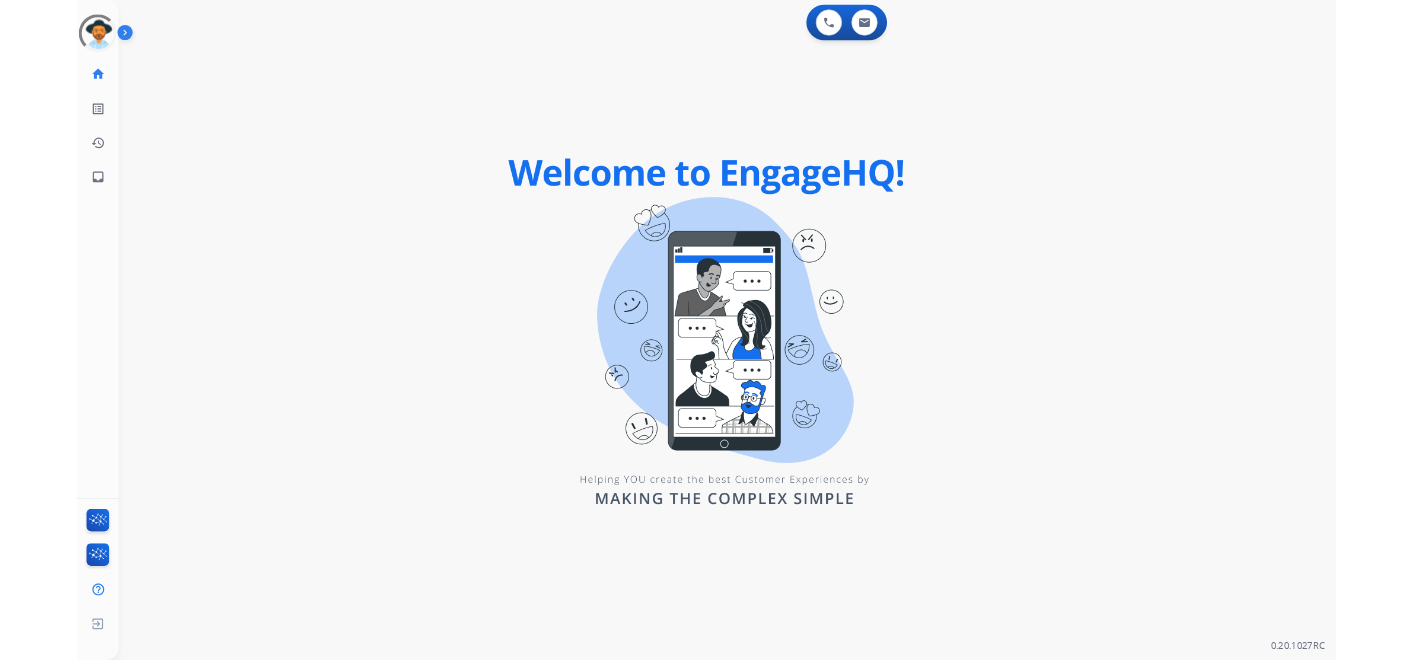 scroll, scrollTop: 0, scrollLeft: 0, axis: both 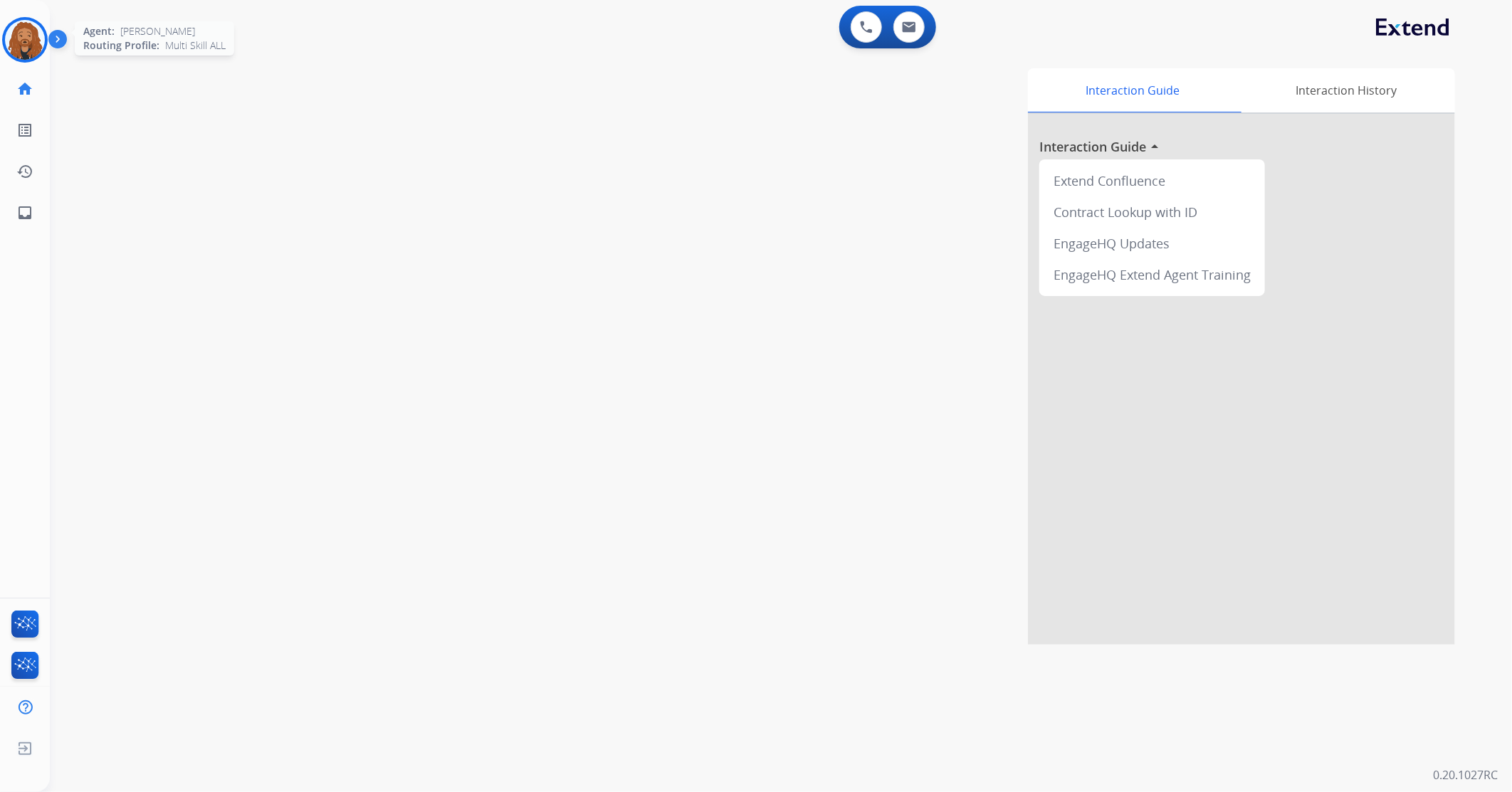 click at bounding box center [25, 40] 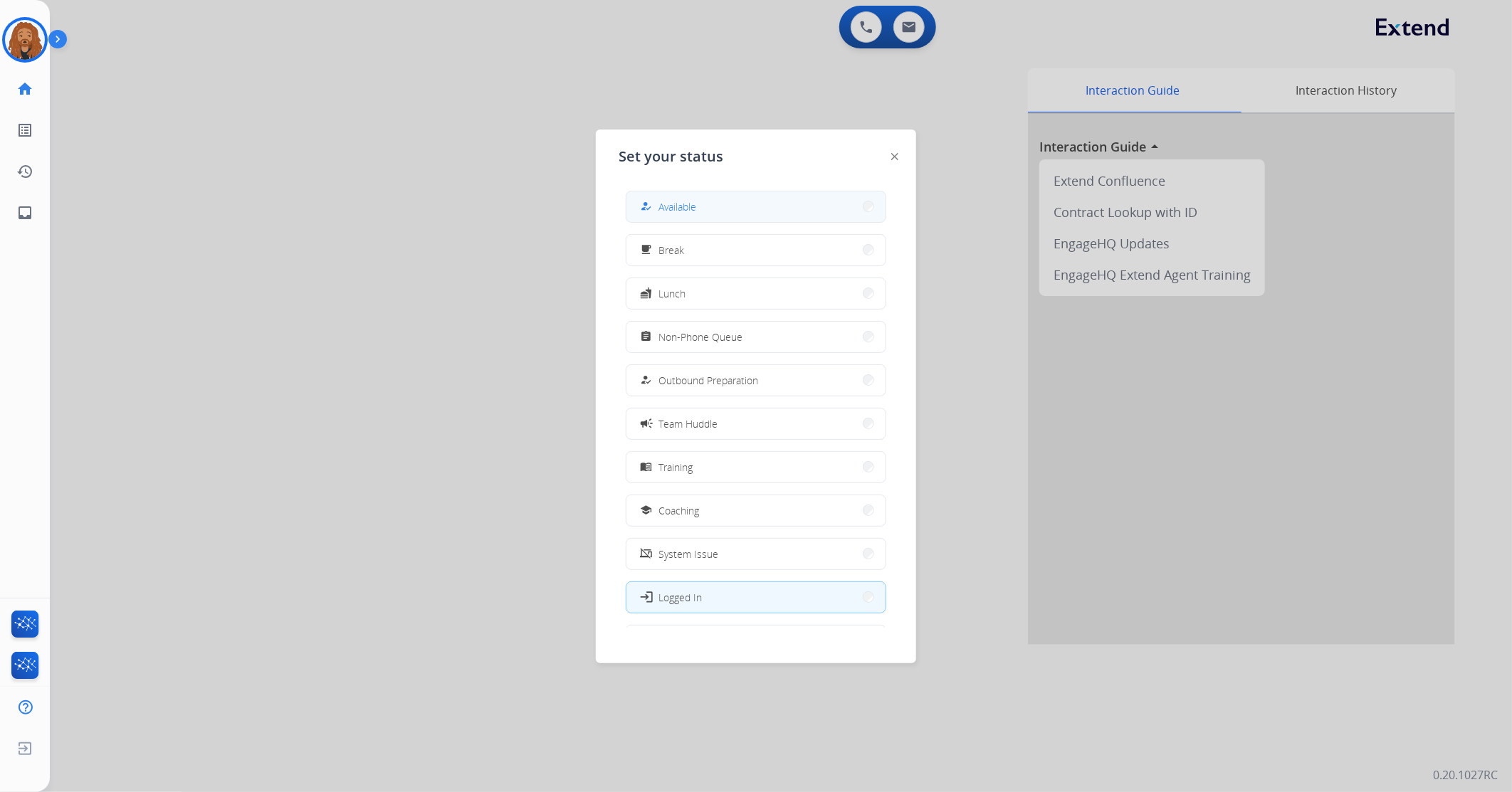 click on "how_to_reg Available" at bounding box center [667, 206] 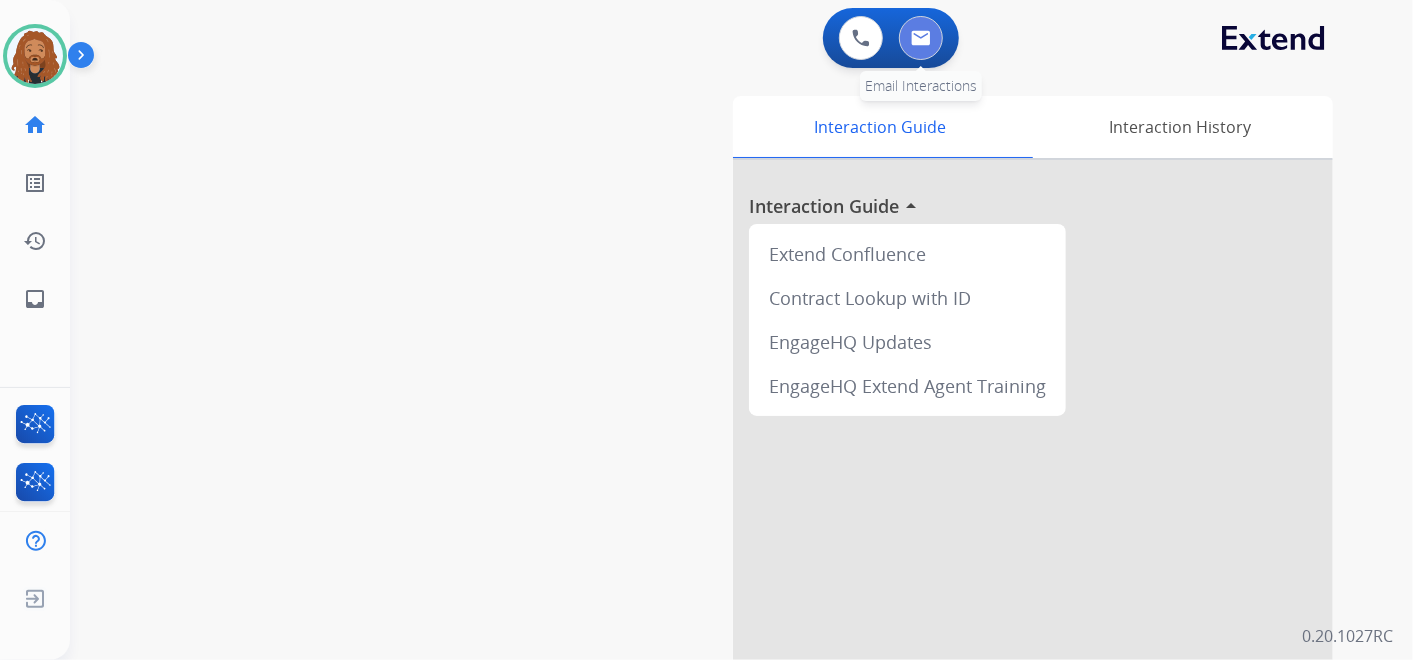 click at bounding box center [921, 38] 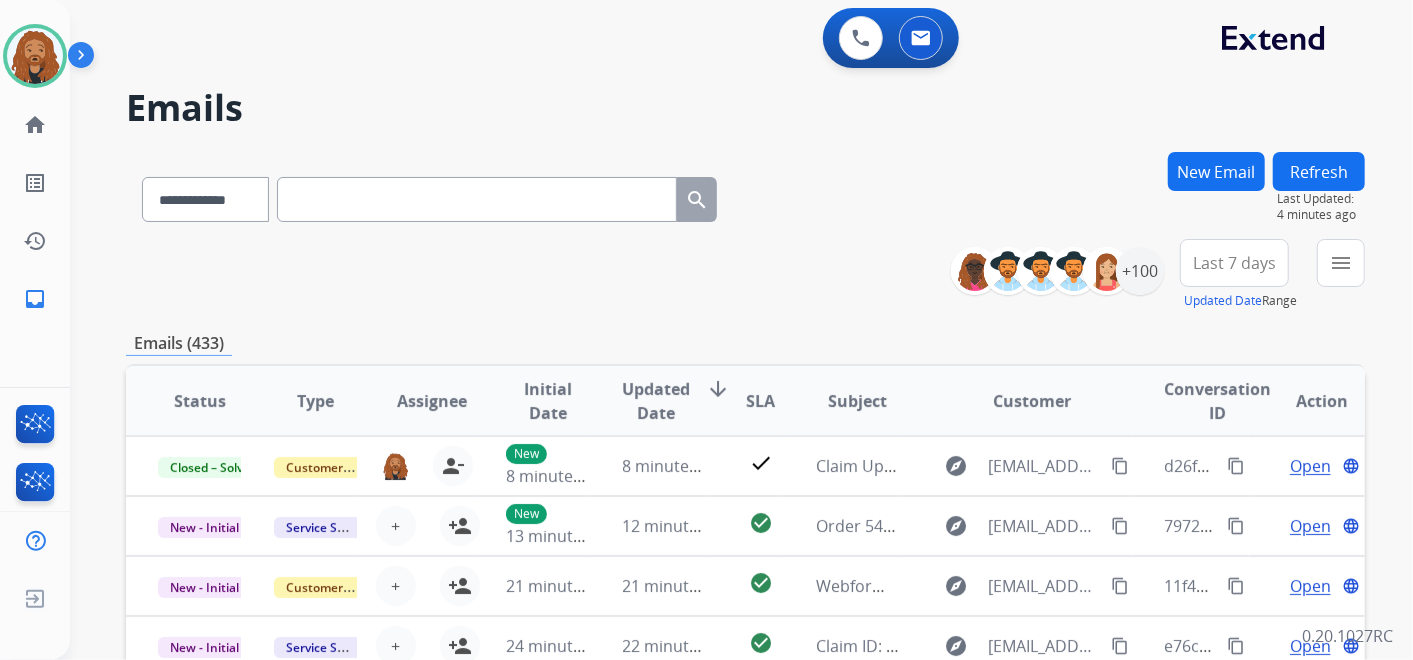 click on "Last 7 days" at bounding box center [1234, 263] 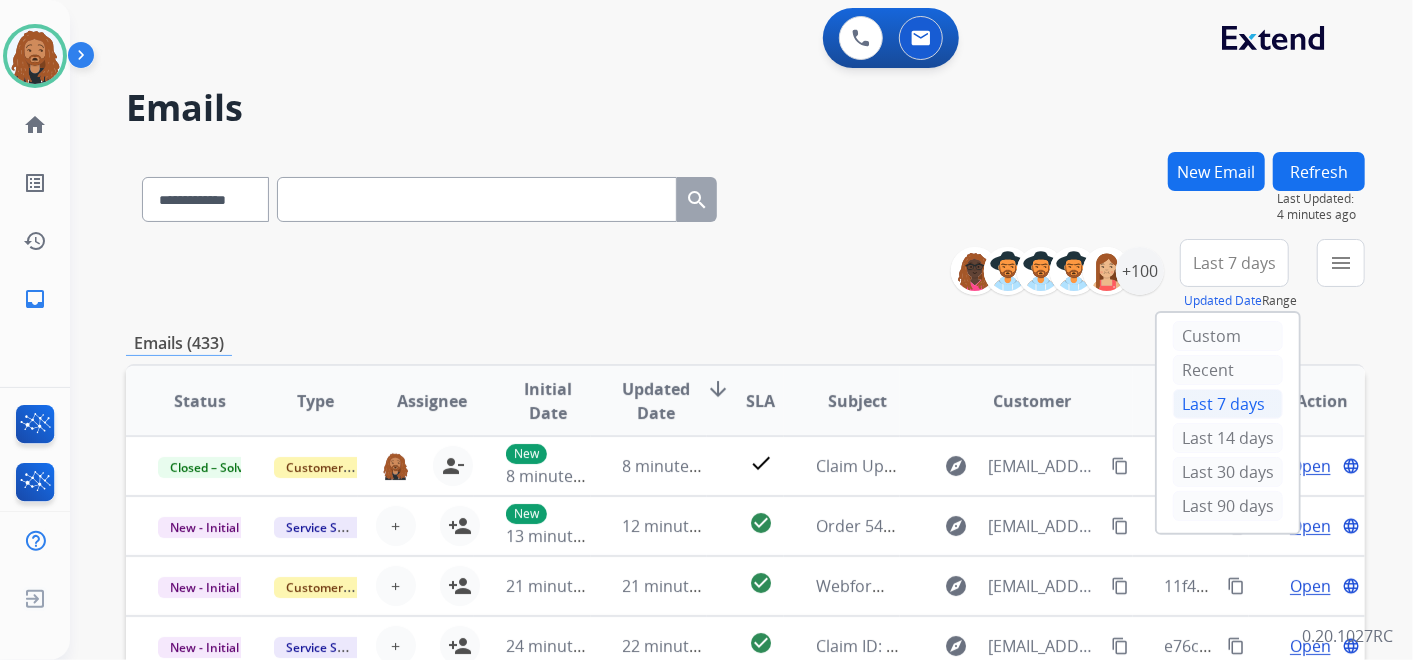click on "Last 90 days" at bounding box center [1228, 506] 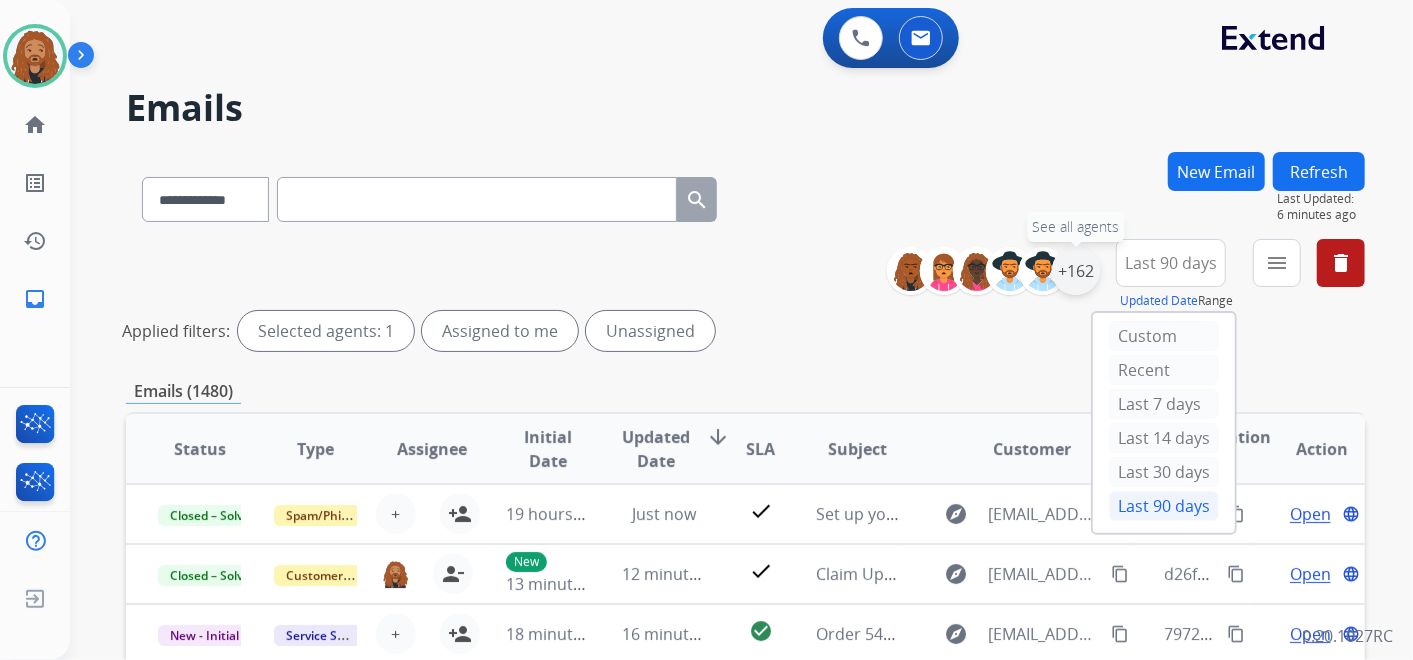 click on "+162" at bounding box center [1076, 271] 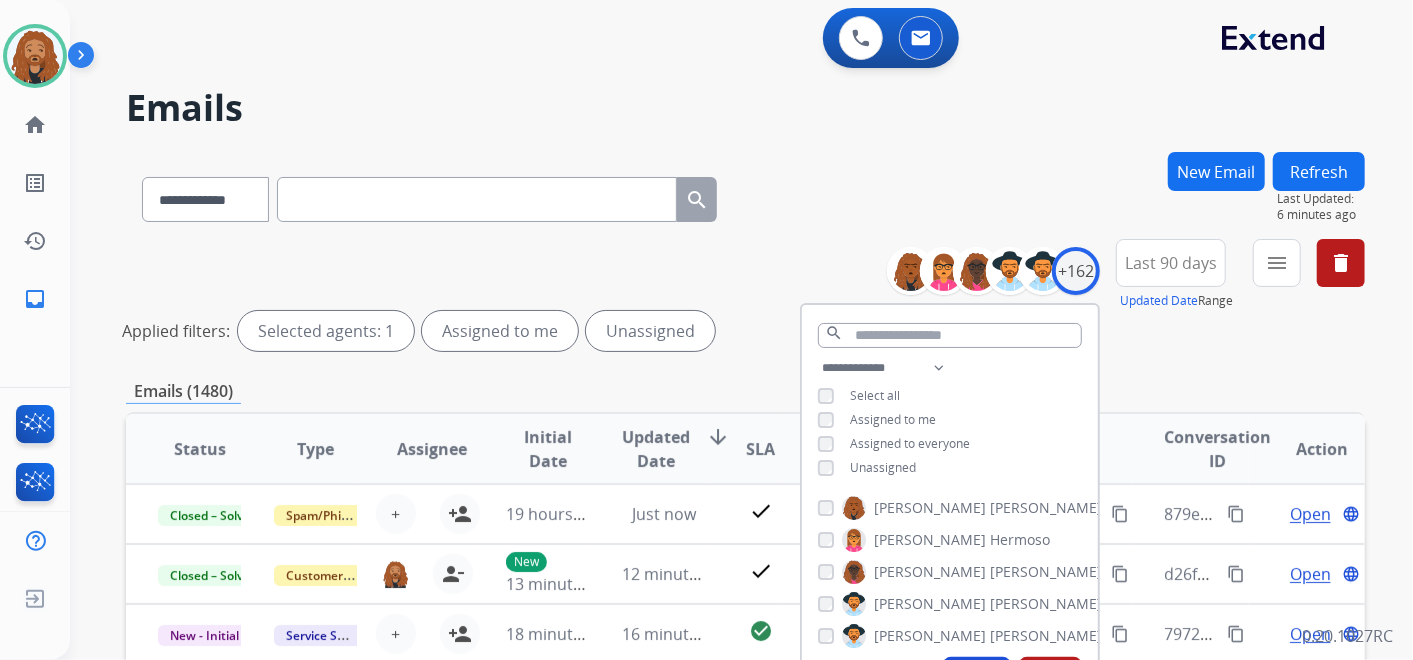 click on "**********" at bounding box center (950, 420) 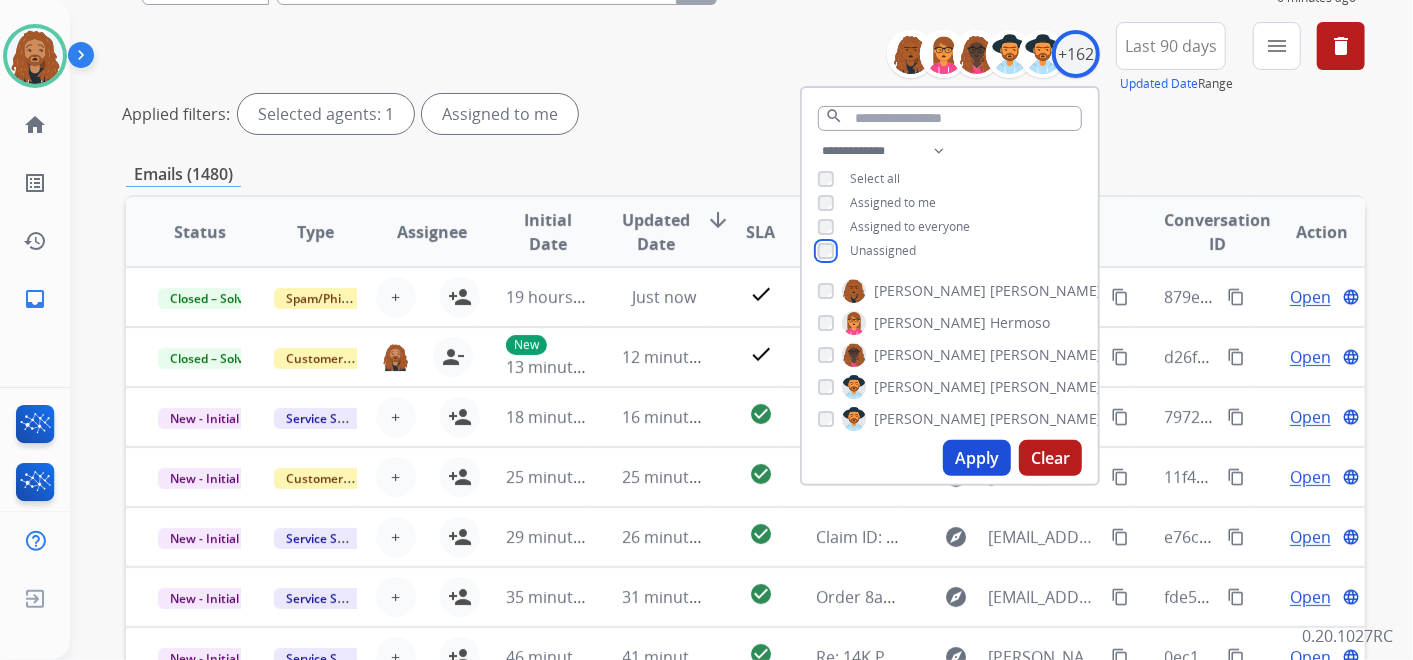 scroll, scrollTop: 222, scrollLeft: 0, axis: vertical 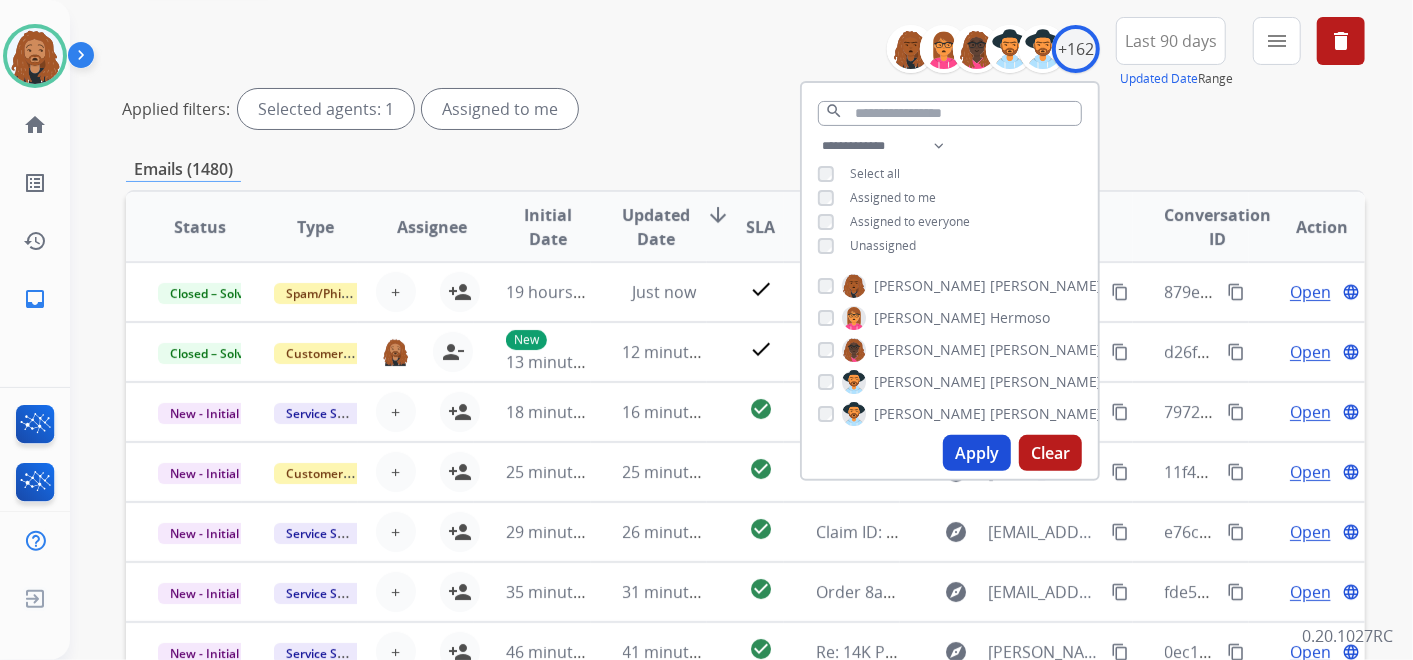 click on "Apply" at bounding box center (977, 453) 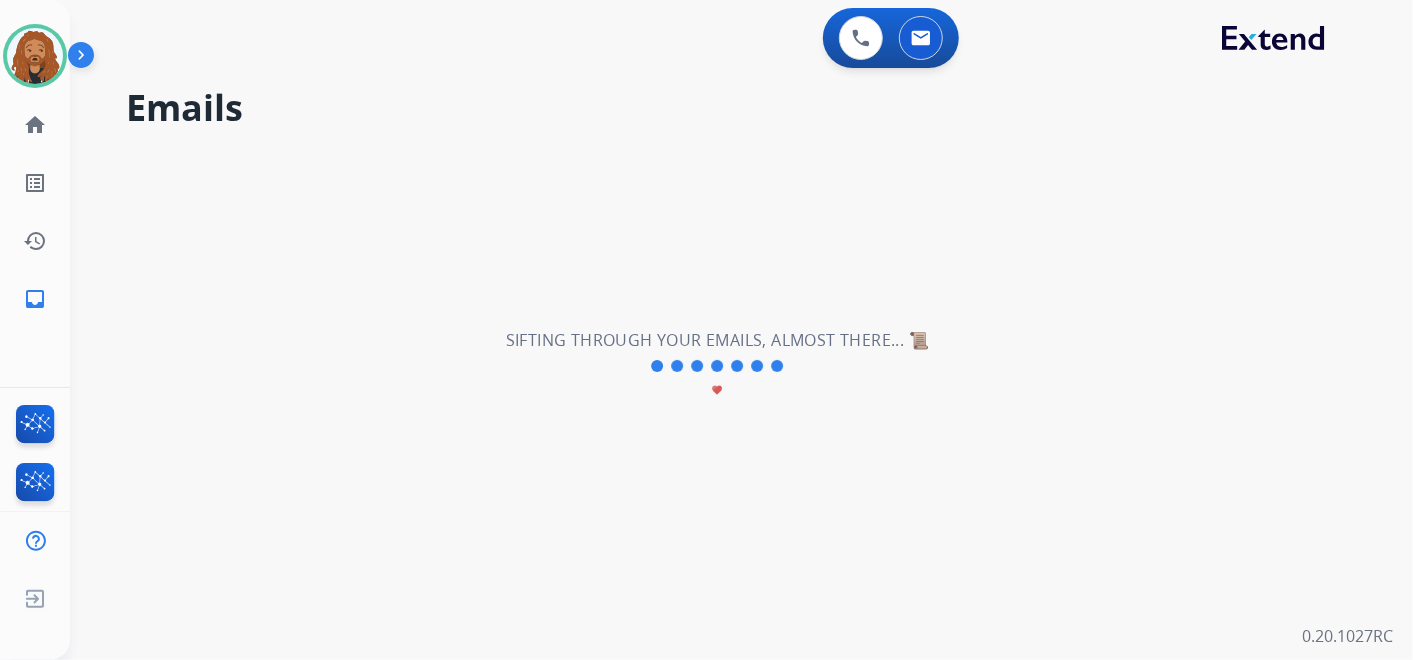 scroll, scrollTop: 0, scrollLeft: 0, axis: both 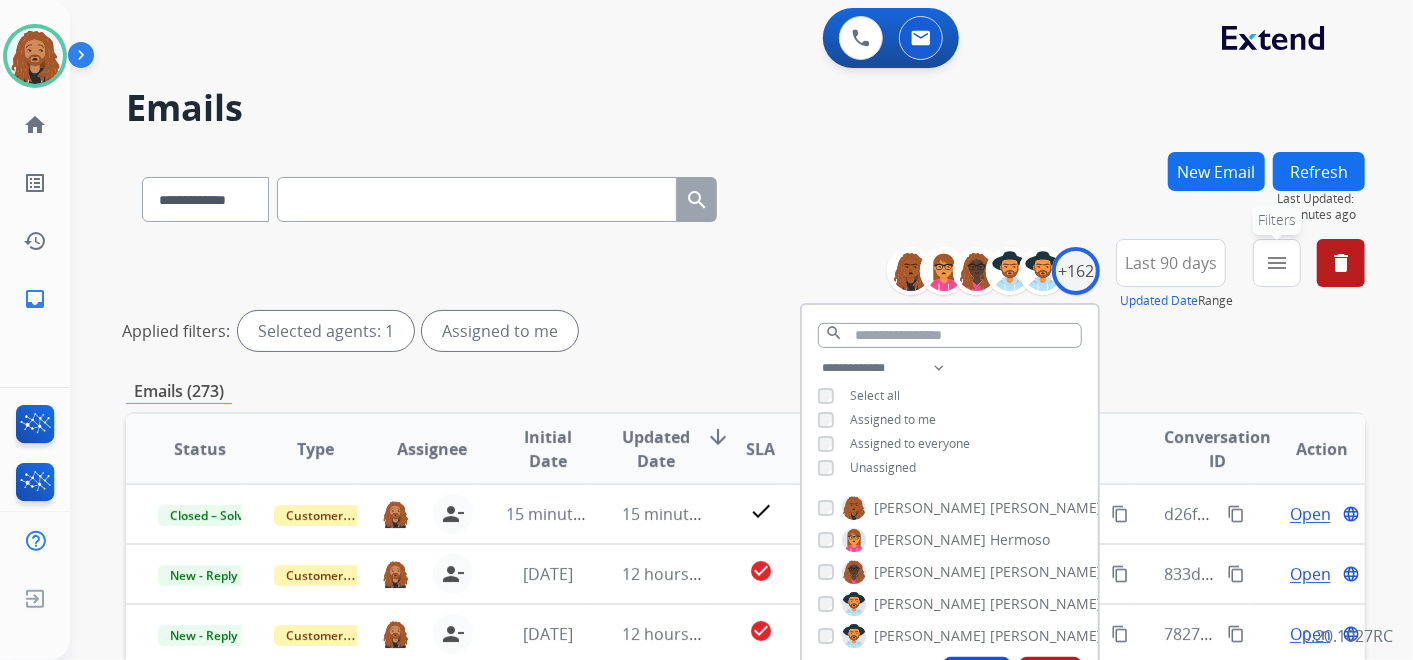 click on "menu" at bounding box center [1277, 263] 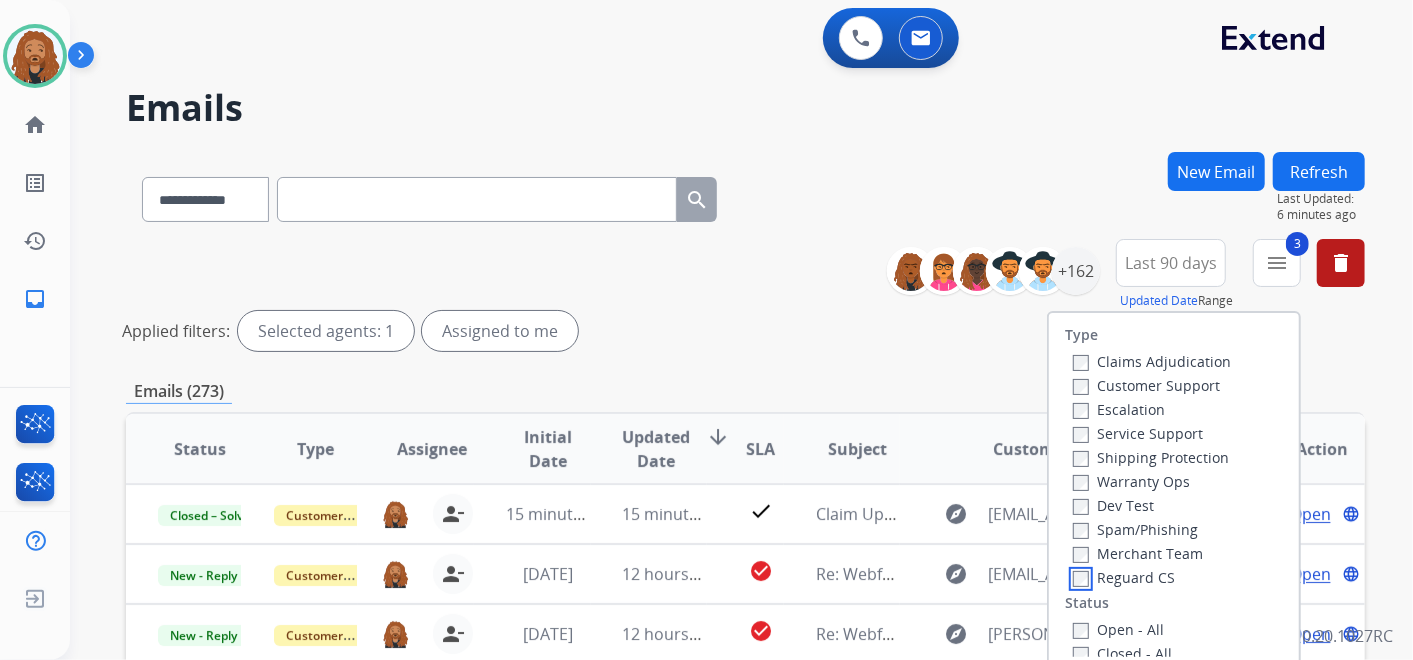 scroll, scrollTop: 111, scrollLeft: 0, axis: vertical 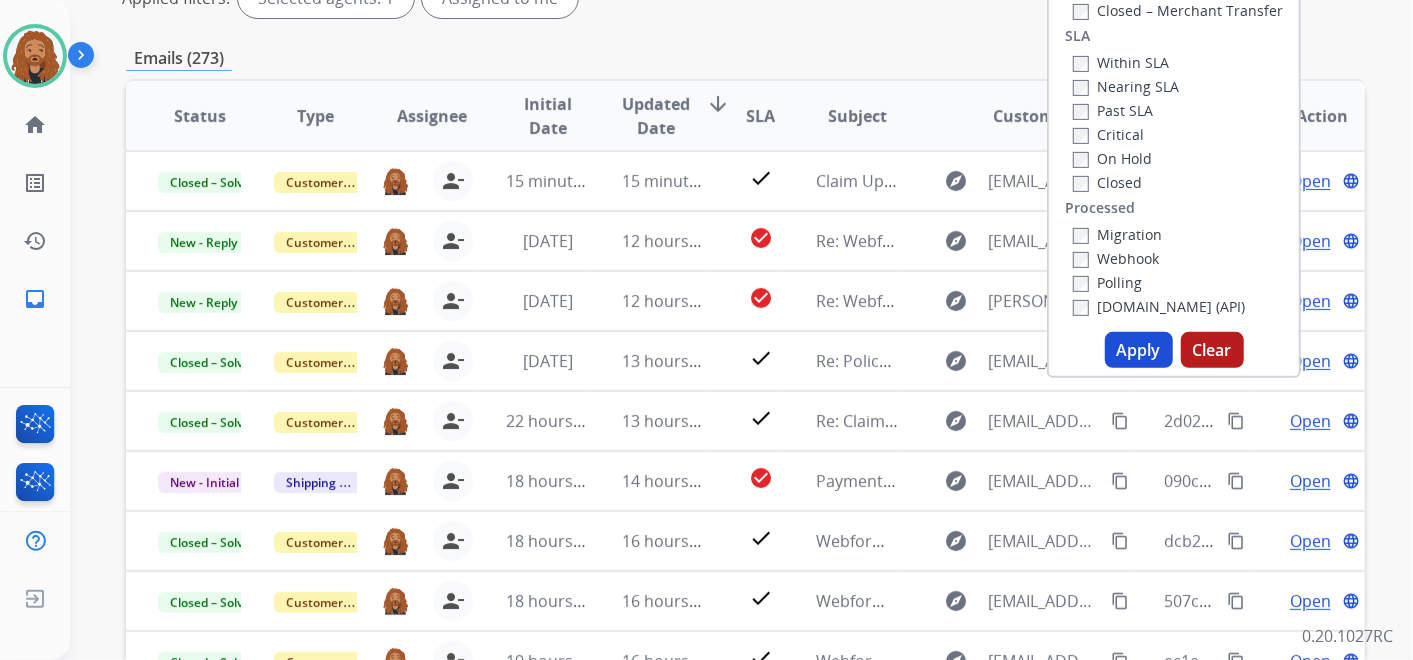 click on "Apply" at bounding box center (1139, 350) 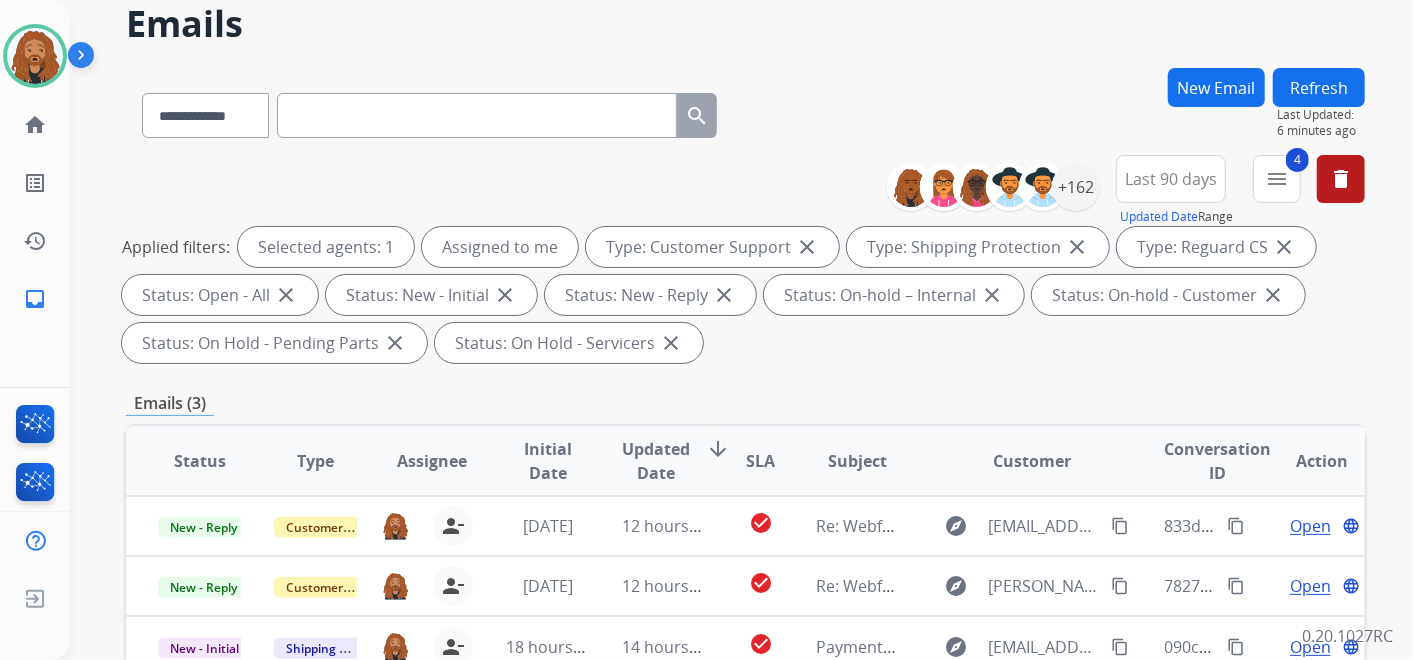 scroll, scrollTop: 222, scrollLeft: 0, axis: vertical 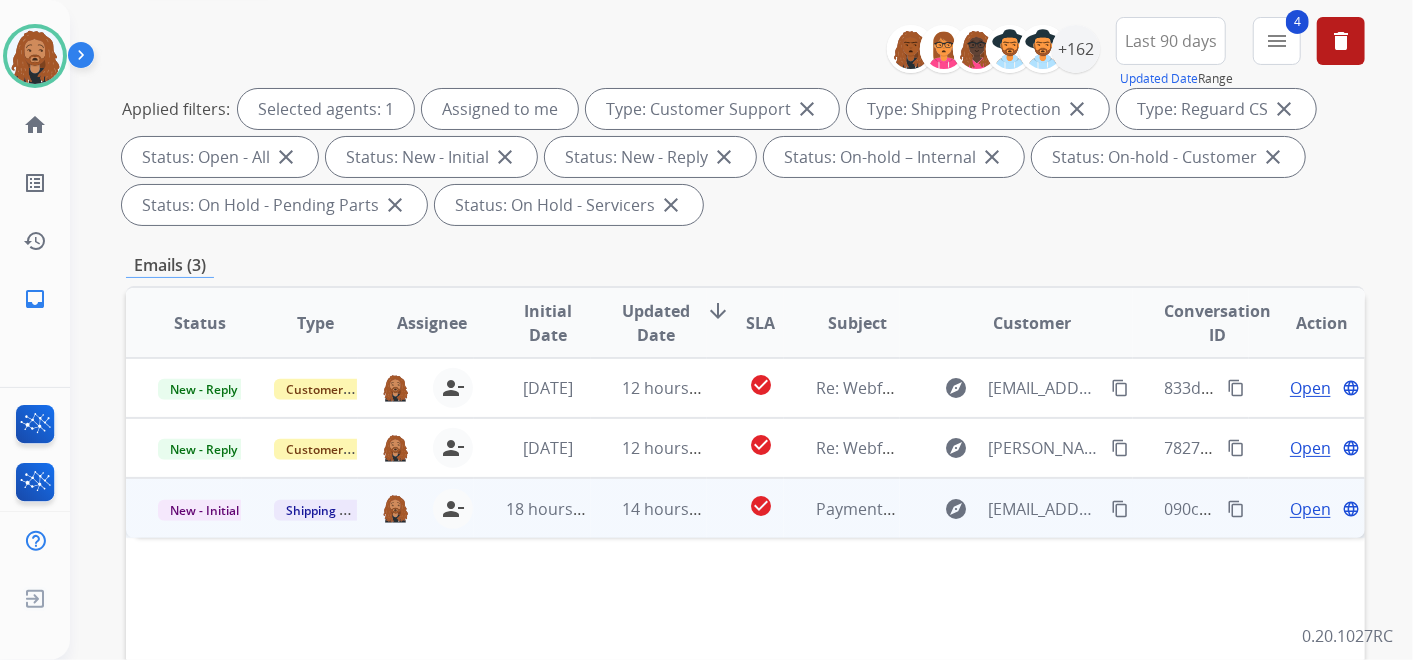 click on "Open" at bounding box center [1310, 509] 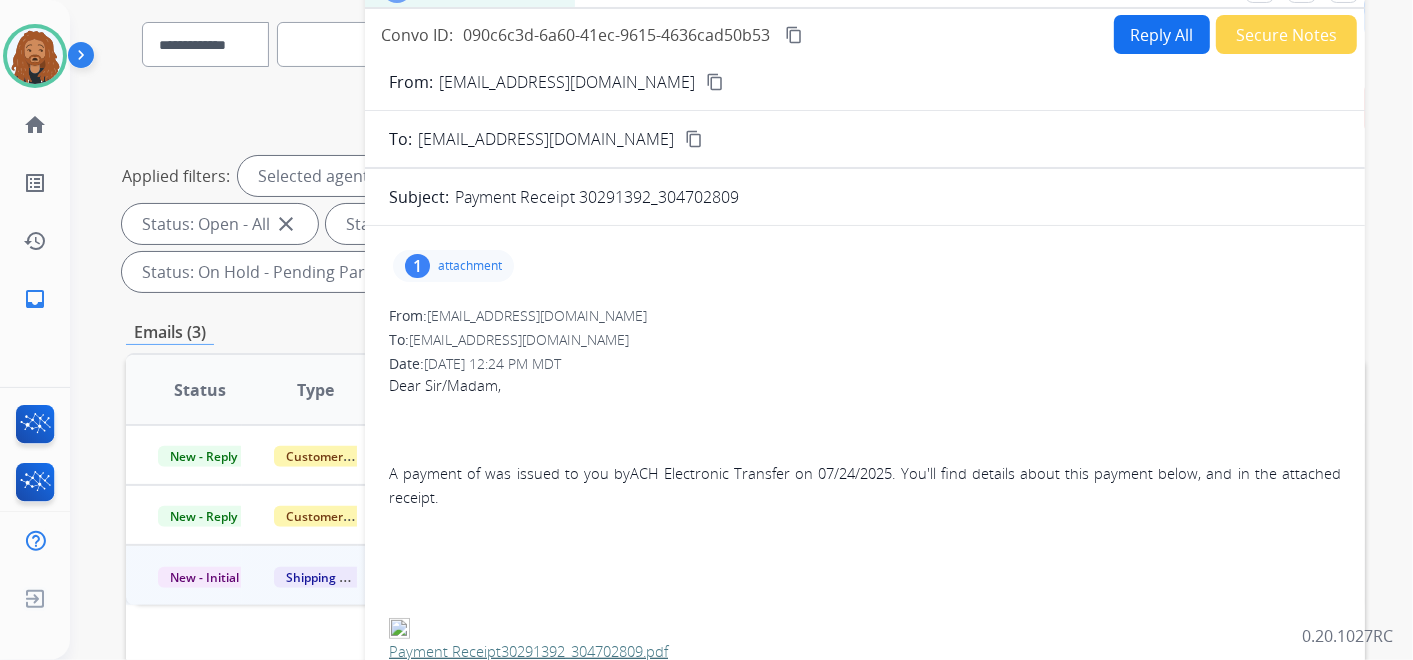 scroll, scrollTop: 111, scrollLeft: 0, axis: vertical 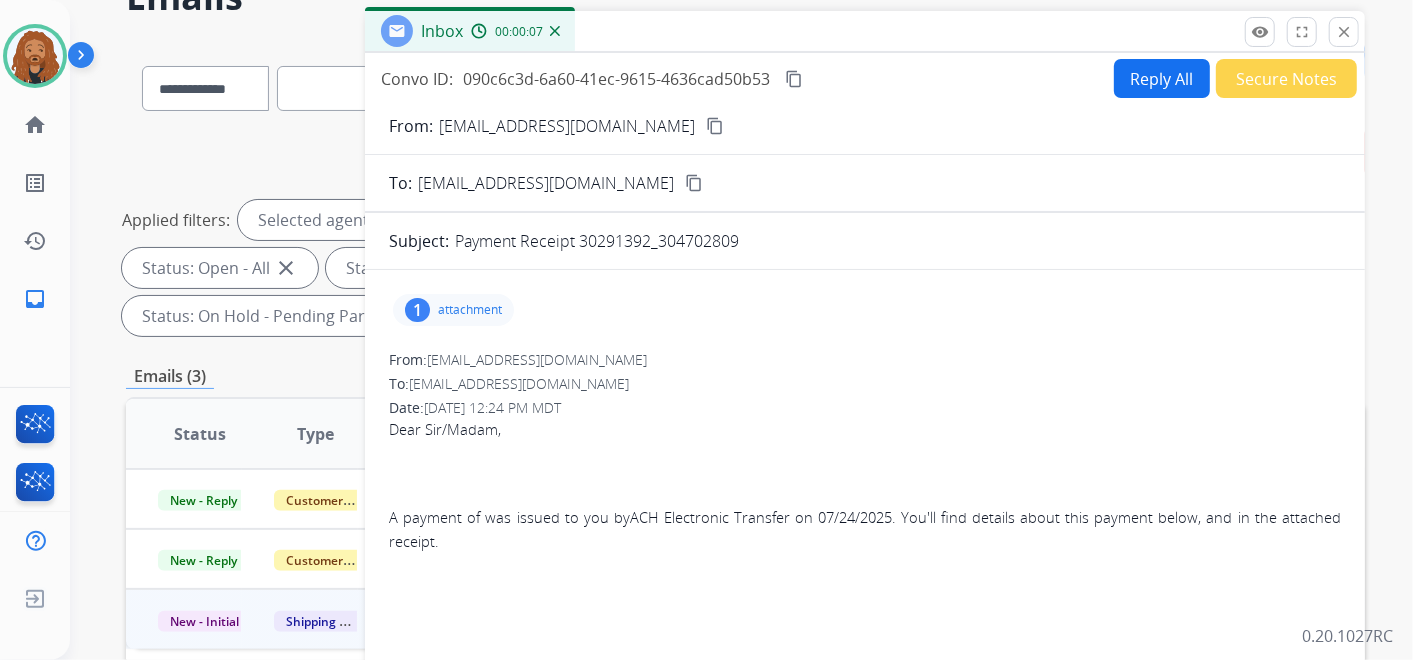 click on "Reply All" at bounding box center (1162, 78) 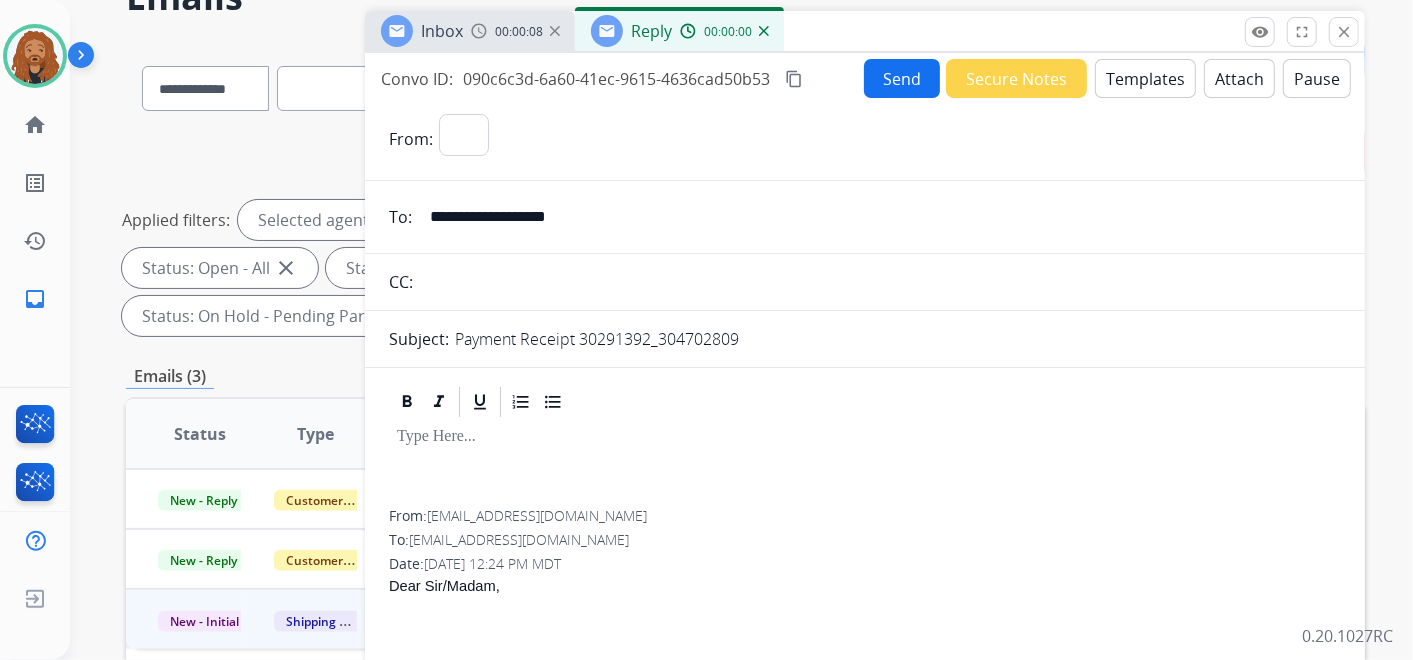 select on "**********" 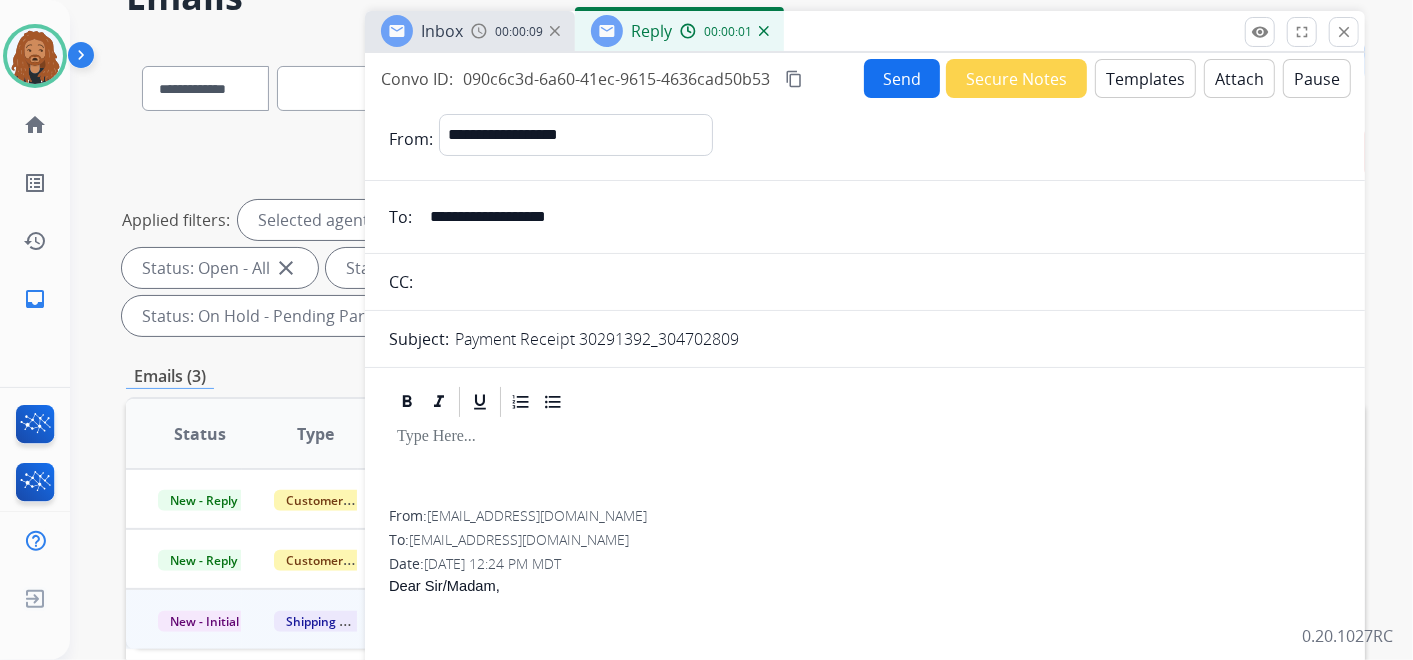 click on "Templates" at bounding box center [1145, 78] 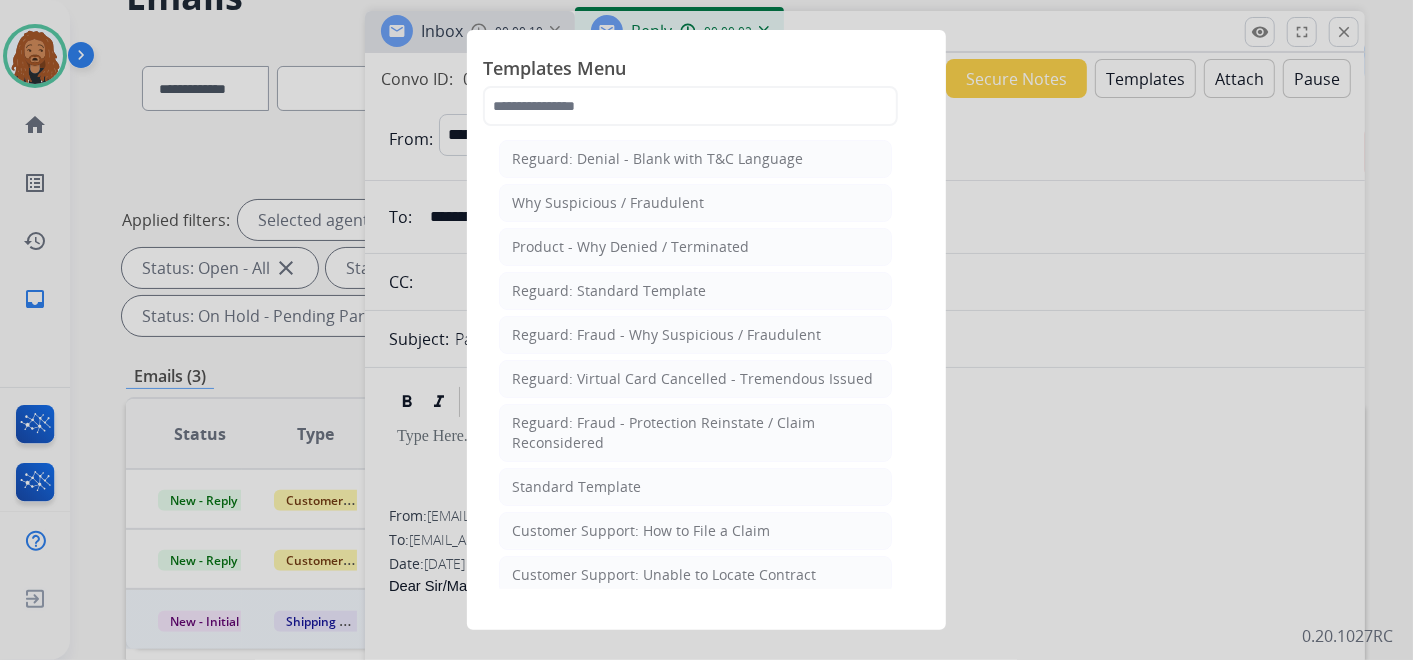click on "Standard Template" 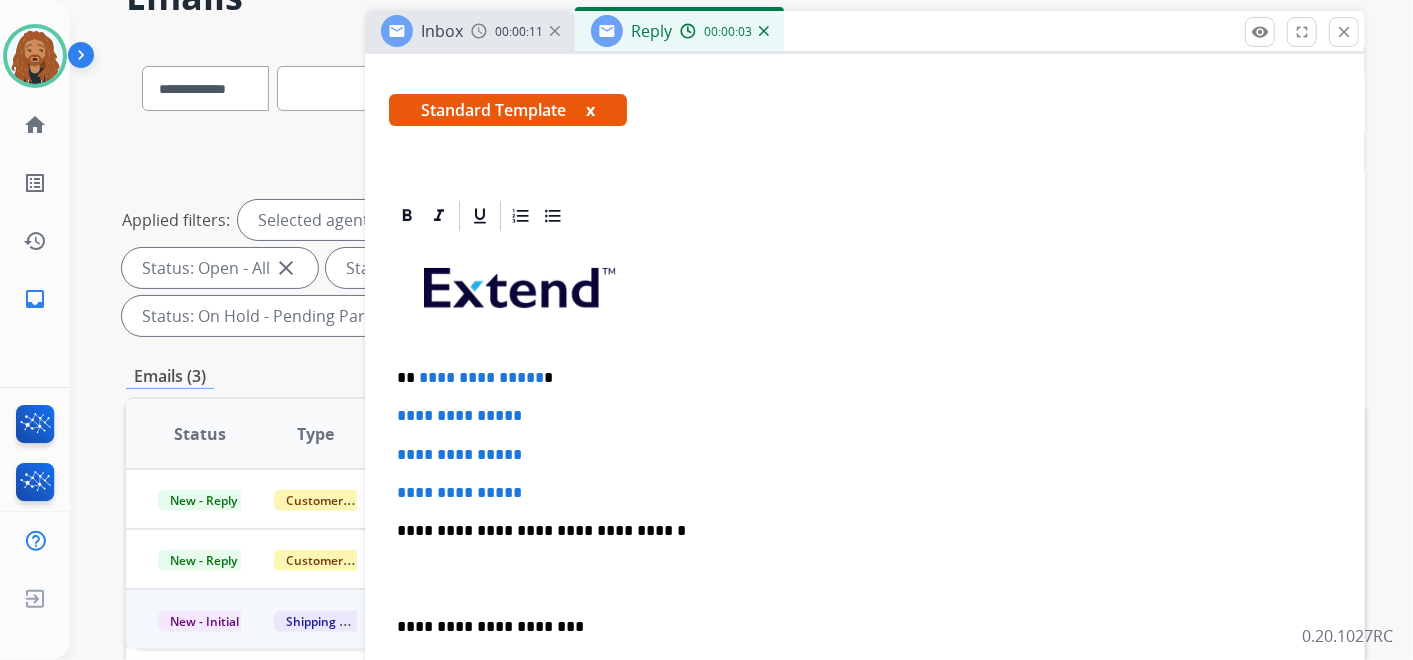 scroll, scrollTop: 333, scrollLeft: 0, axis: vertical 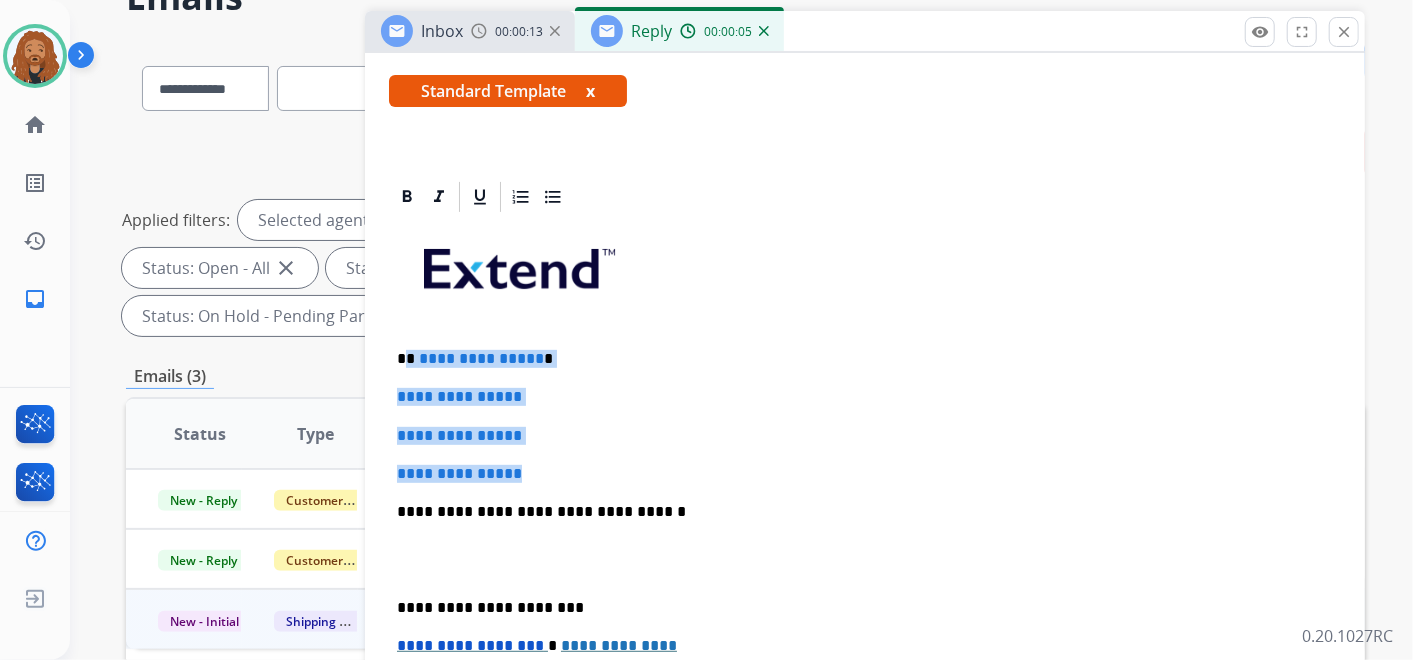 drag, startPoint x: 532, startPoint y: 473, endPoint x: 406, endPoint y: 328, distance: 192.09633 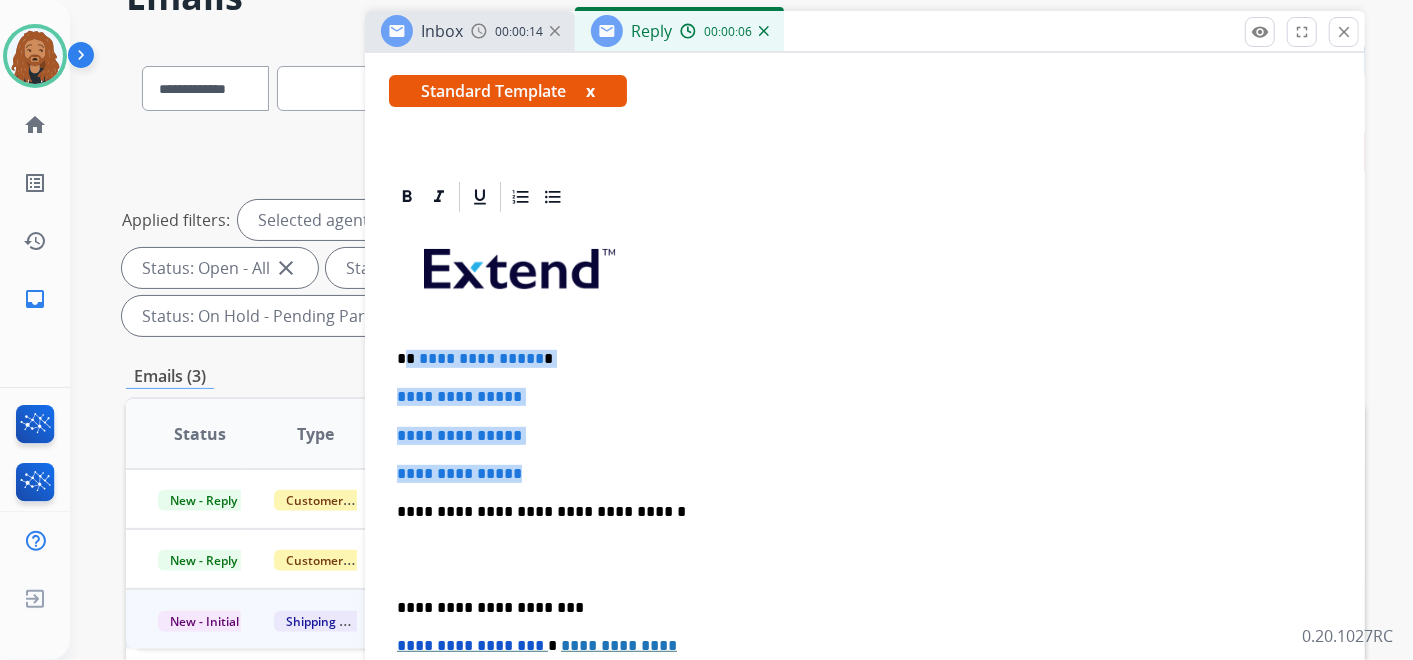 paste 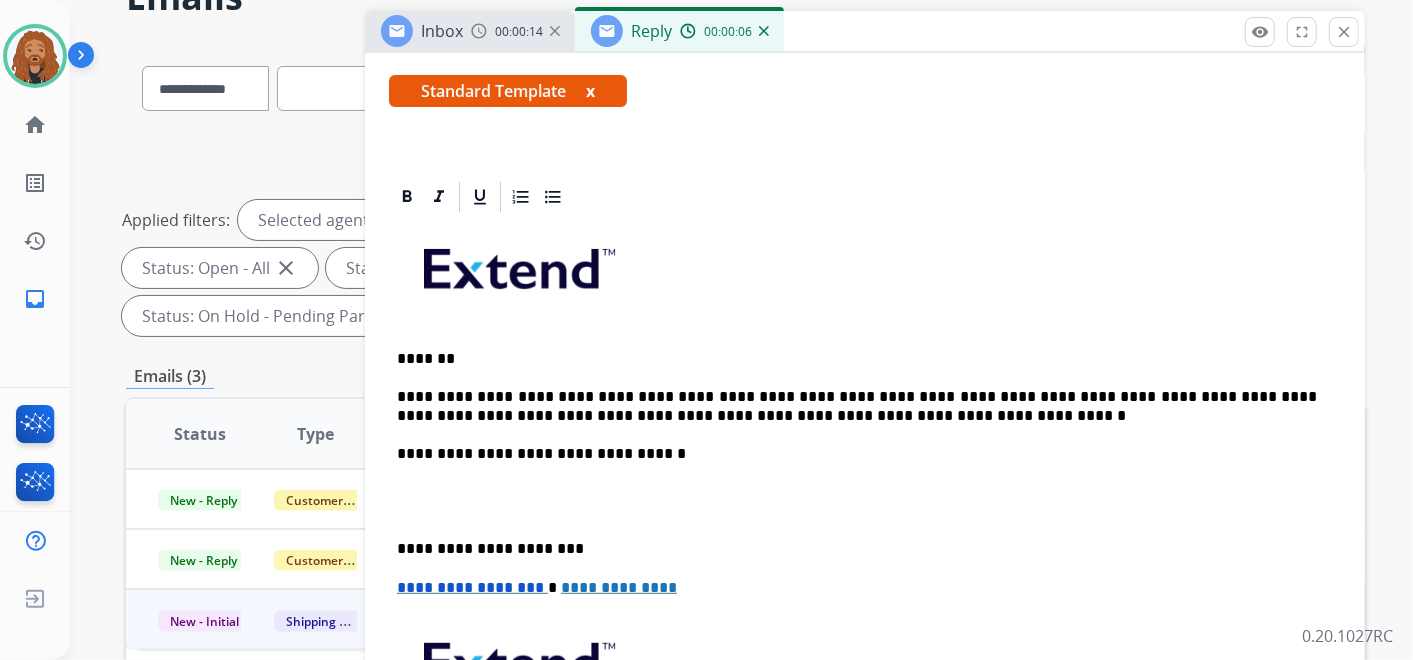 click on "*******" at bounding box center [857, 359] 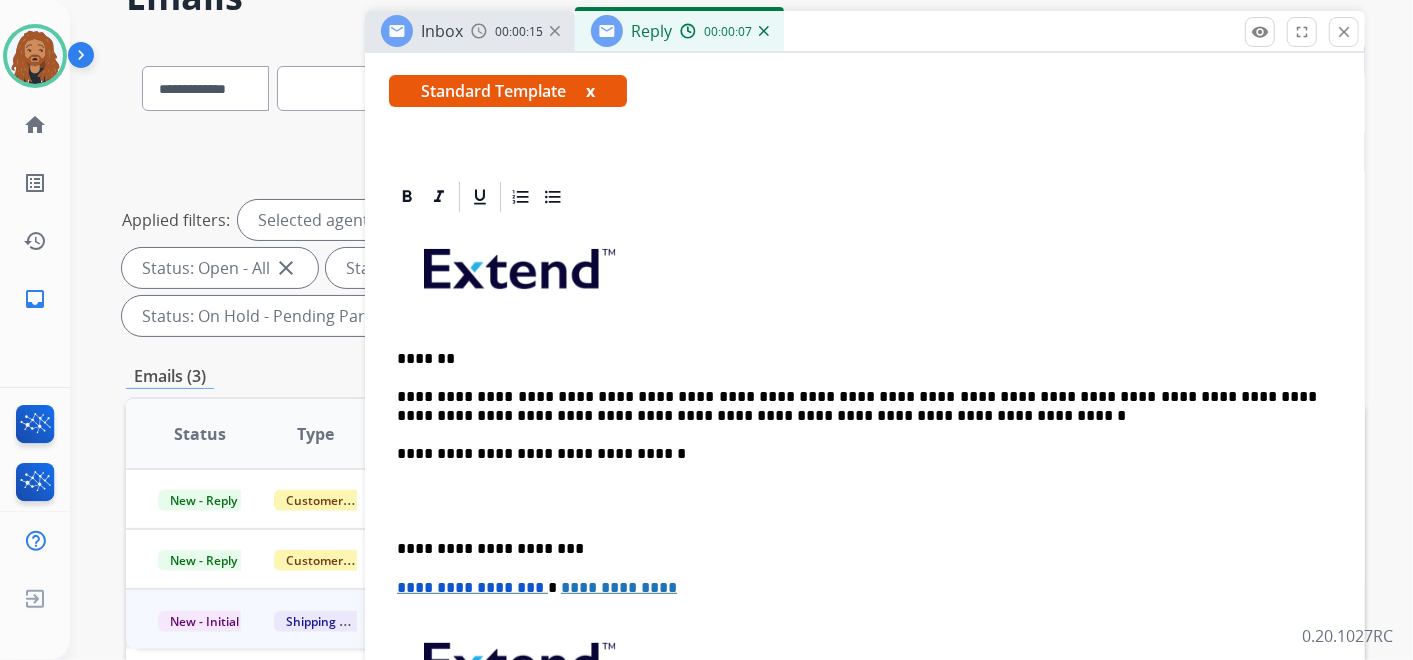 type 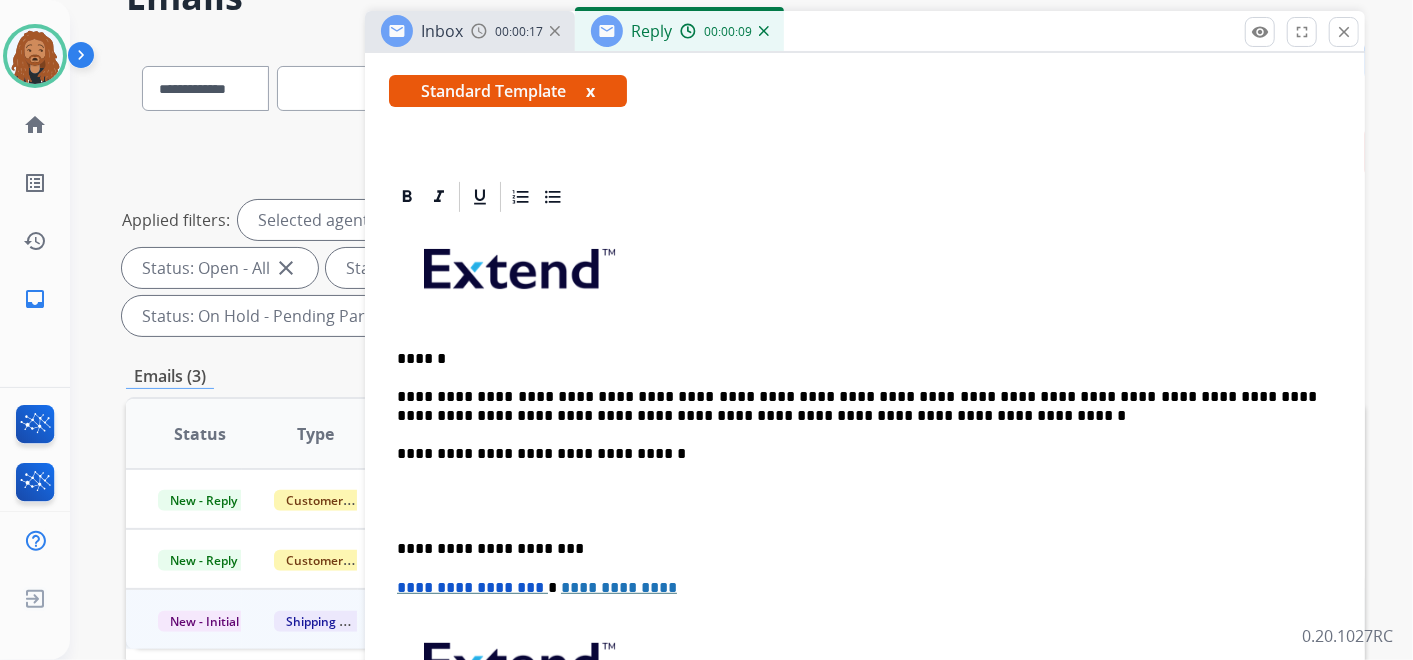 click at bounding box center [865, 501] 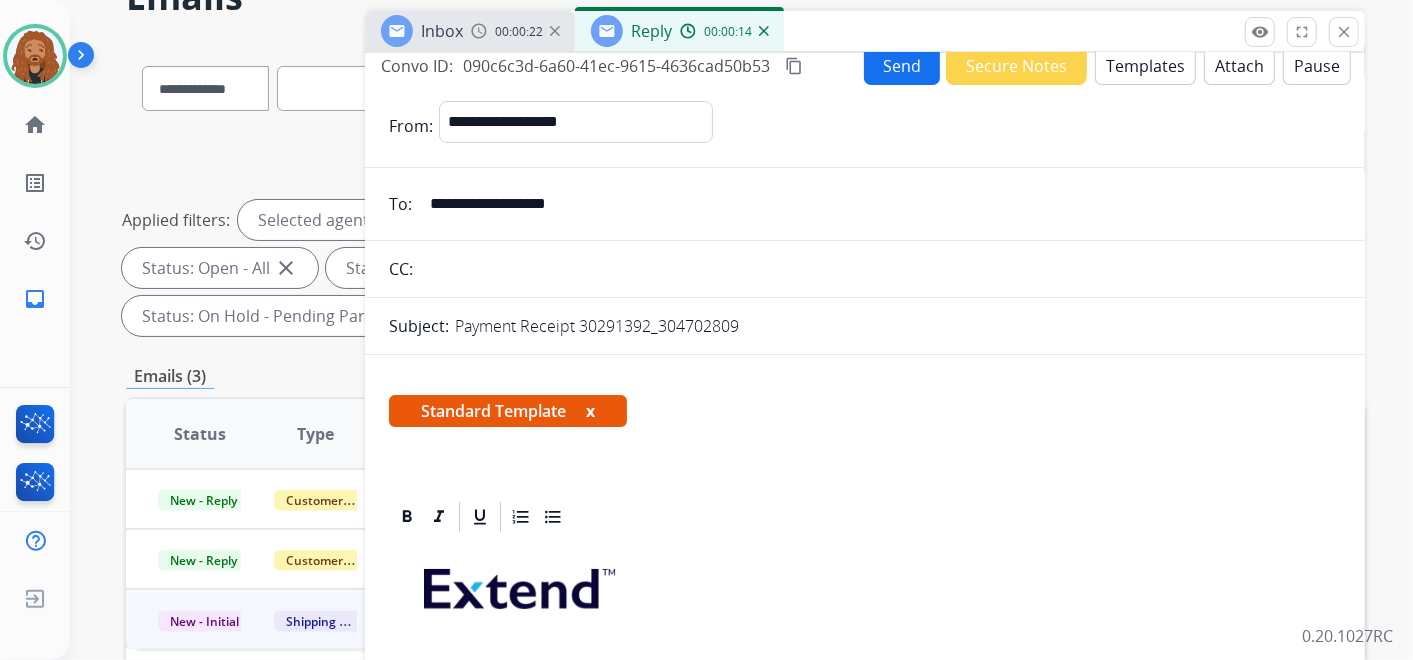 scroll, scrollTop: 0, scrollLeft: 0, axis: both 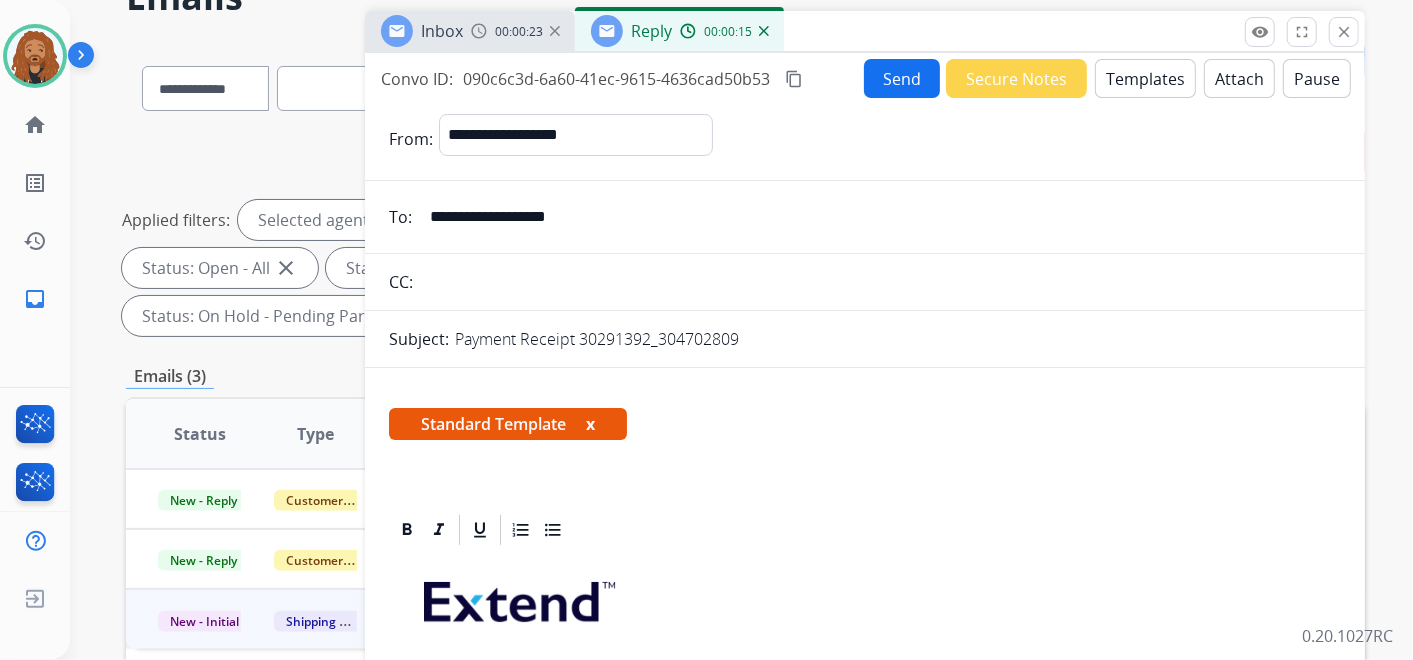 click on "Send" at bounding box center [902, 78] 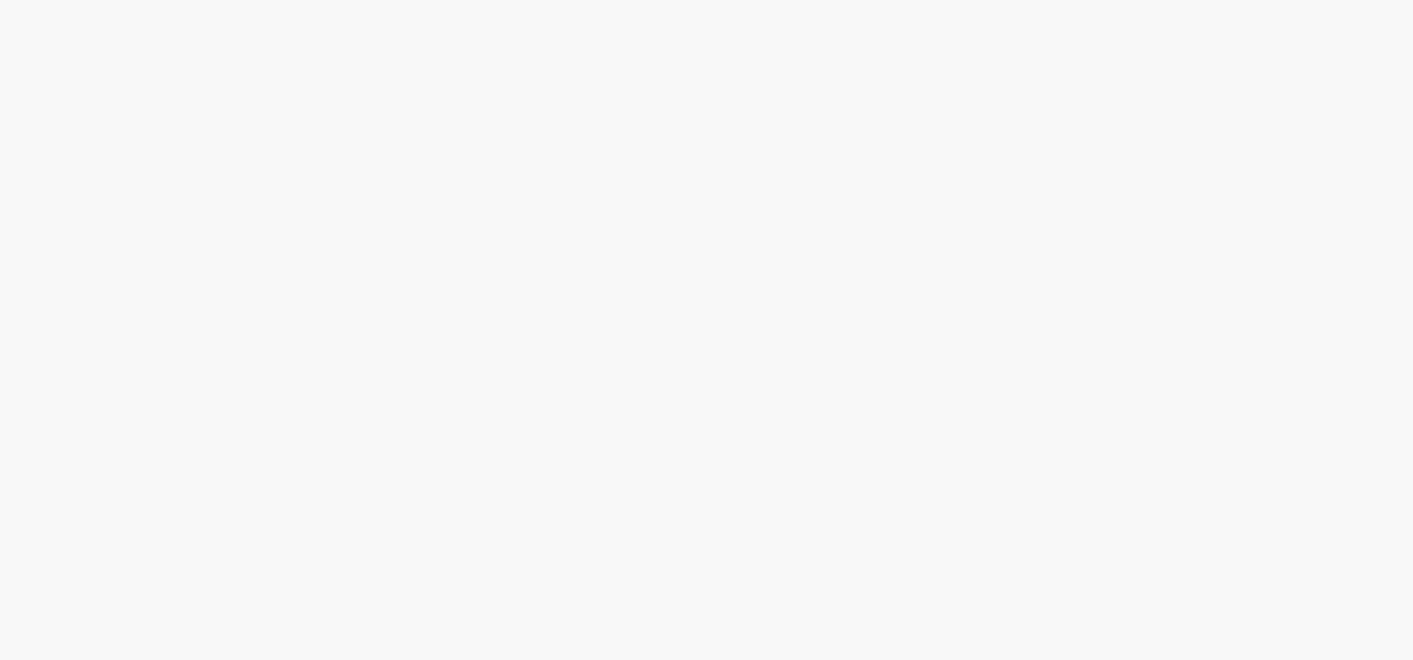 scroll, scrollTop: 0, scrollLeft: 0, axis: both 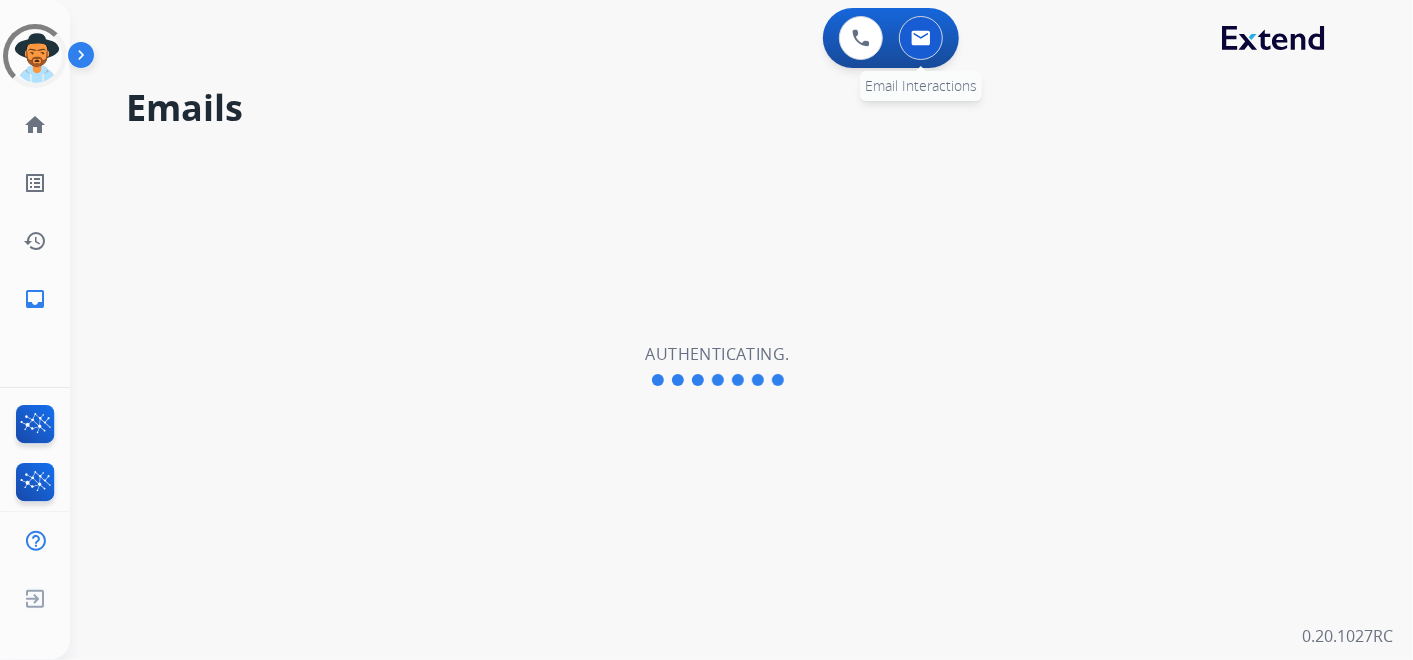 click at bounding box center (921, 38) 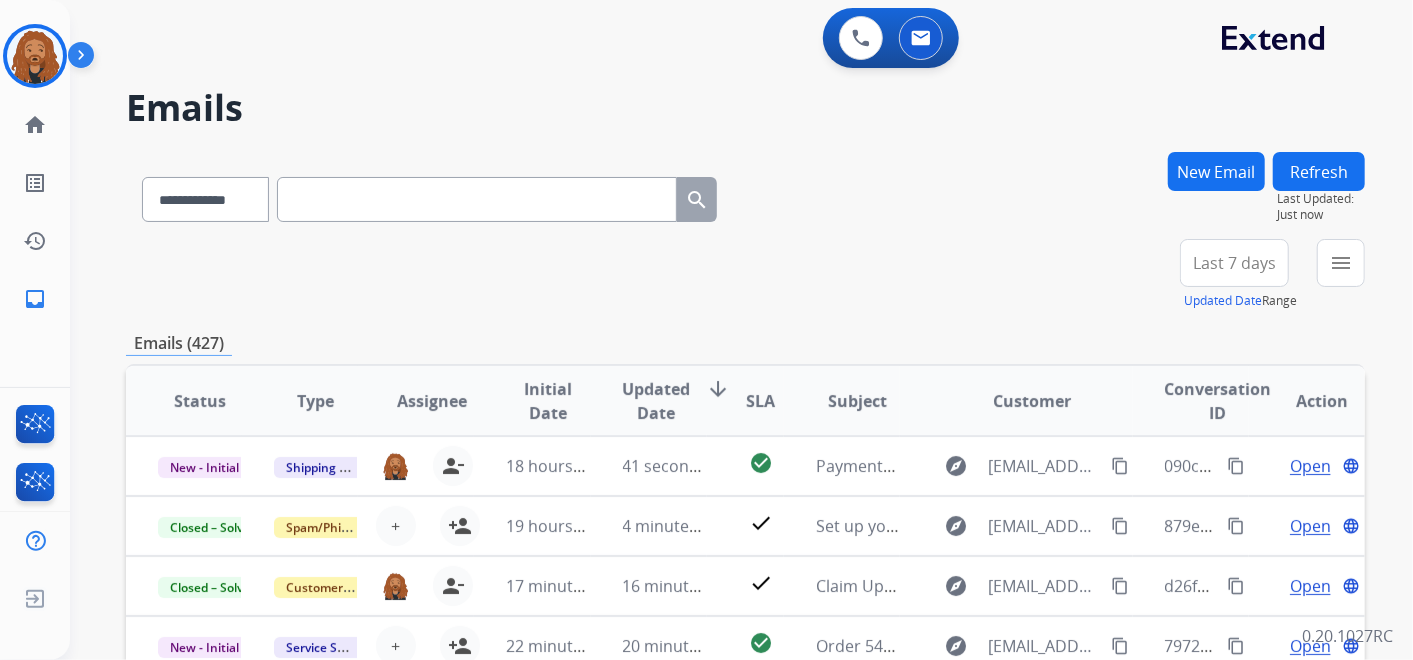 click on "Last 7 days" at bounding box center [1234, 263] 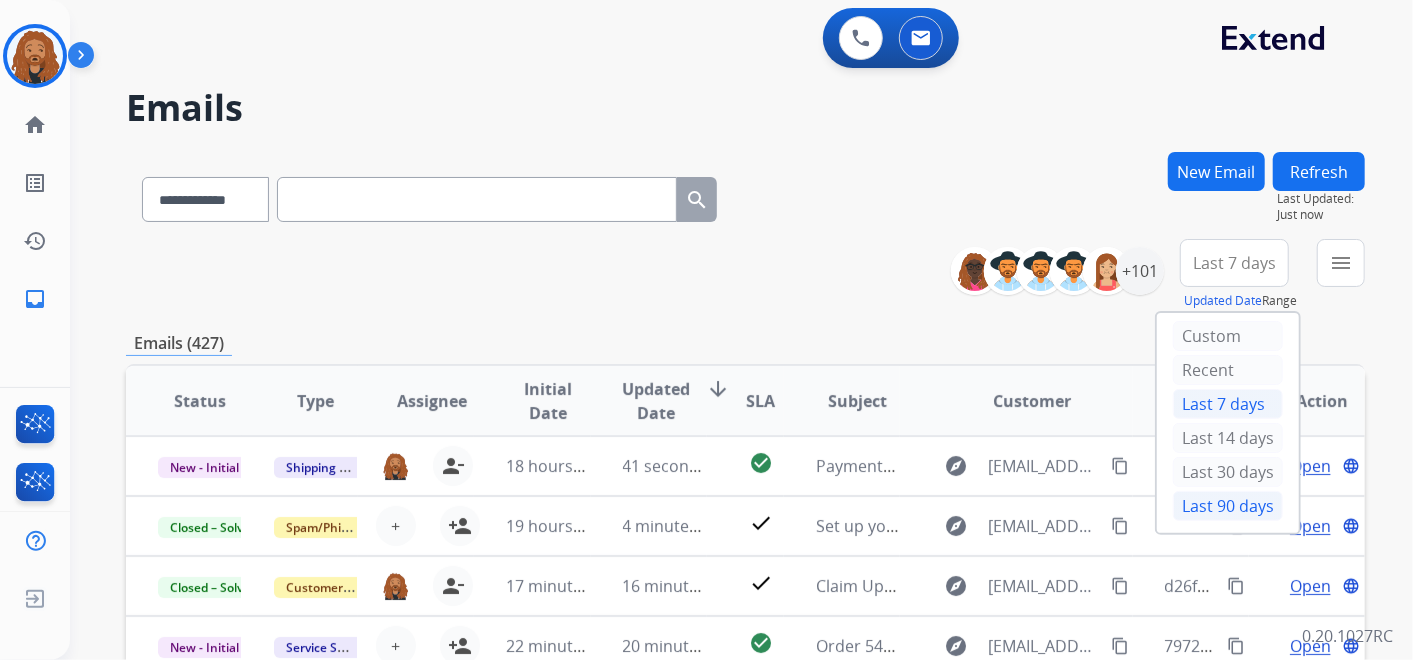click on "Last 90 days" at bounding box center (1228, 506) 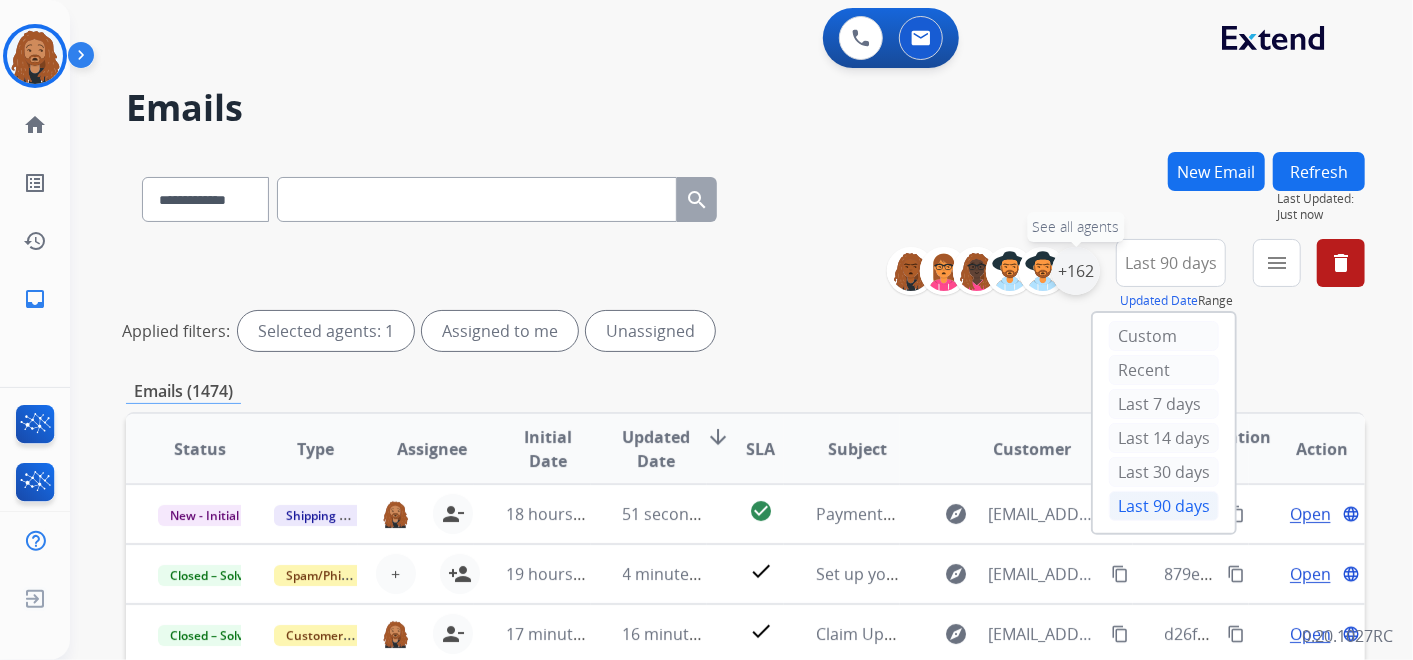 click on "+162" at bounding box center [1076, 271] 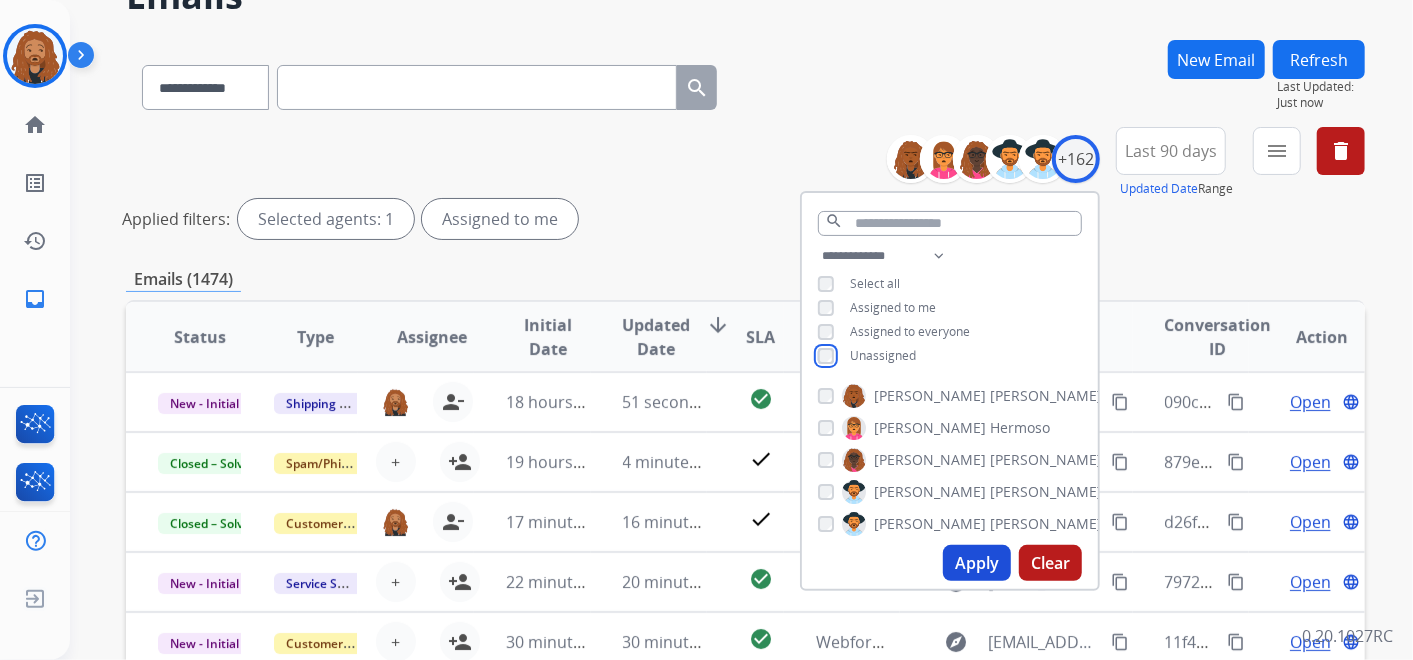scroll, scrollTop: 333, scrollLeft: 0, axis: vertical 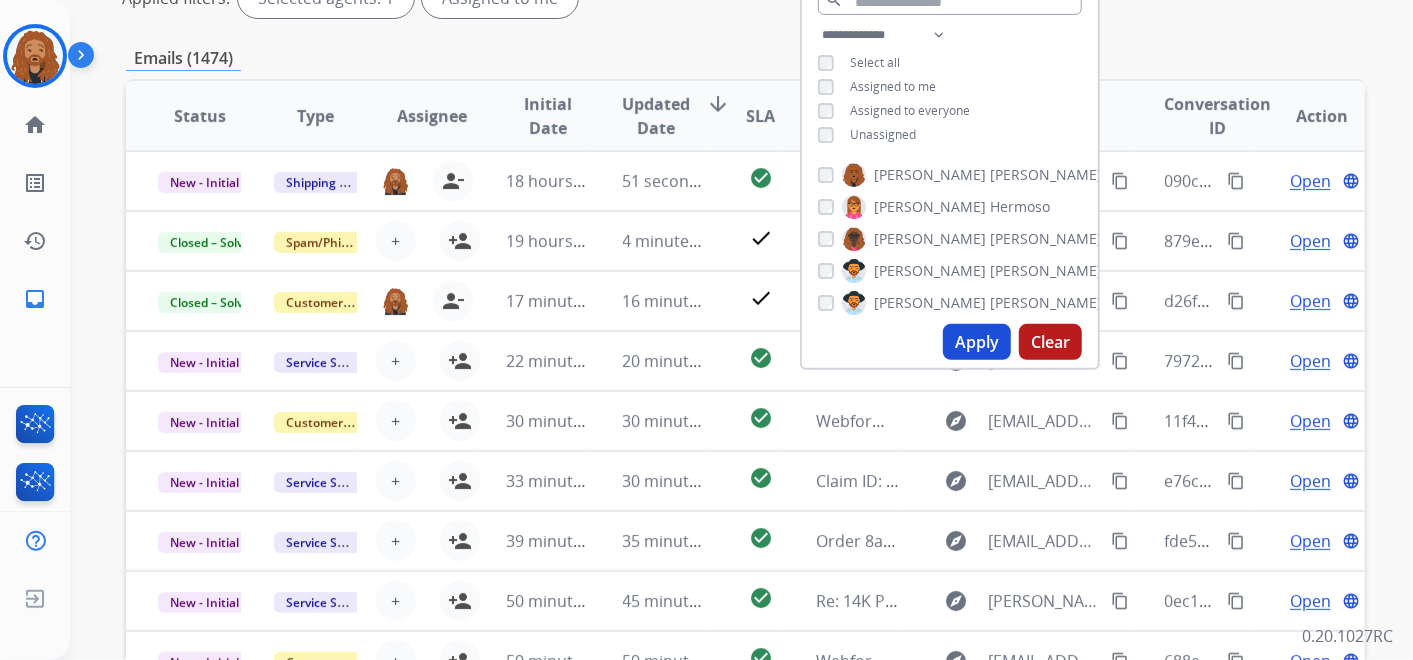 click on "Apply" at bounding box center [977, 342] 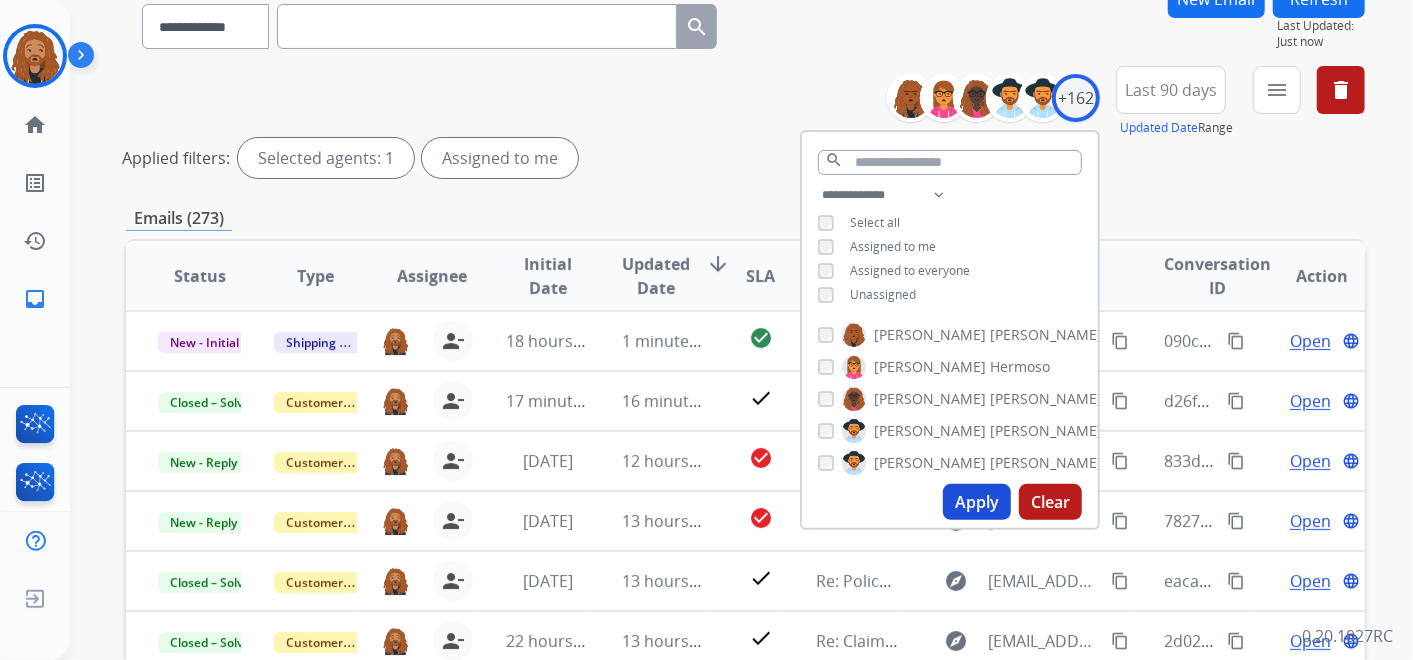 scroll, scrollTop: 111, scrollLeft: 0, axis: vertical 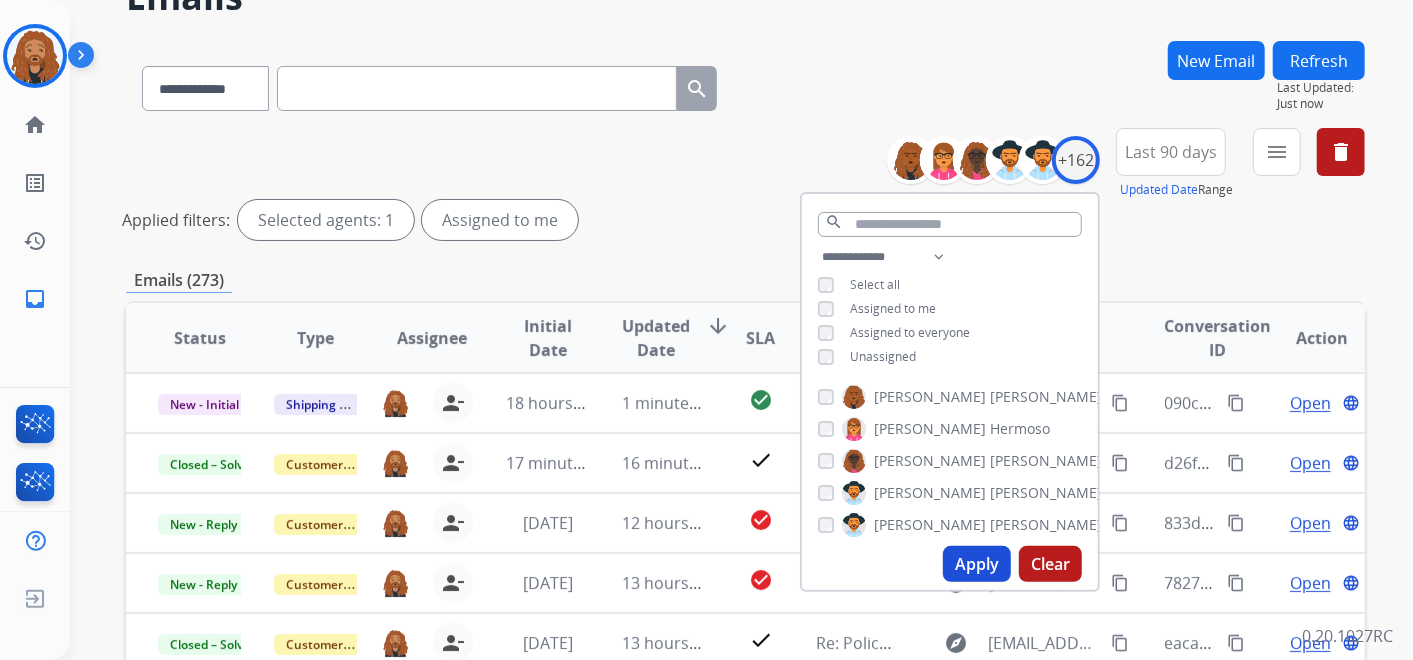 click on "Applied filters:  Selected agents: 1  Assigned to me" at bounding box center (741, 220) 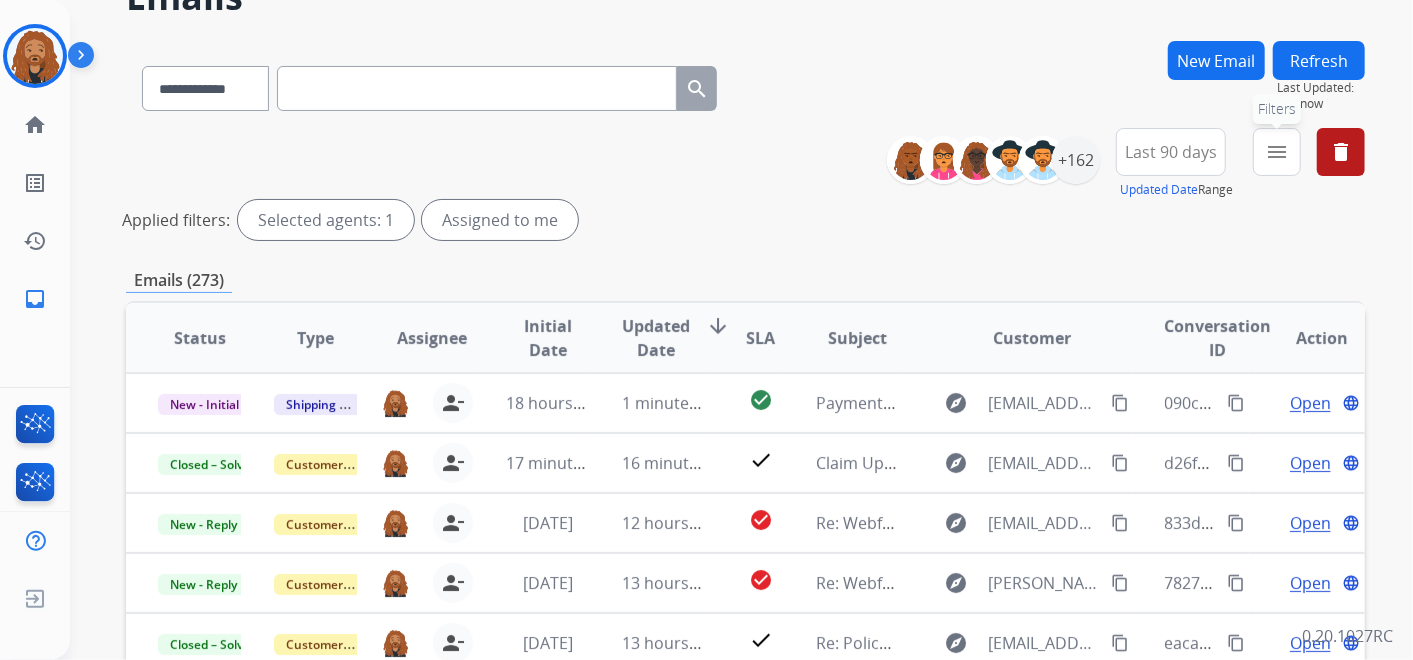 click on "menu  Filters" at bounding box center [1277, 152] 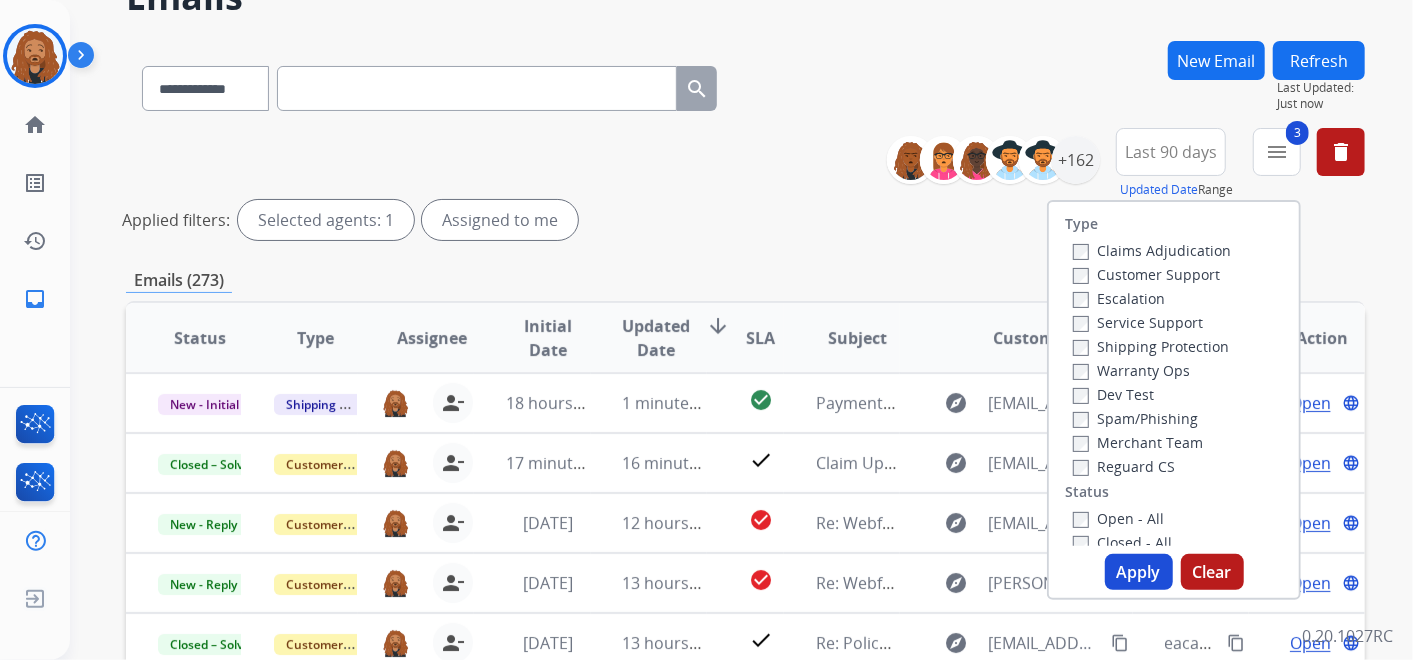 click on "Escalation" at bounding box center [1152, 298] 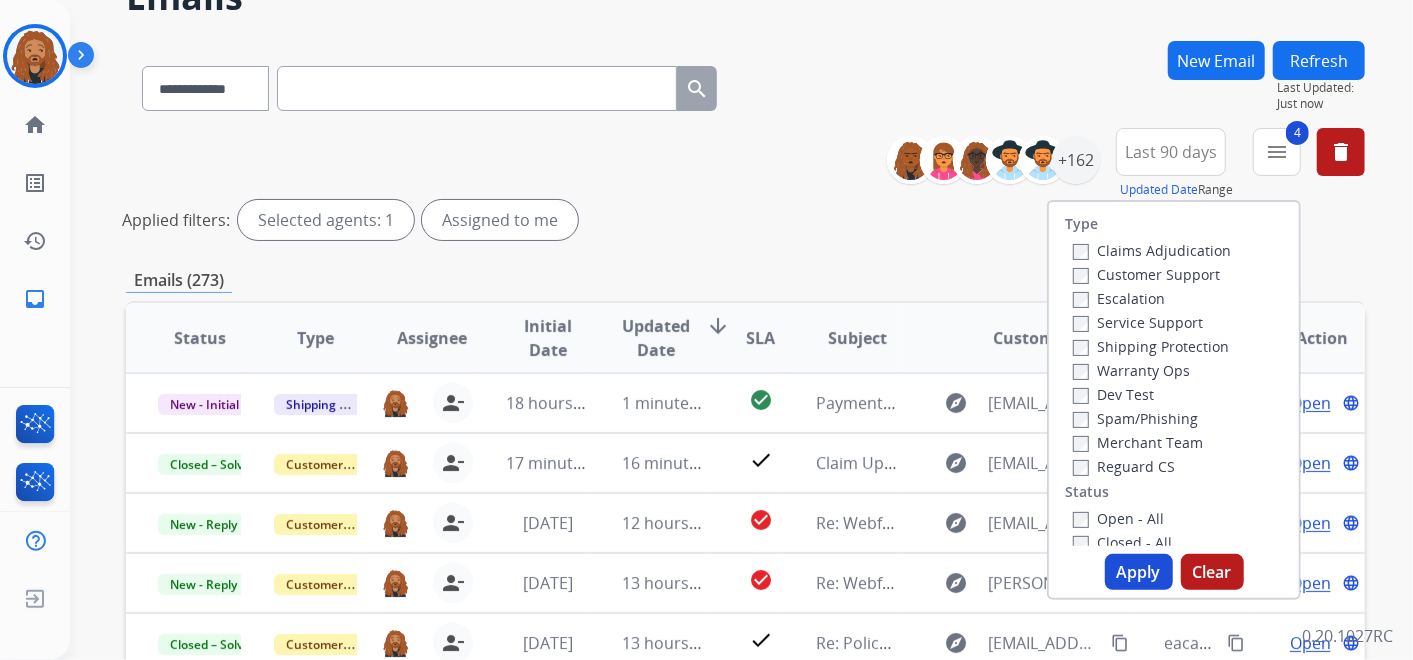 click on "Apply" at bounding box center [1139, 572] 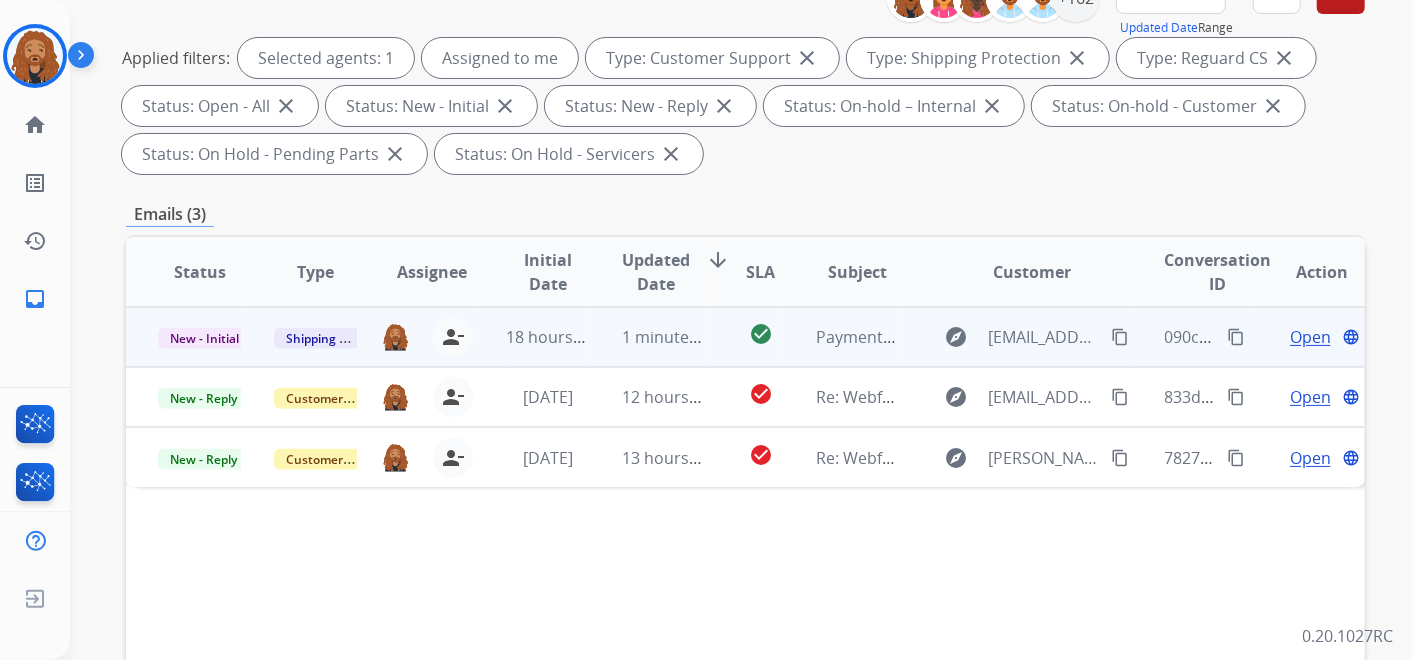 scroll, scrollTop: 333, scrollLeft: 0, axis: vertical 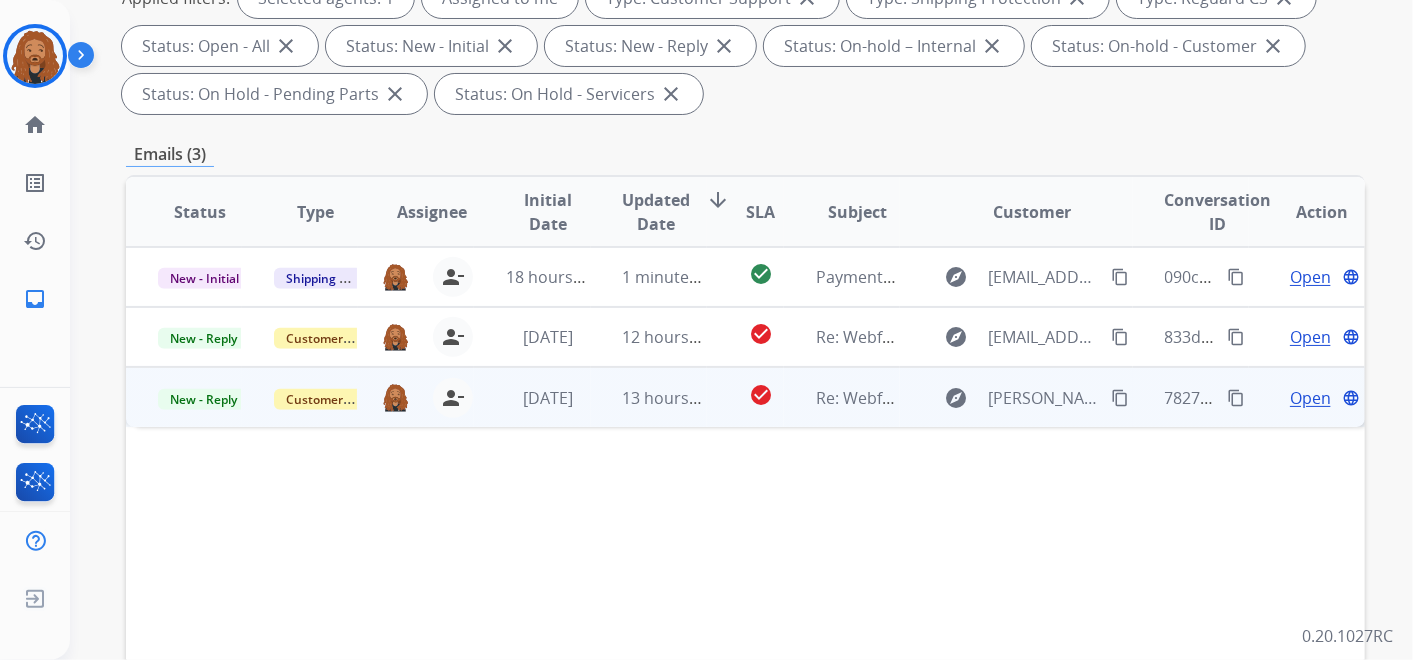 click on "explore malinda.lipscomb@gmail.com content_copy" at bounding box center (1016, 397) 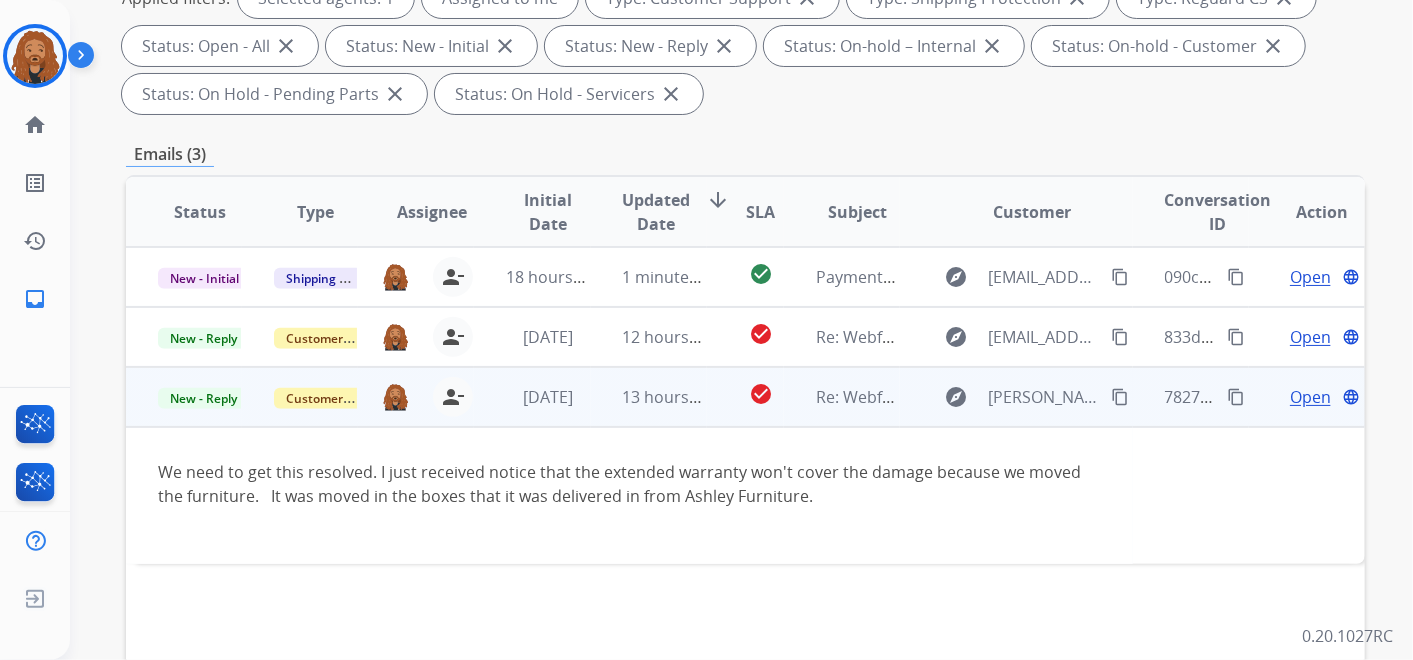 click on "Open" at bounding box center (1310, 397) 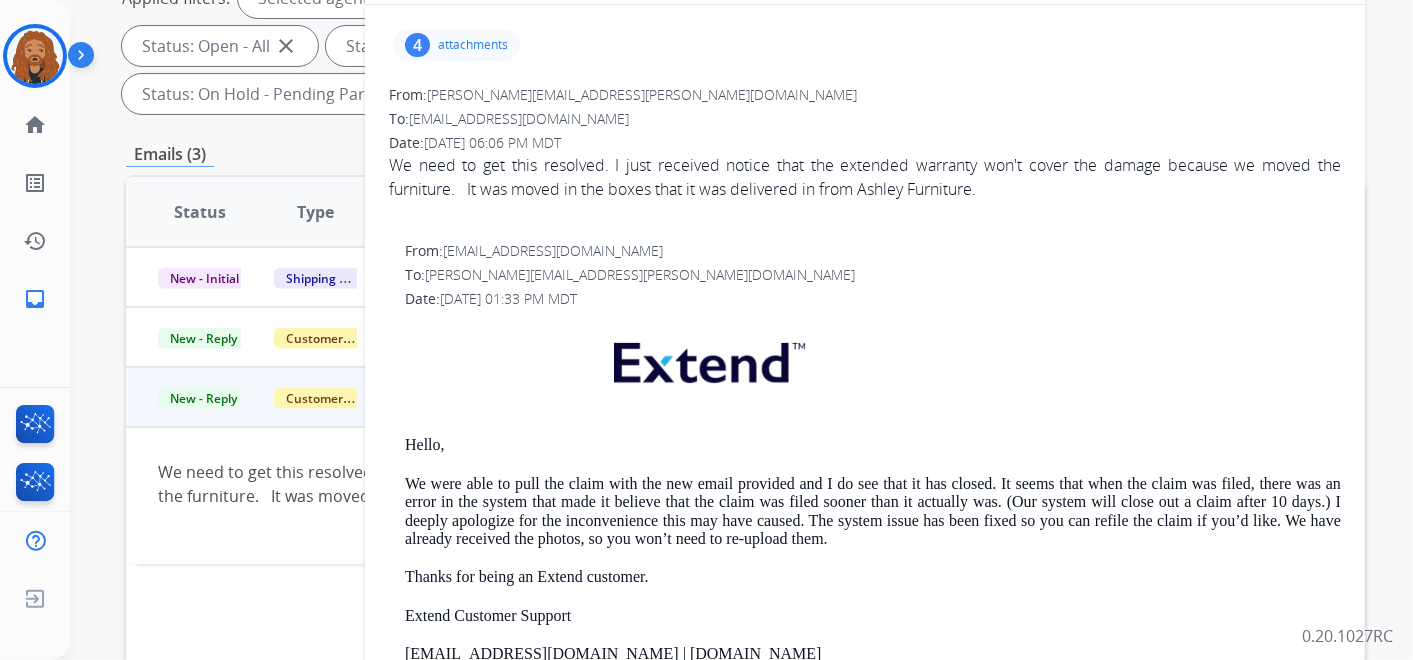 scroll, scrollTop: 0, scrollLeft: 0, axis: both 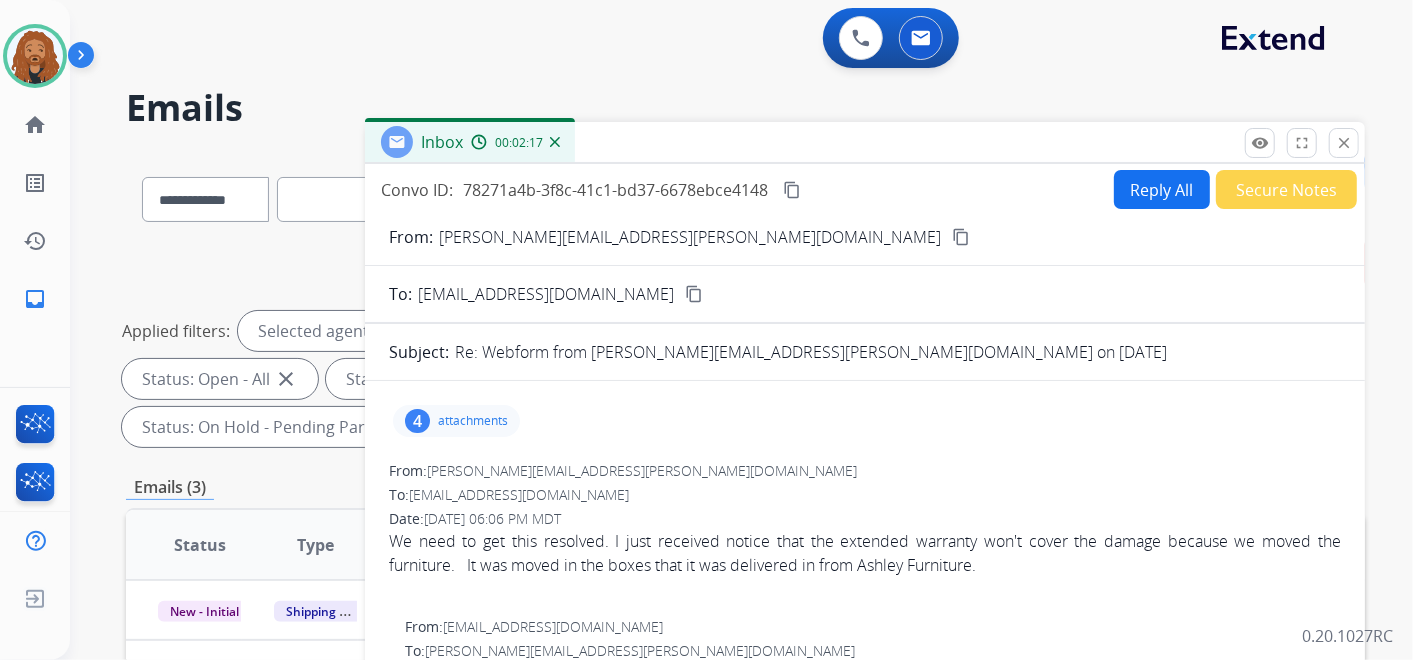 click on "Reply All" at bounding box center (1162, 189) 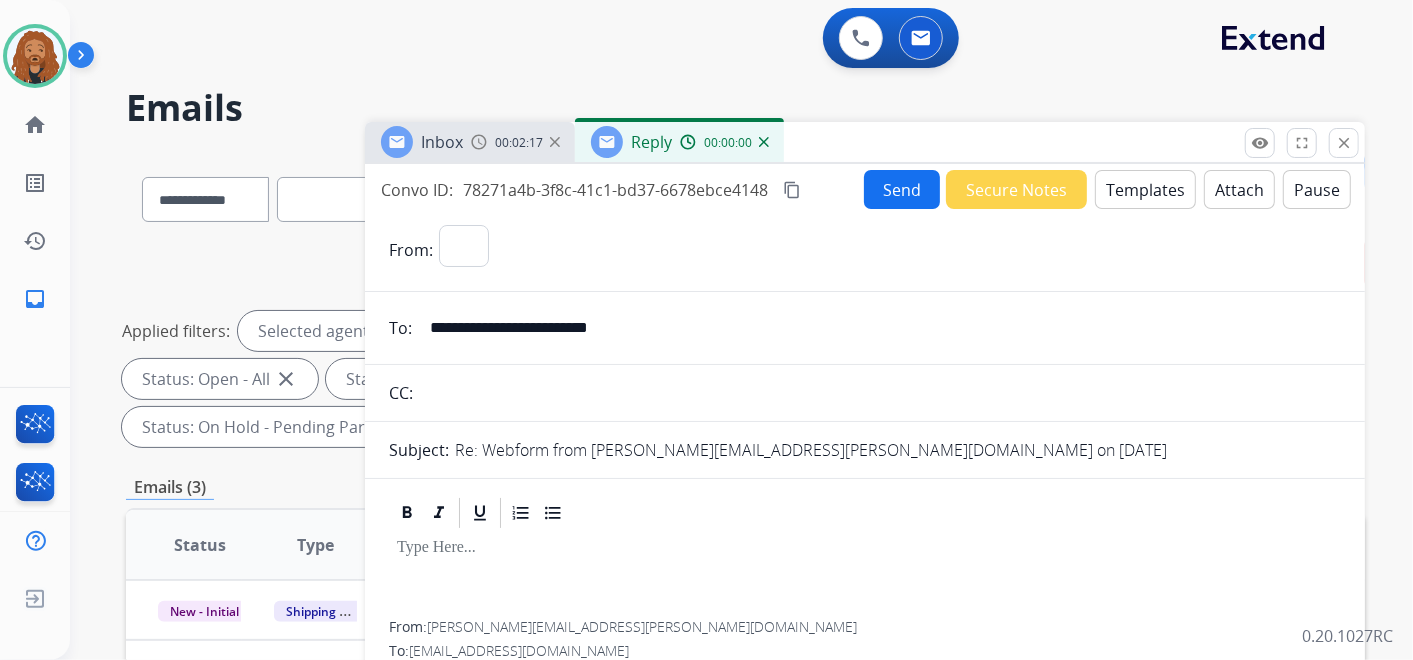 select on "**********" 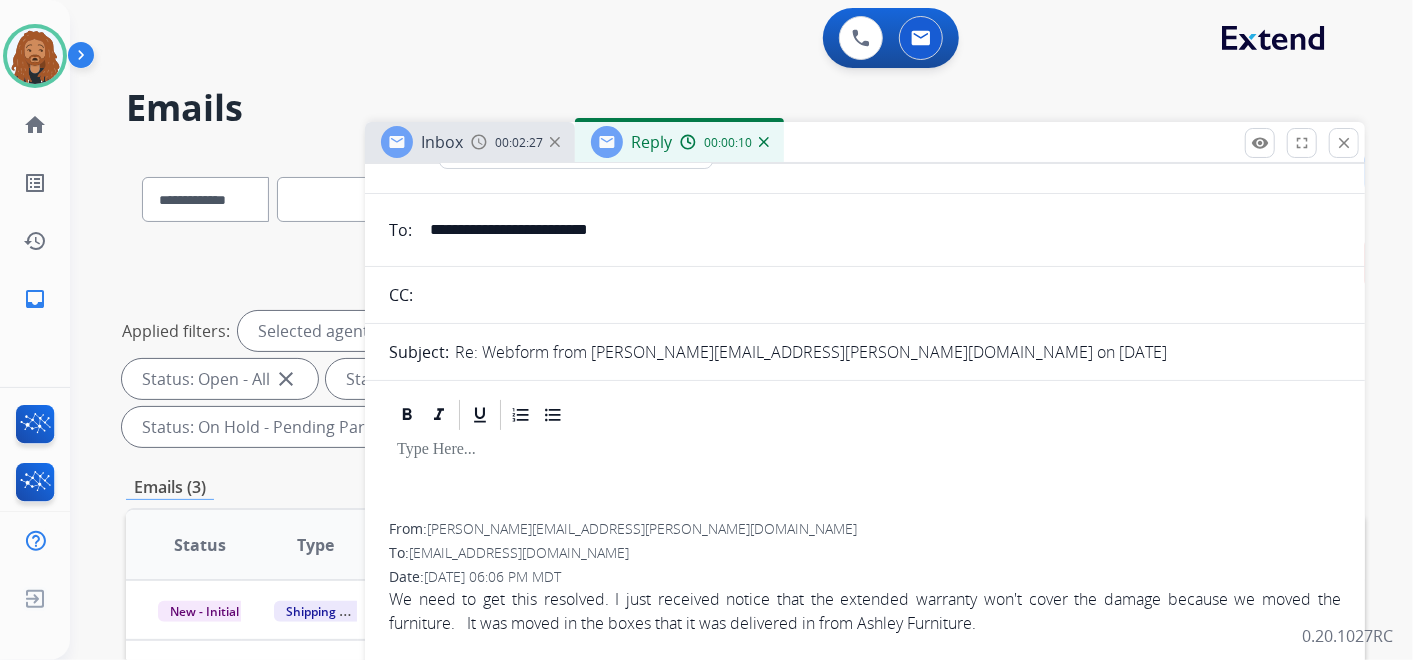 scroll, scrollTop: 0, scrollLeft: 0, axis: both 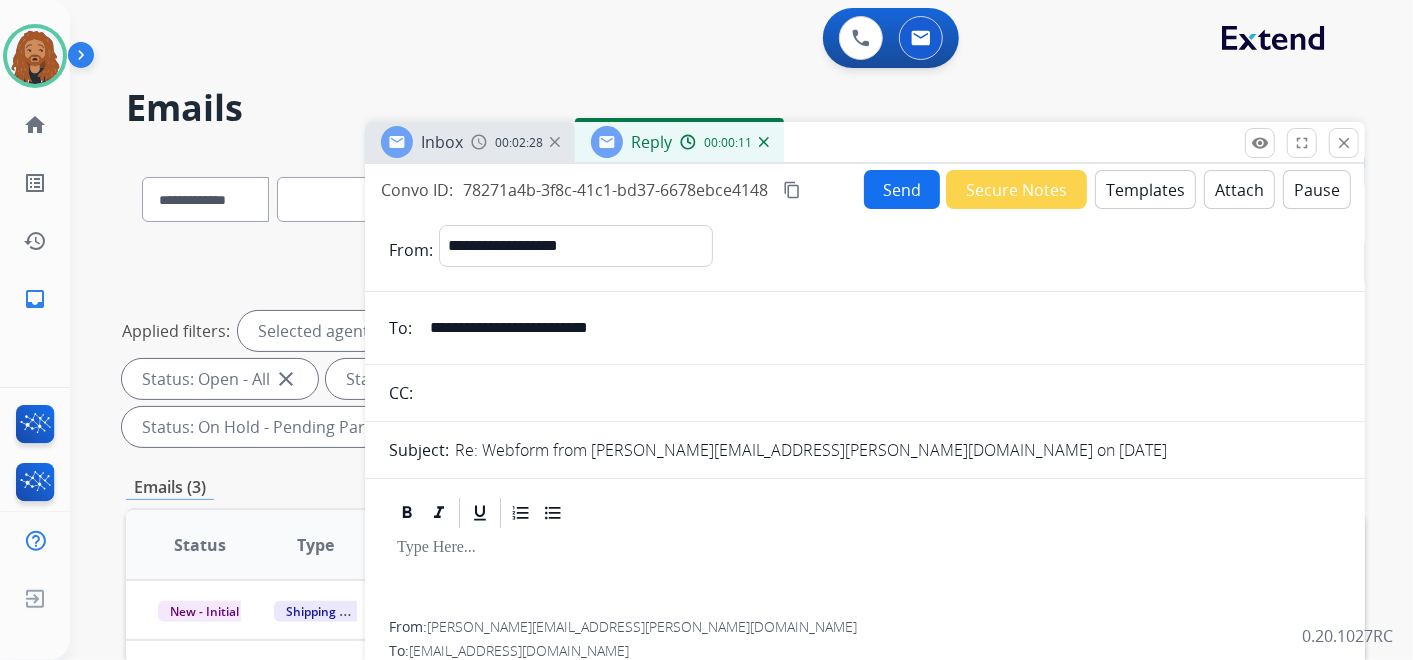 click on "Templates" at bounding box center (1145, 189) 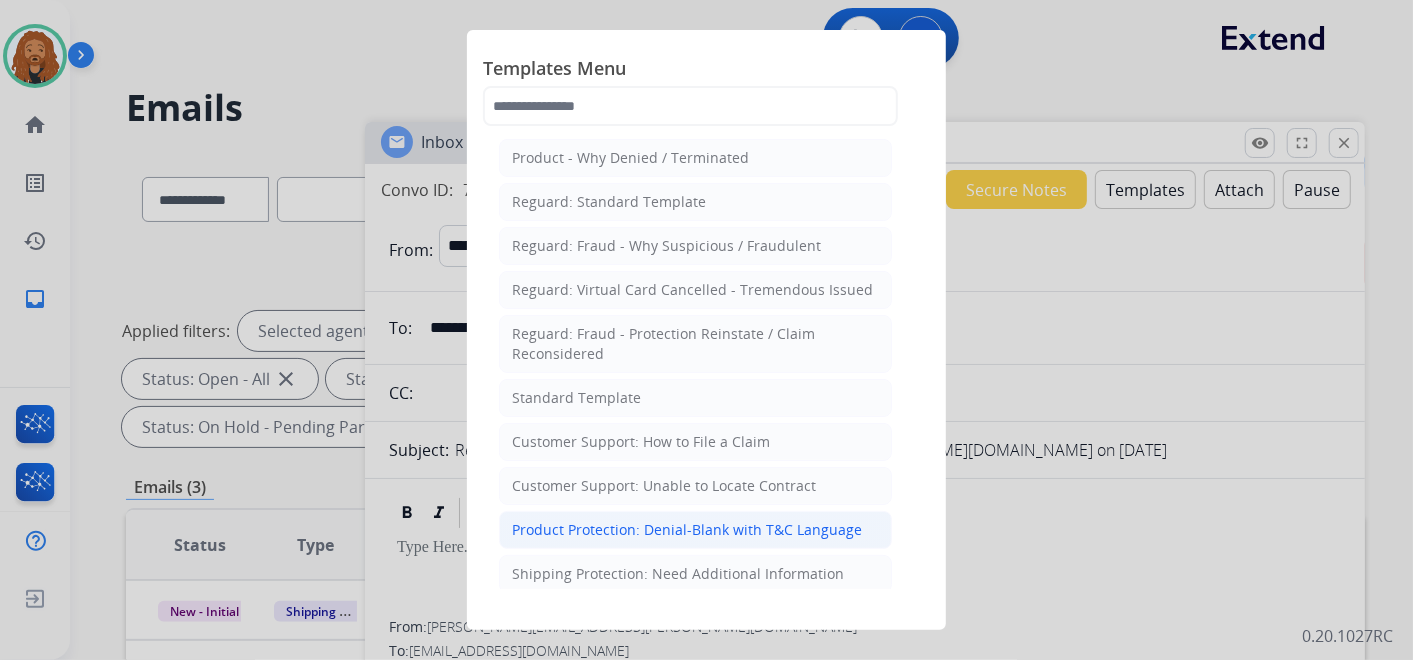 scroll, scrollTop: 222, scrollLeft: 0, axis: vertical 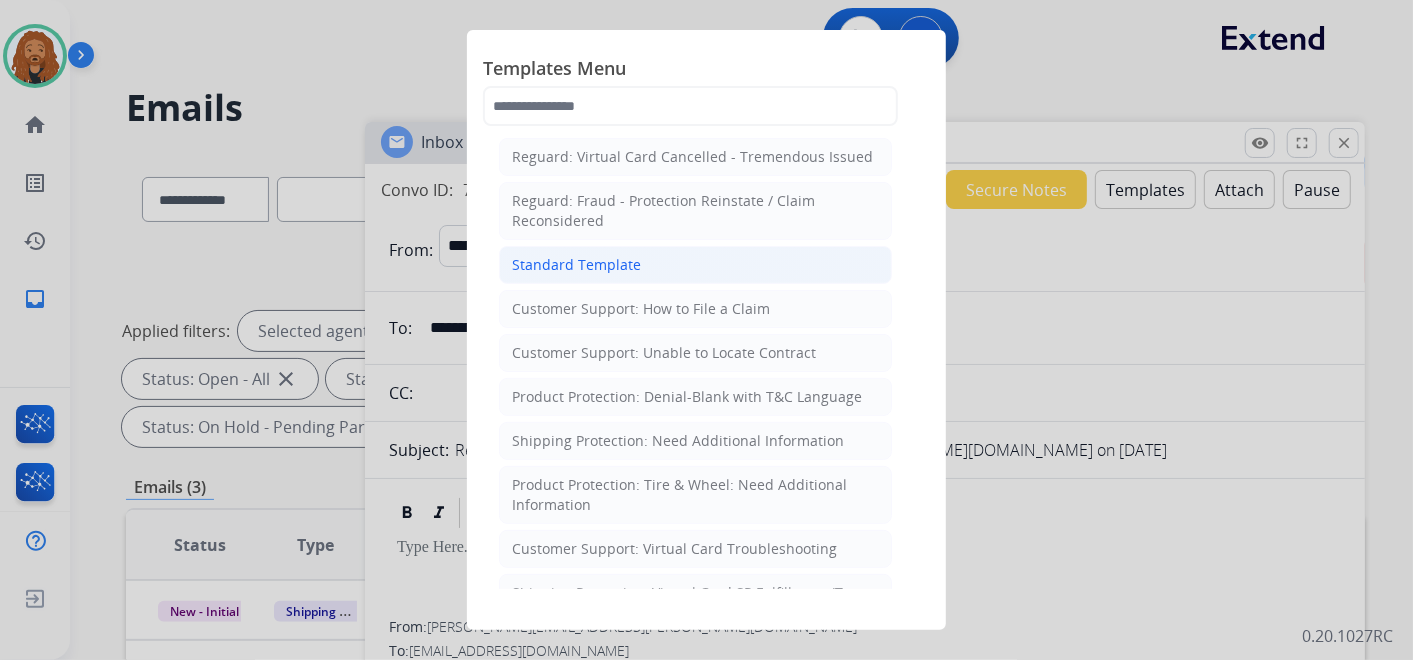 click on "Standard Template" 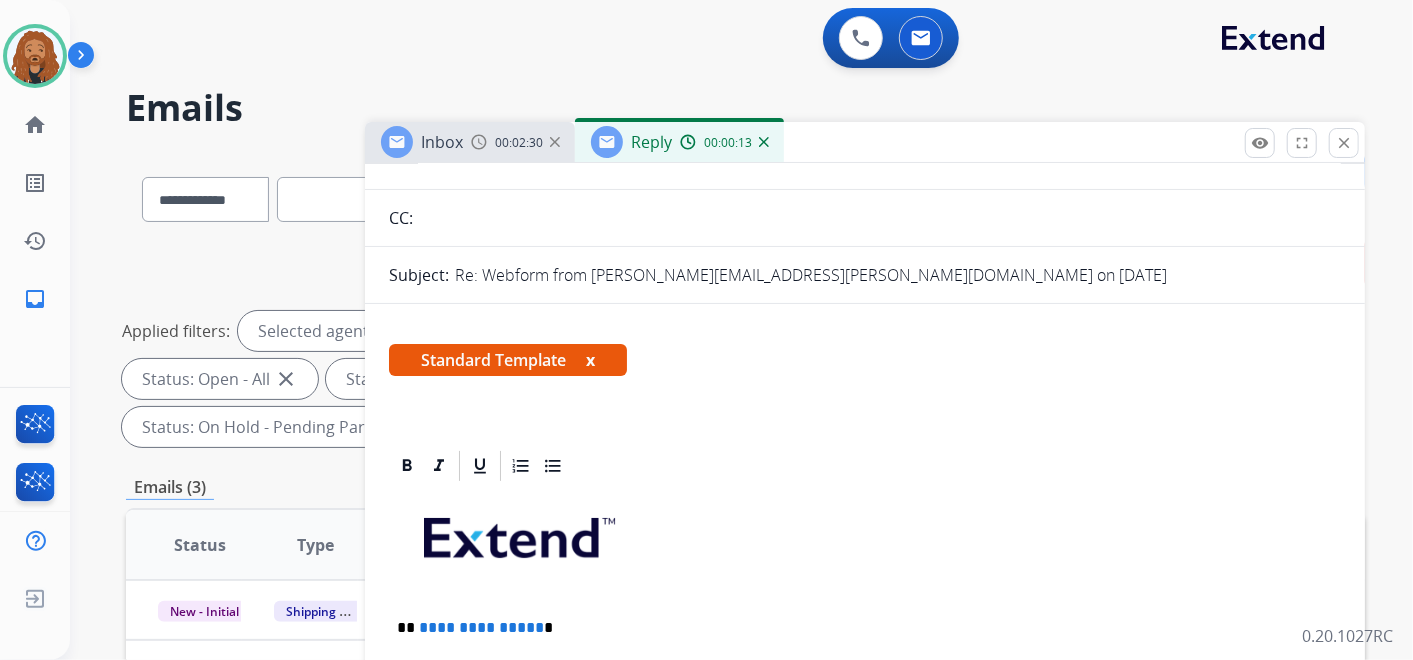 scroll, scrollTop: 333, scrollLeft: 0, axis: vertical 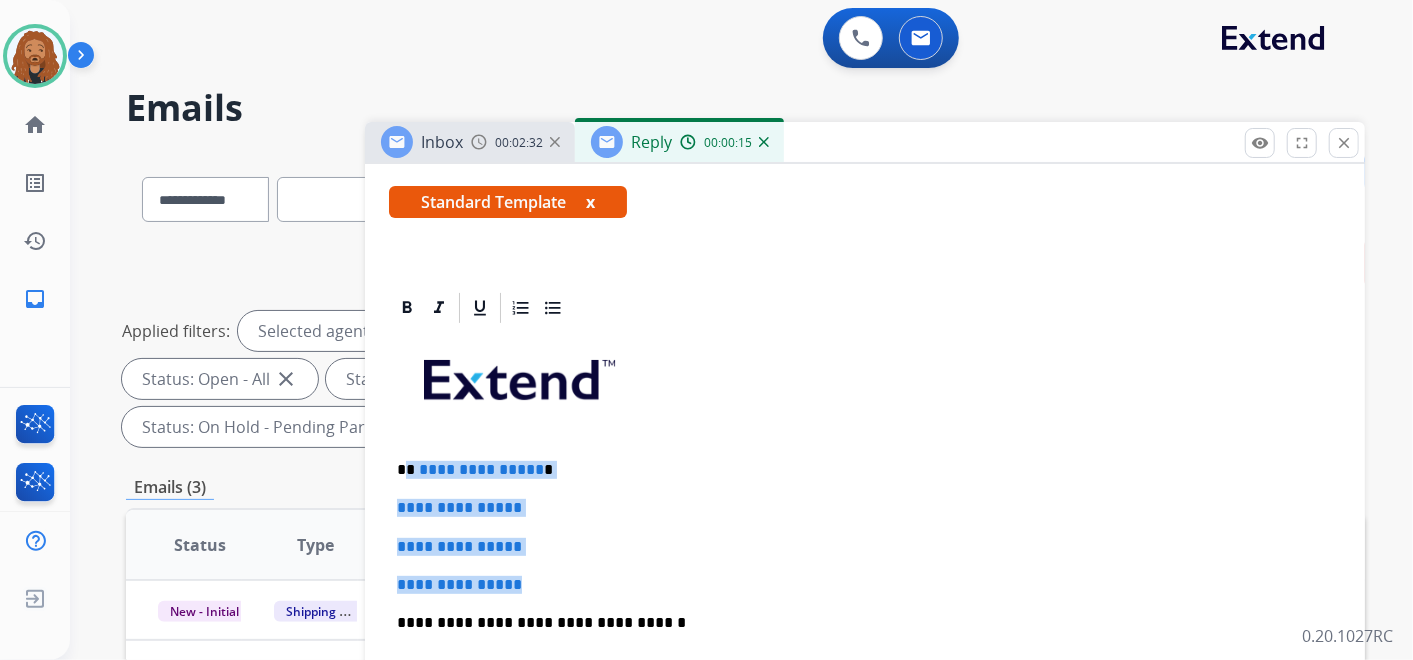 drag, startPoint x: 533, startPoint y: 583, endPoint x: 408, endPoint y: 449, distance: 183.25119 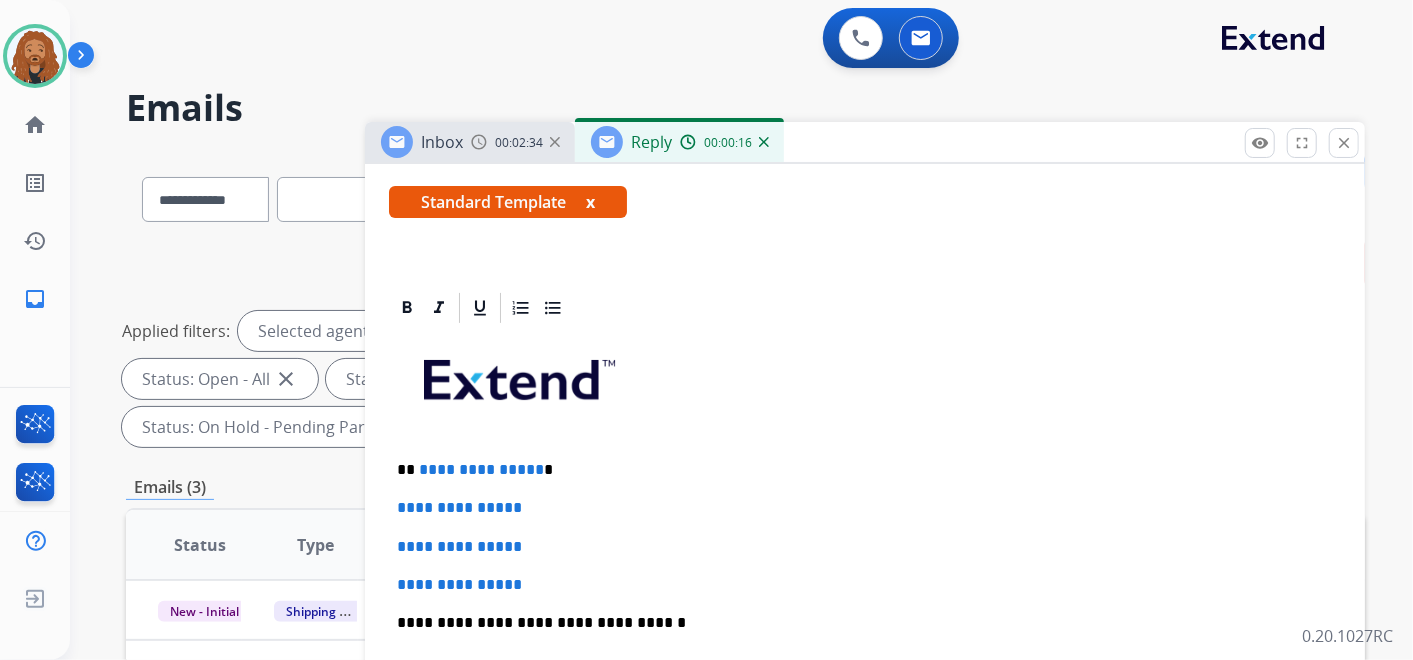 type 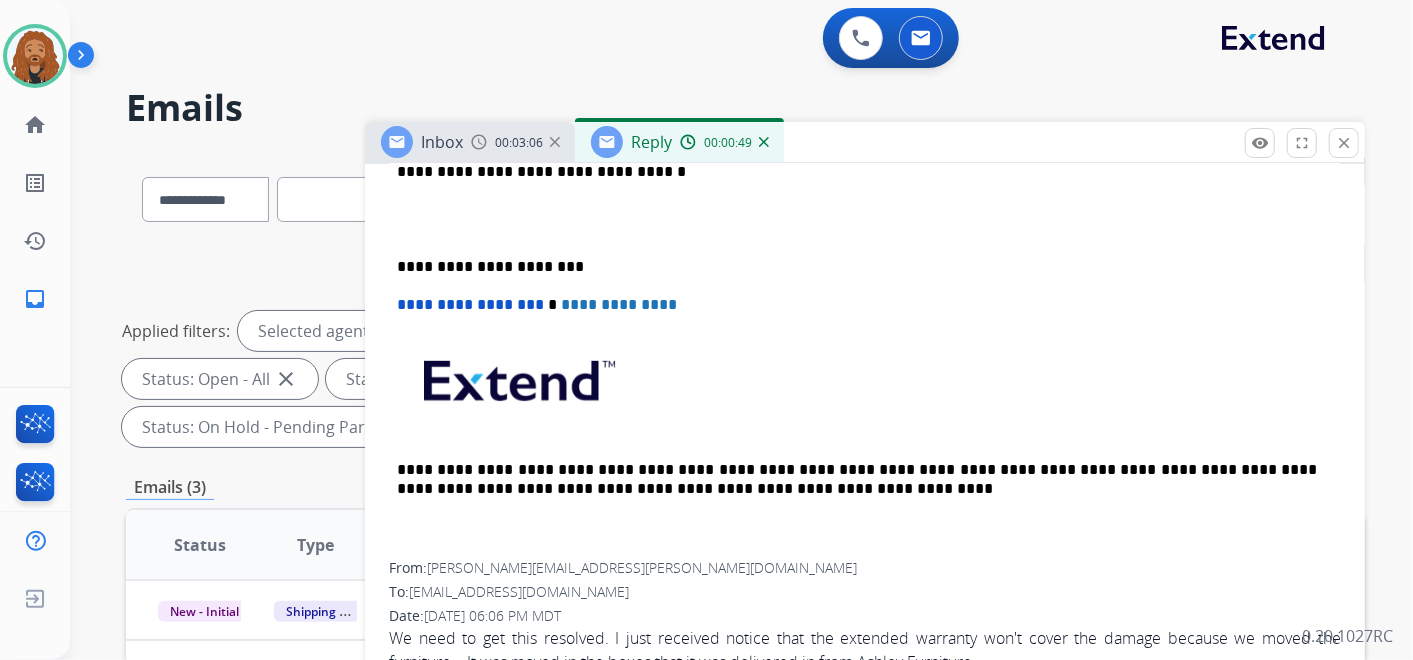 scroll, scrollTop: 660, scrollLeft: 0, axis: vertical 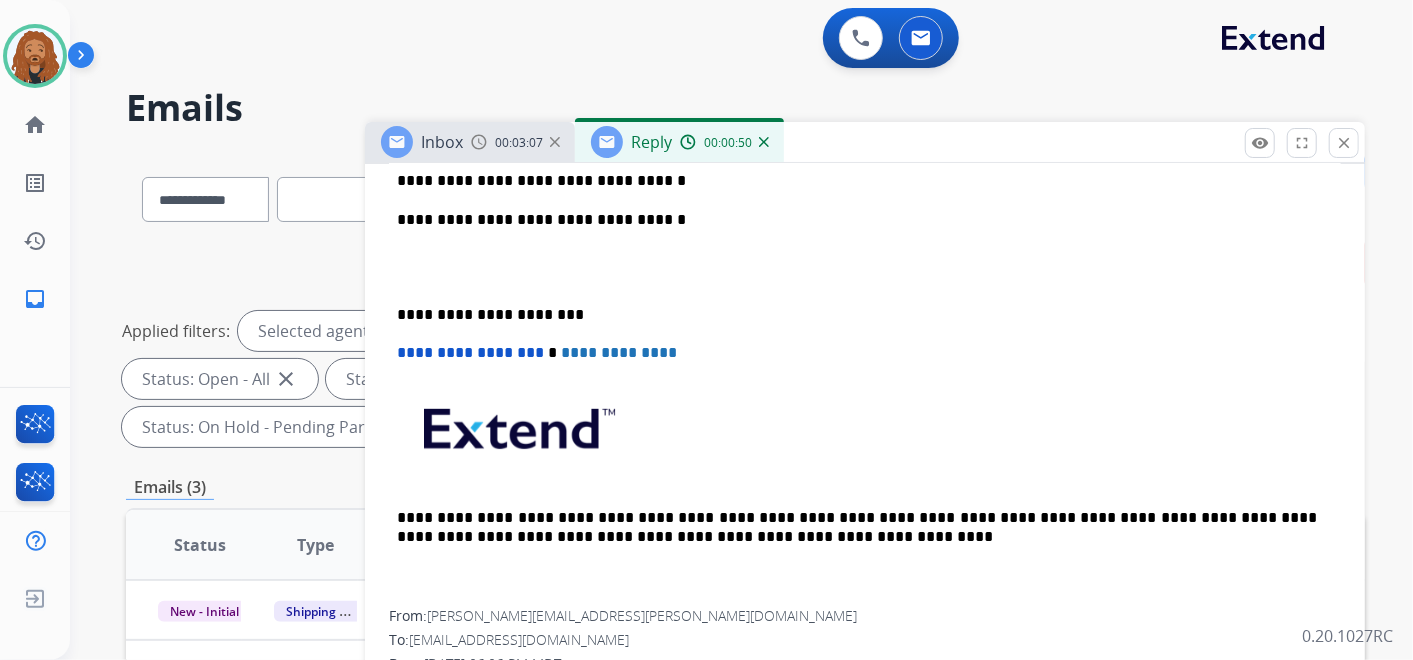 click on "**********" at bounding box center (857, 181) 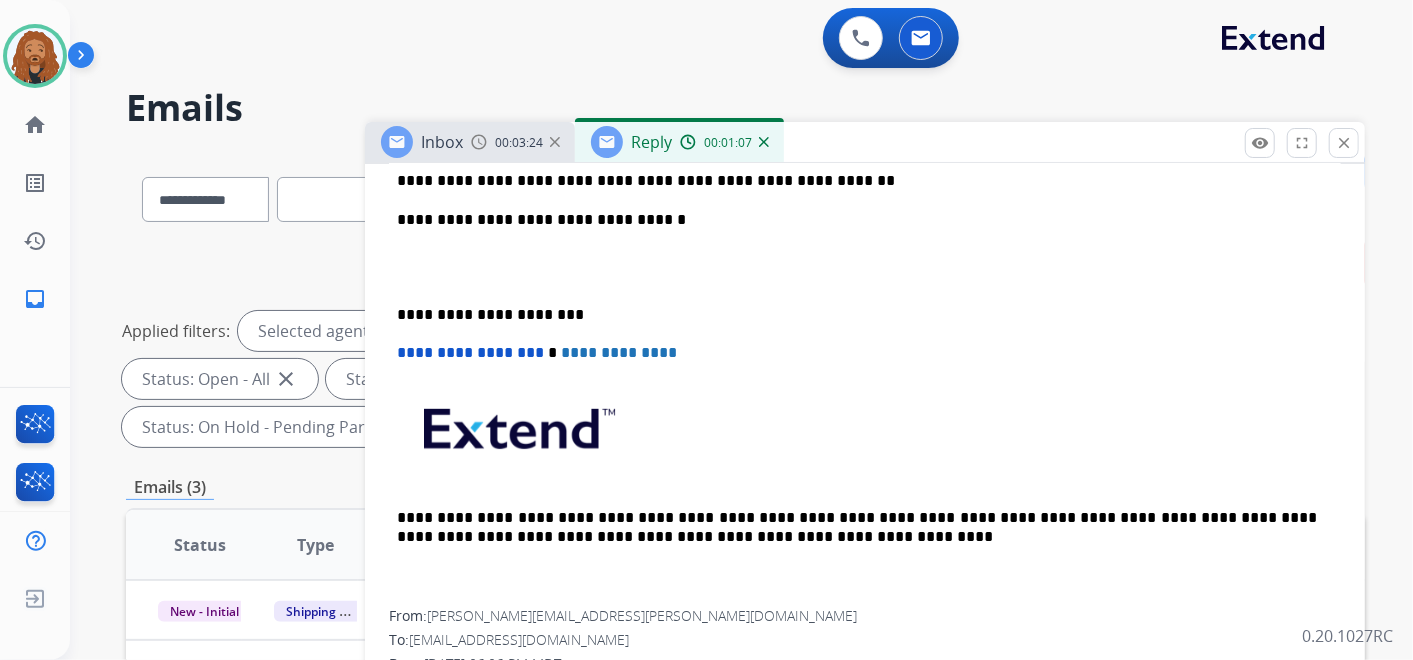 click on "**********" at bounding box center [857, 181] 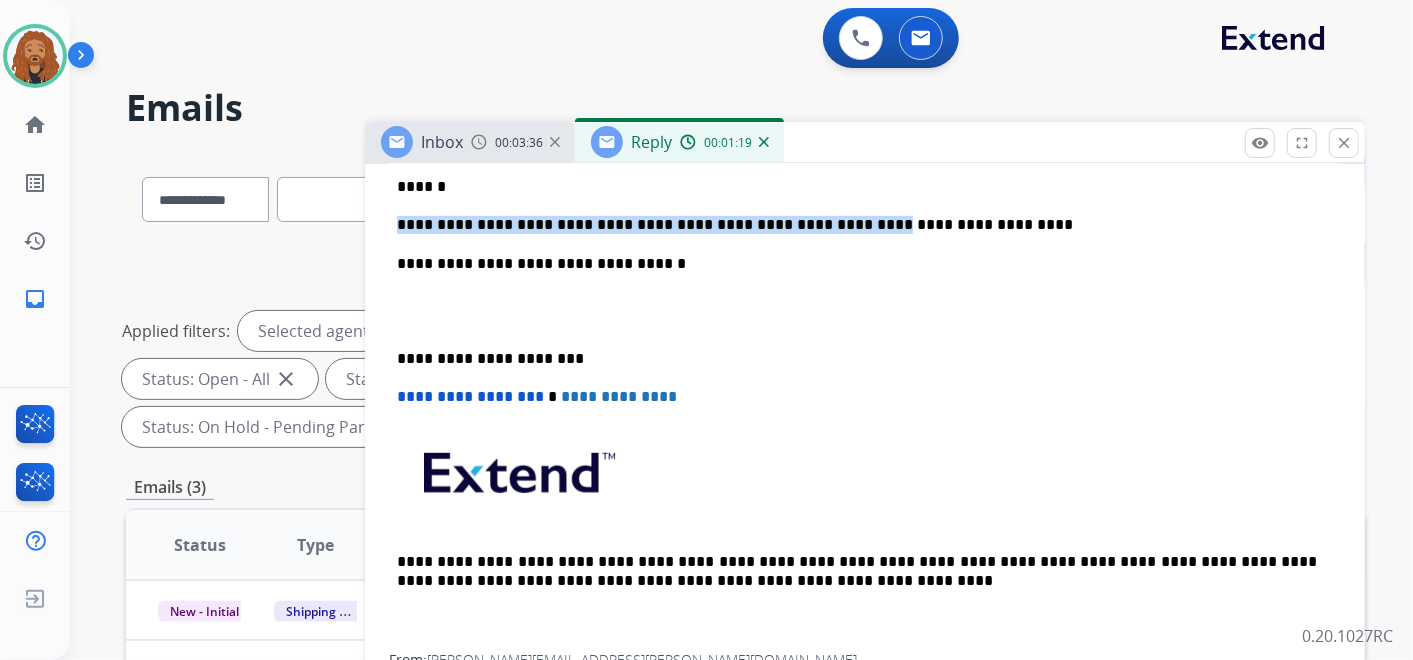 scroll, scrollTop: 610, scrollLeft: 0, axis: vertical 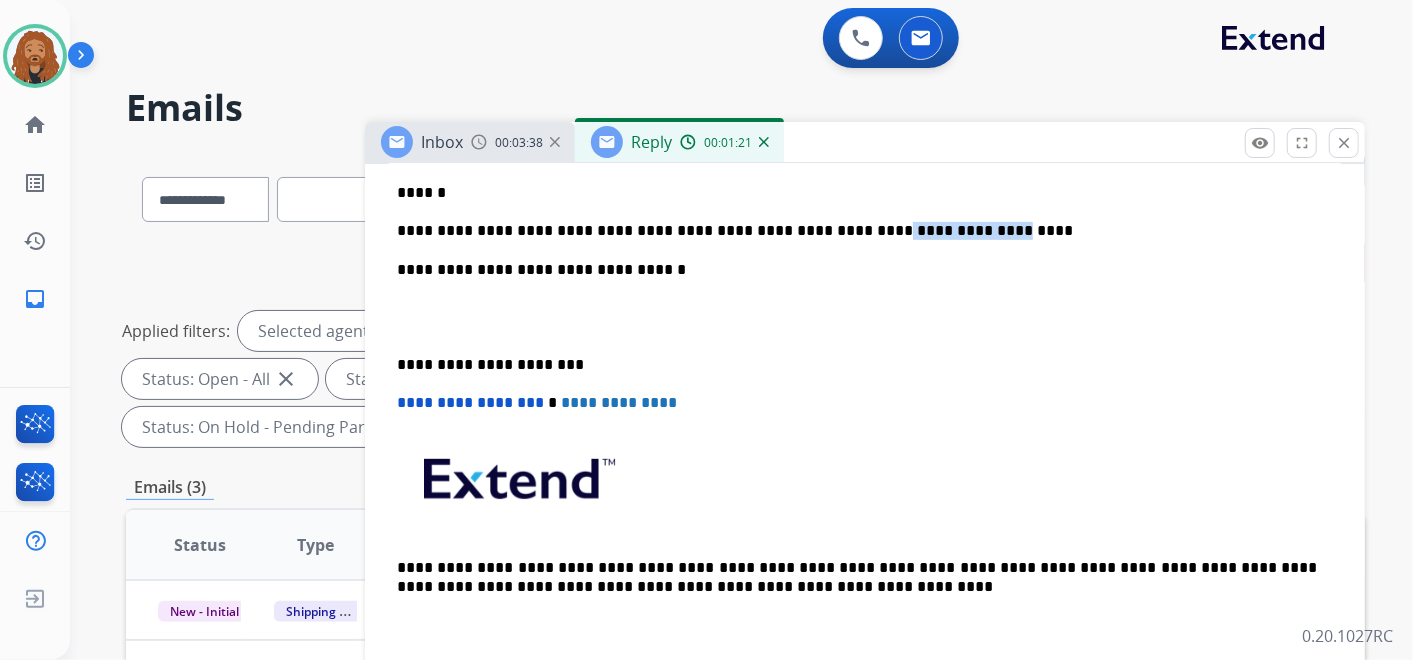 drag, startPoint x: 805, startPoint y: 178, endPoint x: 903, endPoint y: 225, distance: 108.68762 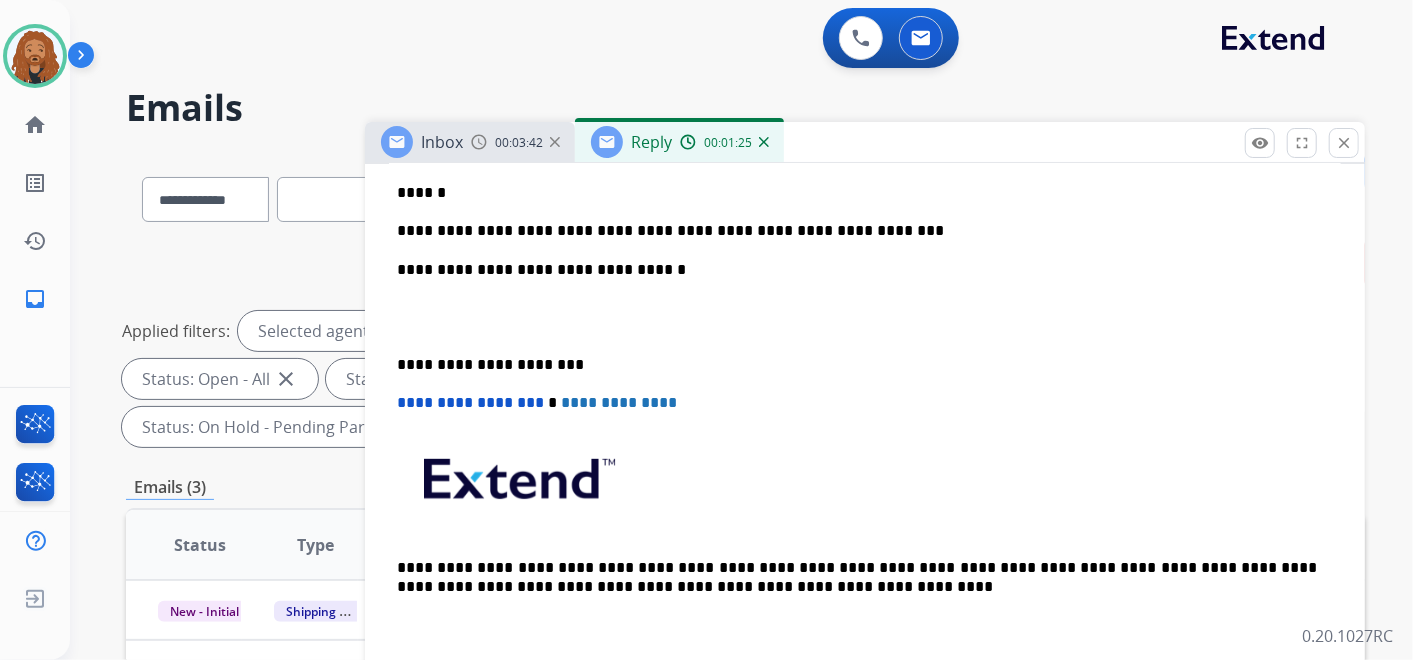 drag, startPoint x: 571, startPoint y: 230, endPoint x: 601, endPoint y: 253, distance: 37.802116 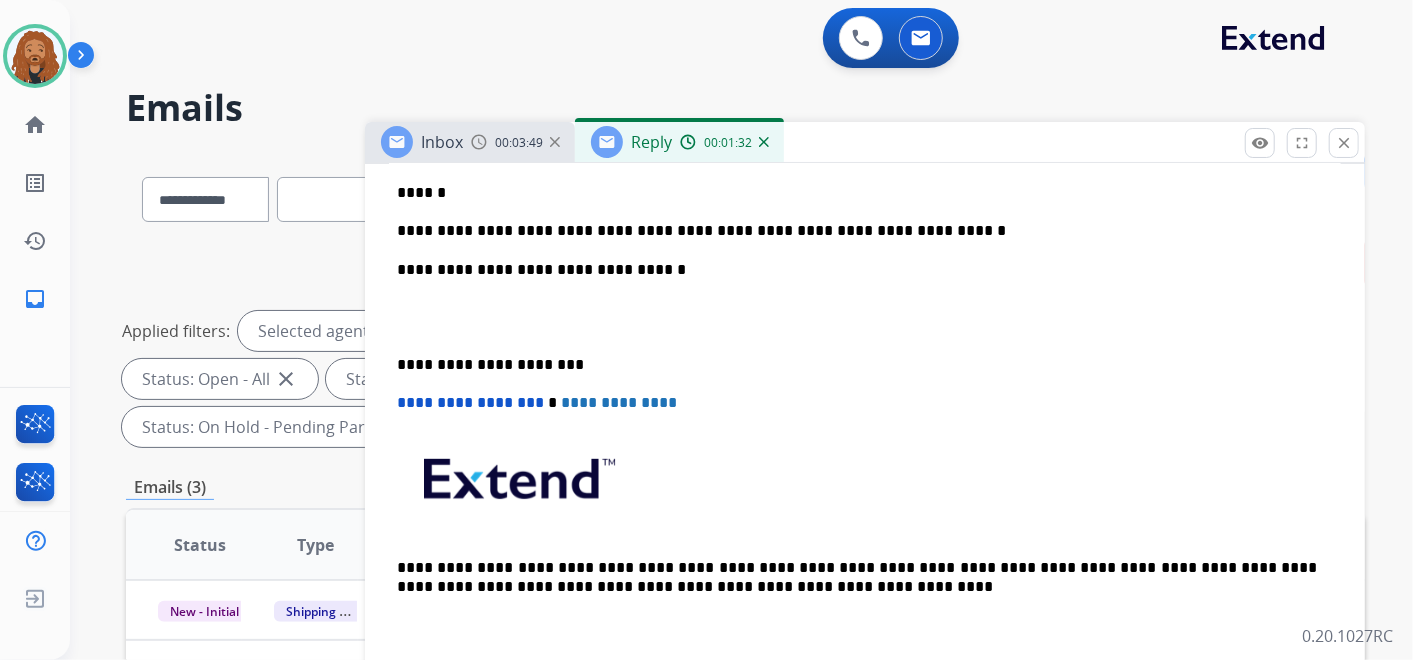 click on "**********" at bounding box center [857, 231] 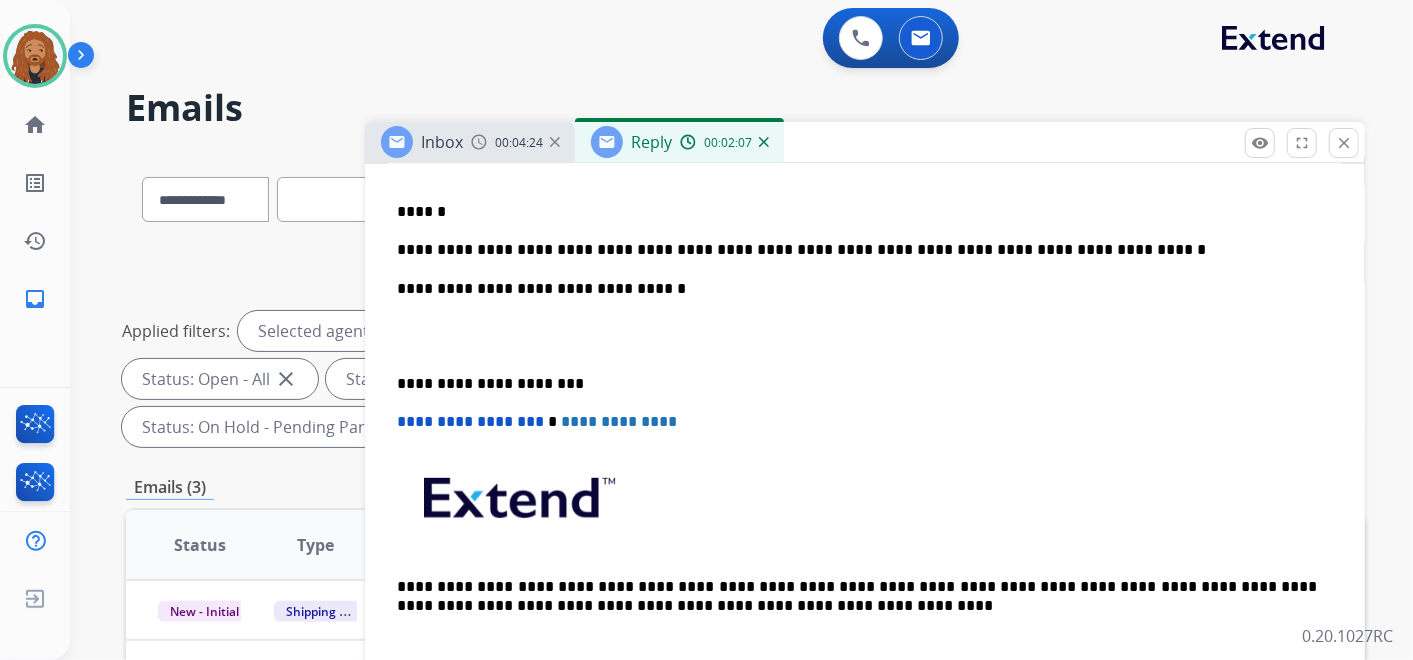 scroll, scrollTop: 327, scrollLeft: 0, axis: vertical 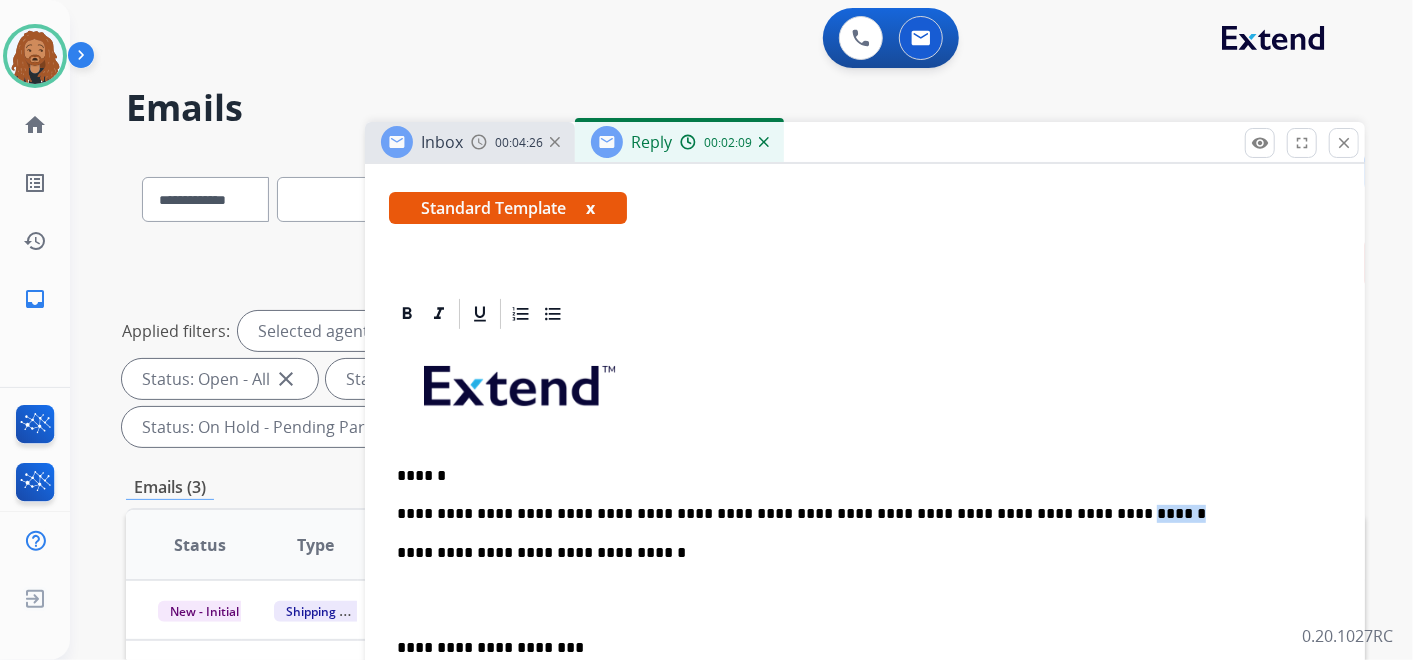 drag, startPoint x: 1052, startPoint y: 505, endPoint x: 1007, endPoint y: 505, distance: 45 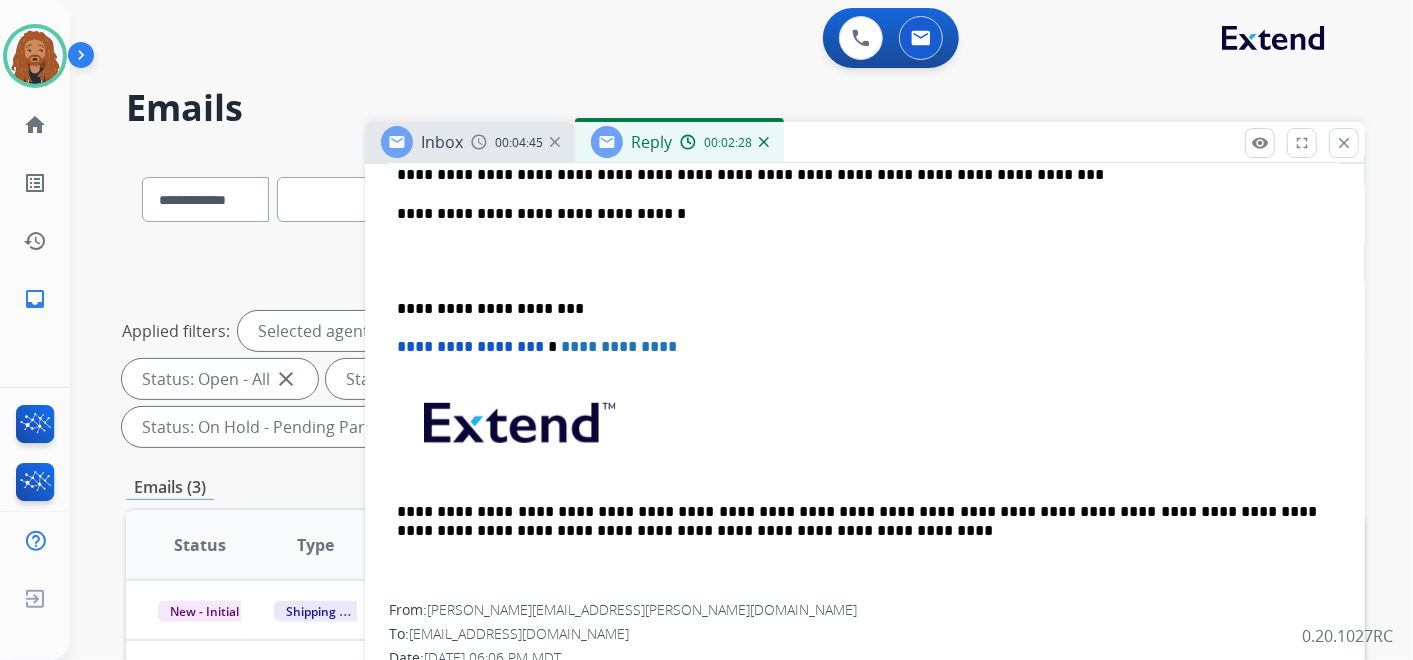 scroll, scrollTop: 660, scrollLeft: 0, axis: vertical 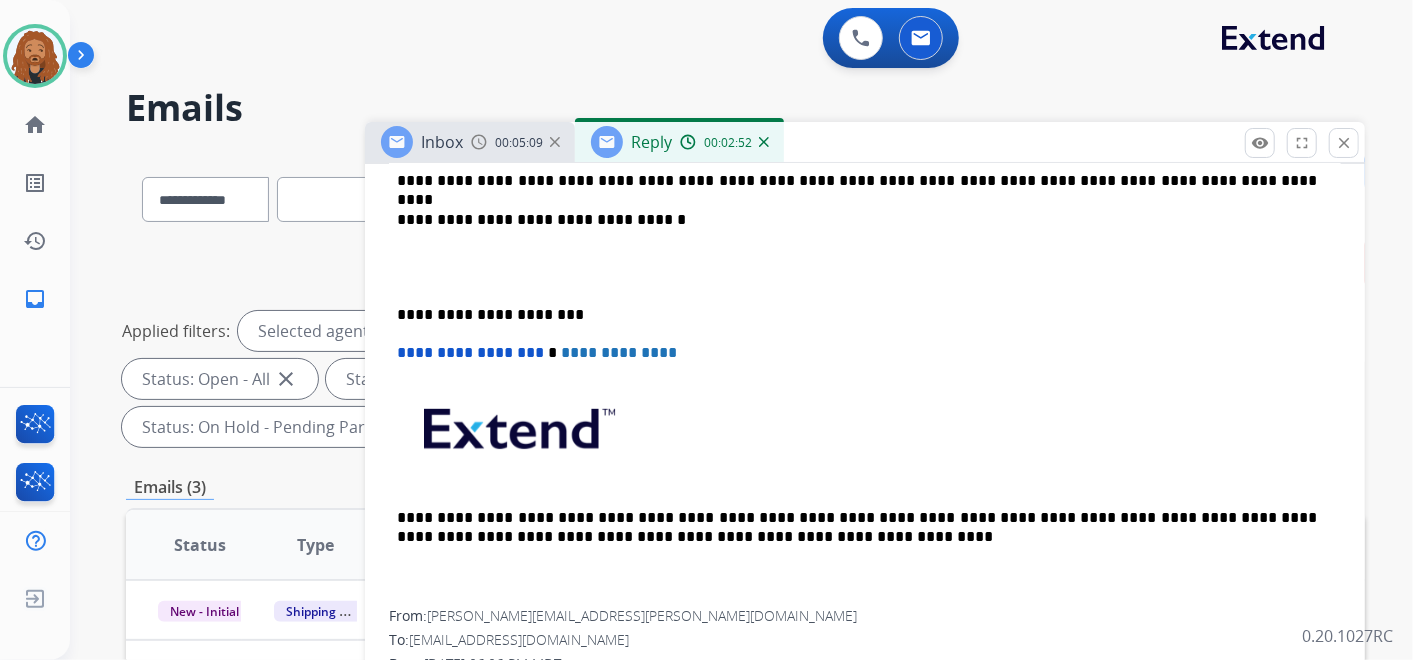 click at bounding box center [865, 267] 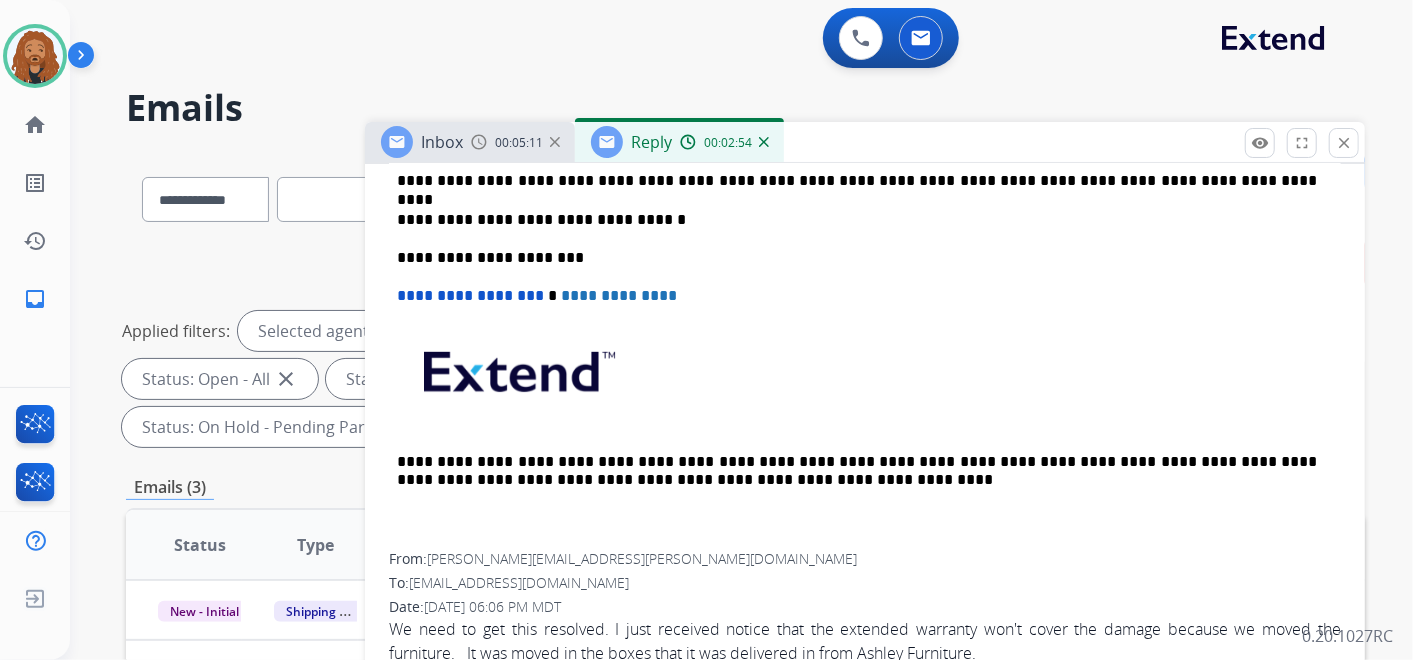 click on "**********" at bounding box center [857, 181] 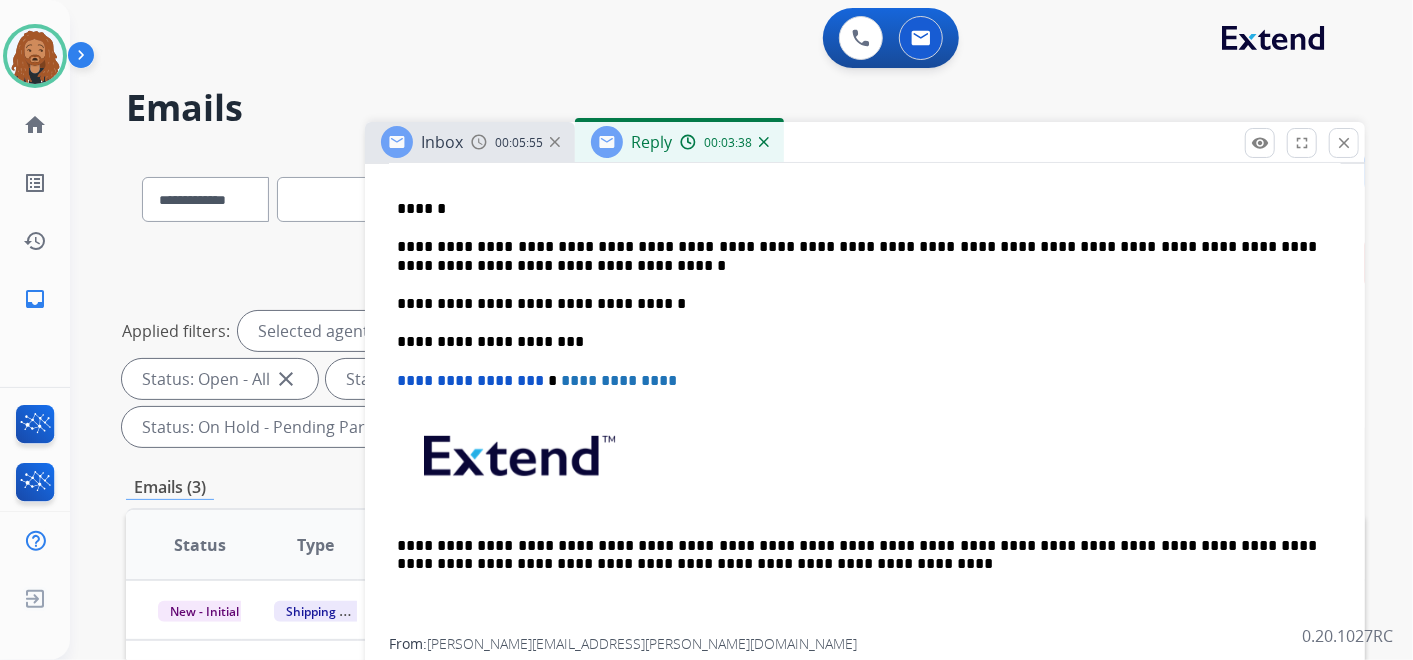 scroll, scrollTop: 549, scrollLeft: 0, axis: vertical 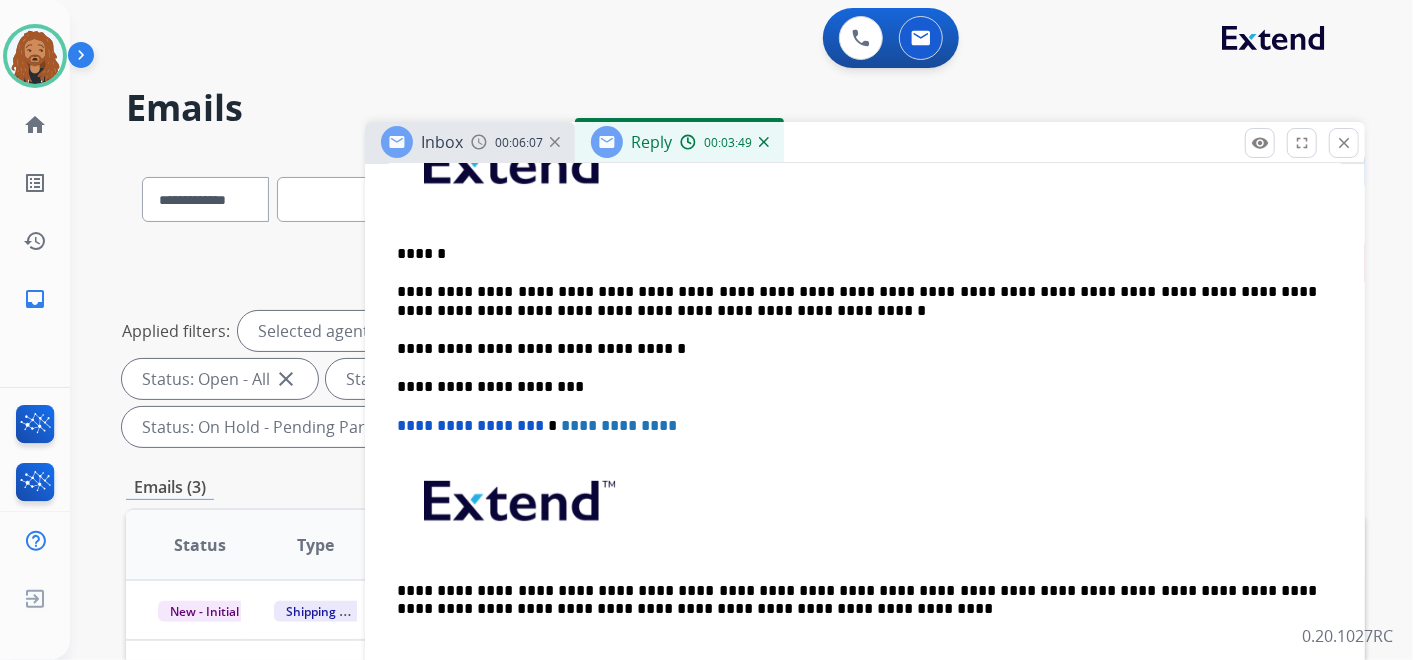 click on "**********" at bounding box center (865, 396) 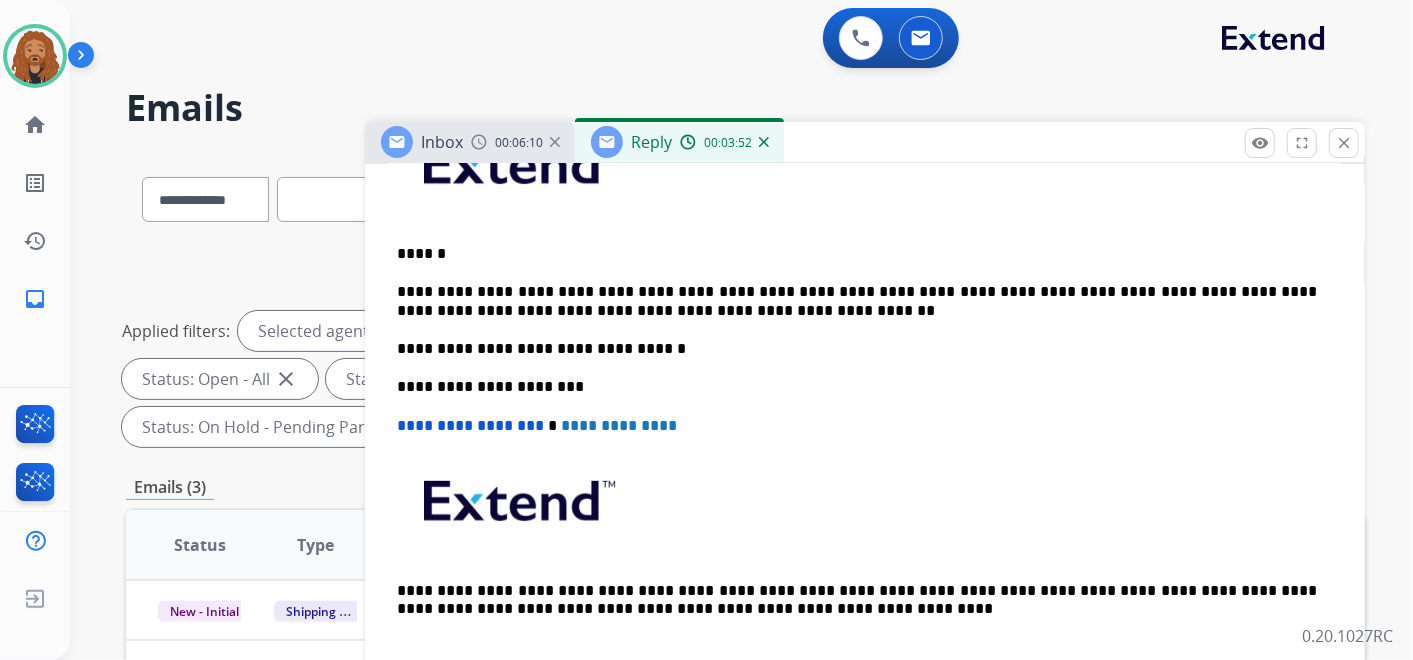 click on "**********" at bounding box center (857, 301) 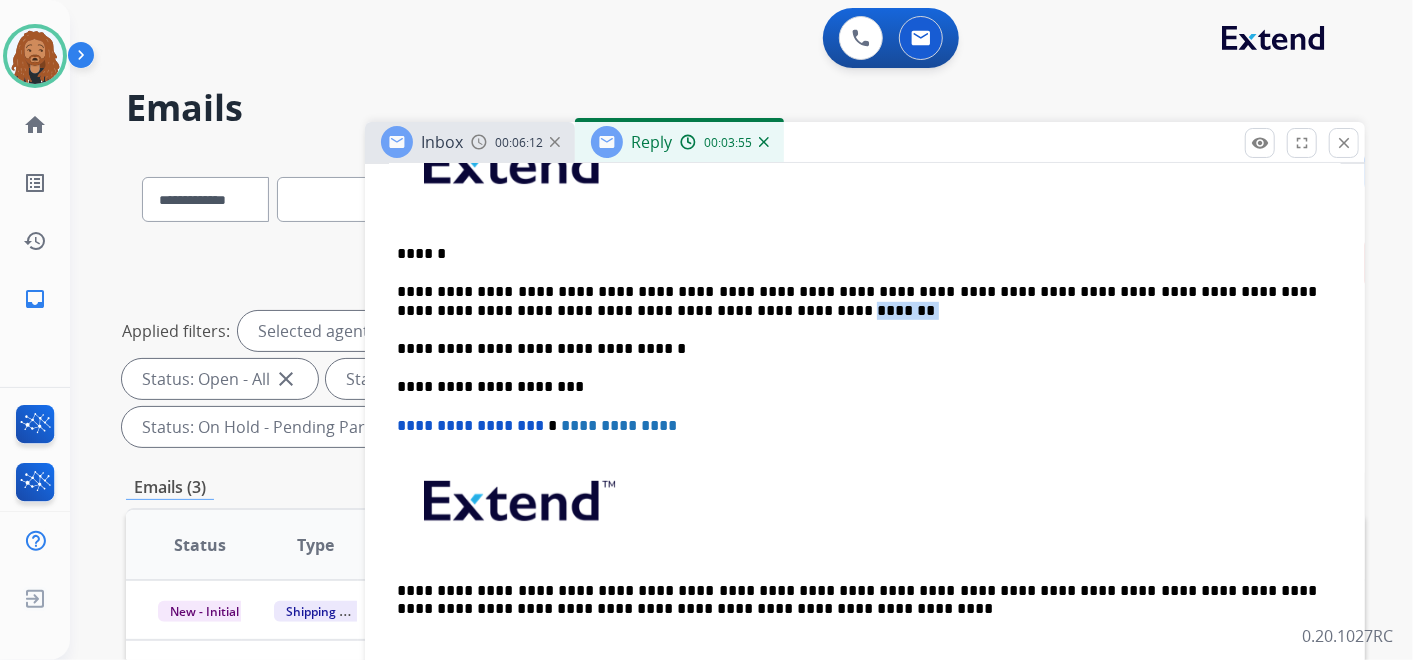 drag, startPoint x: 665, startPoint y: 311, endPoint x: 614, endPoint y: 308, distance: 51.088158 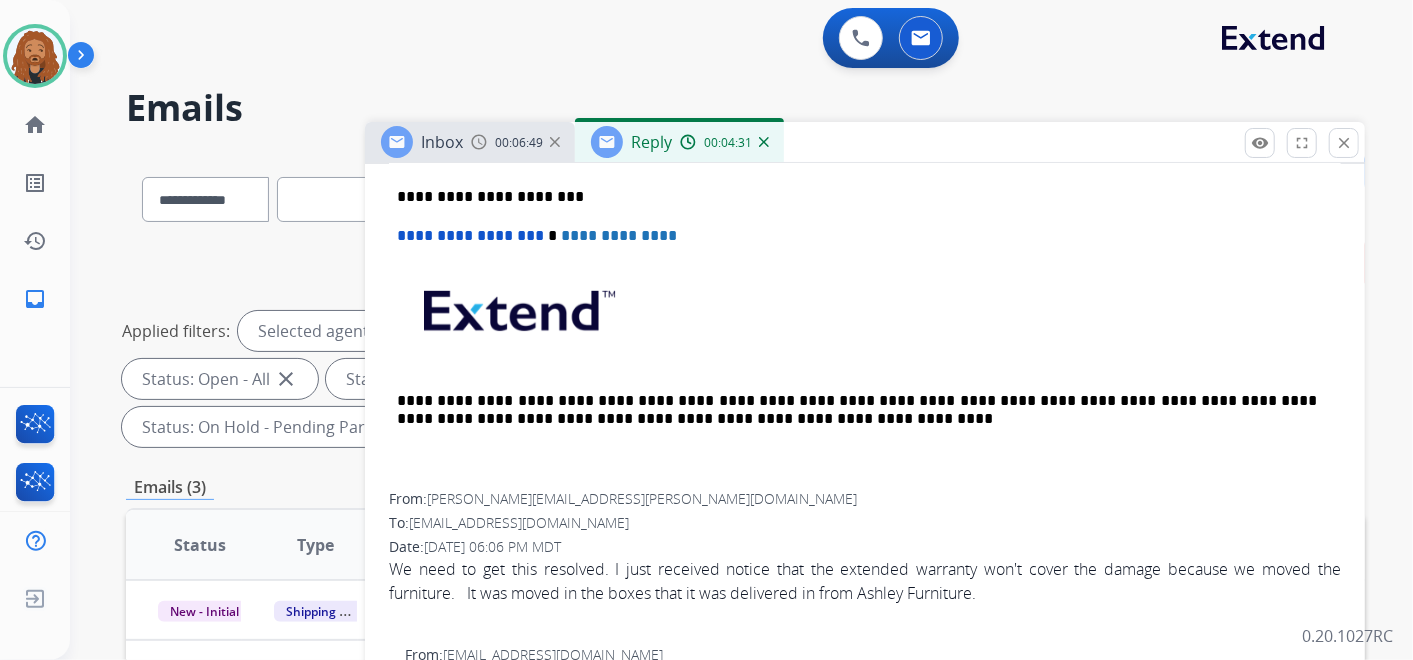 scroll, scrollTop: 549, scrollLeft: 0, axis: vertical 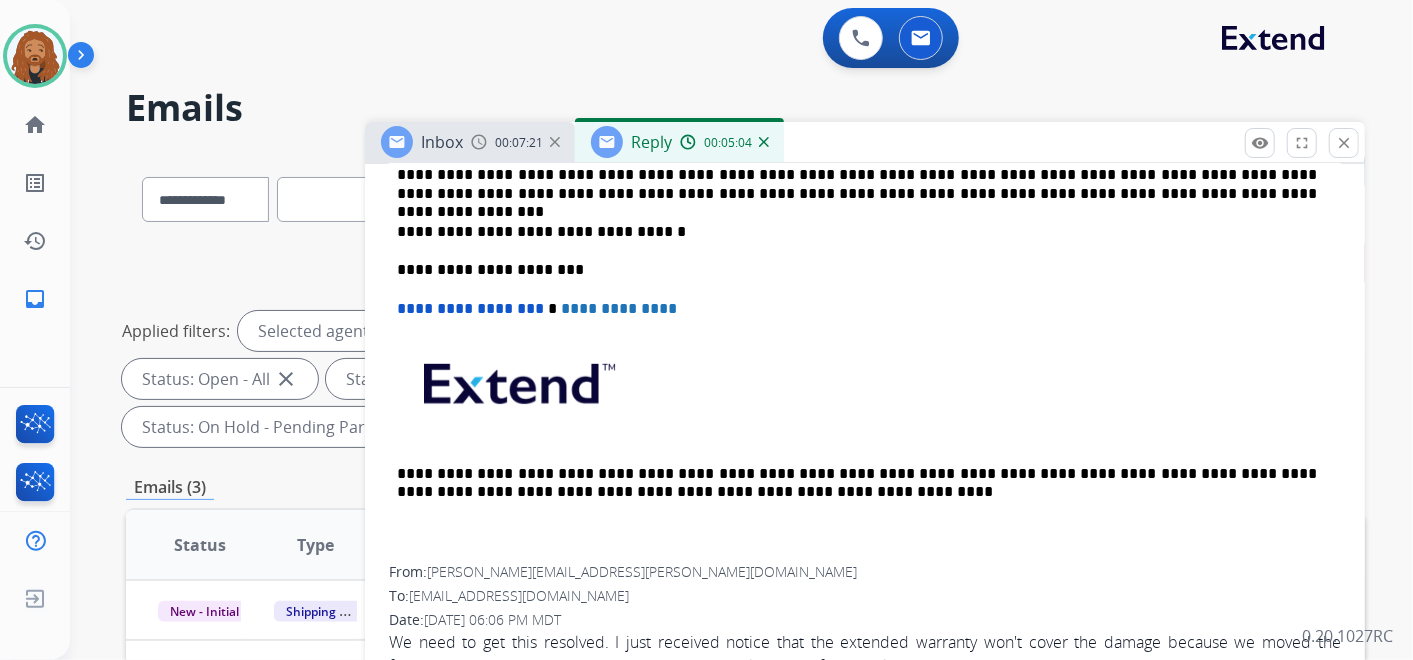 click on "**********" at bounding box center [857, 184] 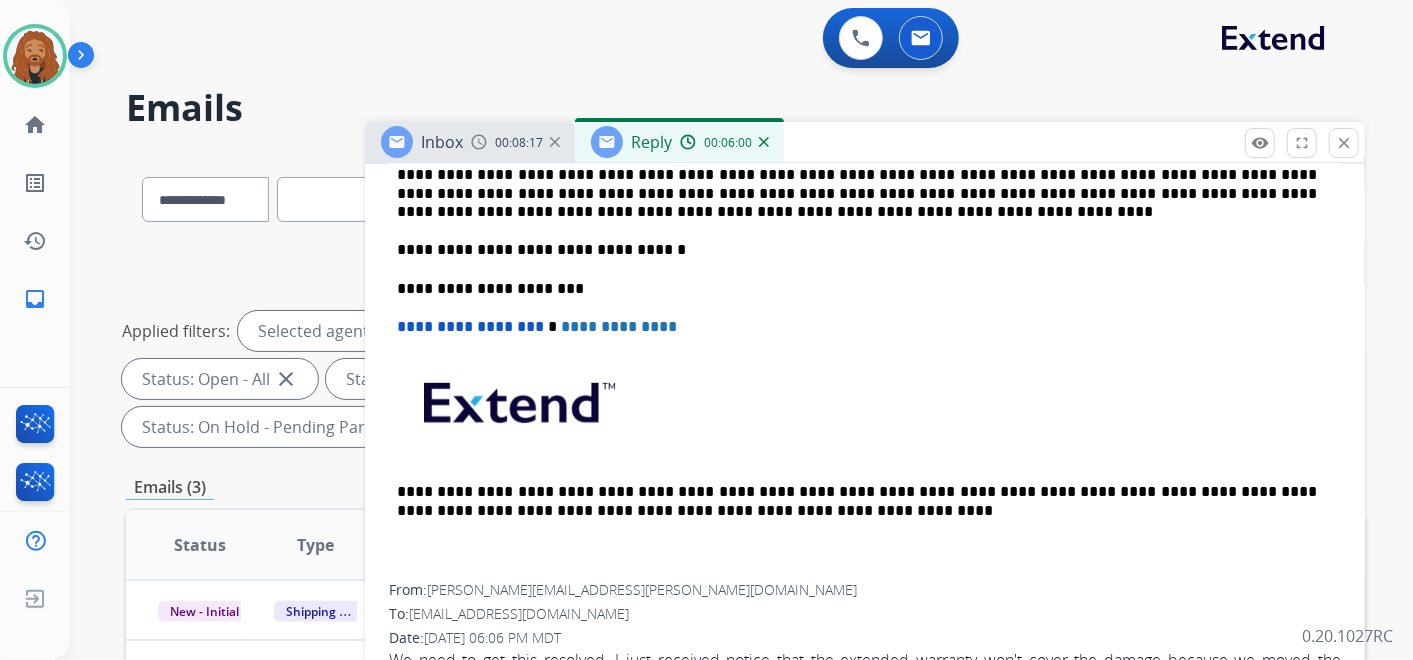 click on "**********" at bounding box center (857, 193) 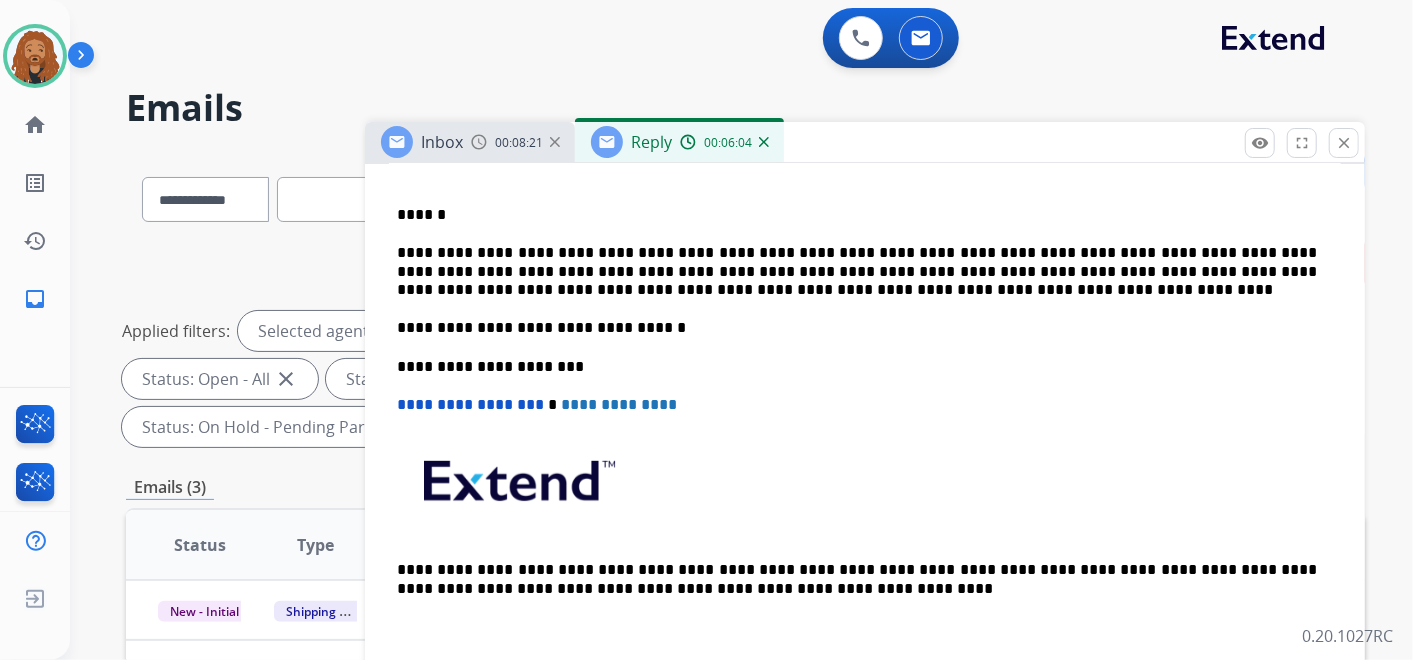 scroll, scrollTop: 555, scrollLeft: 0, axis: vertical 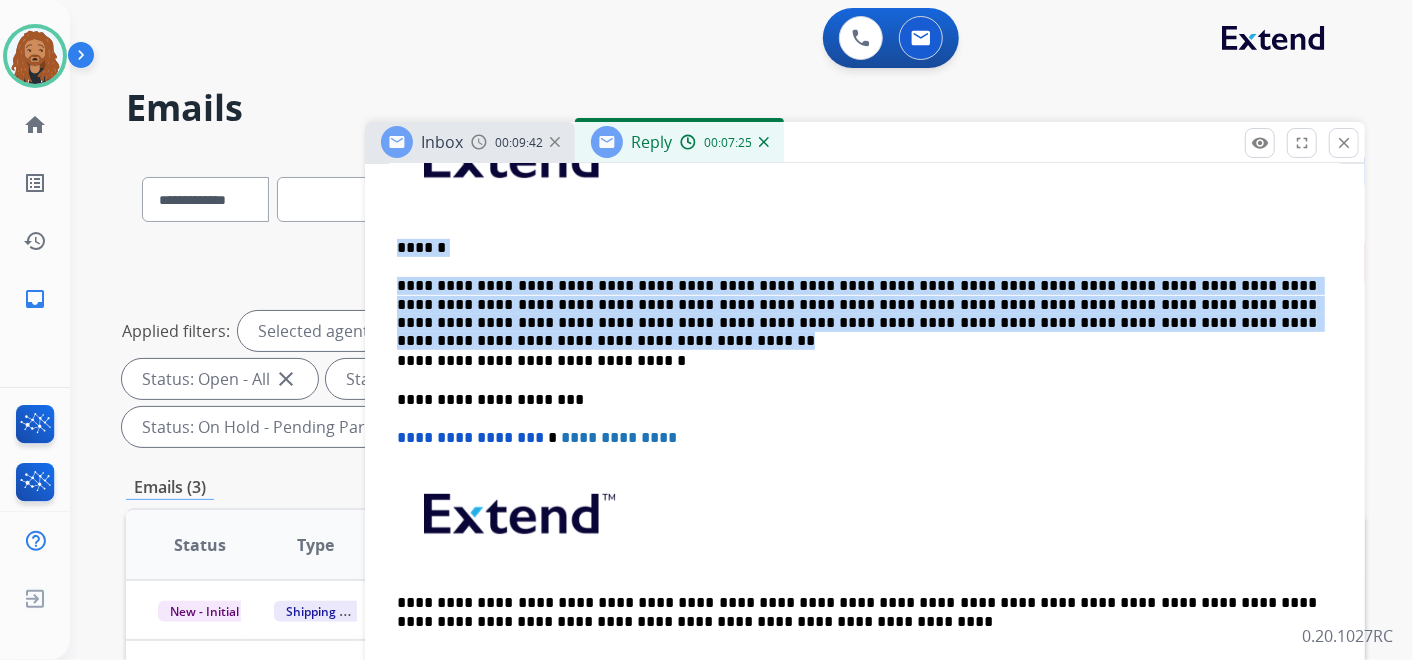 drag, startPoint x: 1107, startPoint y: 319, endPoint x: 377, endPoint y: 248, distance: 733.44464 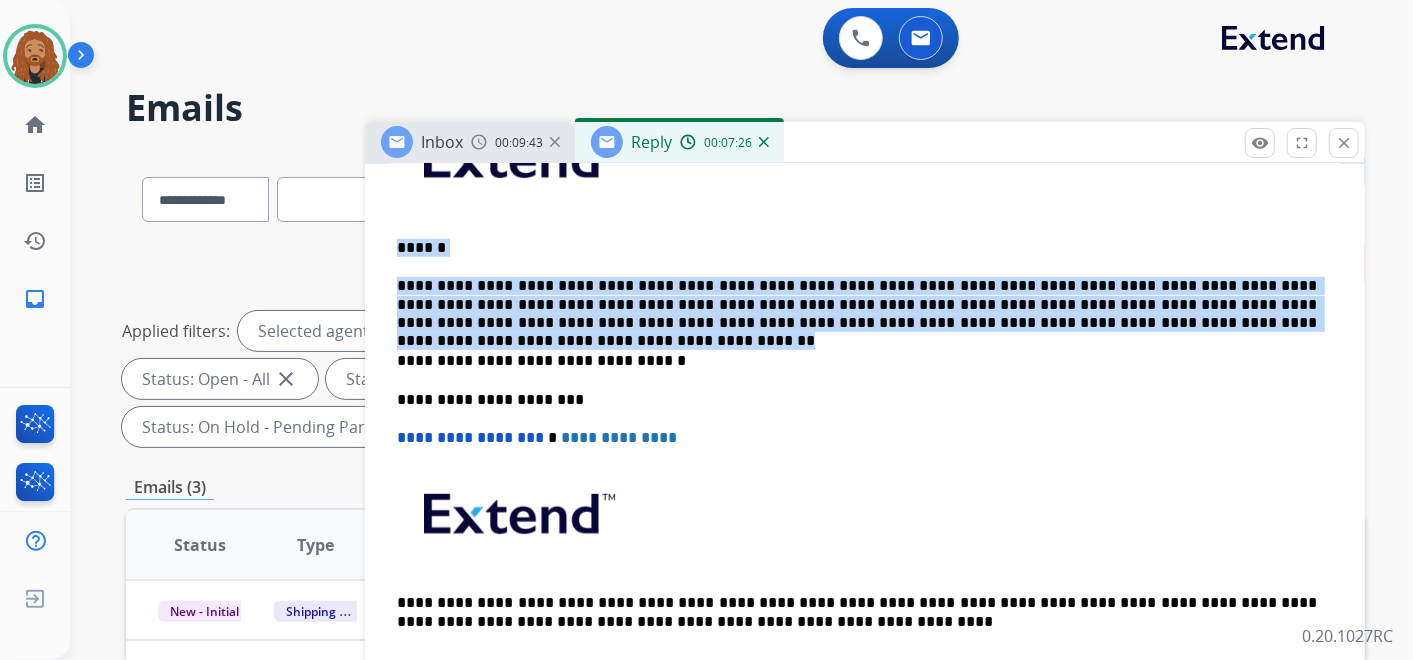 copy on "**********" 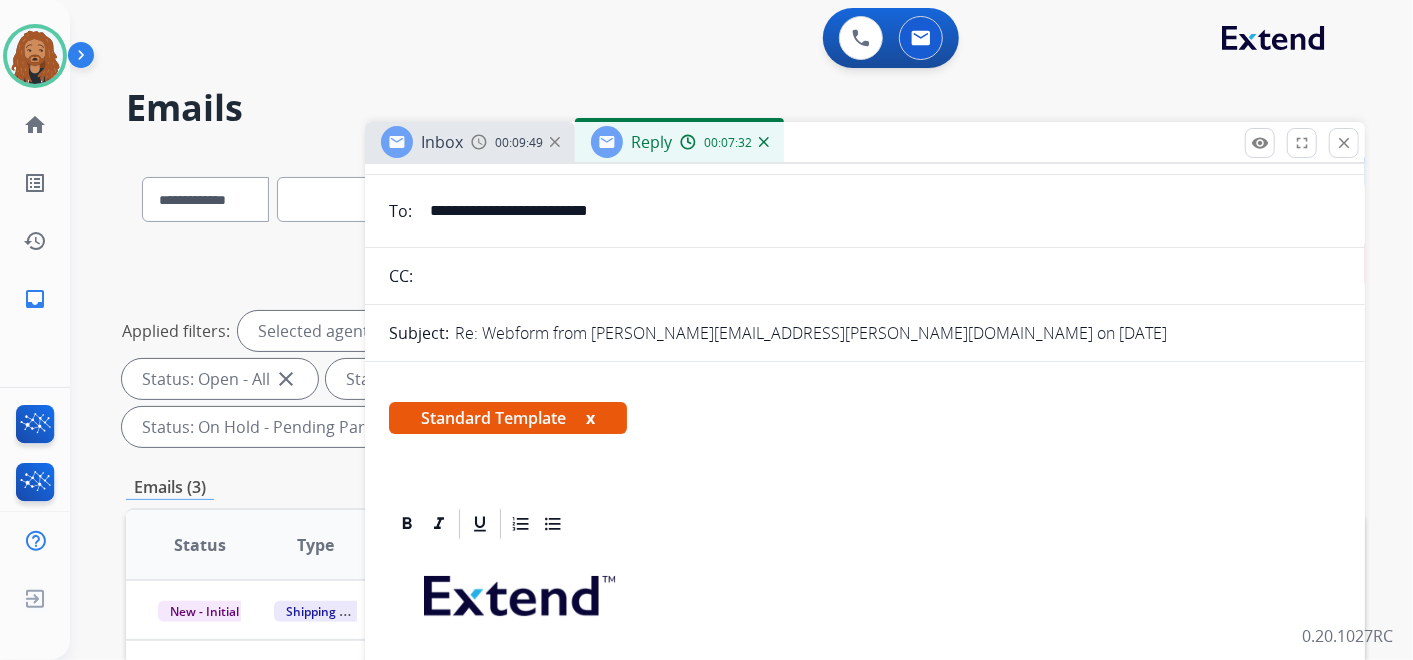 scroll, scrollTop: 0, scrollLeft: 0, axis: both 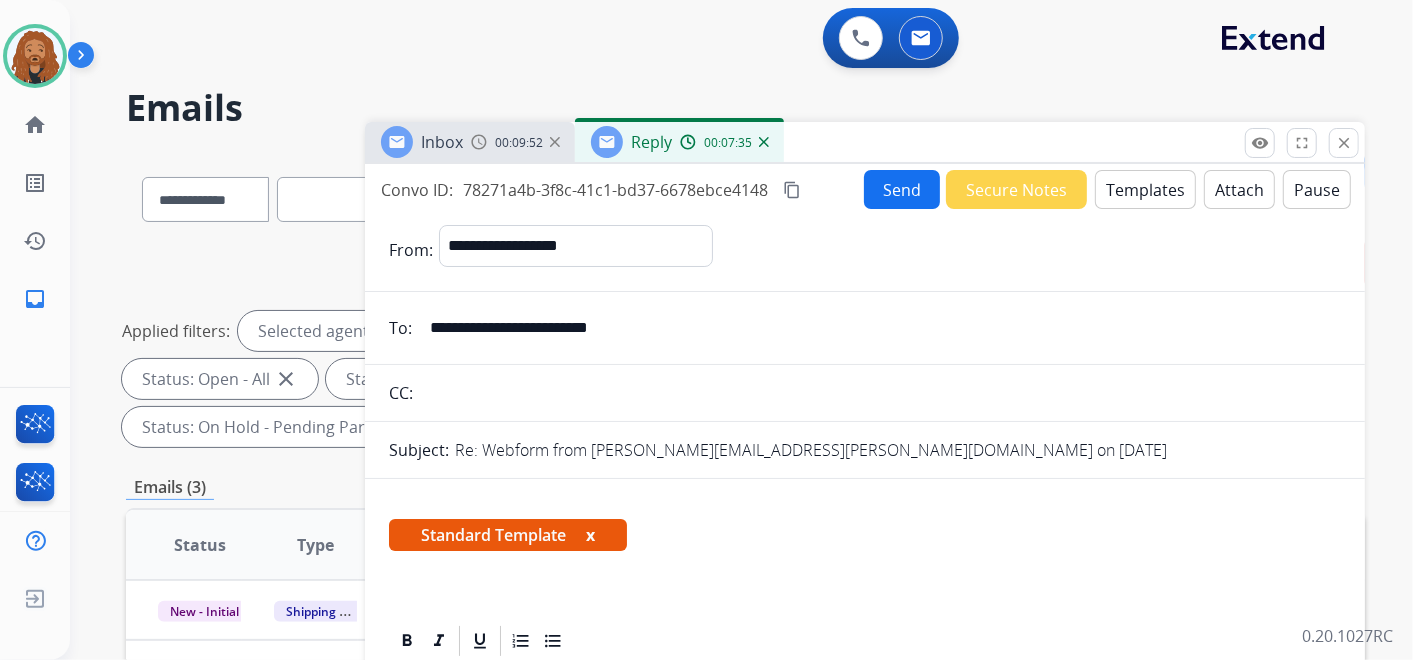 drag, startPoint x: 668, startPoint y: 327, endPoint x: 431, endPoint y: 331, distance: 237.03375 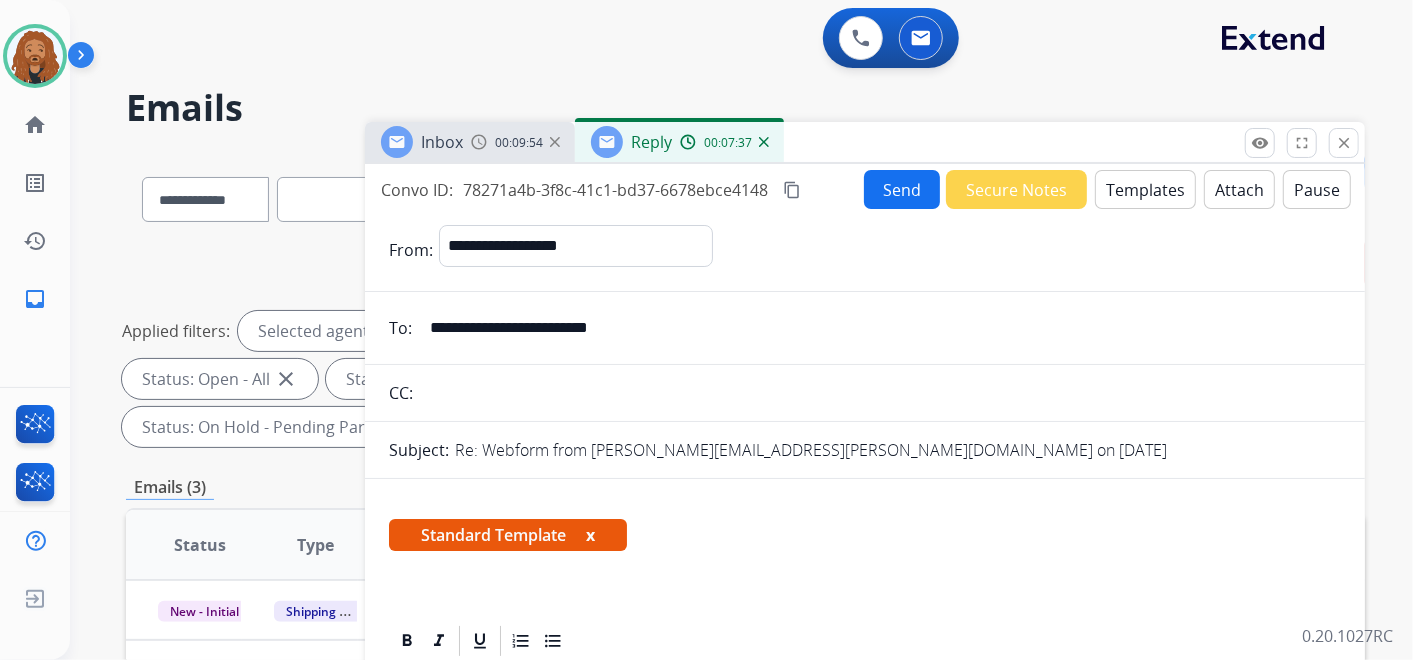 drag, startPoint x: 442, startPoint y: 327, endPoint x: 1071, endPoint y: 345, distance: 629.2575 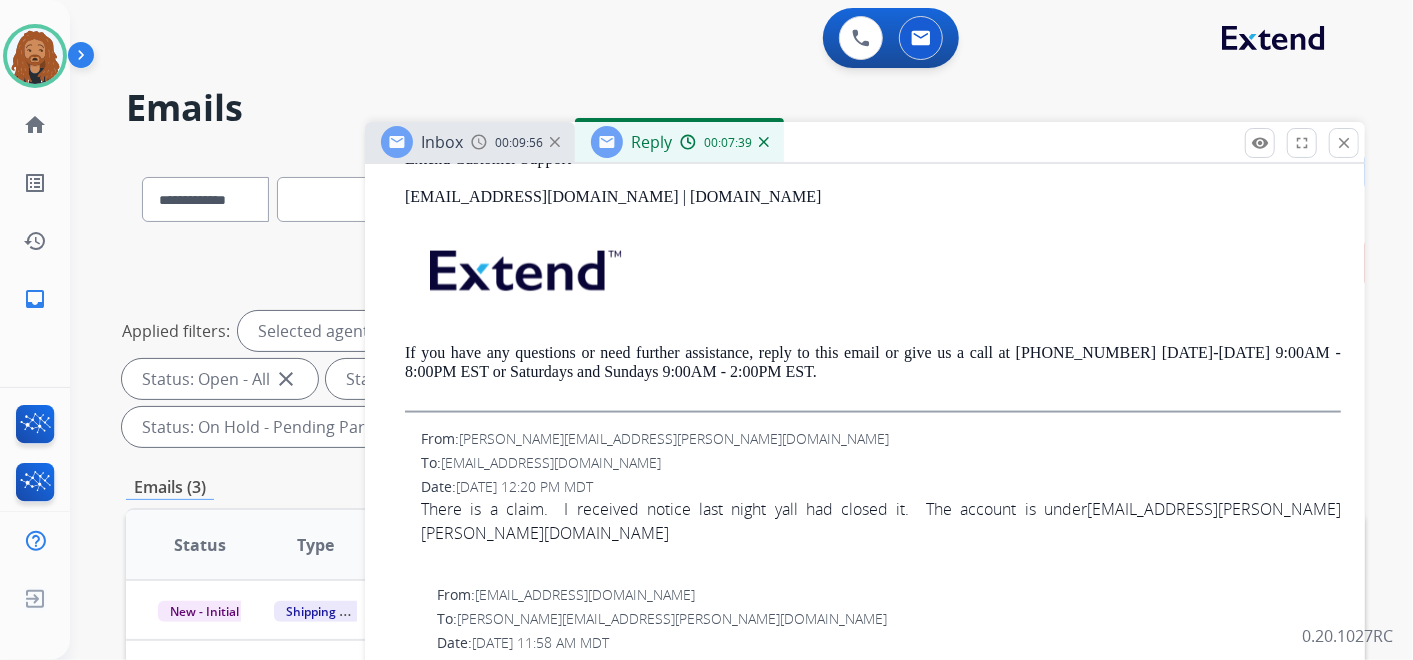 scroll, scrollTop: 1888, scrollLeft: 0, axis: vertical 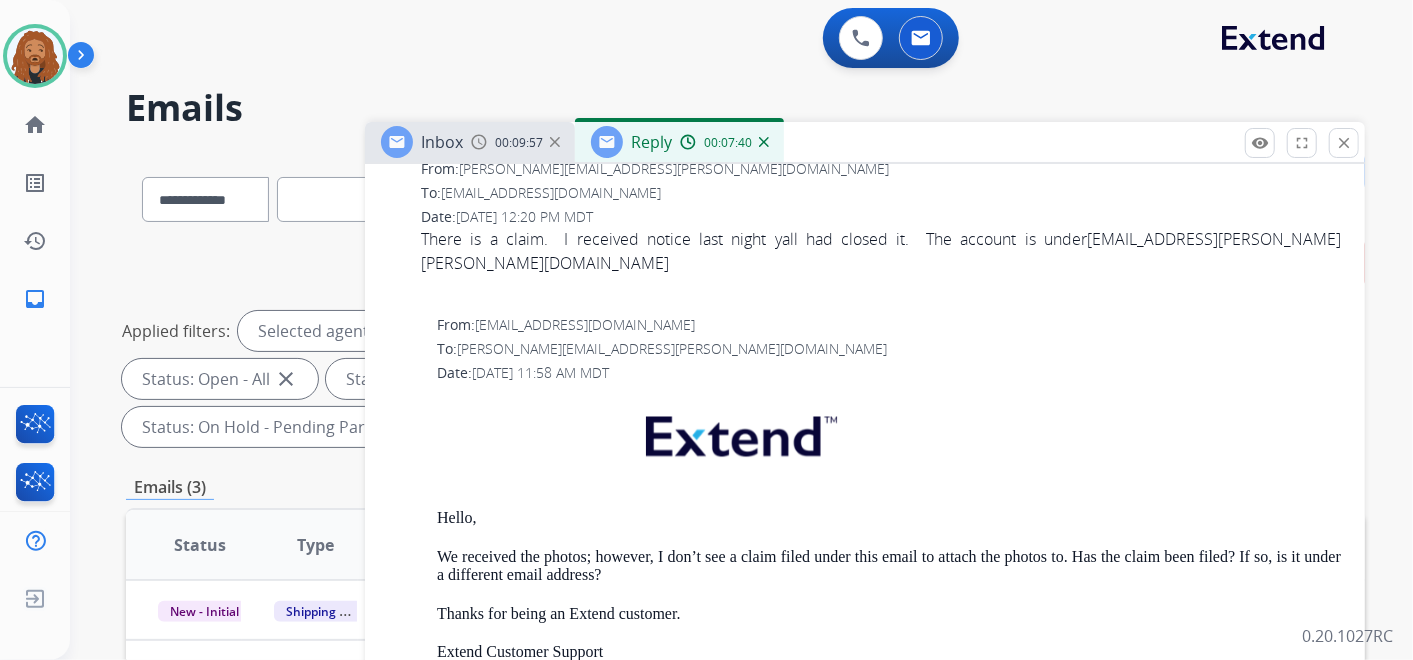 click on "r.david.lipscomb@gmail.com" at bounding box center [881, 251] 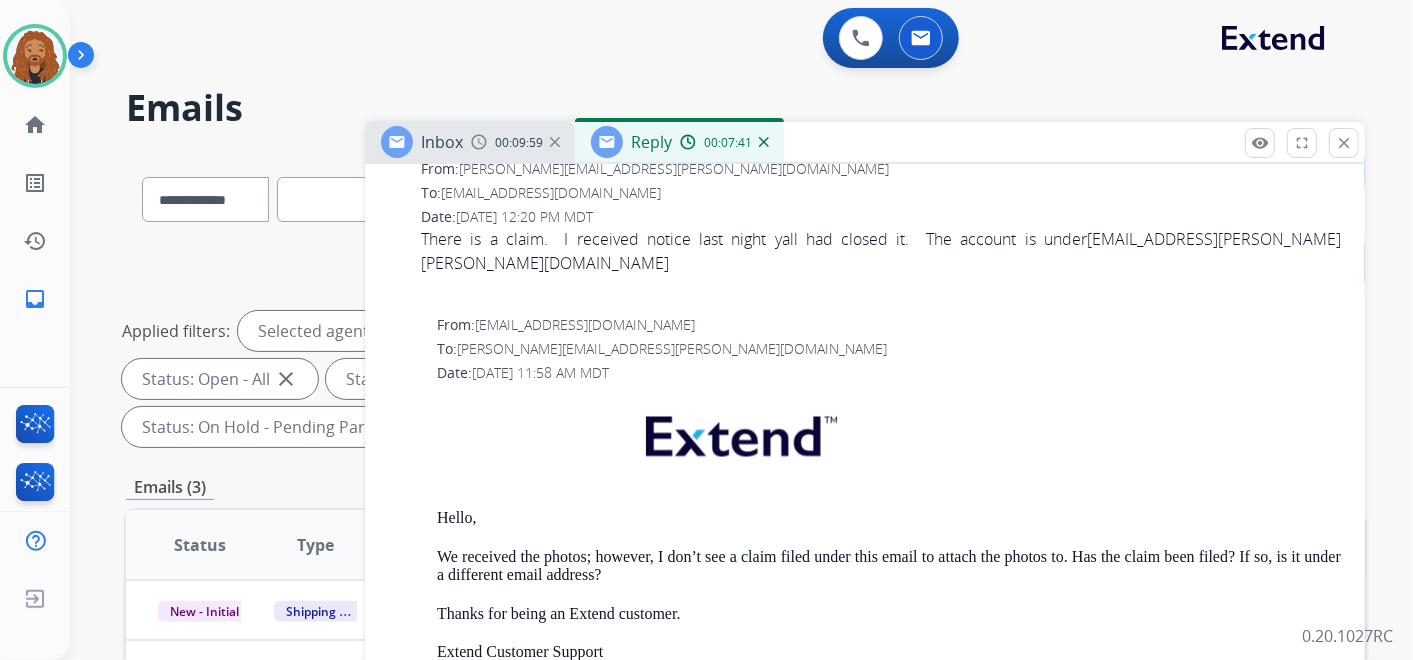 click on "There is a claim.  I received notice last night yall had closed it.  The account is under  r.david.lipscomb@gmail.com" at bounding box center [881, 251] 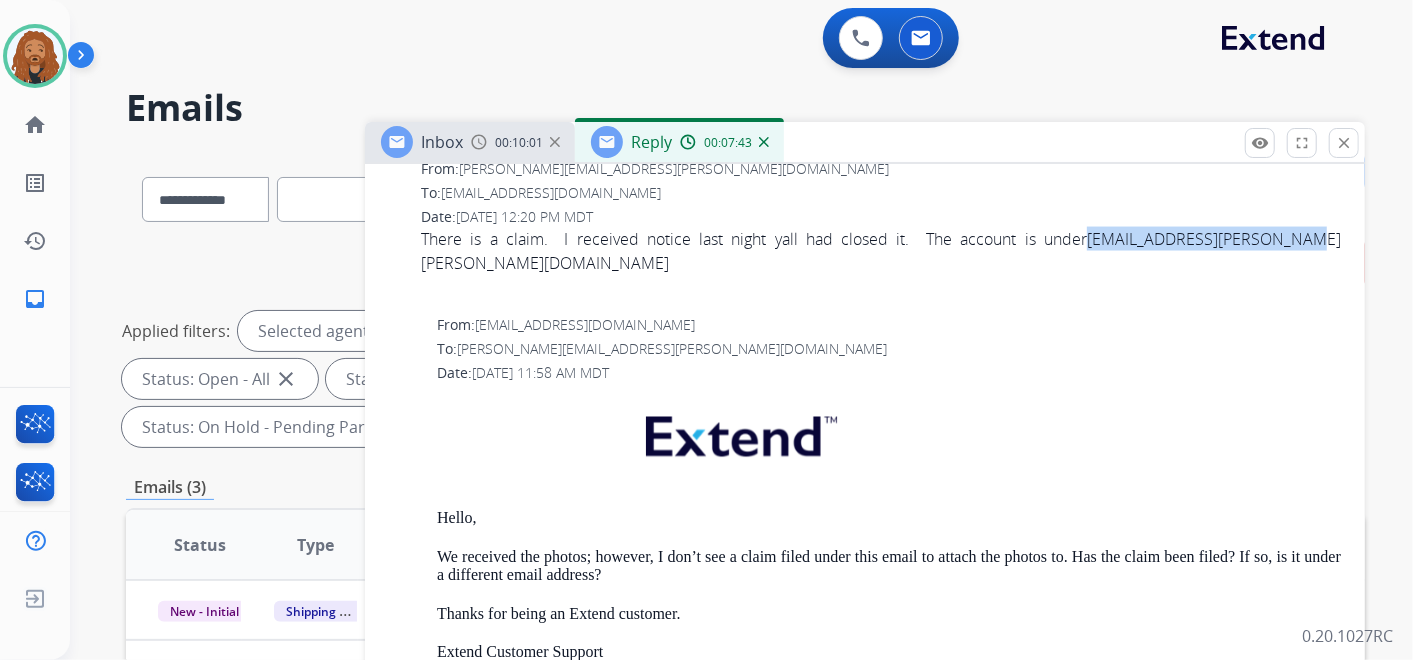 drag, startPoint x: 1238, startPoint y: 234, endPoint x: 1023, endPoint y: 238, distance: 215.0372 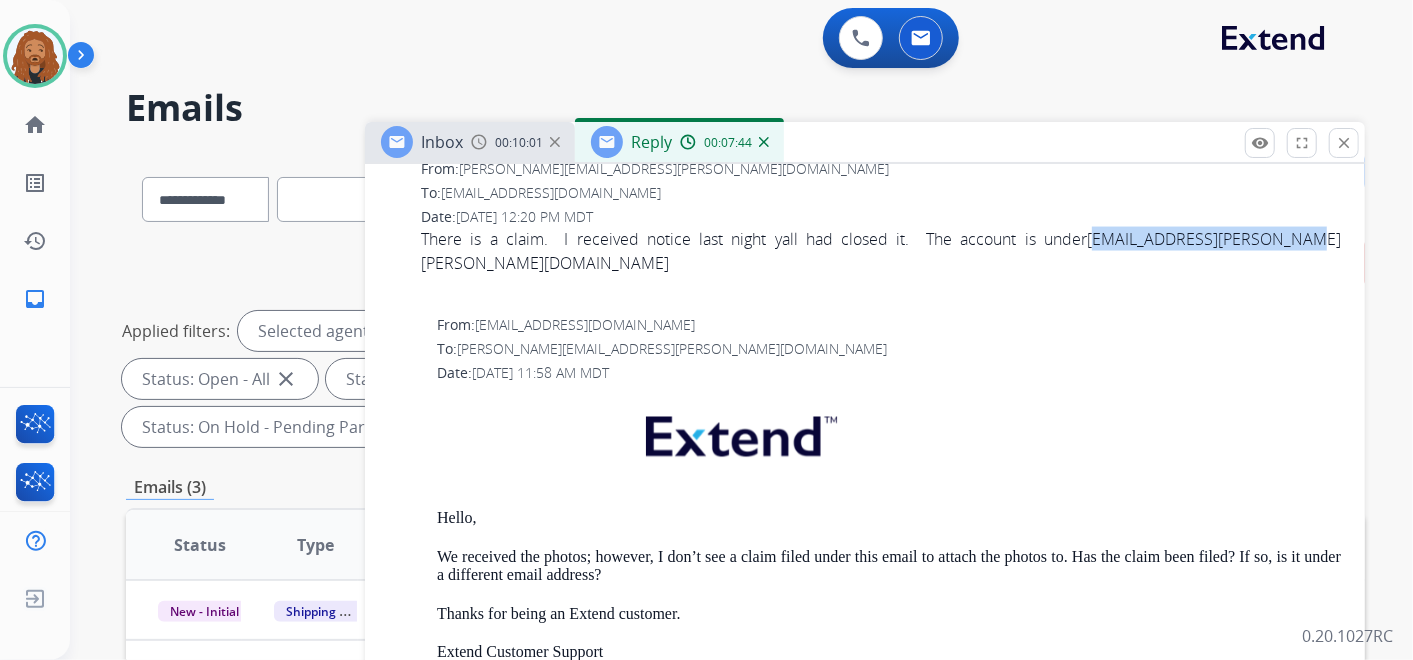 drag, startPoint x: 1023, startPoint y: 238, endPoint x: 1071, endPoint y: 226, distance: 49.47727 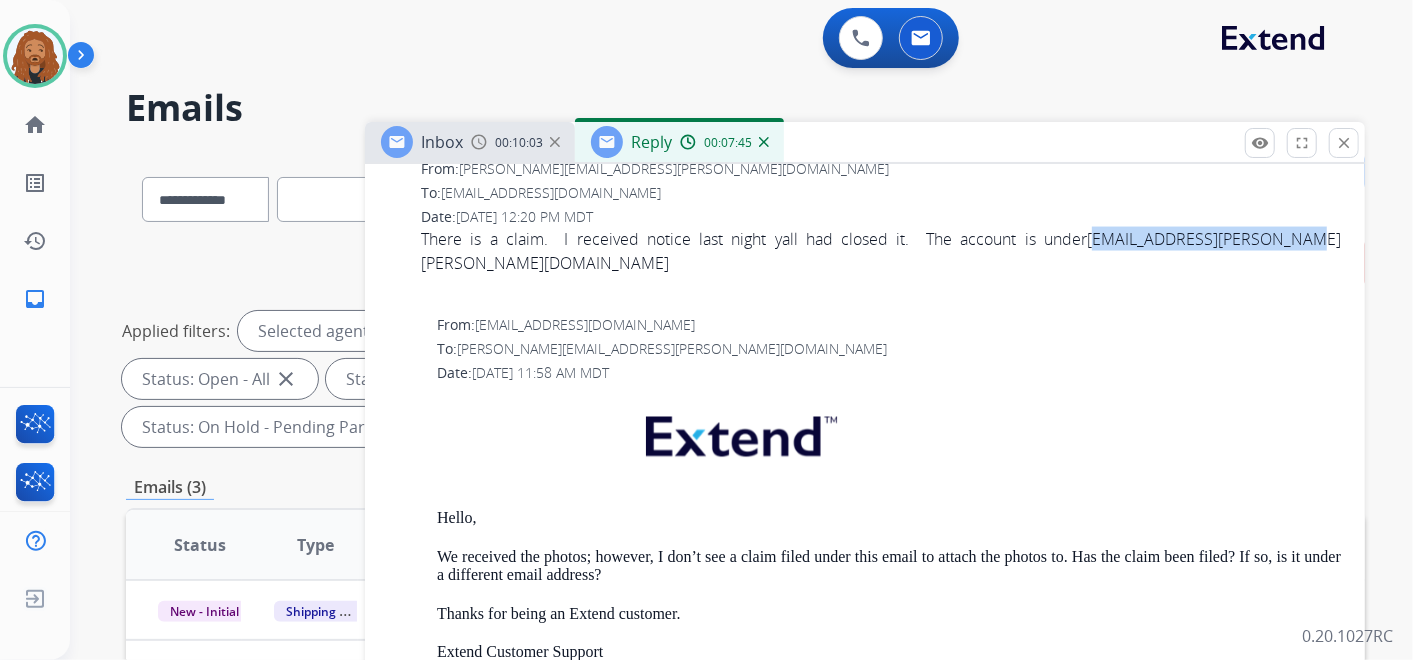 copy on ".david.lipscomb@gmail.com" 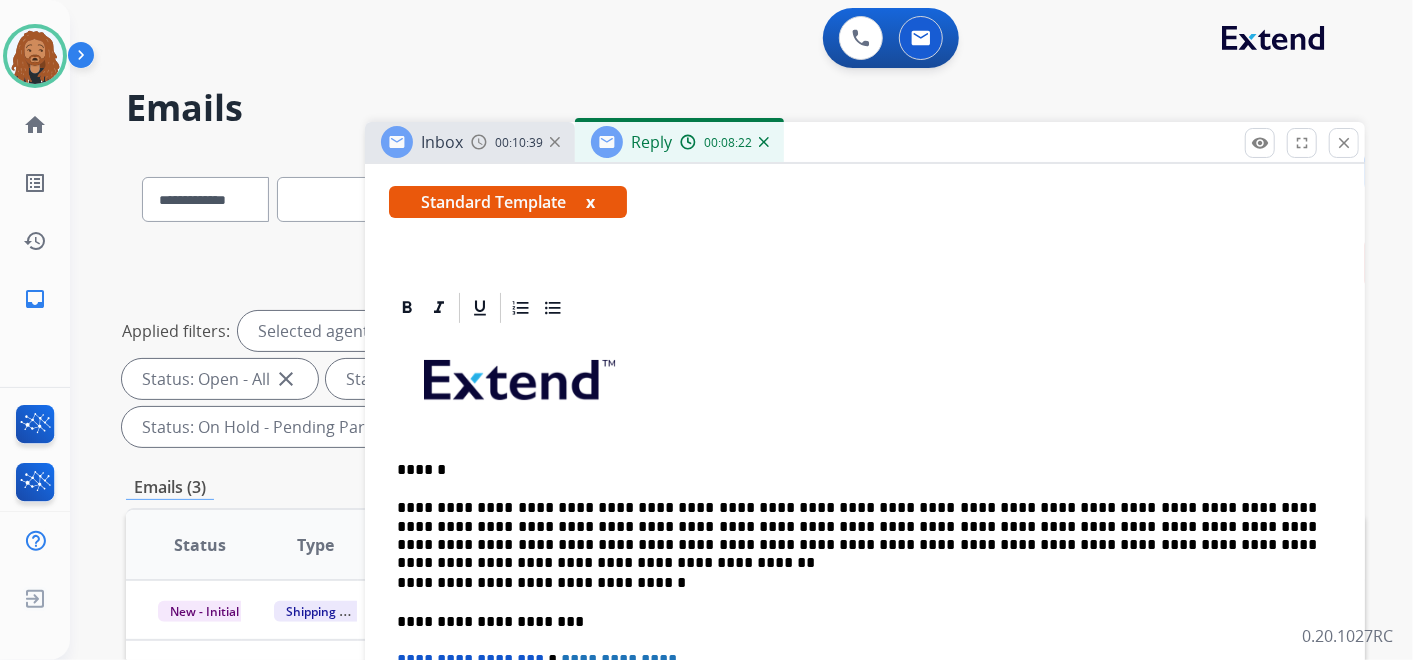 scroll, scrollTop: 0, scrollLeft: 0, axis: both 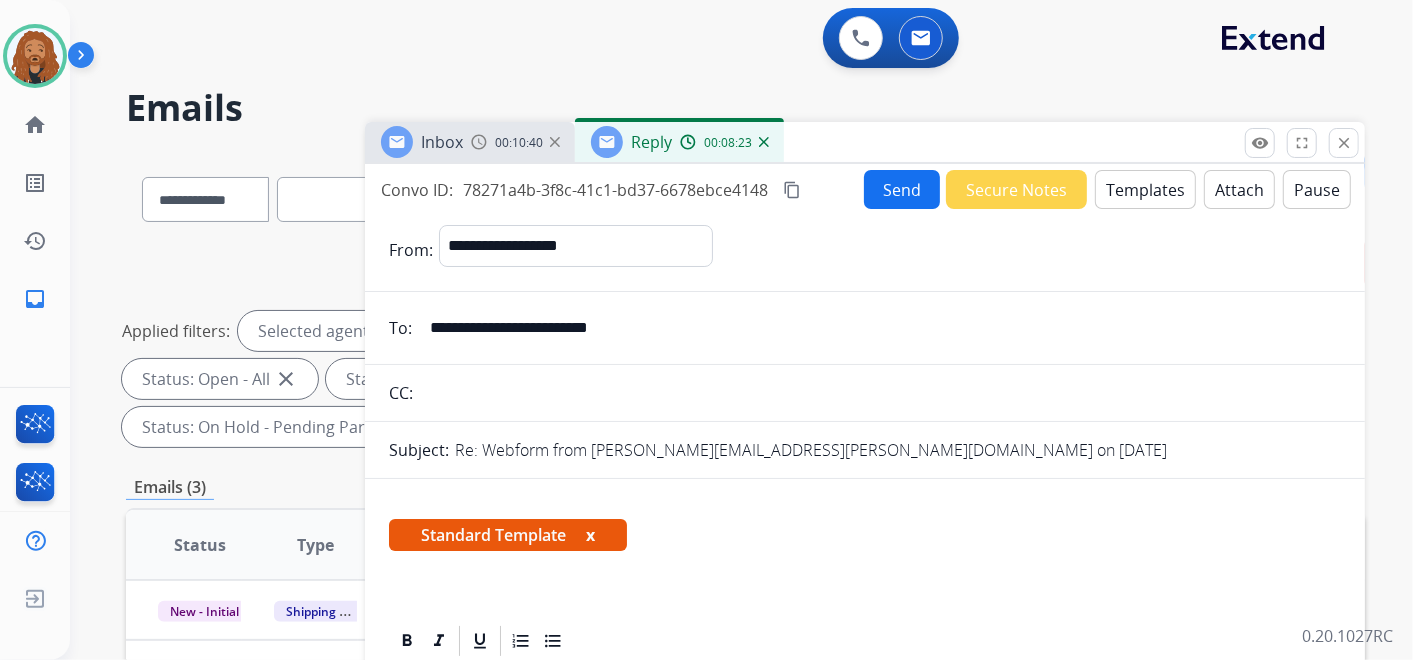 click on "Attach" at bounding box center [1239, 189] 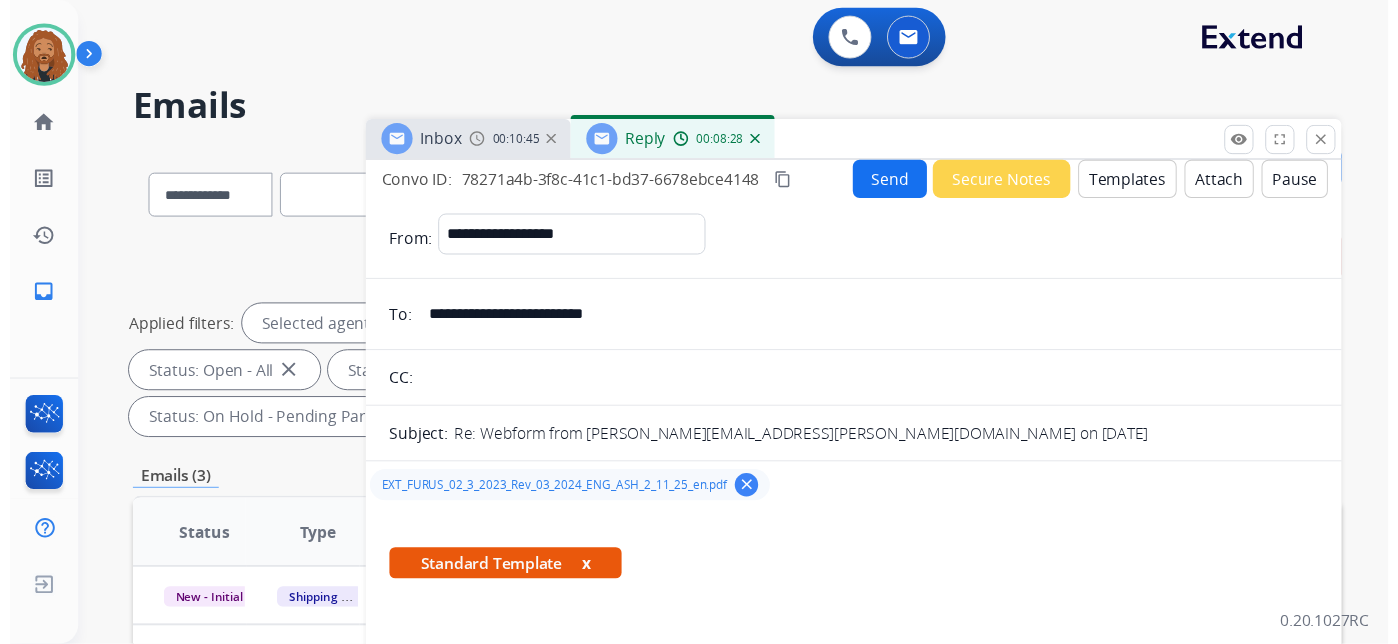 scroll, scrollTop: 0, scrollLeft: 0, axis: both 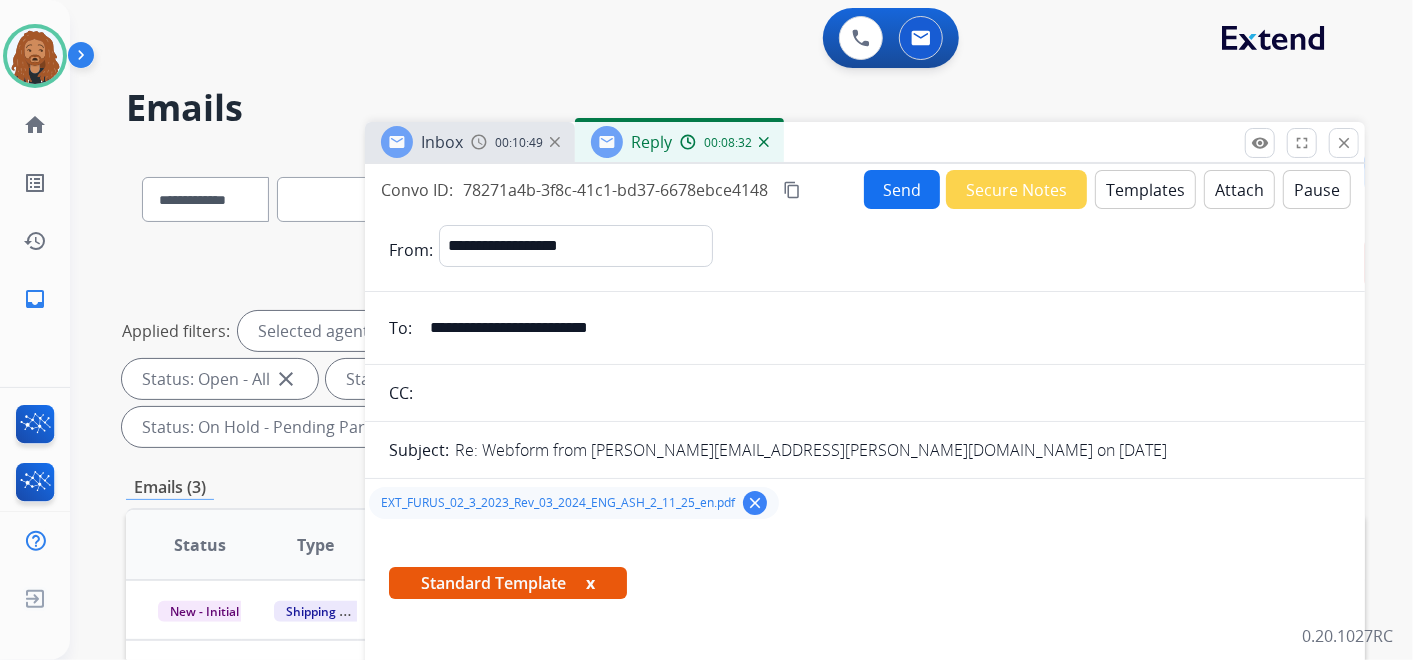click on "Send" at bounding box center [902, 189] 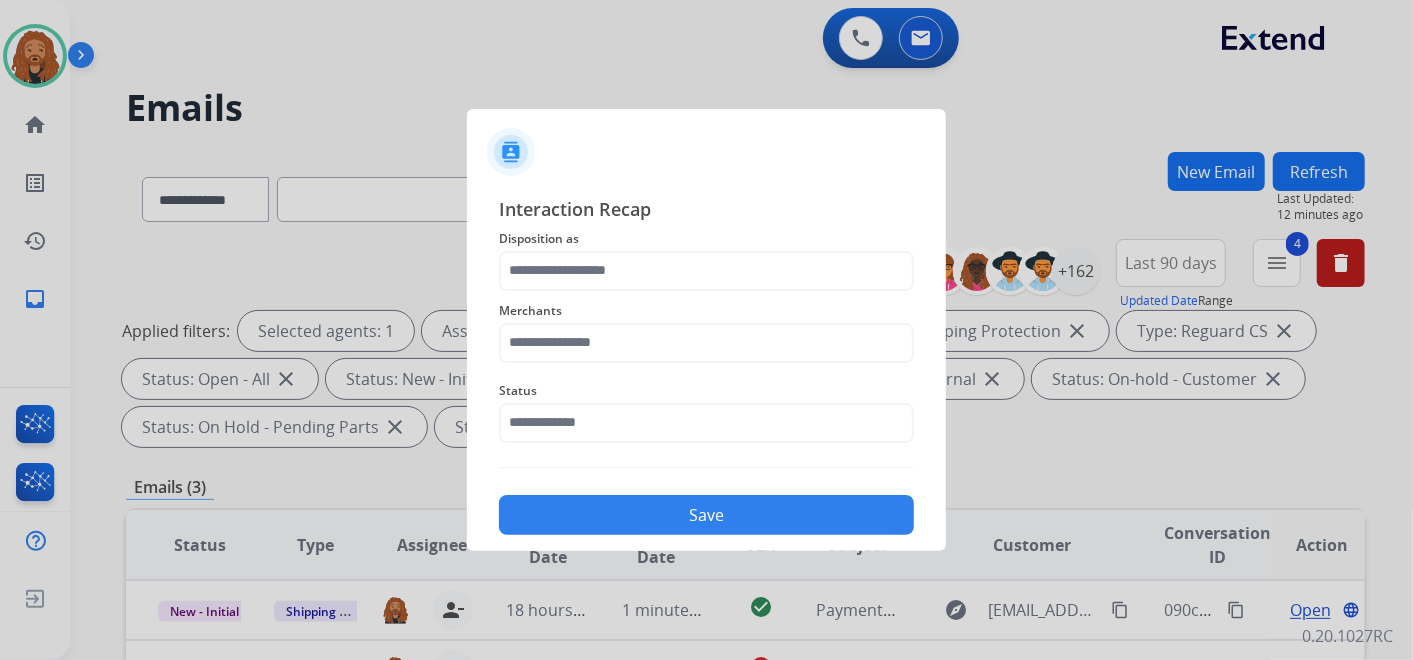 click on "Merchants" 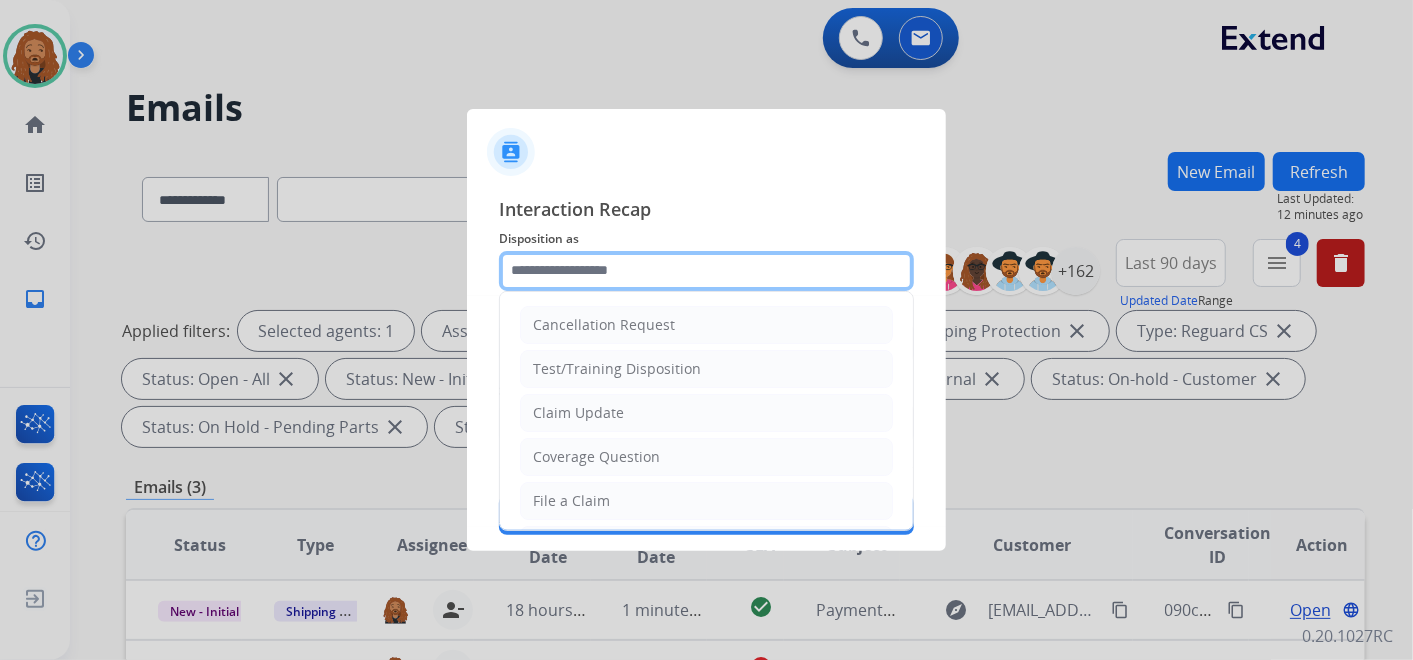 click 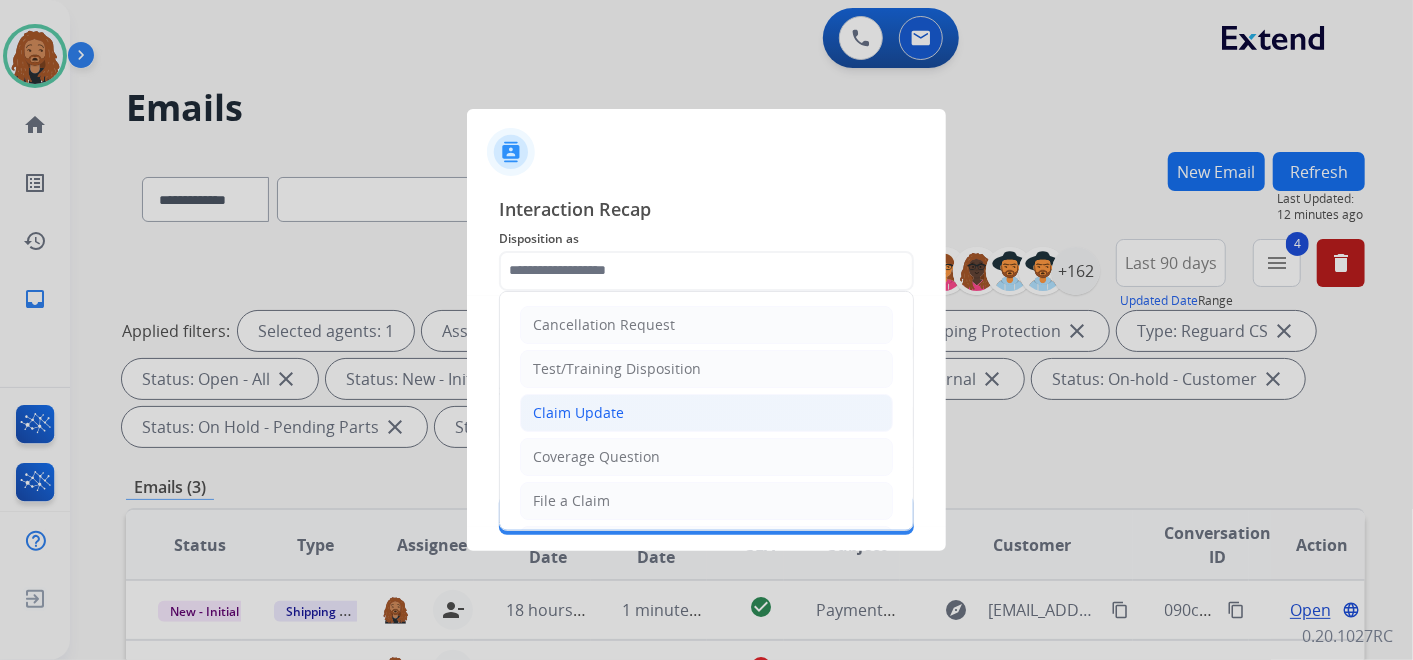 click on "Claim Update" 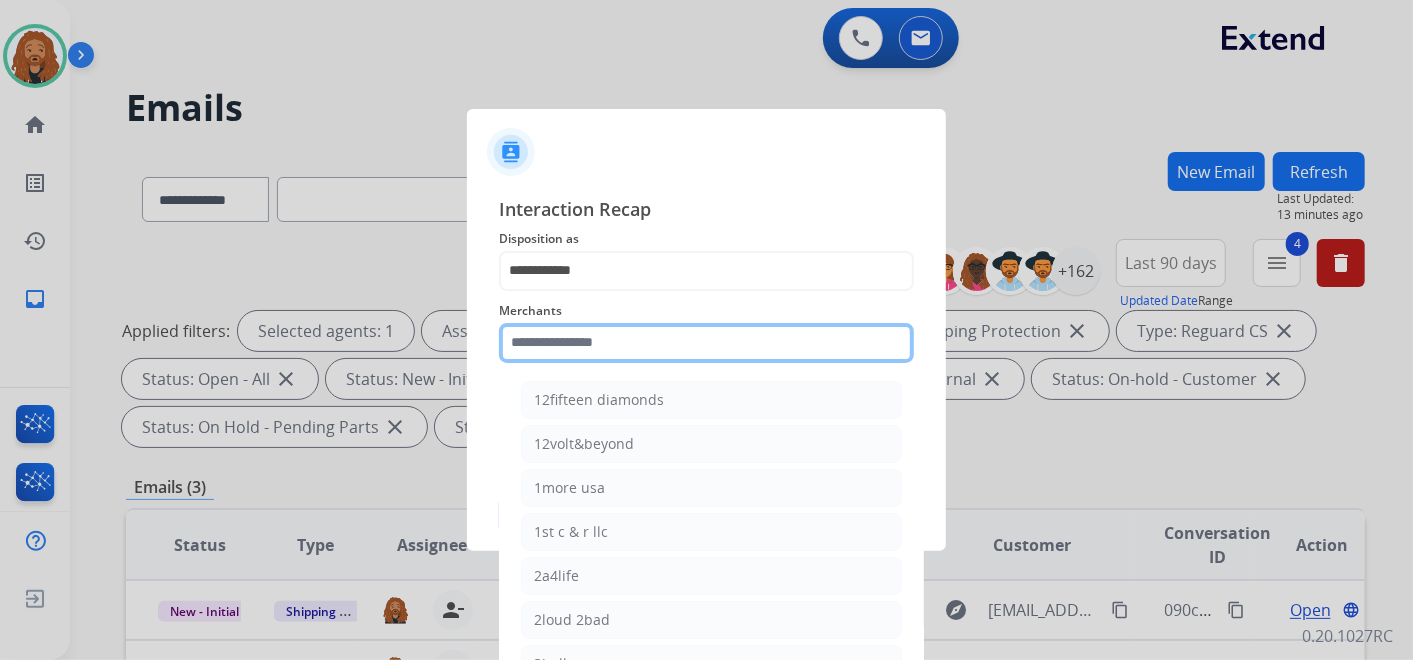 click 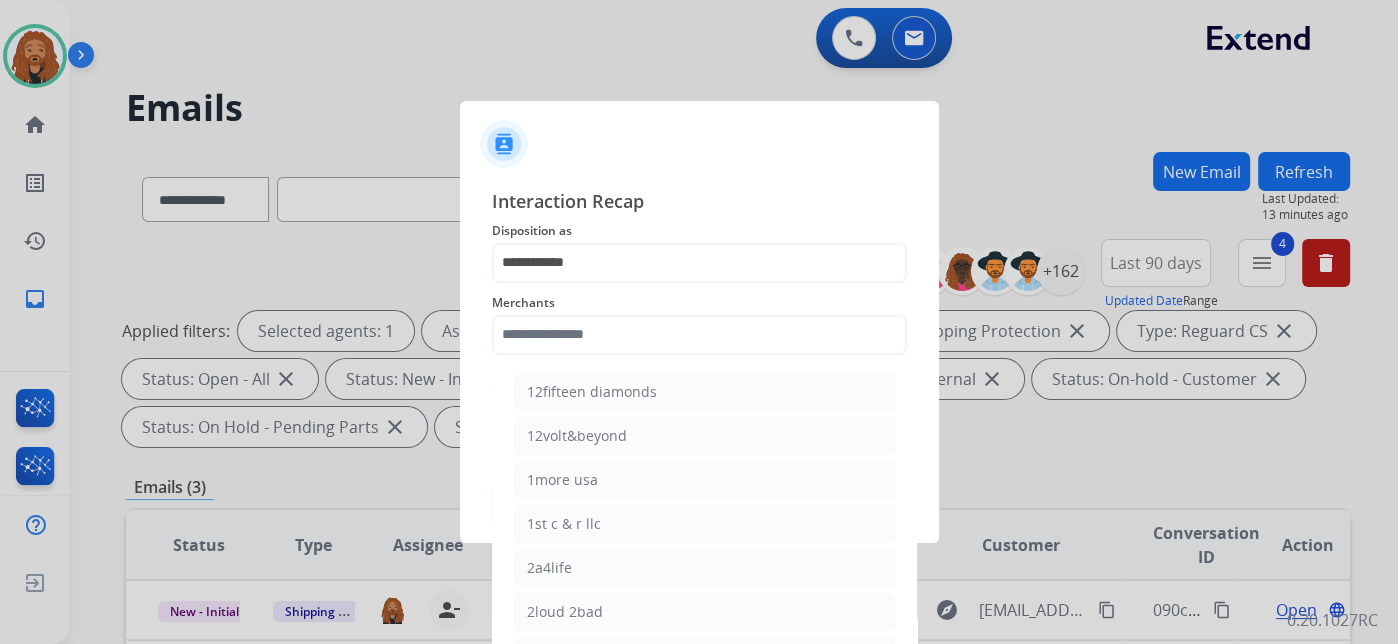 click on "Merchants" 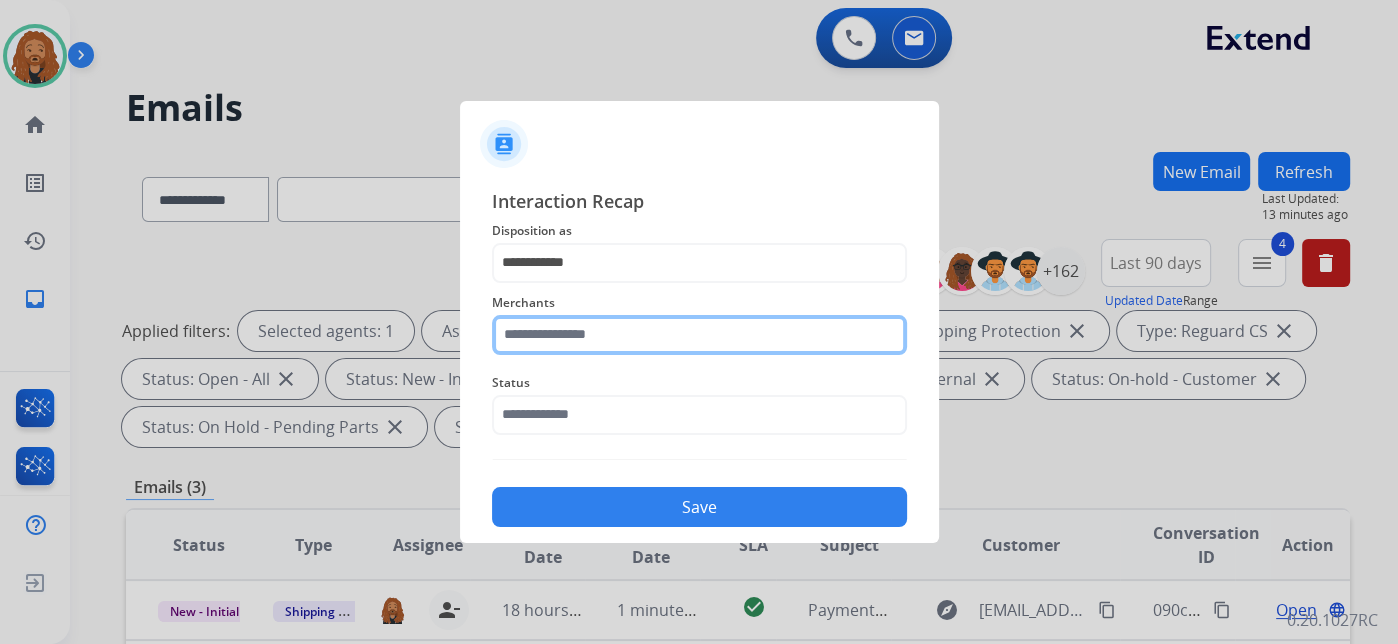 click 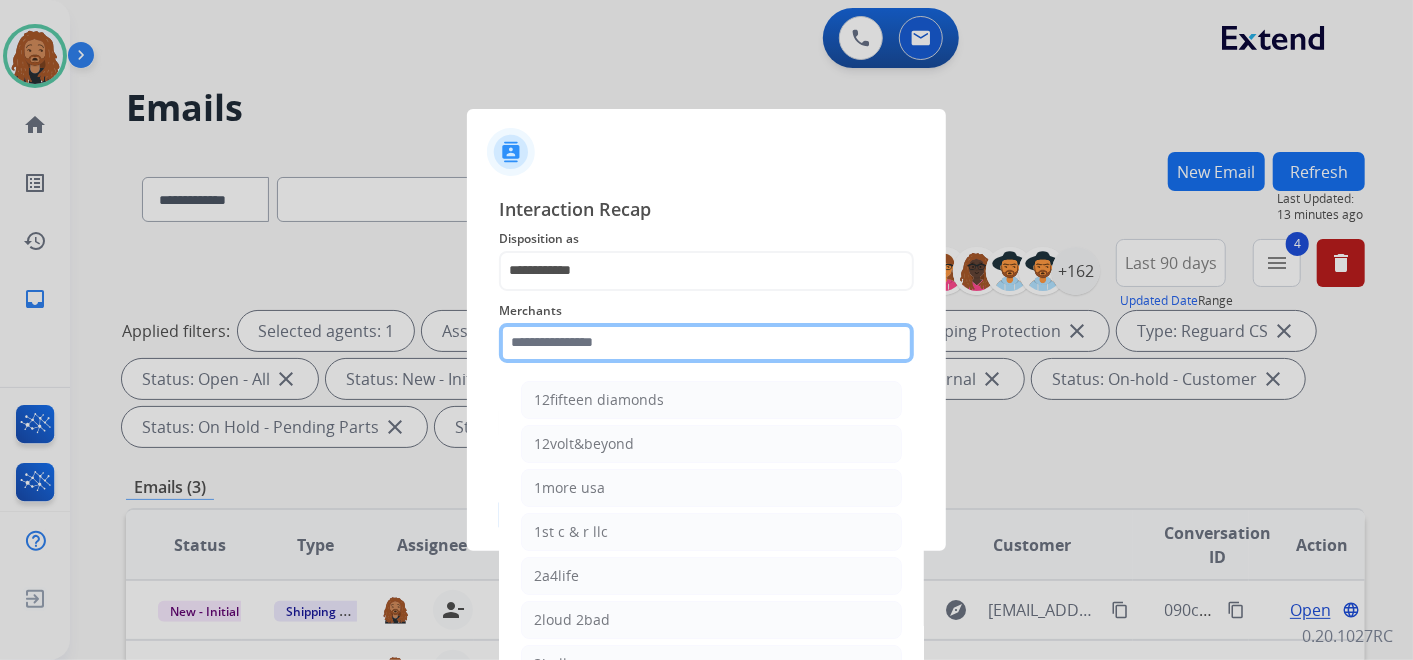 click 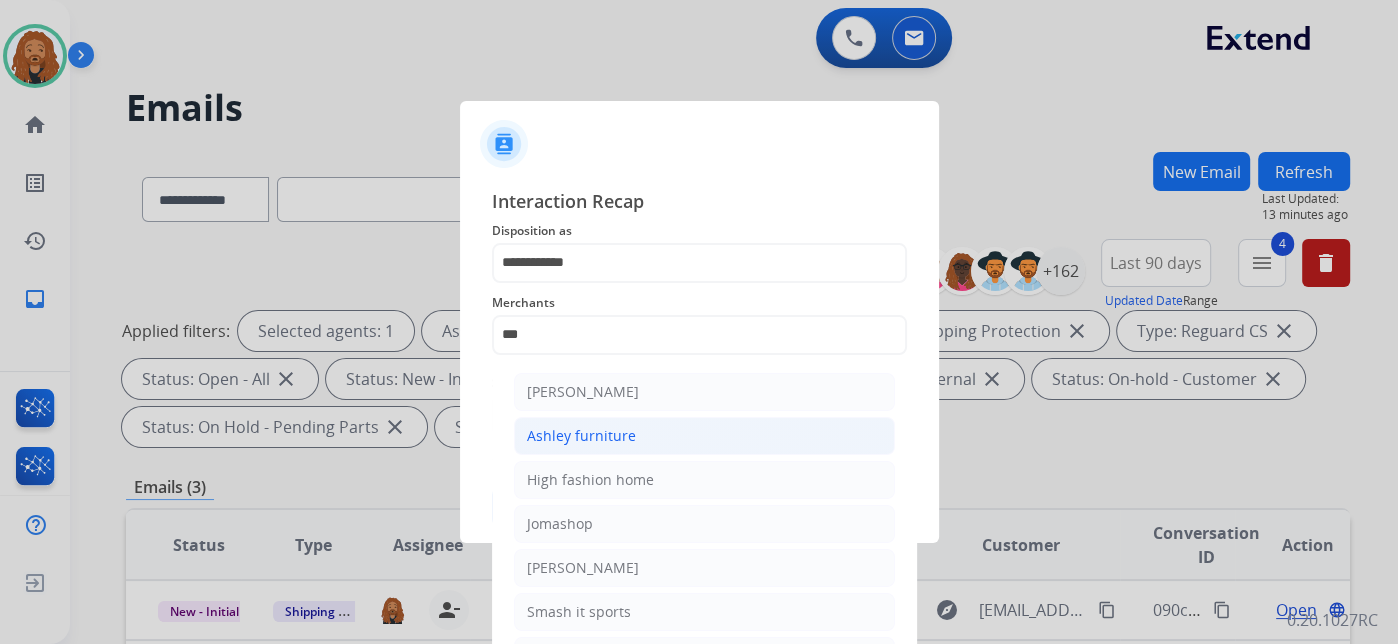click on "Ashley furniture" 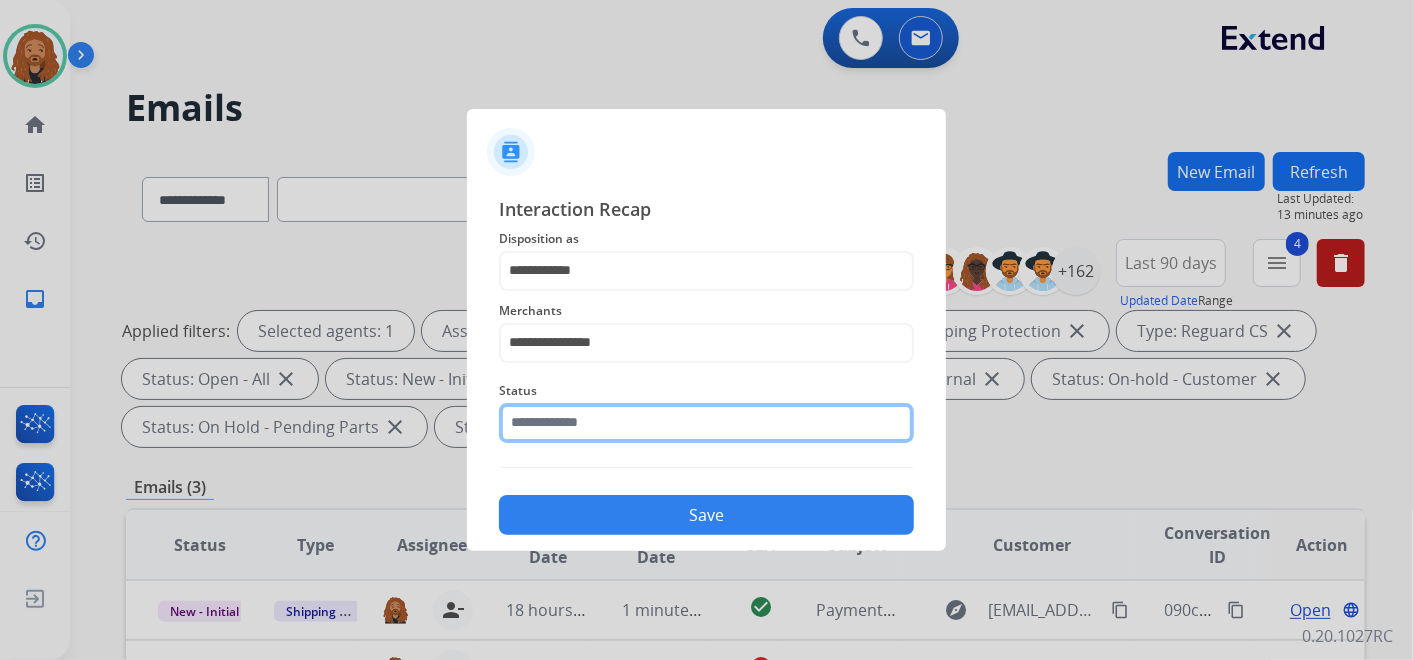 click 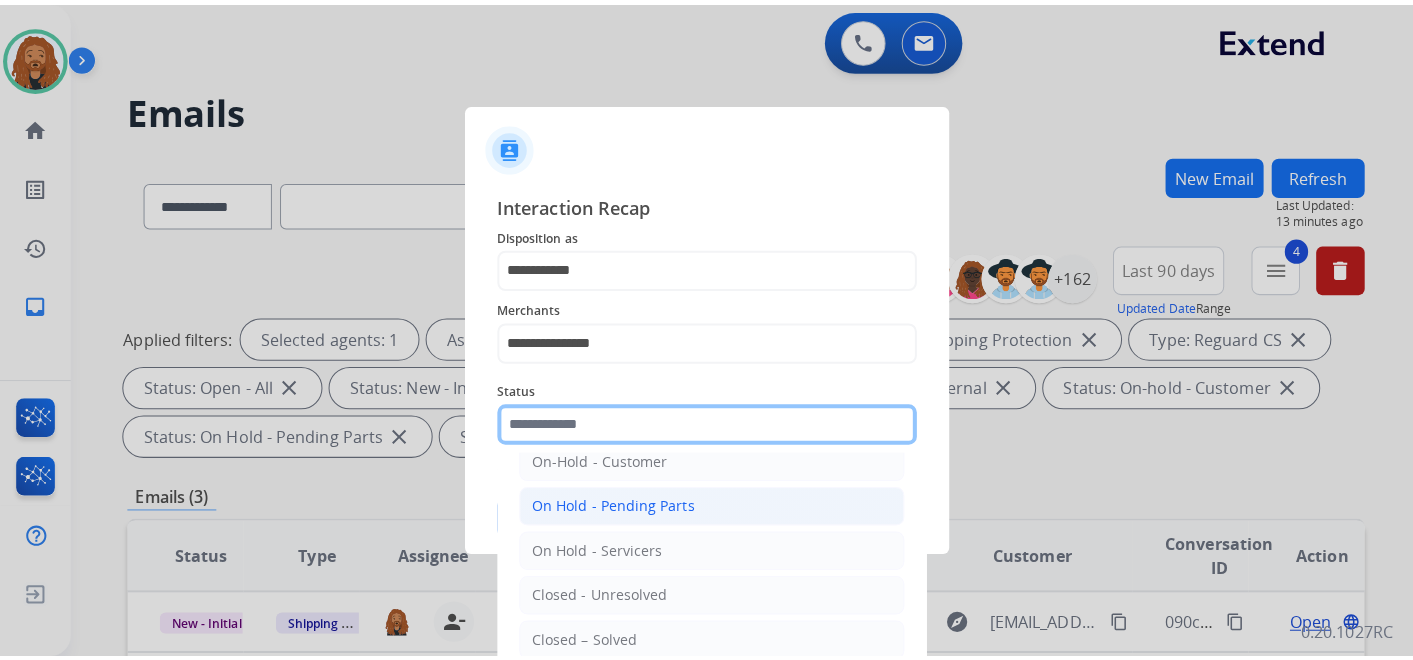 scroll, scrollTop: 114, scrollLeft: 0, axis: vertical 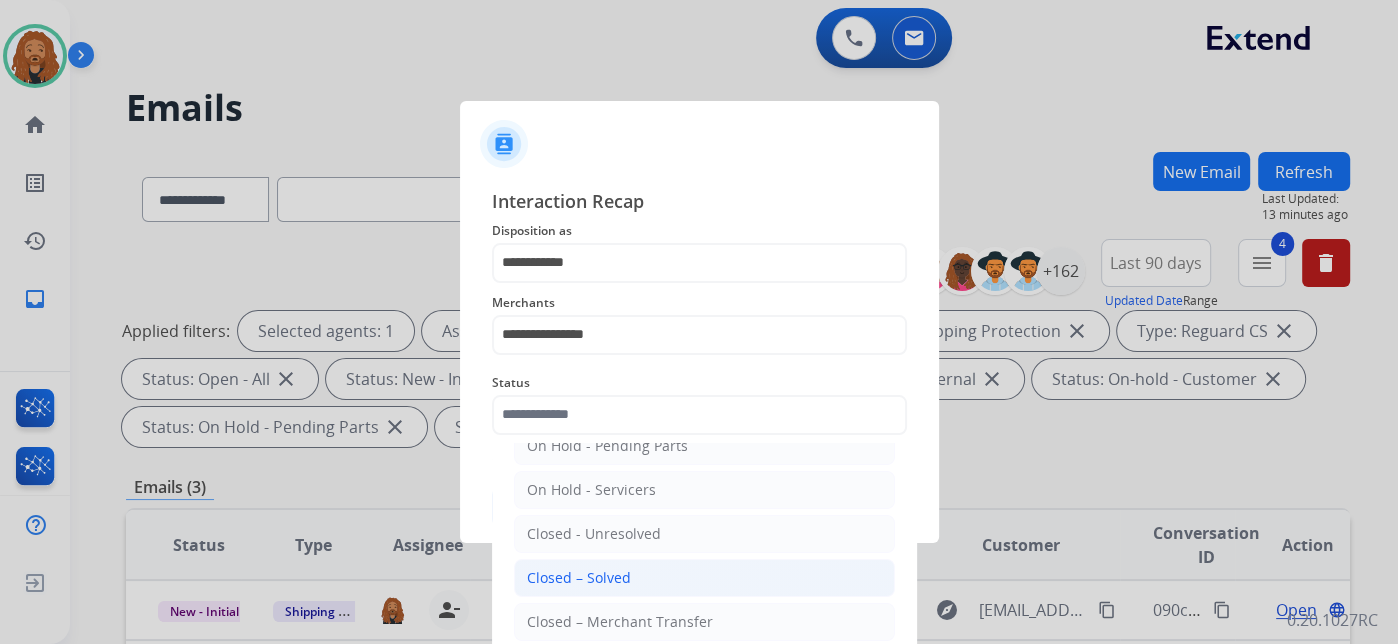 click on "Closed – Solved" 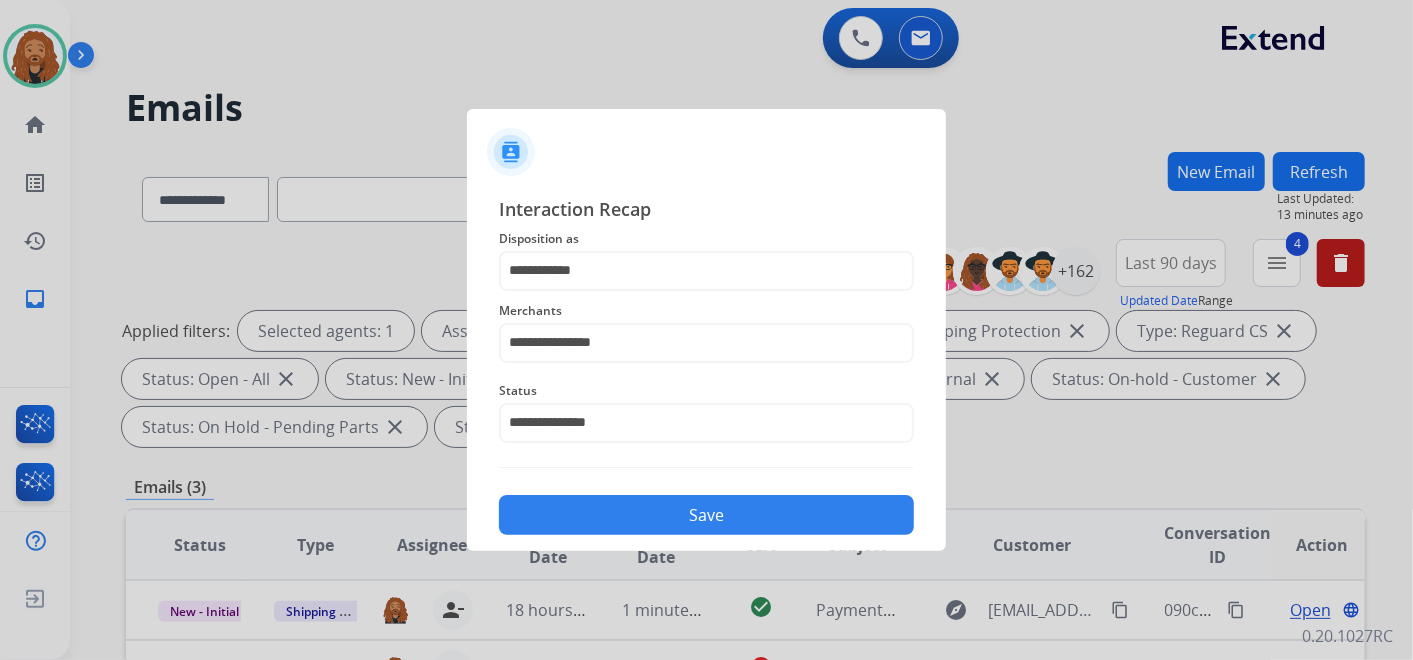 click on "Save" 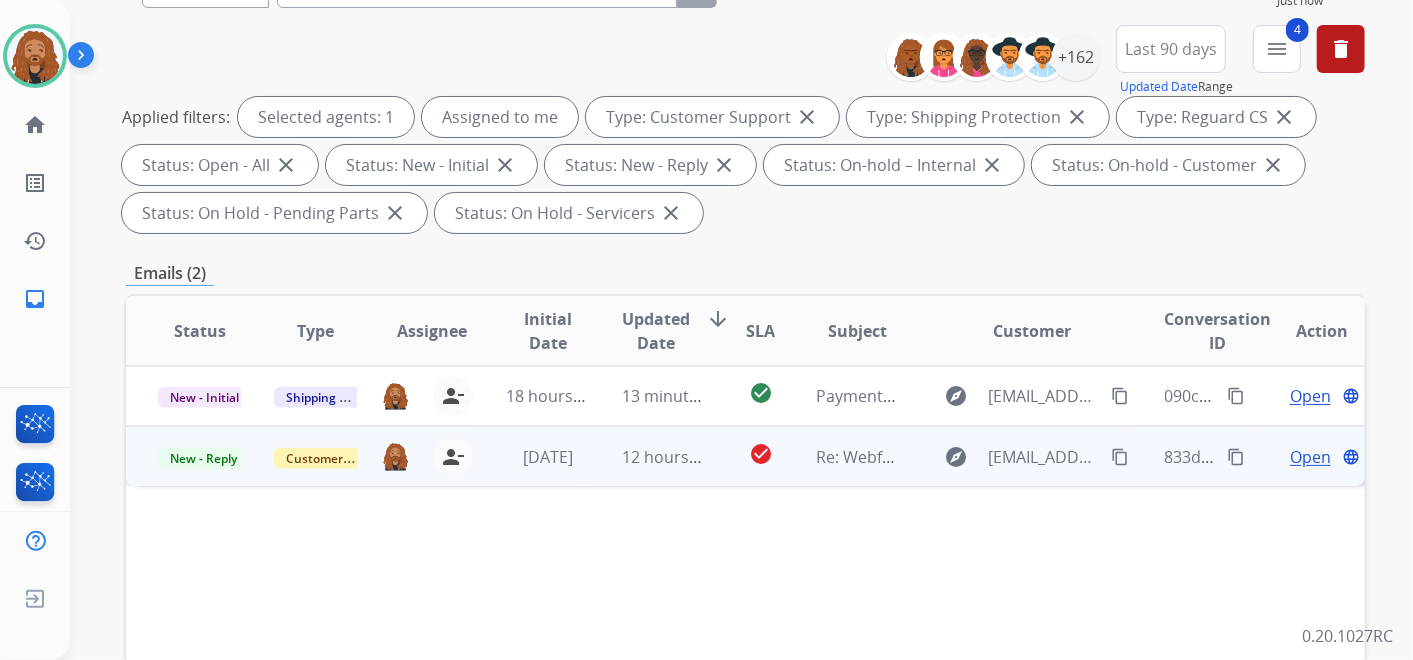 scroll, scrollTop: 222, scrollLeft: 0, axis: vertical 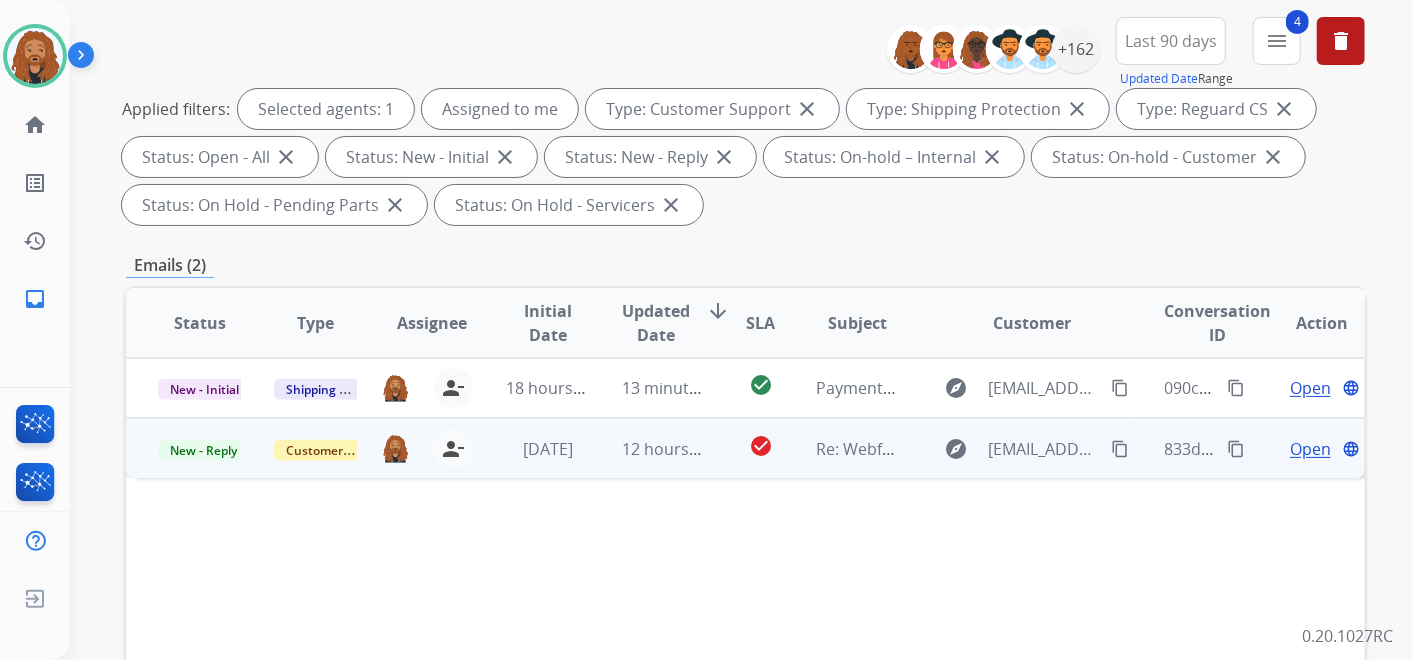 click on "Open language" at bounding box center (1307, 448) 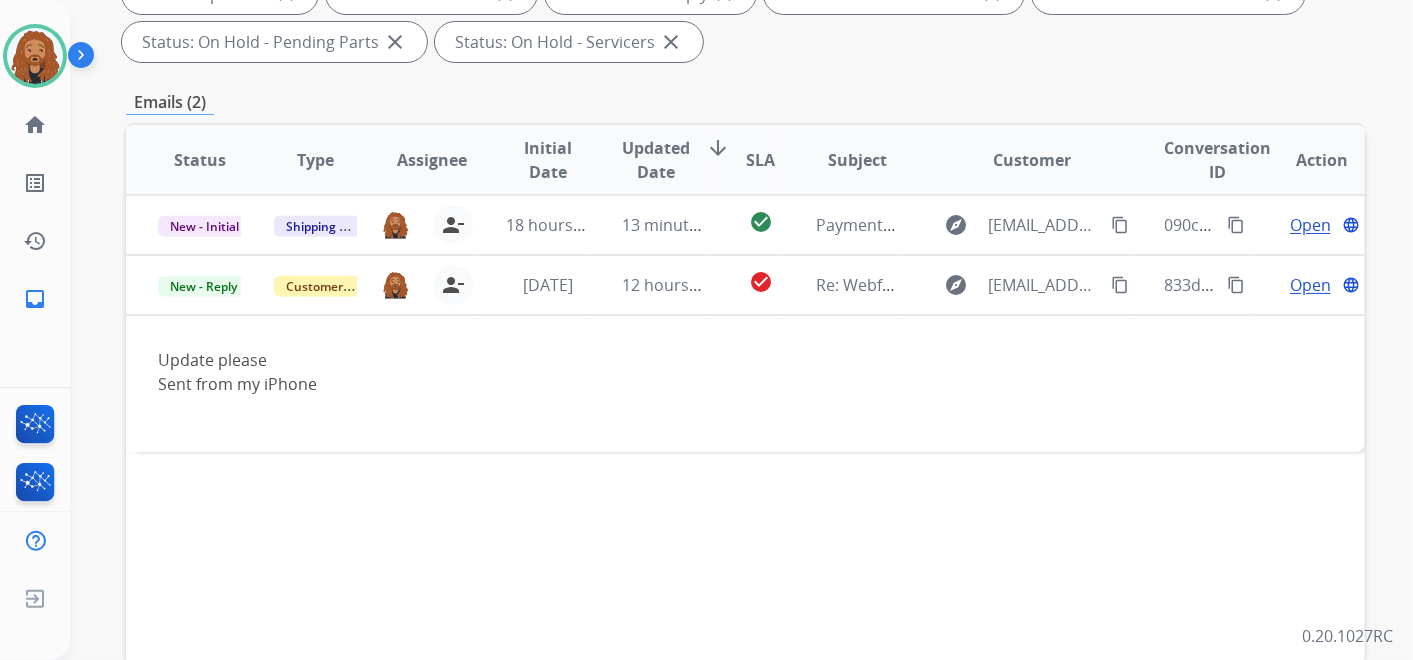 scroll, scrollTop: 555, scrollLeft: 0, axis: vertical 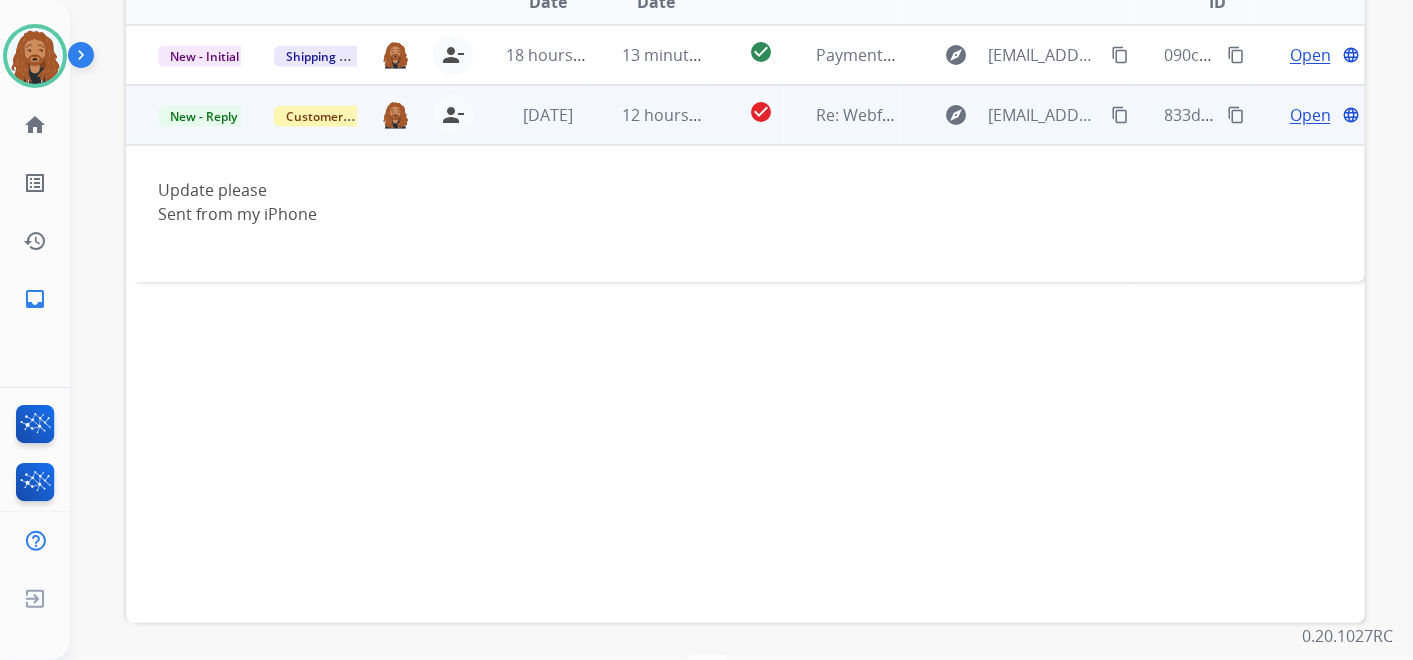 click on "Open" at bounding box center [1310, 115] 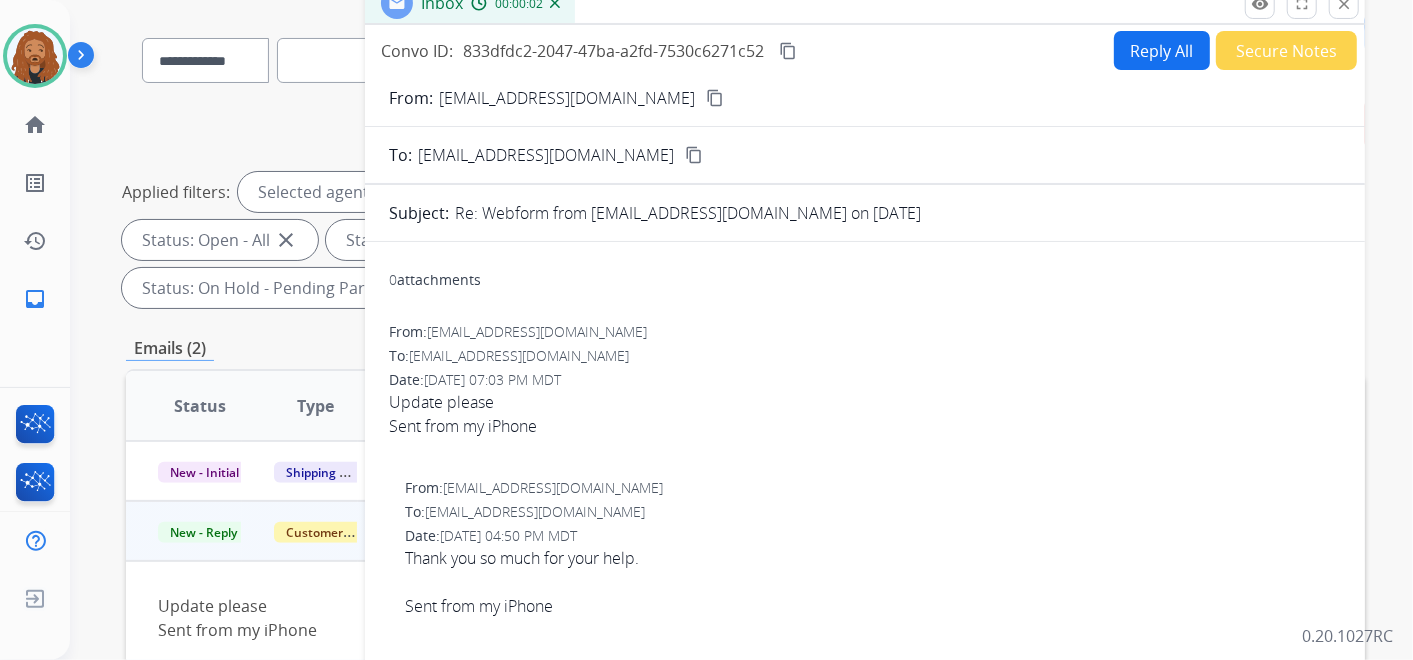 scroll, scrollTop: 0, scrollLeft: 0, axis: both 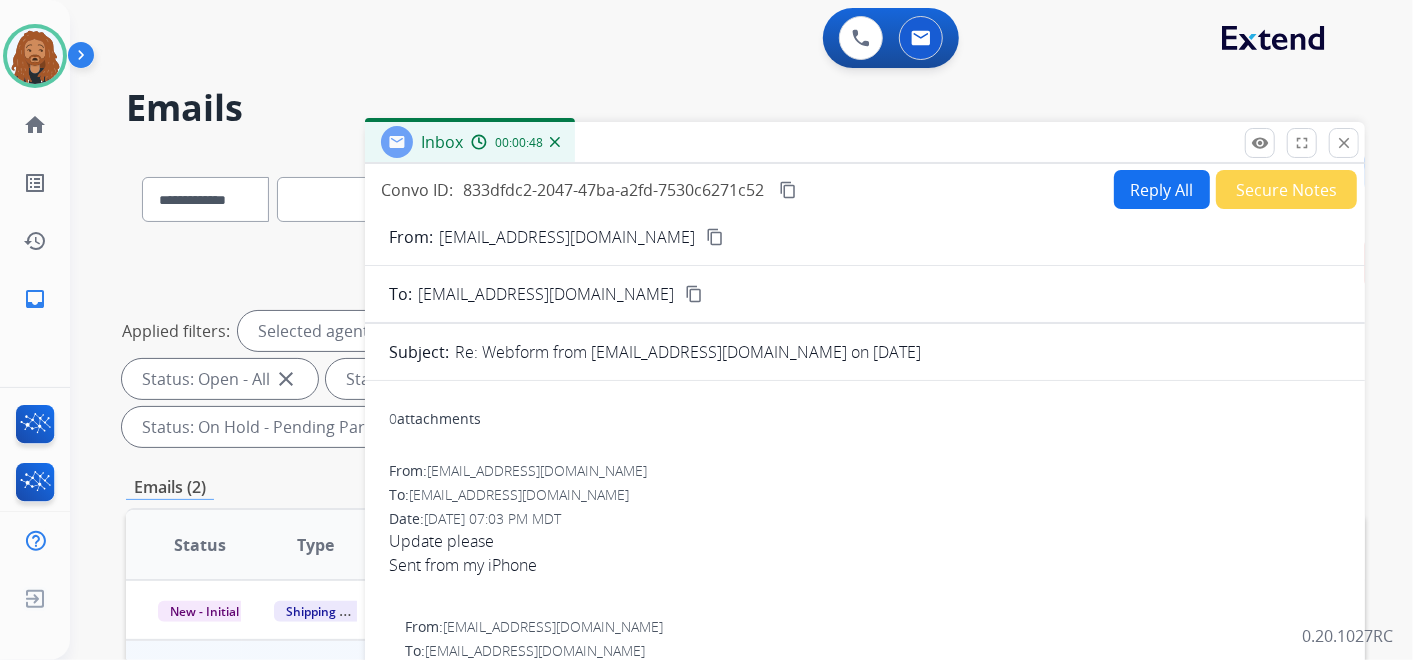 click on "content_copy" at bounding box center [715, 237] 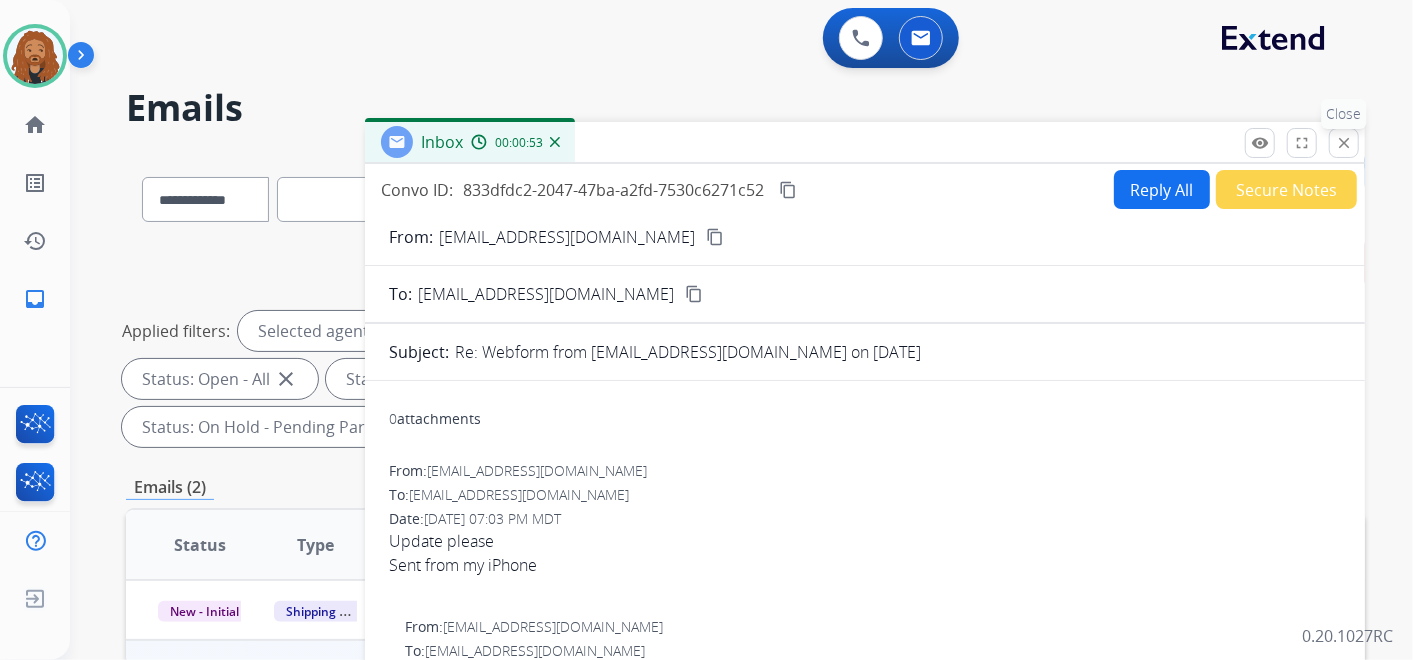 click on "close Close" at bounding box center [1344, 143] 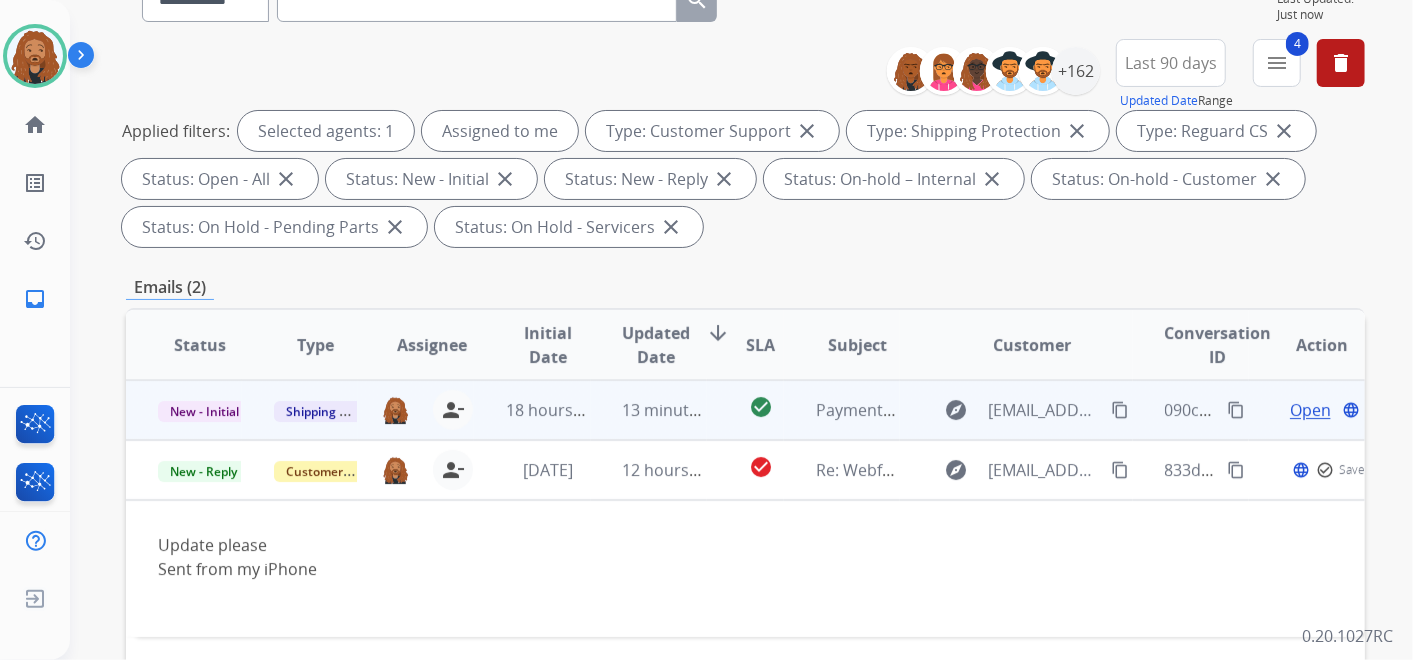 scroll, scrollTop: 222, scrollLeft: 0, axis: vertical 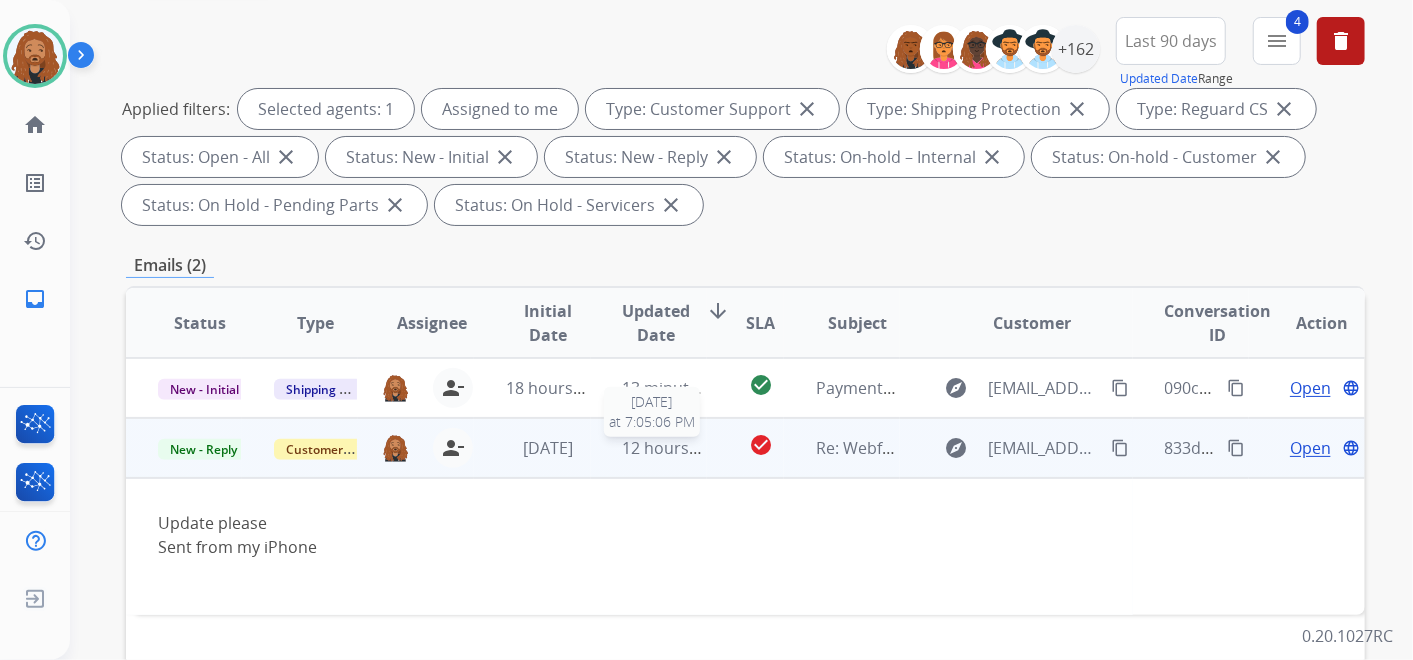 click on "12 hours ago" at bounding box center (672, 448) 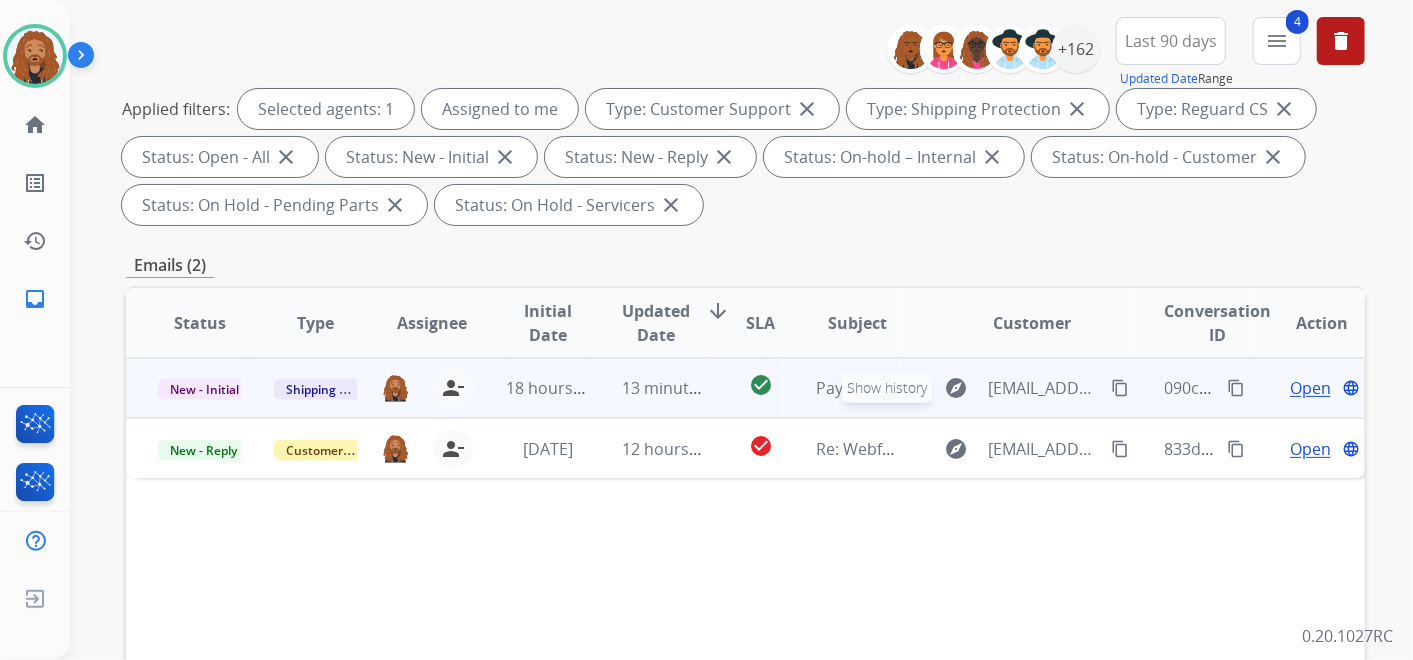 click on "explore" at bounding box center [956, 388] 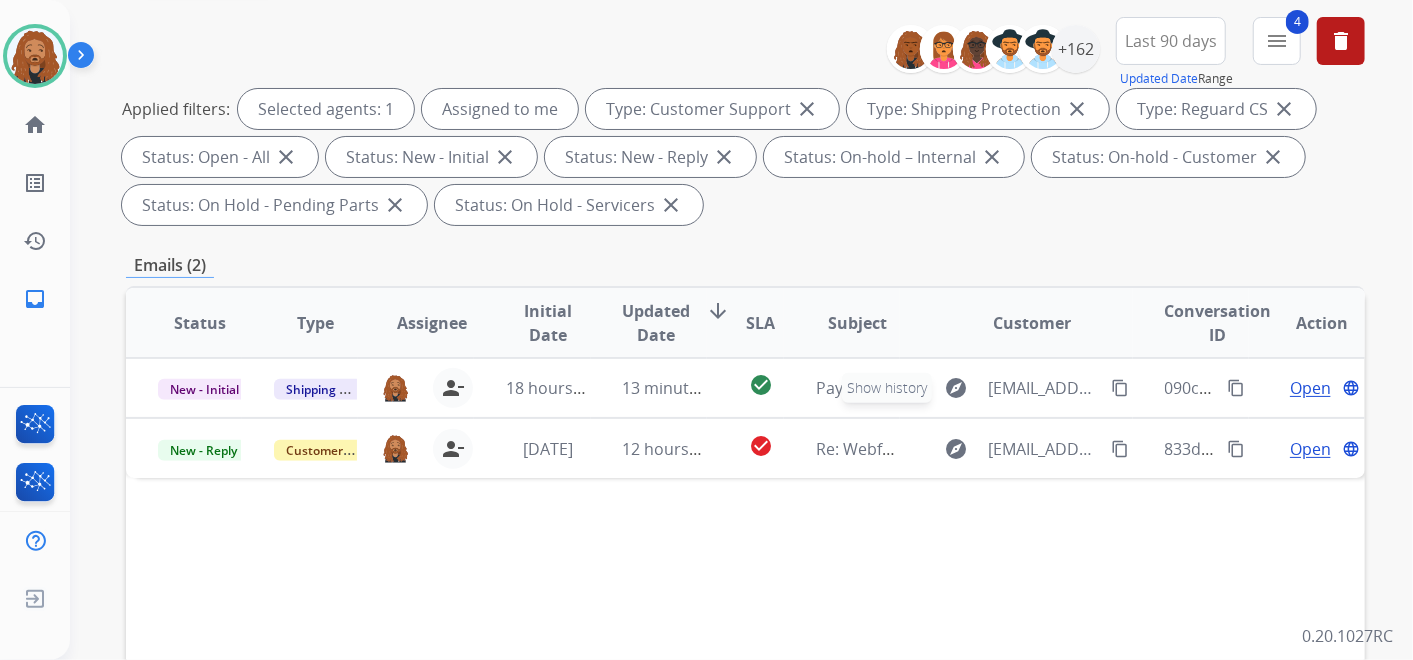 scroll, scrollTop: 0, scrollLeft: 0, axis: both 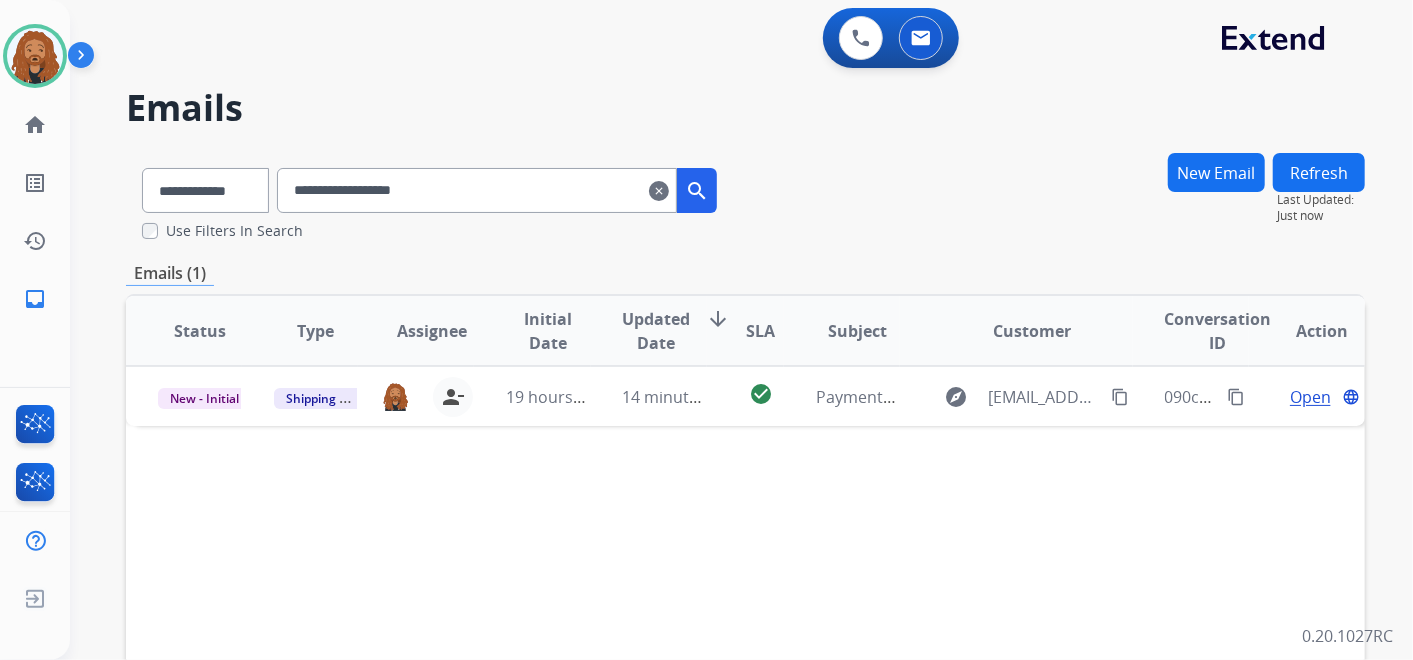 click on "clear" at bounding box center (659, 191) 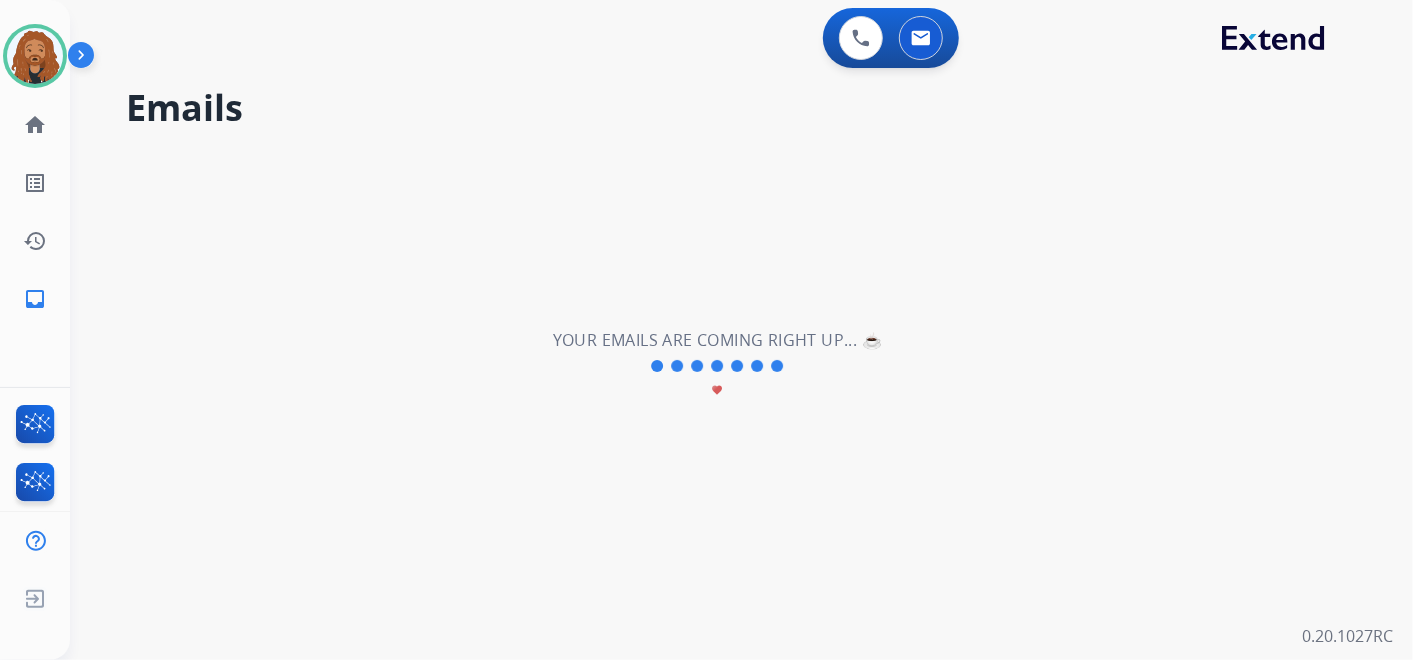 type 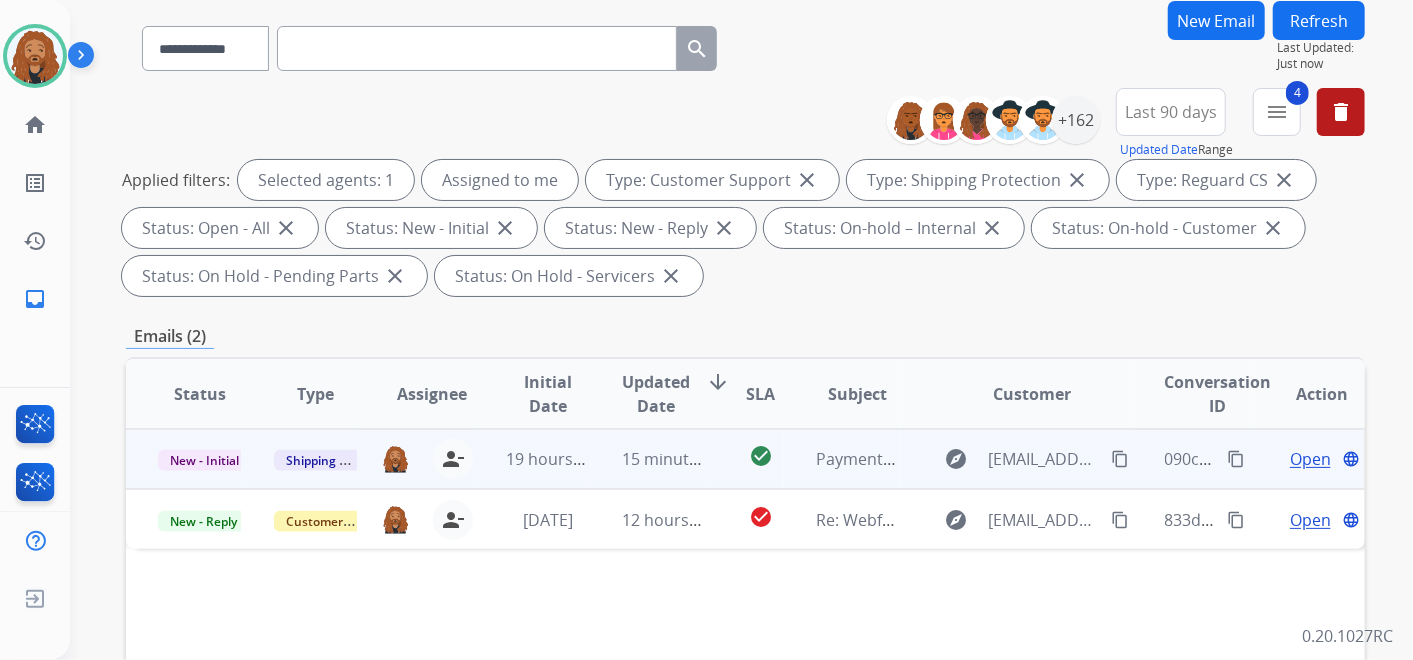 scroll, scrollTop: 222, scrollLeft: 0, axis: vertical 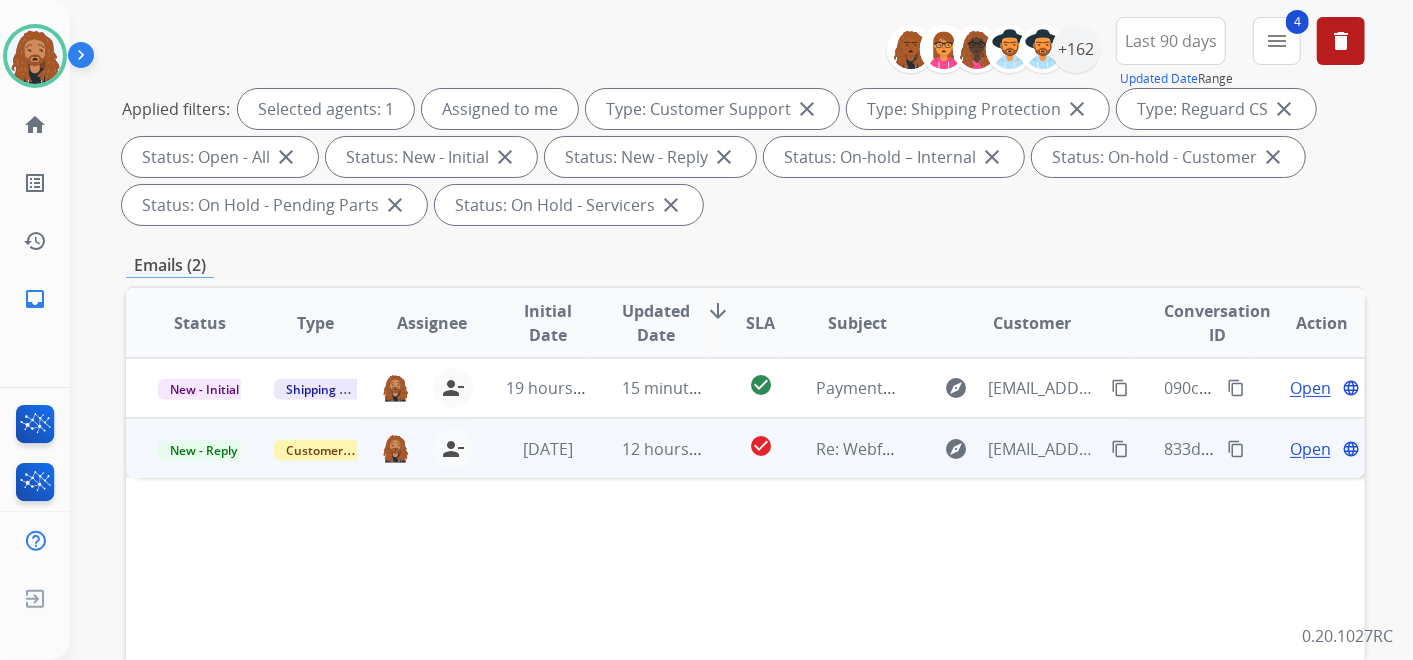 click on "Open" at bounding box center (1310, 449) 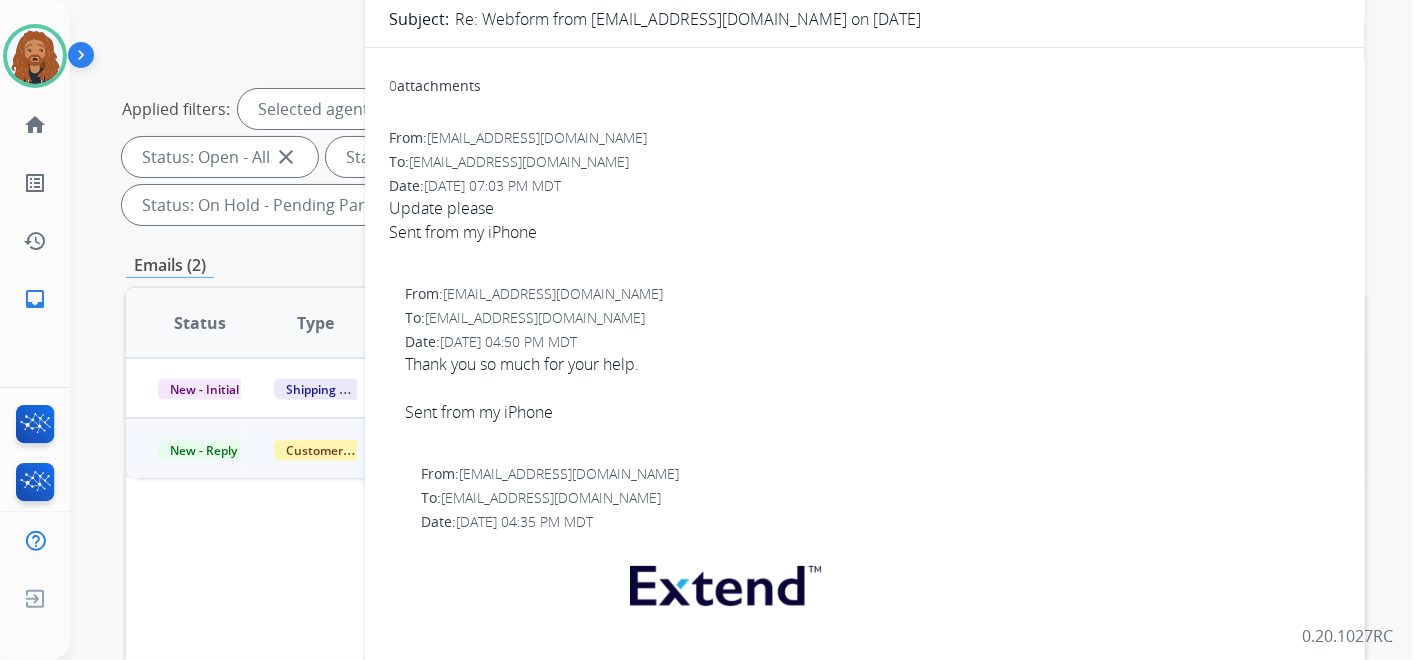 scroll, scrollTop: 0, scrollLeft: 0, axis: both 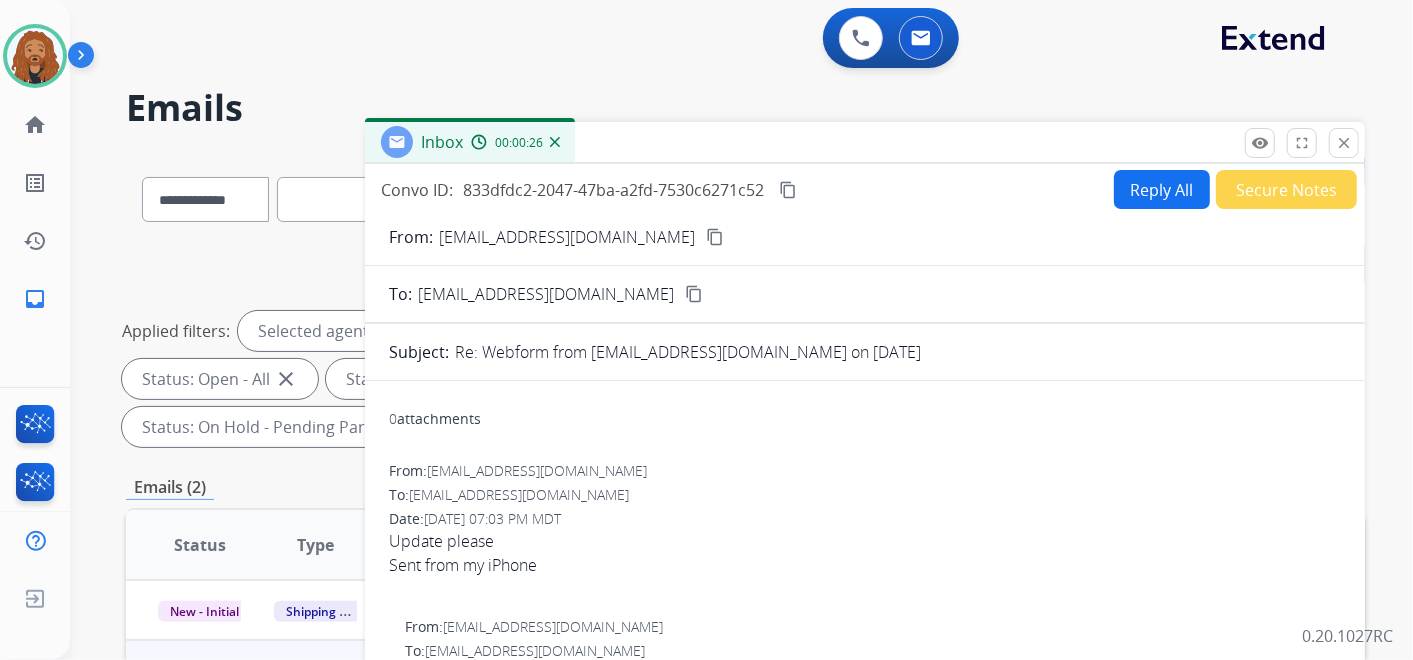 click on "content_copy" at bounding box center (715, 237) 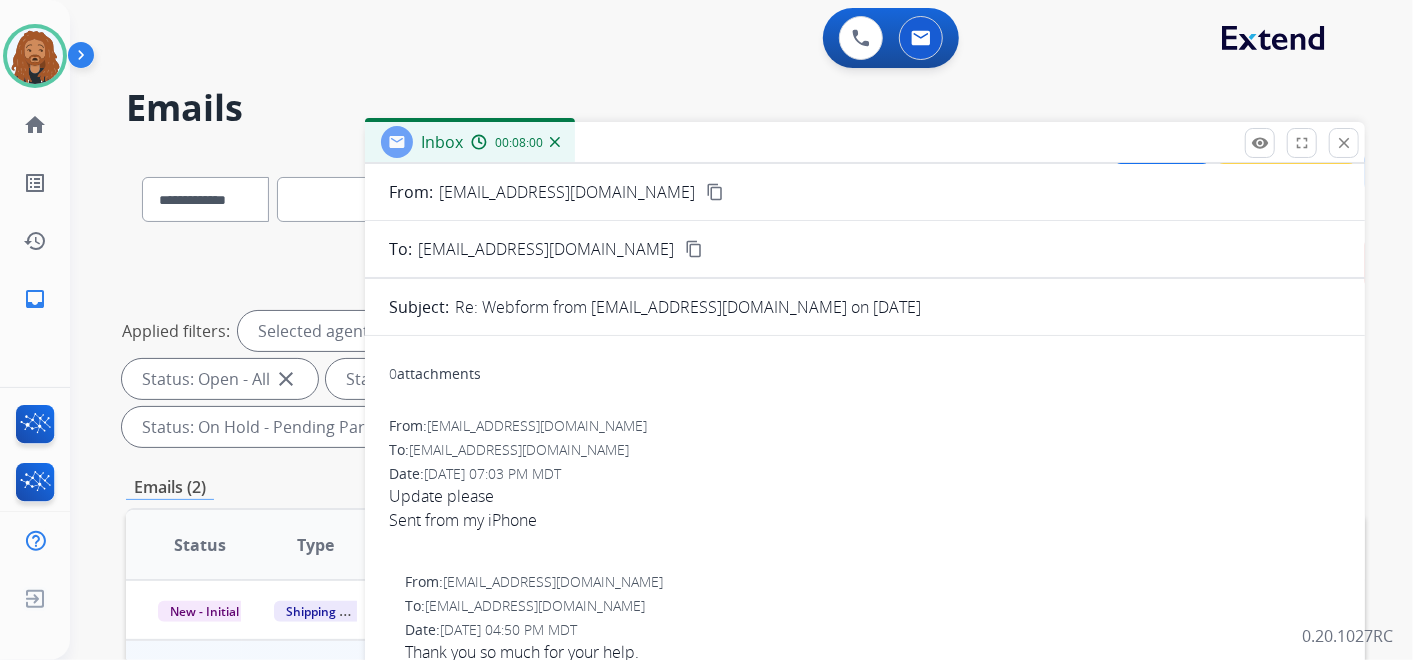 scroll, scrollTop: 0, scrollLeft: 0, axis: both 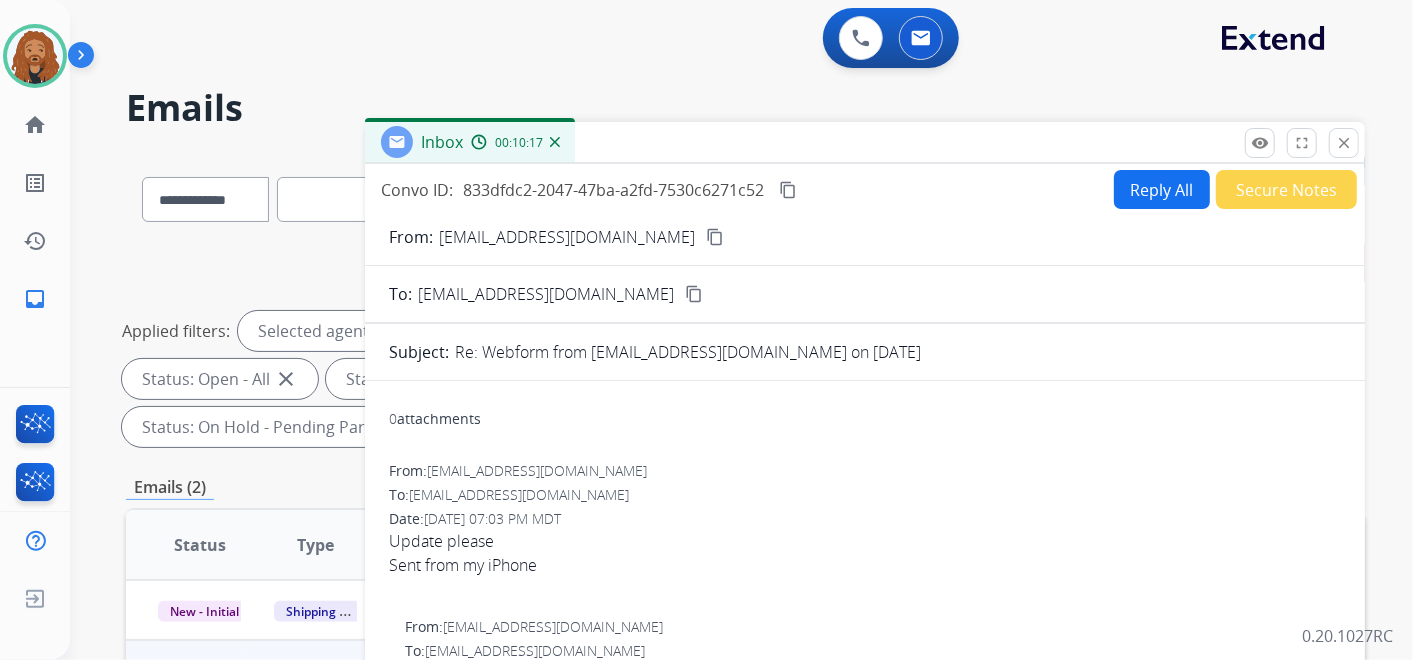 click on "Reply All" at bounding box center (1162, 189) 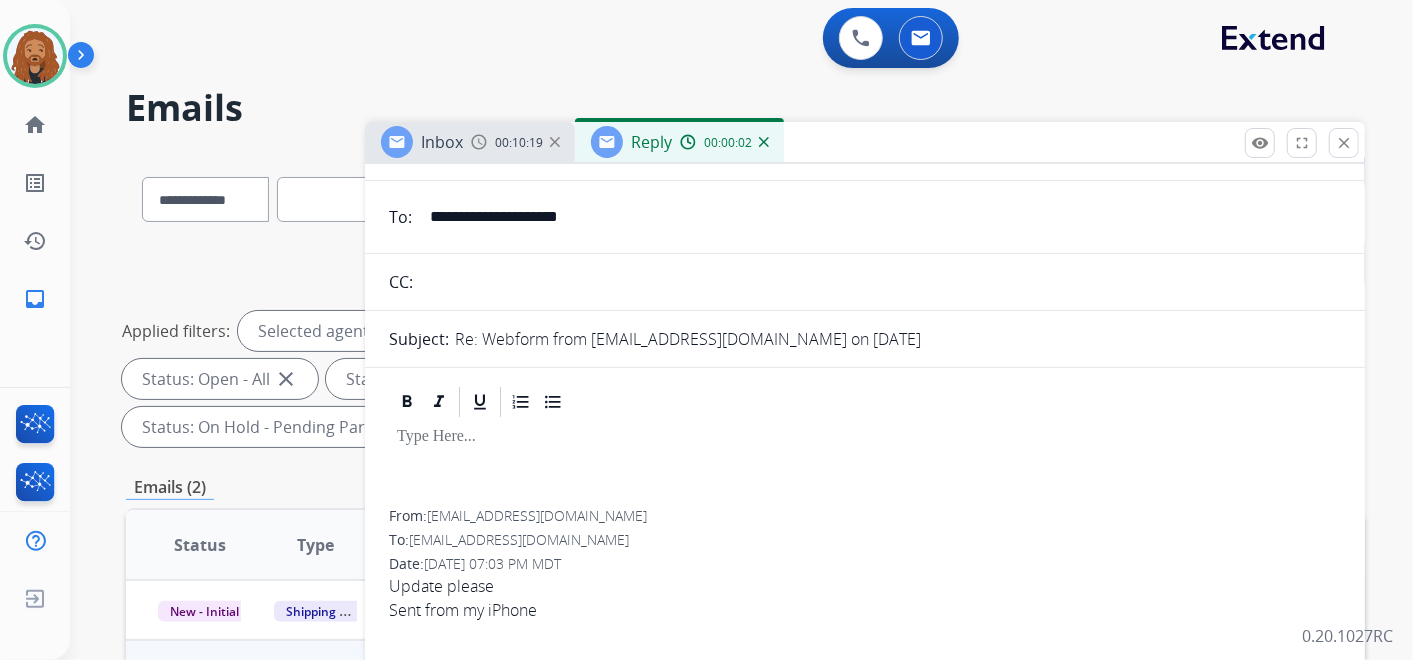 scroll, scrollTop: 0, scrollLeft: 0, axis: both 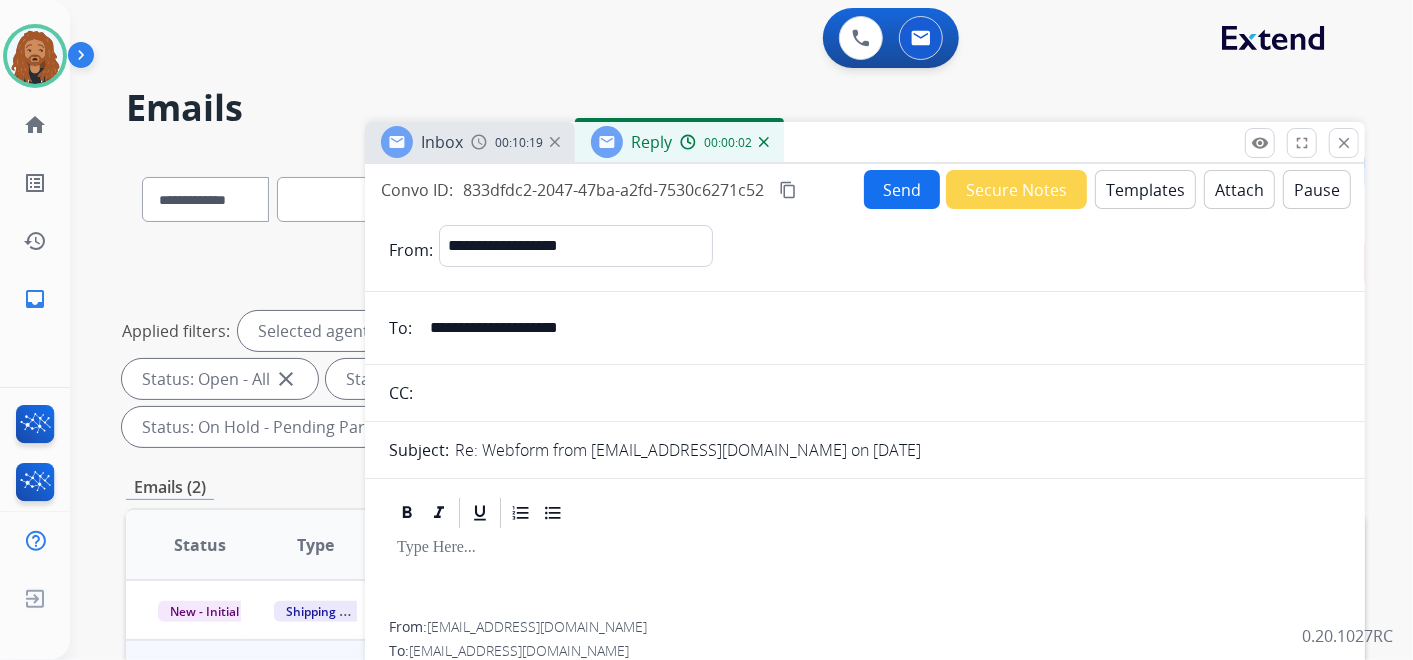 click on "Templates" at bounding box center (1145, 189) 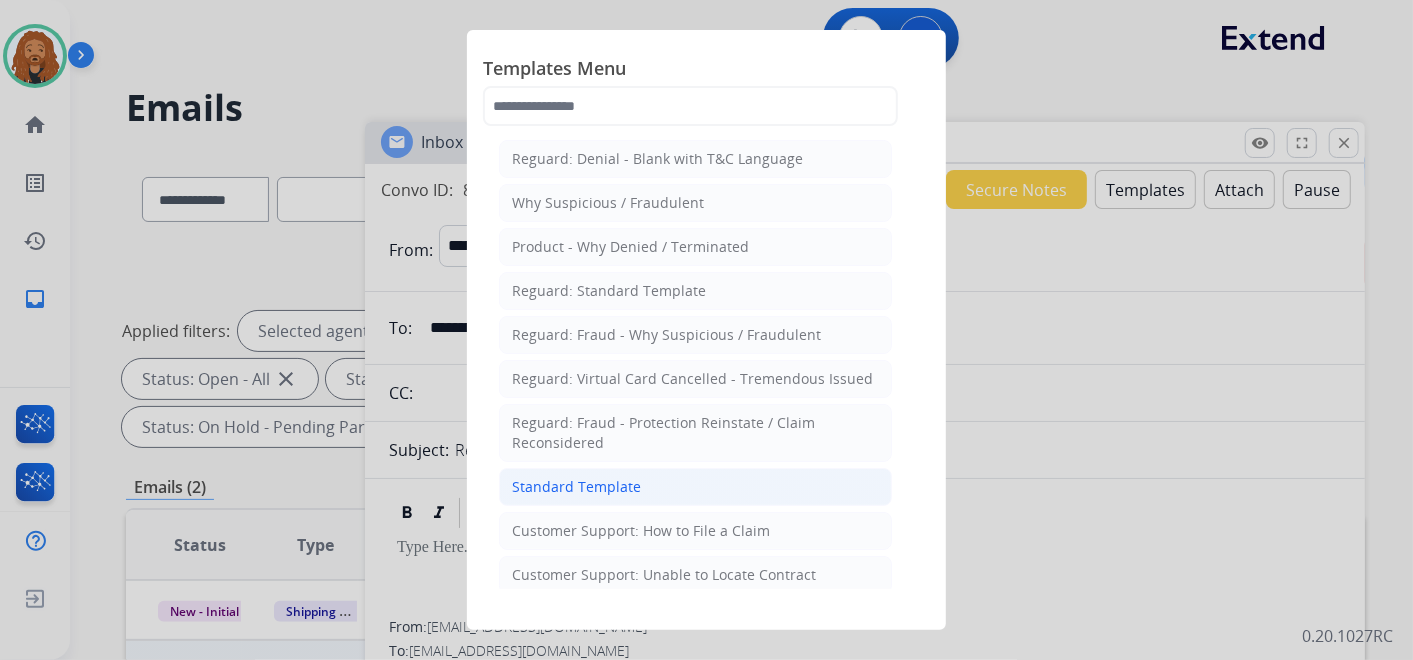 click on "Standard Template" 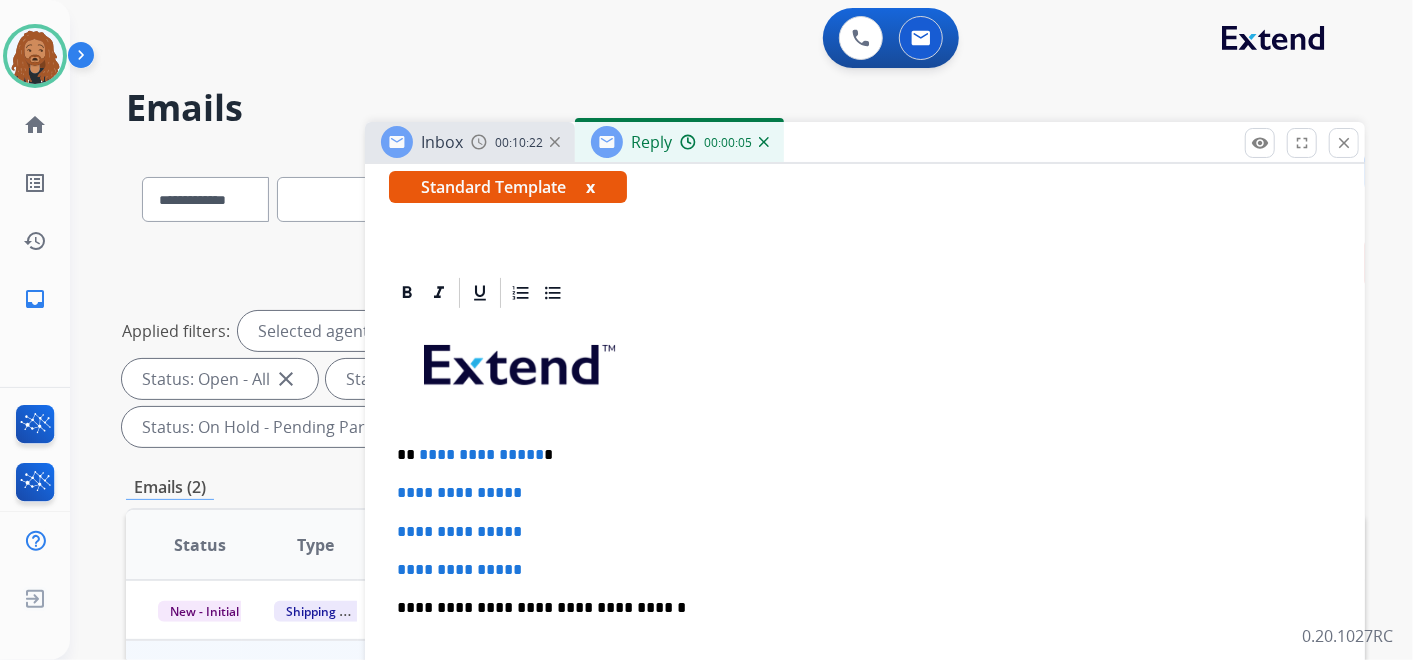 scroll, scrollTop: 555, scrollLeft: 0, axis: vertical 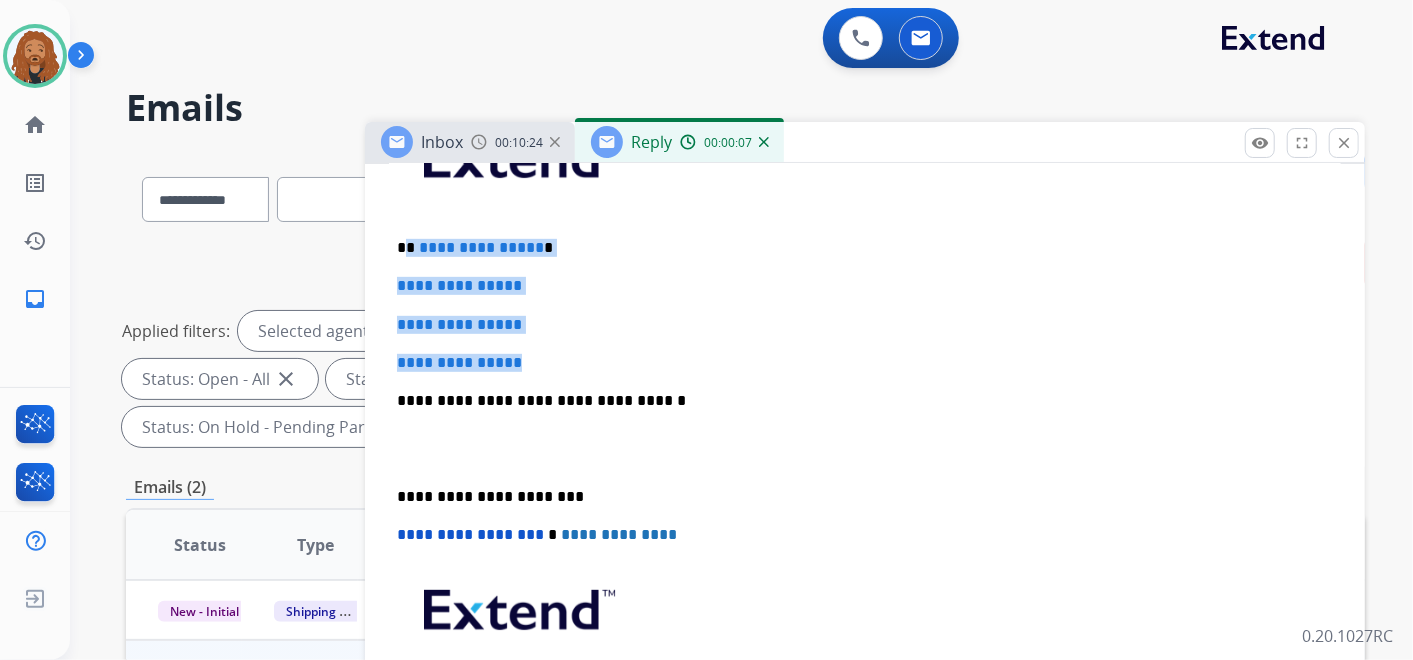 drag, startPoint x: 546, startPoint y: 363, endPoint x: 408, endPoint y: 240, distance: 184.8594 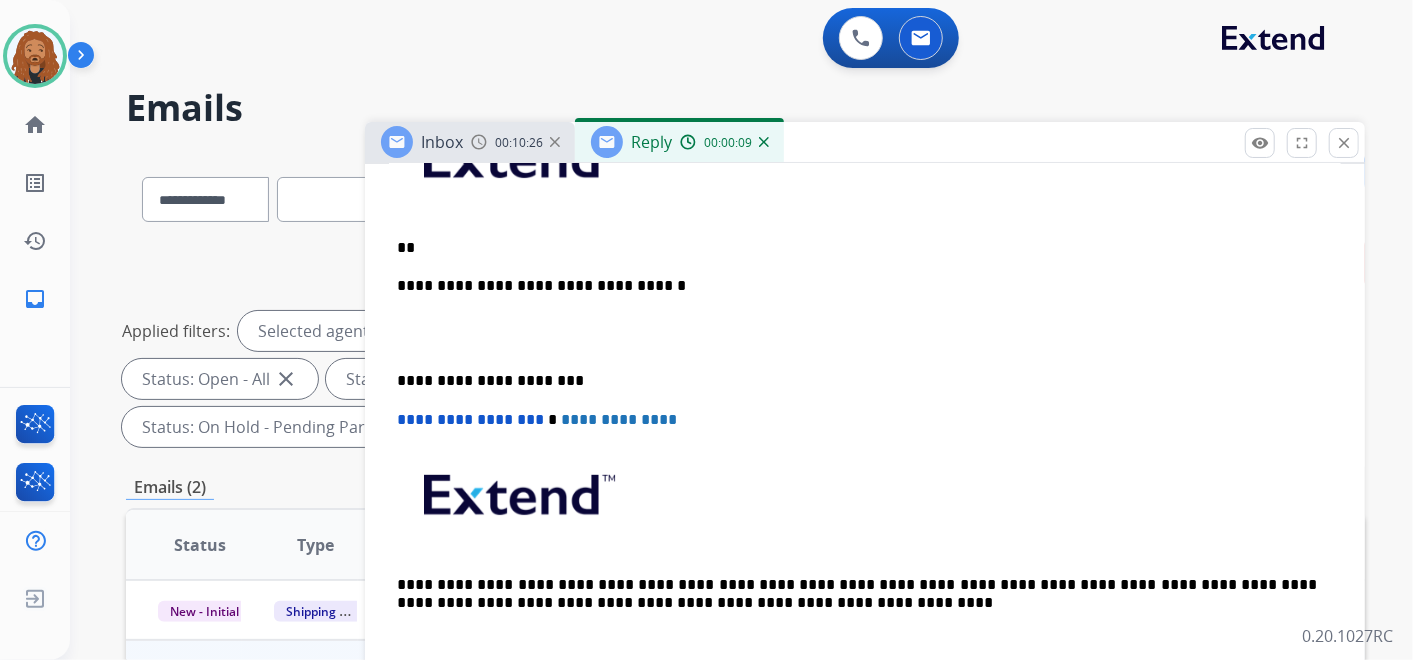 type 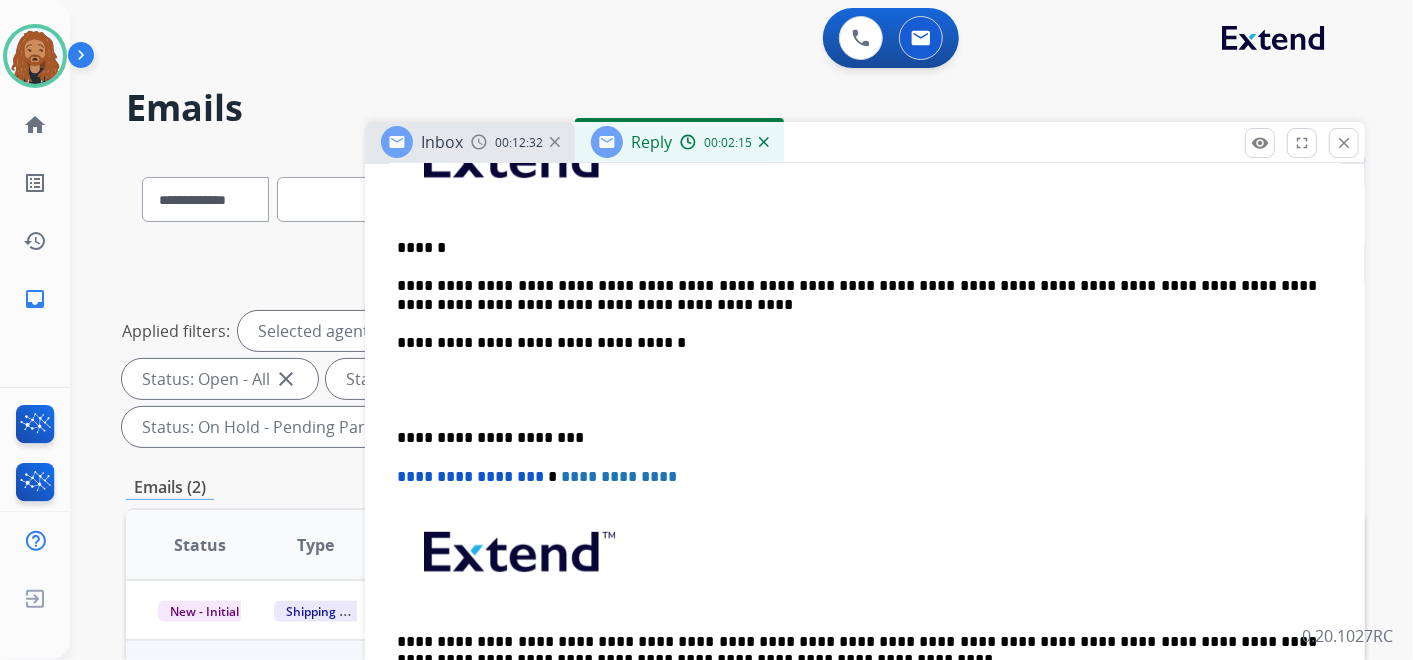 click on "**********" at bounding box center [857, 295] 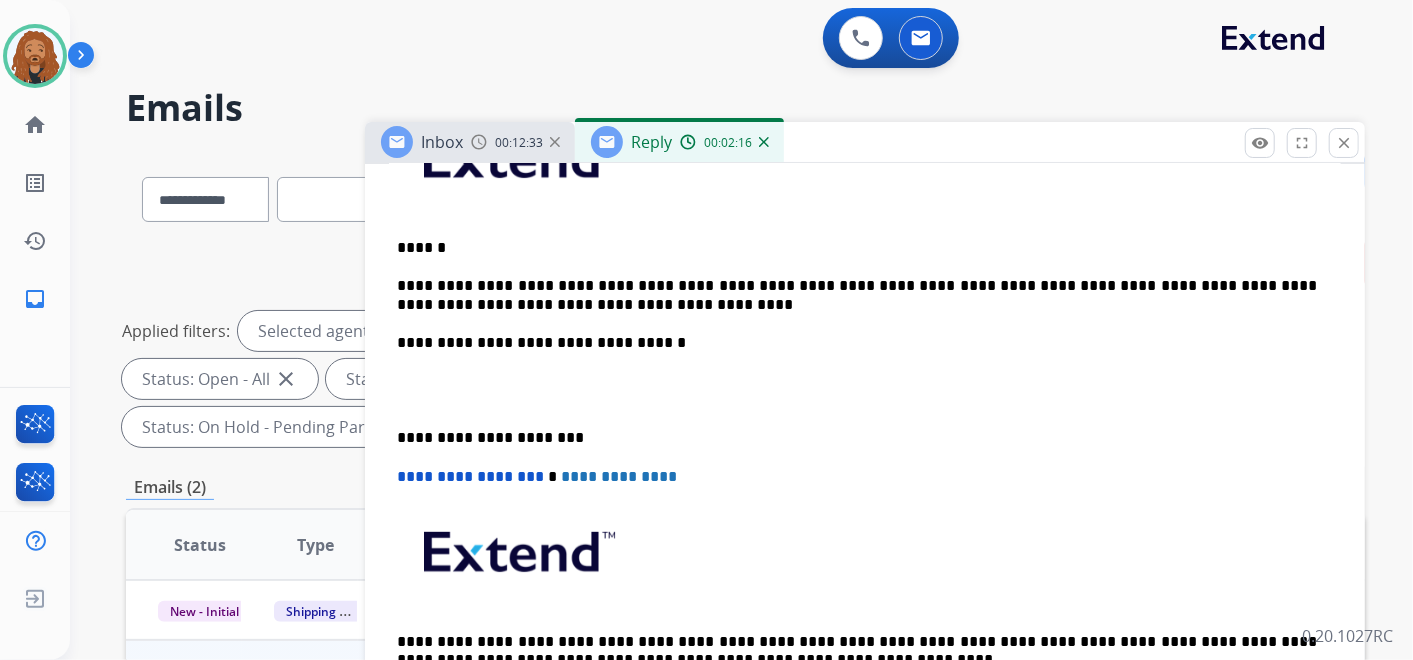 click at bounding box center (865, 390) 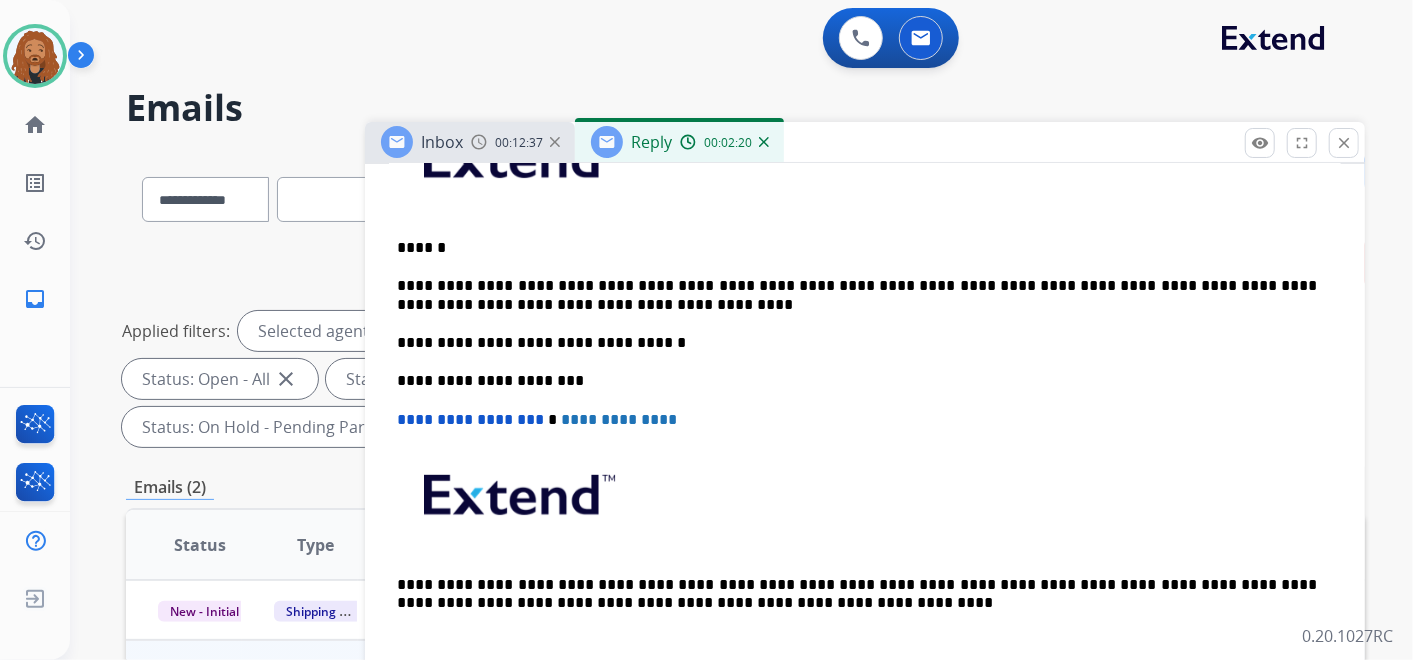 click on "**********" at bounding box center [857, 295] 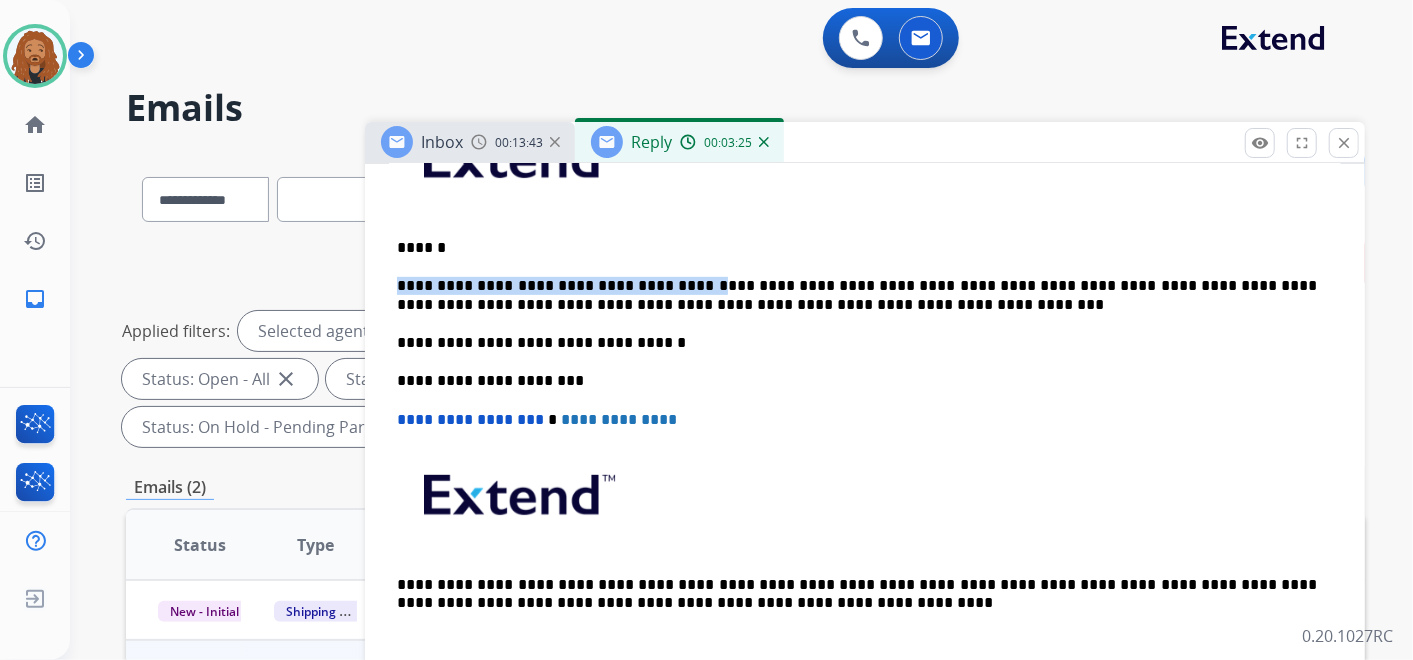 drag, startPoint x: 673, startPoint y: 277, endPoint x: 389, endPoint y: 272, distance: 284.044 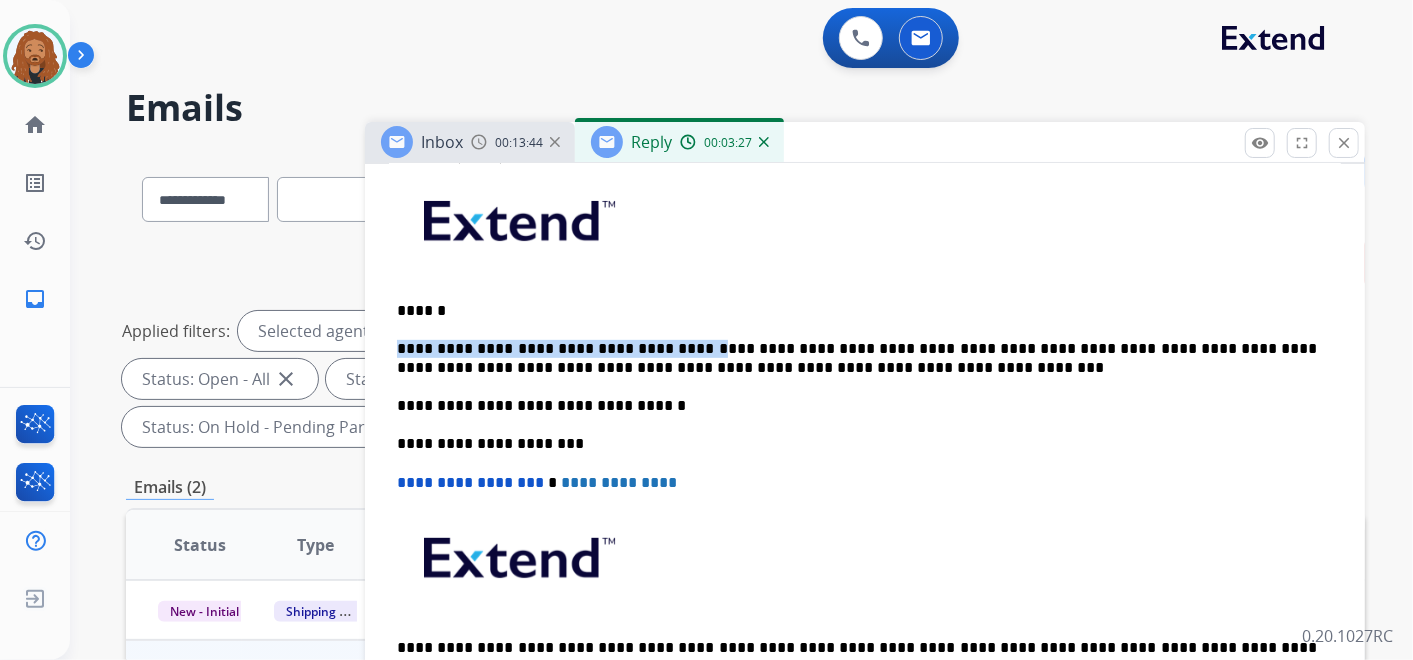 scroll, scrollTop: 444, scrollLeft: 0, axis: vertical 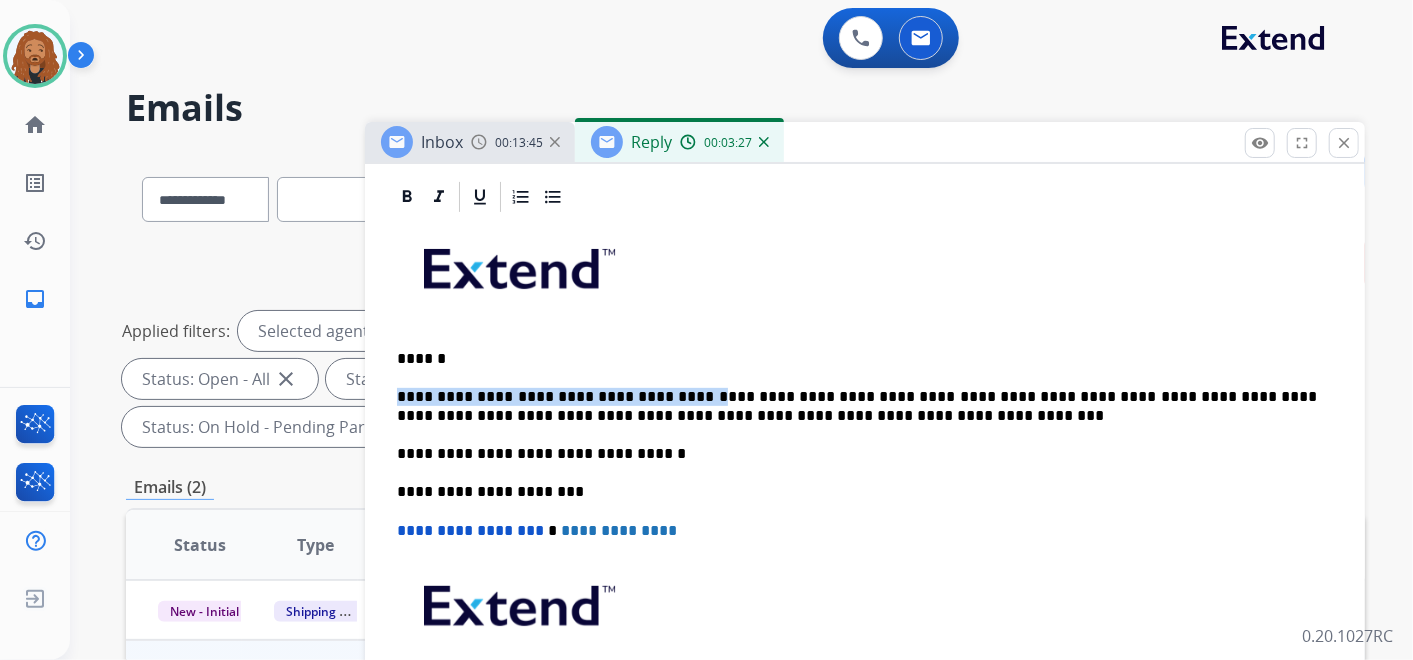 click on "**********" at bounding box center (857, 406) 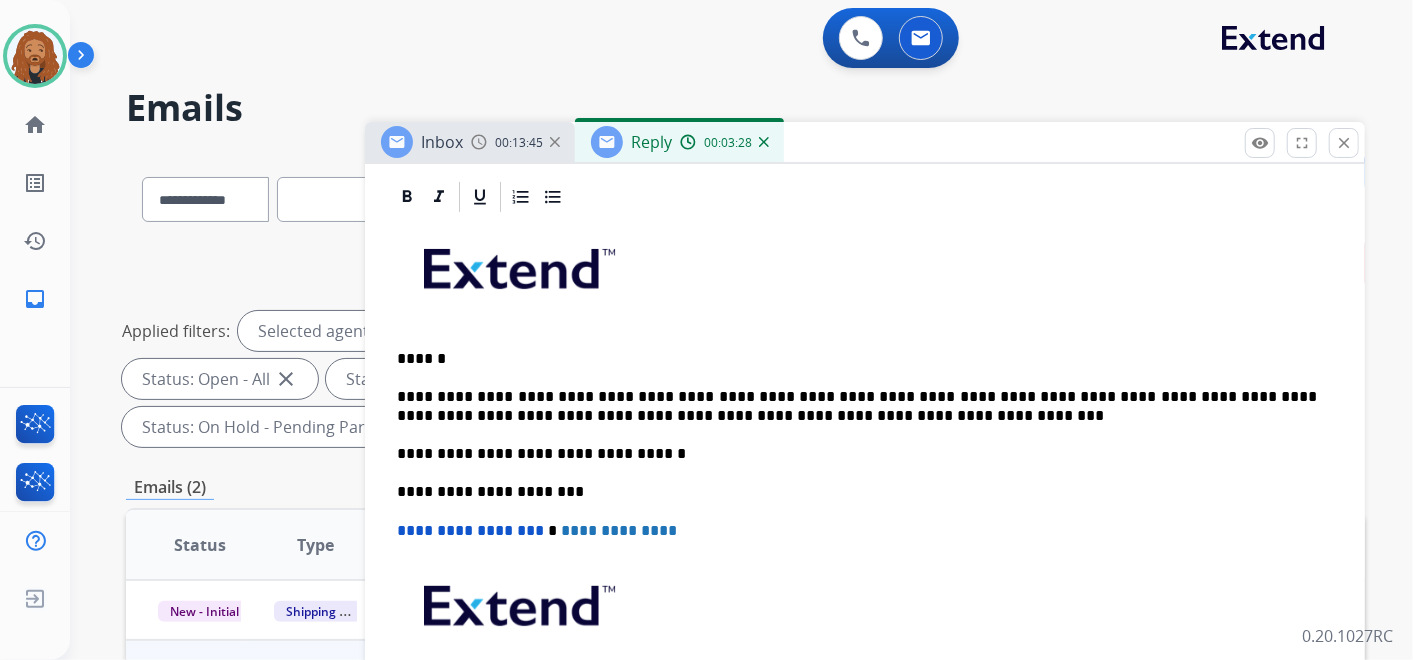 click on "**********" at bounding box center (857, 406) 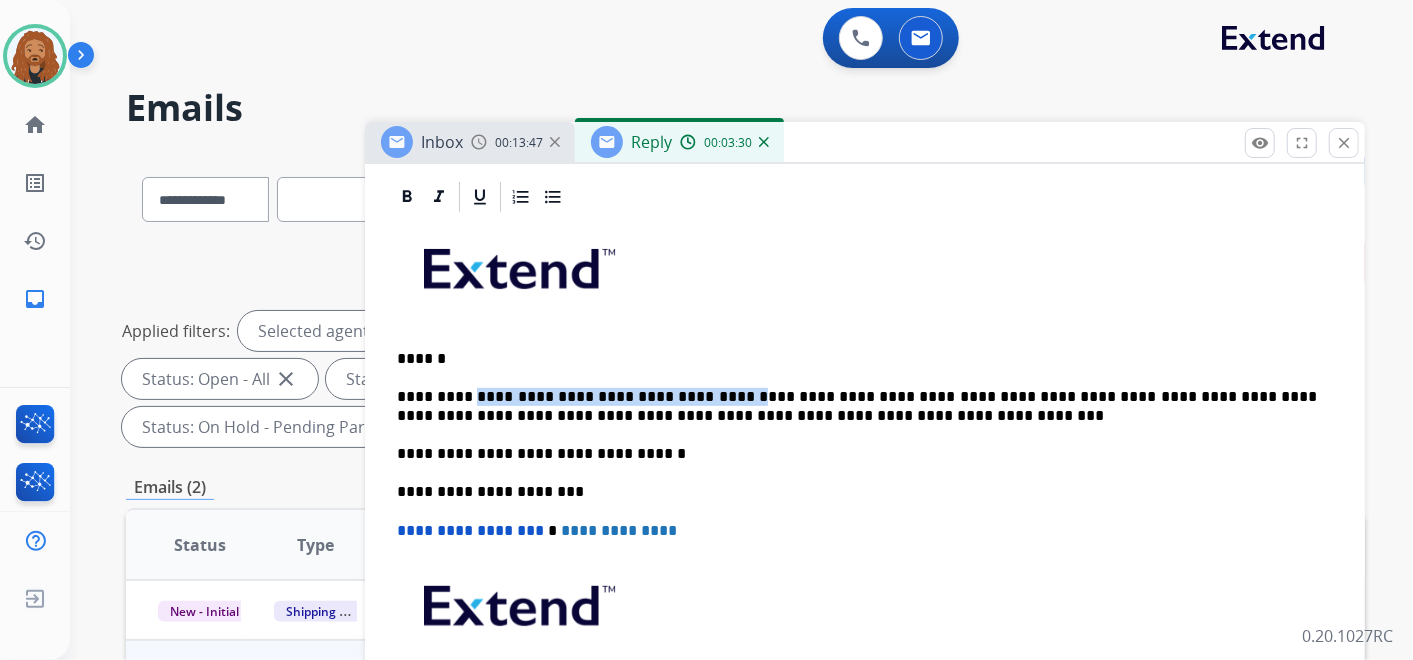 drag, startPoint x: 695, startPoint y: 393, endPoint x: 469, endPoint y: 394, distance: 226.00221 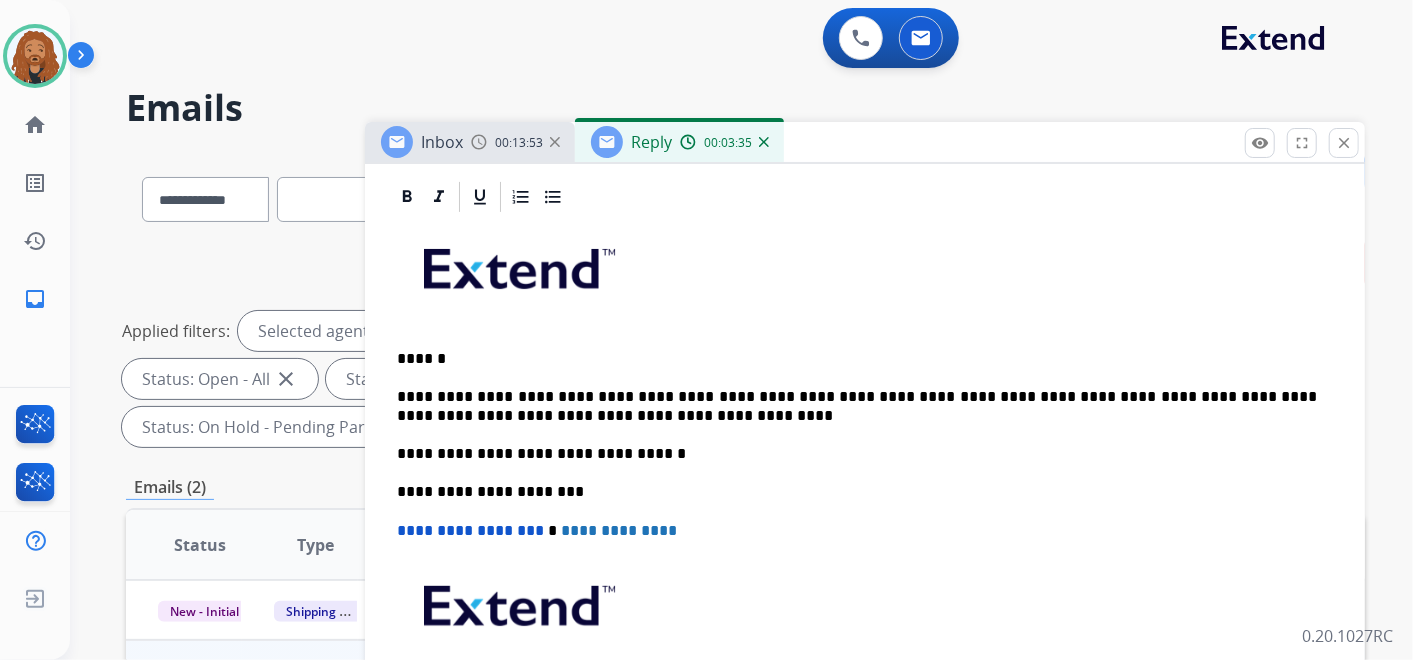 click on "**********" at bounding box center [857, 406] 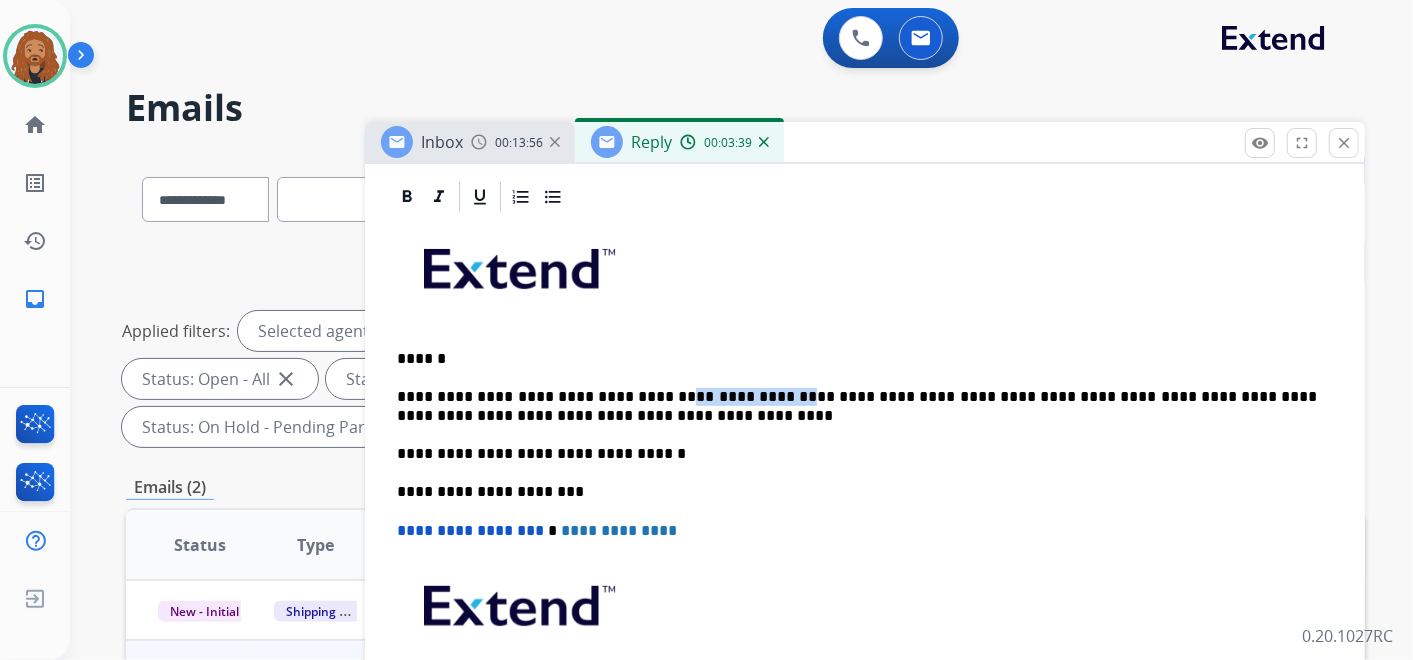 drag, startPoint x: 754, startPoint y: 398, endPoint x: 651, endPoint y: 377, distance: 105.11898 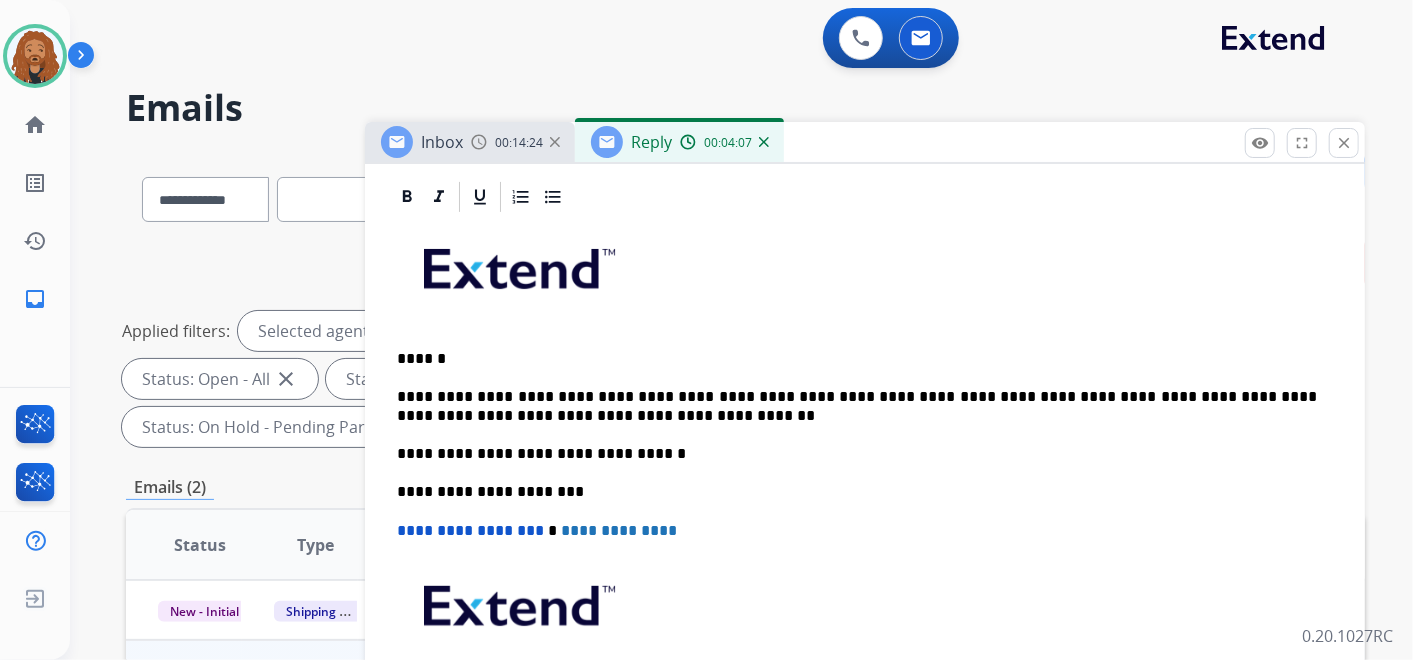 click on "**********" at bounding box center [865, 501] 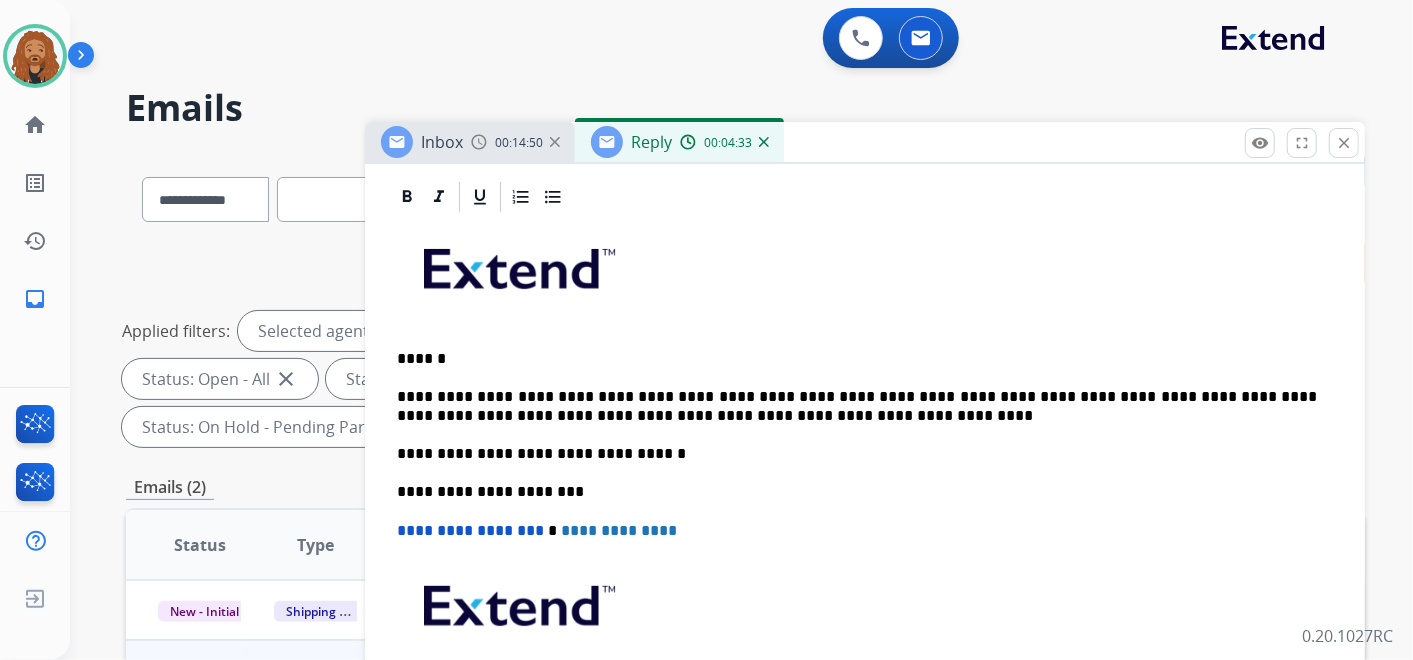 drag, startPoint x: 1128, startPoint y: 397, endPoint x: 1134, endPoint y: 407, distance: 11.661903 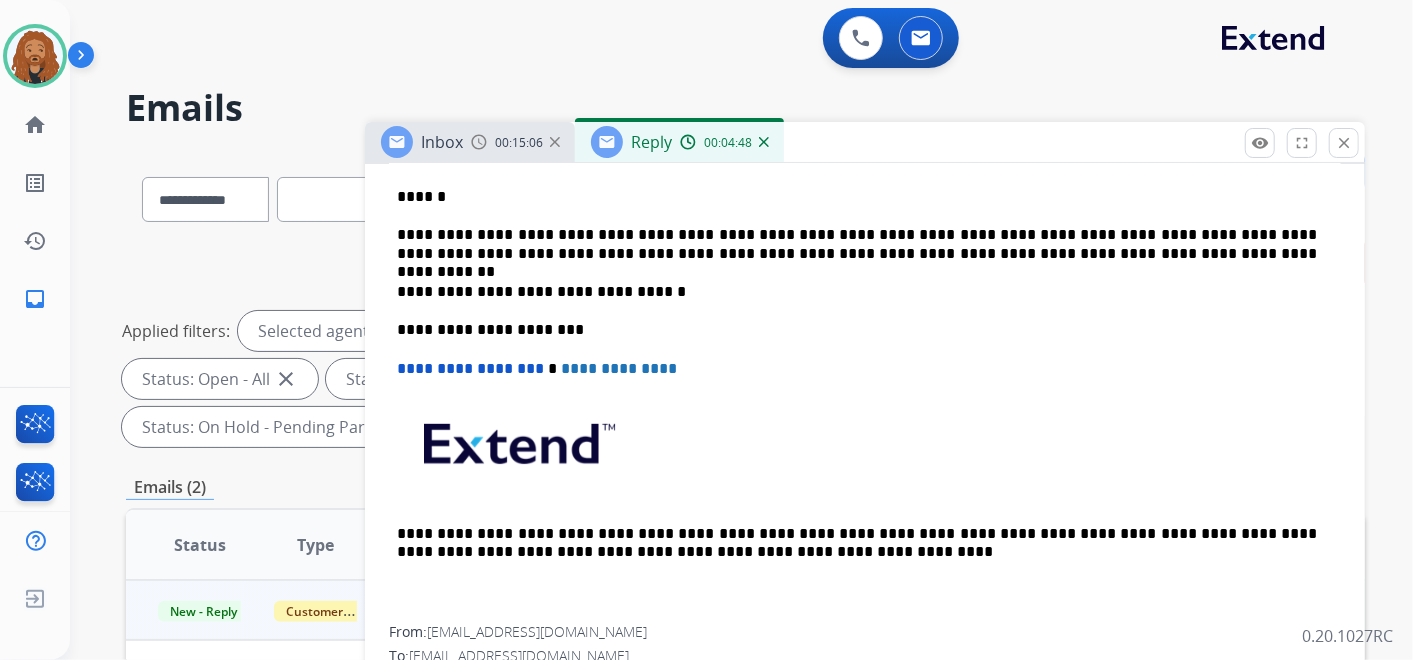 scroll, scrollTop: 571, scrollLeft: 0, axis: vertical 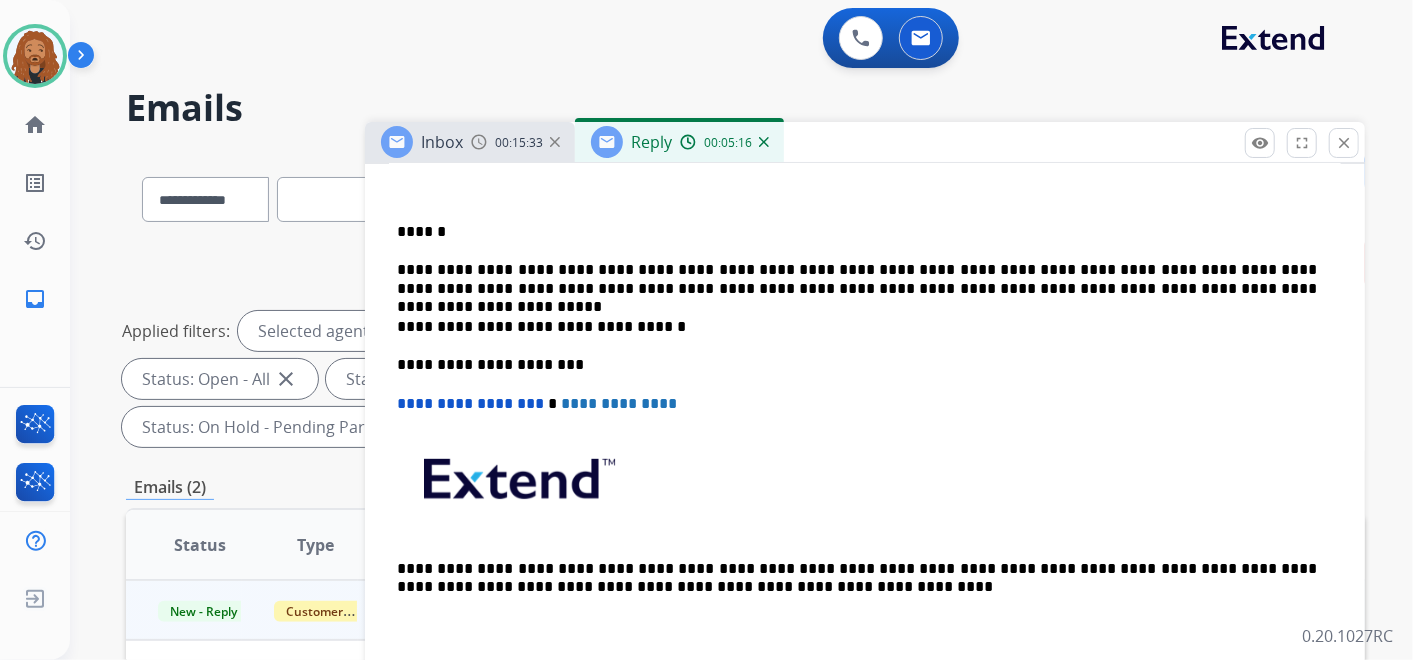 click on "**********" at bounding box center (857, 279) 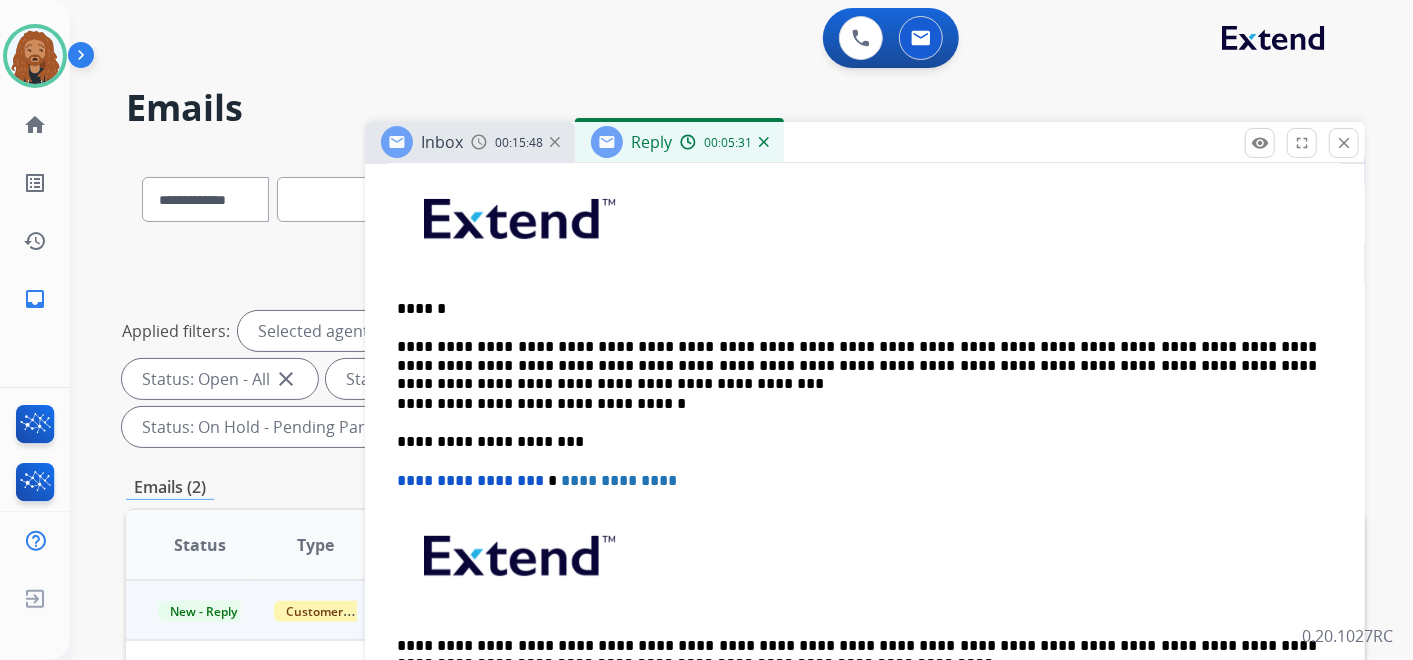 scroll, scrollTop: 460, scrollLeft: 0, axis: vertical 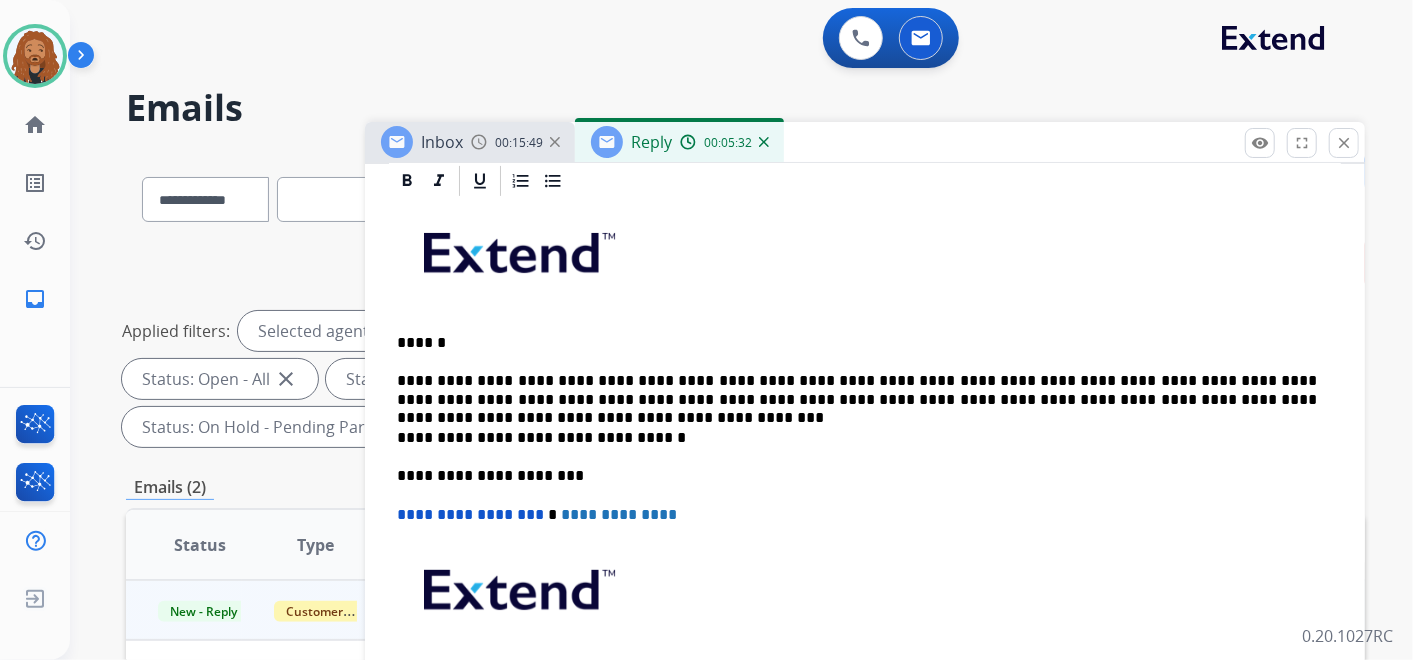 click on "**********" at bounding box center [857, 390] 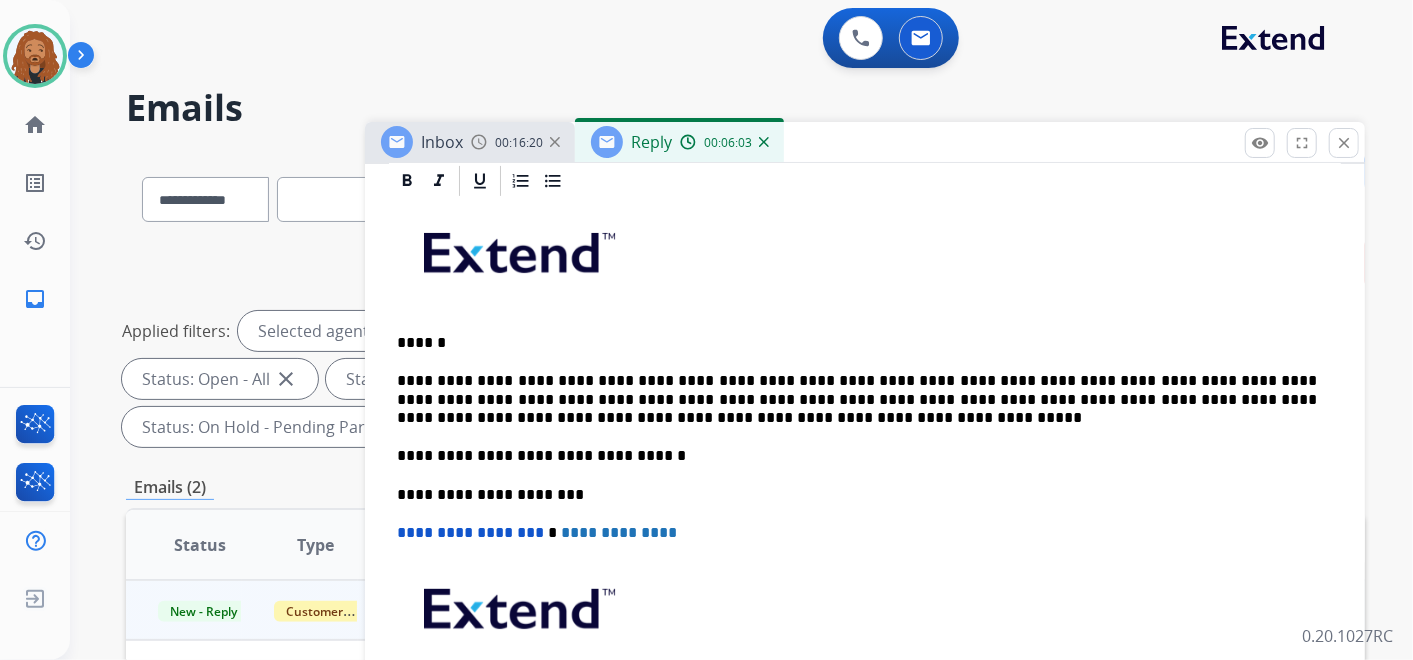 click on "**********" at bounding box center (857, 399) 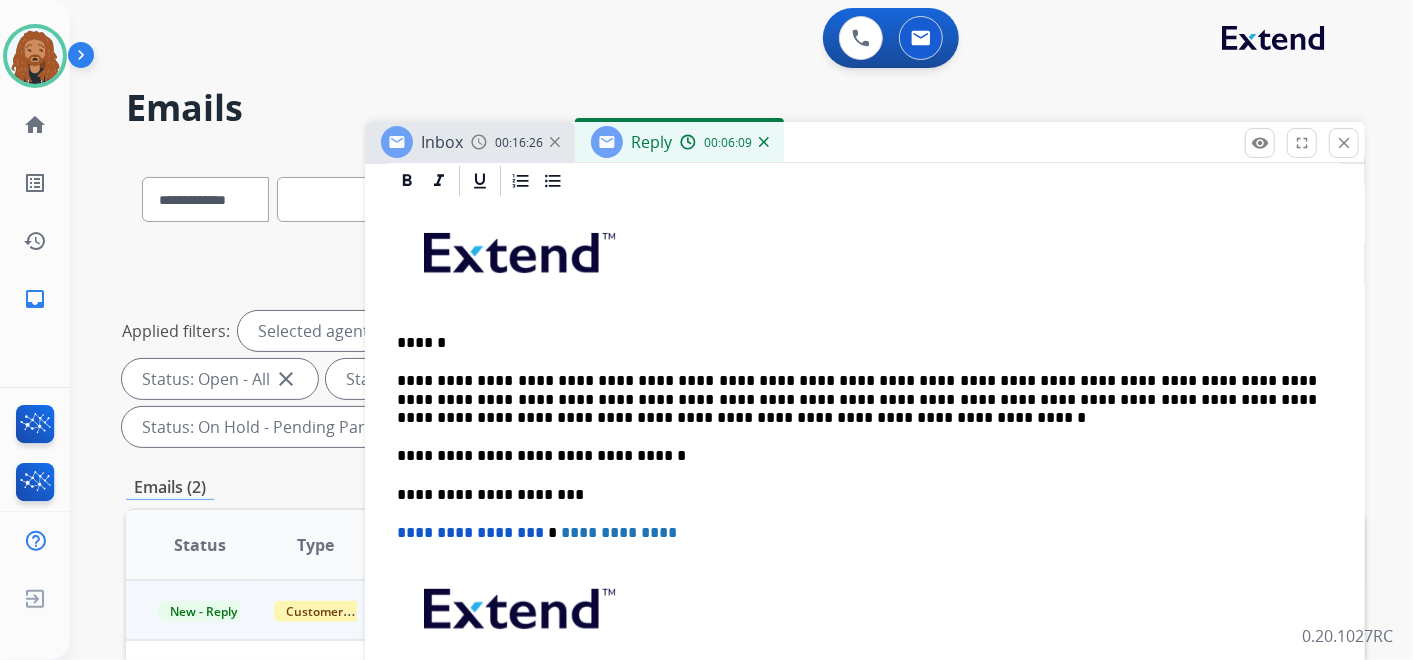 click on "**********" at bounding box center (857, 399) 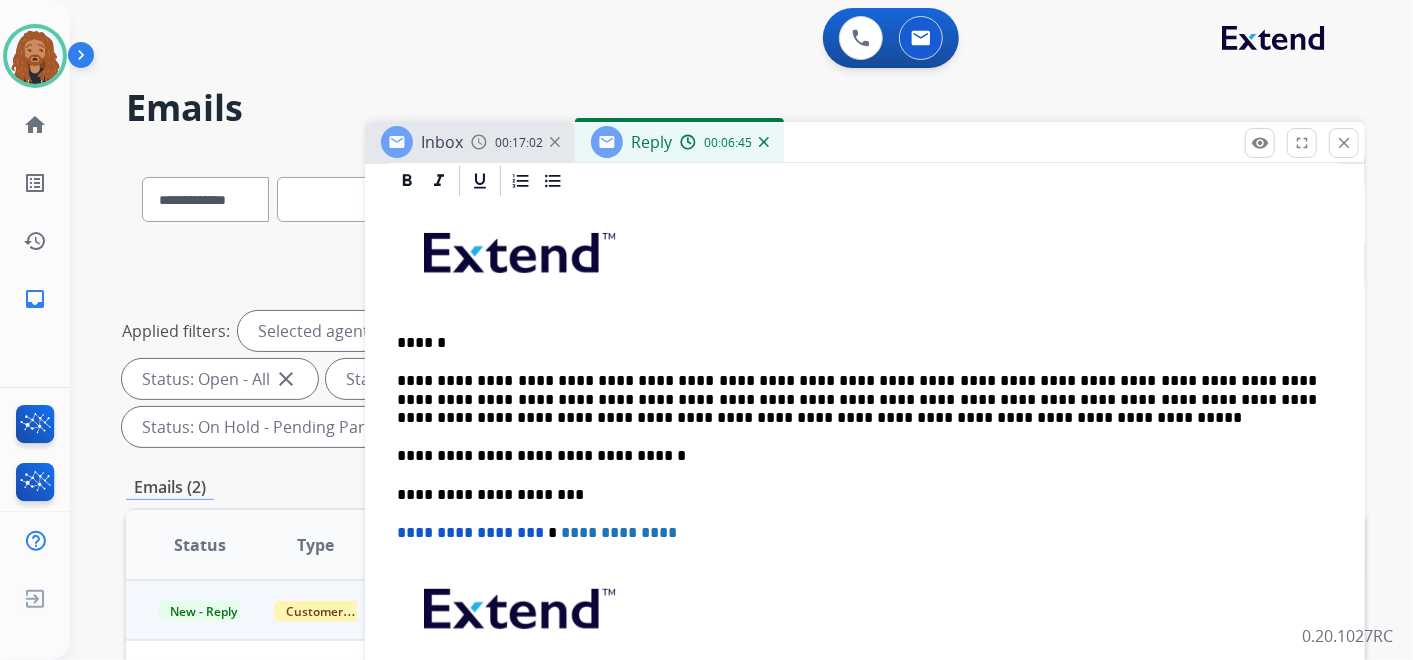 click on "**********" at bounding box center [857, 399] 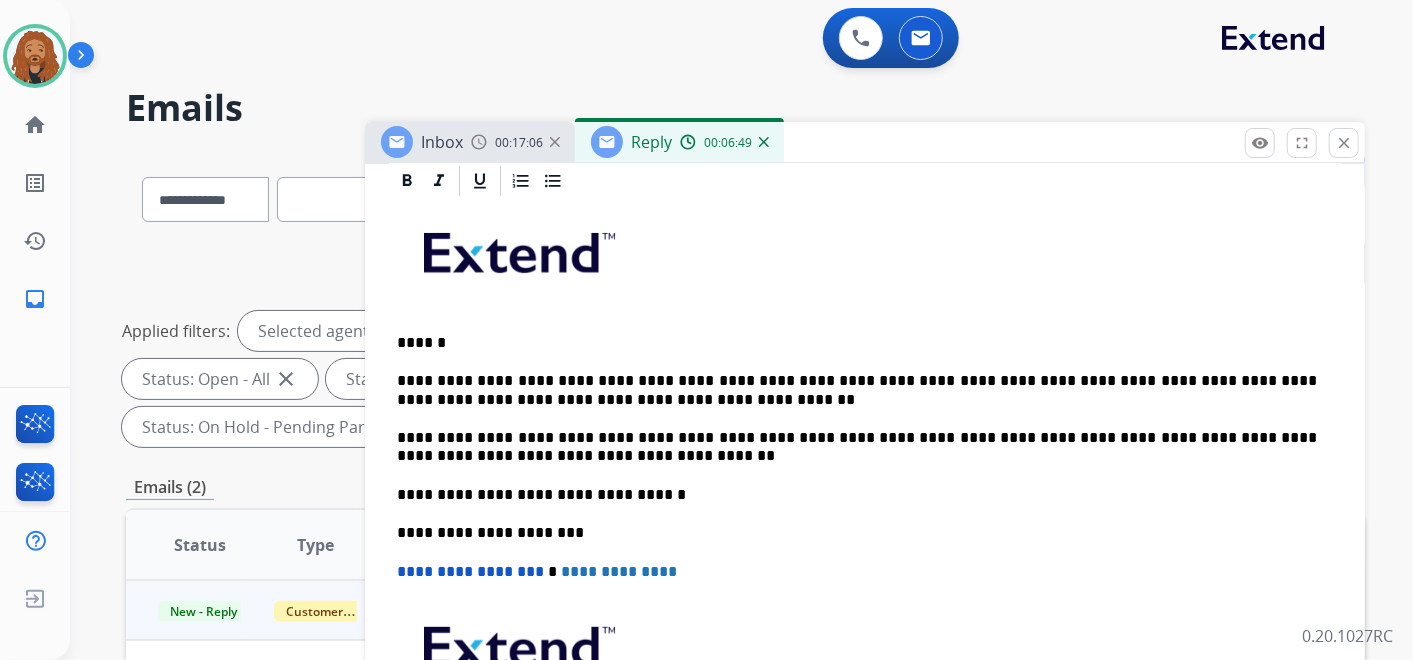 click on "**********" at bounding box center [857, 447] 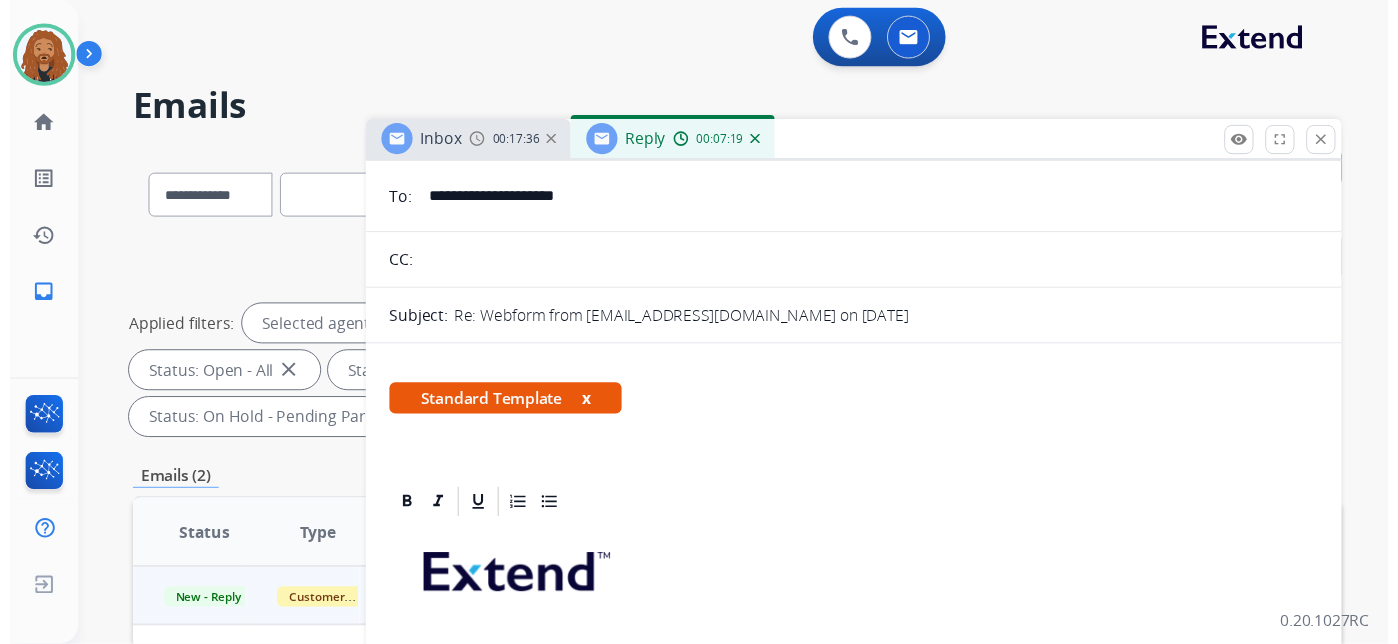 scroll, scrollTop: 0, scrollLeft: 0, axis: both 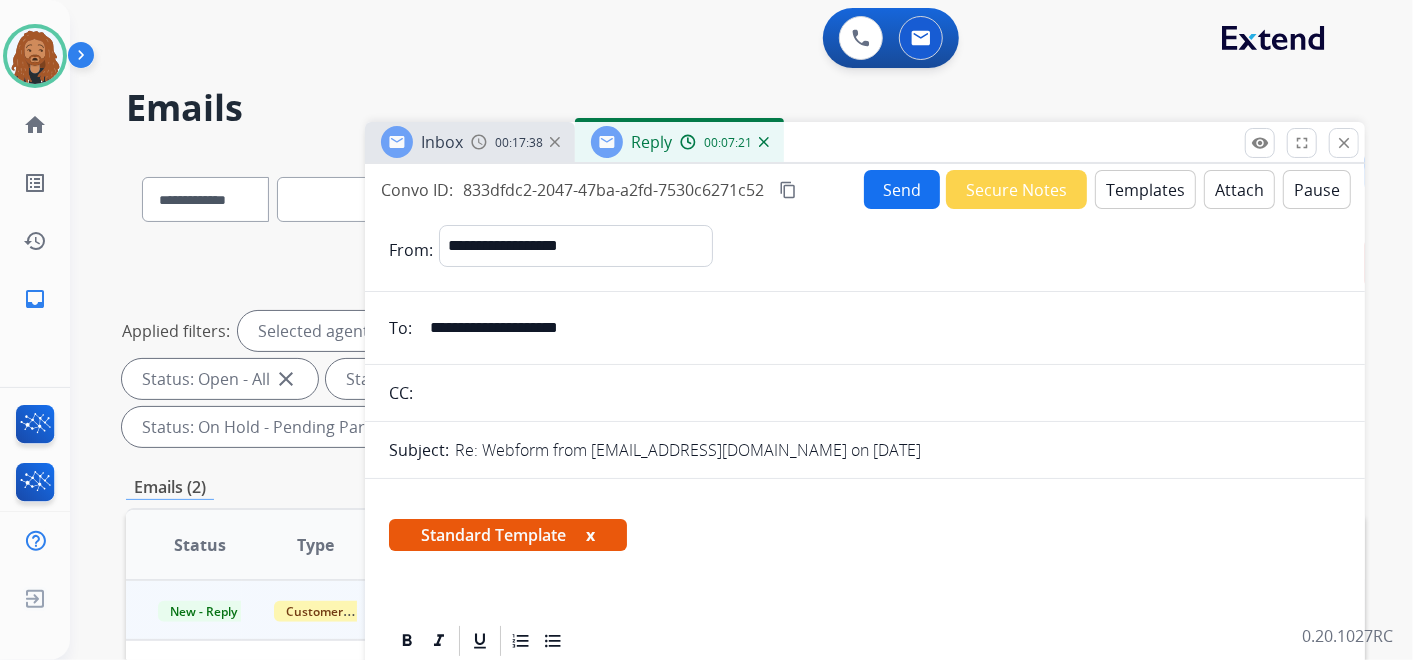 click on "Send" at bounding box center [902, 189] 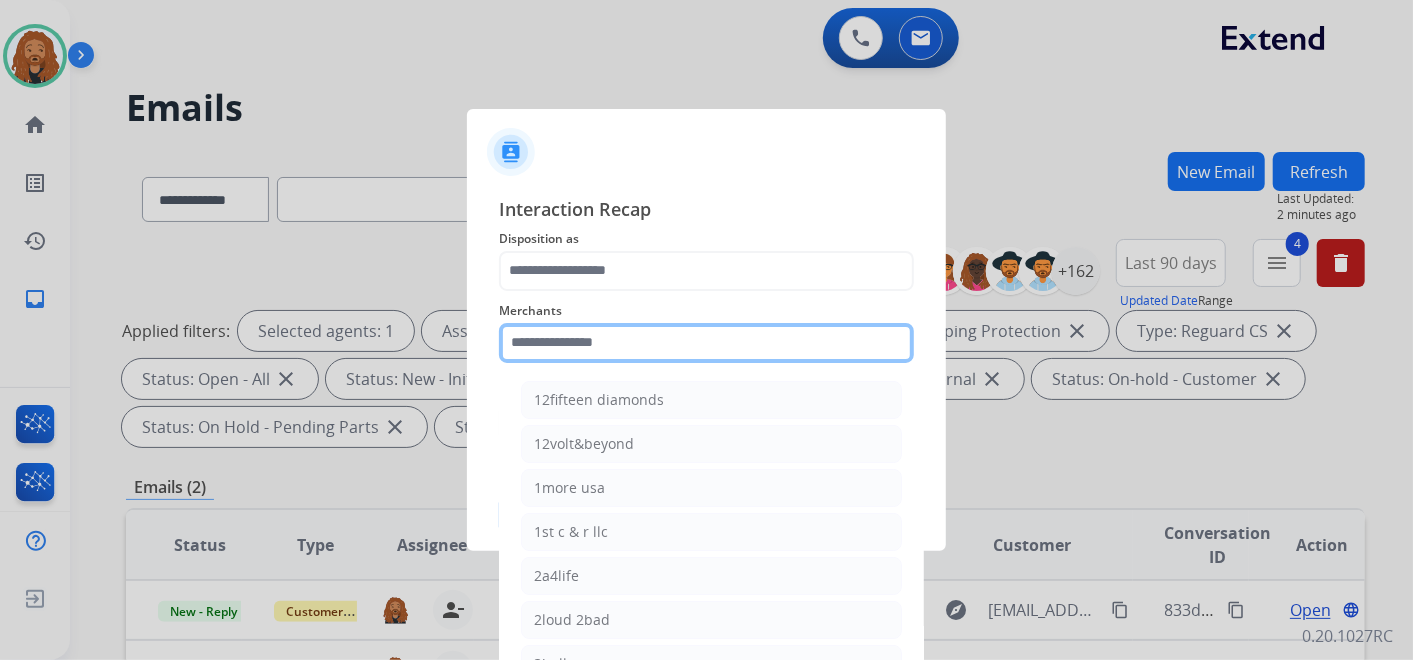 click 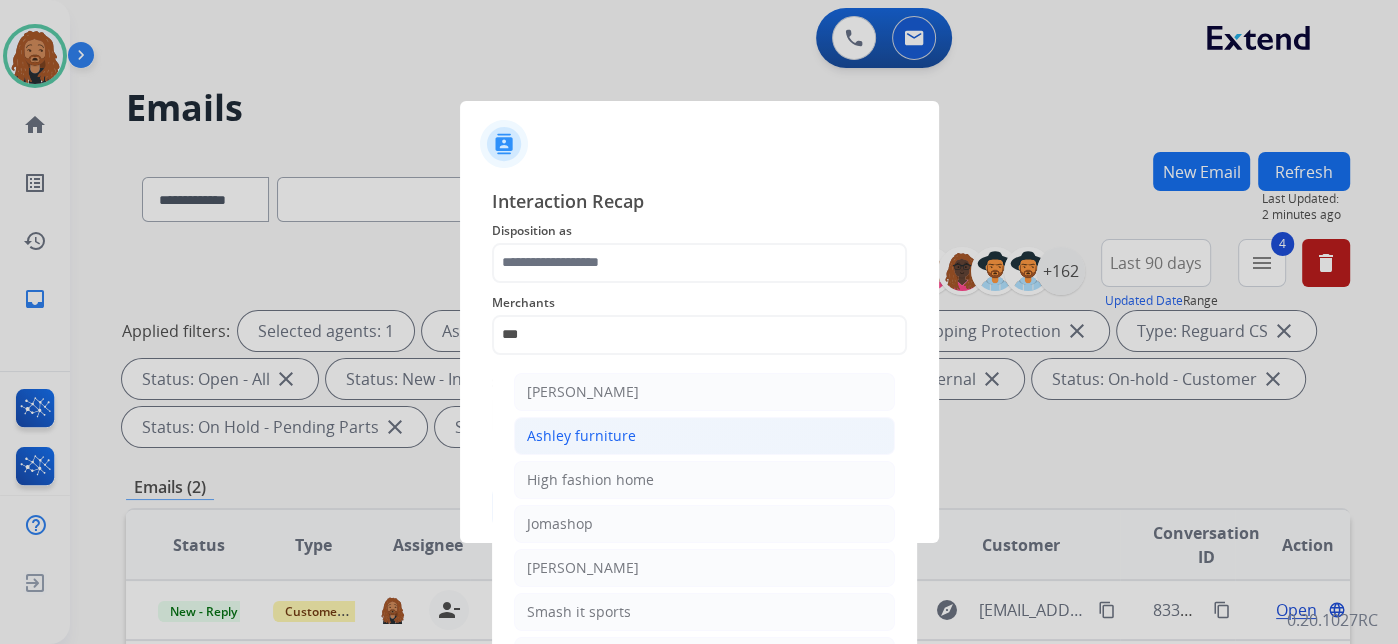 click on "Ashley furniture" 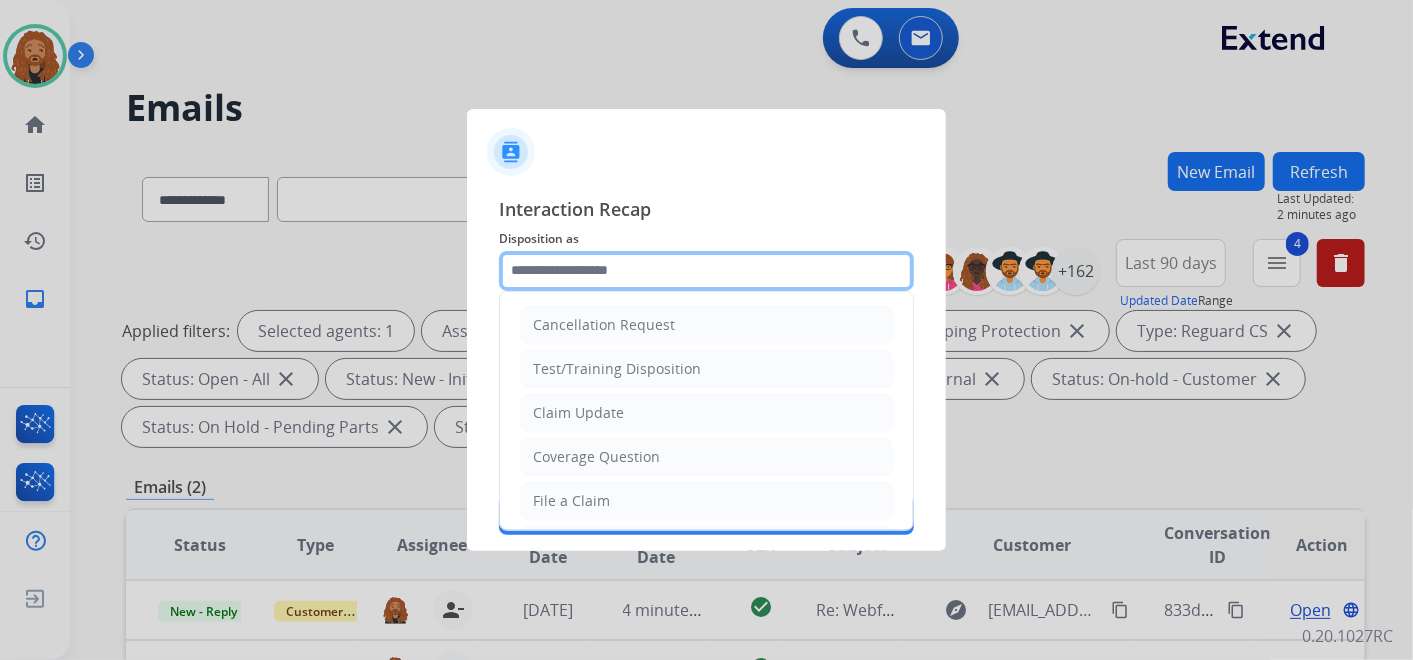 click 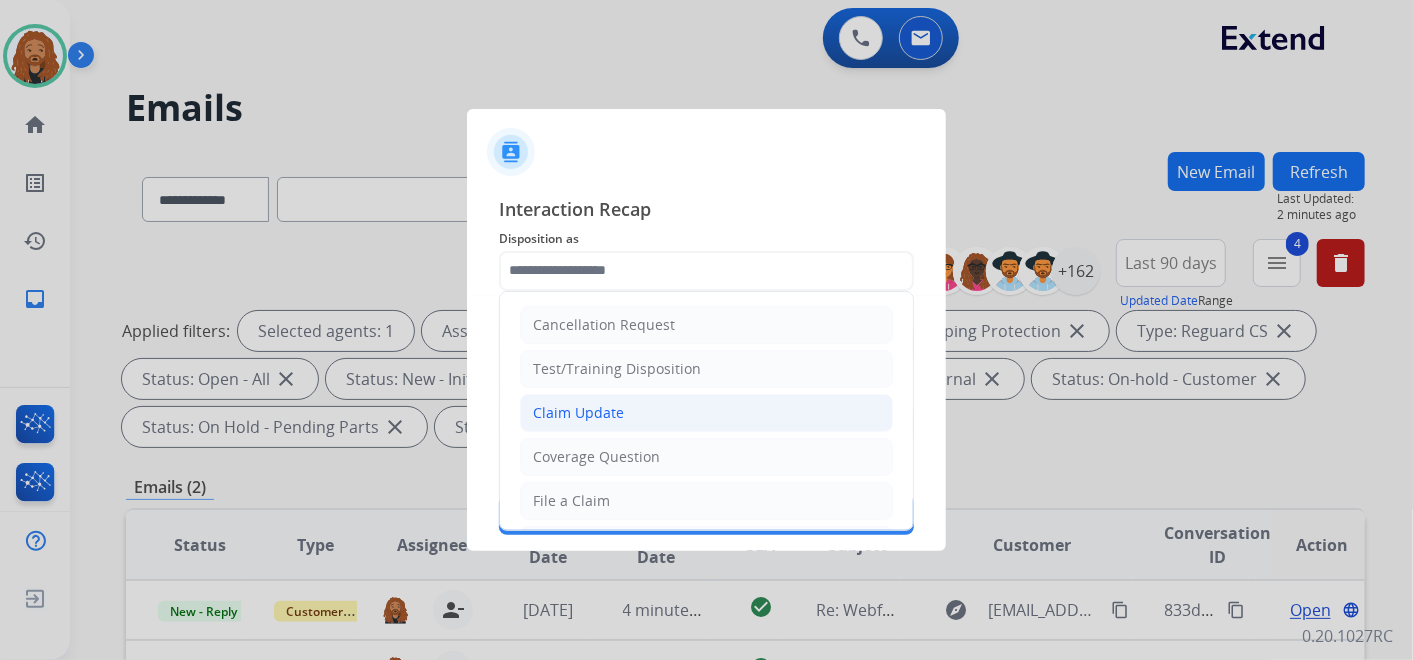 click on "Claim Update" 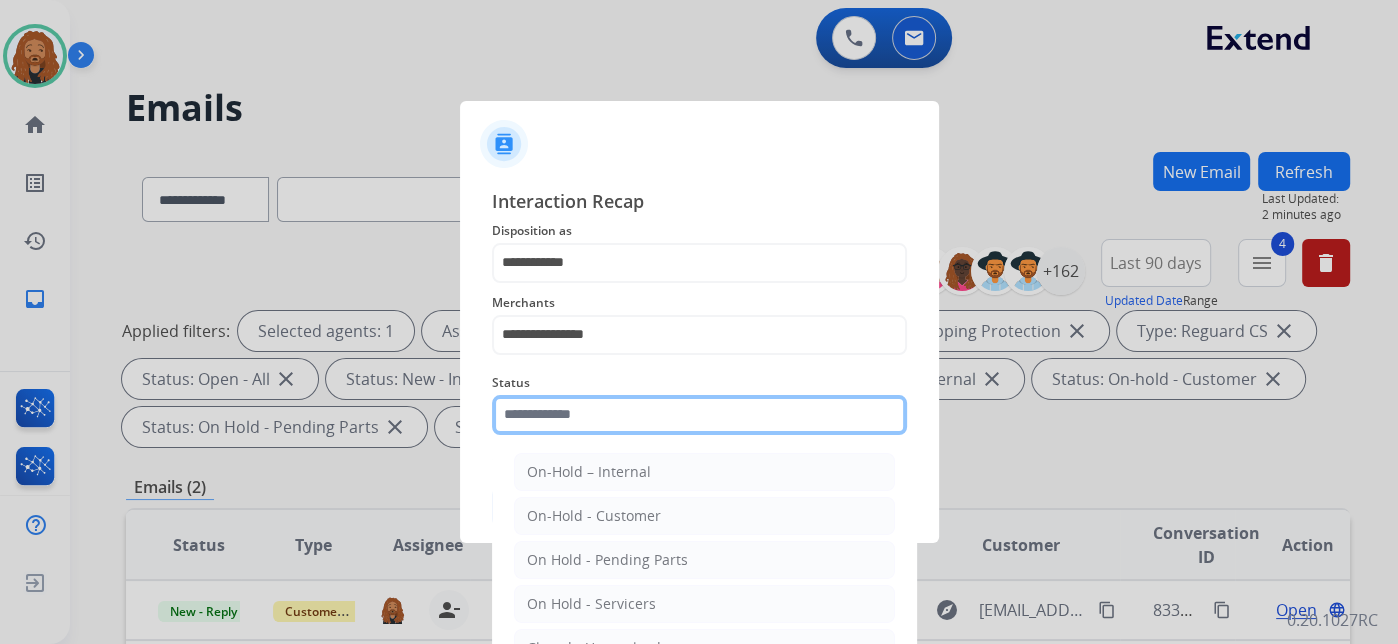 click 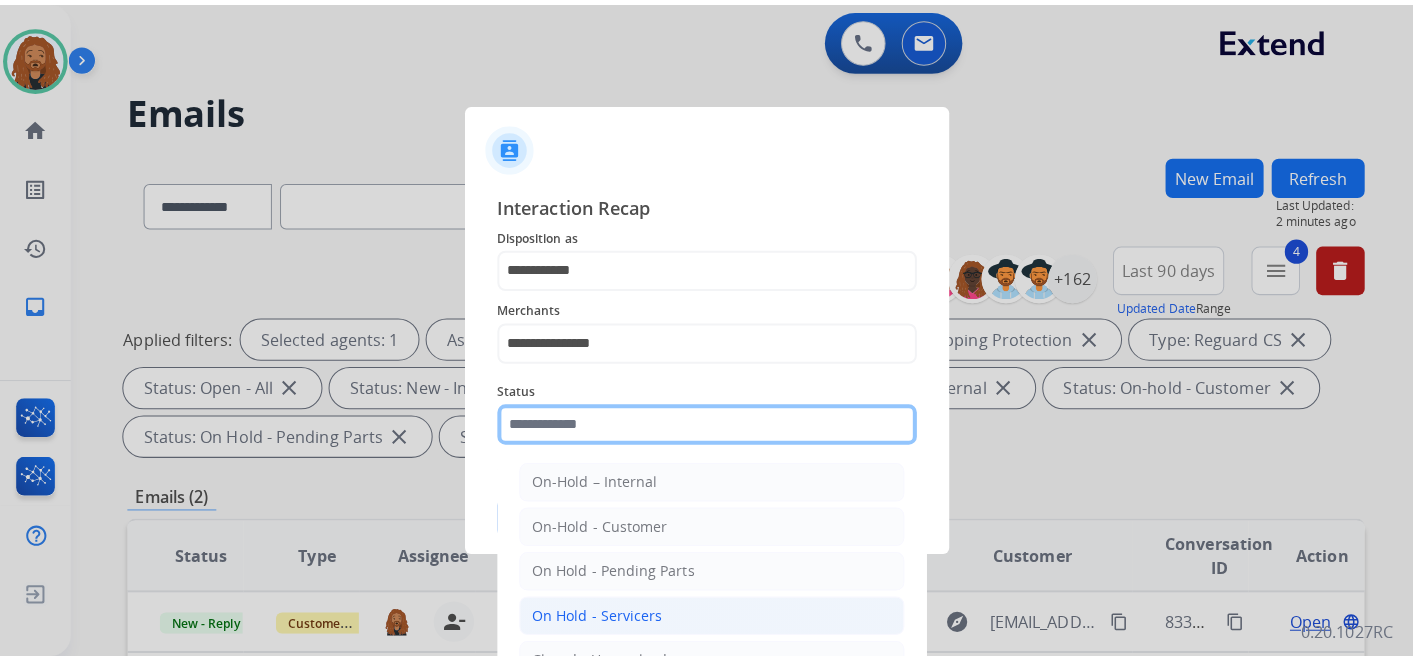 scroll, scrollTop: 114, scrollLeft: 0, axis: vertical 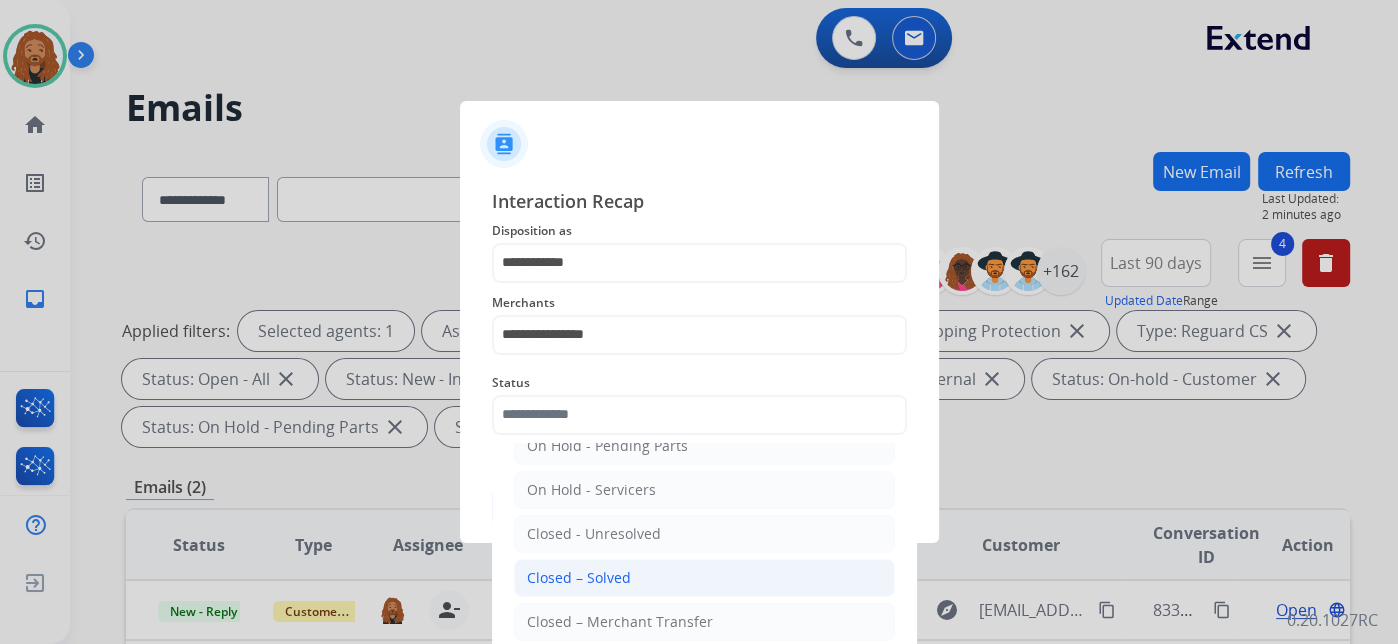 click on "Closed – Solved" 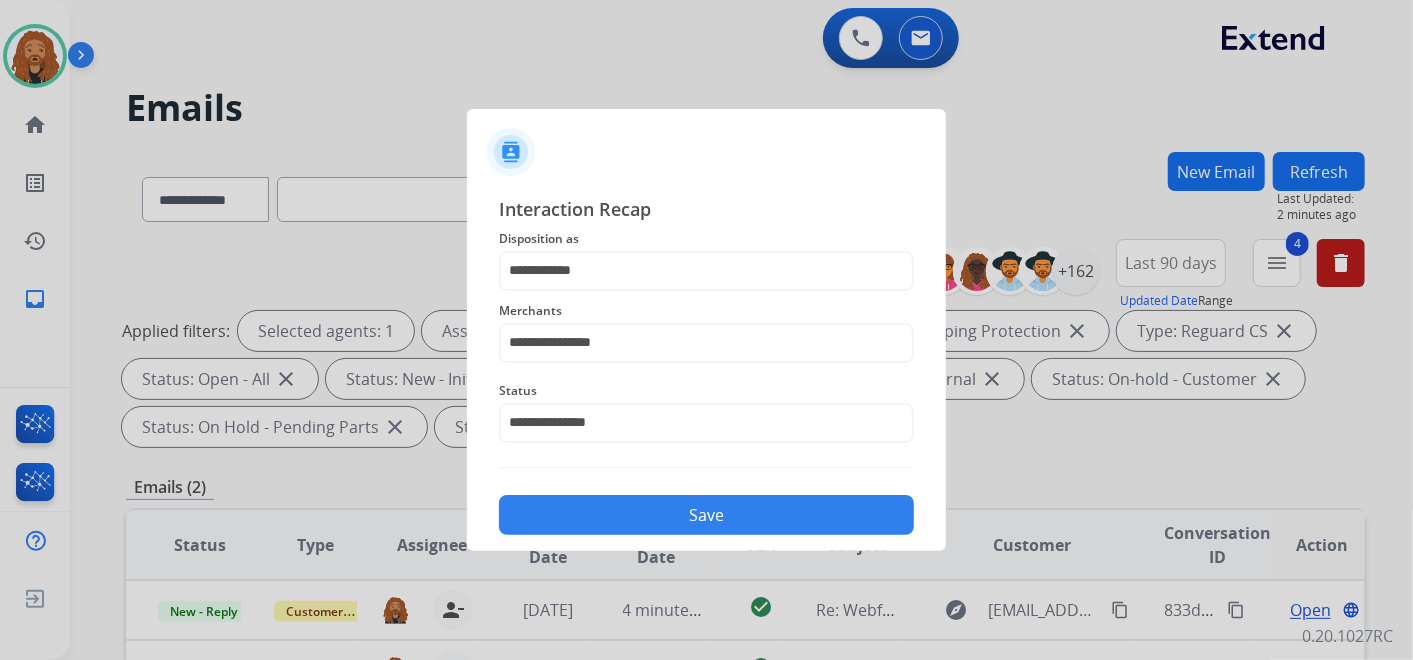 click on "Save" 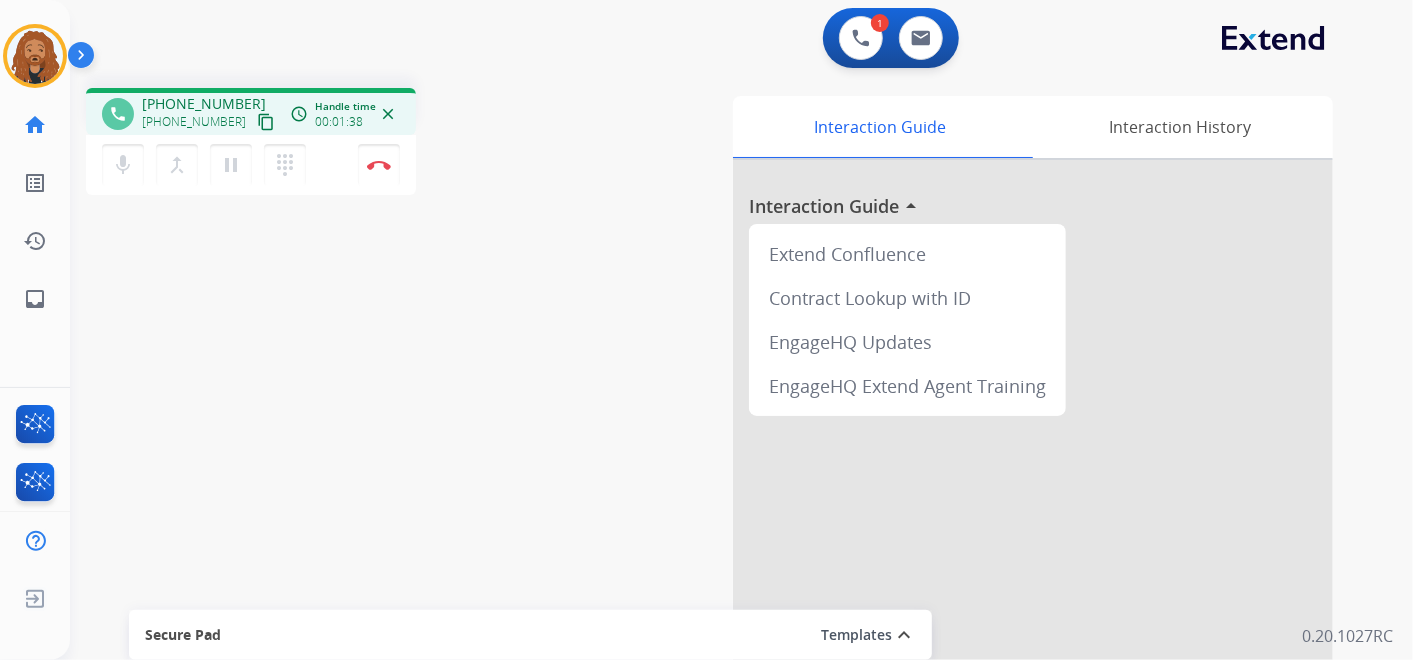click on "content_copy" at bounding box center [266, 122] 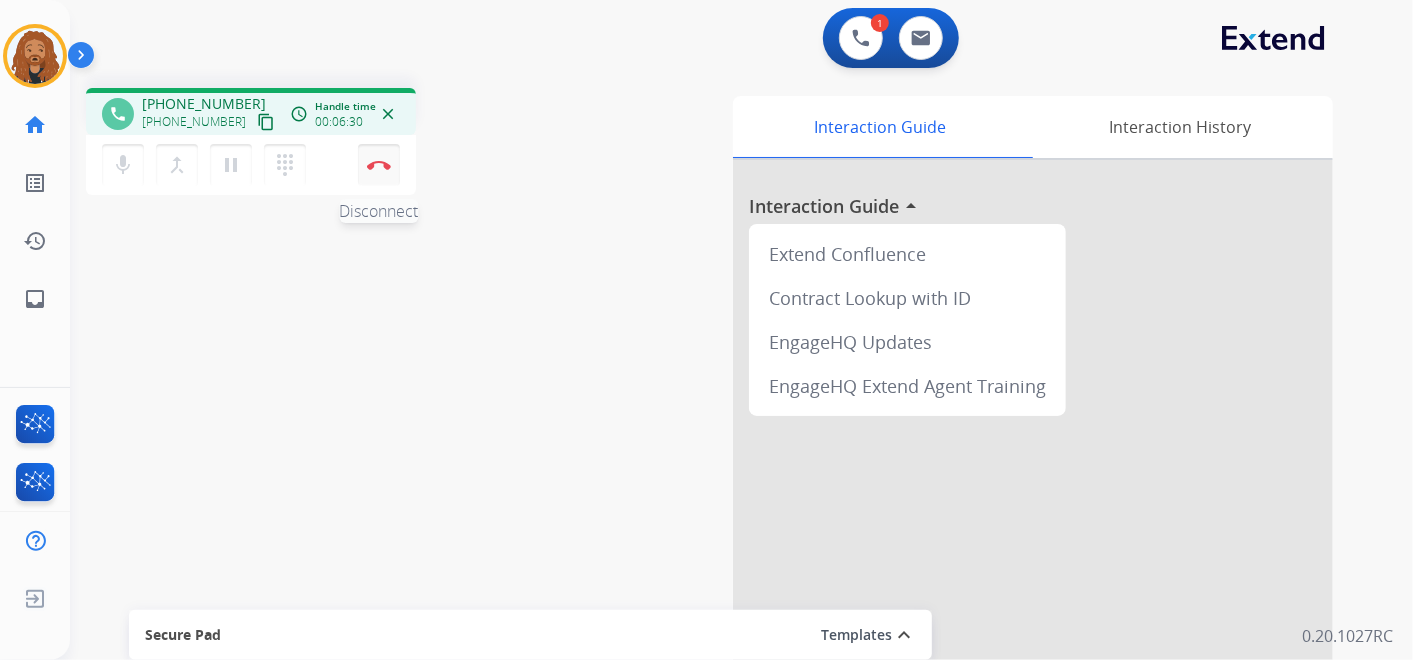 click on "Disconnect" at bounding box center [379, 165] 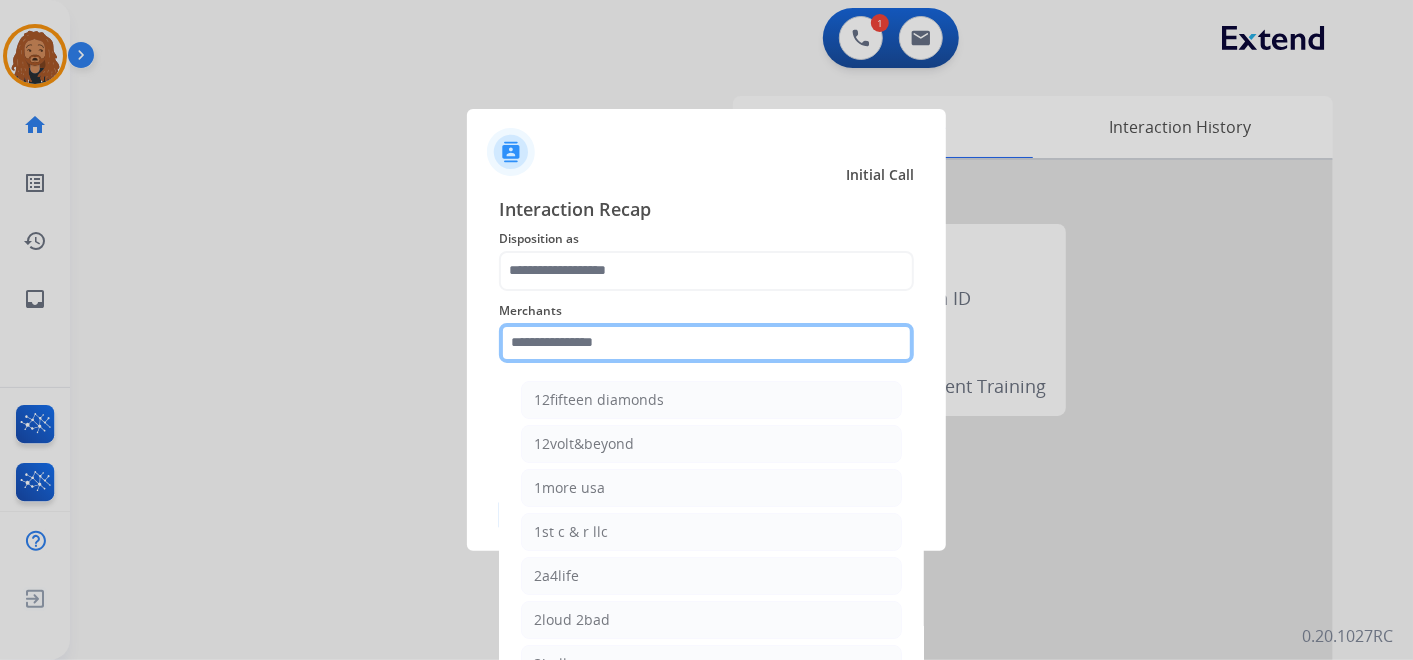 click 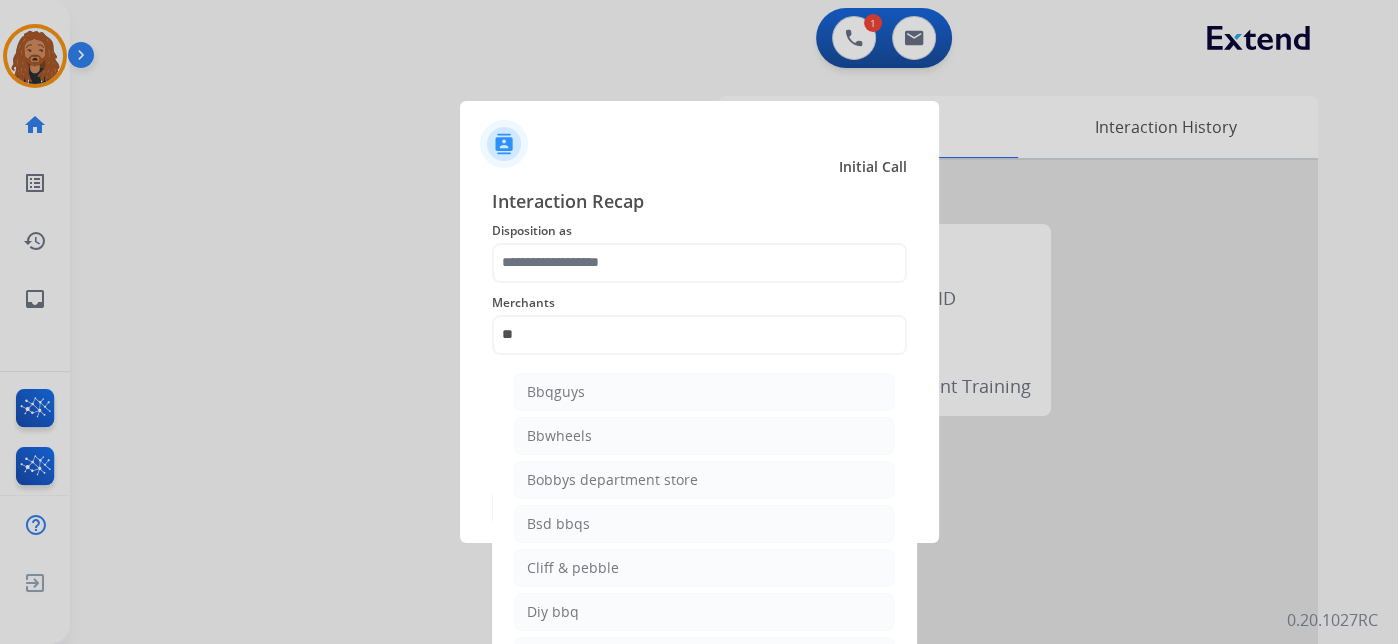 drag, startPoint x: 610, startPoint y: 433, endPoint x: 605, endPoint y: 293, distance: 140.08926 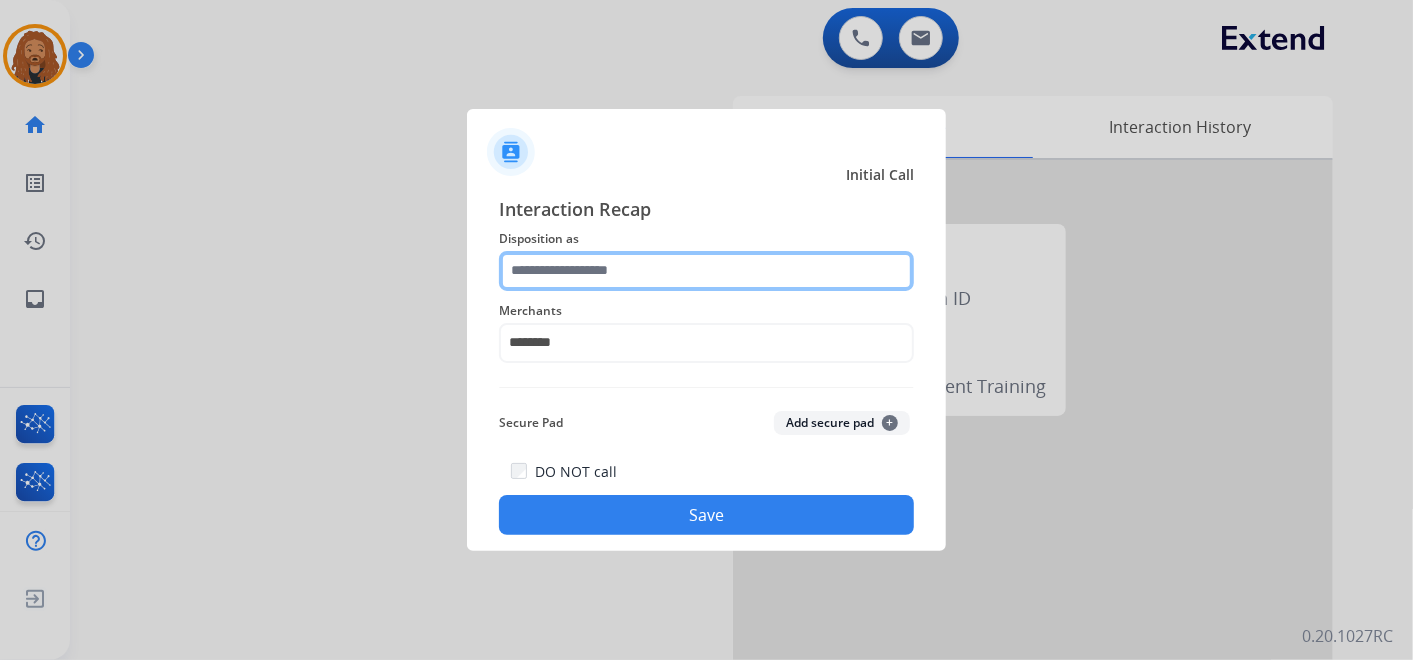 click 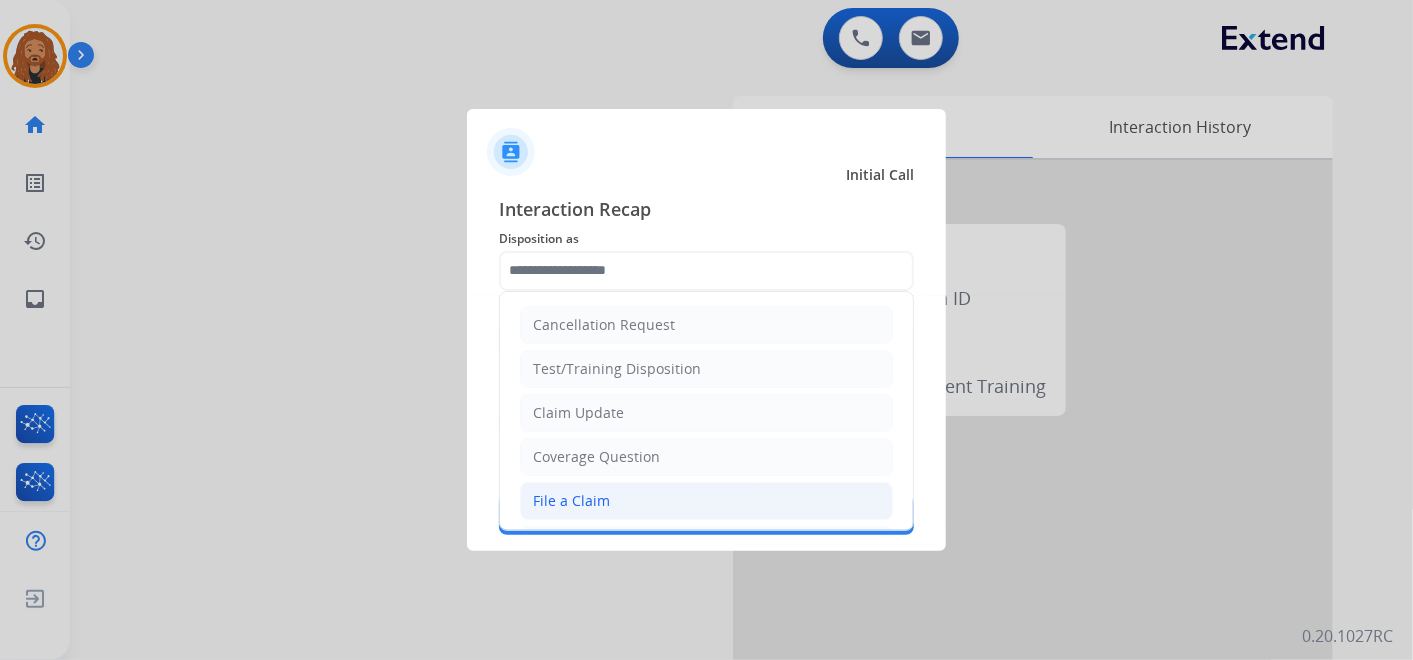 click on "File a Claim" 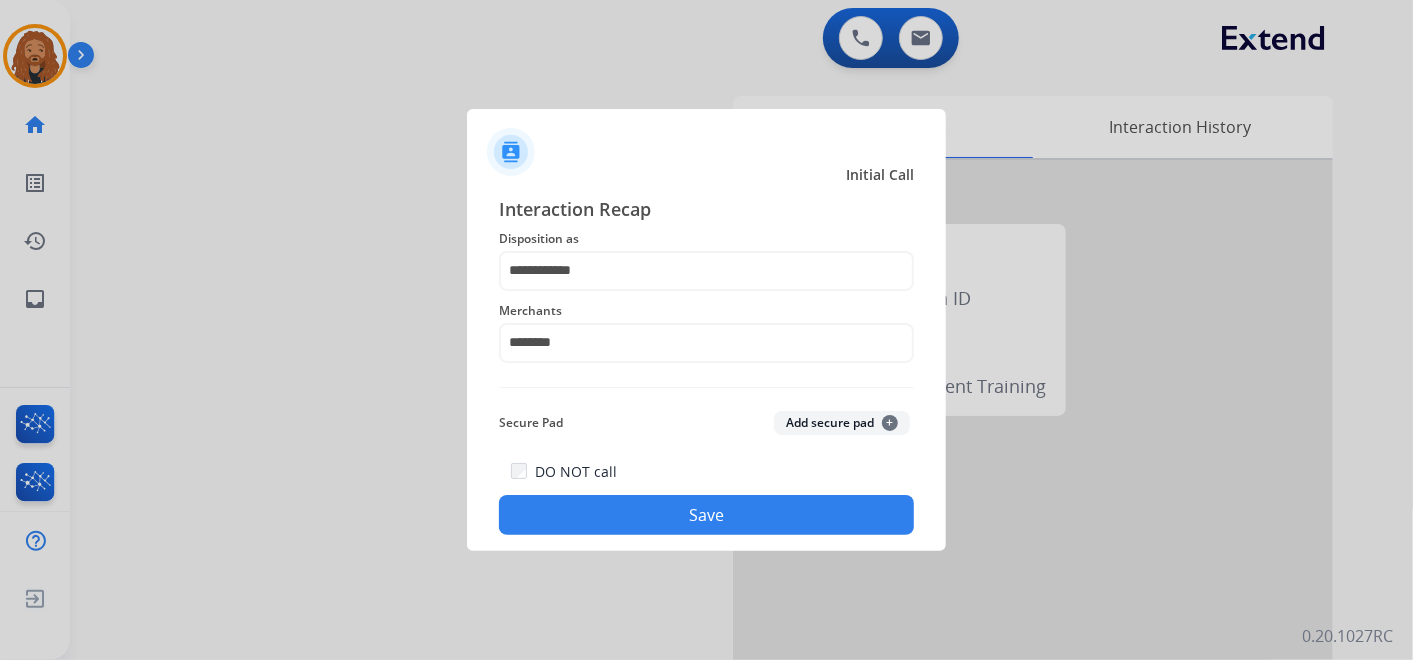 click on "Save" 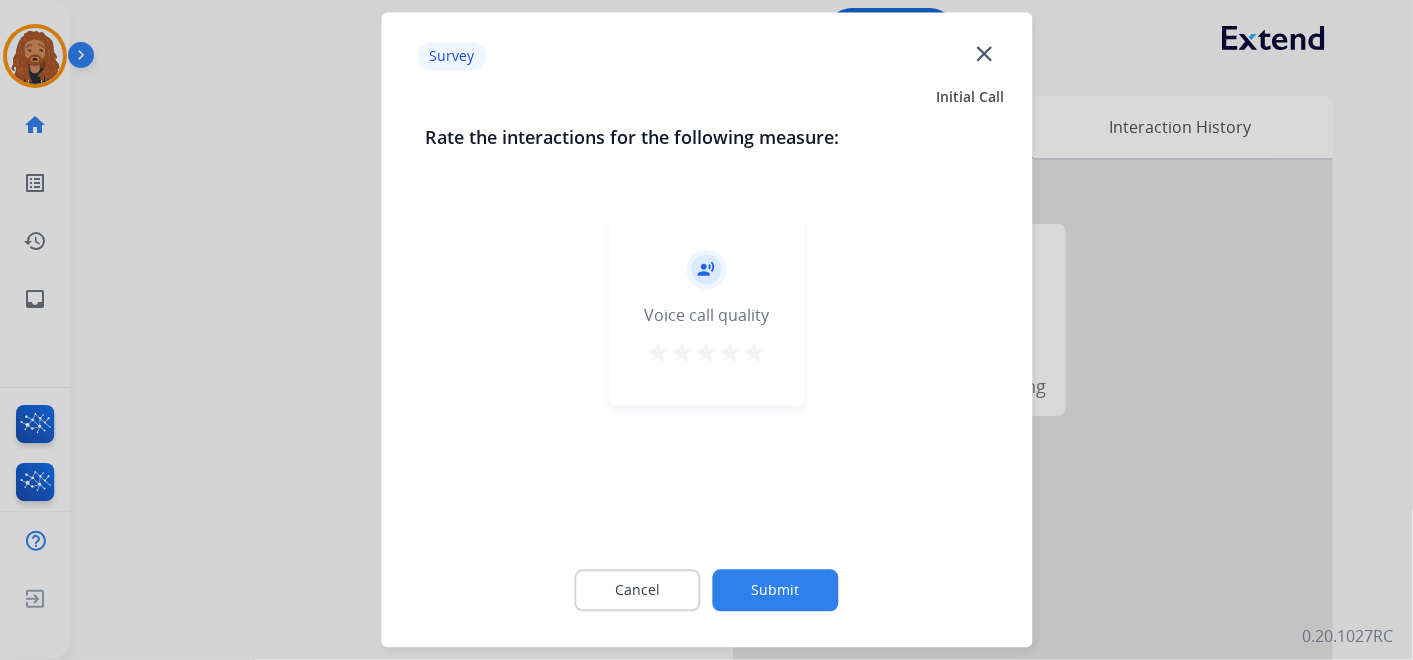 click on "record_voice_over   Voice call quality   star   star   star   star   star" 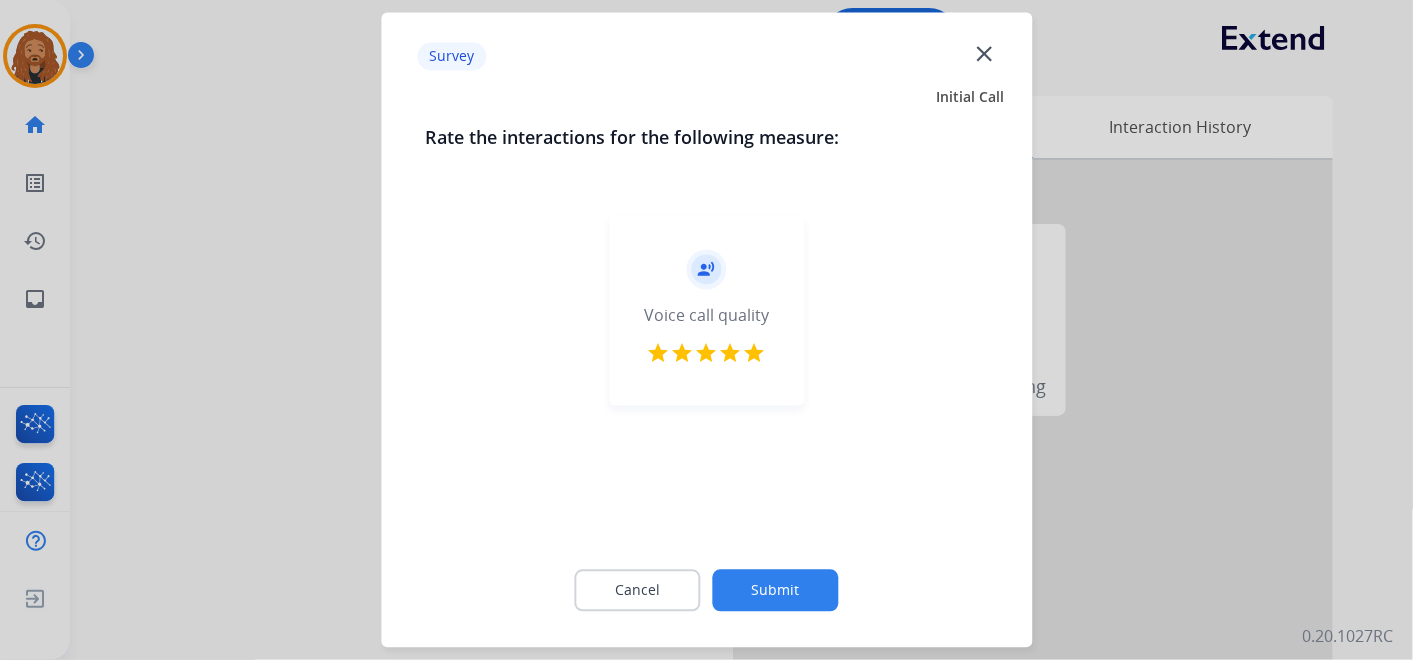click on "Submit" 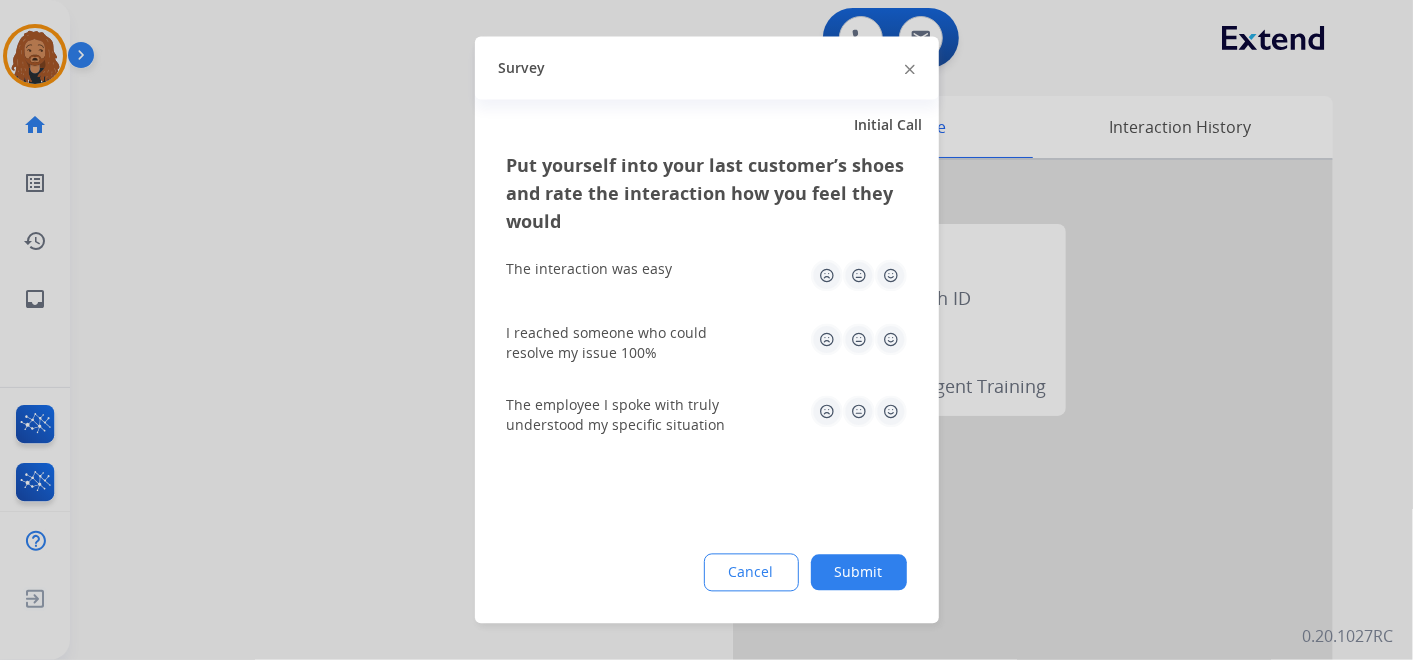 click 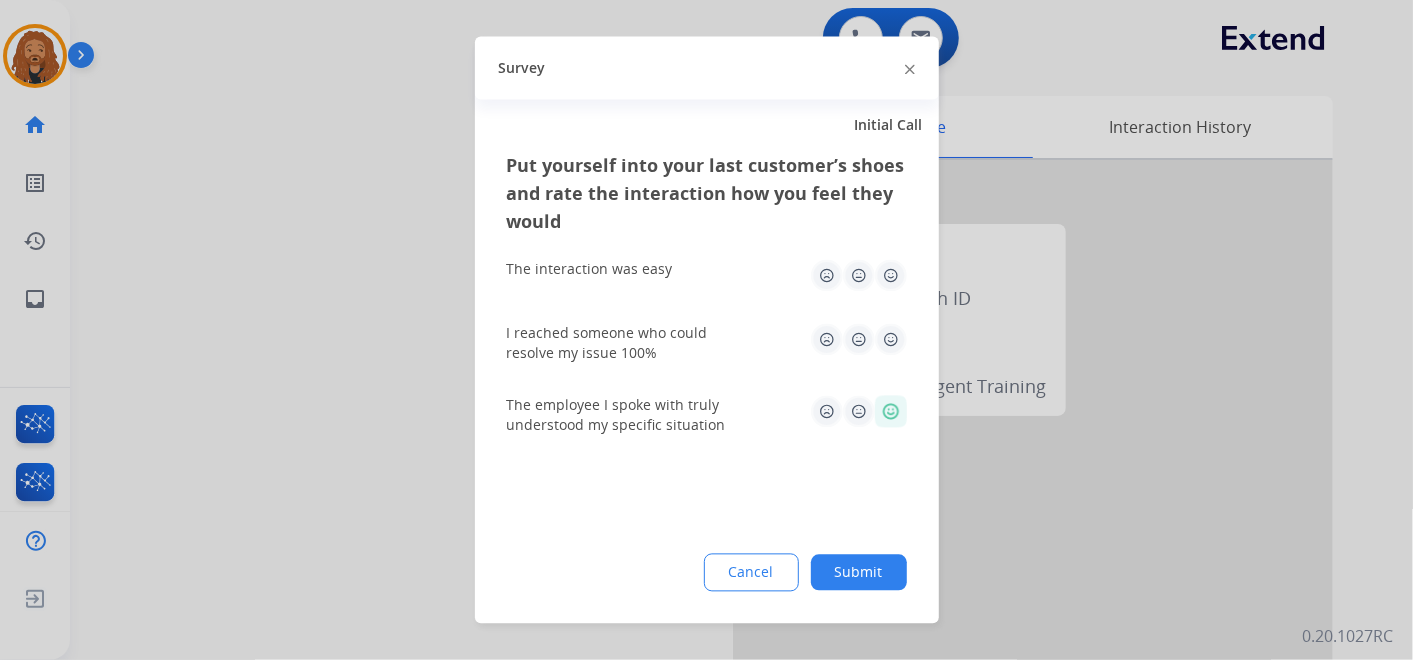 click 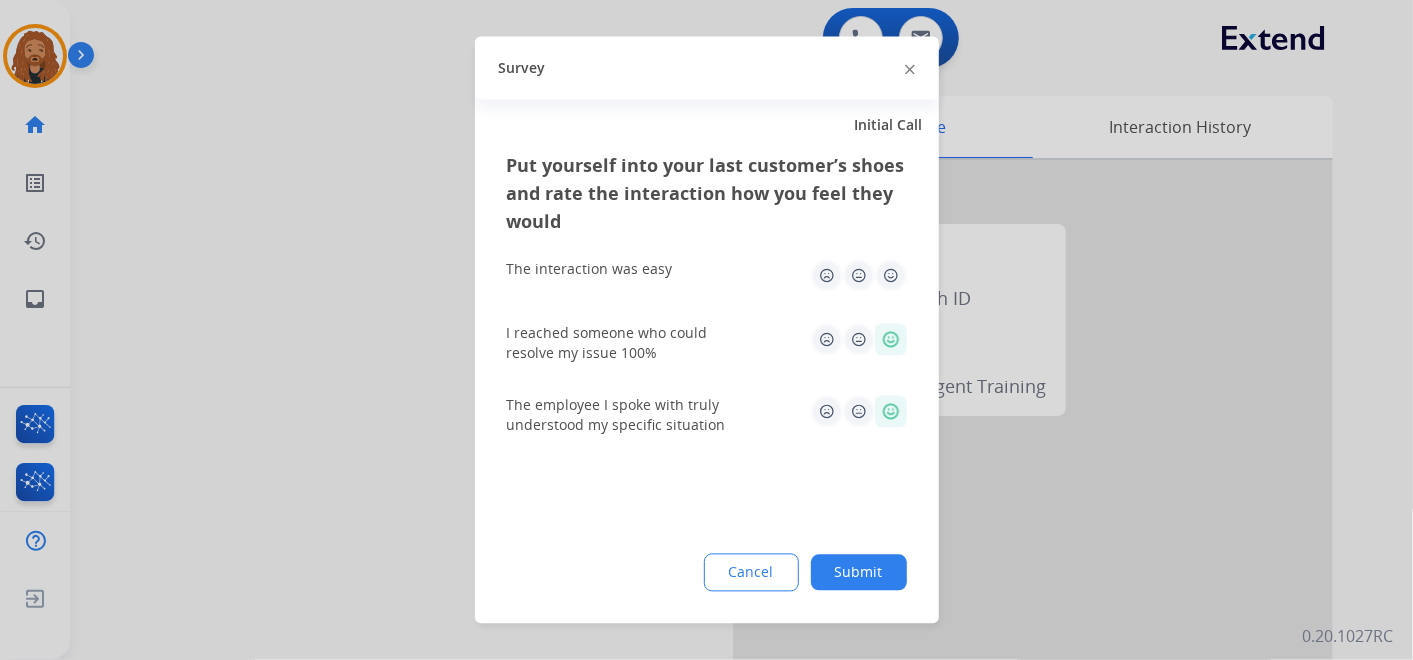 click 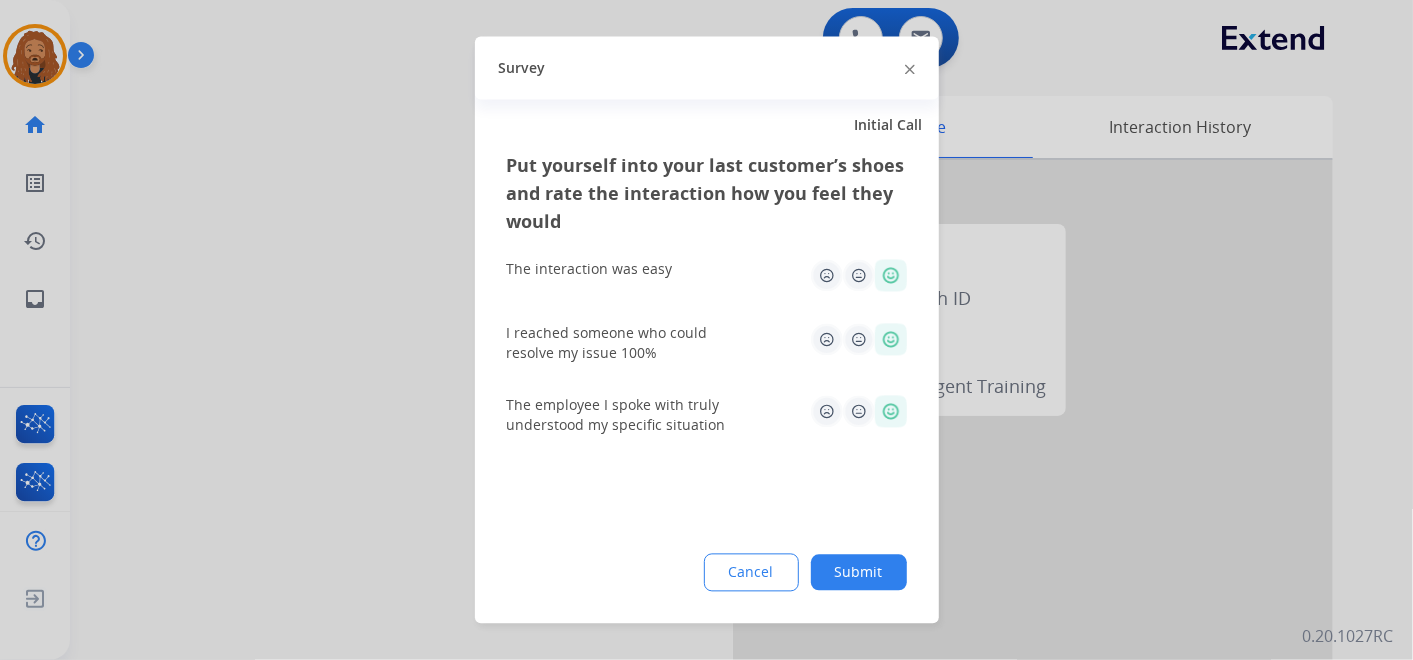 click on "Submit" 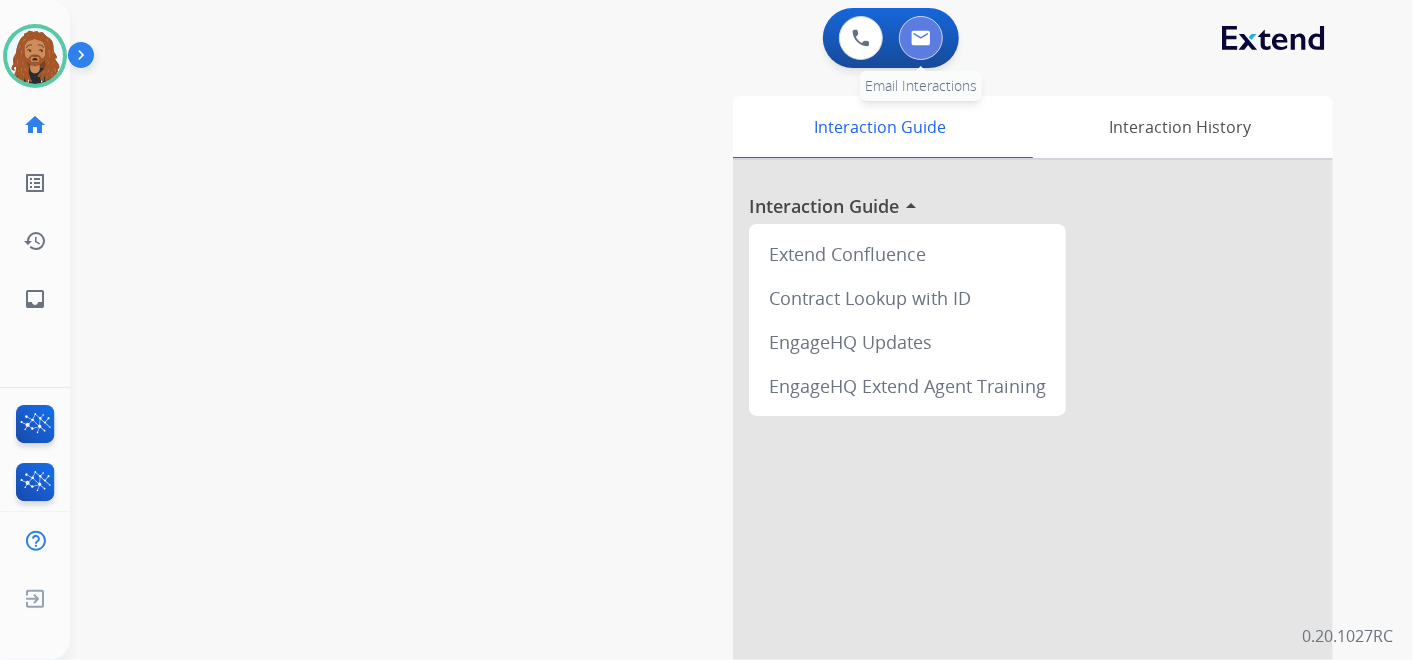 click at bounding box center [921, 38] 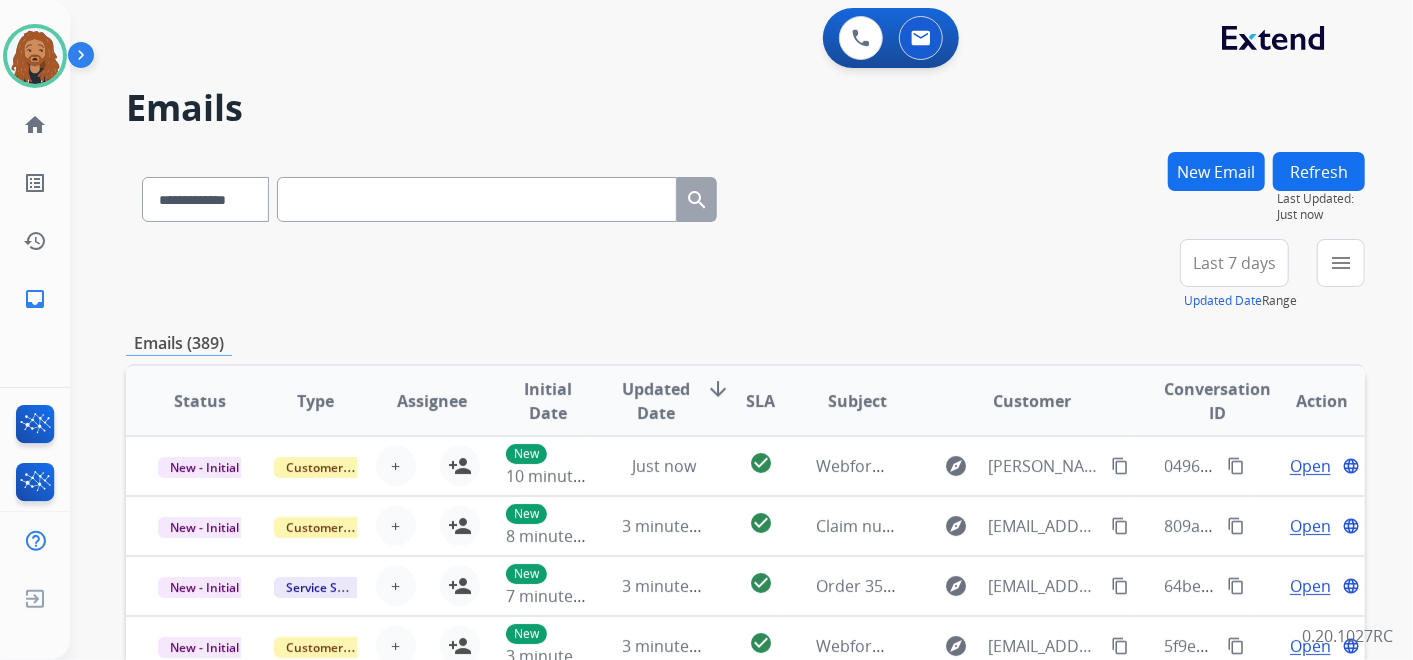 drag, startPoint x: 1209, startPoint y: 269, endPoint x: 1202, endPoint y: 277, distance: 10.630146 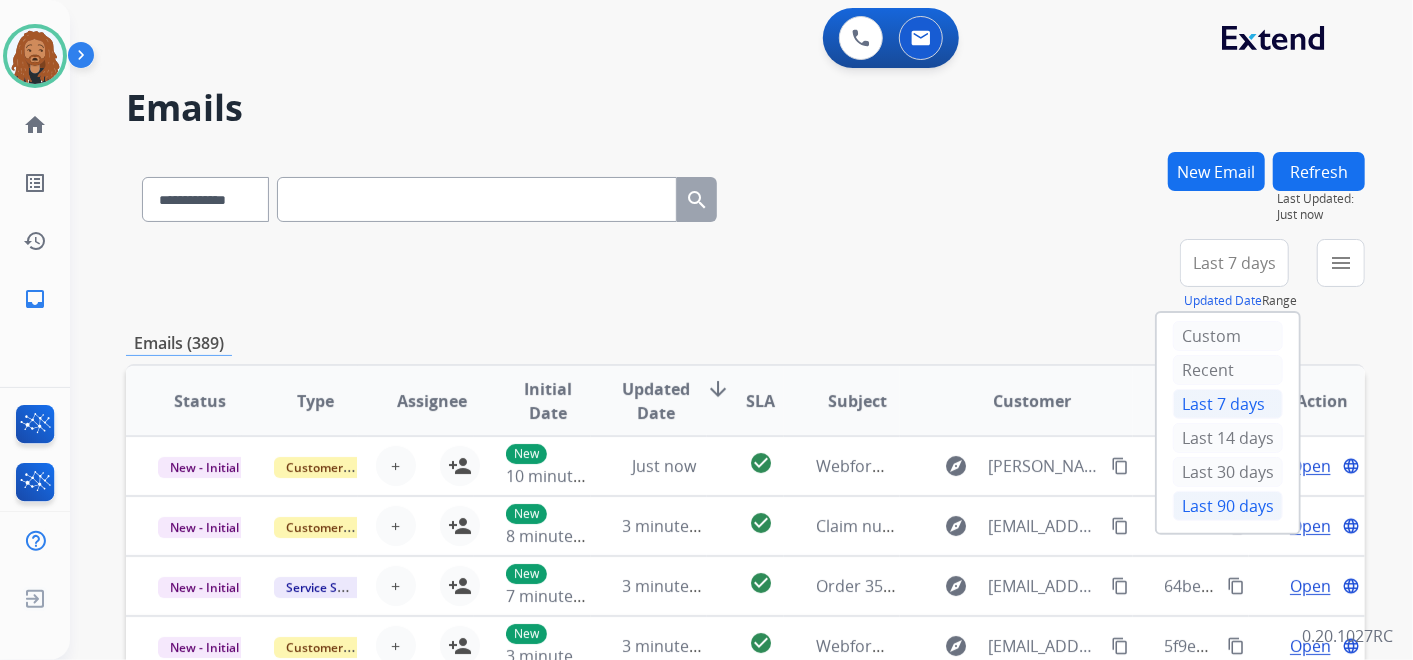 click on "Last 90 days" at bounding box center (1228, 506) 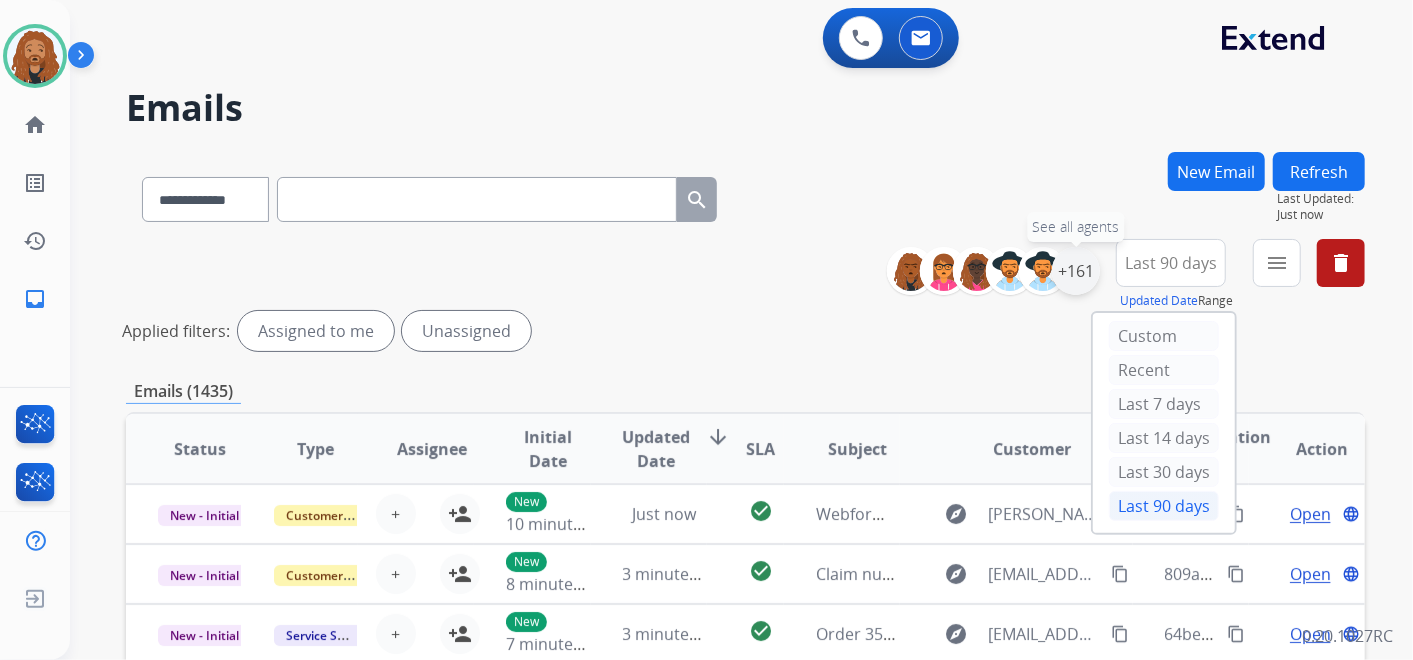 click on "+161" at bounding box center (1076, 271) 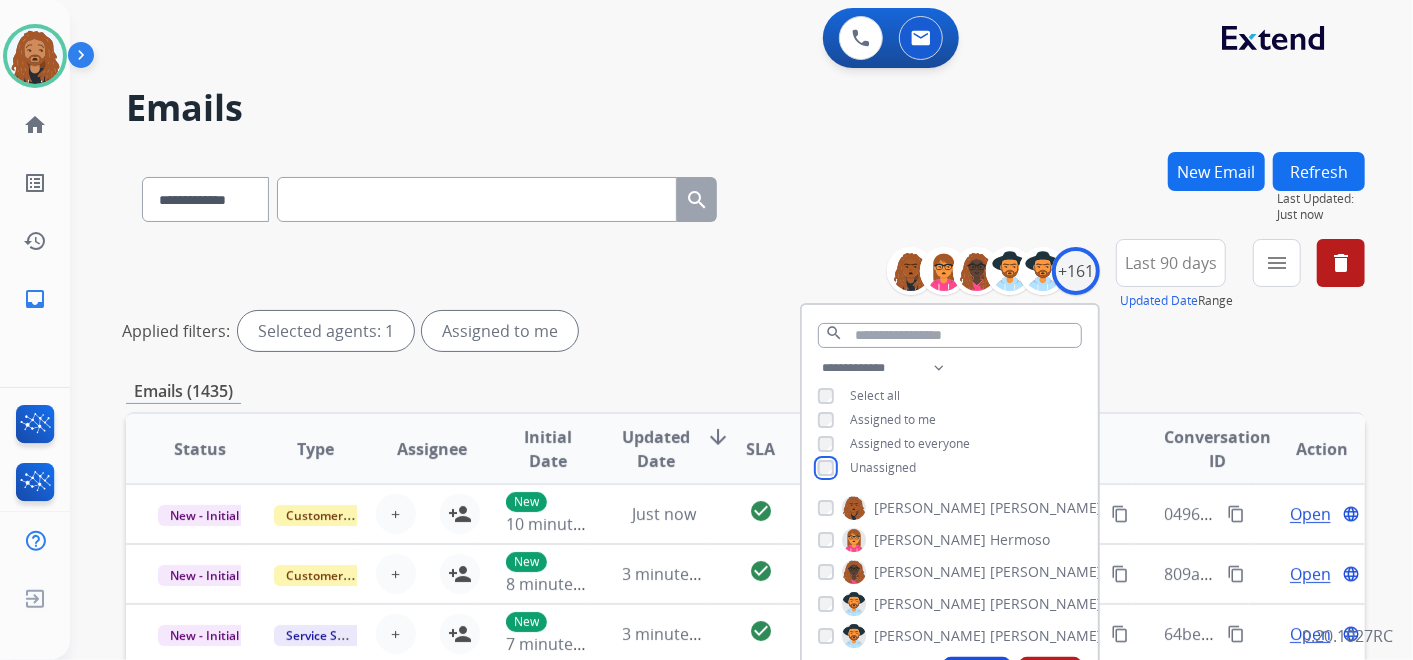 scroll, scrollTop: 333, scrollLeft: 0, axis: vertical 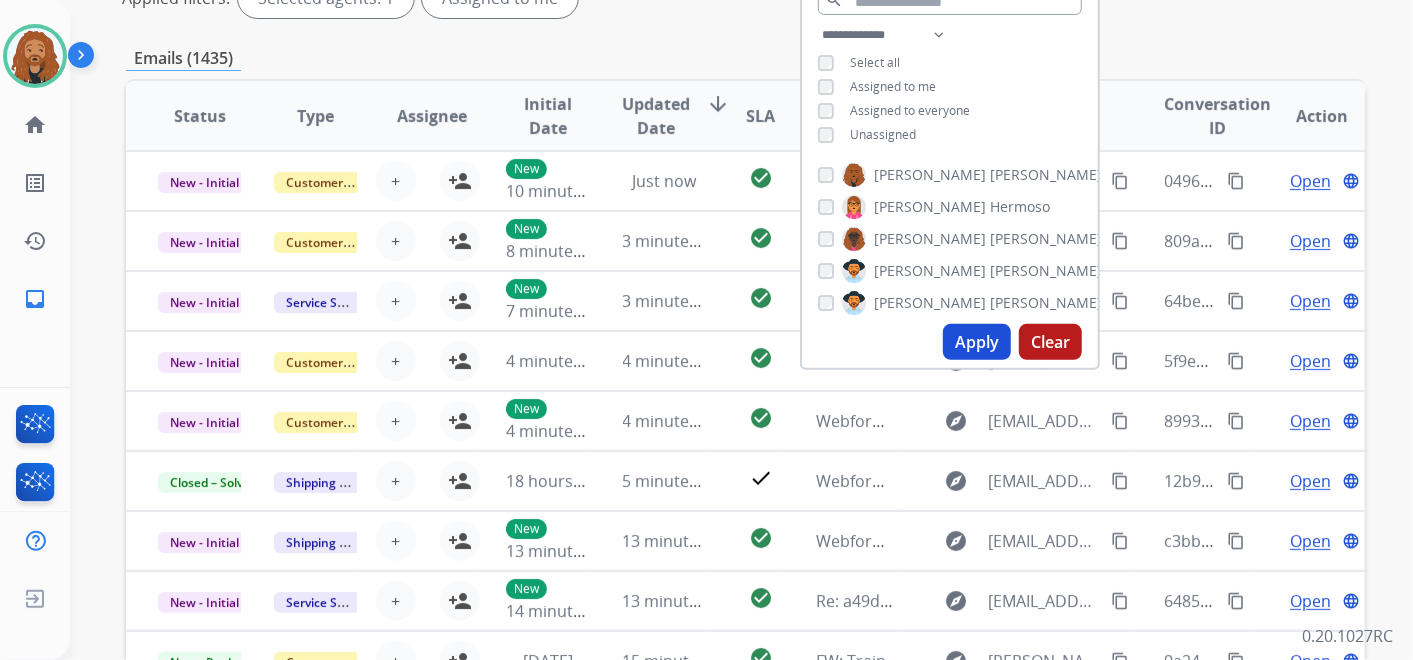 click on "Apply" at bounding box center [977, 342] 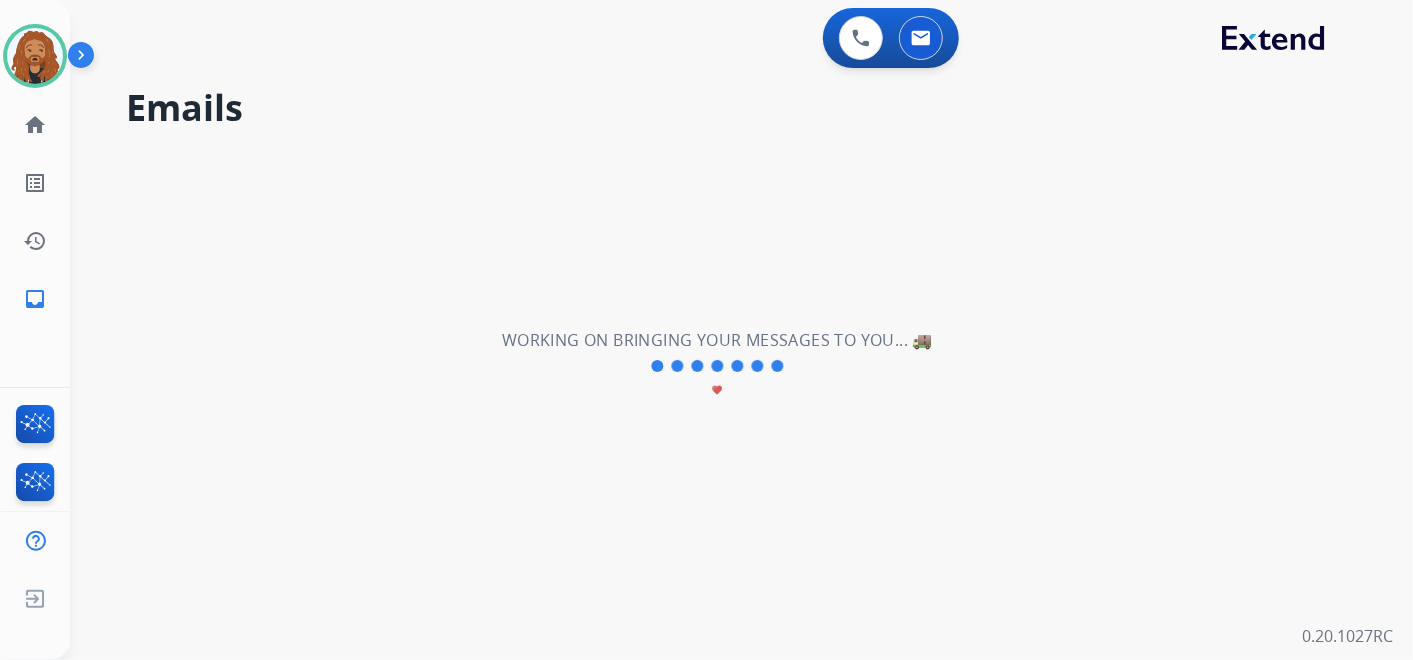 scroll, scrollTop: 0, scrollLeft: 0, axis: both 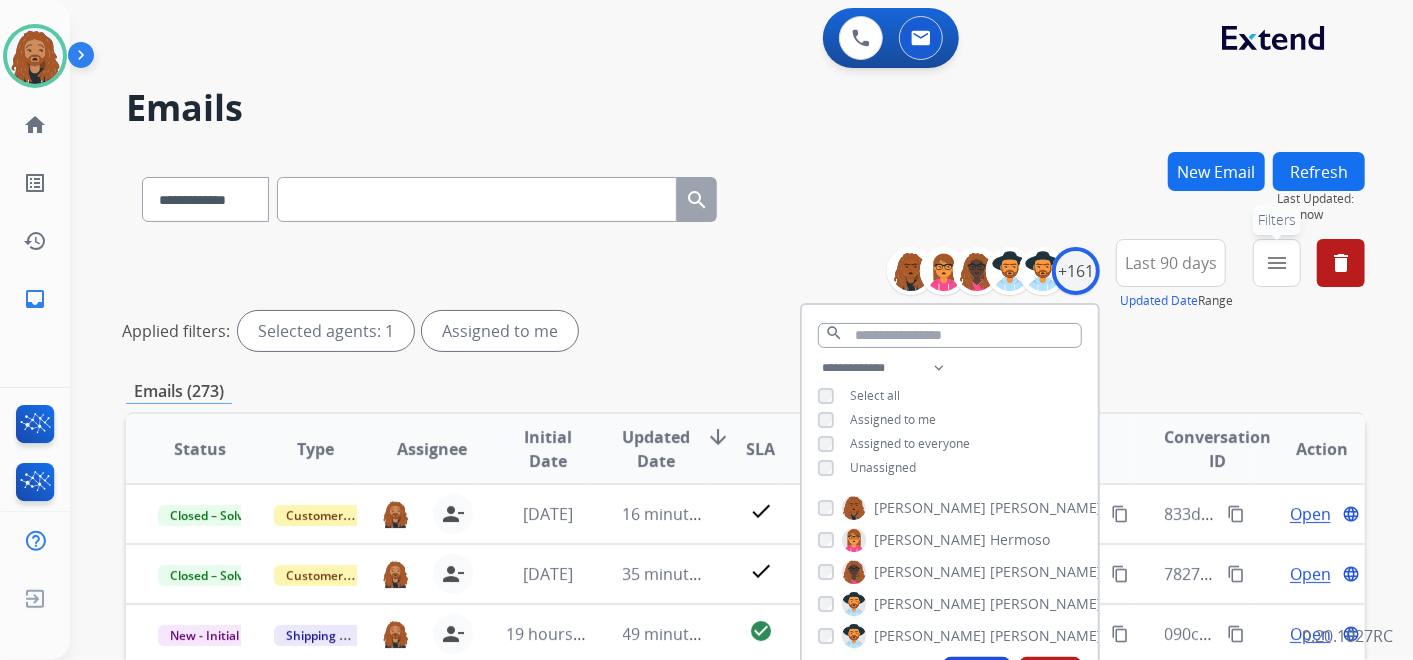 click on "menu  Filters" at bounding box center (1277, 263) 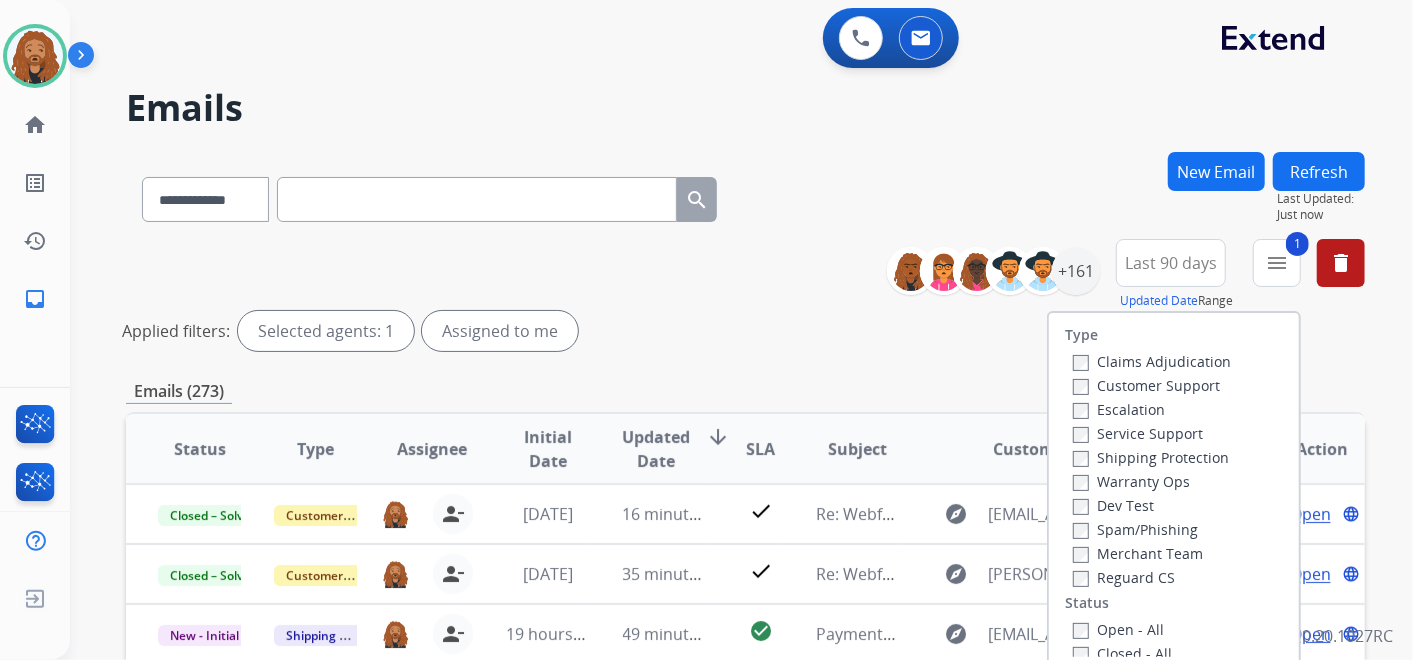 click on "Shipping Protection" at bounding box center (1151, 457) 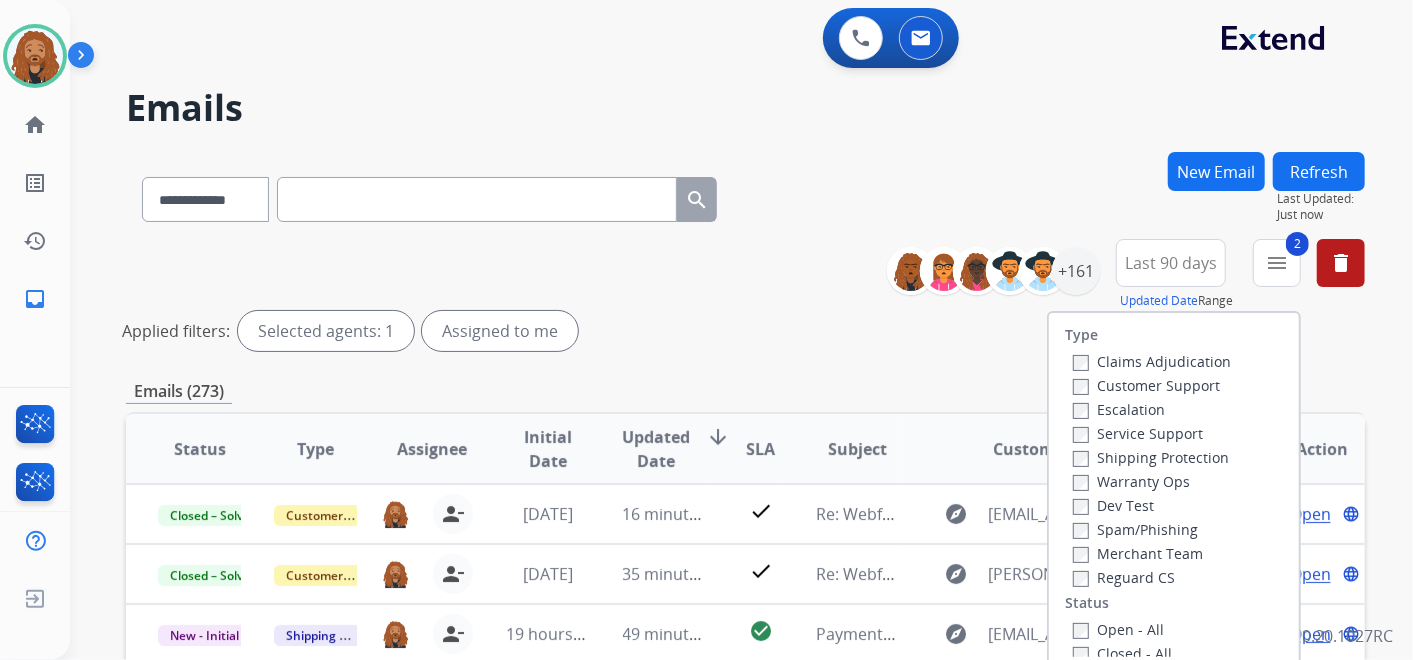 click on "Customer Support" at bounding box center [1146, 385] 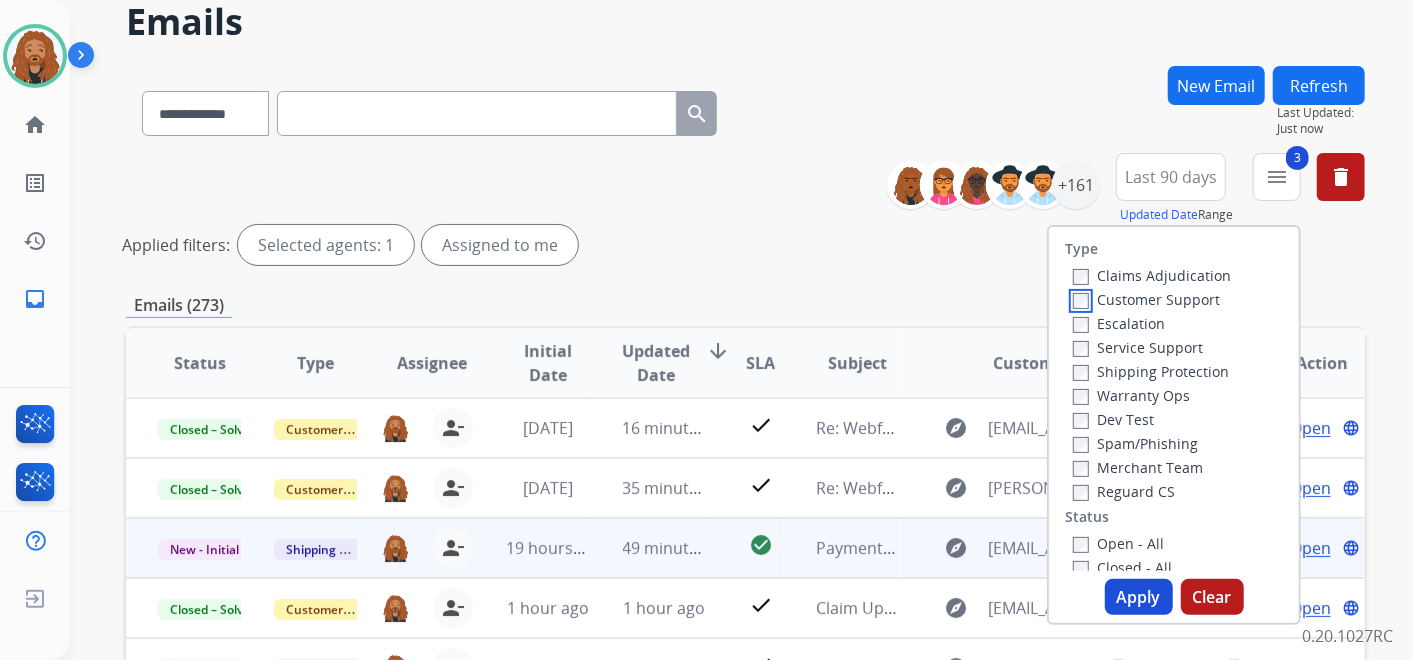 scroll, scrollTop: 222, scrollLeft: 0, axis: vertical 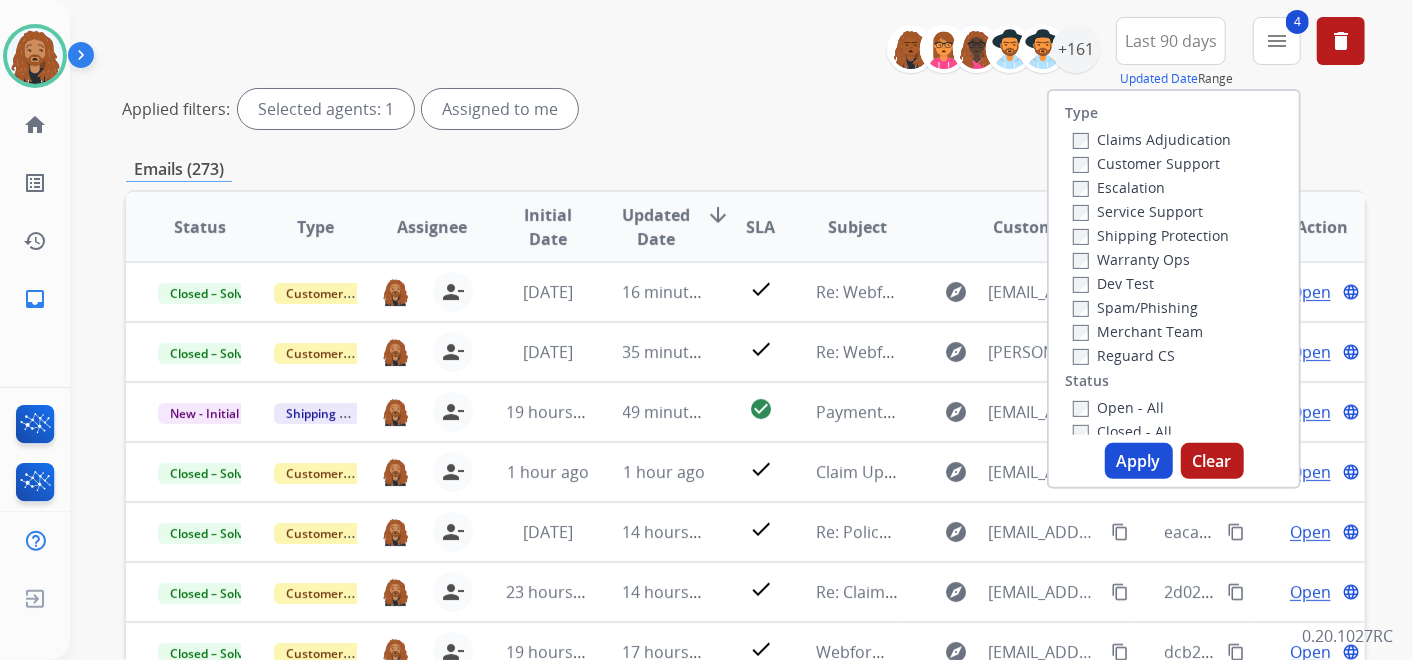 click on "Apply" at bounding box center [1139, 461] 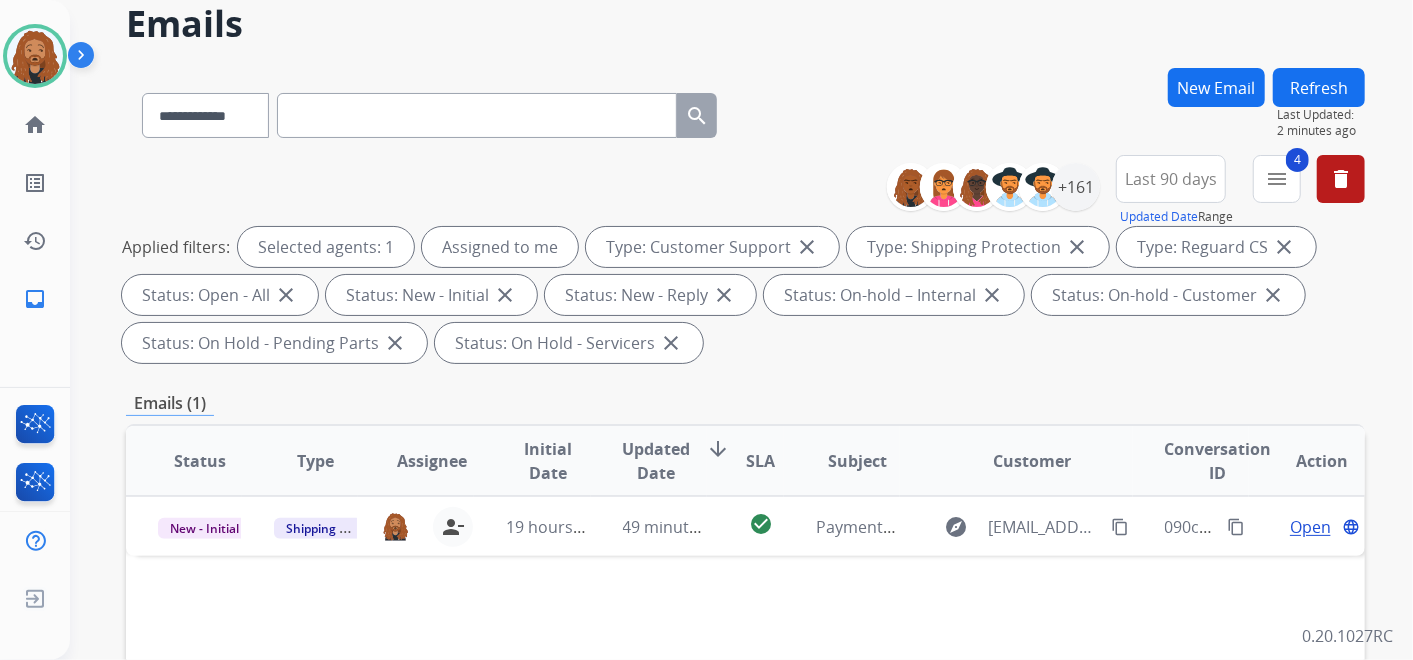scroll, scrollTop: 333, scrollLeft: 0, axis: vertical 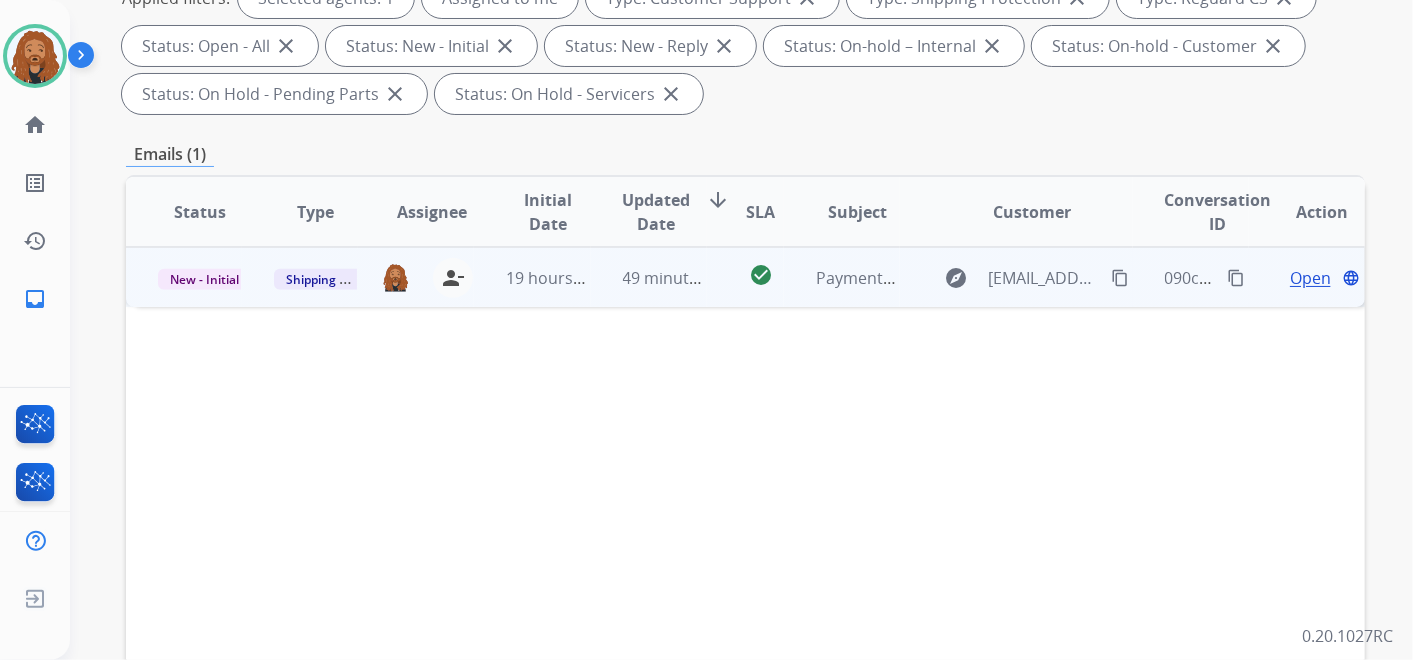 click on "Open" at bounding box center (1310, 278) 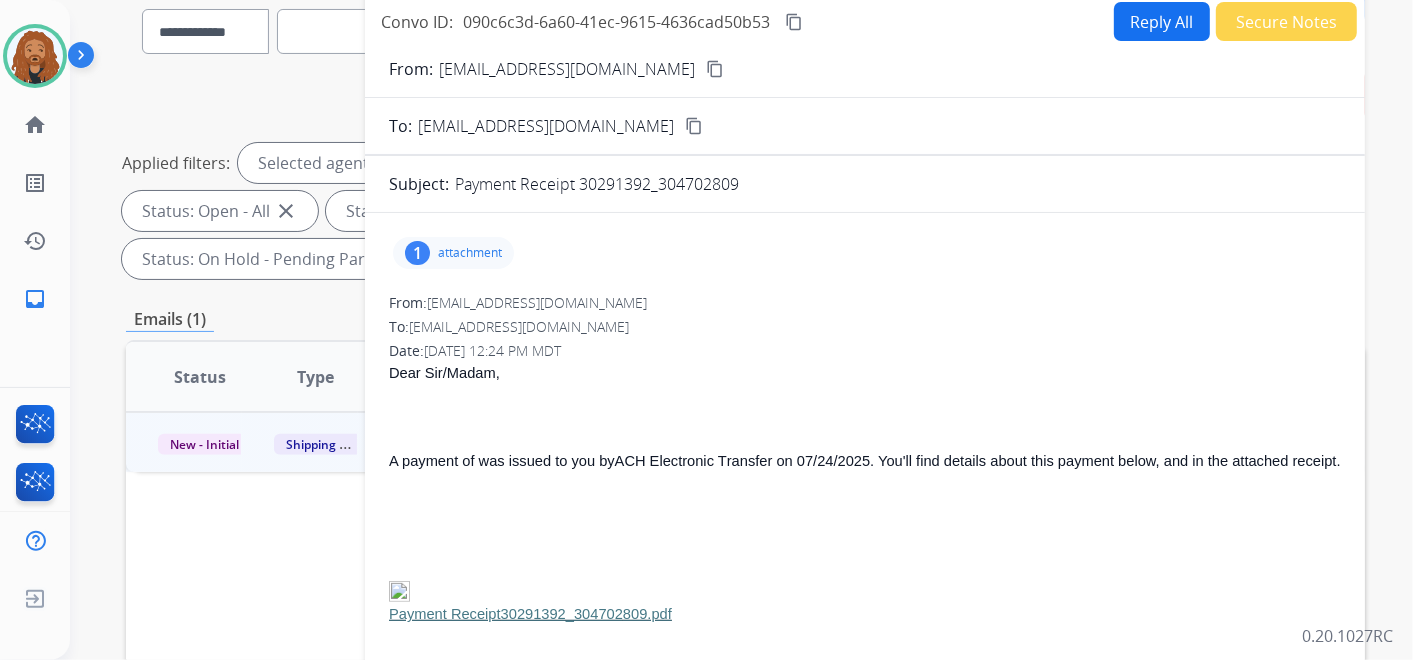 scroll, scrollTop: 0, scrollLeft: 0, axis: both 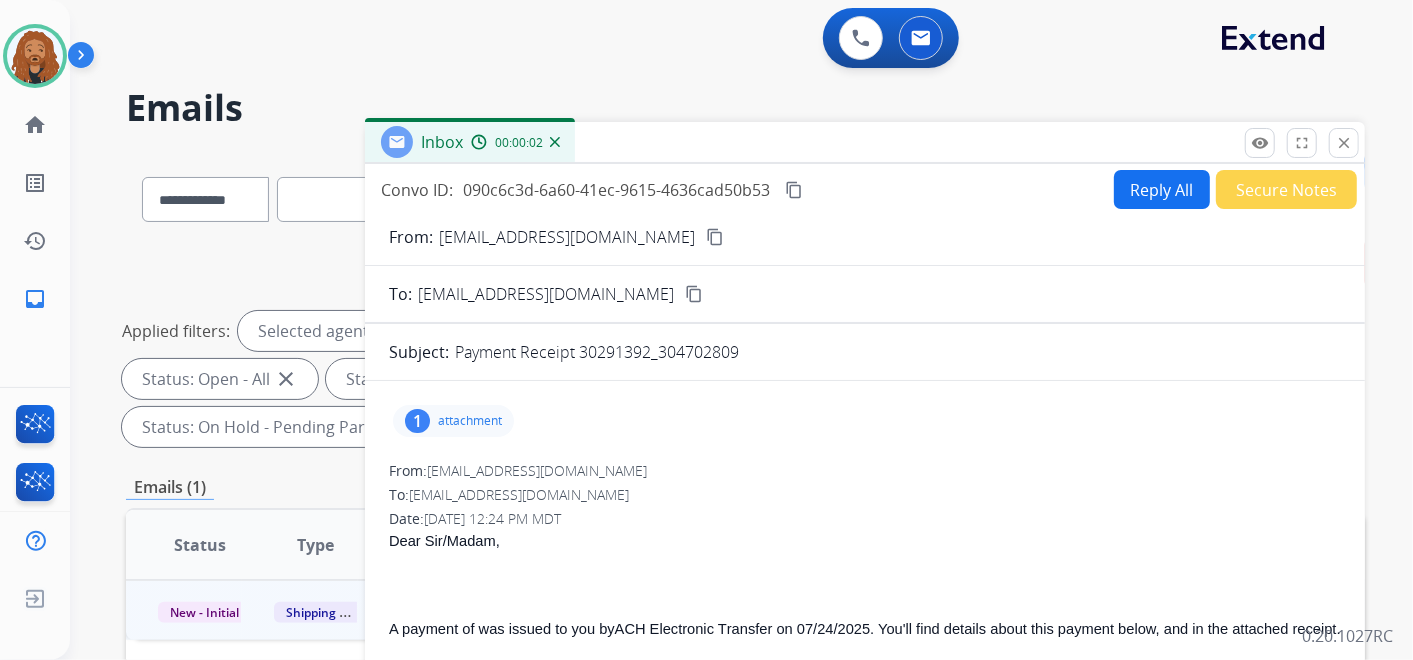 click on "Secure Notes" at bounding box center (1286, 189) 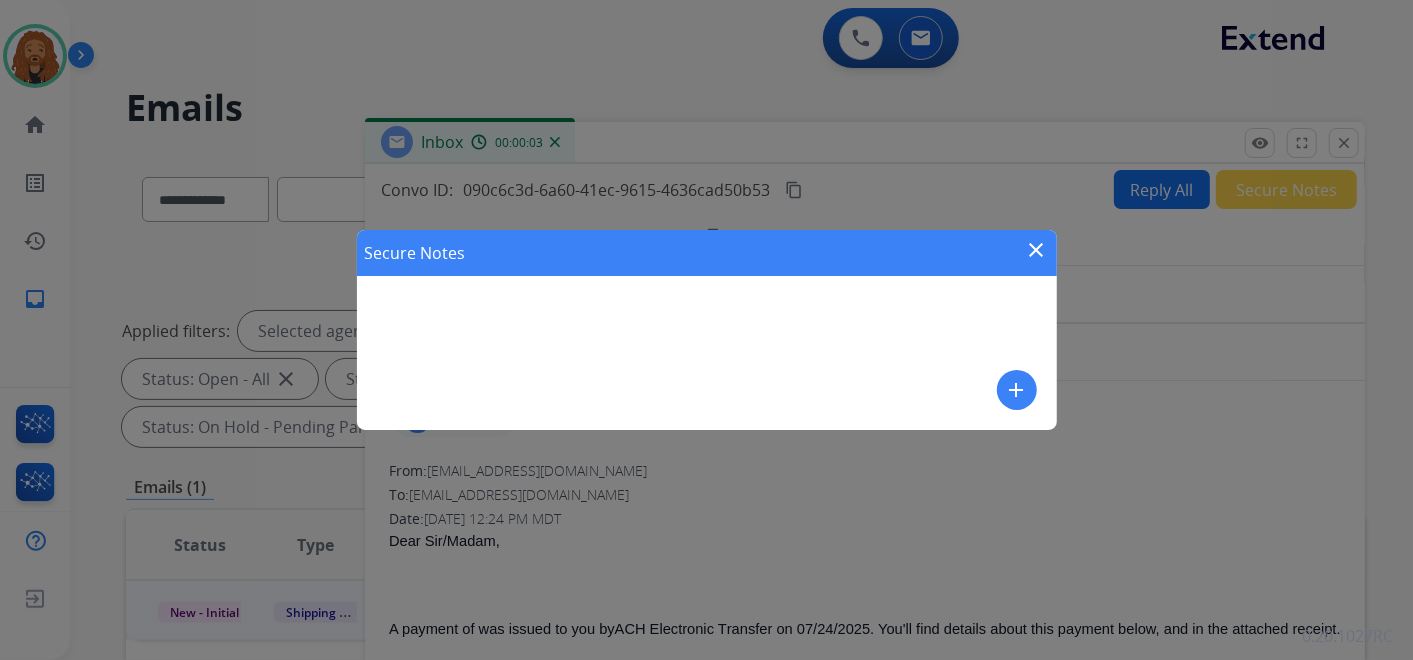 click on "Secure Notes close add" at bounding box center (707, 330) 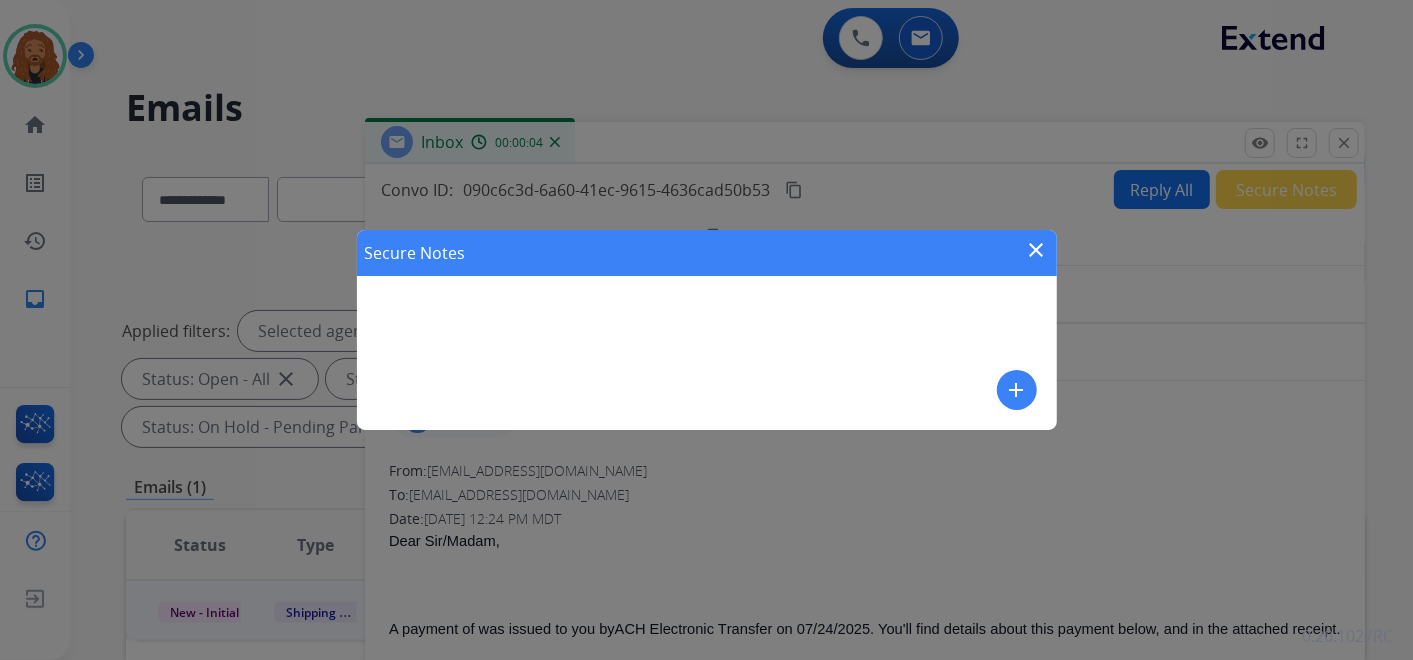 click on "add" at bounding box center (1017, 390) 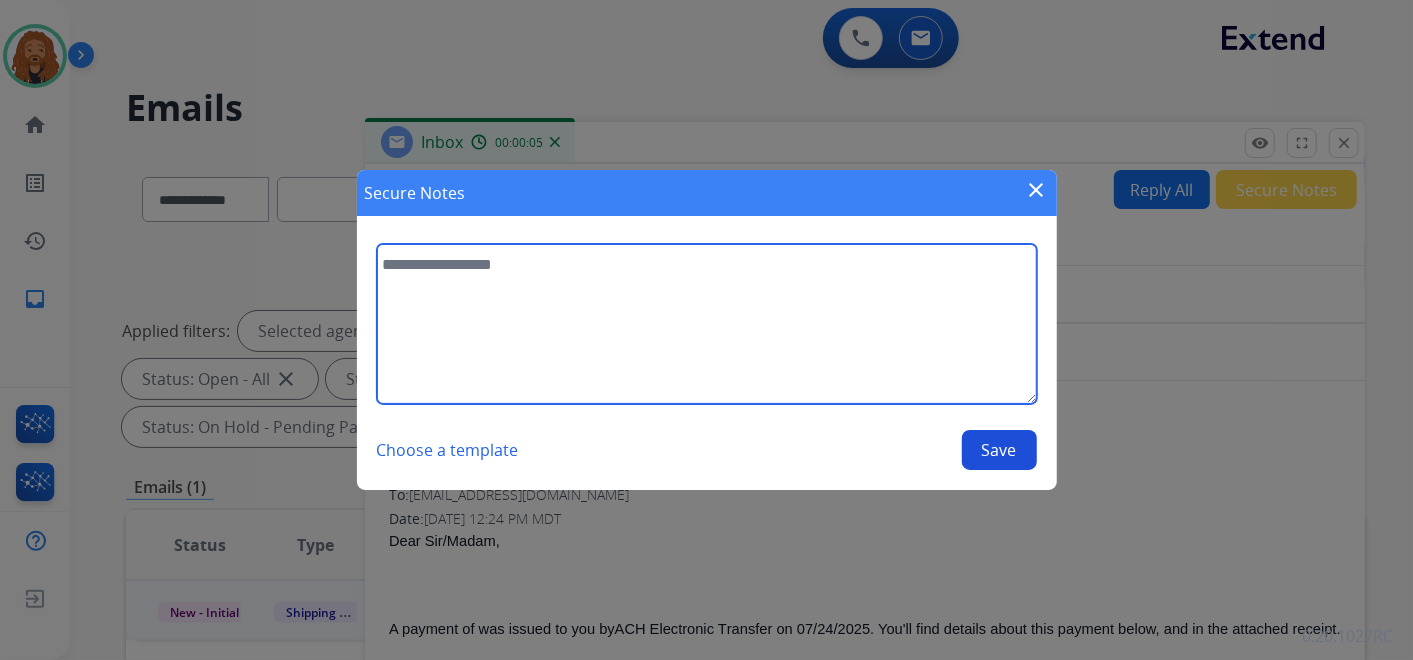 click at bounding box center [707, 324] 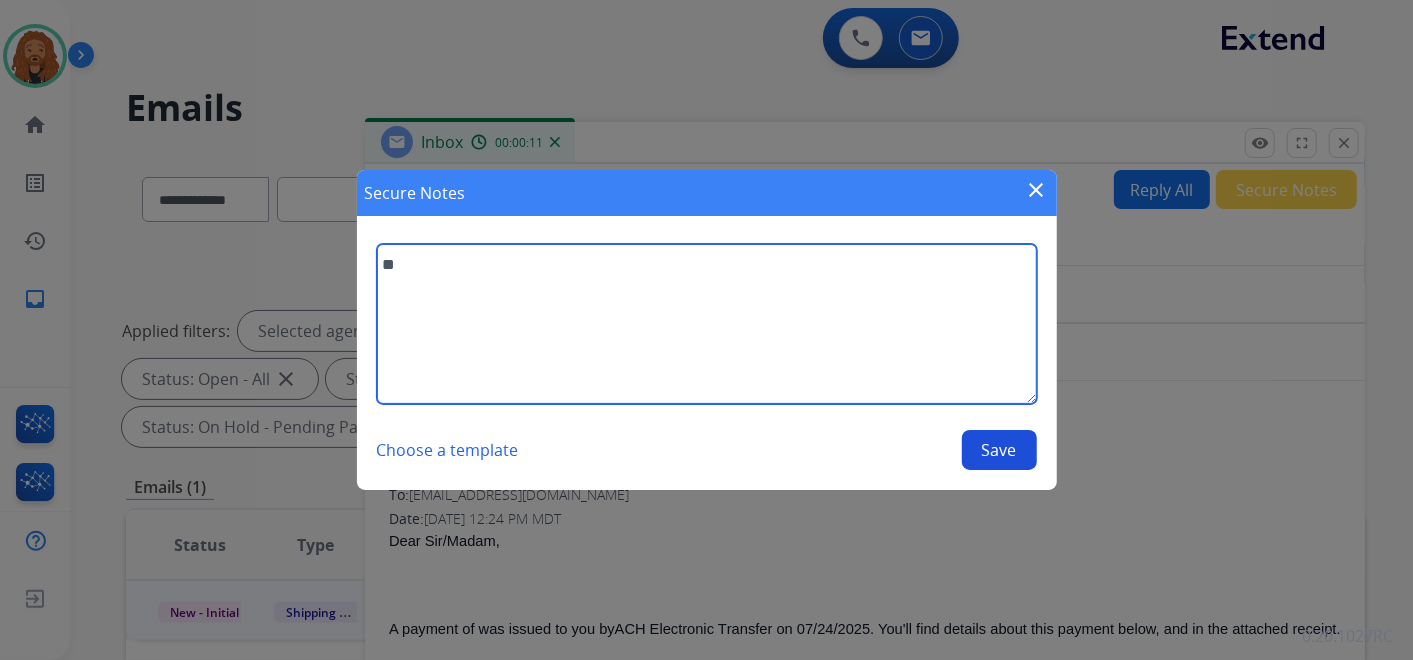type on "*" 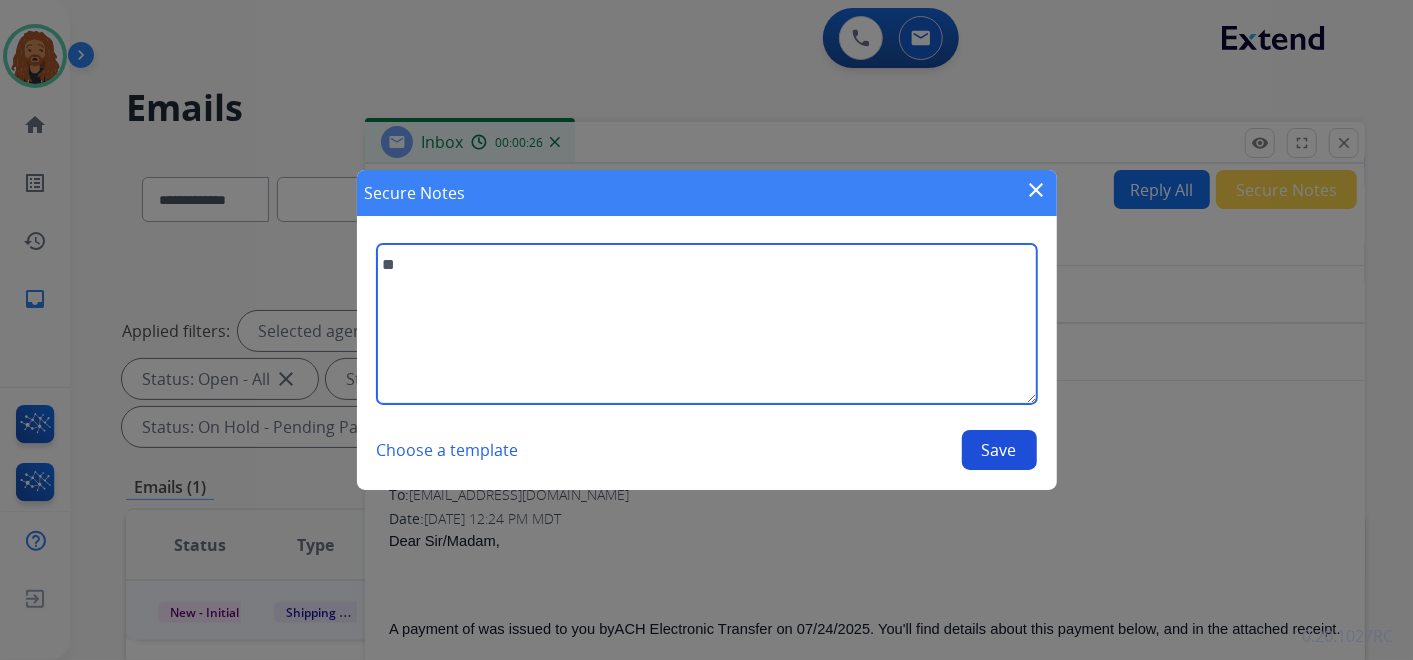 type on "*" 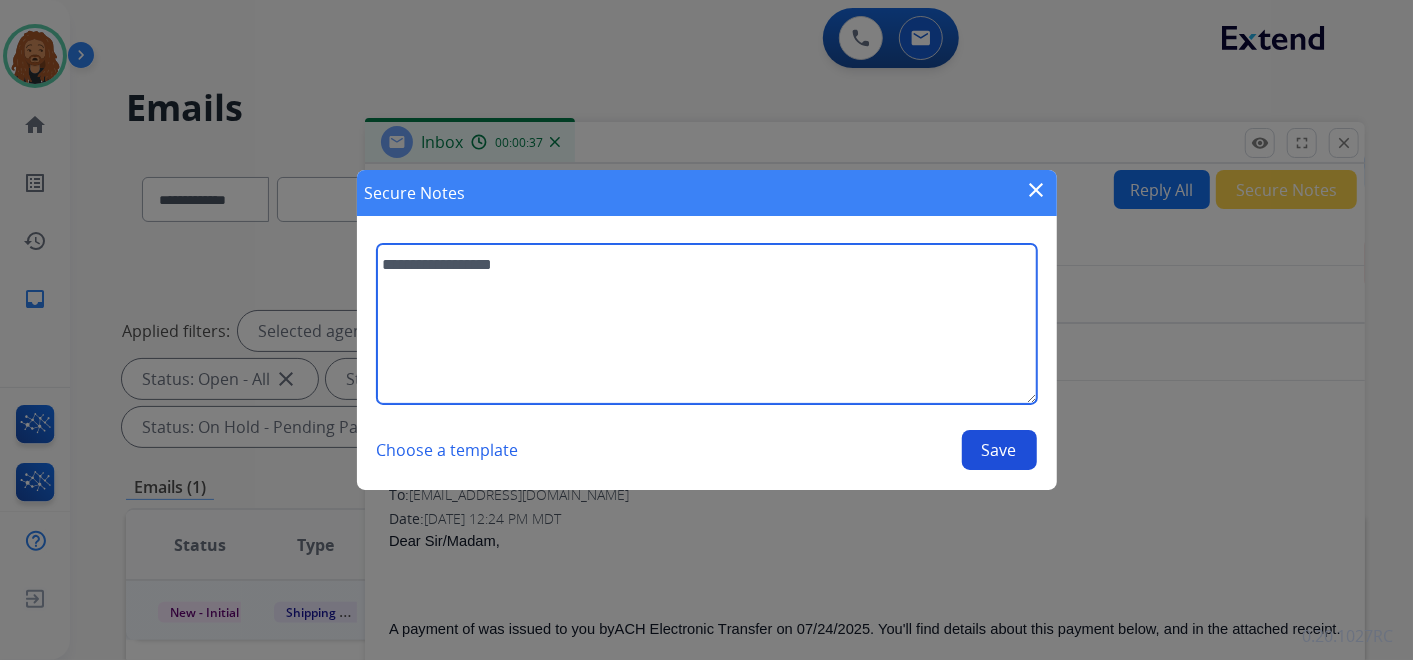 type on "**********" 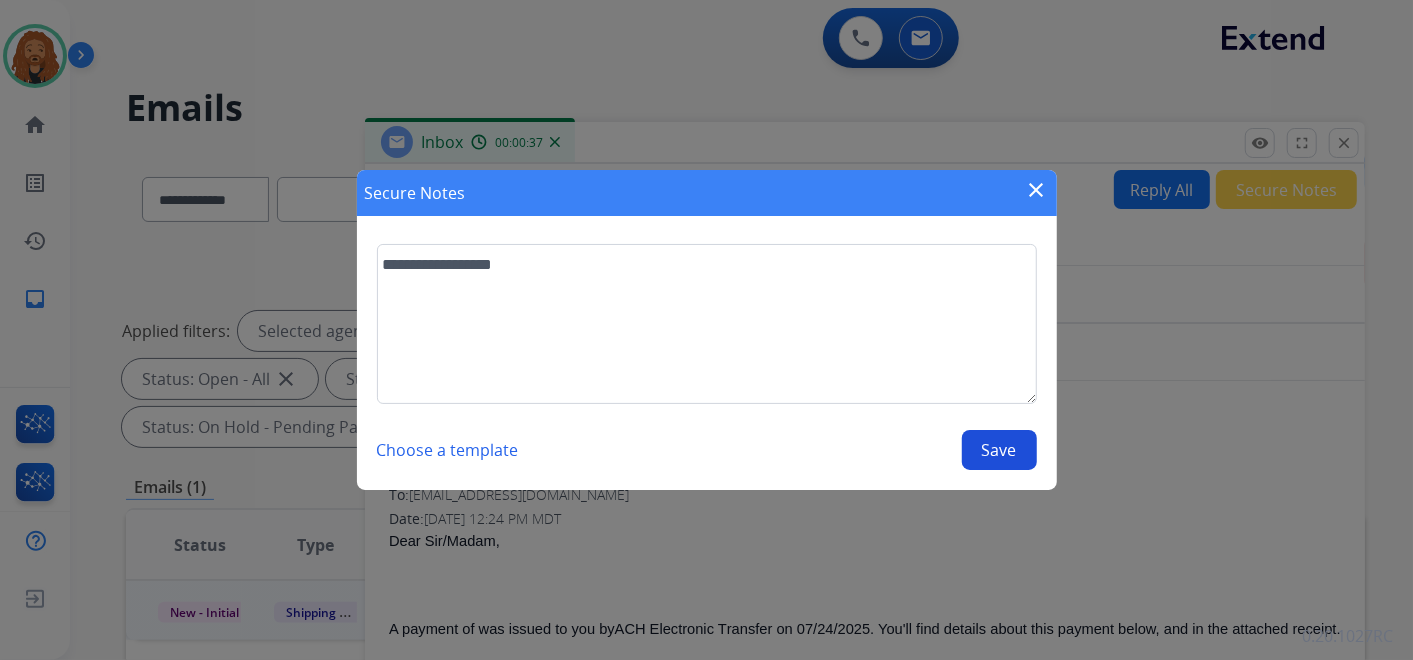 click on "Save" at bounding box center [999, 450] 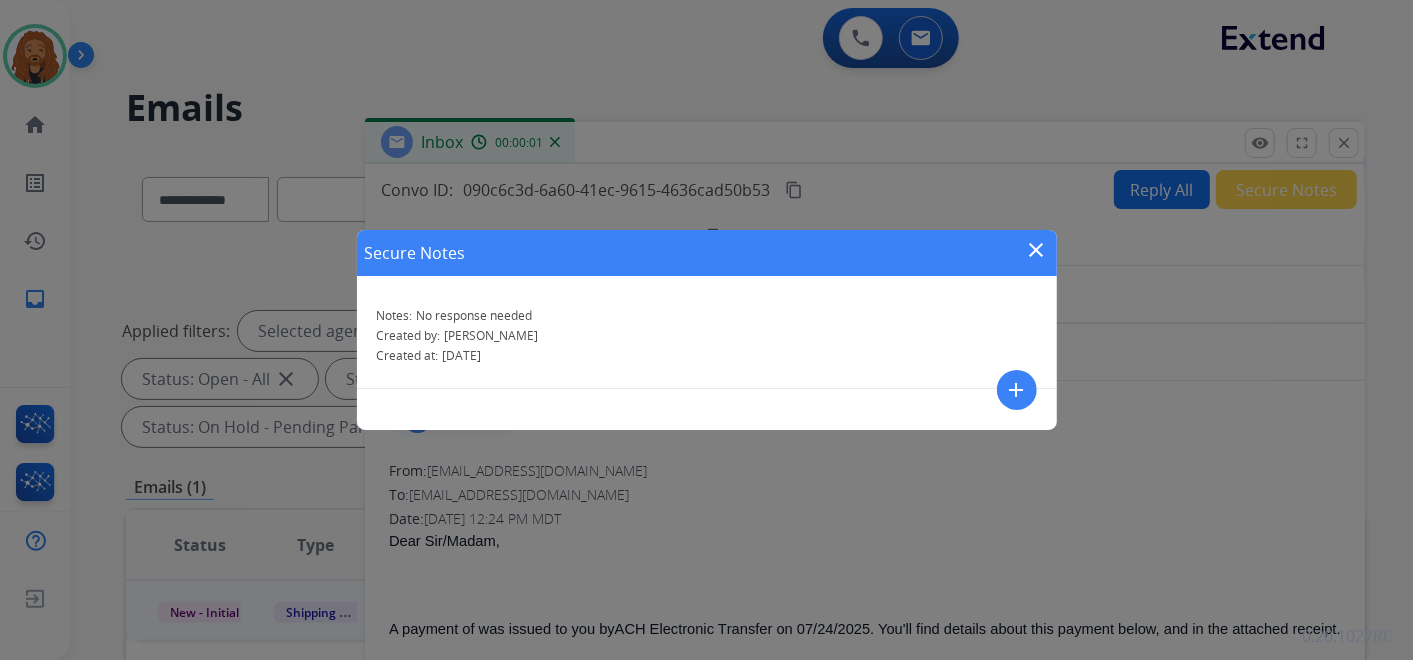click on "close" at bounding box center [1037, 250] 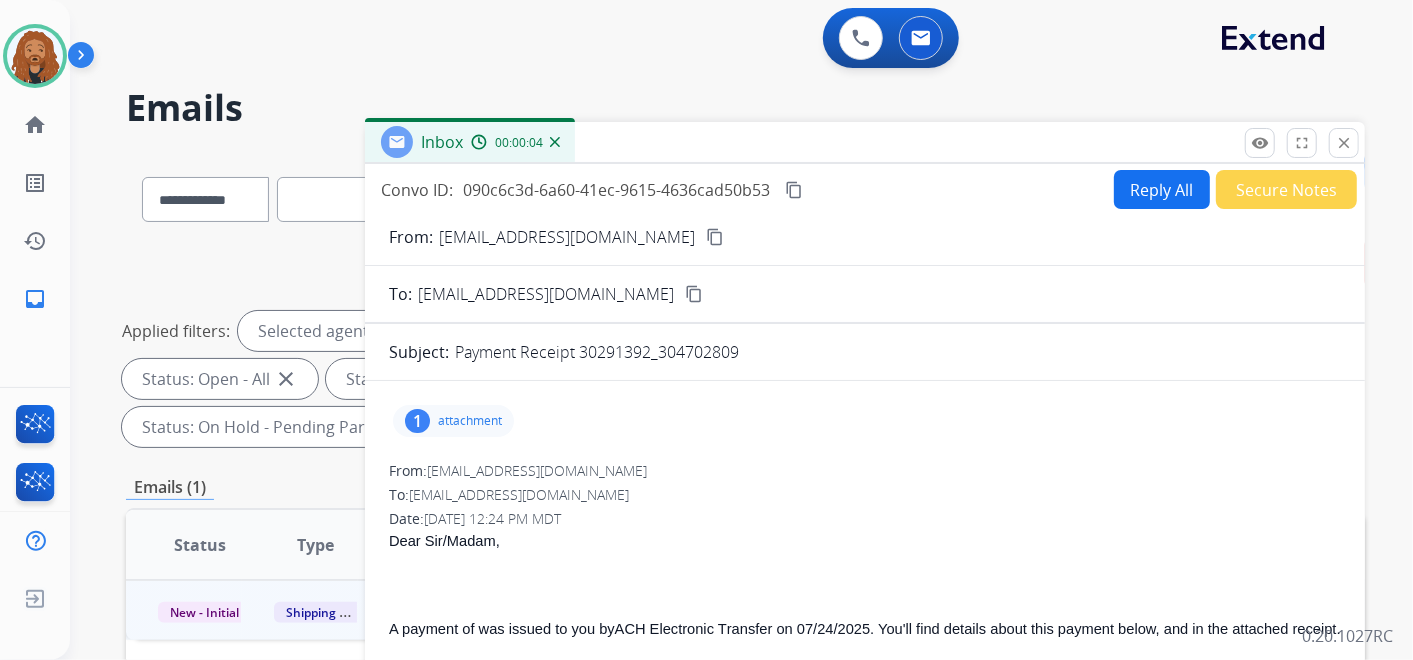 click on "close Close" at bounding box center (1344, 143) 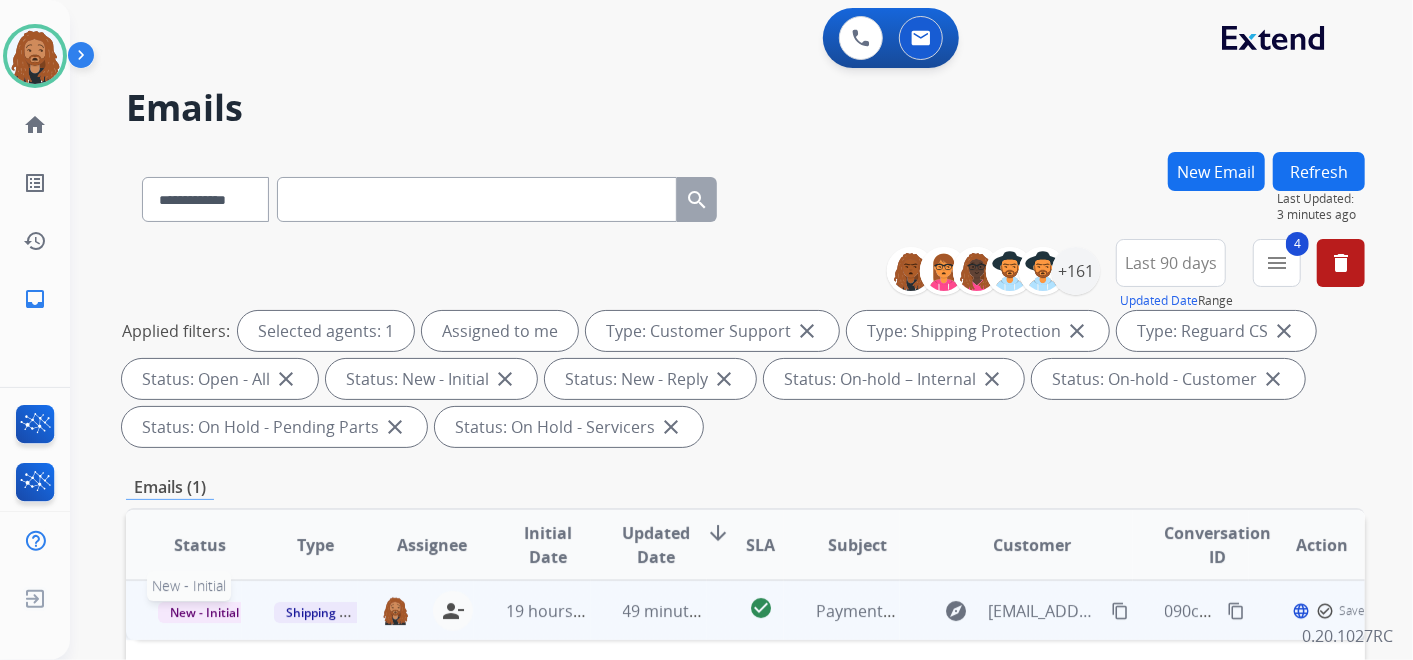 click on "New - Initial" at bounding box center (204, 612) 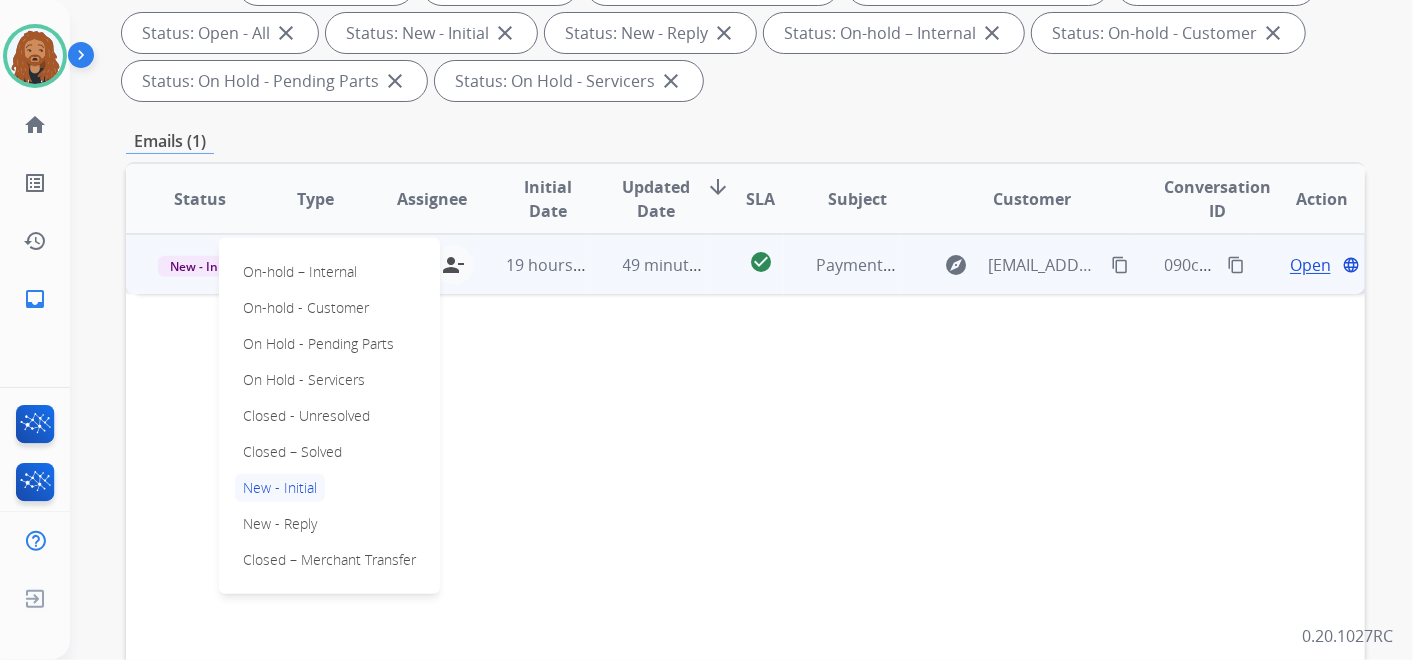 scroll, scrollTop: 444, scrollLeft: 0, axis: vertical 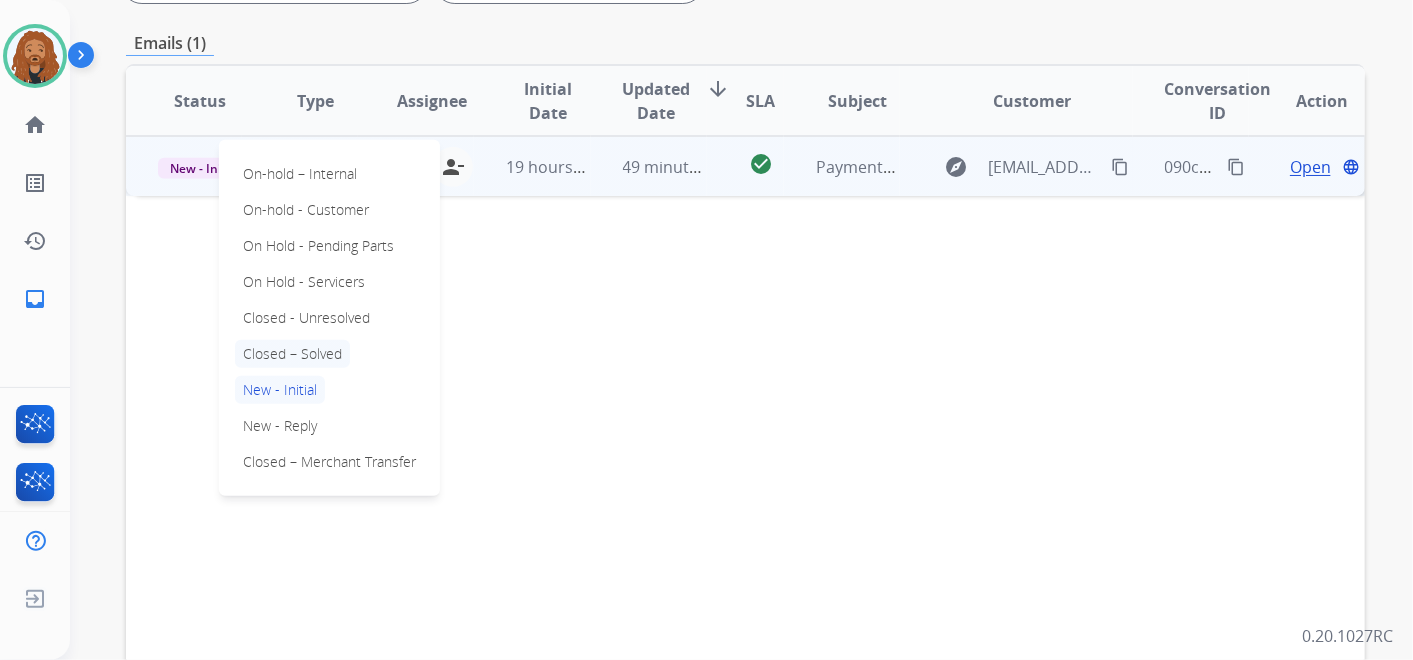 click on "Closed – Solved" at bounding box center (292, 354) 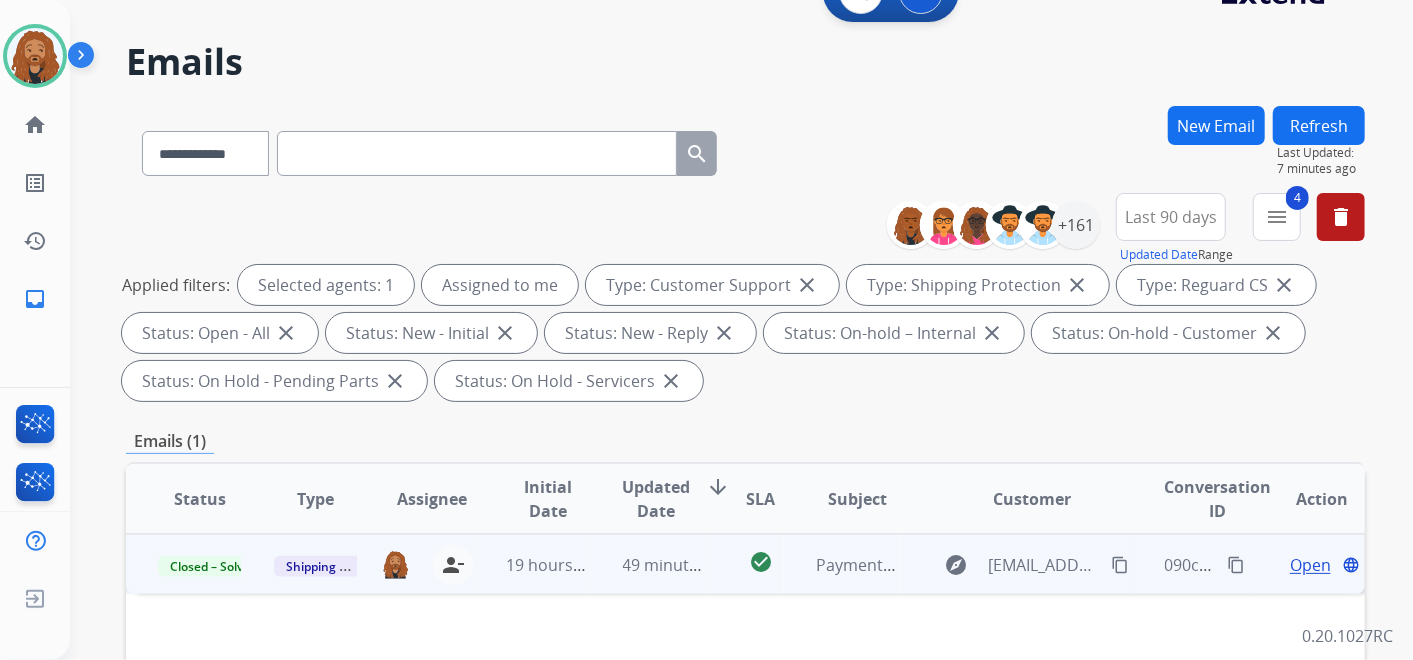 scroll, scrollTop: 0, scrollLeft: 0, axis: both 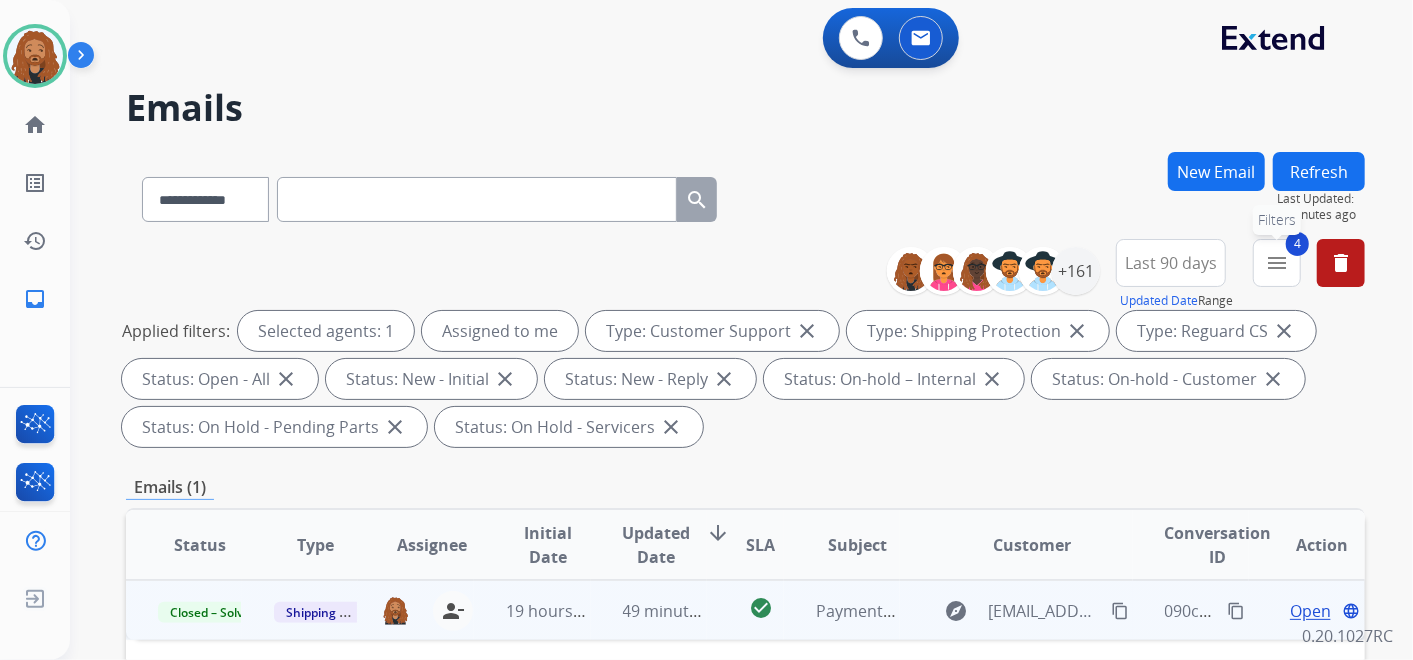 click on "menu" at bounding box center [1277, 263] 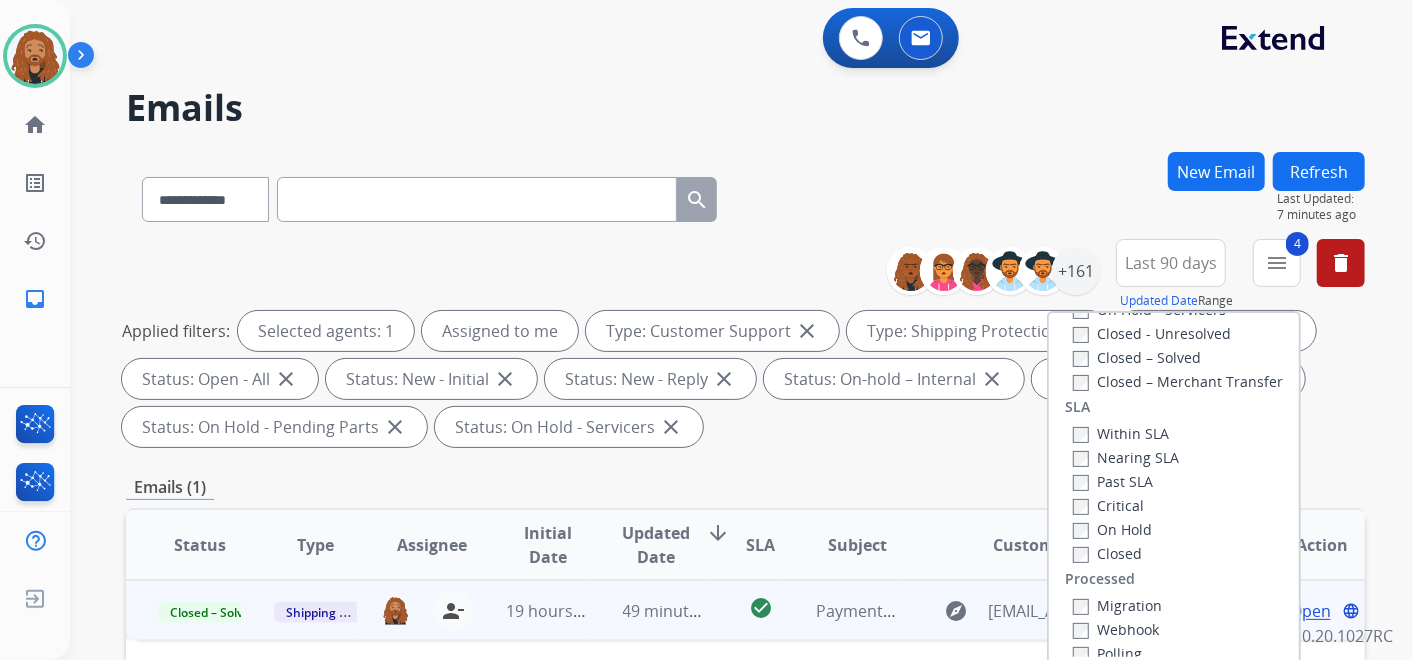 scroll, scrollTop: 526, scrollLeft: 0, axis: vertical 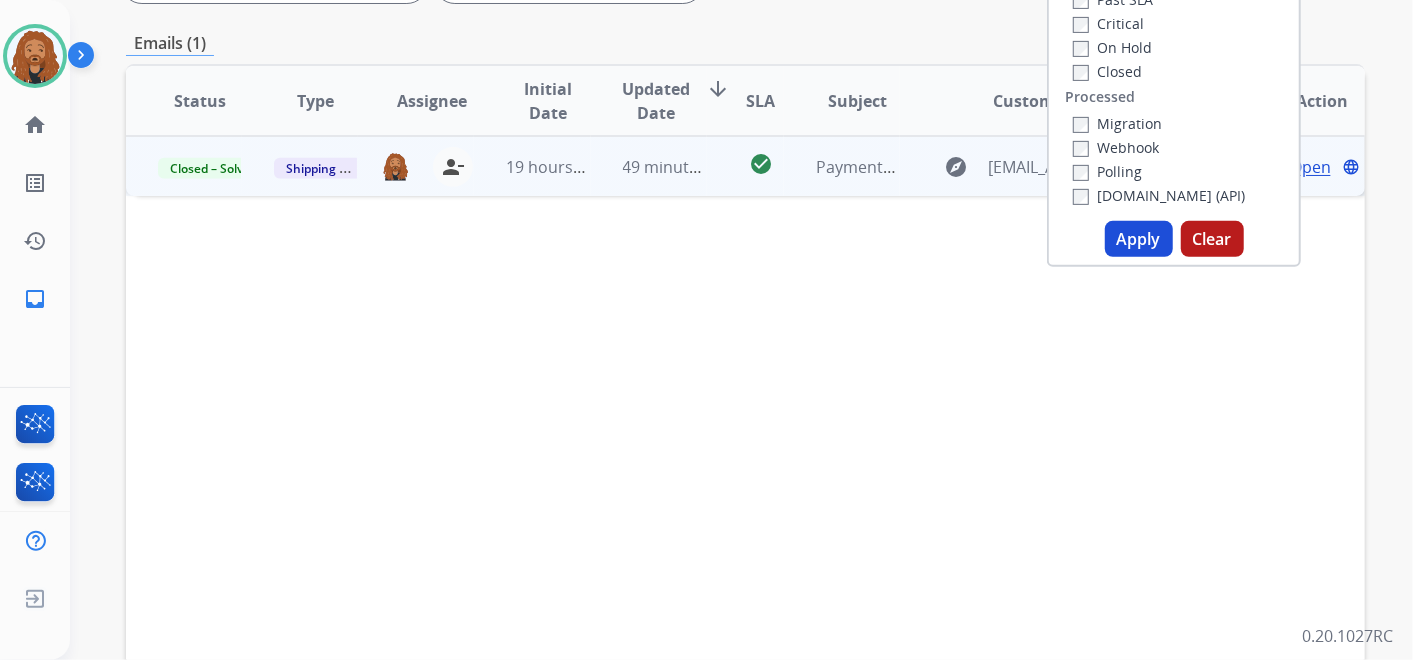 click on "Apply" at bounding box center [1139, 239] 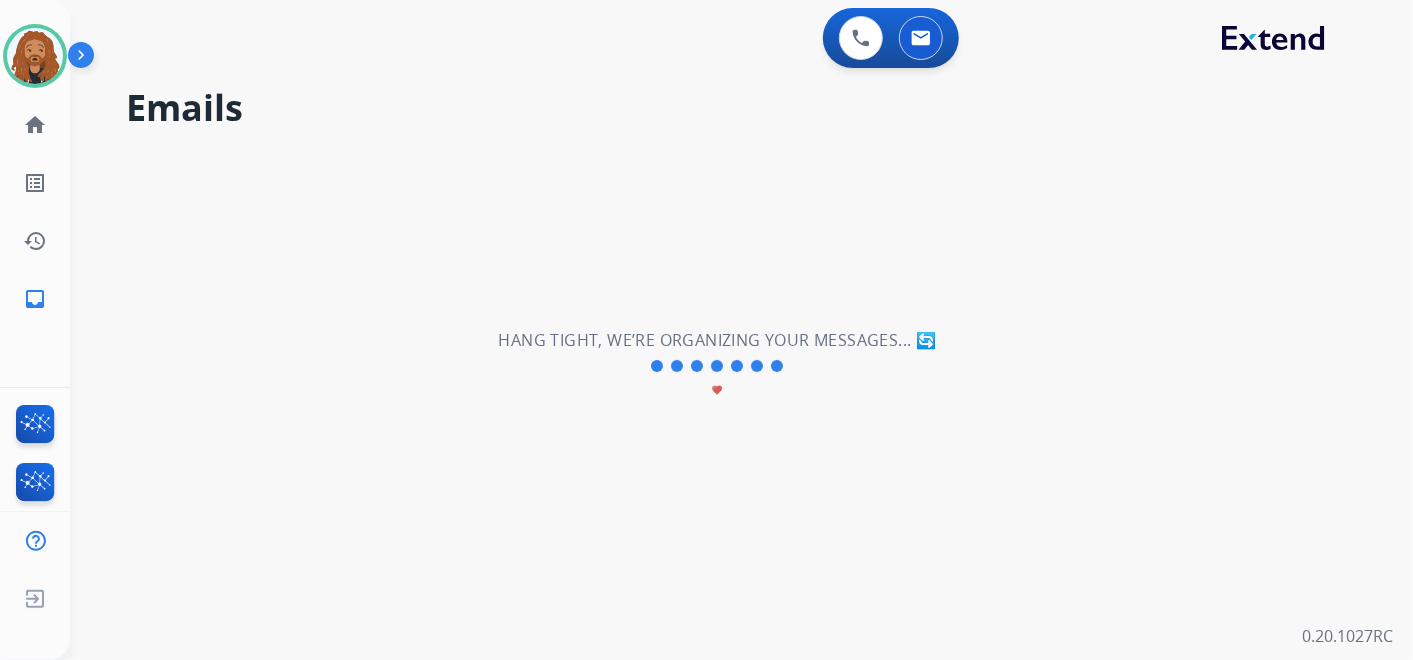 scroll, scrollTop: 0, scrollLeft: 0, axis: both 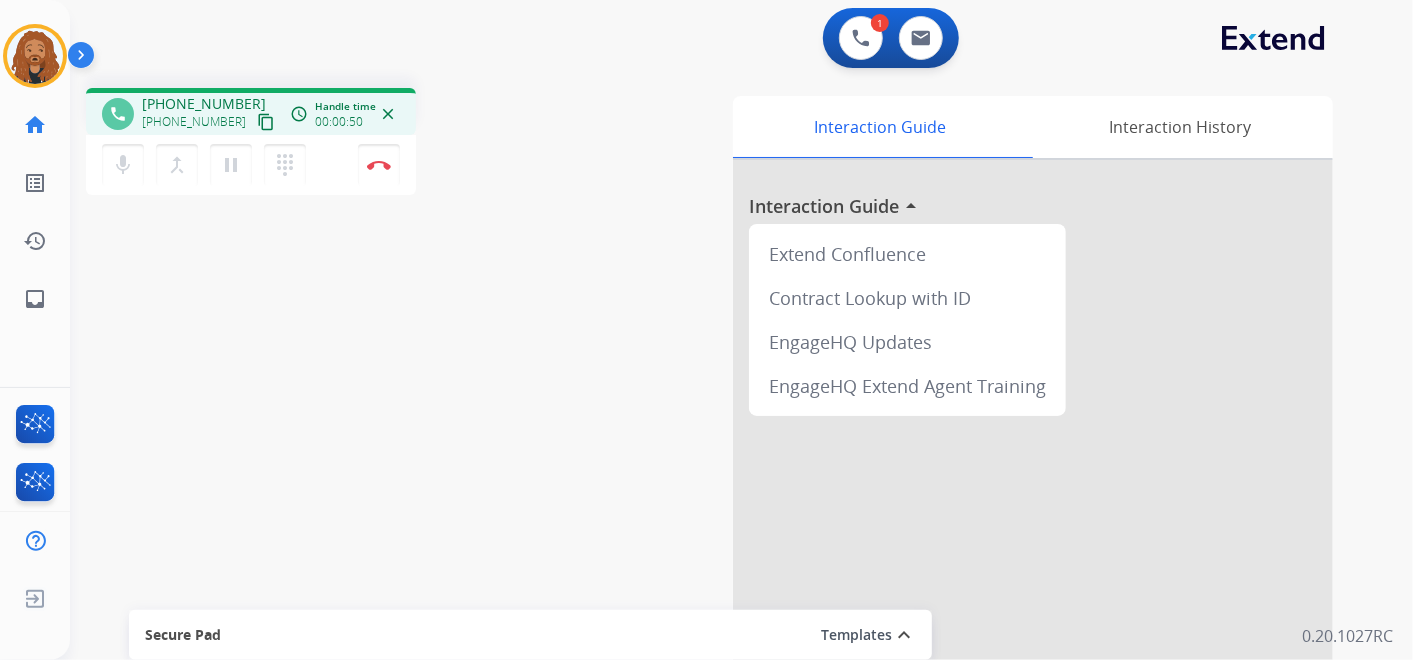 click on "content_copy" at bounding box center (266, 122) 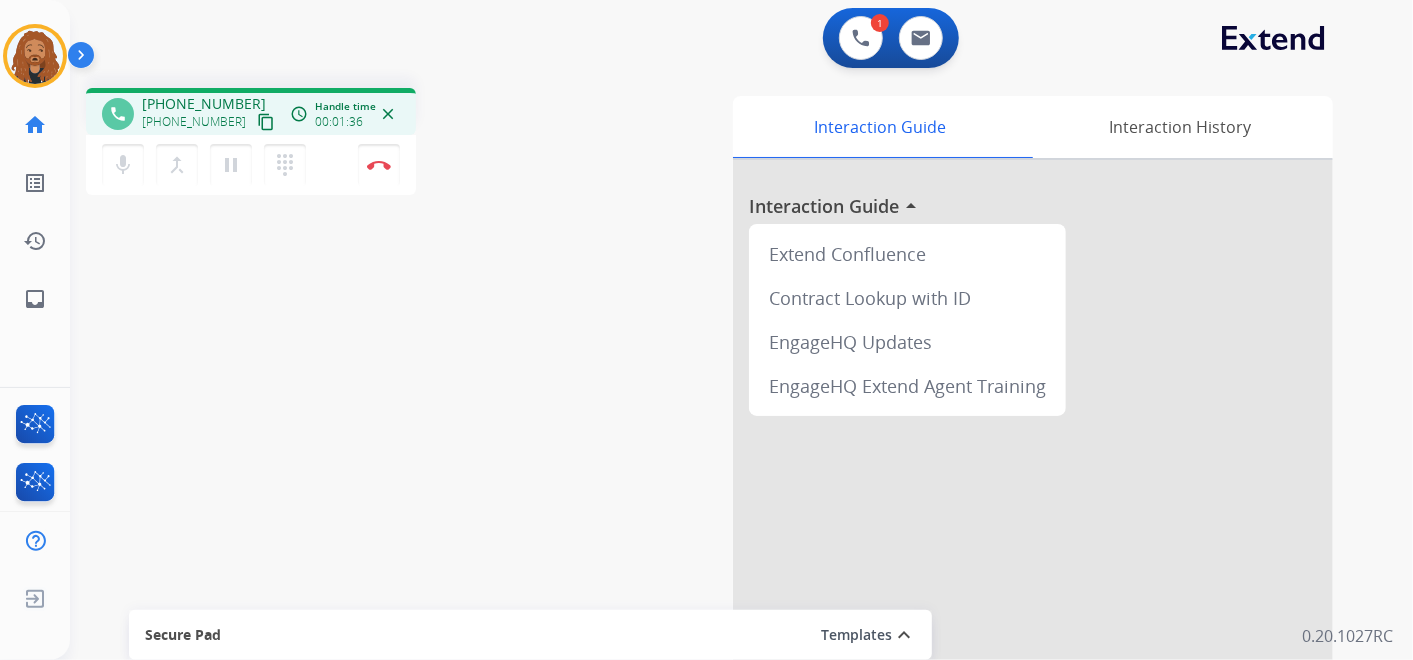 click on "content_copy" at bounding box center (266, 122) 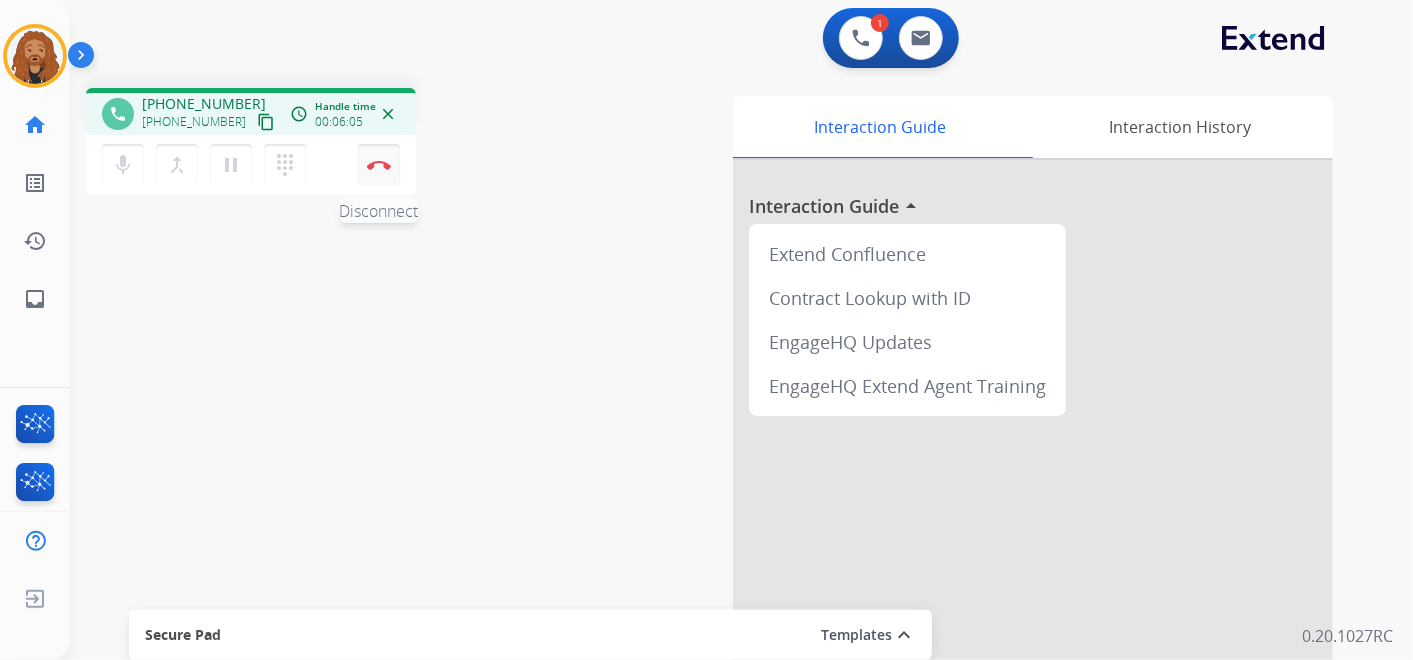 click on "Disconnect" at bounding box center [379, 165] 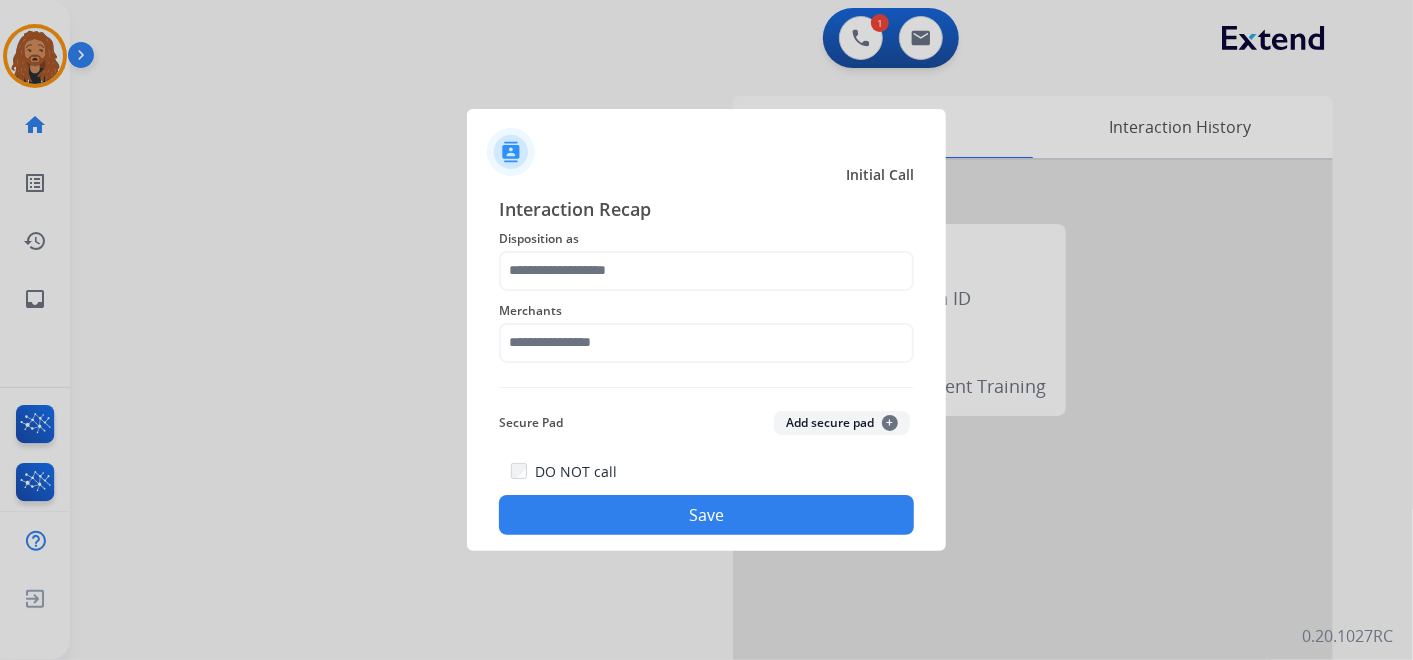 click on "Merchants" 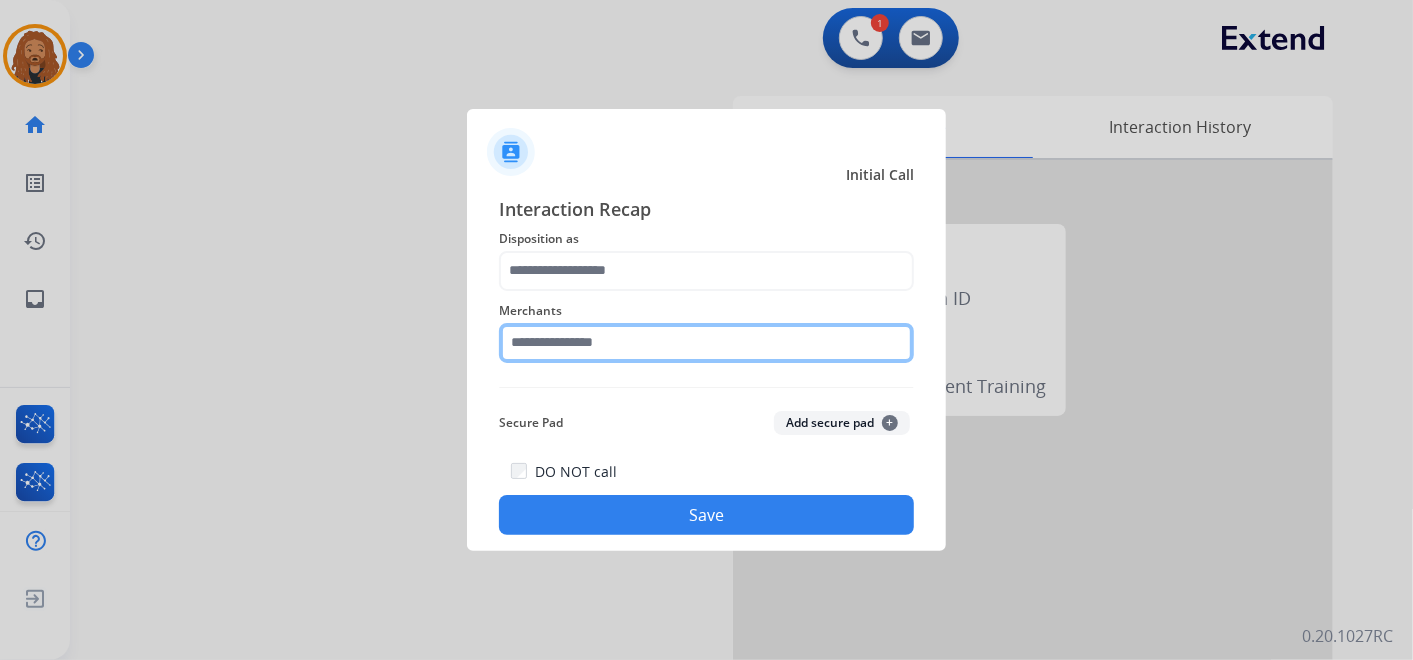 click 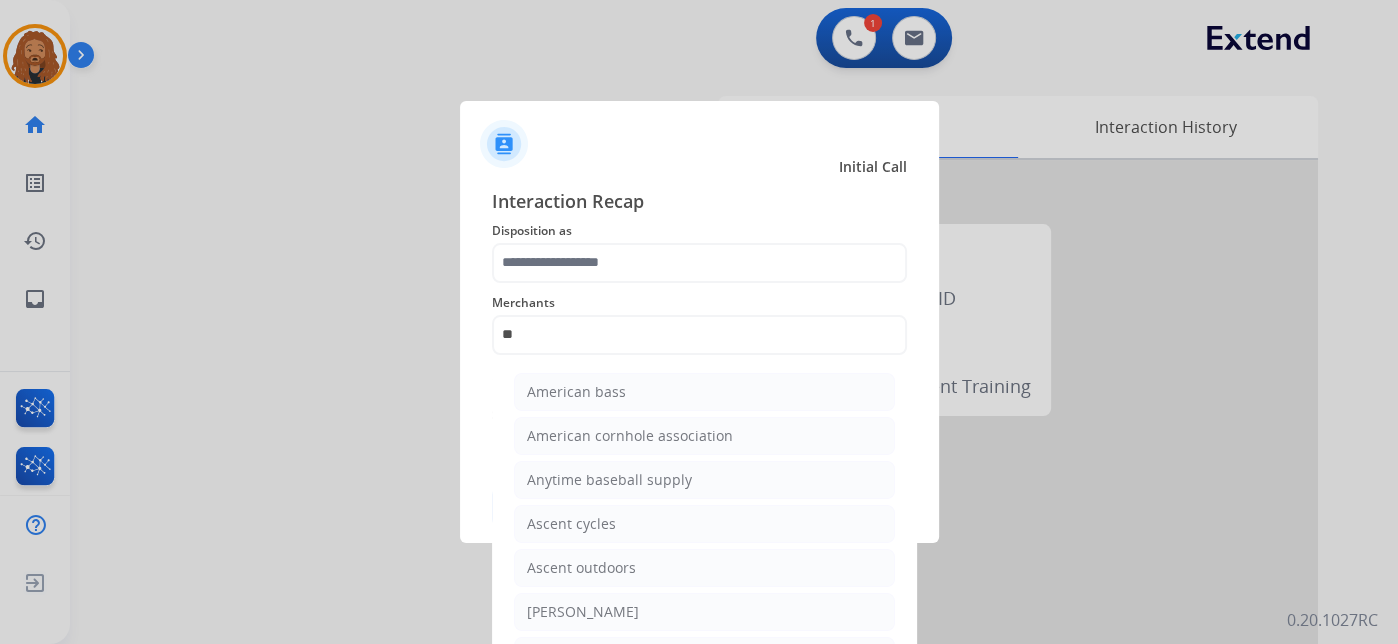 click on "[PERSON_NAME]" 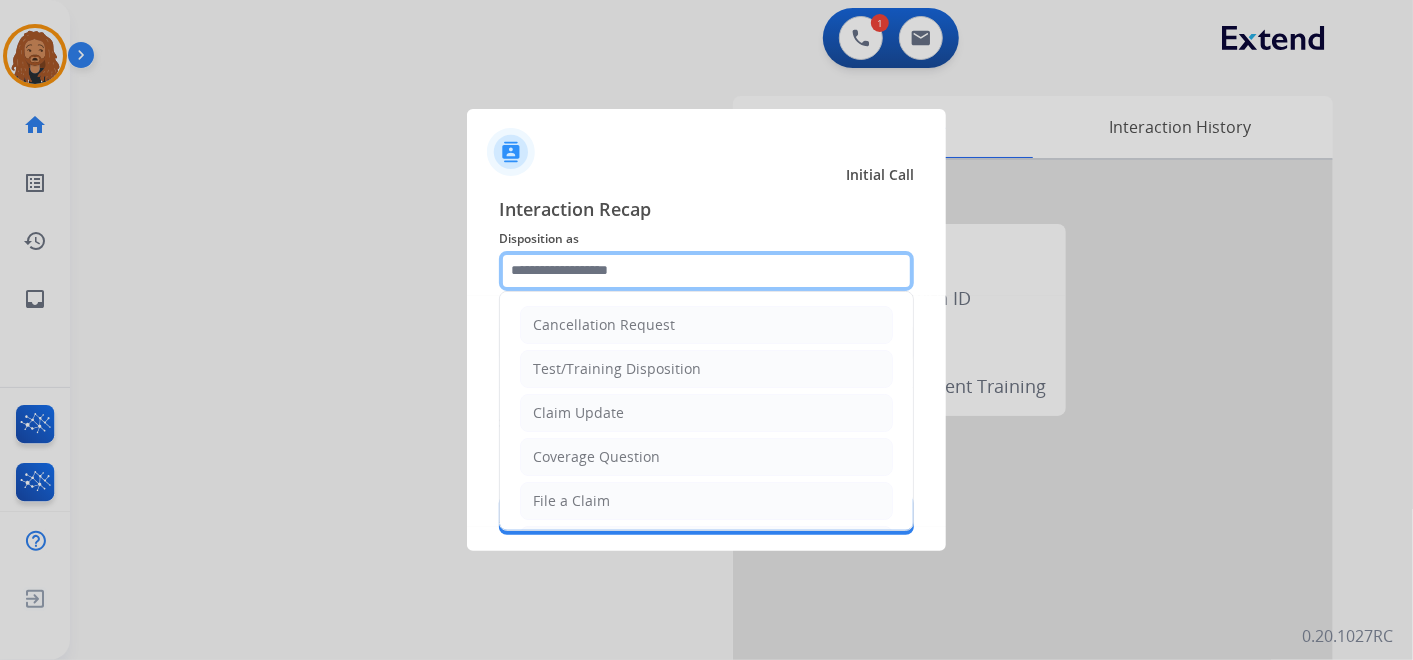 click 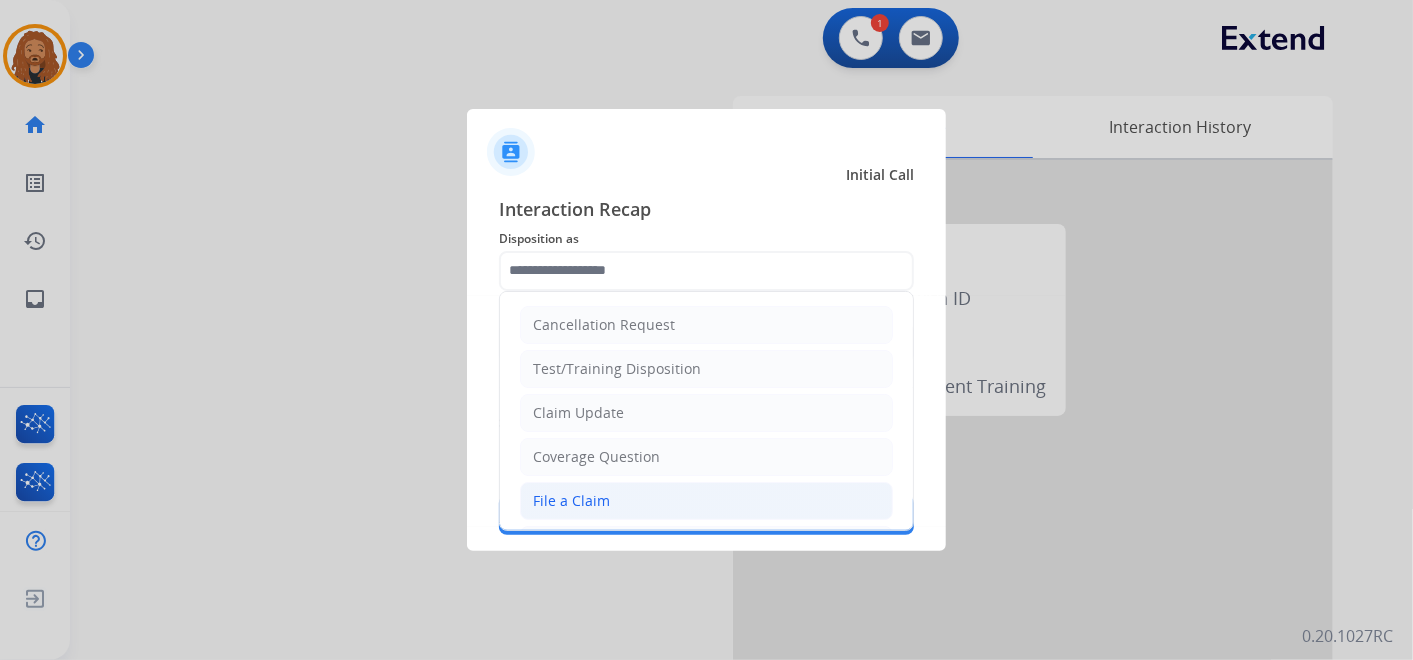 click on "File a Claim" 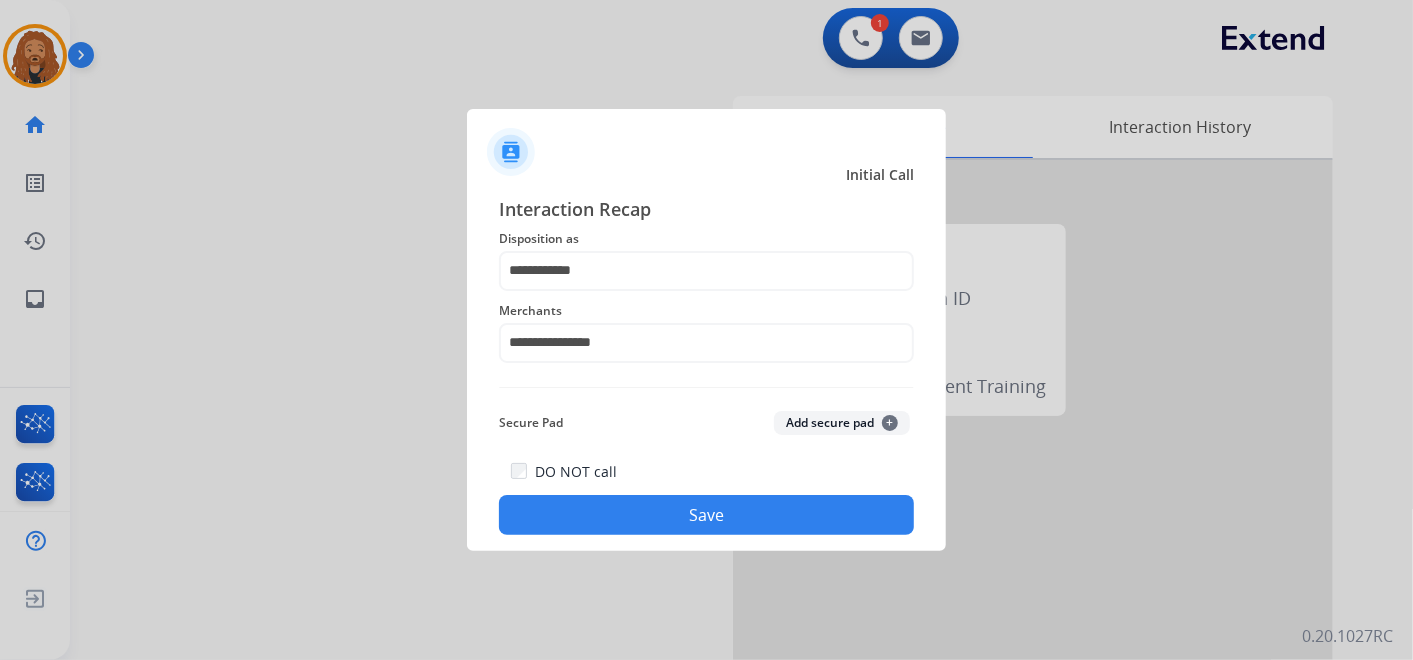 click on "Save" 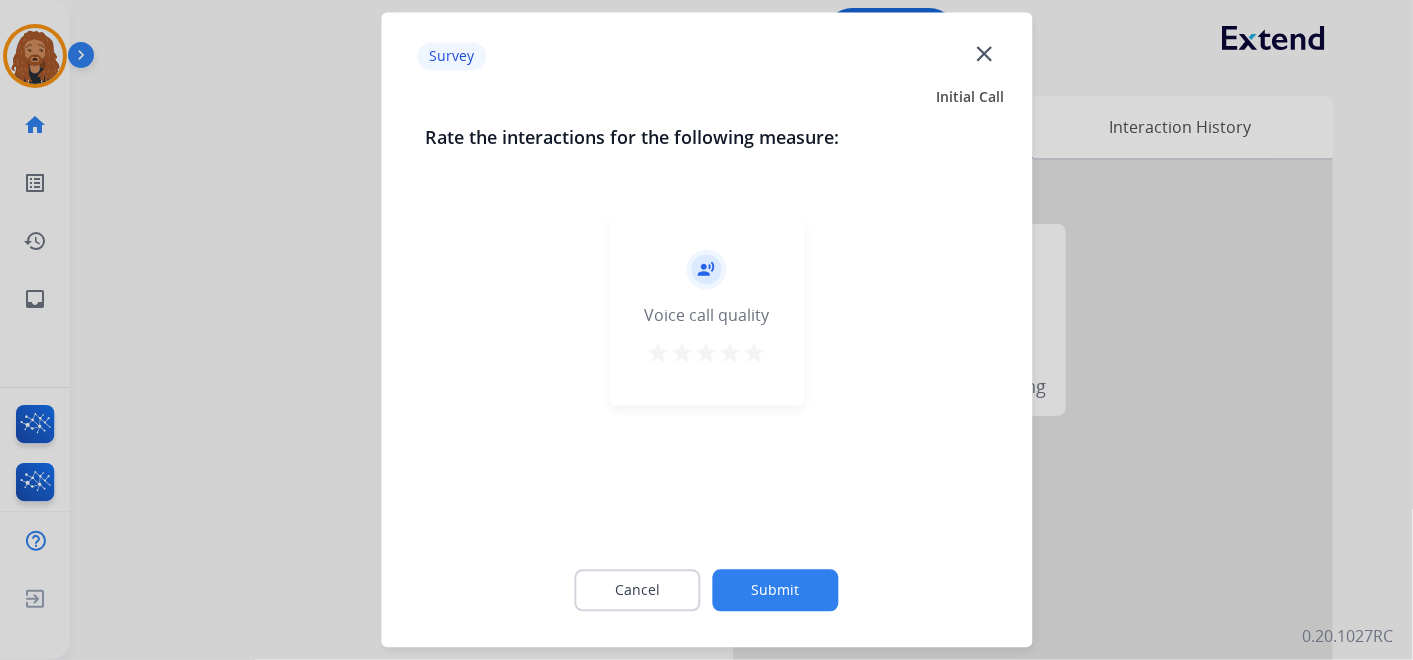 click on "star" at bounding box center (755, 354) 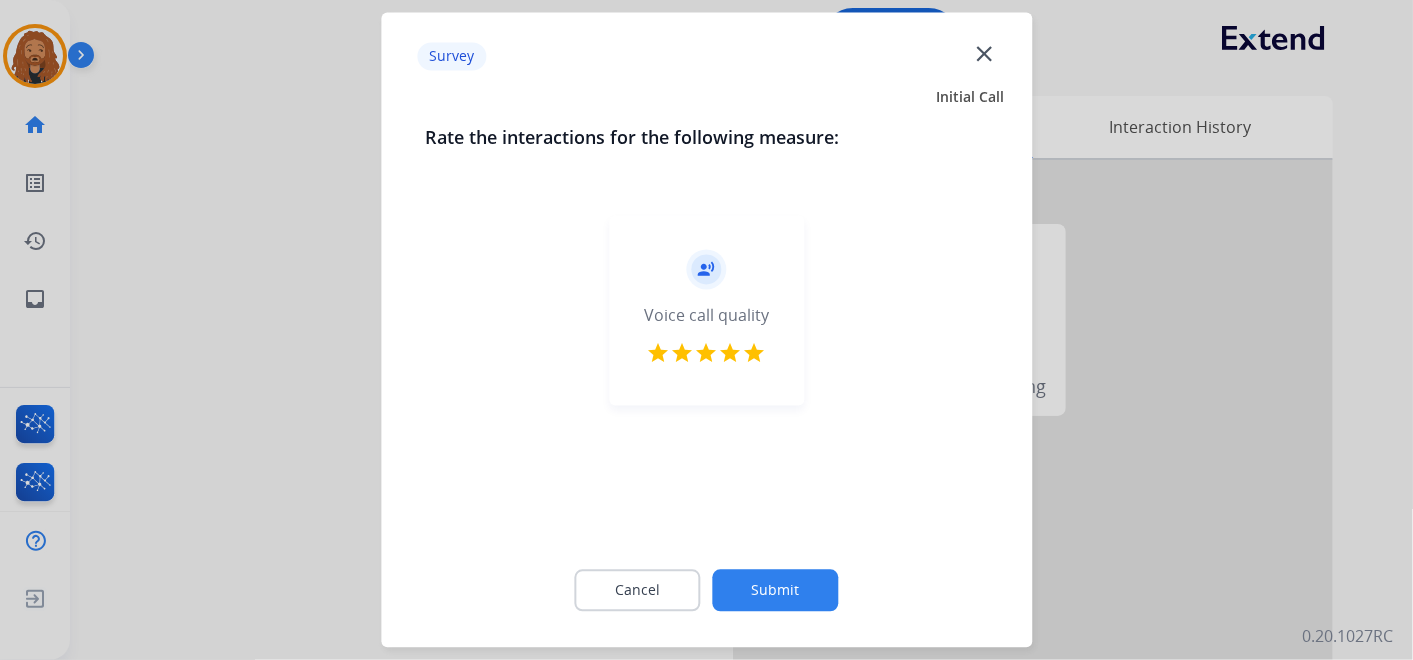 click on "Submit" 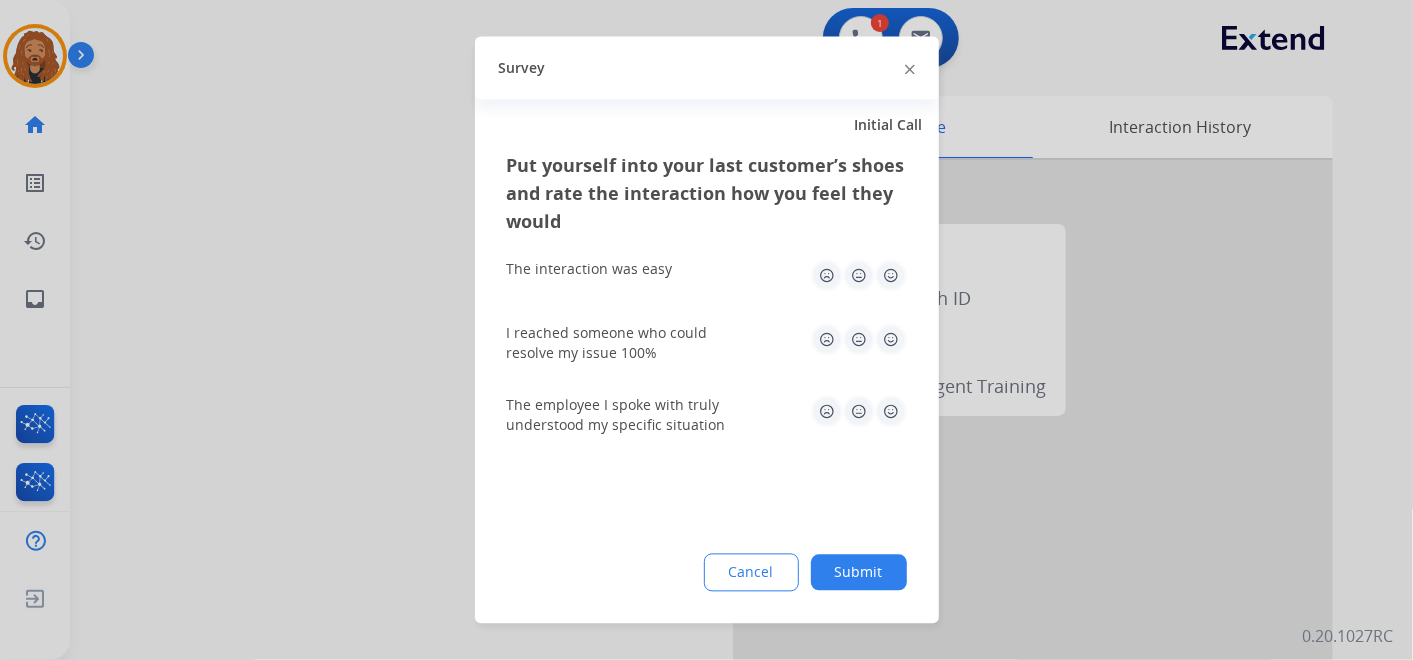 click 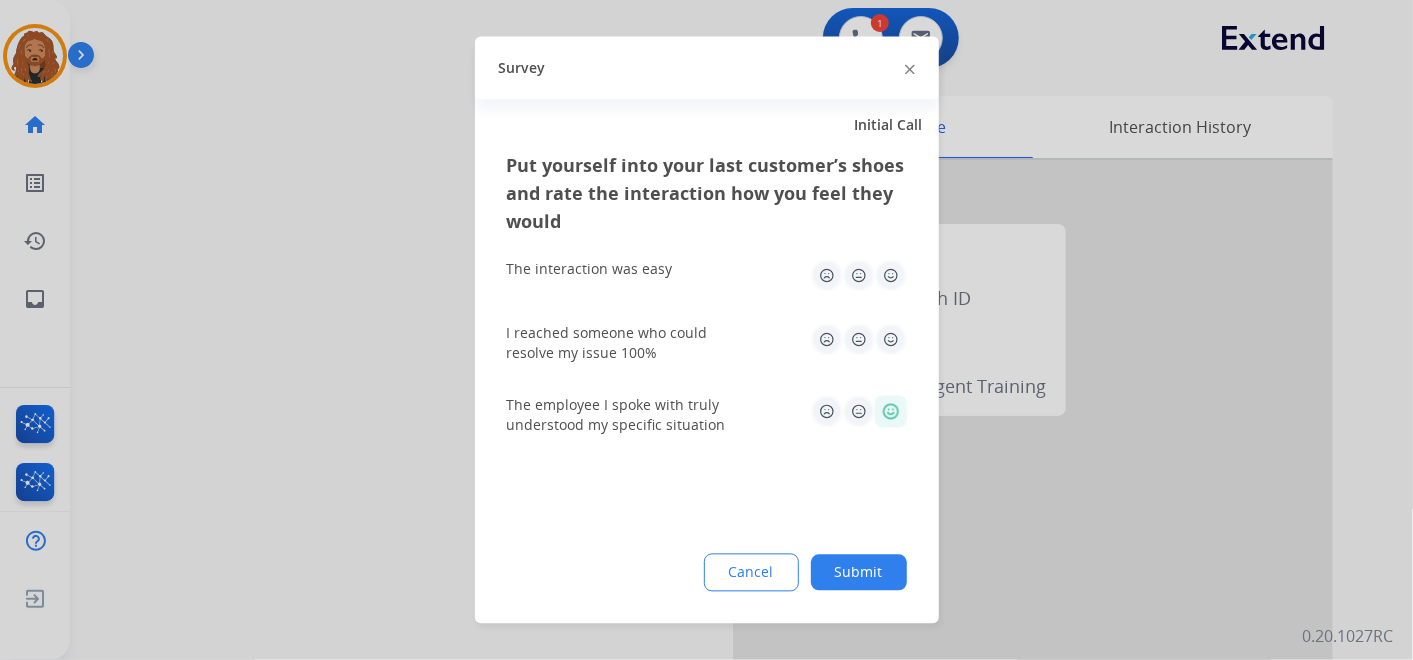 click 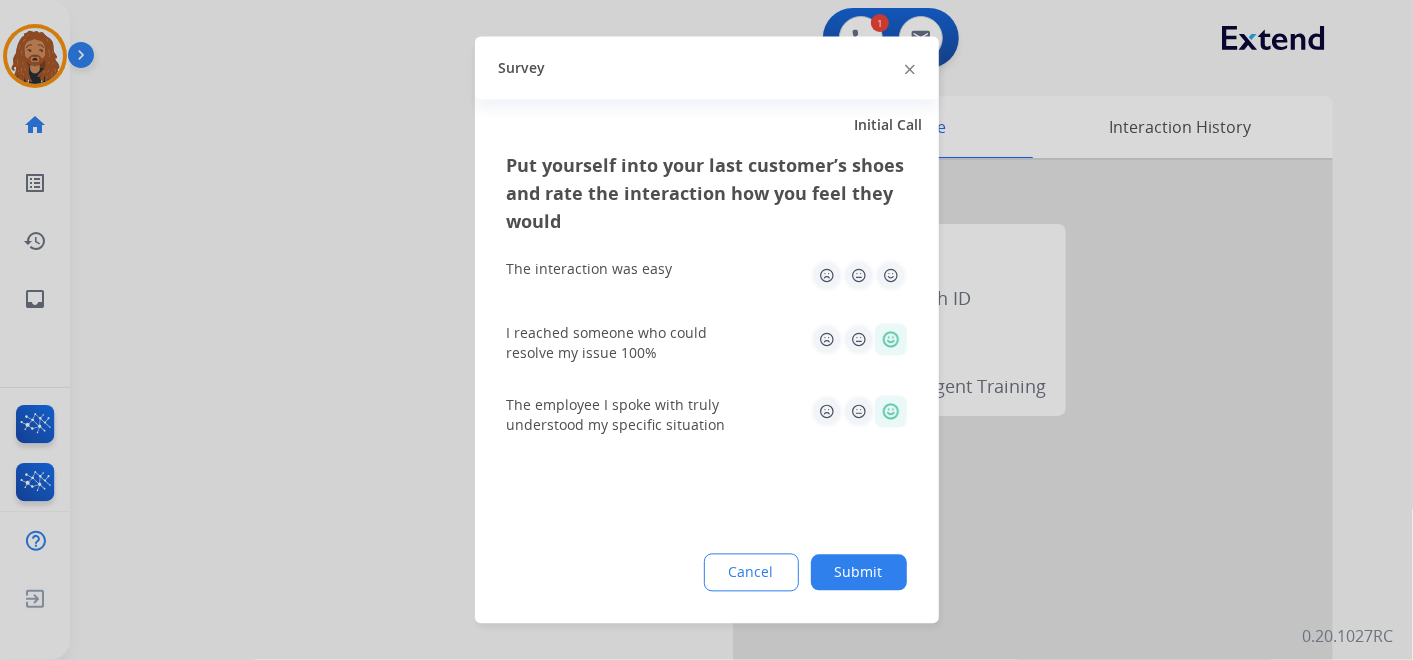 click on "The interaction was easy" 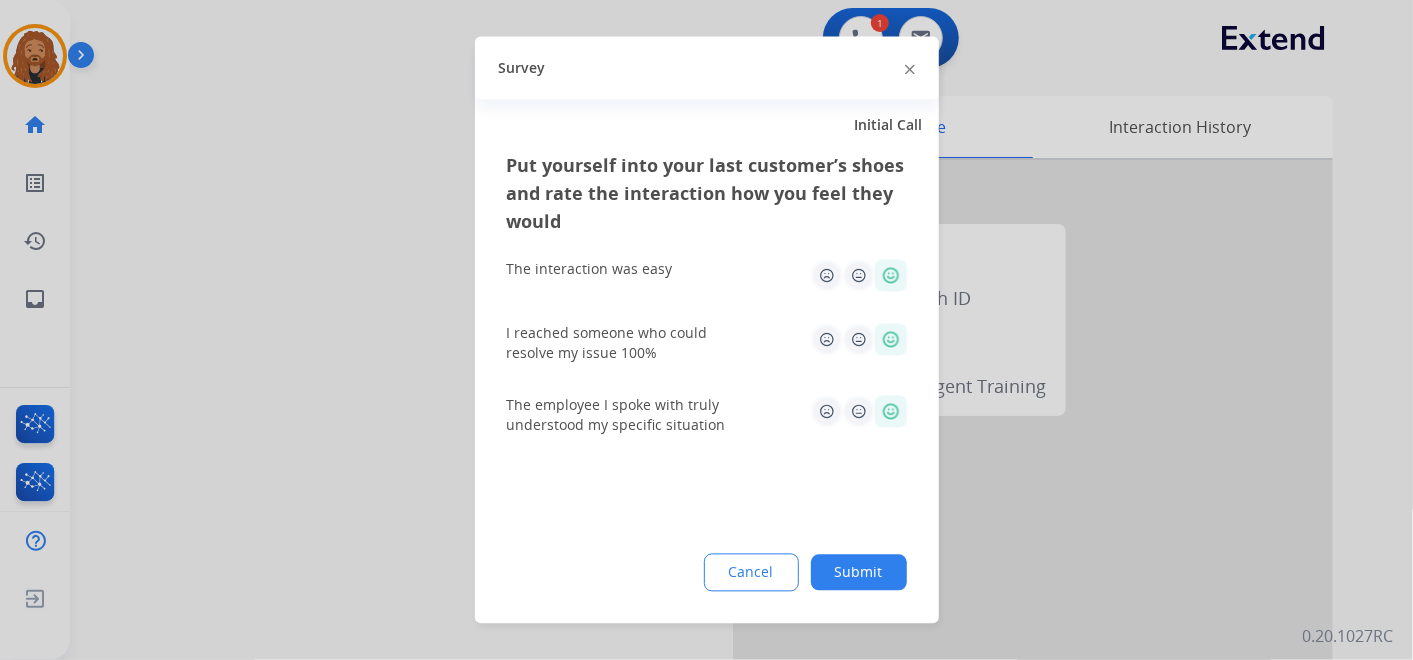 click on "Submit" 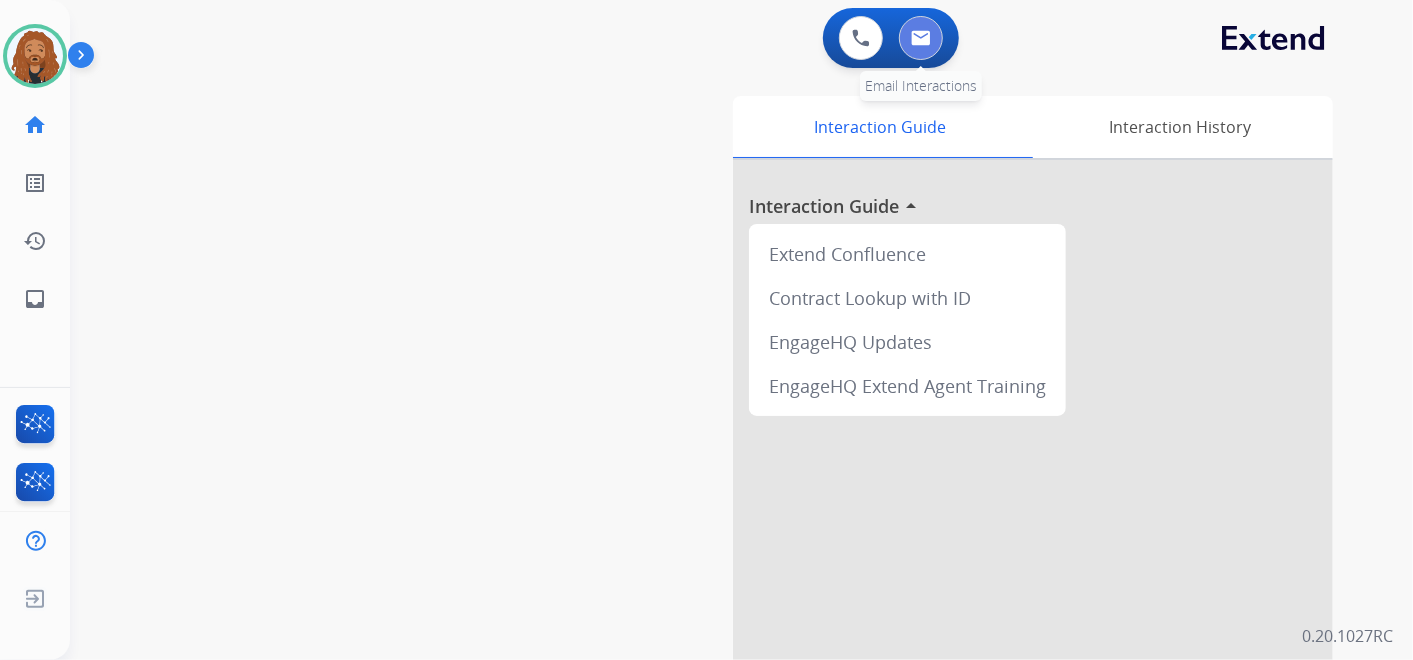 click at bounding box center [921, 38] 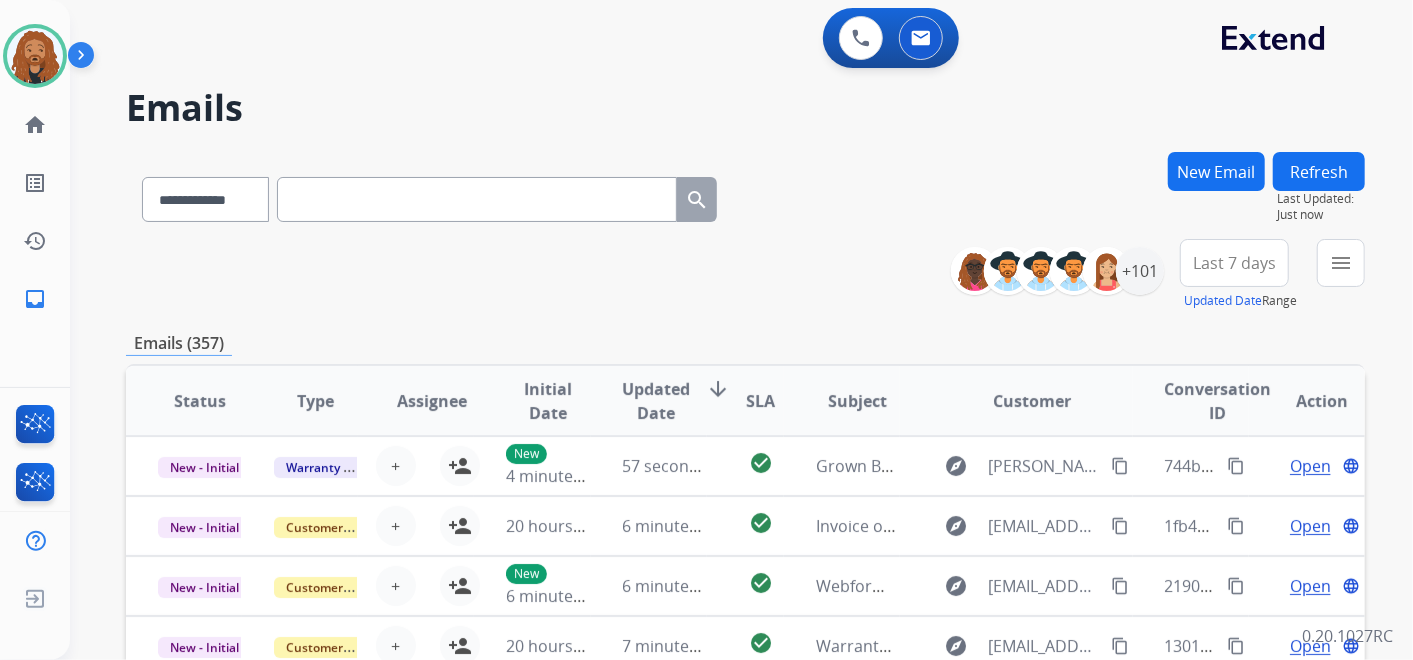 click at bounding box center [477, 199] 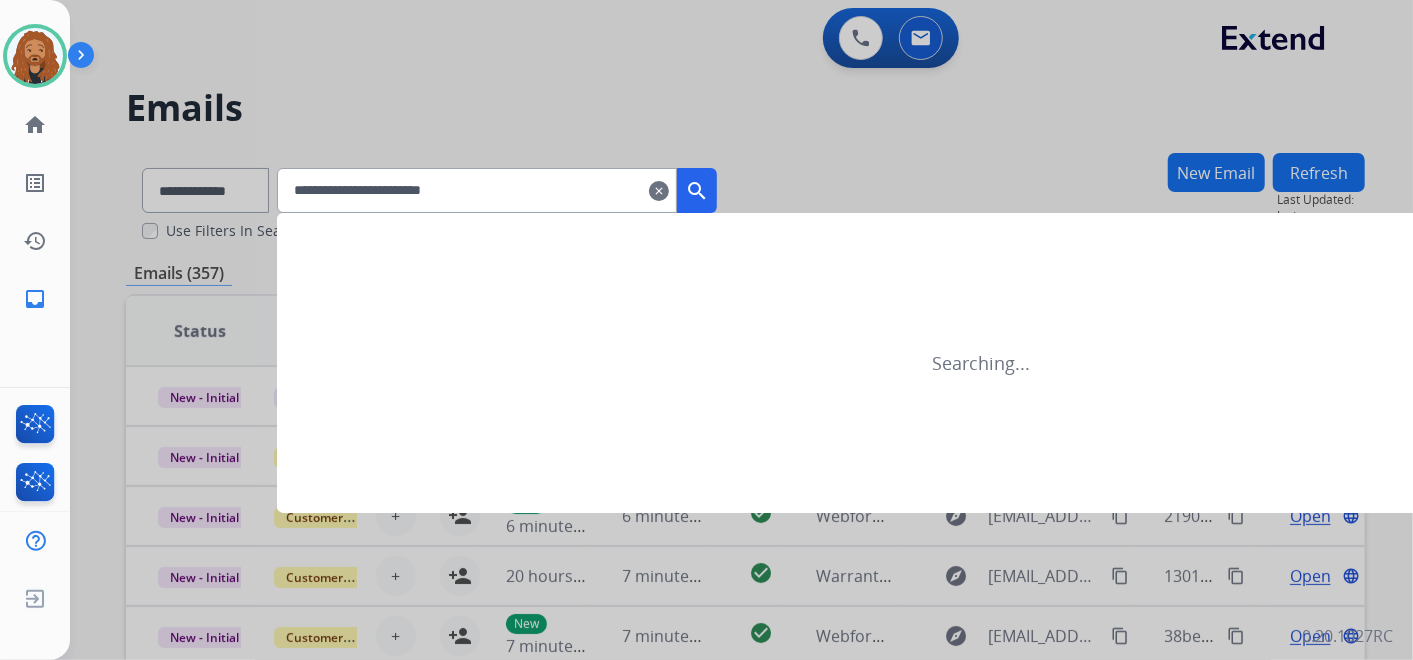 type on "**********" 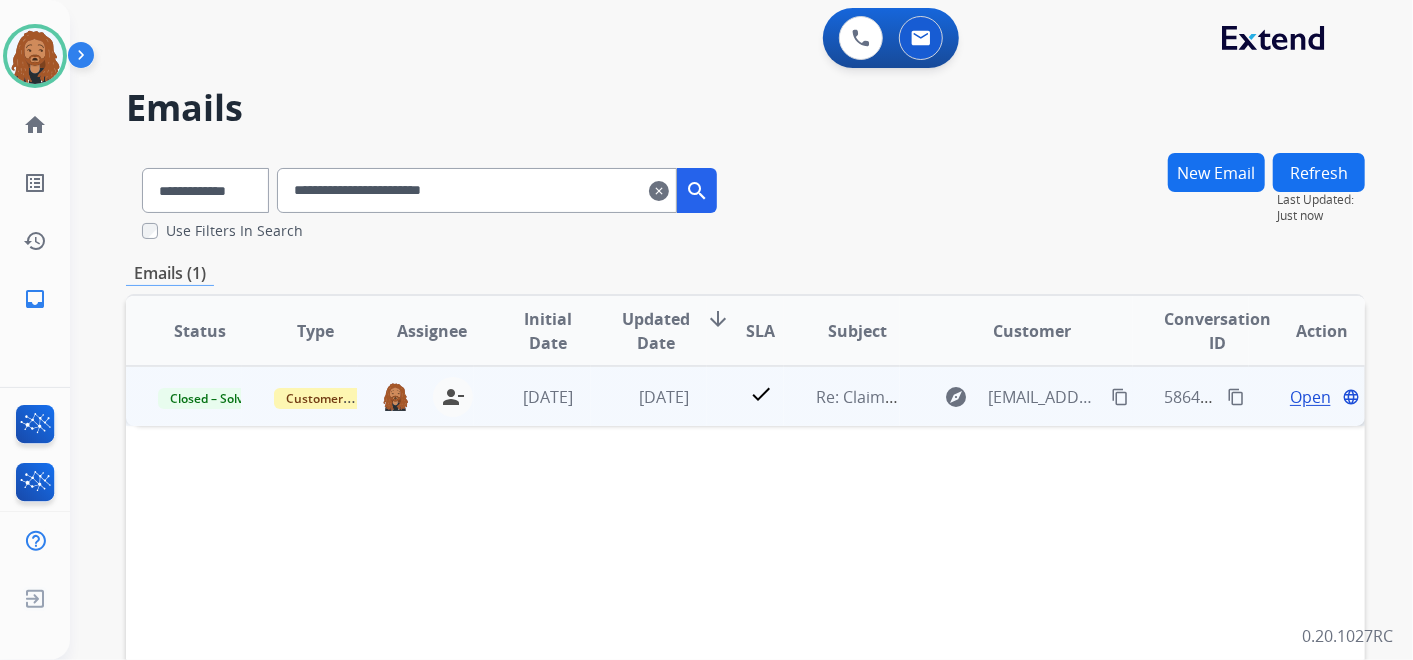 click on "Open" at bounding box center [1310, 397] 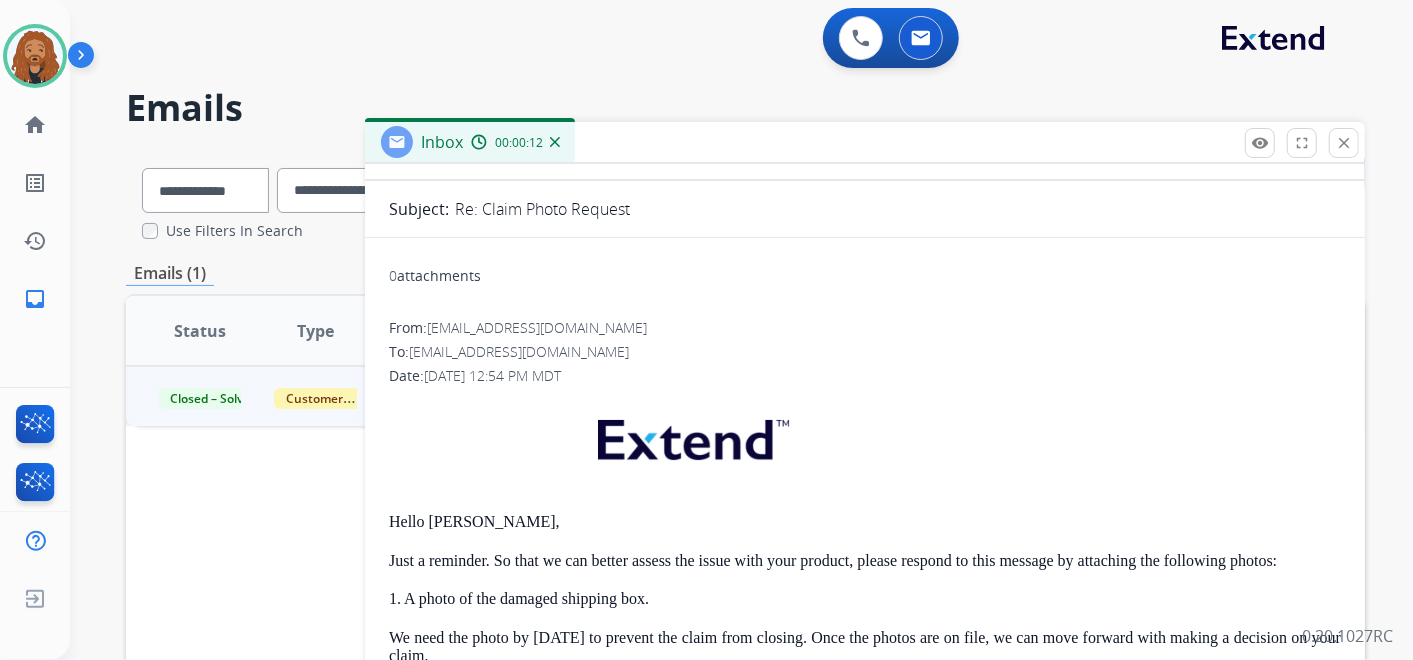 scroll, scrollTop: 0, scrollLeft: 0, axis: both 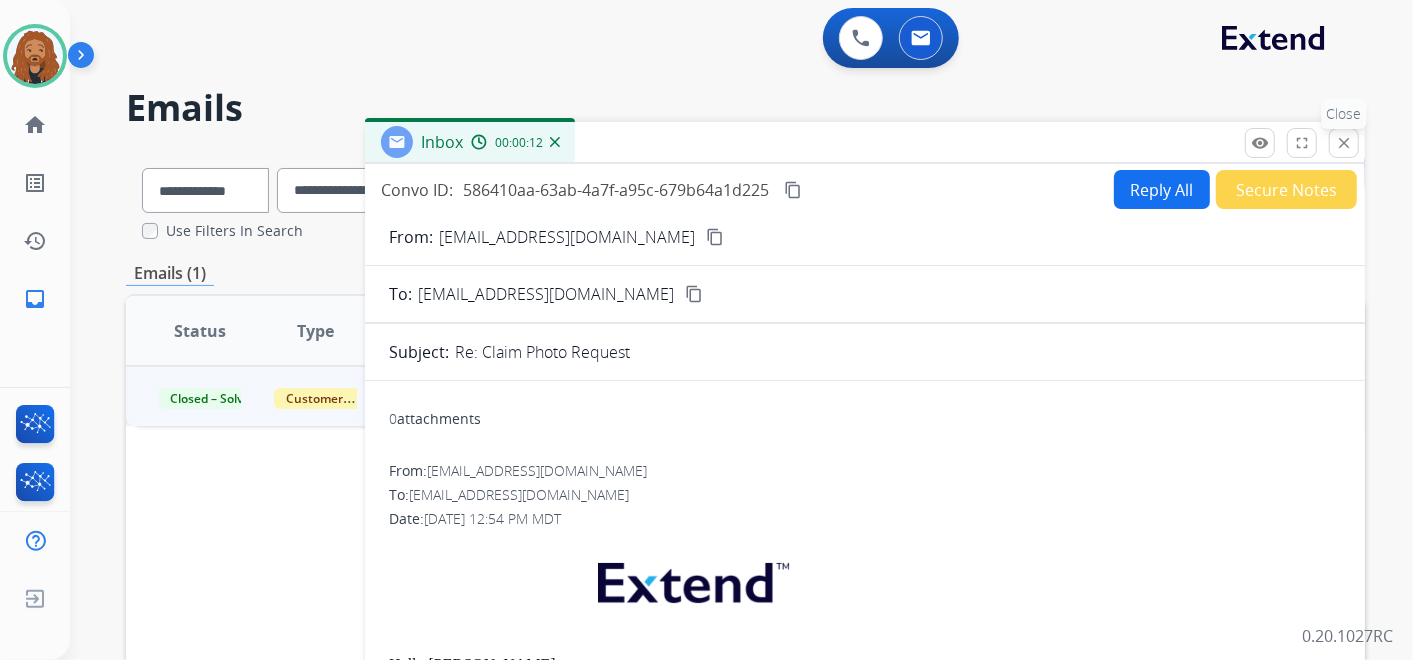 click on "close" at bounding box center (1344, 143) 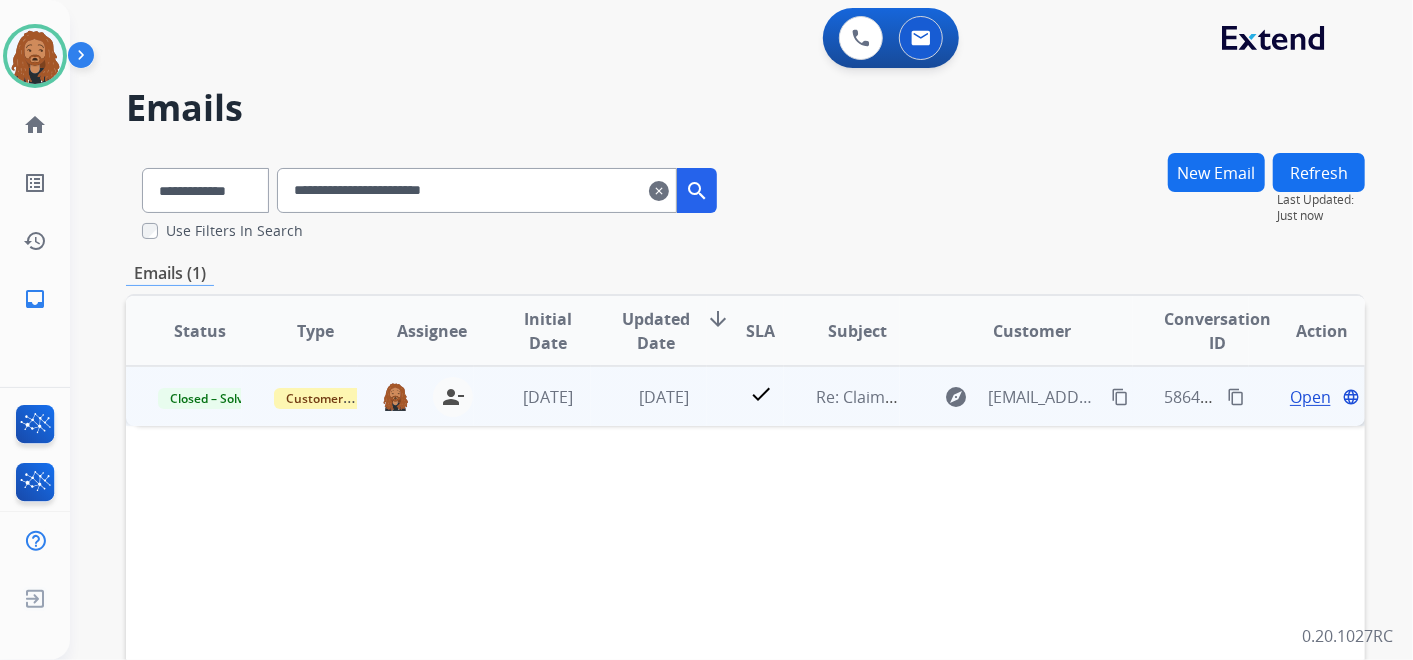 click on "Open" at bounding box center (1310, 397) 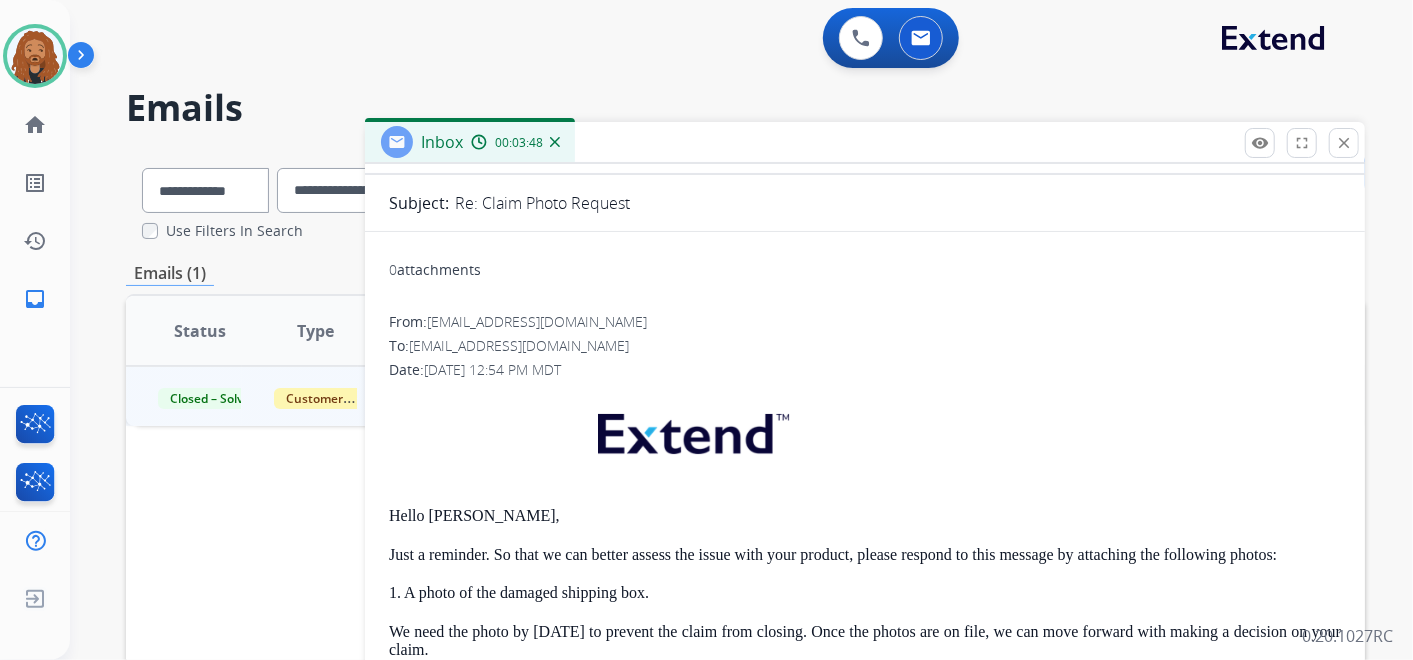scroll, scrollTop: 222, scrollLeft: 0, axis: vertical 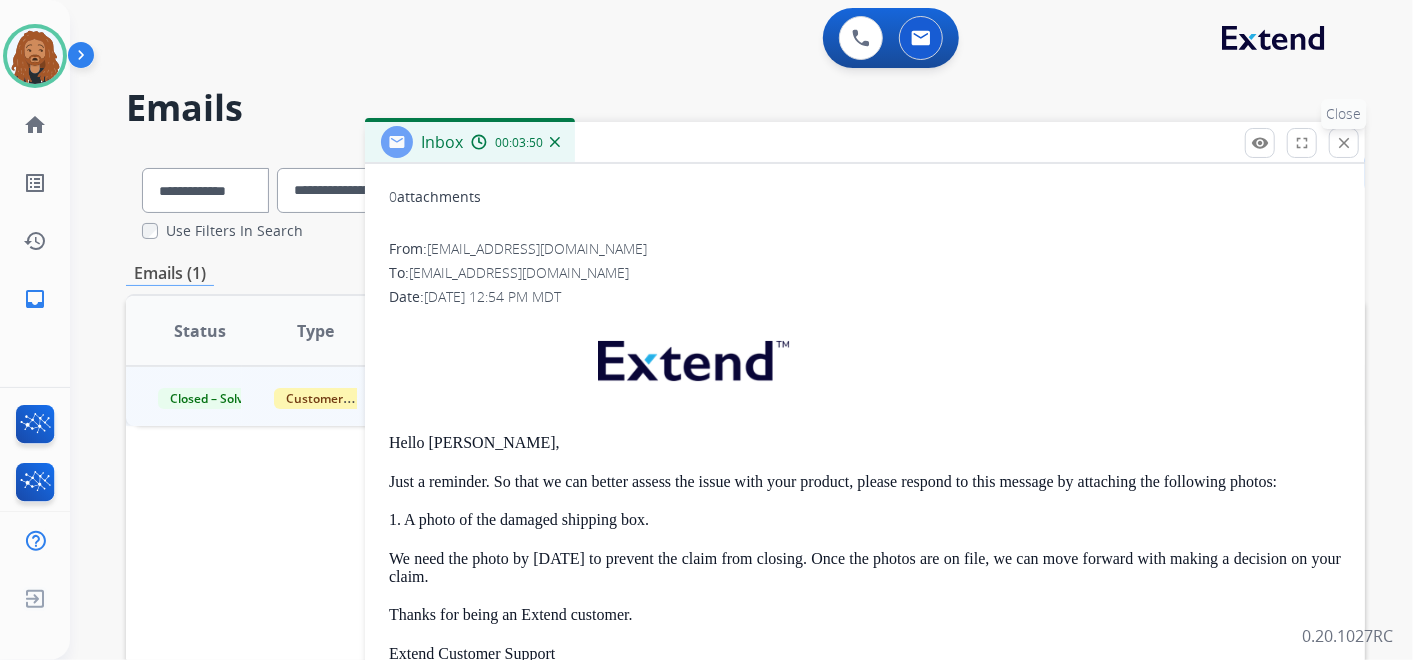 click on "close" at bounding box center (1344, 143) 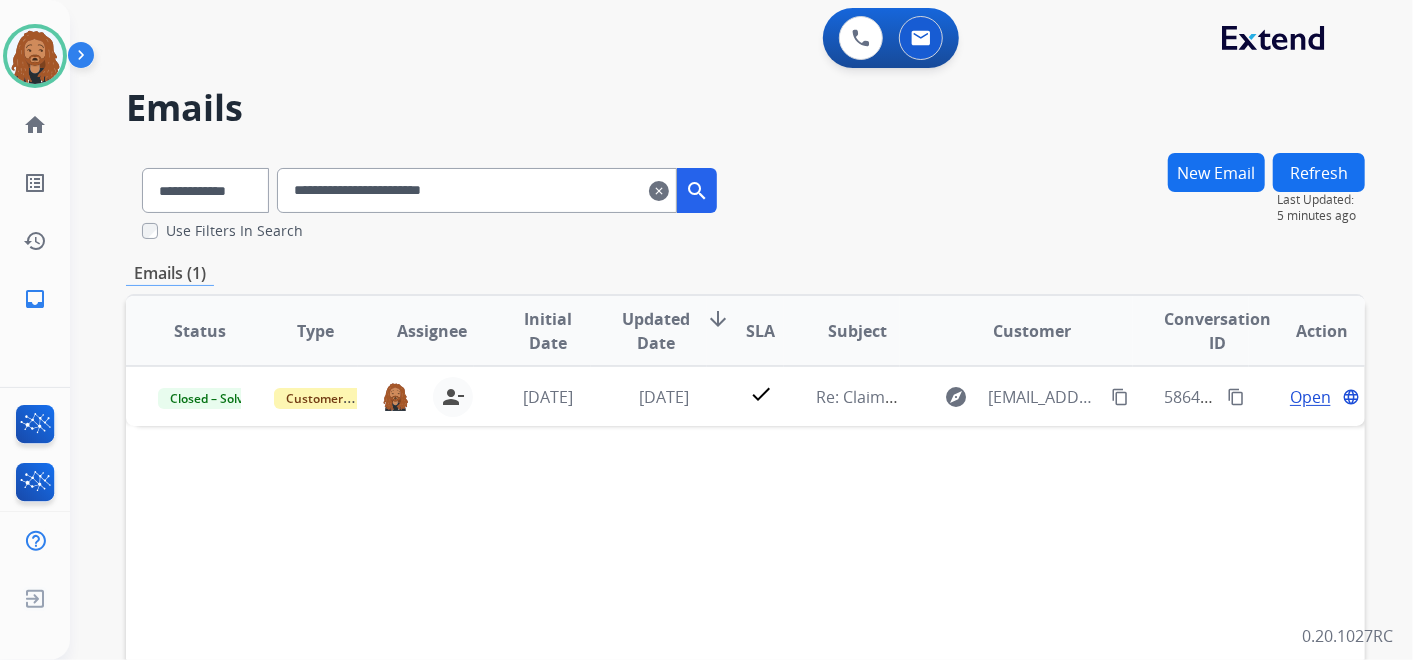 click on "clear" at bounding box center [659, 191] 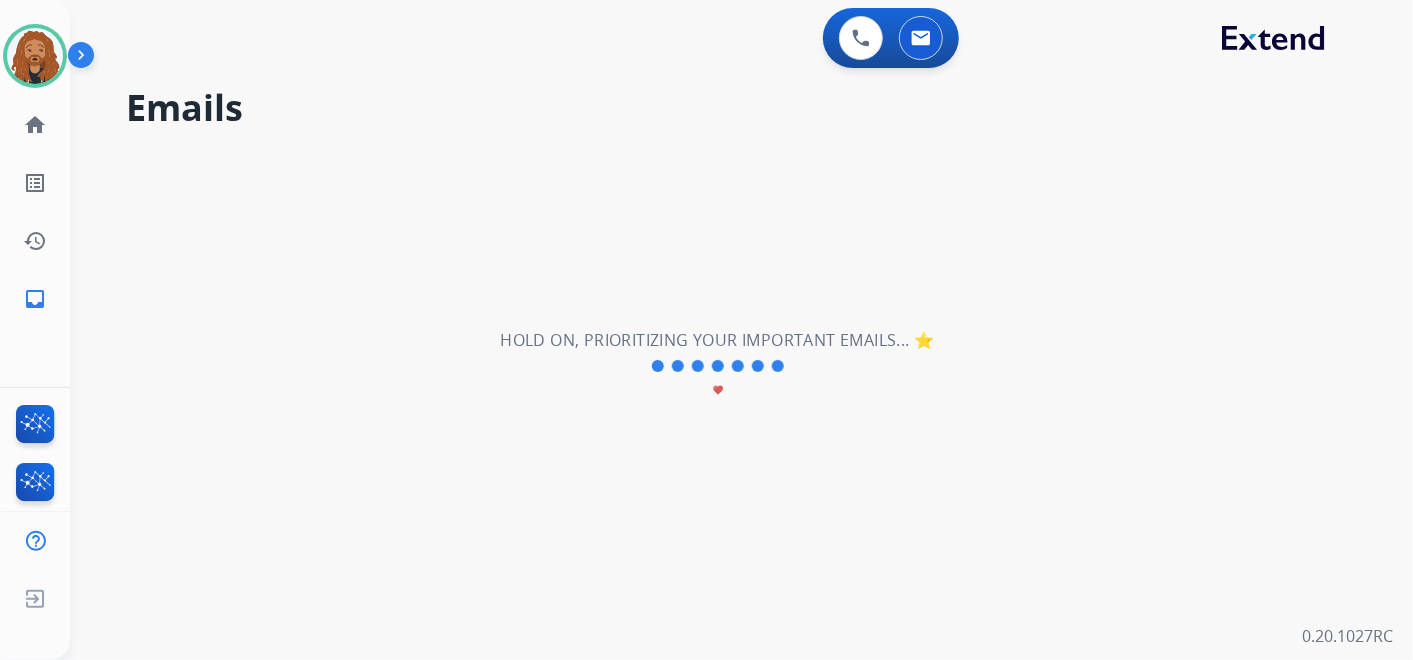 type 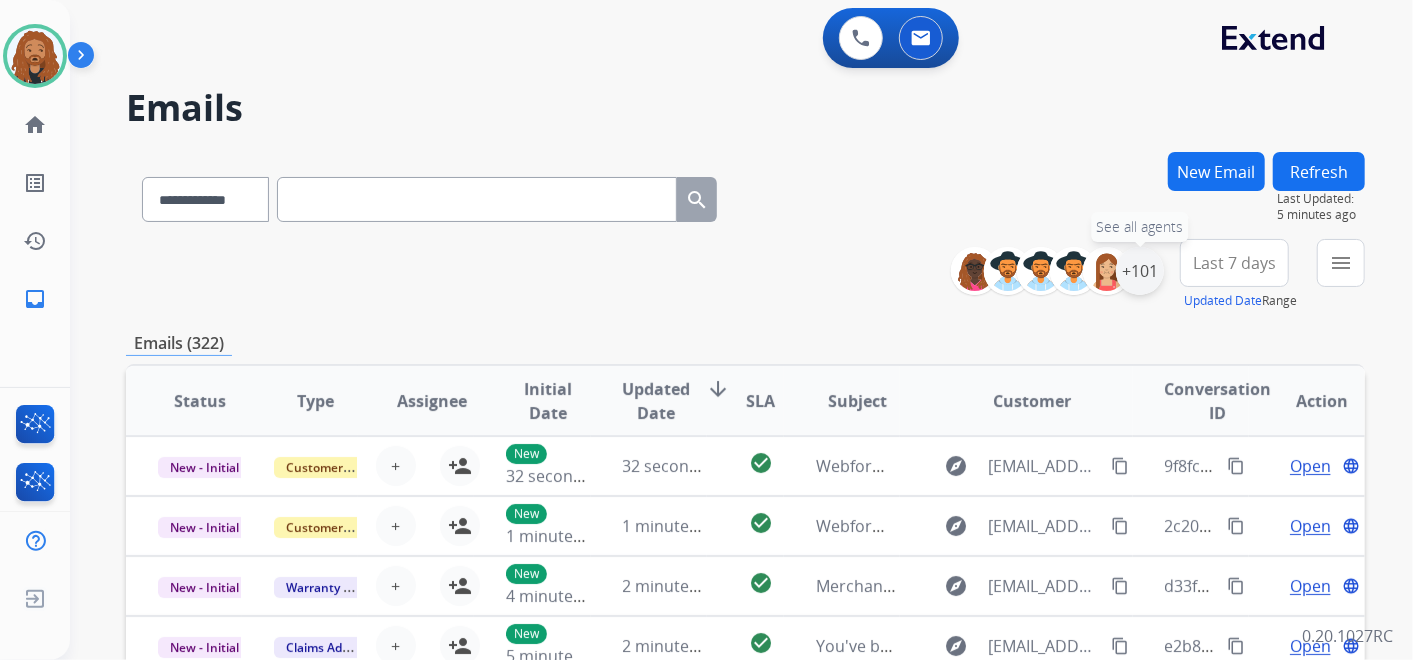 click on "+101" at bounding box center (1140, 271) 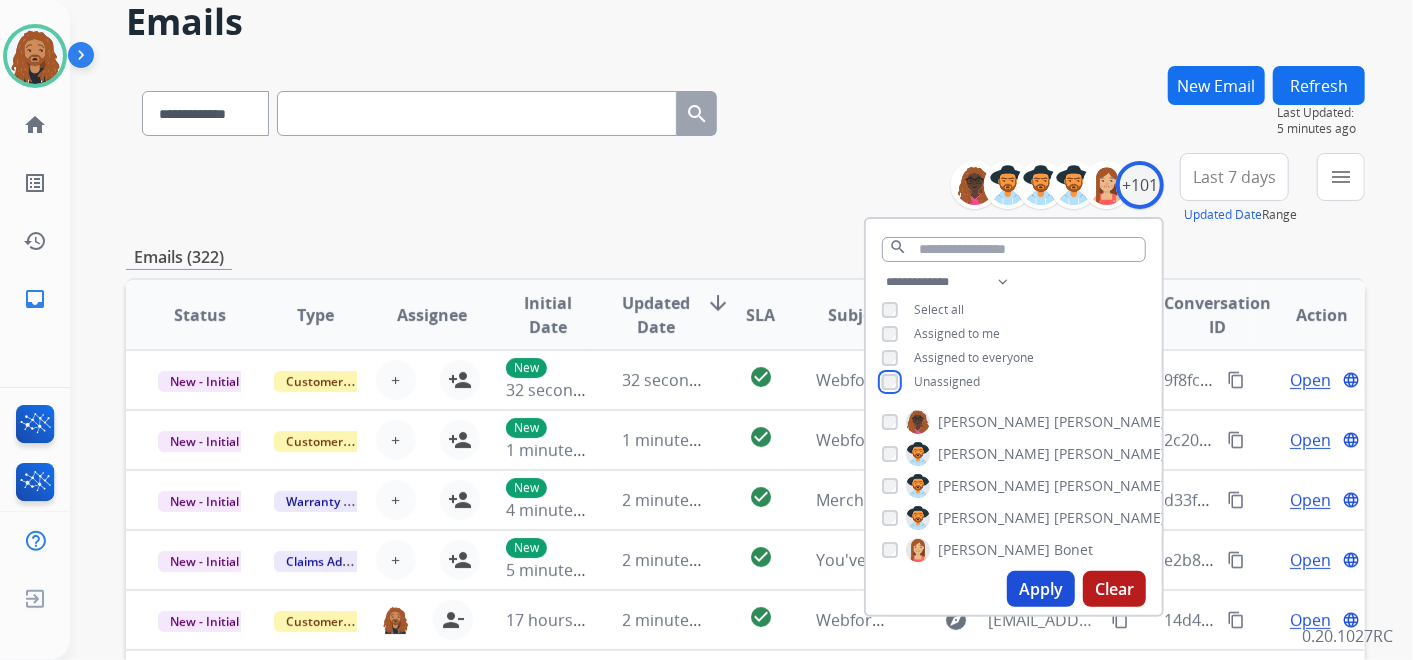 scroll, scrollTop: 333, scrollLeft: 0, axis: vertical 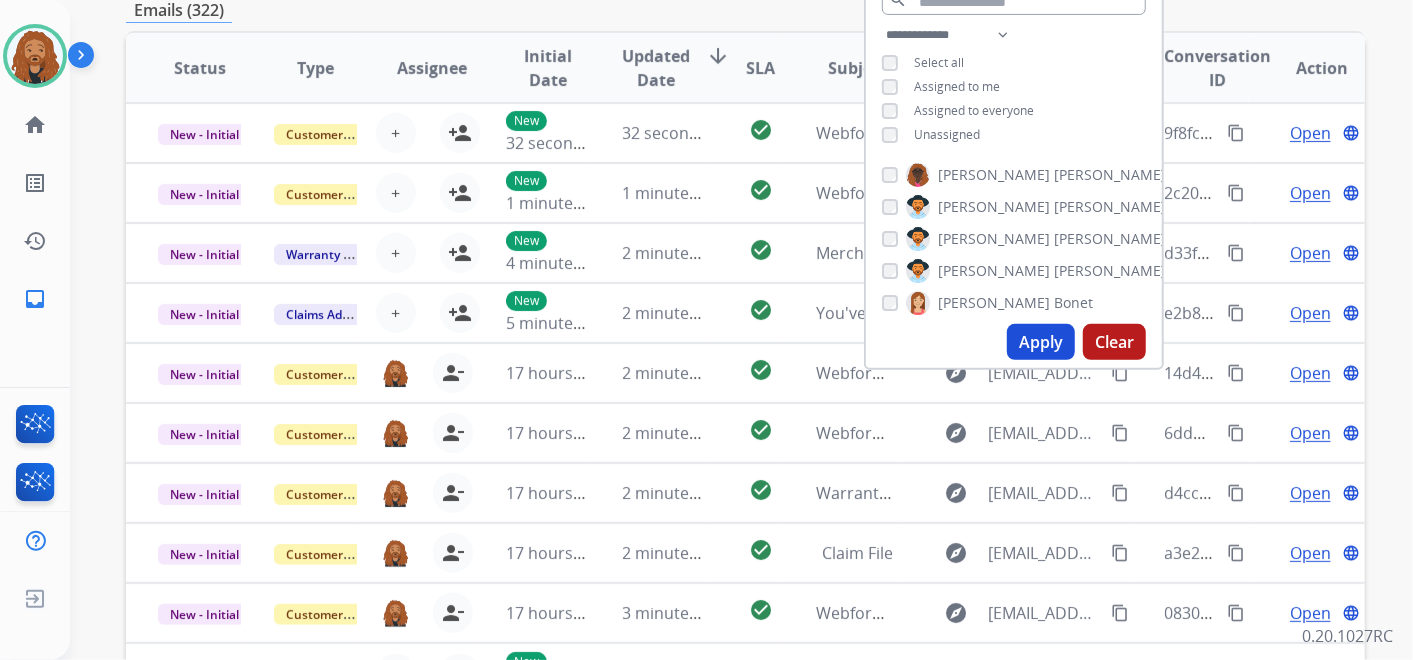 click on "Apply" at bounding box center [1041, 342] 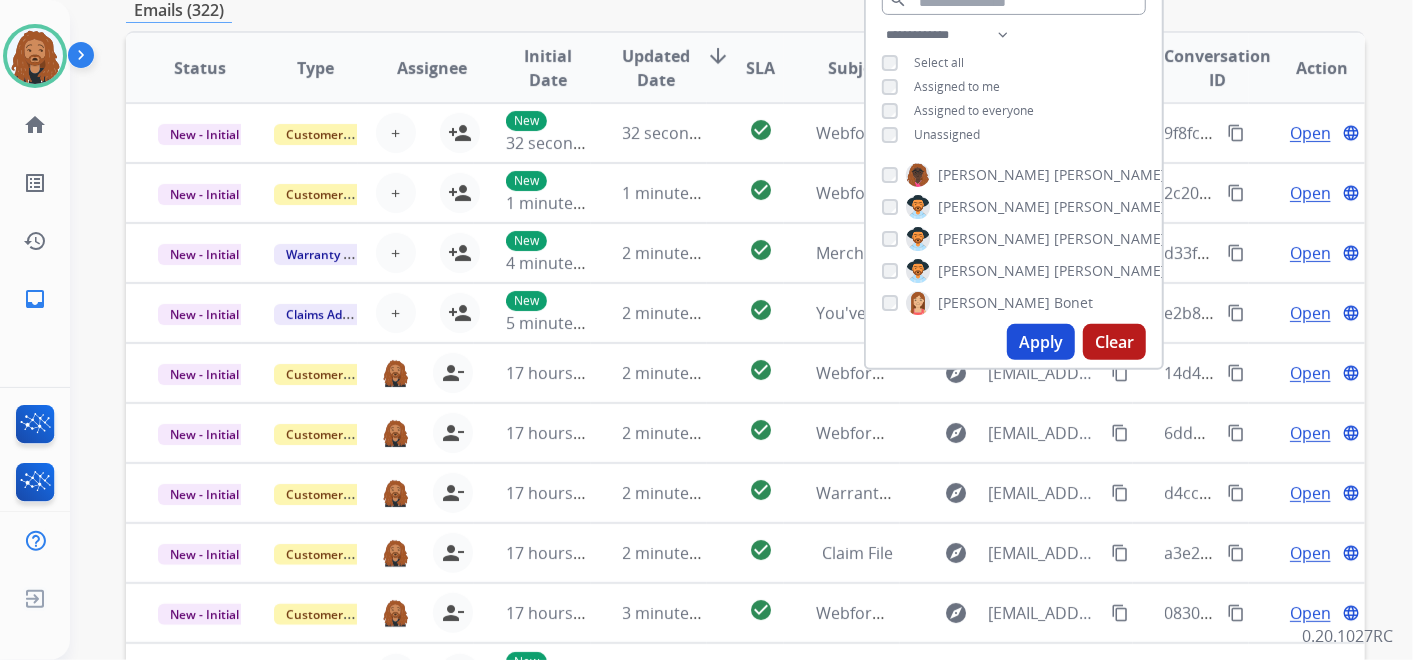 scroll, scrollTop: 0, scrollLeft: 0, axis: both 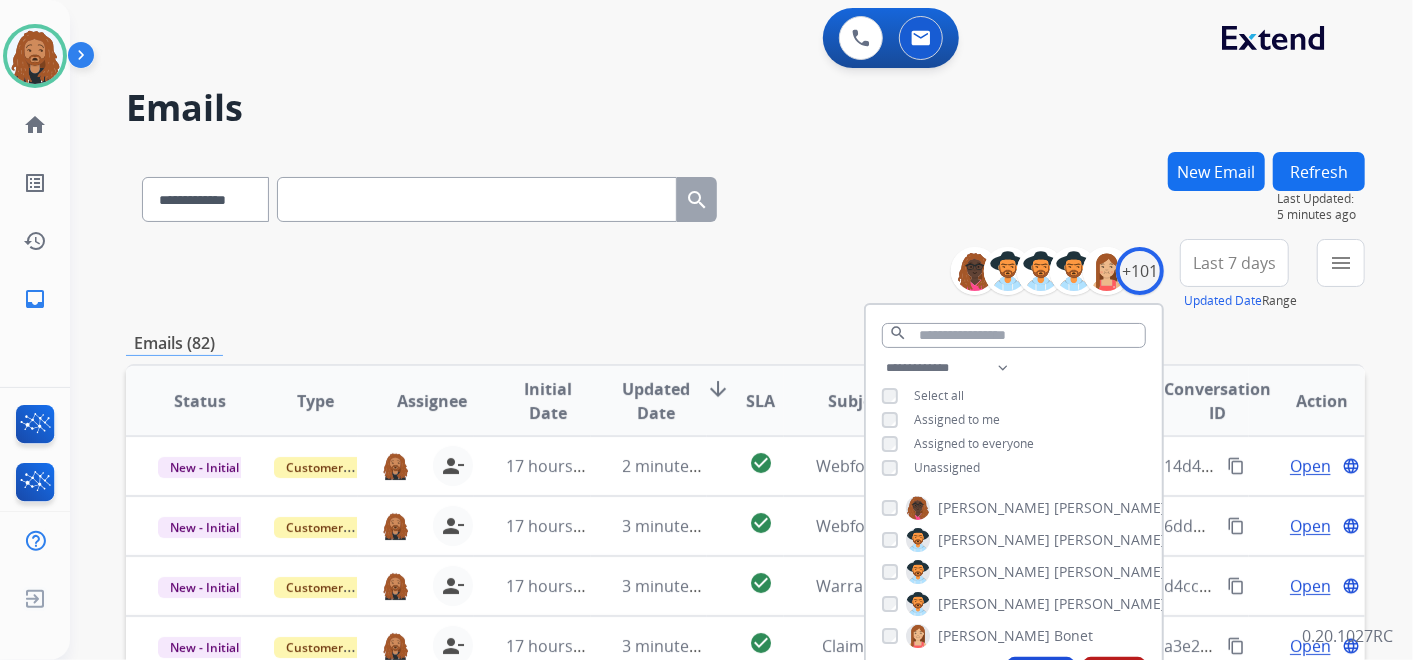 click on "Last 7 days" at bounding box center [1234, 263] 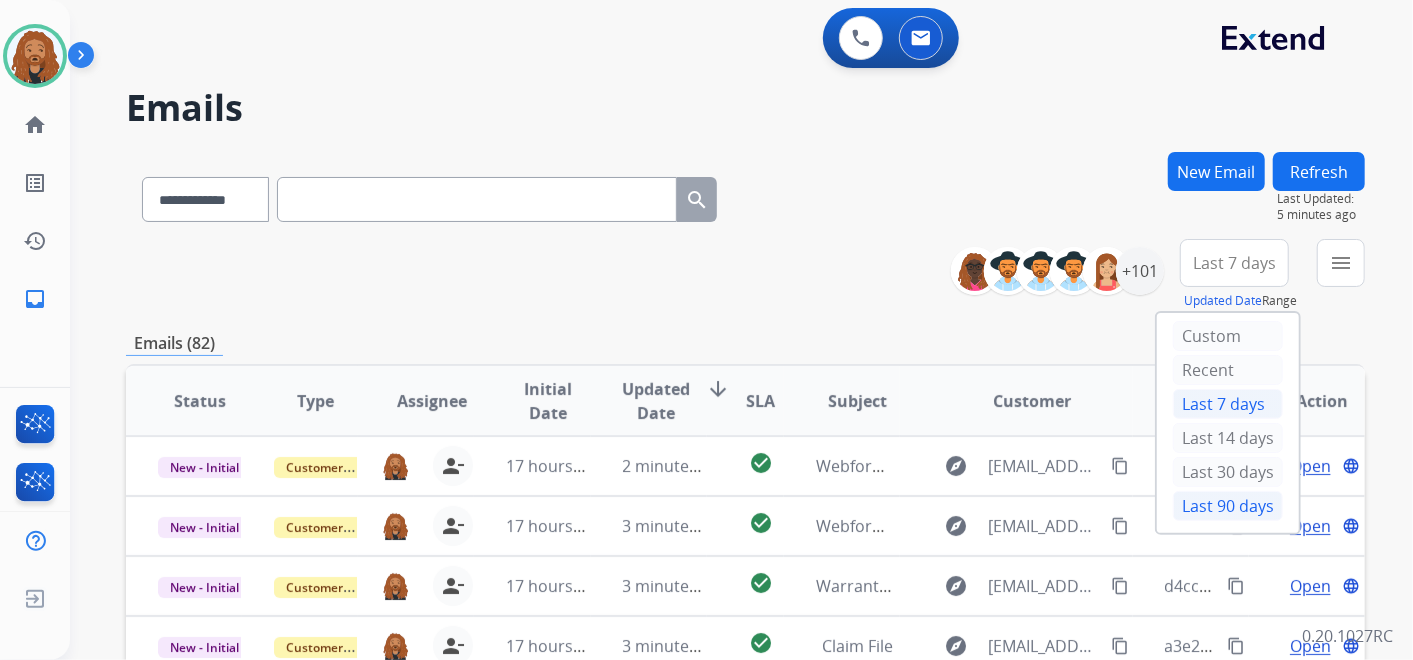 click on "Last 90 days" at bounding box center [1228, 506] 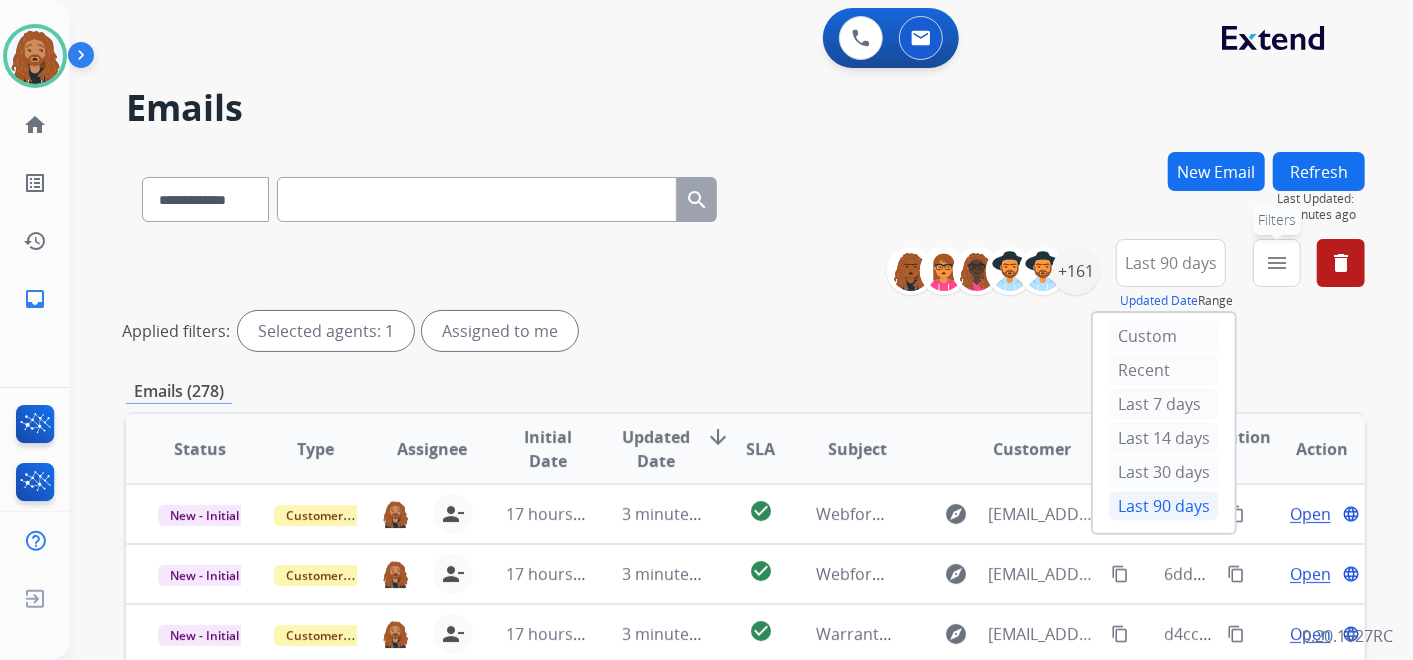 click on "menu" at bounding box center (1277, 263) 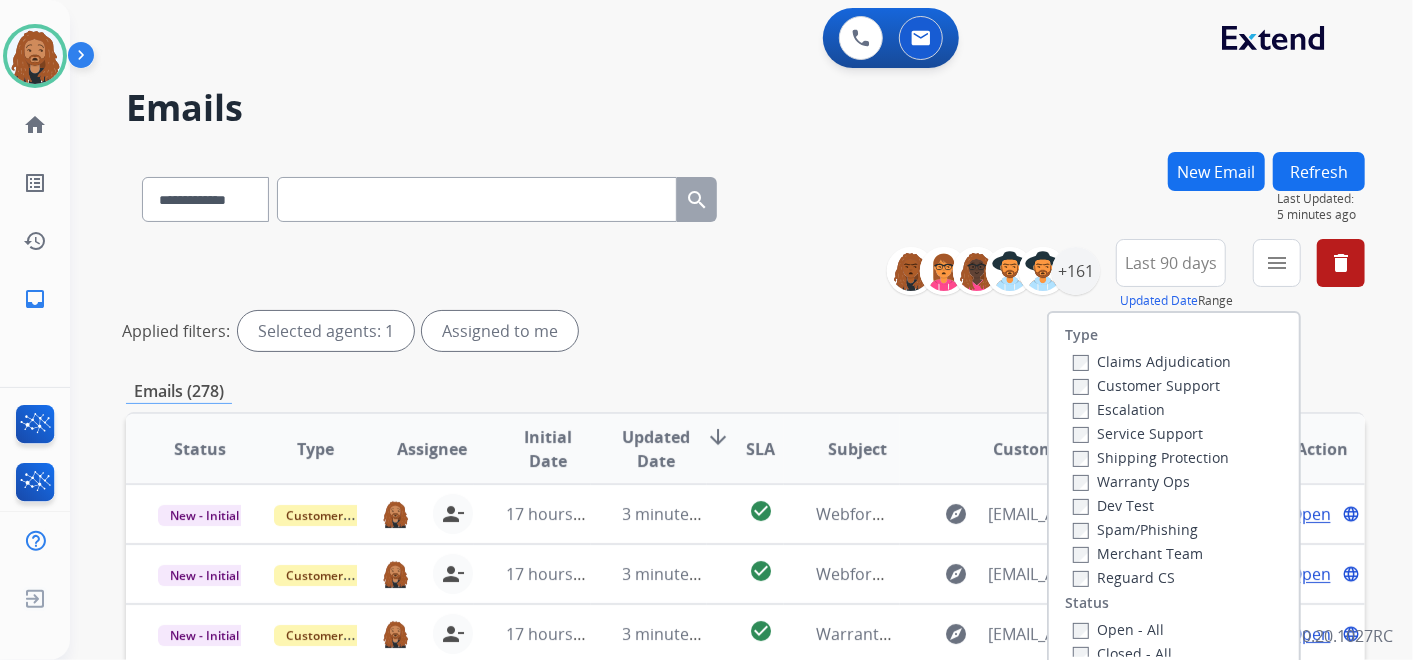 click on "Claims Adjudication" at bounding box center (1152, 361) 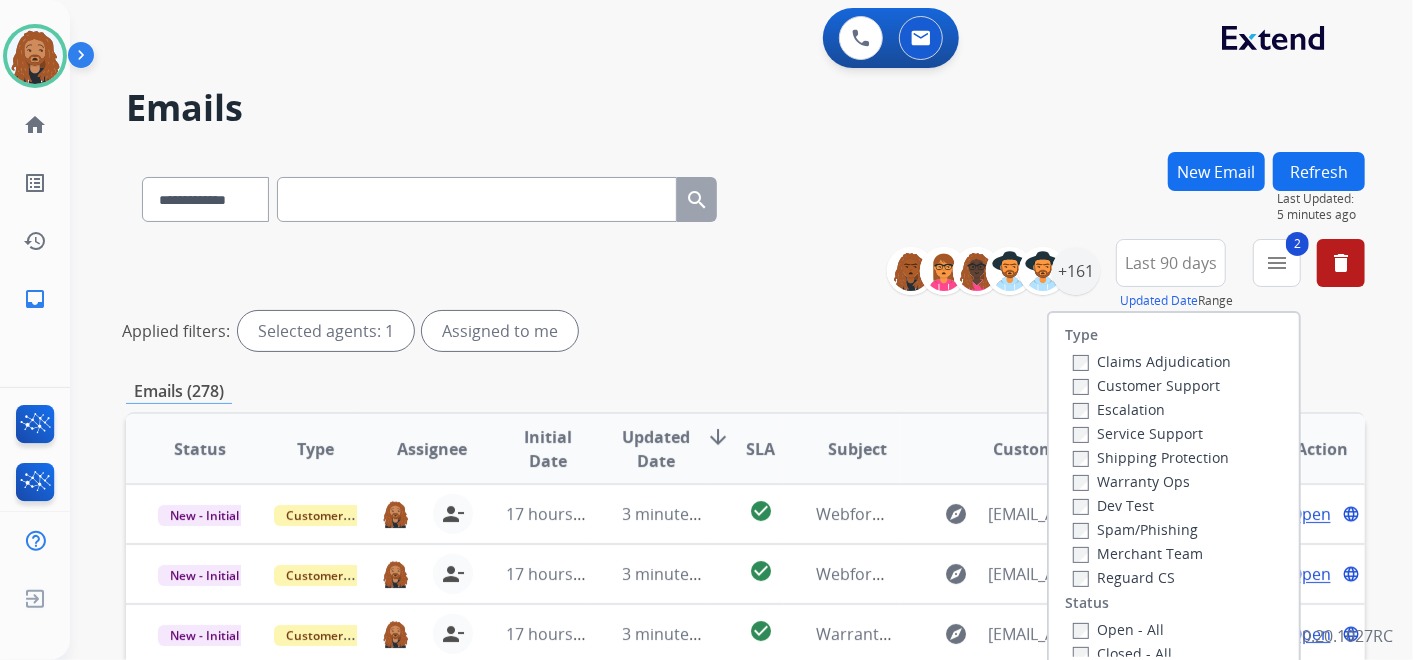 click on "Reguard CS" at bounding box center [1124, 577] 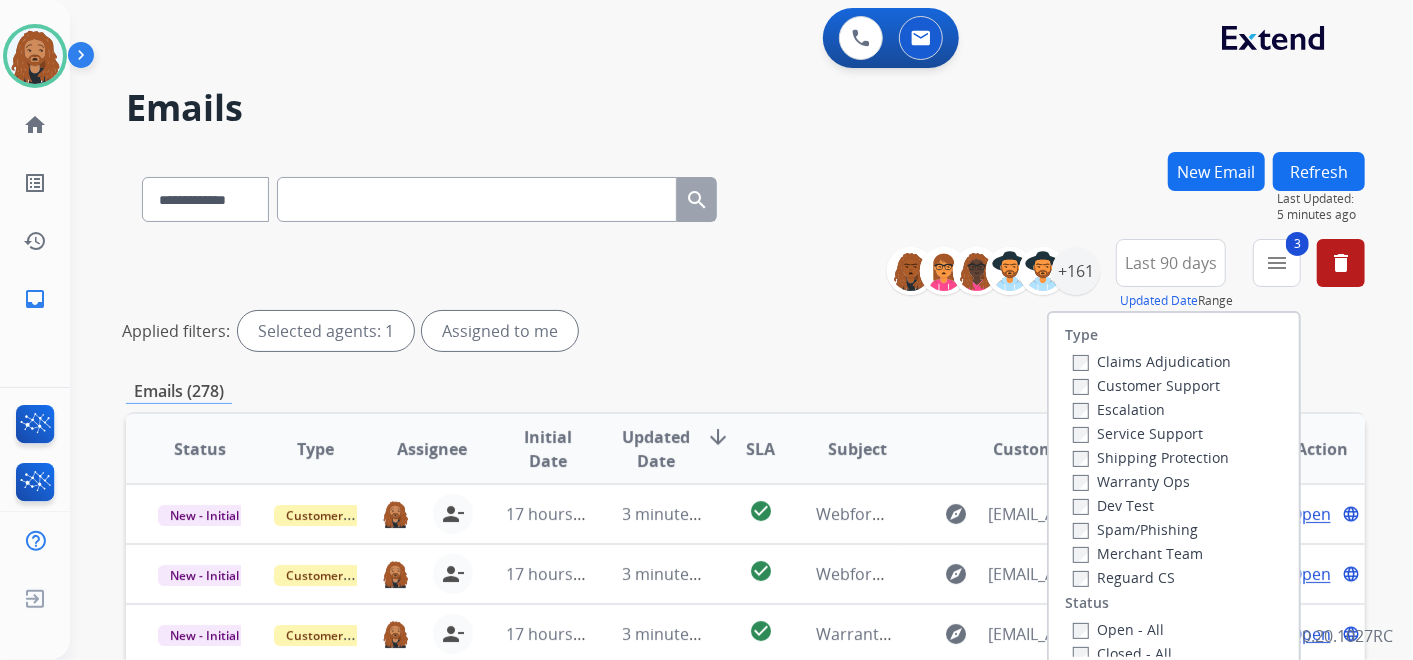 drag, startPoint x: 1106, startPoint y: 465, endPoint x: 1099, endPoint y: 417, distance: 48.507732 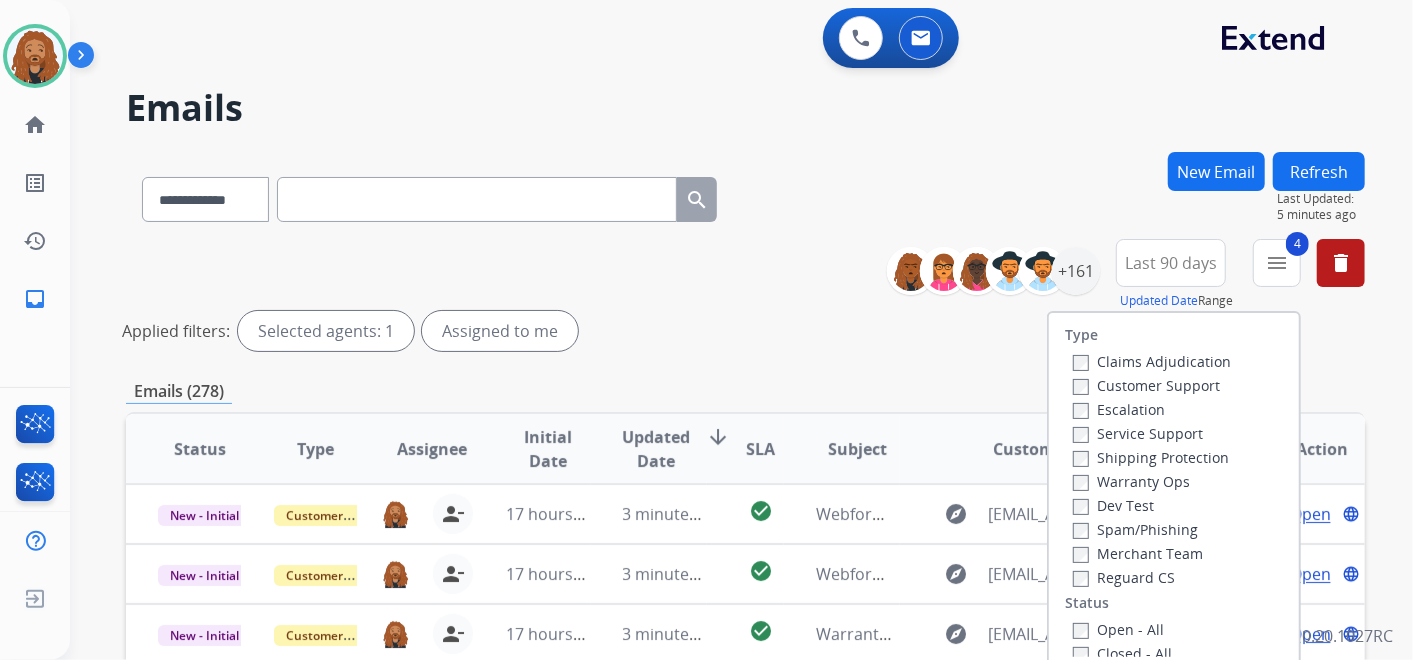 click on "Customer Support" at bounding box center (1146, 385) 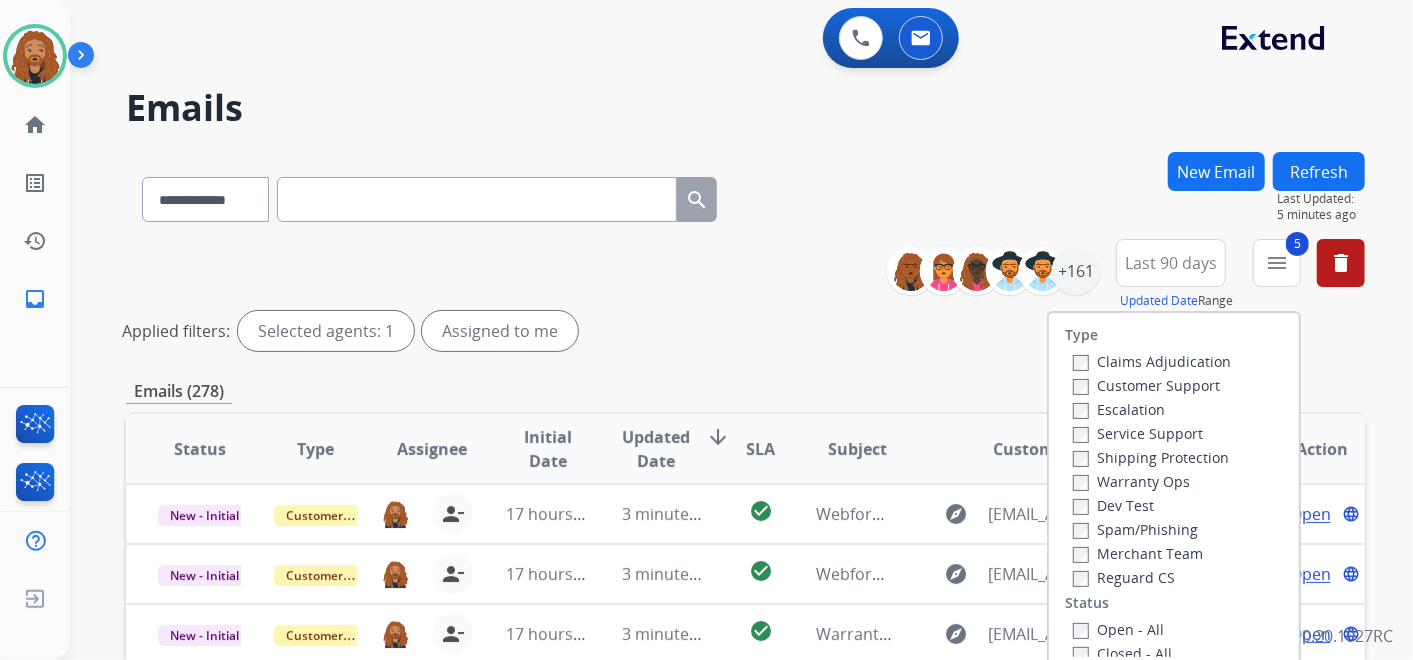 click on "Claims Adjudication" at bounding box center (1152, 361) 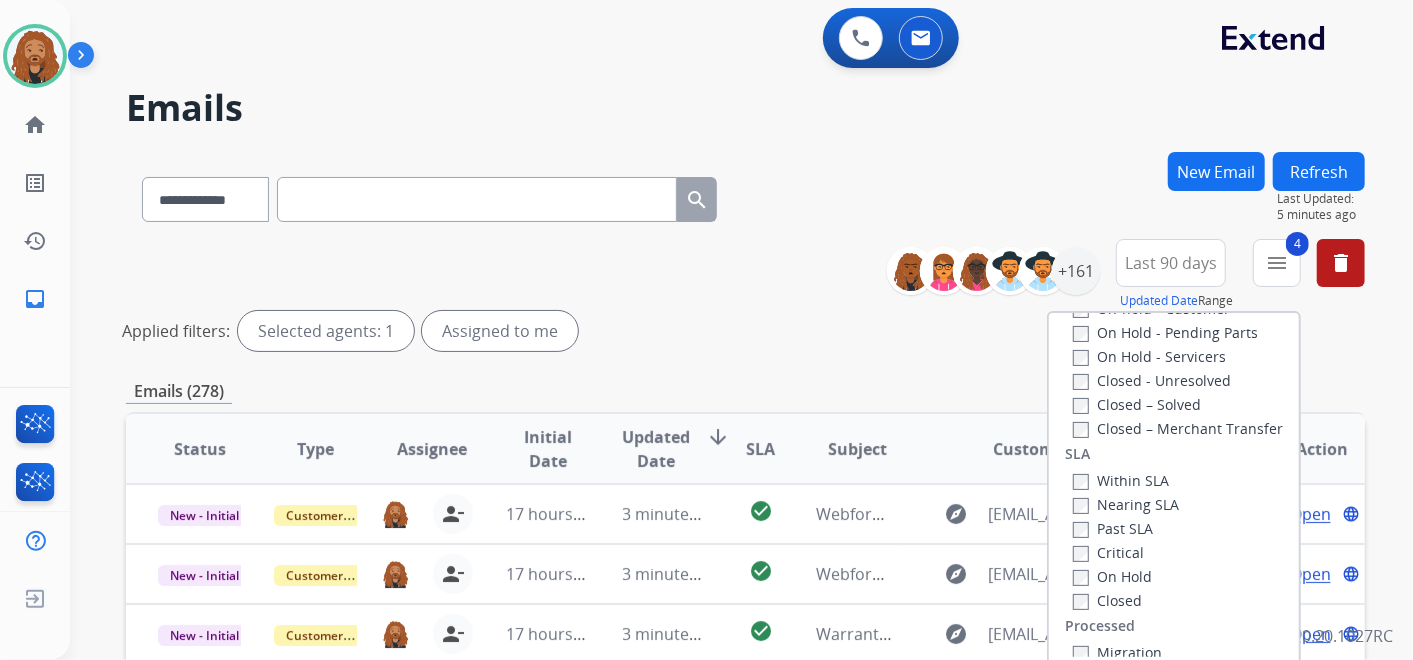 scroll, scrollTop: 444, scrollLeft: 0, axis: vertical 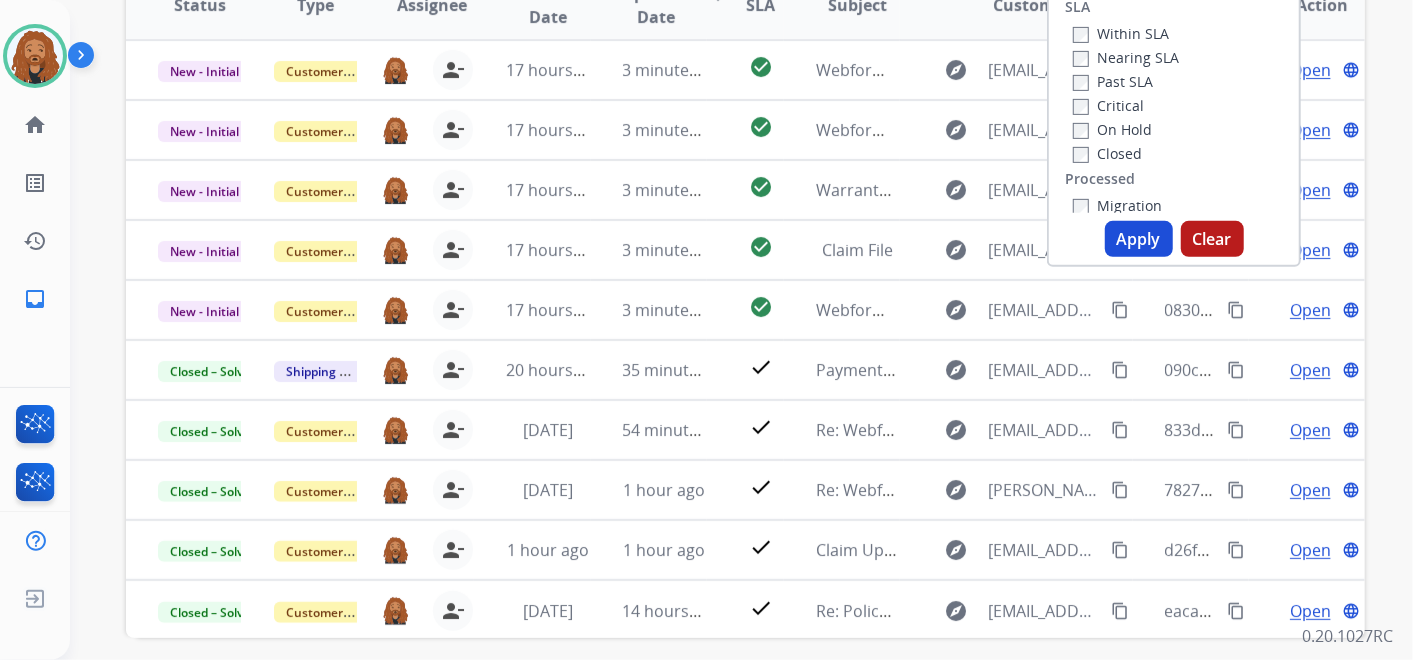 click on "Apply" at bounding box center (1139, 239) 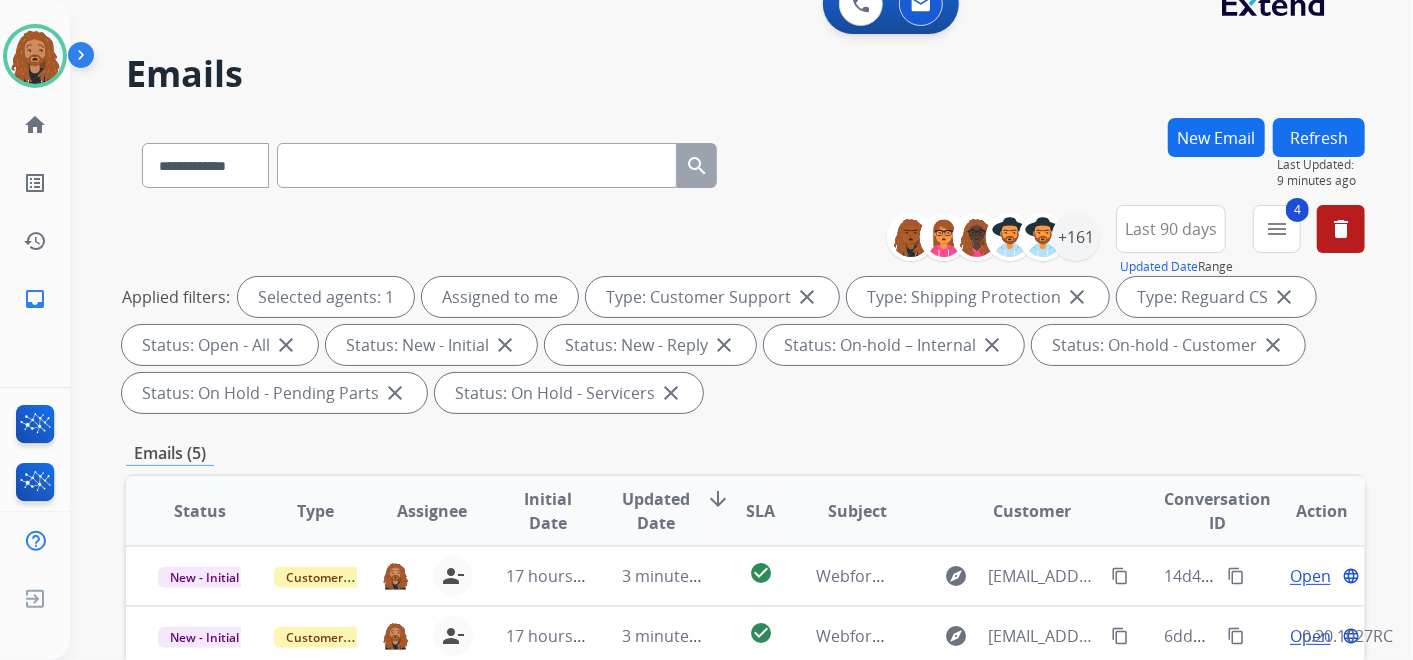 scroll, scrollTop: 0, scrollLeft: 0, axis: both 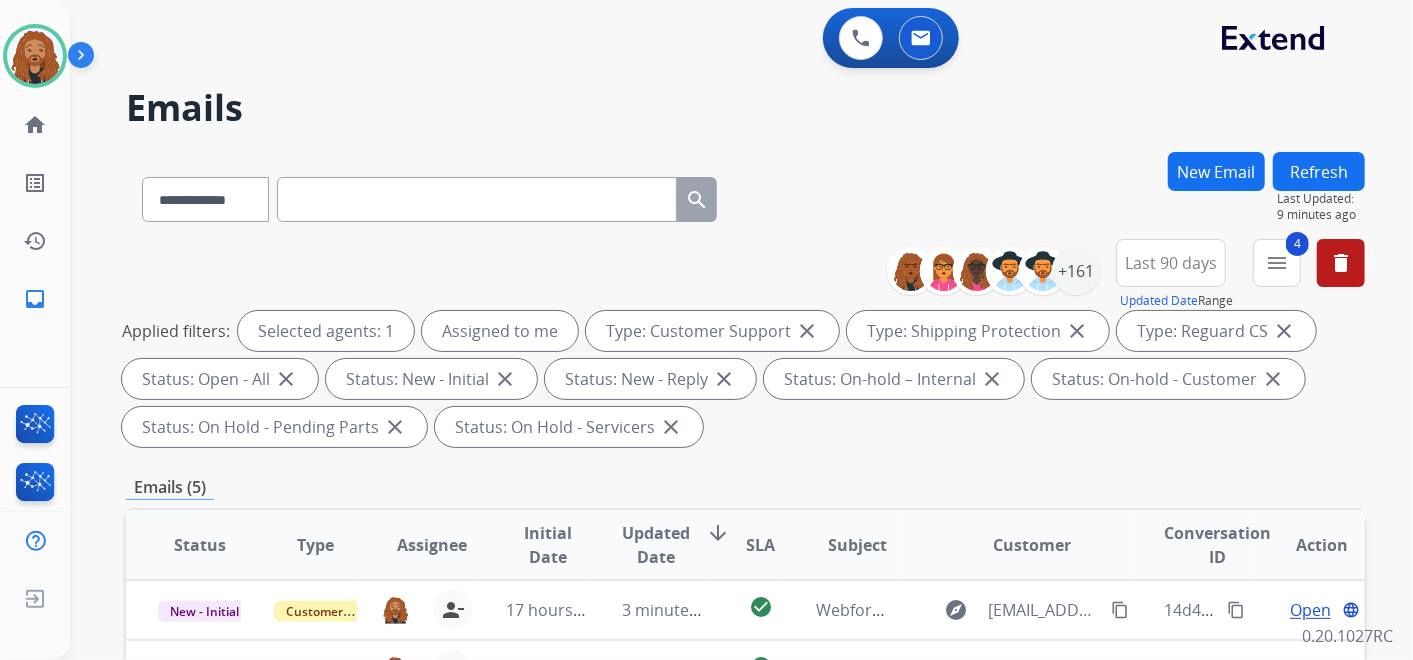 click on "New Email" at bounding box center [1216, 171] 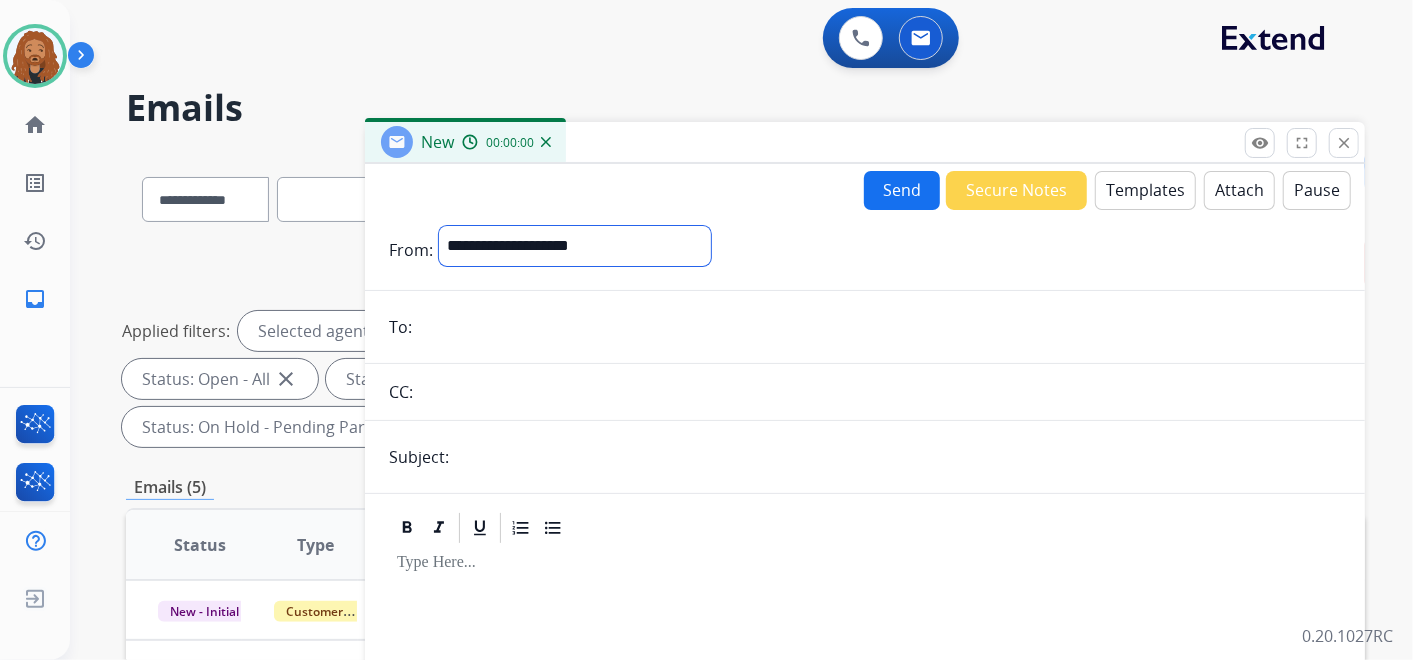 click on "**********" at bounding box center (575, 246) 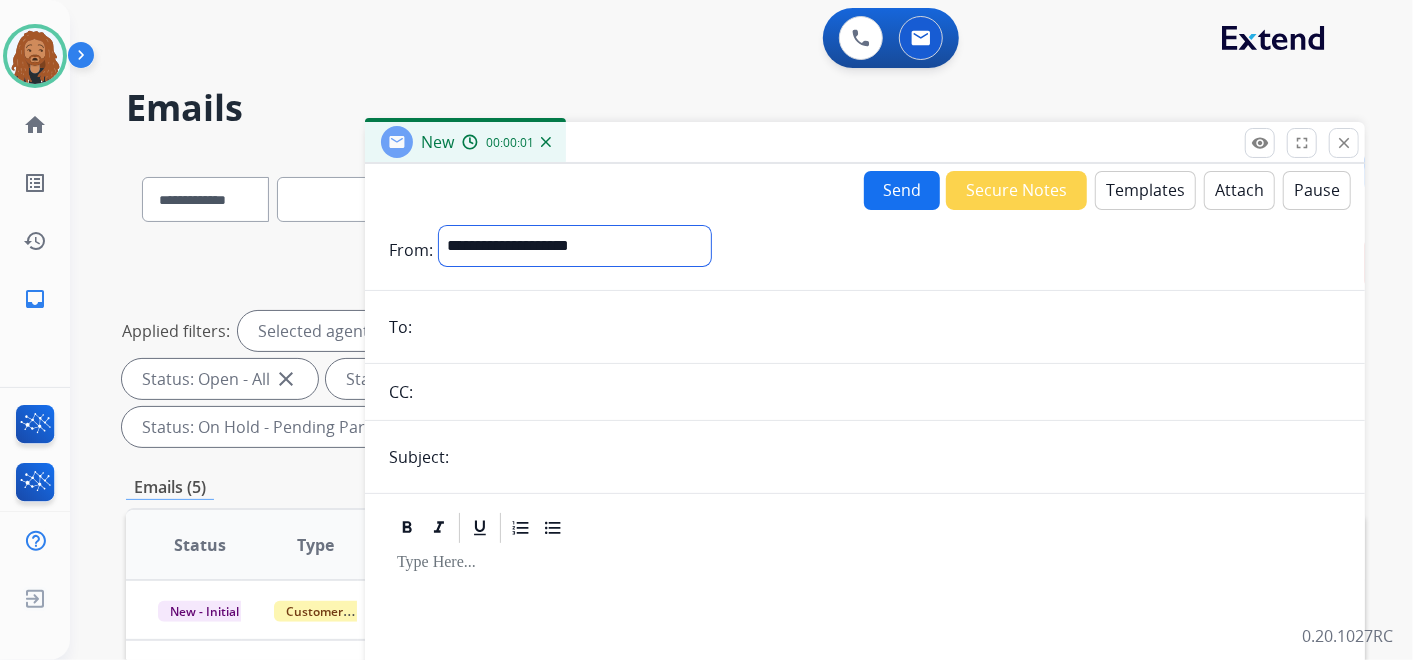 select on "**********" 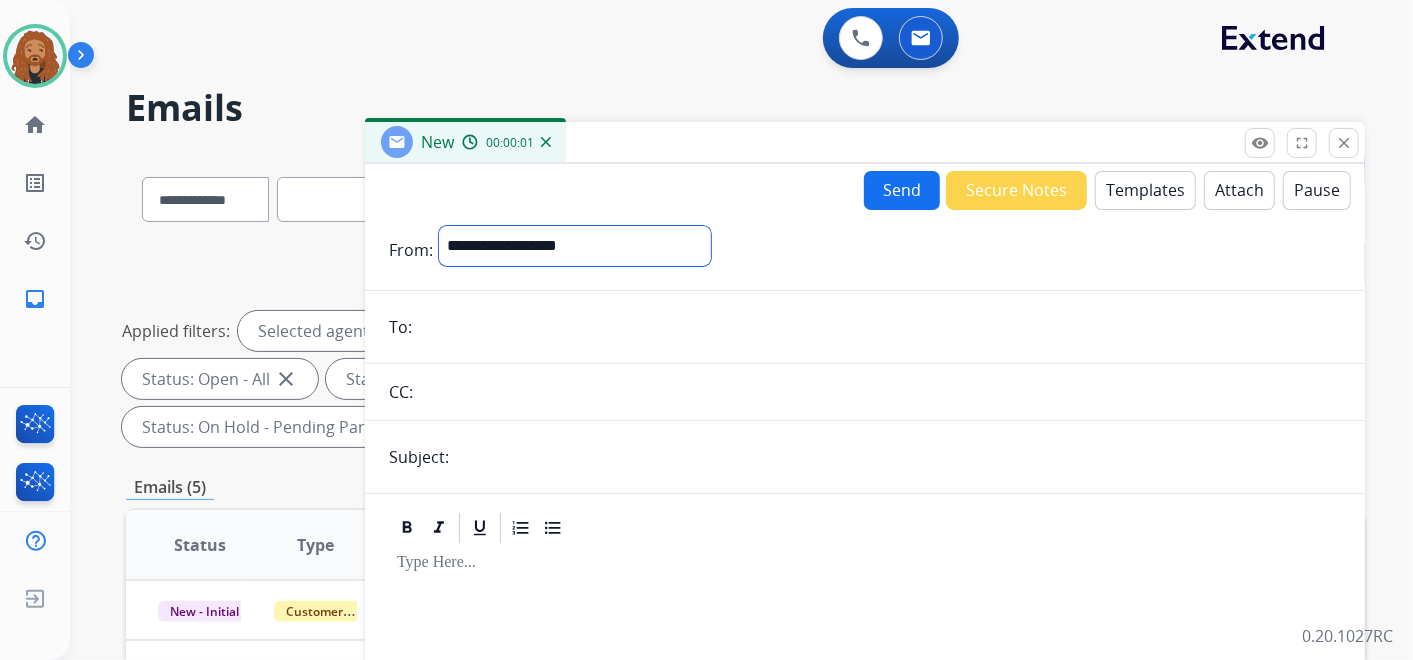 click on "**********" at bounding box center (575, 246) 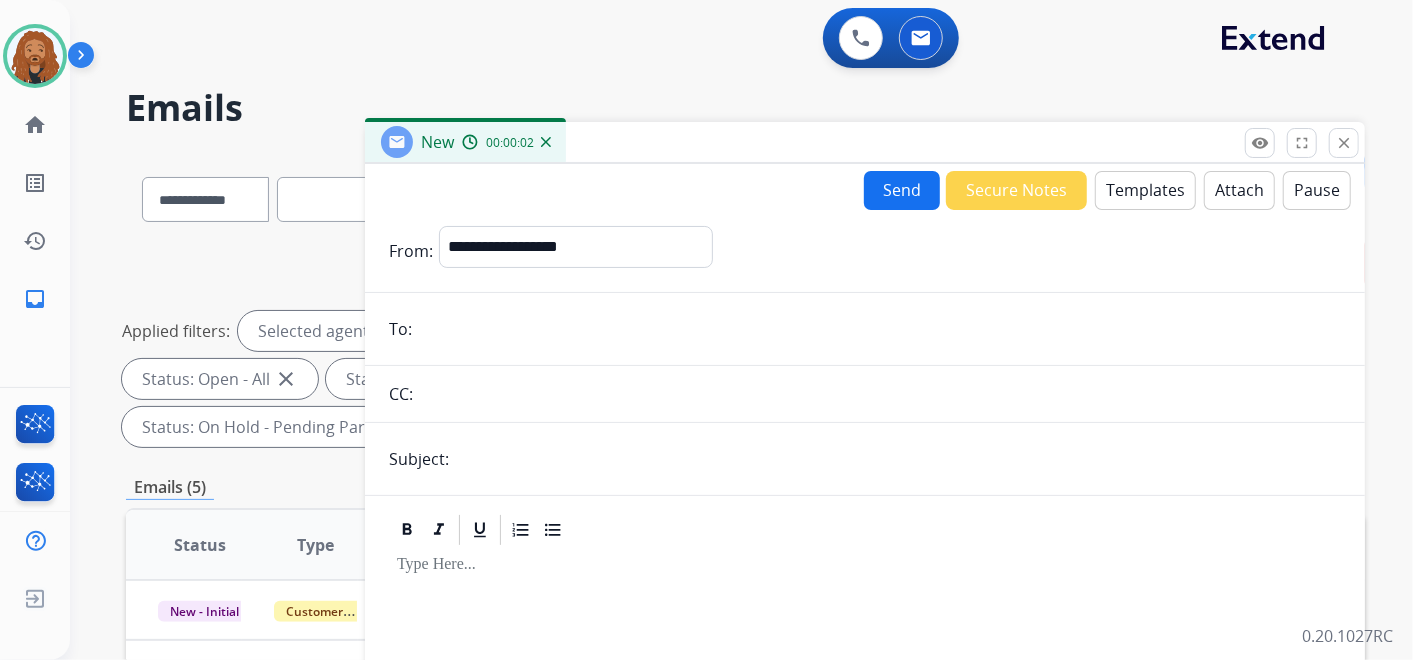 click at bounding box center [879, 329] 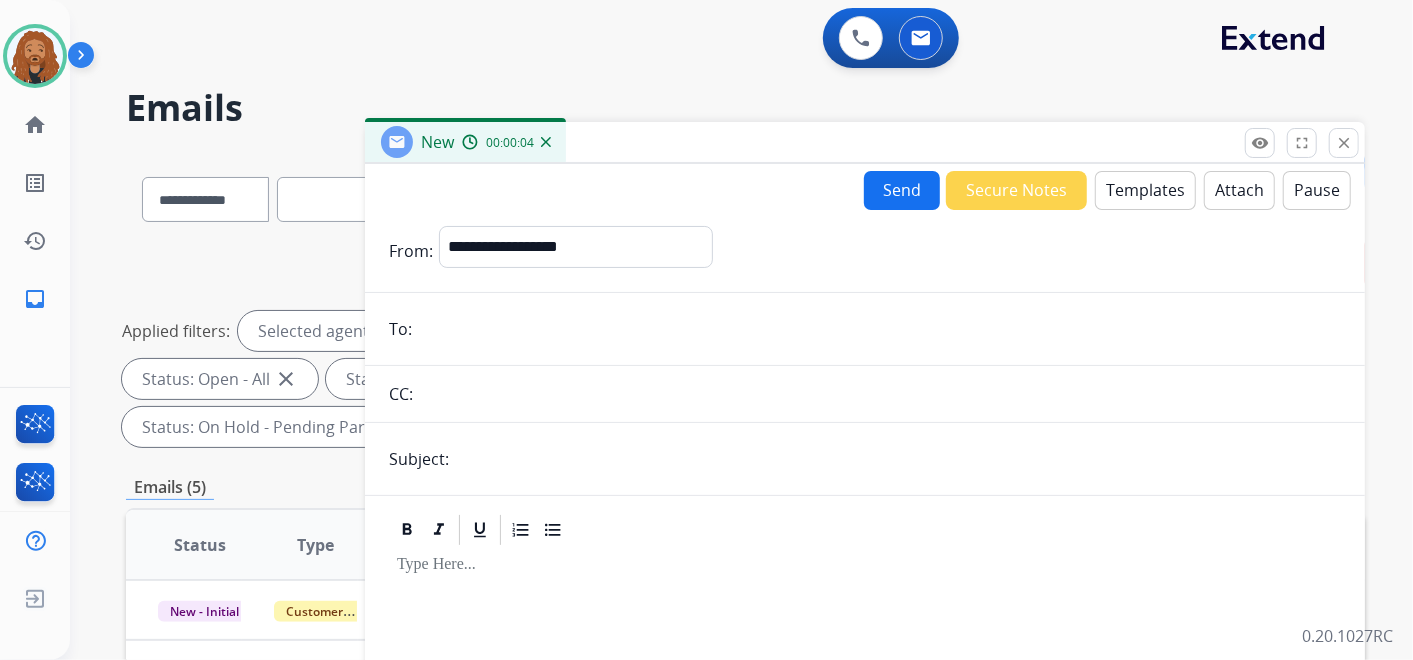paste on "**********" 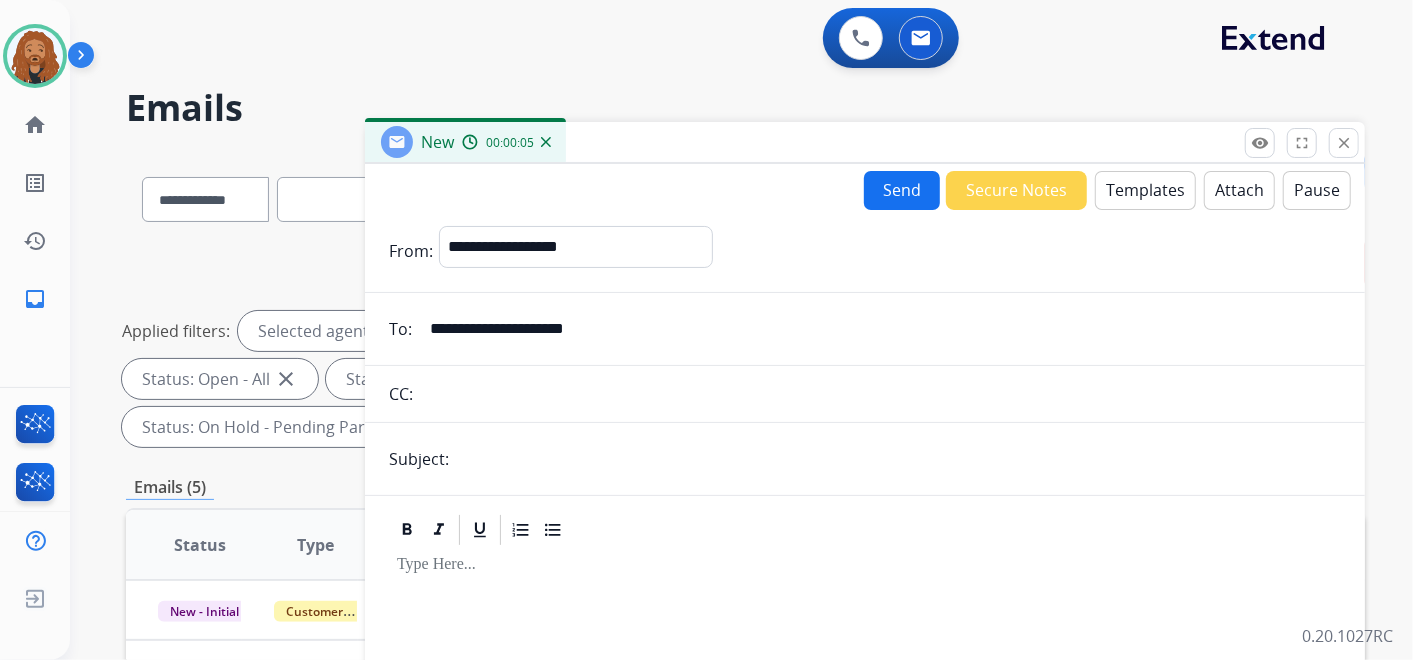 type on "**********" 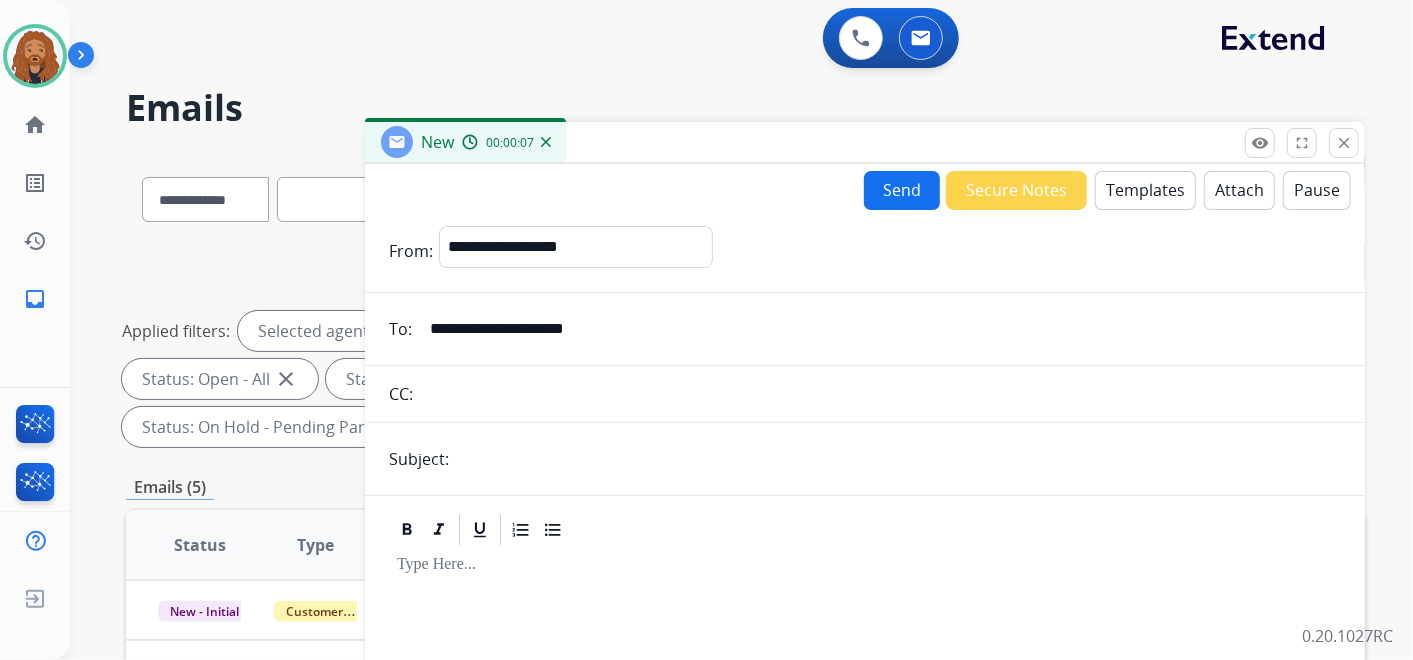 type on "**********" 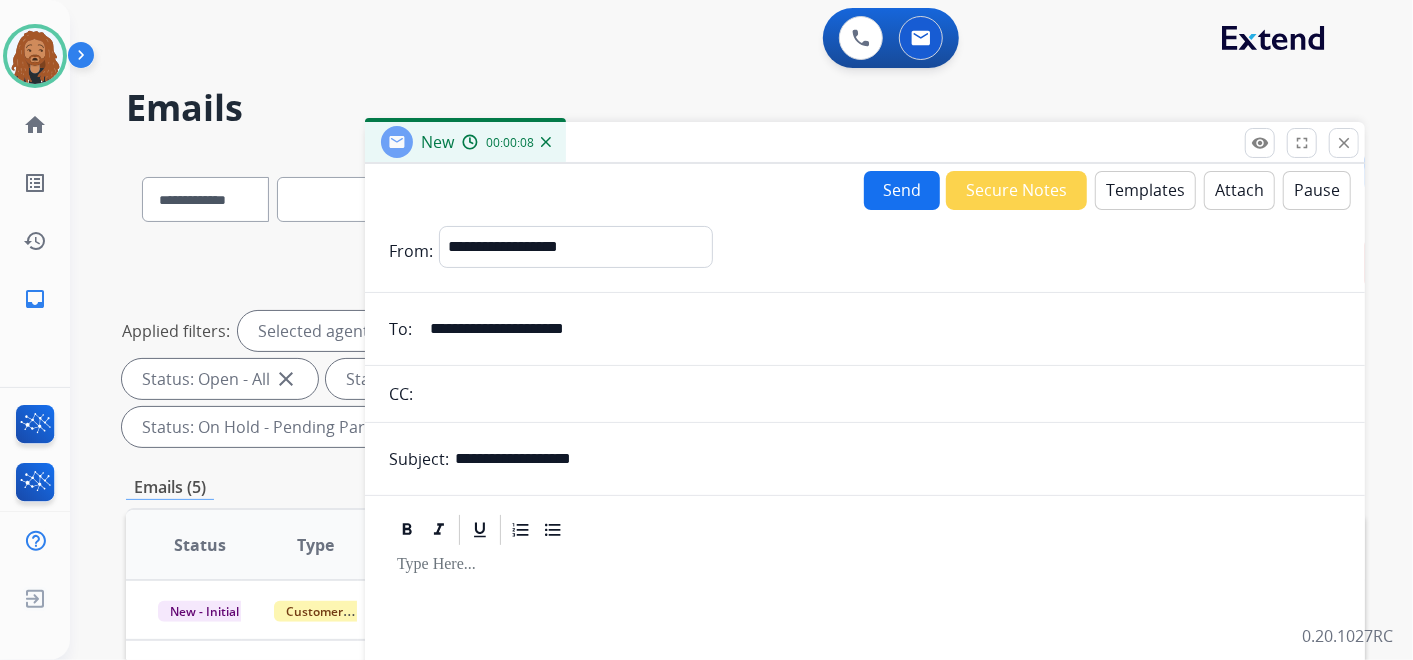 click on "Attach" at bounding box center (1239, 190) 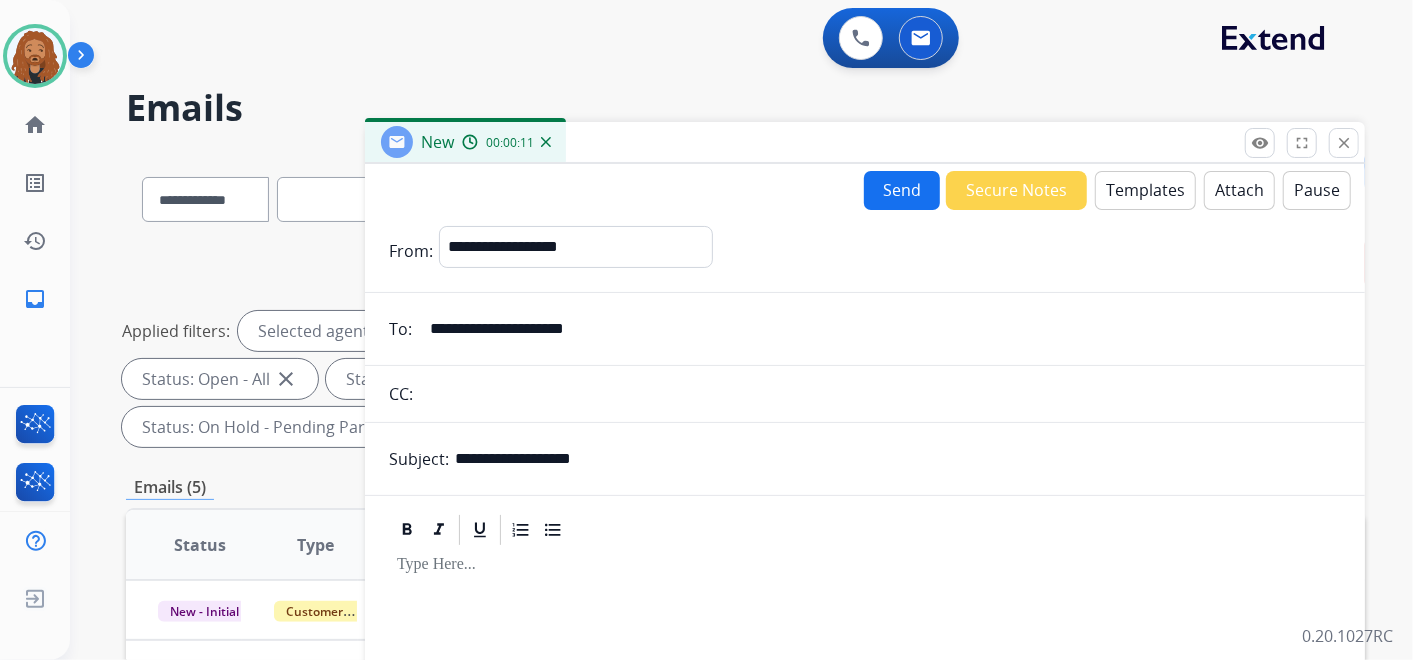 click on "Templates" at bounding box center (1145, 190) 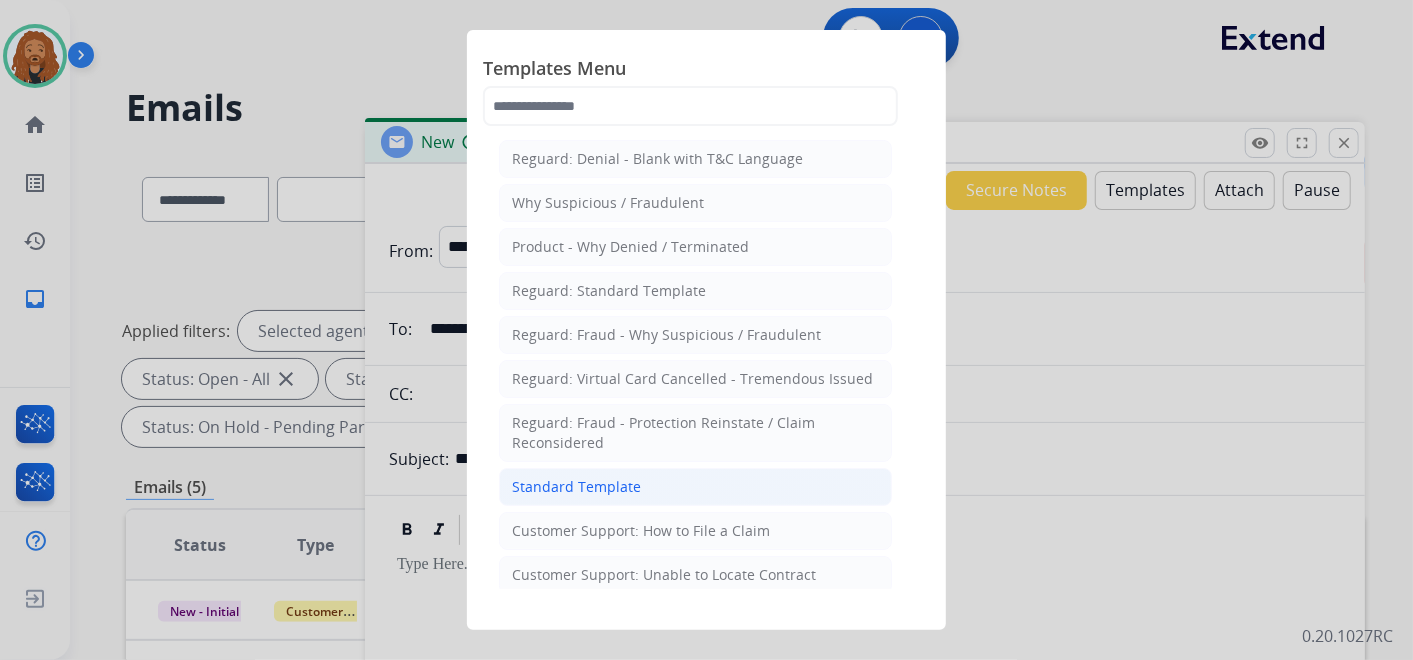 click on "Standard Template" 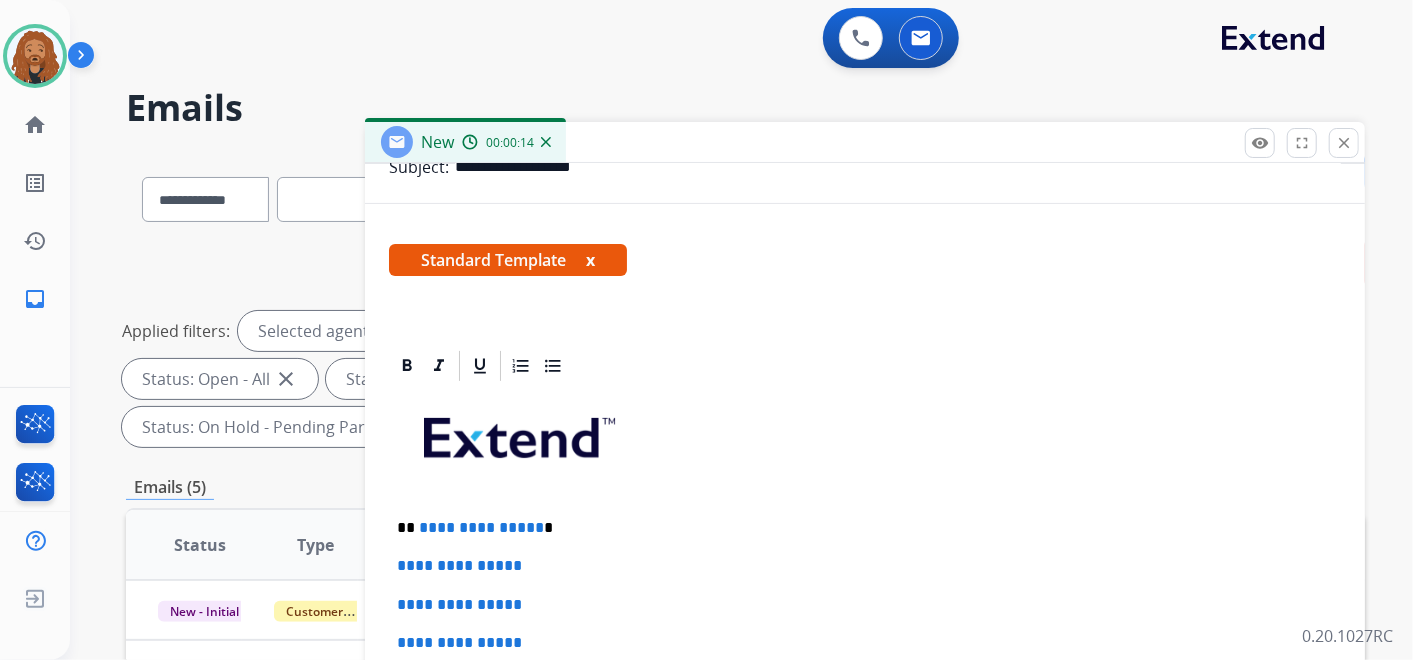 scroll, scrollTop: 333, scrollLeft: 0, axis: vertical 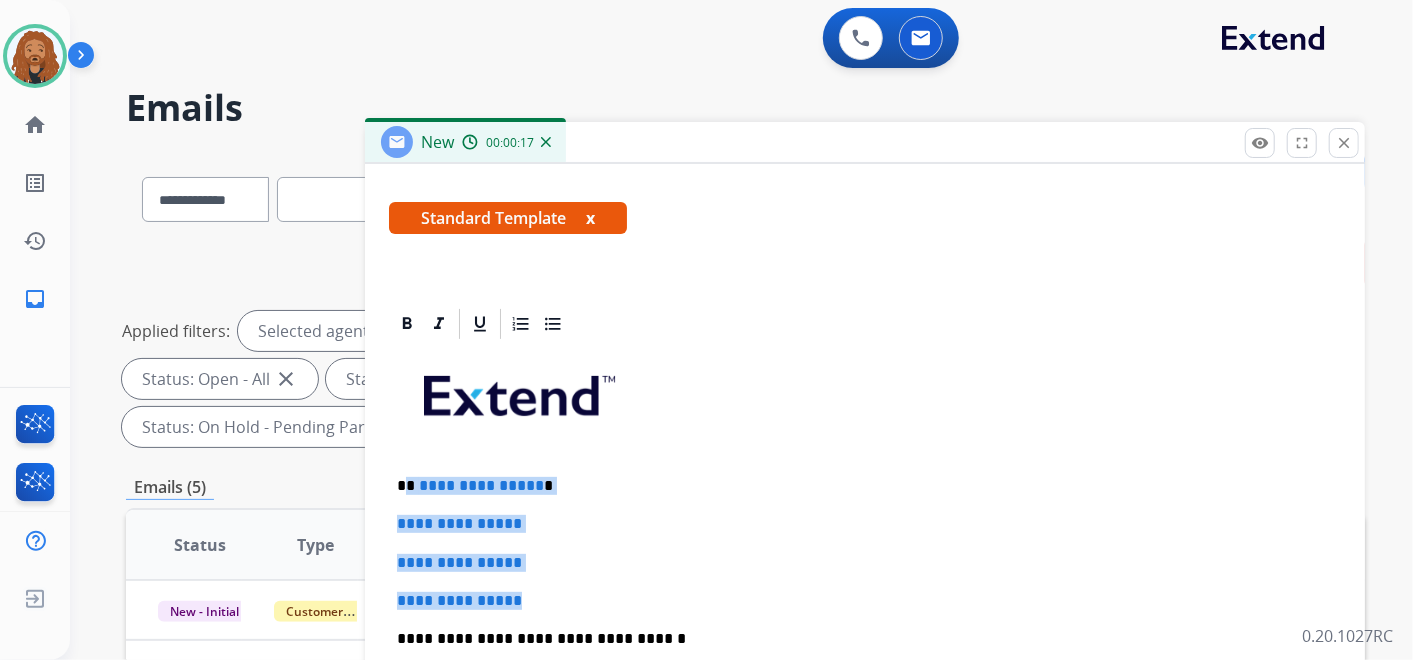 drag, startPoint x: 536, startPoint y: 601, endPoint x: 406, endPoint y: 472, distance: 183.14203 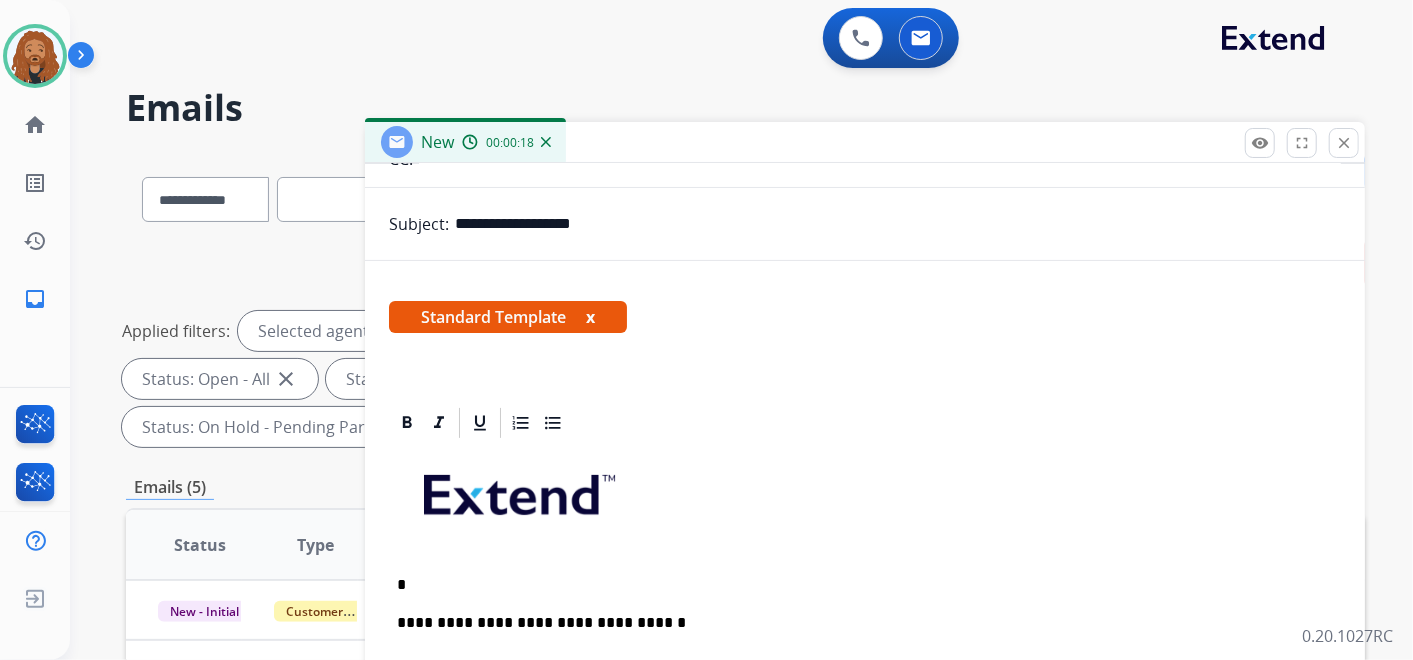 scroll, scrollTop: 229, scrollLeft: 0, axis: vertical 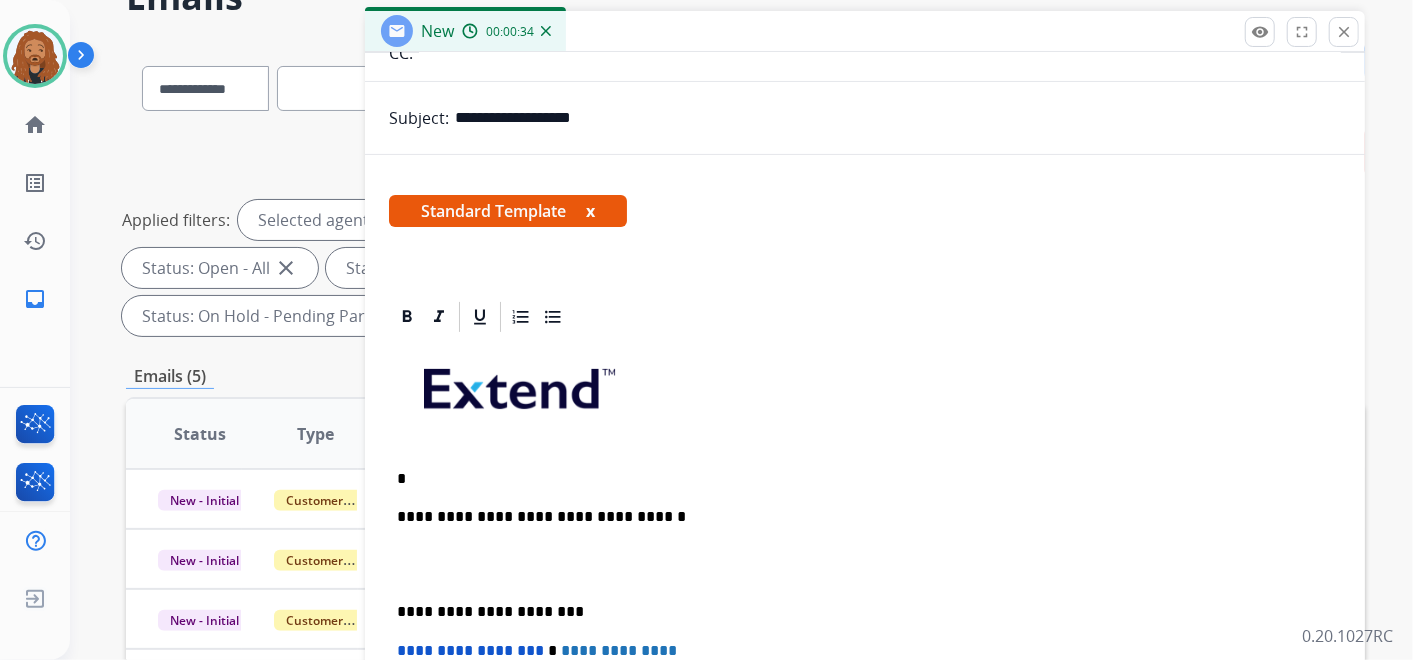 click on "*" at bounding box center [857, 479] 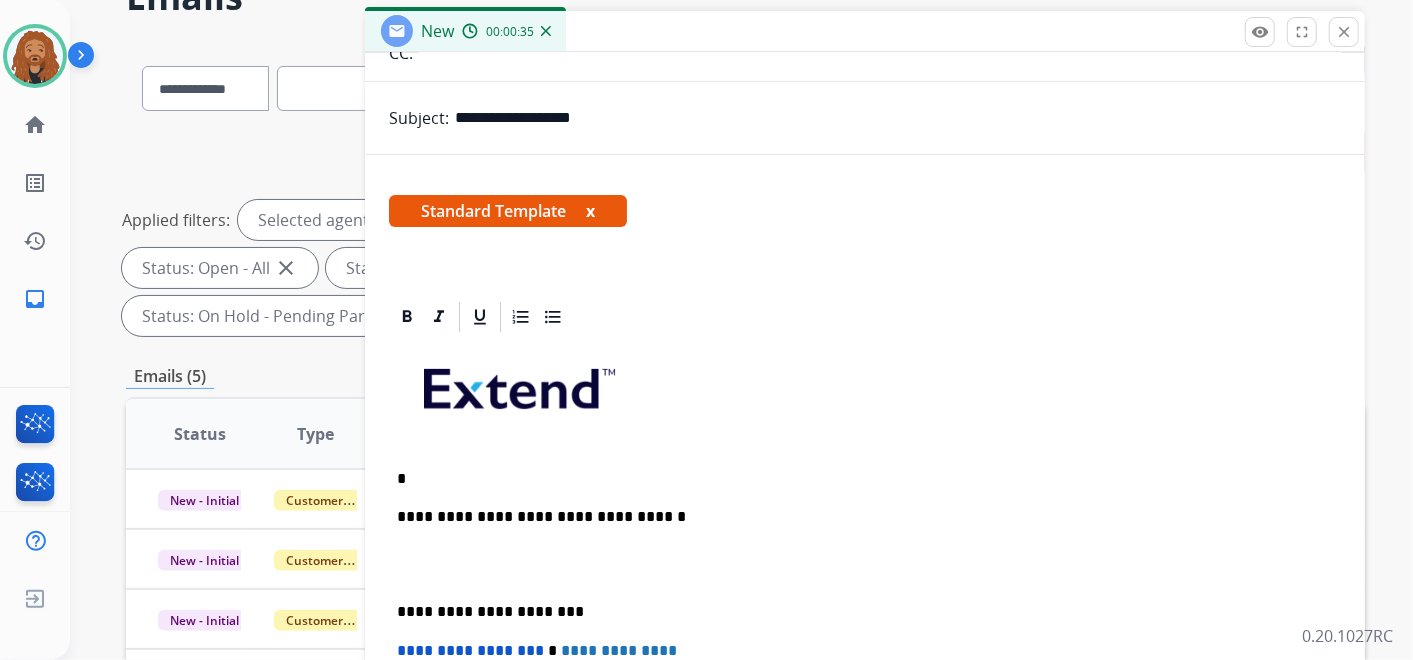 type 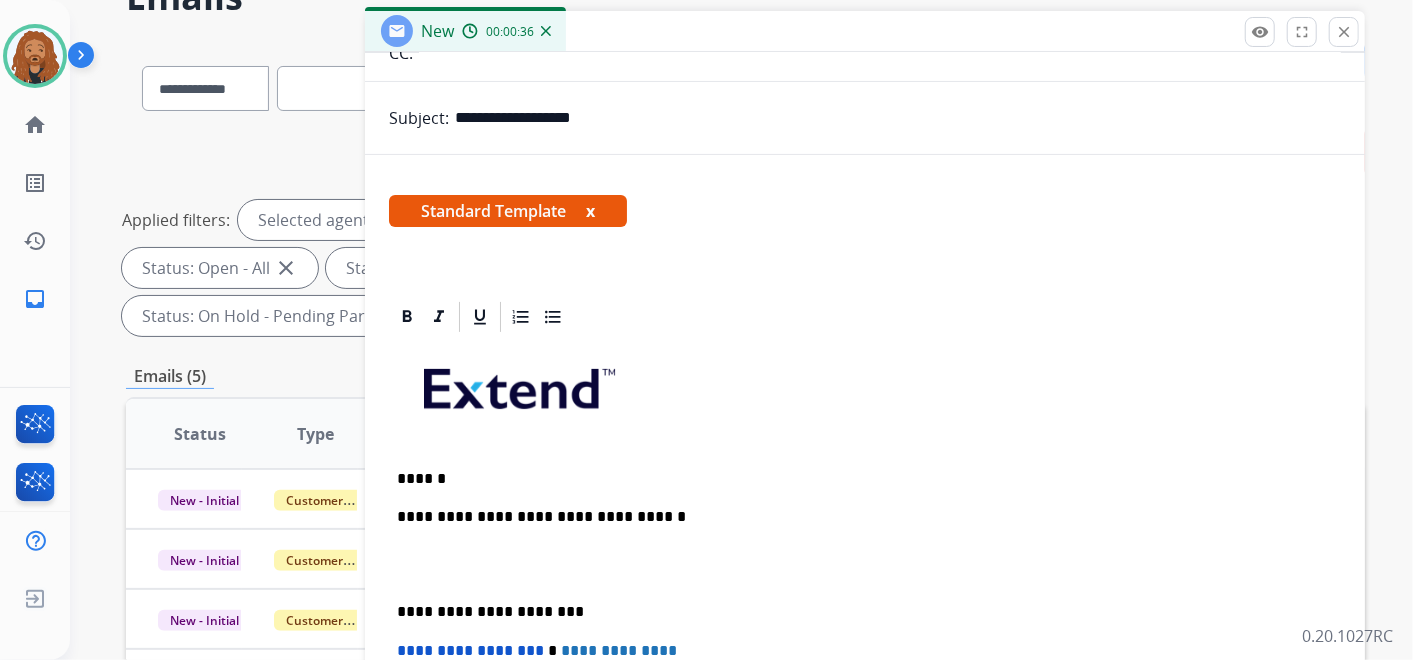 scroll, scrollTop: 268, scrollLeft: 0, axis: vertical 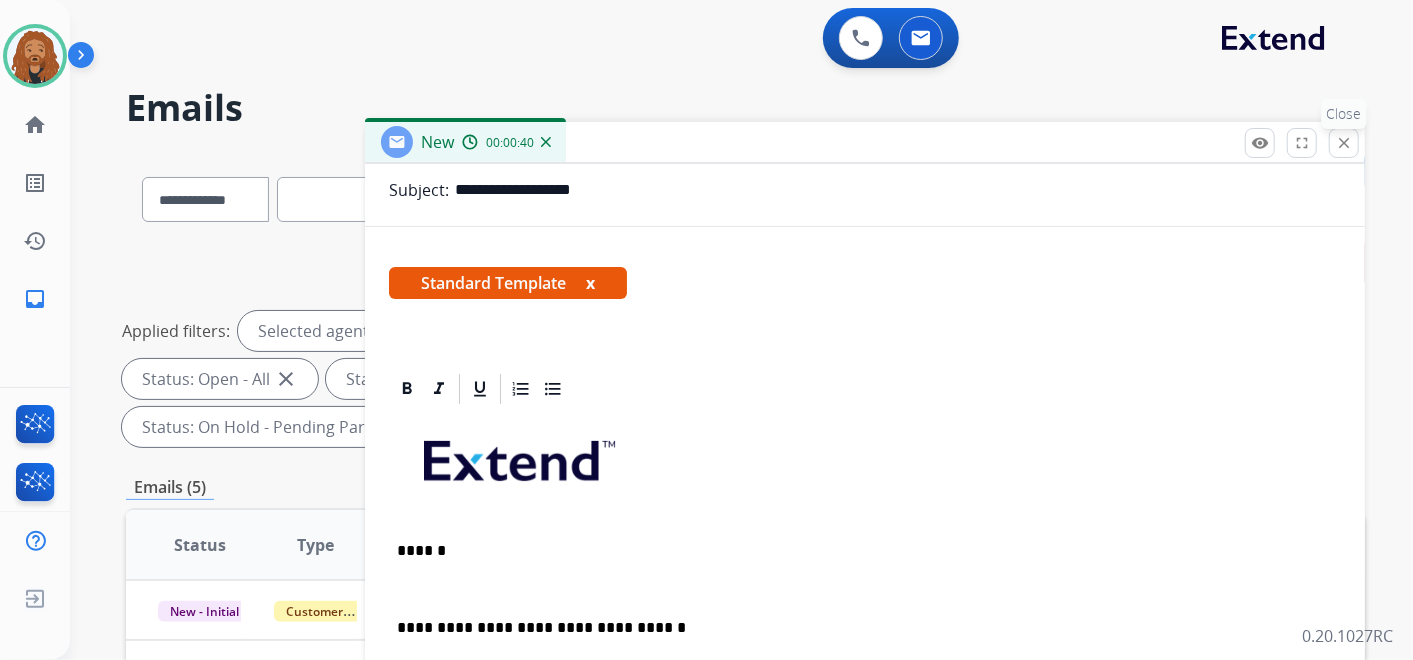 click on "close" at bounding box center (1344, 143) 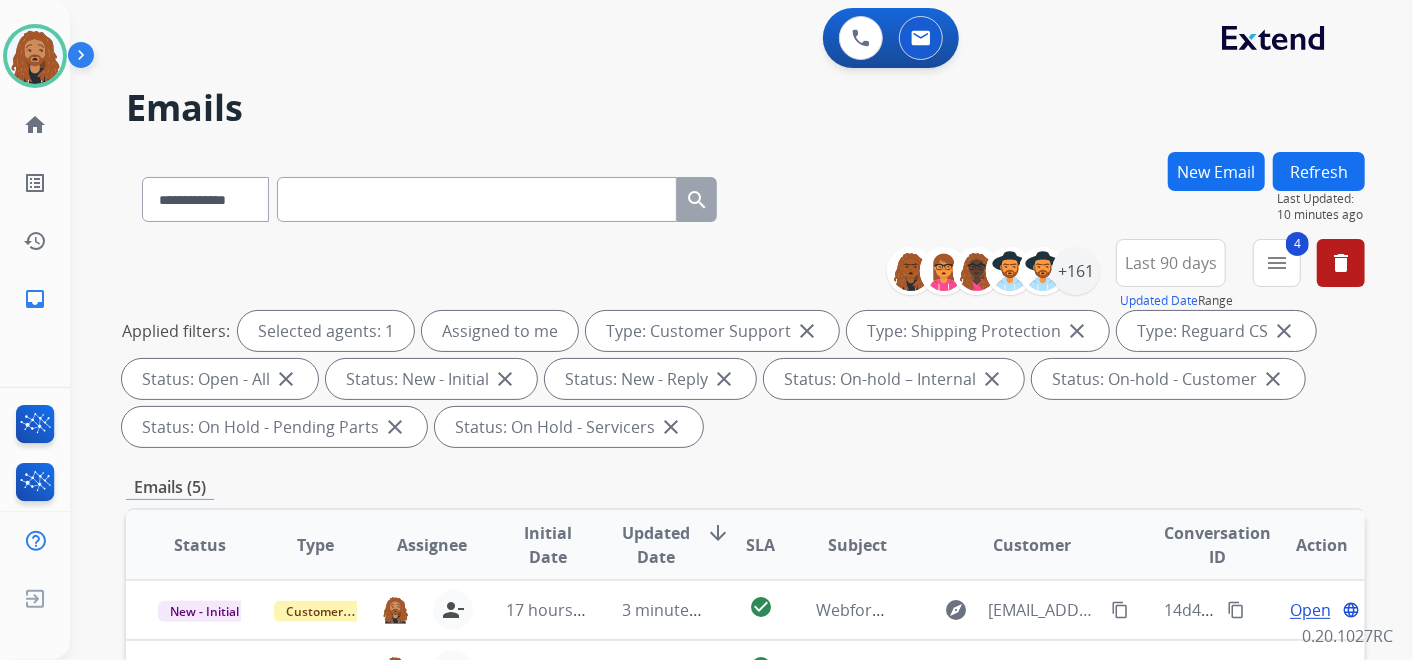 click at bounding box center [477, 199] 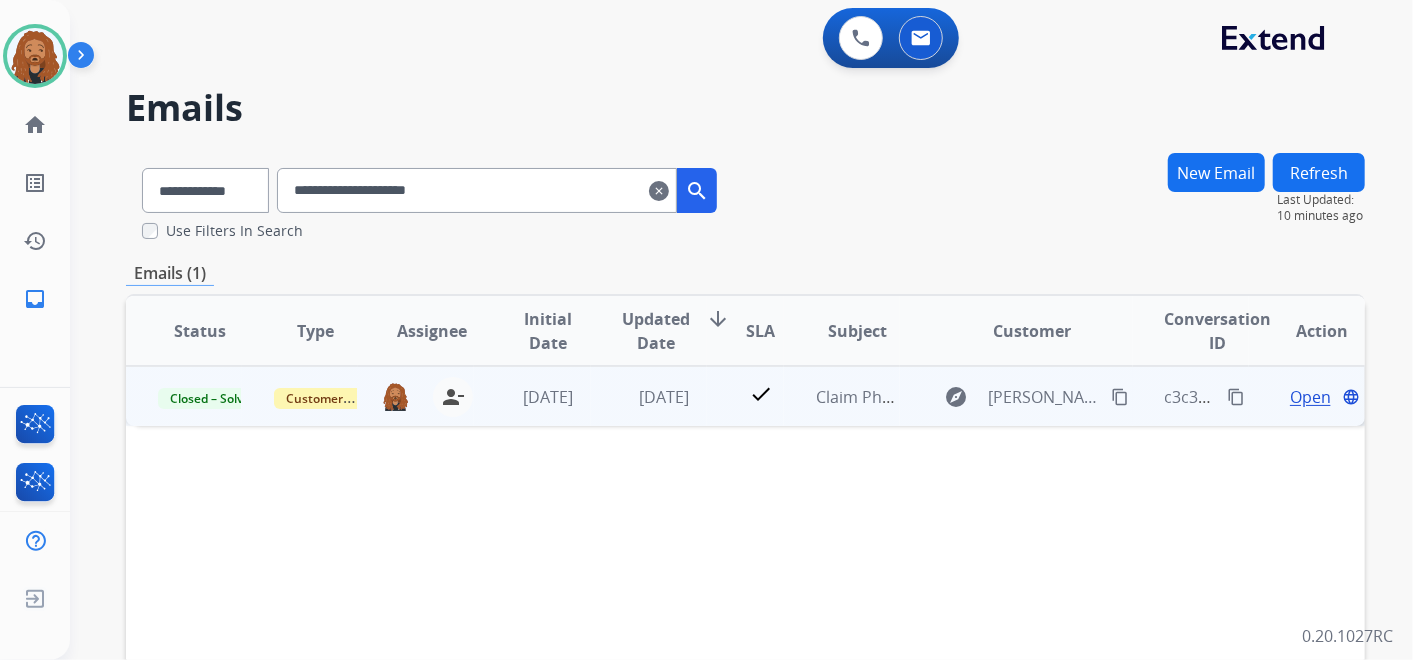 click on "Open" at bounding box center (1310, 397) 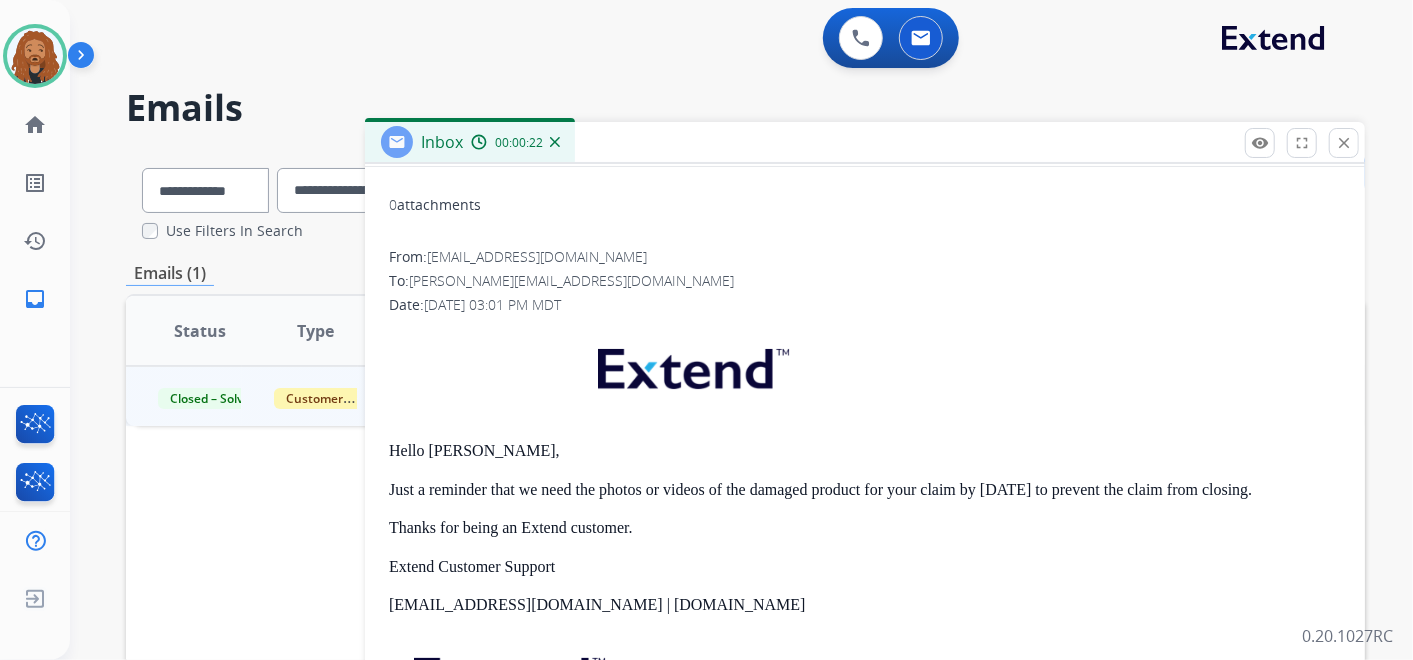 scroll, scrollTop: 0, scrollLeft: 0, axis: both 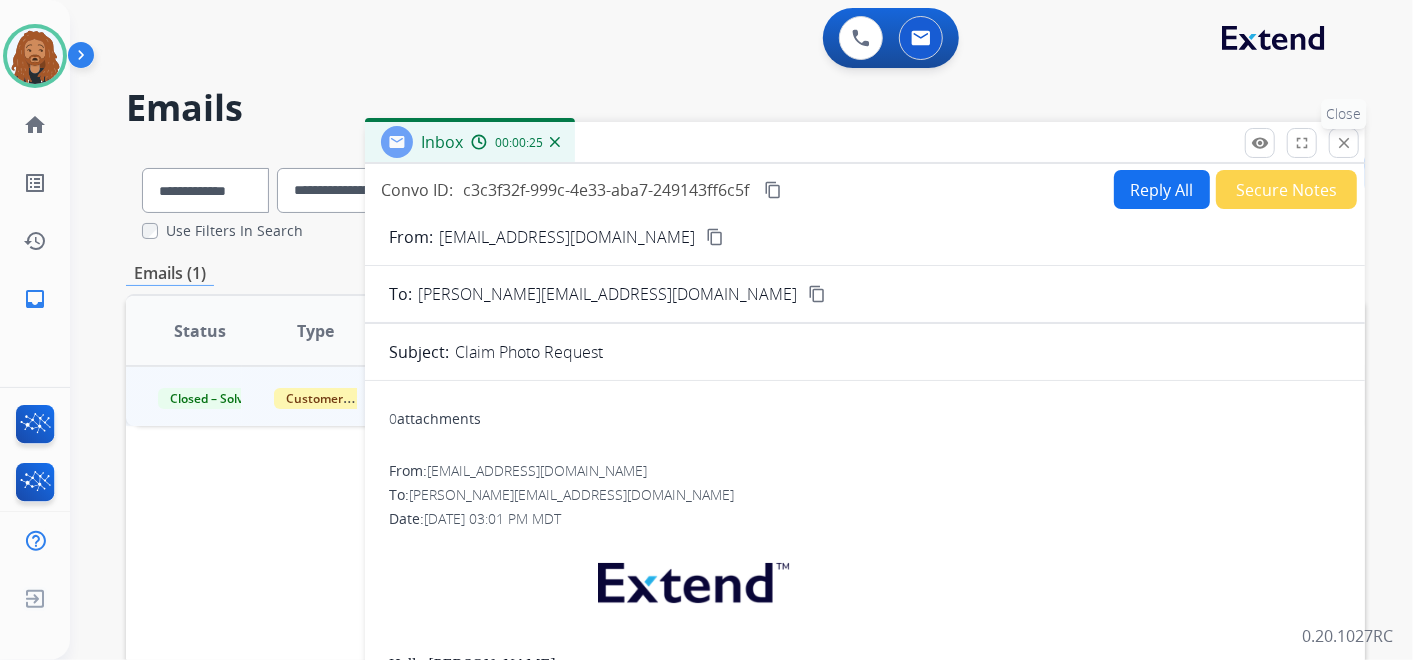 click on "close" at bounding box center [1344, 143] 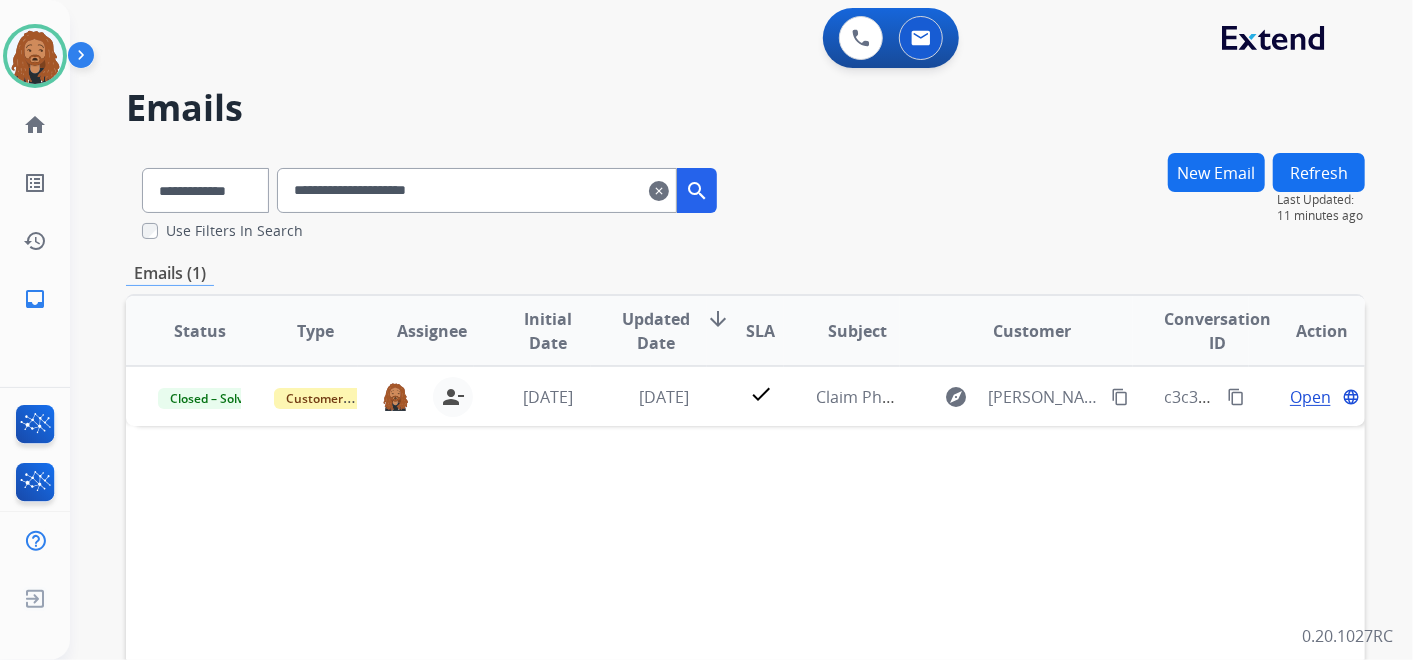 click on "clear" at bounding box center (659, 191) 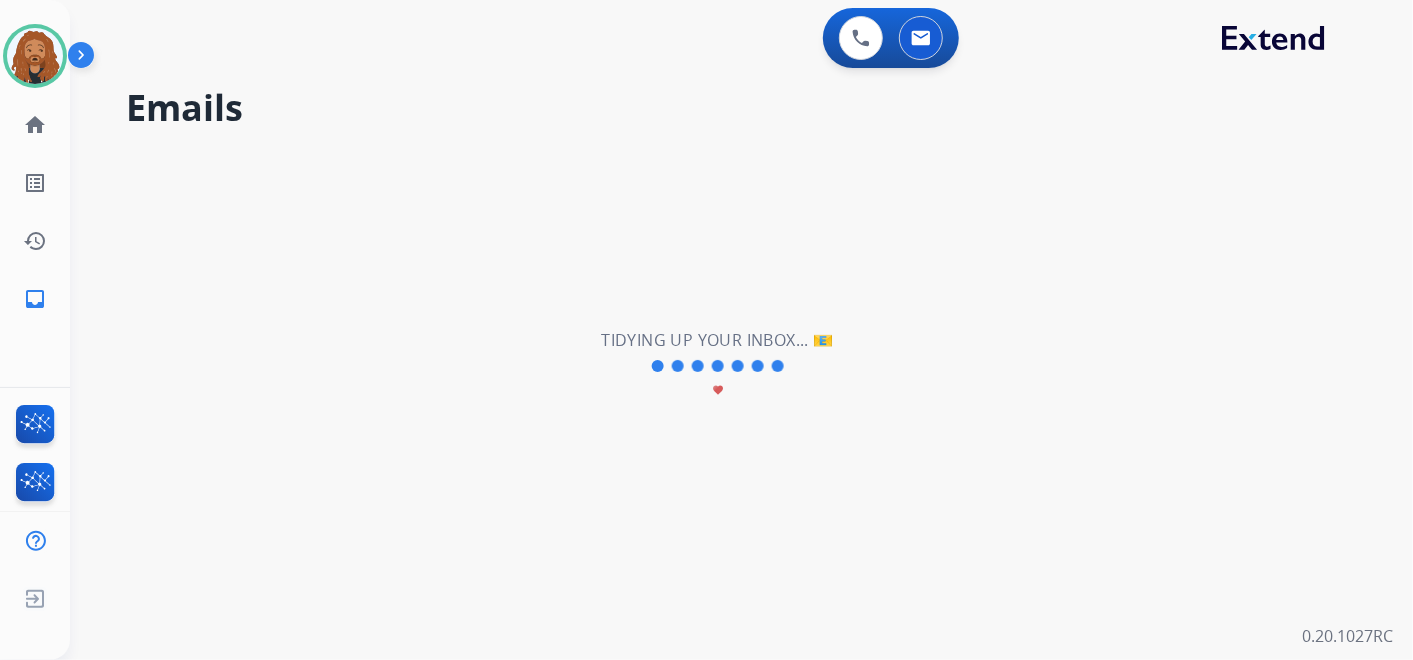 type 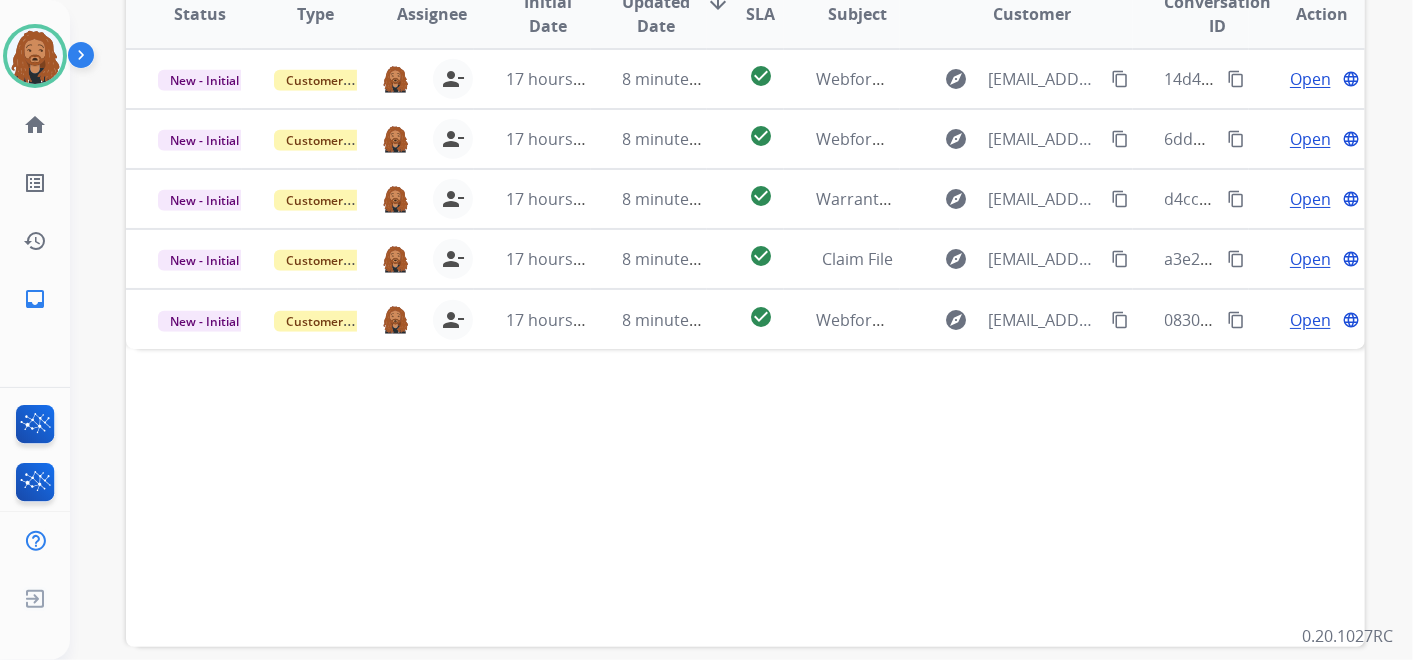 scroll, scrollTop: 621, scrollLeft: 0, axis: vertical 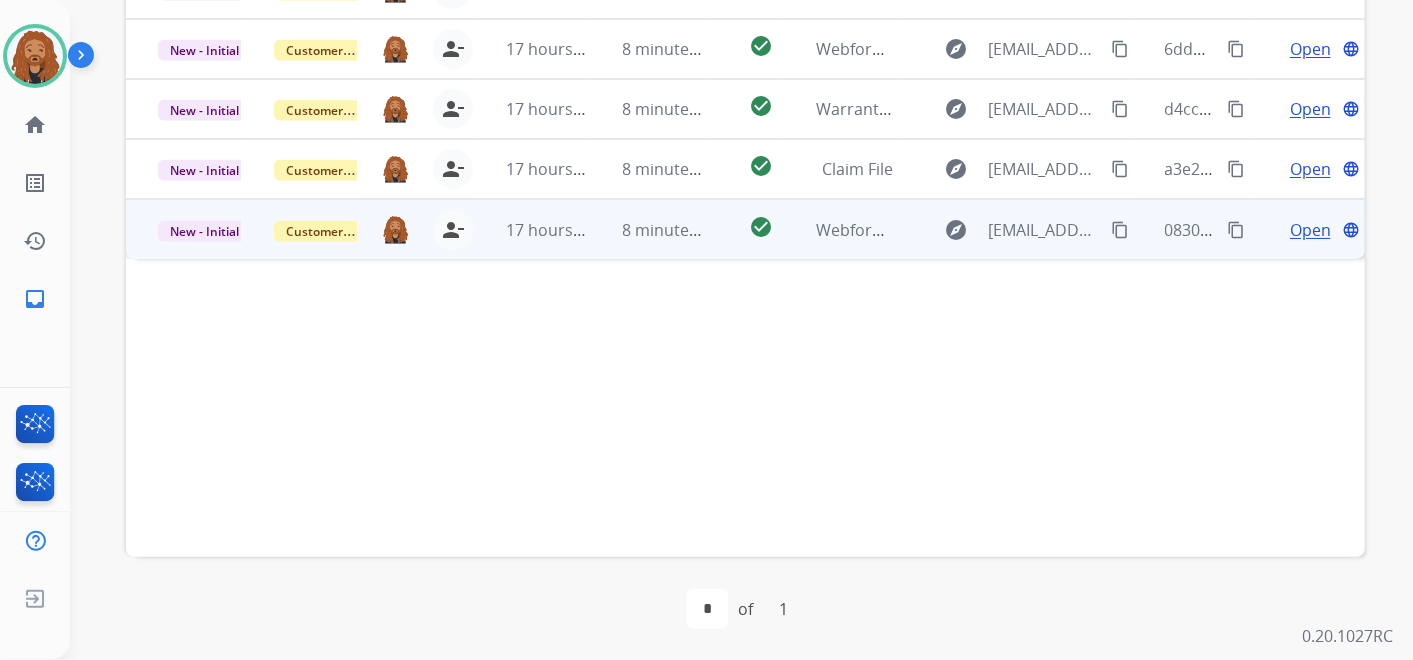 click on "Open" at bounding box center (1310, 230) 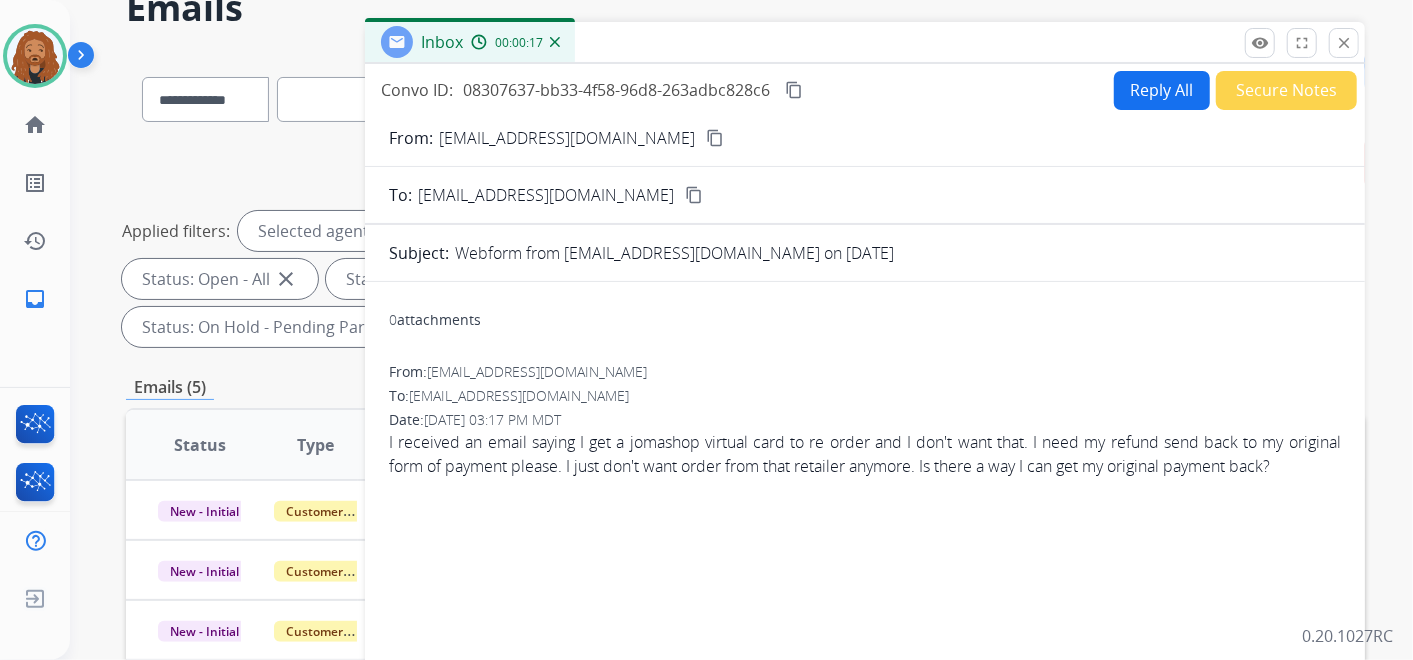 scroll, scrollTop: 65, scrollLeft: 0, axis: vertical 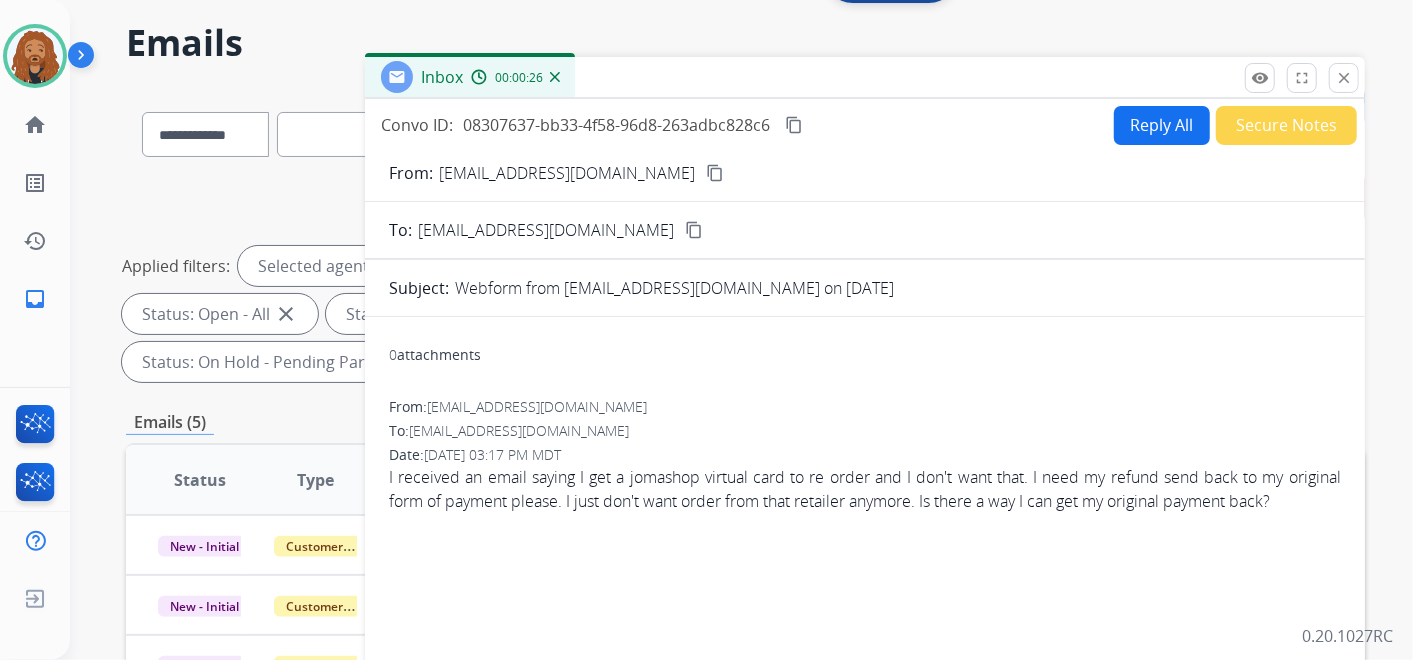 click on "Reply All" at bounding box center [1162, 125] 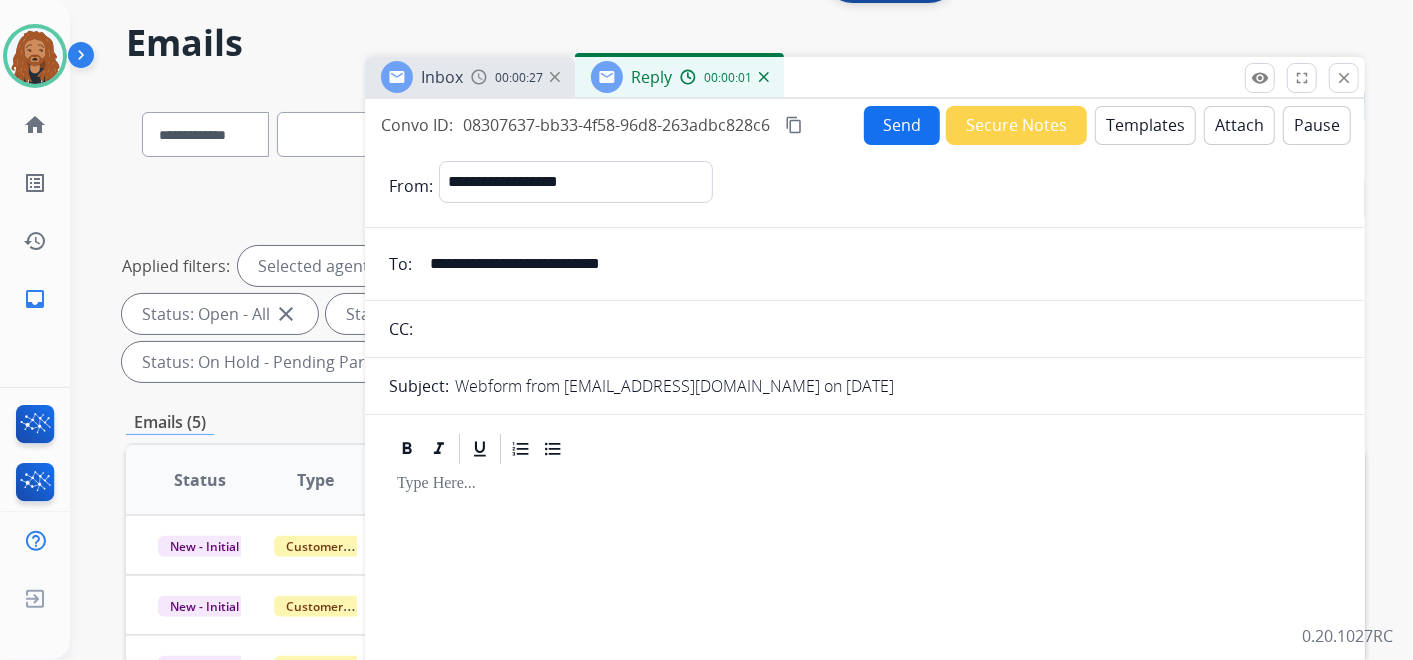 click on "Templates" at bounding box center [1145, 125] 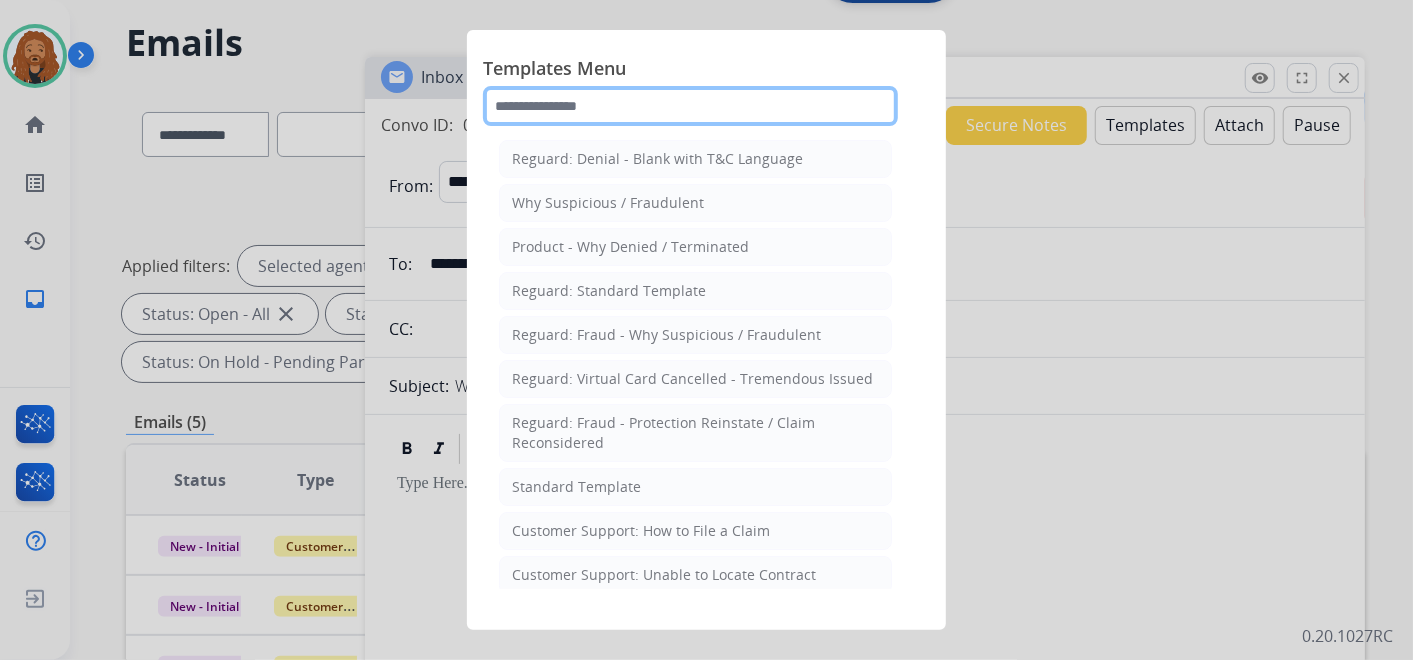 click 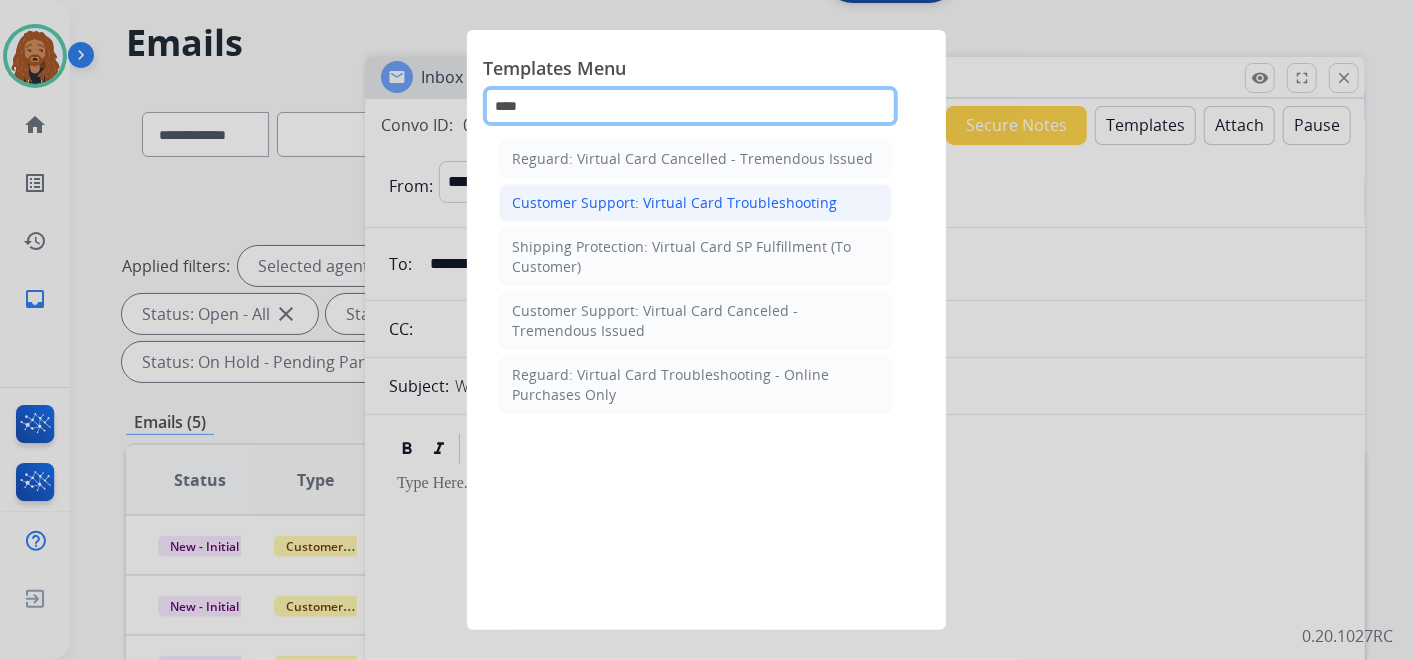 type on "****" 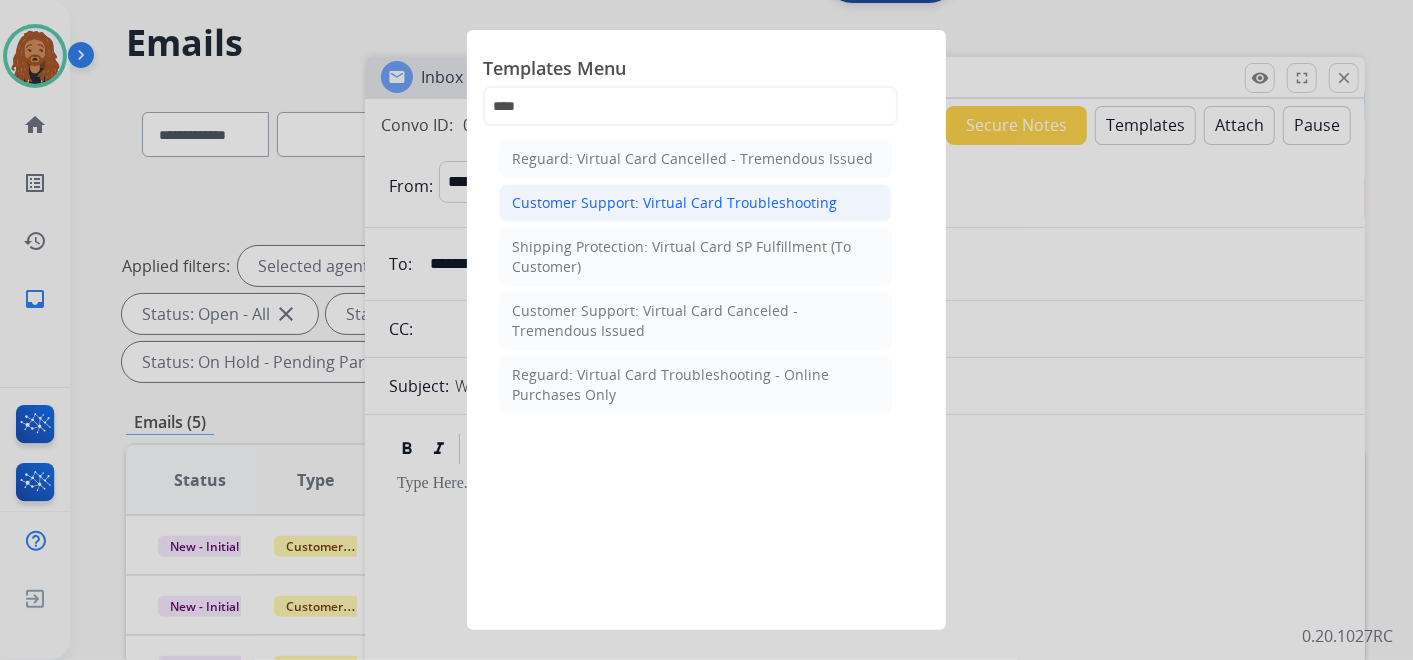 click on "Customer Support: Virtual Card Troubleshooting" 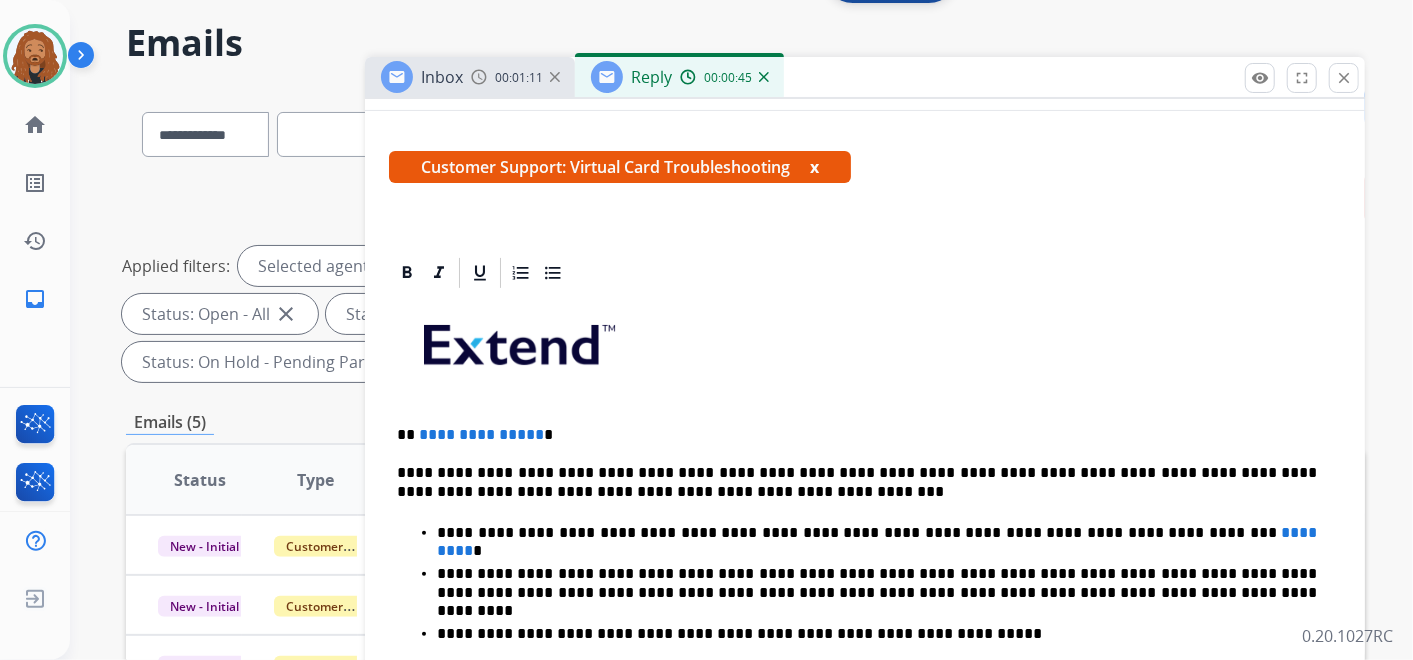 scroll, scrollTop: 444, scrollLeft: 0, axis: vertical 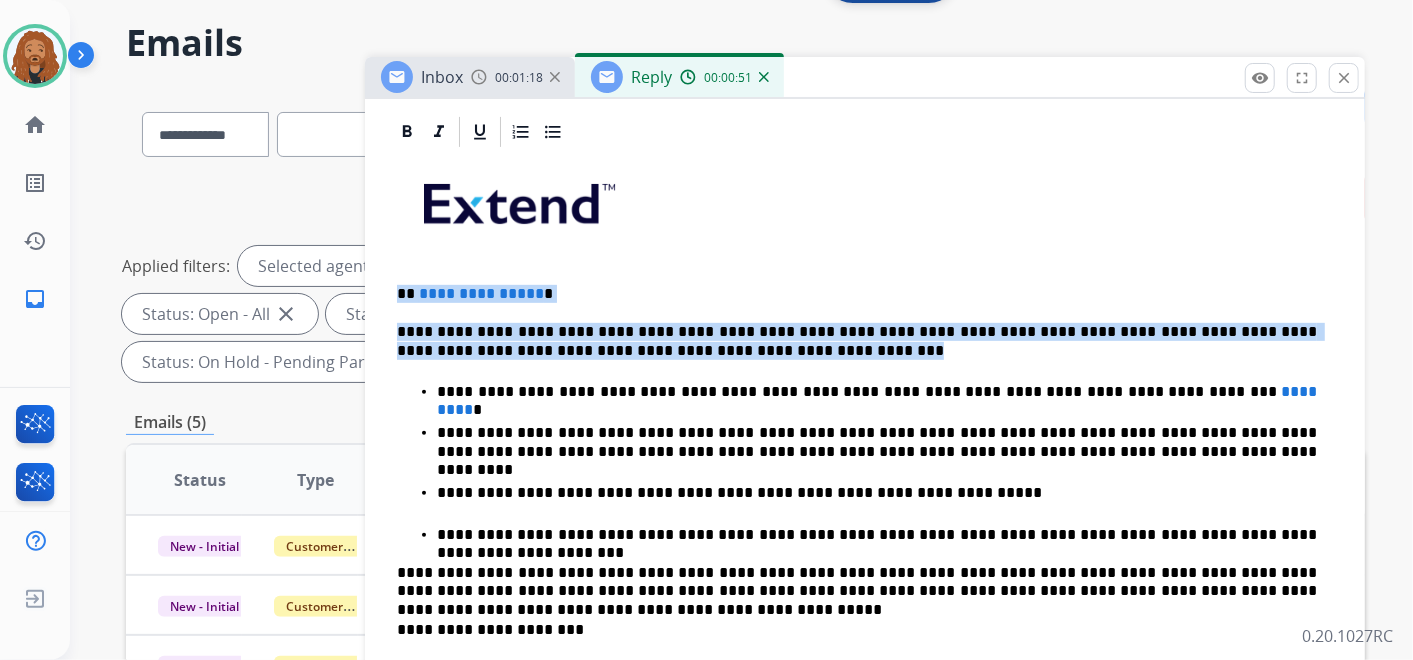 drag, startPoint x: 640, startPoint y: 345, endPoint x: 371, endPoint y: 266, distance: 280.36047 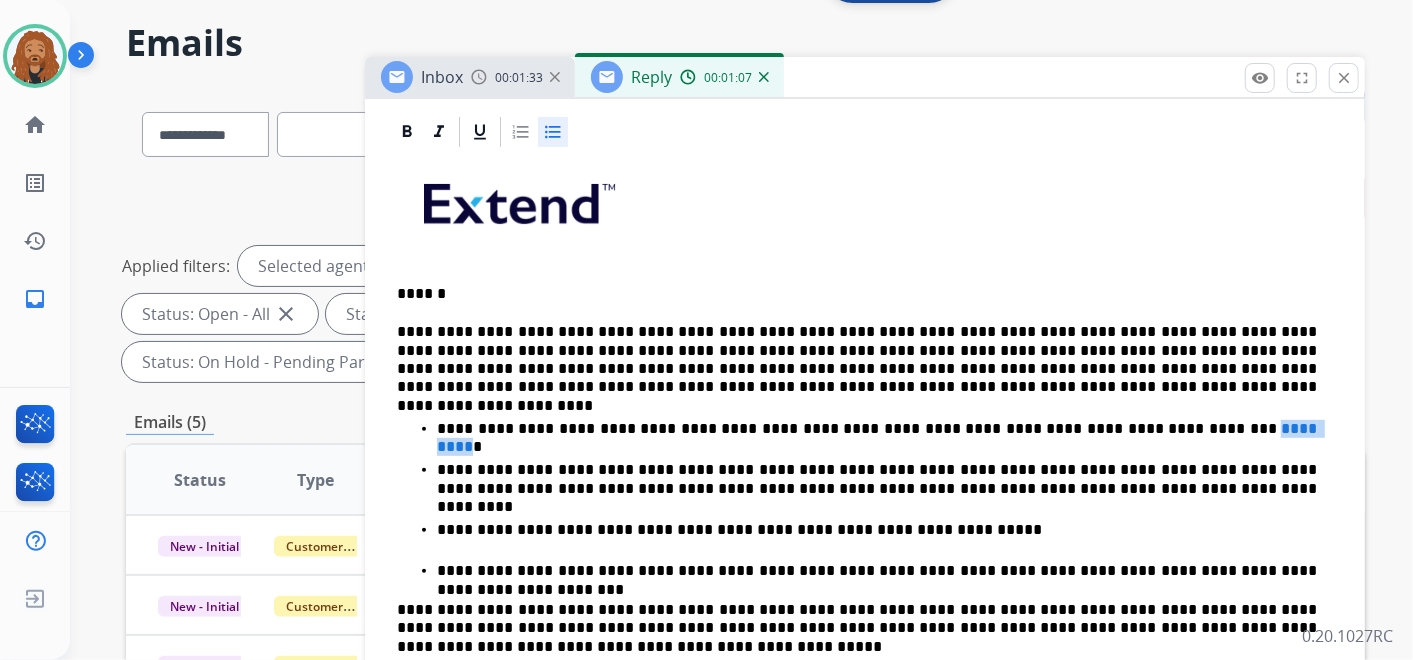 drag, startPoint x: 1088, startPoint y: 420, endPoint x: 1156, endPoint y: 422, distance: 68.0294 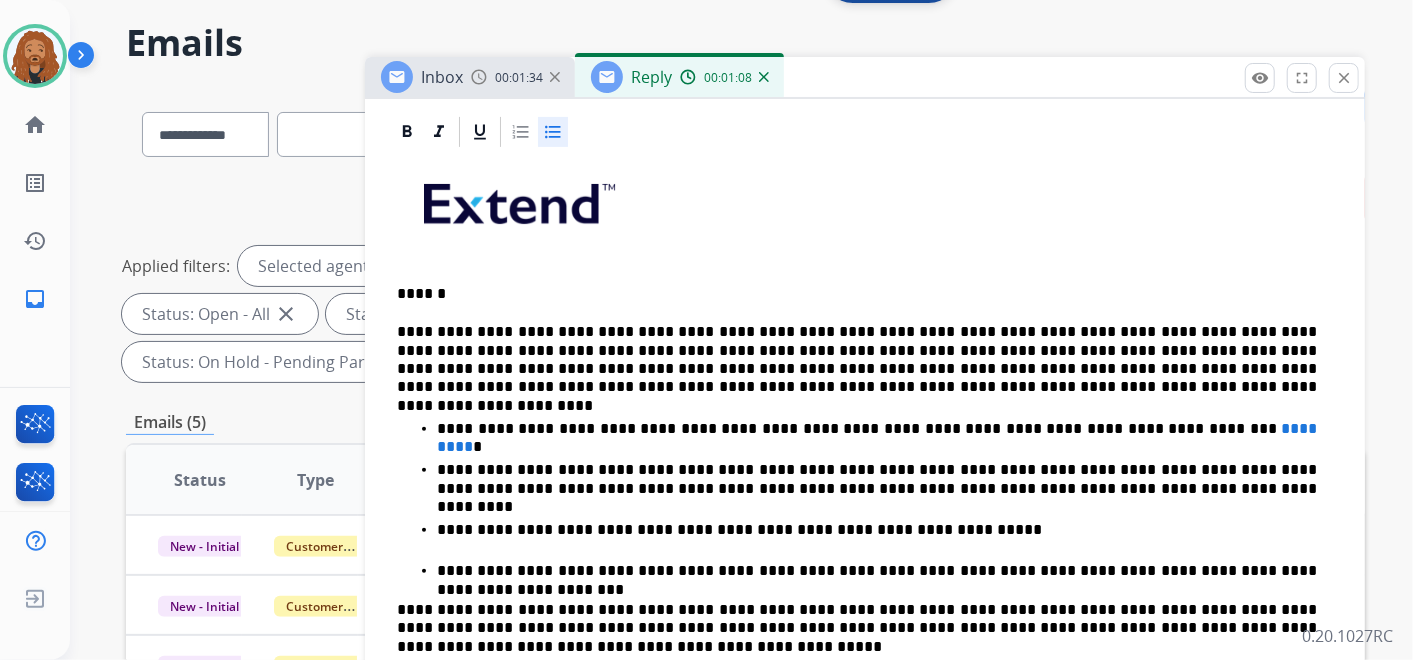 type 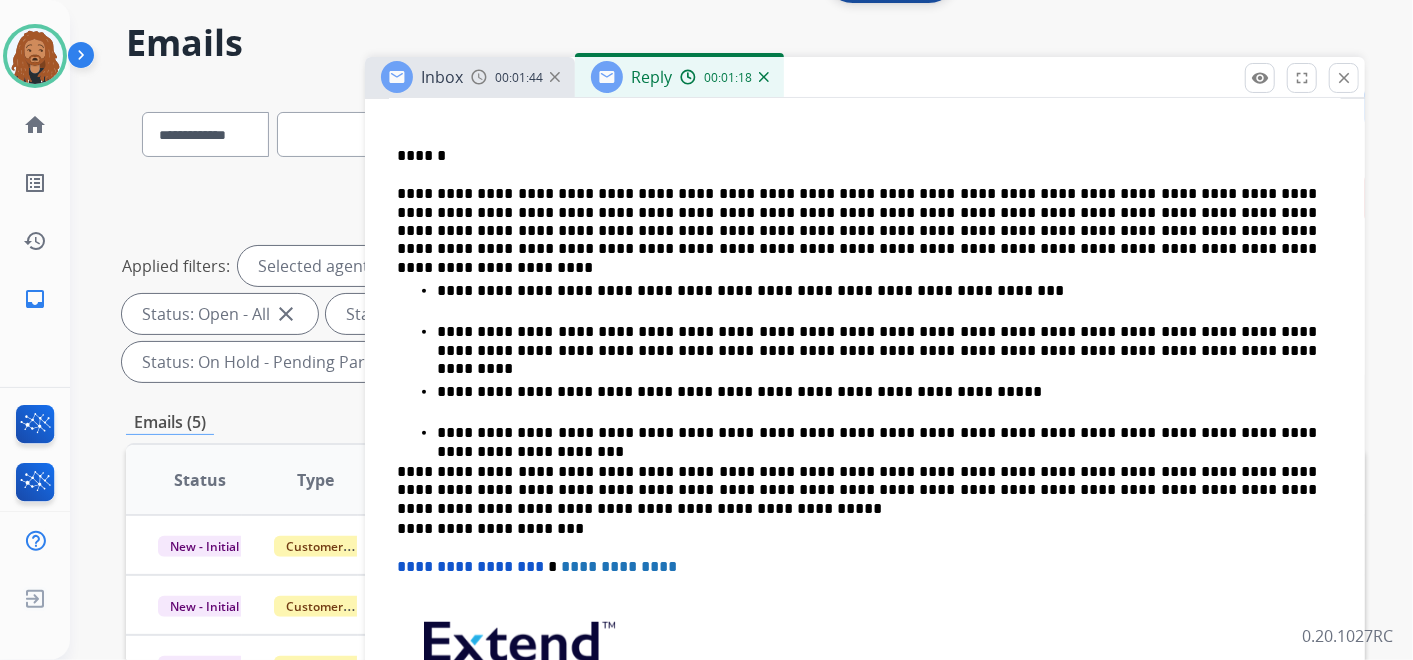 scroll, scrollTop: 584, scrollLeft: 0, axis: vertical 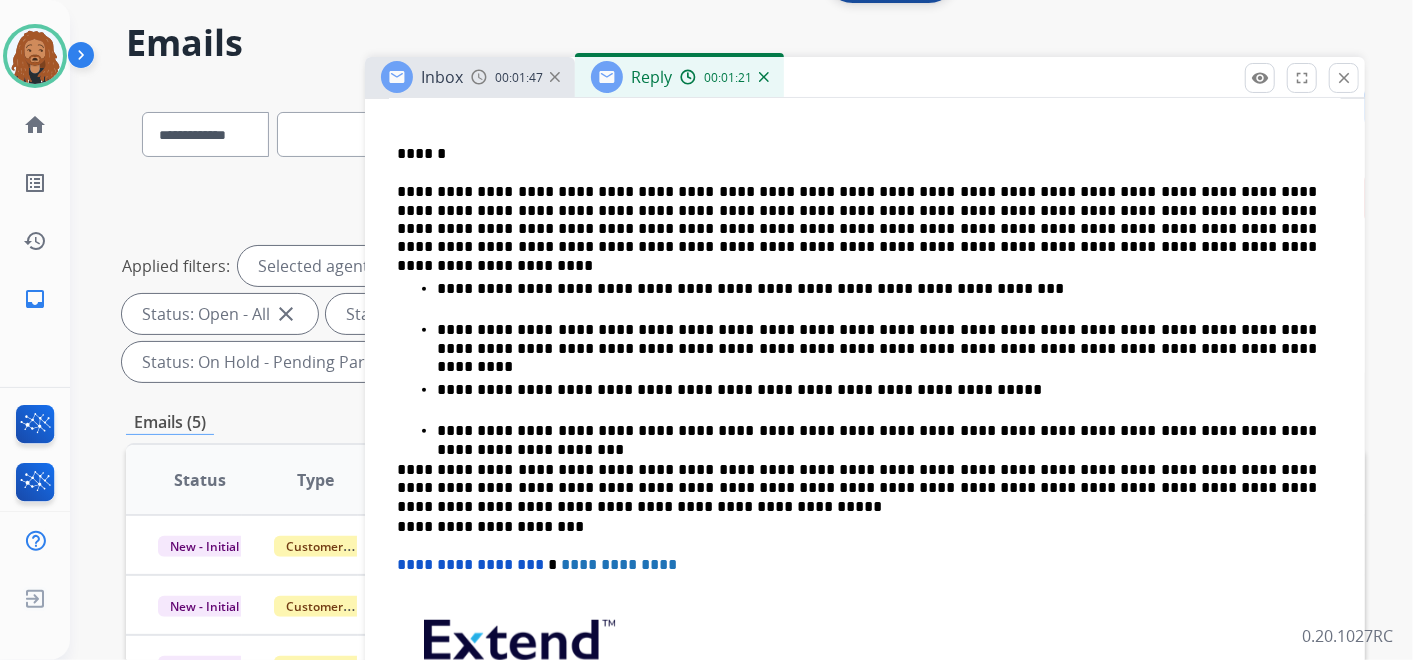 click on "**********" at bounding box center (857, 220) 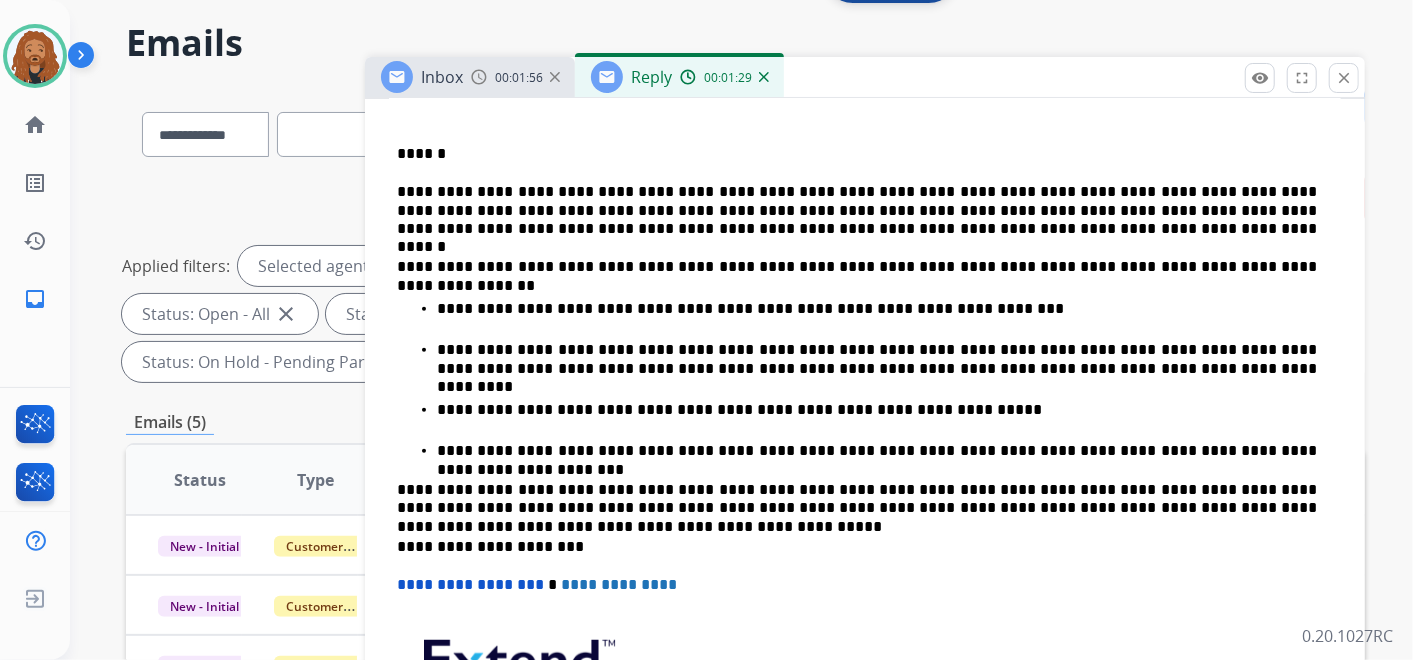 click on "**********" at bounding box center [857, 267] 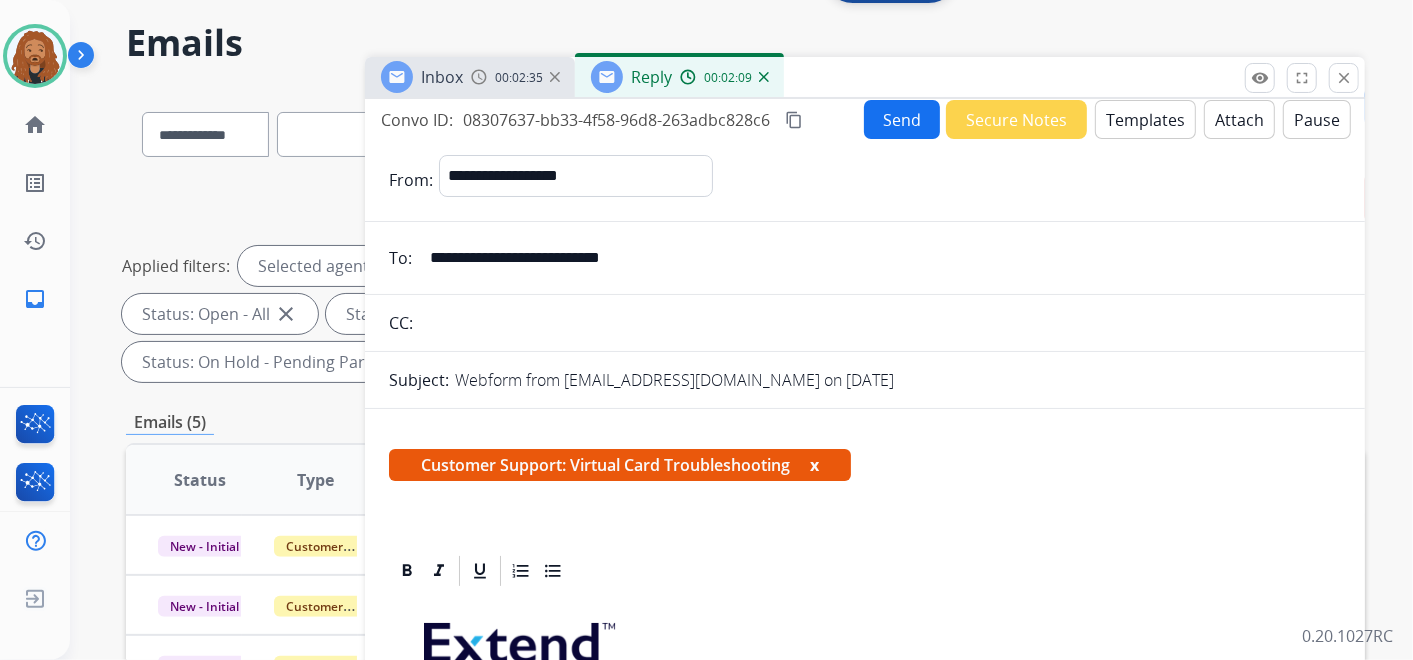 scroll, scrollTop: 0, scrollLeft: 0, axis: both 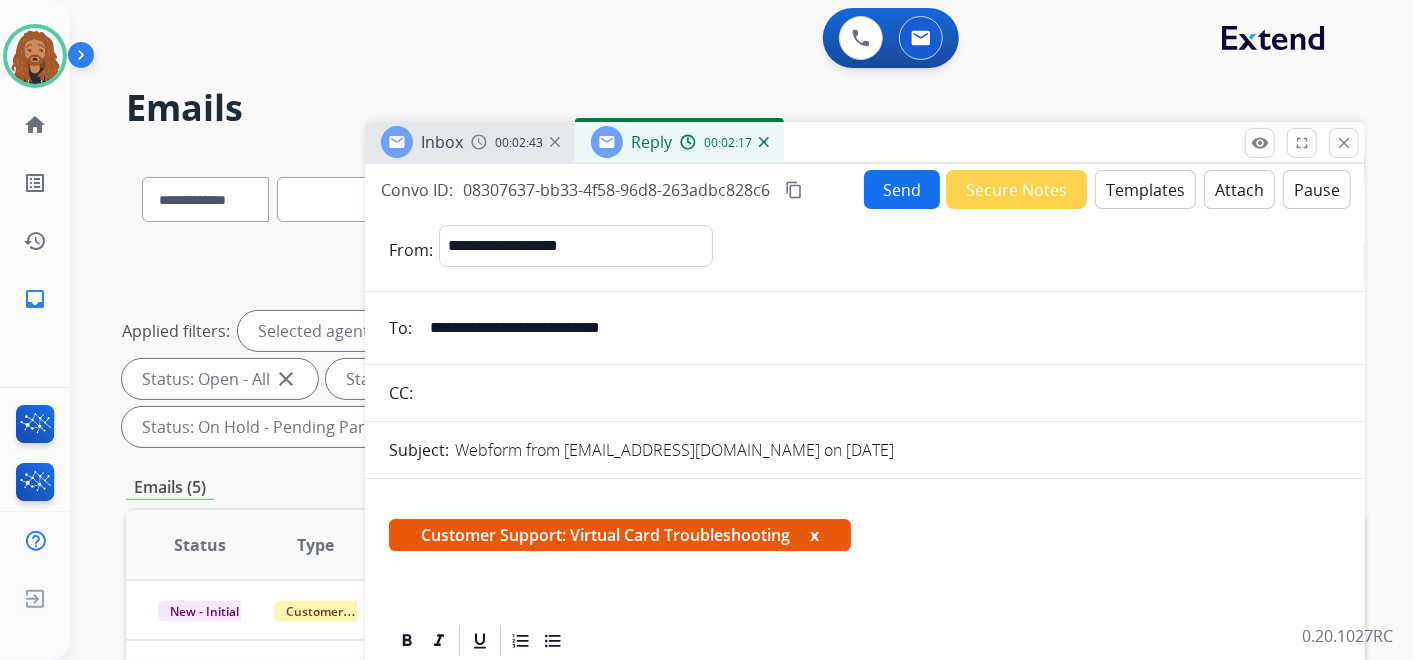 click on "Send" at bounding box center (902, 189) 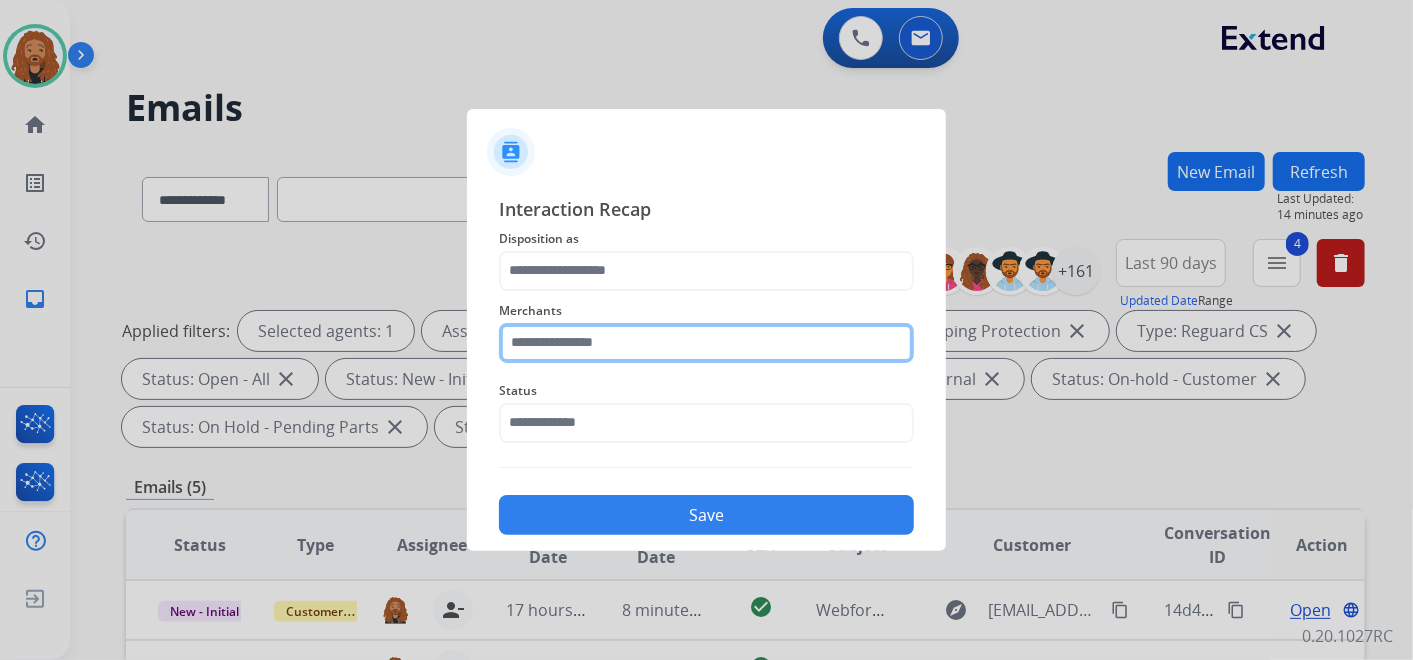 click 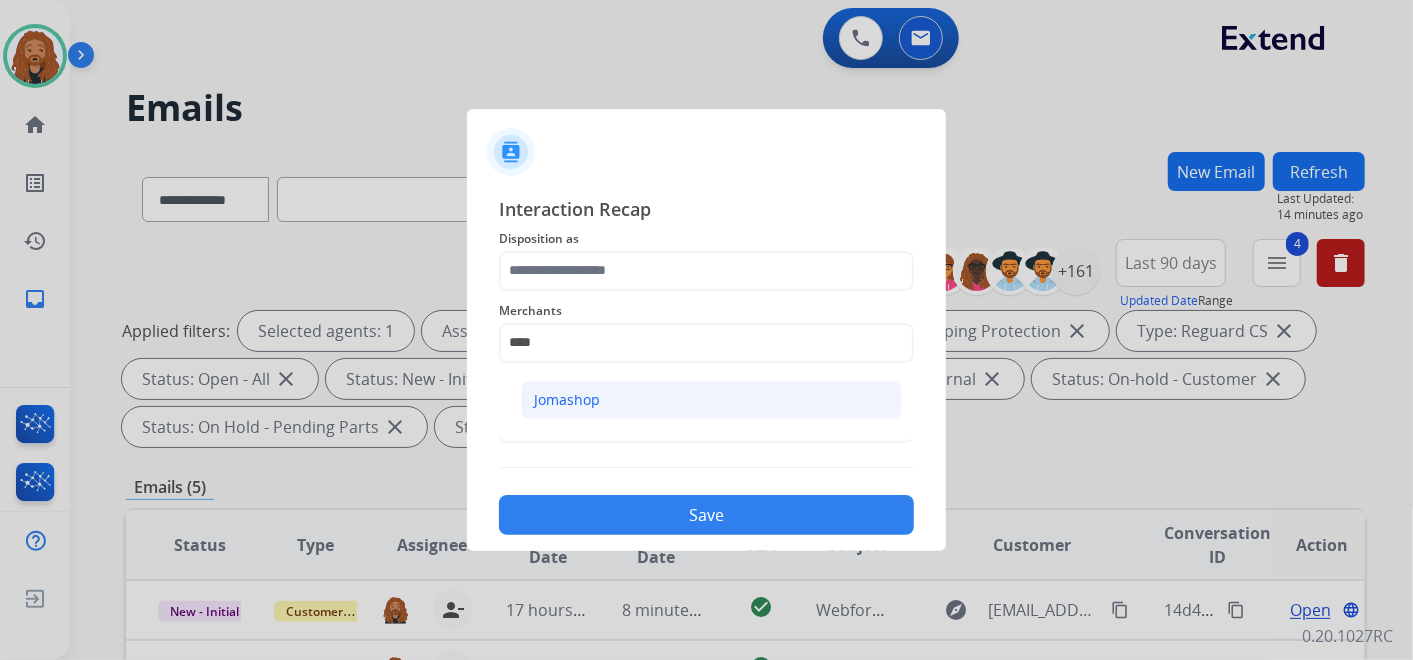 click on "Jomashop" 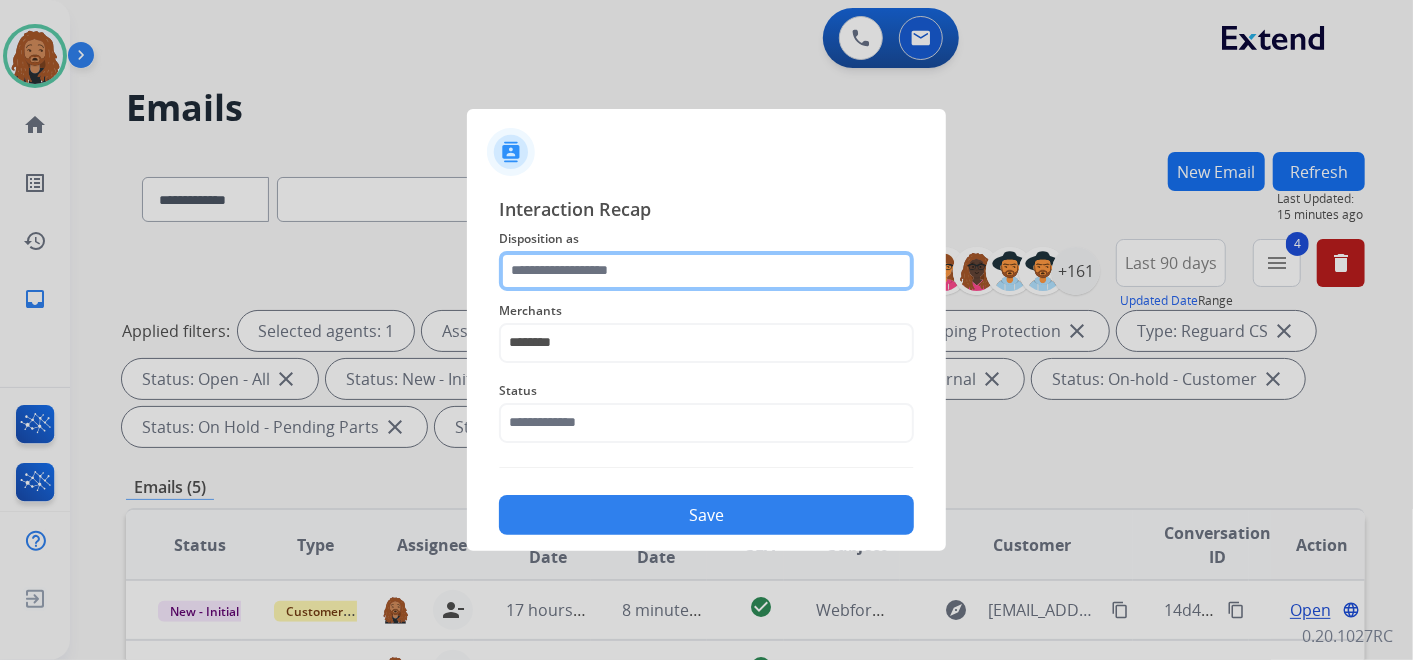 click 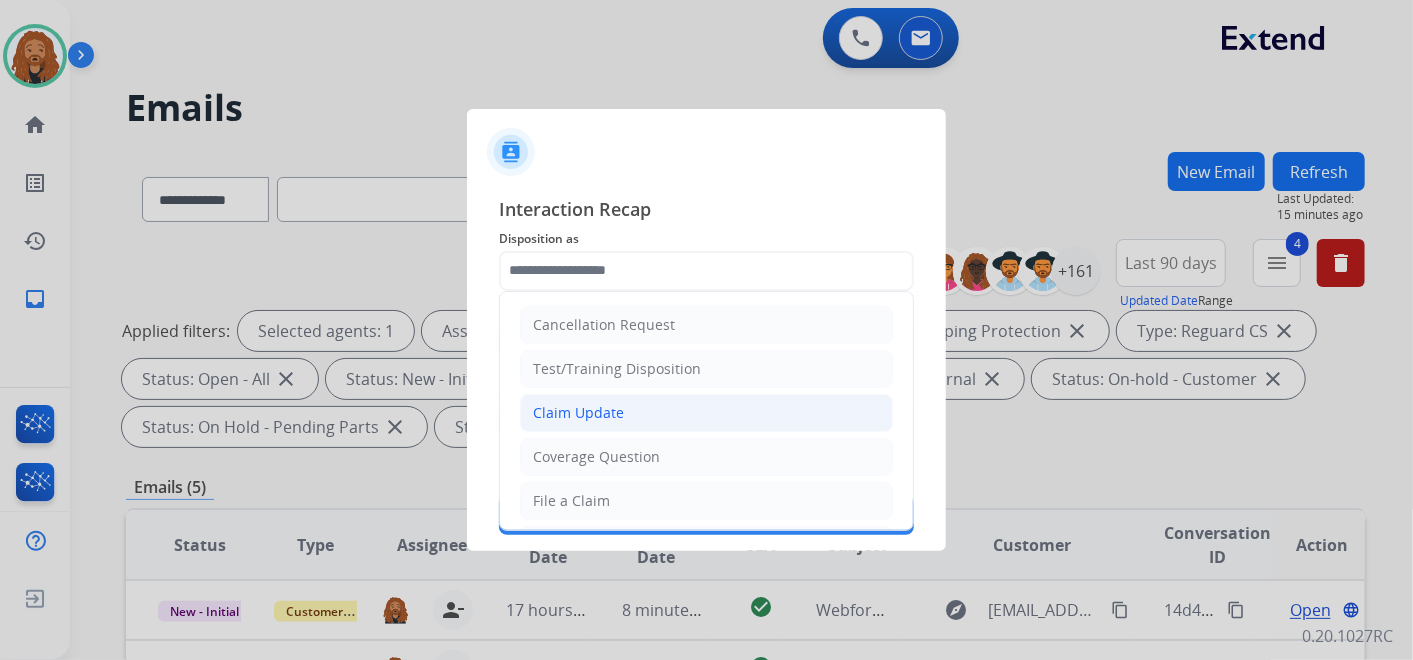 click on "Claim Update" 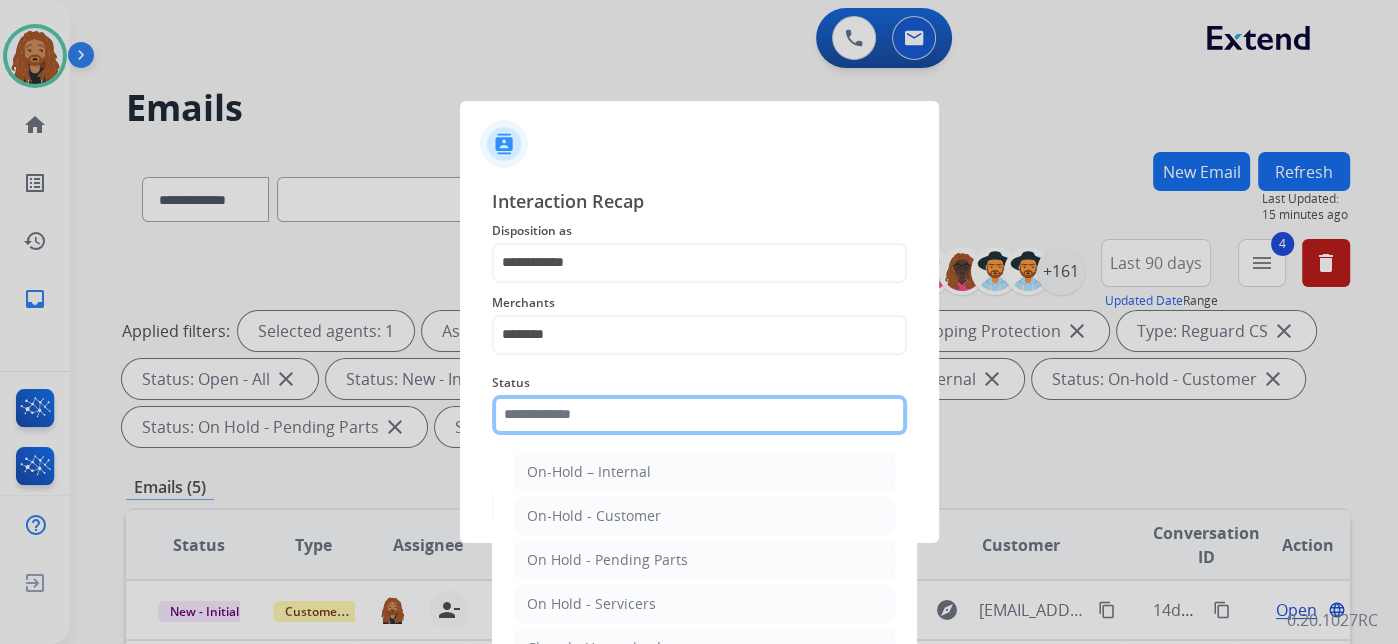 click 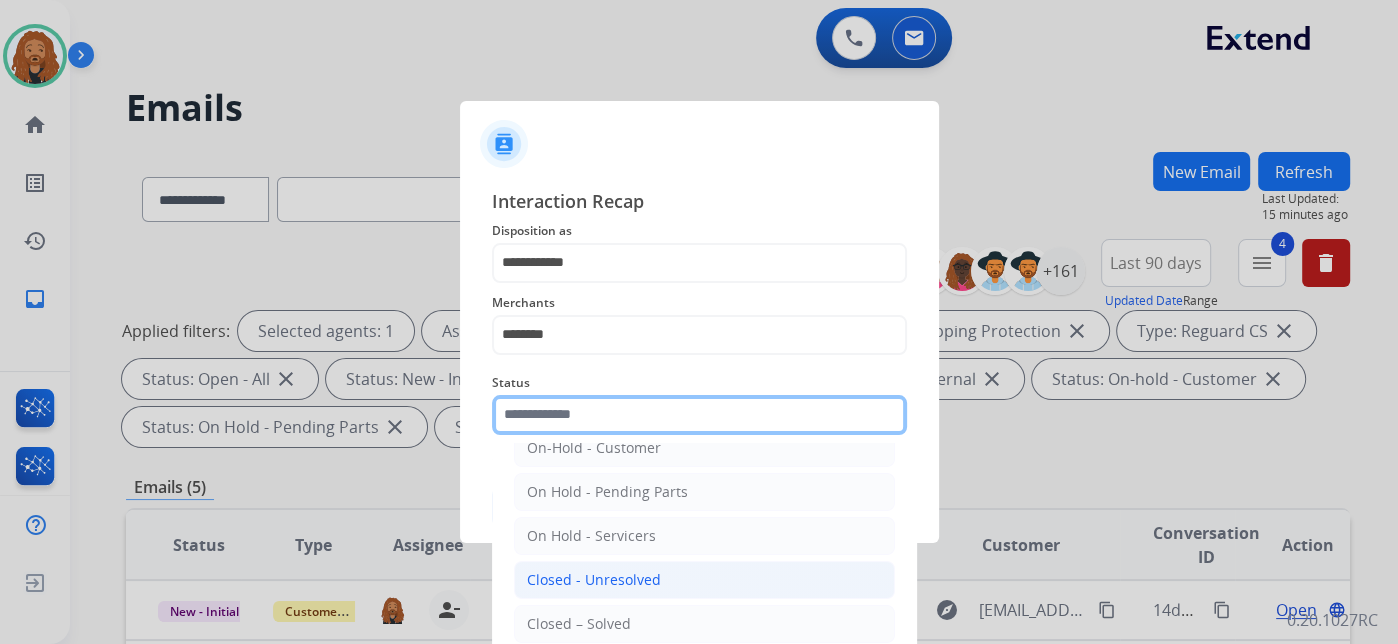 scroll, scrollTop: 114, scrollLeft: 0, axis: vertical 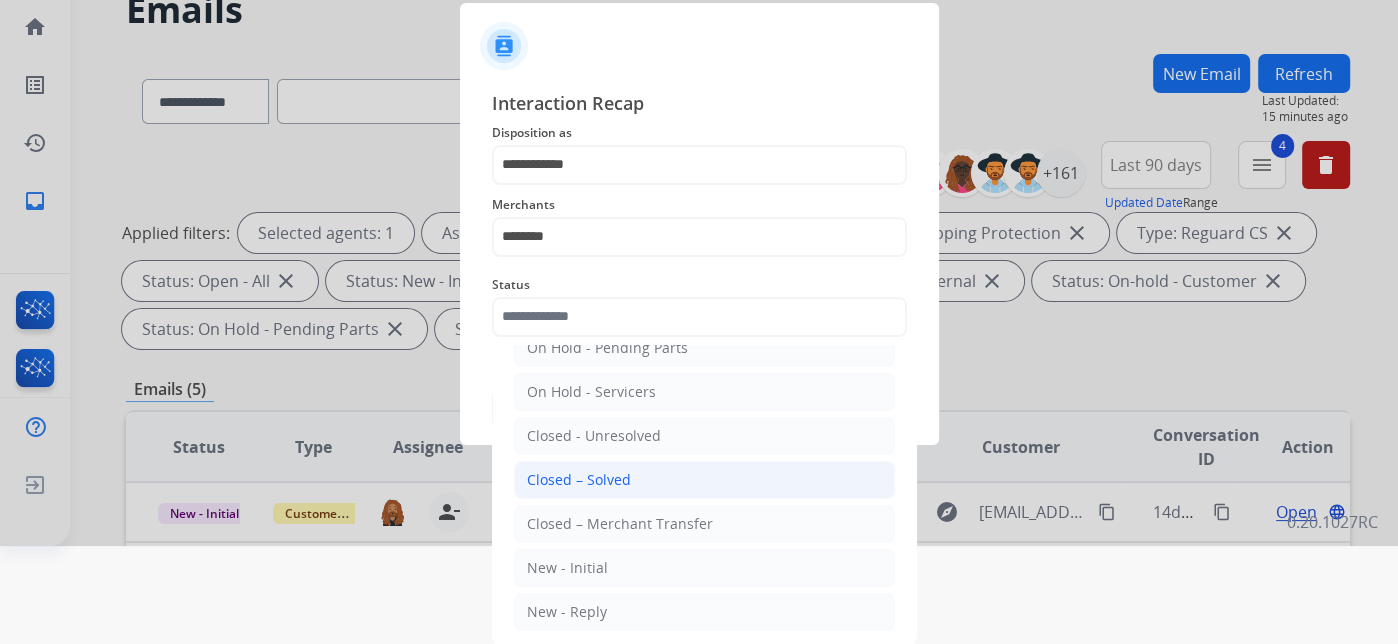 click on "Closed – Solved" 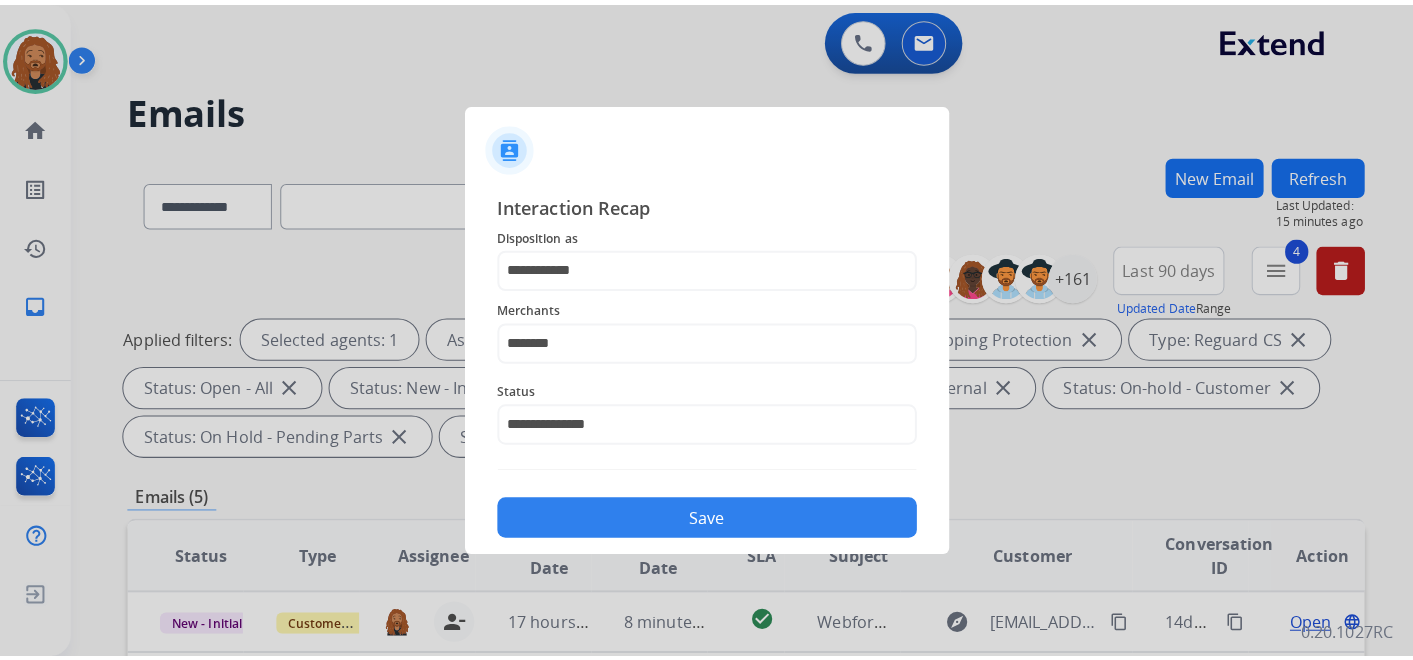 scroll, scrollTop: 0, scrollLeft: 0, axis: both 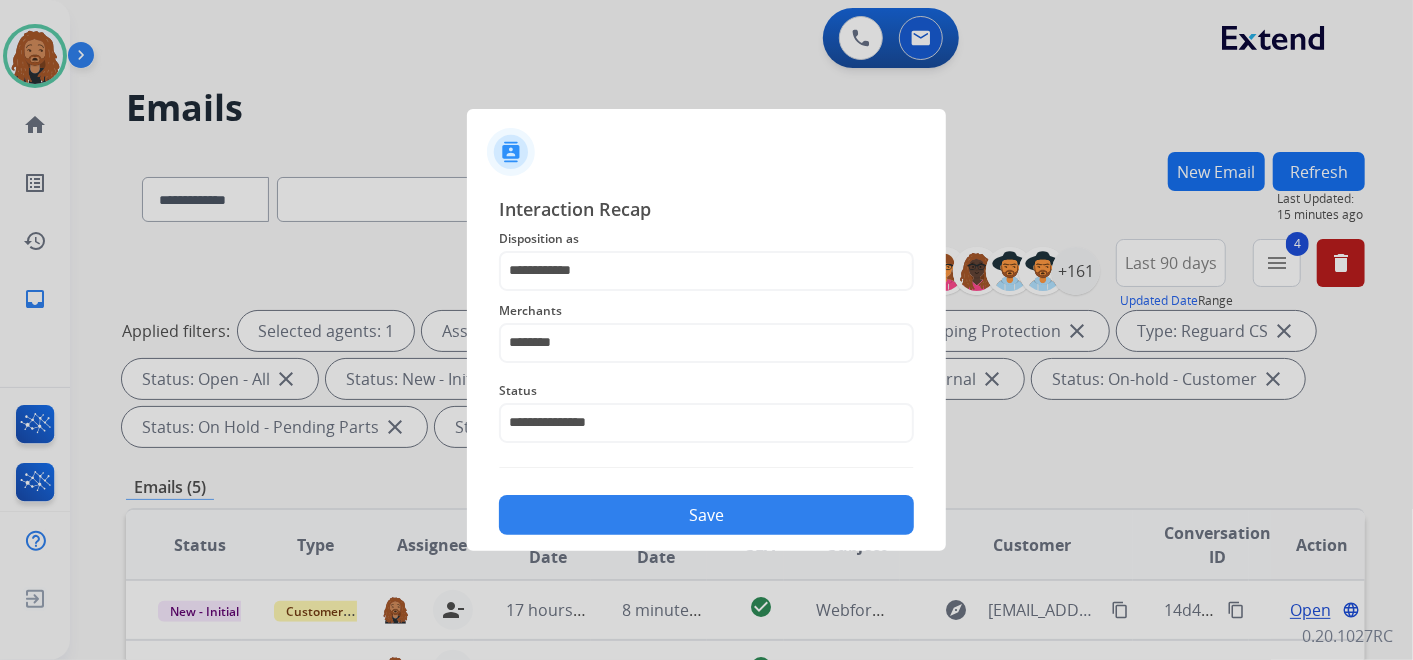 click on "Save" 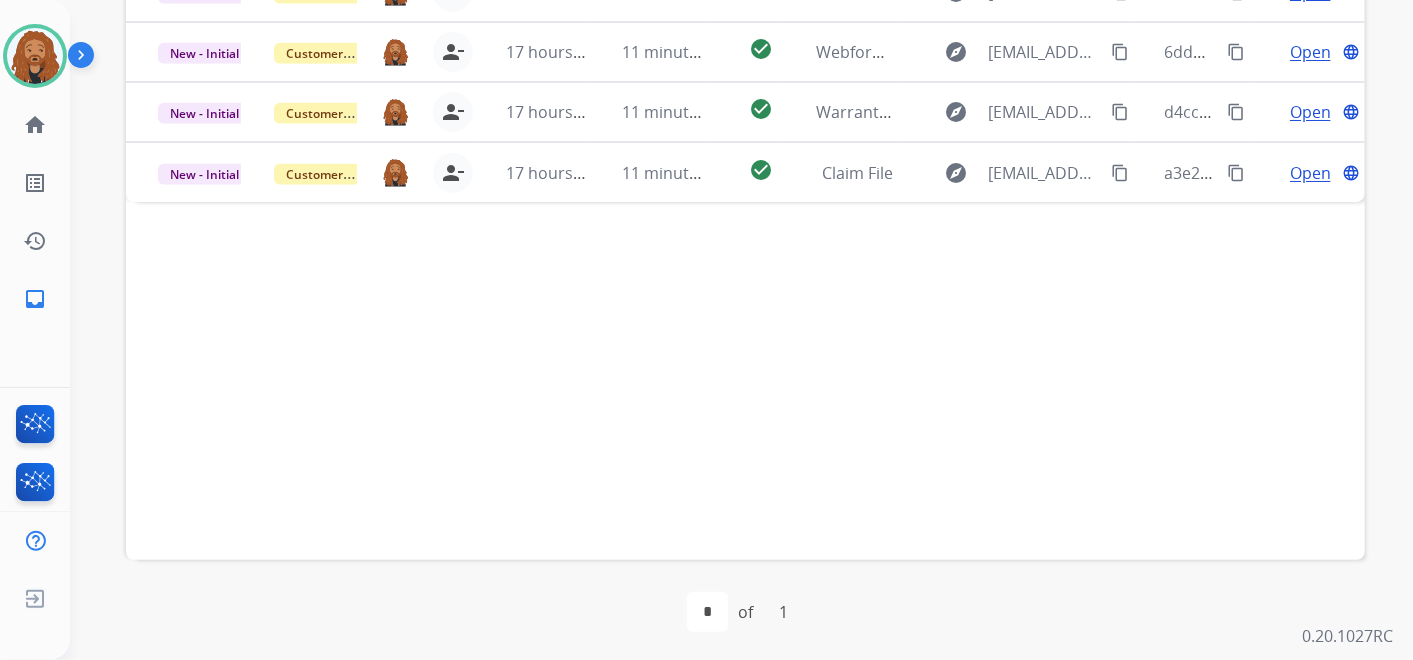 scroll, scrollTop: 621, scrollLeft: 0, axis: vertical 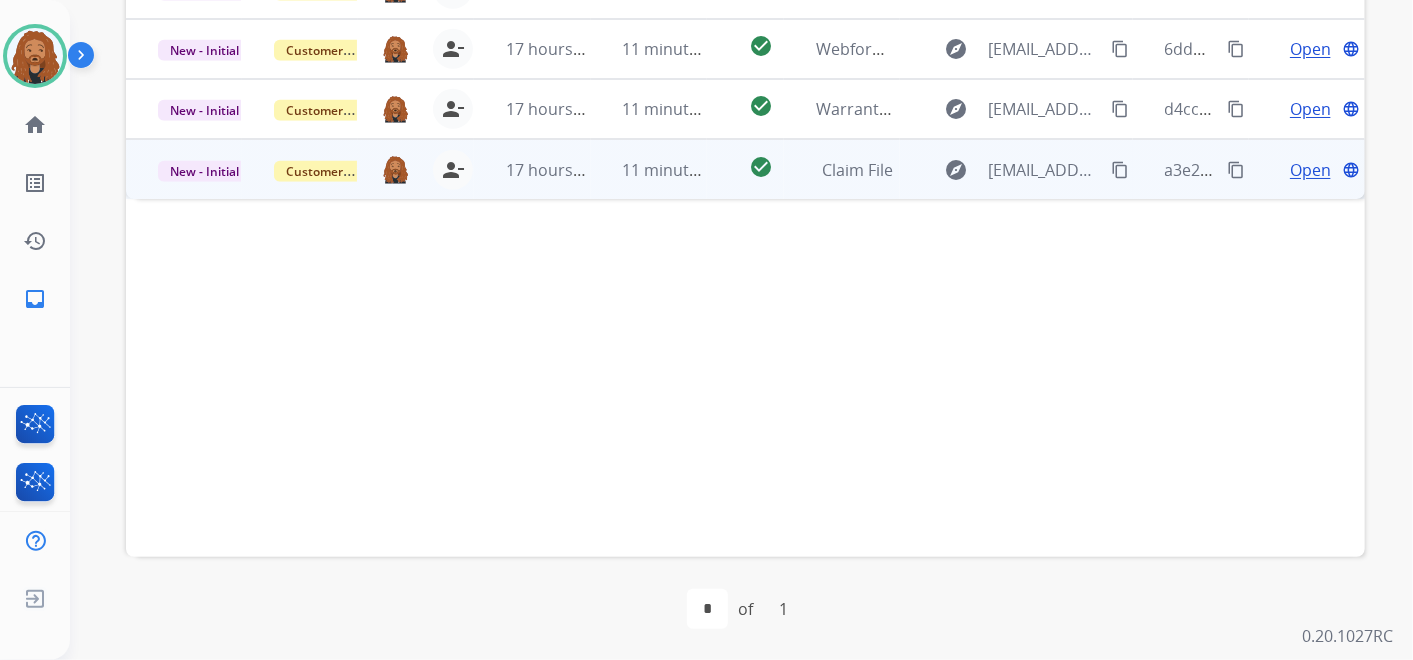 click on "Open" at bounding box center [1310, 170] 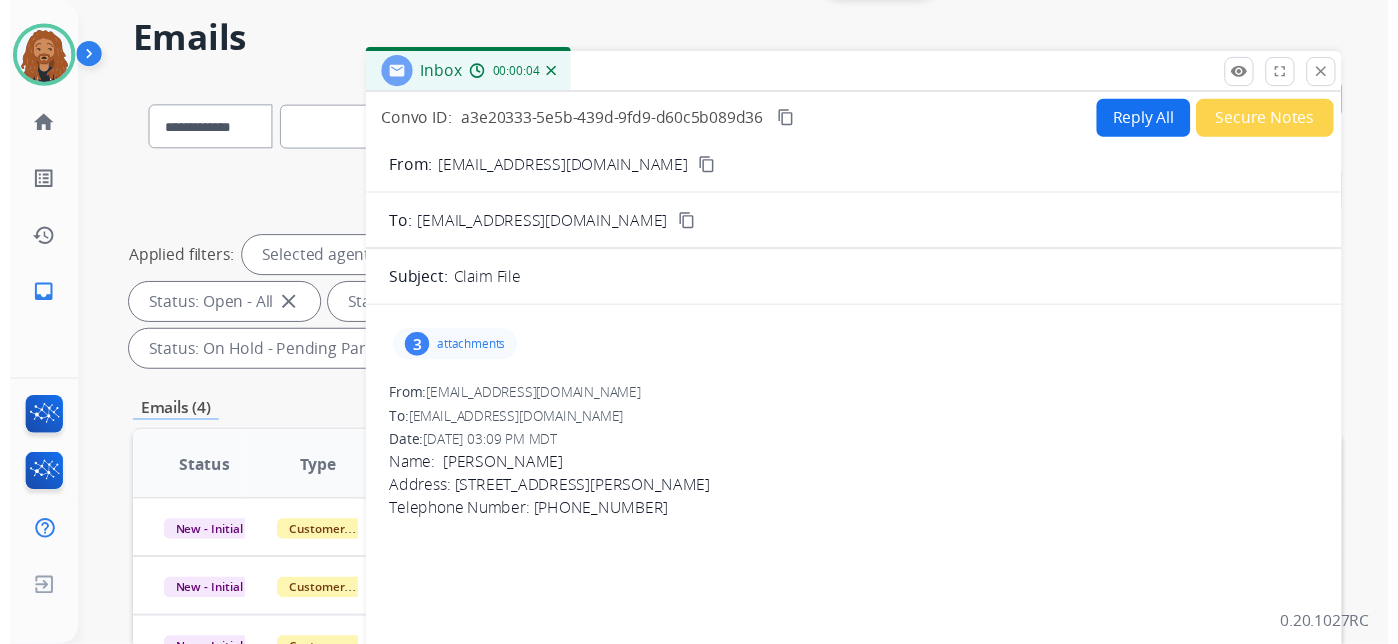 scroll, scrollTop: 65, scrollLeft: 0, axis: vertical 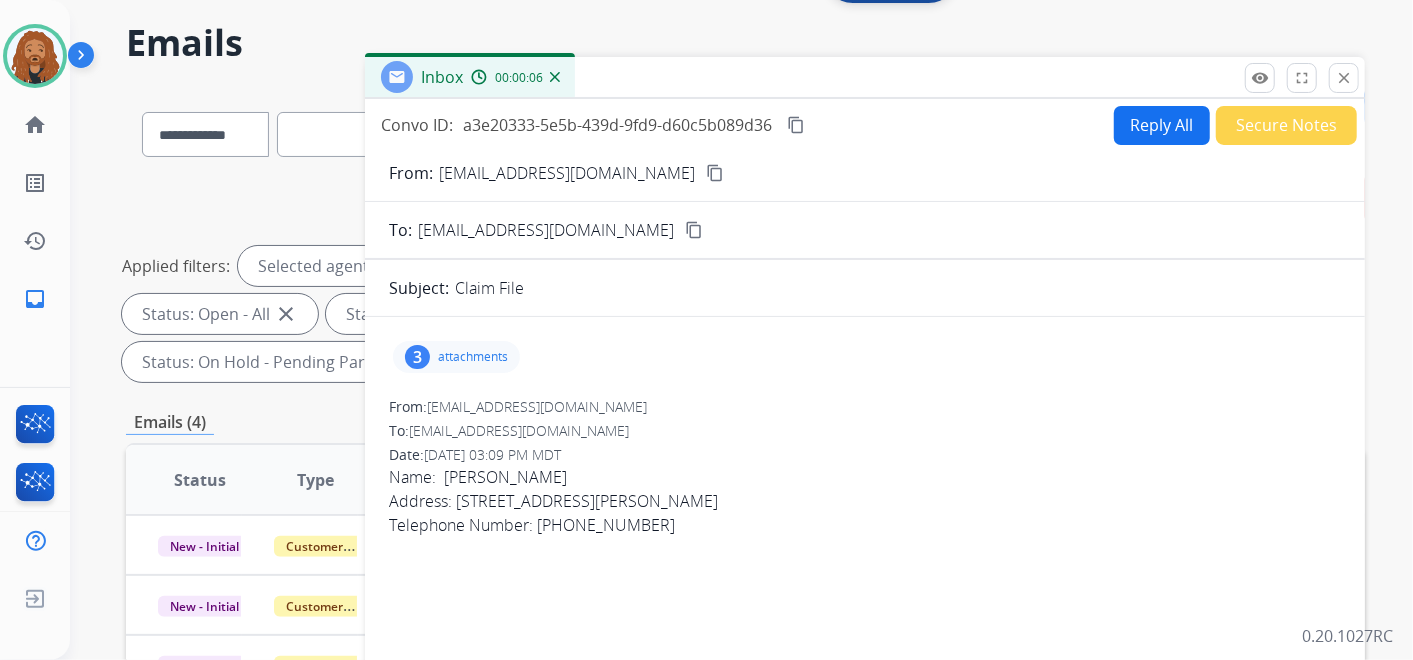 click on "Name:  John Marinelli Address: 237 Barnsboro Rd, Sewell, NJ 08080 Telephone Number: (856)264-4269" at bounding box center [865, 525] 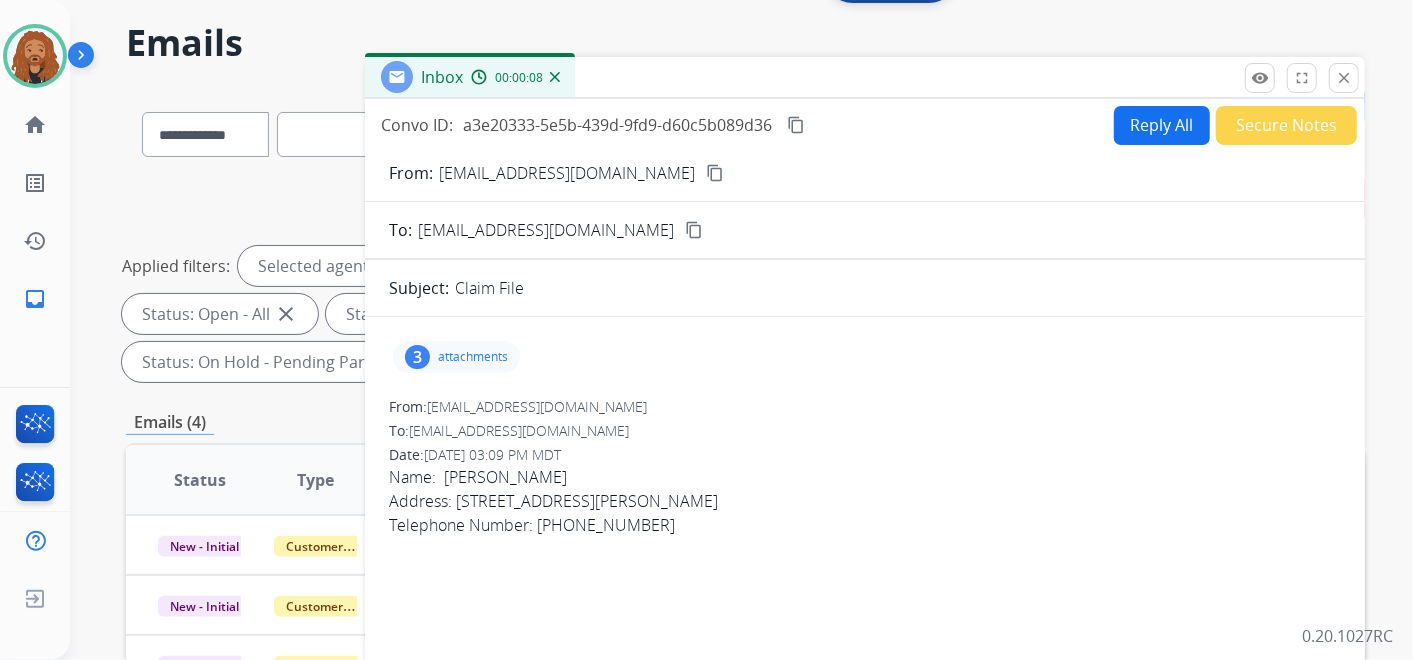 drag, startPoint x: 446, startPoint y: 474, endPoint x: 542, endPoint y: 480, distance: 96.18732 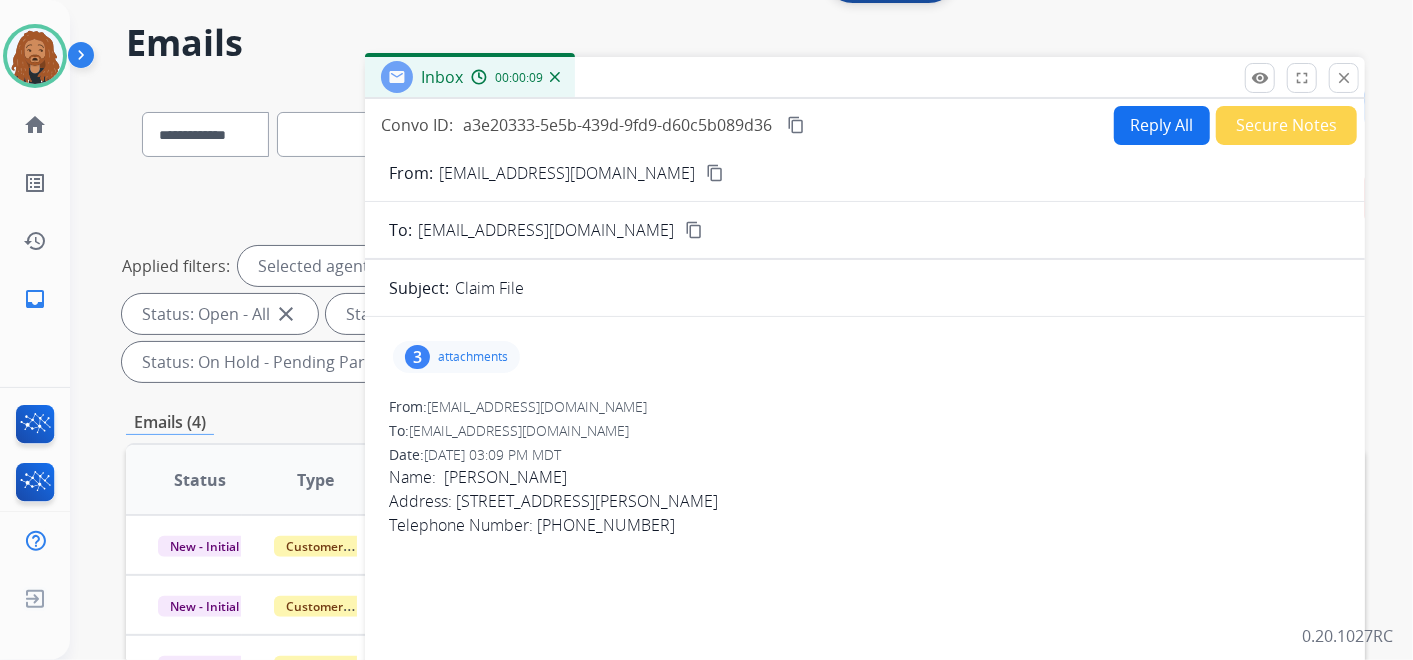 drag, startPoint x: 542, startPoint y: 480, endPoint x: 696, endPoint y: 448, distance: 157.28954 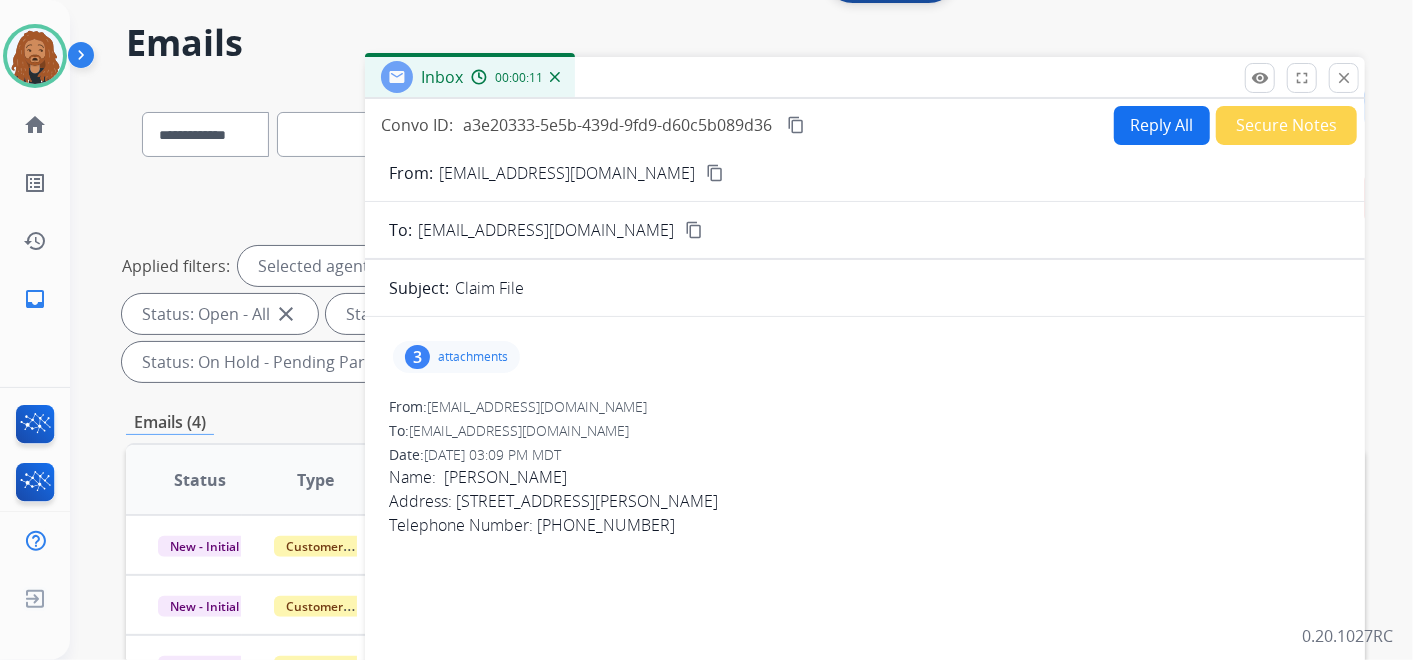 drag, startPoint x: 549, startPoint y: 475, endPoint x: 441, endPoint y: 479, distance: 108.07405 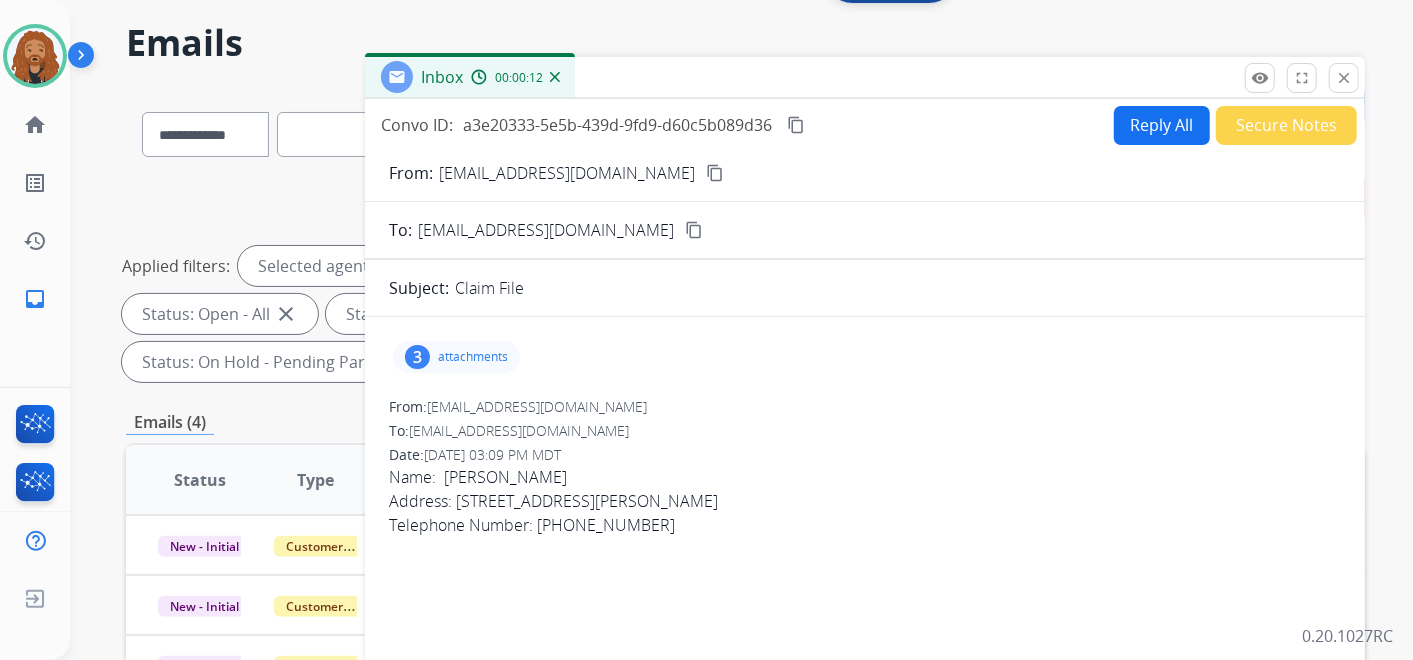 copy on "John Marinelli" 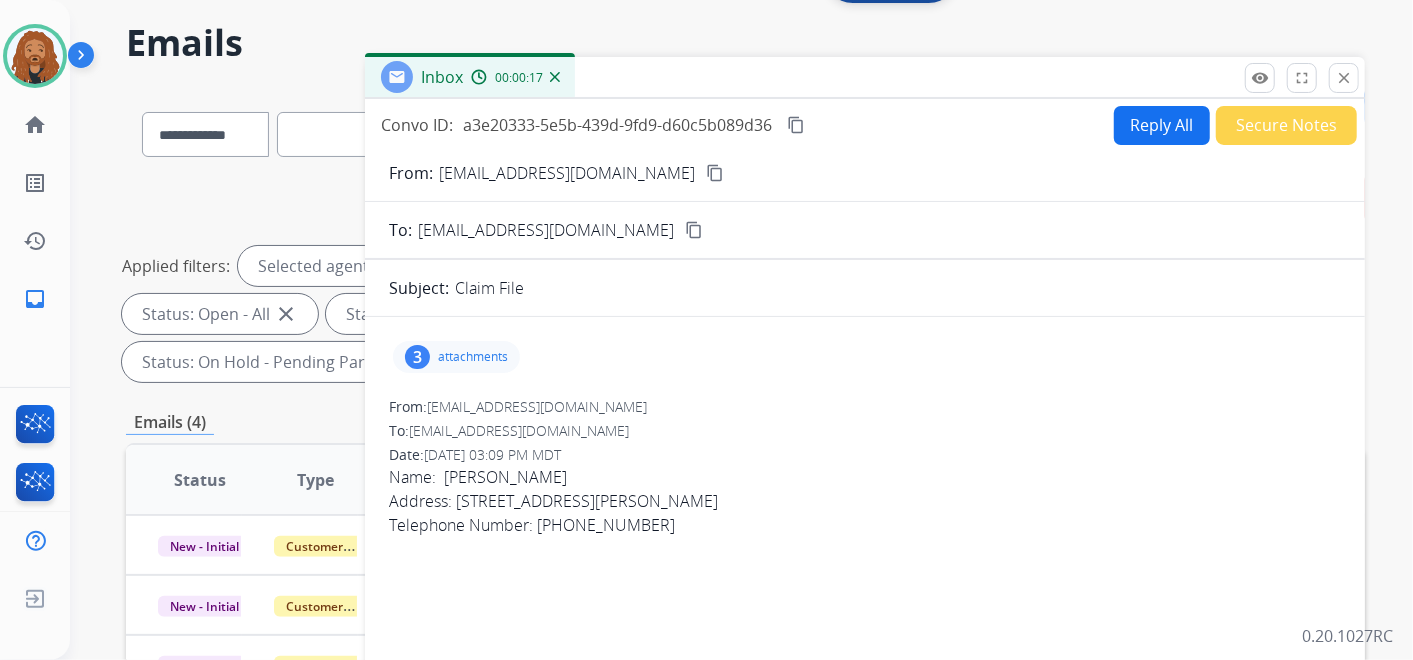 click on "Name:  John Marinelli Address: 237 Barnsboro Rd, Sewell, NJ 08080 Telephone Number: (856)264-4269" at bounding box center [865, 525] 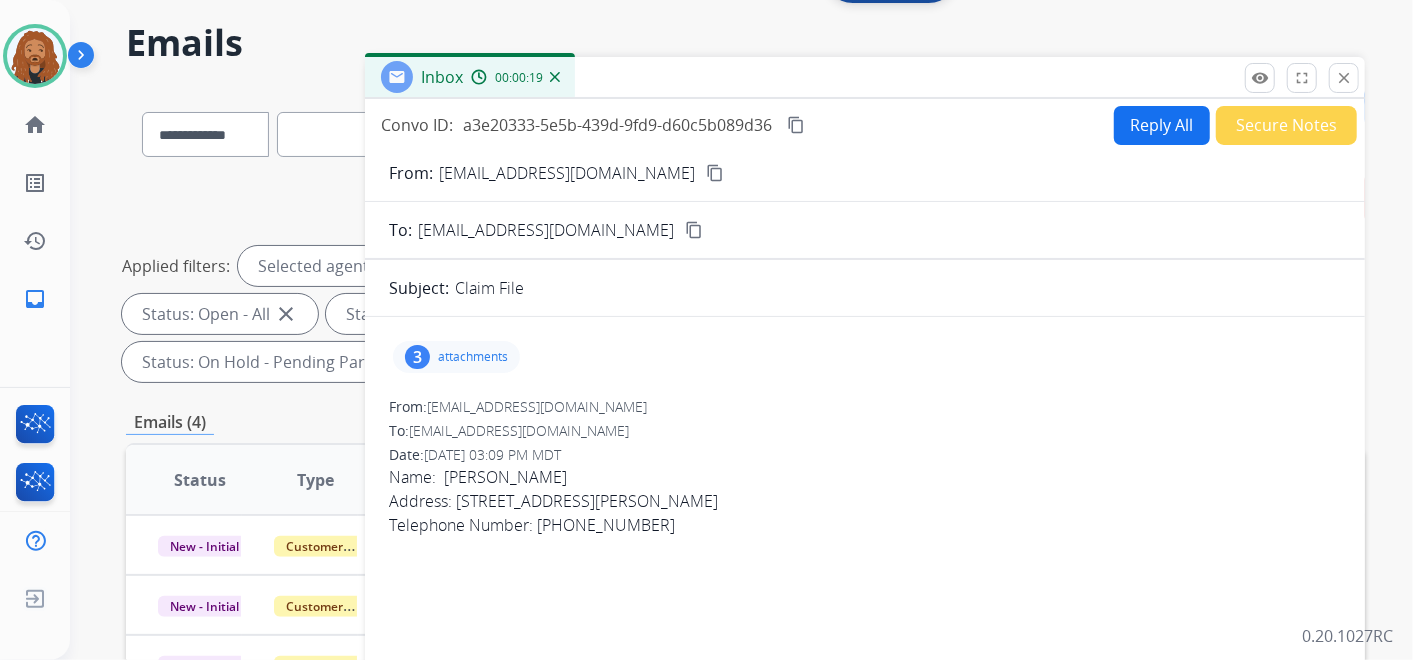 click on "content_copy" at bounding box center (715, 173) 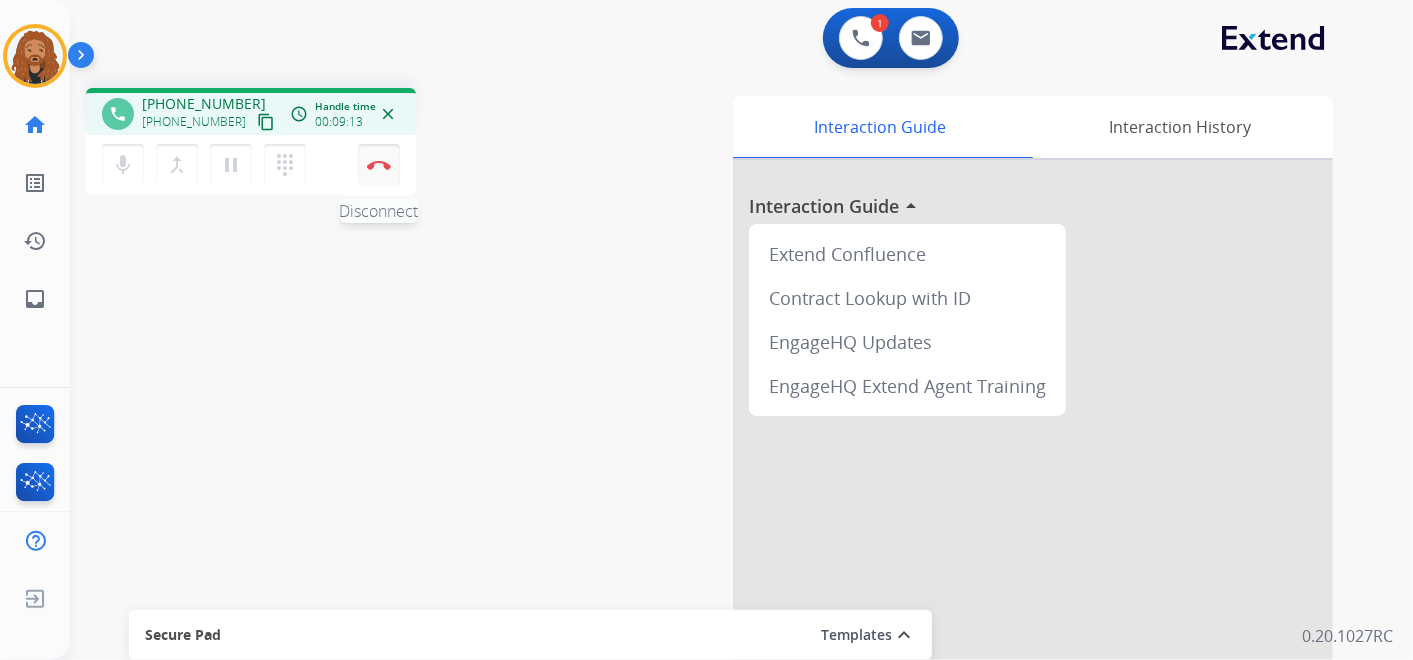 click on "Disconnect" at bounding box center [379, 165] 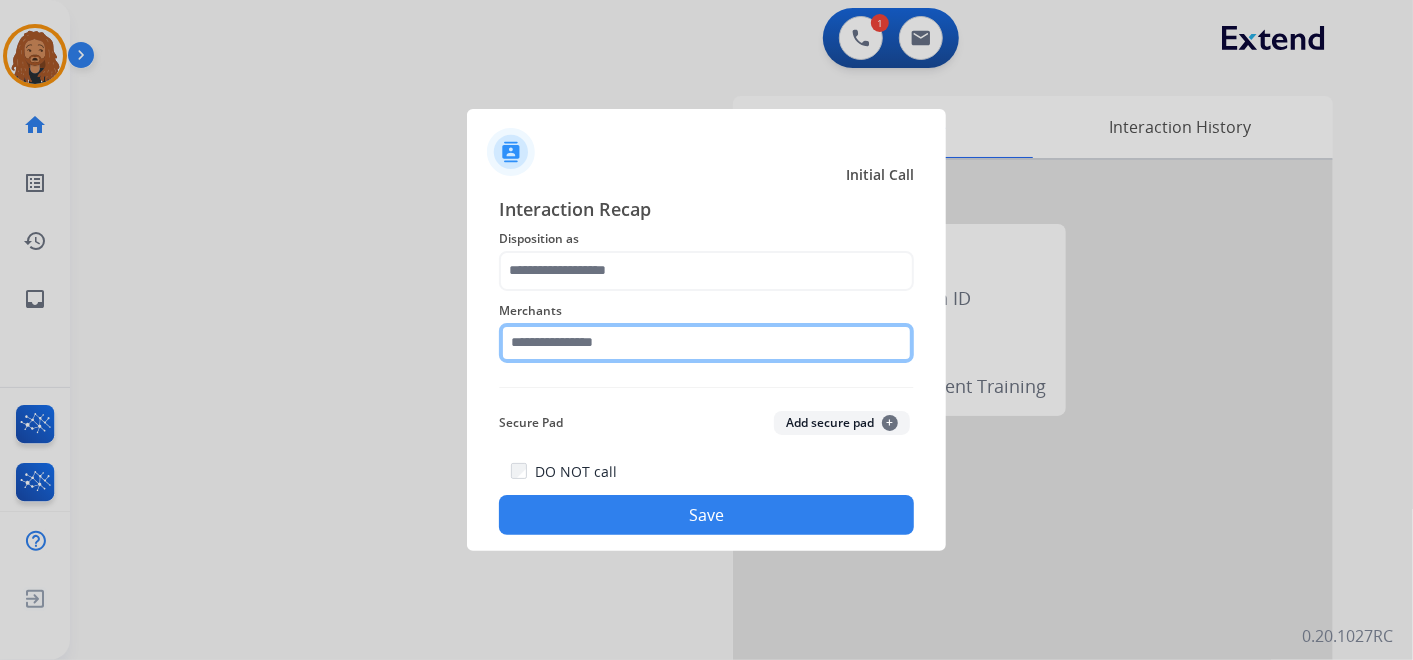 click 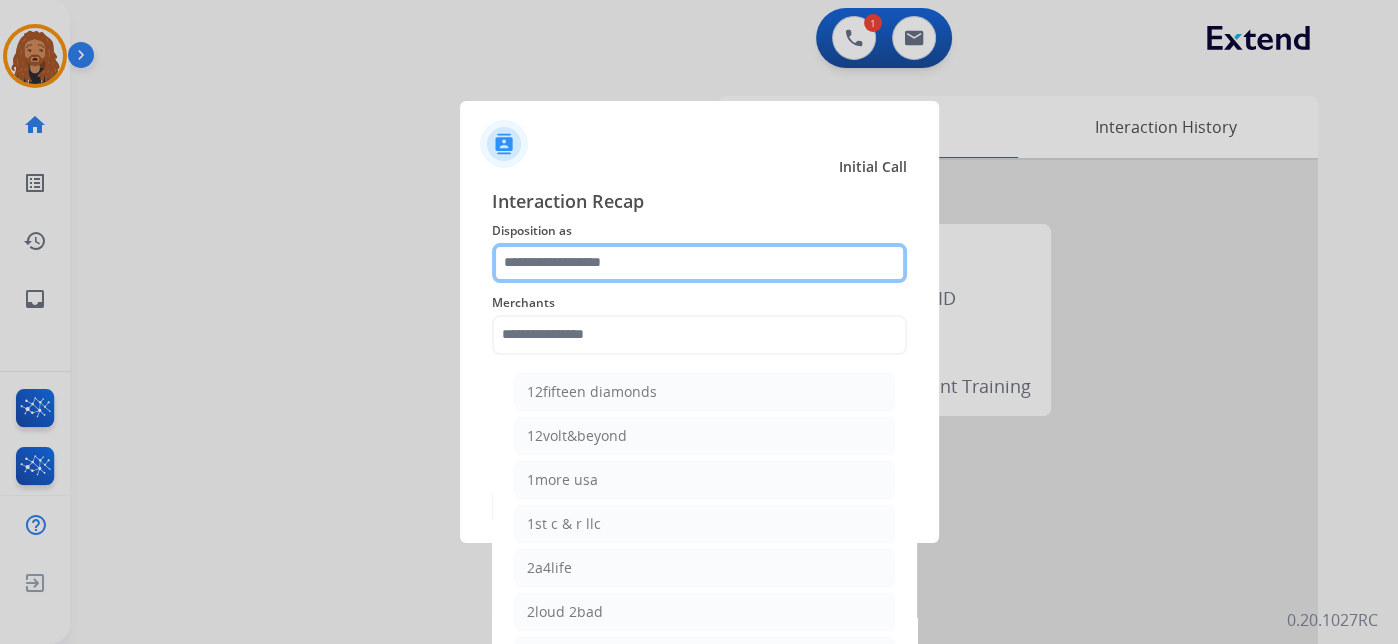 click 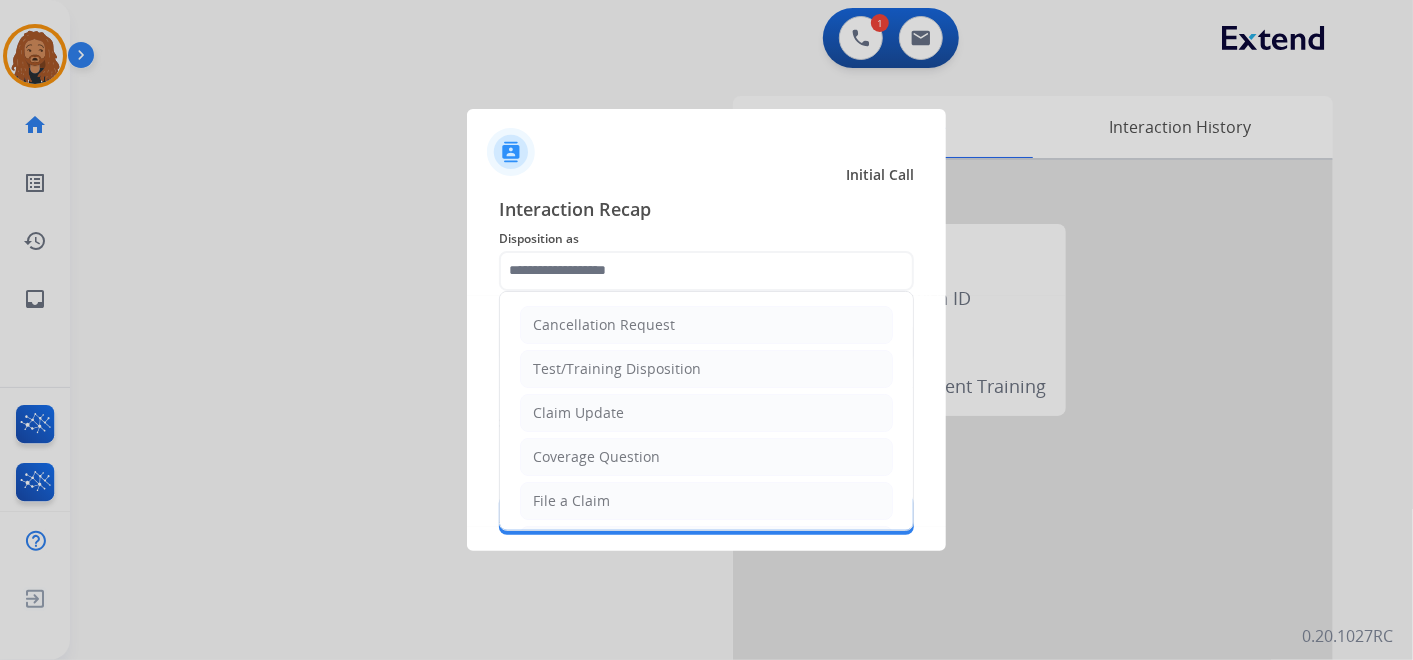 click on "File a Claim" 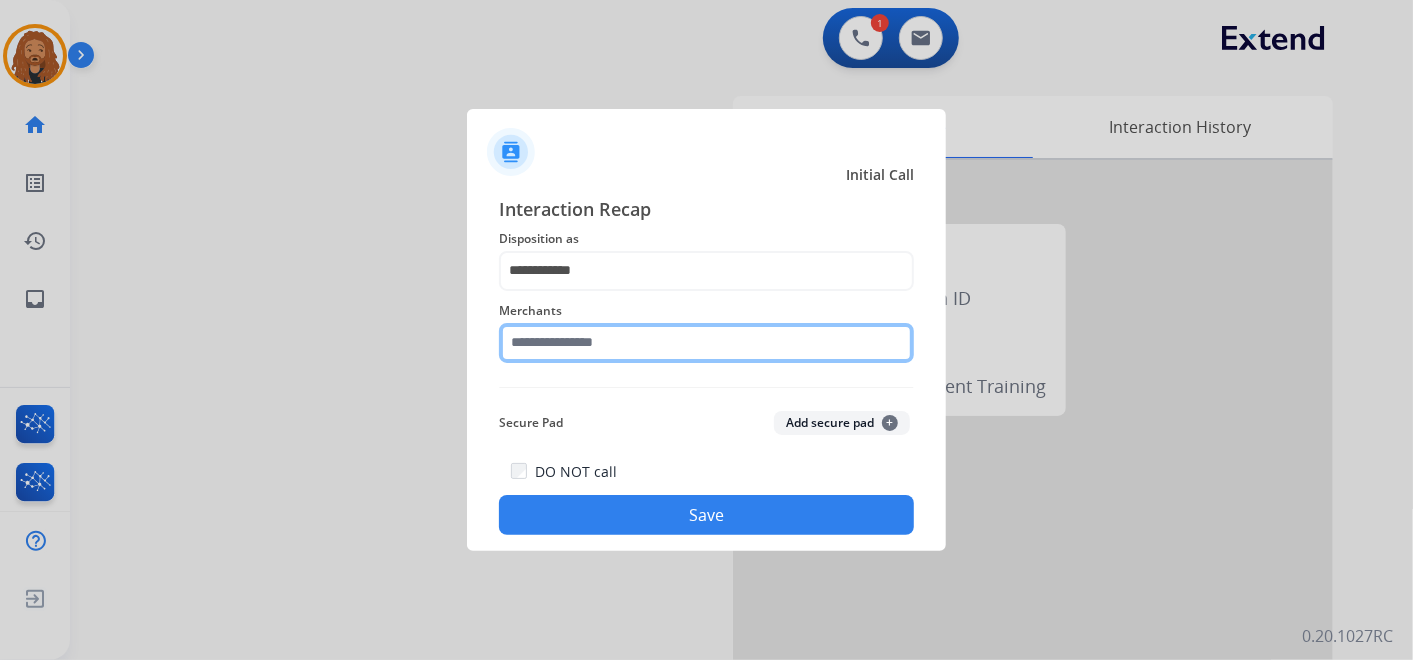 click 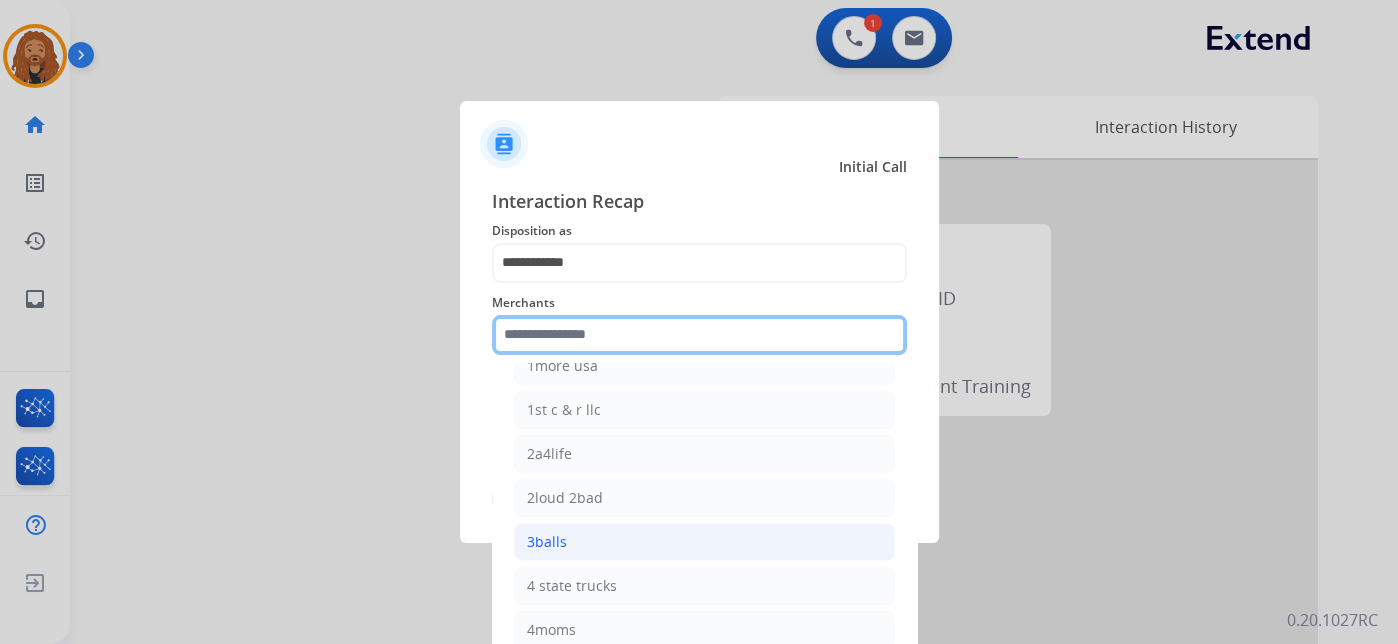 scroll, scrollTop: 555, scrollLeft: 0, axis: vertical 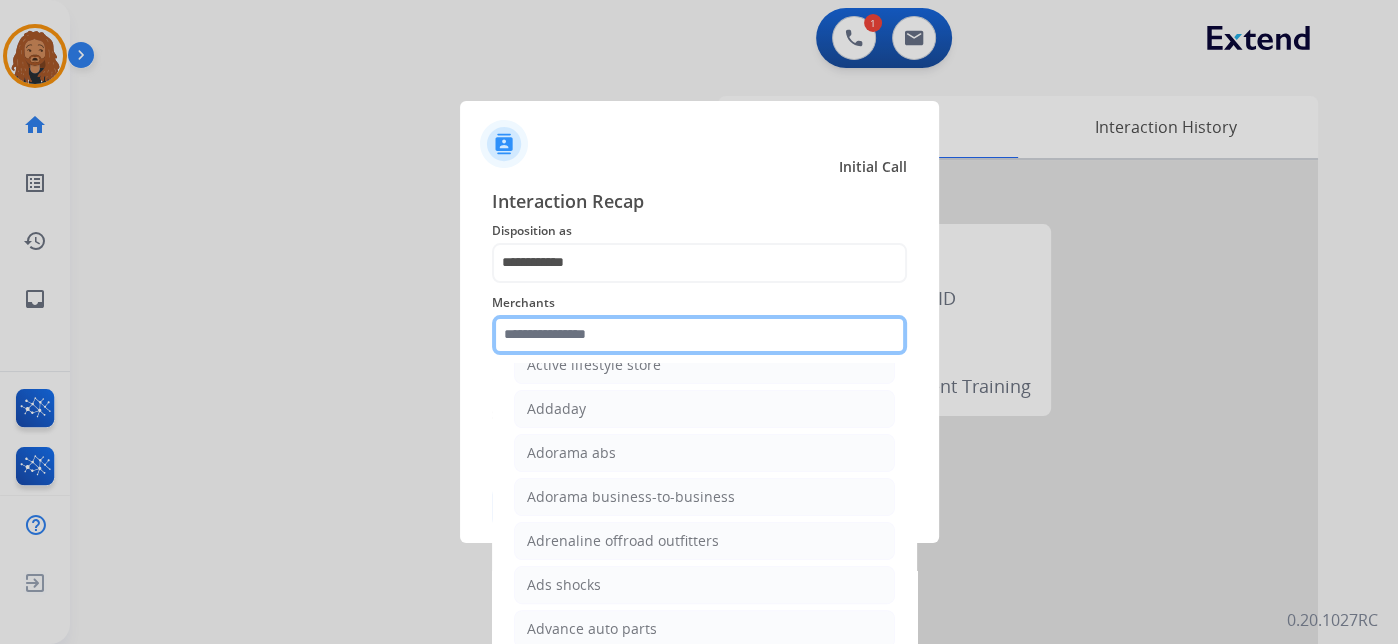 type on "*" 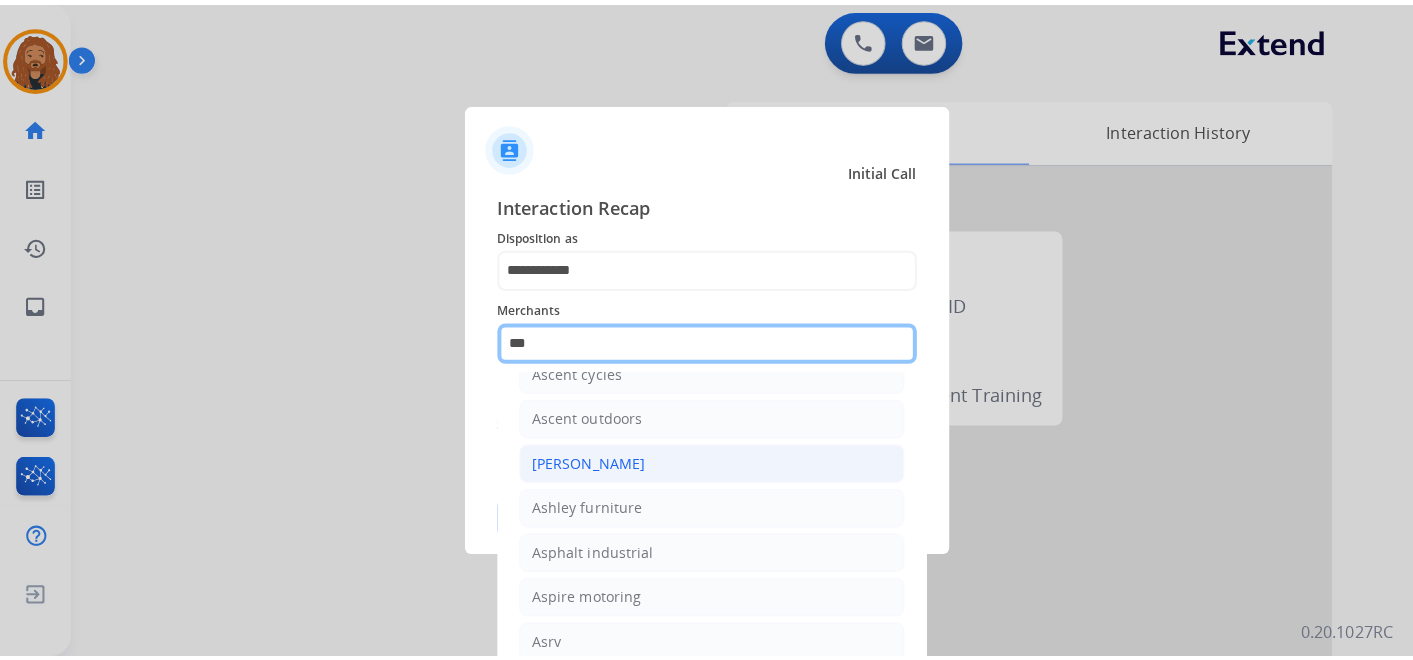 scroll, scrollTop: 28, scrollLeft: 0, axis: vertical 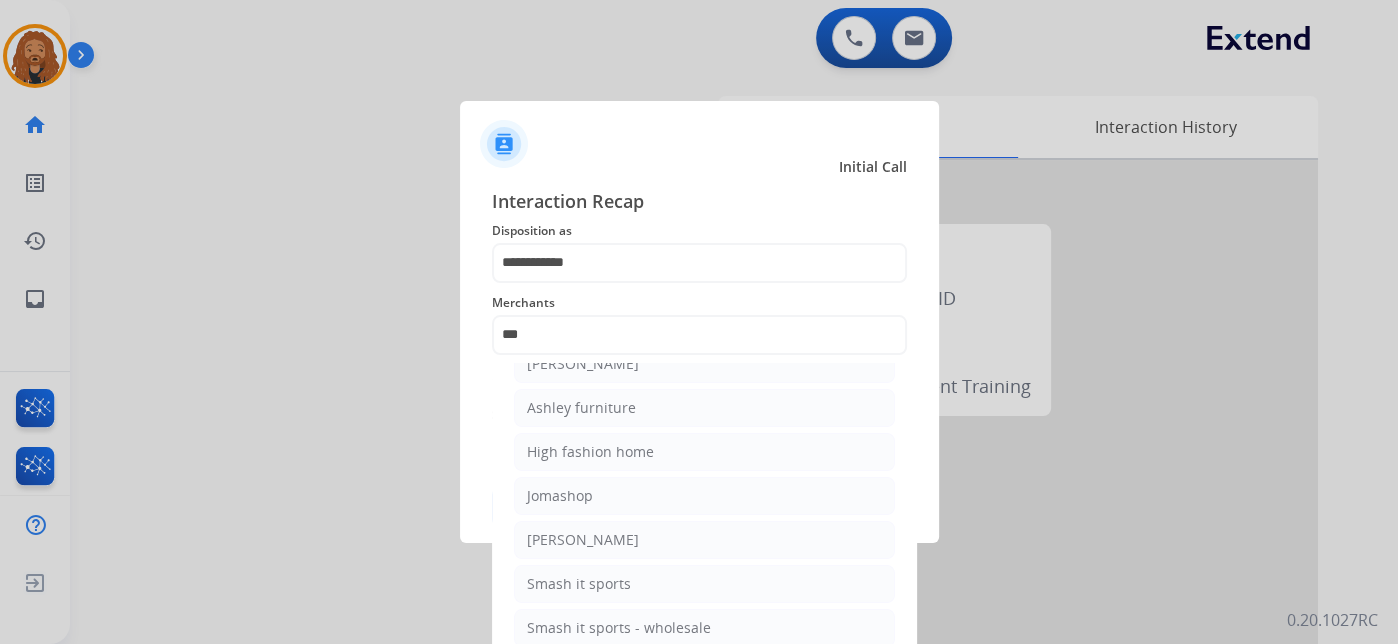 drag, startPoint x: 593, startPoint y: 412, endPoint x: 613, endPoint y: 422, distance: 22.36068 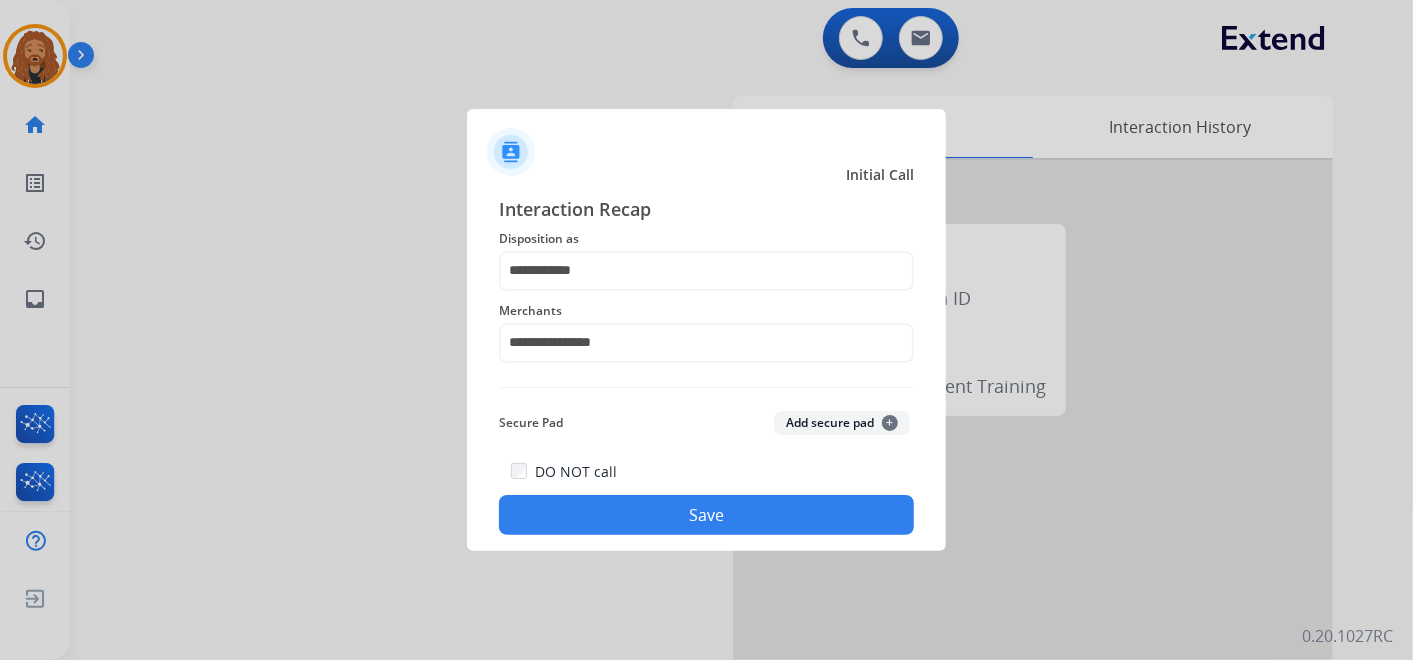 click on "Save" 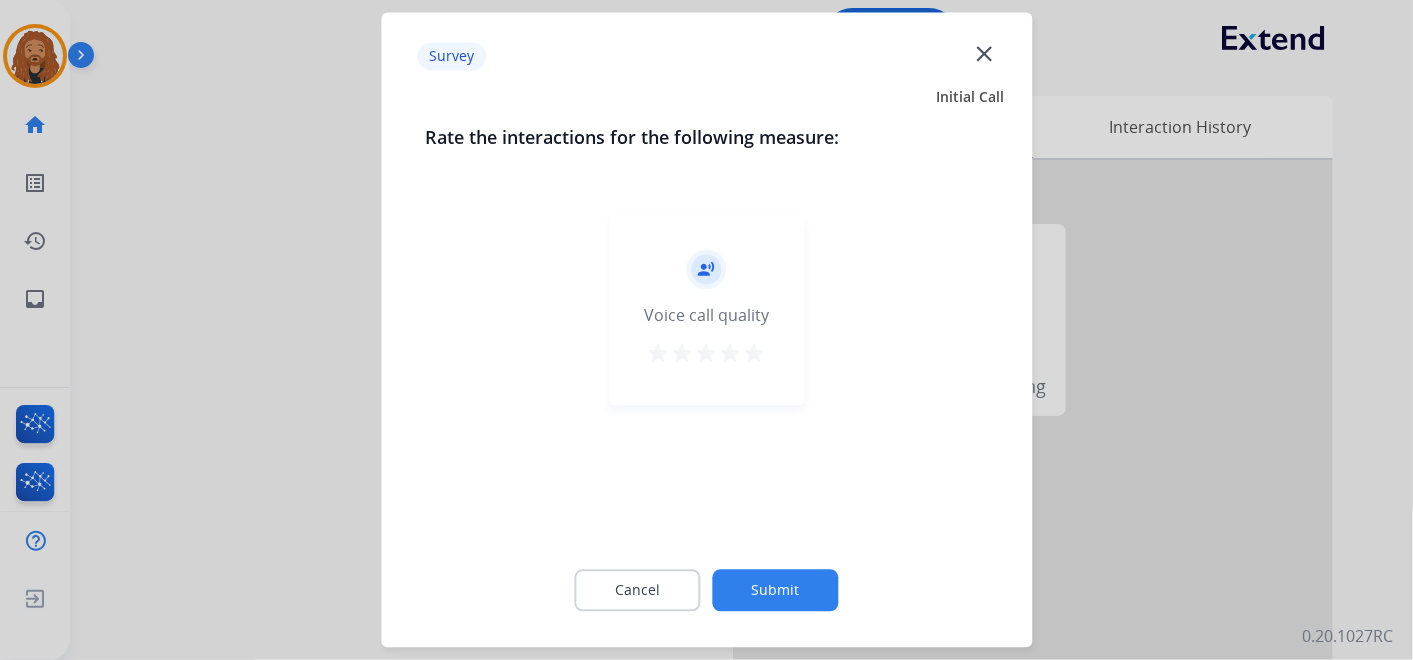 drag, startPoint x: 755, startPoint y: 345, endPoint x: 753, endPoint y: 376, distance: 31.06445 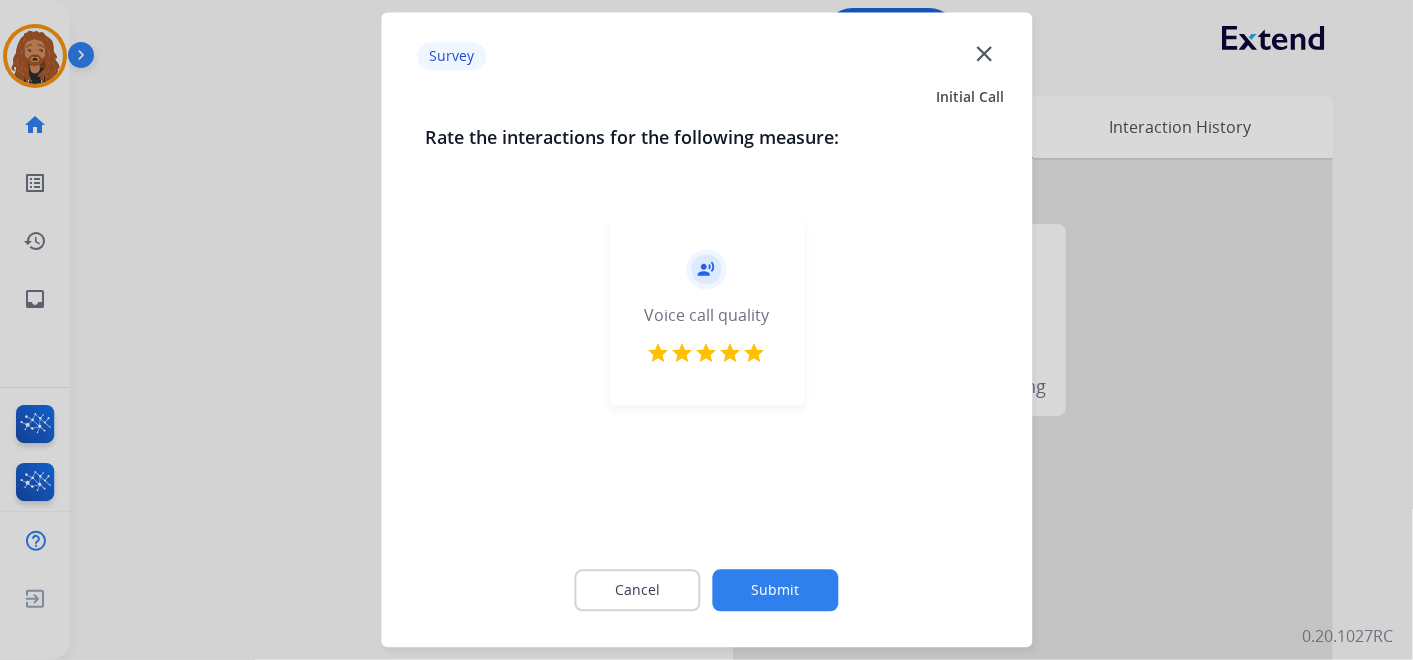click on "Submit" 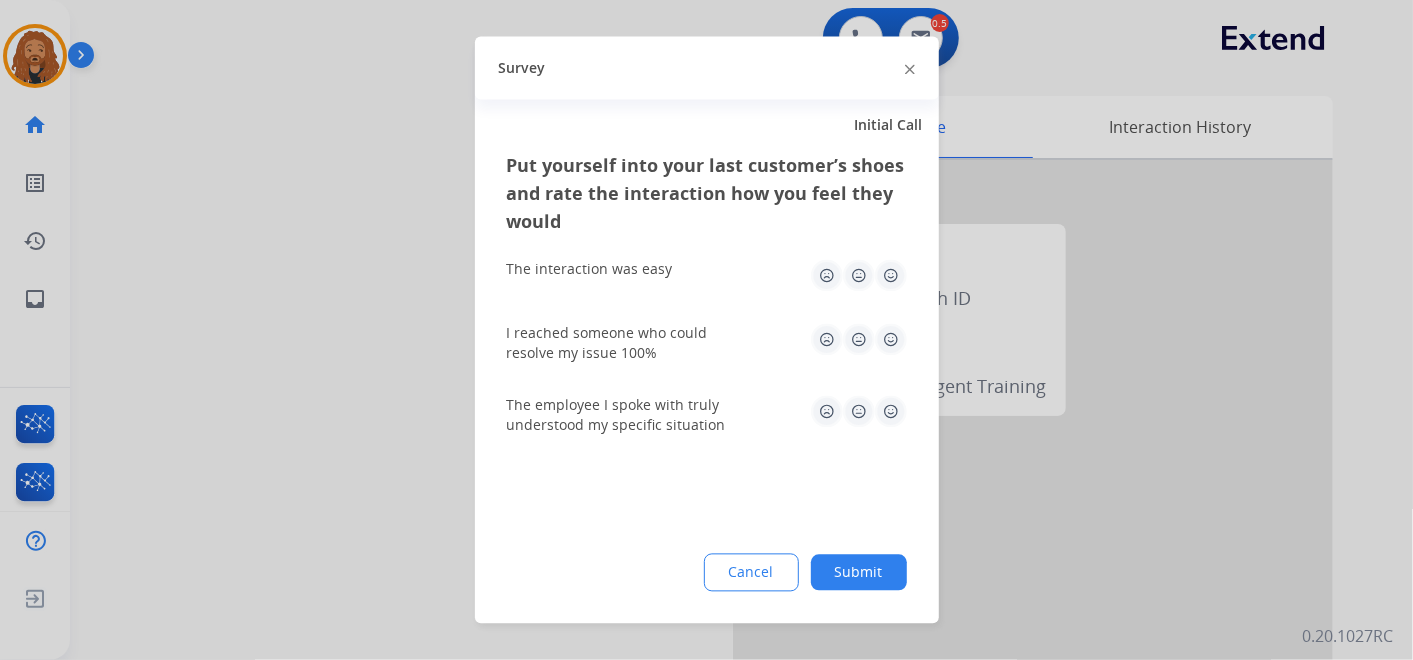 click 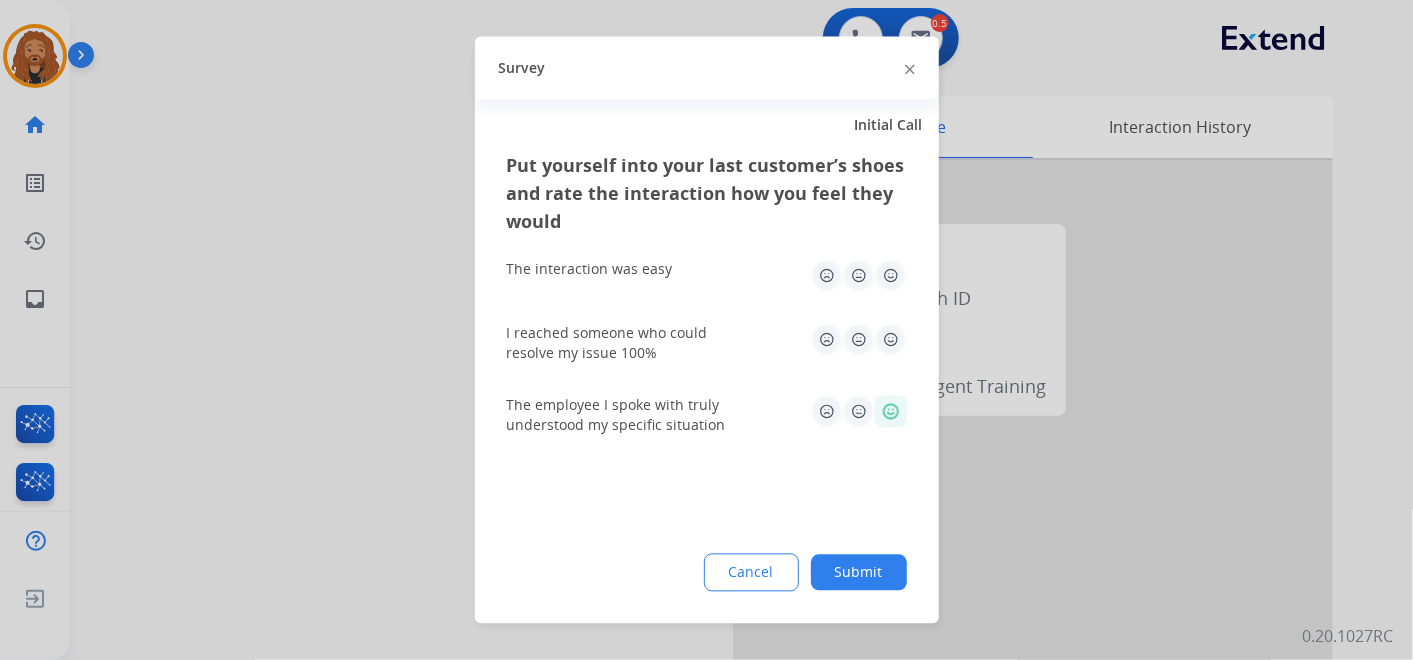 click 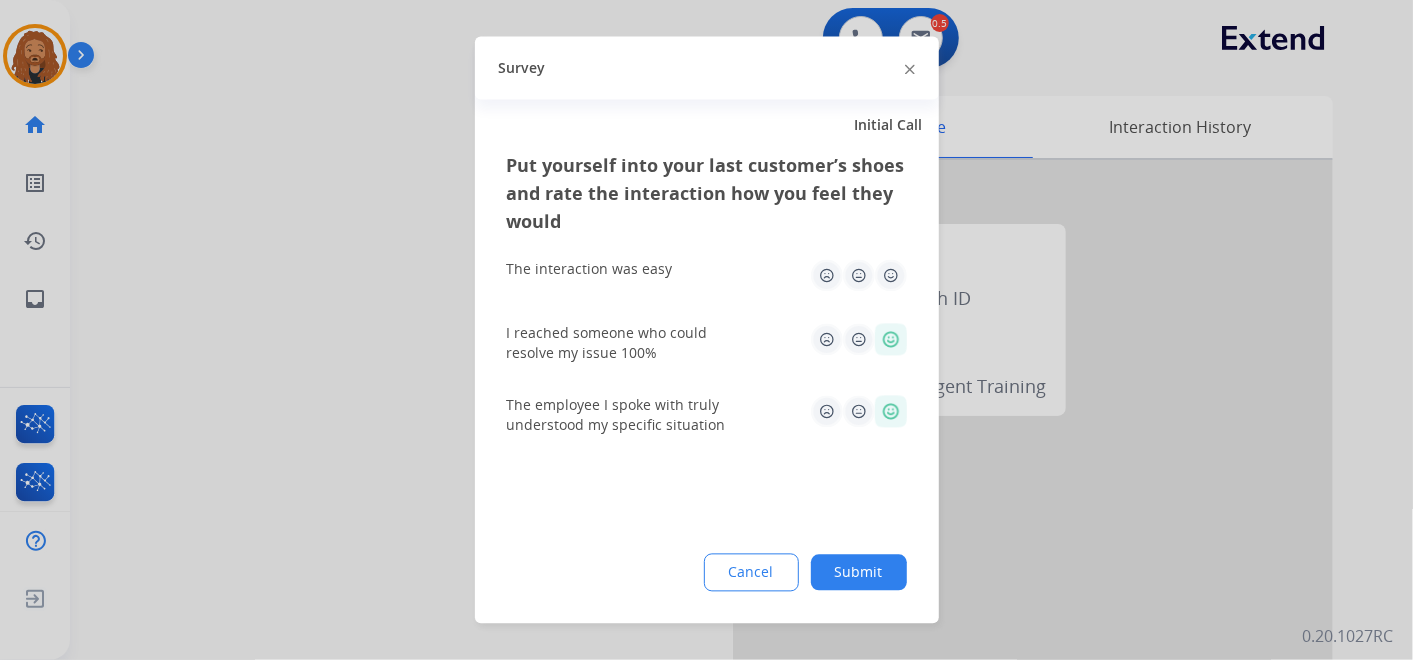 click 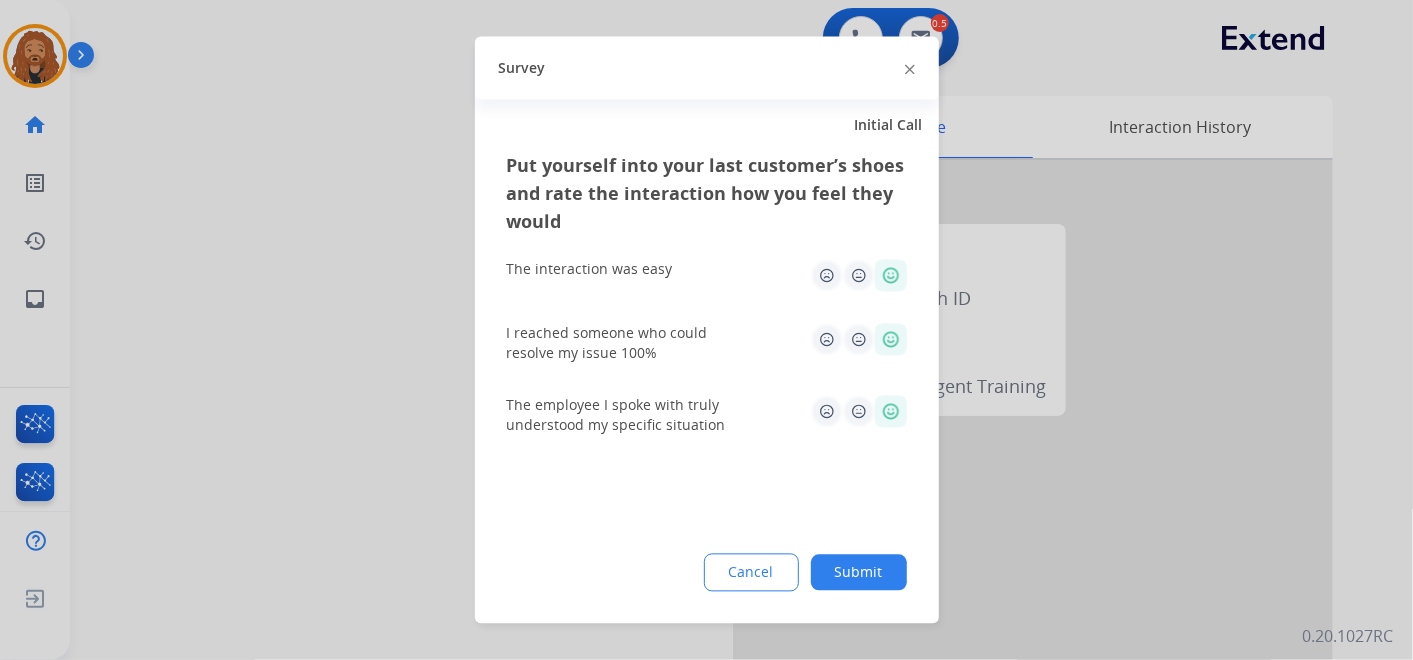 click on "Submit" 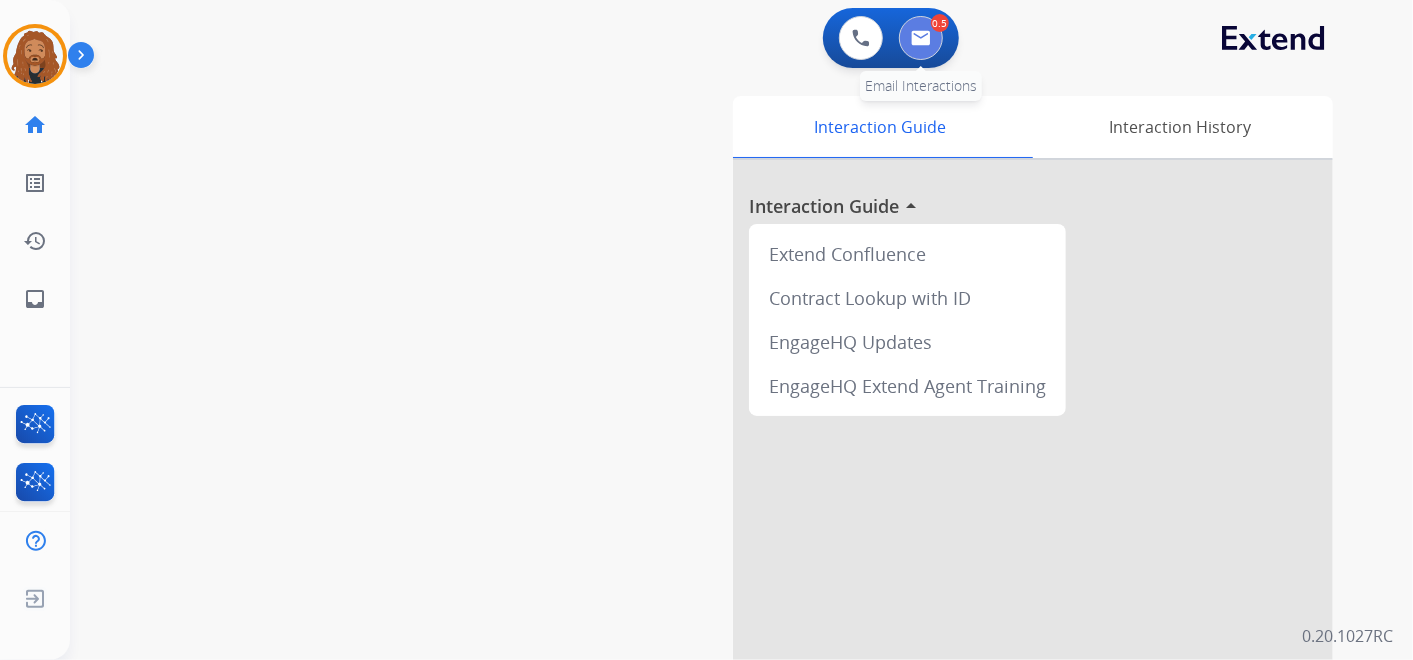 click at bounding box center [921, 38] 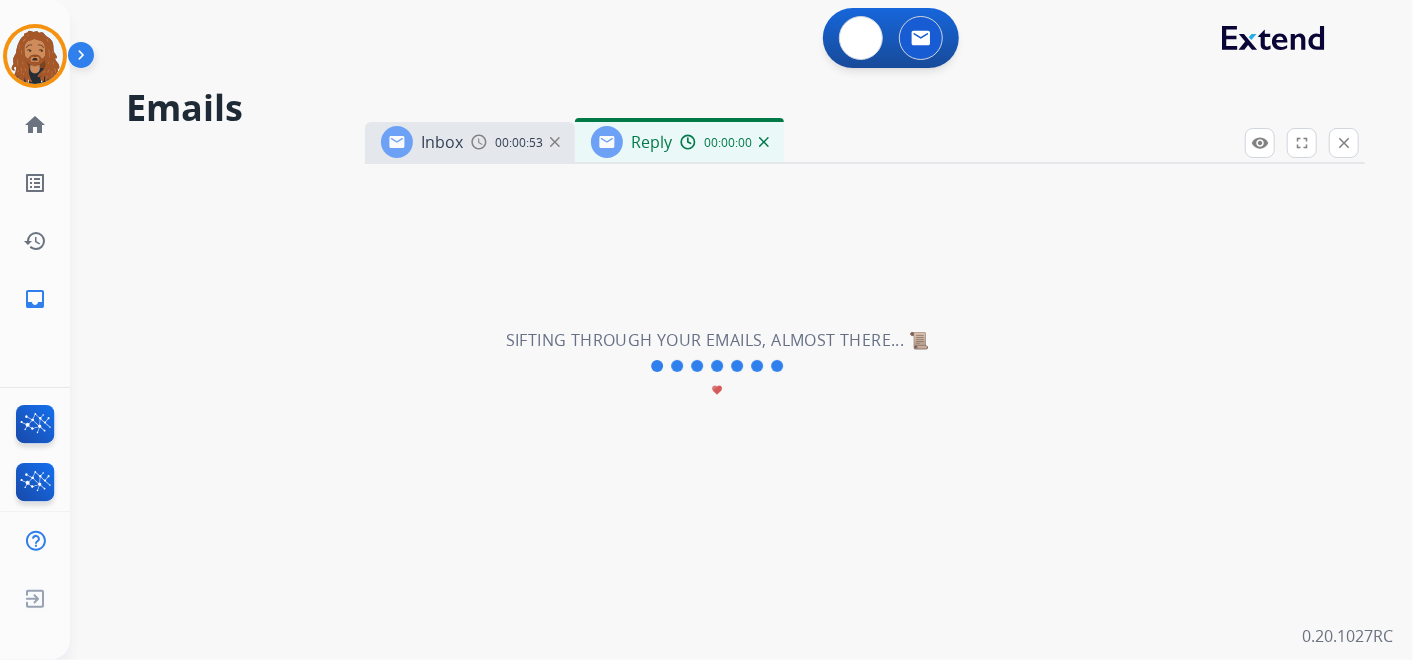 select on "**********" 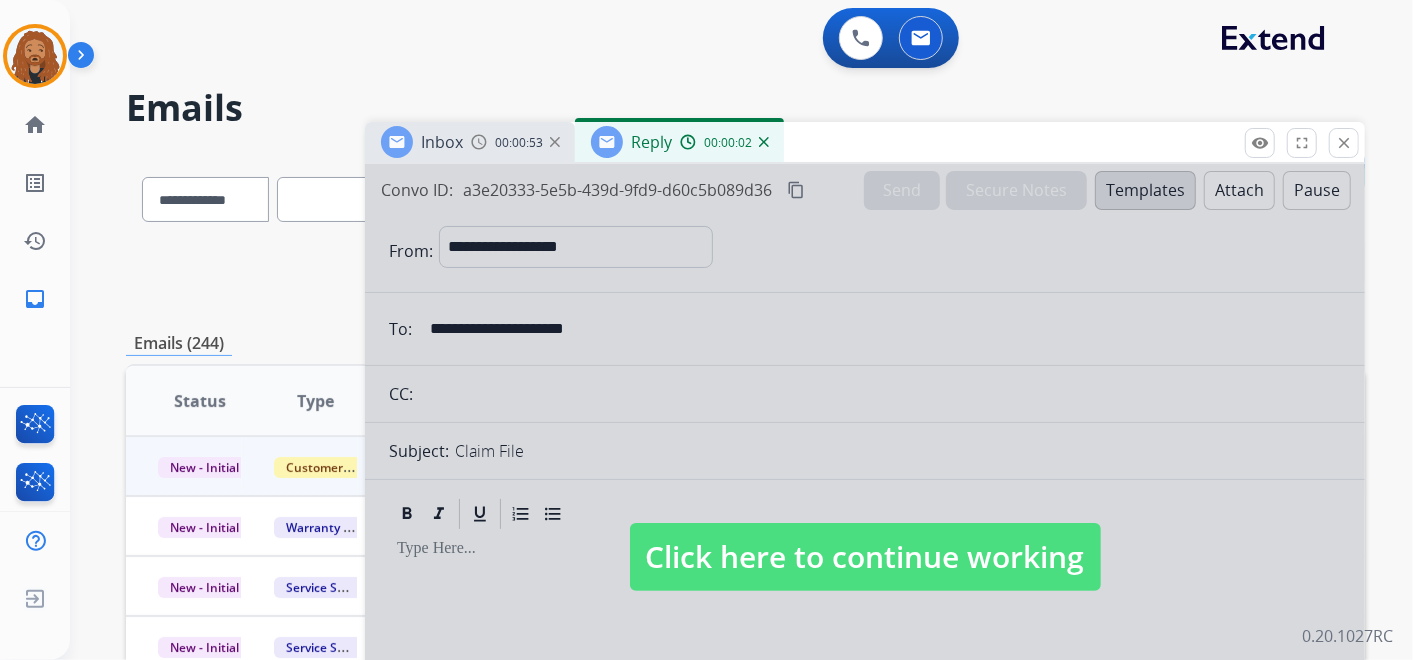 click on "Click here to continue working" at bounding box center [865, 557] 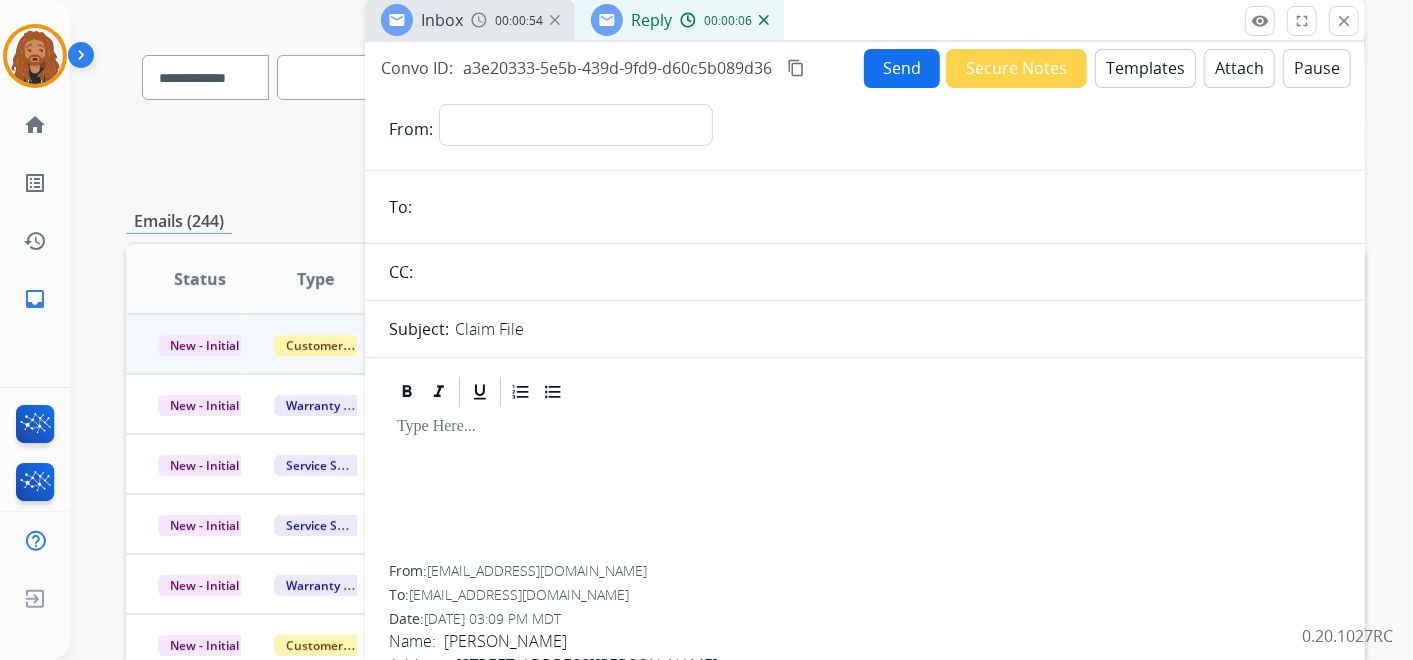 scroll, scrollTop: 0, scrollLeft: 0, axis: both 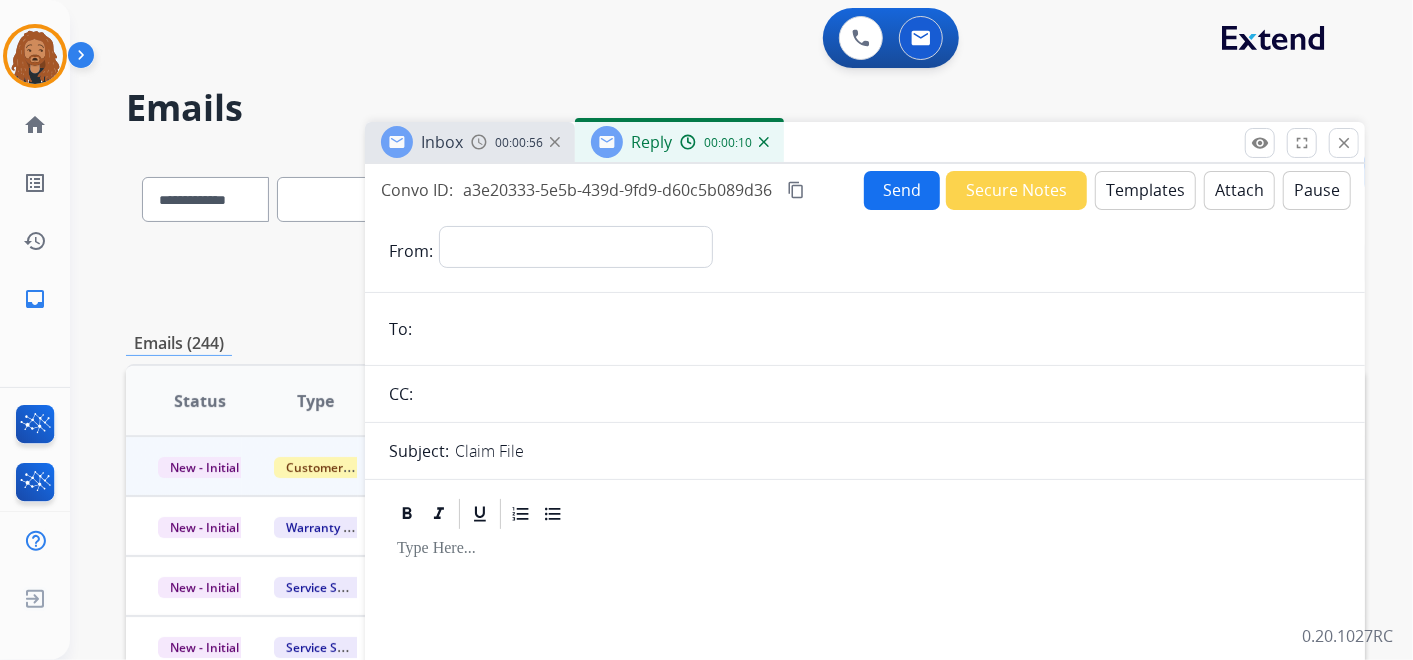 click at bounding box center [764, 142] 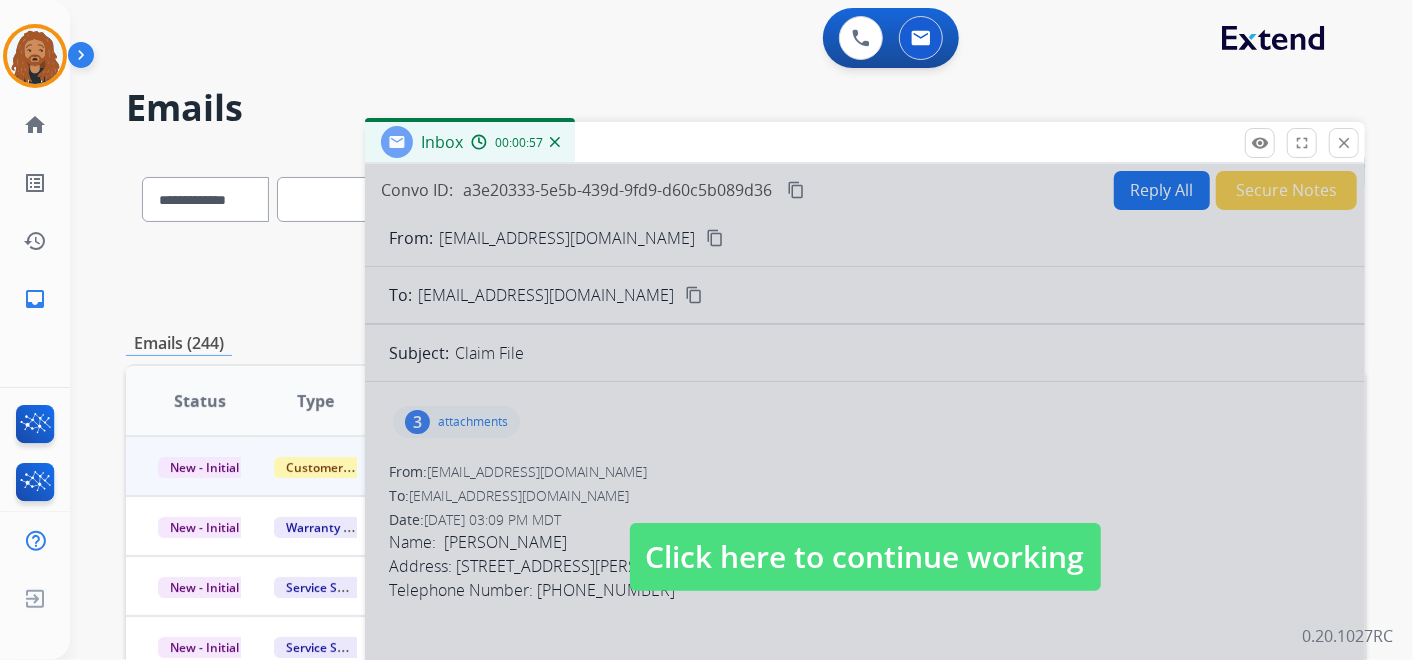 click at bounding box center [865, 537] 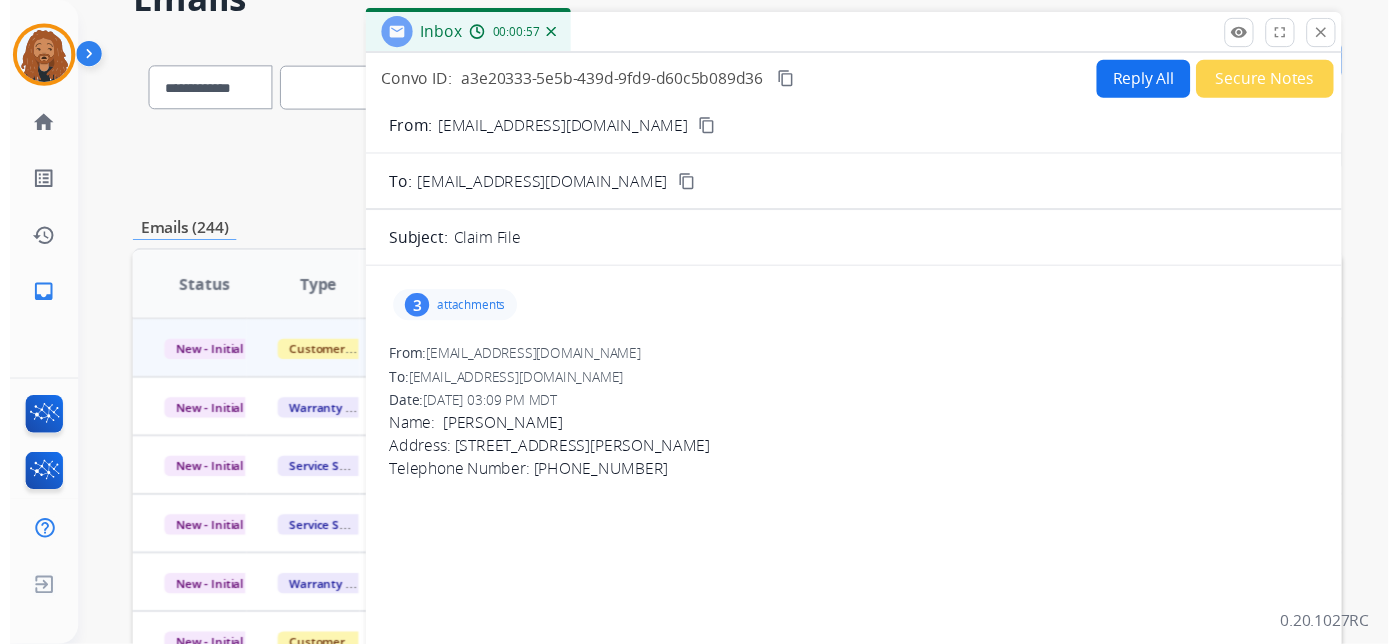 scroll, scrollTop: 222, scrollLeft: 0, axis: vertical 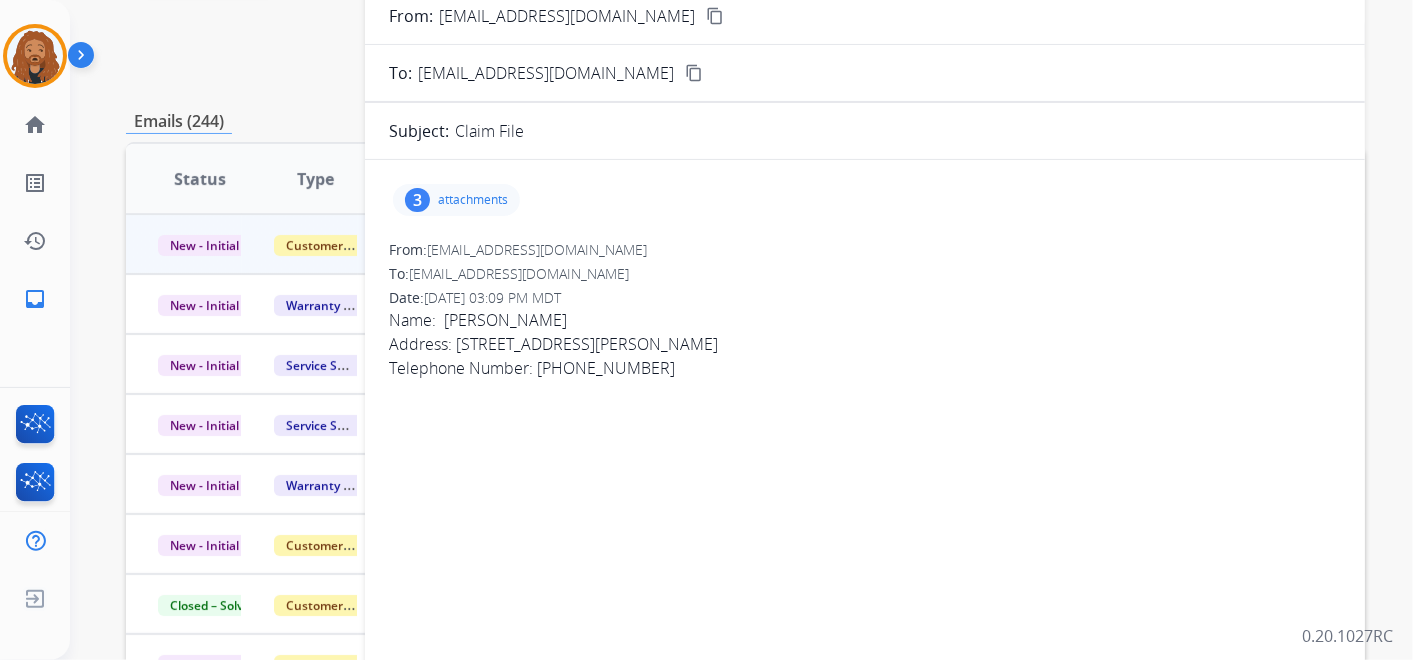 click on "3 attachments" at bounding box center (456, 200) 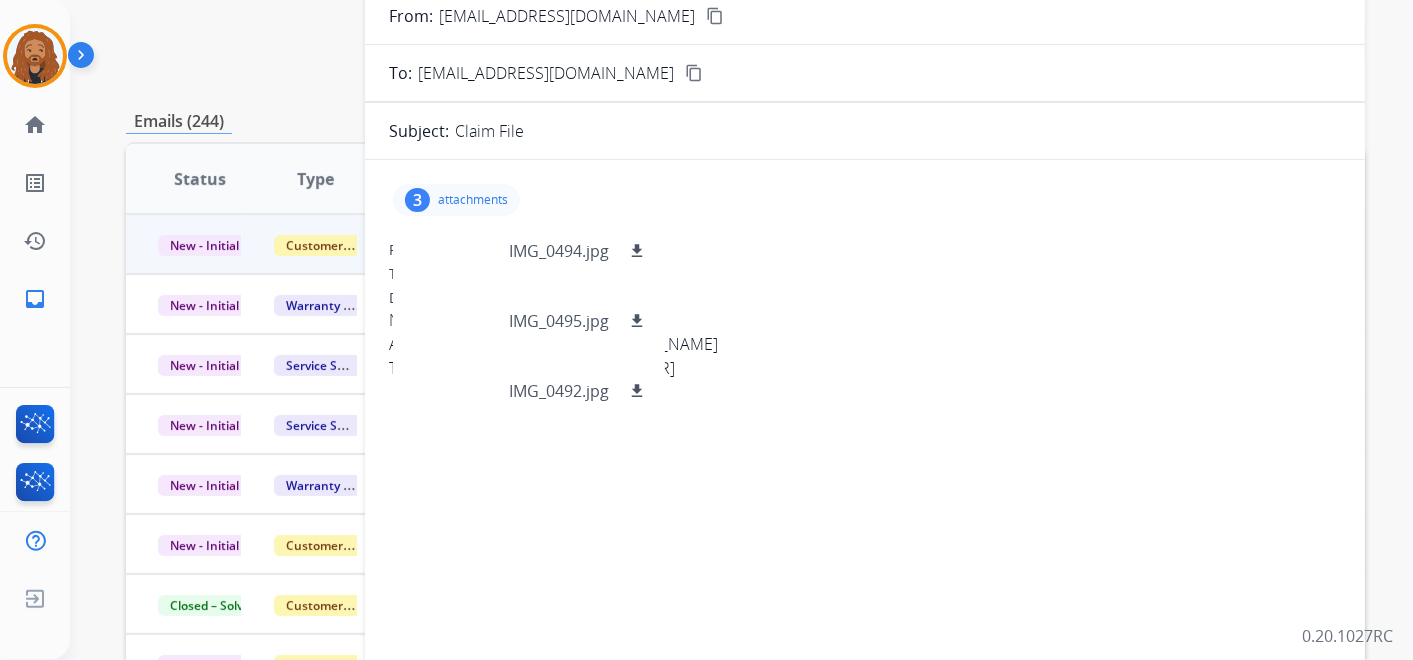 click on "From:  jomarinelli4@gmail.com   To:  support@extend.com  Date:  07/24/2025 - 03:09 PM MDT Name:  John Marinelli Address: 237 Barnsboro Rd, Sewell, NJ 08080 Telephone Number: (856)264-4269" at bounding box center [865, 334] 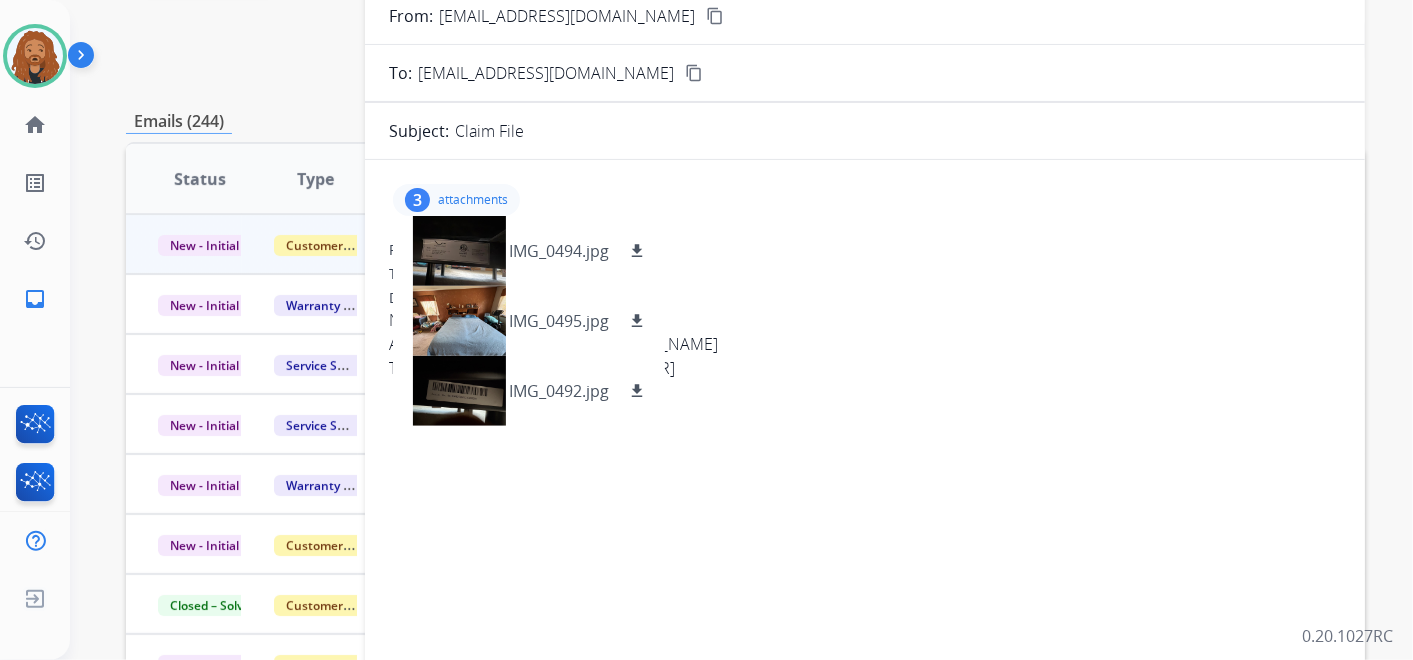 click on "content_copy" at bounding box center [715, 16] 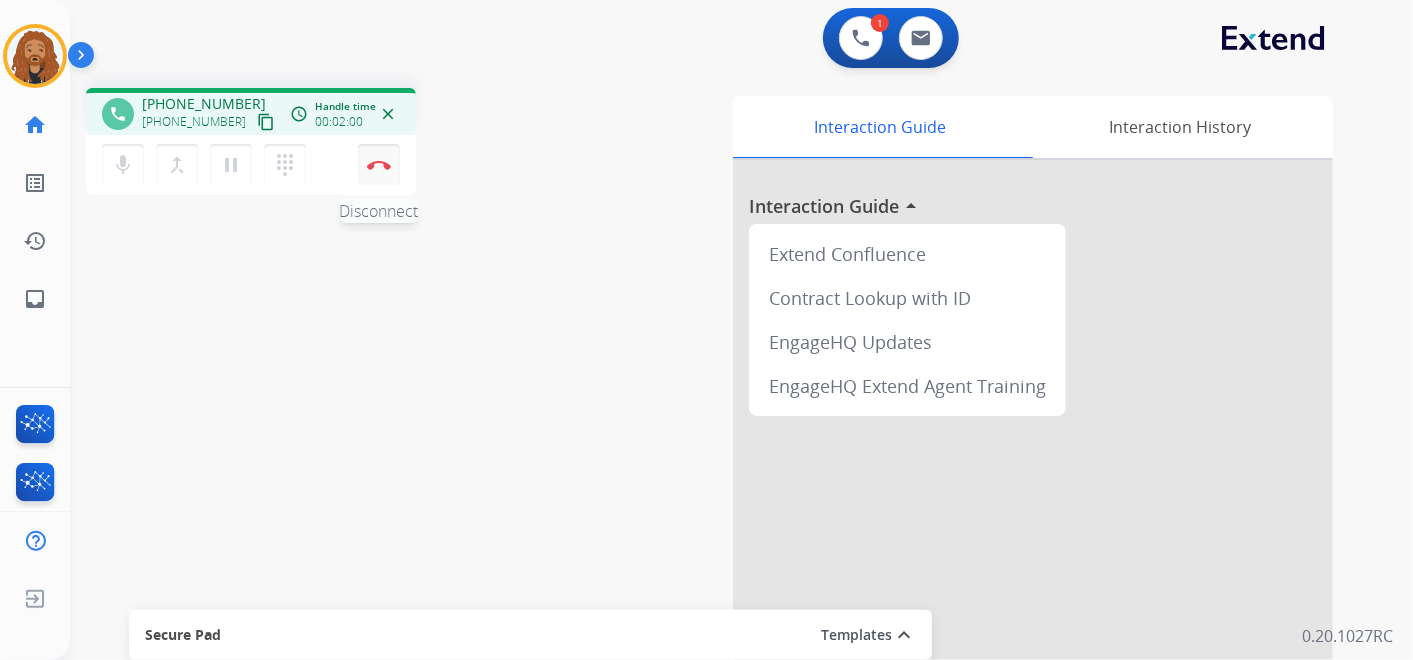 click on "Disconnect" at bounding box center (379, 165) 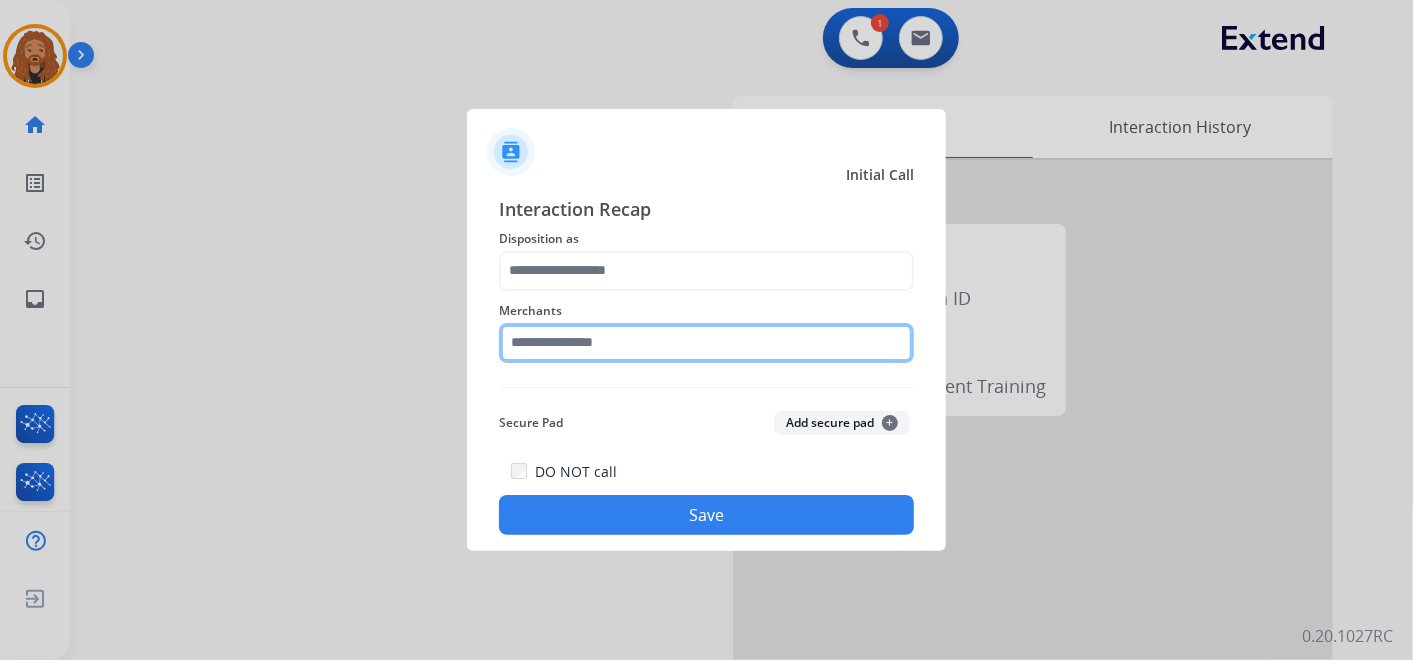 click 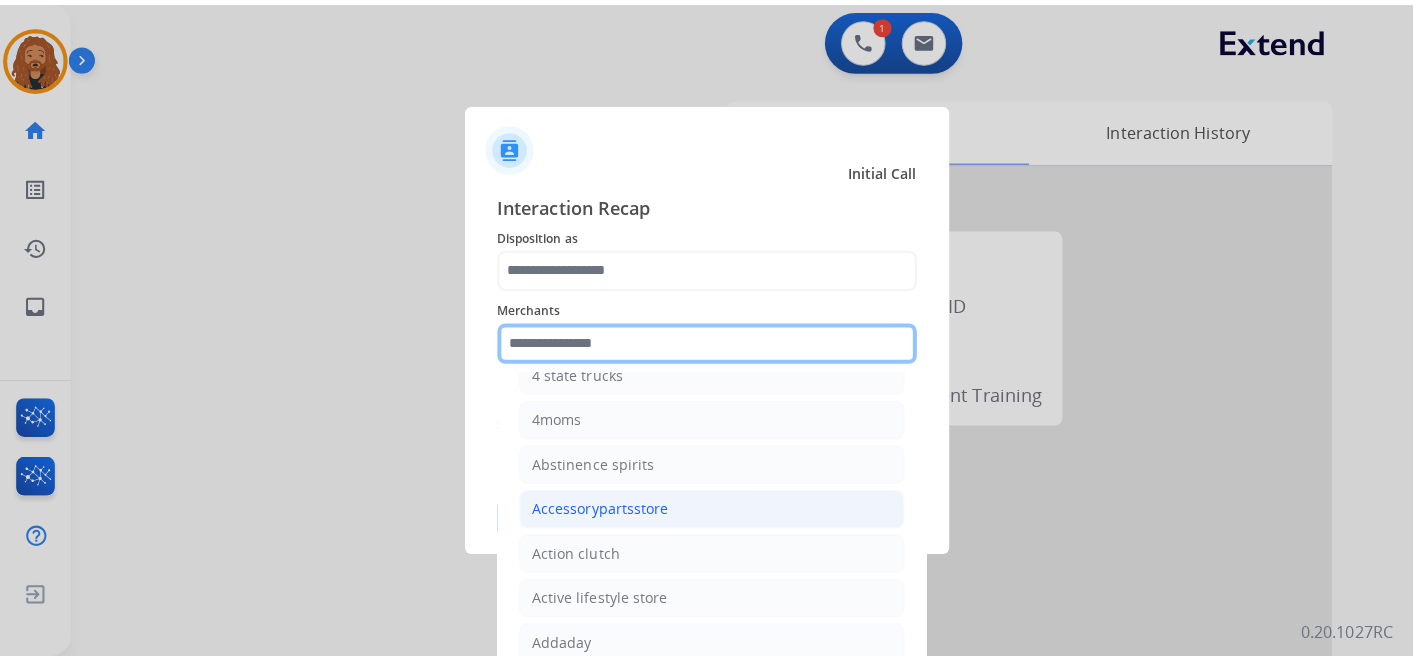 scroll, scrollTop: 444, scrollLeft: 0, axis: vertical 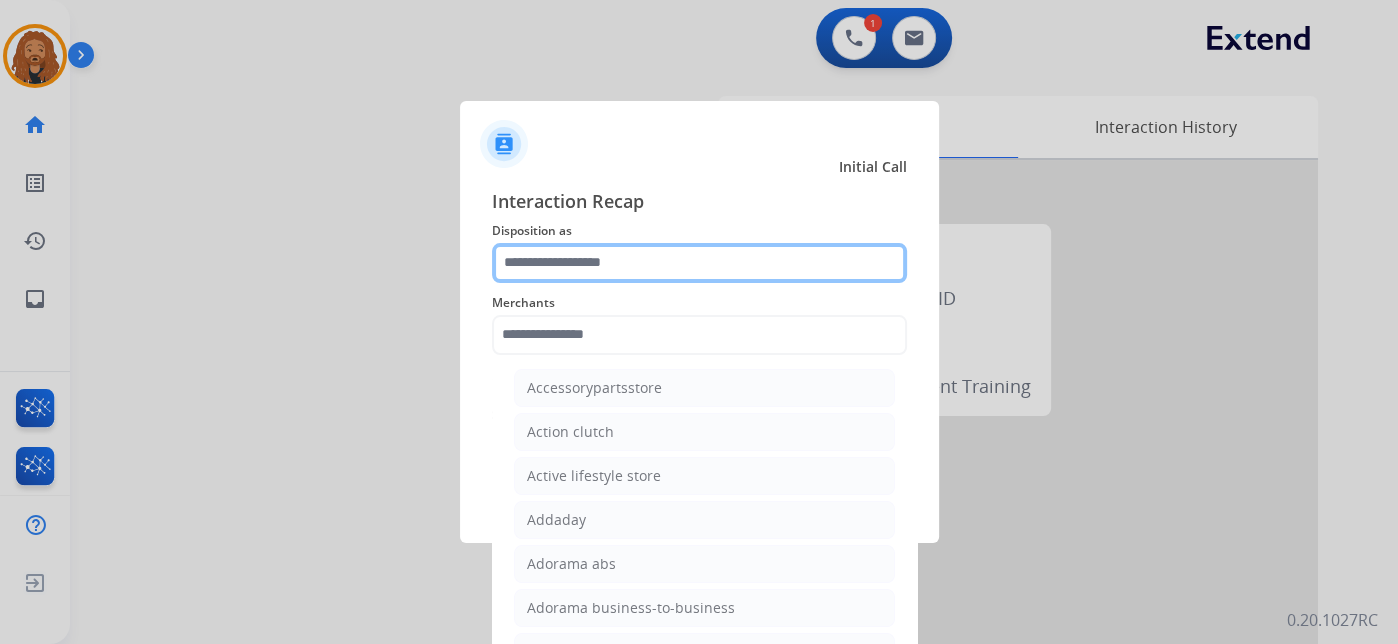 click 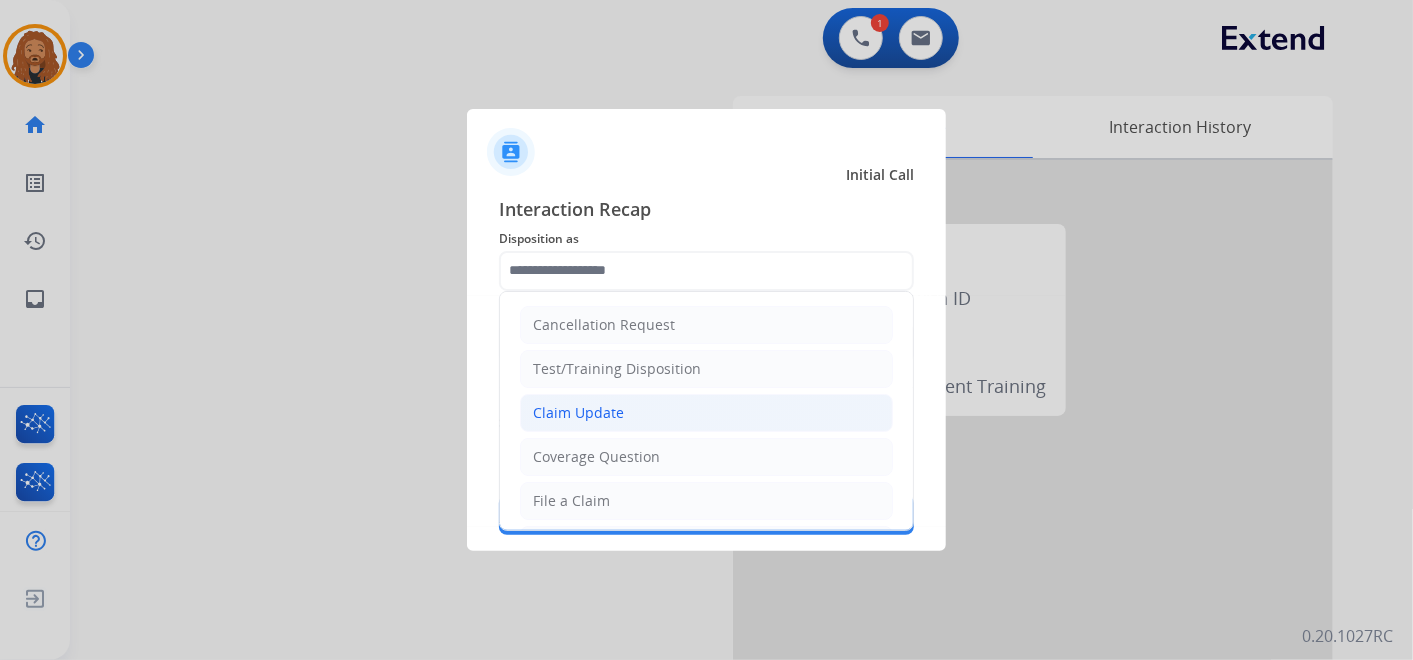 click on "Claim Update" 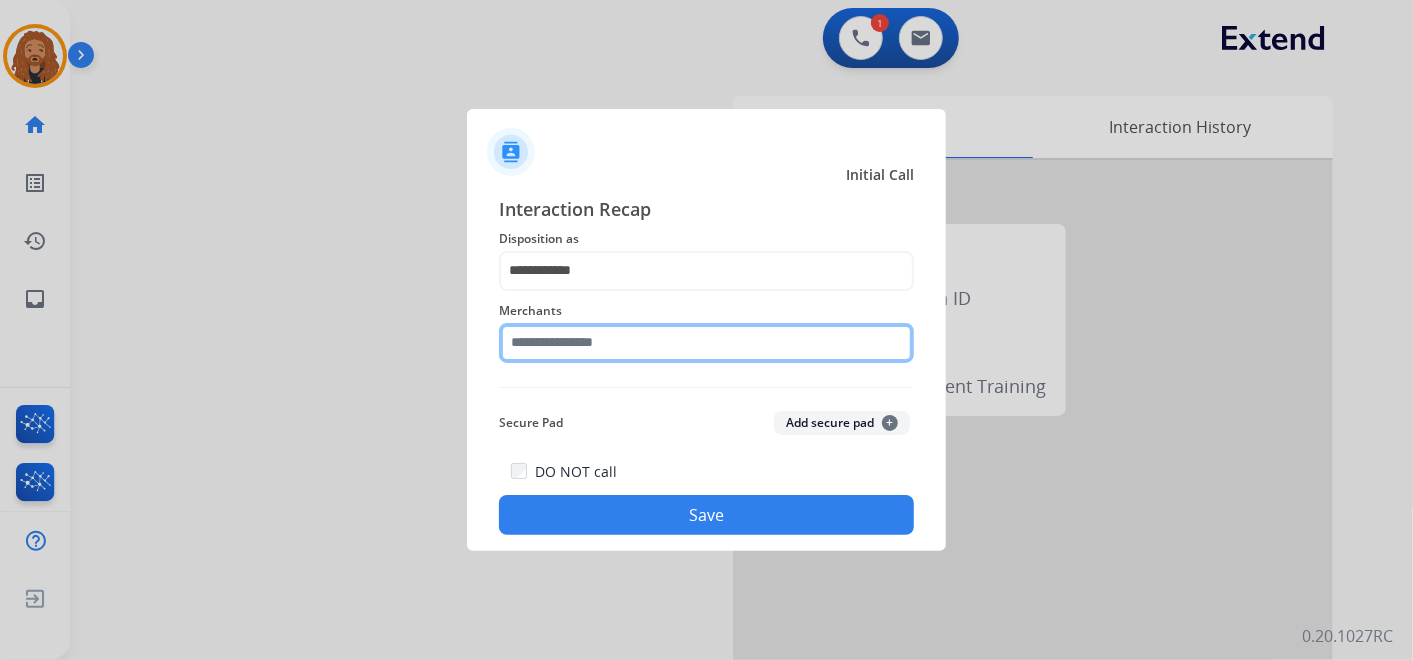 click 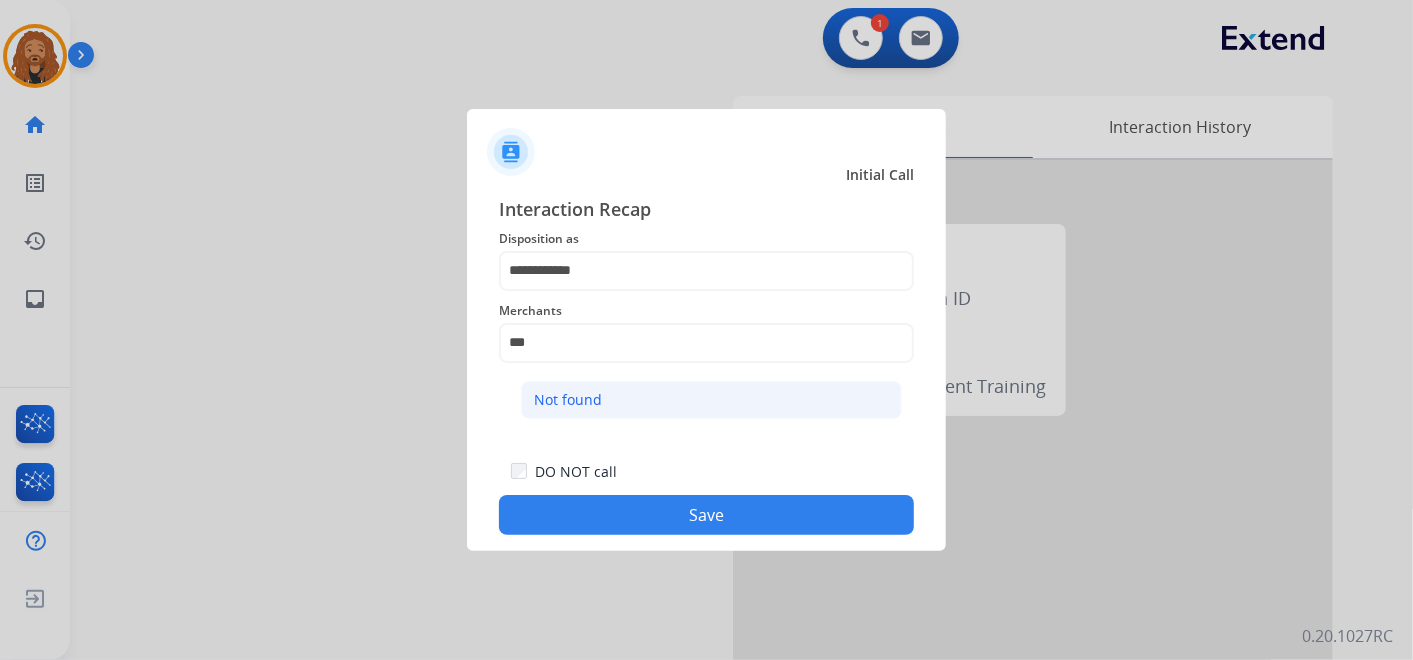 click on "Not found" 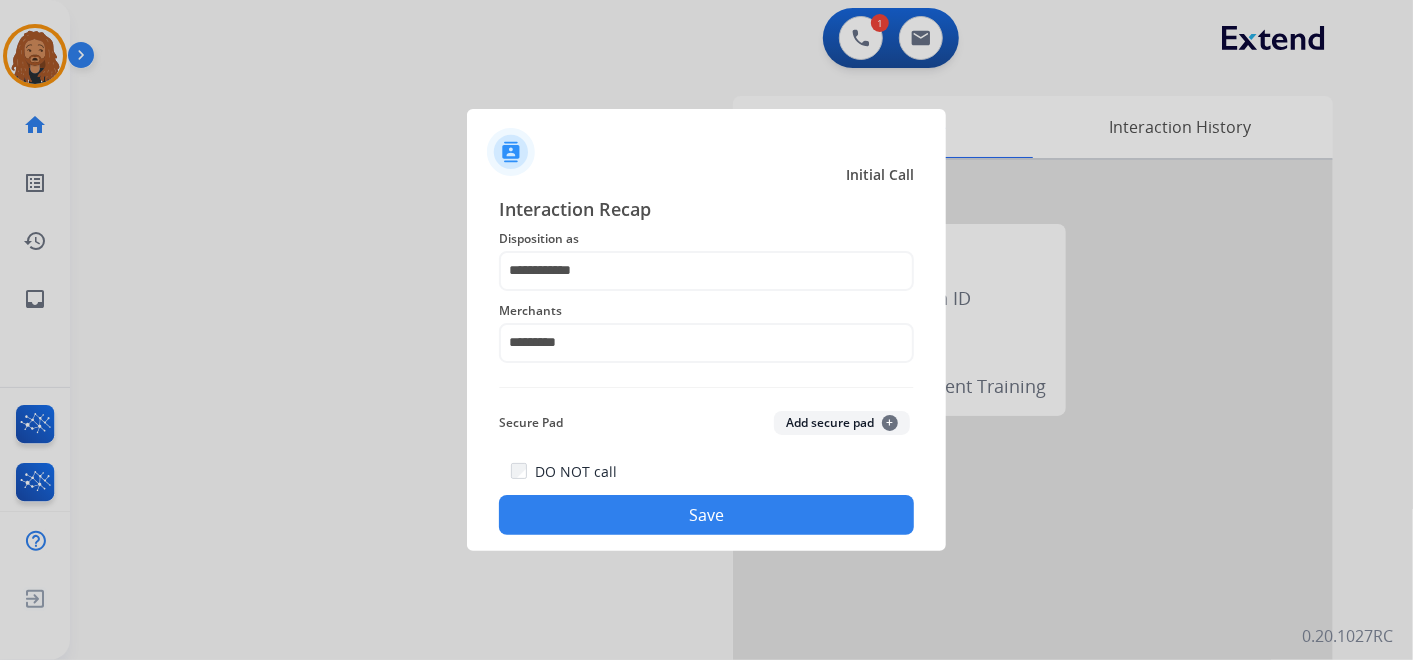 click on "Save" 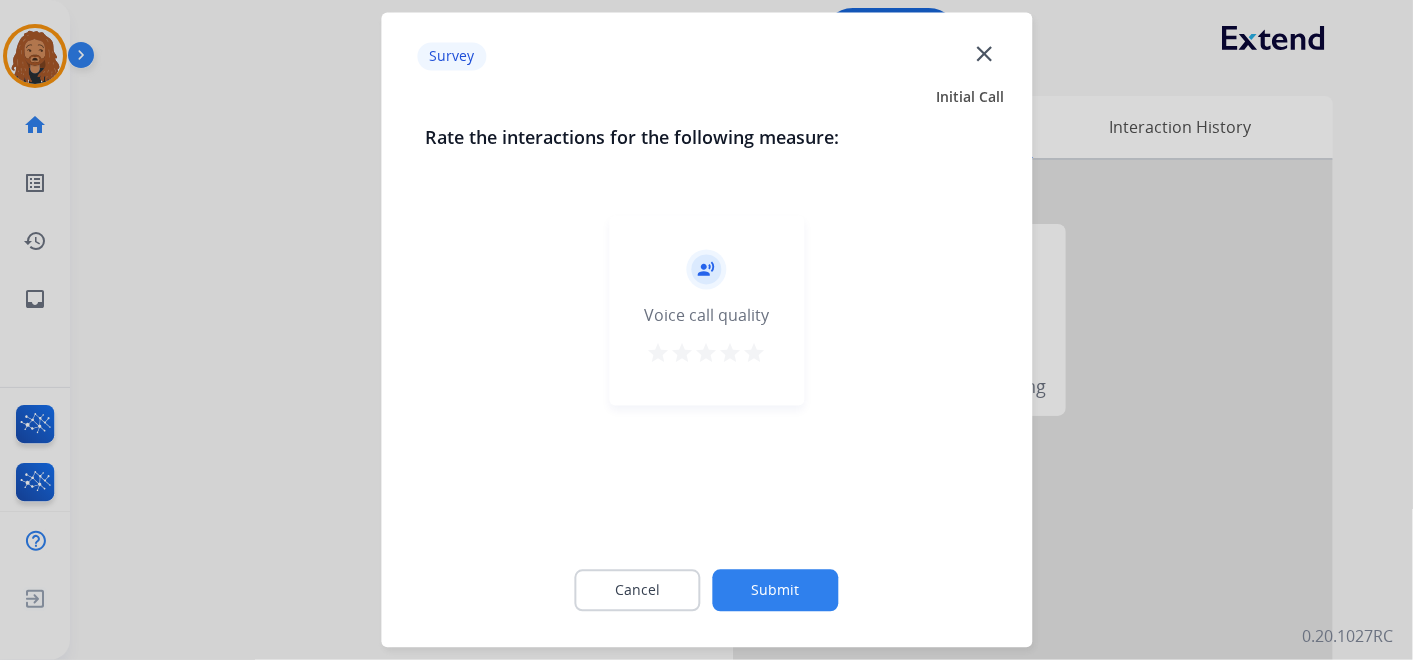 click on "star" at bounding box center (755, 354) 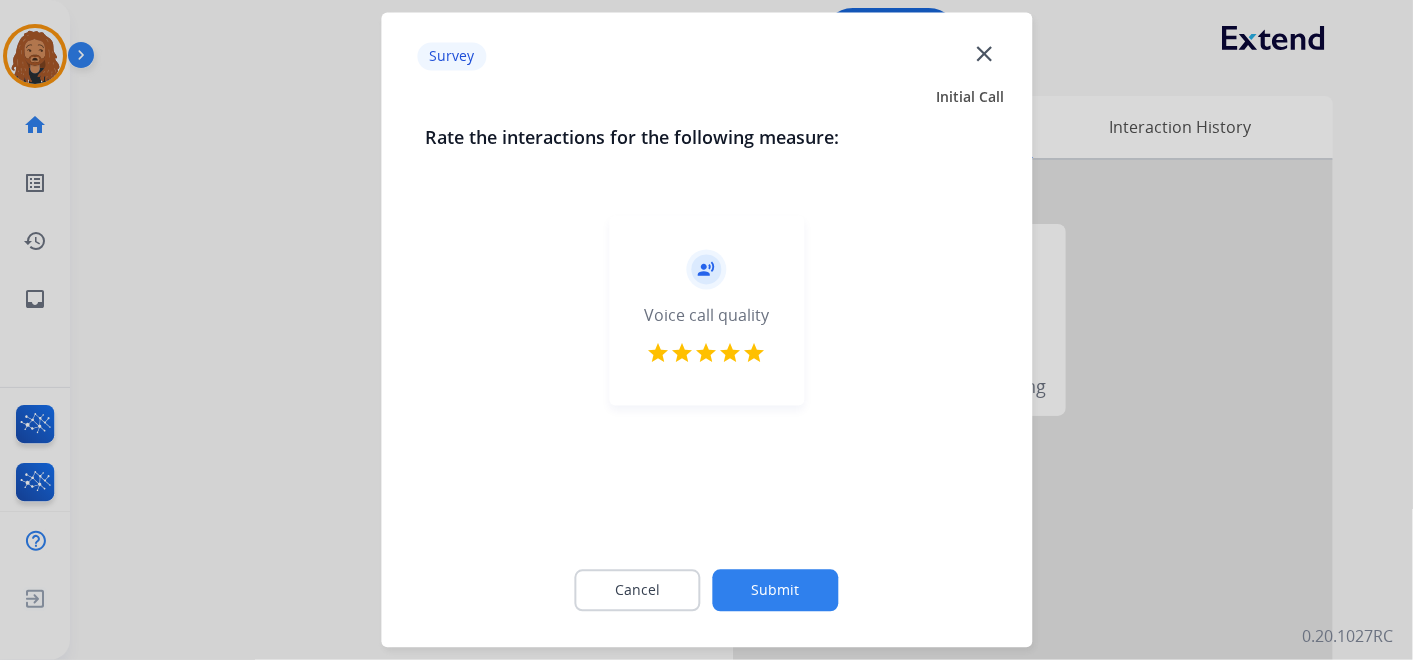click on "Submit" 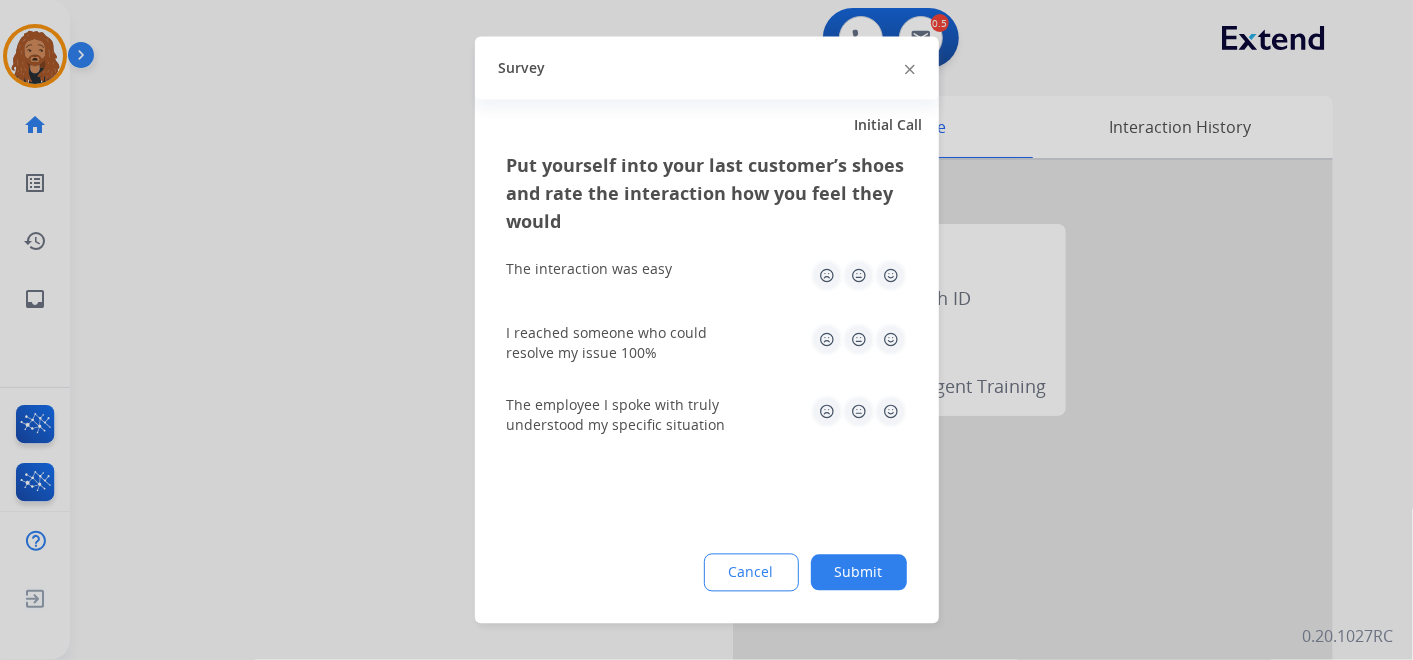 click 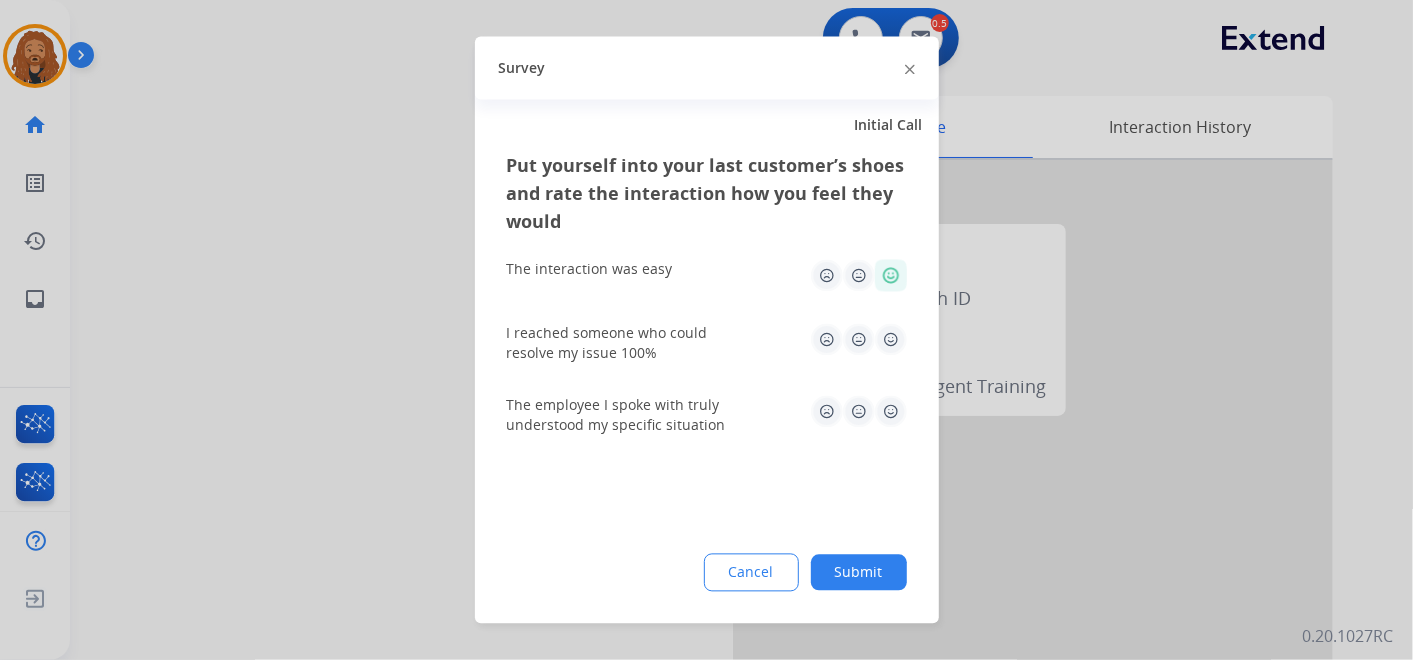 click 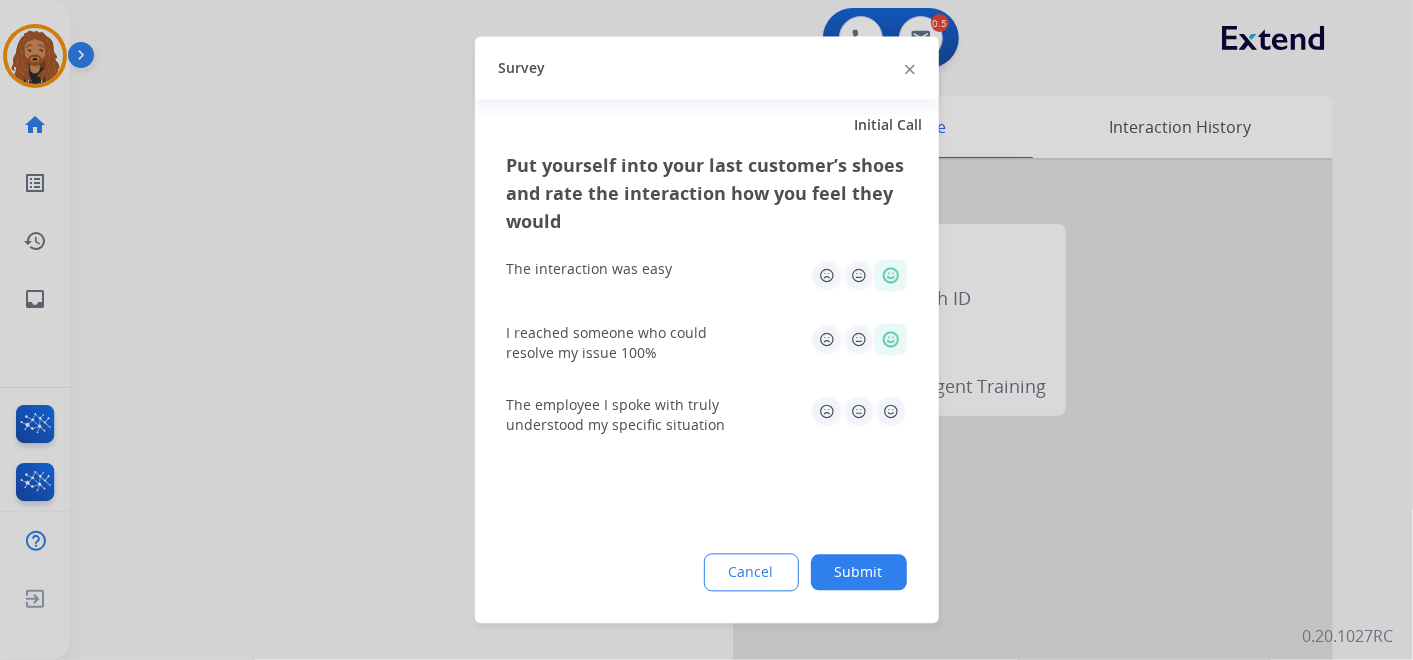drag, startPoint x: 891, startPoint y: 404, endPoint x: 865, endPoint y: 511, distance: 110.11358 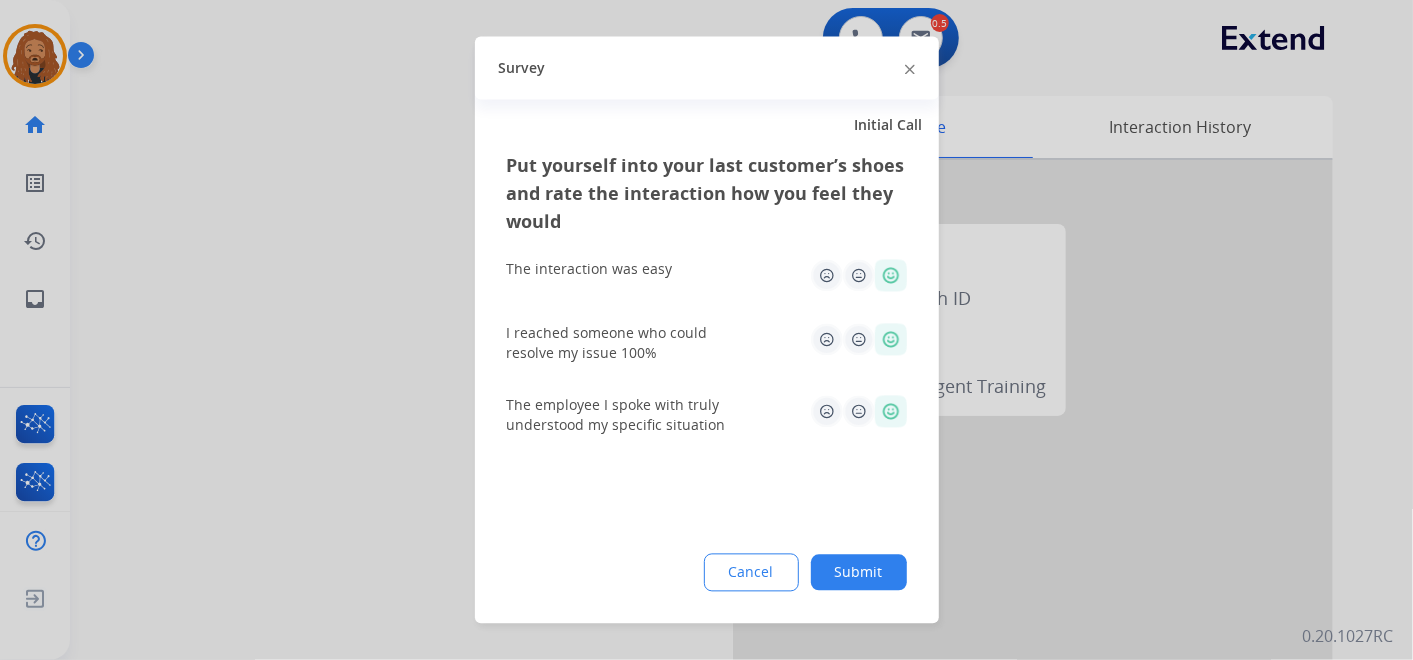 click on "Submit" 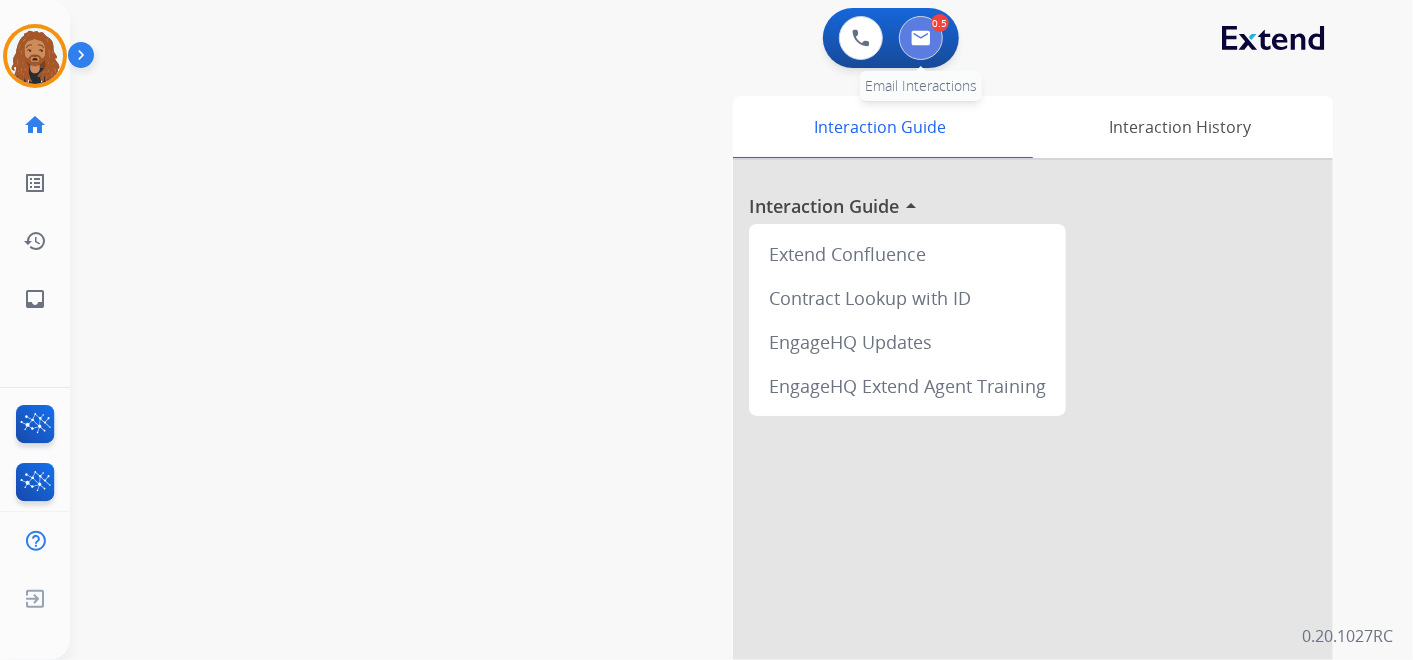 click at bounding box center [921, 38] 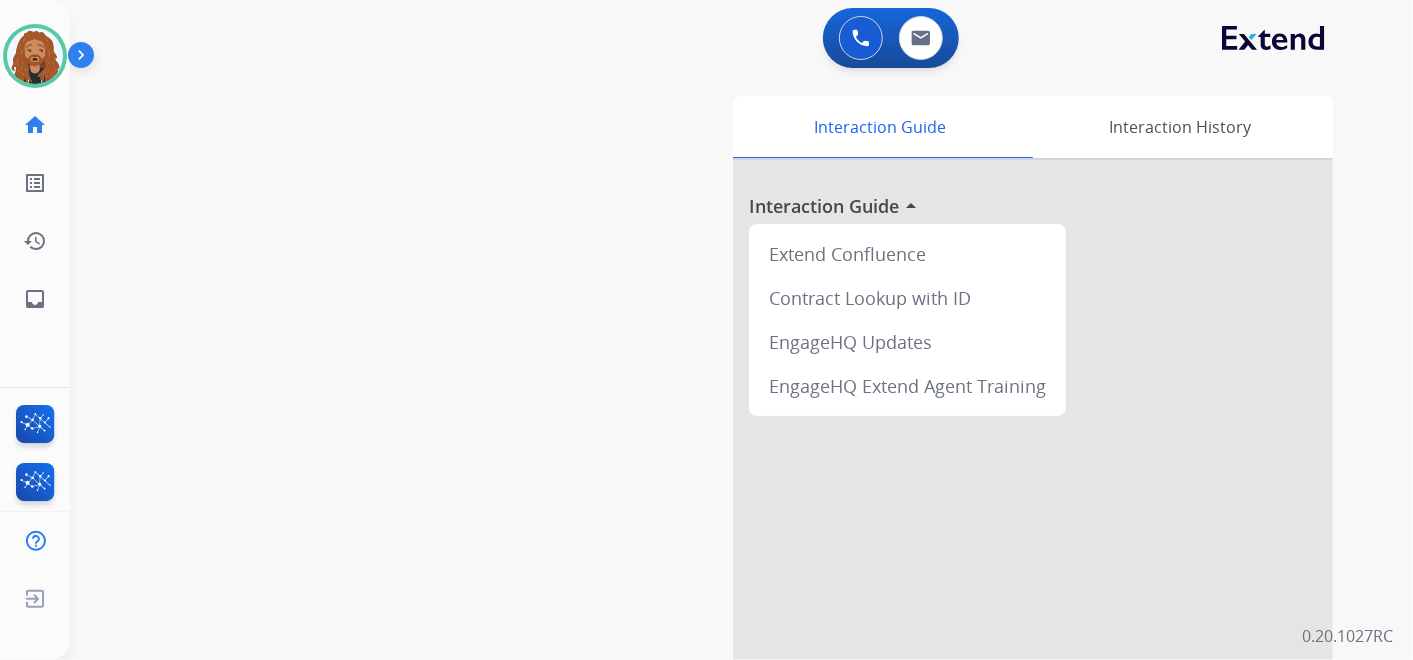 click at bounding box center (85, 59) 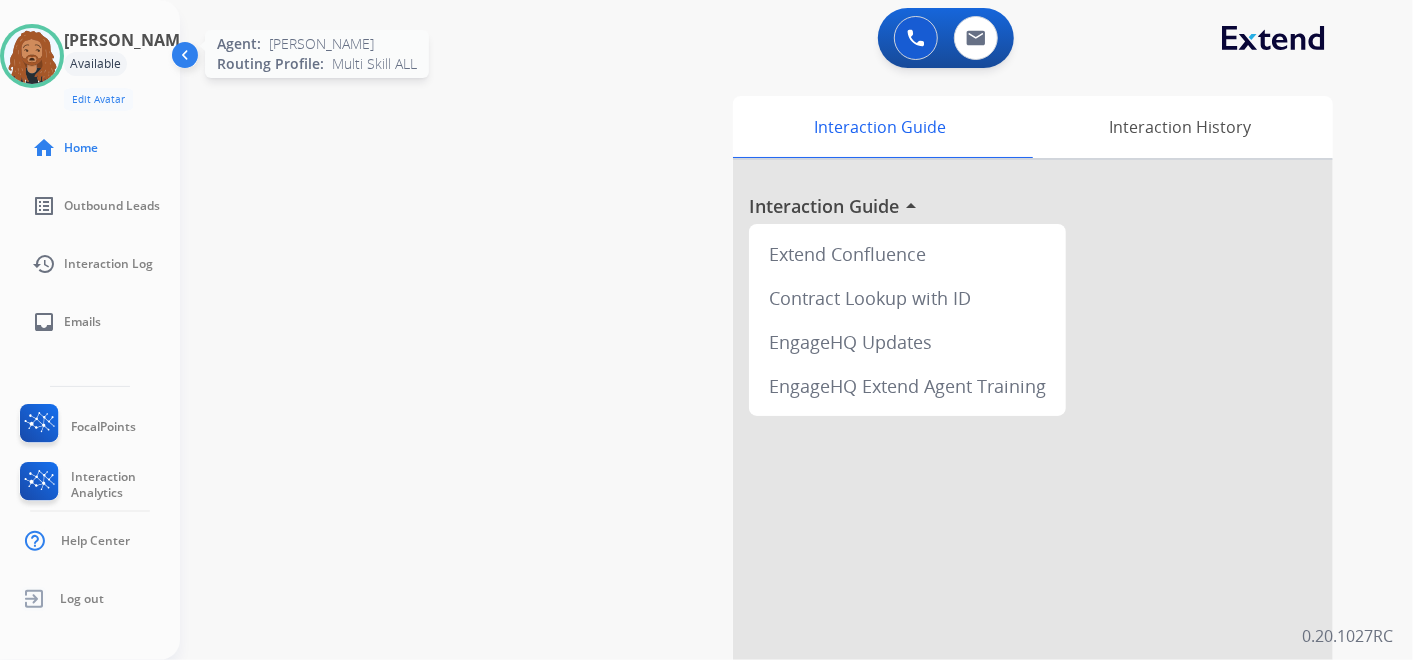 click at bounding box center [32, 56] 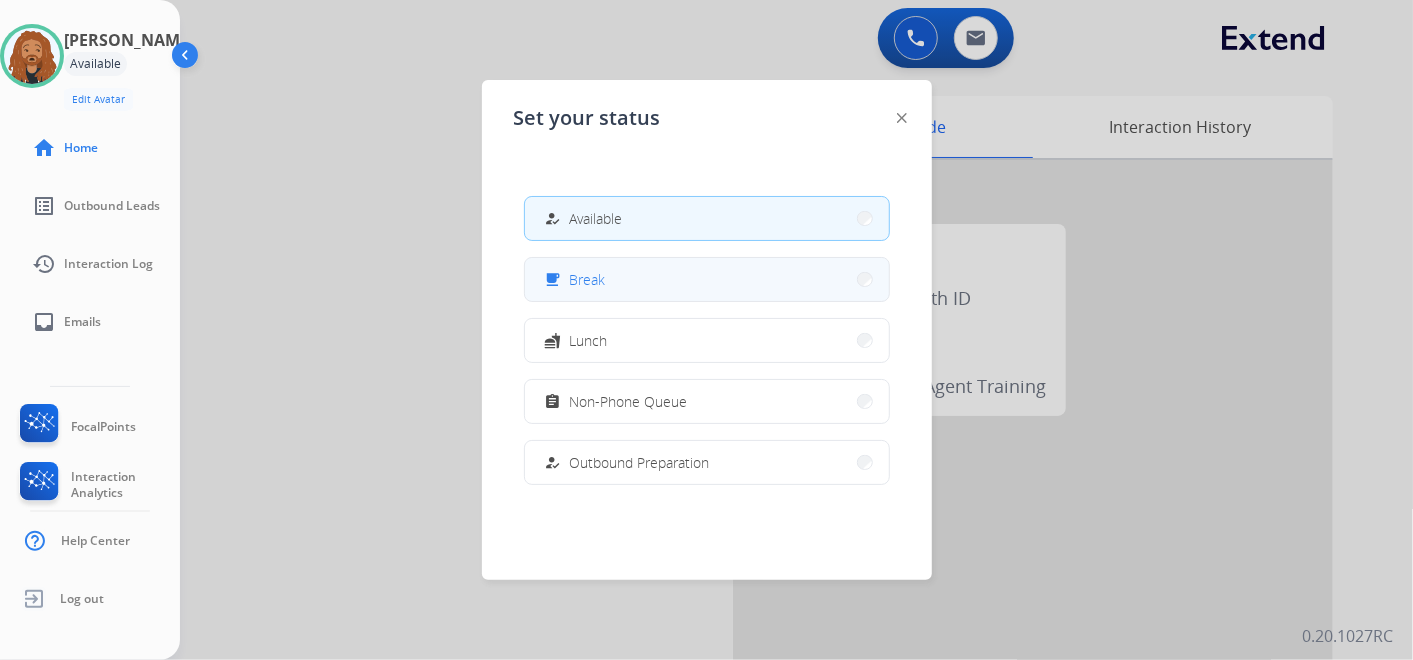 click on "free_breakfast Break" at bounding box center (707, 279) 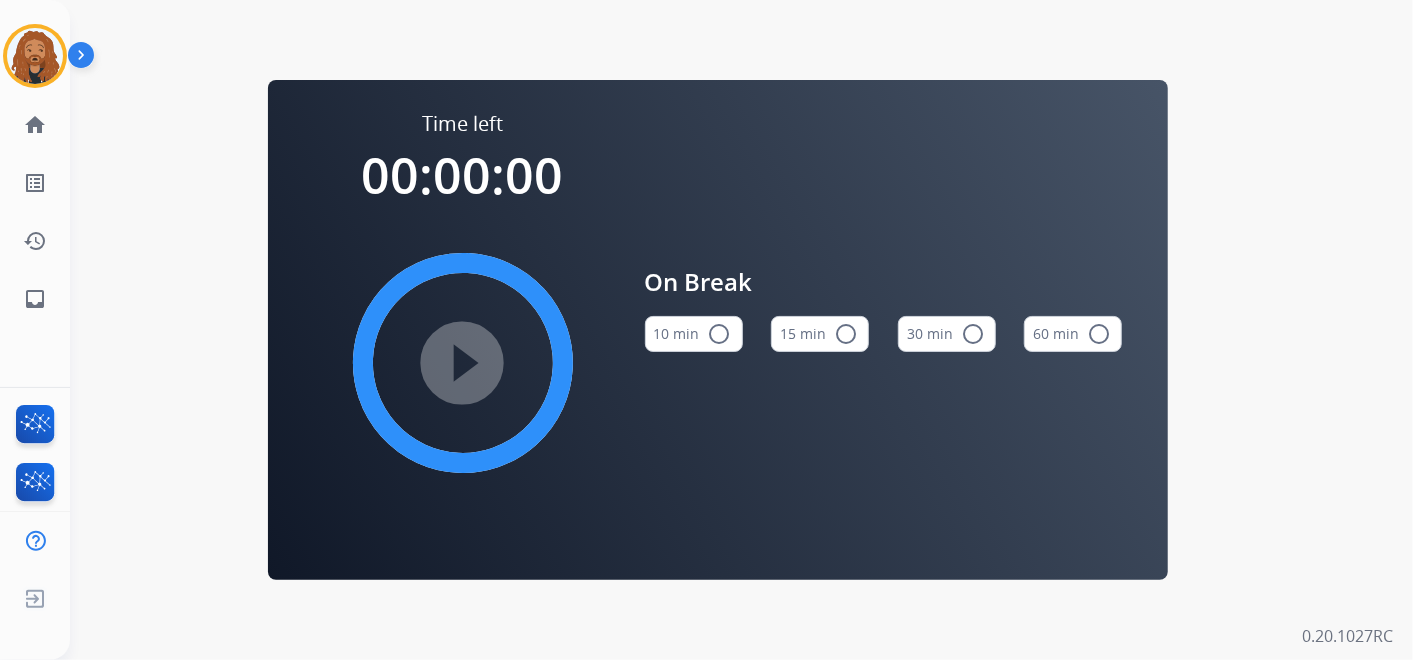 click on "15 min  radio_button_unchecked" at bounding box center [820, 334] 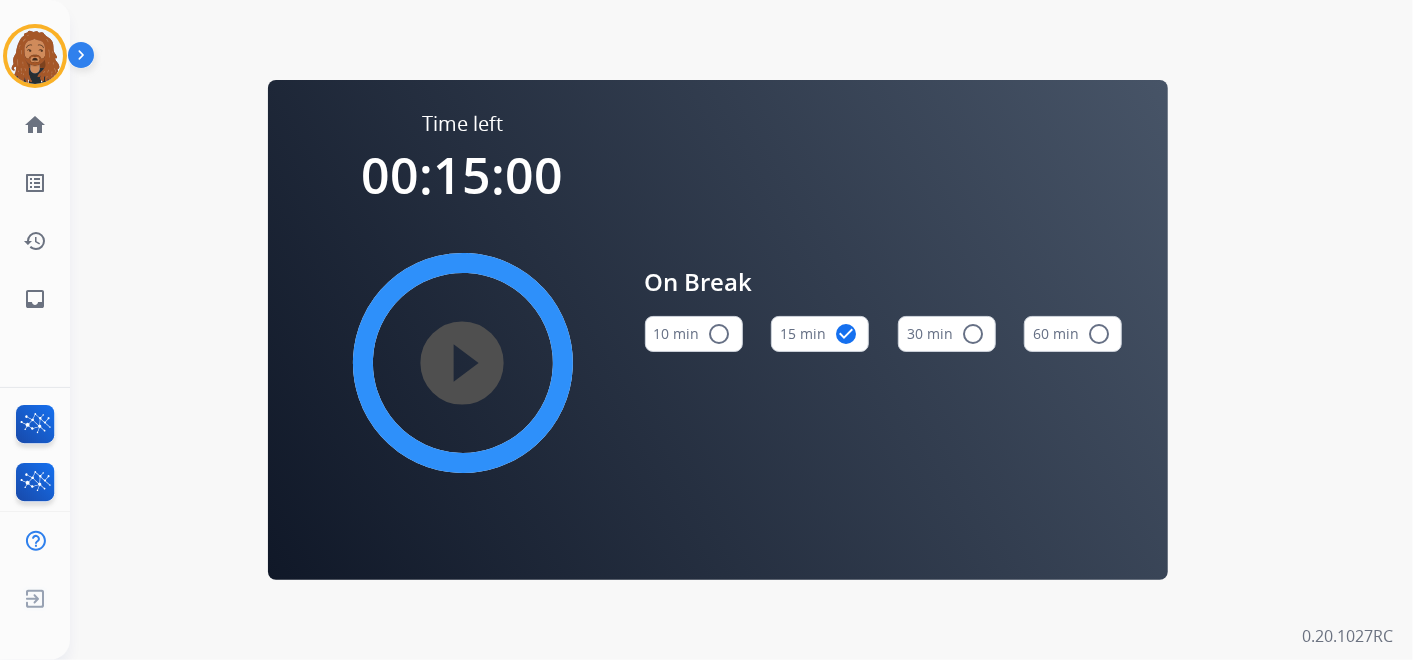 click on "play_circle_filled" at bounding box center (463, 363) 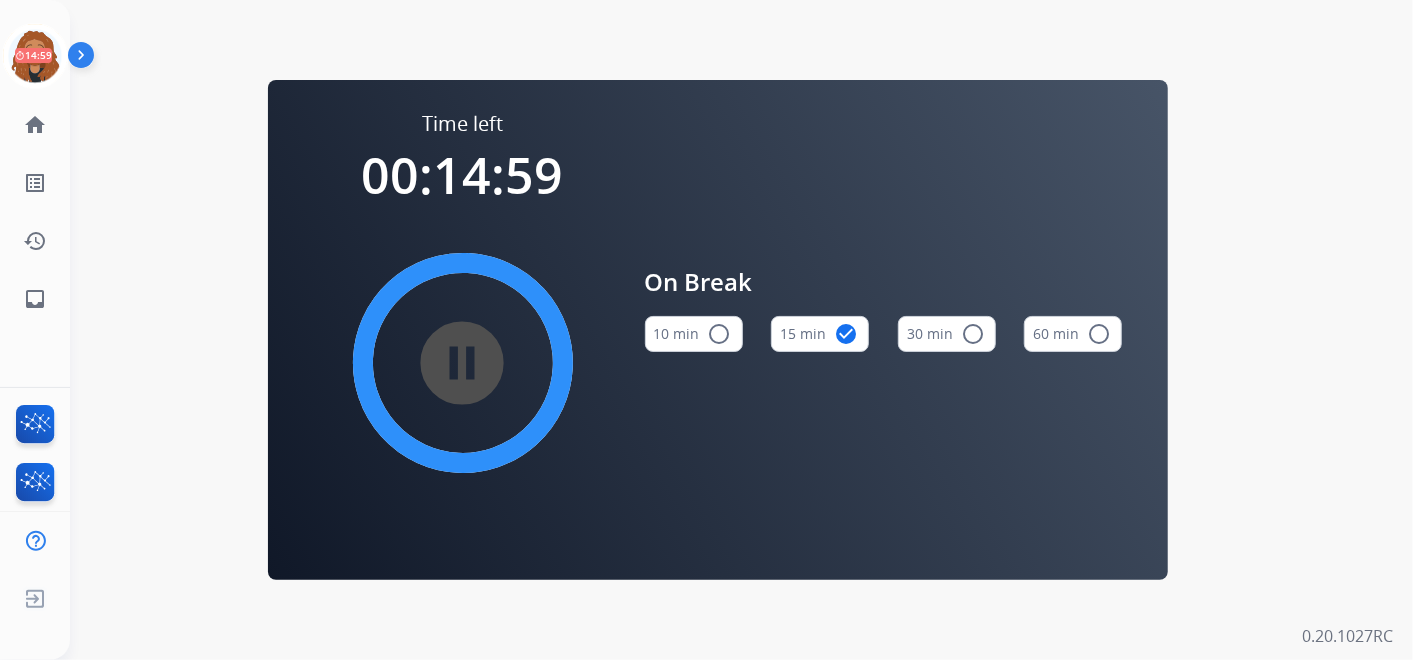 drag, startPoint x: 193, startPoint y: 199, endPoint x: 202, endPoint y: 148, distance: 51.78803 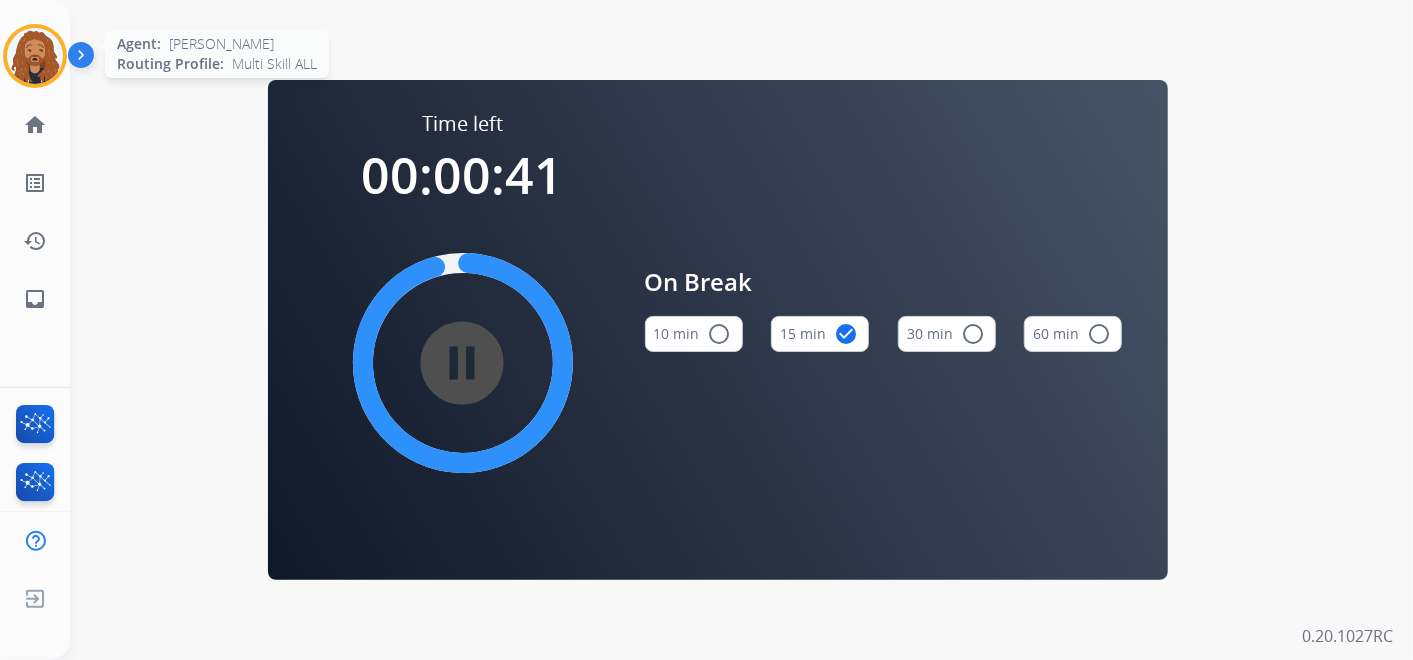 click at bounding box center [35, 56] 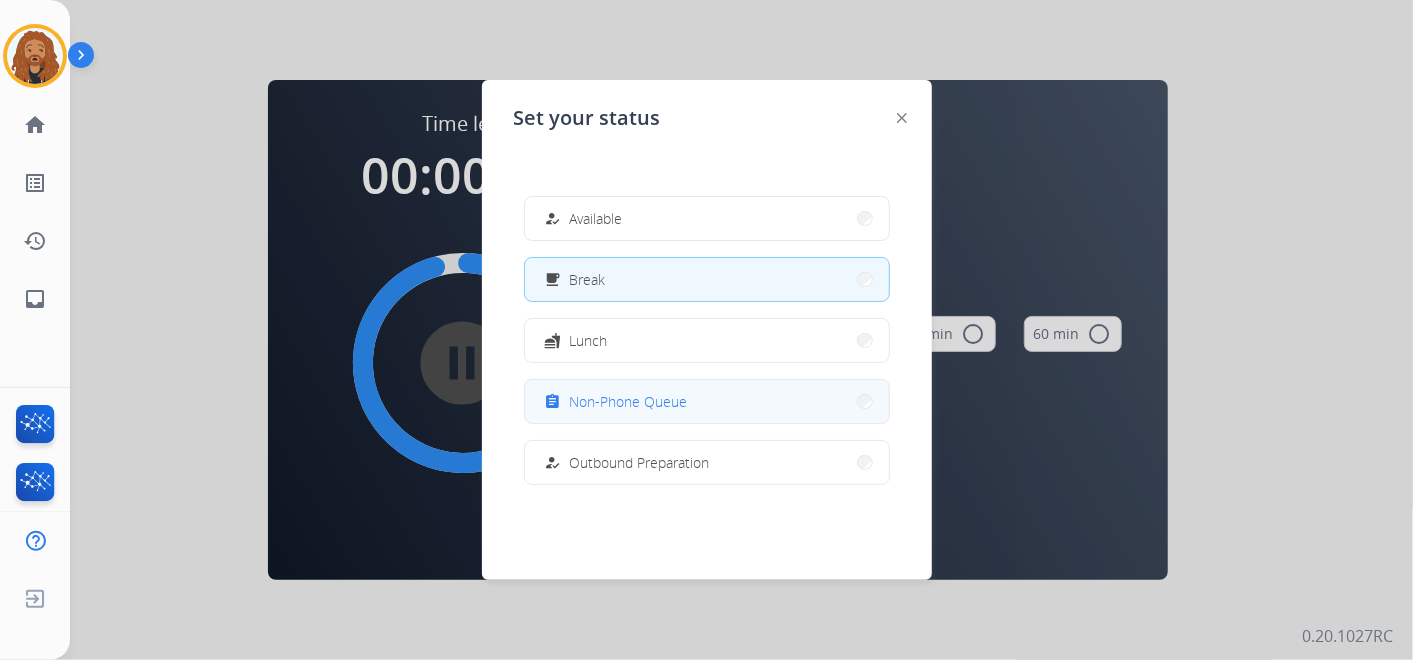 click on "Non-Phone Queue" at bounding box center [629, 401] 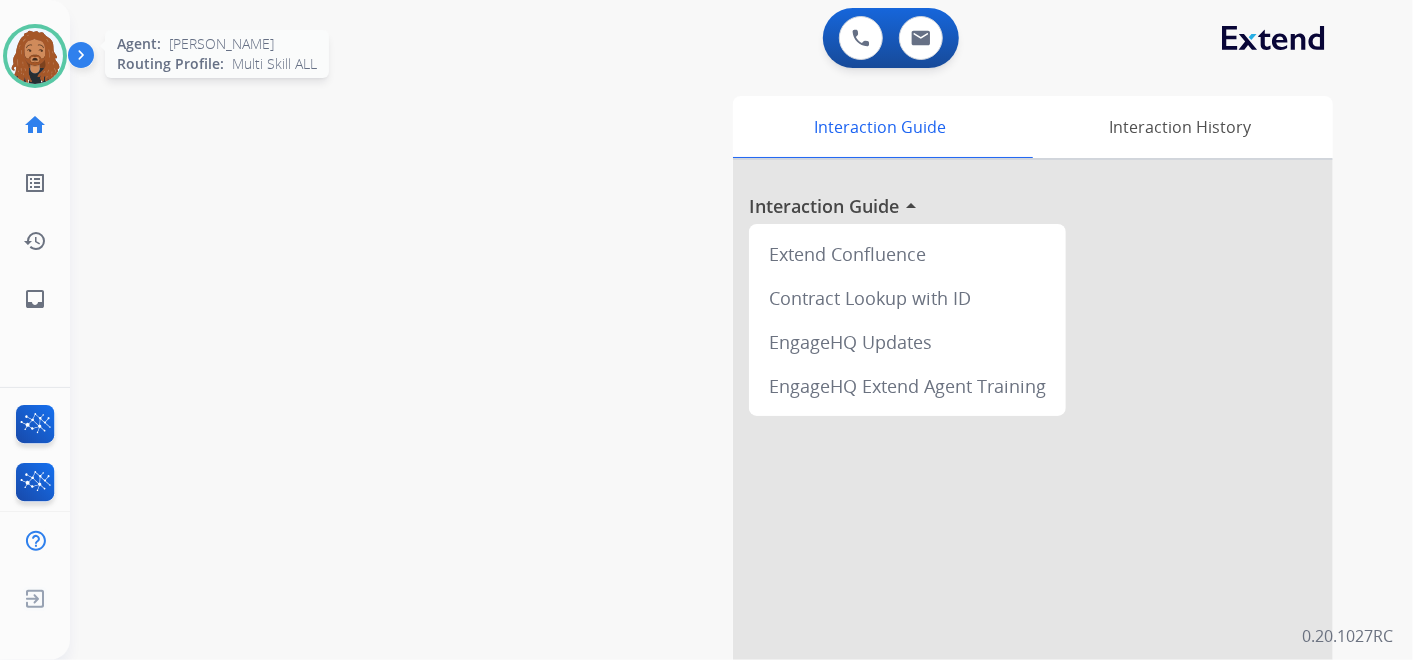 click at bounding box center [35, 56] 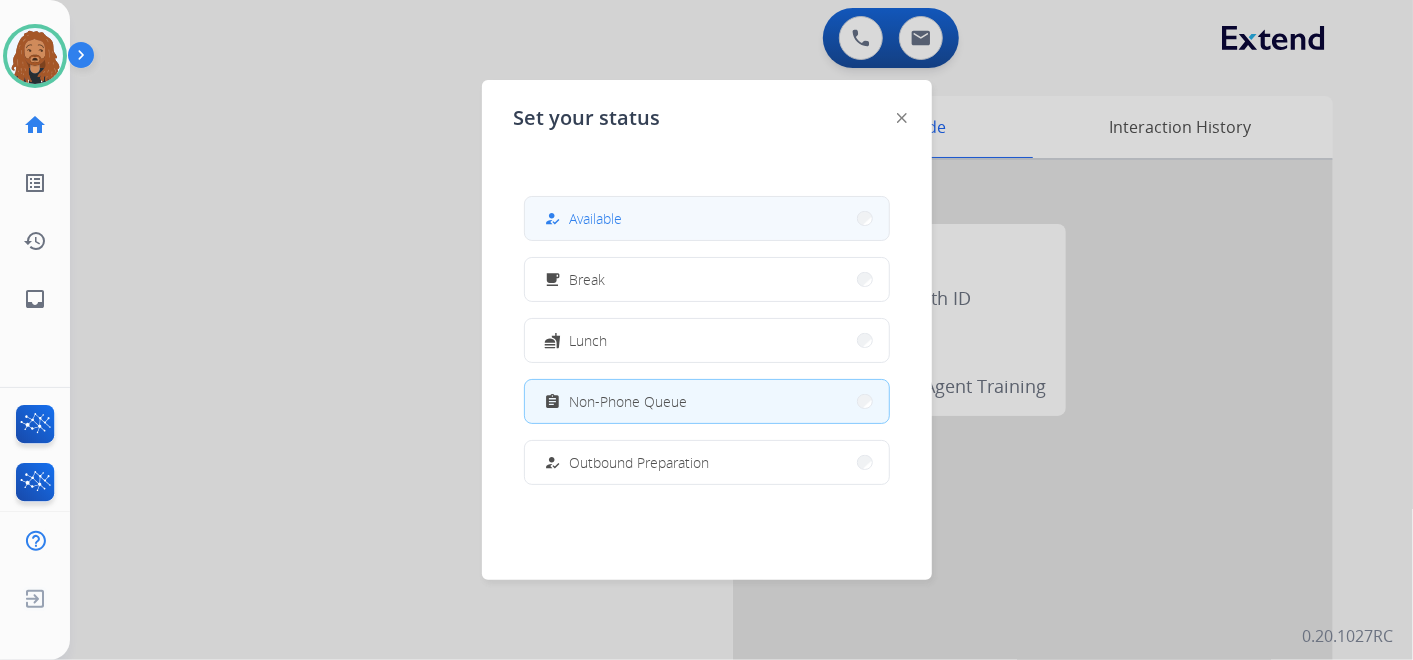 click on "how_to_reg Available" at bounding box center (707, 218) 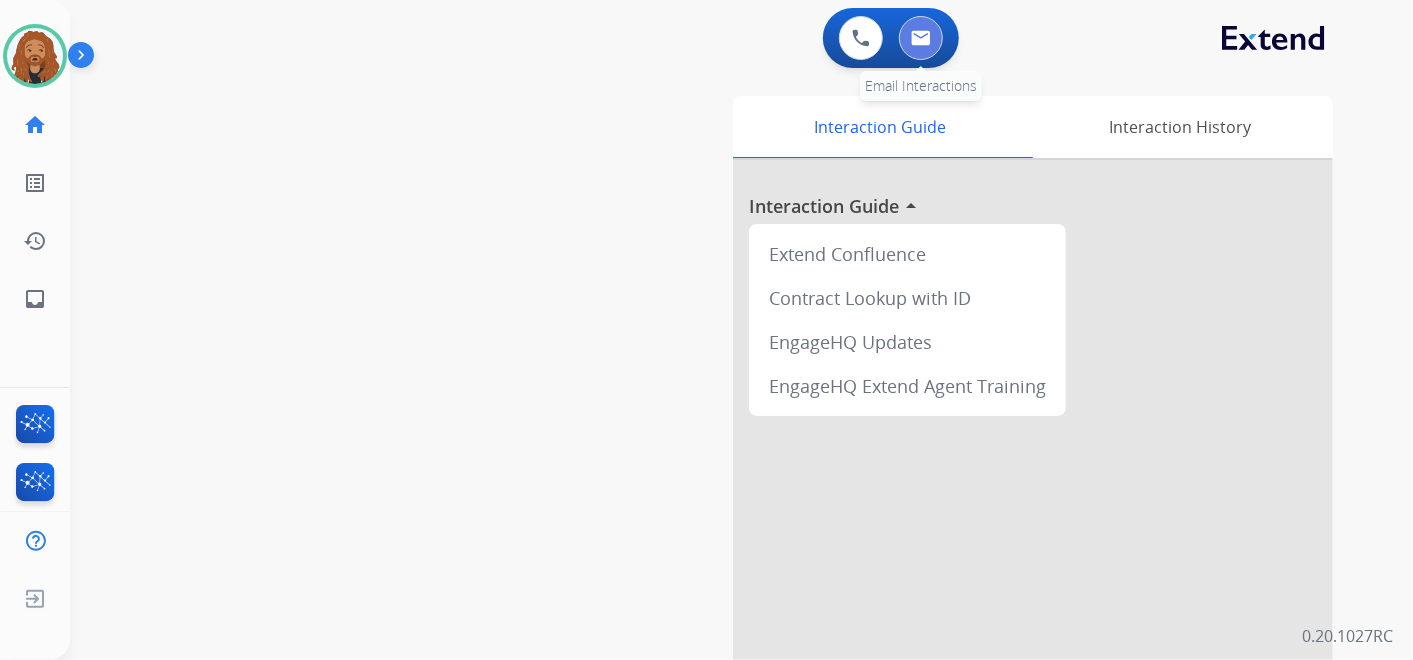click at bounding box center (921, 38) 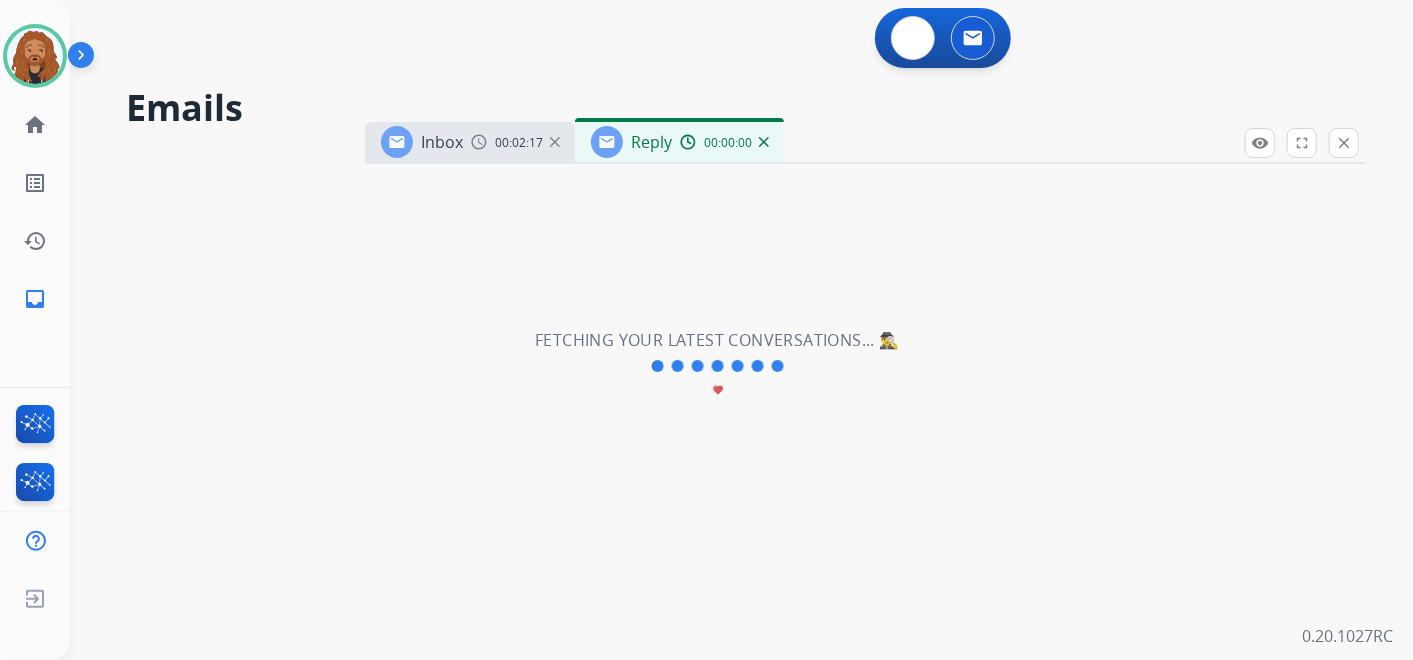 select on "**********" 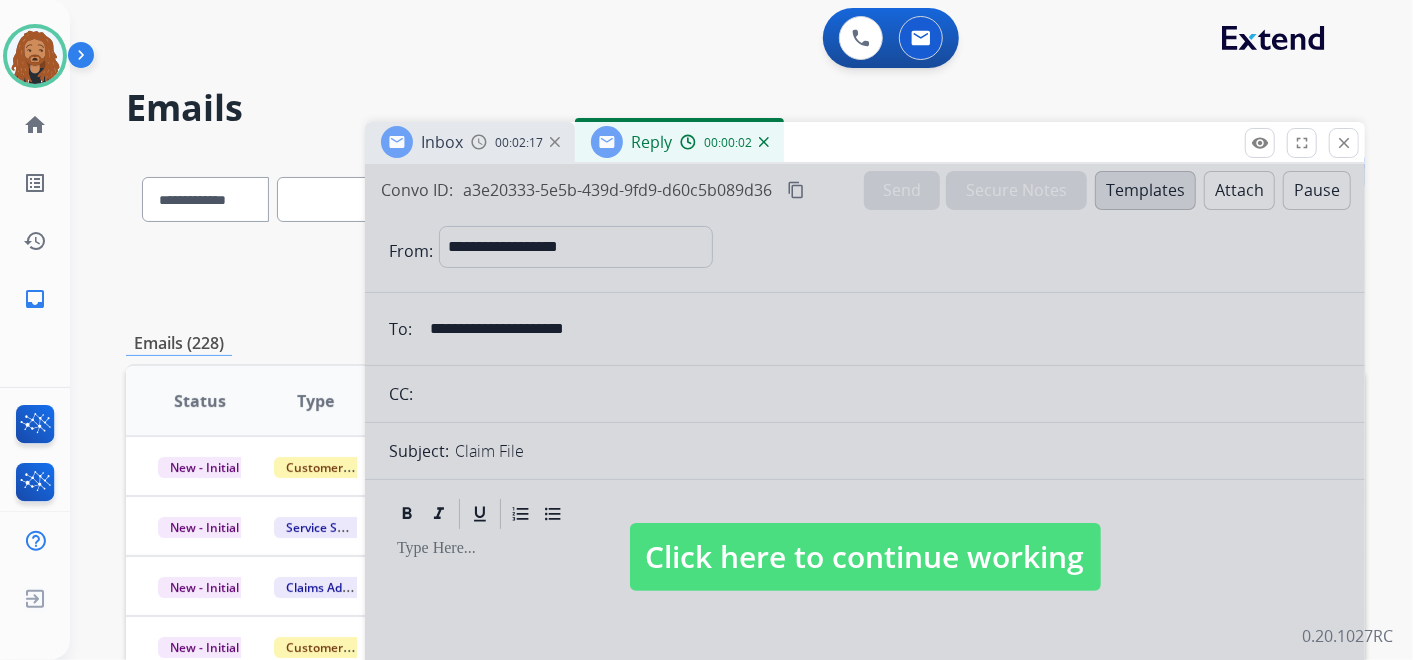 click at bounding box center (865, 537) 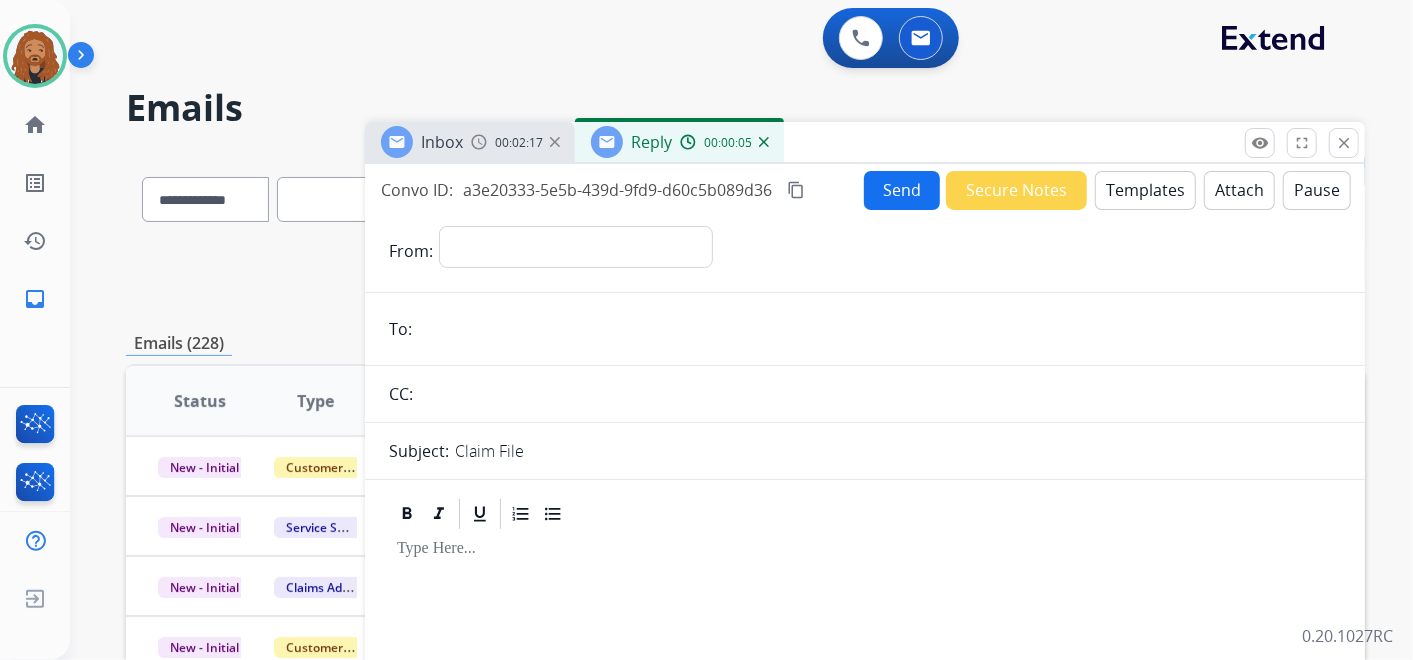 scroll, scrollTop: 0, scrollLeft: 0, axis: both 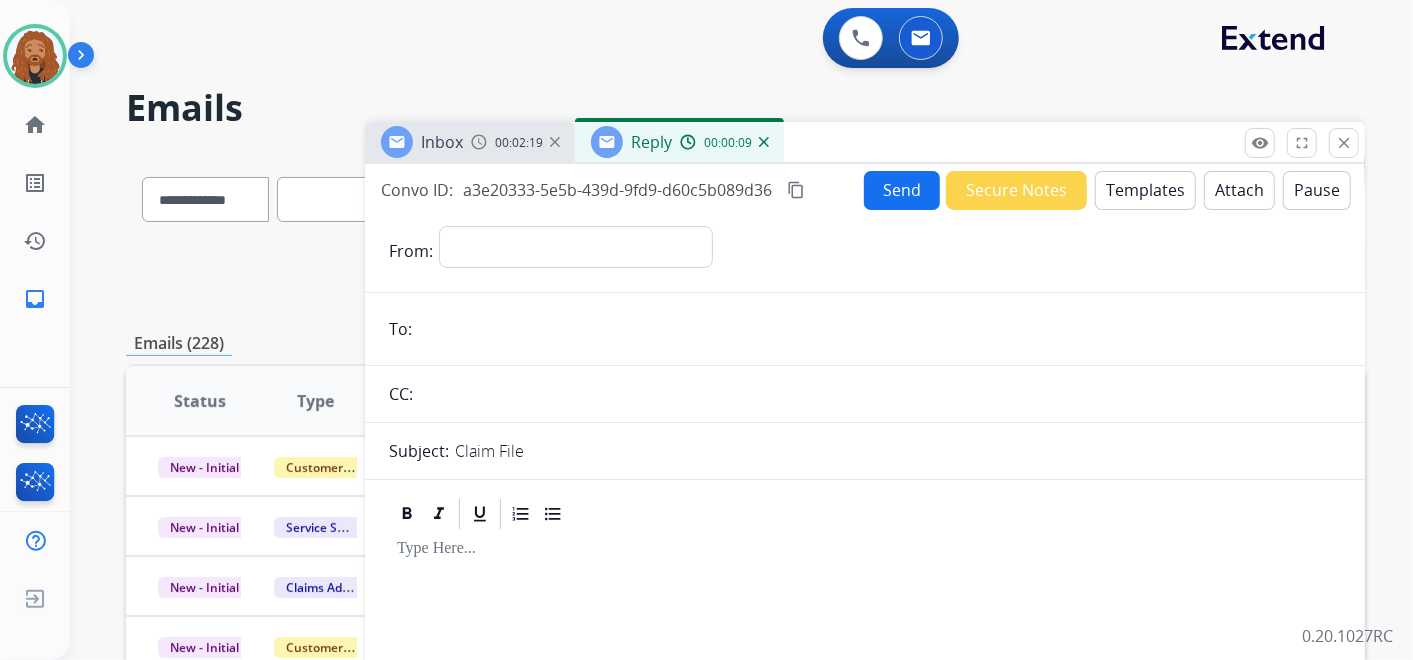 click at bounding box center [764, 142] 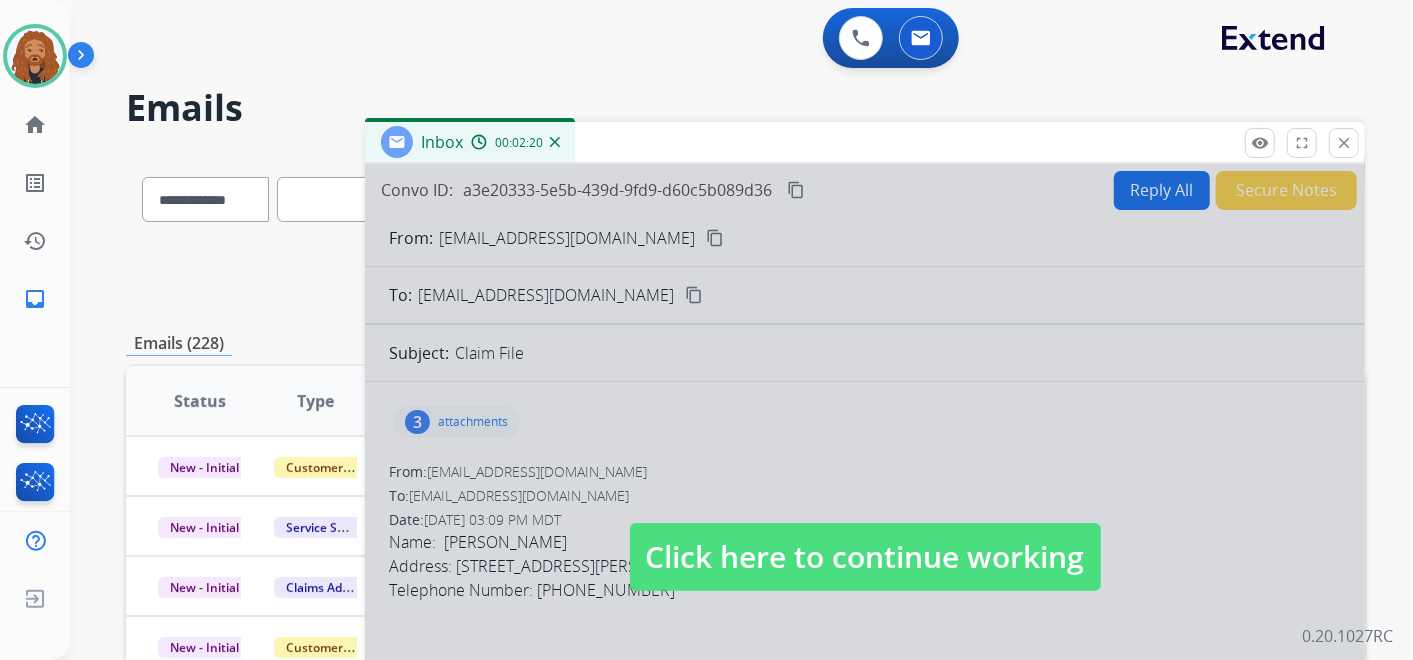click at bounding box center [865, 537] 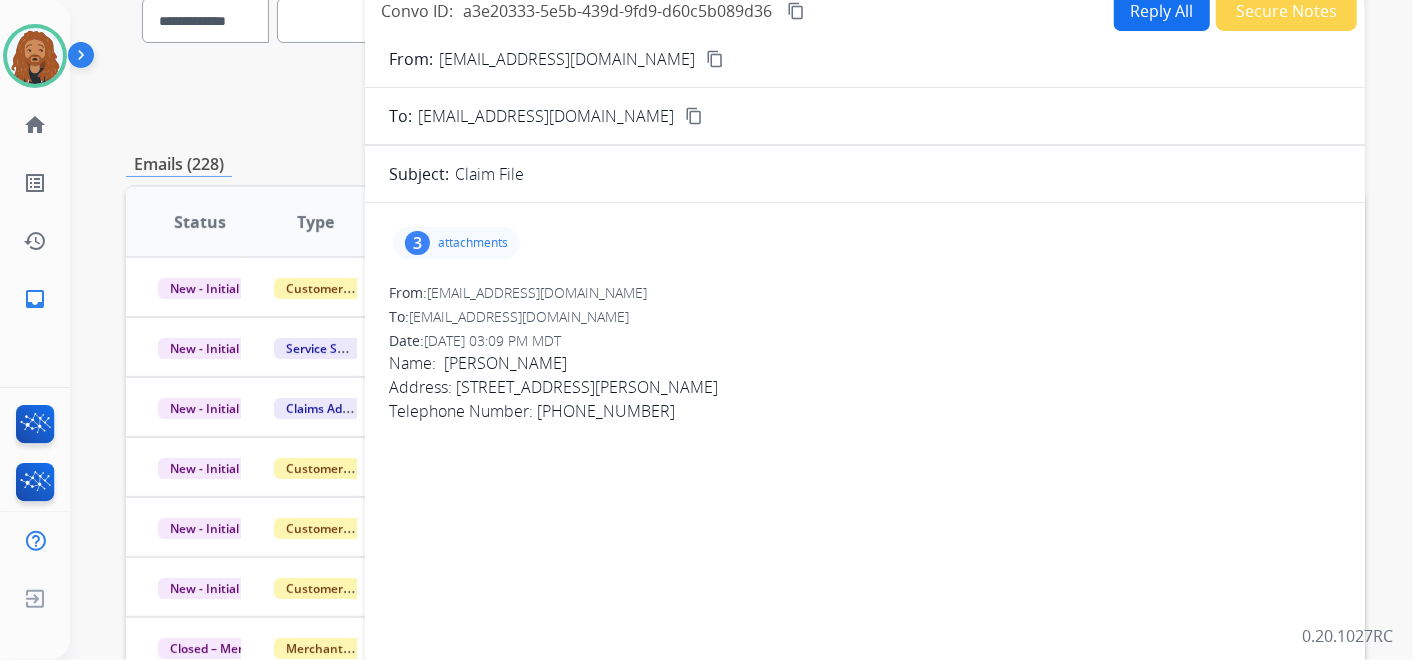 scroll, scrollTop: 144, scrollLeft: 0, axis: vertical 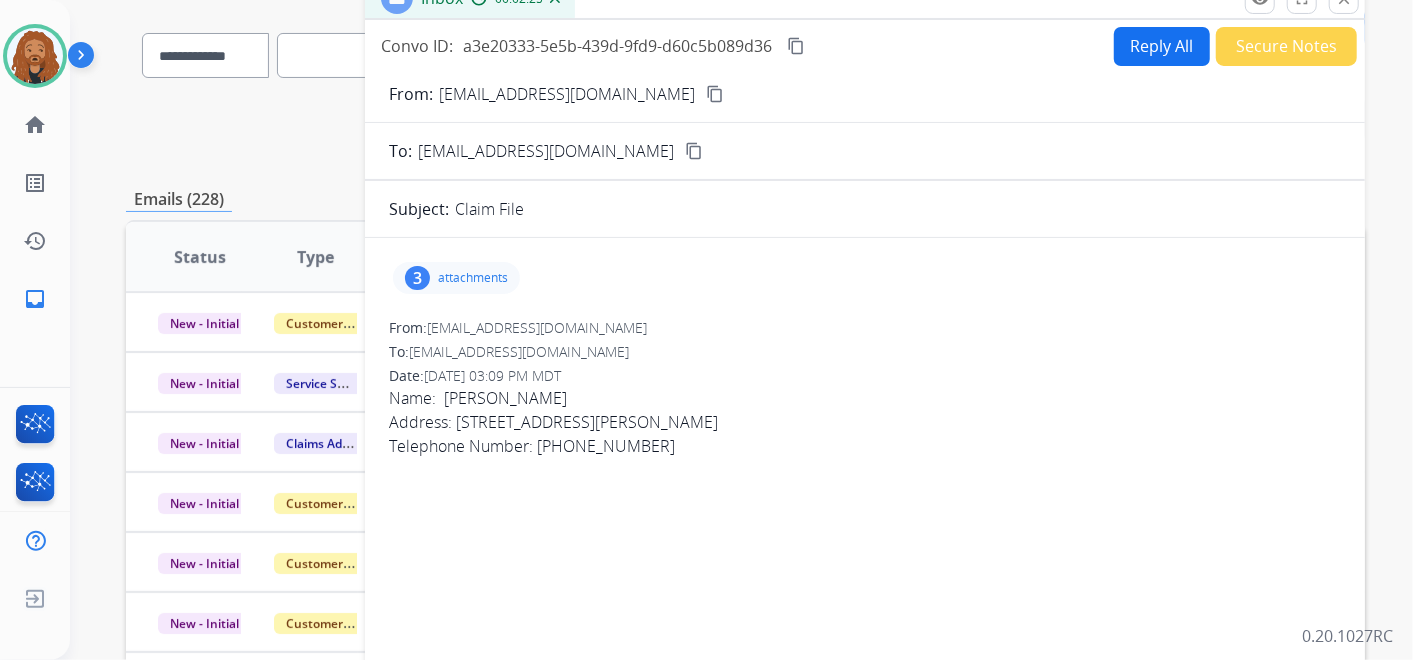 click on "[EMAIL_ADDRESS][DOMAIN_NAME]" at bounding box center (537, 327) 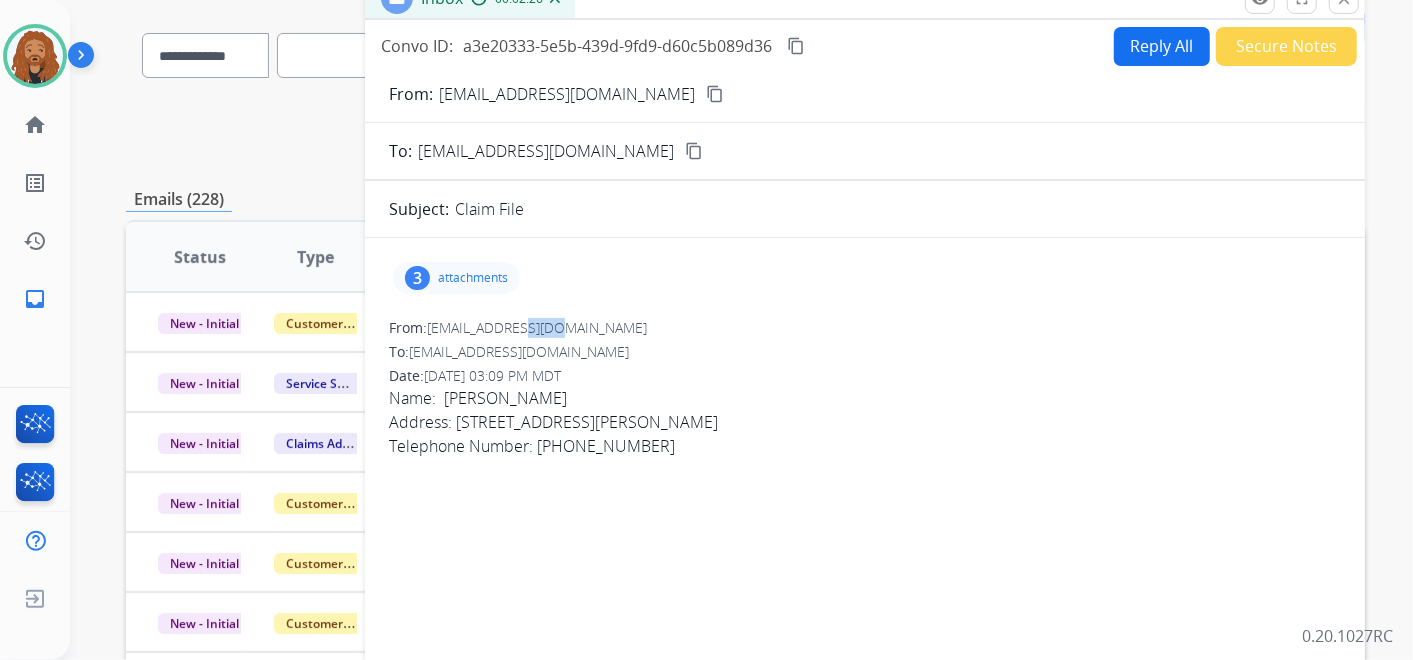 click on "[EMAIL_ADDRESS][DOMAIN_NAME]" at bounding box center [537, 327] 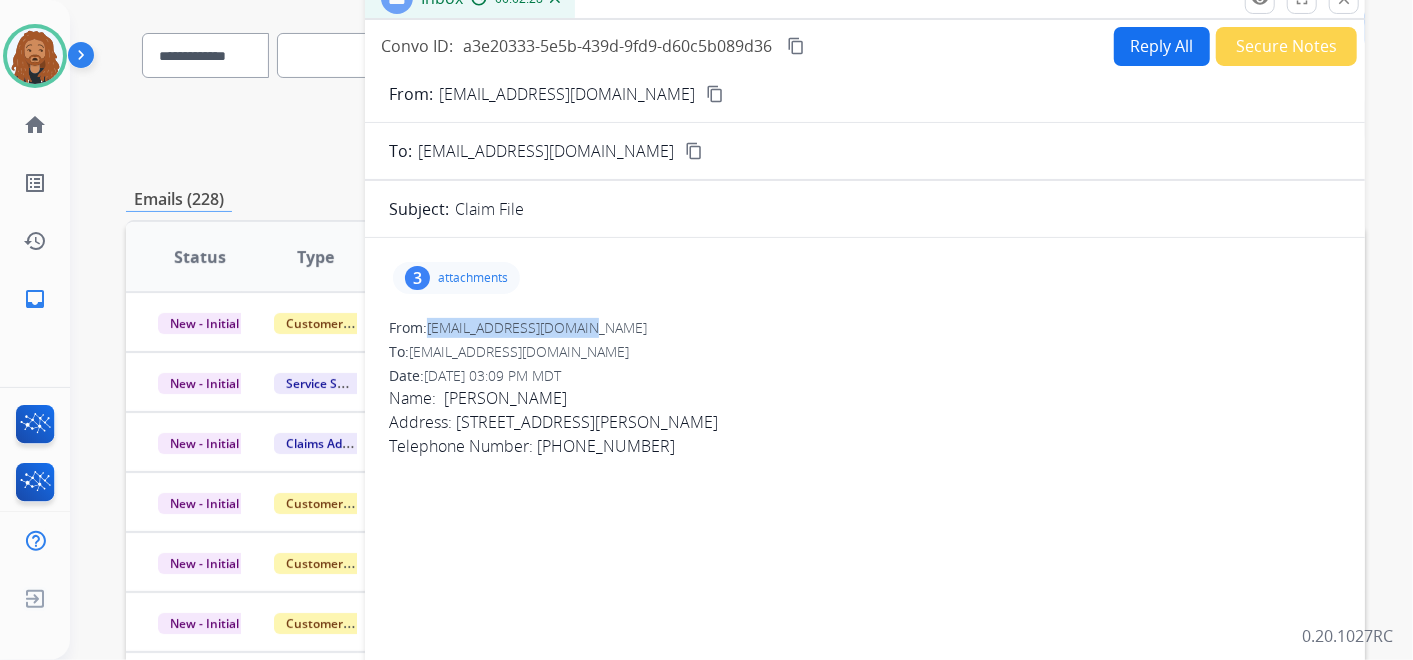 drag, startPoint x: 518, startPoint y: 324, endPoint x: 432, endPoint y: 325, distance: 86.00581 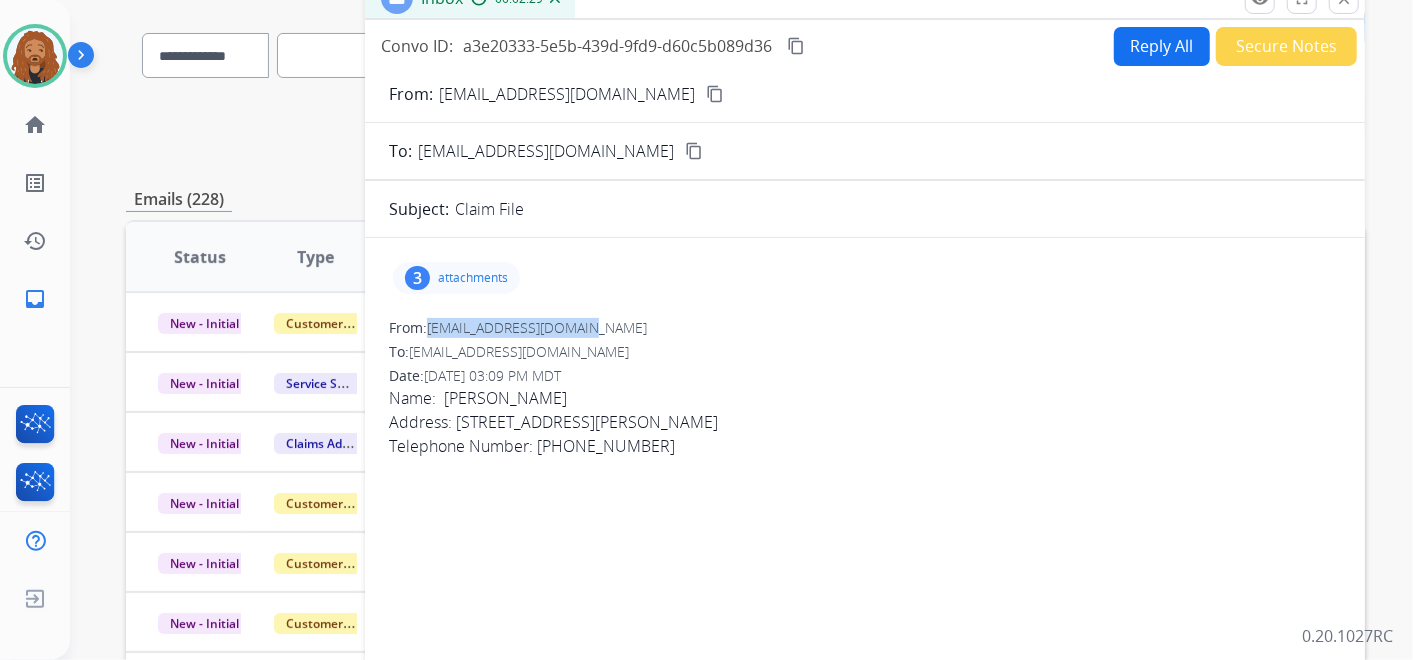 copy on "[EMAIL_ADDRESS][DOMAIN_NAME]" 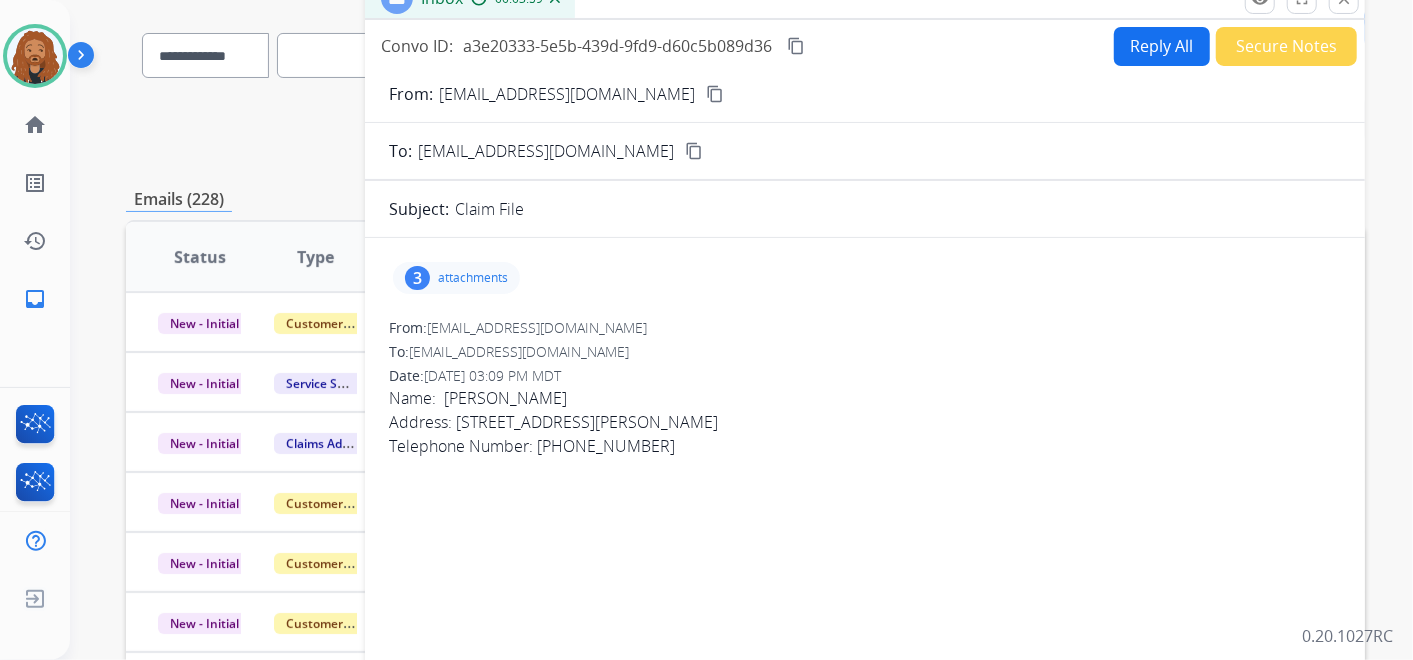 click on "attachments" at bounding box center [473, 278] 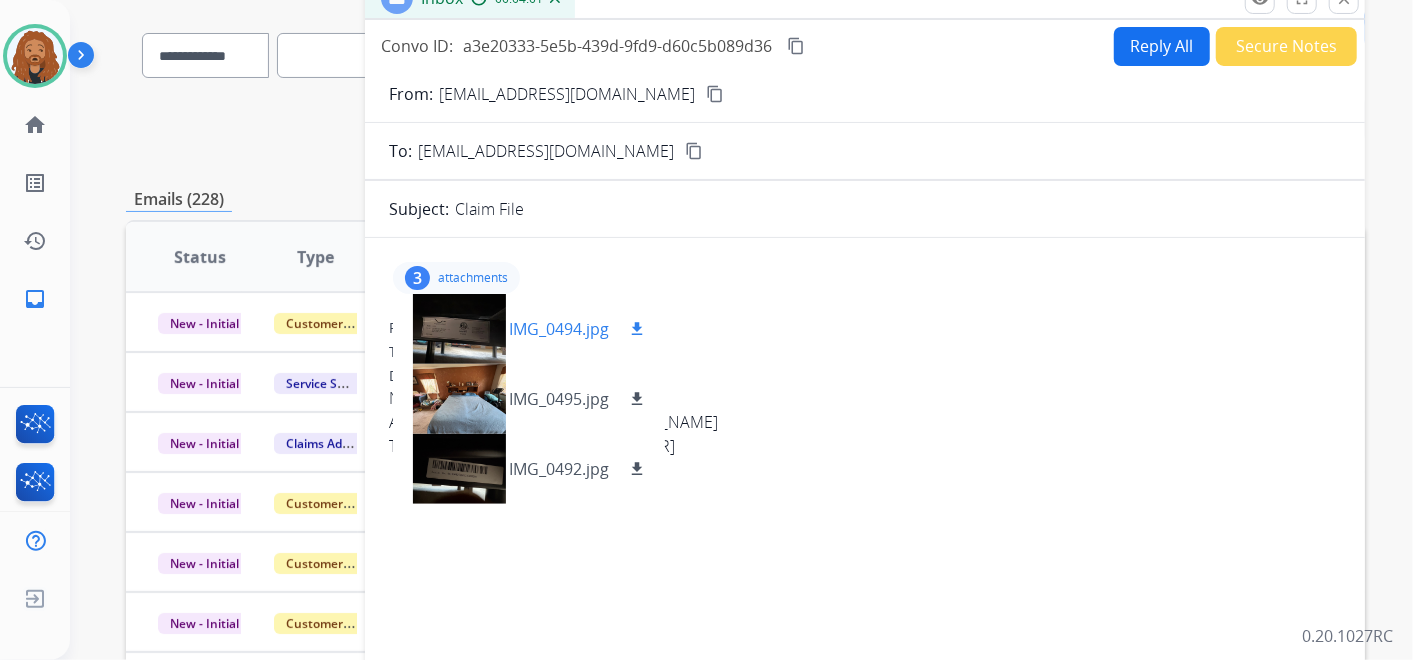 click on "download" at bounding box center (637, 329) 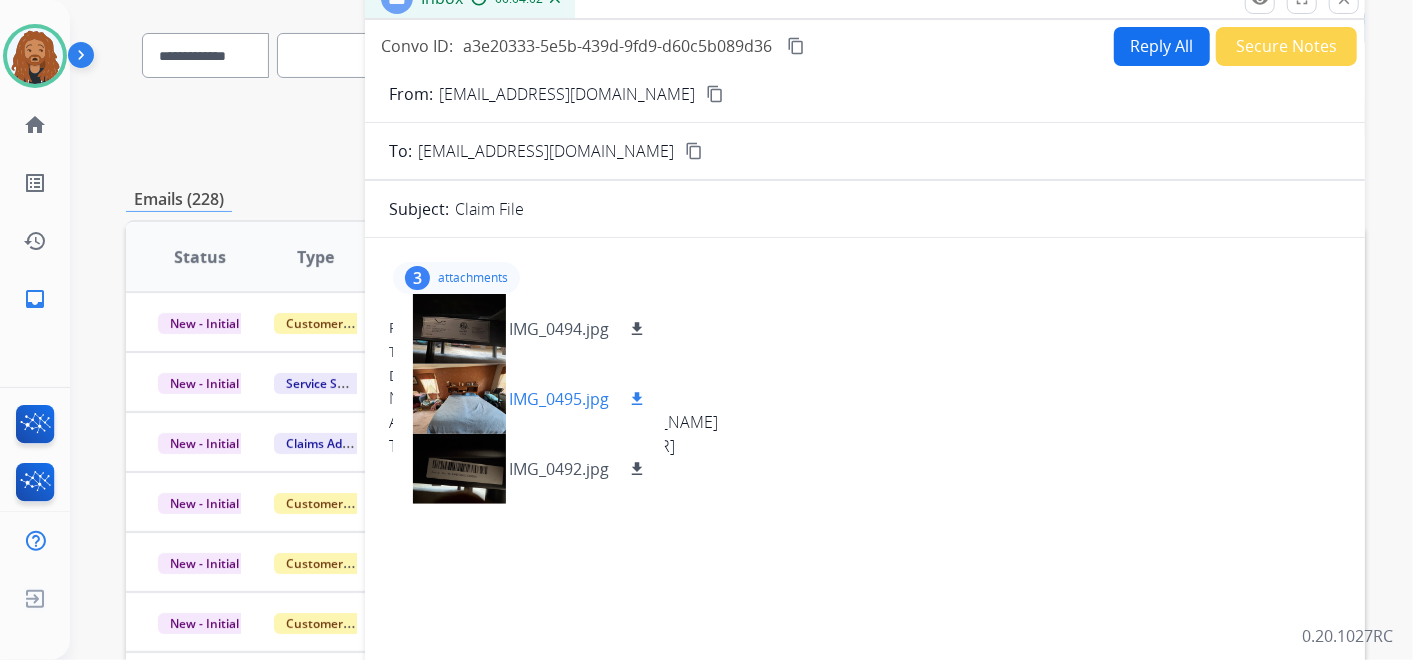 click on "download" at bounding box center [637, 399] 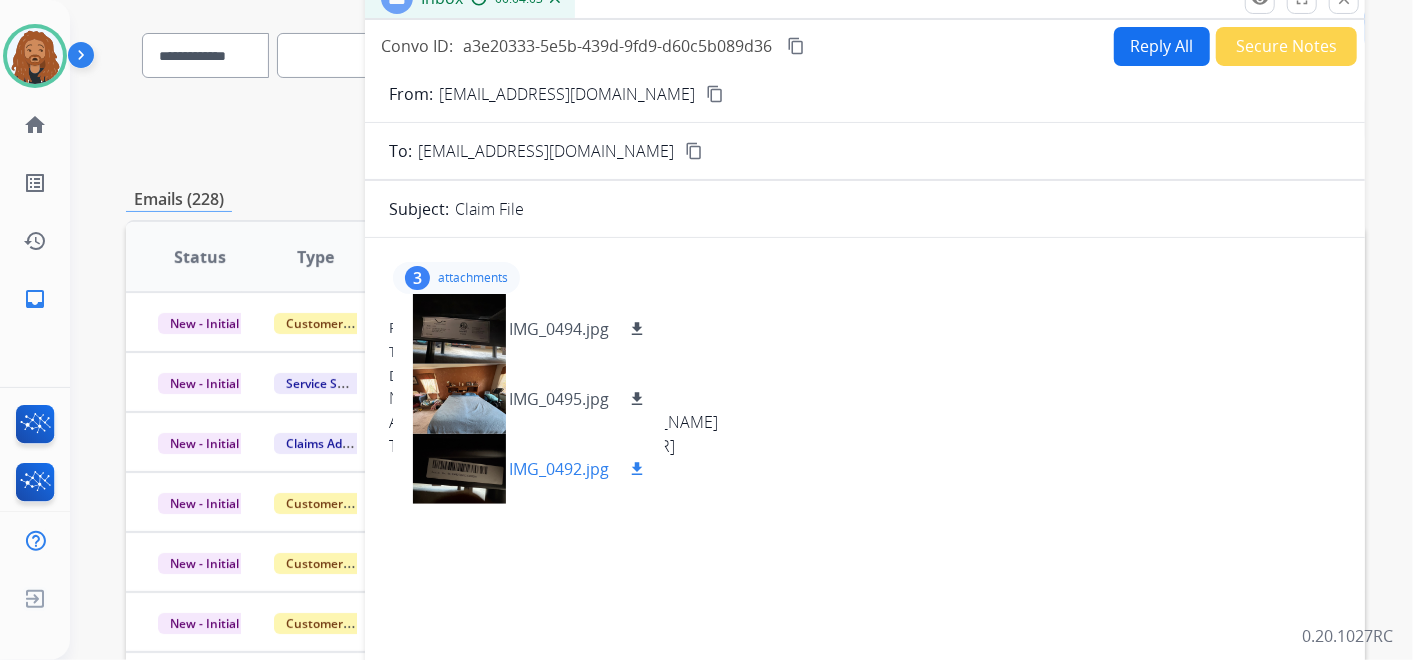 click on "download" at bounding box center [637, 469] 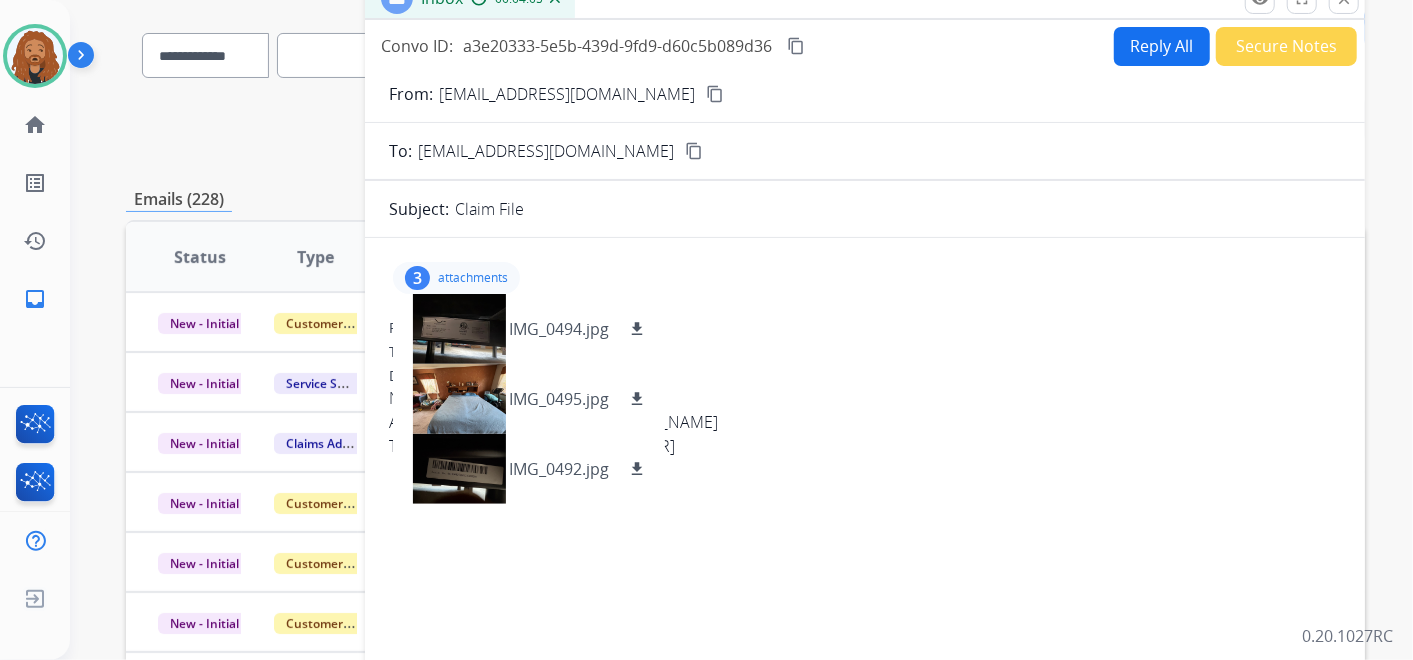 type 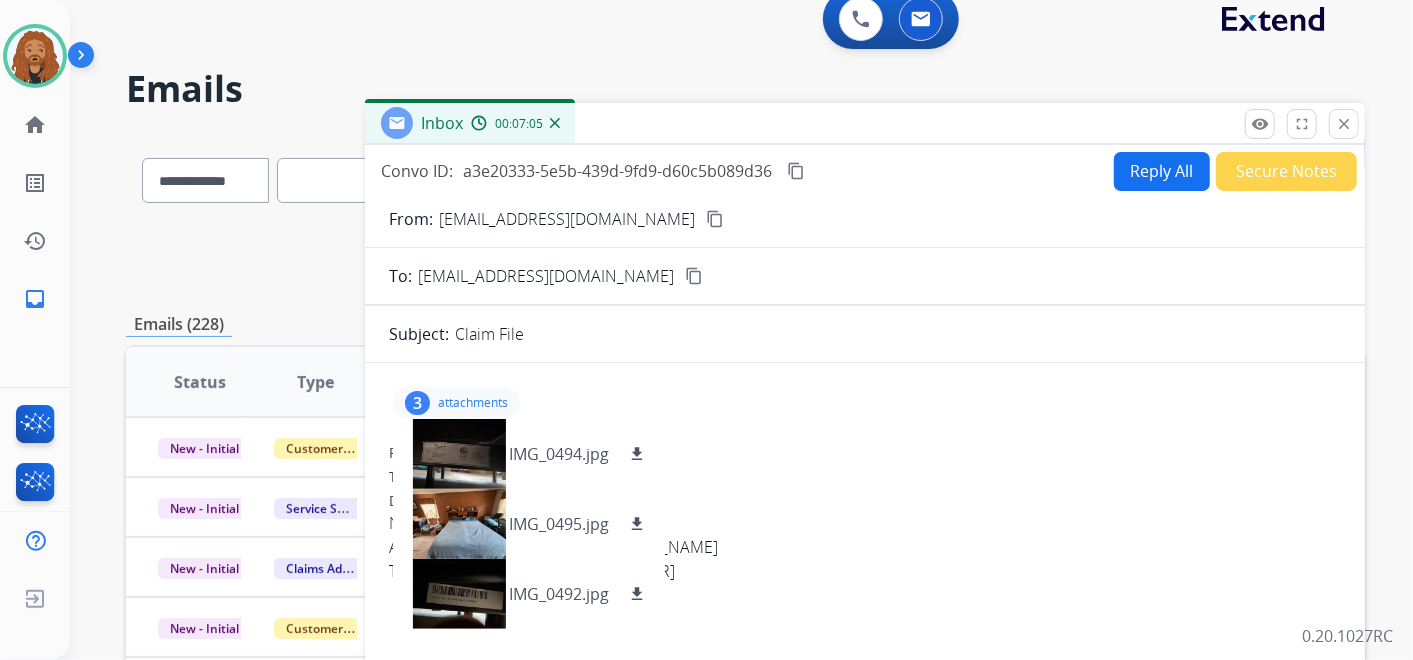 scroll, scrollTop: 0, scrollLeft: 0, axis: both 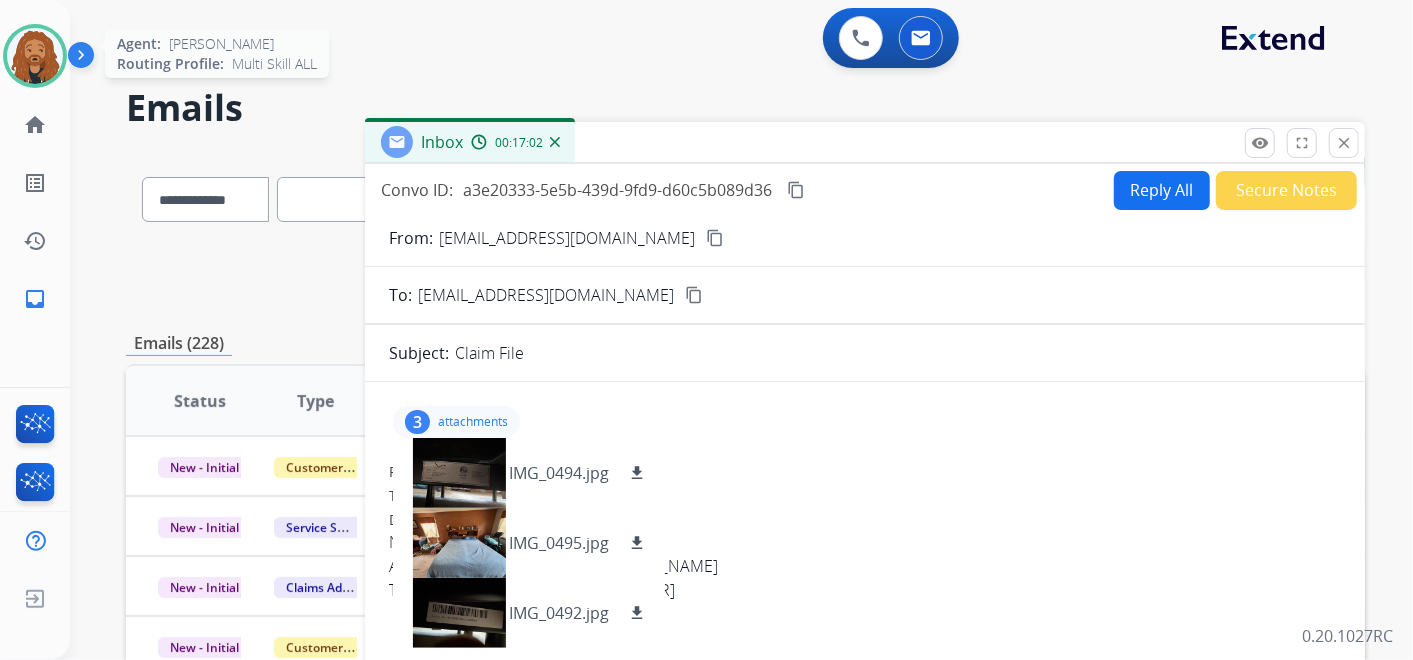 click at bounding box center [35, 56] 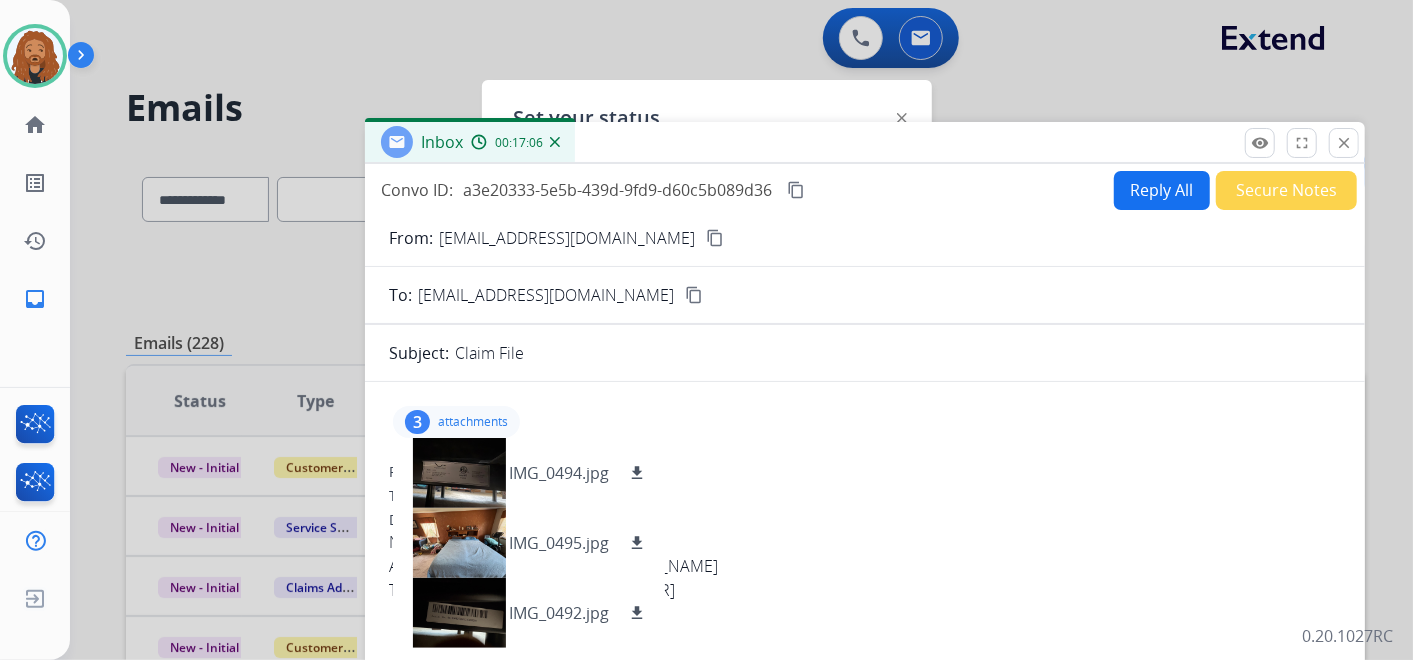 click at bounding box center (706, 330) 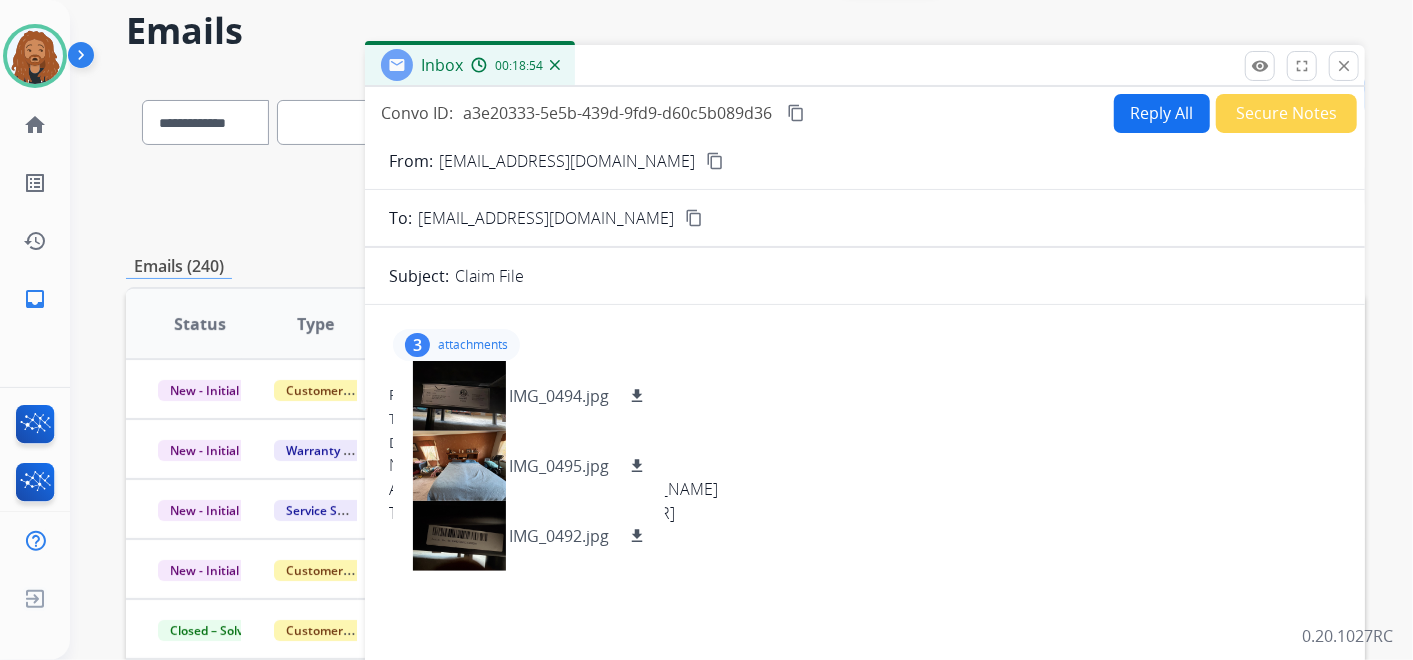 scroll, scrollTop: 111, scrollLeft: 0, axis: vertical 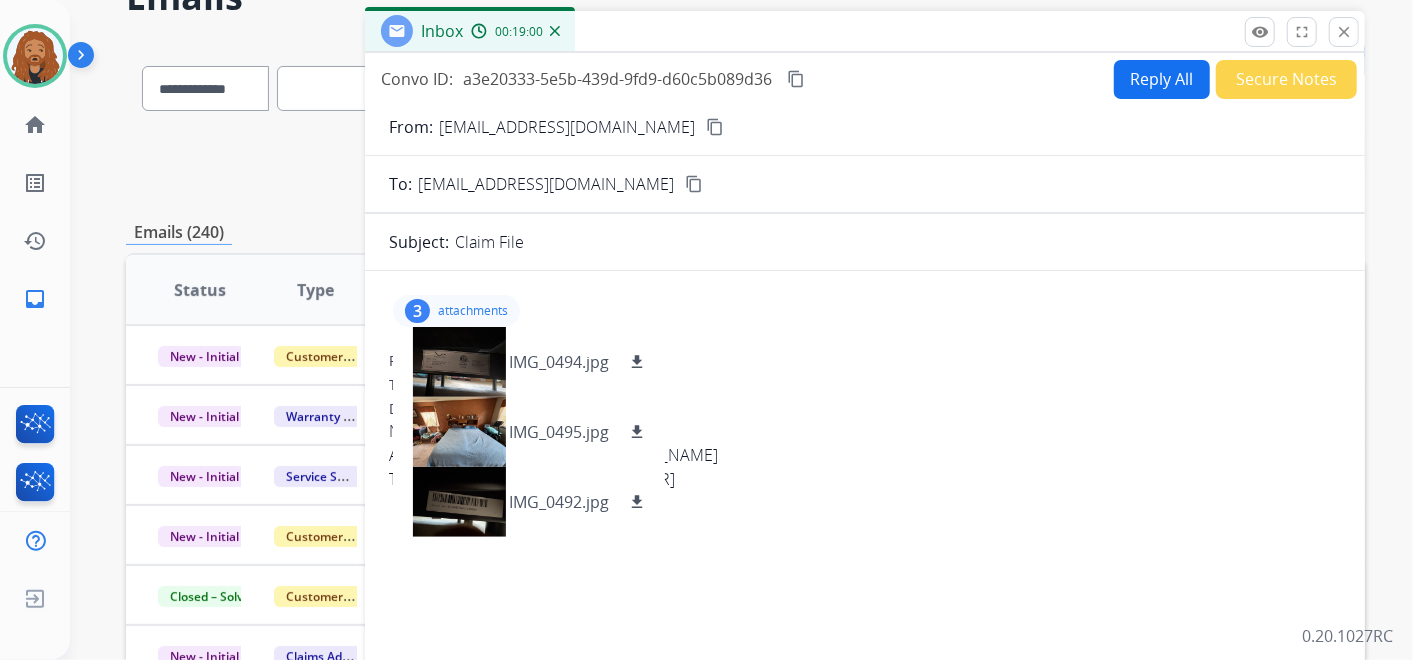 click on "Reply All" at bounding box center [1162, 79] 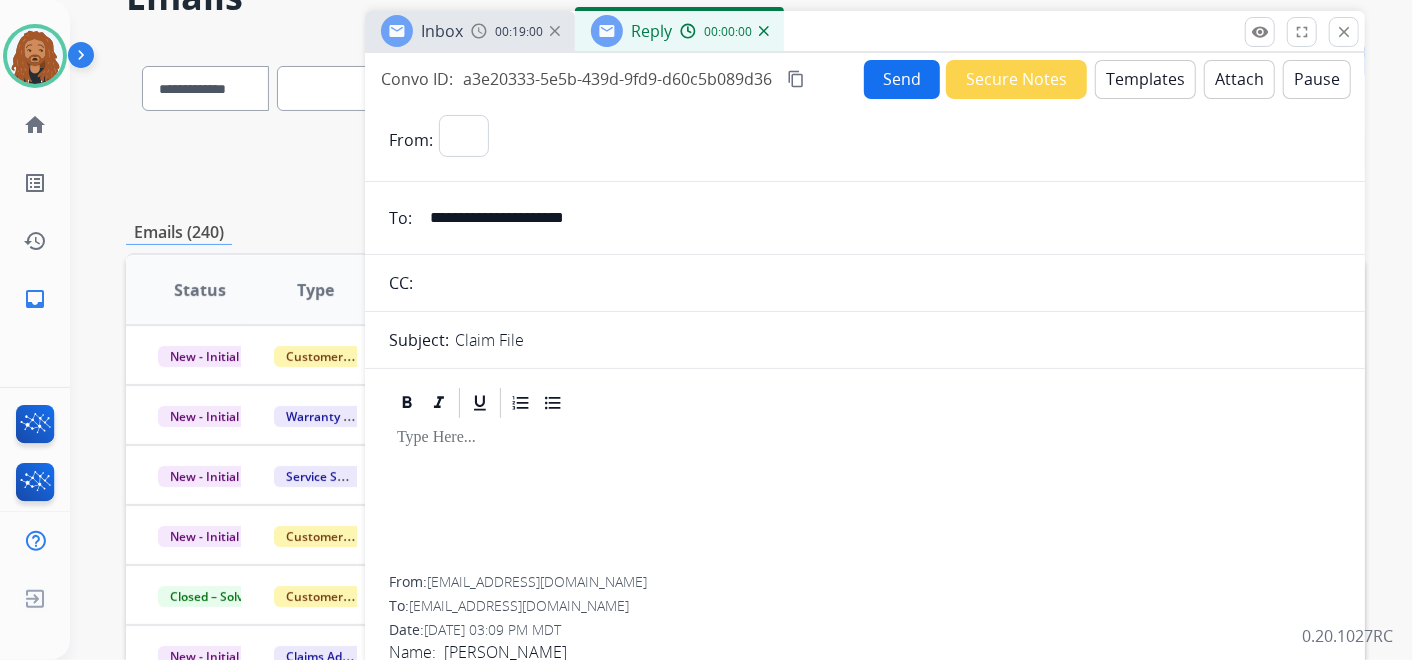select on "**********" 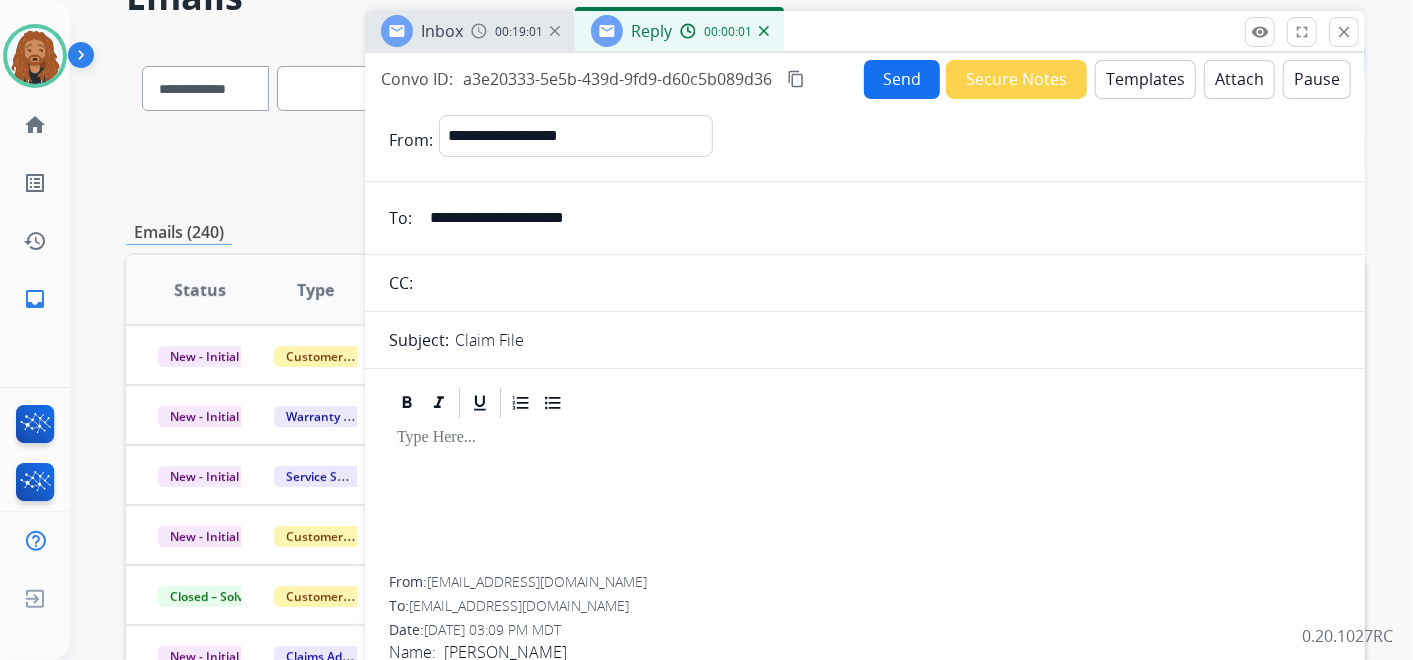 click on "Templates" at bounding box center (1145, 79) 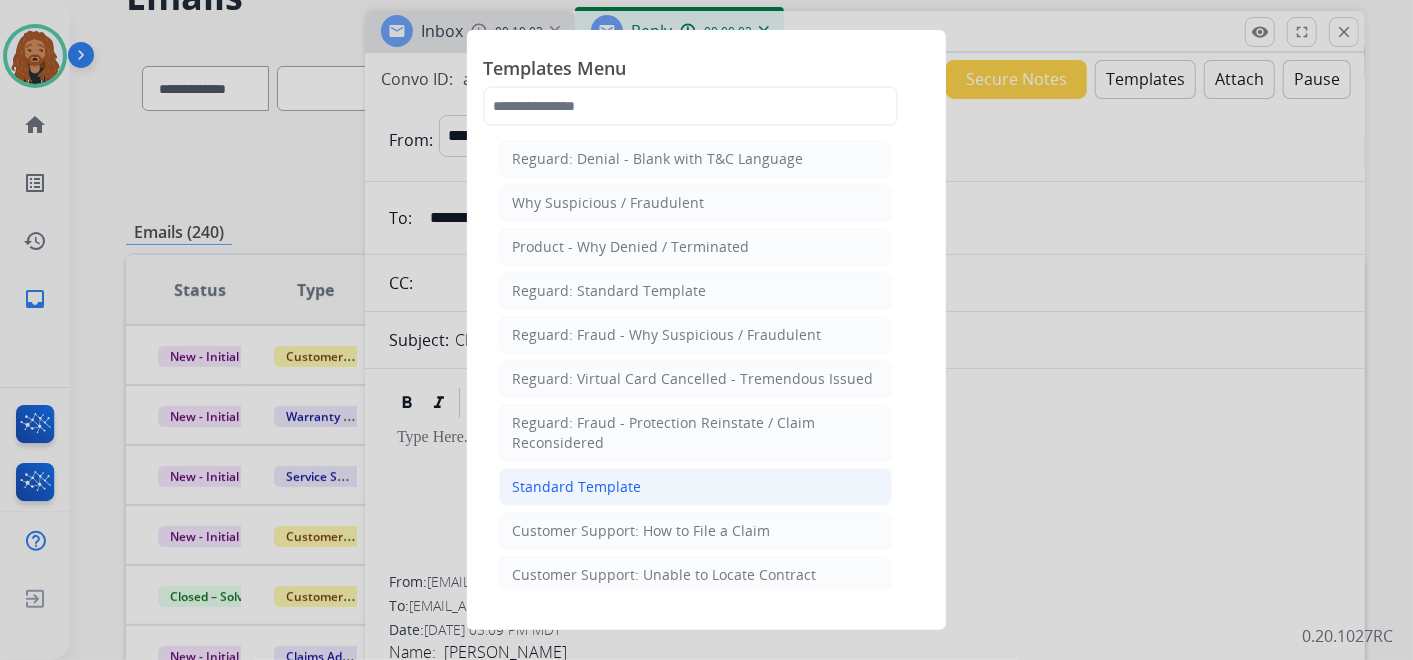 click on "Standard Template" 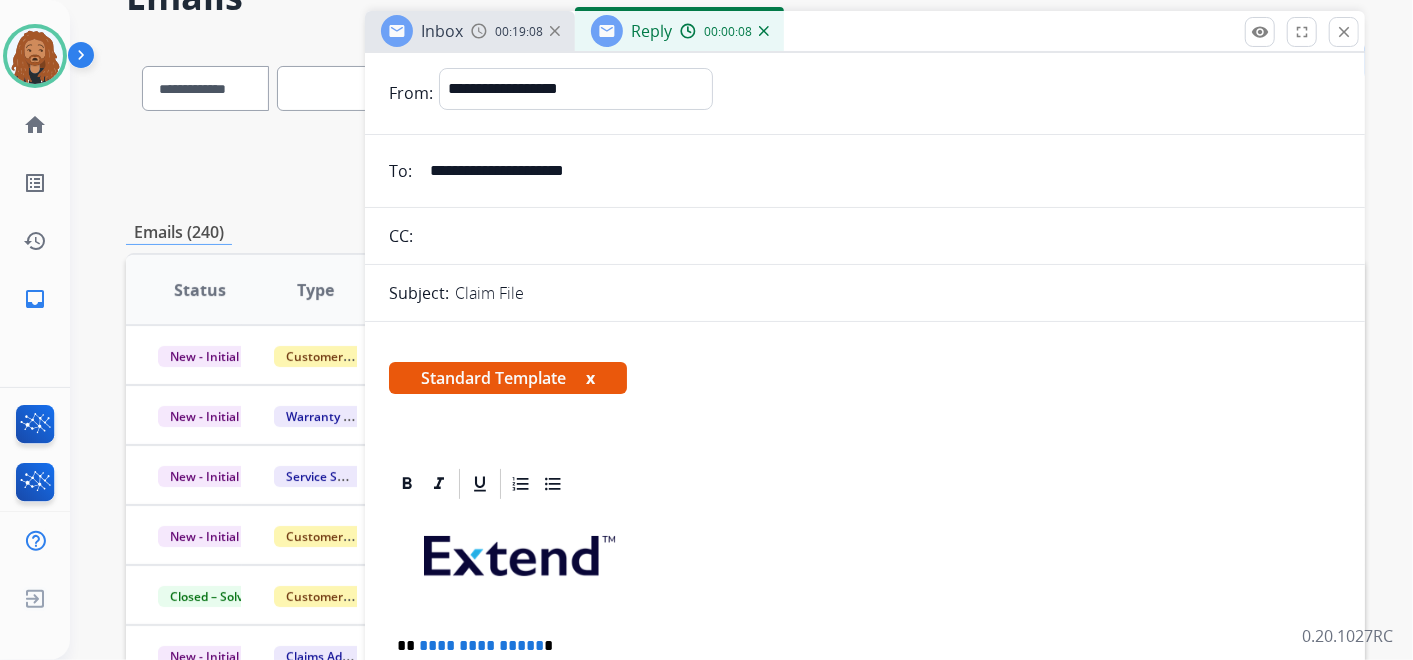 scroll, scrollTop: 222, scrollLeft: 0, axis: vertical 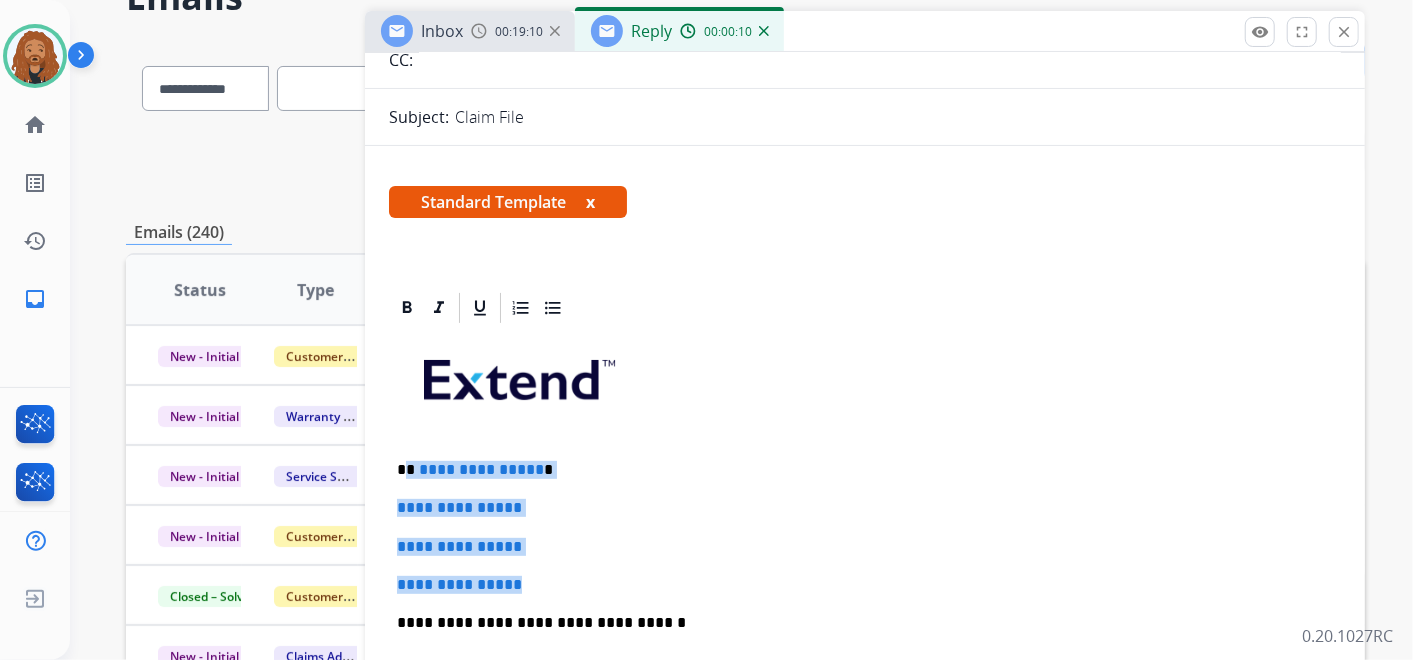 drag, startPoint x: 533, startPoint y: 579, endPoint x: 407, endPoint y: 459, distance: 174 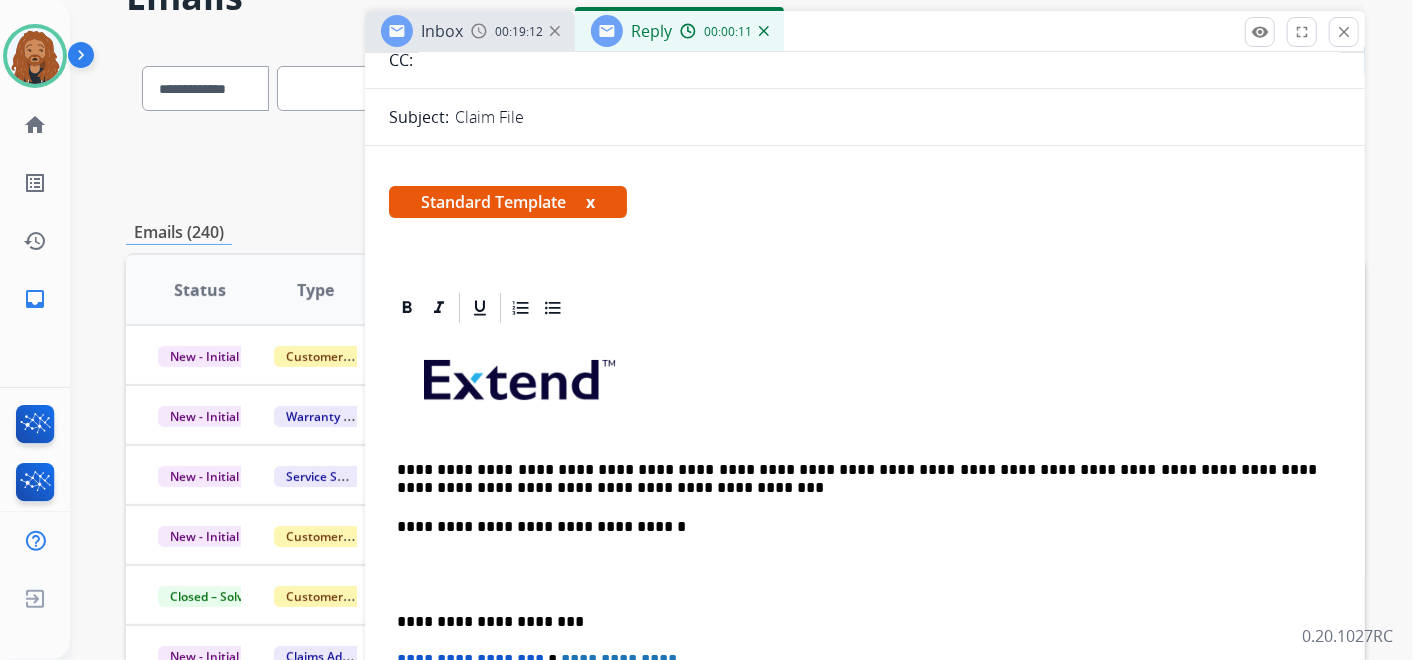 drag, startPoint x: 409, startPoint y: 462, endPoint x: 417, endPoint y: 472, distance: 12.806249 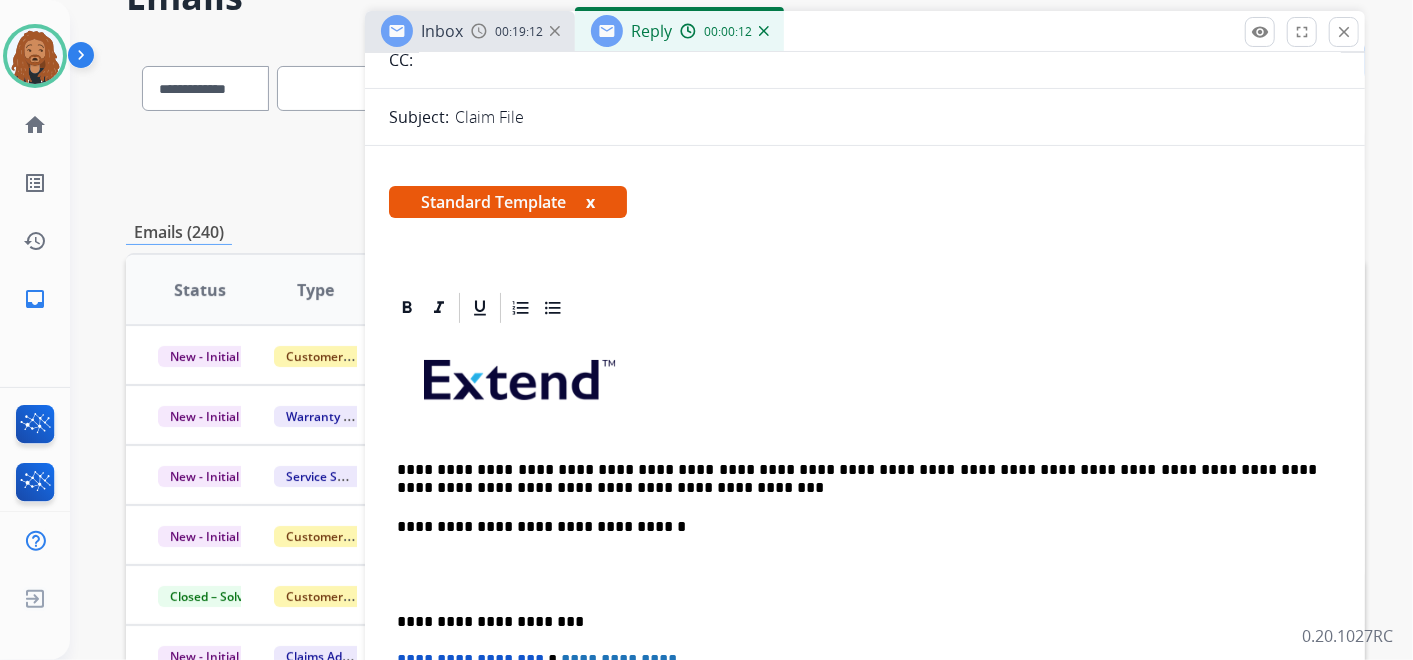 type 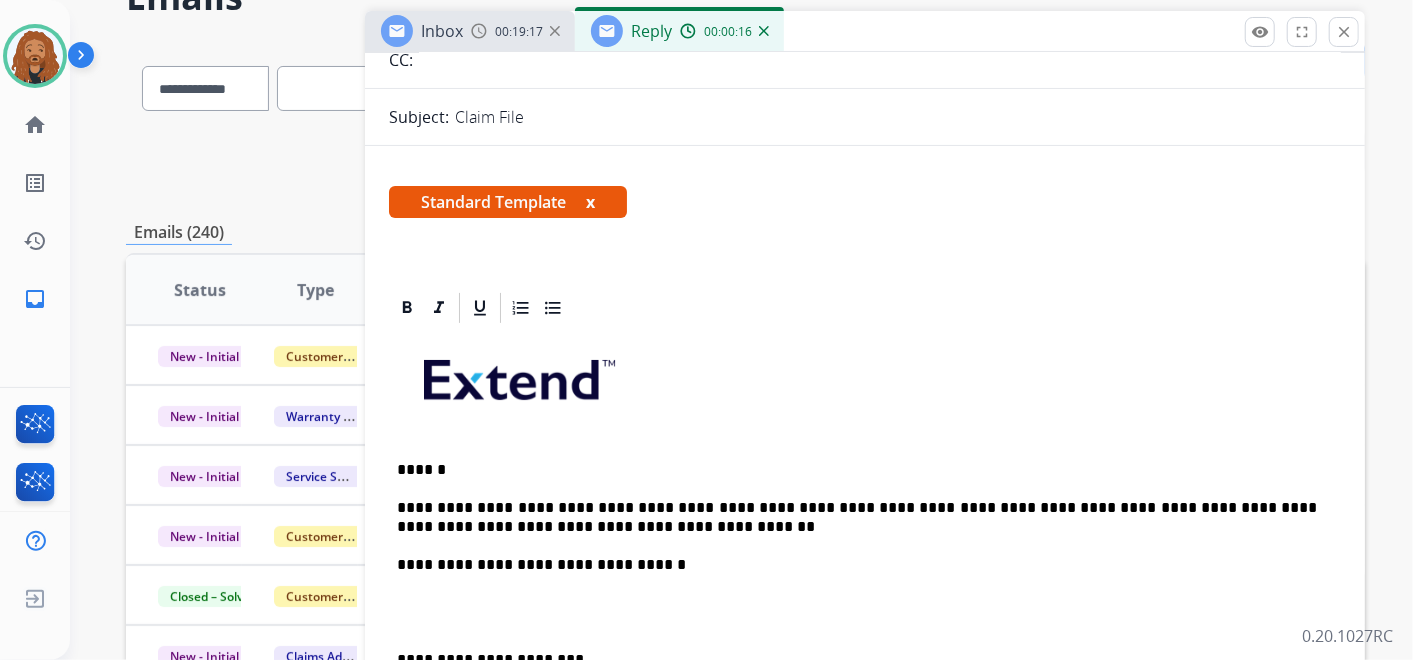 click at bounding box center (865, 612) 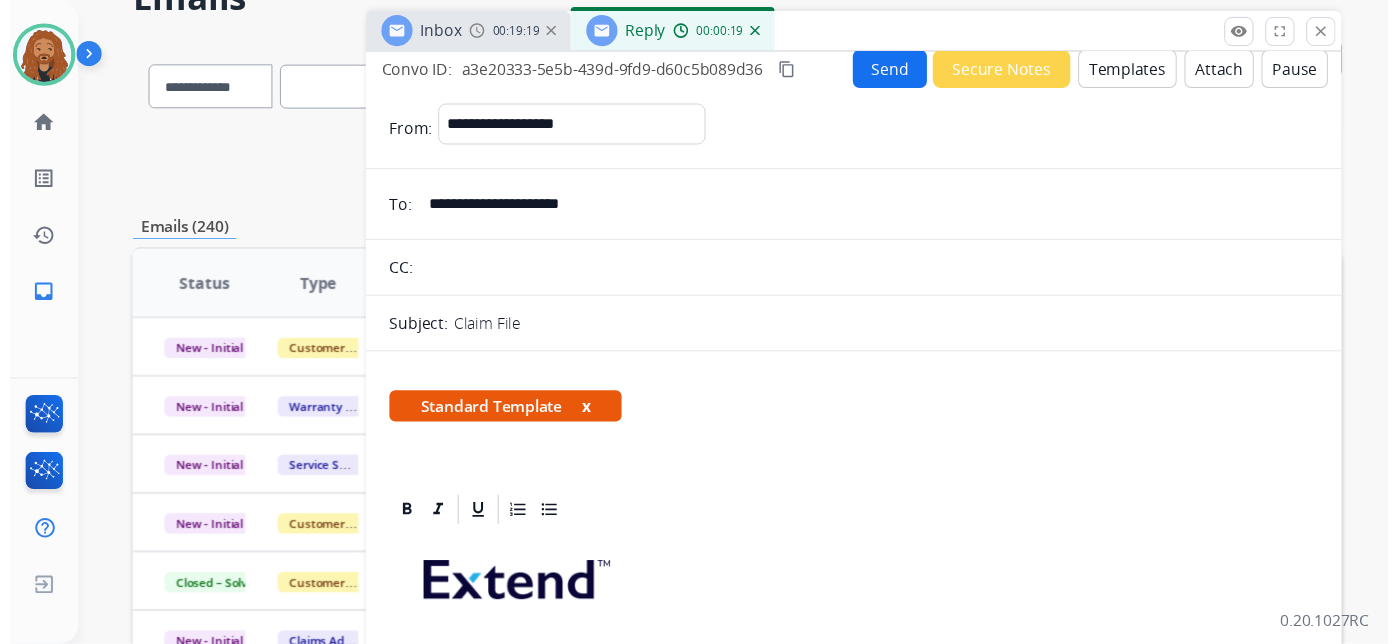scroll, scrollTop: 0, scrollLeft: 0, axis: both 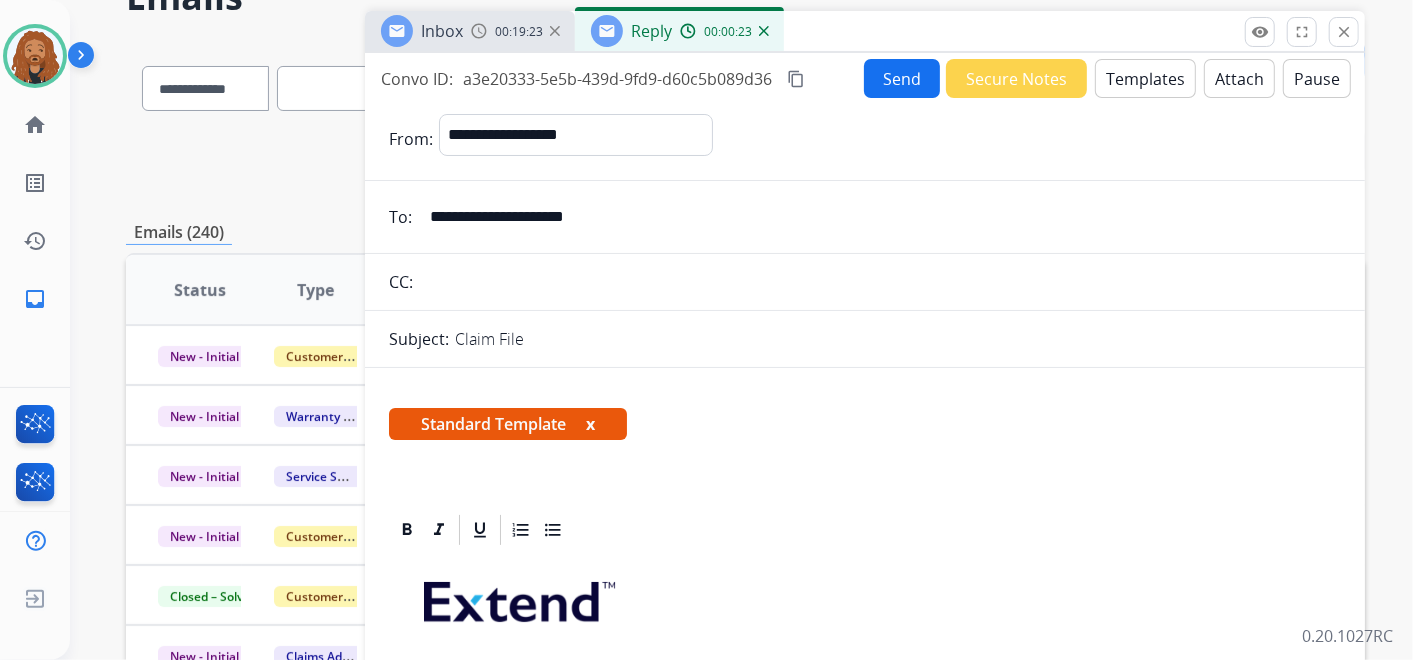 click on "Send" at bounding box center (902, 78) 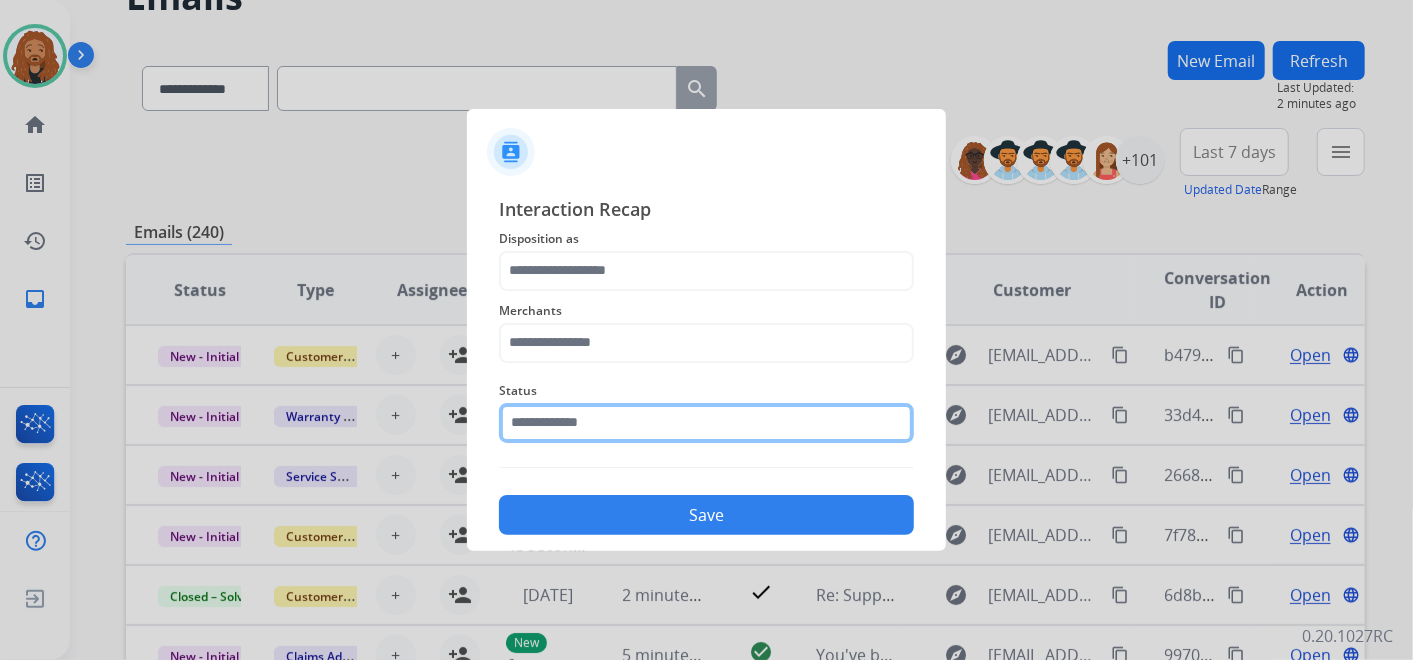 click 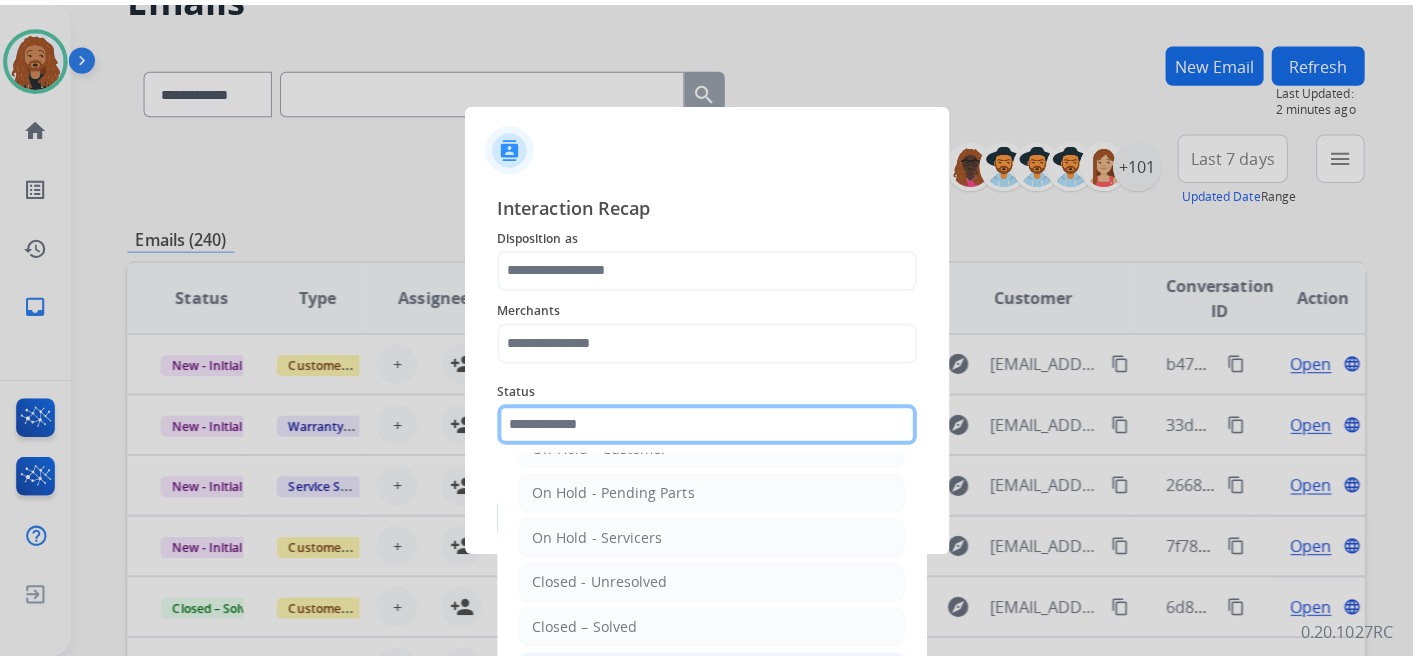 scroll, scrollTop: 111, scrollLeft: 0, axis: vertical 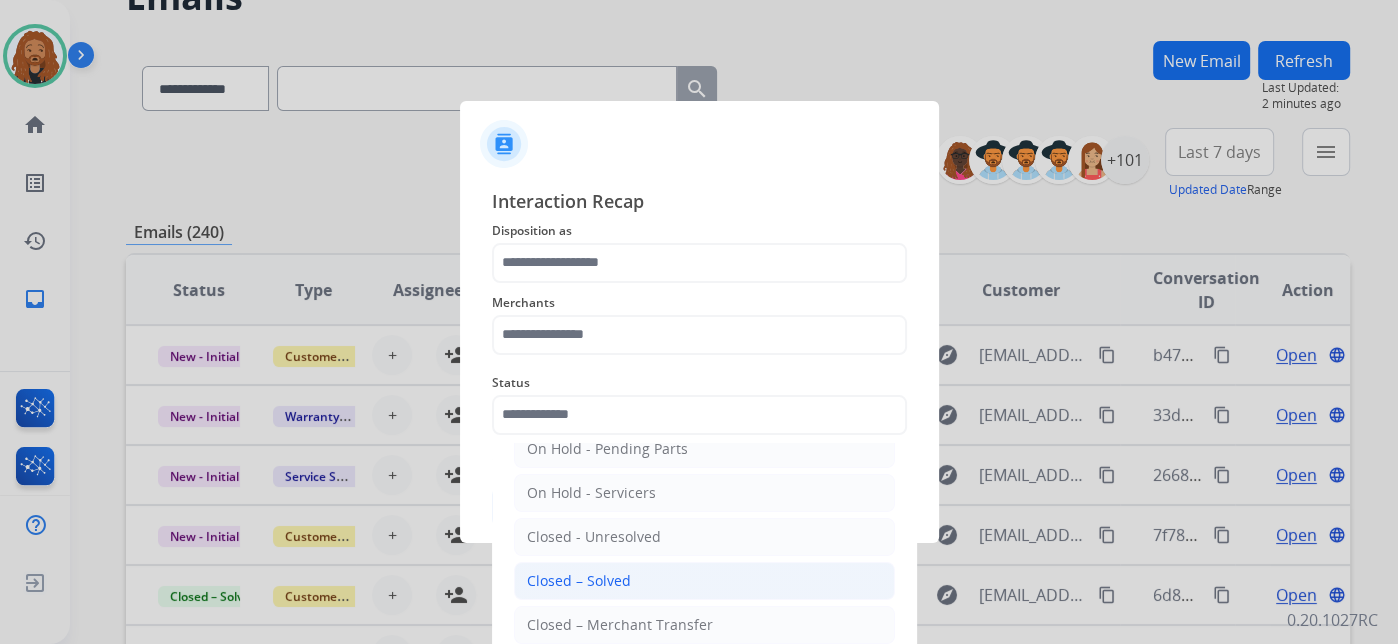 click on "Closed – Solved" 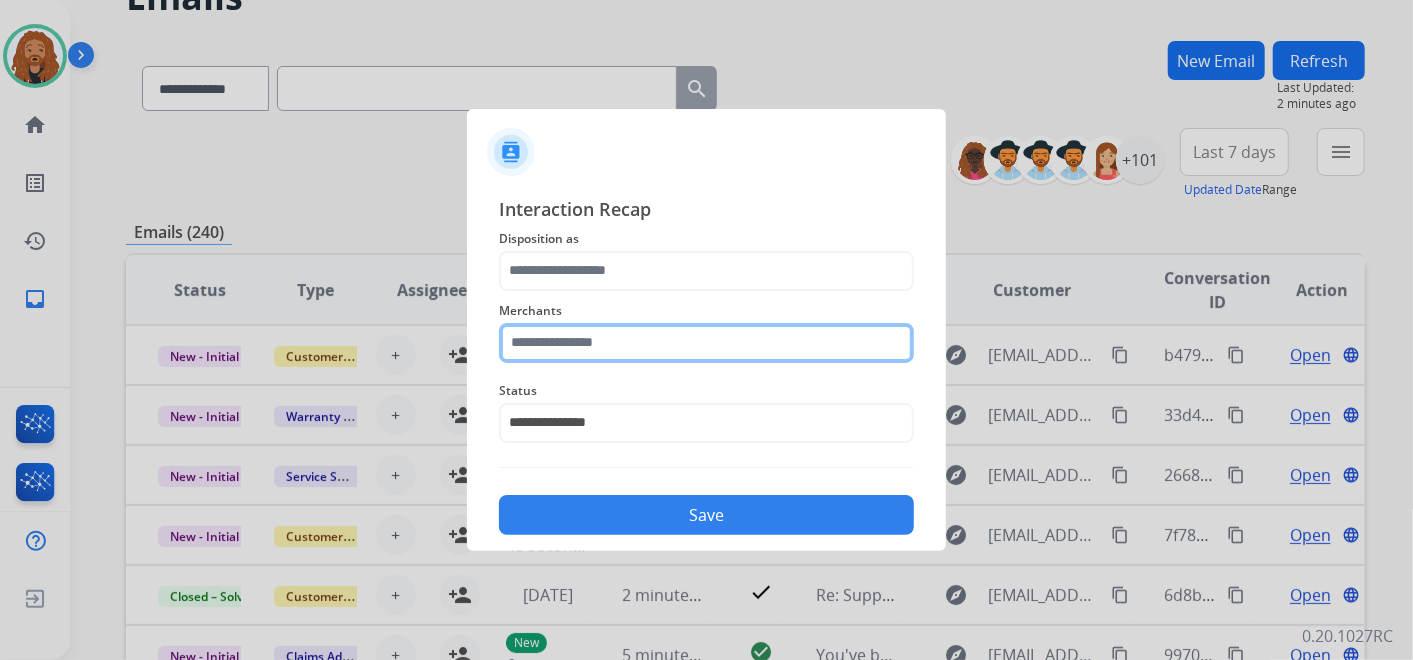click 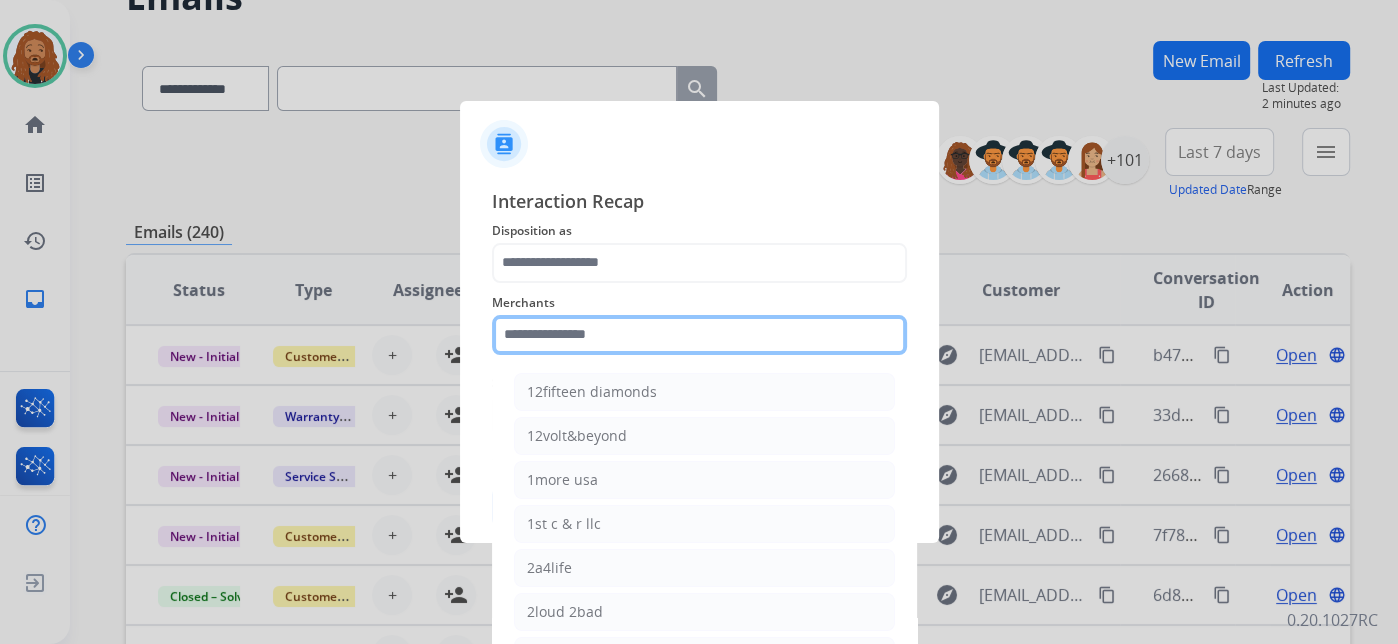 click 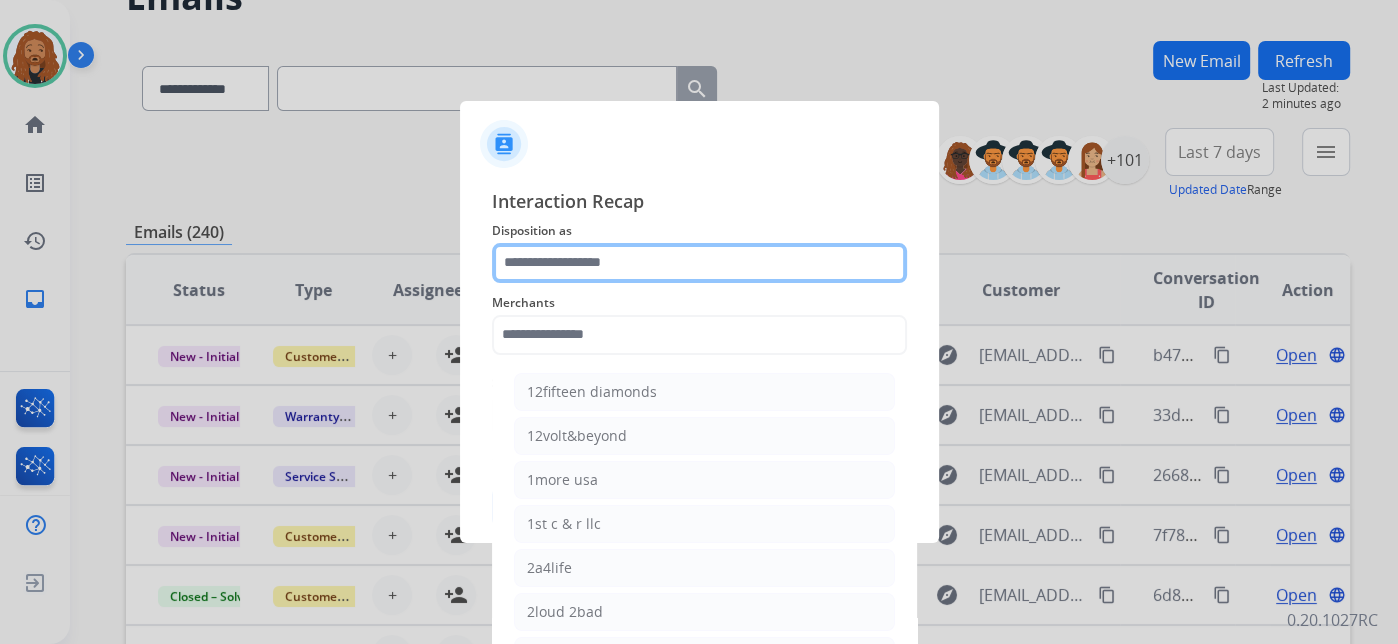 click 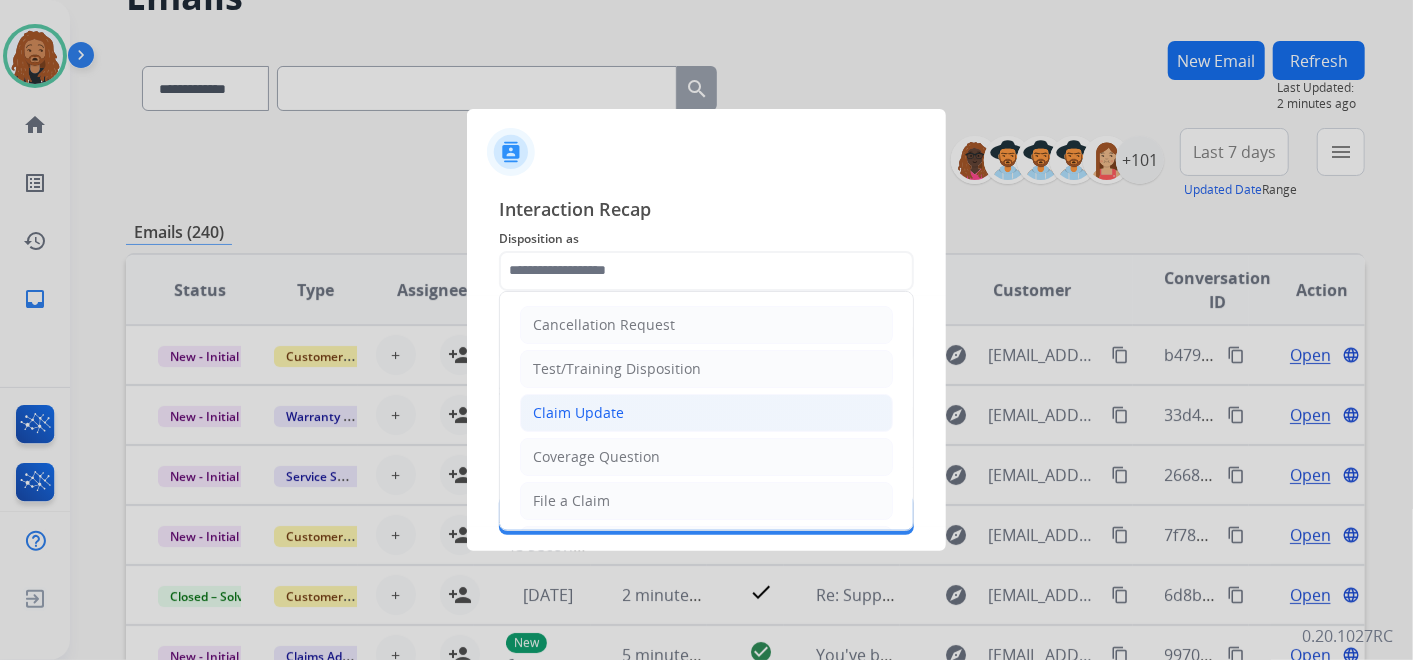 click on "Claim Update" 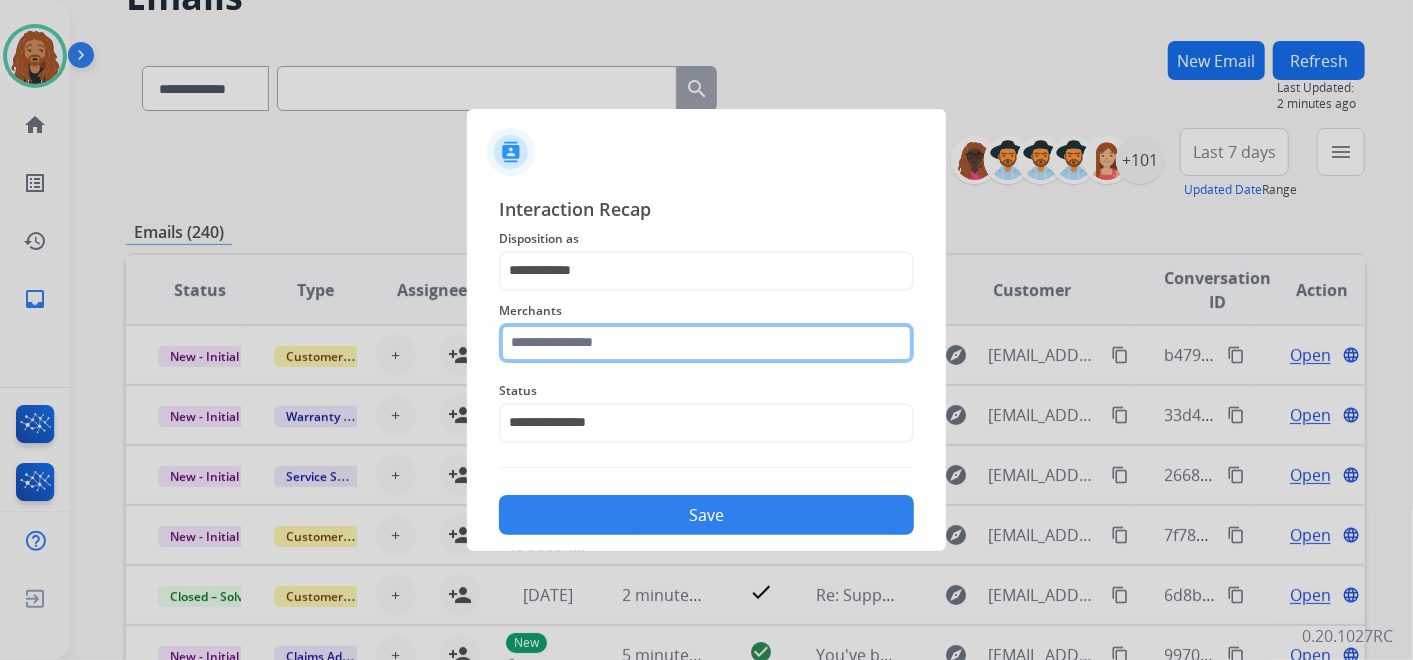 click 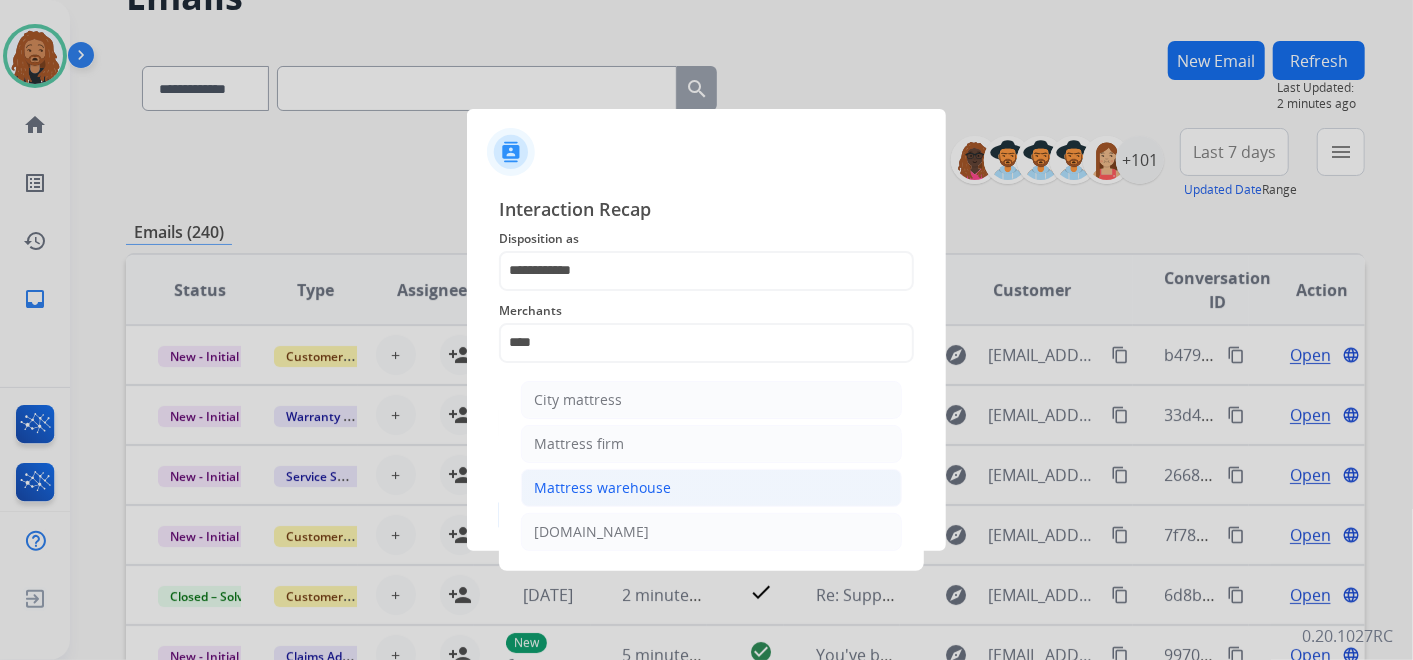 click on "Mattress warehouse" 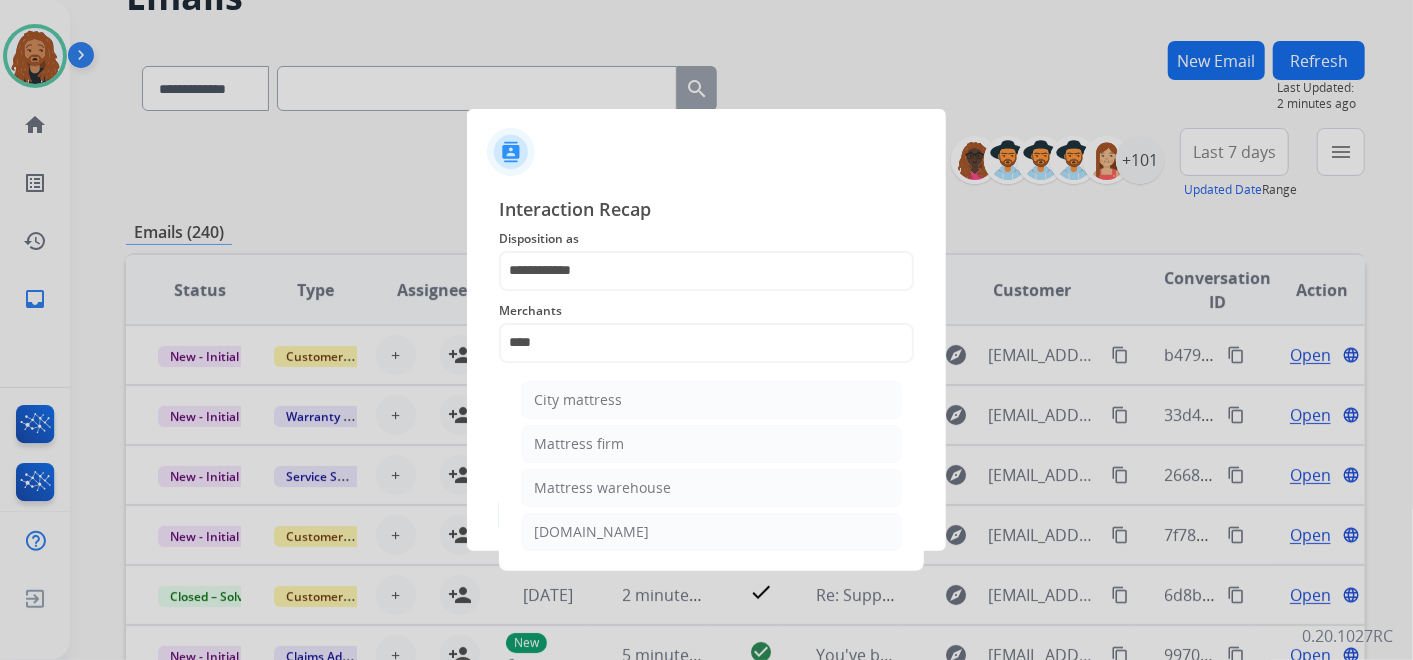 type on "**********" 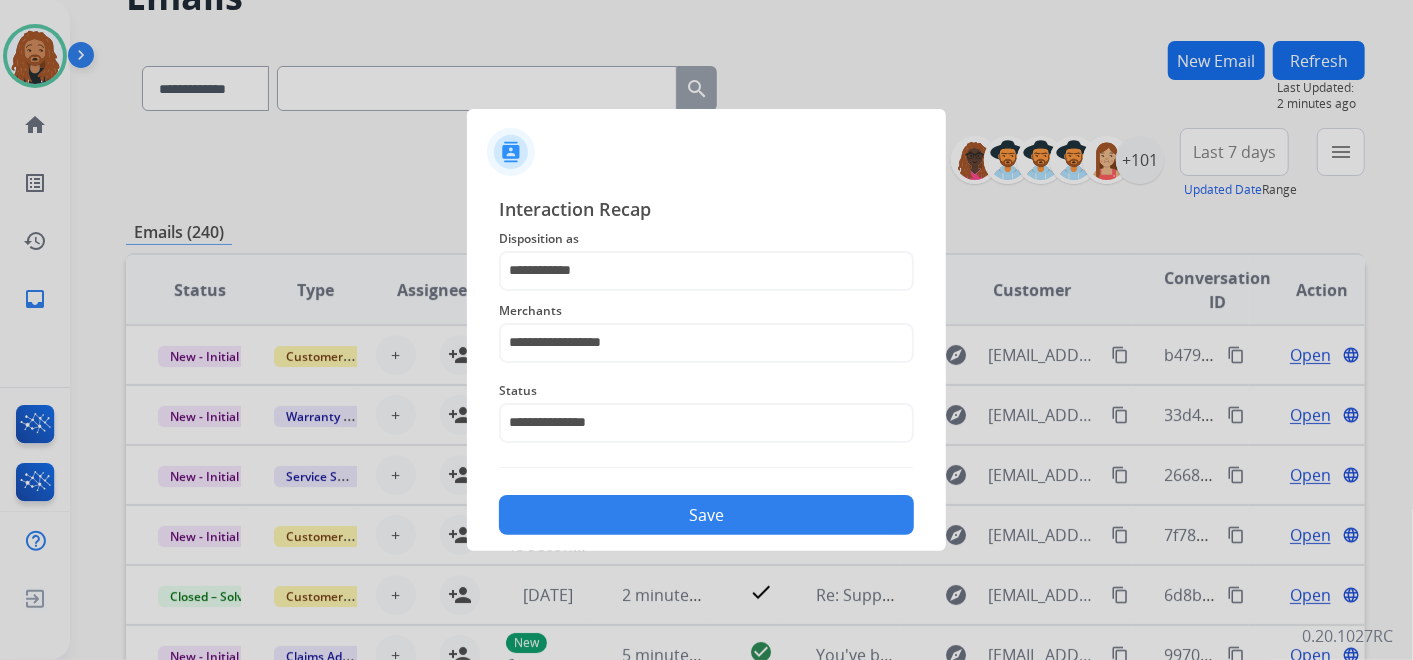 click on "Save" 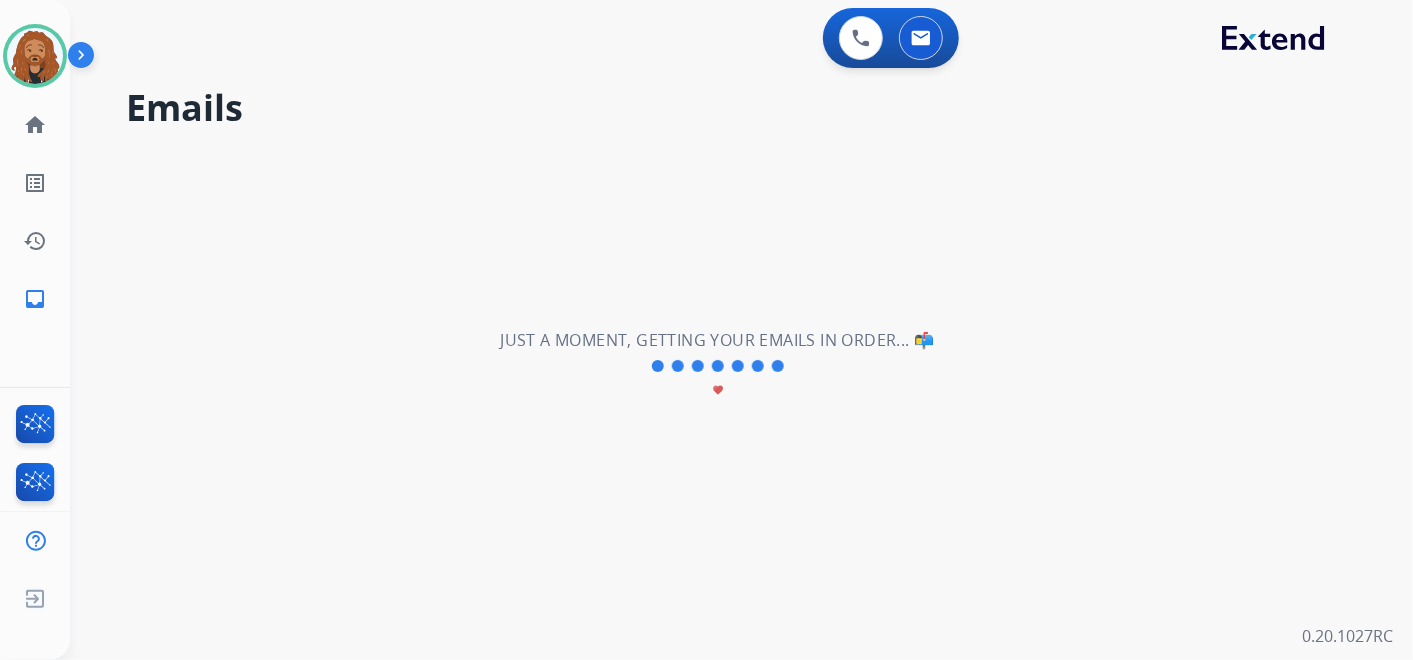 scroll, scrollTop: 0, scrollLeft: 0, axis: both 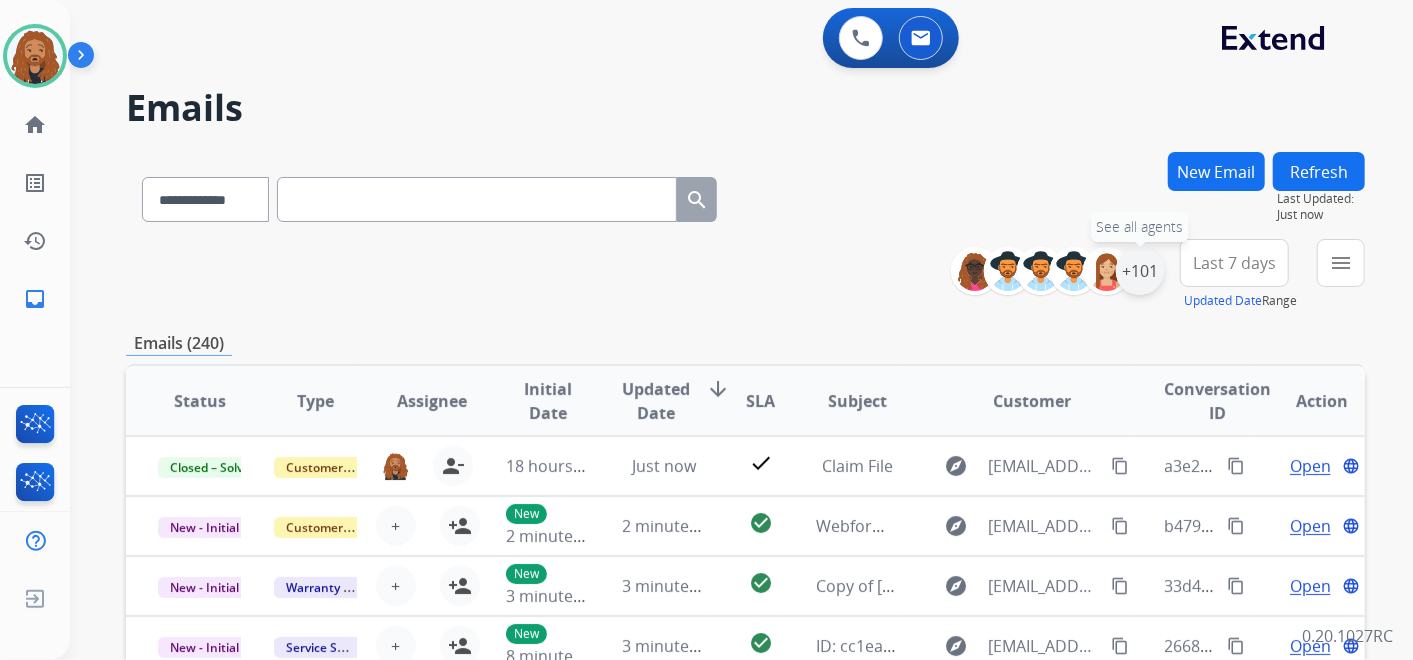 click on "+101" at bounding box center (1140, 271) 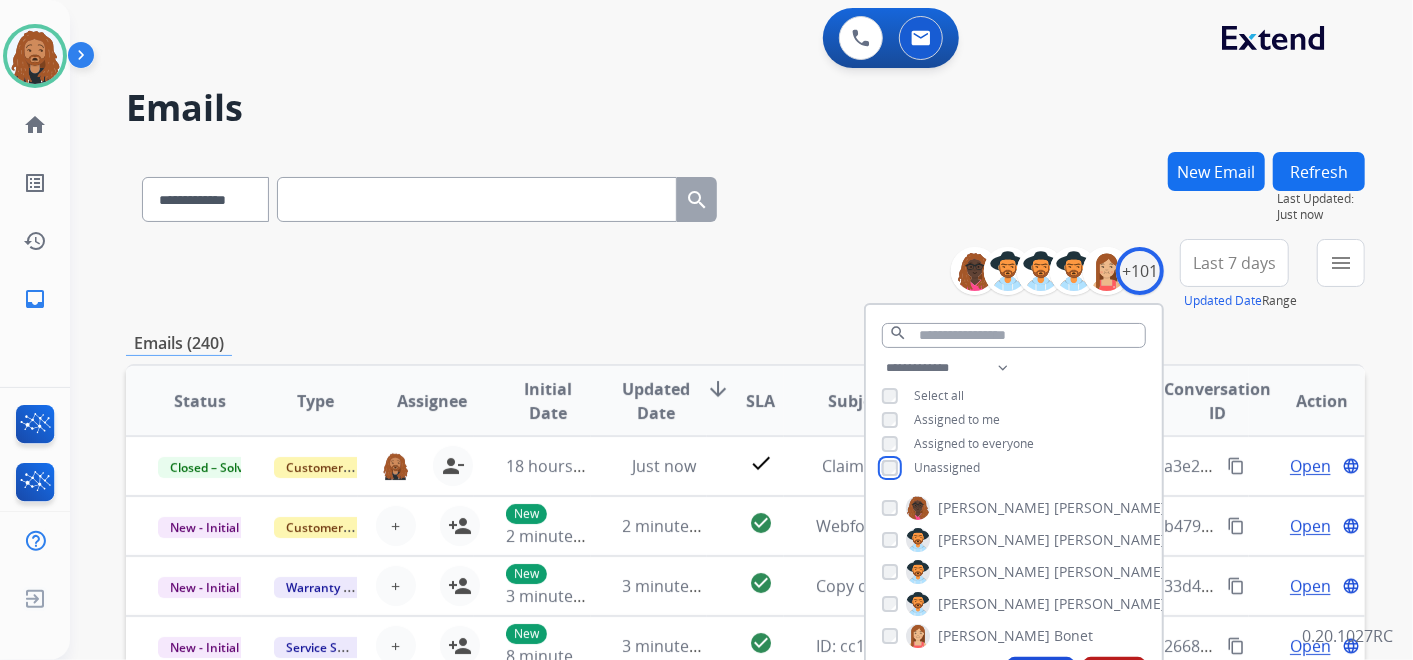 scroll, scrollTop: 333, scrollLeft: 0, axis: vertical 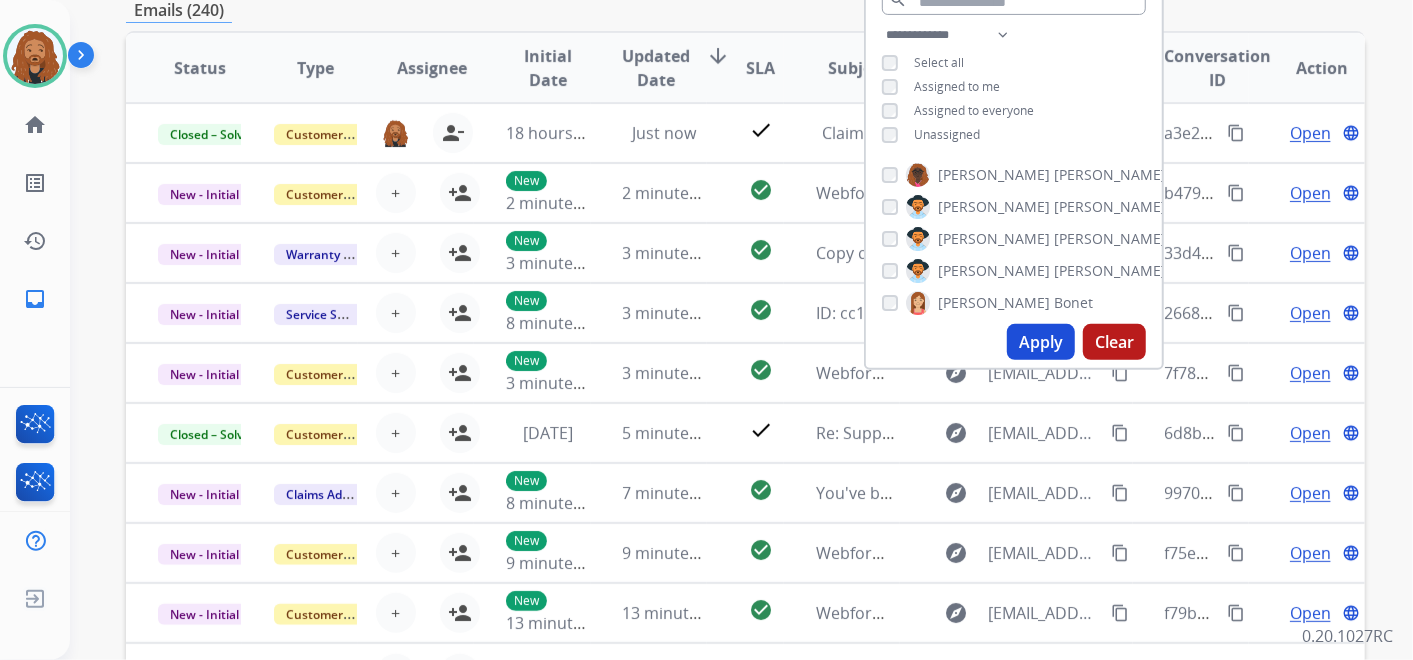 click on "Apply" at bounding box center (1041, 342) 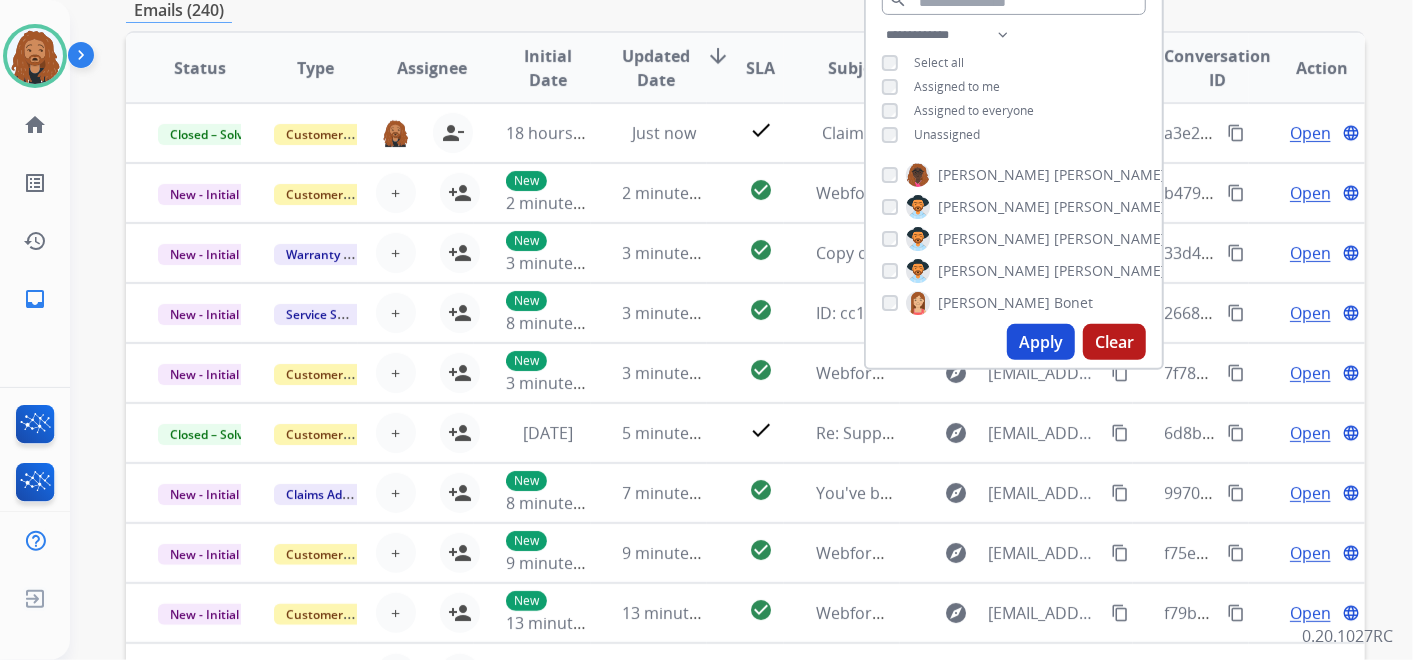 scroll, scrollTop: 0, scrollLeft: 0, axis: both 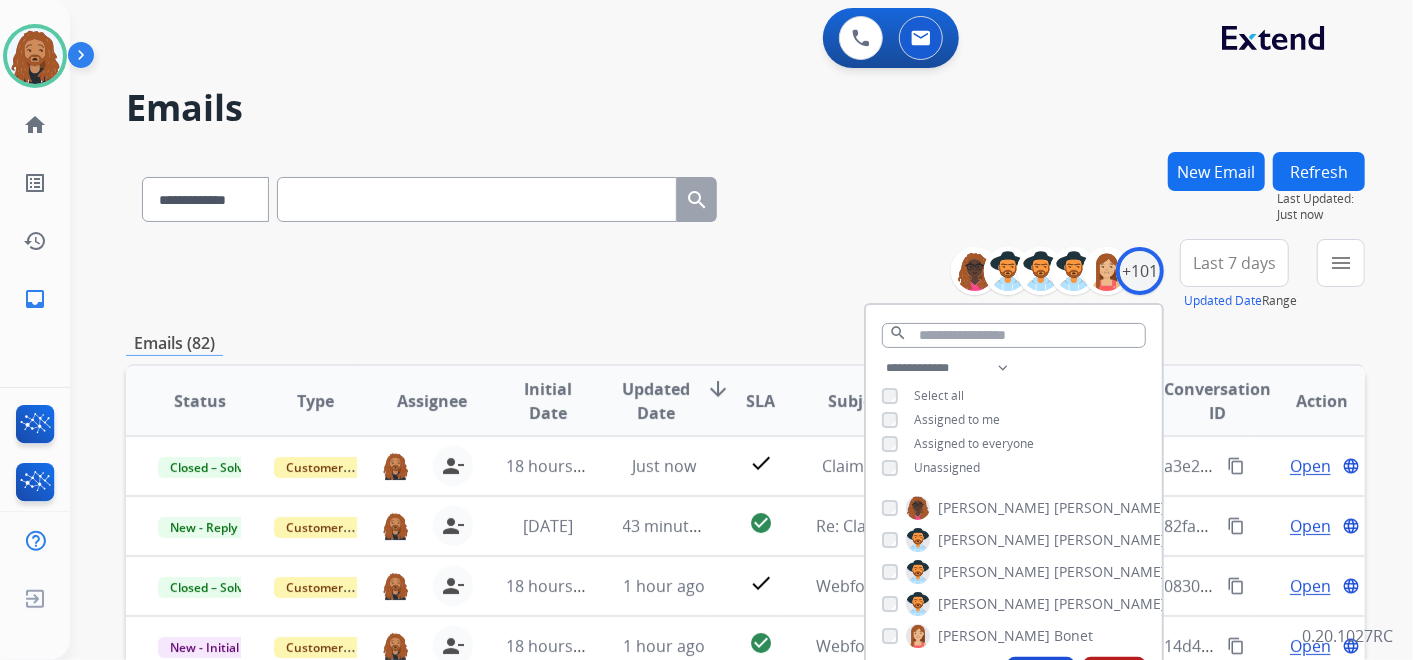click on "Last 7 days" at bounding box center (1234, 263) 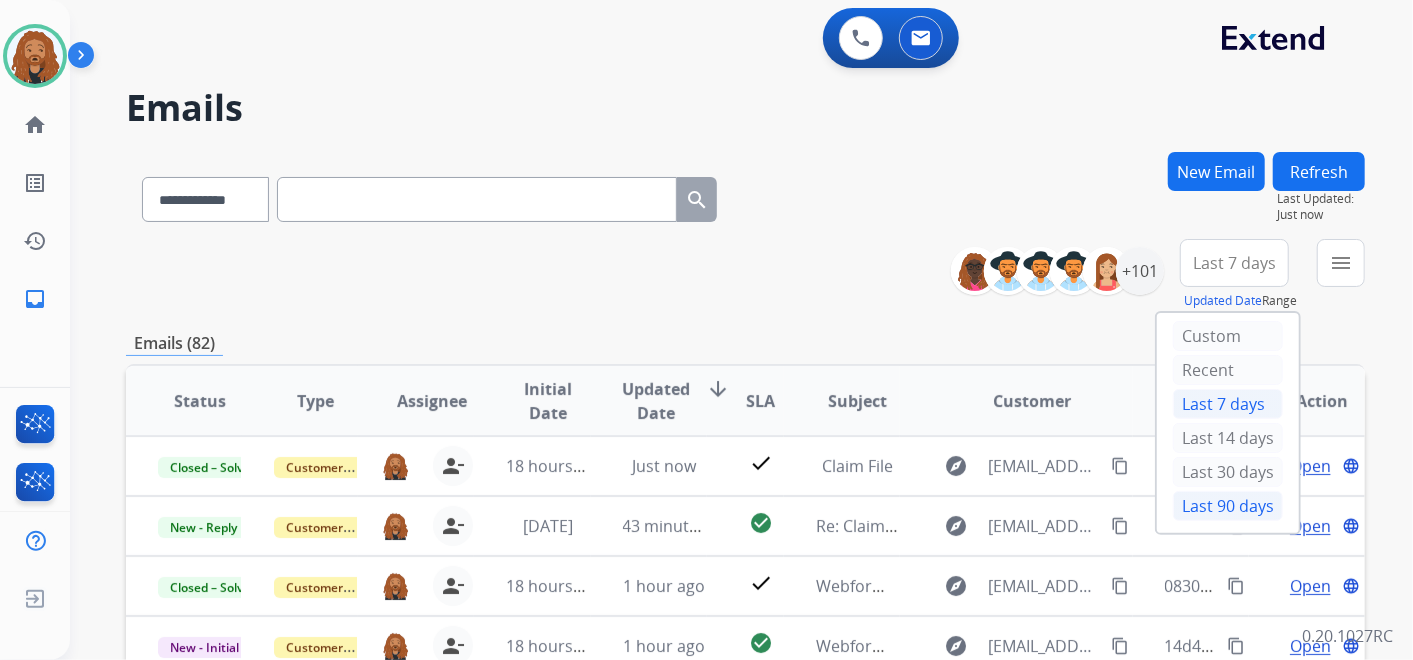 click on "Last 90 days" at bounding box center [1228, 506] 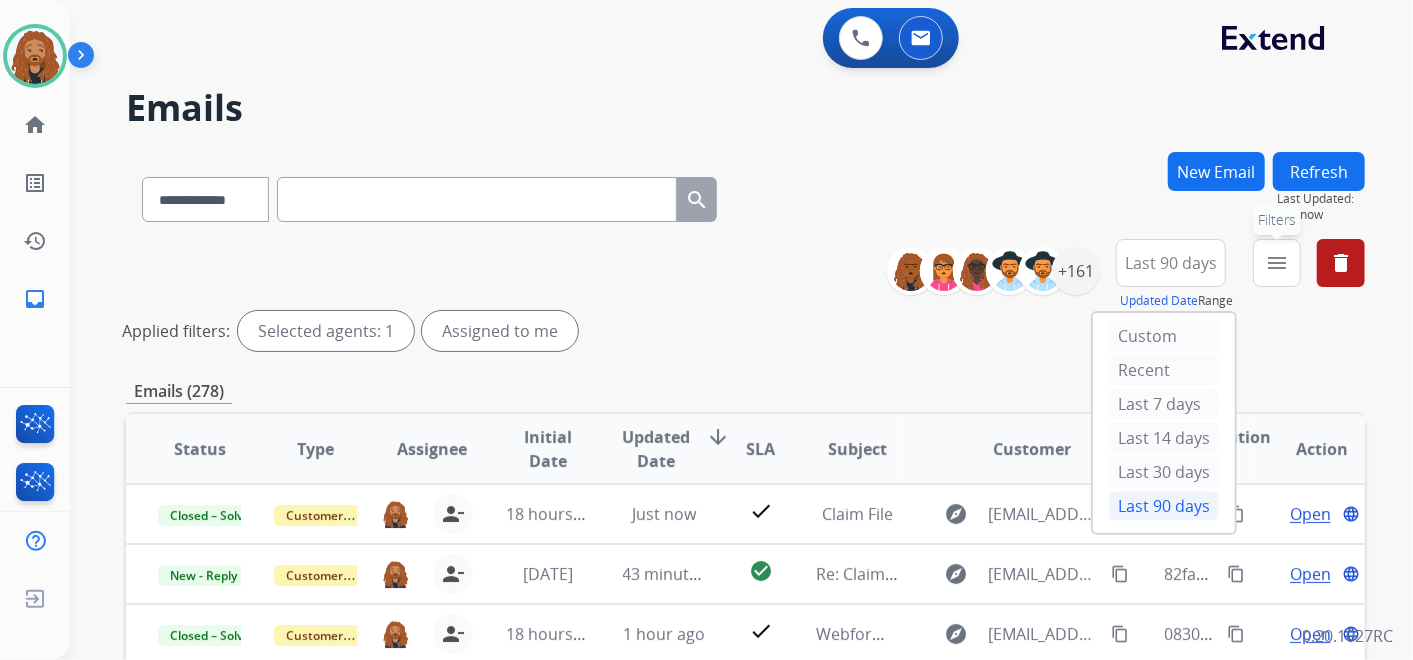 click on "menu" at bounding box center [1277, 263] 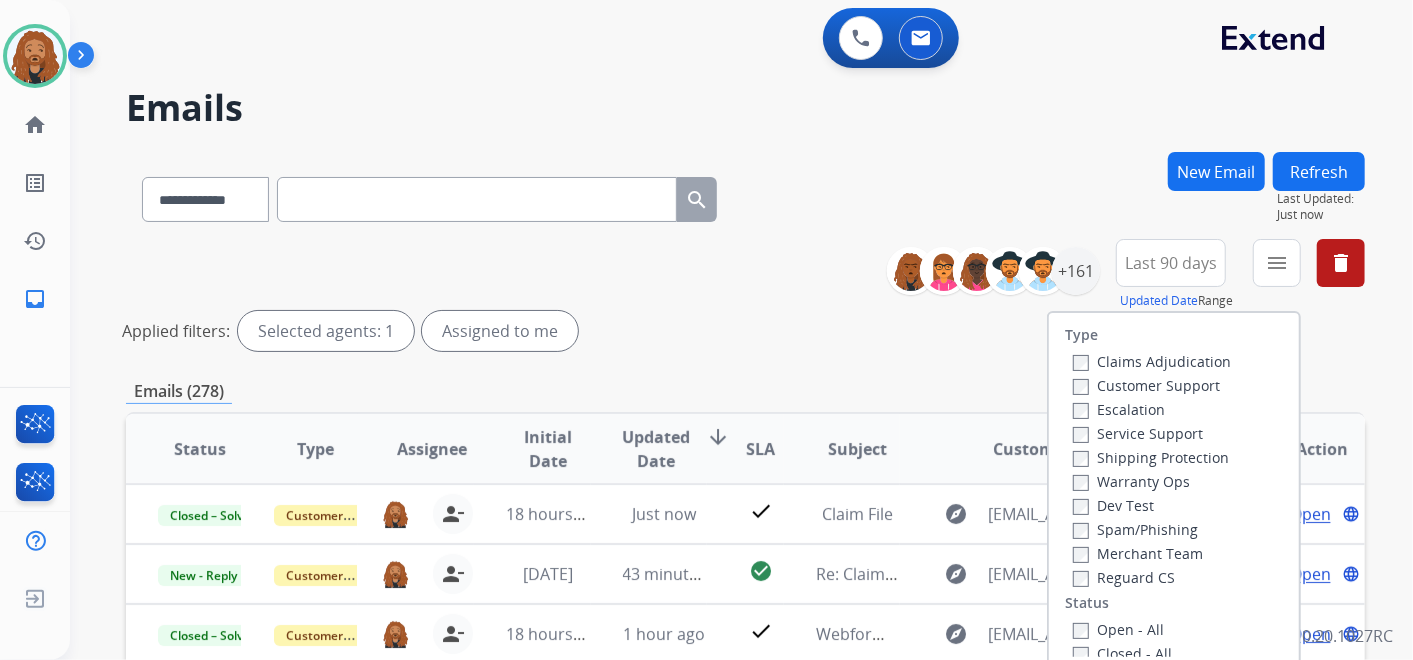 click on "Open - All" at bounding box center (1118, 629) 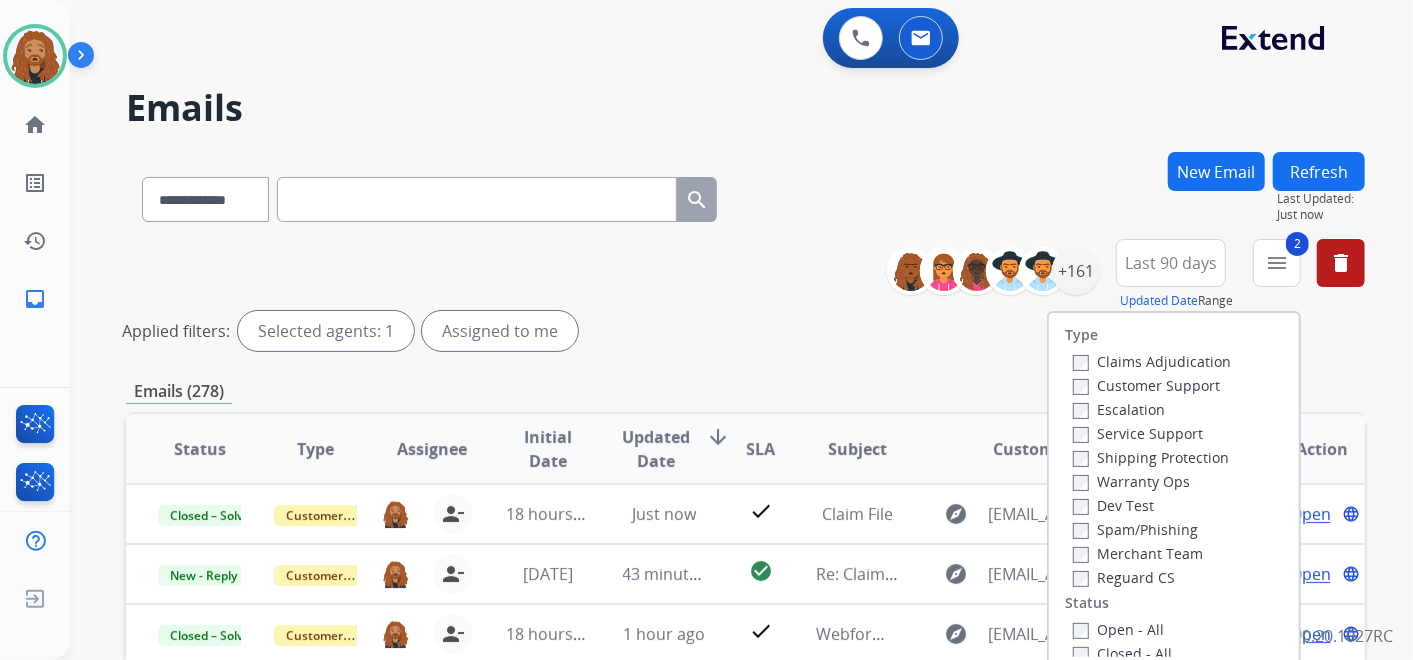 click on "Shipping Protection" at bounding box center [1151, 457] 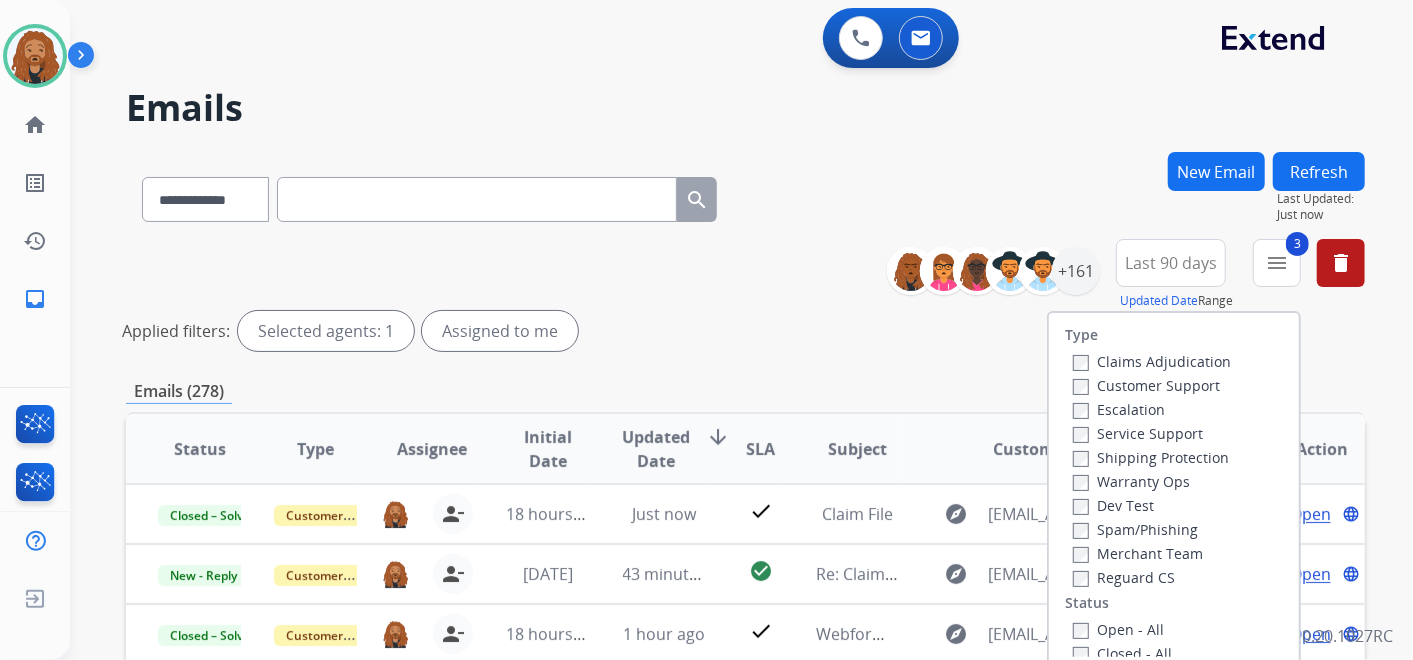 click on "Customer Support" at bounding box center [1146, 385] 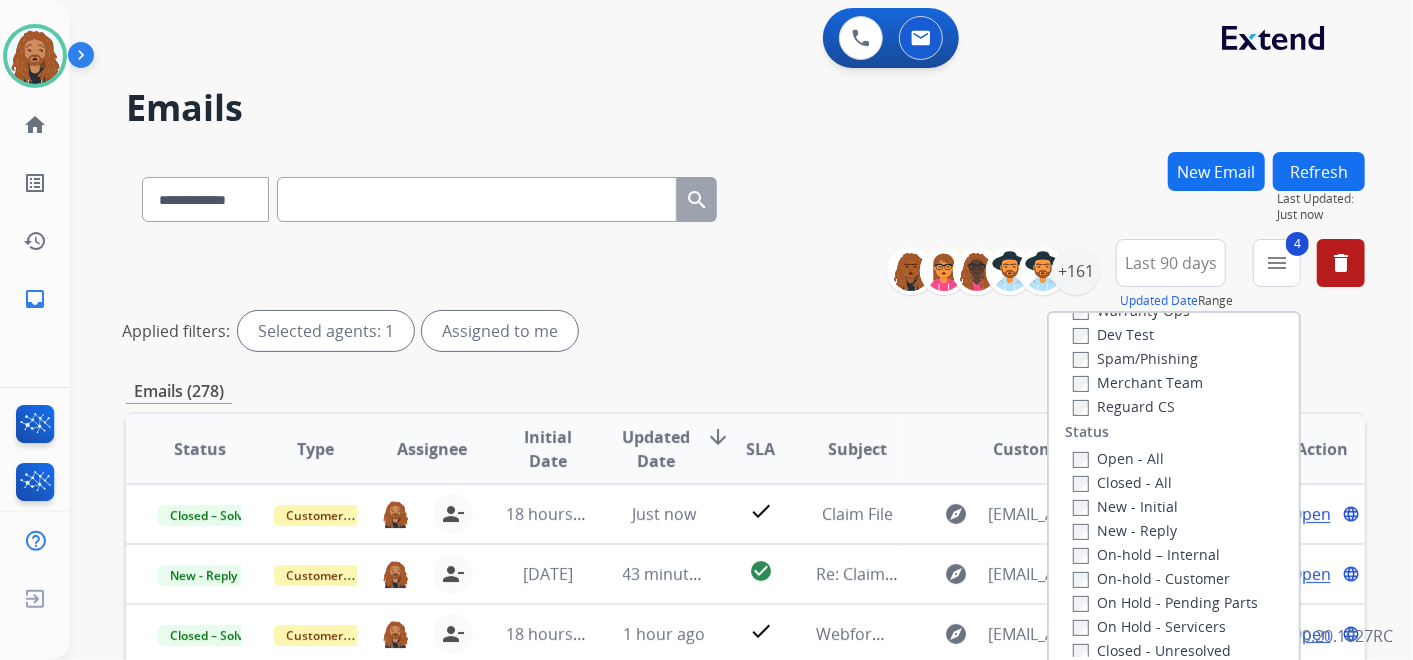 scroll, scrollTop: 222, scrollLeft: 0, axis: vertical 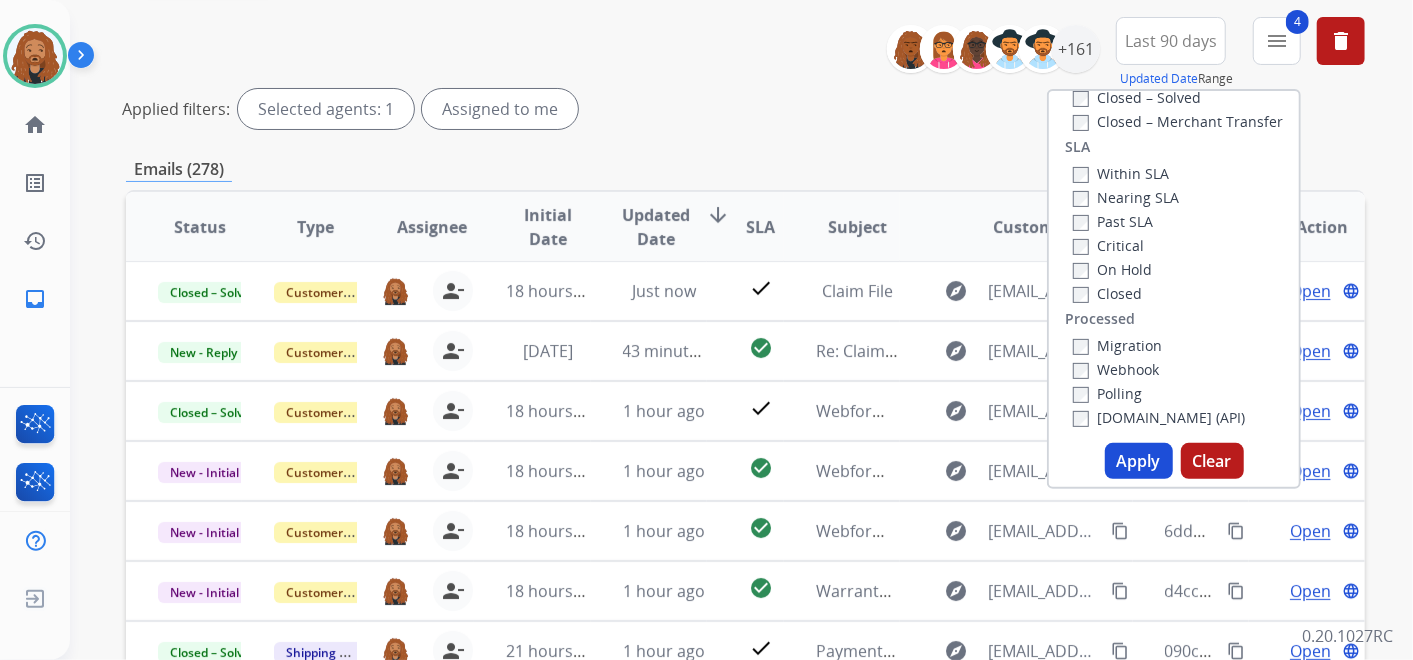 click on "Apply" at bounding box center (1139, 461) 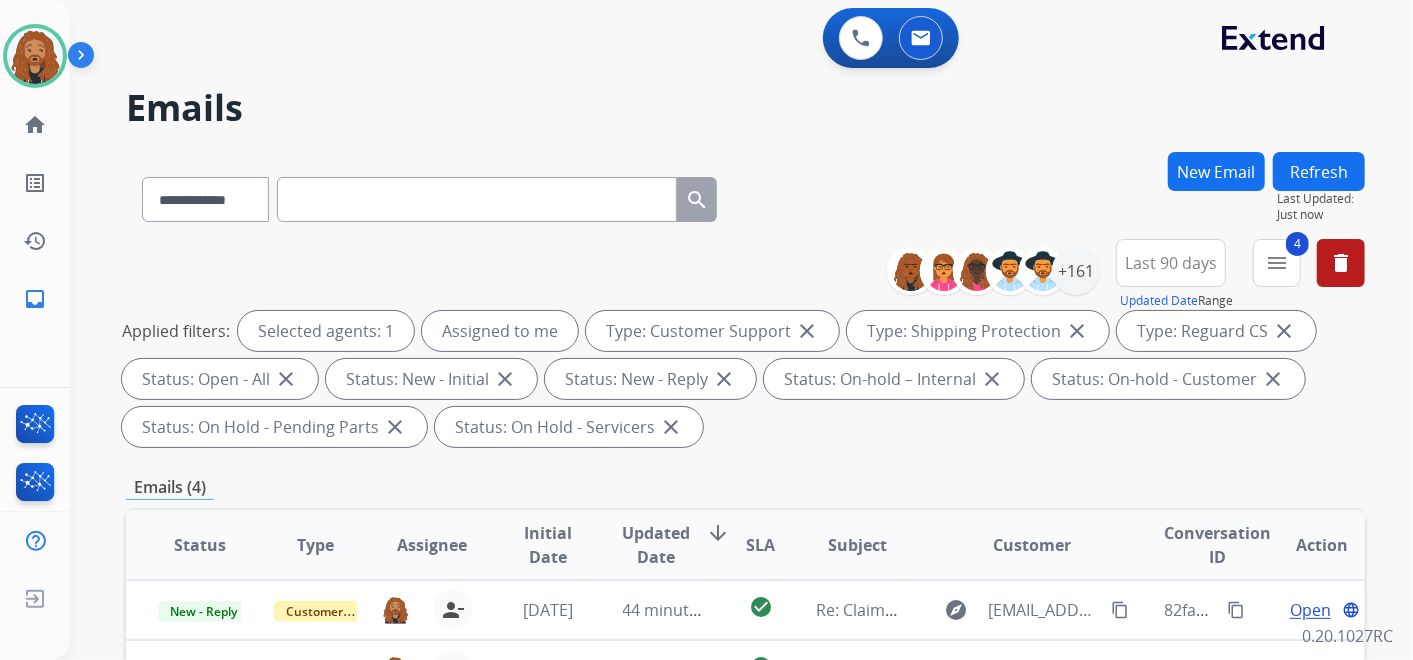 scroll, scrollTop: 0, scrollLeft: 0, axis: both 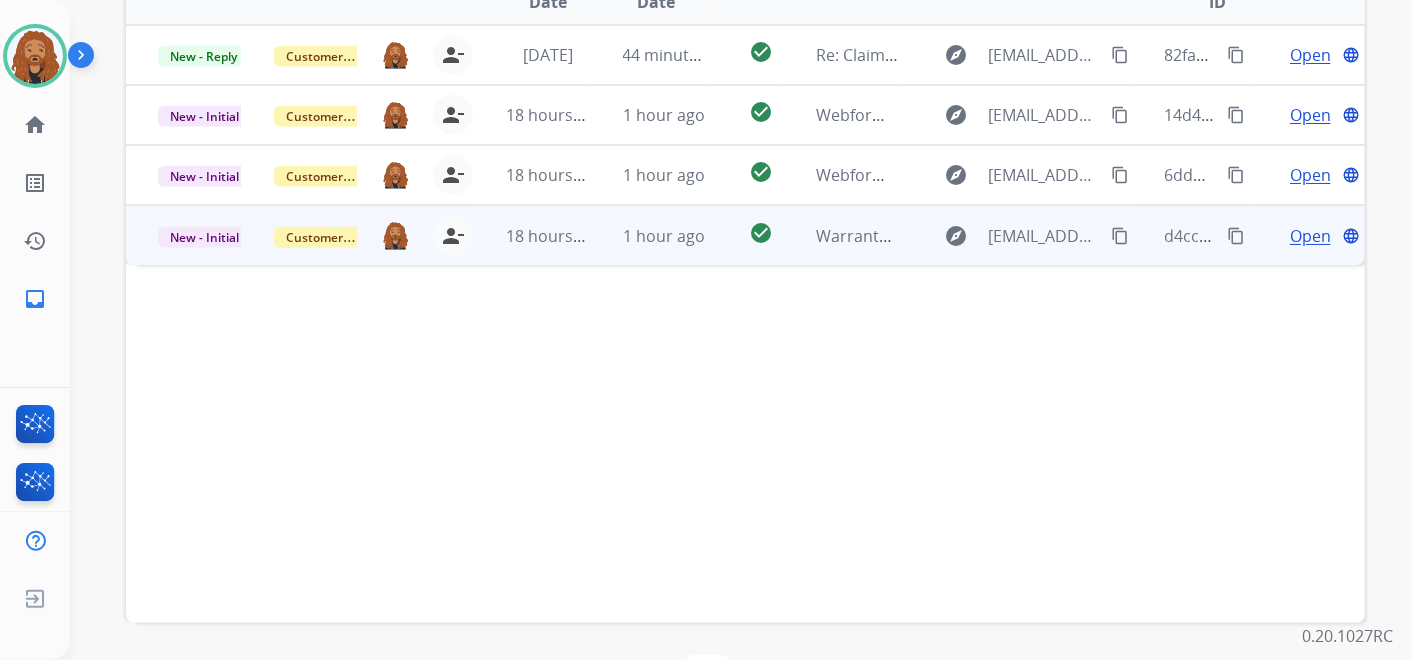 click on "Warranty Invoice (Kimball Hardeman)" at bounding box center [842, 235] 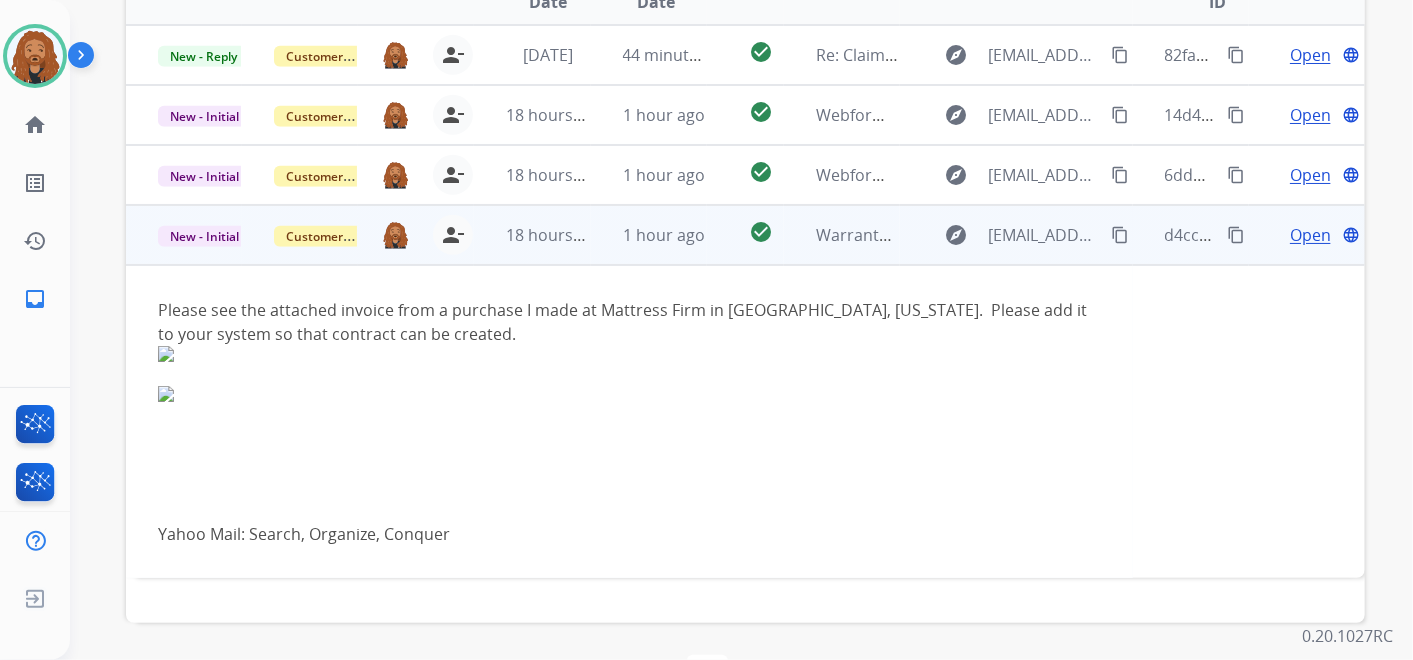 click on "Open" at bounding box center [1310, 235] 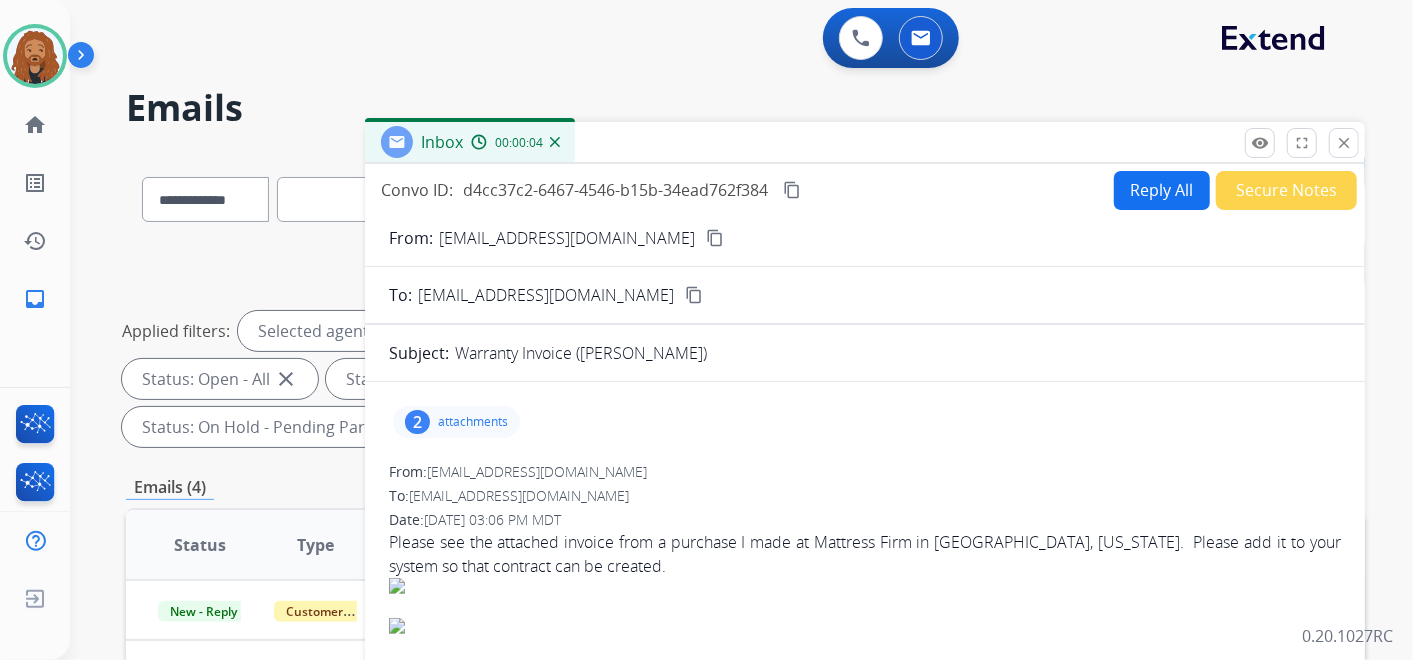 scroll, scrollTop: 111, scrollLeft: 0, axis: vertical 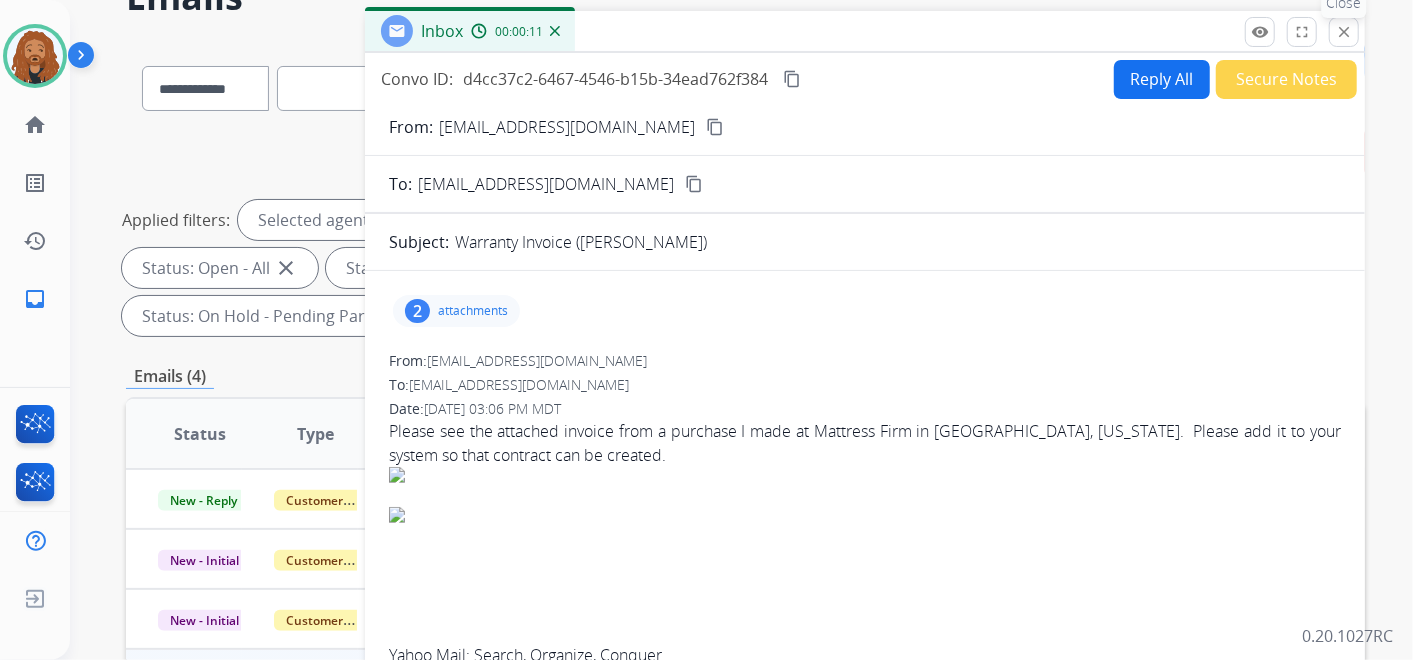 click on "close" at bounding box center [1344, 32] 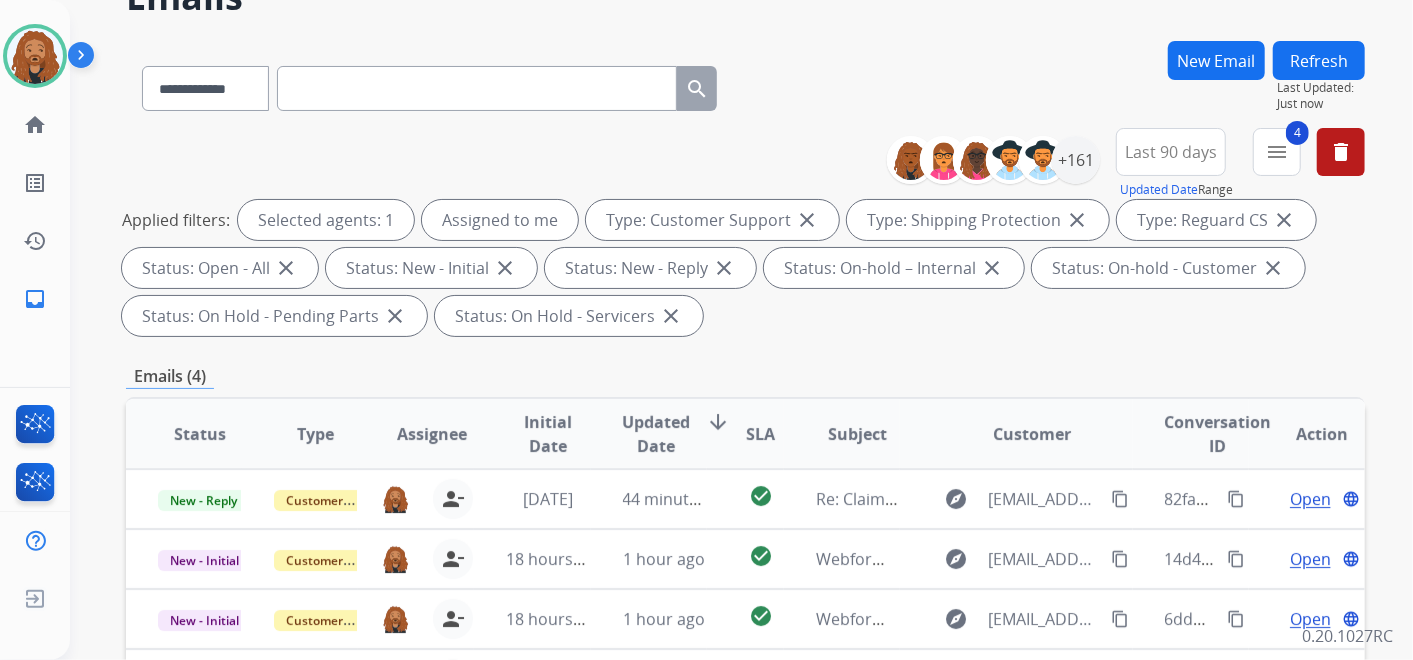 scroll, scrollTop: 621, scrollLeft: 0, axis: vertical 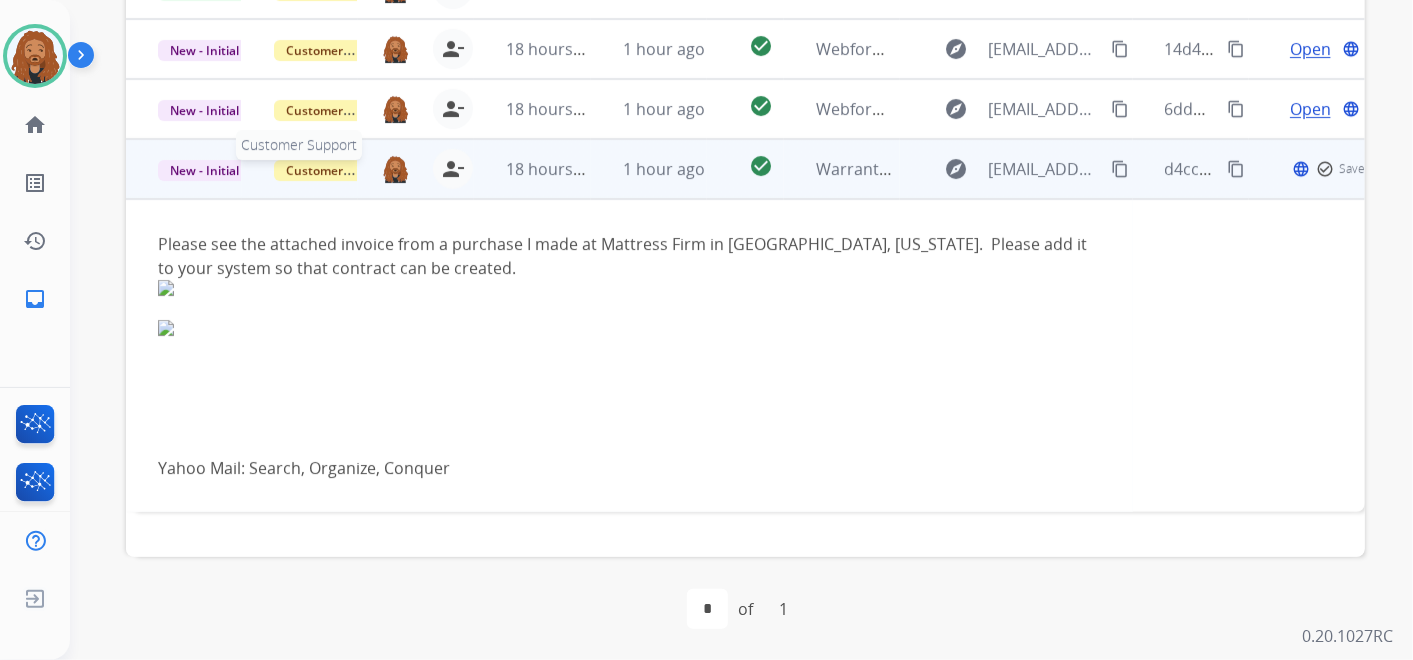 click on "Customer Support" at bounding box center (339, 170) 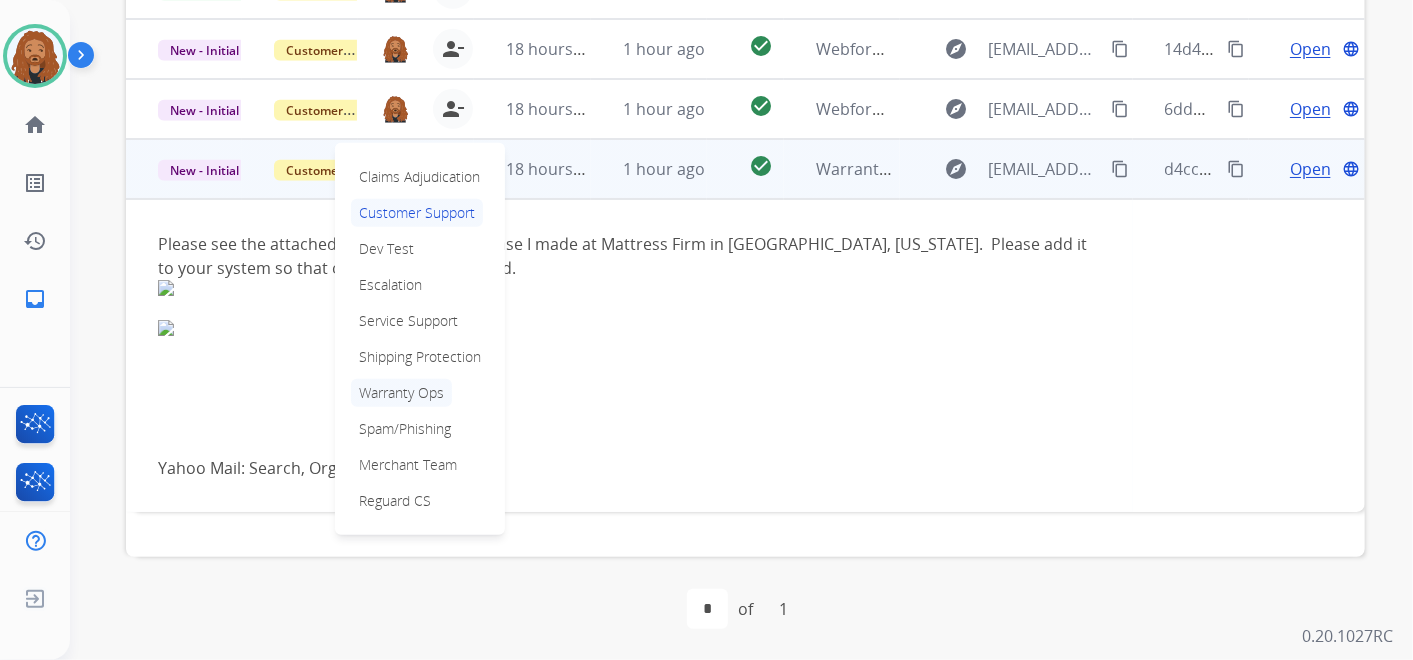 click on "Warranty Ops" at bounding box center (401, 393) 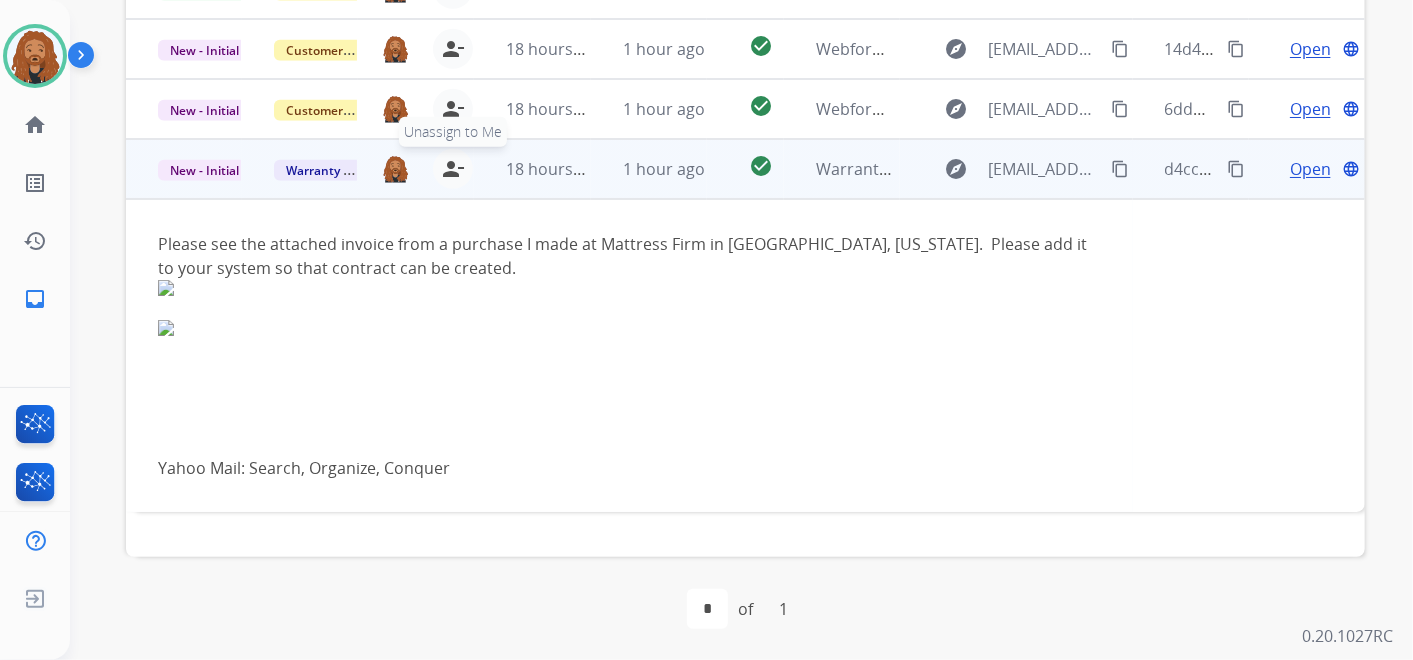 click on "person_remove" at bounding box center (453, 169) 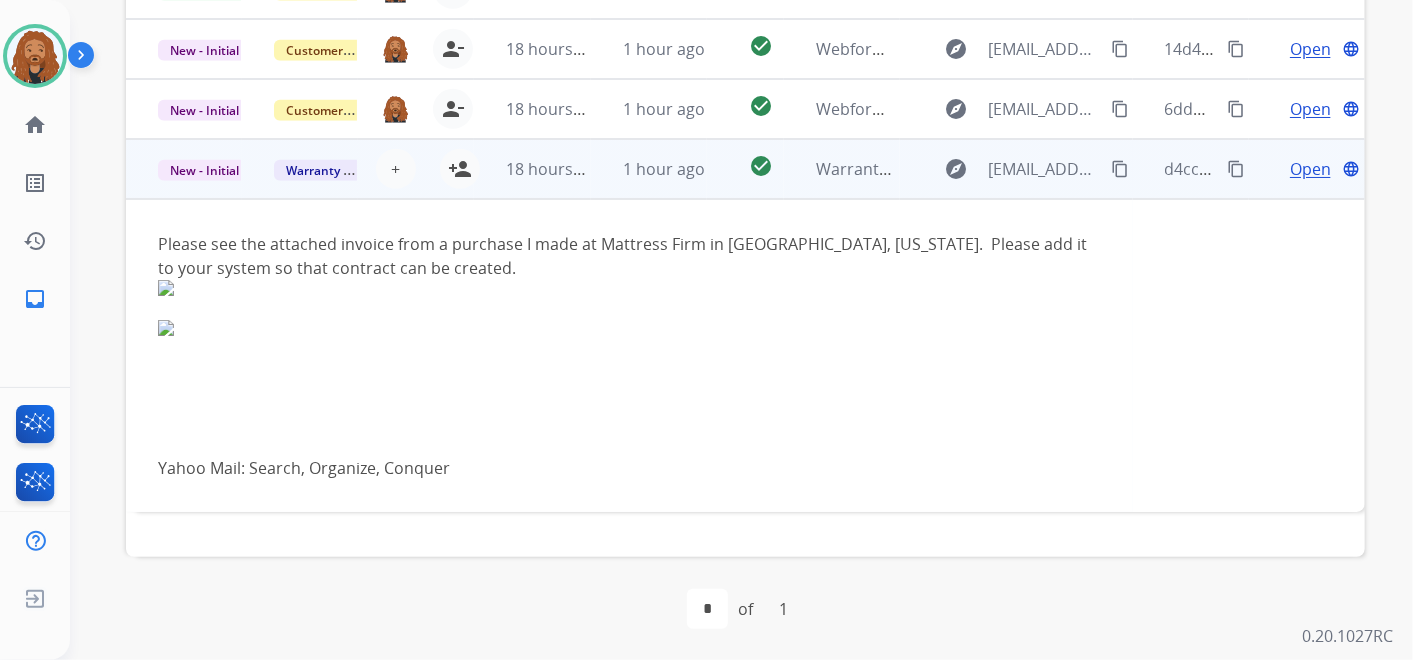 scroll, scrollTop: 288, scrollLeft: 0, axis: vertical 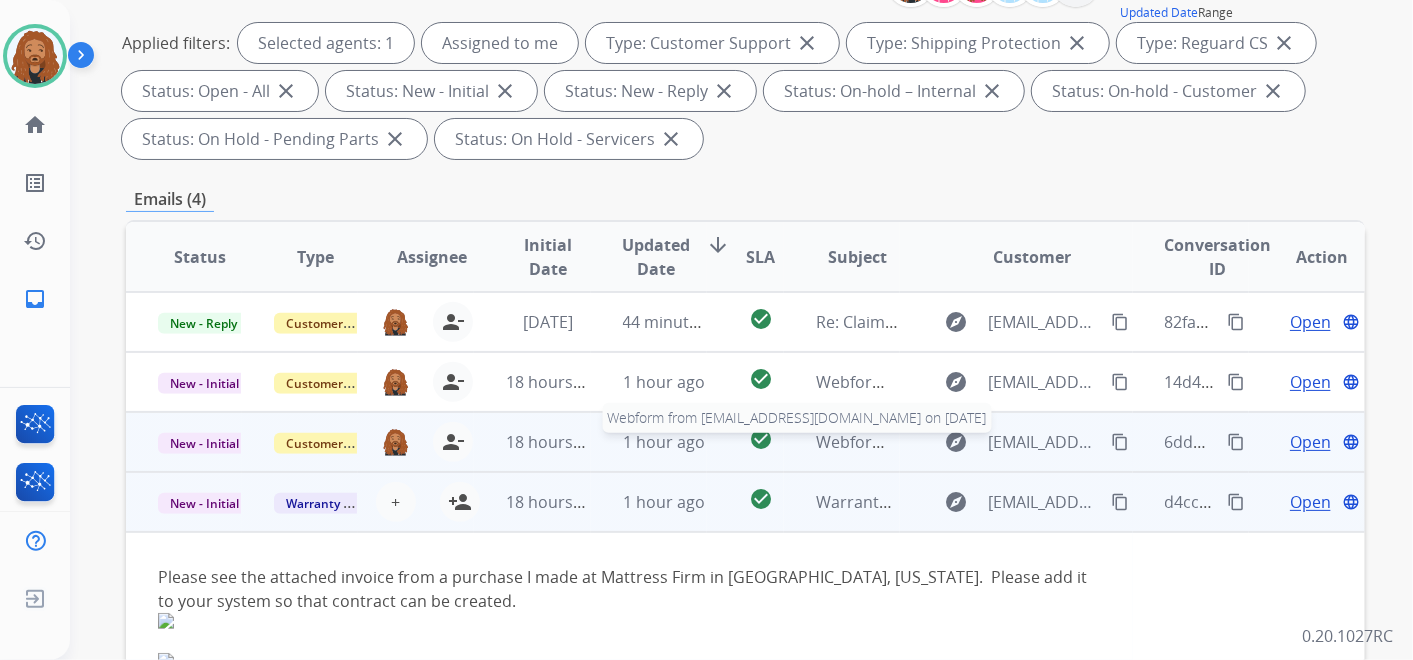 click on "Webform from [EMAIL_ADDRESS][DOMAIN_NAME] on [DATE]" at bounding box center (1042, 442) 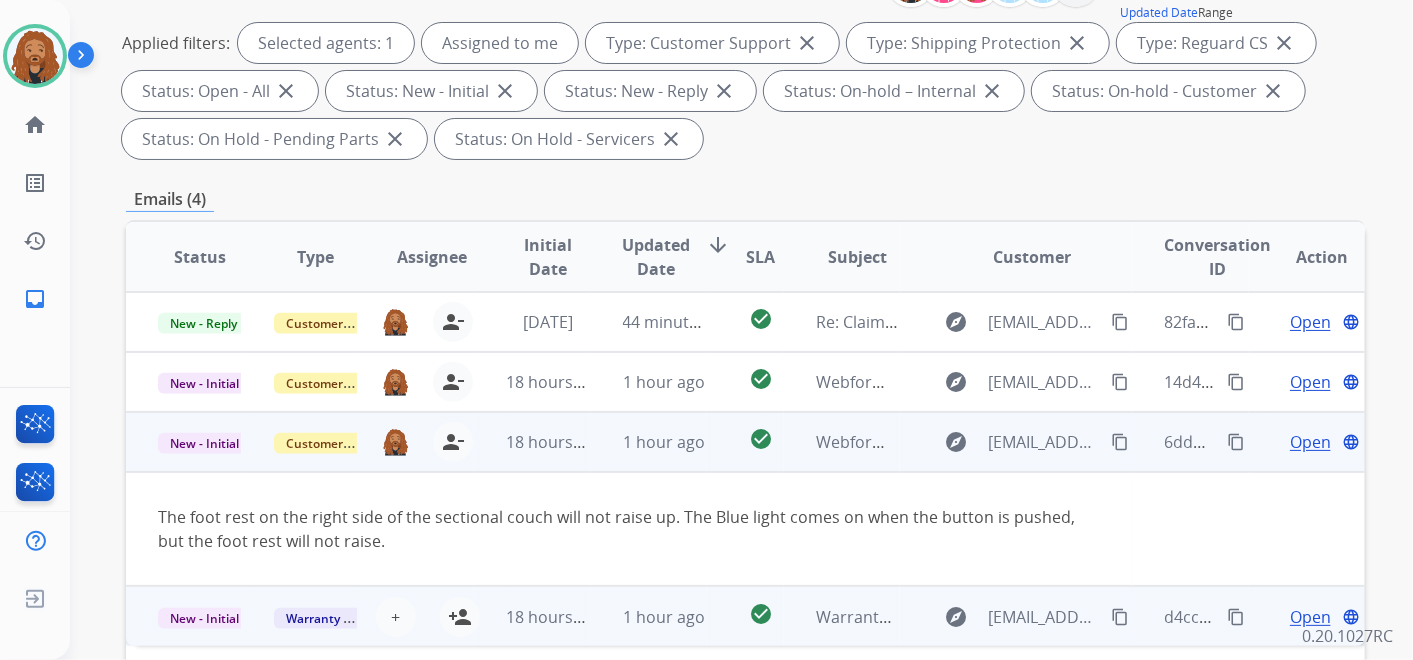 click on "Open" at bounding box center (1310, 442) 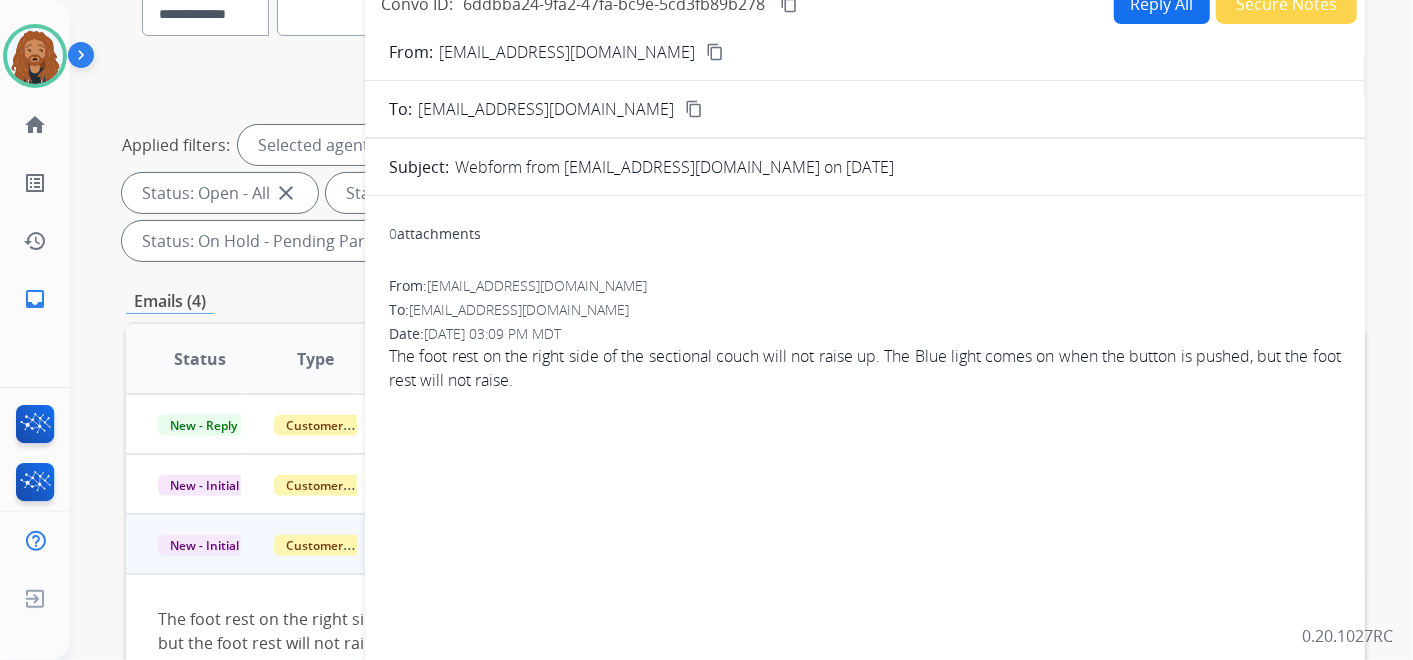 scroll, scrollTop: 65, scrollLeft: 0, axis: vertical 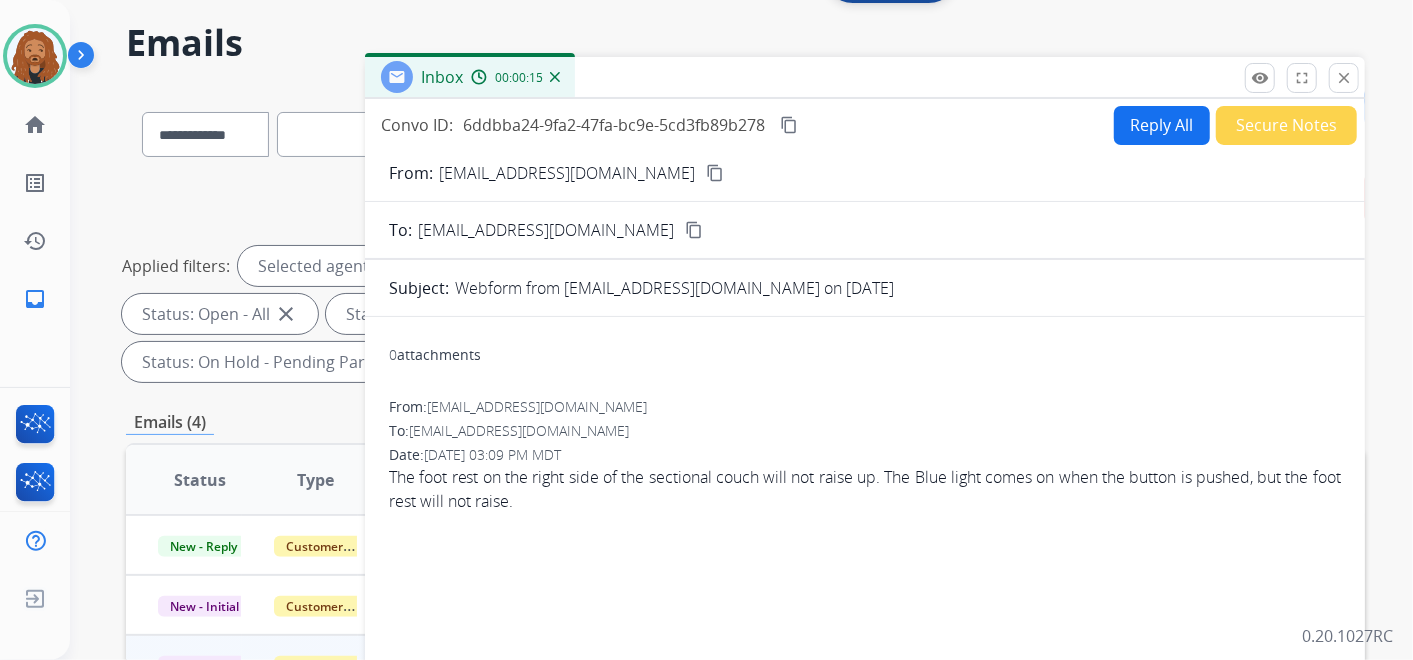 click on "content_copy" at bounding box center (715, 173) 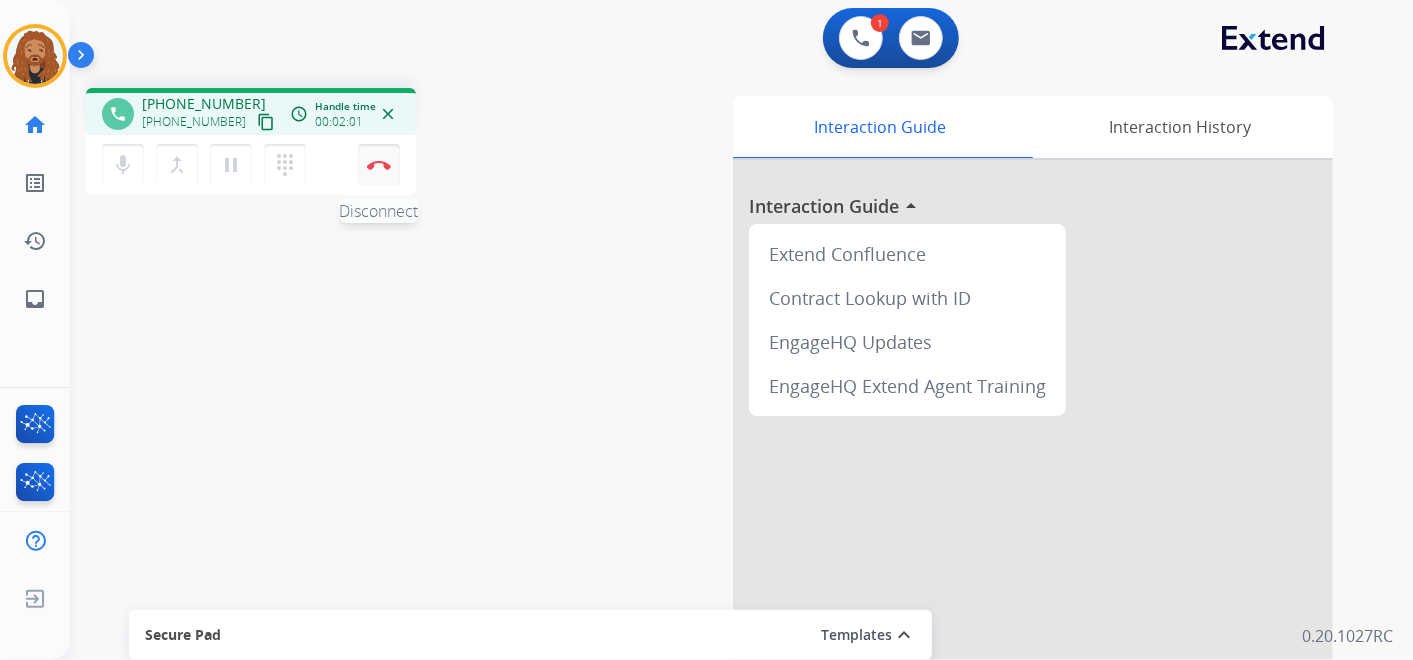 click at bounding box center (379, 165) 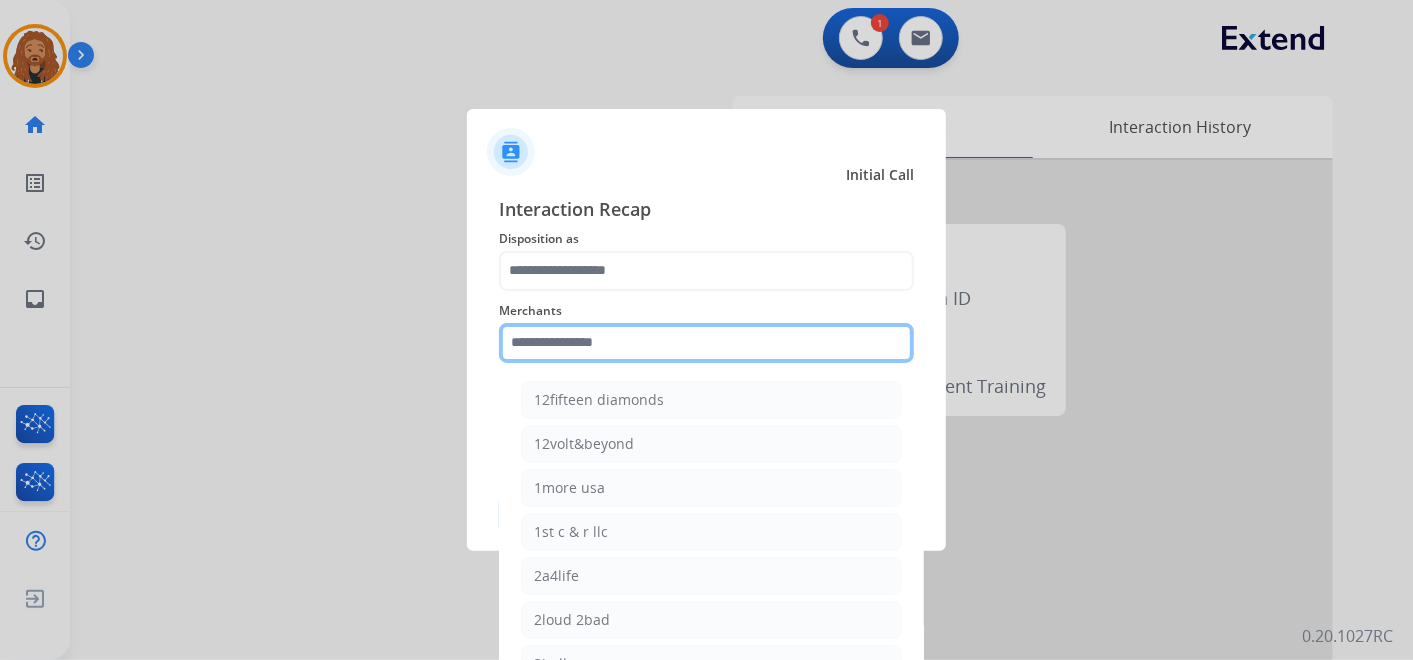 click 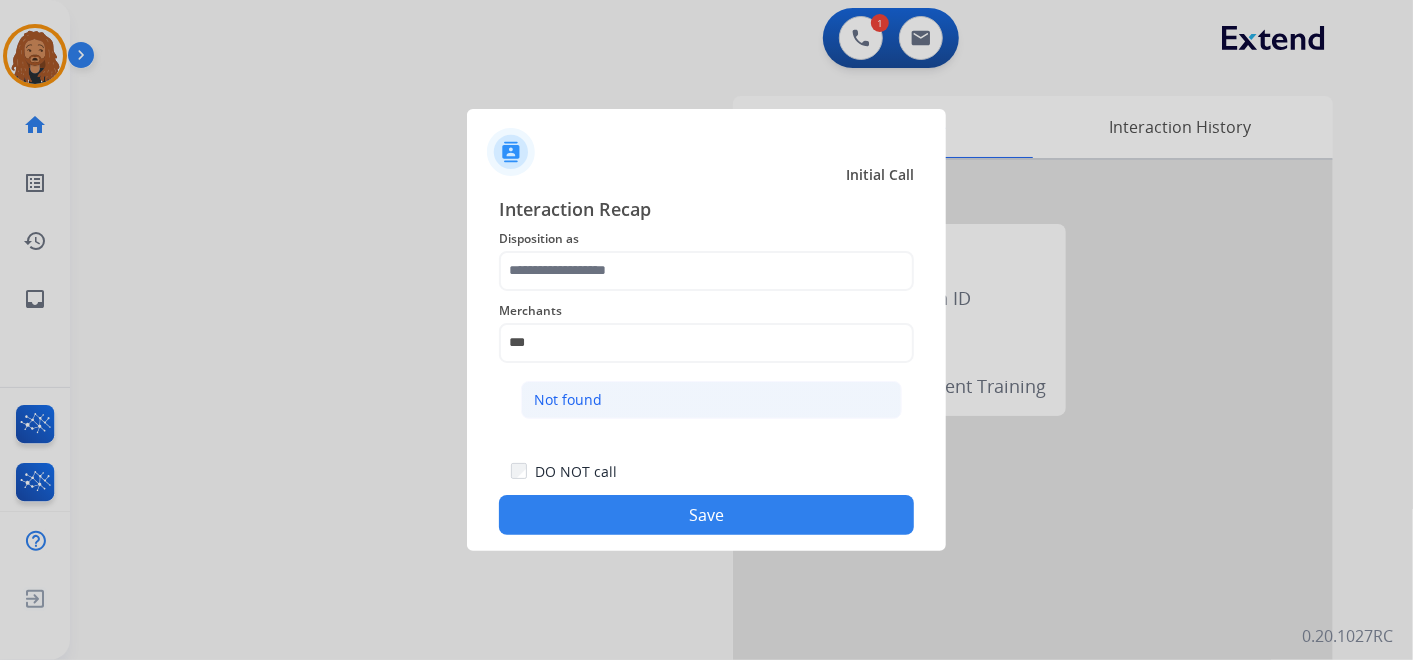 click on "Not found" 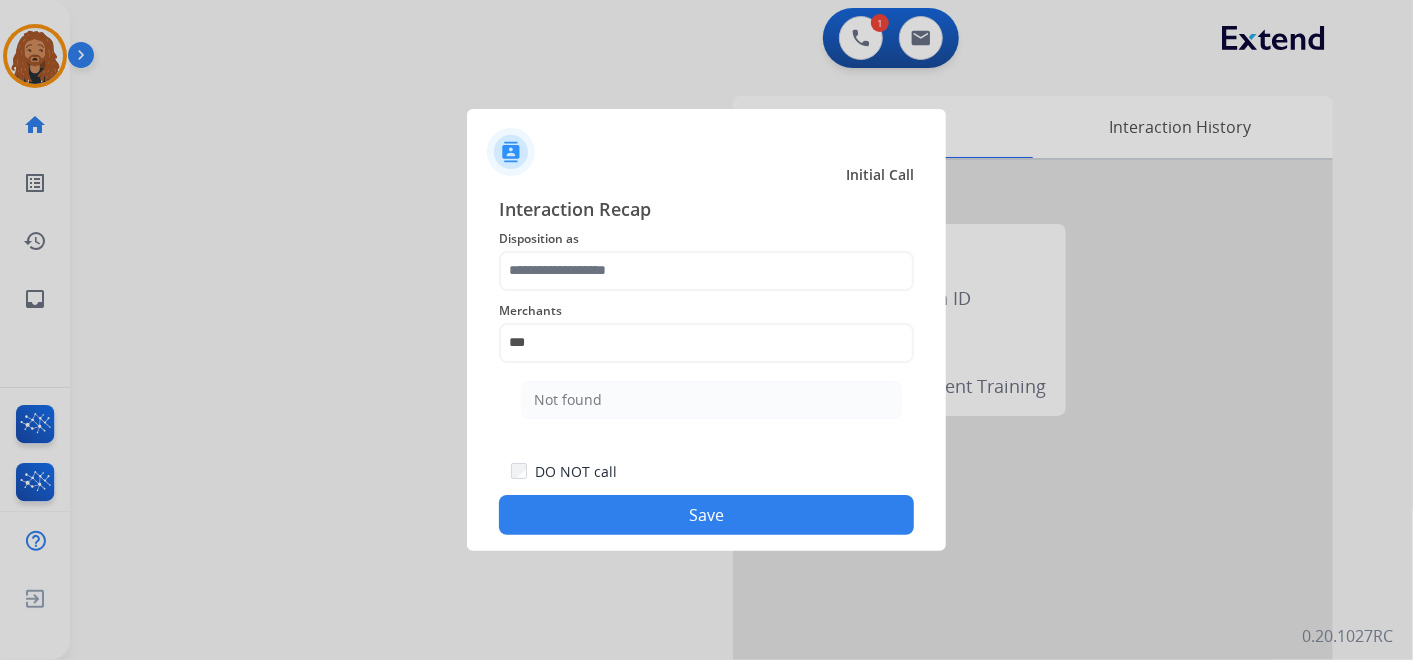 type on "*********" 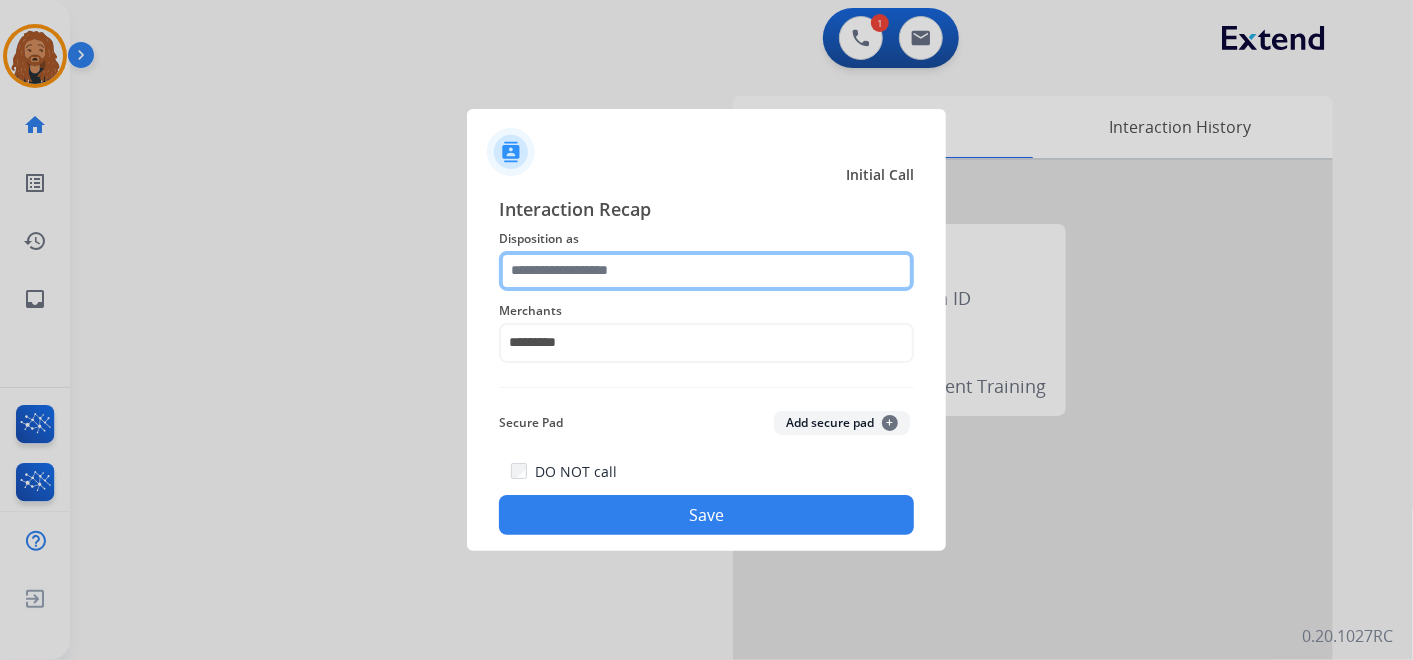 click 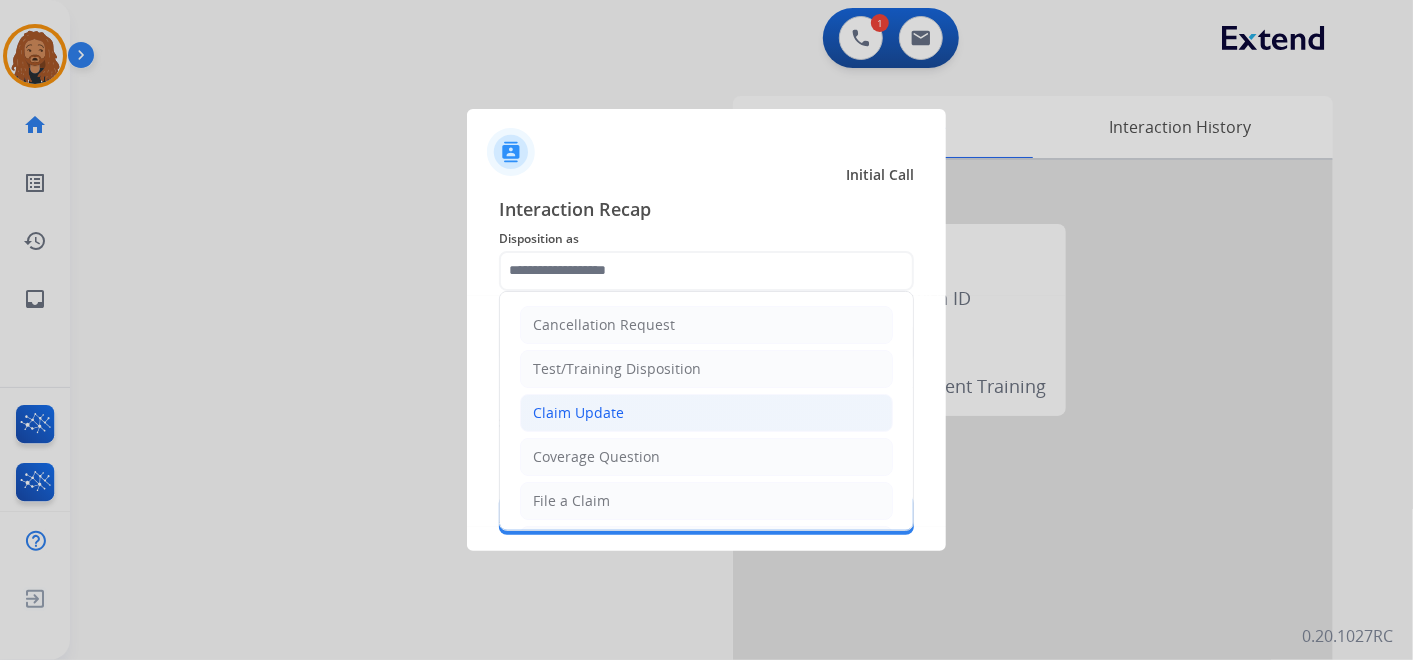click on "Claim Update" 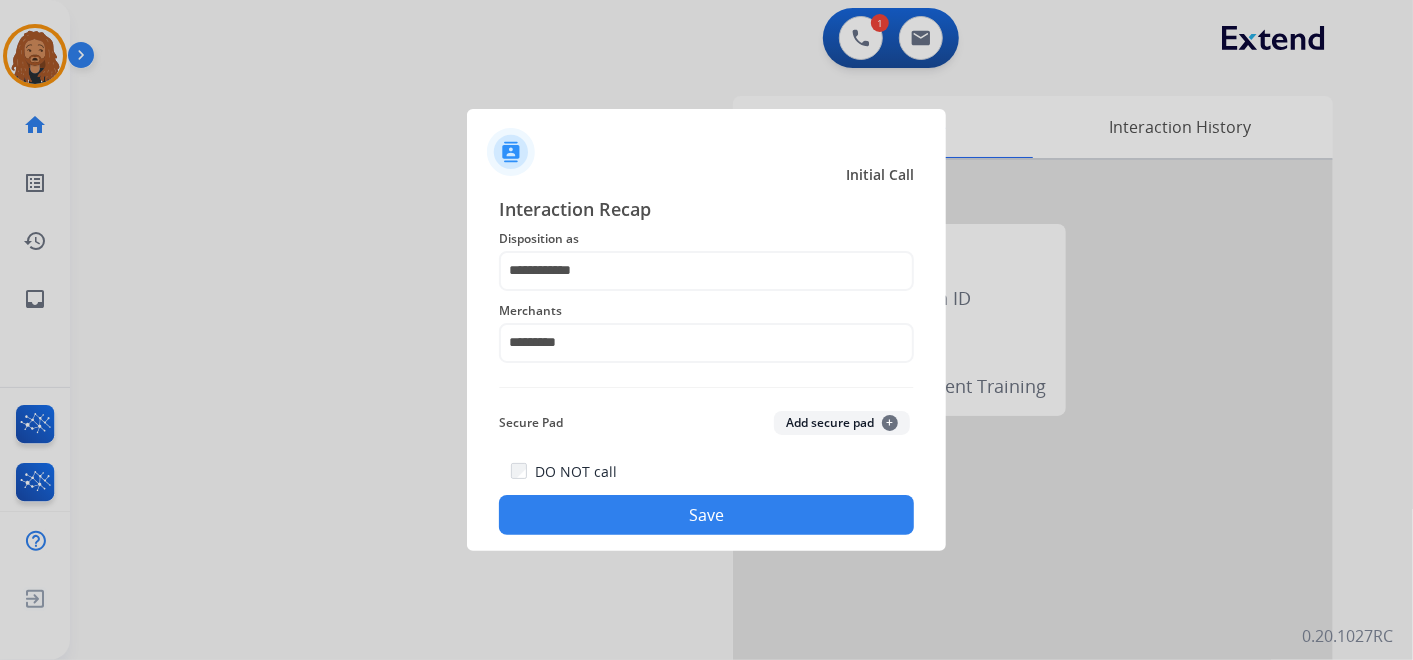 click on "Save" 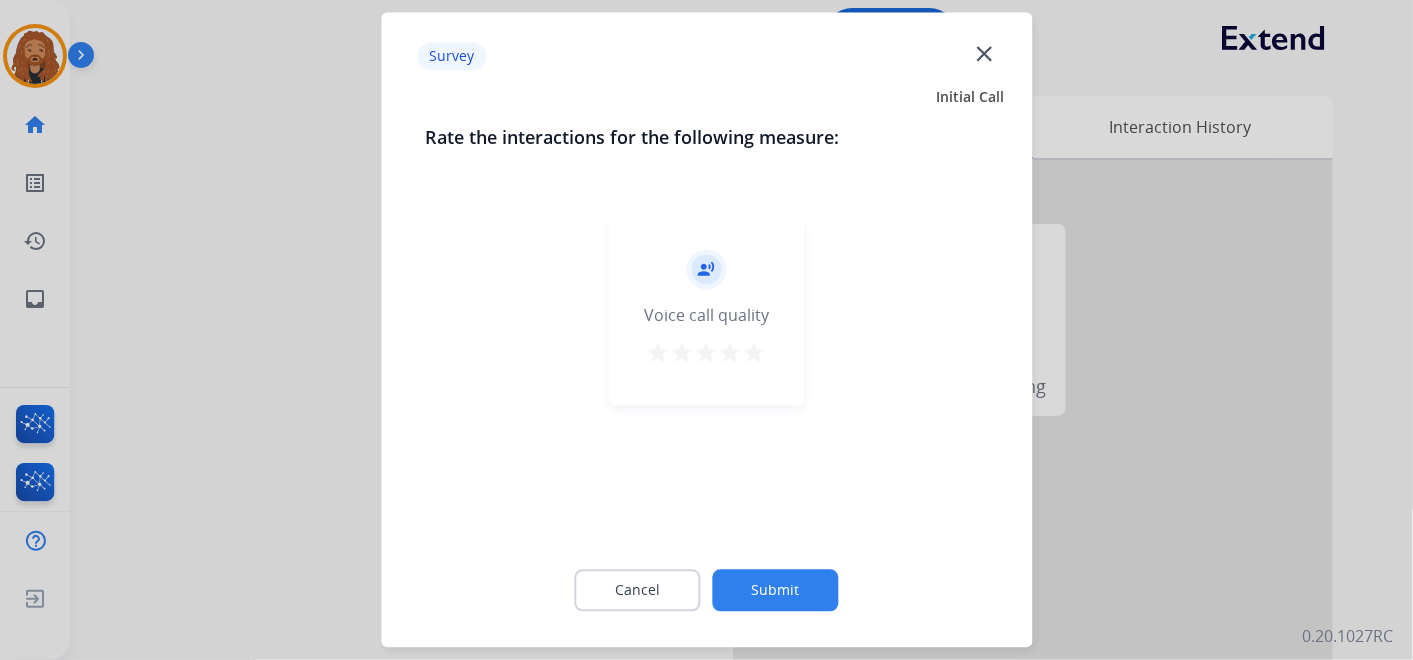 click on "star" at bounding box center [755, 354] 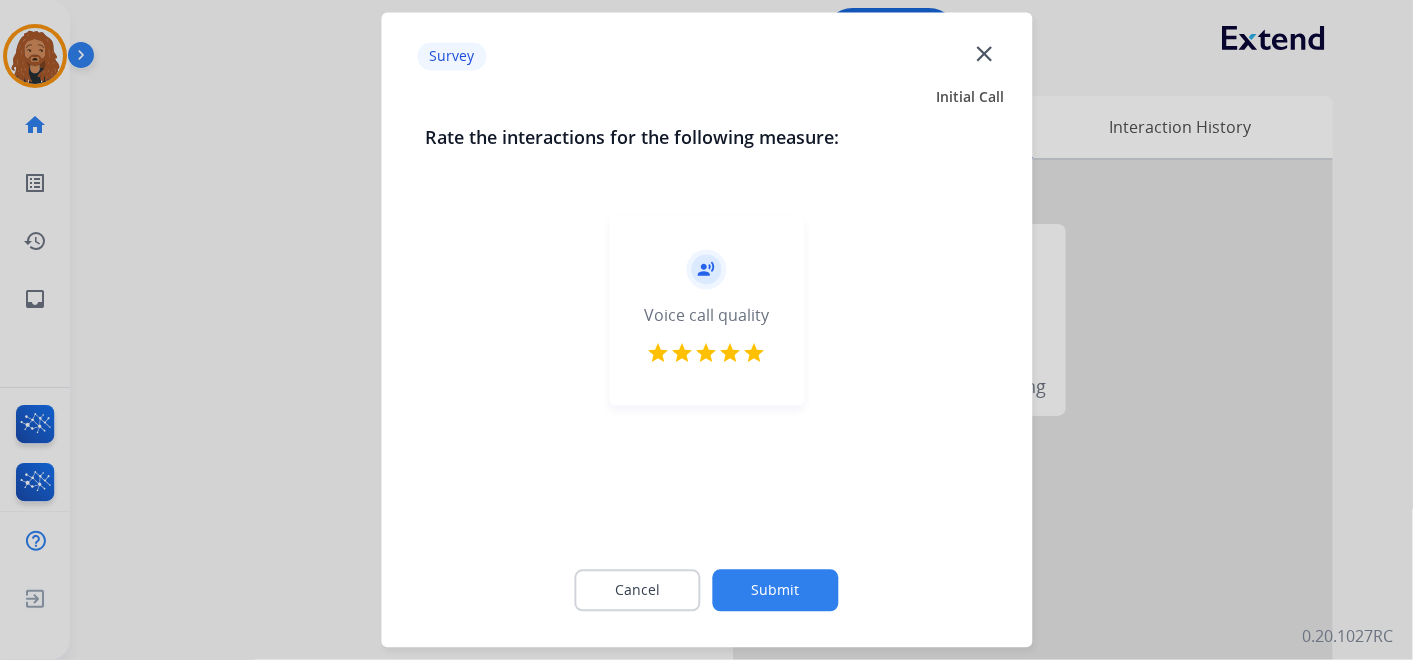 click on "Submit" 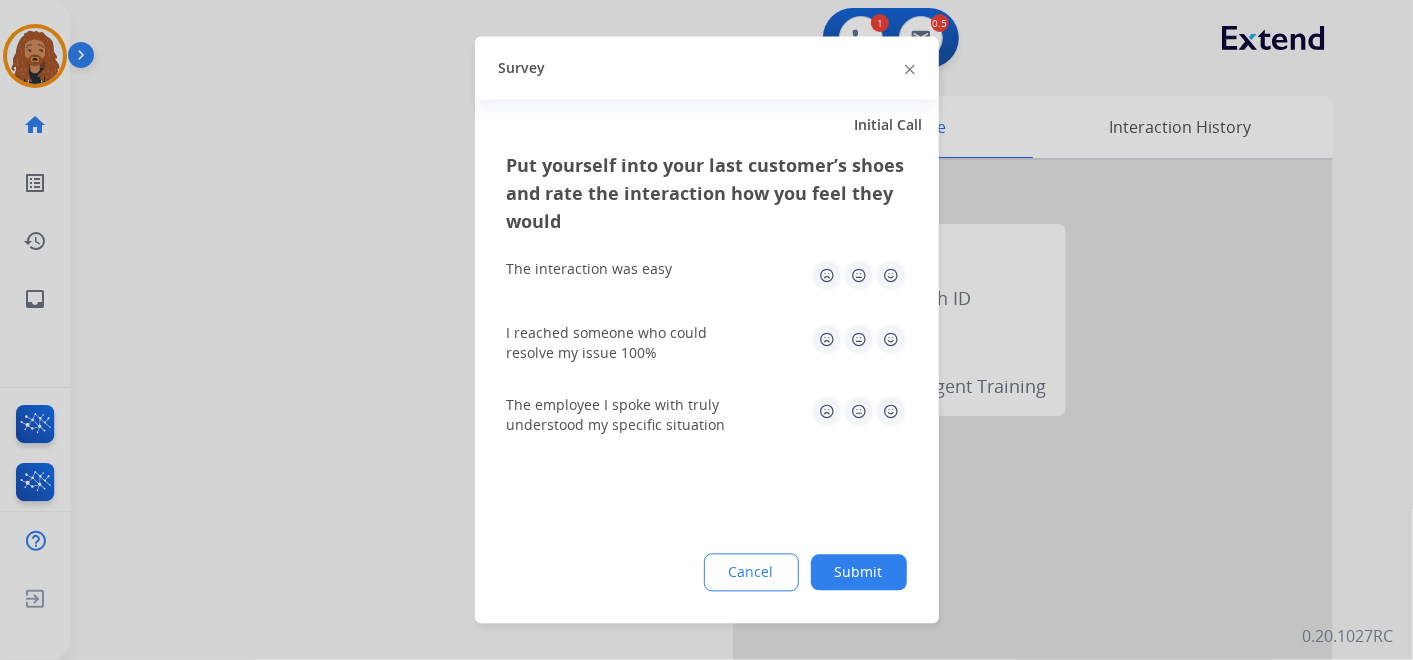 click 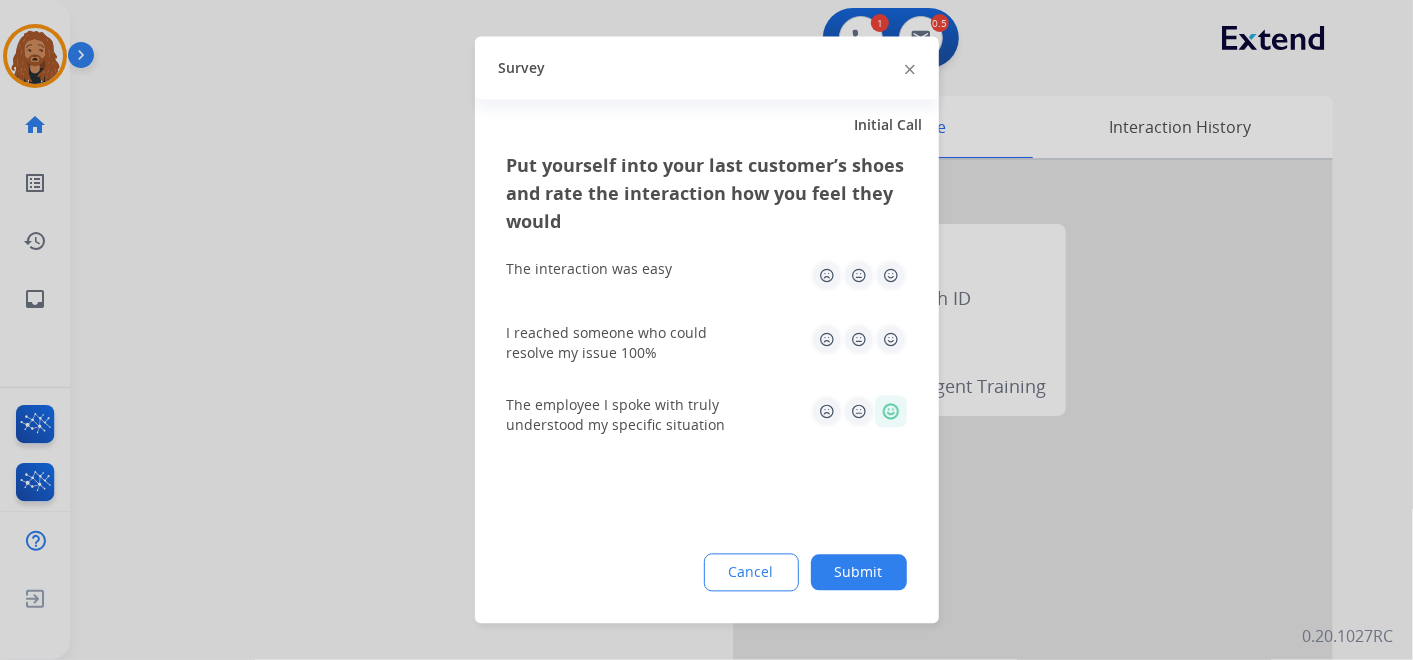 click 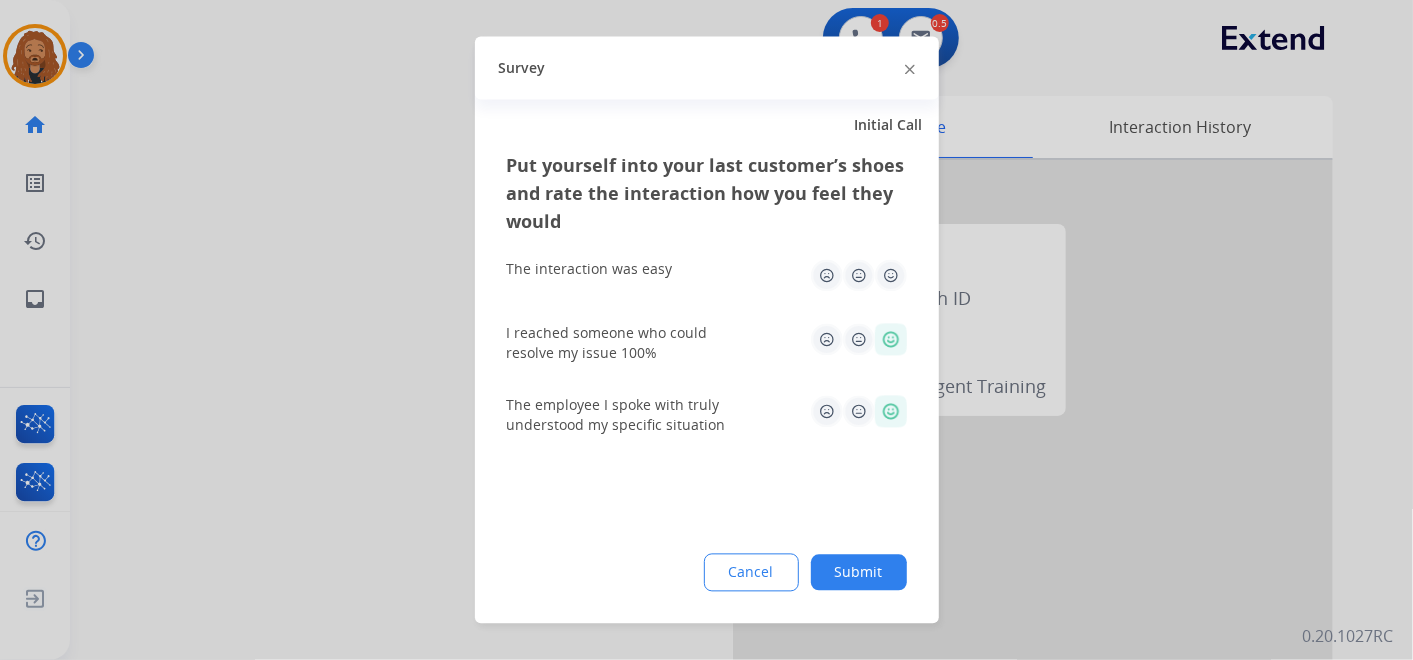 click 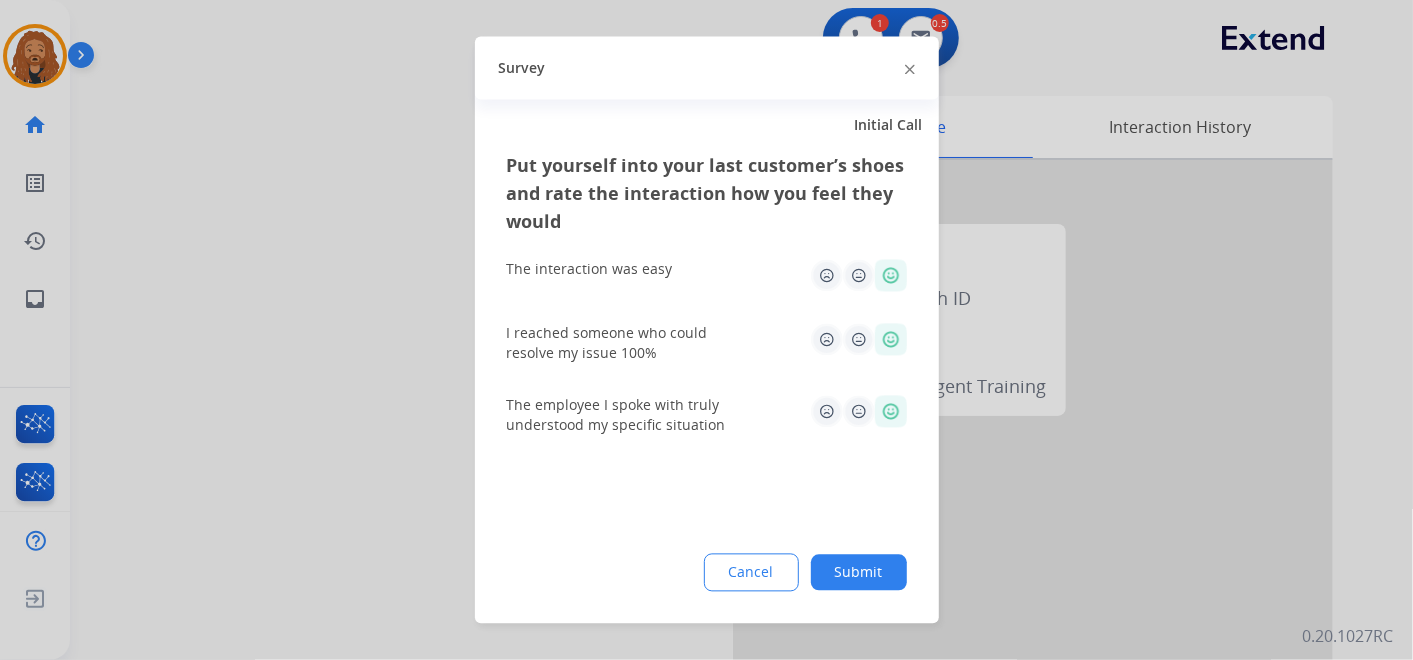 click on "Submit" 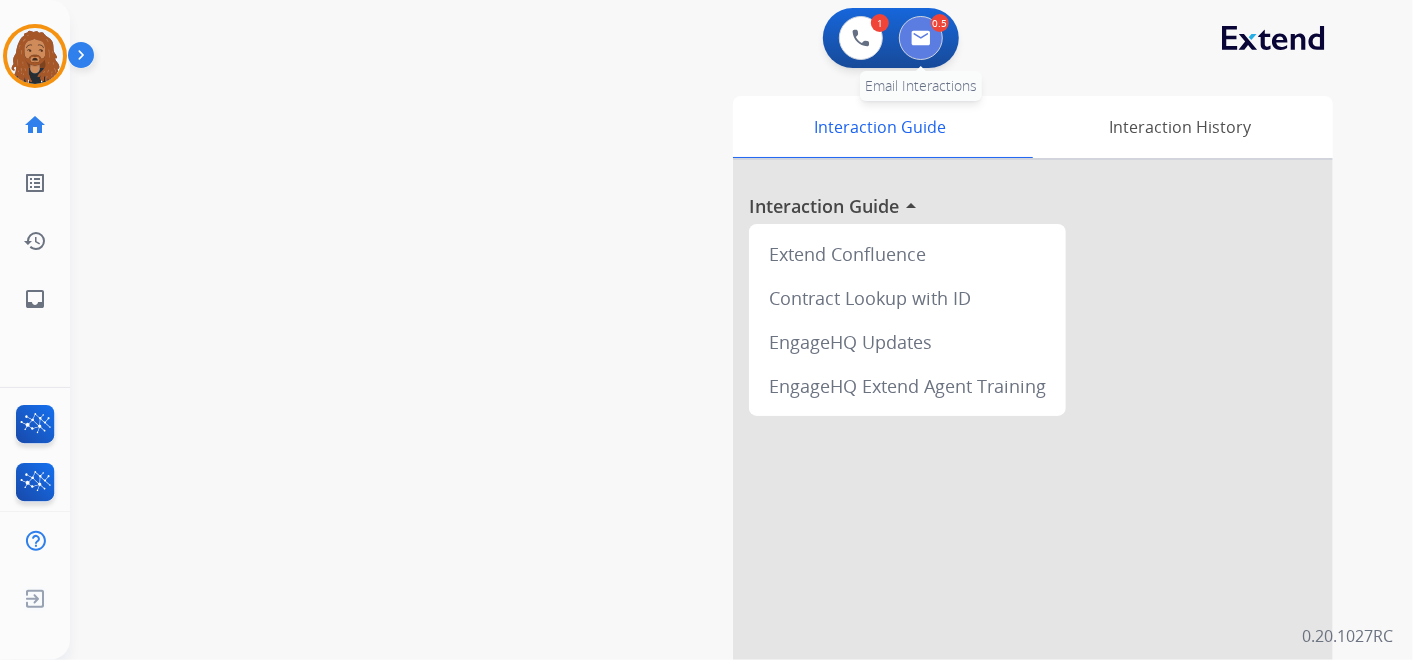 click at bounding box center (921, 38) 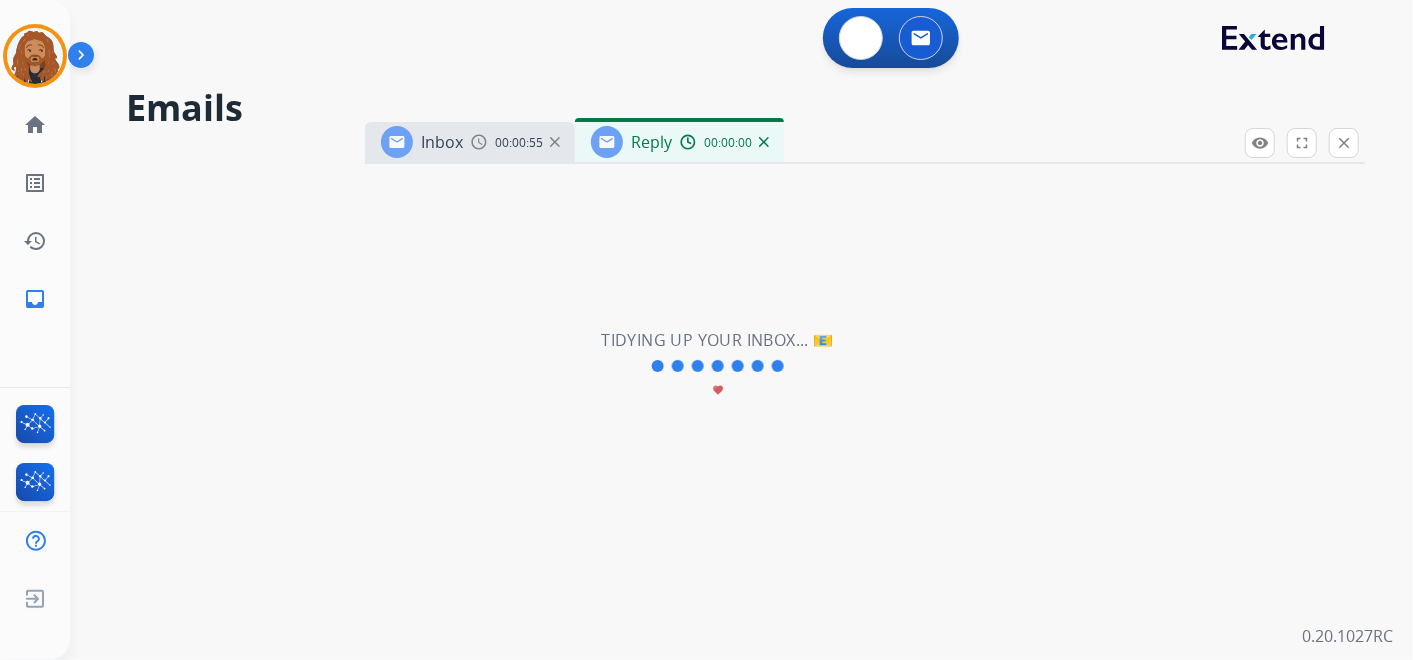 select on "**********" 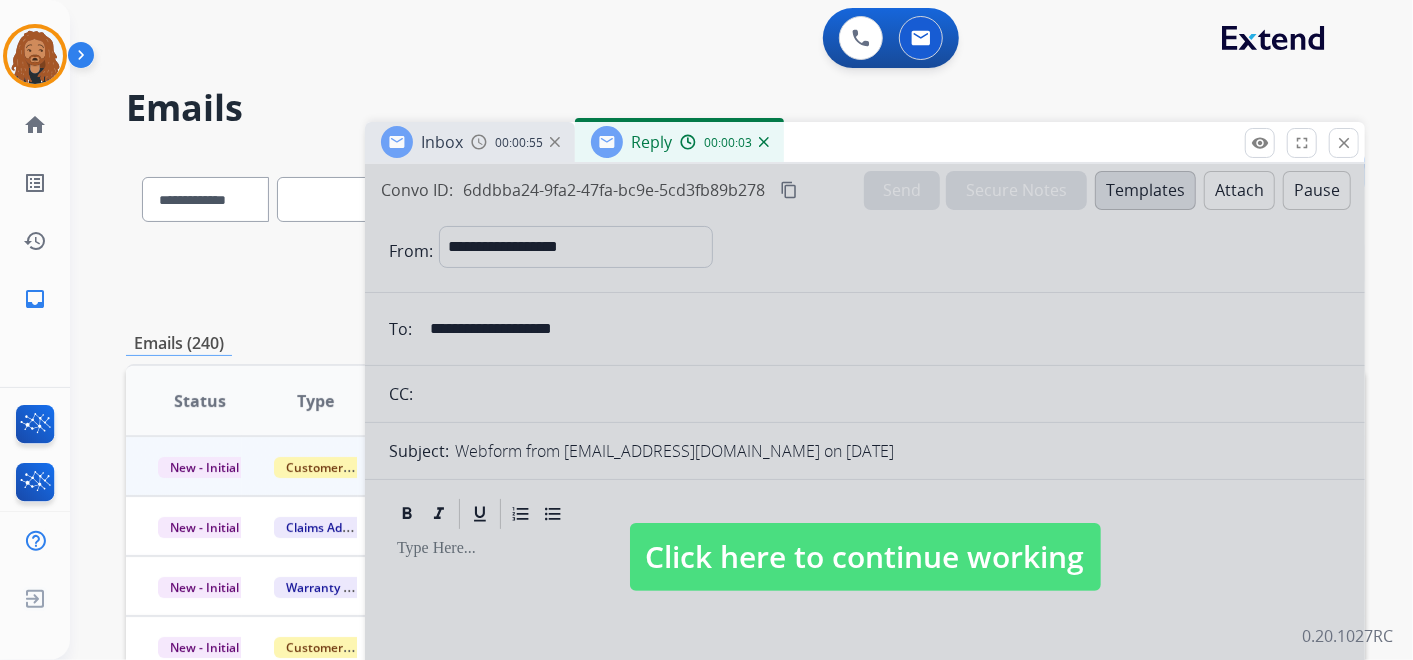 click on "Click here to continue working" at bounding box center (865, 557) 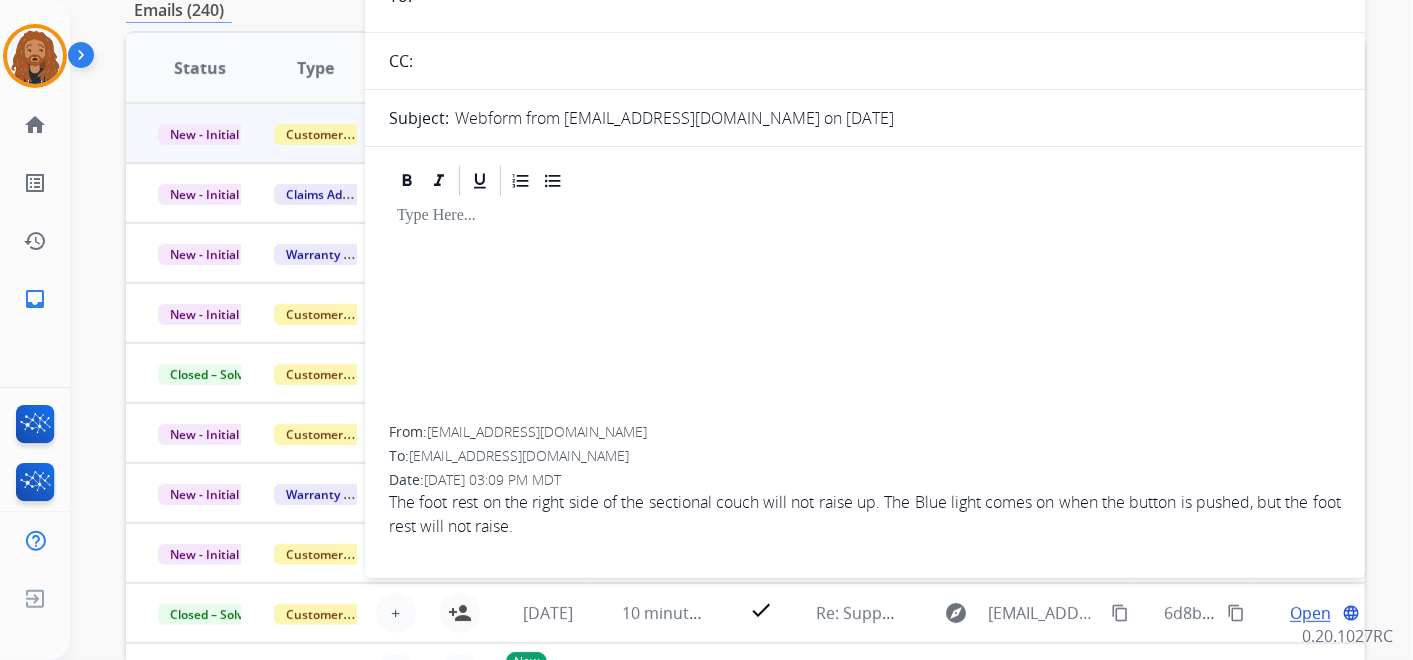 scroll, scrollTop: 111, scrollLeft: 0, axis: vertical 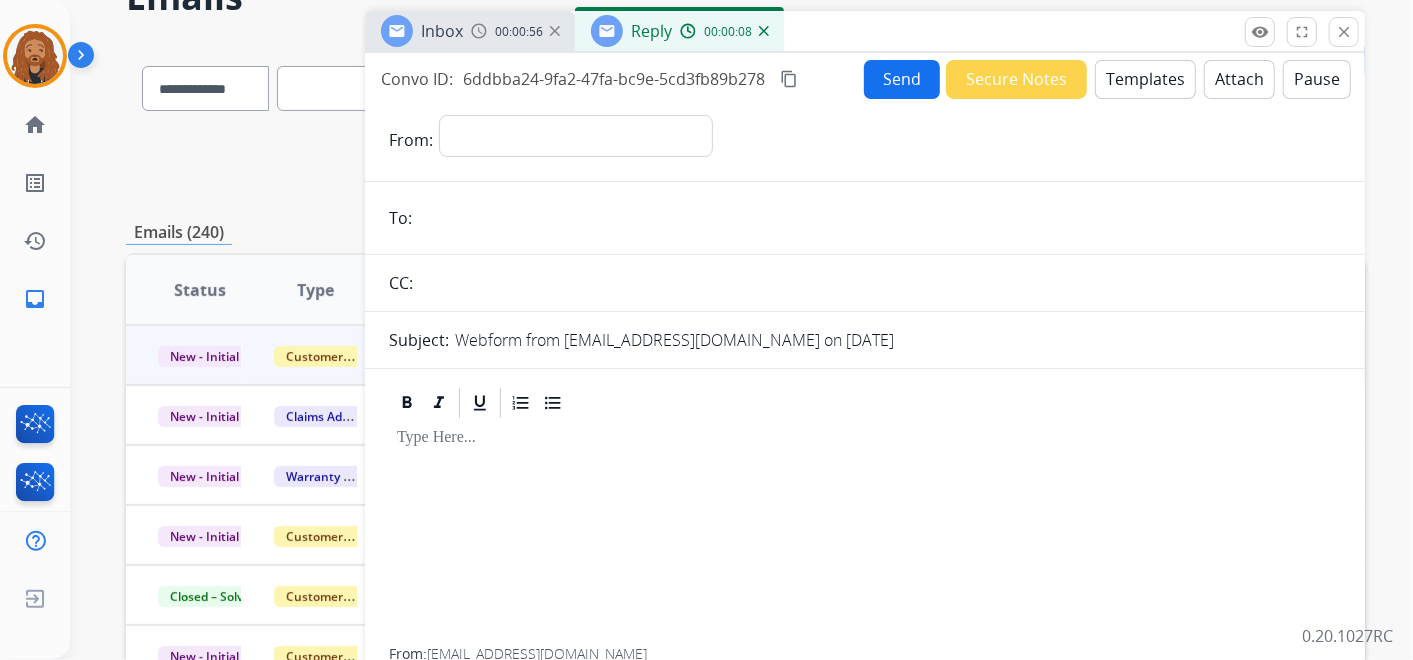 click at bounding box center (764, 31) 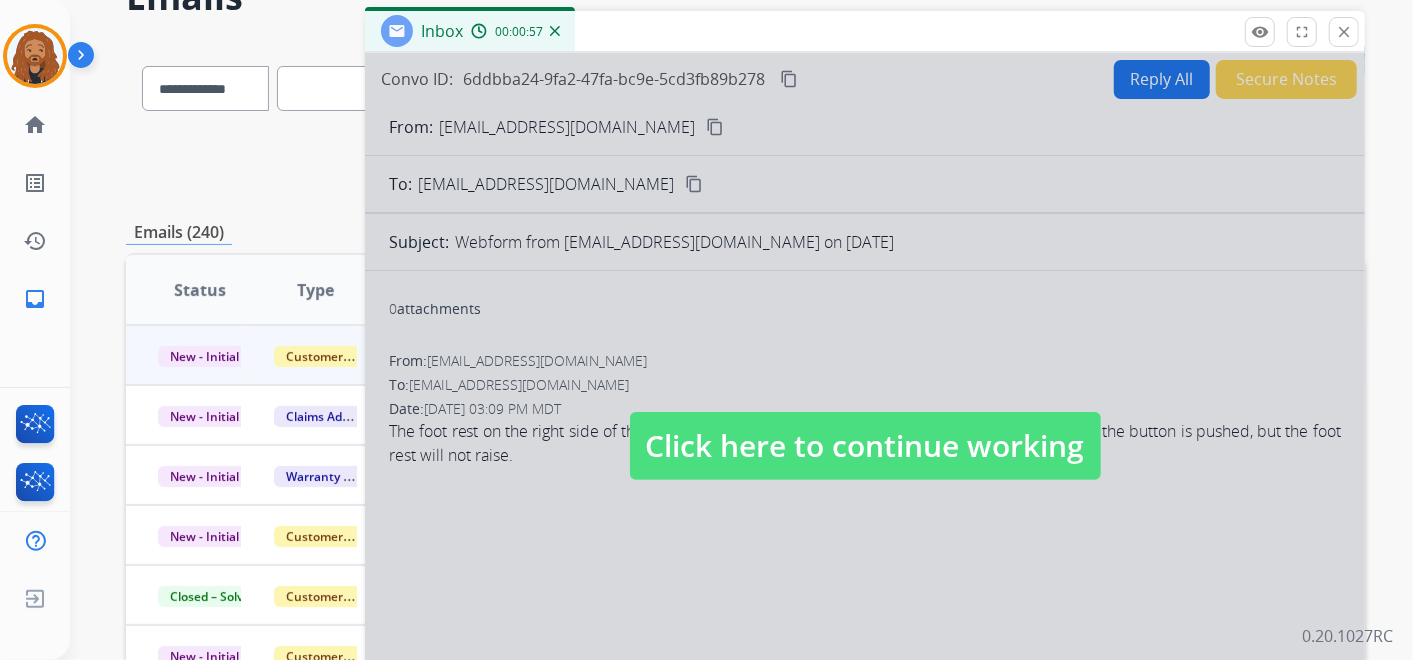 click on "Click here to continue working" at bounding box center (865, 446) 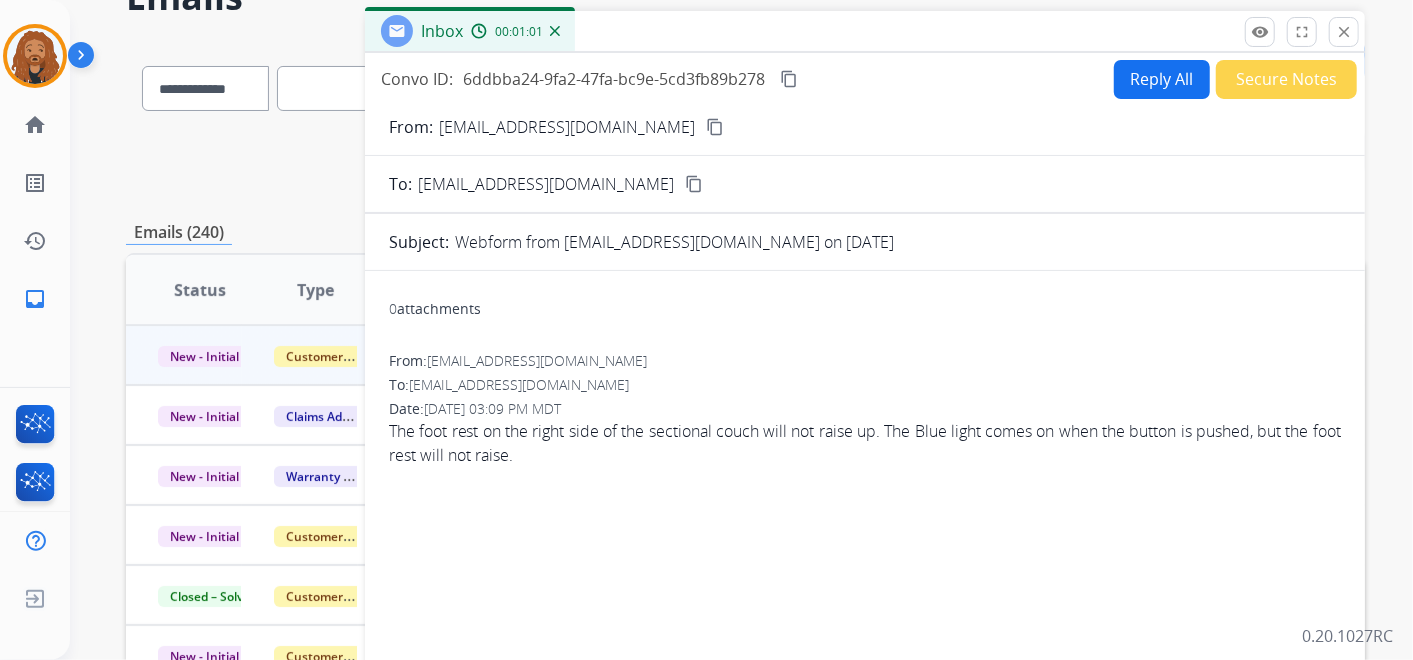 click on "Reply All" at bounding box center (1162, 79) 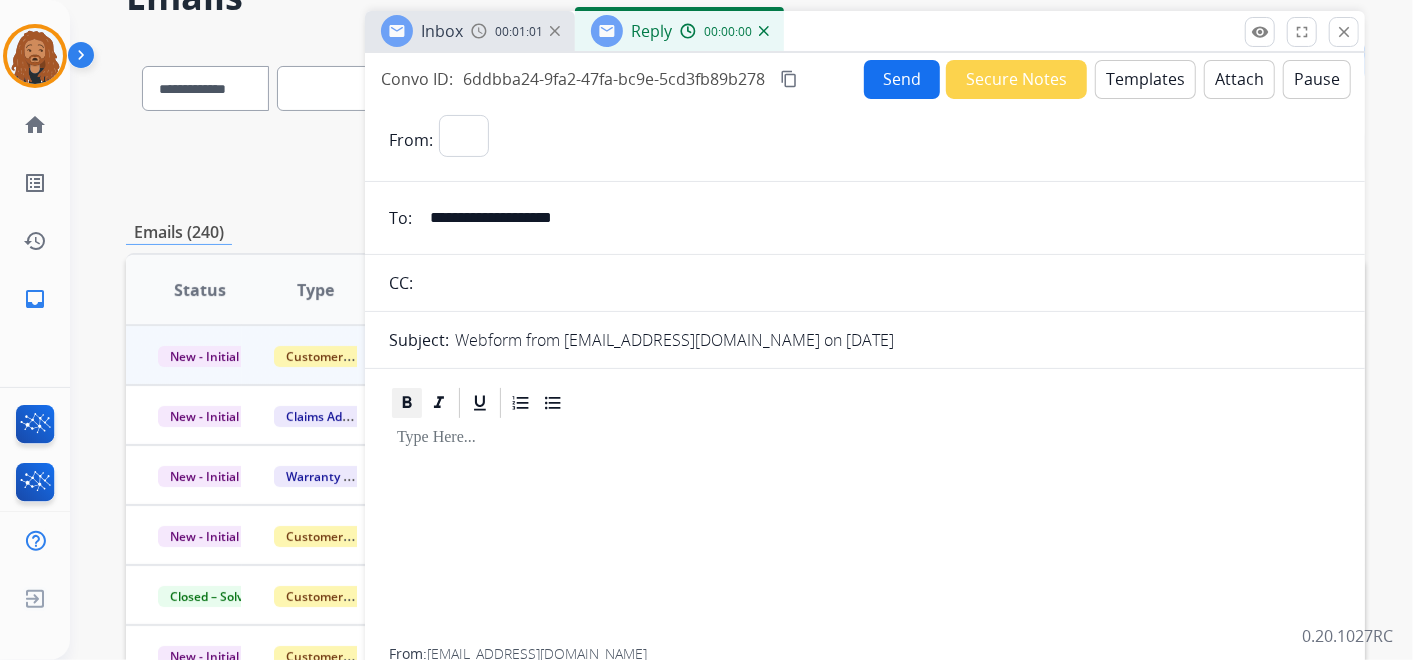 select on "**********" 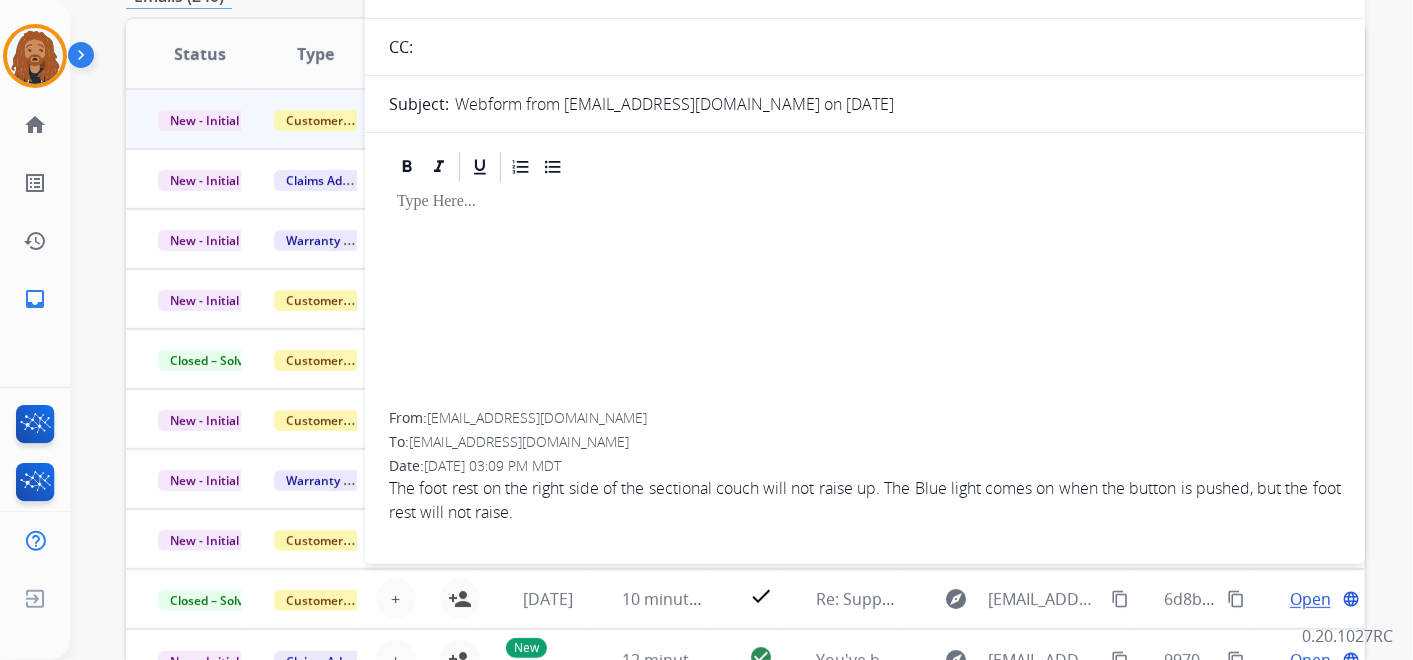 scroll, scrollTop: 111, scrollLeft: 0, axis: vertical 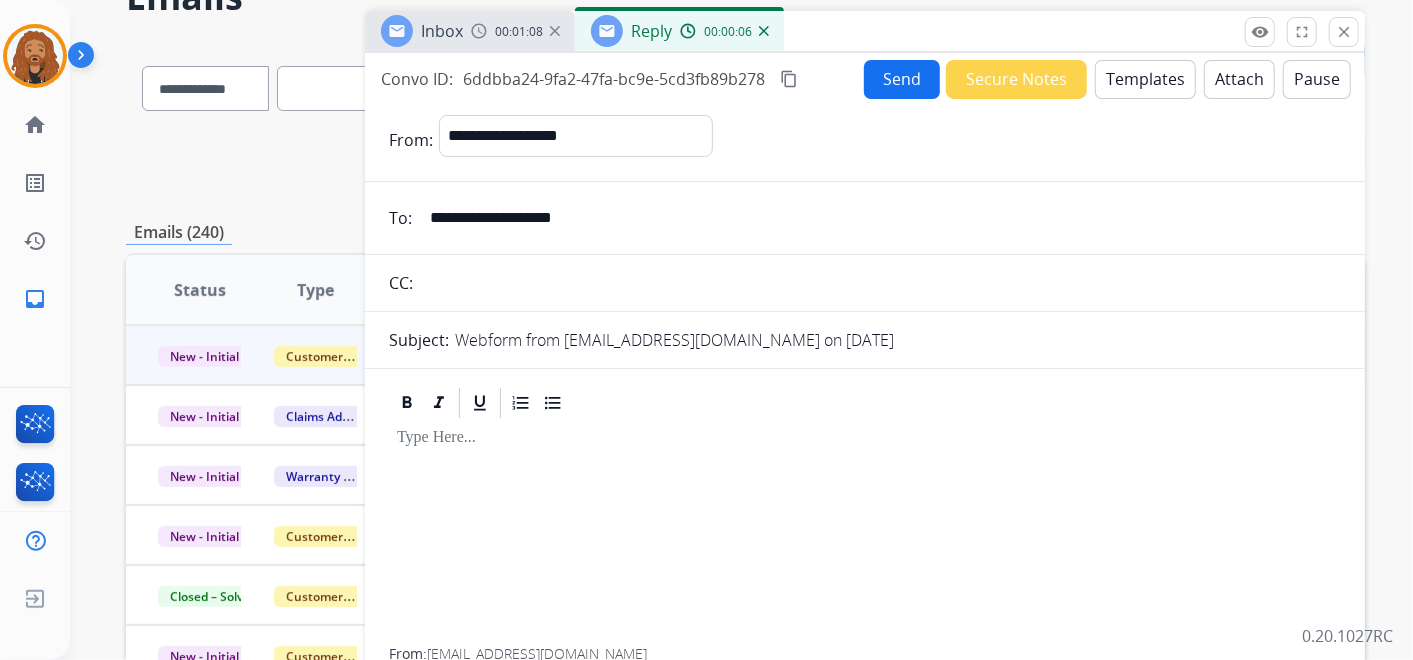 click on "Templates" at bounding box center [1145, 79] 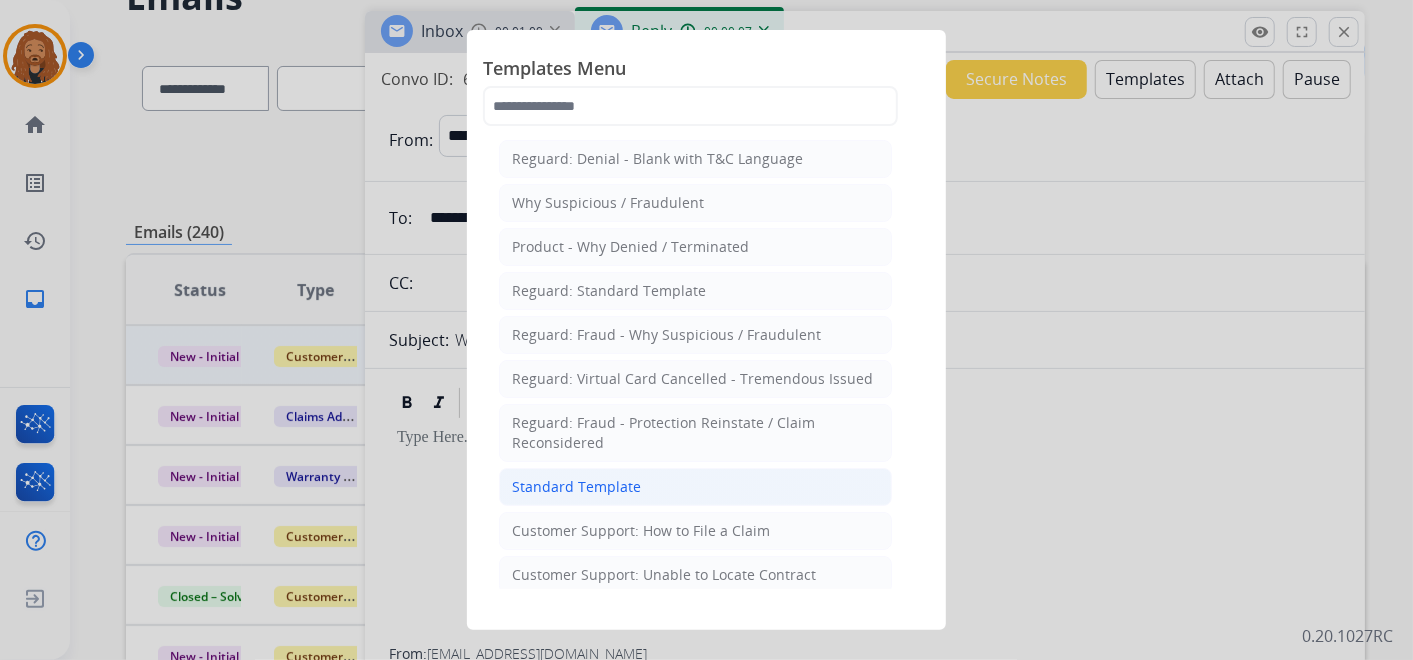 click on "Standard Template" 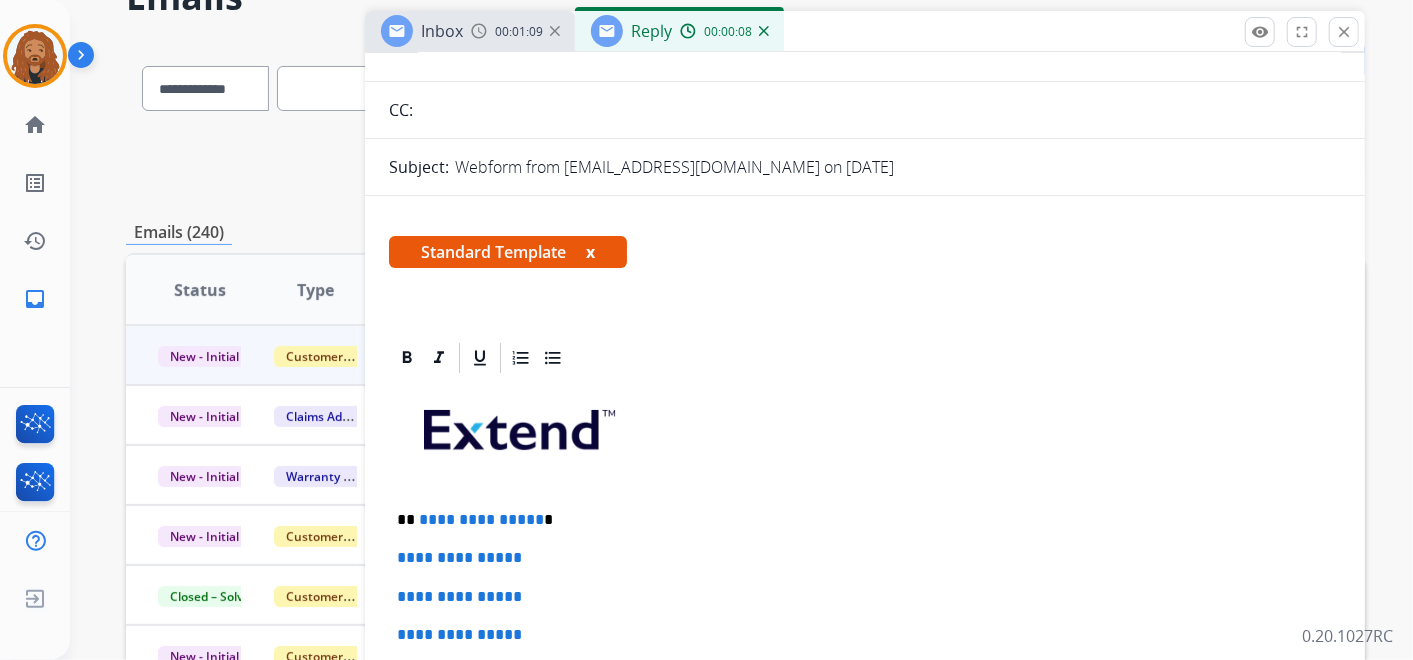 scroll, scrollTop: 222, scrollLeft: 0, axis: vertical 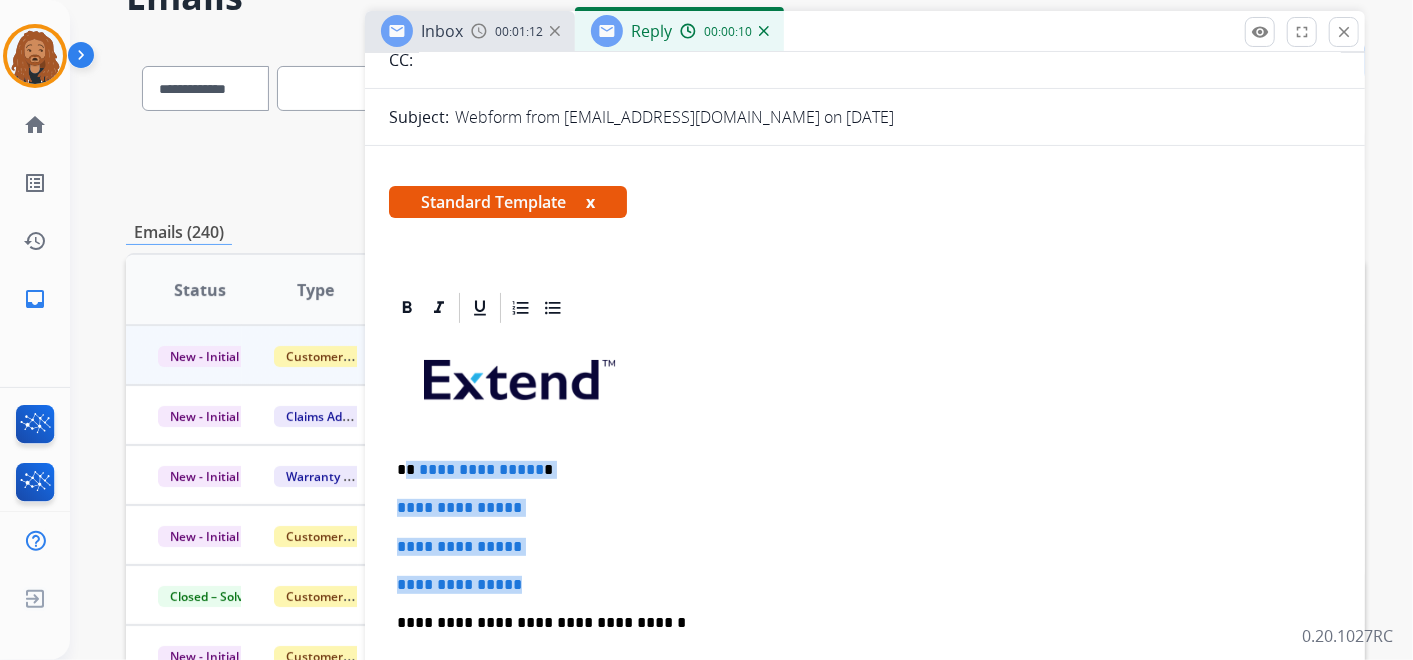 drag, startPoint x: 533, startPoint y: 580, endPoint x: 406, endPoint y: 460, distance: 174.7255 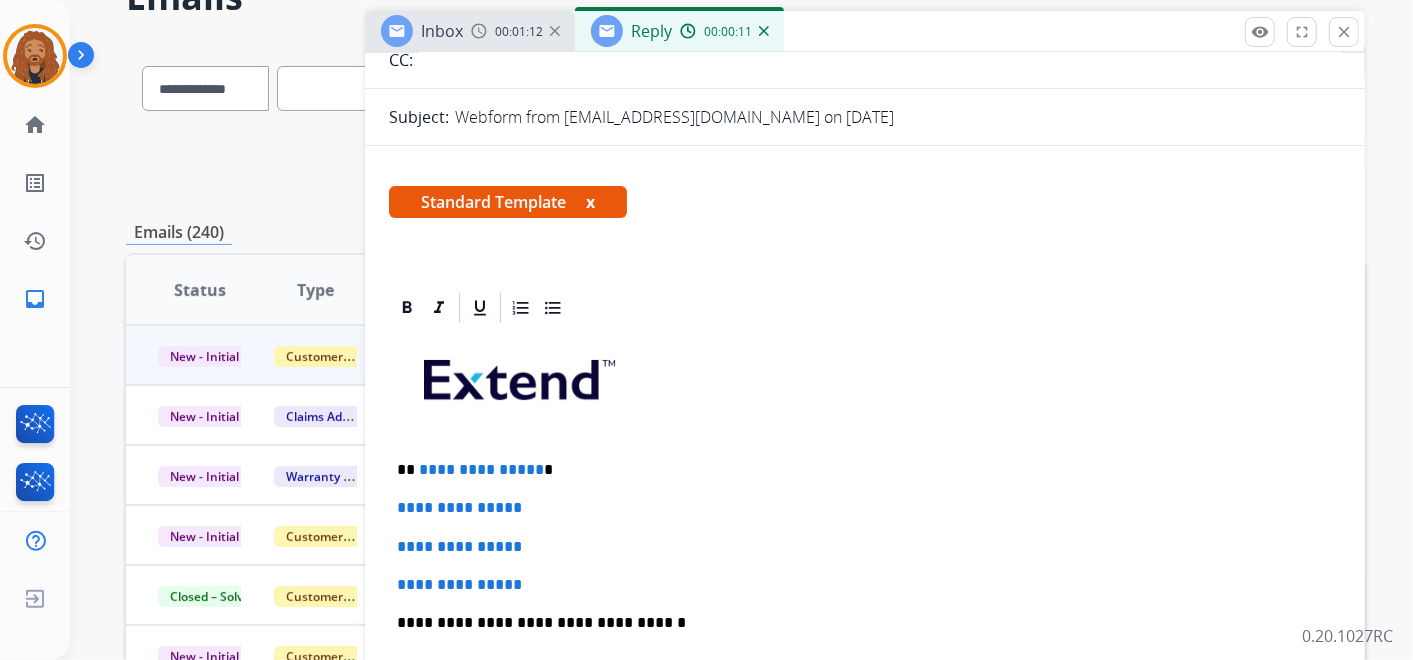 type 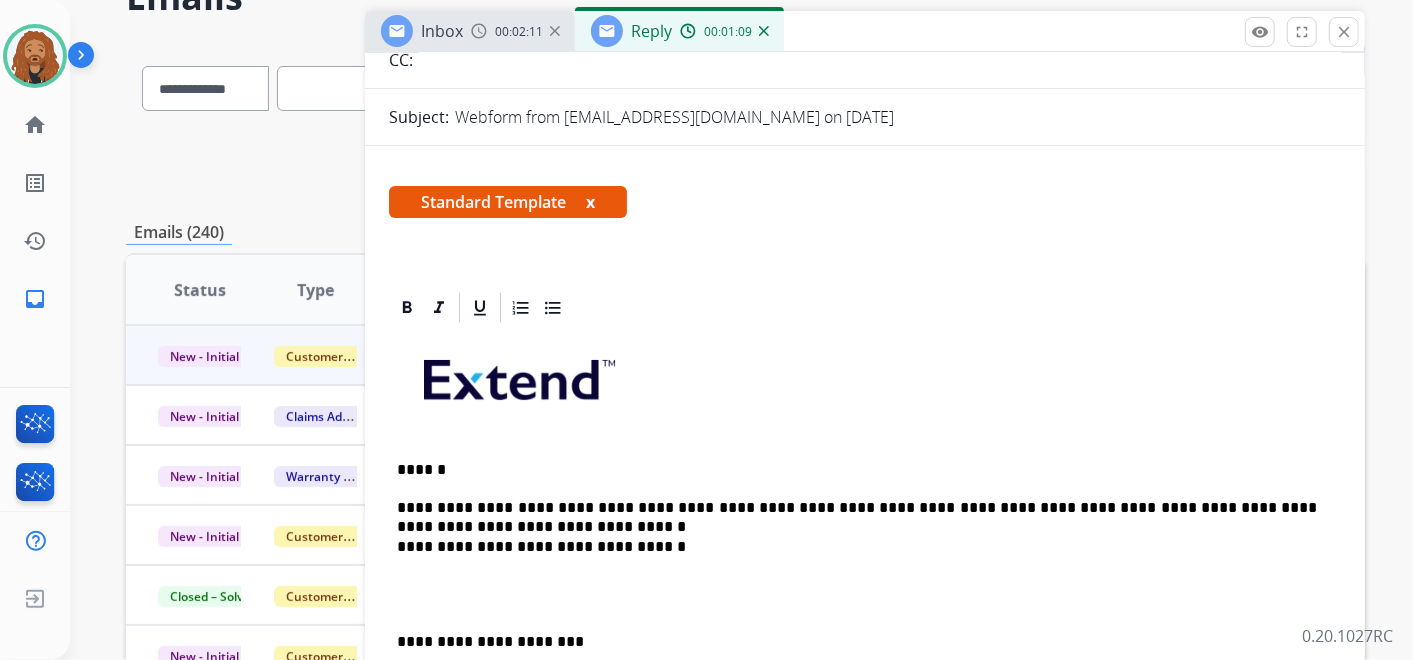 click at bounding box center (865, 594) 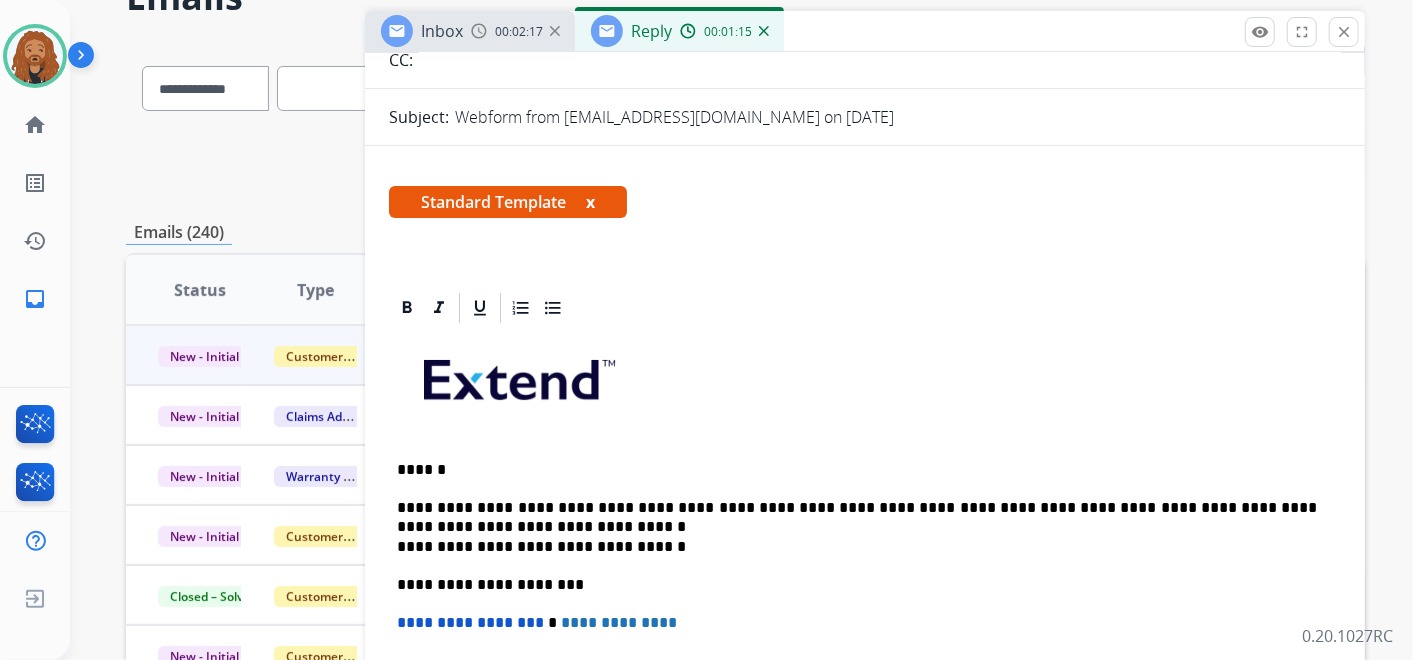 click on "**********" at bounding box center [865, 603] 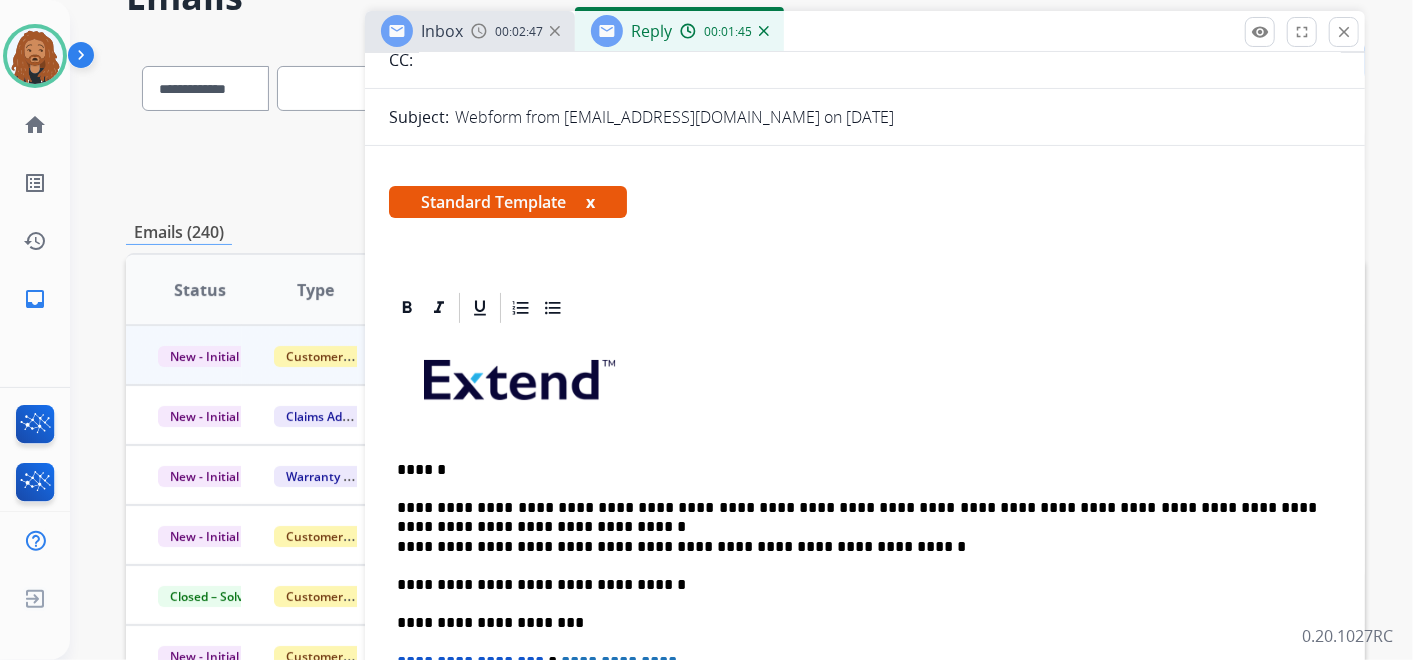 click on "**********" at bounding box center (857, 547) 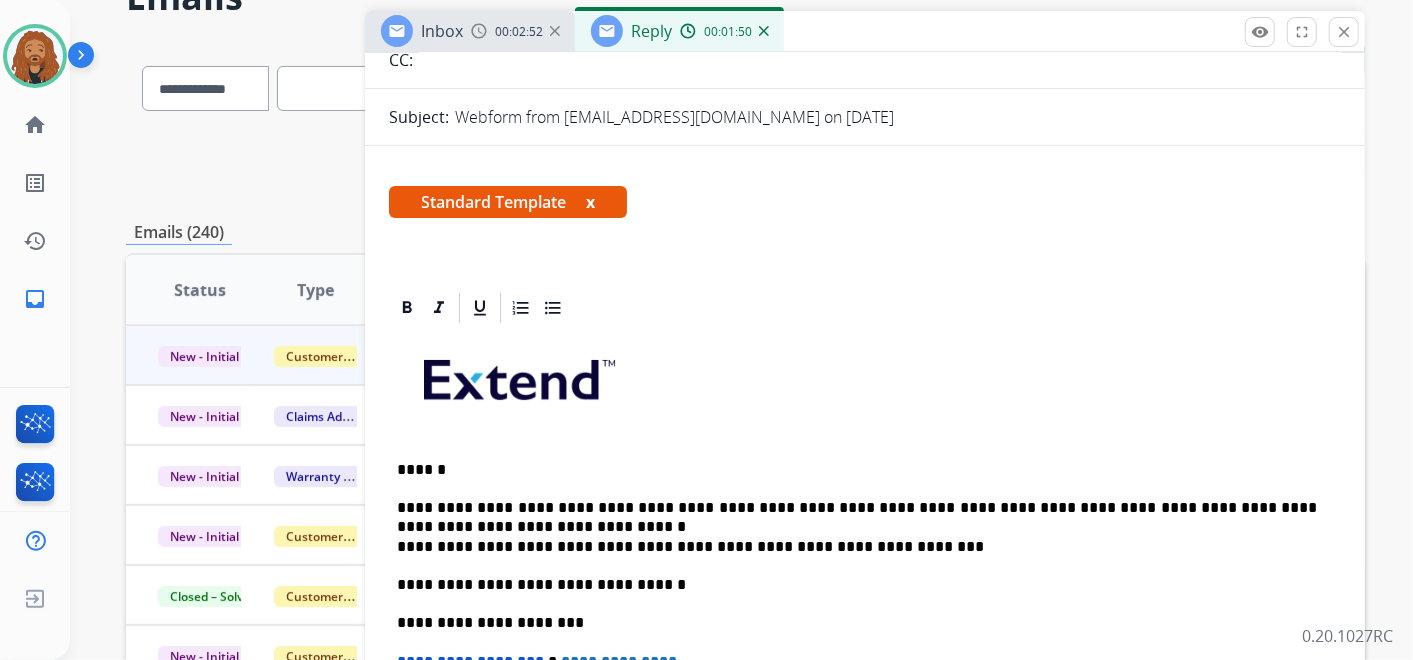 click on "**********" at bounding box center [857, 547] 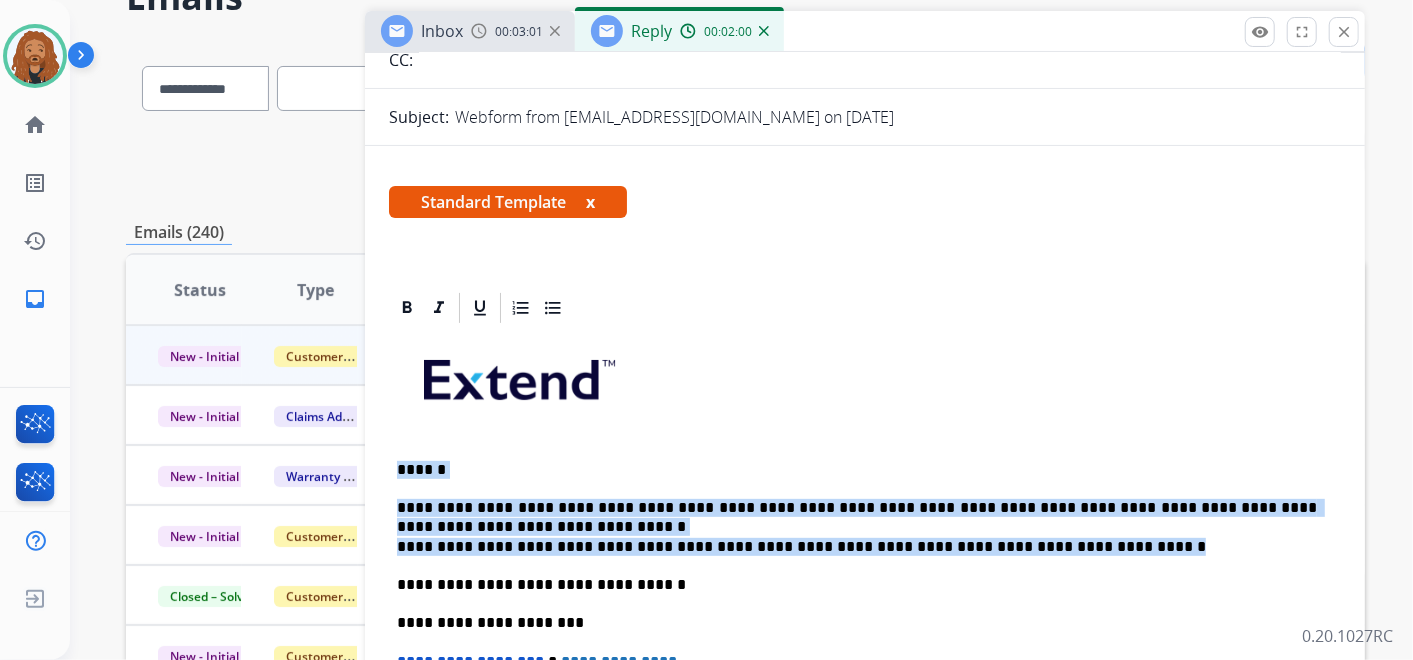 drag, startPoint x: 1011, startPoint y: 546, endPoint x: 370, endPoint y: 455, distance: 647.42725 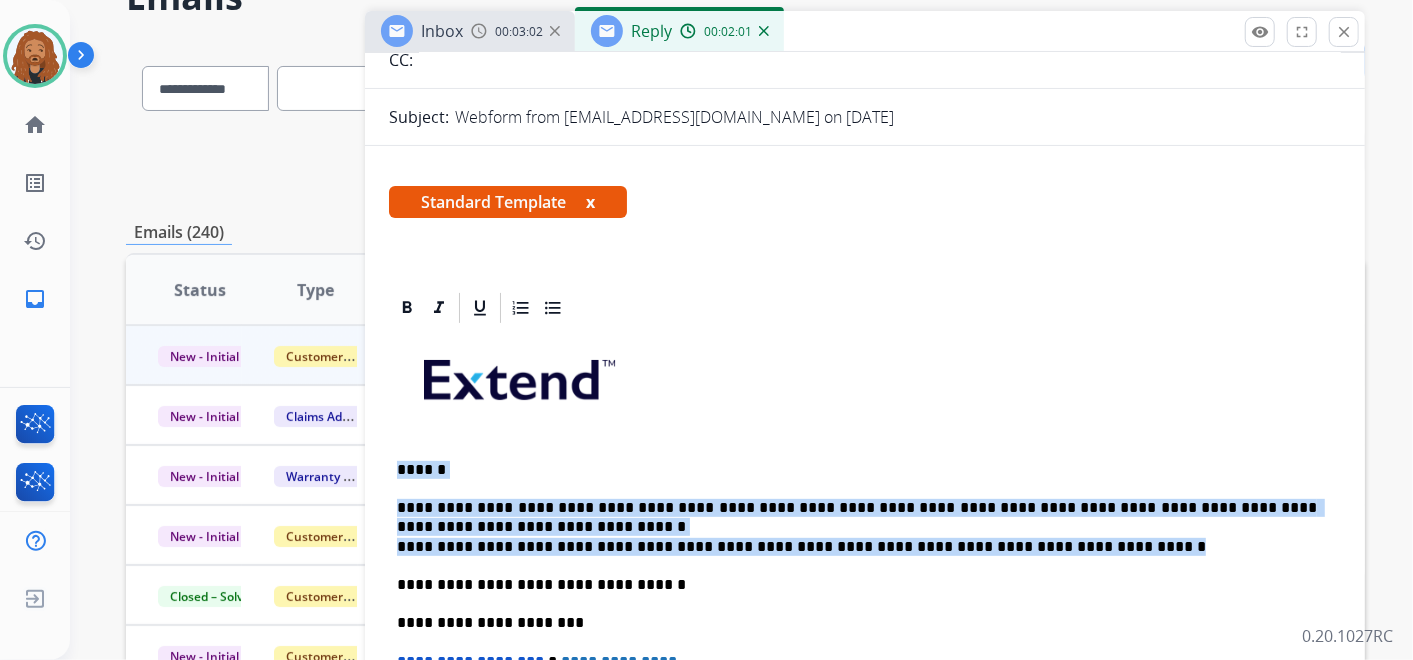 copy on "**********" 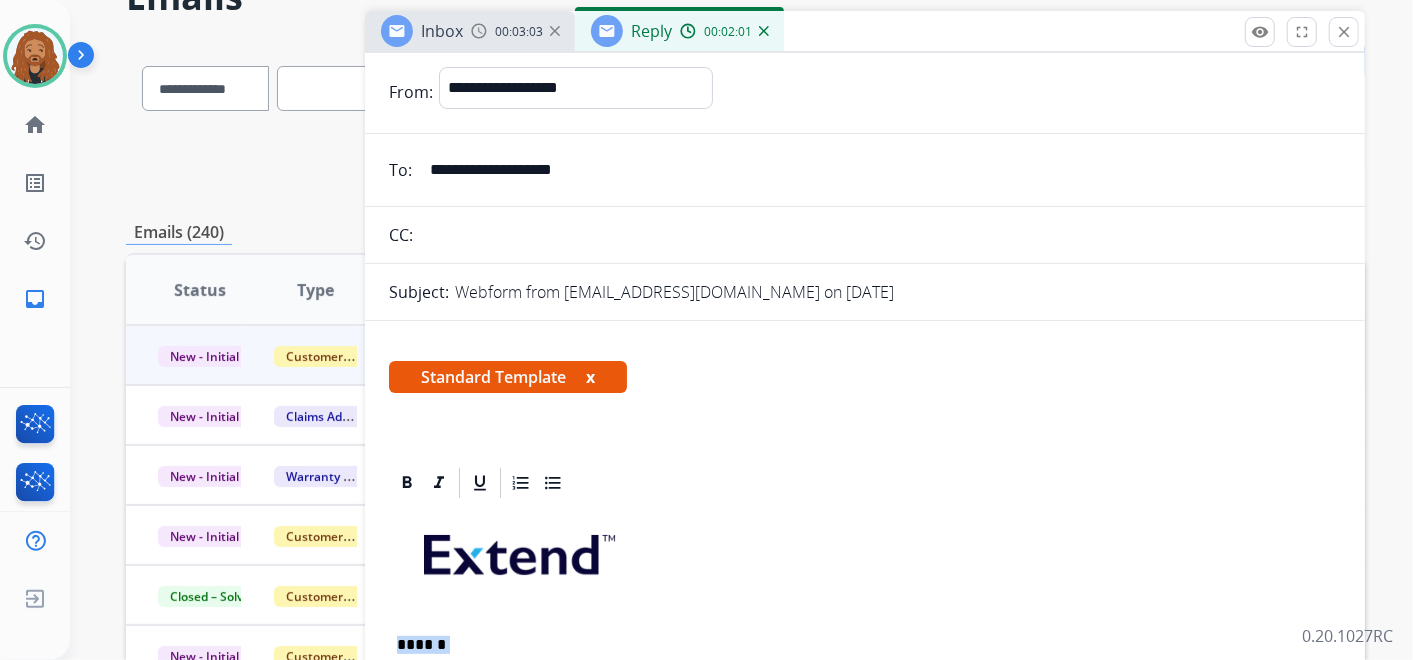 scroll, scrollTop: 0, scrollLeft: 0, axis: both 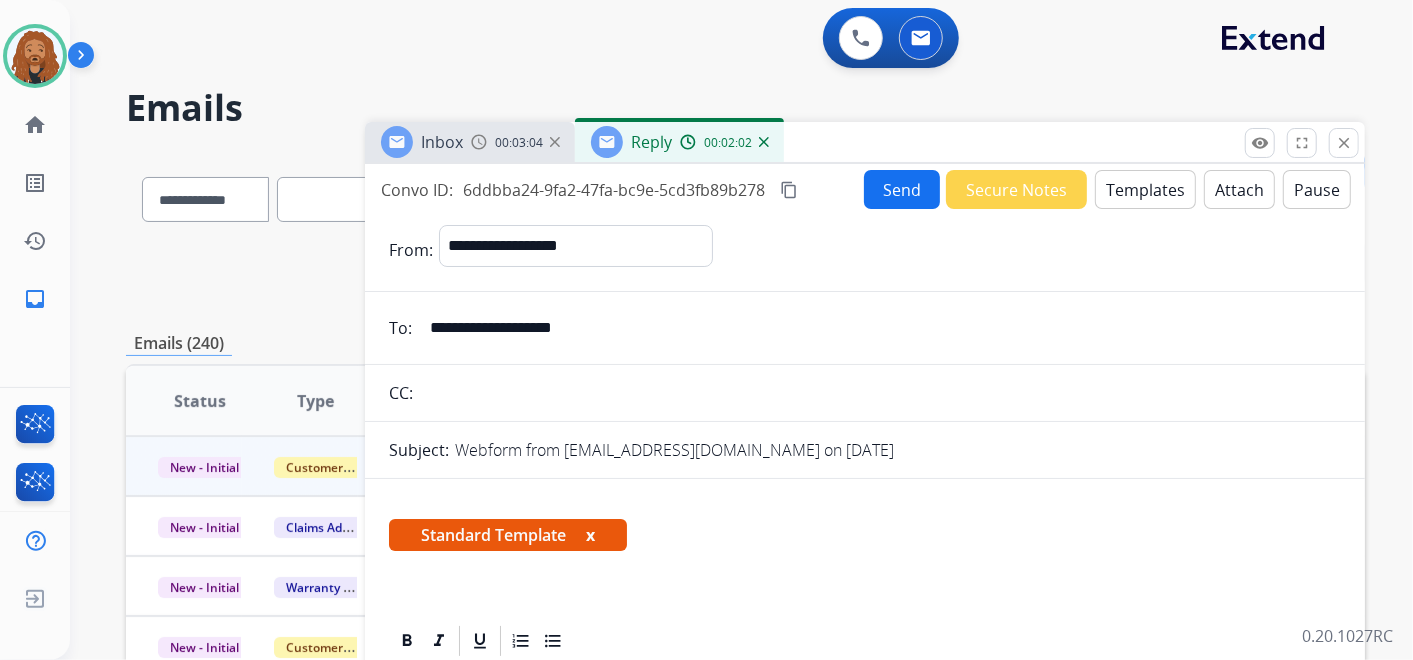 click on "Templates" at bounding box center [1145, 189] 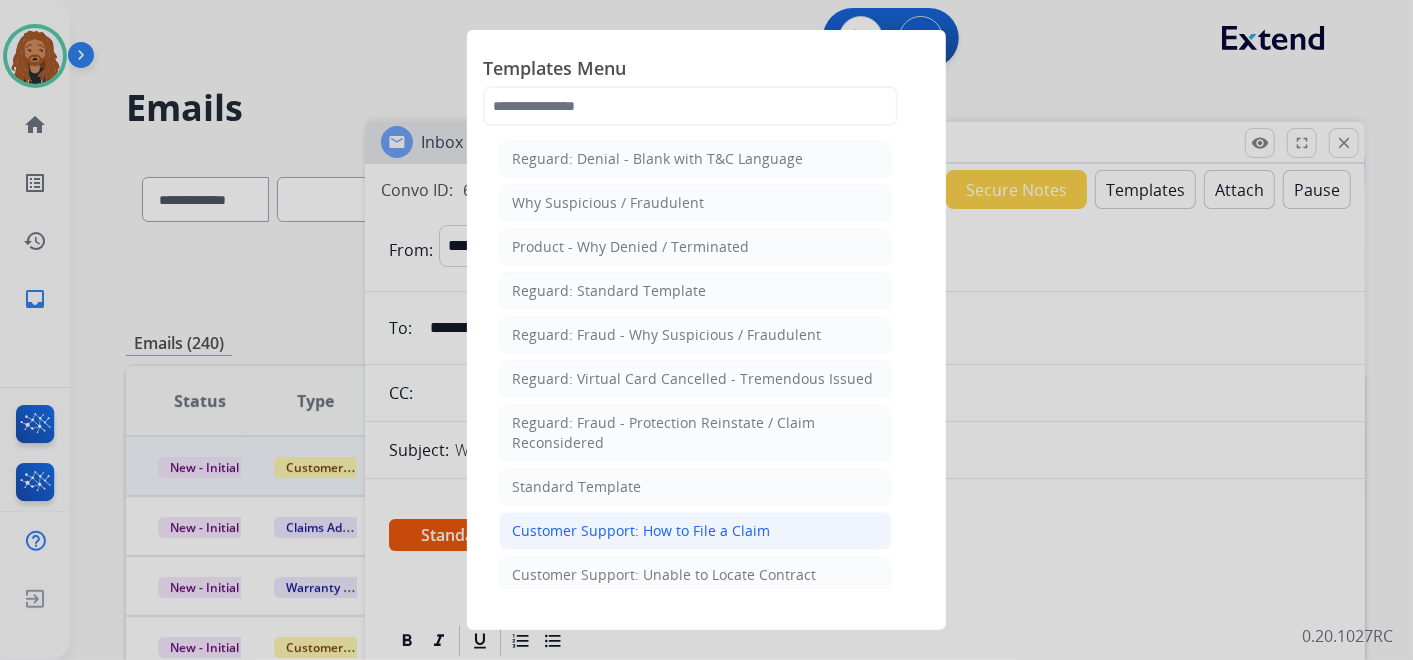 click on "Customer Support: How to File a Claim" 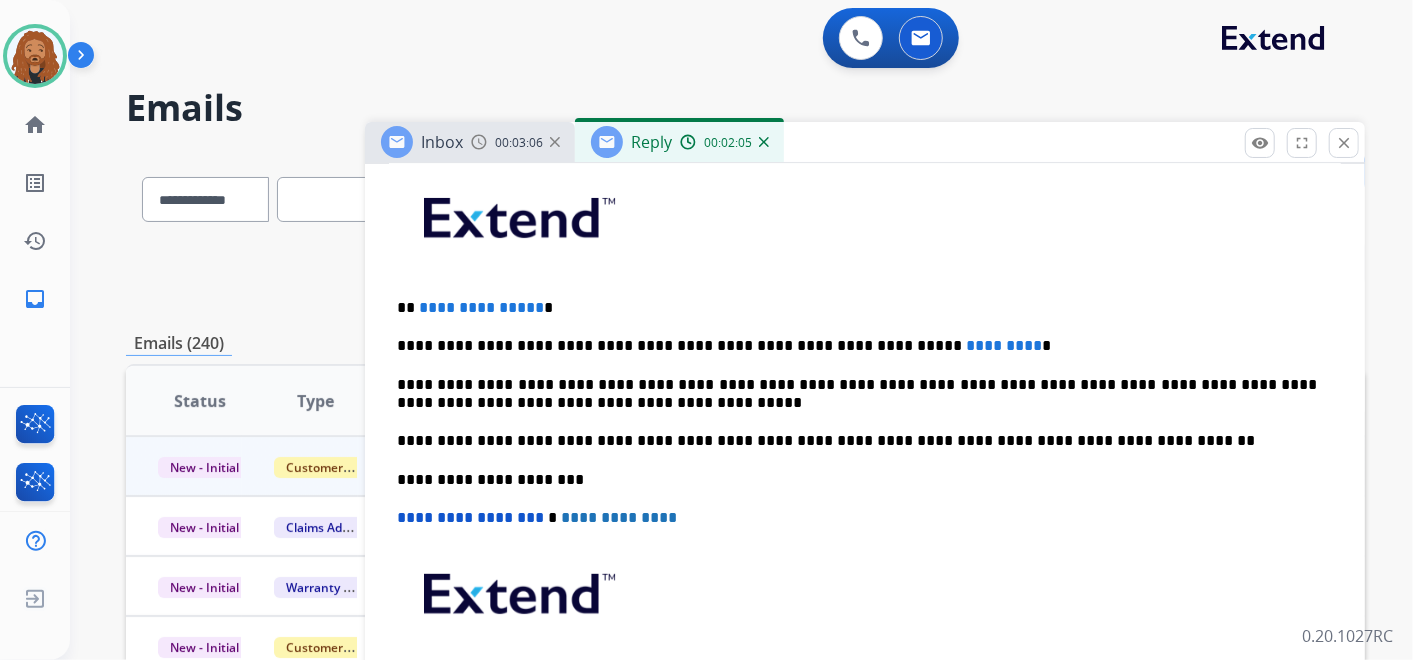 scroll, scrollTop: 498, scrollLeft: 0, axis: vertical 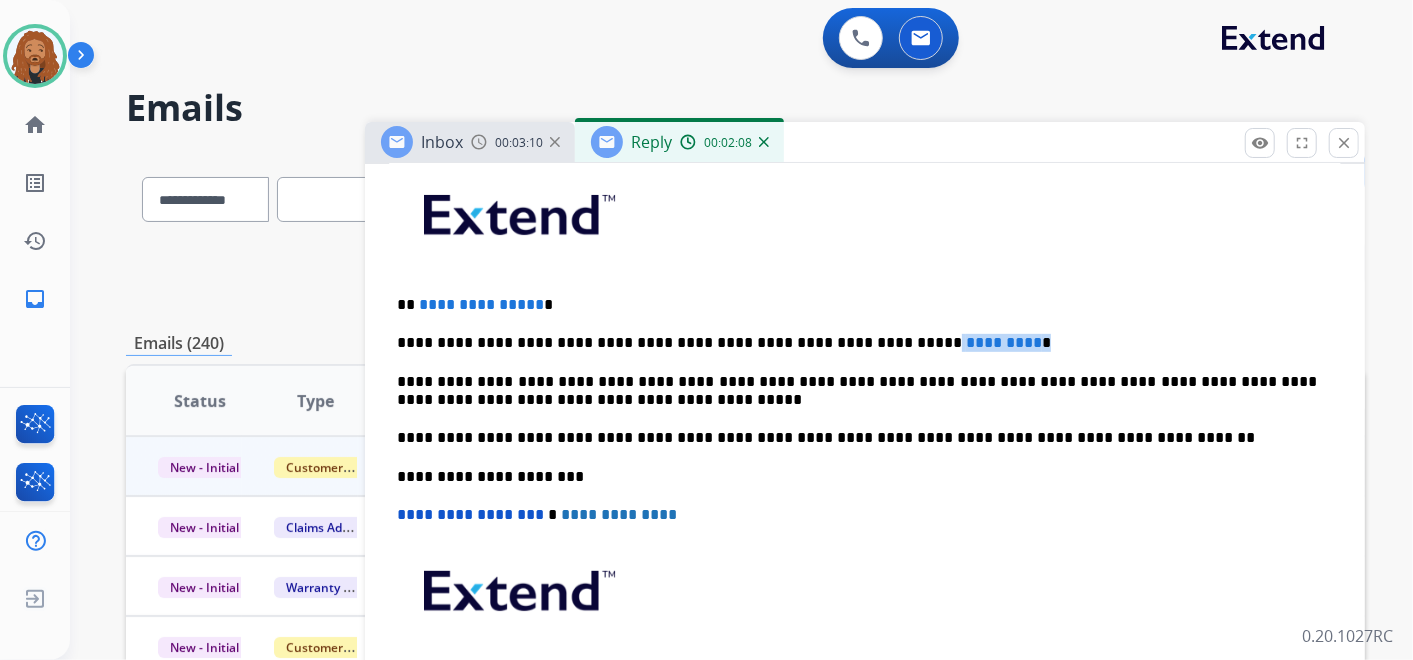 drag, startPoint x: 944, startPoint y: 339, endPoint x: 852, endPoint y: 330, distance: 92.43917 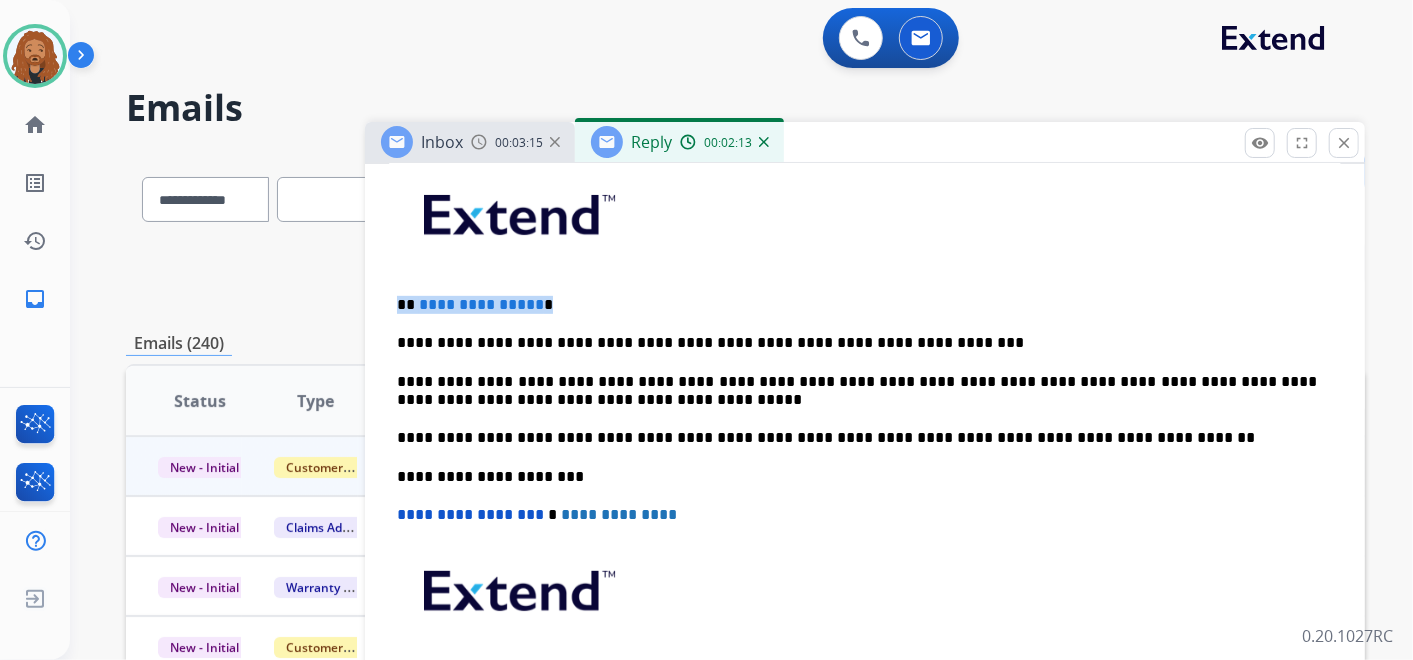drag, startPoint x: 563, startPoint y: 307, endPoint x: 396, endPoint y: 284, distance: 168.57639 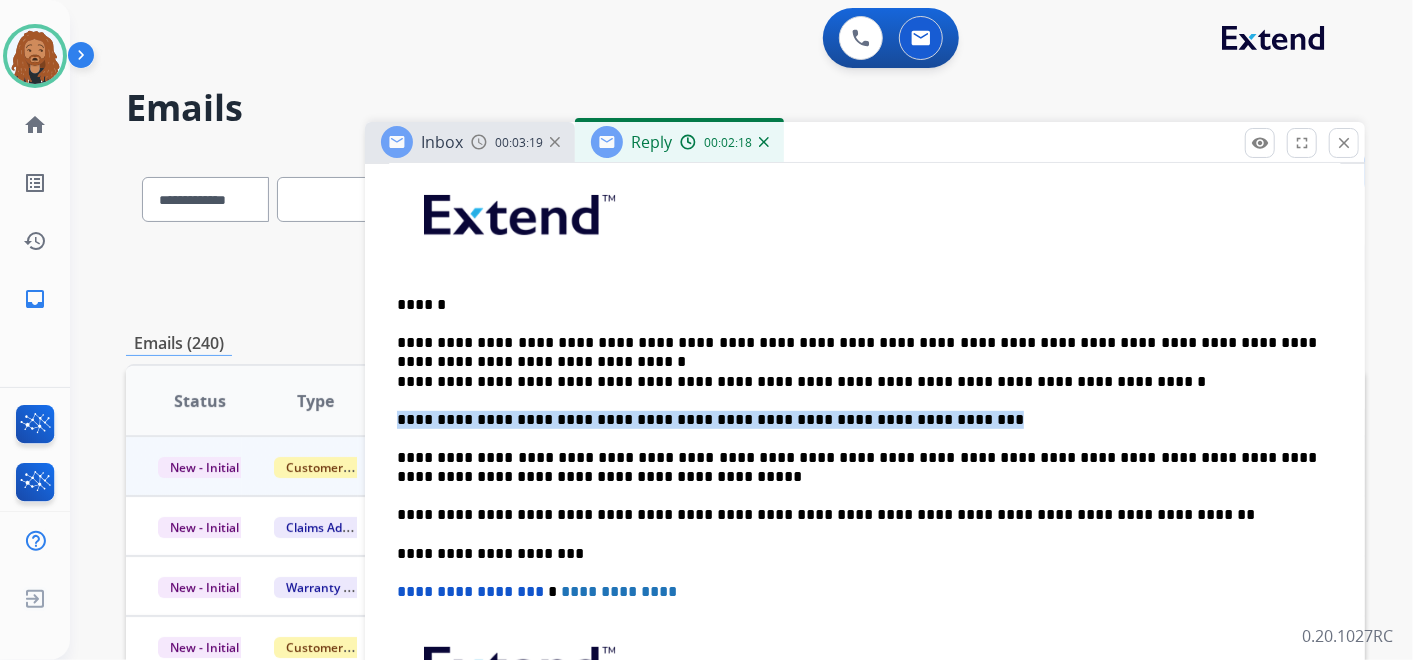 drag, startPoint x: 908, startPoint y: 414, endPoint x: 389, endPoint y: 425, distance: 519.1166 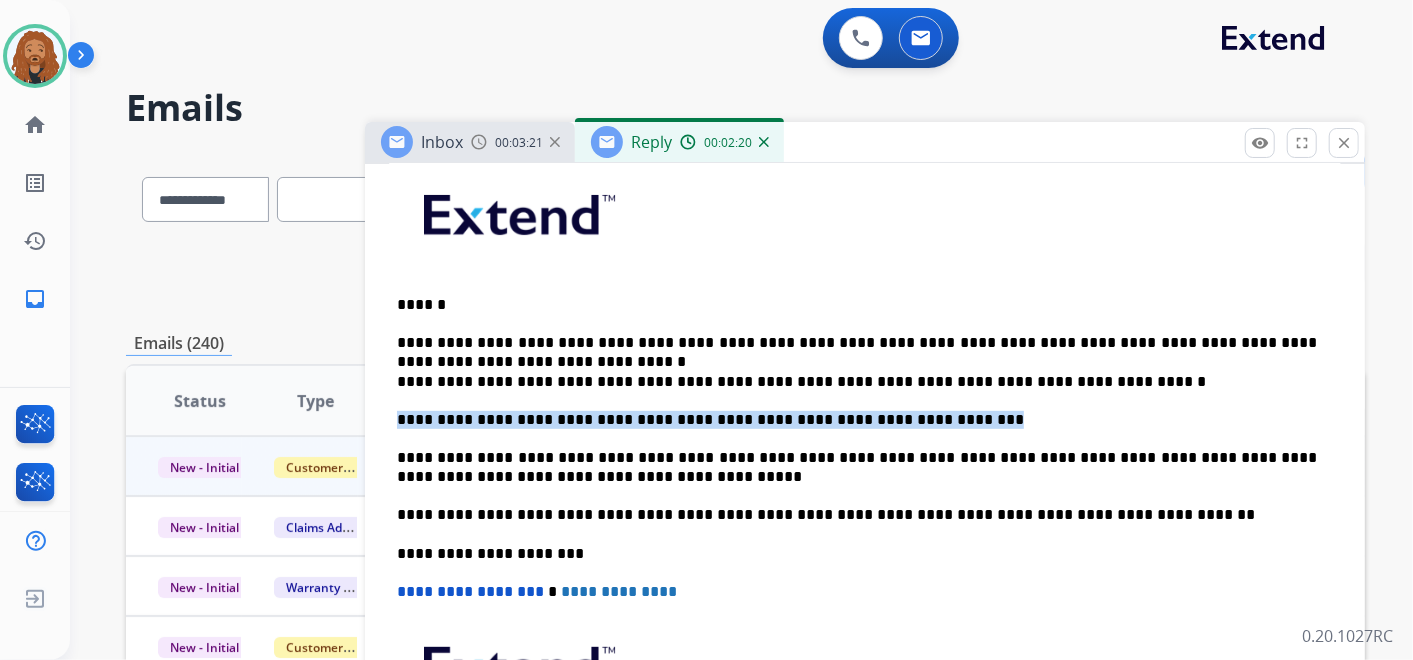 copy on "**********" 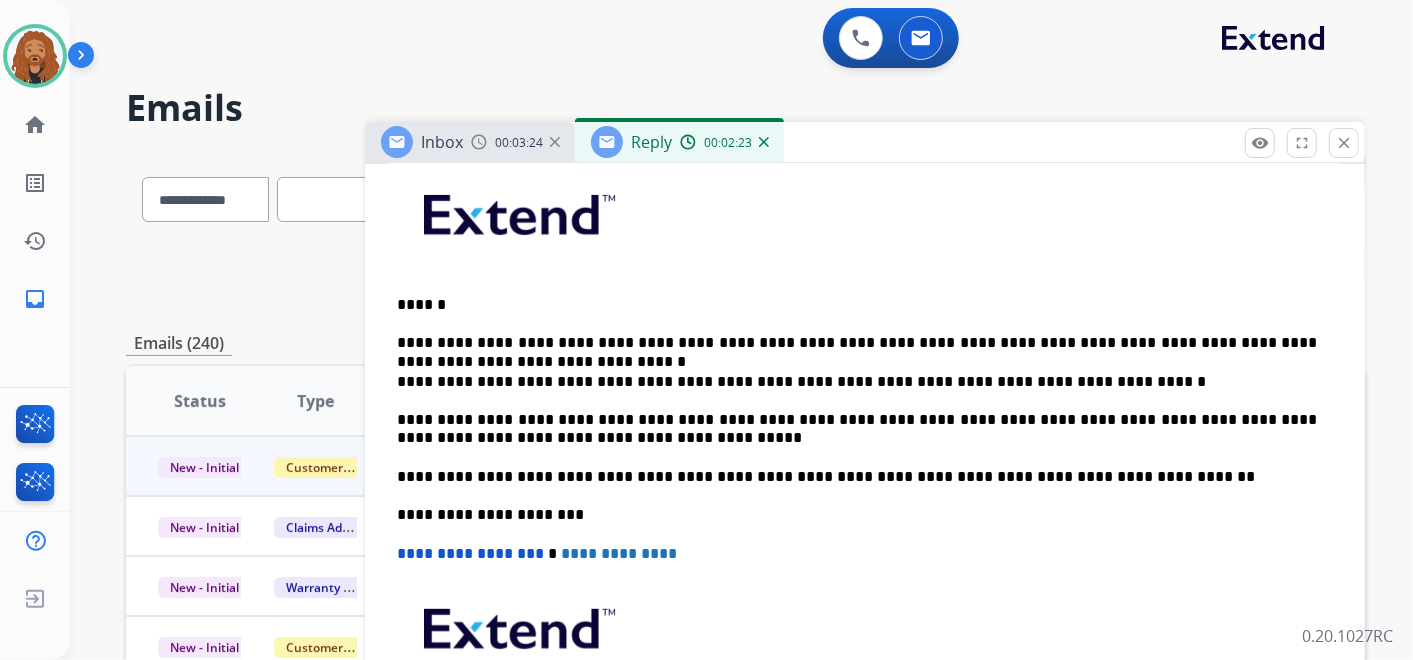 drag, startPoint x: 443, startPoint y: 303, endPoint x: 463, endPoint y: 306, distance: 20.22375 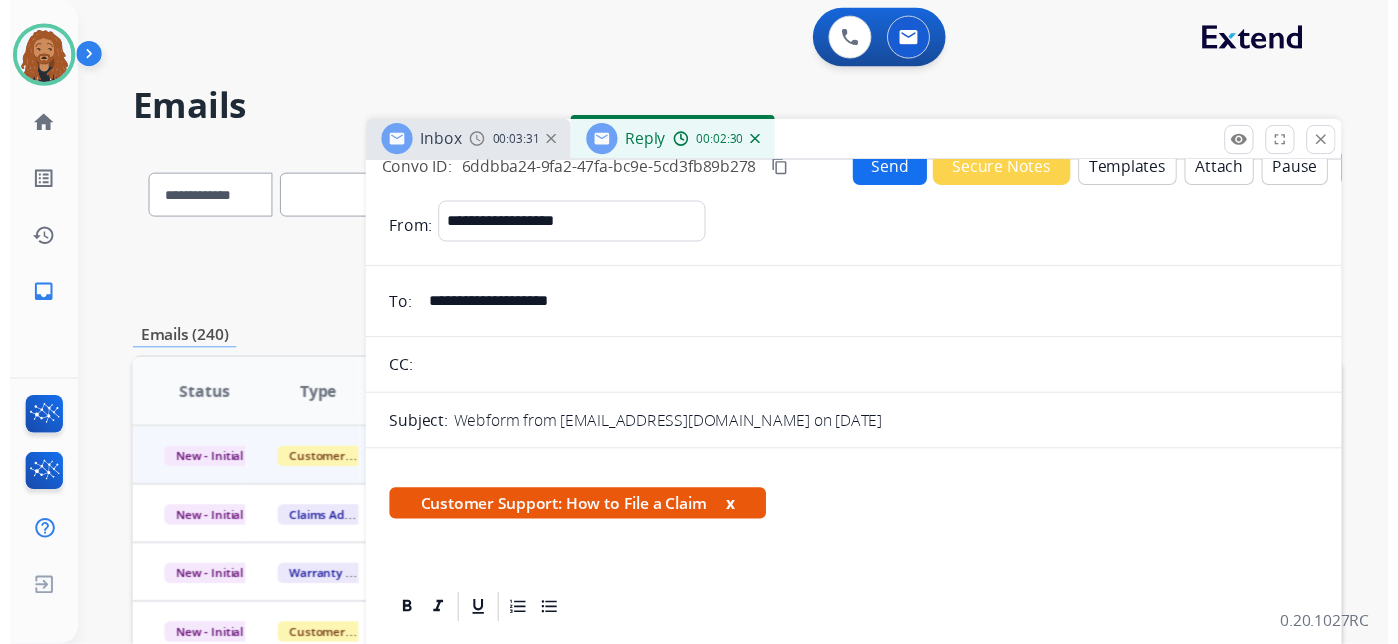 scroll, scrollTop: 0, scrollLeft: 0, axis: both 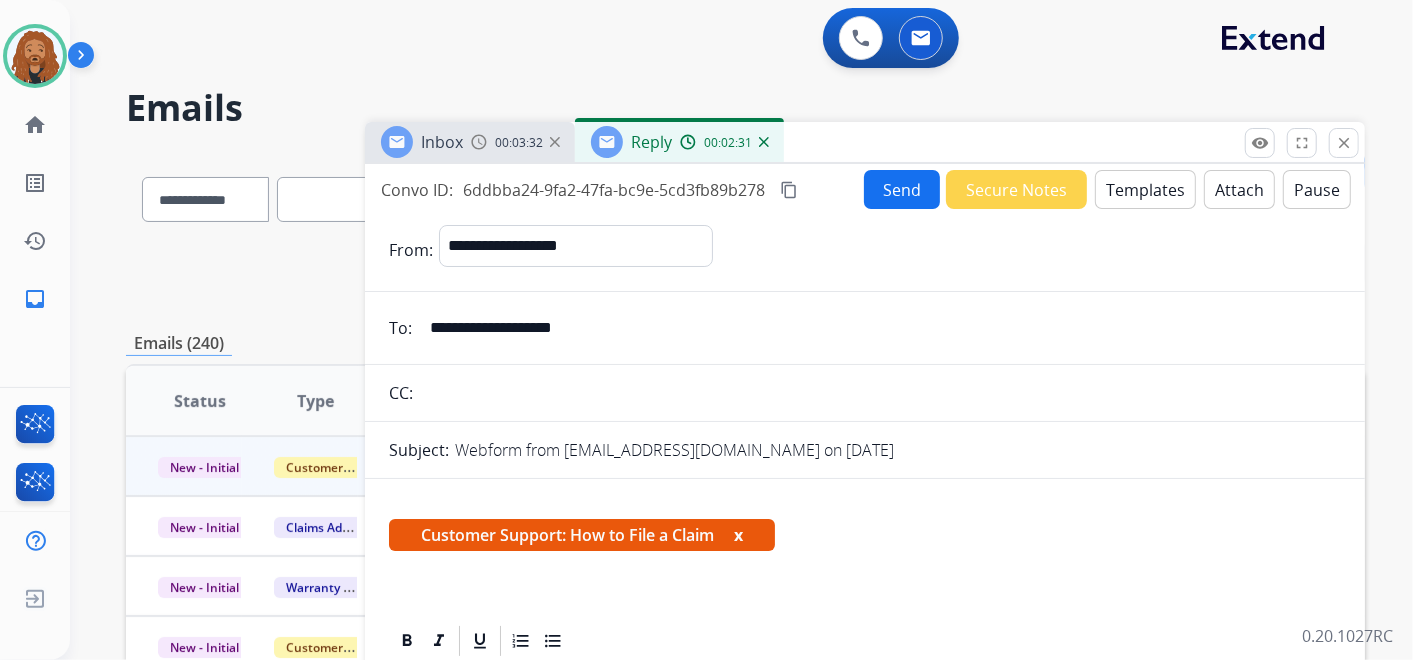 click on "Send" at bounding box center [902, 189] 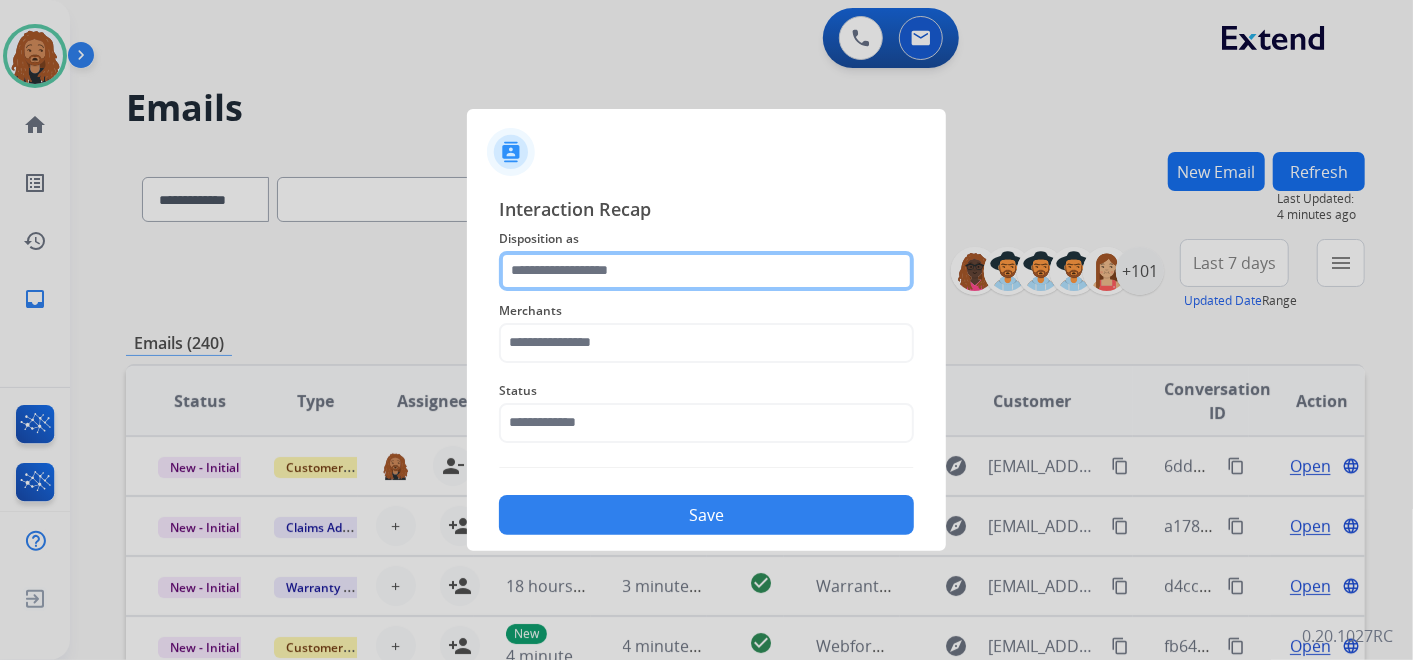 click 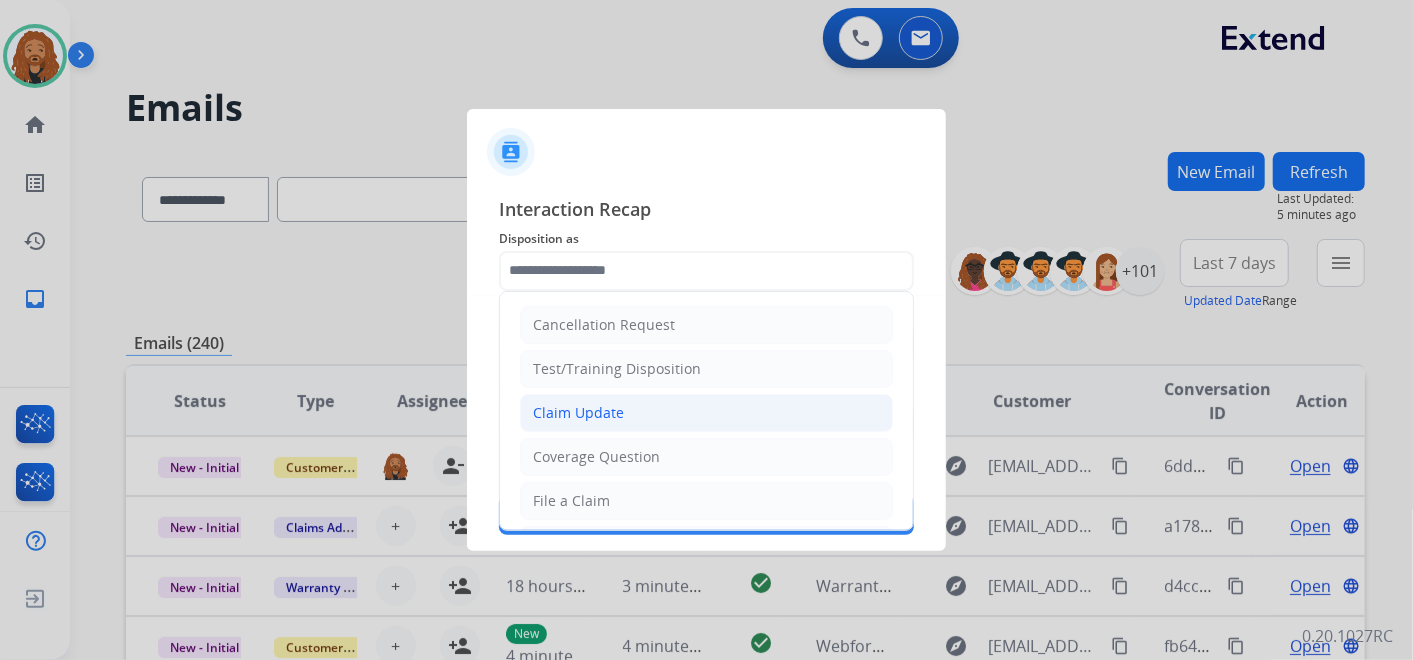 click on "Claim Update" 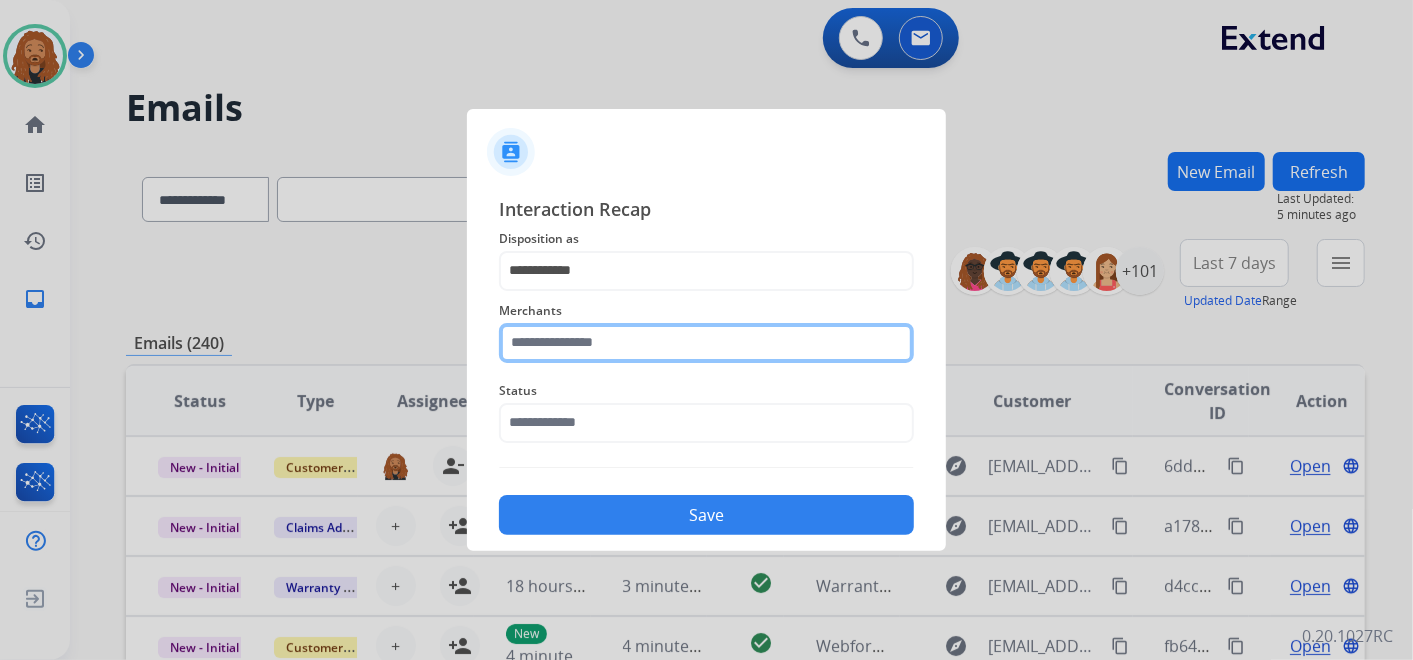 click 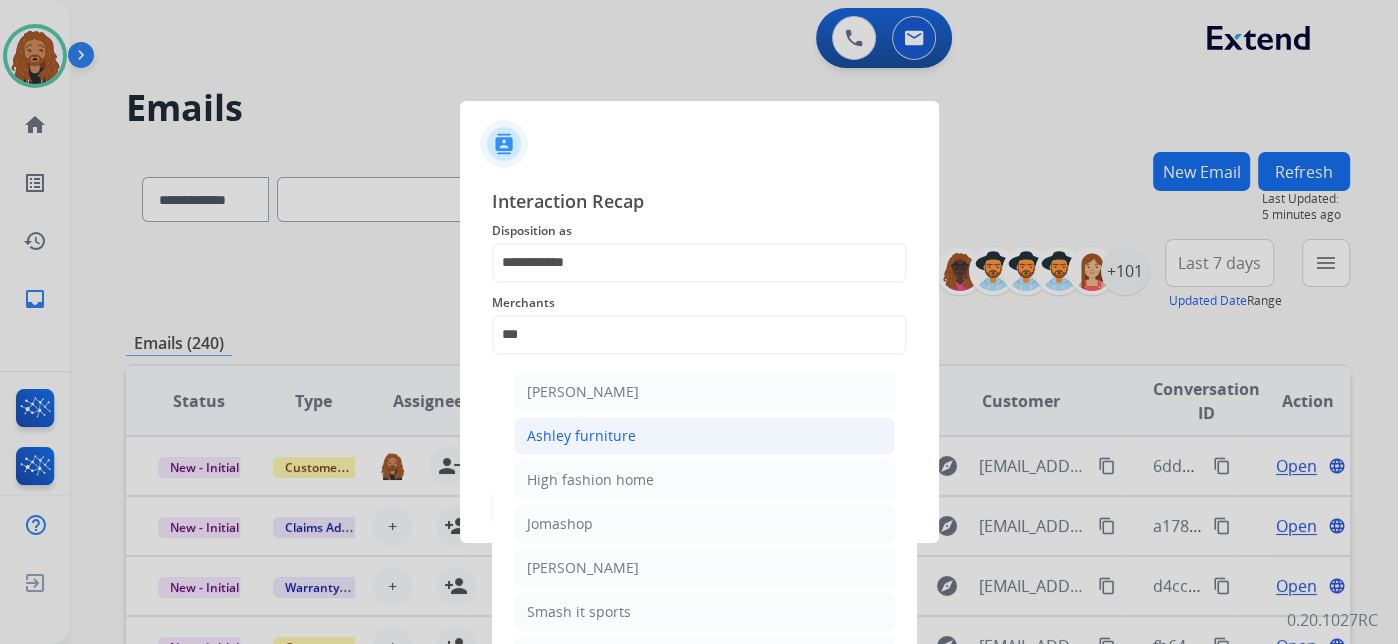 click on "Ashley furniture" 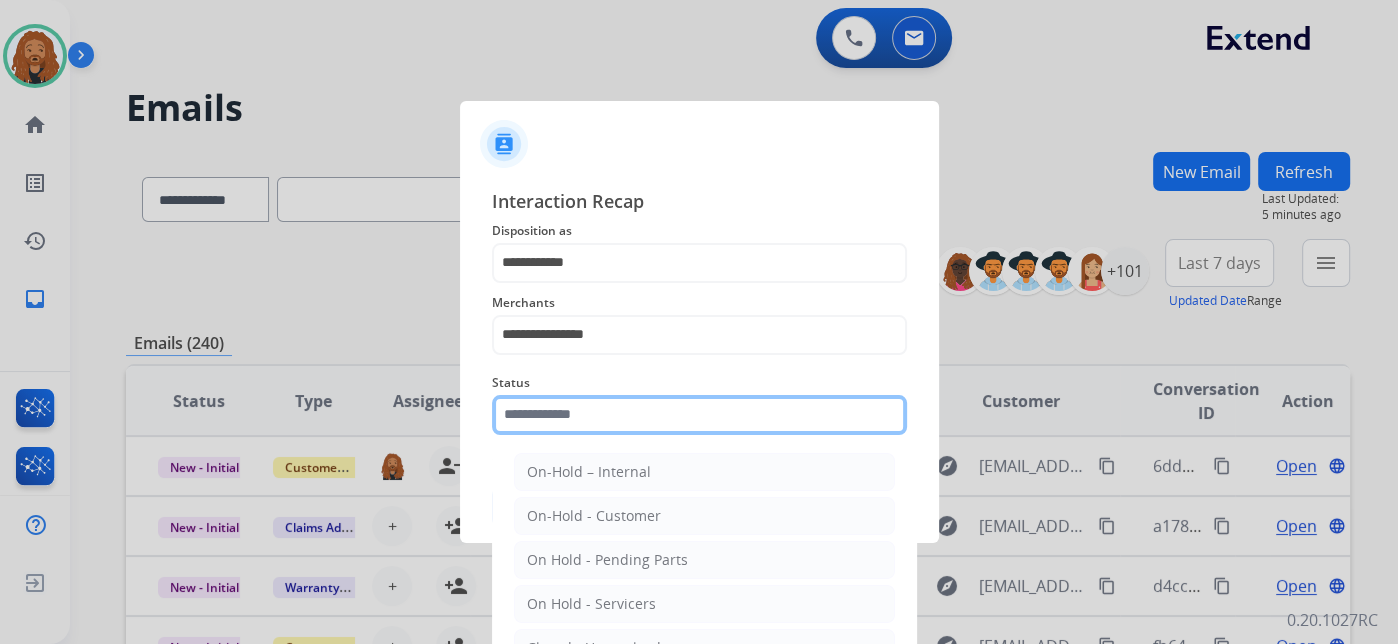 click 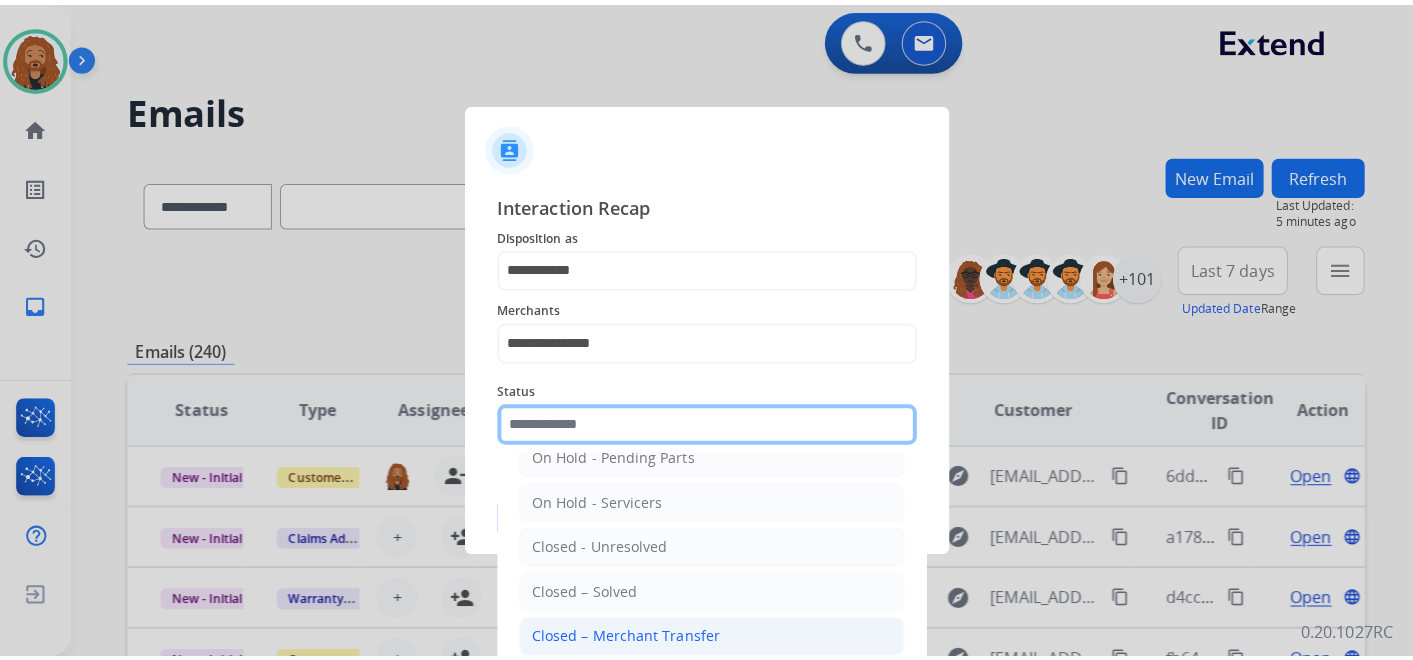 scroll, scrollTop: 114, scrollLeft: 0, axis: vertical 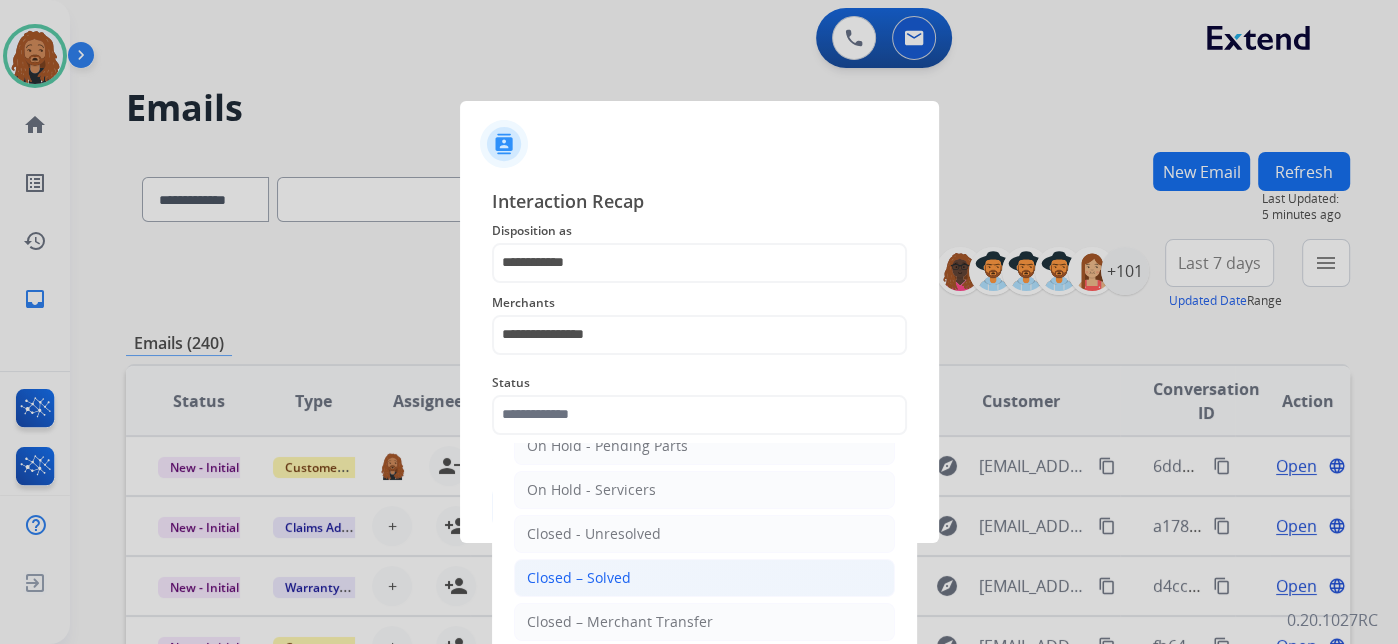 click on "Closed – Solved" 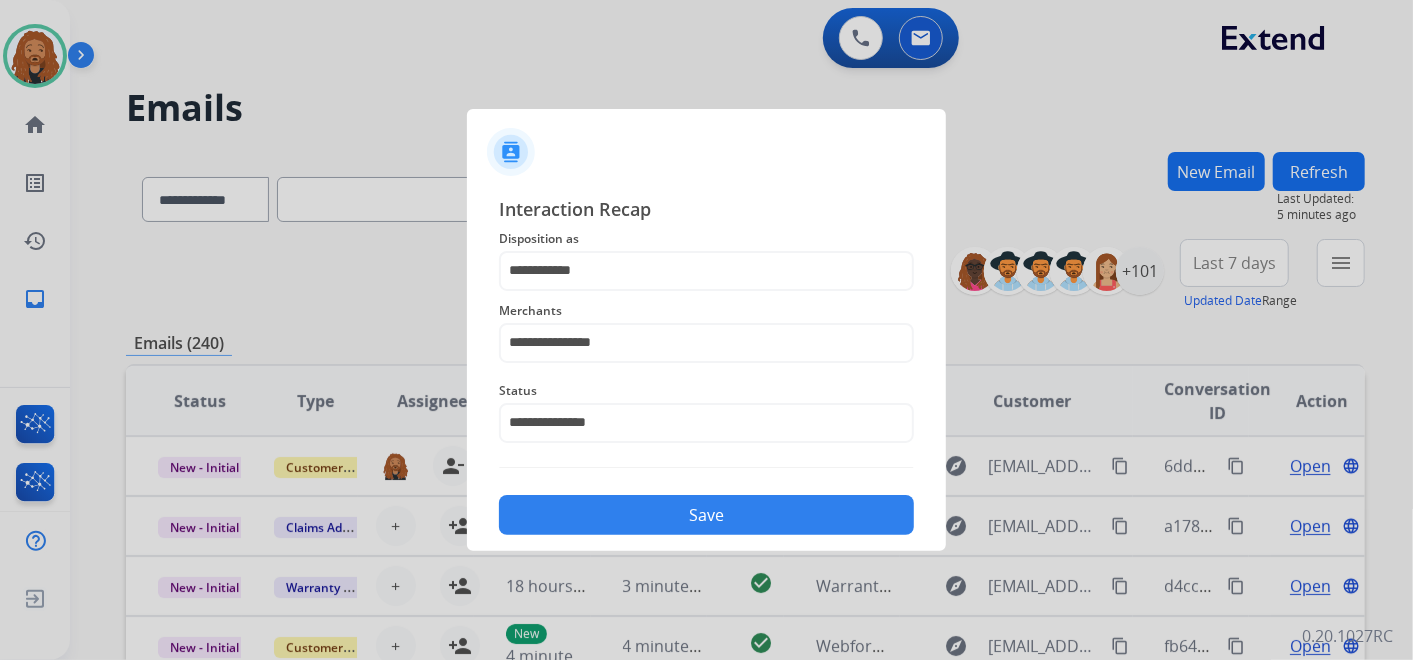 drag, startPoint x: 620, startPoint y: 517, endPoint x: 610, endPoint y: 522, distance: 11.18034 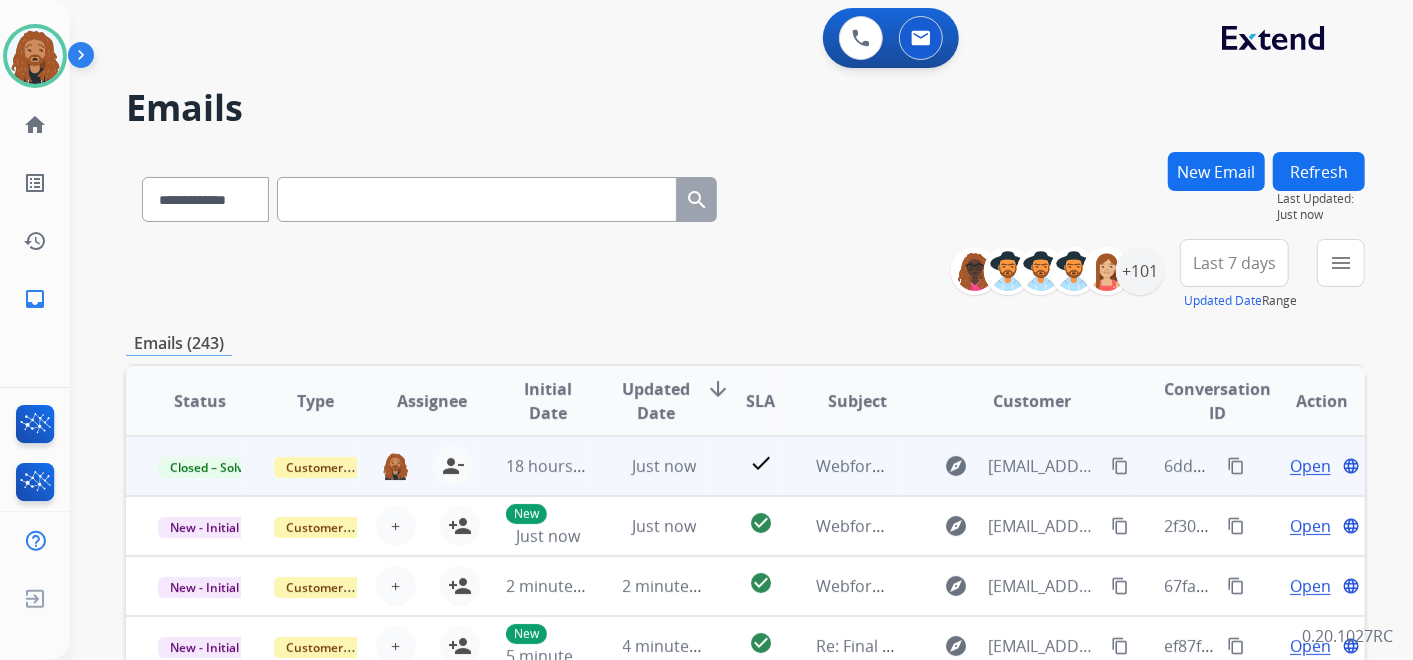 scroll, scrollTop: 1, scrollLeft: 0, axis: vertical 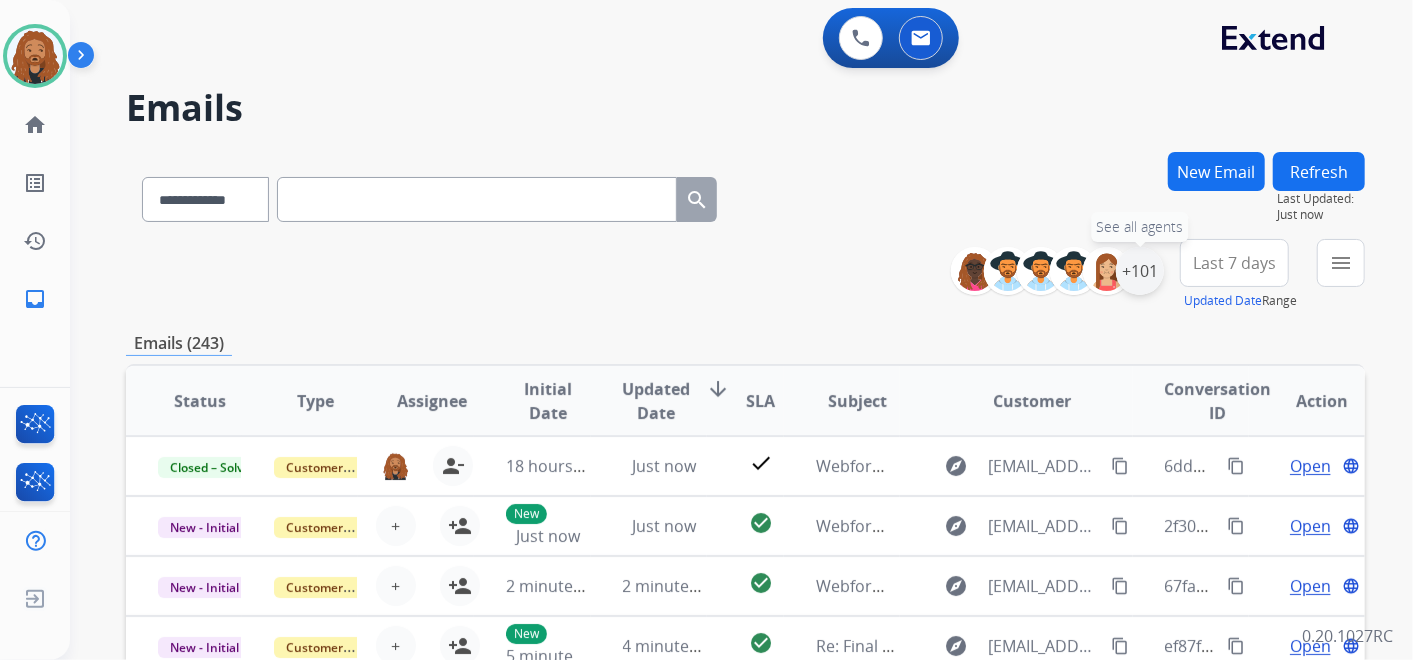 click on "+101" at bounding box center [1140, 271] 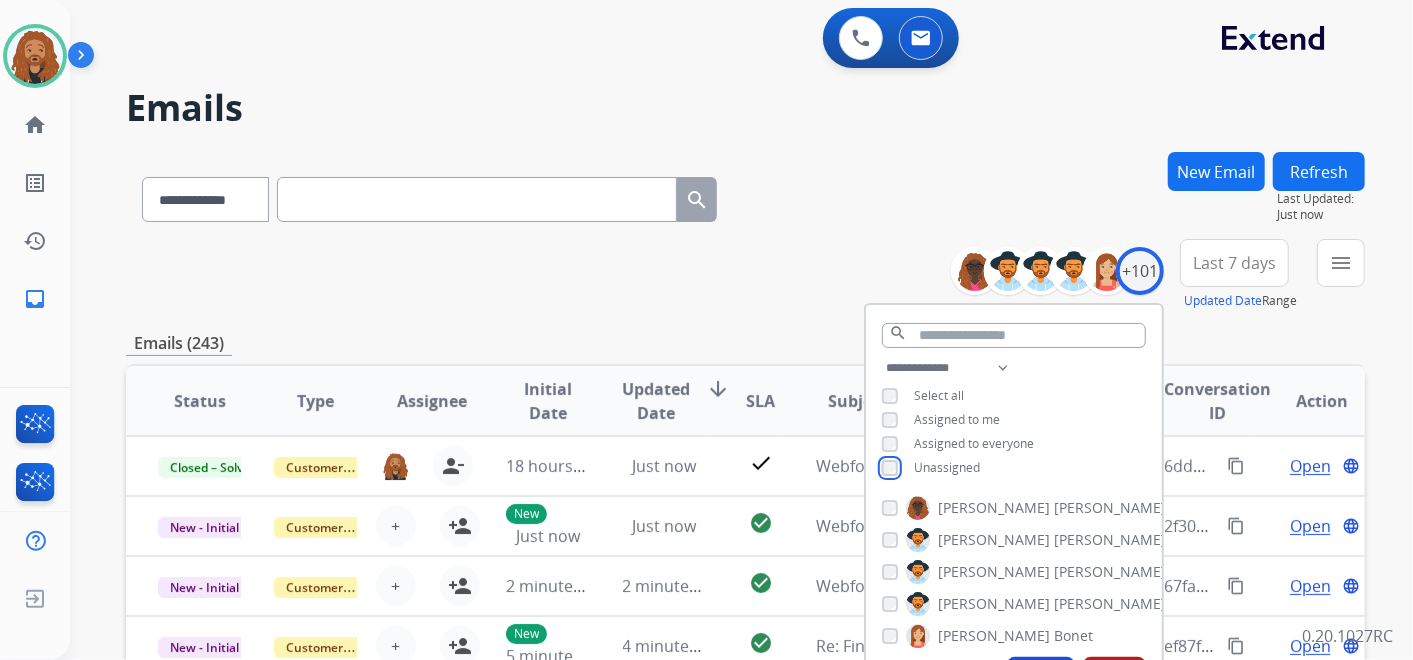 scroll, scrollTop: 333, scrollLeft: 0, axis: vertical 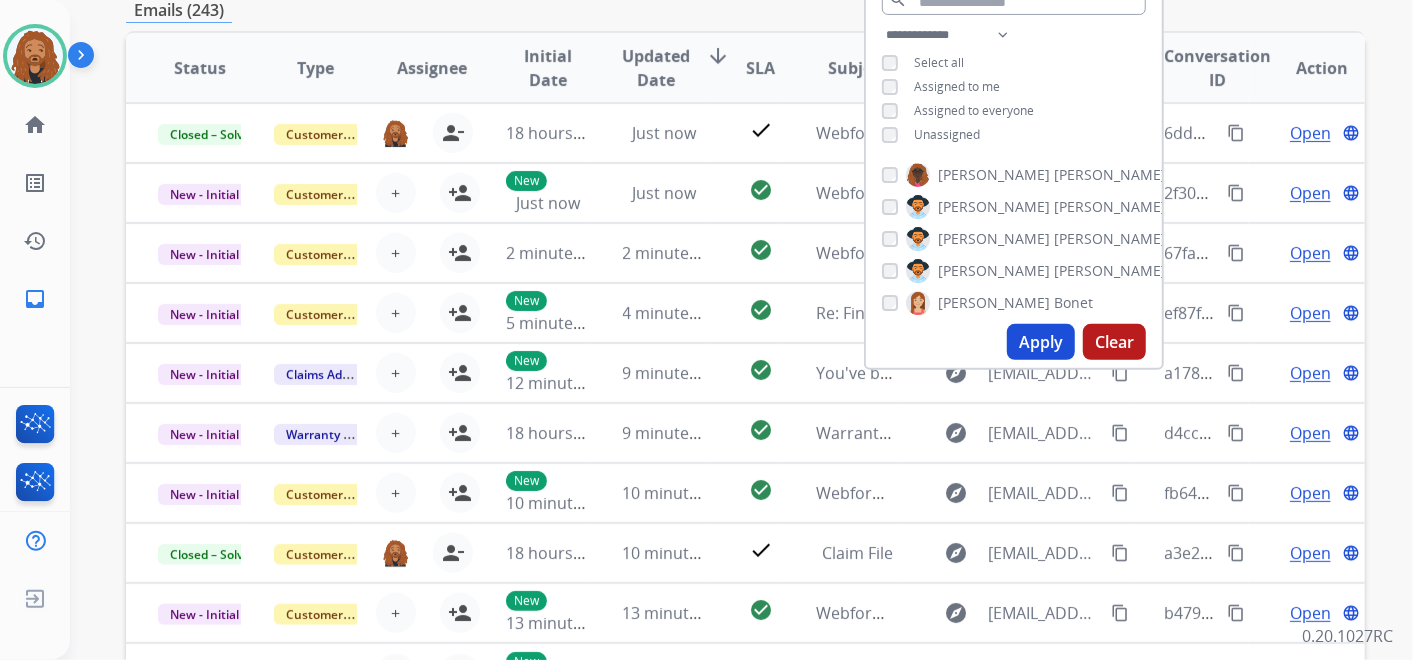 click on "Apply" at bounding box center [1041, 342] 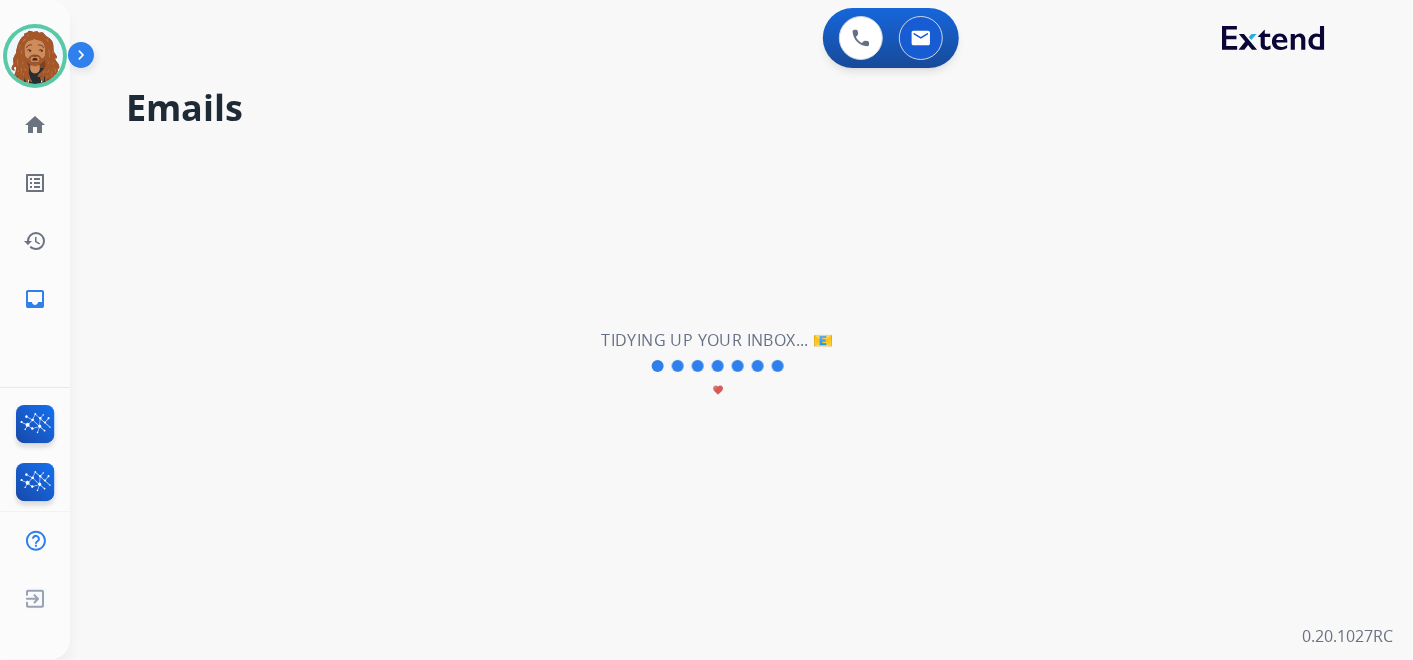 scroll, scrollTop: 0, scrollLeft: 0, axis: both 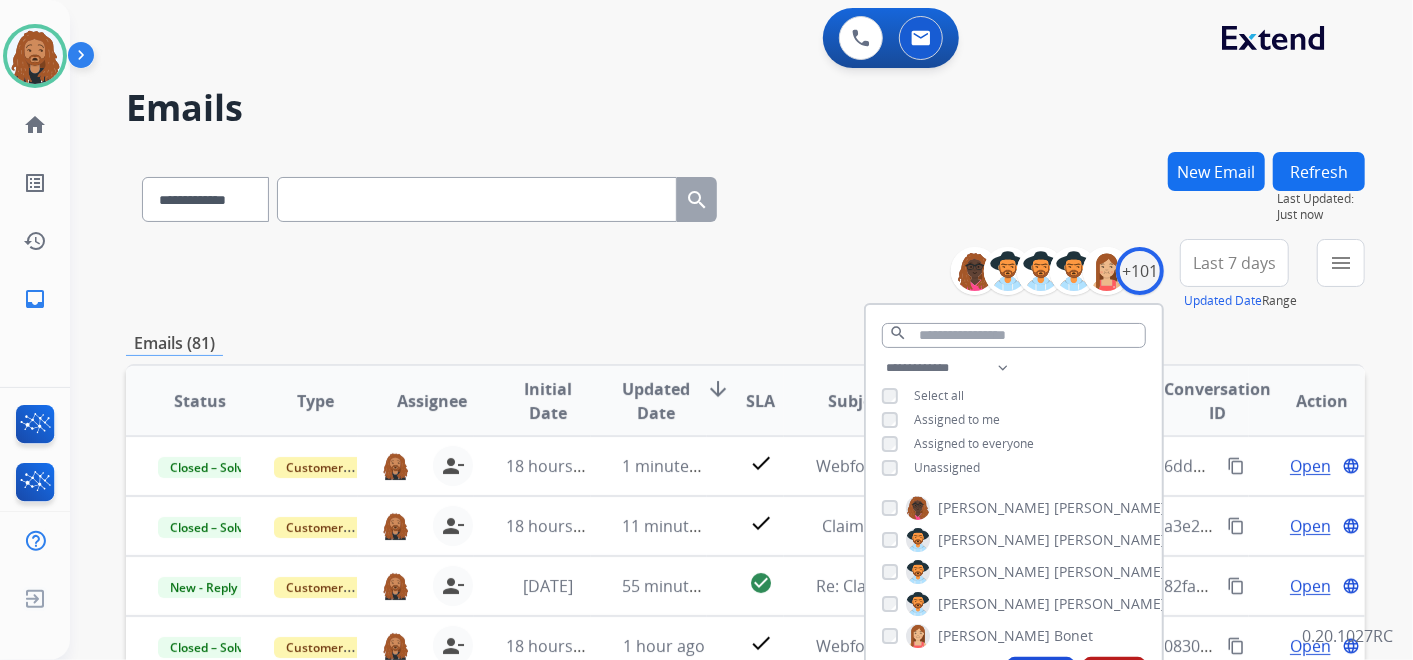 click on "Last 7 days" at bounding box center [1234, 263] 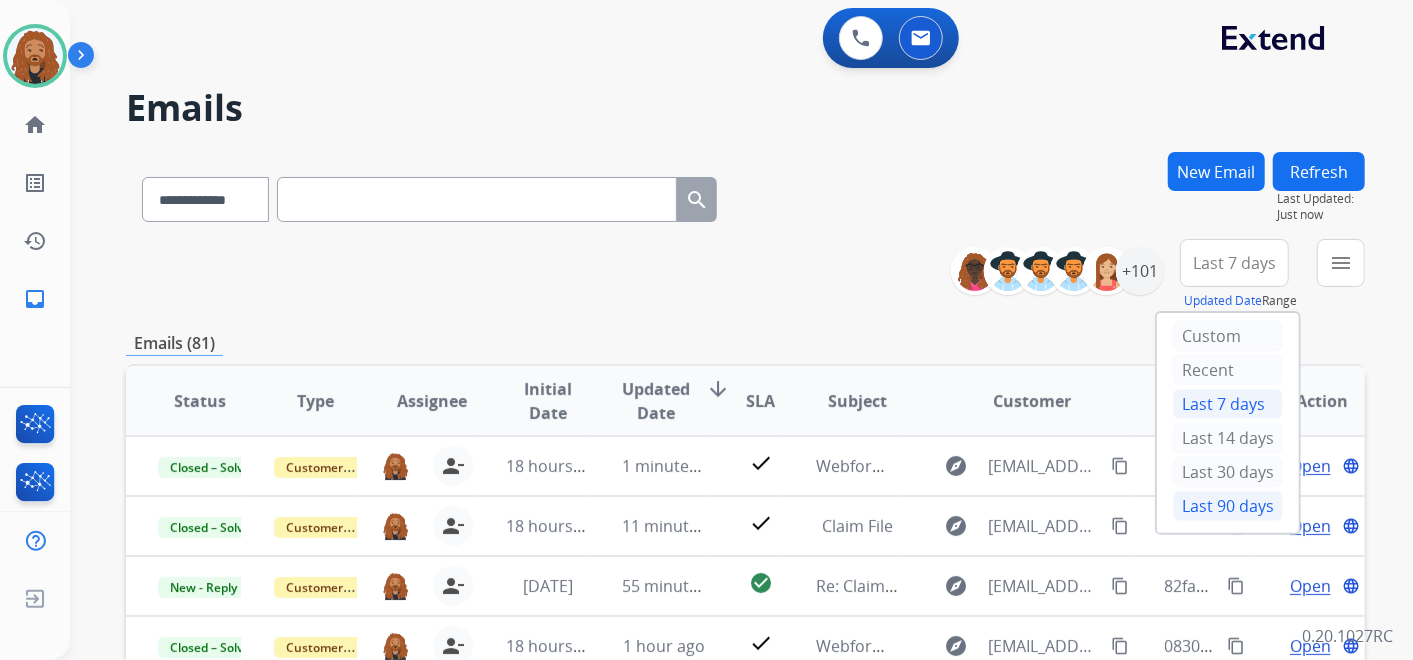 click on "Last 90 days" at bounding box center [1228, 506] 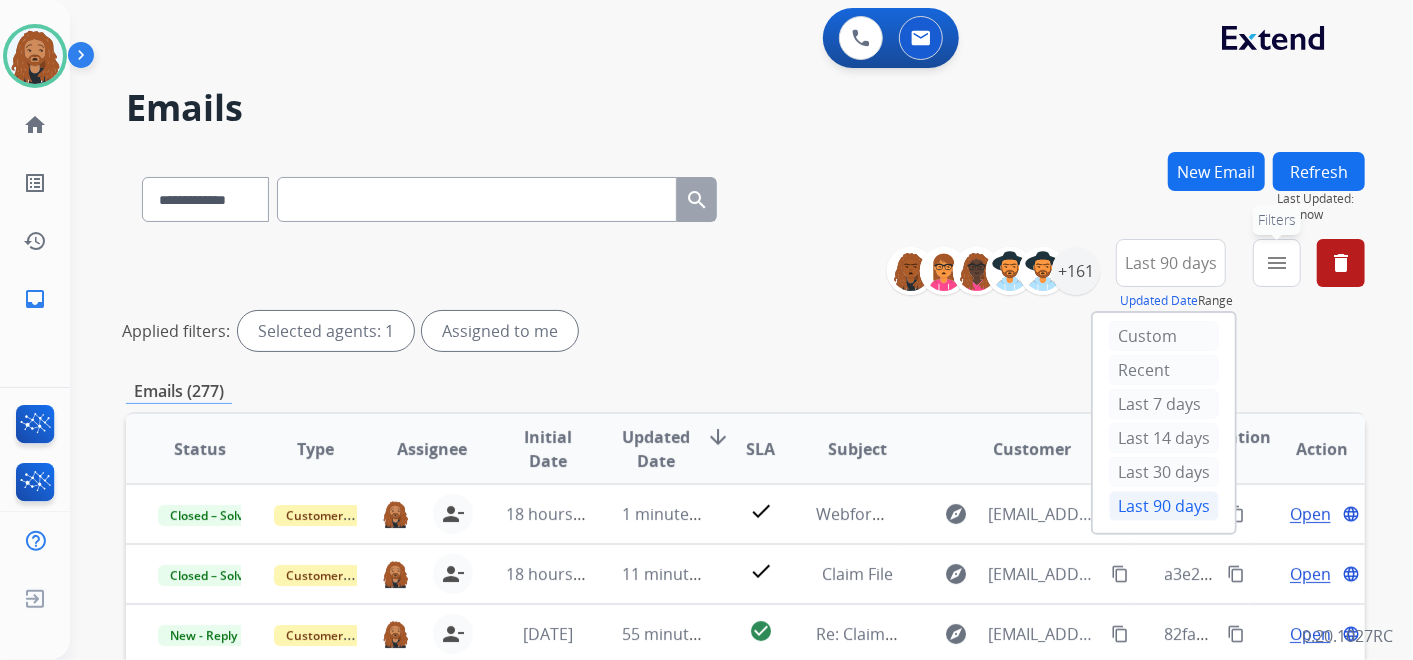 click on "menu  Filters" at bounding box center [1277, 263] 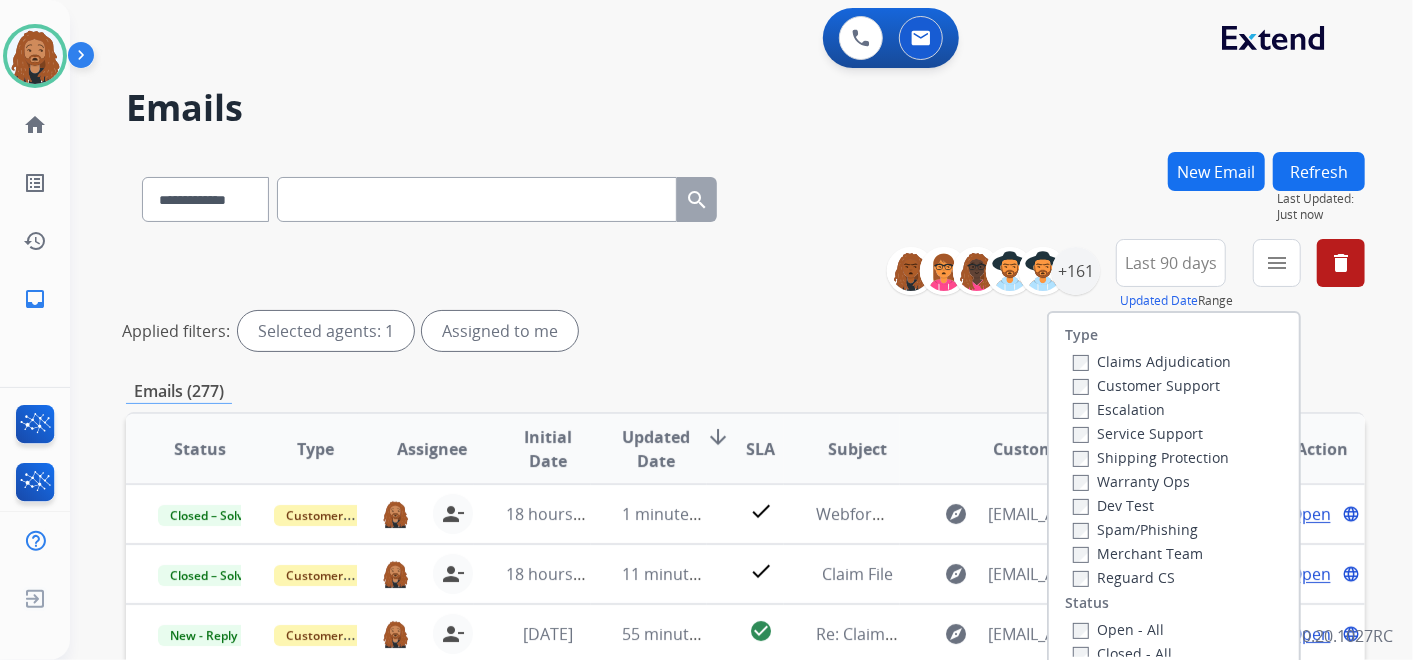 click on "Customer Support" at bounding box center [1146, 385] 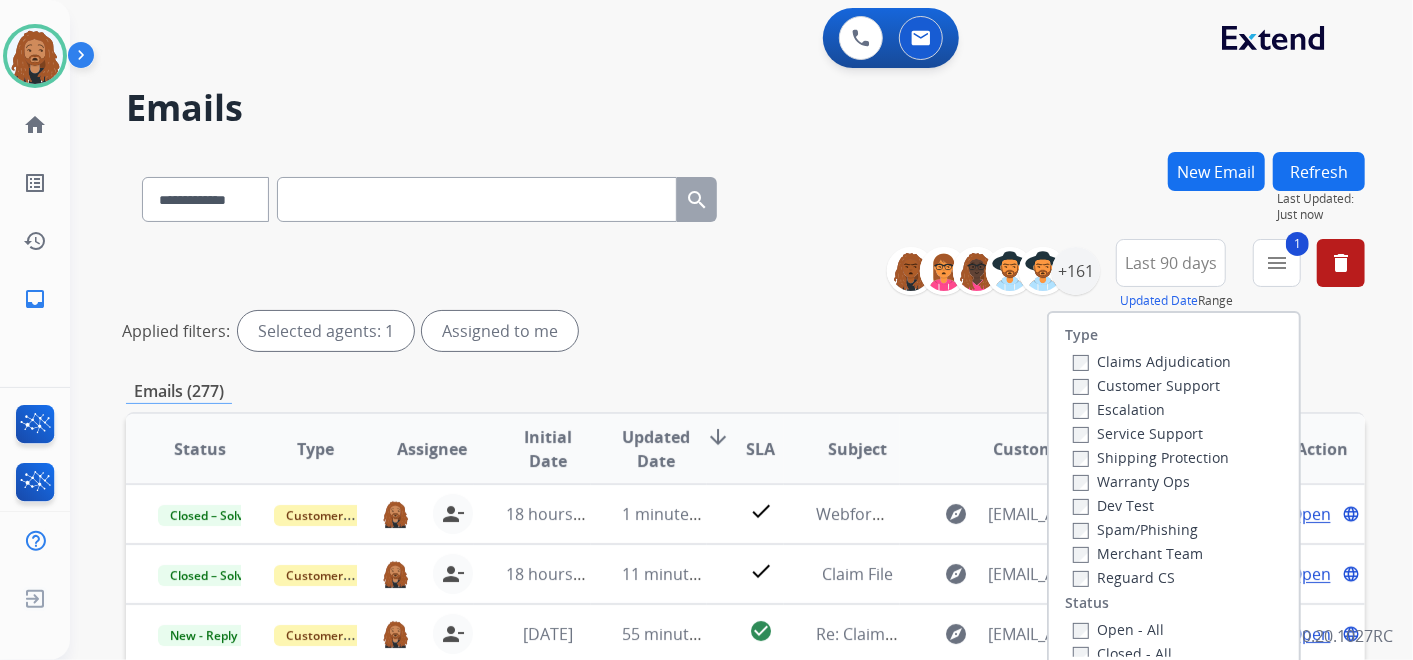 click on "Shipping Protection" at bounding box center (1151, 457) 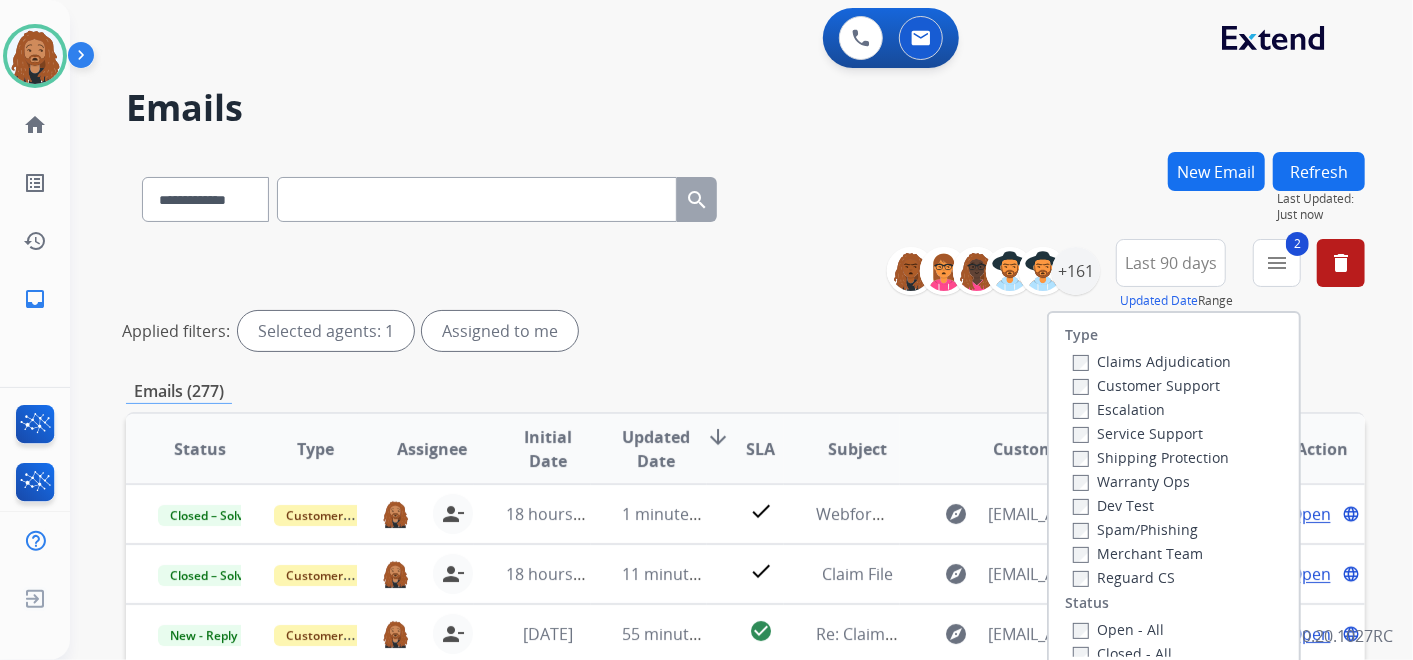 click on "Reguard CS" at bounding box center (1124, 577) 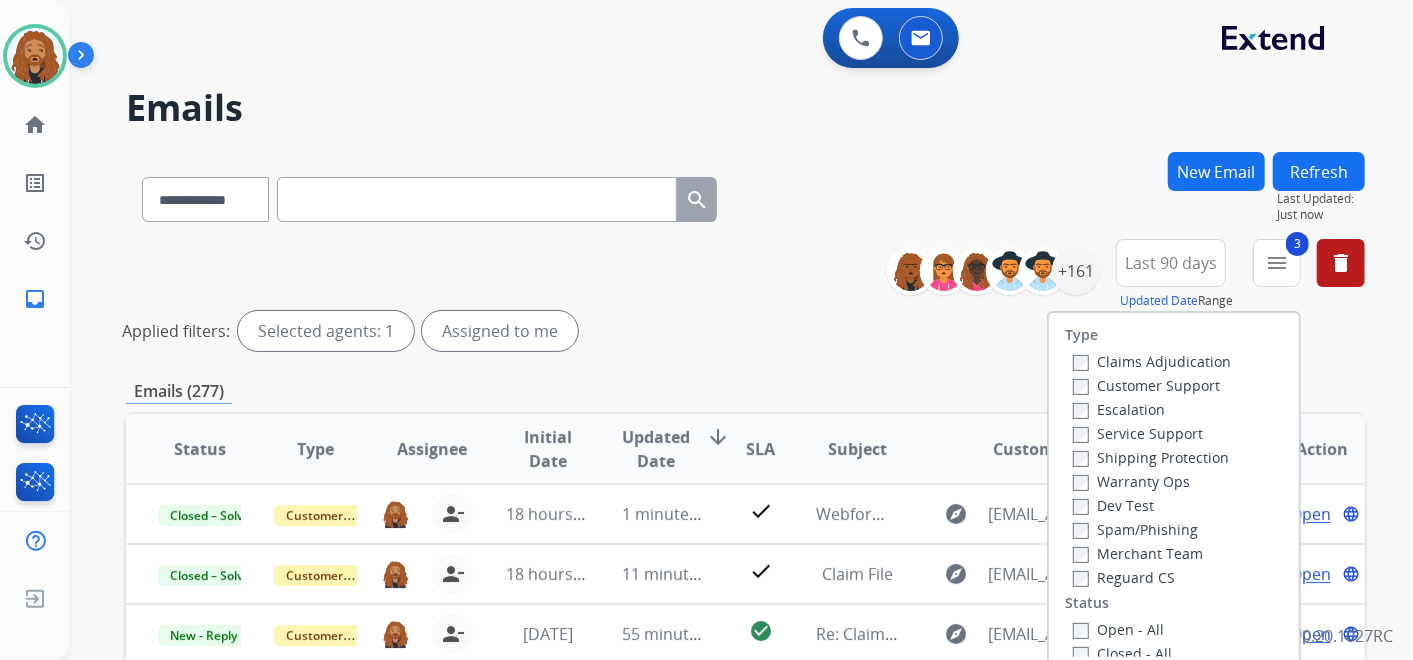 click on "Open - All" at bounding box center (1118, 629) 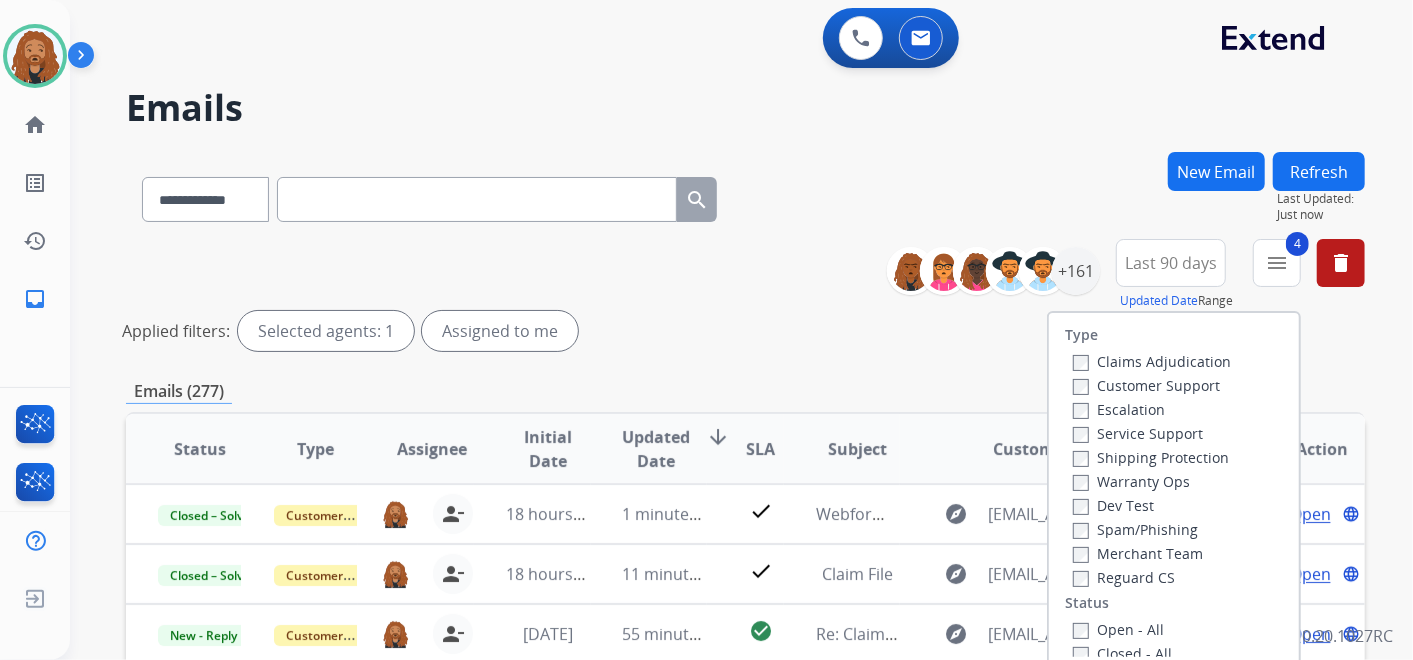 click on "Applied filters:  Selected agents: 1  Assigned to me" at bounding box center [741, 331] 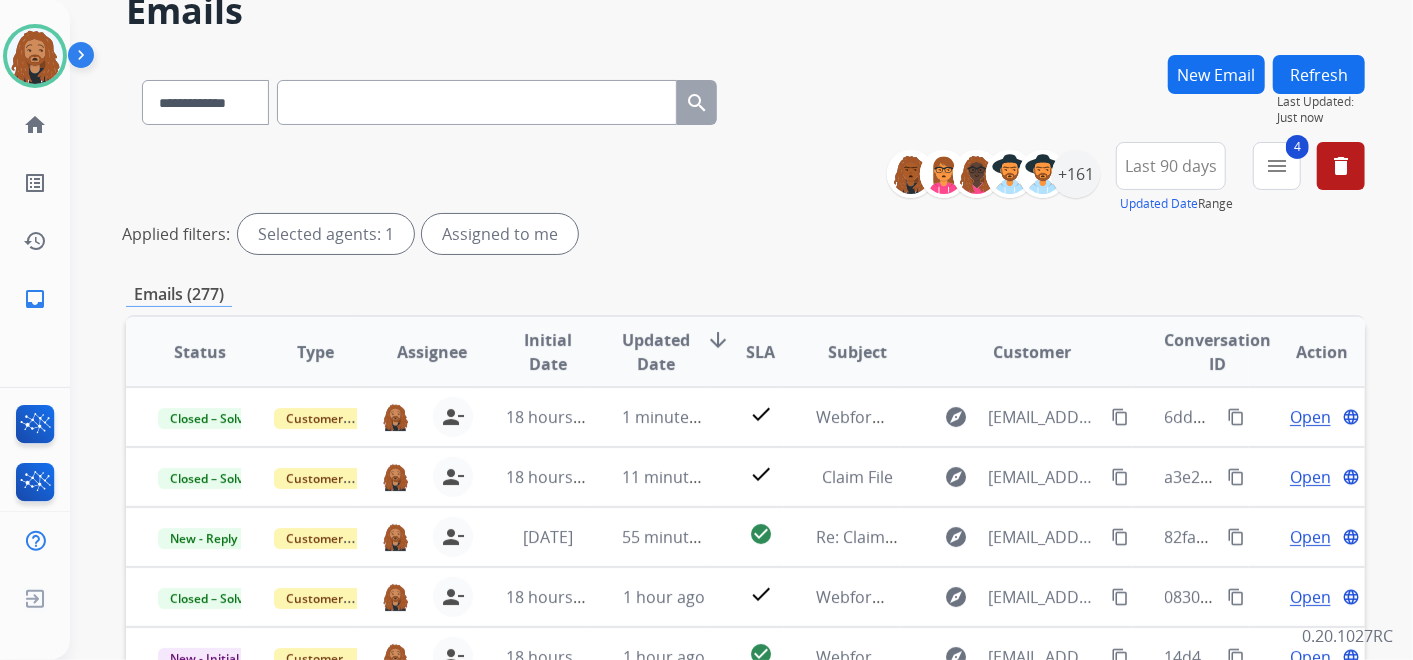 scroll, scrollTop: 0, scrollLeft: 0, axis: both 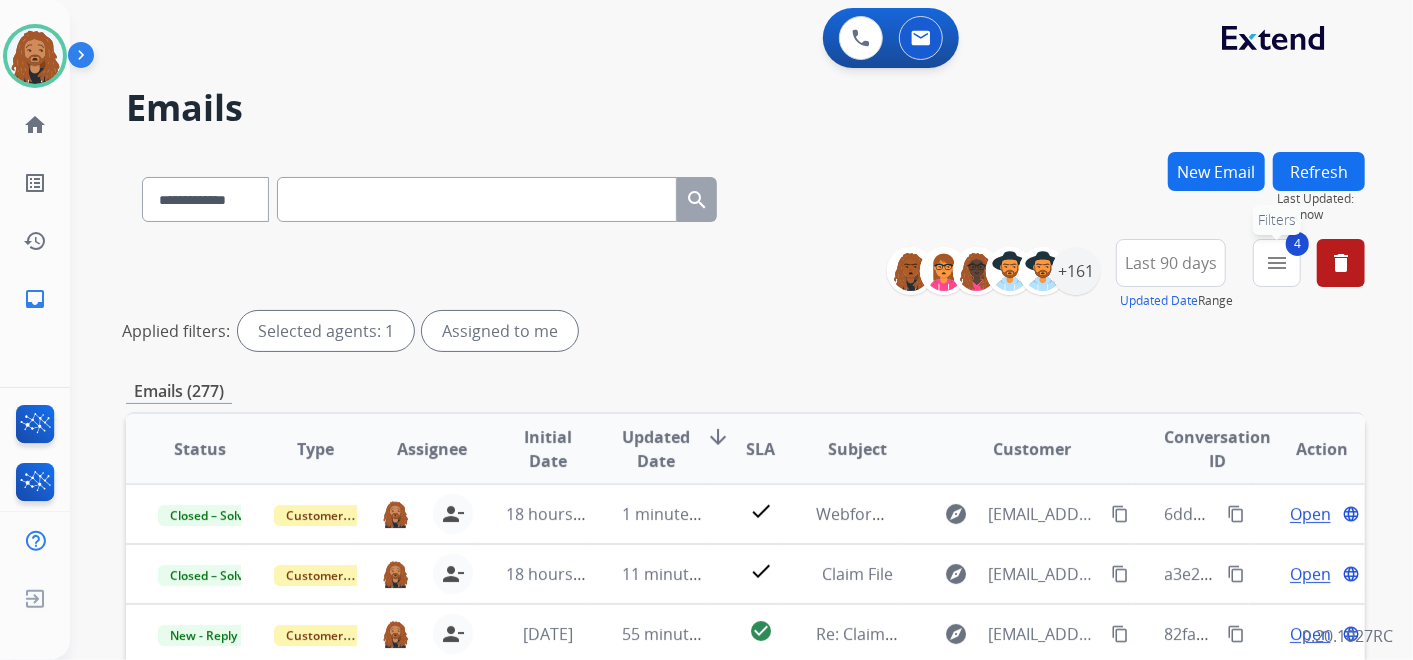 click on "menu" at bounding box center (1277, 263) 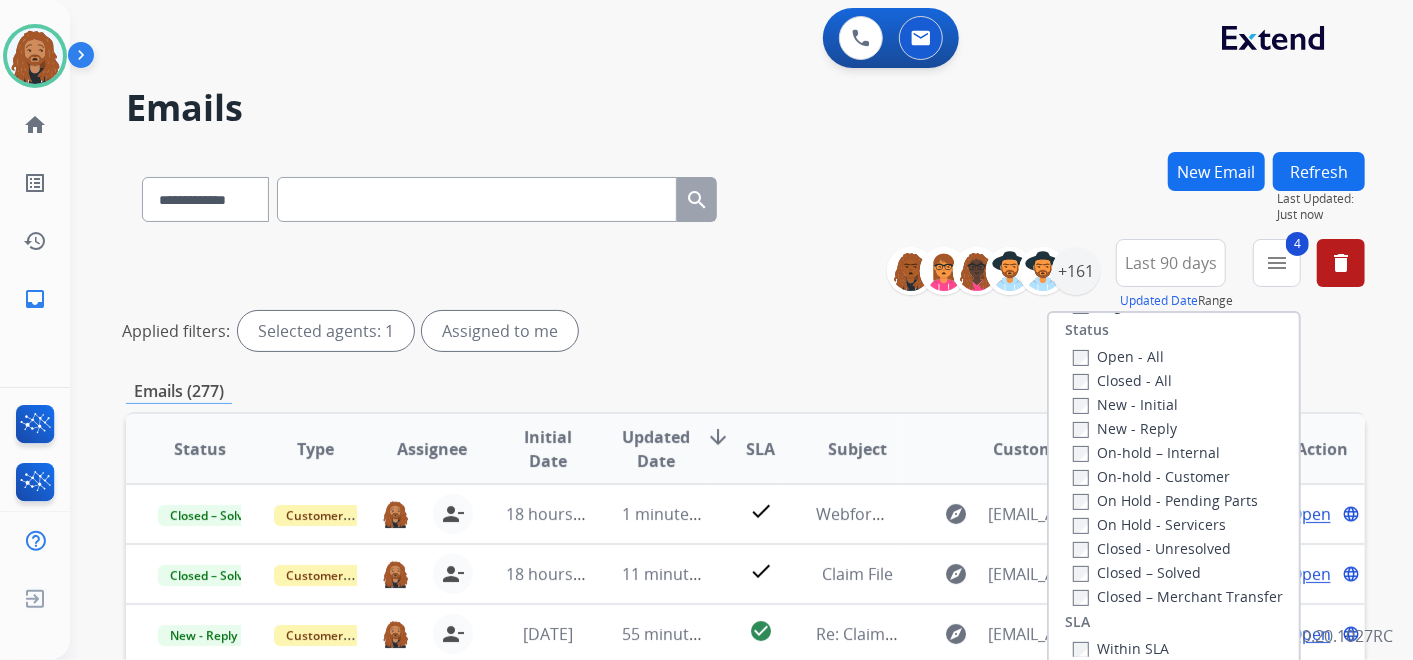 scroll, scrollTop: 526, scrollLeft: 0, axis: vertical 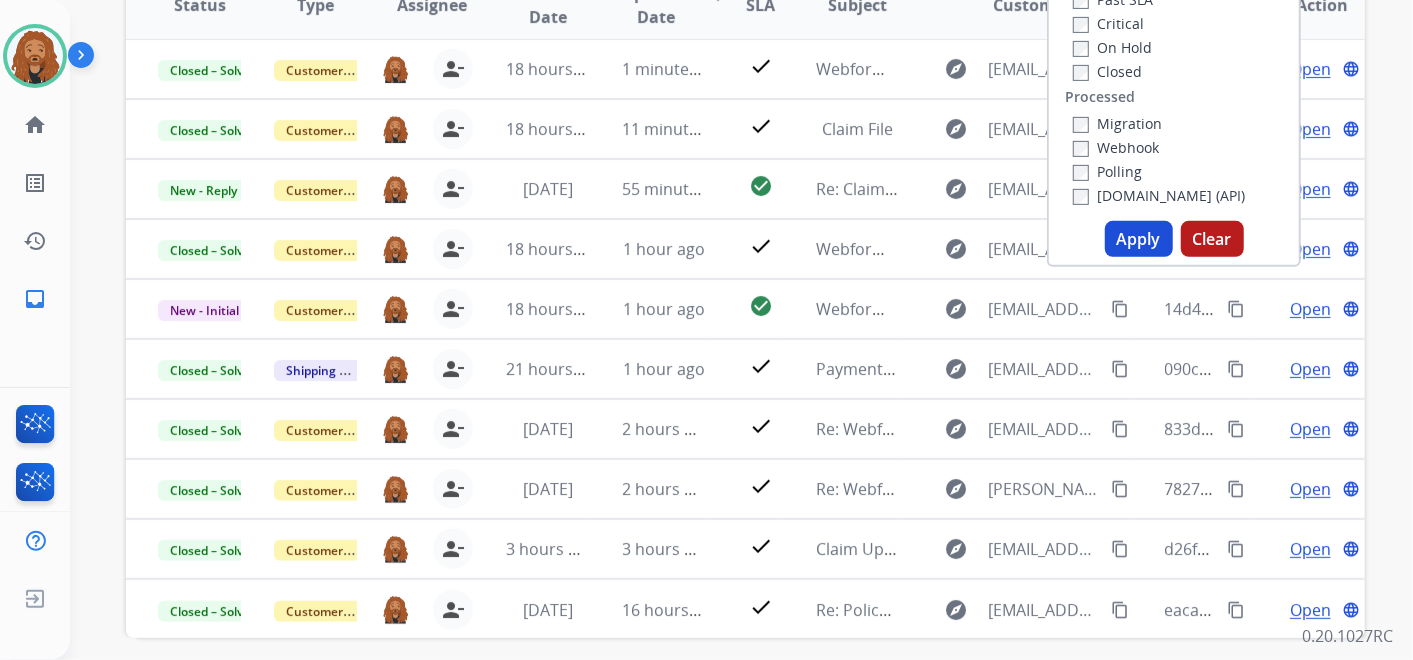 click on "Apply" at bounding box center [1139, 239] 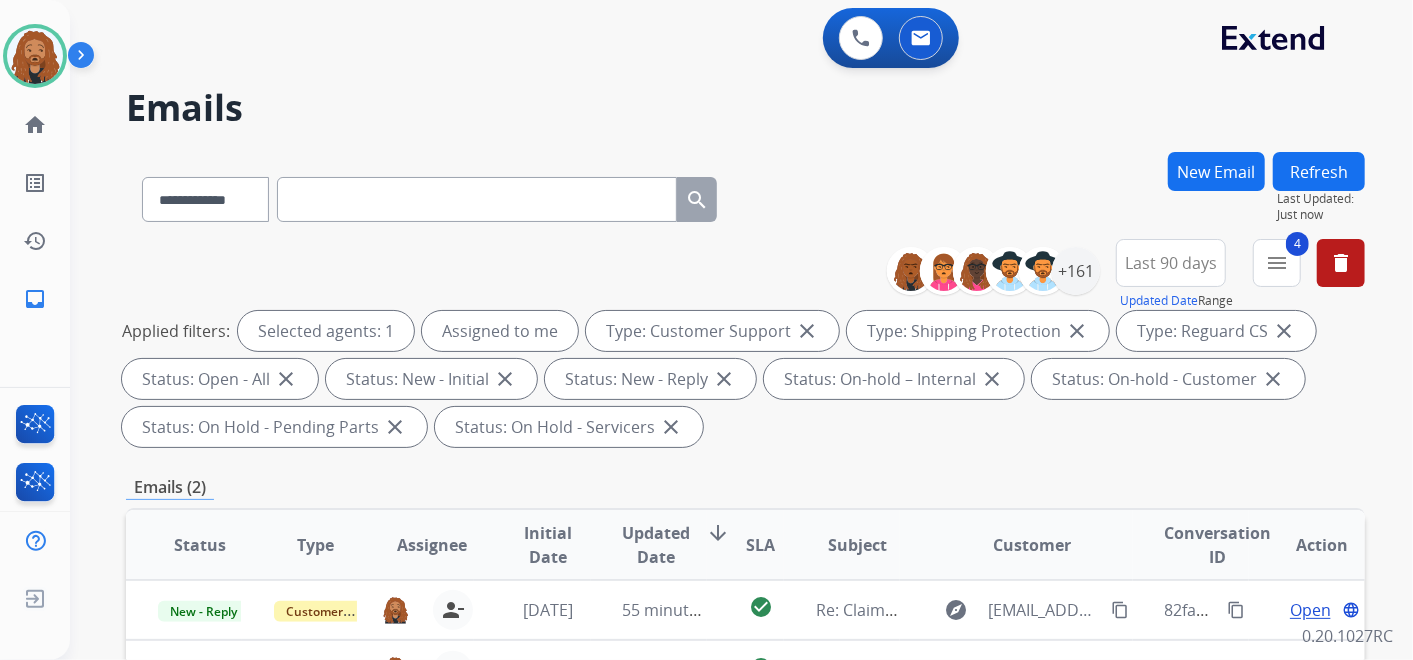 scroll, scrollTop: 0, scrollLeft: 0, axis: both 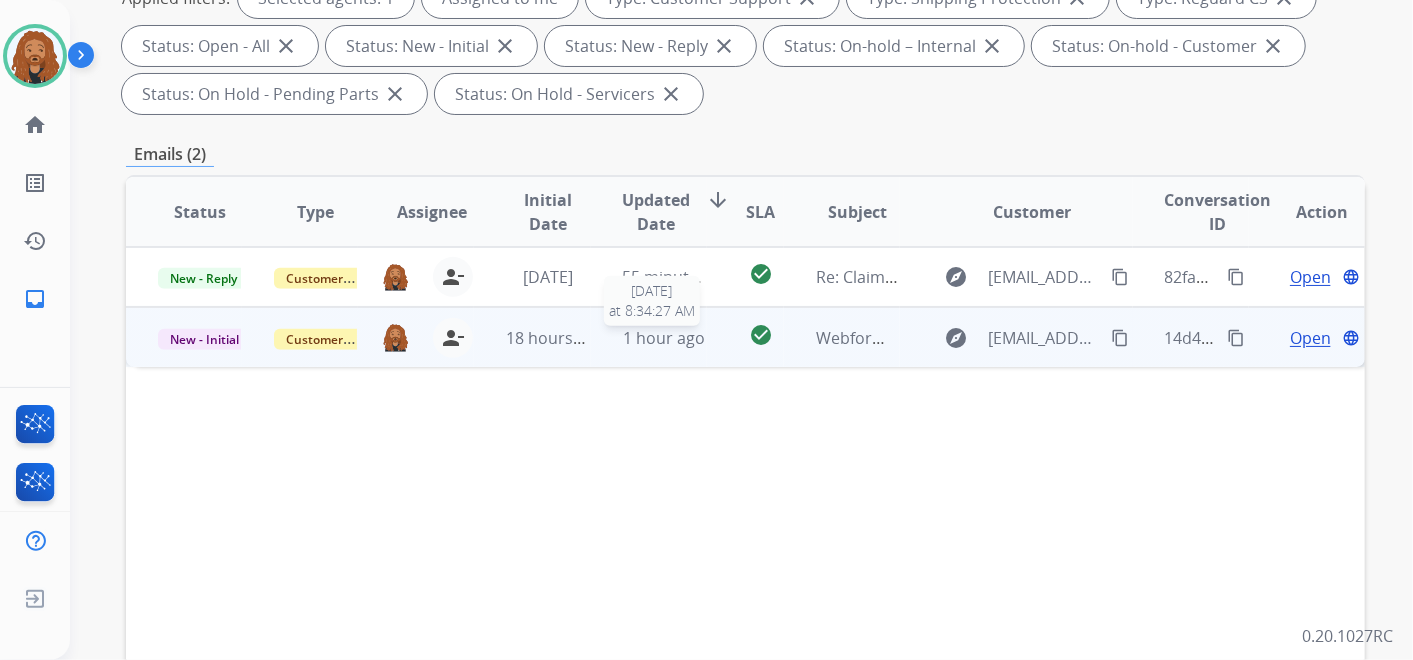 click on "1 hour ago" at bounding box center (664, 338) 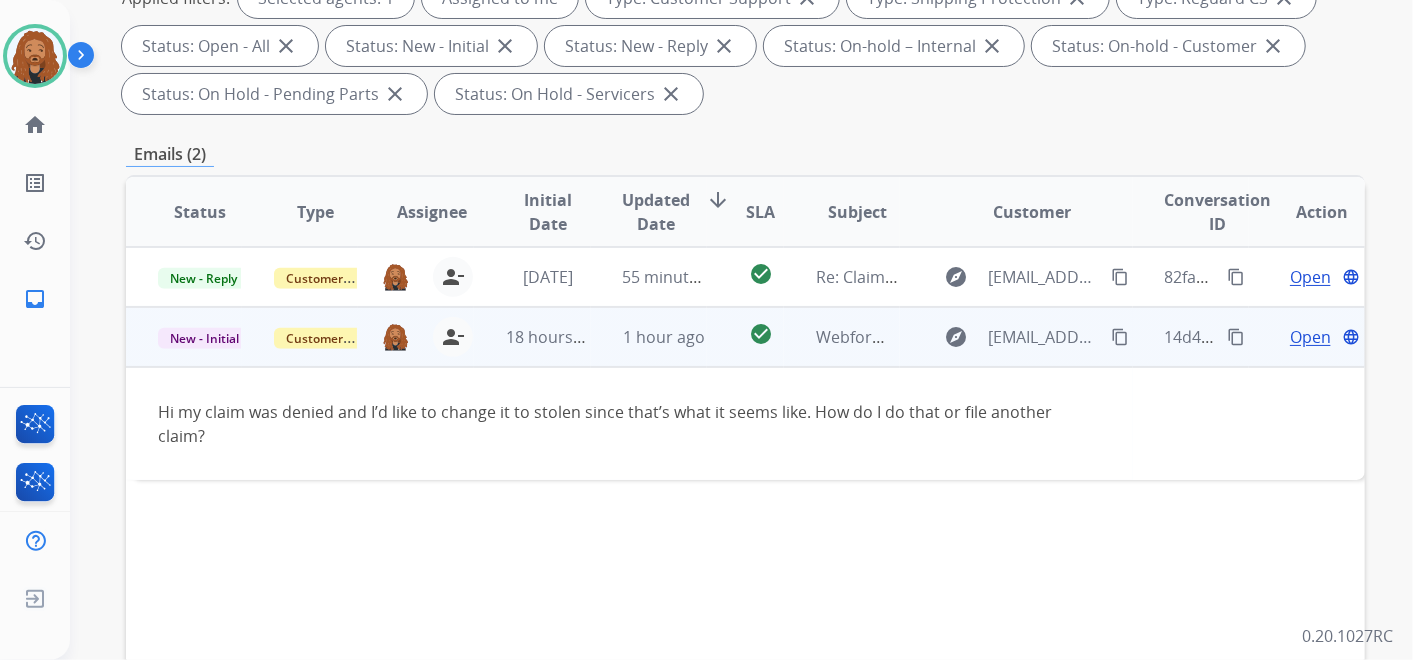 click on "Open" at bounding box center [1310, 337] 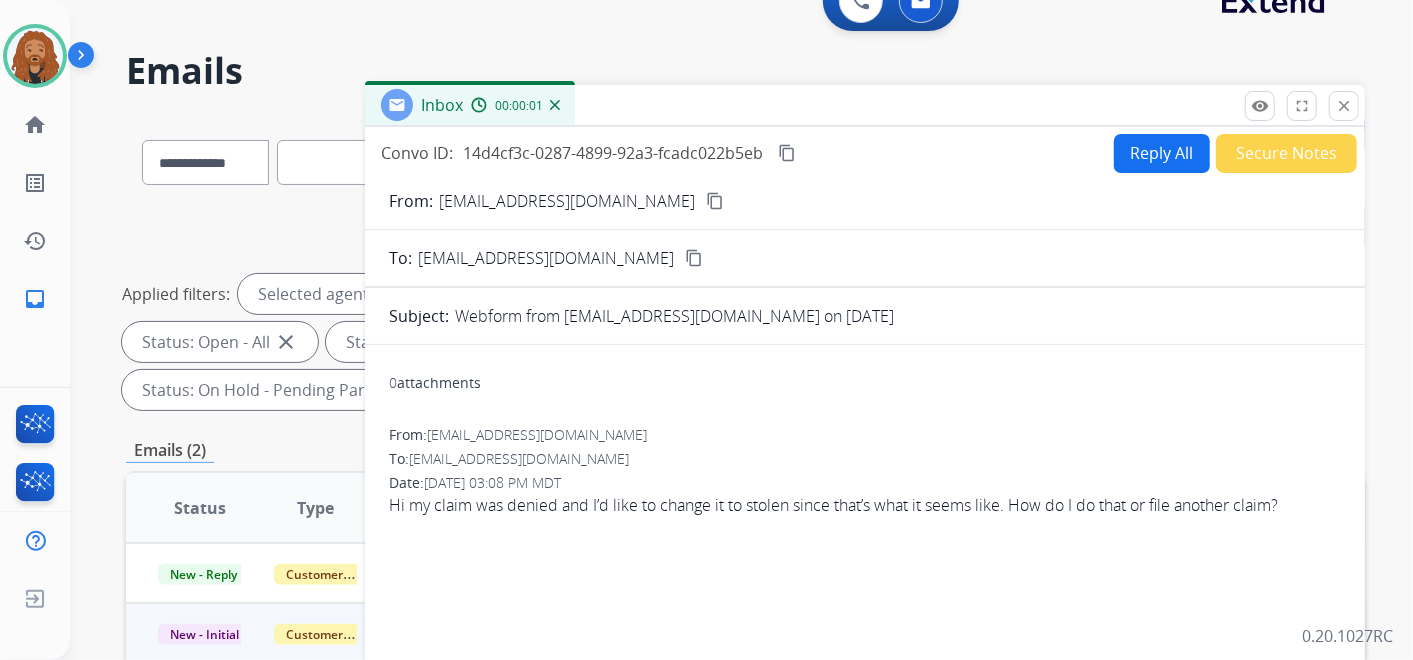 scroll, scrollTop: 0, scrollLeft: 0, axis: both 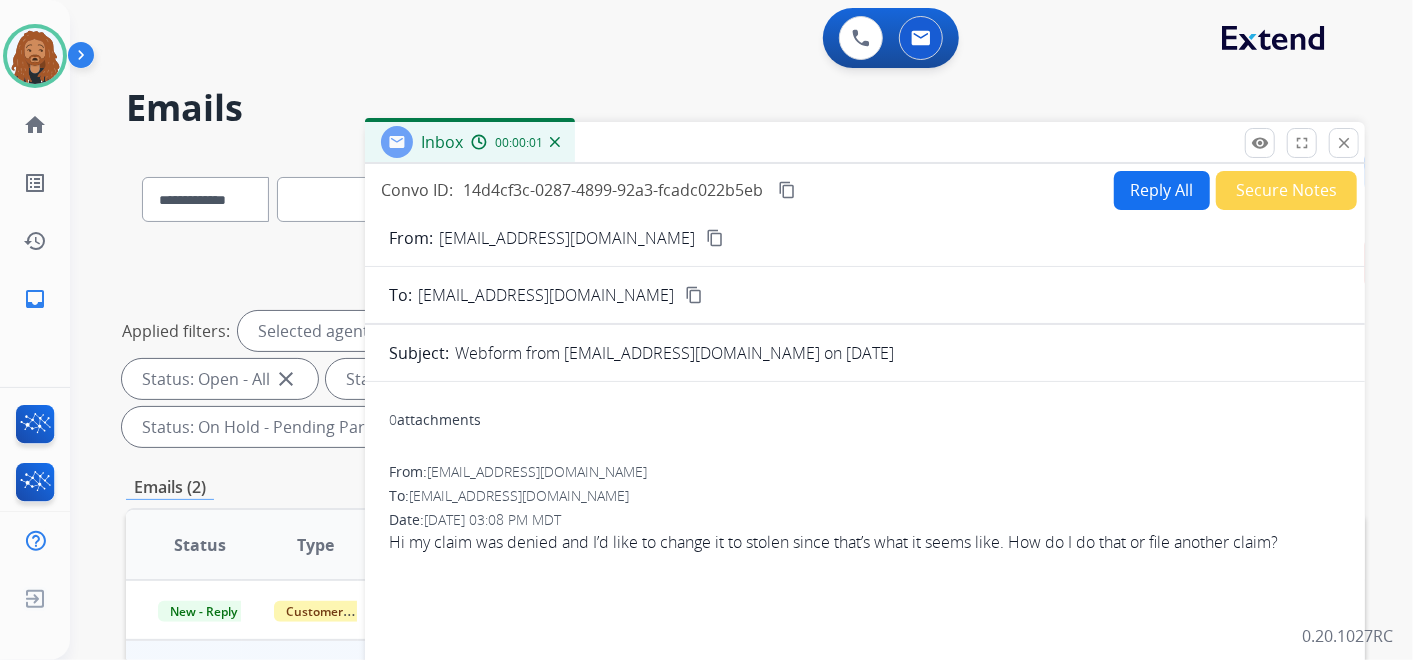 click on "Reply All" at bounding box center [1162, 190] 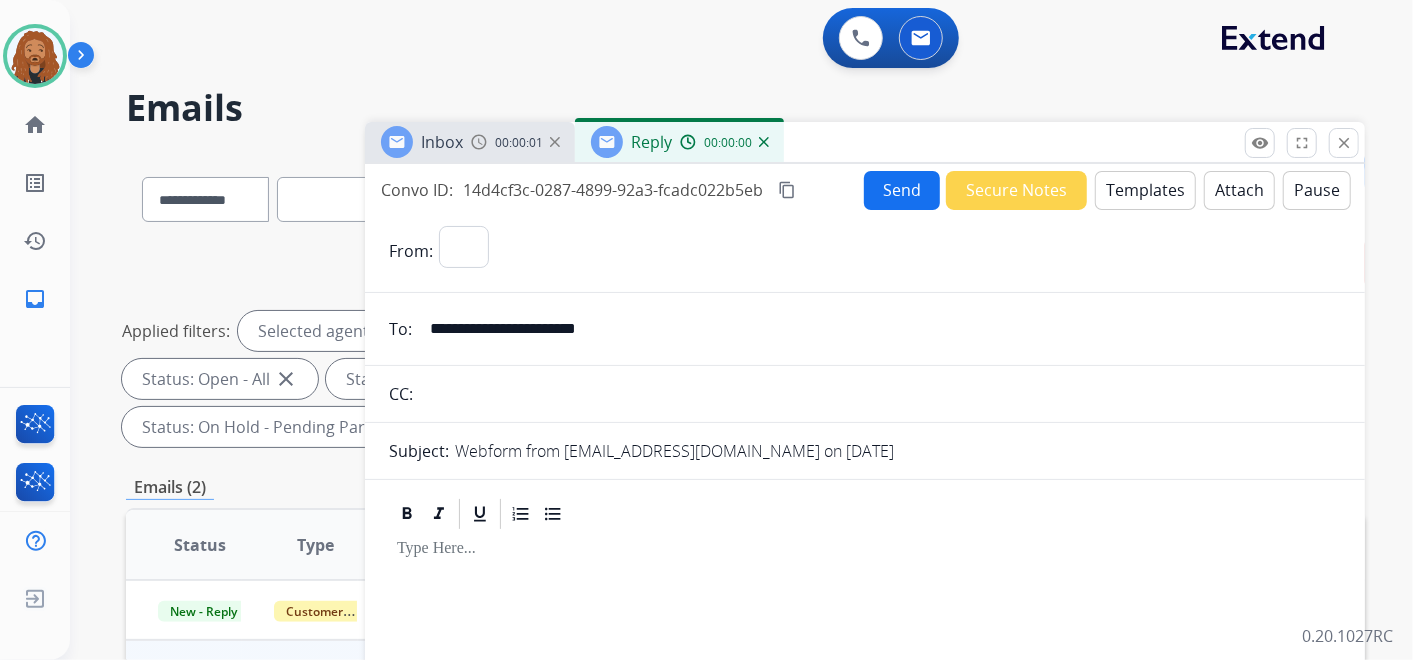 select on "**********" 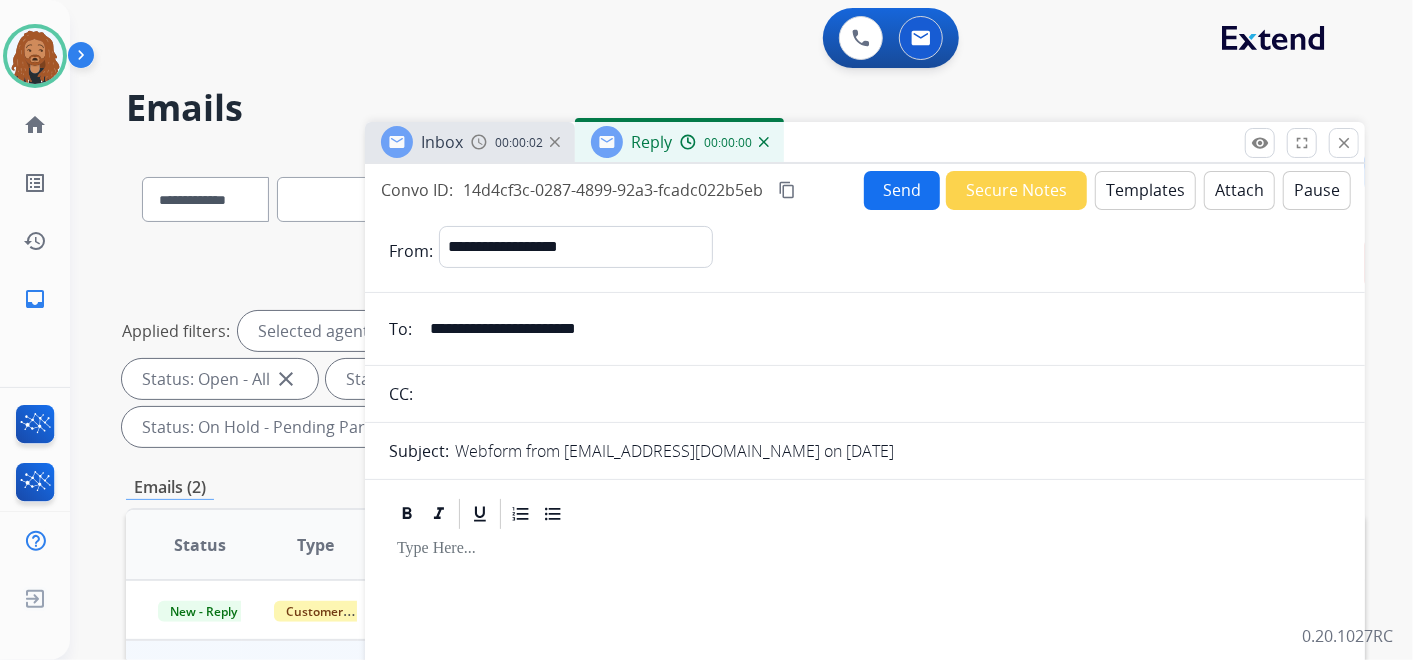 click on "Templates" at bounding box center (1145, 190) 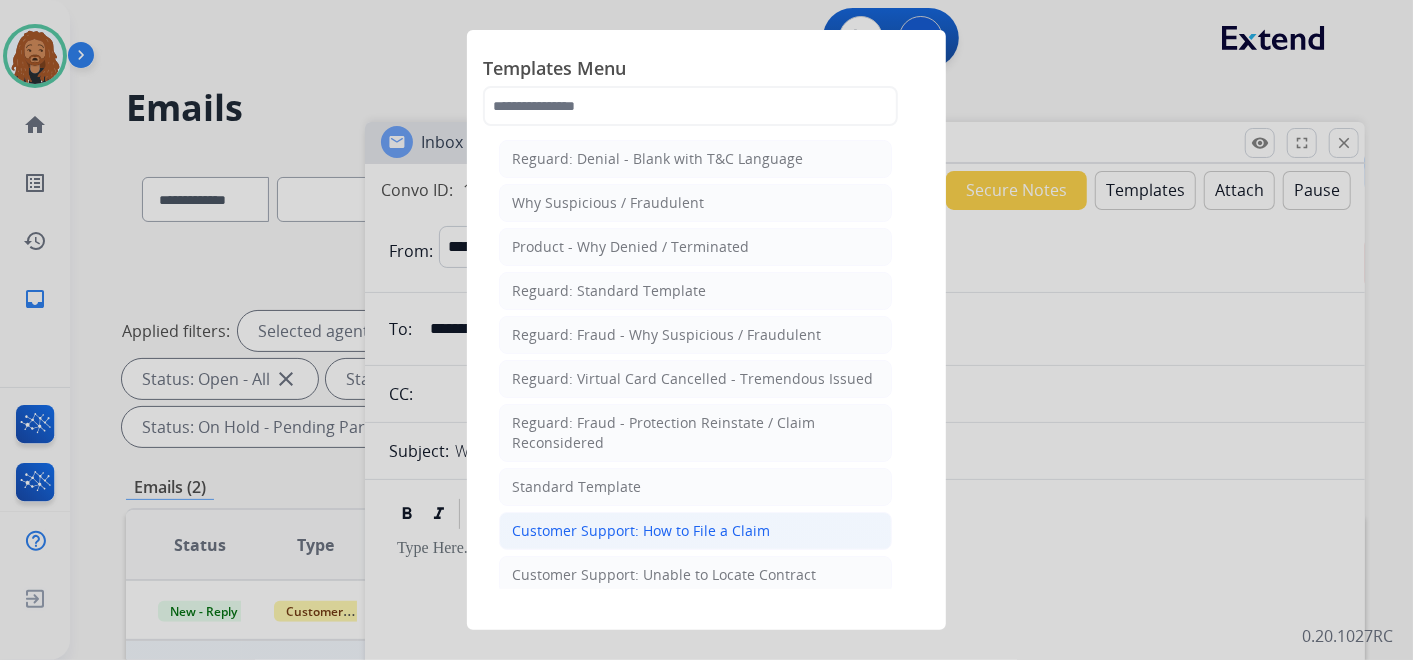 click on "Customer Support: How to File a Claim" 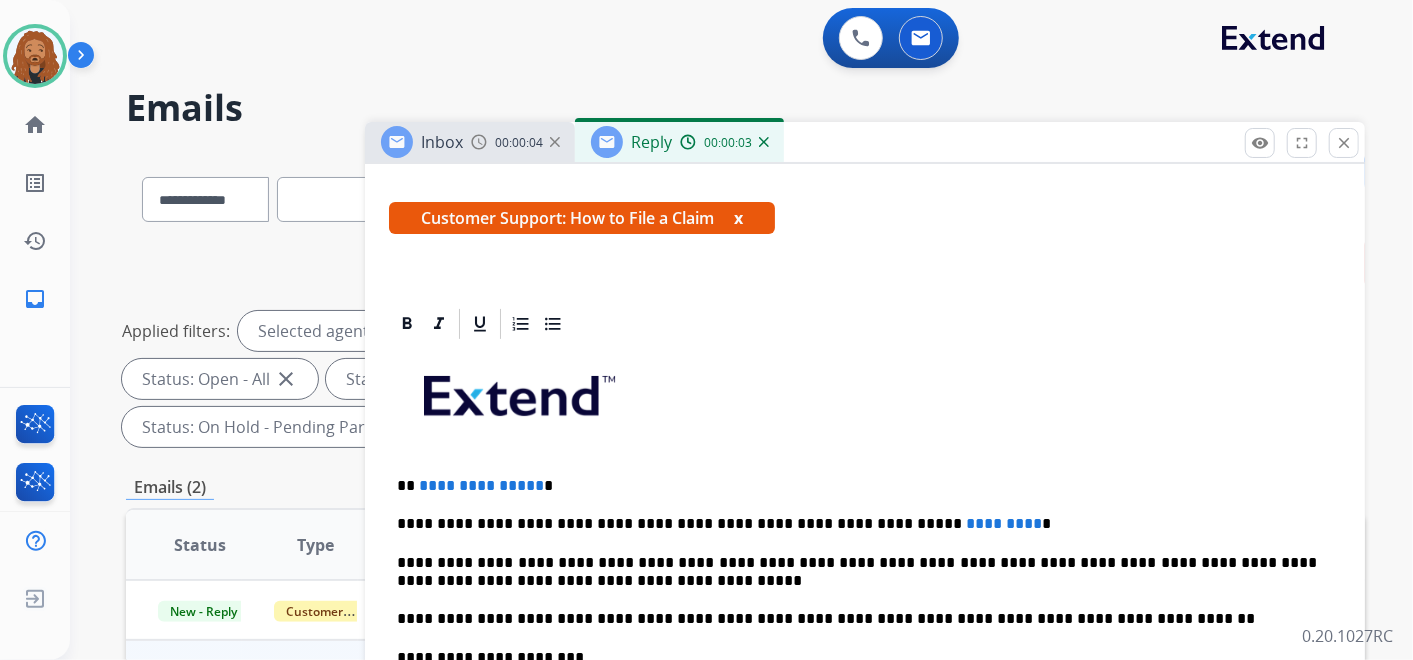 scroll, scrollTop: 360, scrollLeft: 0, axis: vertical 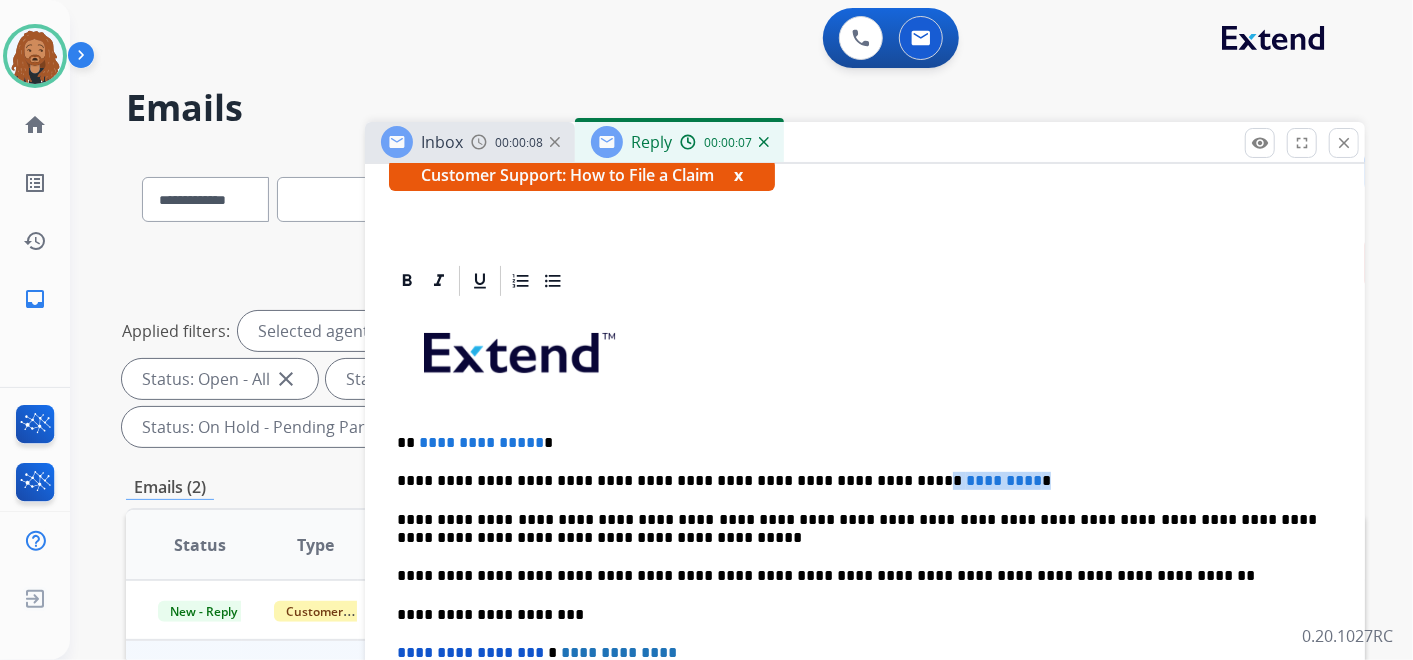 drag, startPoint x: 956, startPoint y: 478, endPoint x: 844, endPoint y: 465, distance: 112.75194 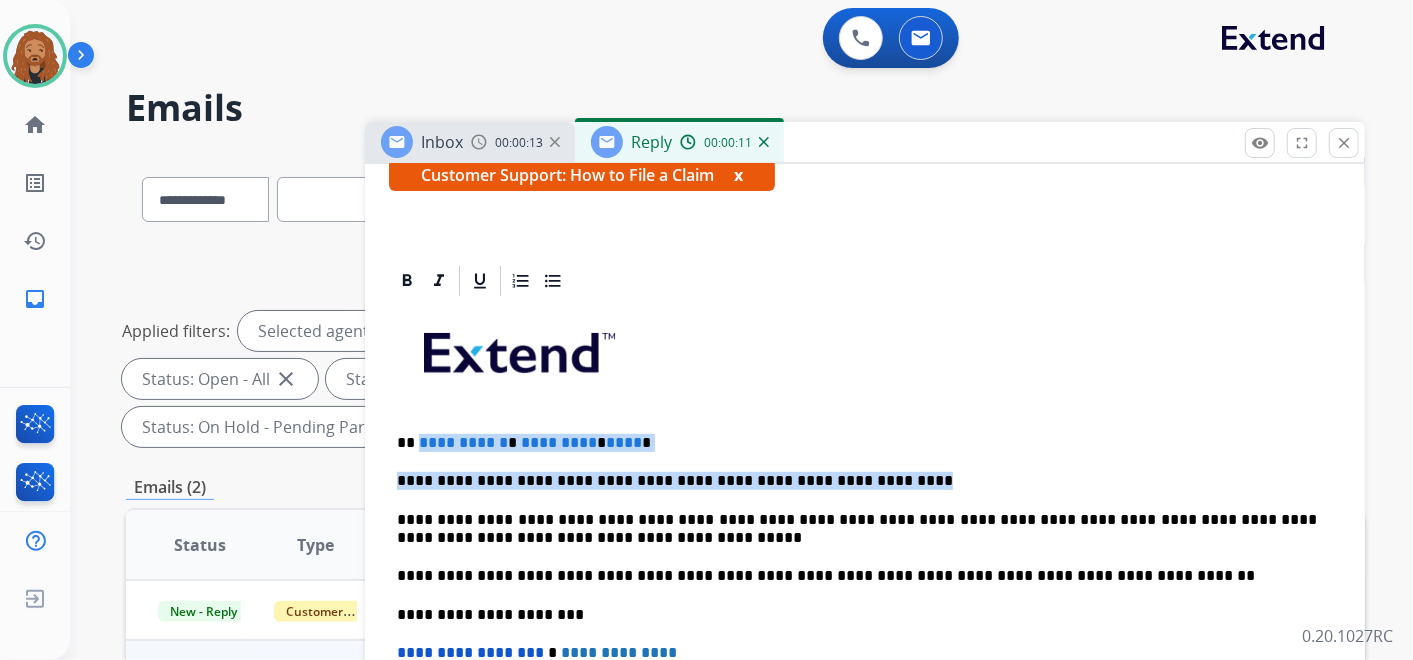 drag, startPoint x: 866, startPoint y: 484, endPoint x: 416, endPoint y: 430, distance: 453.22842 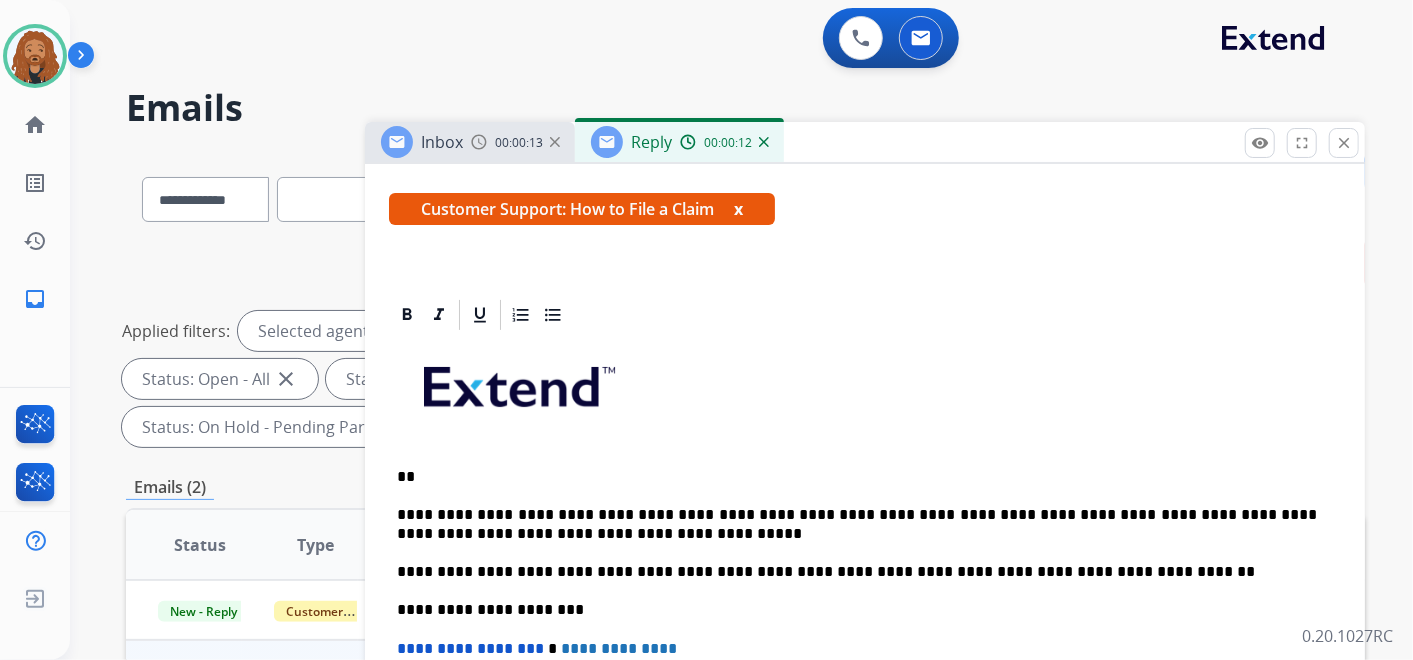 scroll, scrollTop: 321, scrollLeft: 0, axis: vertical 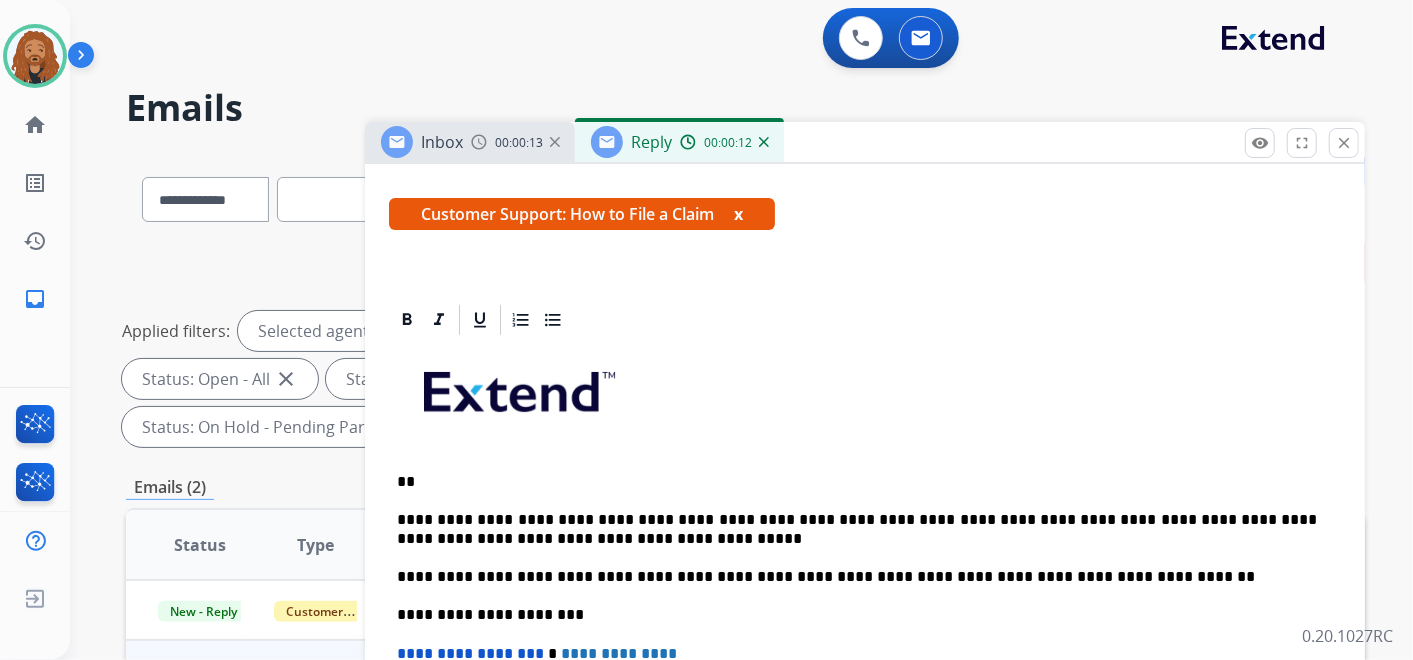 type 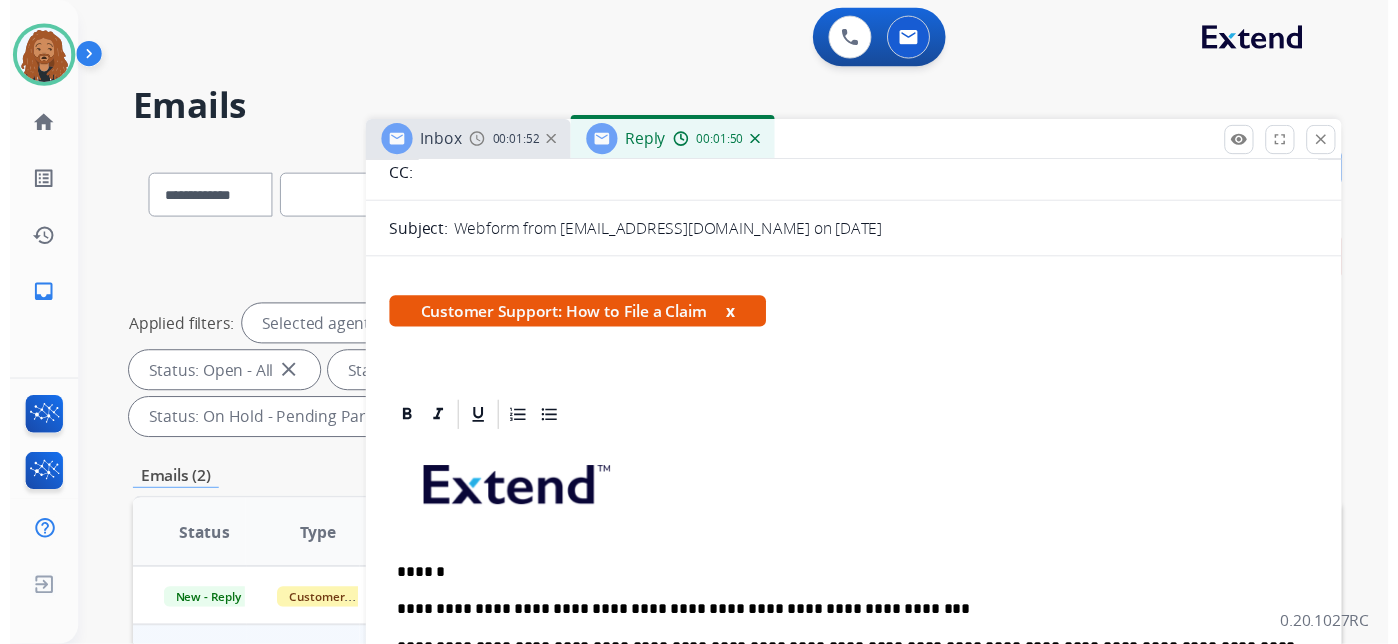 scroll, scrollTop: 0, scrollLeft: 0, axis: both 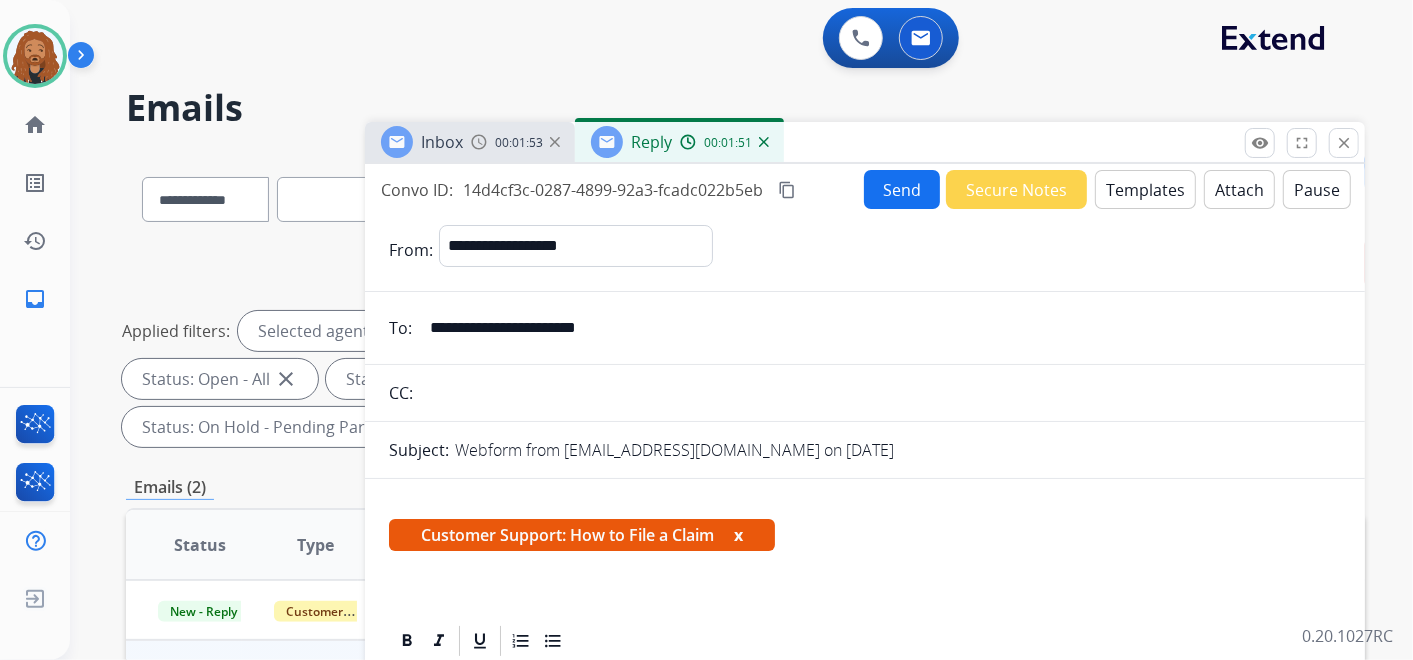 click on "Send" at bounding box center (902, 189) 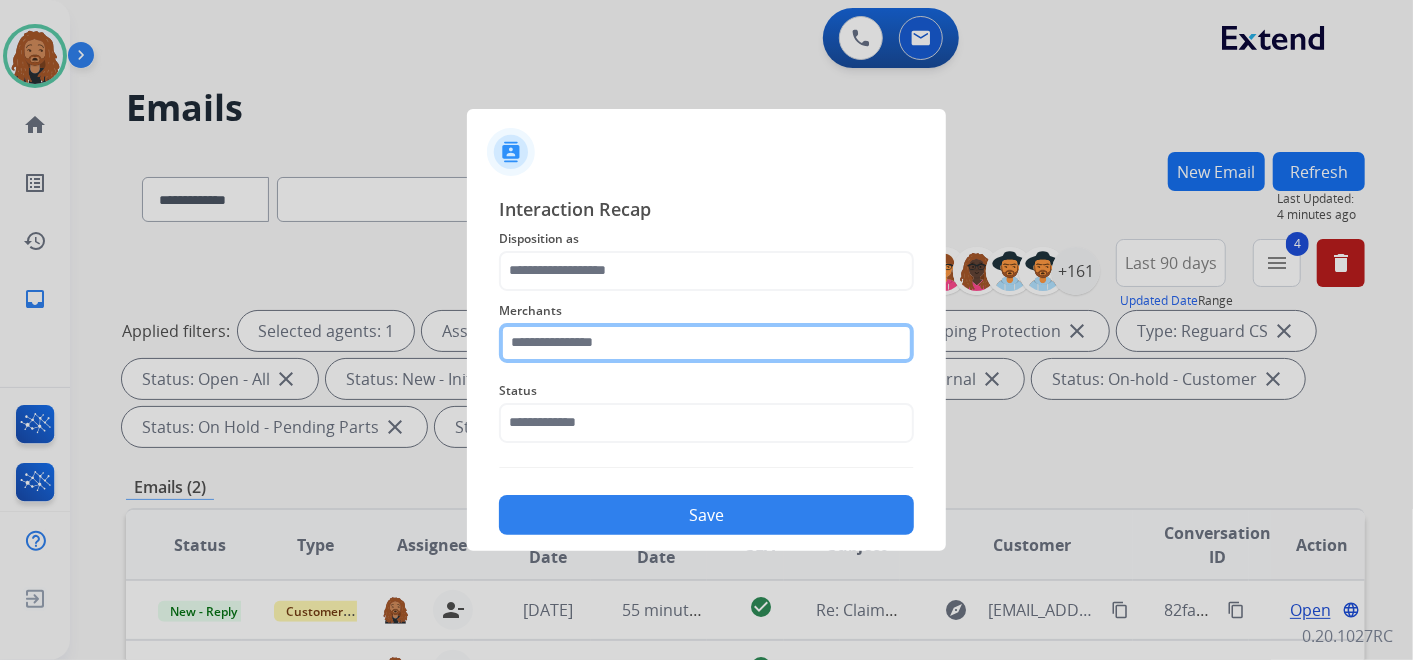 click 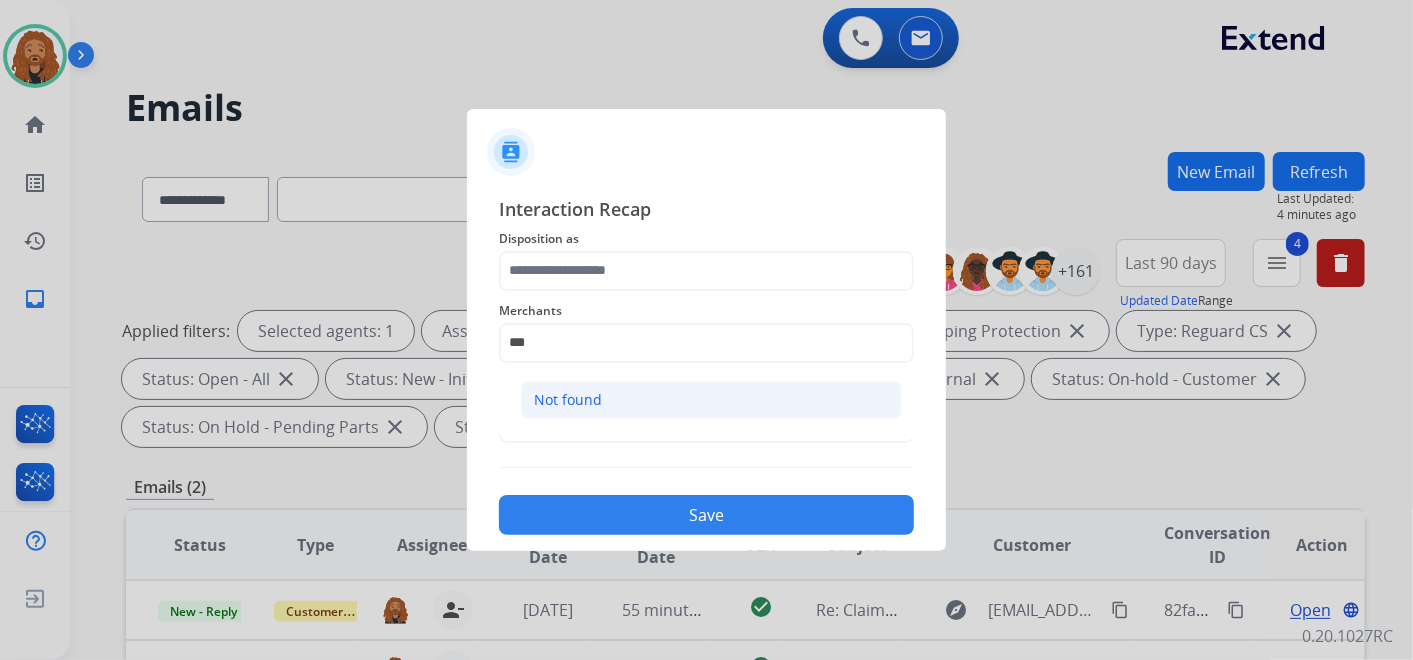 click on "Not found" 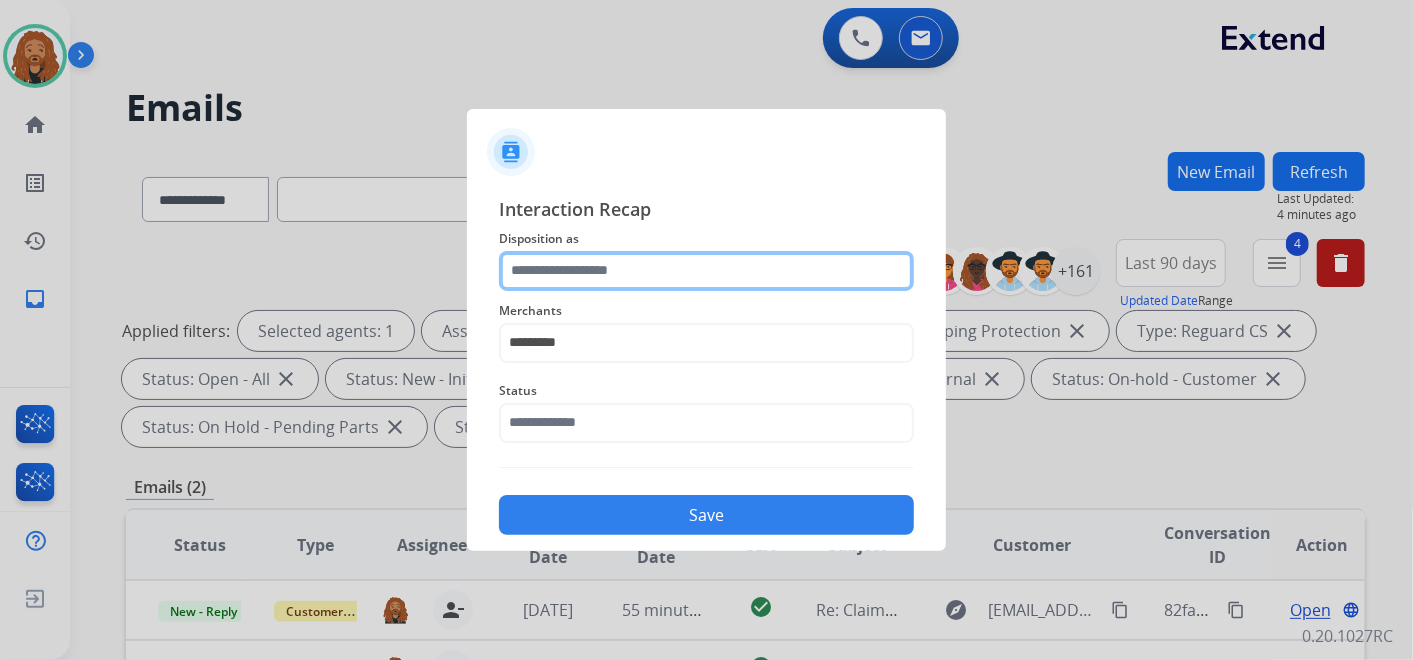 click 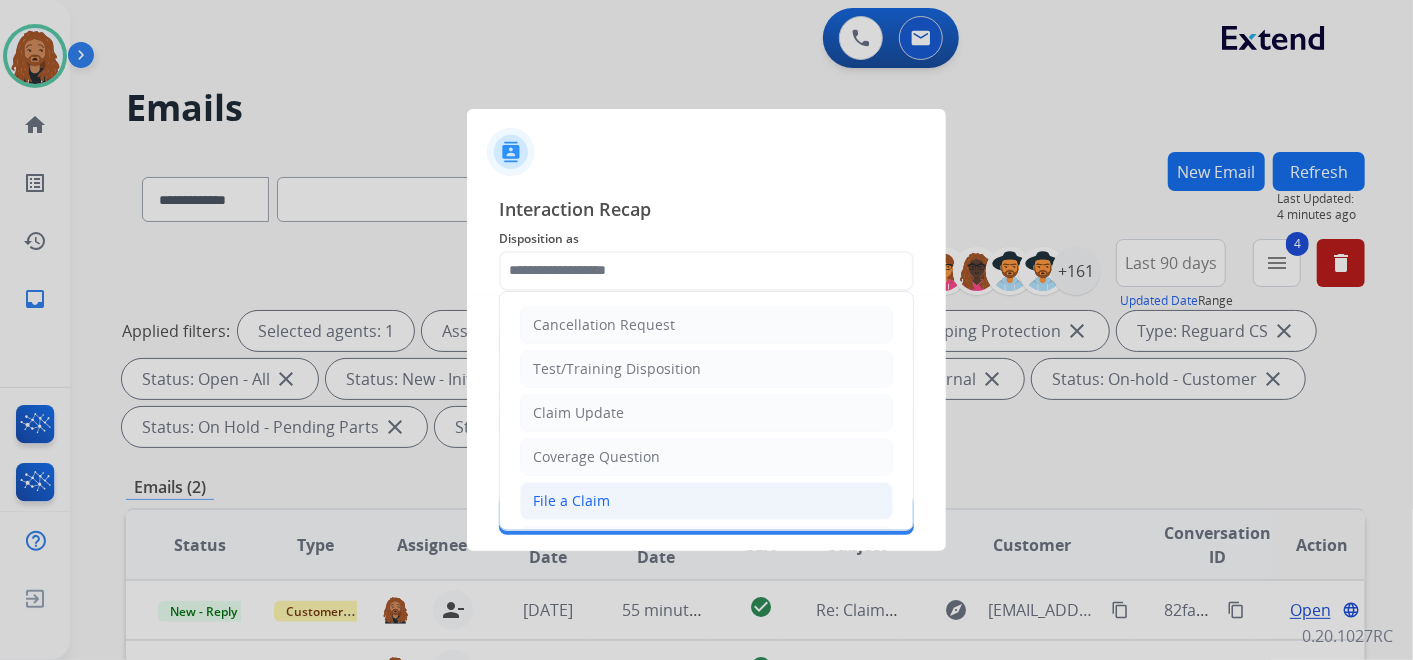 click on "File a Claim" 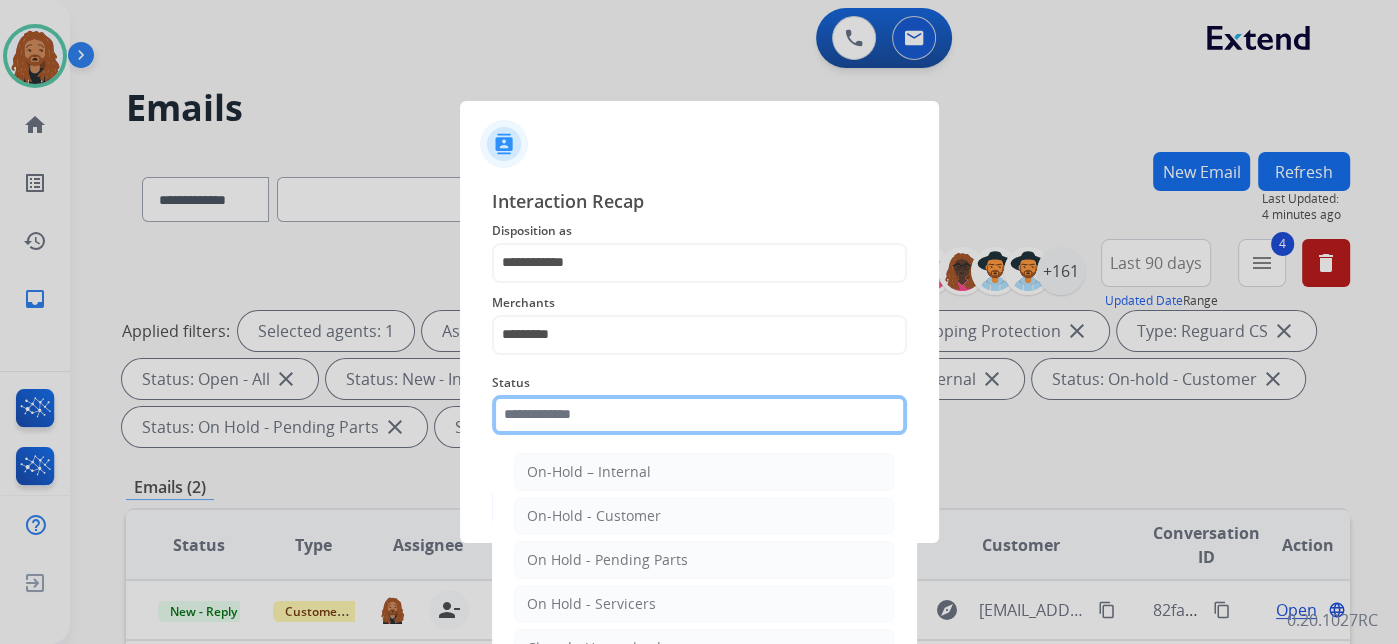click 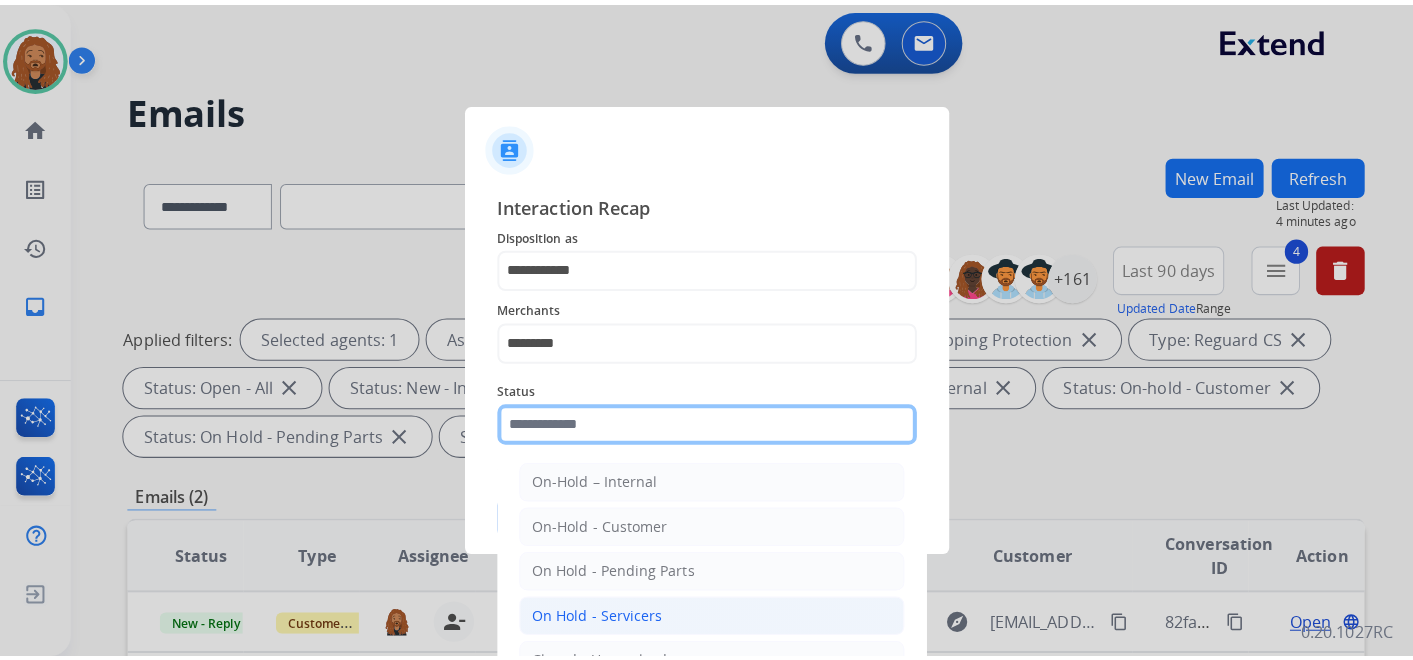 scroll, scrollTop: 114, scrollLeft: 0, axis: vertical 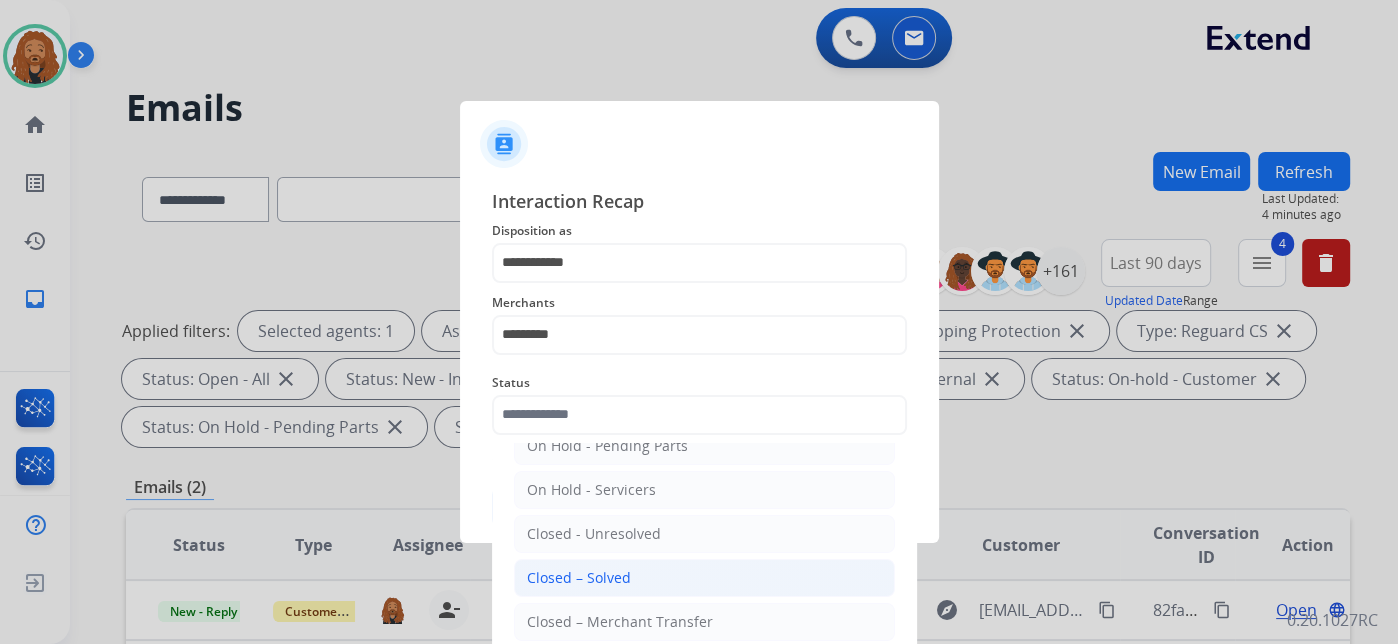 click on "Closed – Solved" 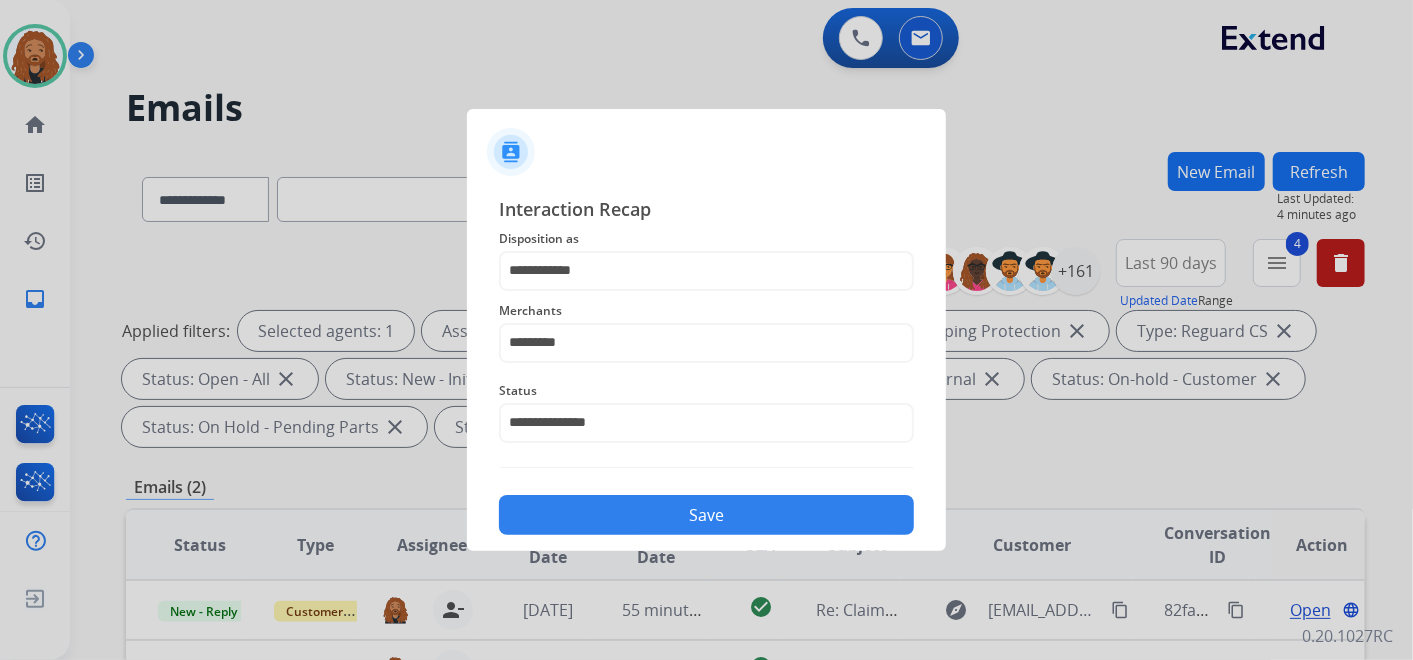 click on "Save" 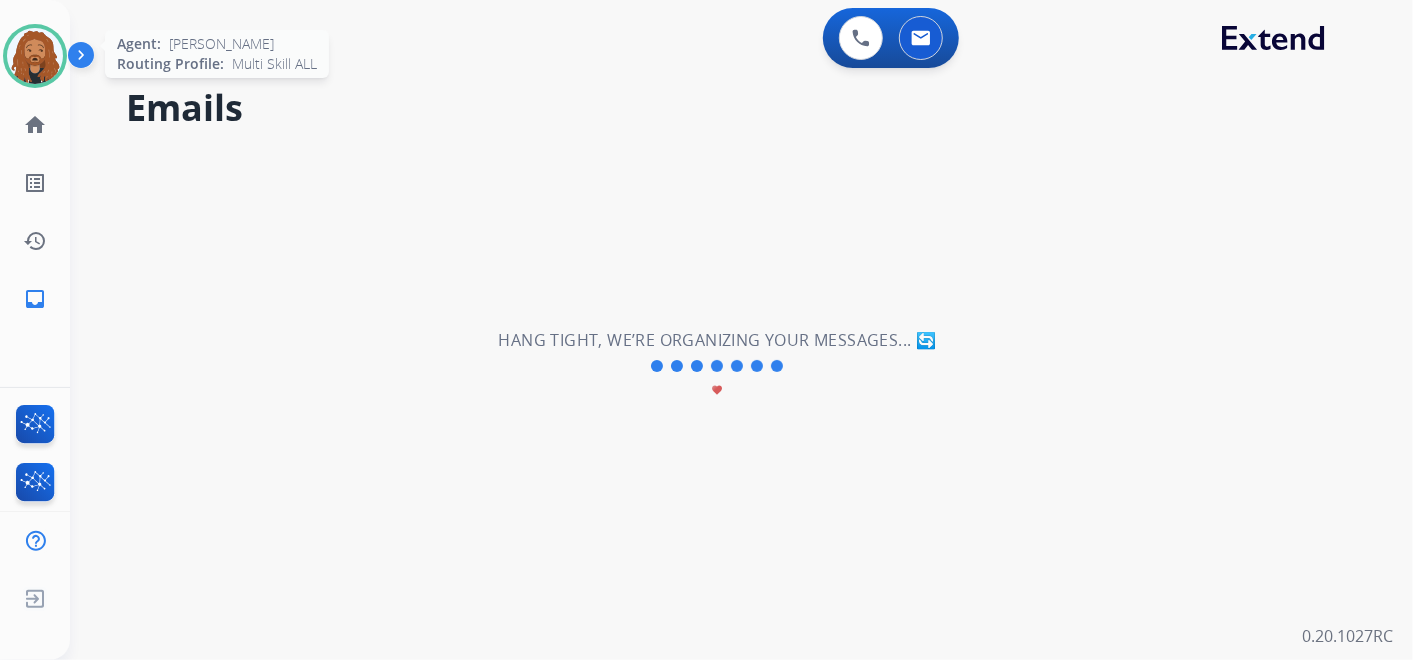 drag, startPoint x: 37, startPoint y: 51, endPoint x: 65, endPoint y: 54, distance: 28.160255 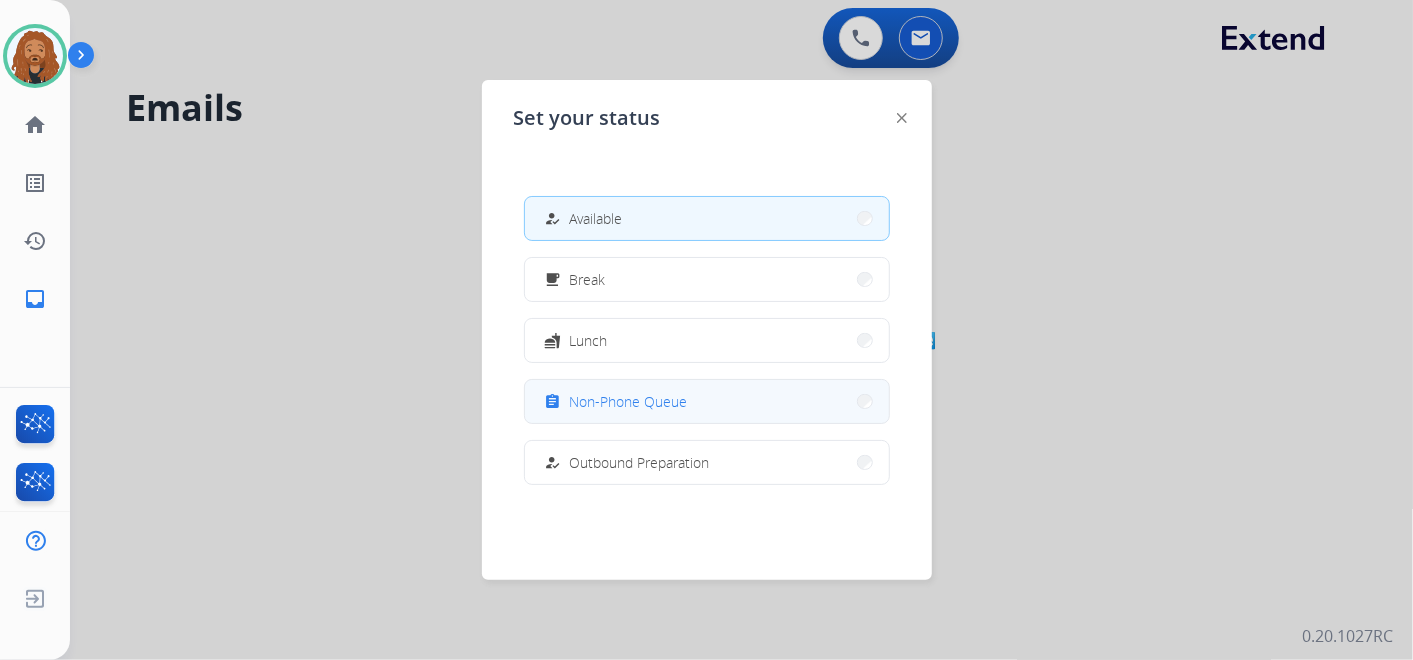 click on "assignment Non-Phone Queue" at bounding box center (614, 402) 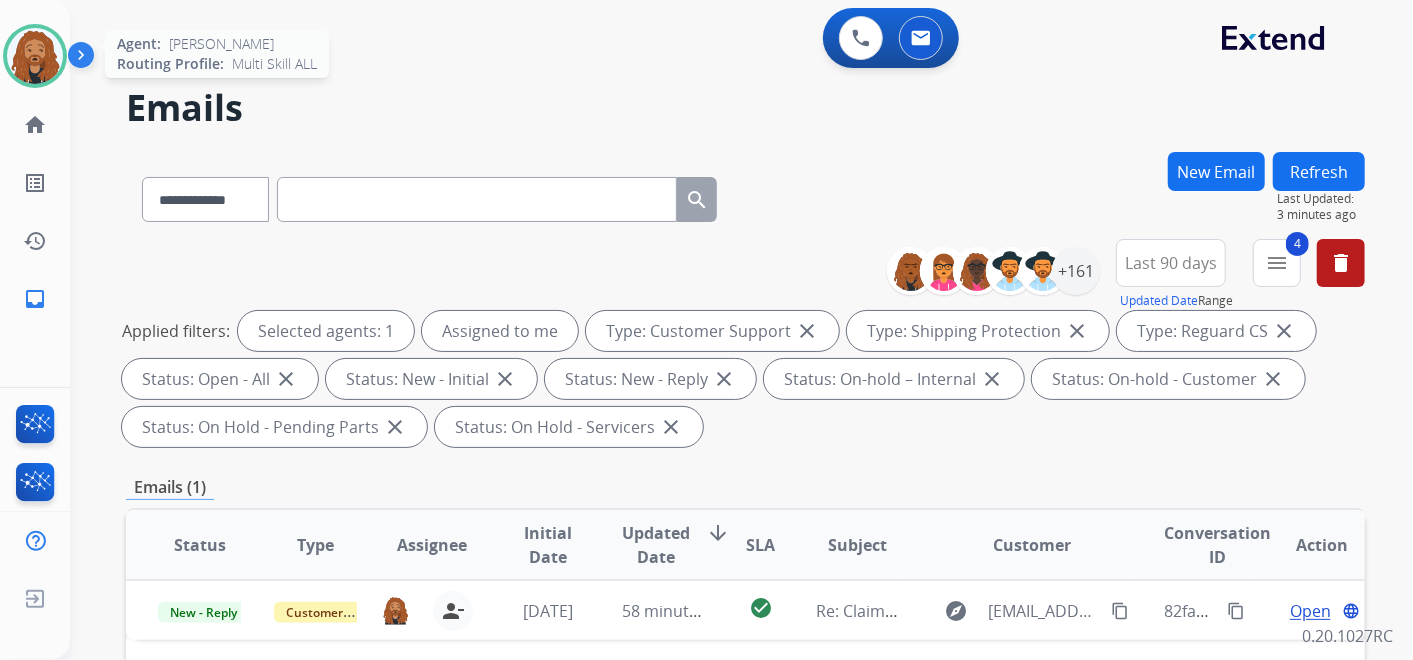 click at bounding box center (35, 56) 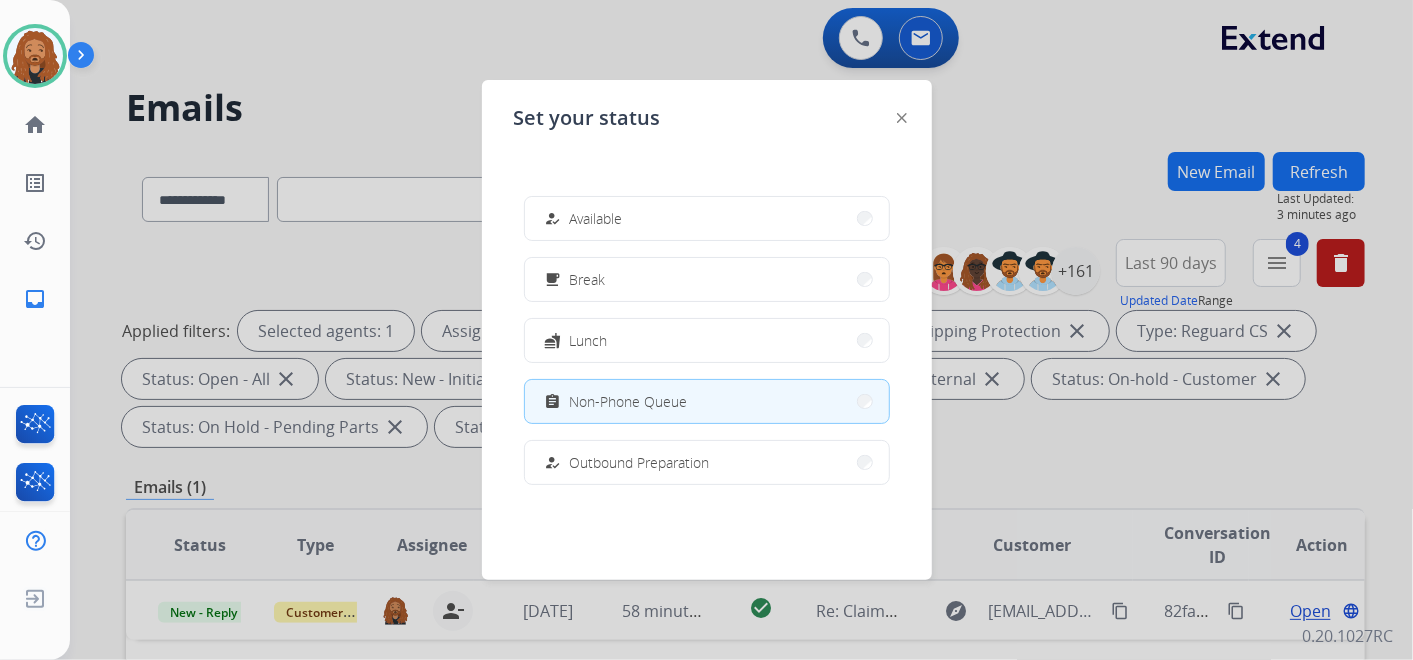 click on "how_to_reg Available" at bounding box center [707, 218] 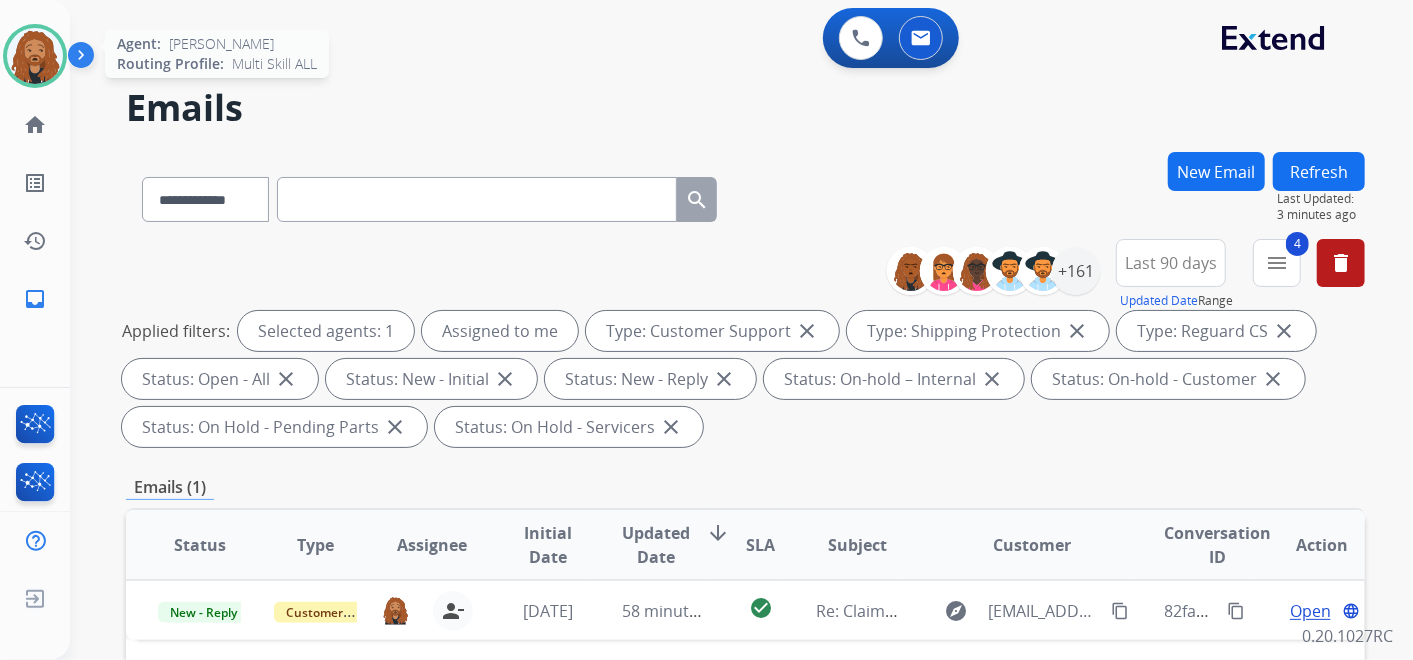 click at bounding box center (35, 56) 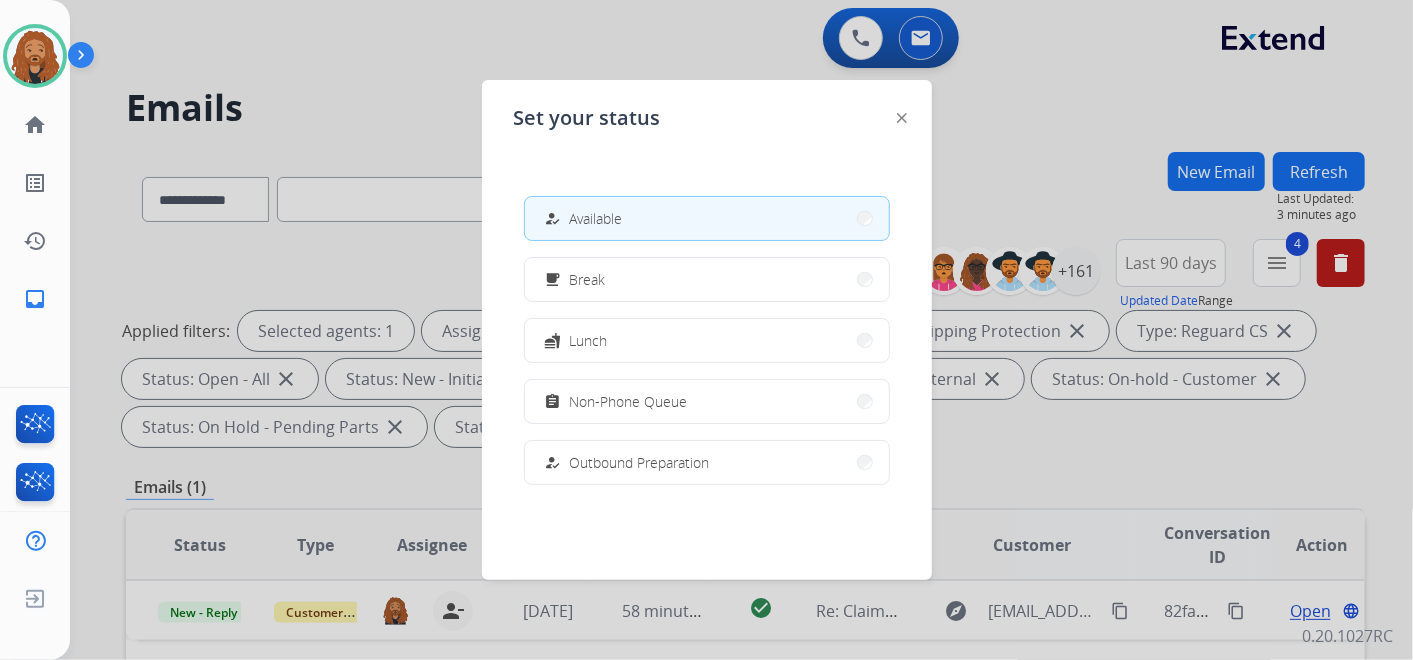 click at bounding box center [706, 330] 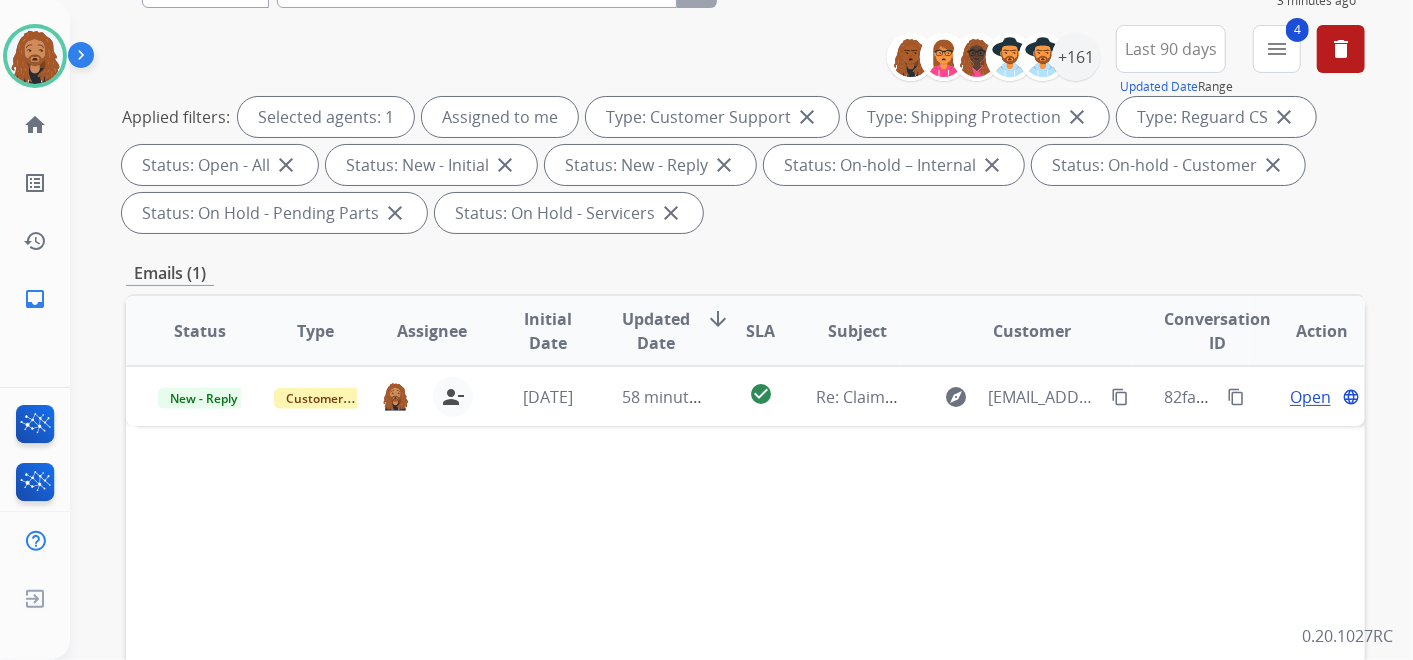 scroll, scrollTop: 444, scrollLeft: 0, axis: vertical 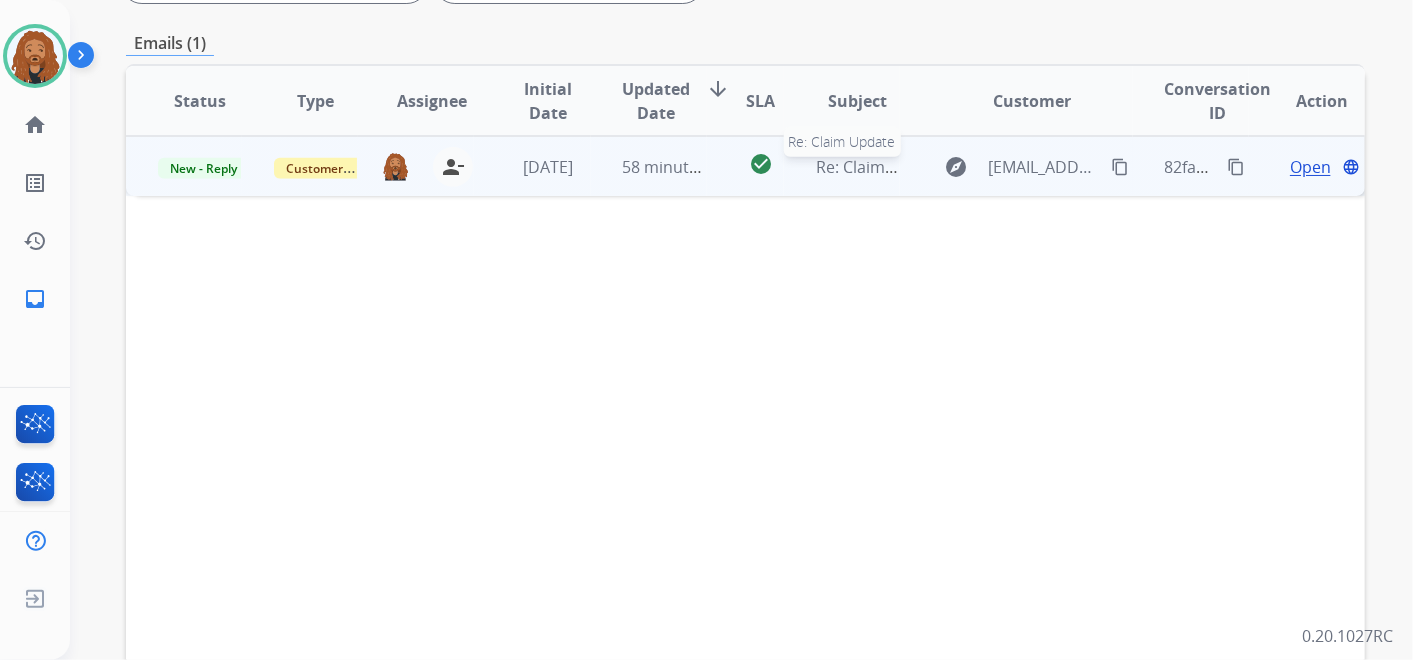 click on "Re: Claim Update" at bounding box center [880, 167] 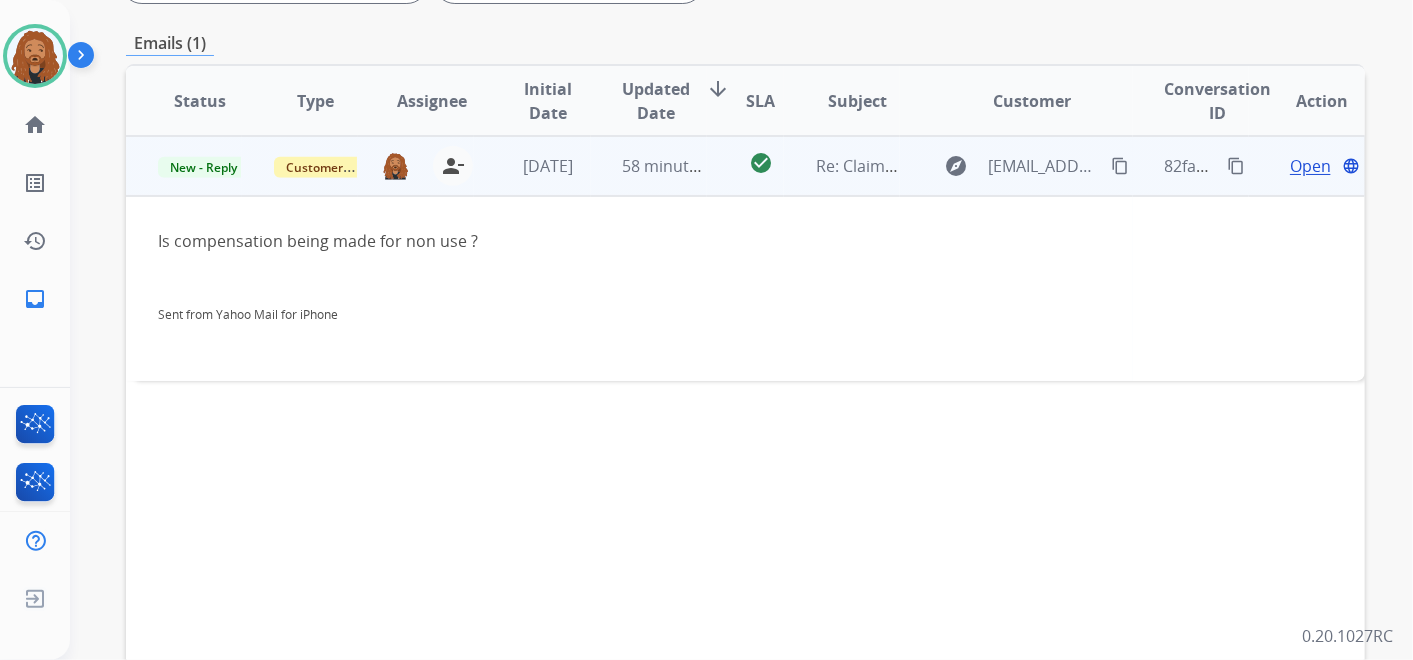 click on "Open" at bounding box center [1310, 166] 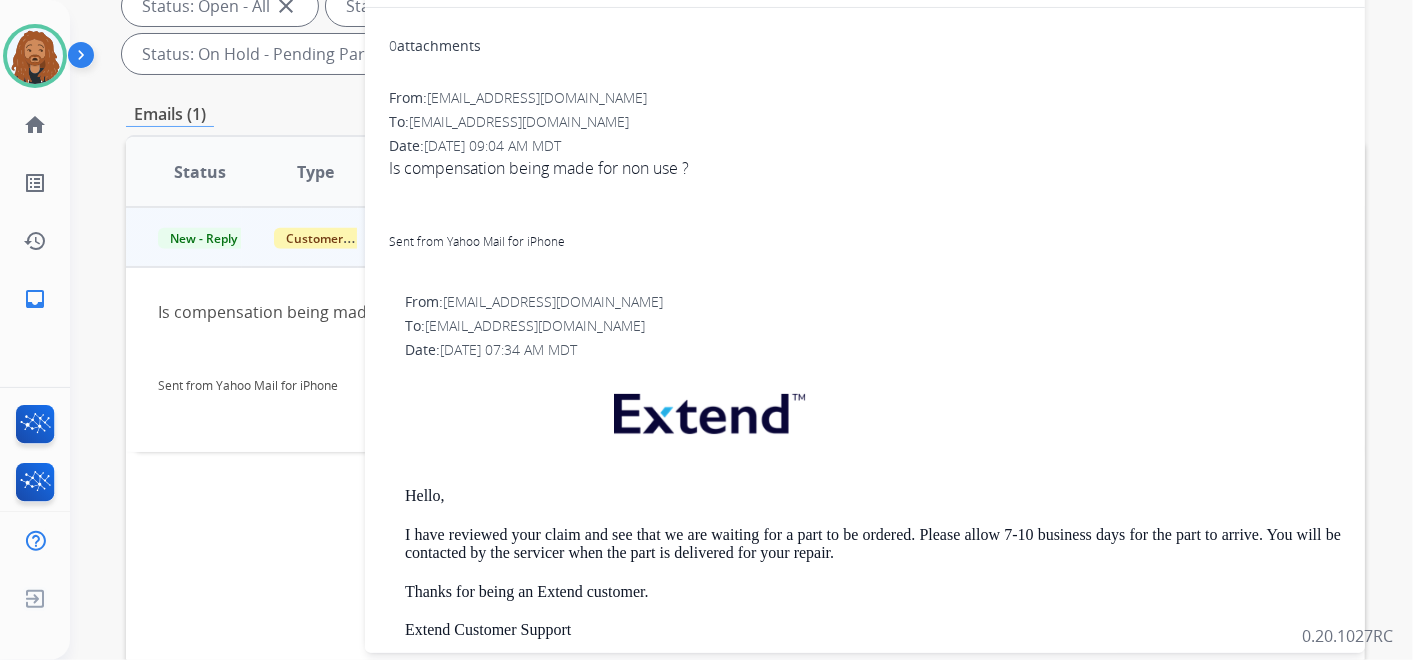 scroll, scrollTop: 111, scrollLeft: 0, axis: vertical 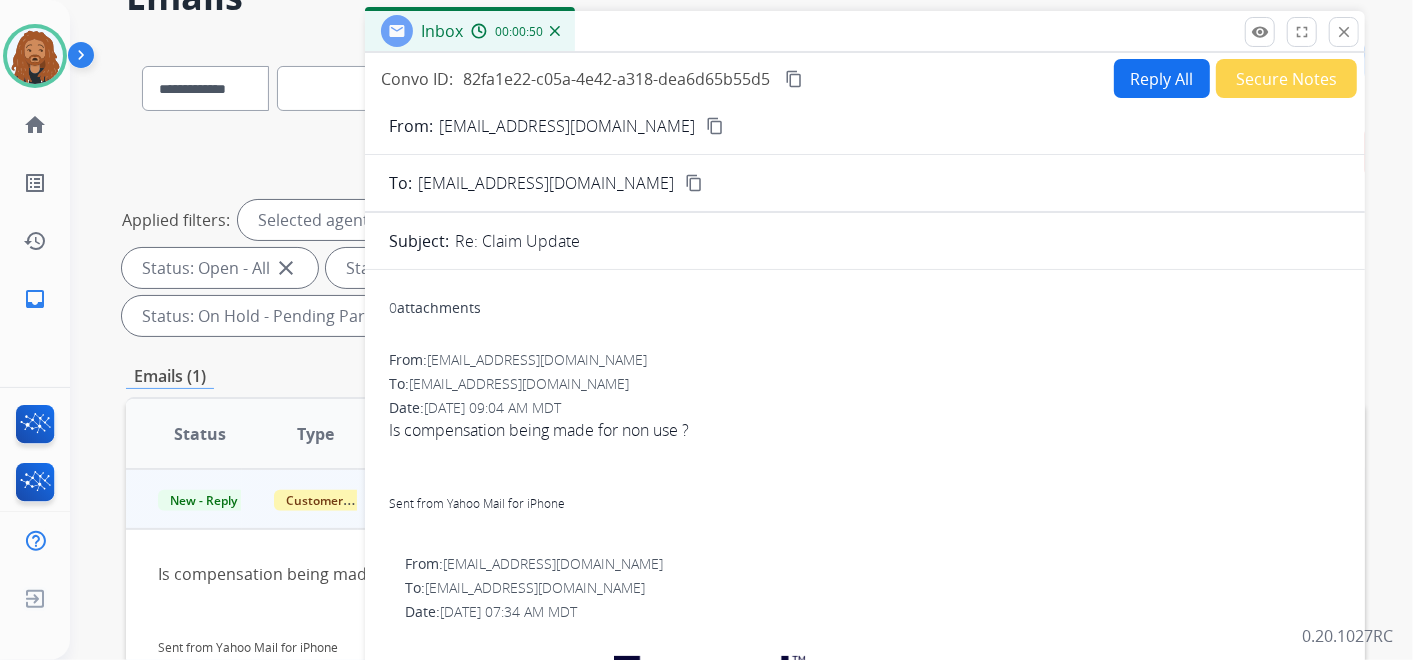click on "Reply All" at bounding box center (1162, 78) 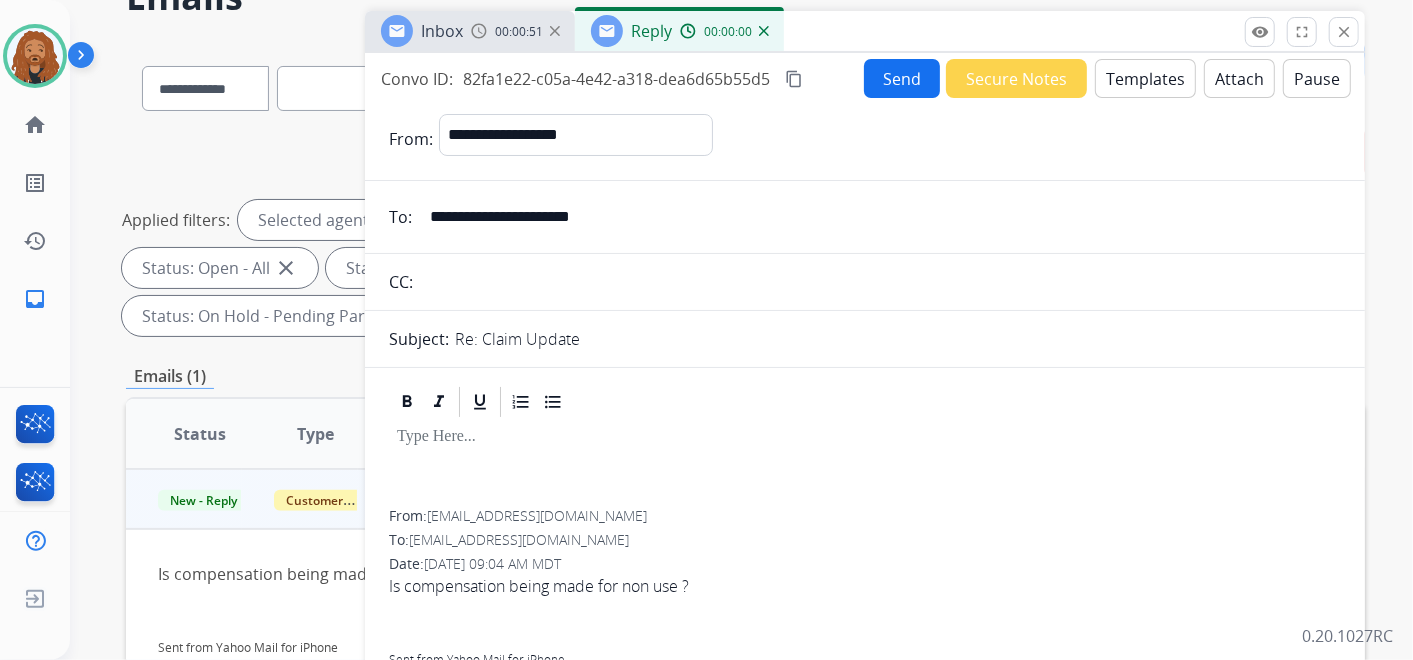 click on "Templates" at bounding box center [1145, 78] 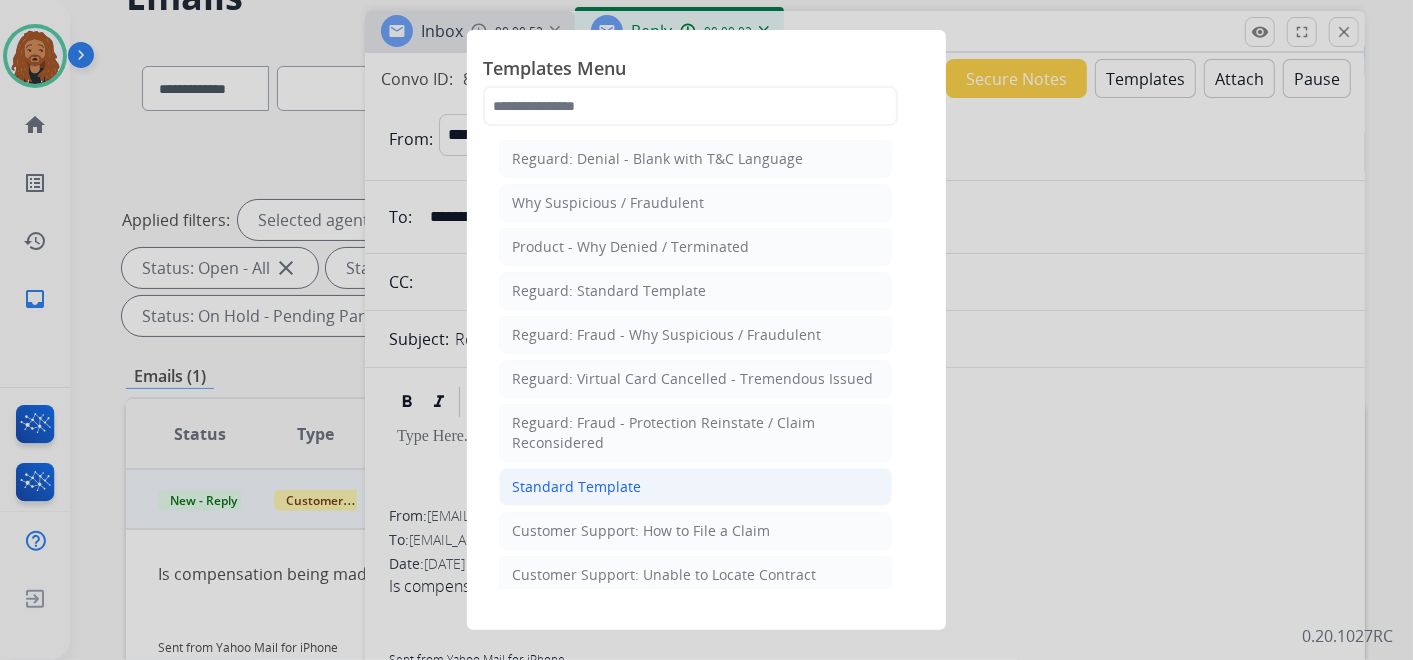 click on "Standard Template" 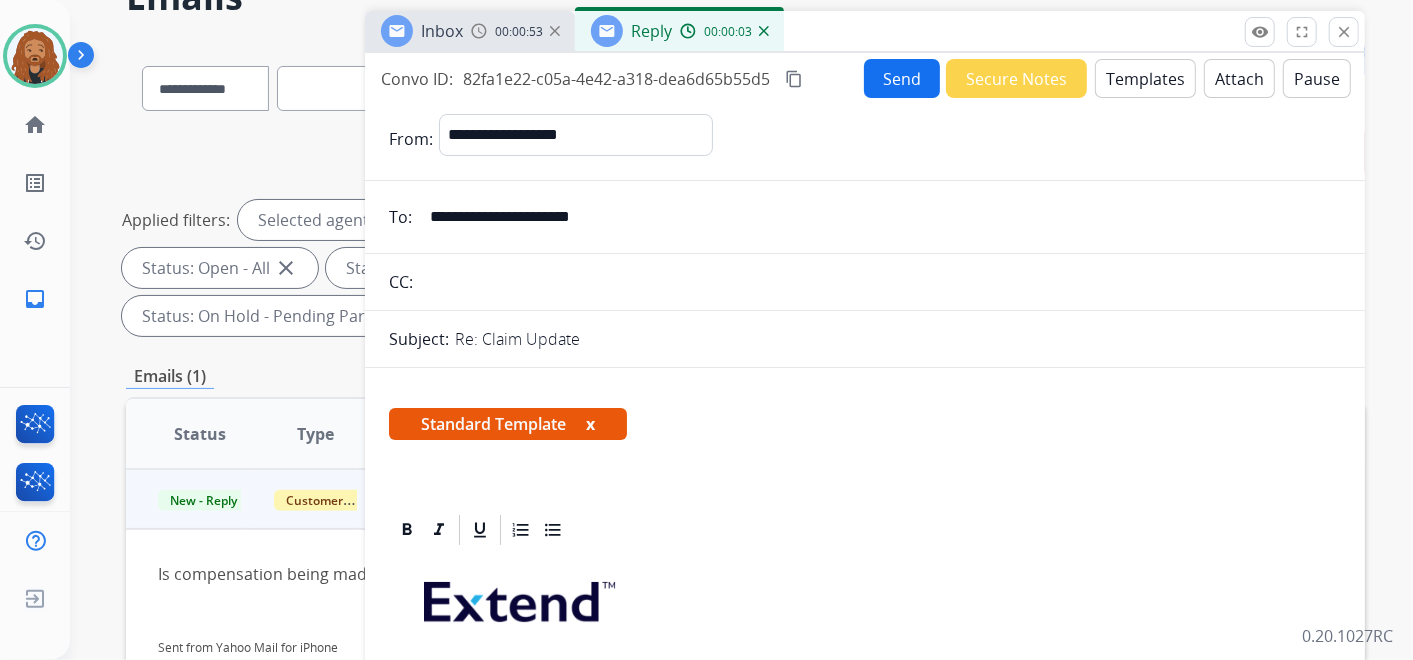 scroll, scrollTop: 444, scrollLeft: 0, axis: vertical 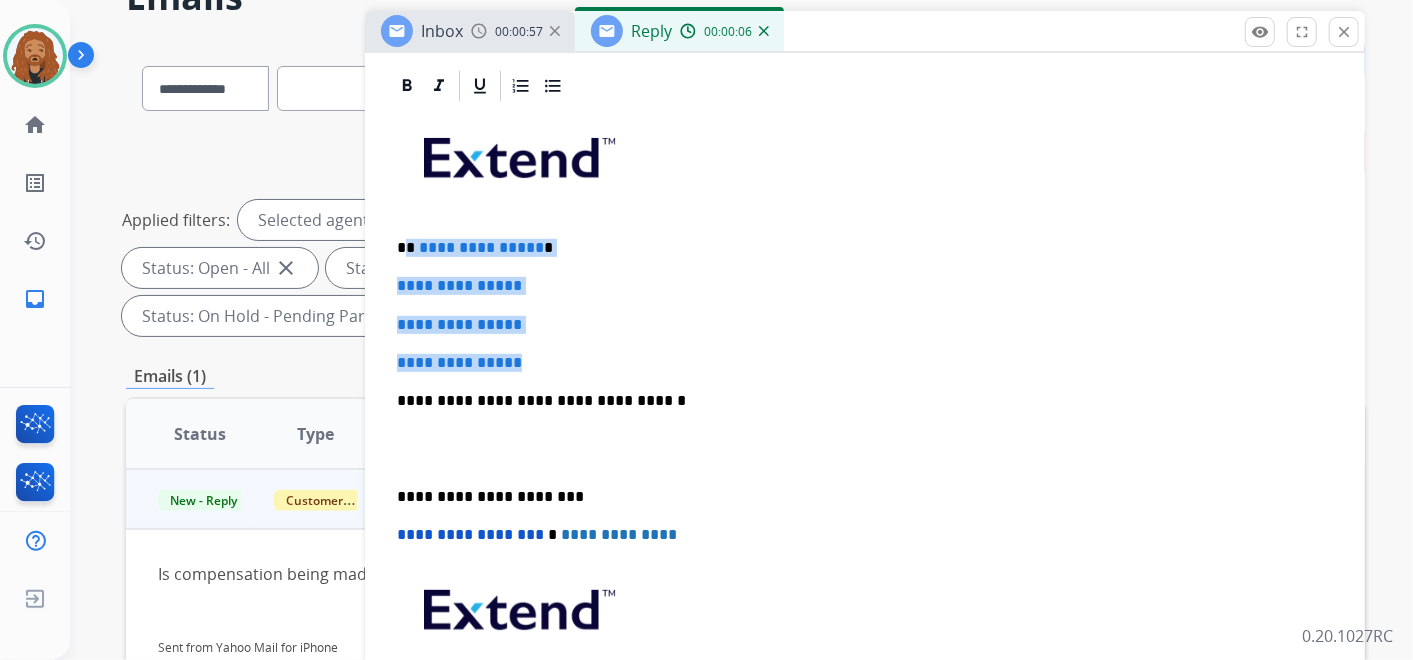 drag, startPoint x: 542, startPoint y: 363, endPoint x: 409, endPoint y: 248, distance: 175.82378 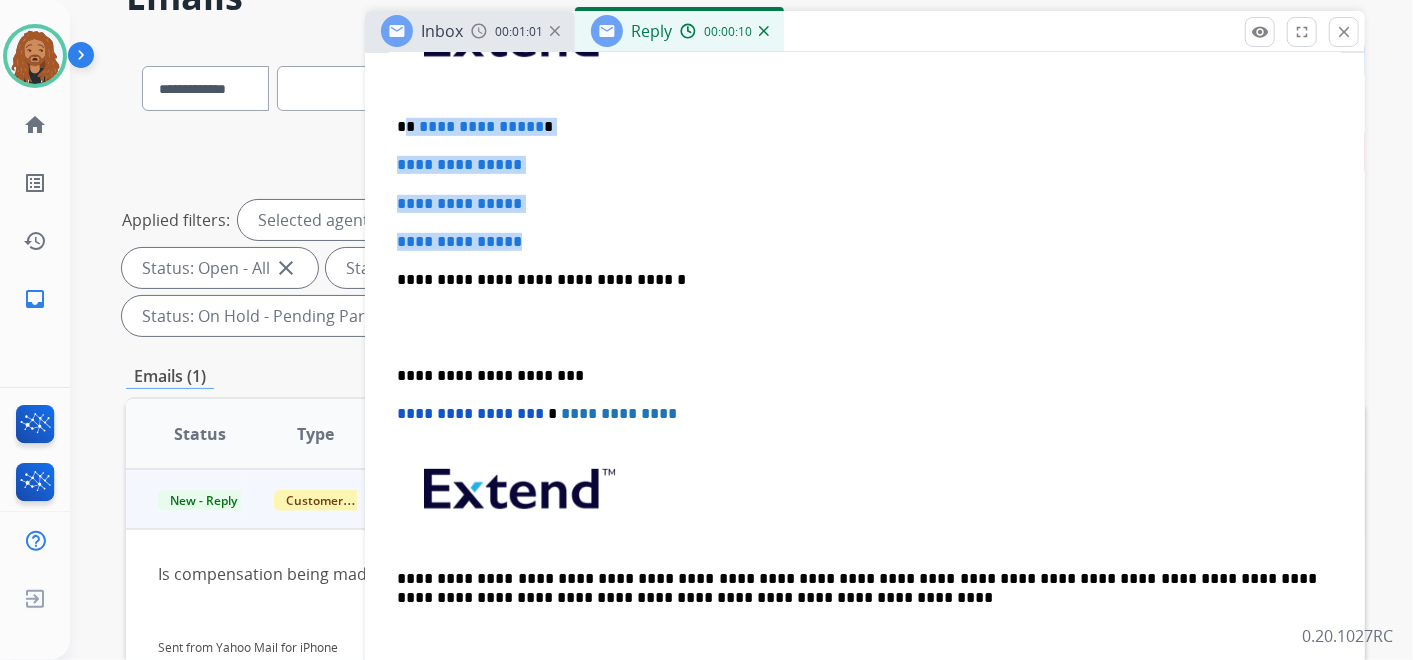 scroll, scrollTop: 555, scrollLeft: 0, axis: vertical 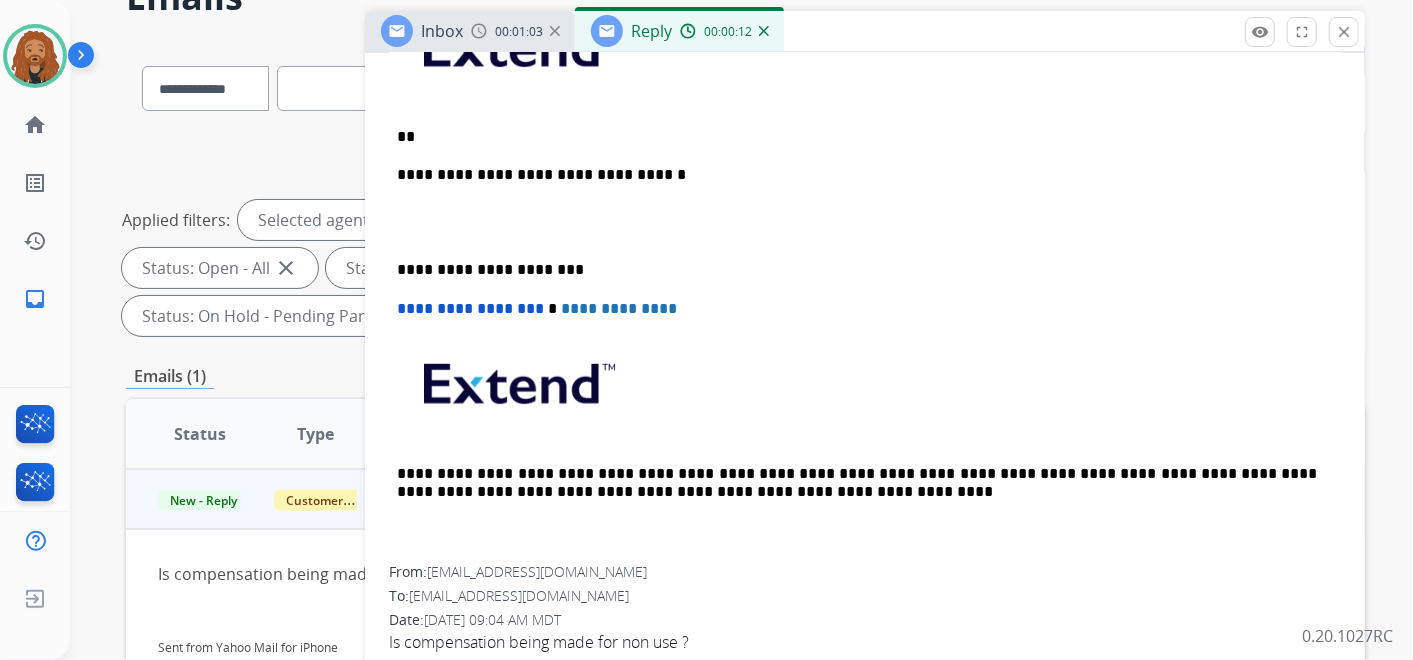 type 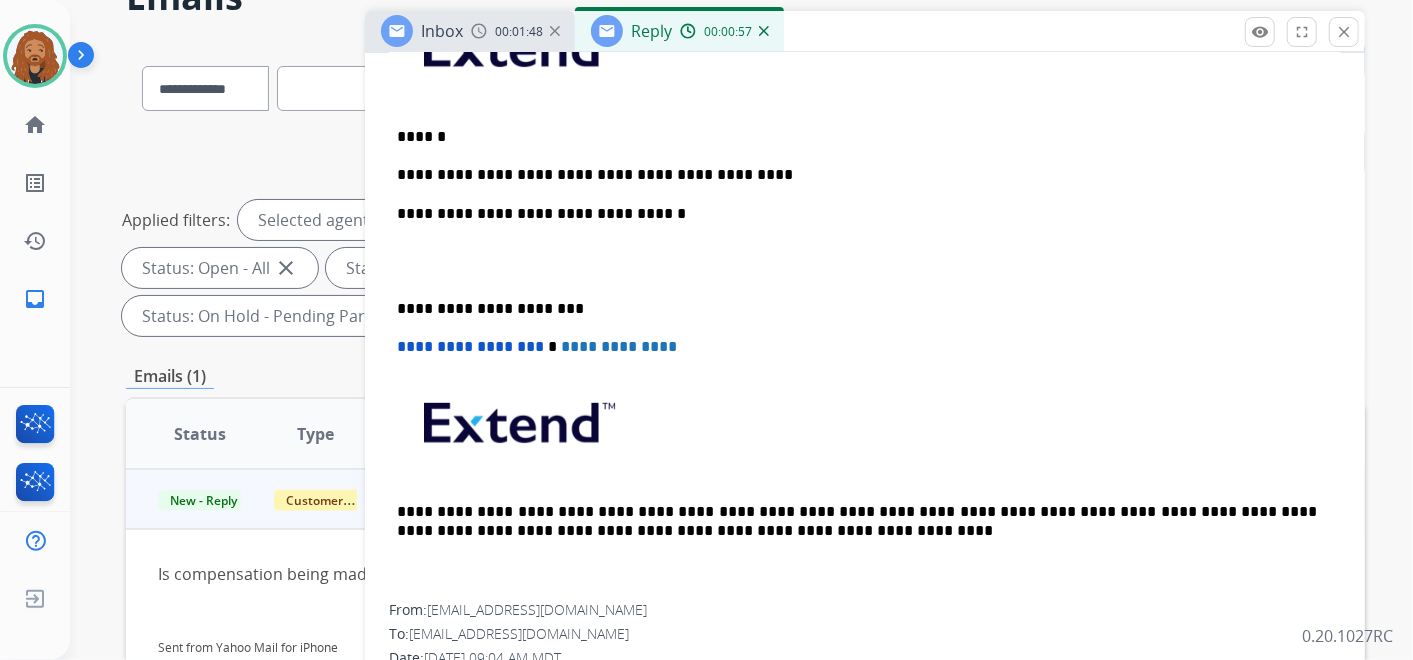 click on "**********" at bounding box center [857, 175] 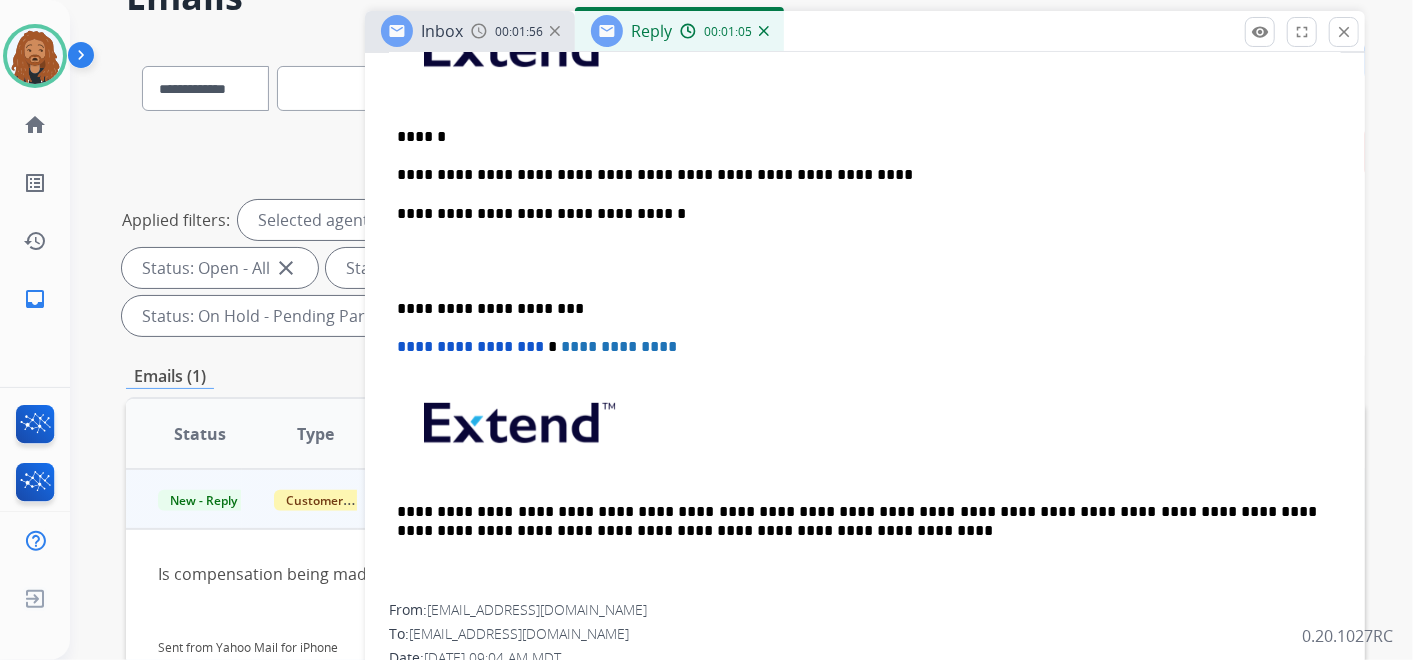 click on "**********" at bounding box center (857, 175) 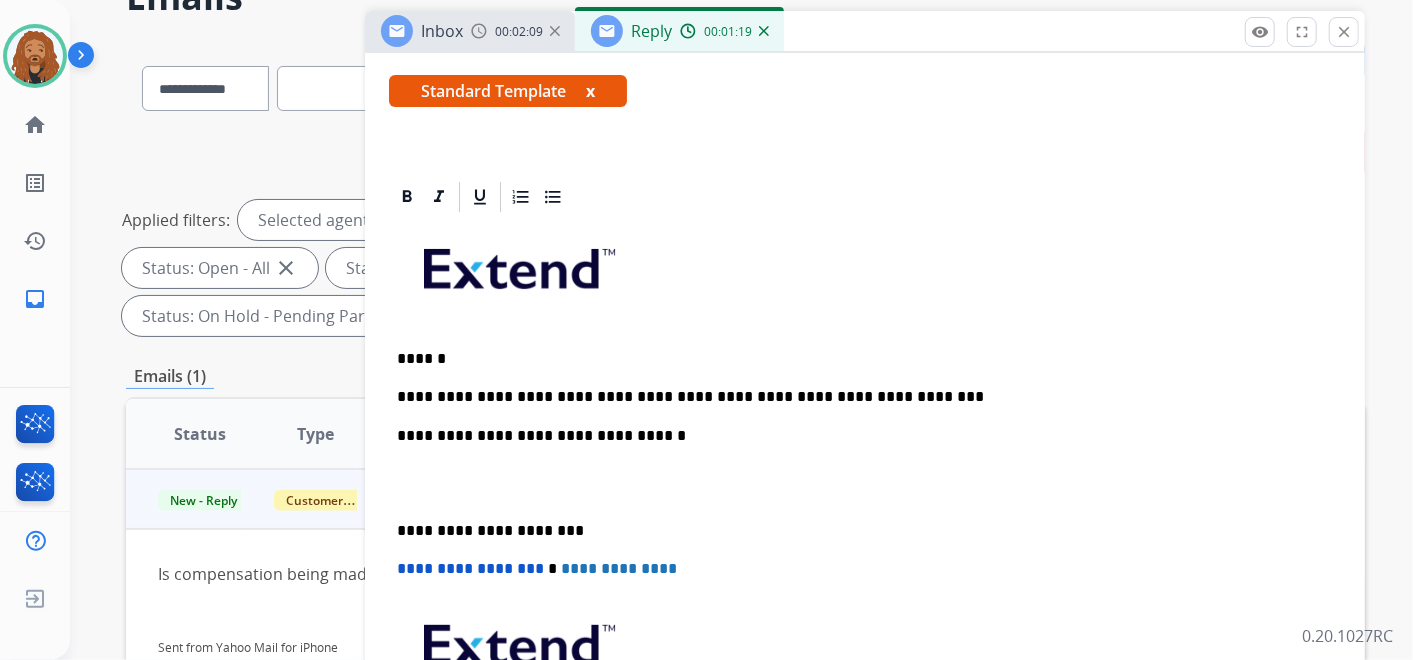 scroll, scrollTop: 222, scrollLeft: 0, axis: vertical 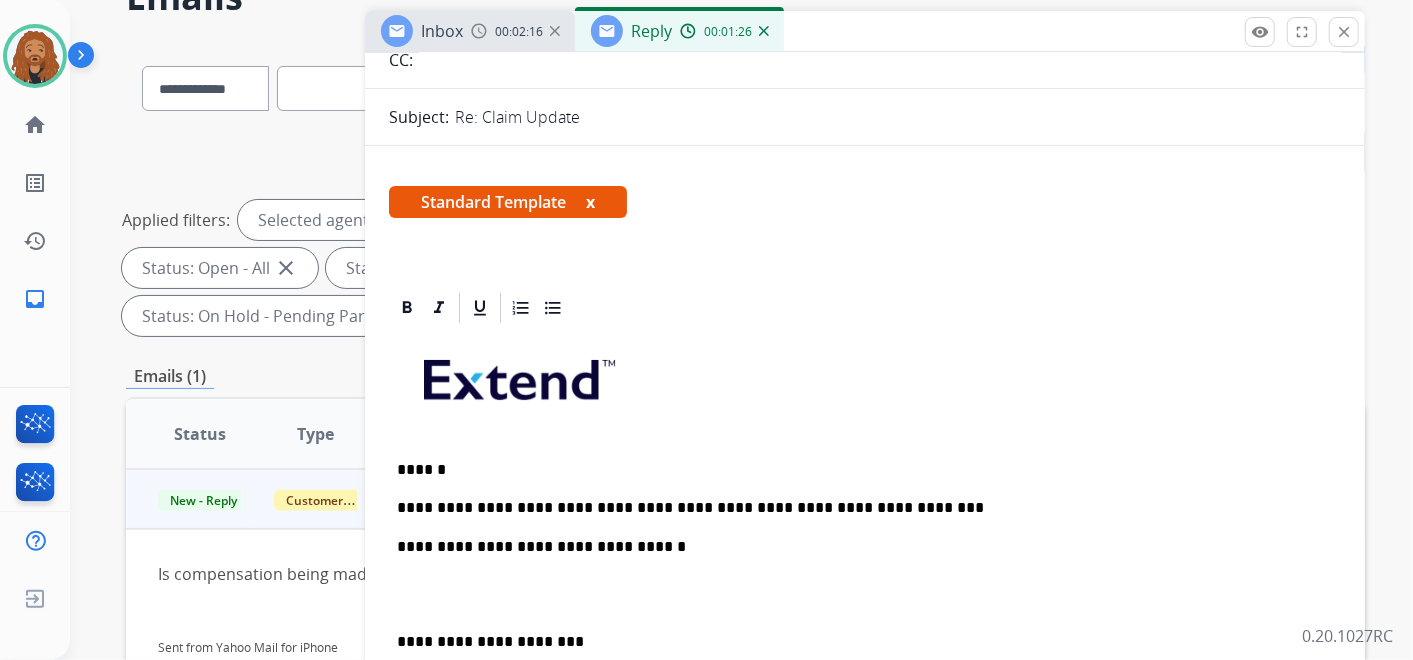 click at bounding box center (865, 594) 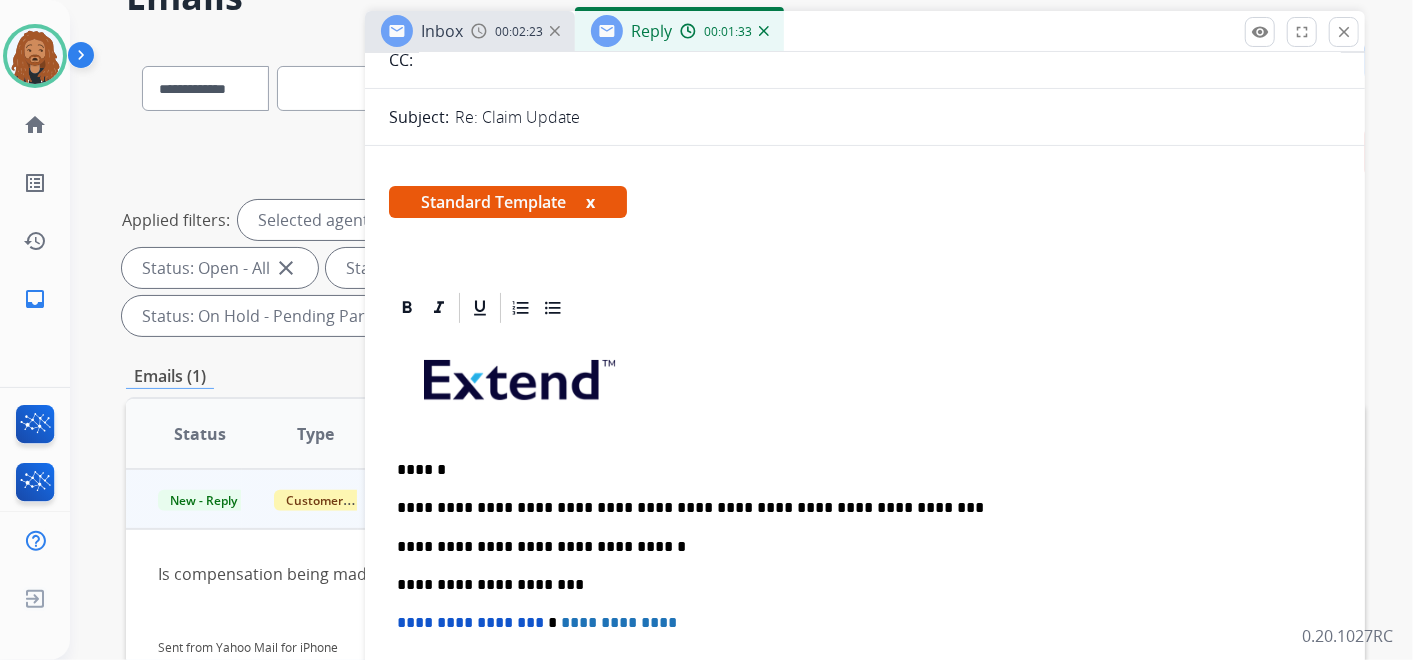 click on "**********" at bounding box center (857, 508) 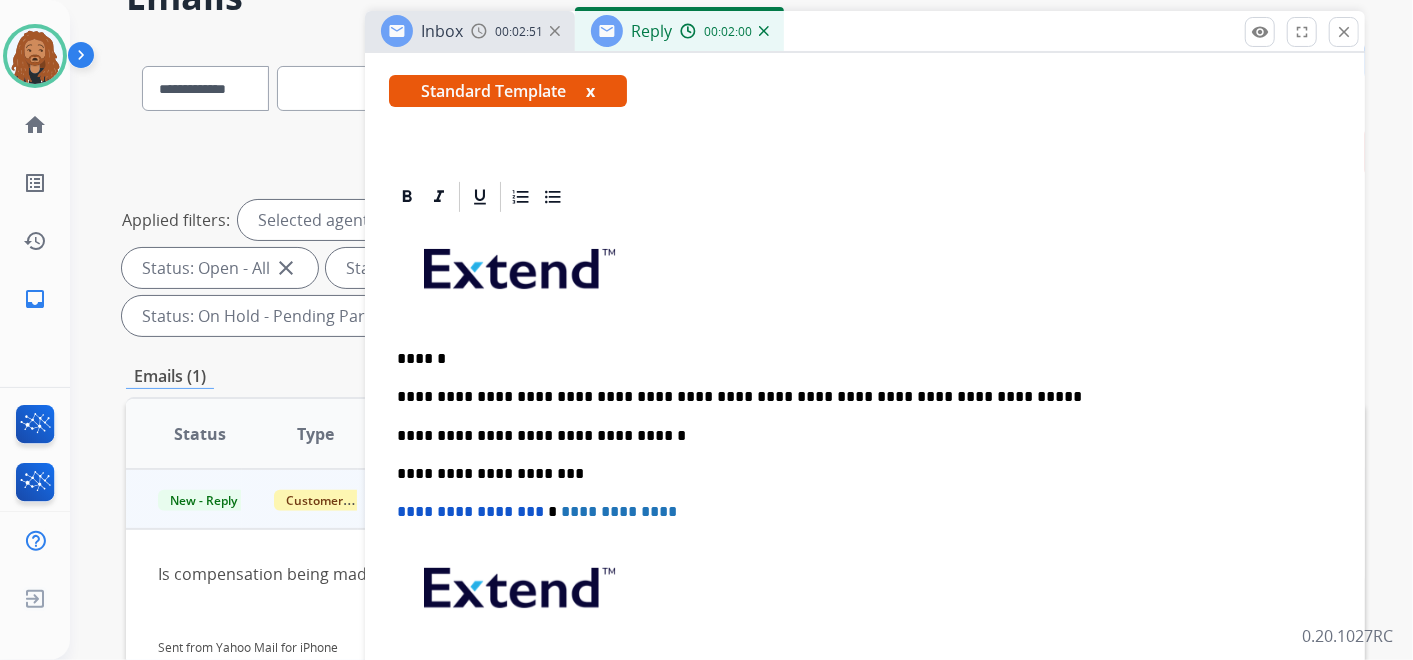 scroll, scrollTop: 555, scrollLeft: 0, axis: vertical 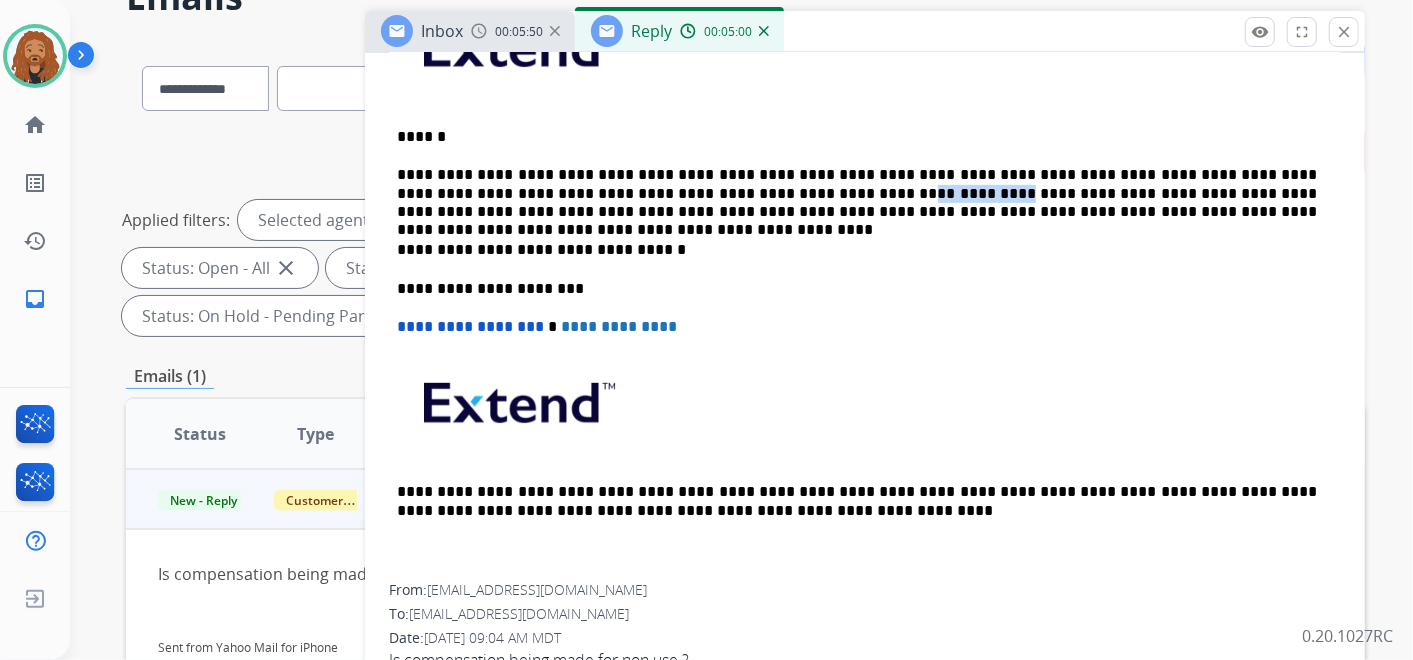 drag, startPoint x: 680, startPoint y: 189, endPoint x: 750, endPoint y: 188, distance: 70.00714 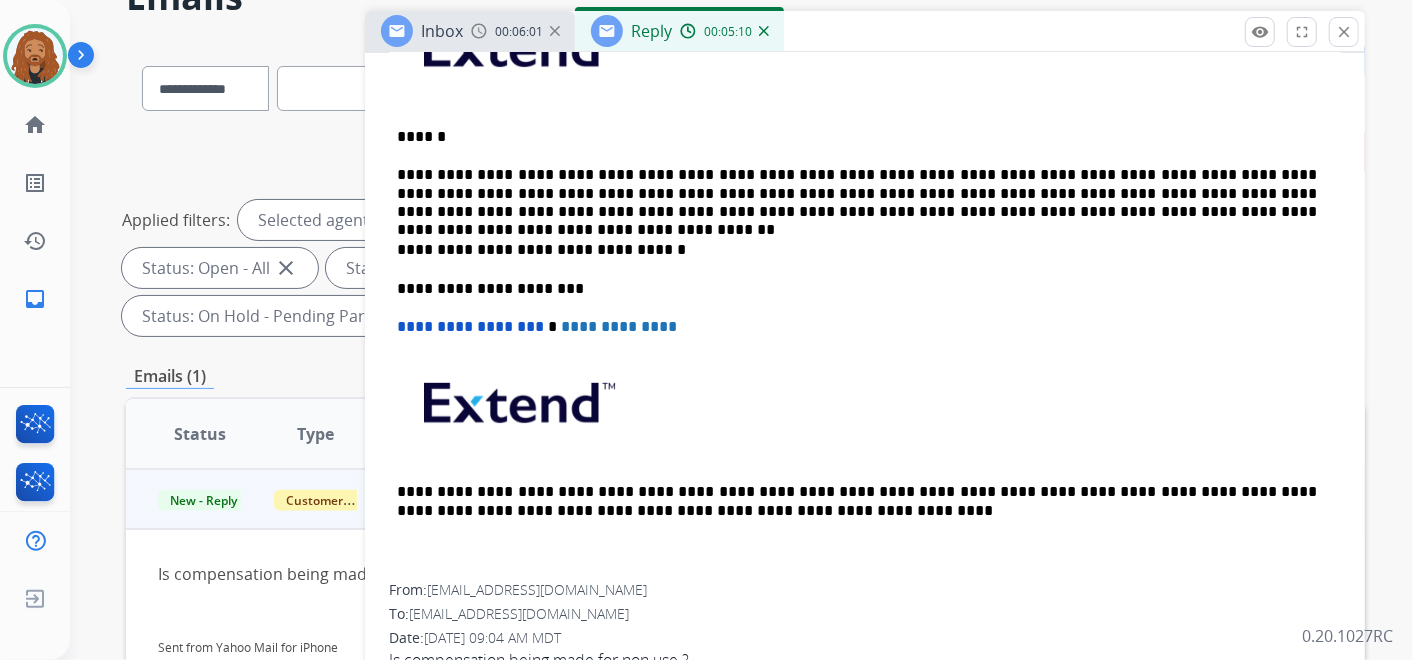 click on "**********" at bounding box center (857, 193) 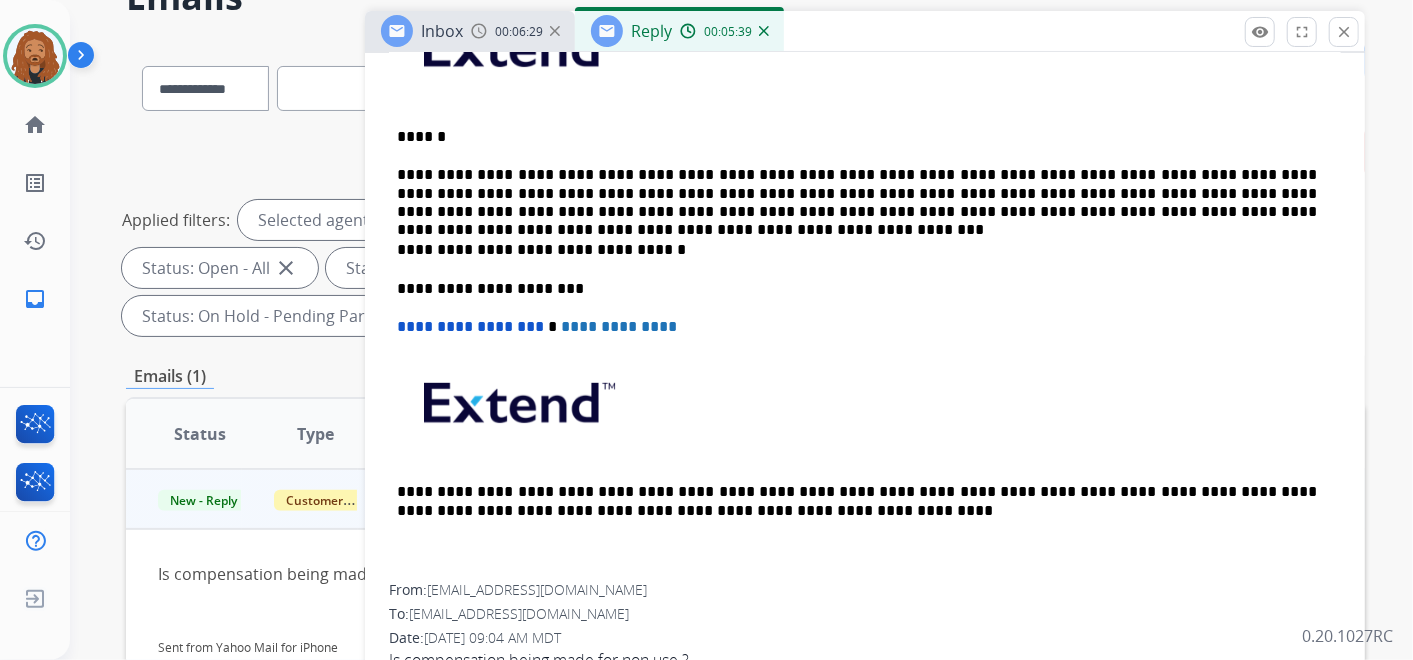 click on "**********" at bounding box center (865, 288) 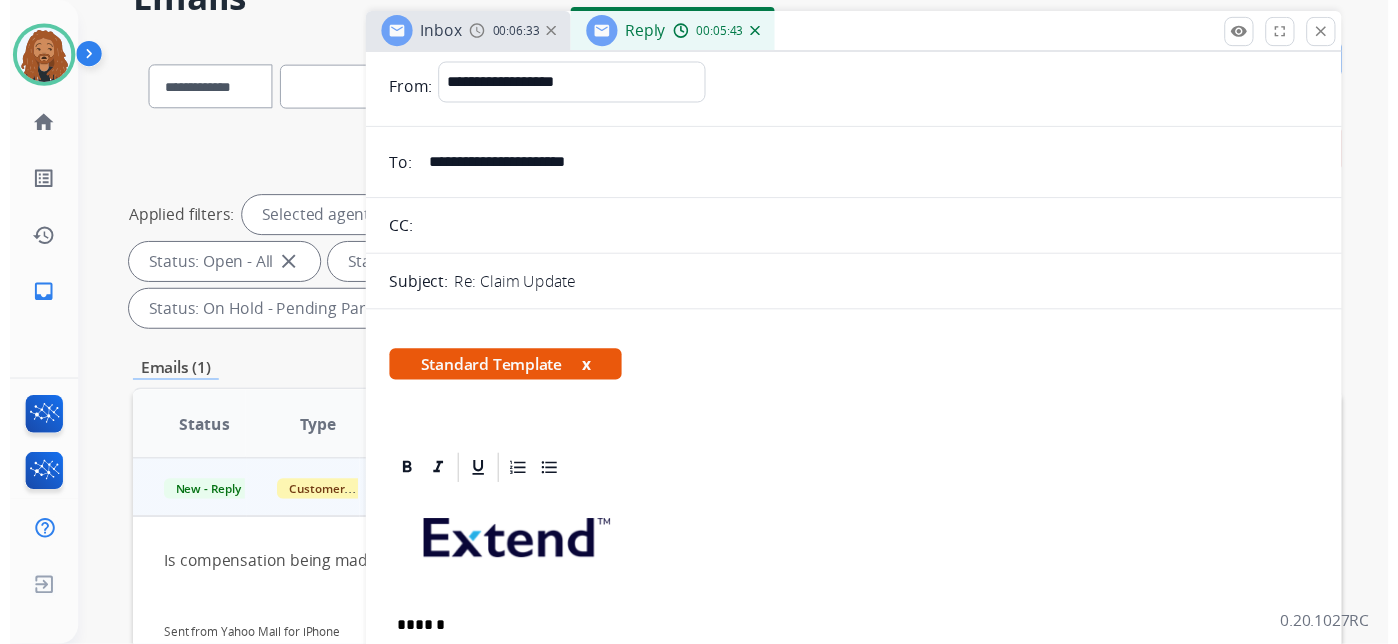 scroll, scrollTop: 0, scrollLeft: 0, axis: both 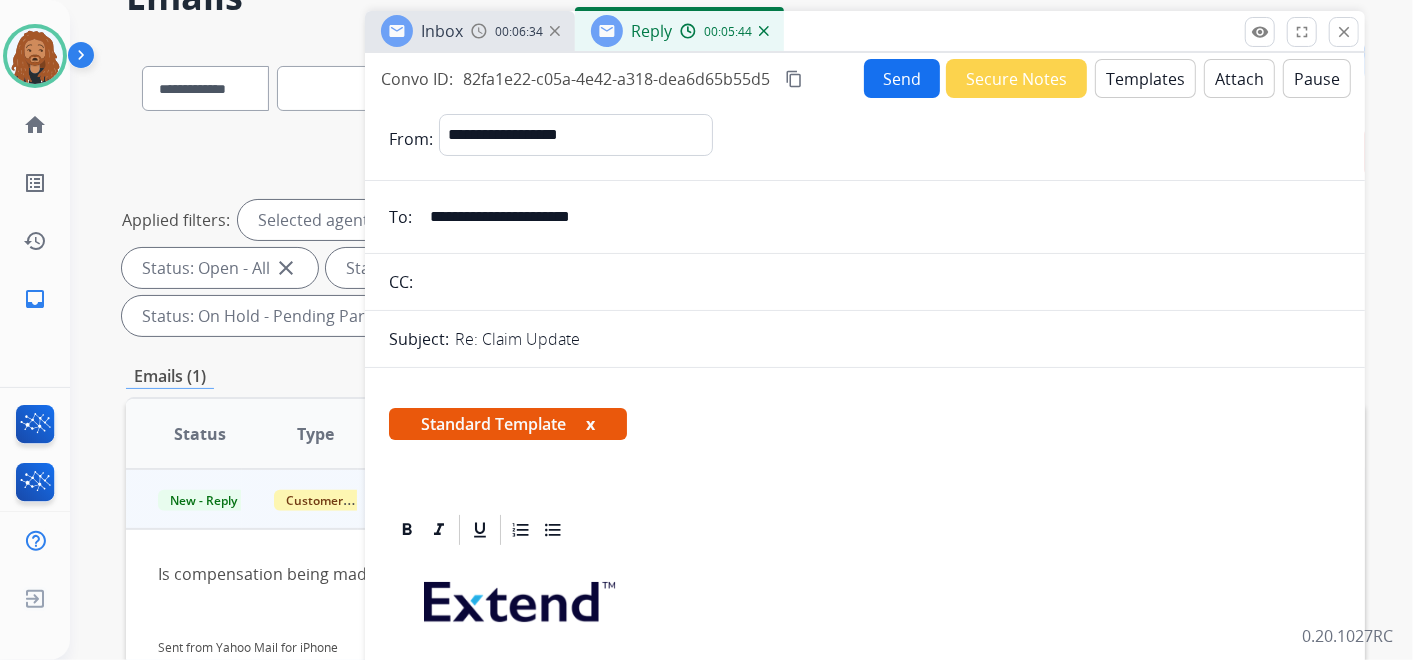 click on "Send" at bounding box center [902, 78] 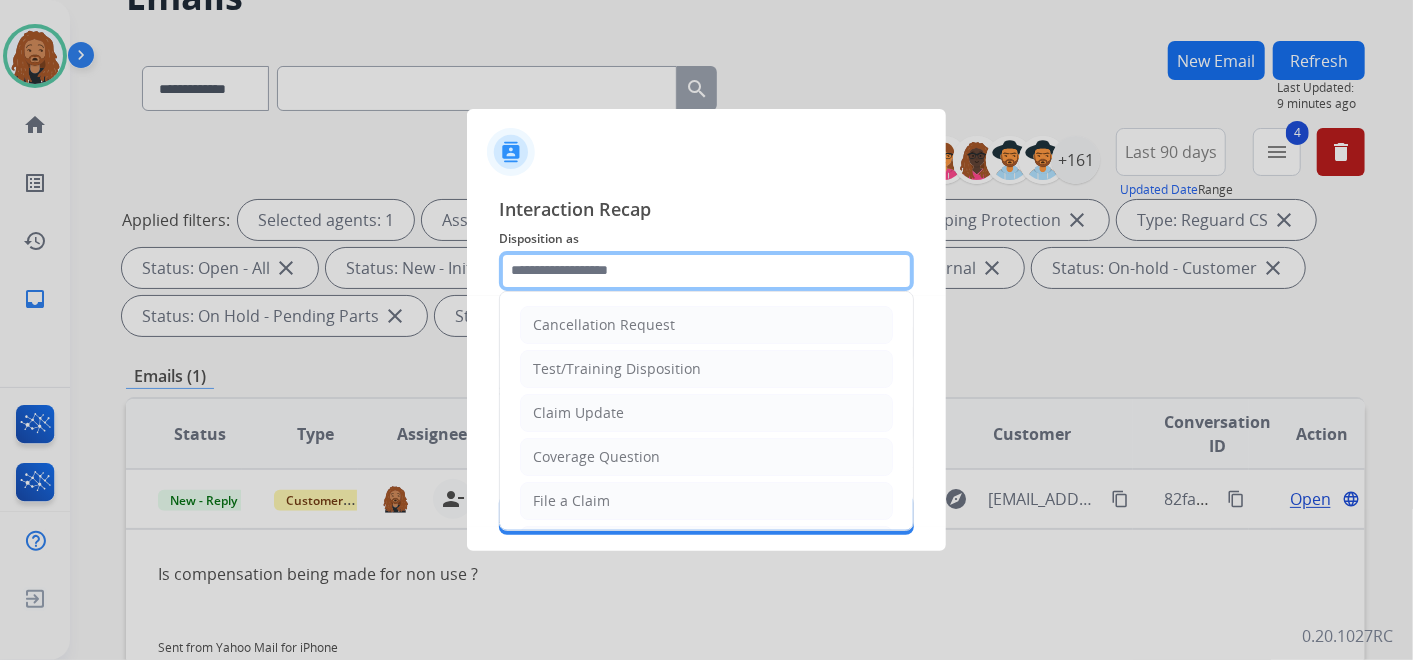 click 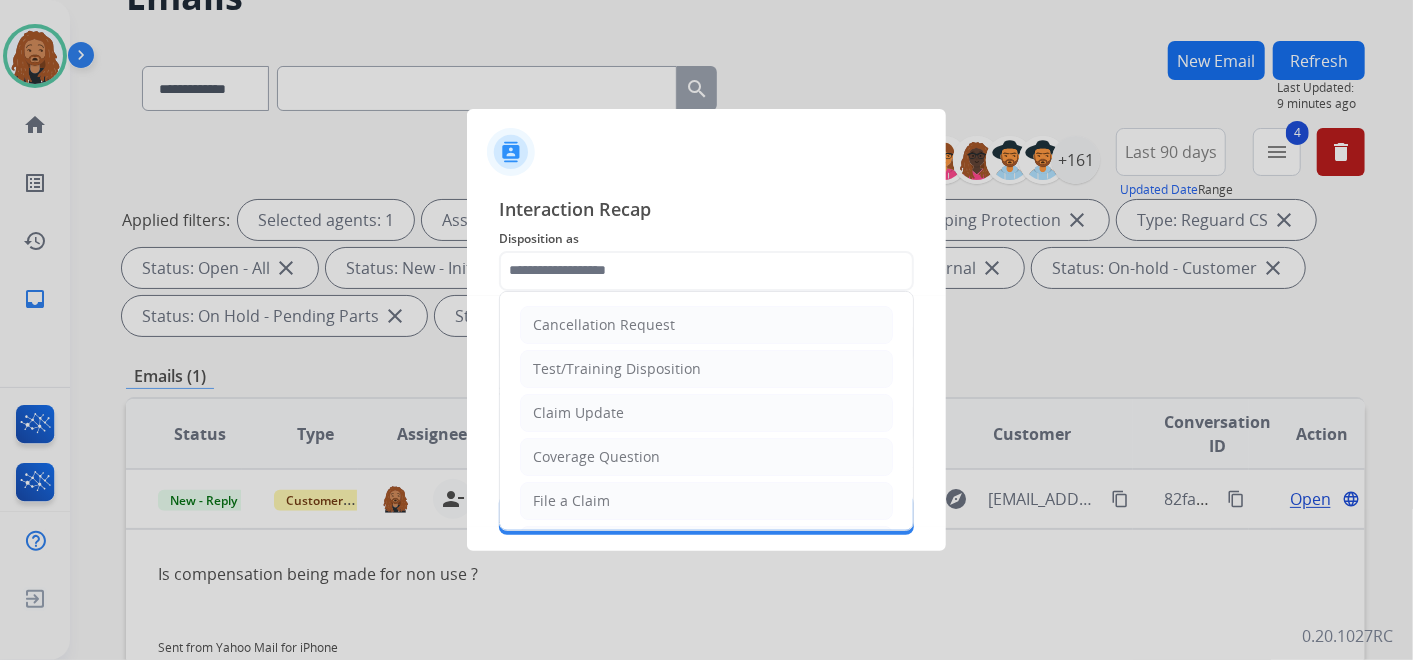 click on "Claim Update" 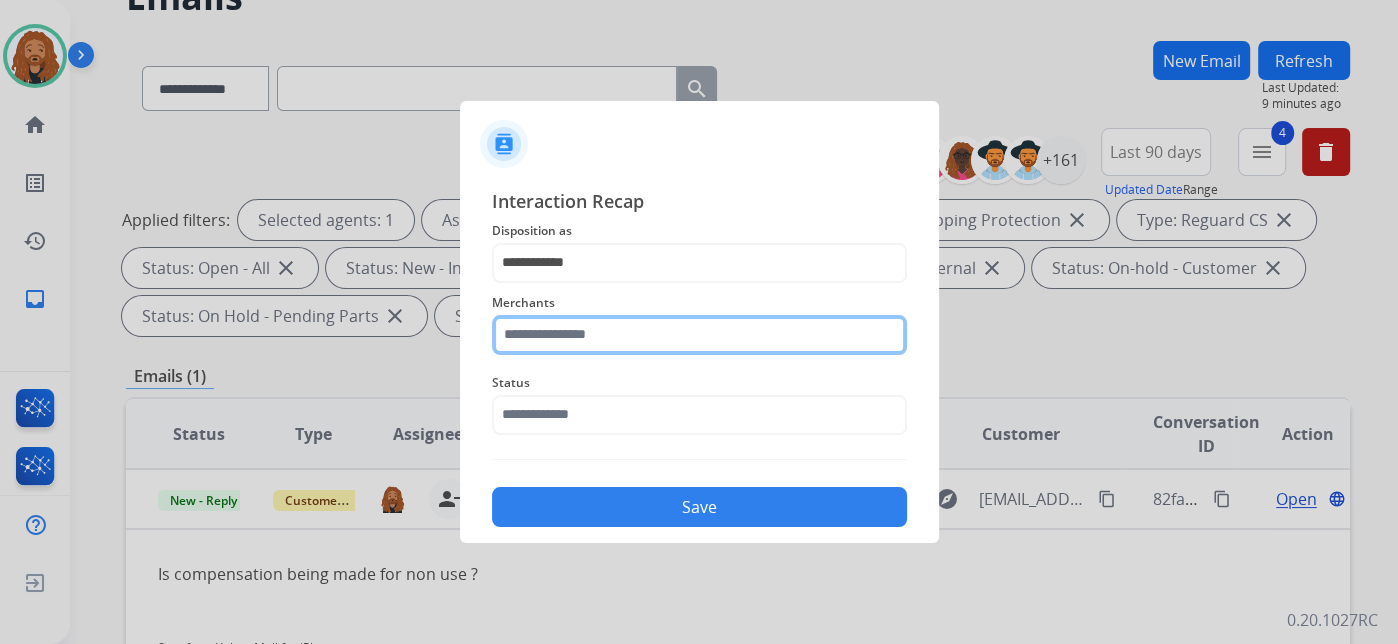 click 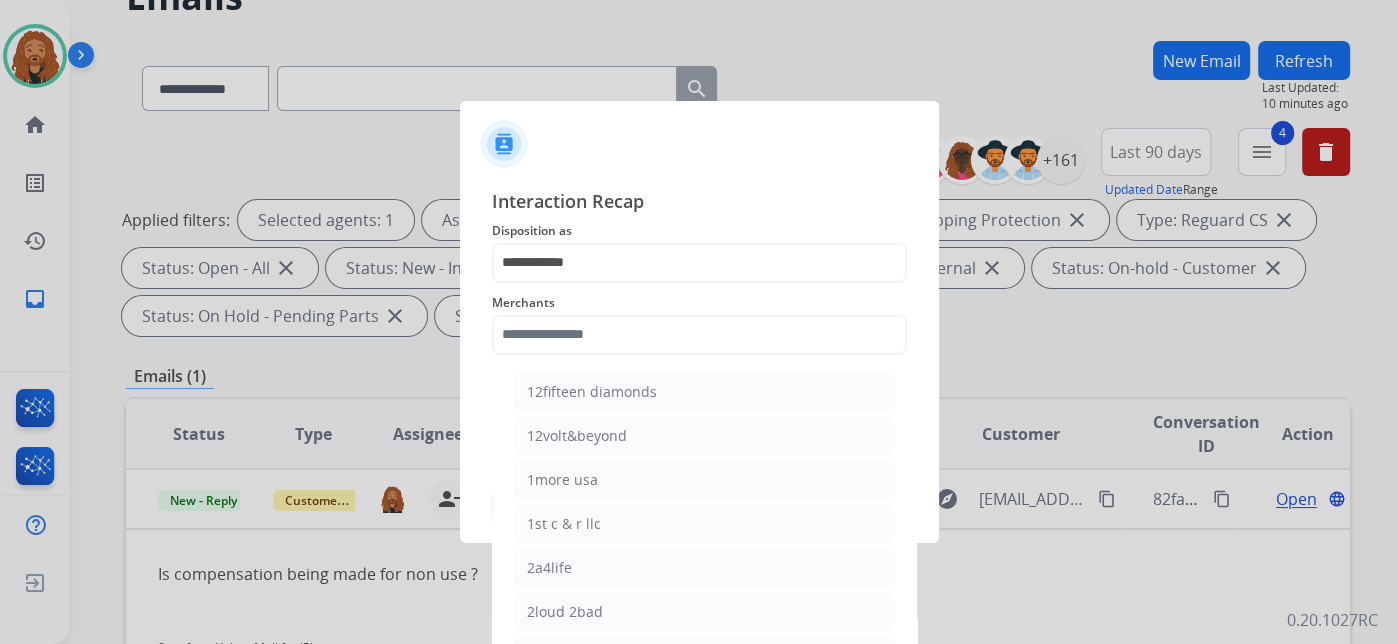 click on "Merchants" 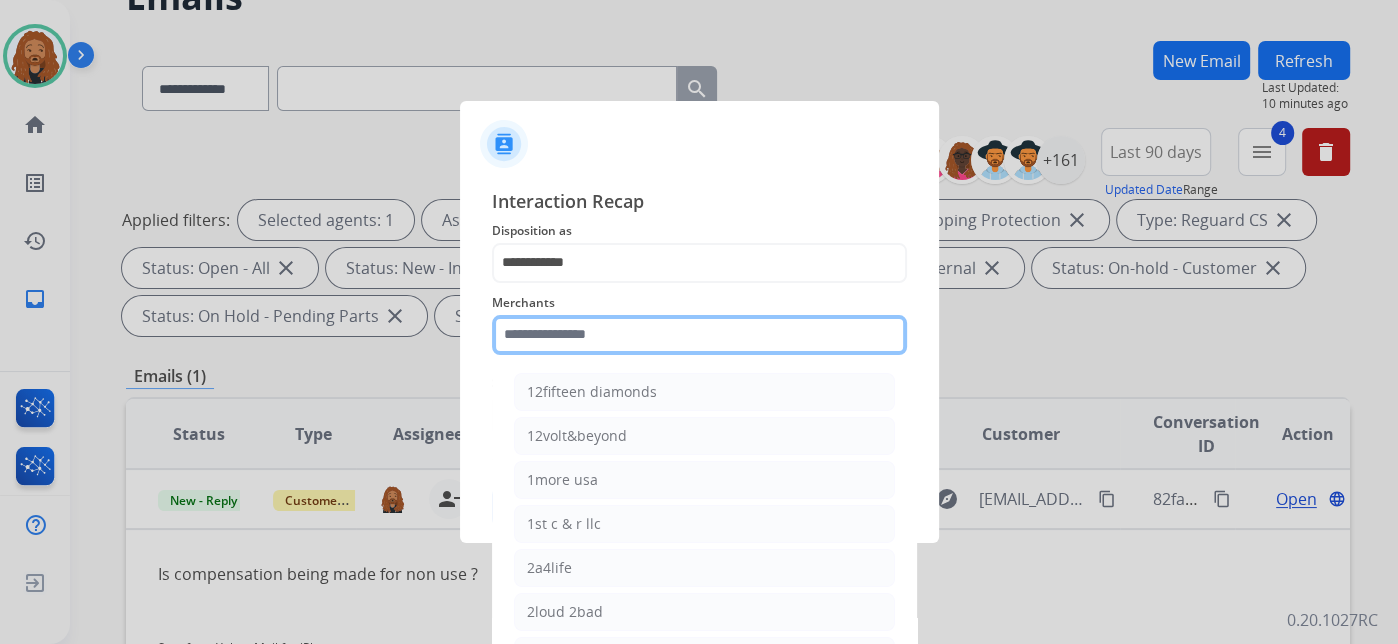 click 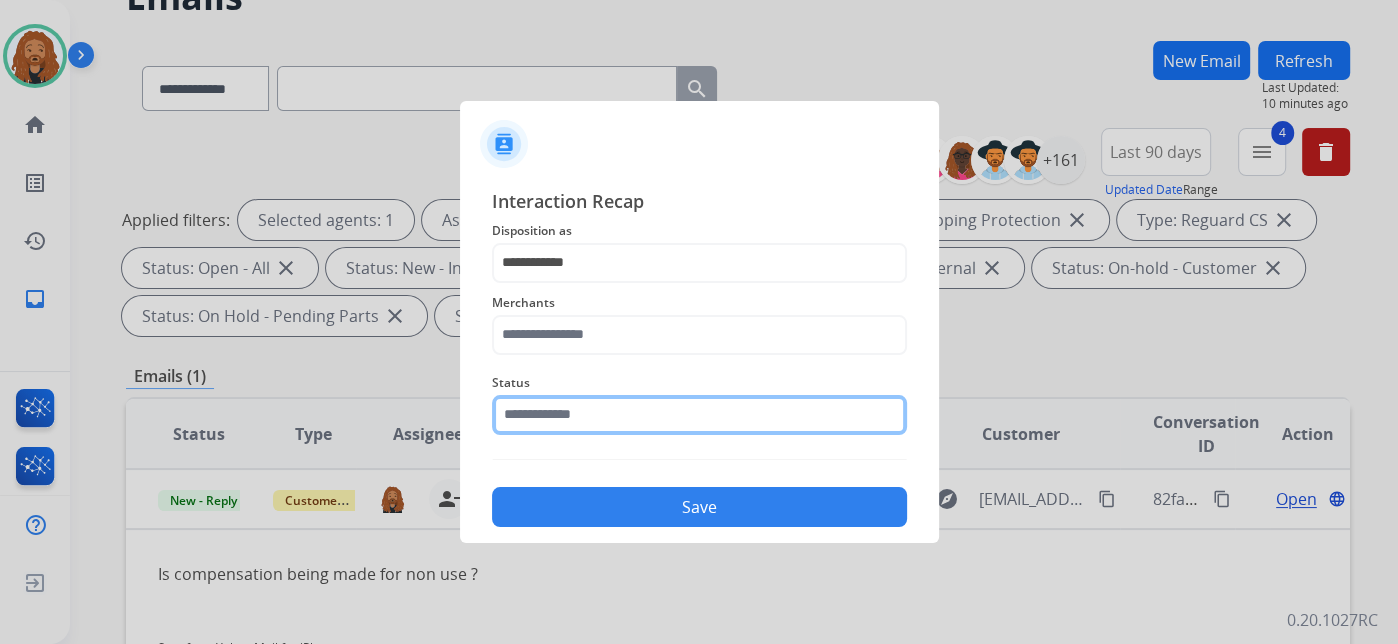 click 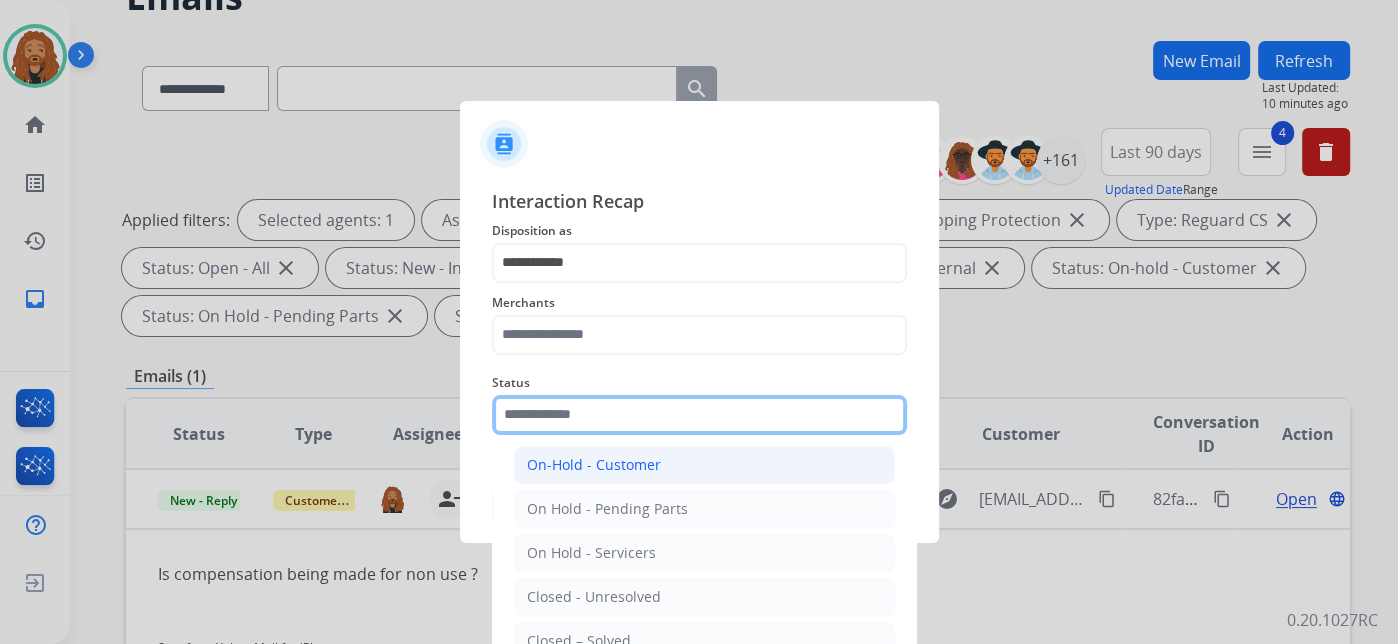 scroll, scrollTop: 114, scrollLeft: 0, axis: vertical 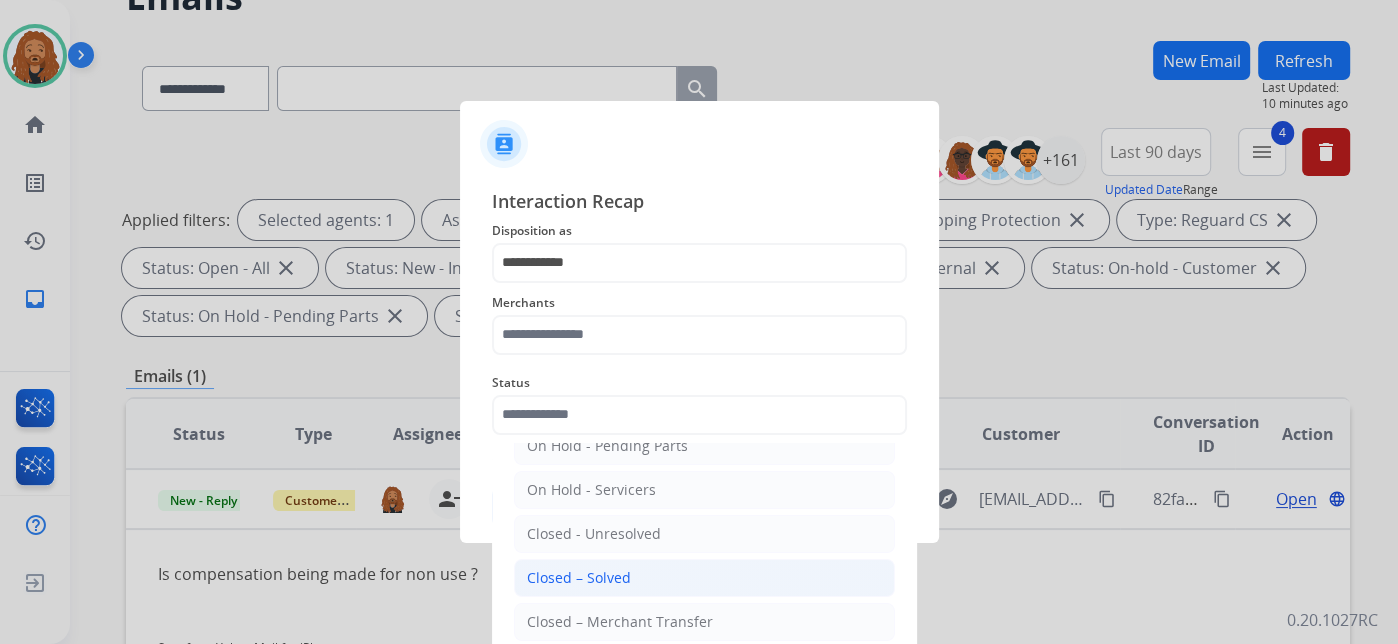 click on "Closed – Solved" 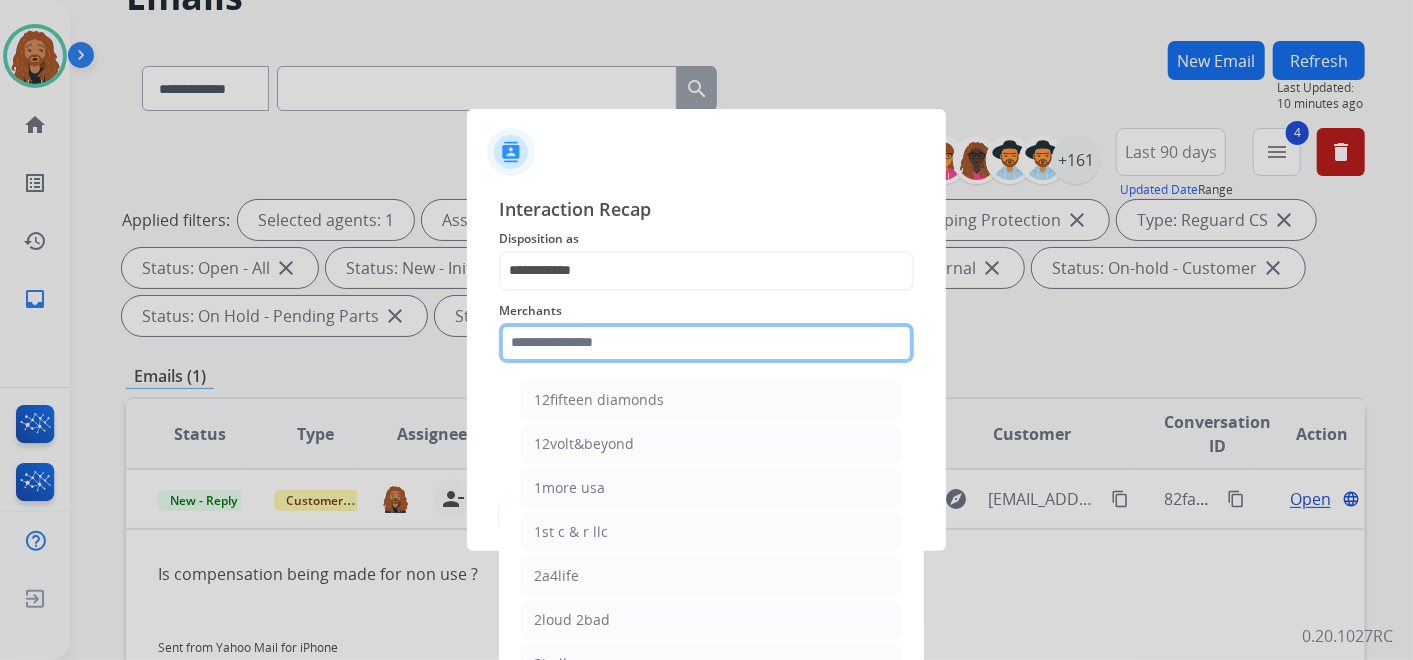 click 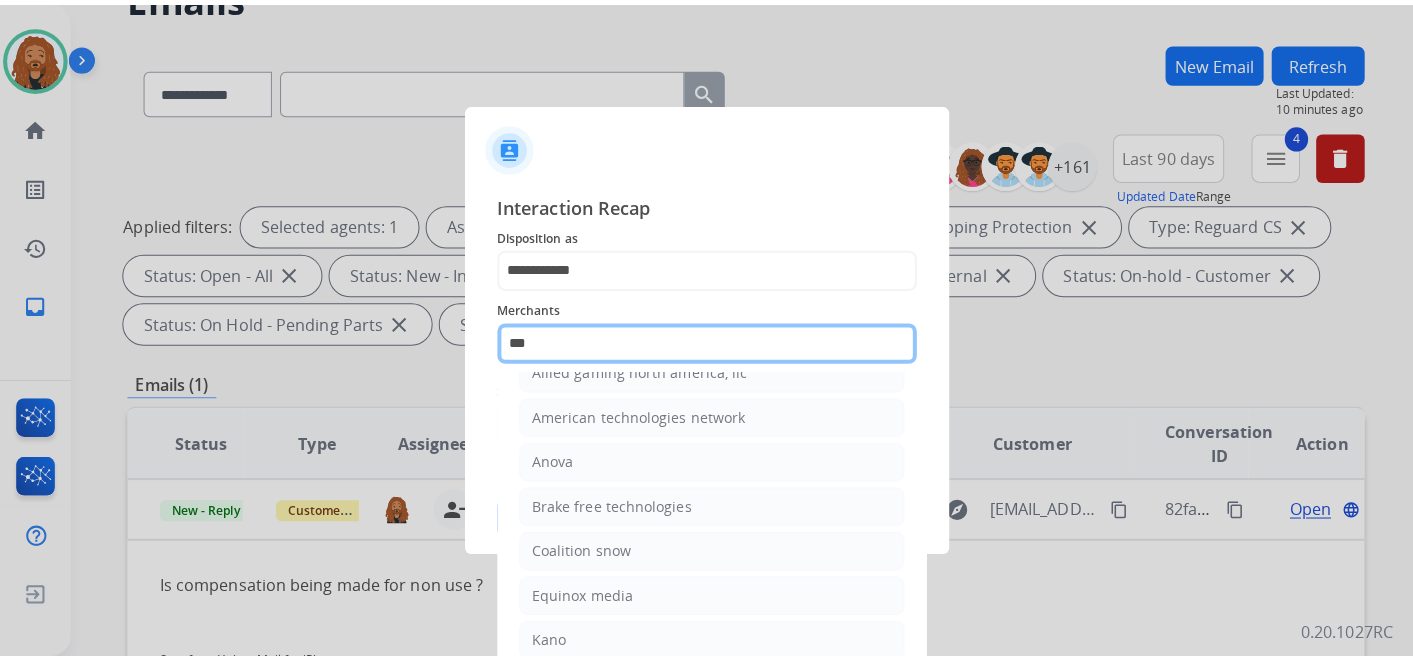 scroll, scrollTop: 0, scrollLeft: 0, axis: both 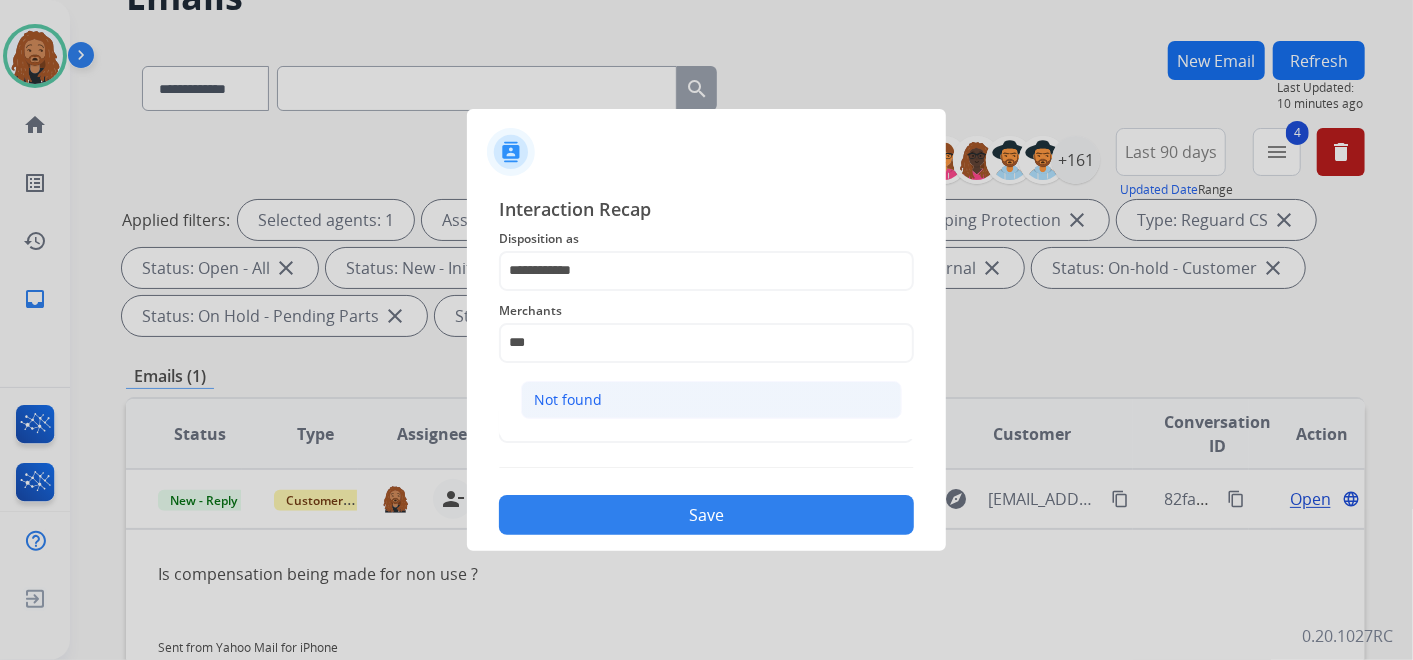 click on "Not found" 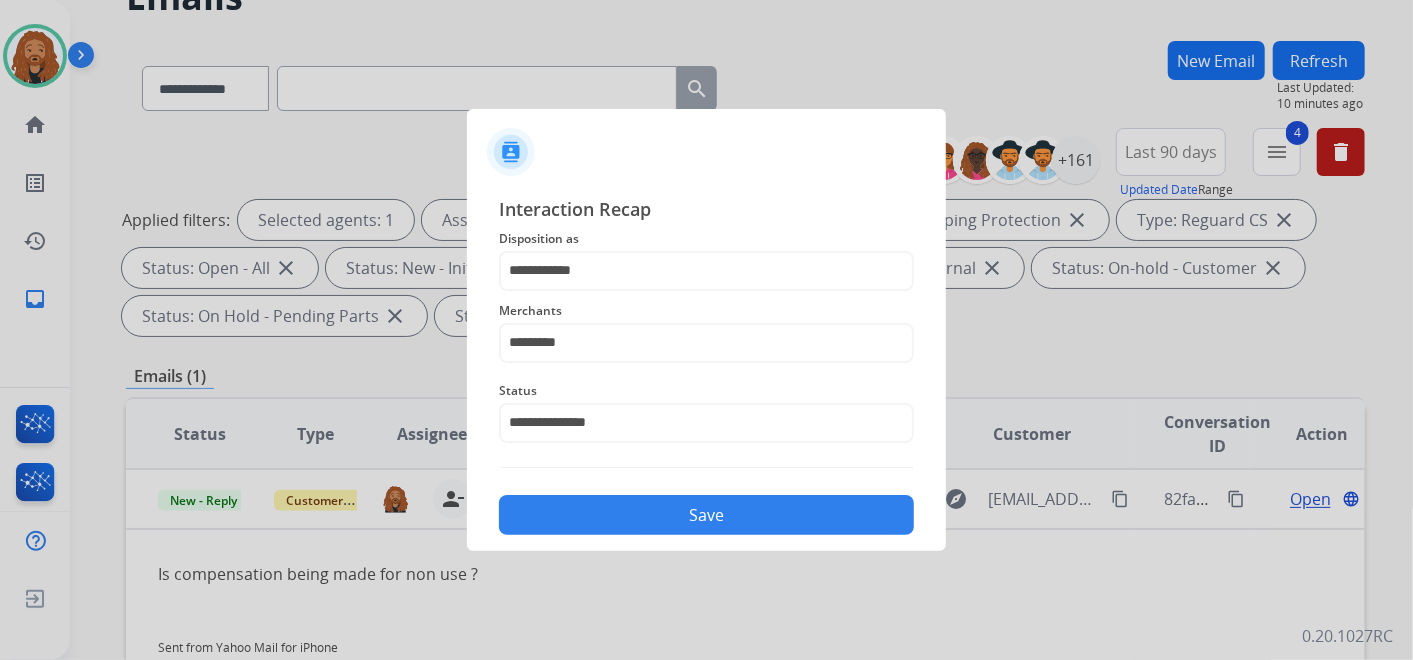 click on "Save" 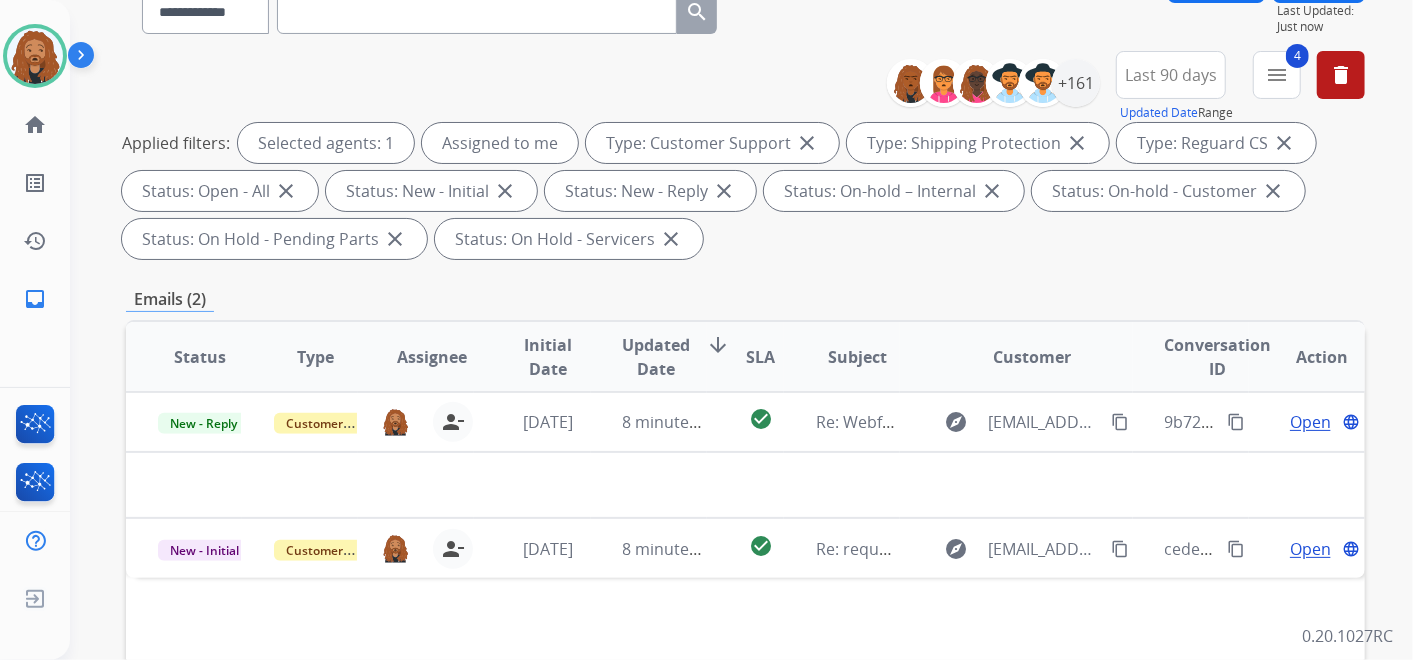 scroll, scrollTop: 444, scrollLeft: 0, axis: vertical 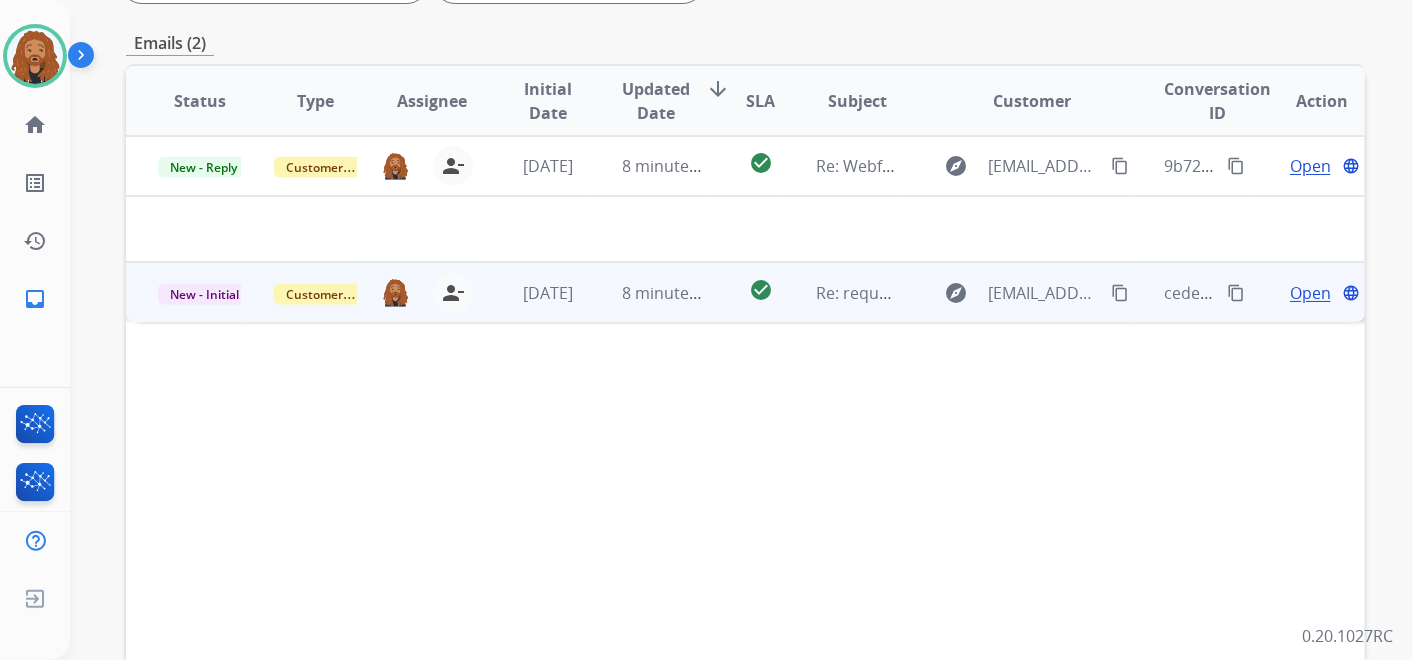 click on "Re: requesting more information" at bounding box center (842, 292) 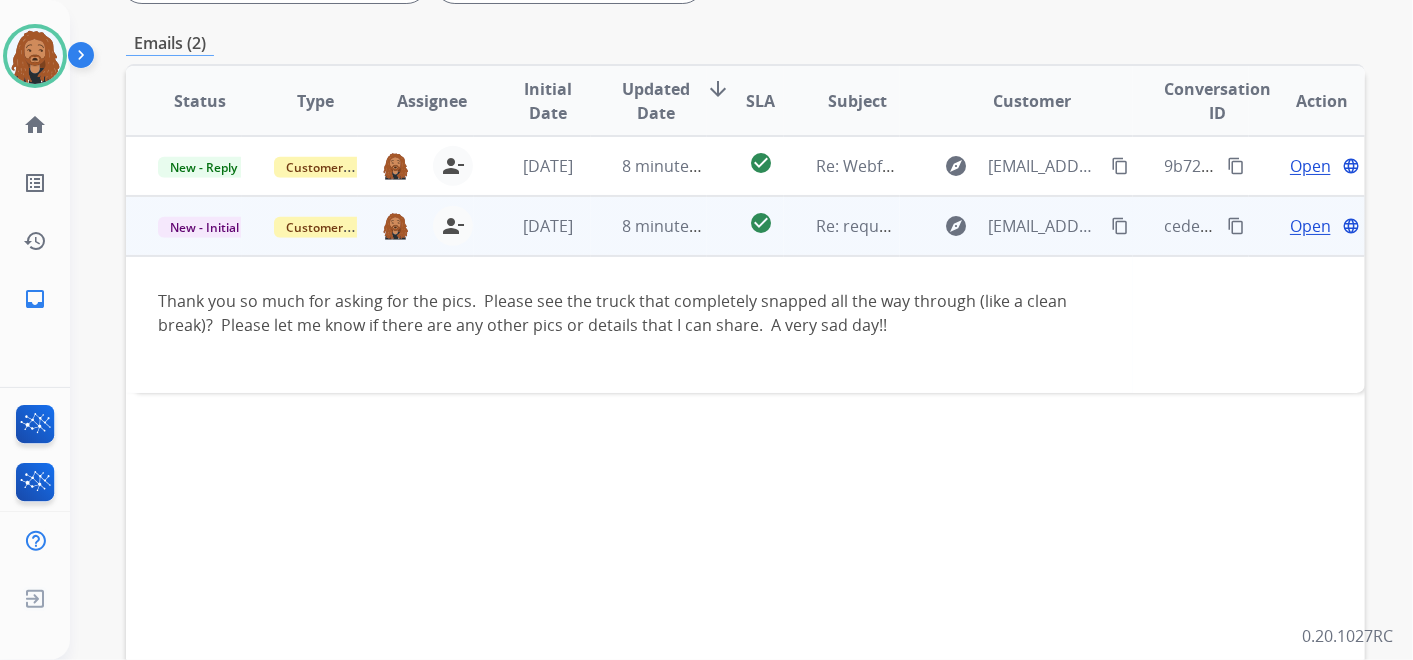 click on "Open" at bounding box center [1310, 226] 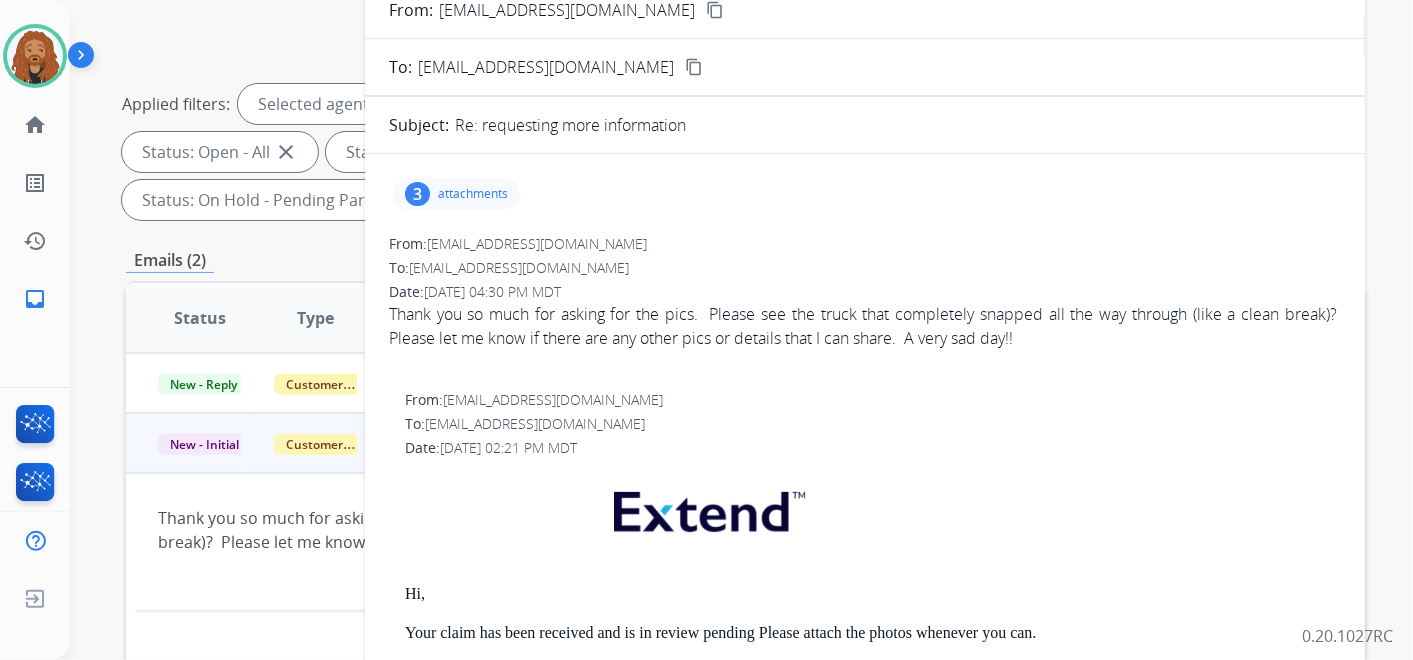 scroll, scrollTop: 222, scrollLeft: 0, axis: vertical 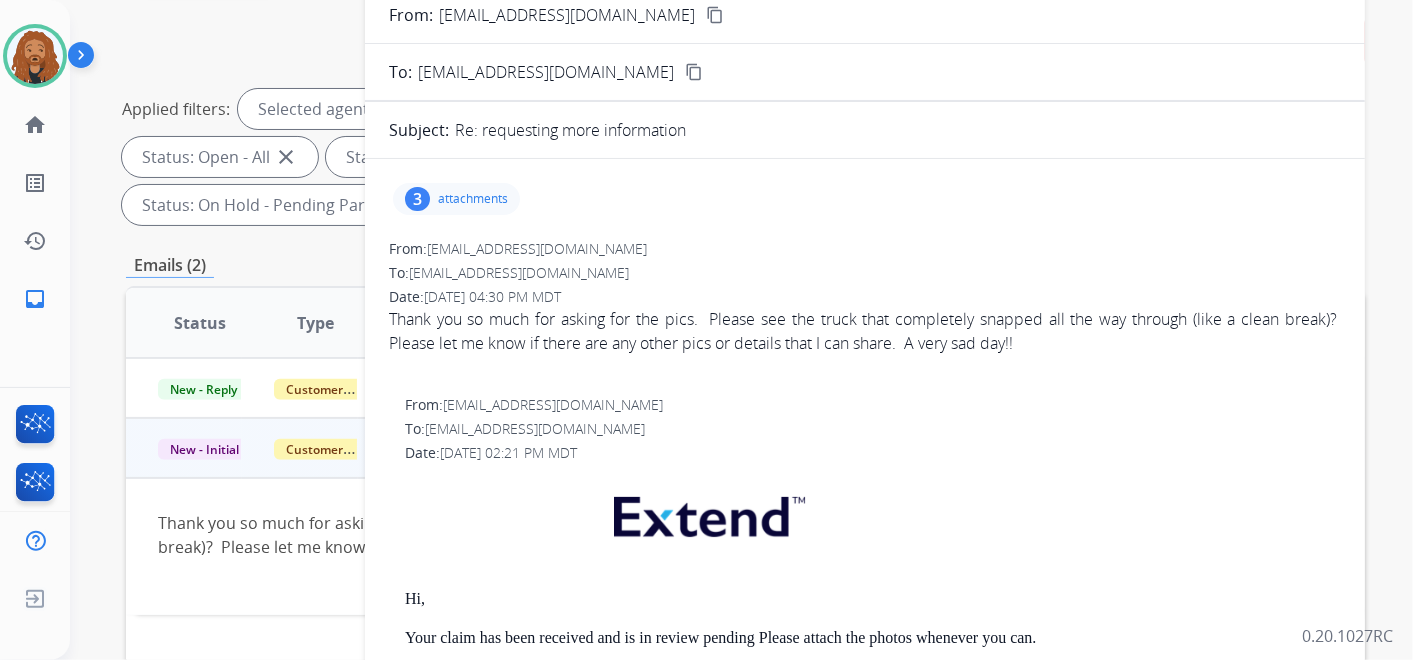 click on "3 attachments" at bounding box center [456, 199] 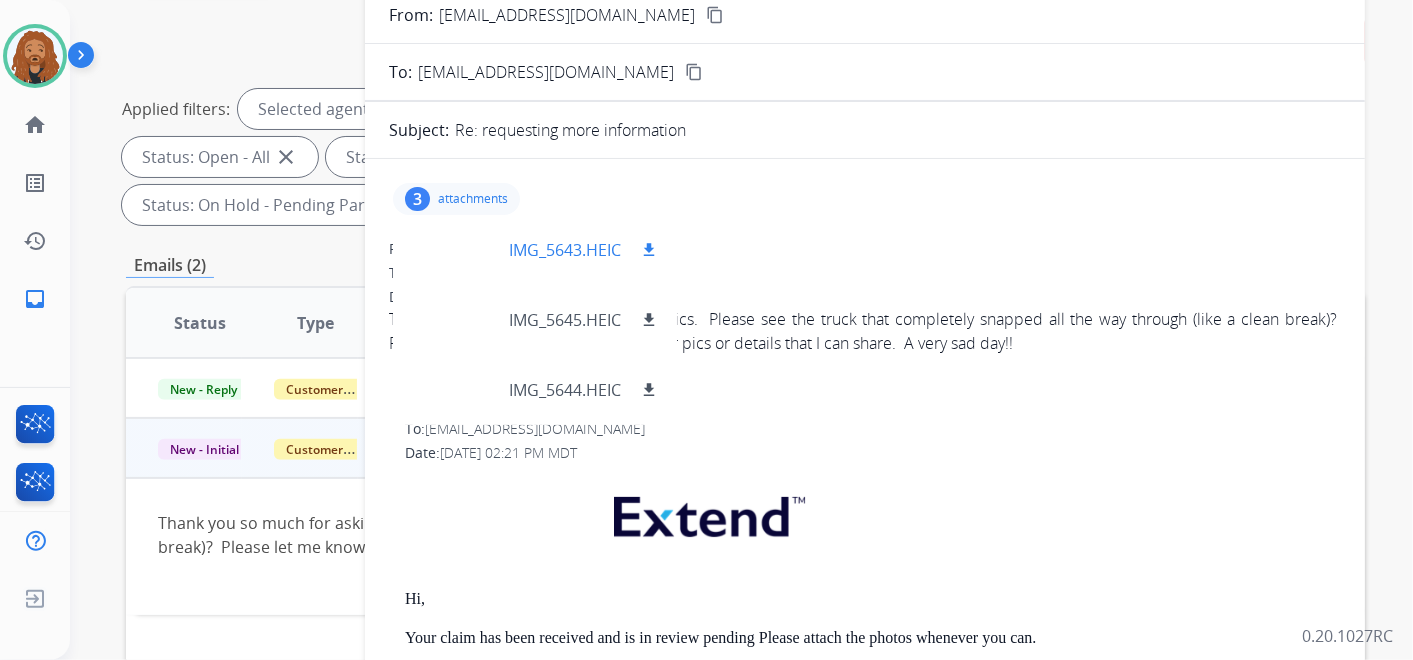 click on "download" at bounding box center (649, 250) 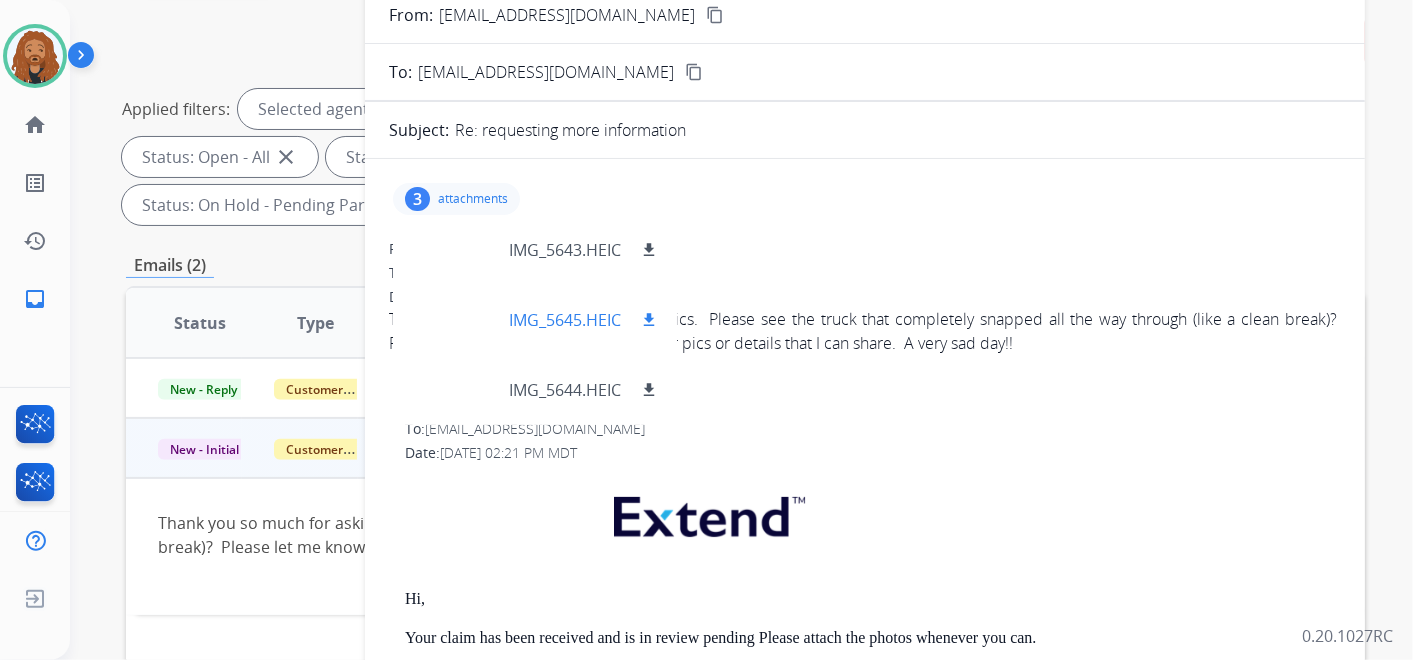 click on "download" at bounding box center [649, 320] 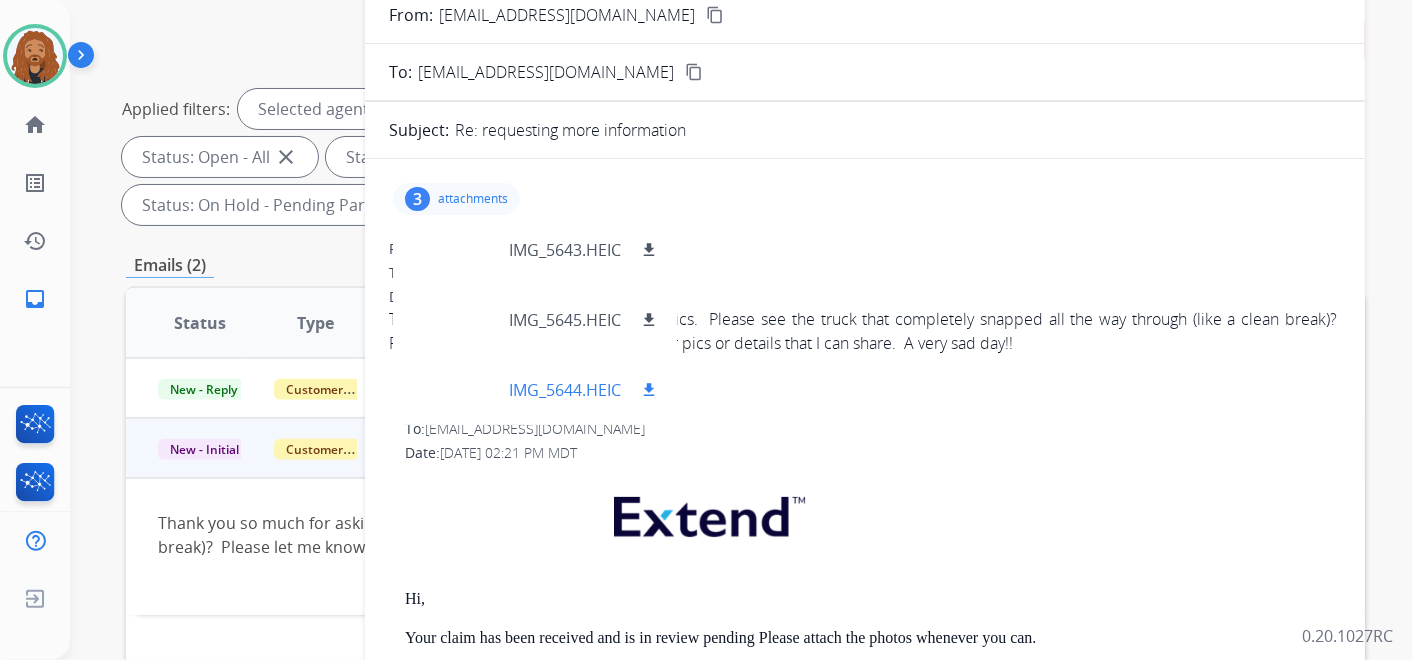 click on "download" at bounding box center (649, 390) 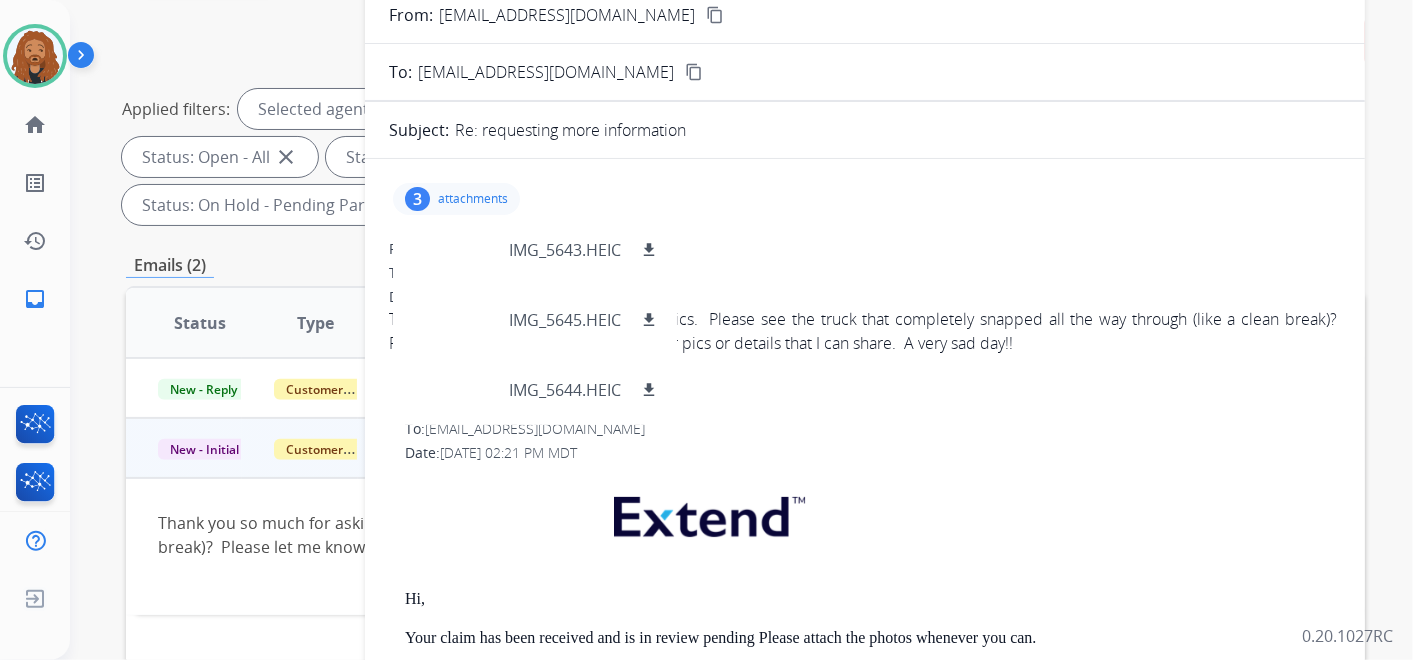 click on "content_copy" at bounding box center [715, 15] 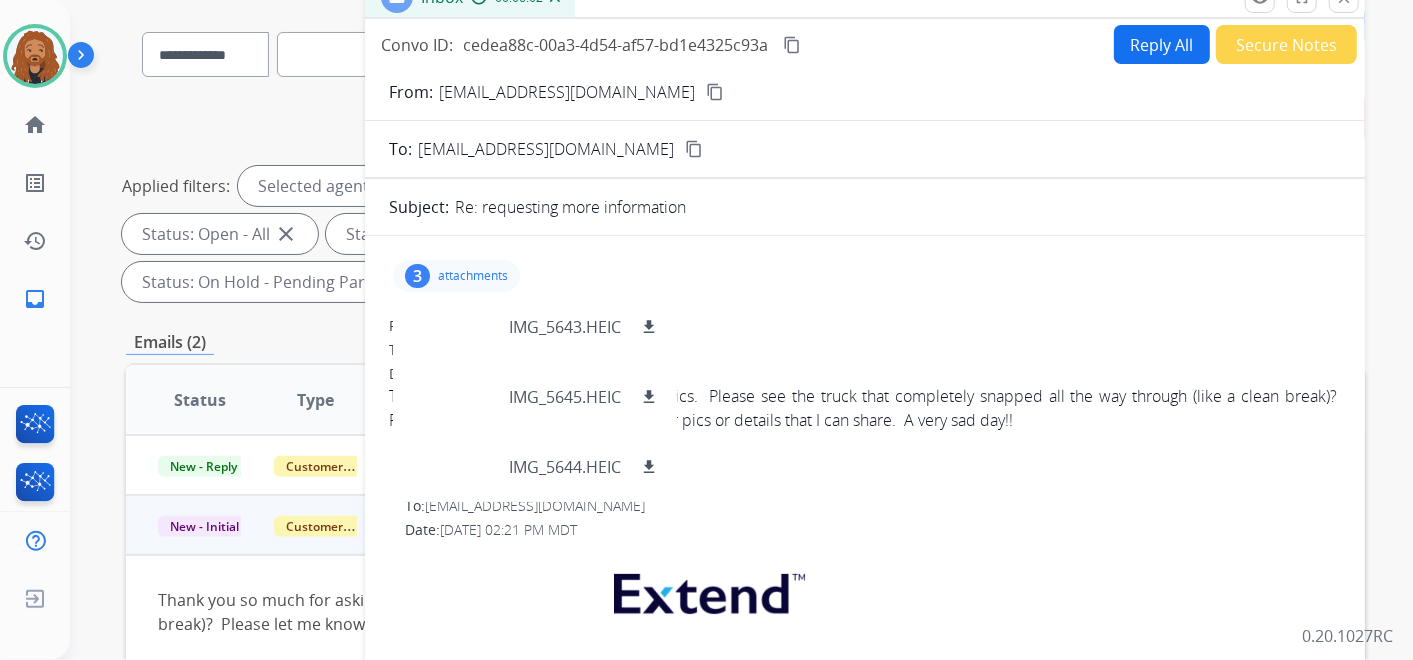 scroll, scrollTop: 111, scrollLeft: 0, axis: vertical 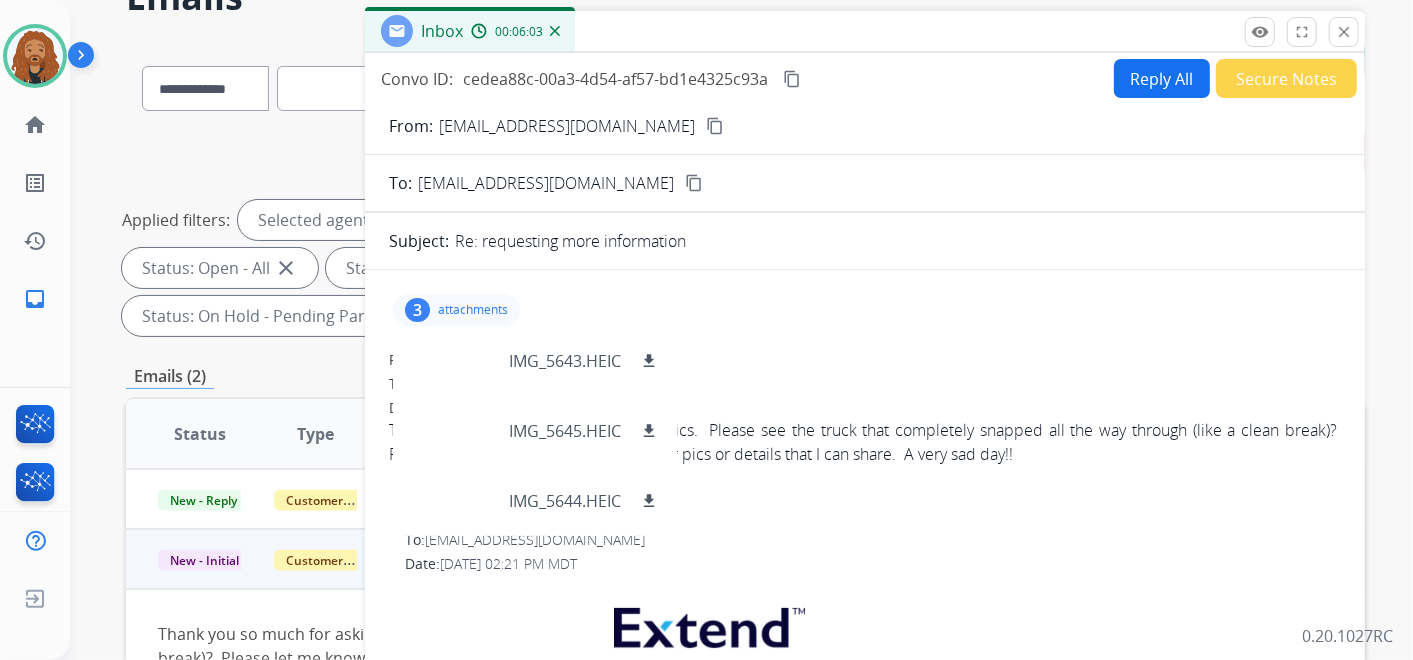 click on "3 attachments  IMG_5643.HEIC  download  IMG_5645.HEIC  download  IMG_5644.HEIC  download" at bounding box center (865, 310) 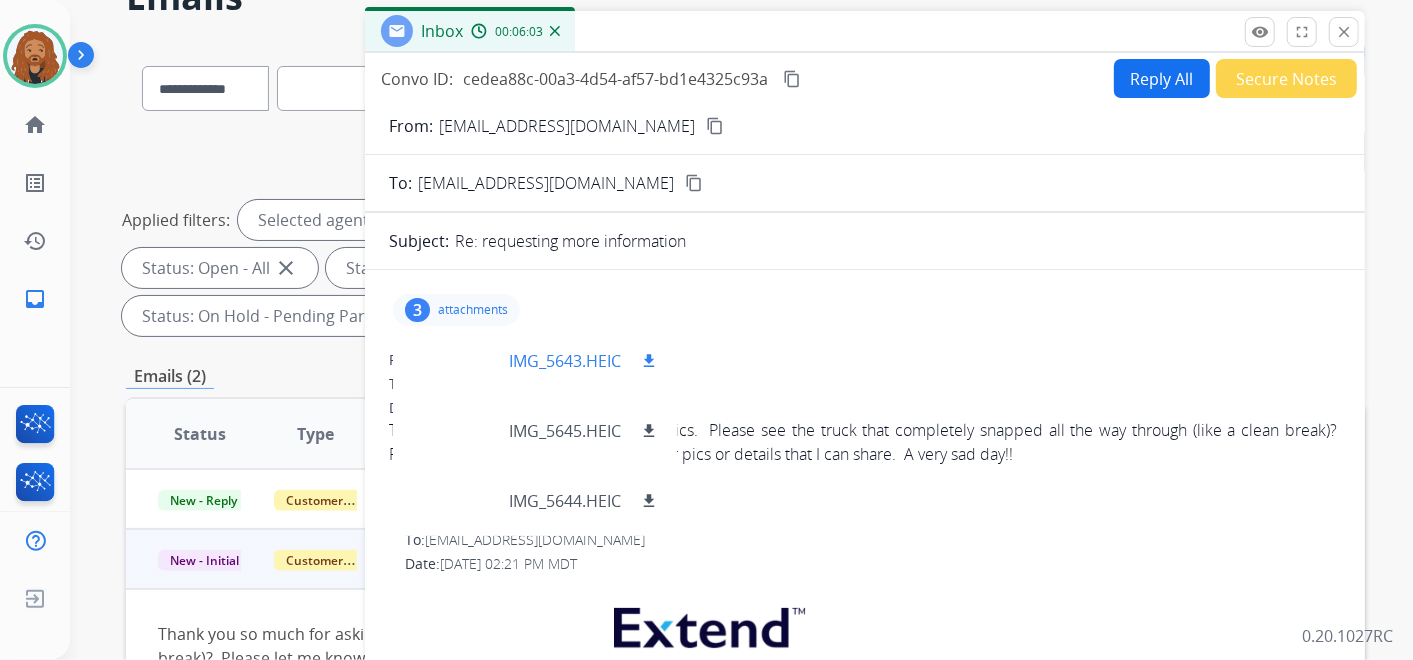 click on "IMG_5643.HEIC" at bounding box center (565, 361) 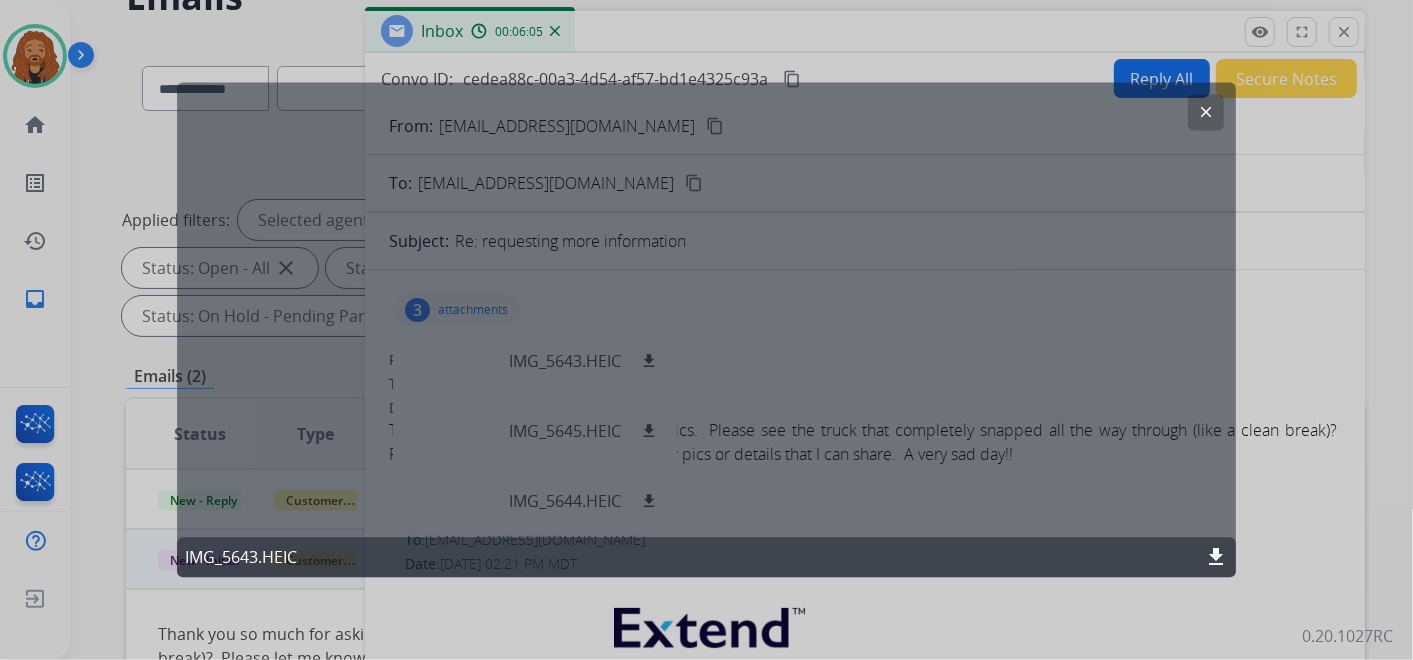 click on "clear" 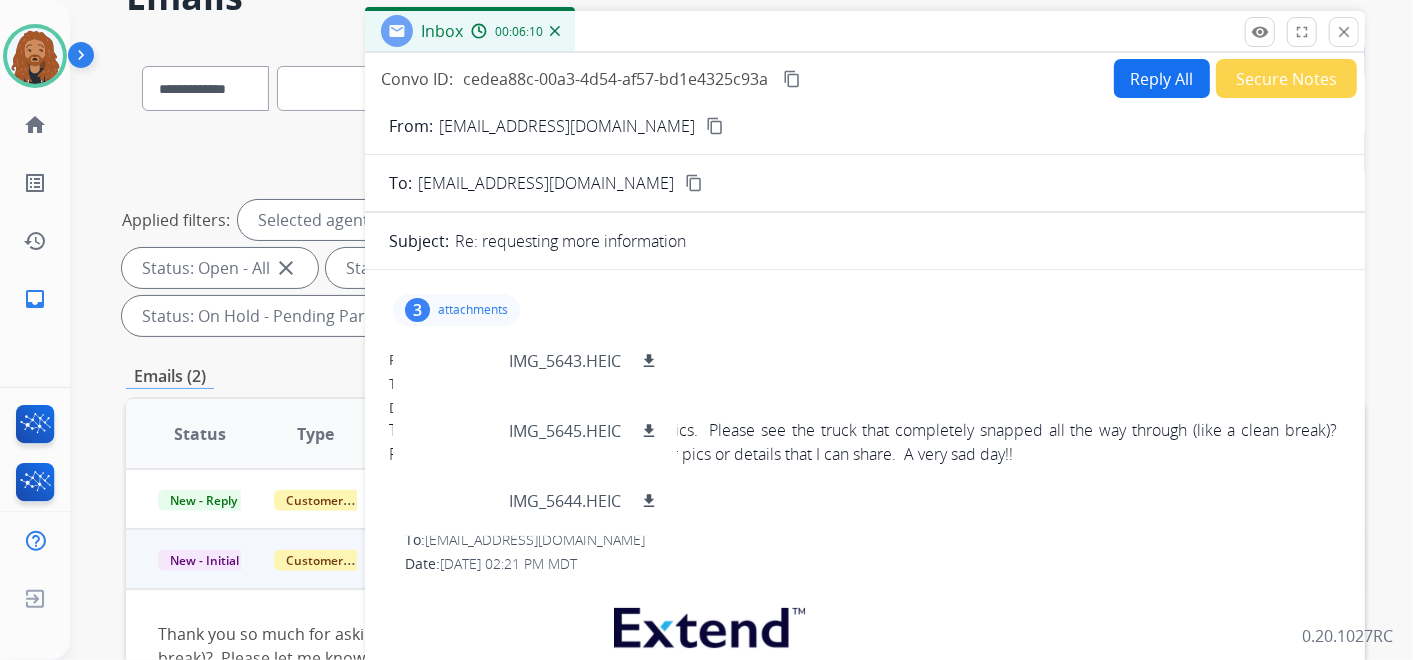 click on "From: spencerchipping@gmail.com content_copy To:  support@extend.com  content_copy Subject:  Re: requesting more information  3 attachments  IMG_5643.HEIC  download  IMG_5645.HEIC  download  IMG_5644.HEIC  download  From:  spencerchipping@gmail.com   To:  support@extend.com  Date:  07/21/2025 - 04:30 PM MDT Thank you so much for asking for the pics.  Please see the truck that completely snapped all the way through (like a clean break)?  Please let me know if there are any other pics or details that I can share.  A very sad day!!  From:  support@extend.com   To:  spencerchipping@gmail.com  Date:  07/21/2025 - 02:21 PM MDT Hi, Your claim has been received and is in review pending Please attach the photos whenever you can. close up photo of the damage. photo of the entire product all visible edges. Thanks for being an Extend customer. Extend Customer Support support@extend.com | www.extend.com" at bounding box center (865, 671) 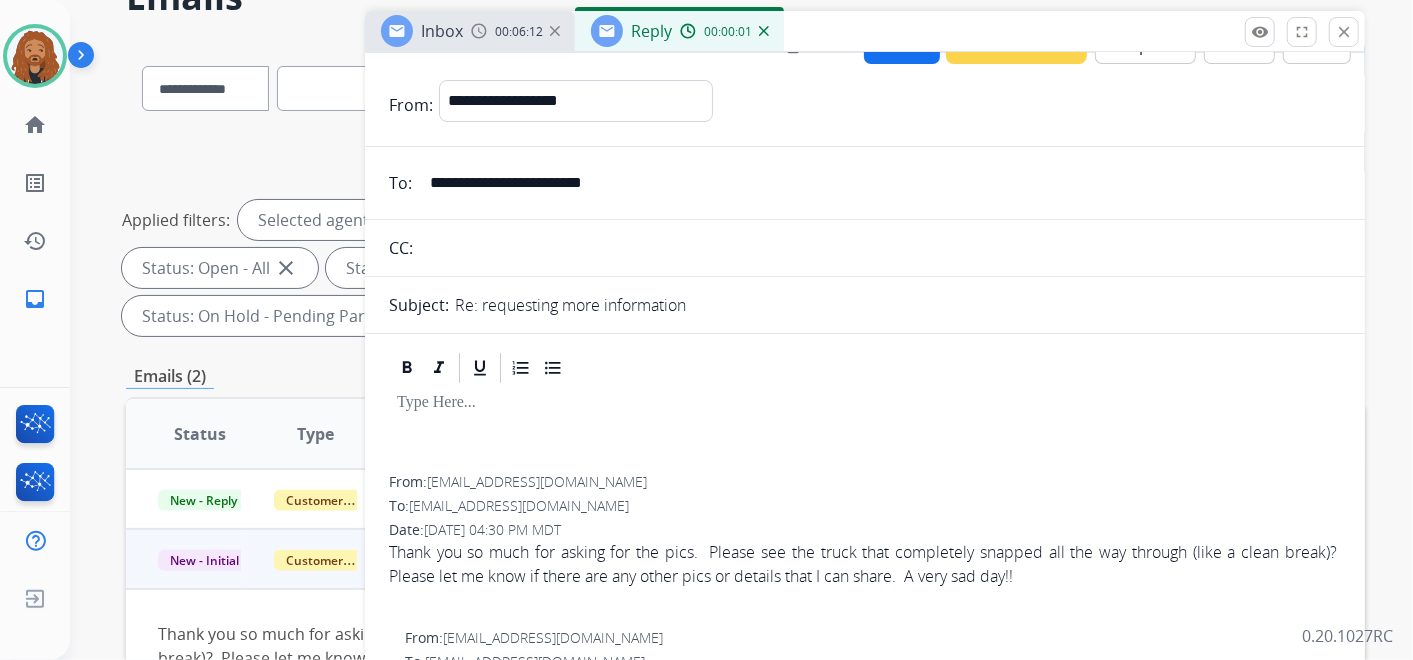 scroll, scrollTop: 0, scrollLeft: 0, axis: both 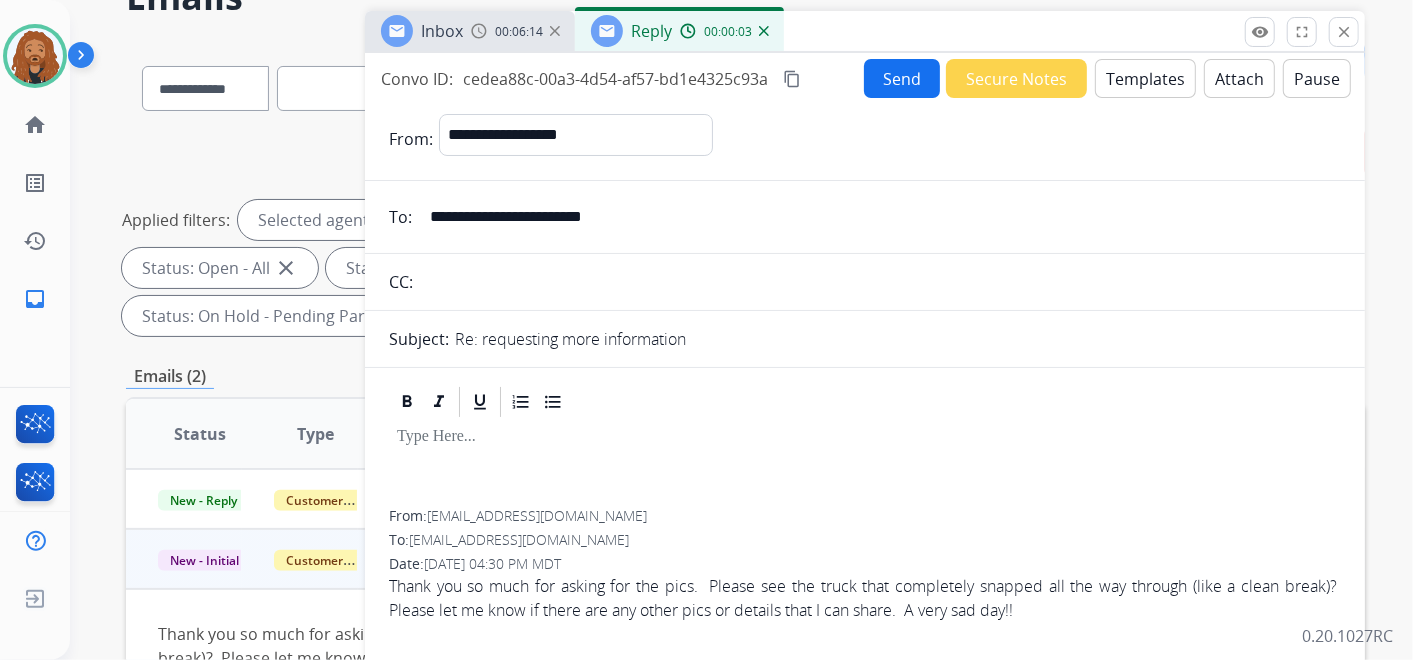 click on "Templates" at bounding box center (1145, 78) 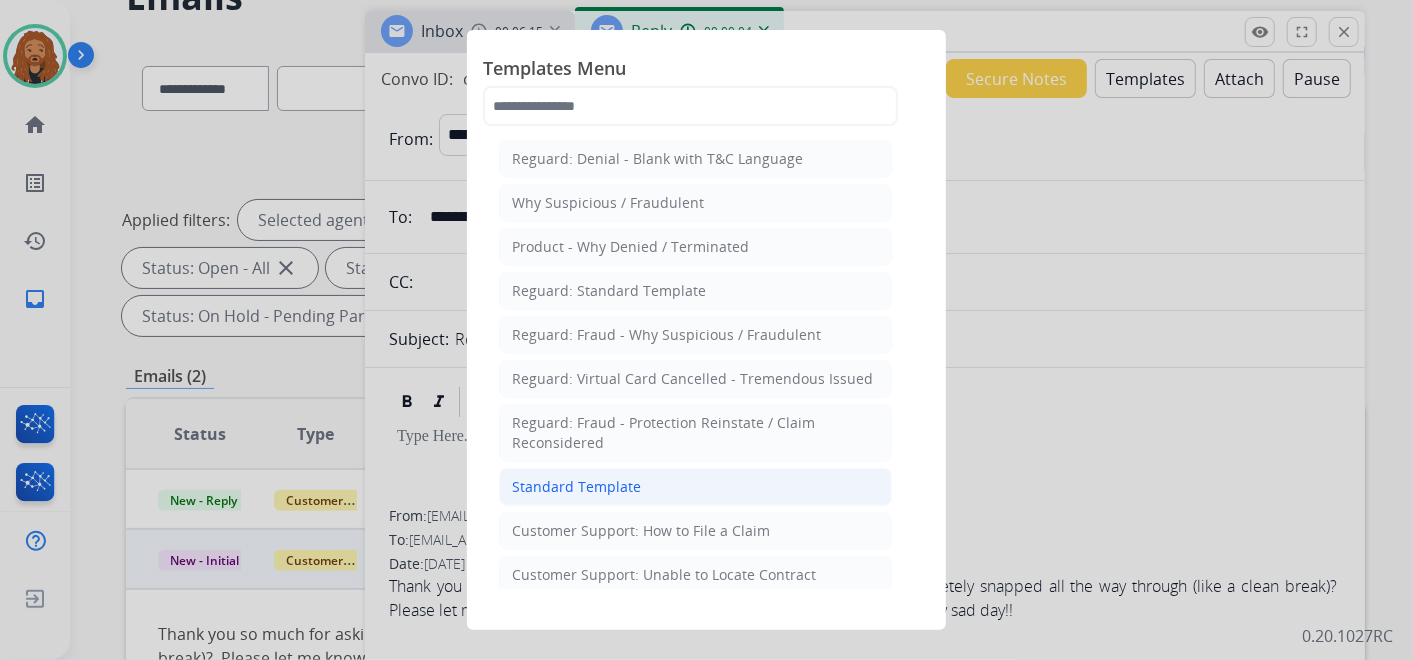 click on "Standard Template" 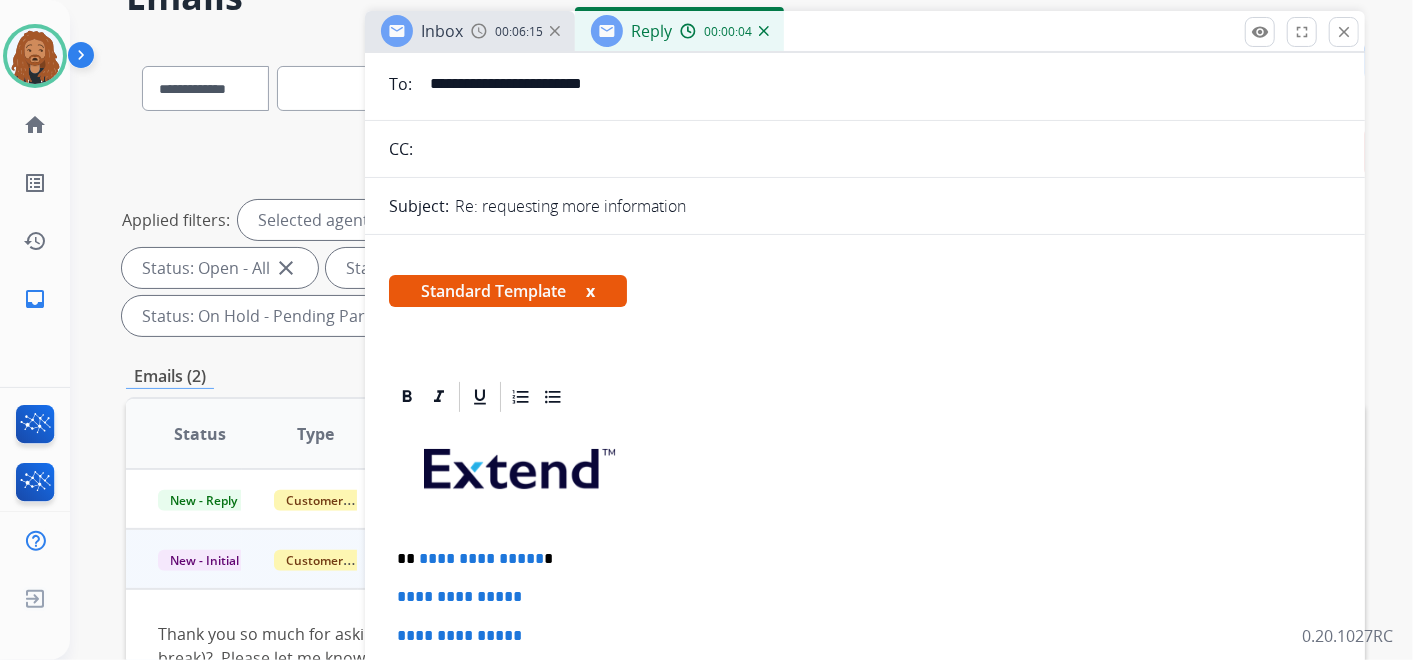 scroll, scrollTop: 333, scrollLeft: 0, axis: vertical 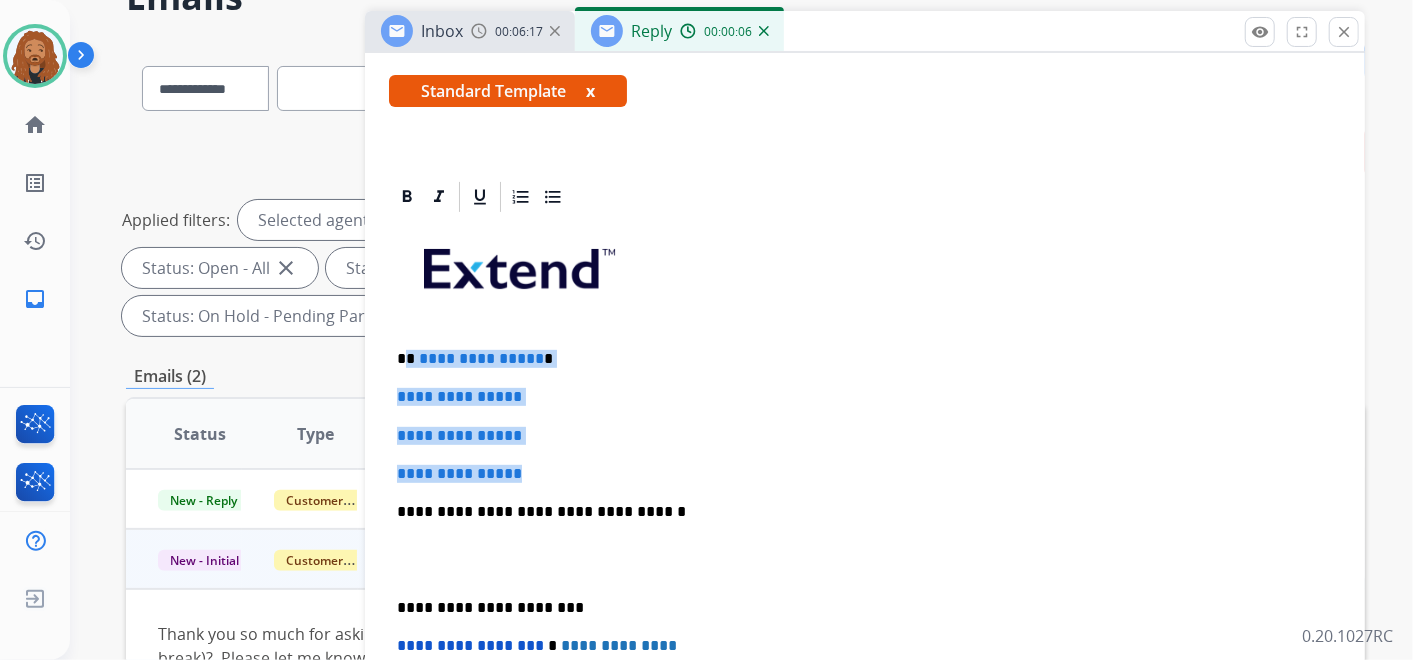 drag, startPoint x: 531, startPoint y: 468, endPoint x: 406, endPoint y: 346, distance: 174.66826 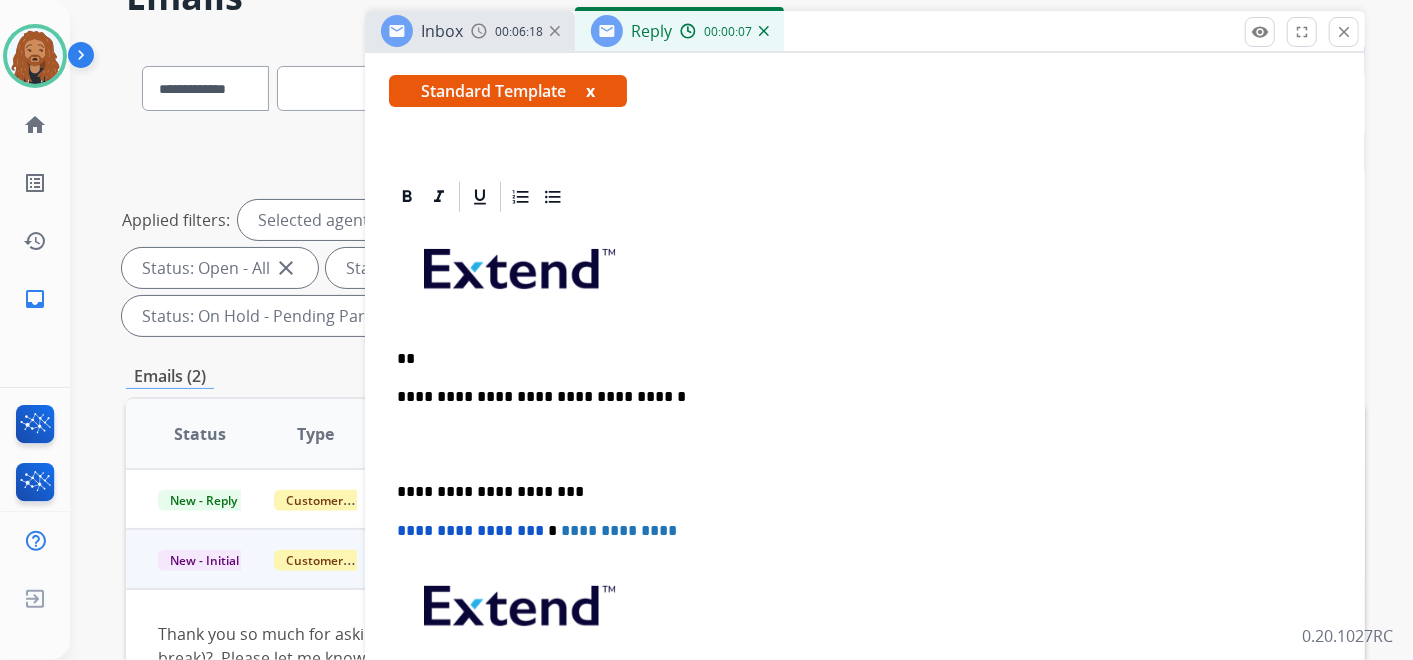 type 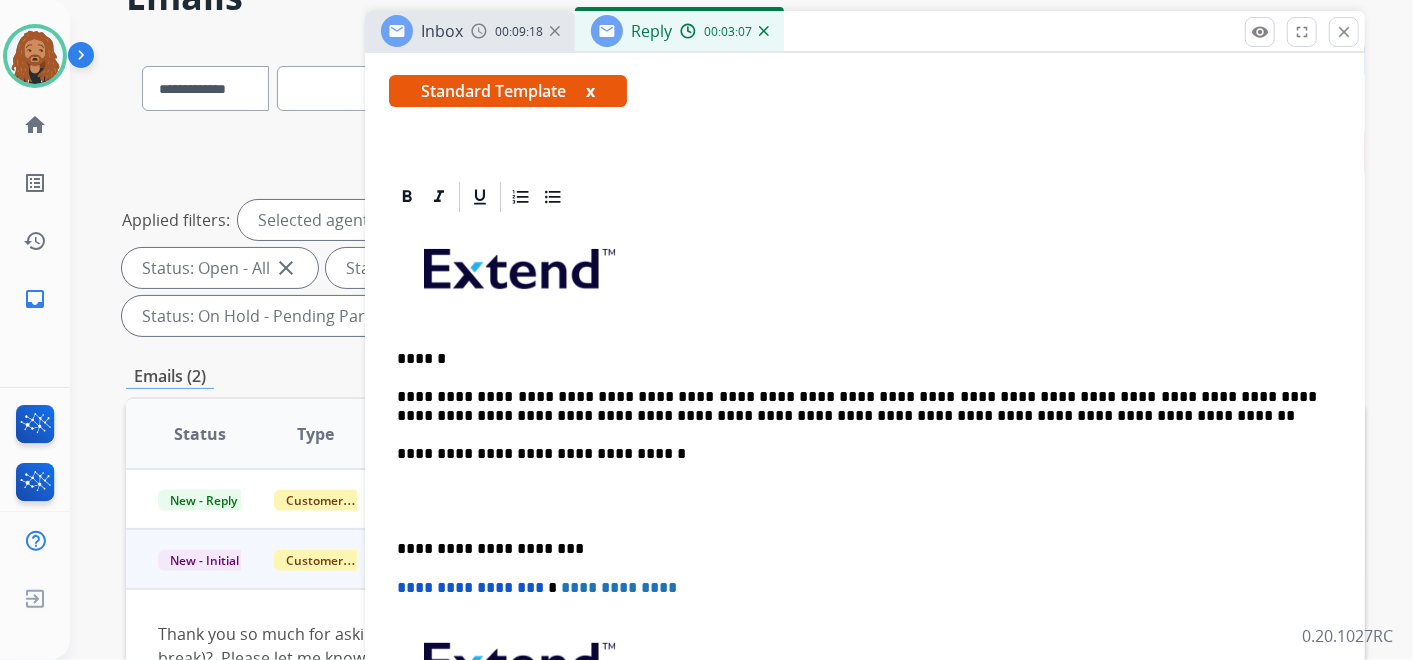 click on "**********" at bounding box center [857, 406] 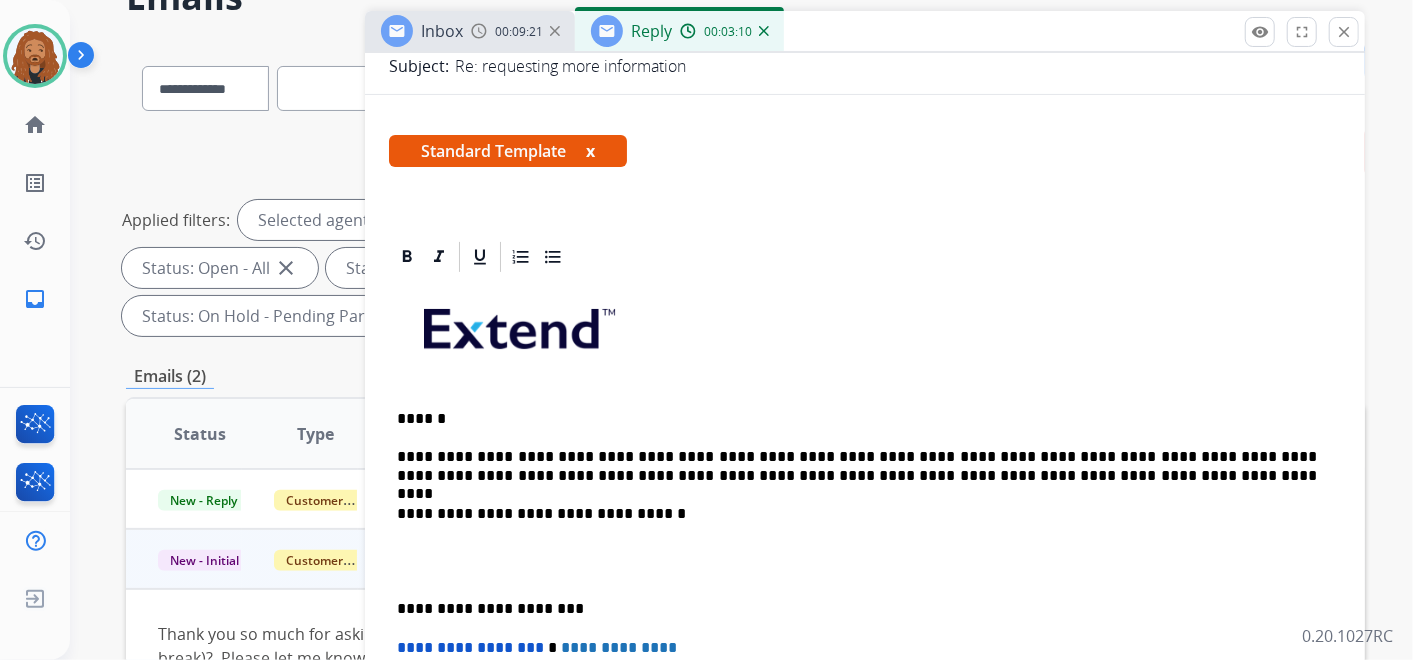 scroll, scrollTop: 222, scrollLeft: 0, axis: vertical 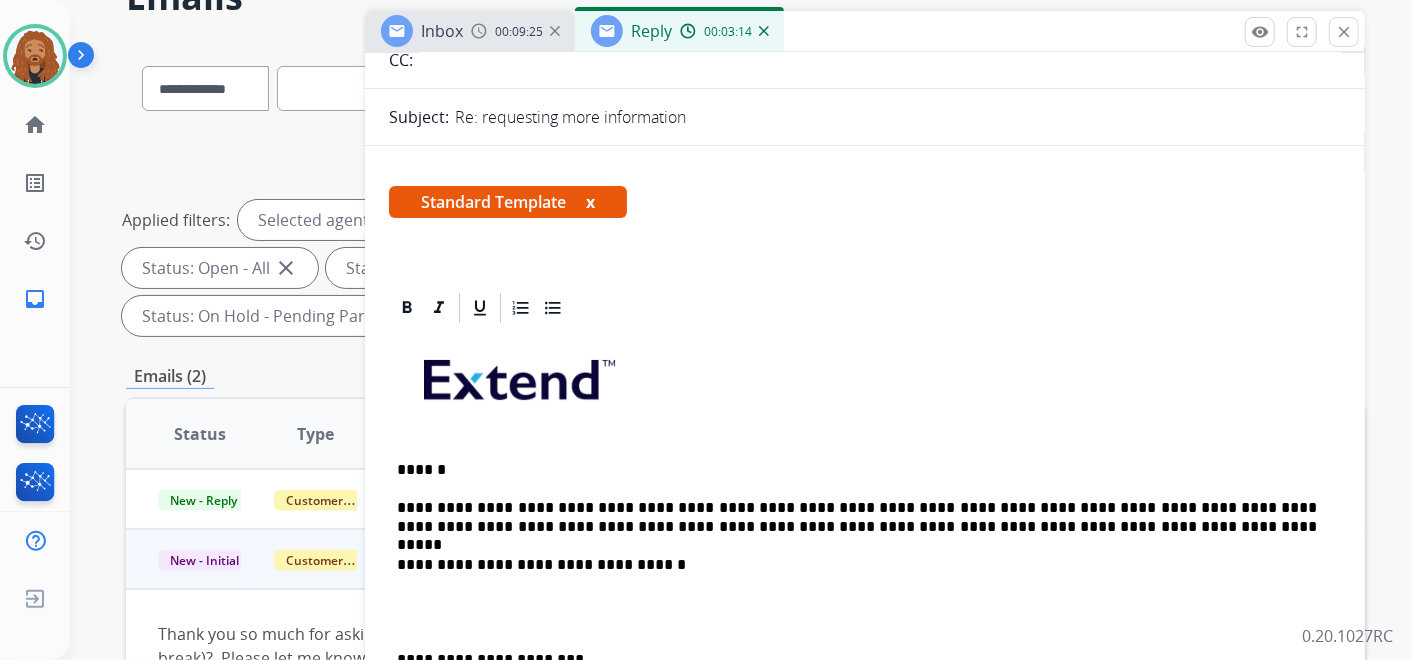click on "**********" at bounding box center [857, 517] 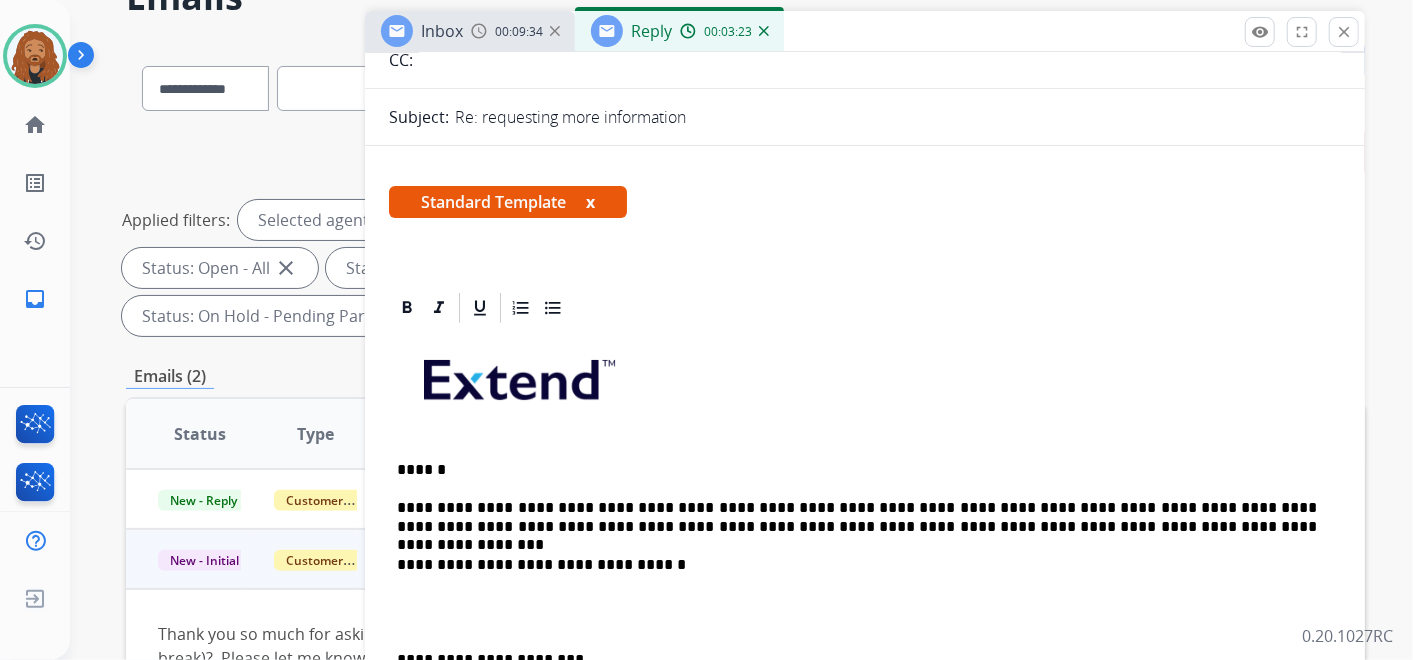 click at bounding box center (865, 612) 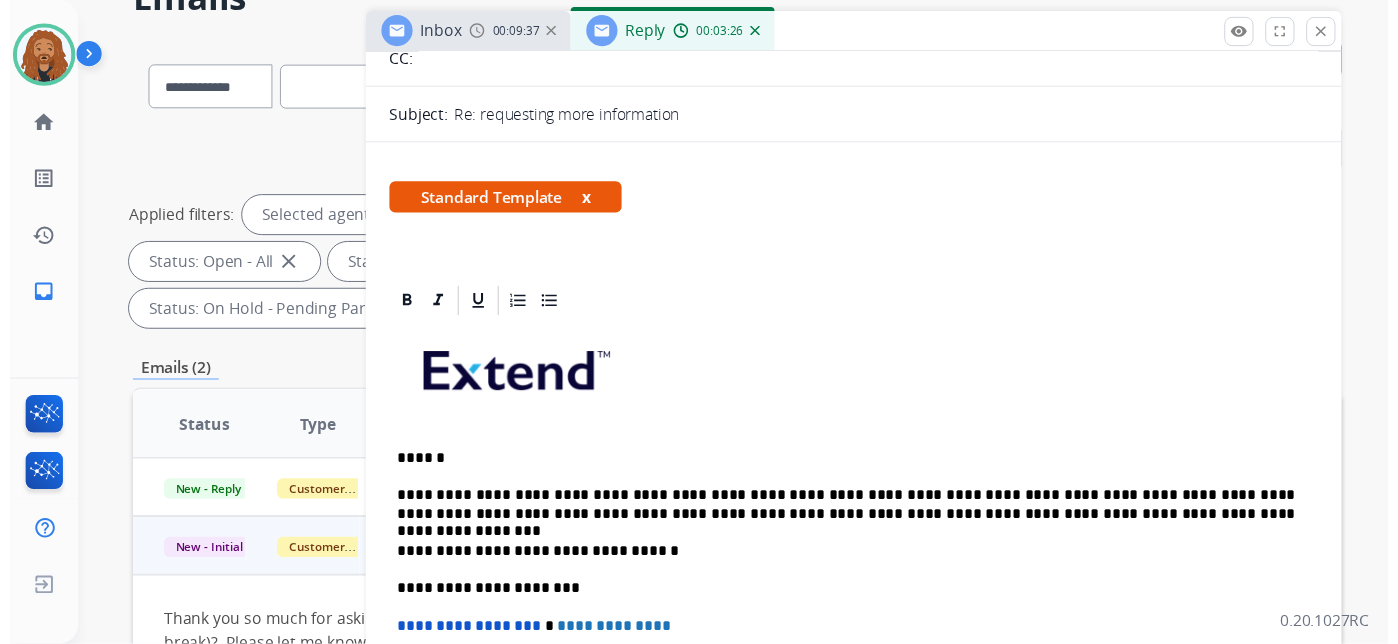 scroll, scrollTop: 0, scrollLeft: 0, axis: both 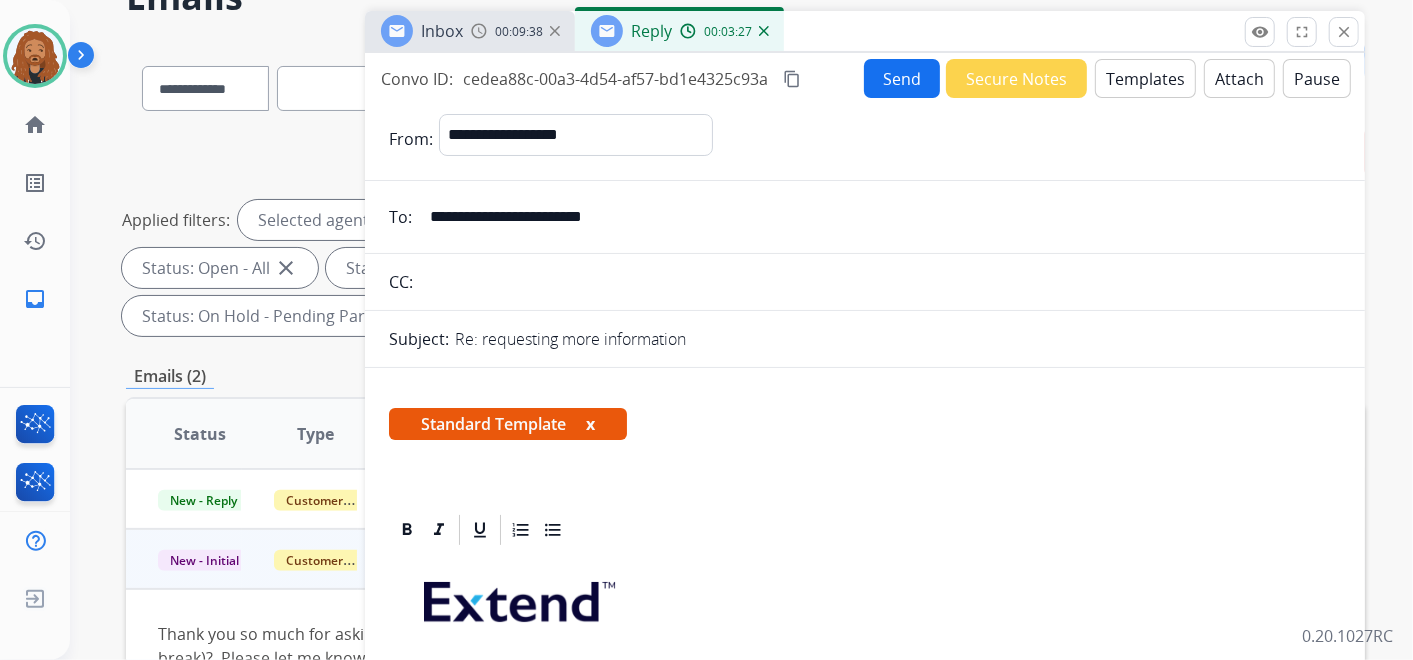 click on "Send" at bounding box center (902, 78) 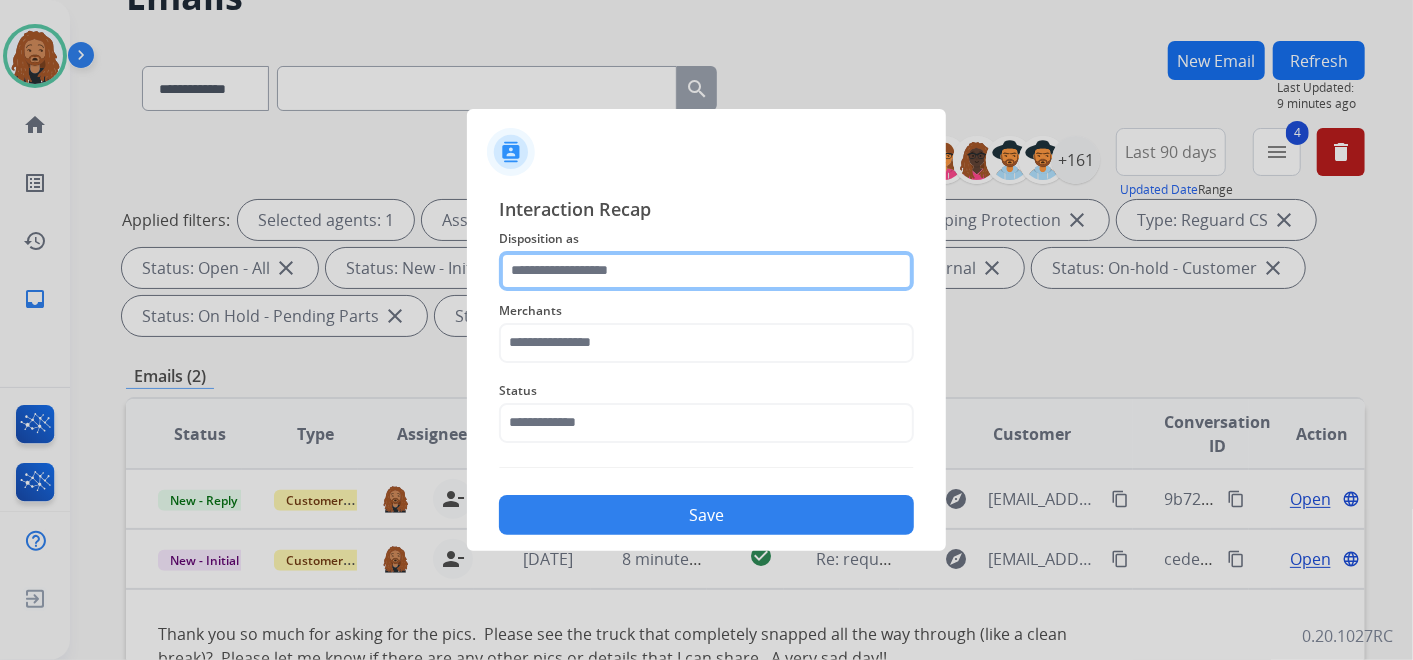 click 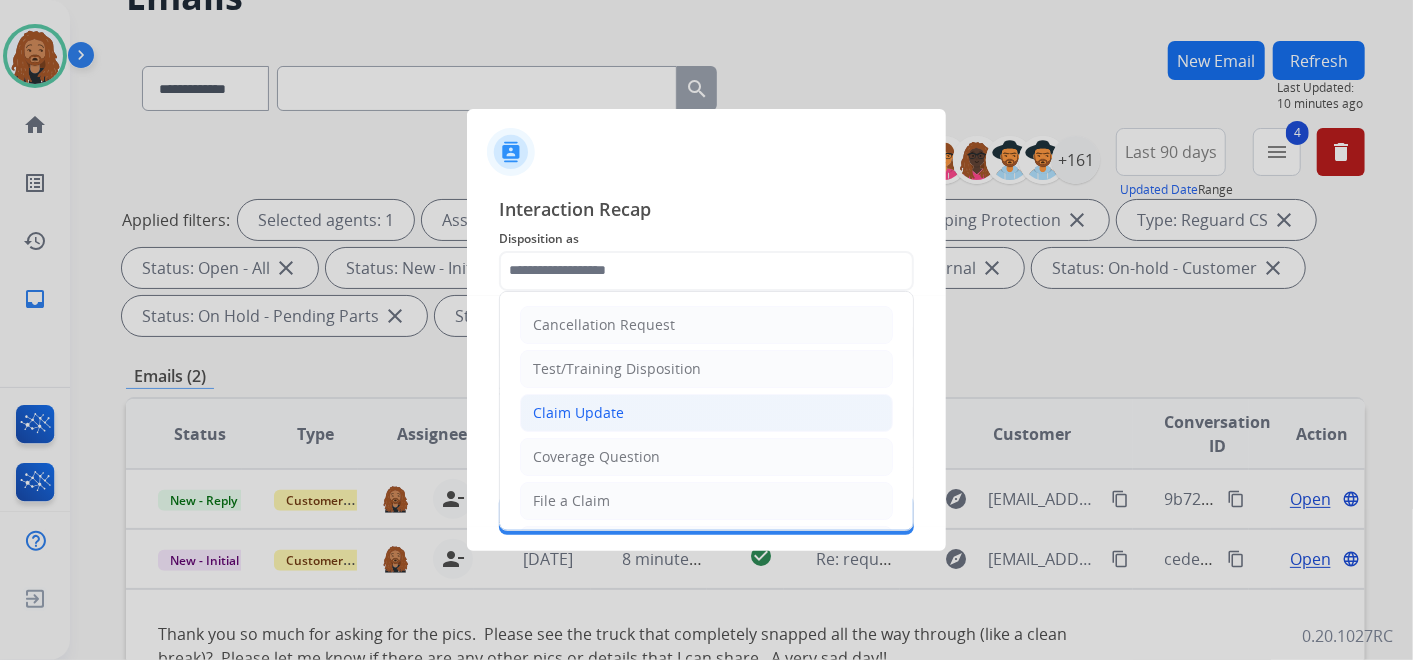 click on "Claim Update" 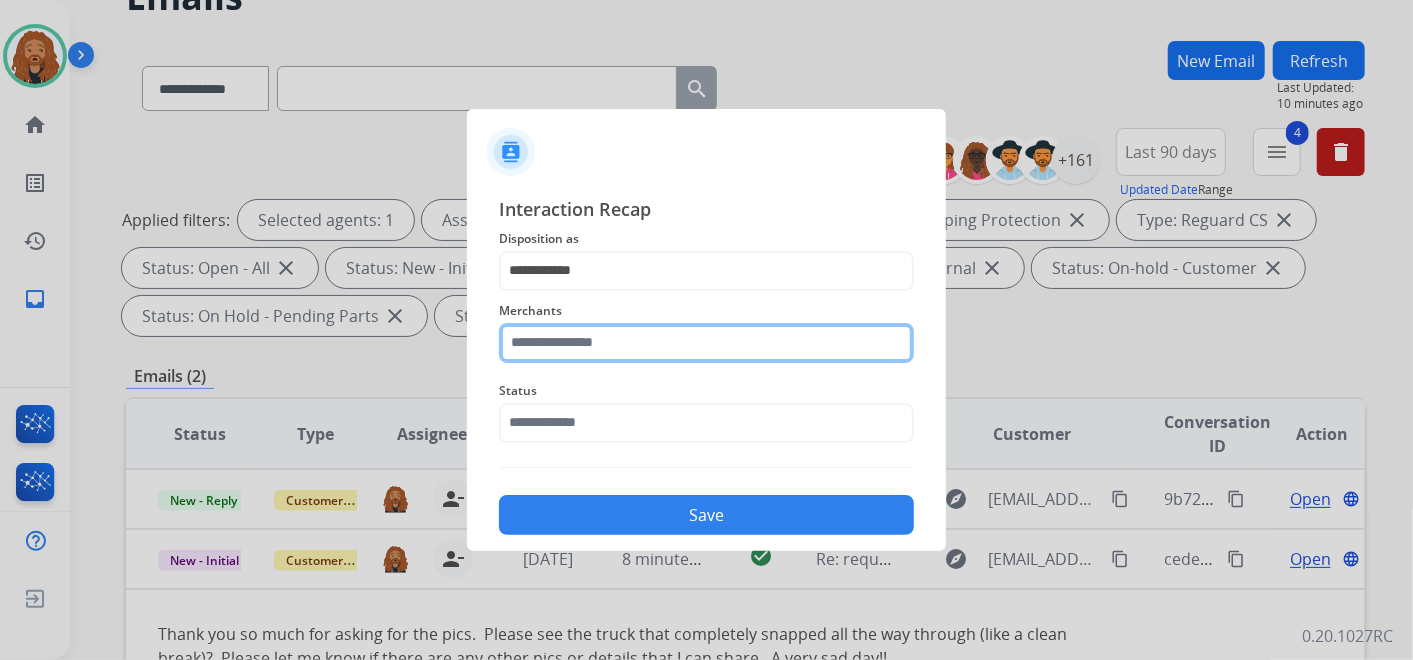 click 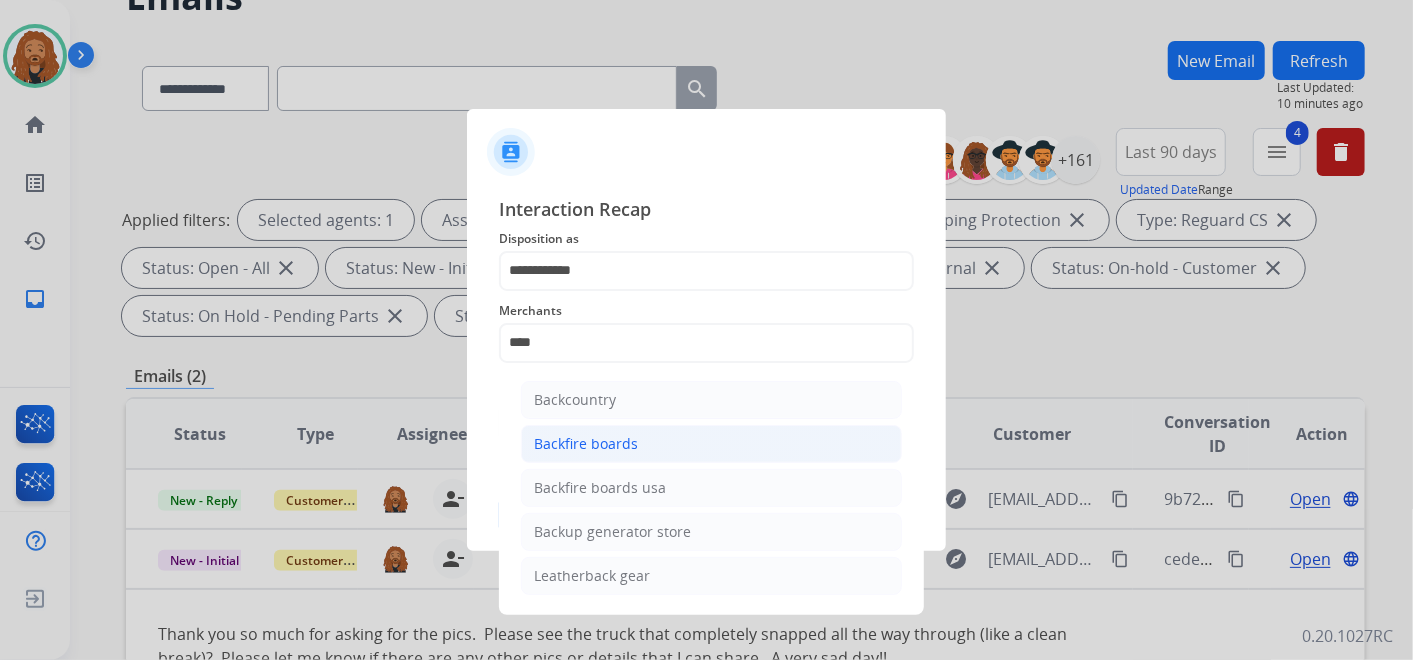 click on "Backfire boards" 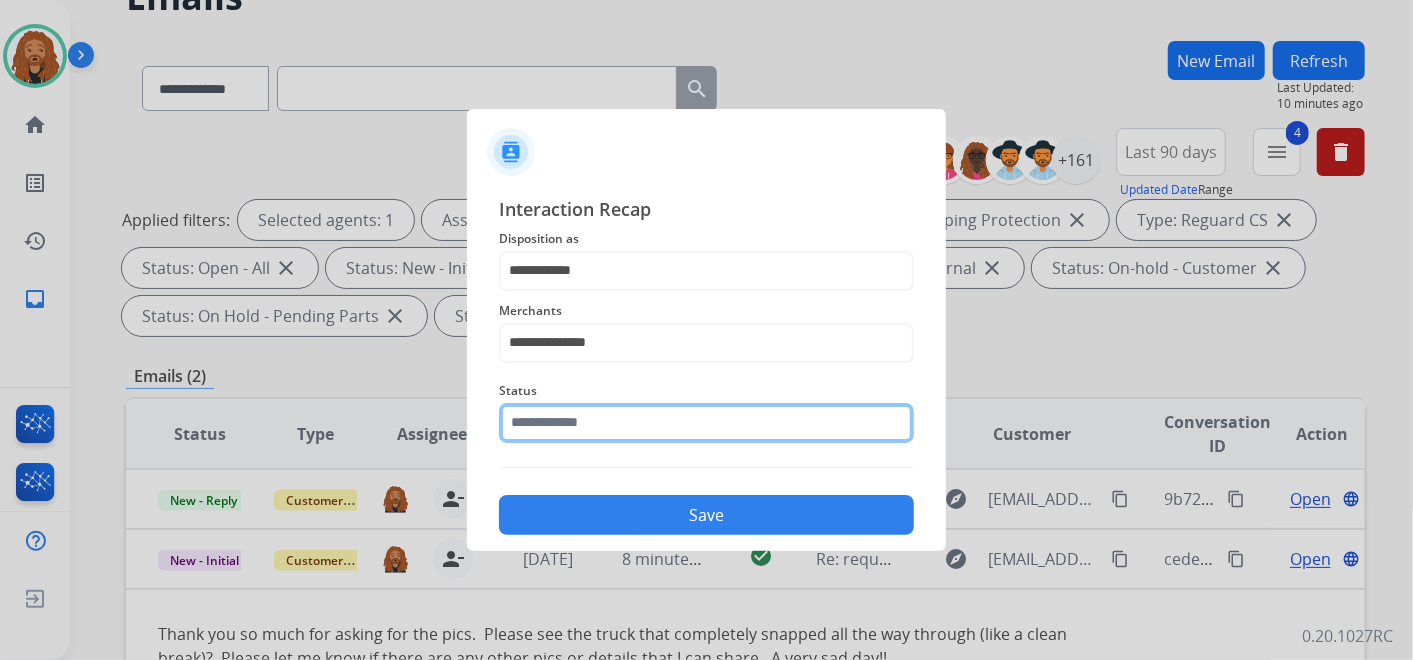 click 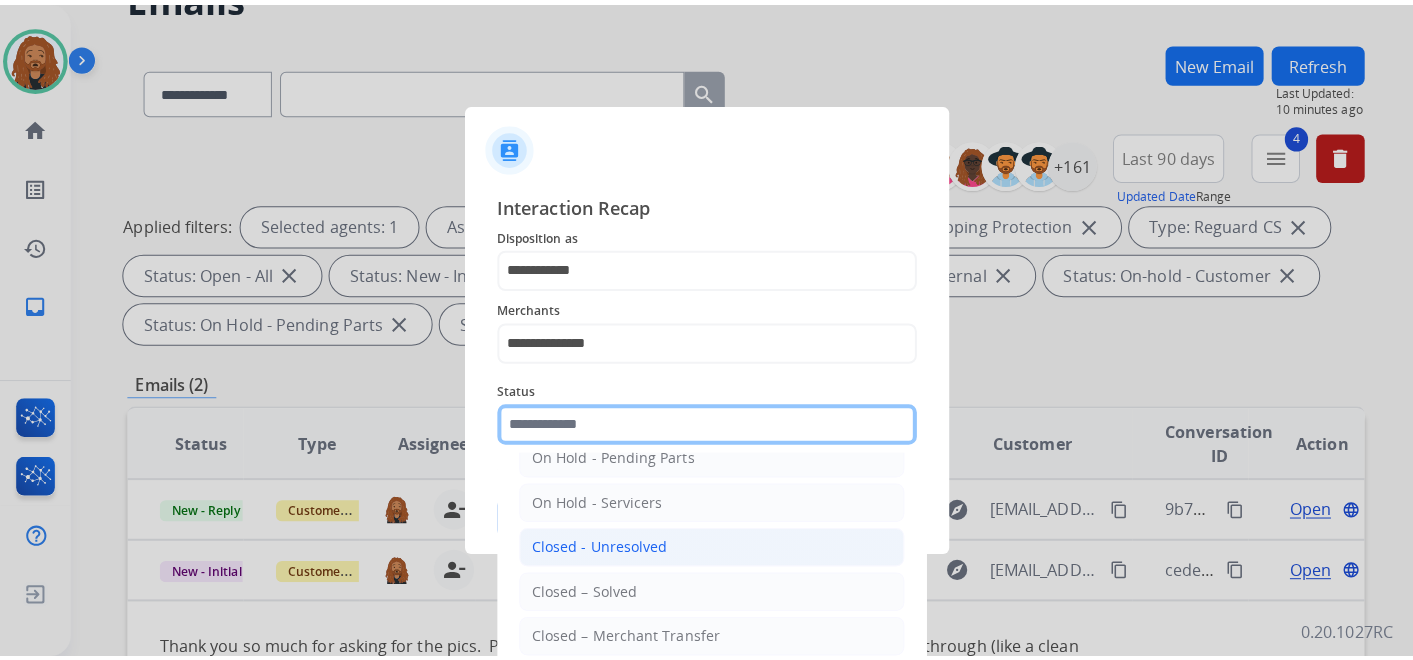 scroll, scrollTop: 114, scrollLeft: 0, axis: vertical 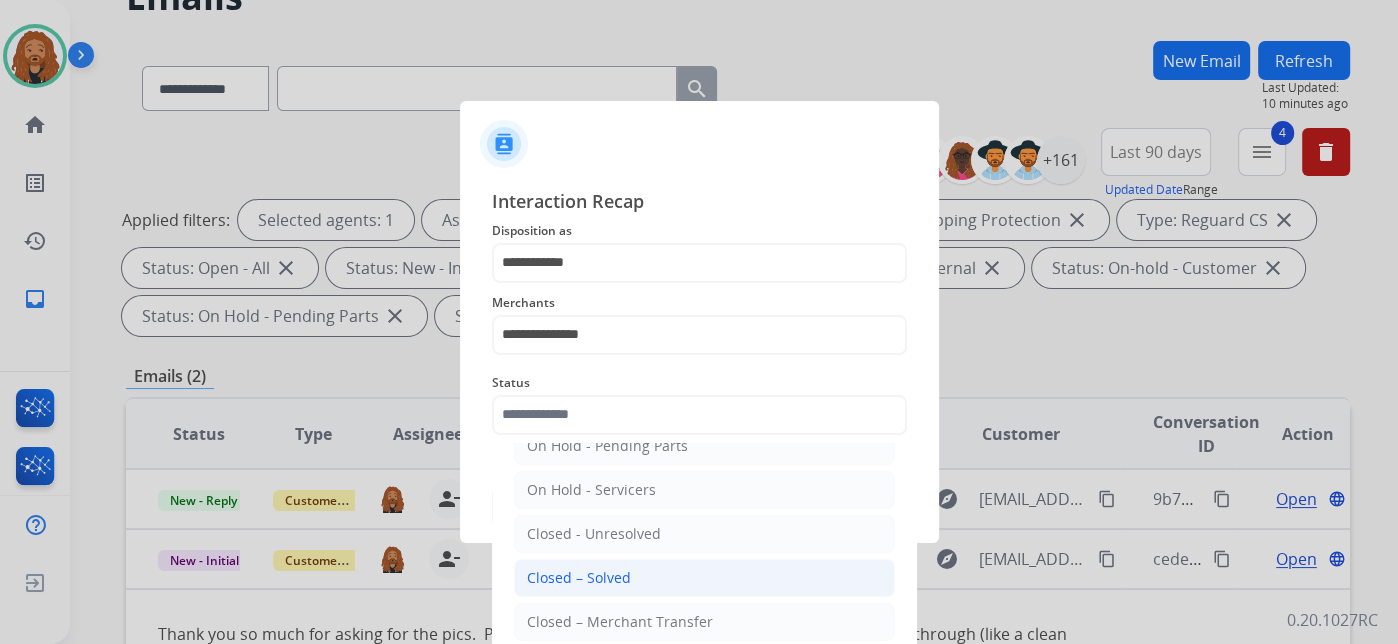click on "Closed – Solved" 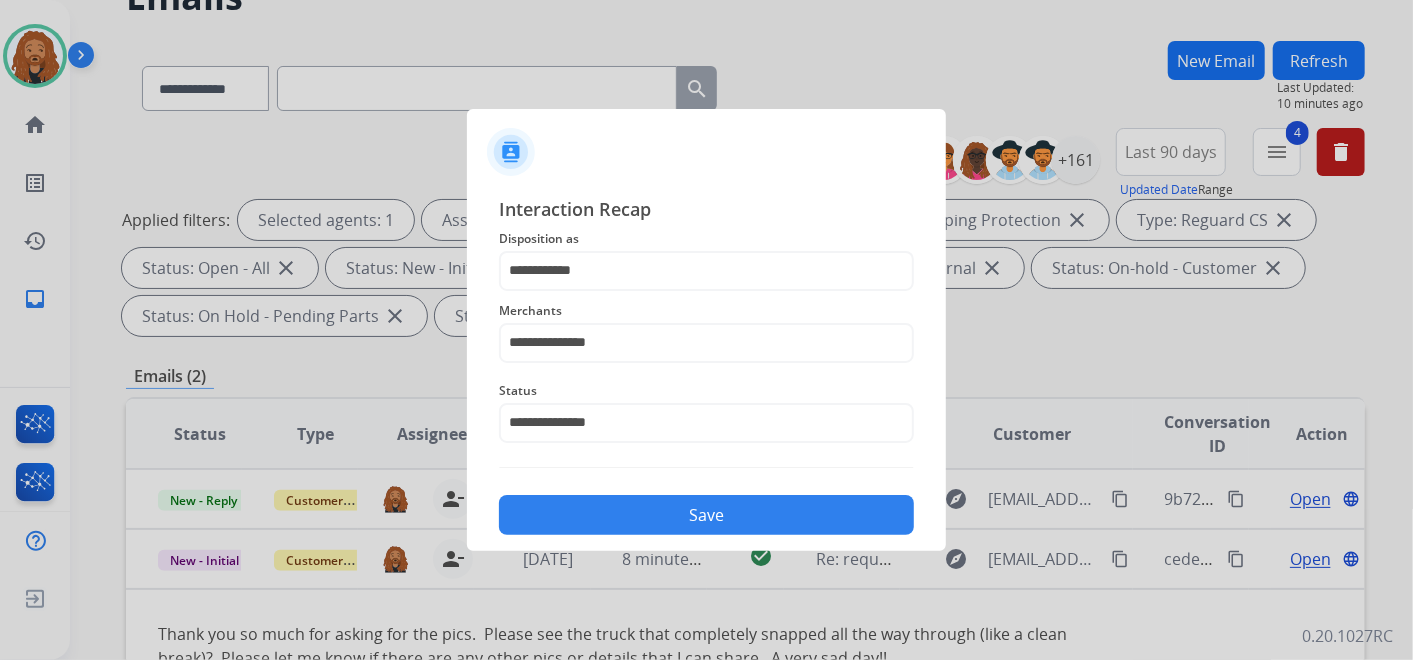 click on "Save" 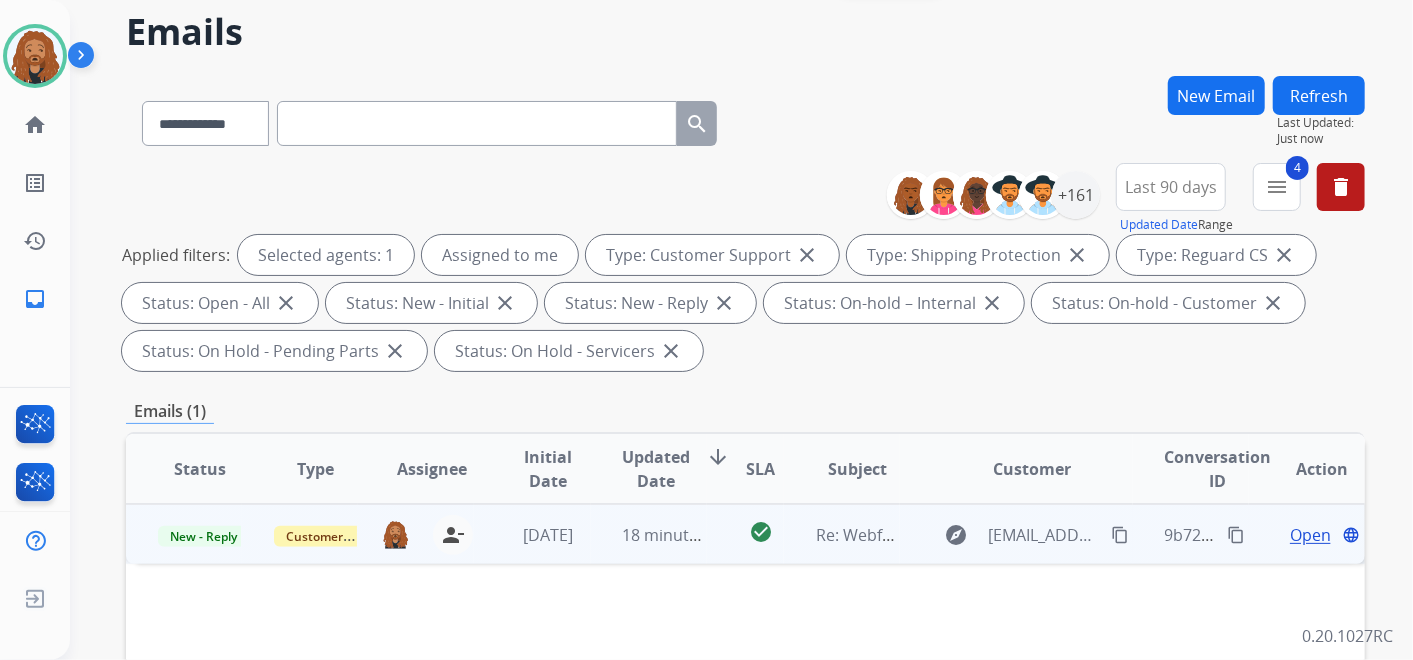 scroll, scrollTop: 111, scrollLeft: 0, axis: vertical 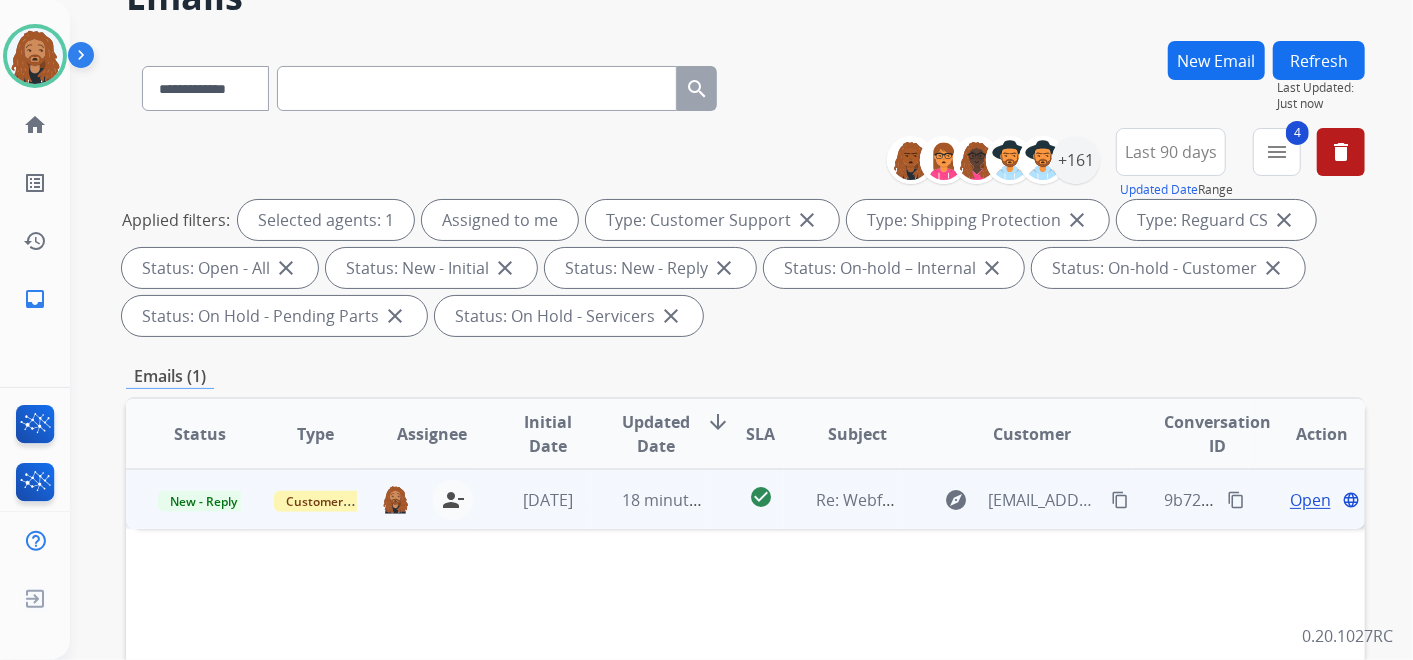 click on "Open" at bounding box center [1310, 500] 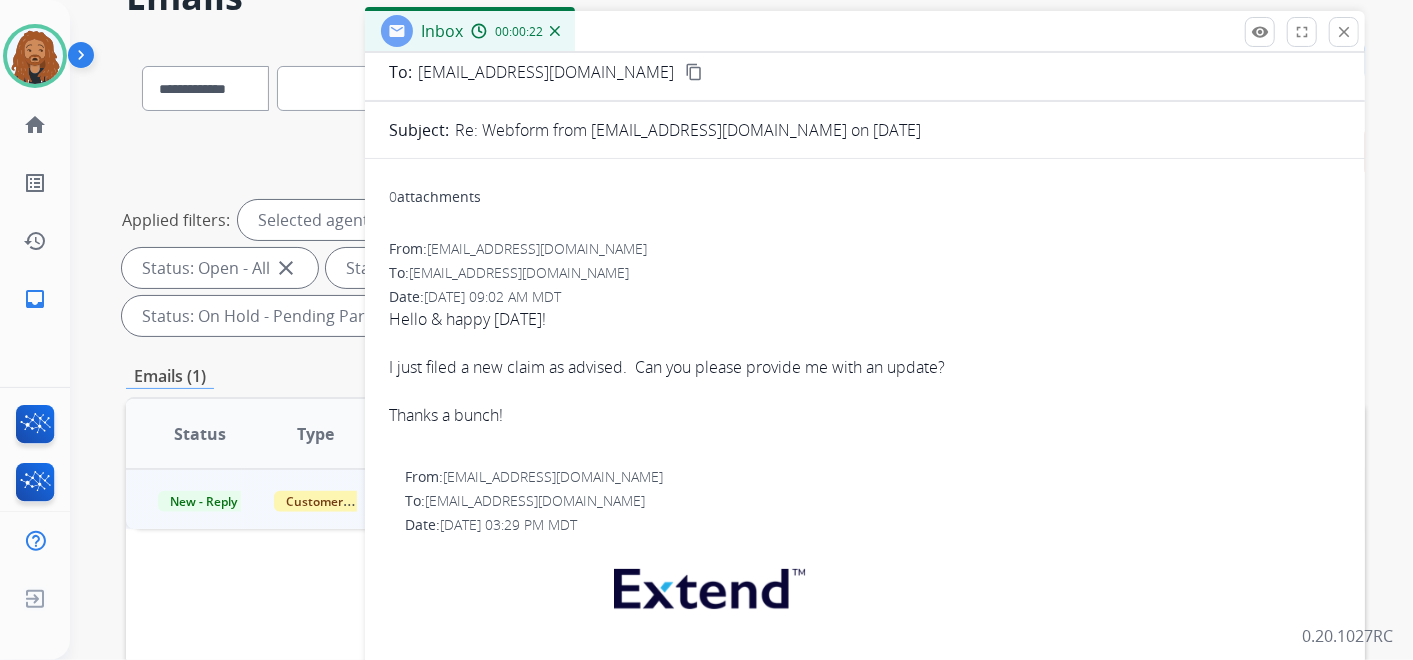 scroll, scrollTop: 0, scrollLeft: 0, axis: both 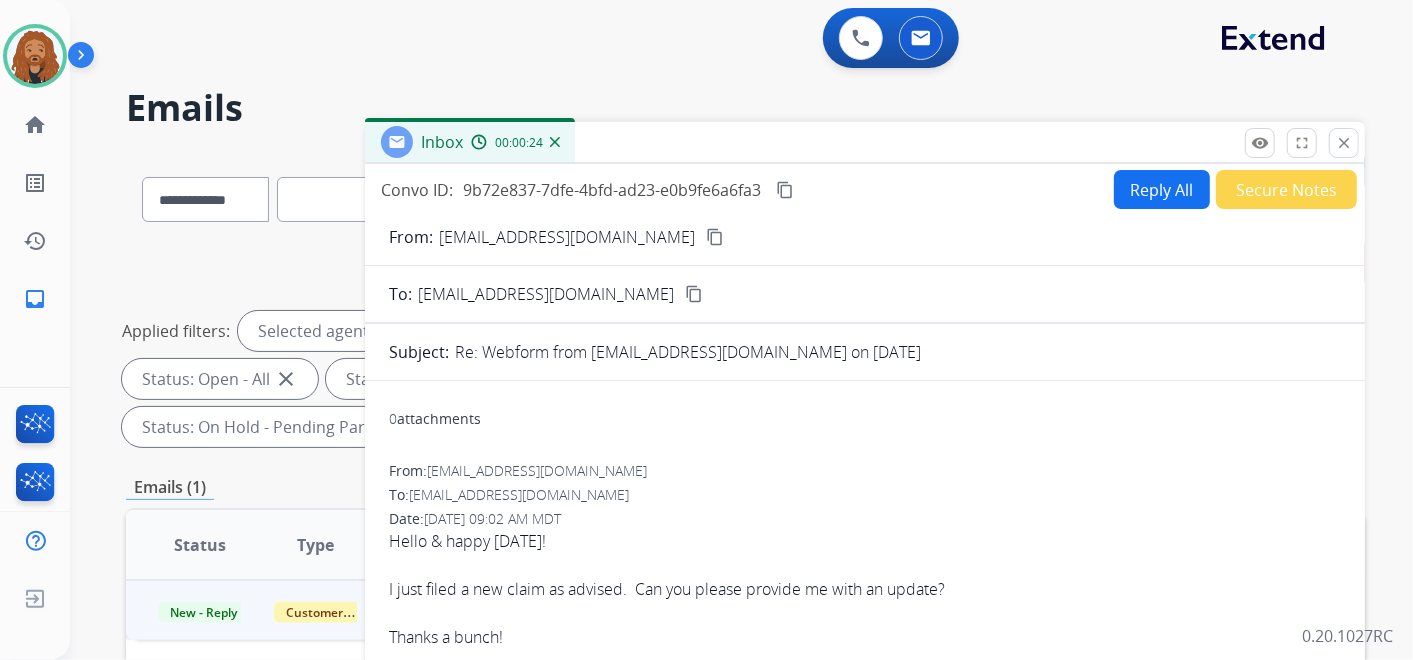 click on "content_copy" at bounding box center (715, 237) 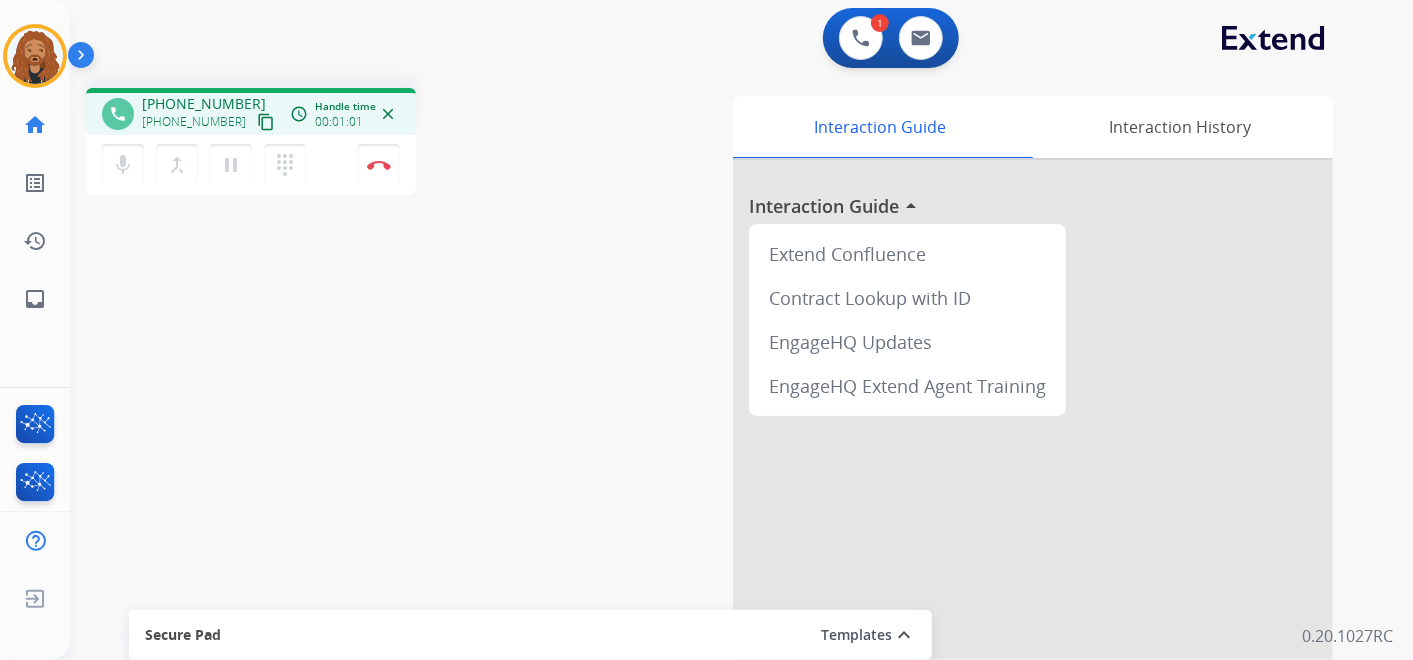click on "content_copy" at bounding box center [266, 122] 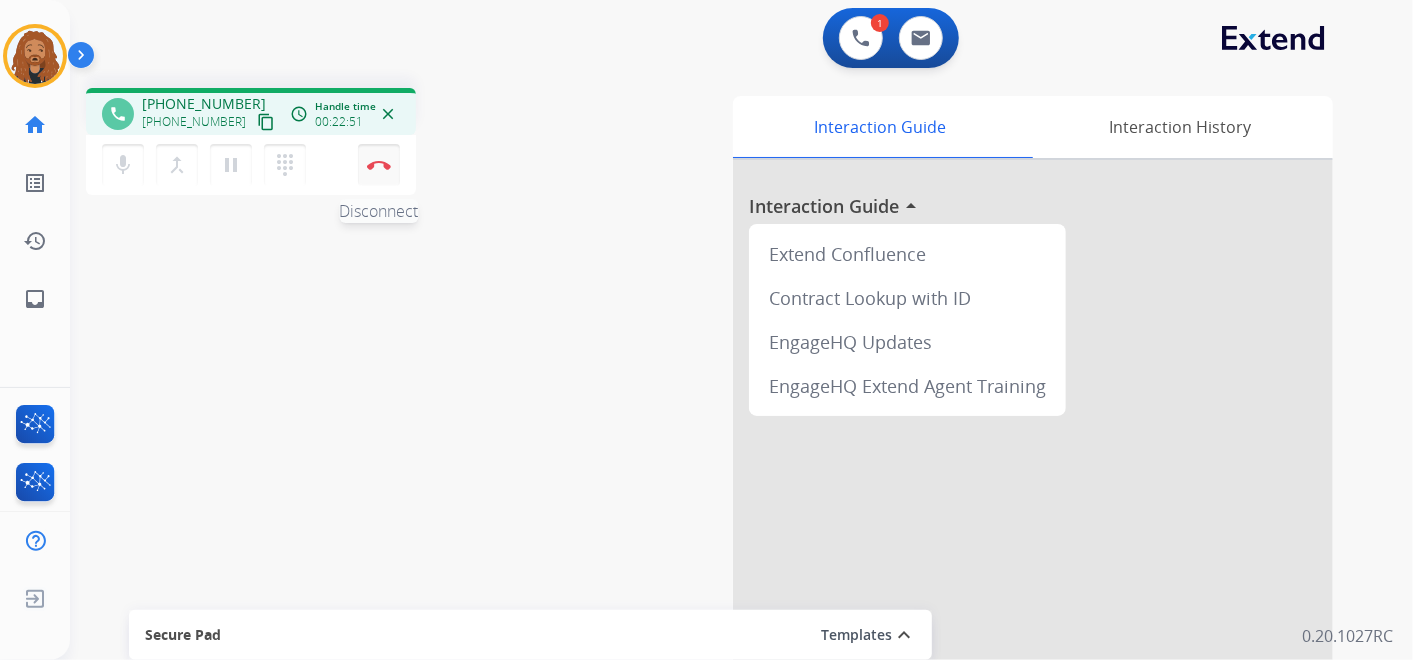 click at bounding box center (379, 165) 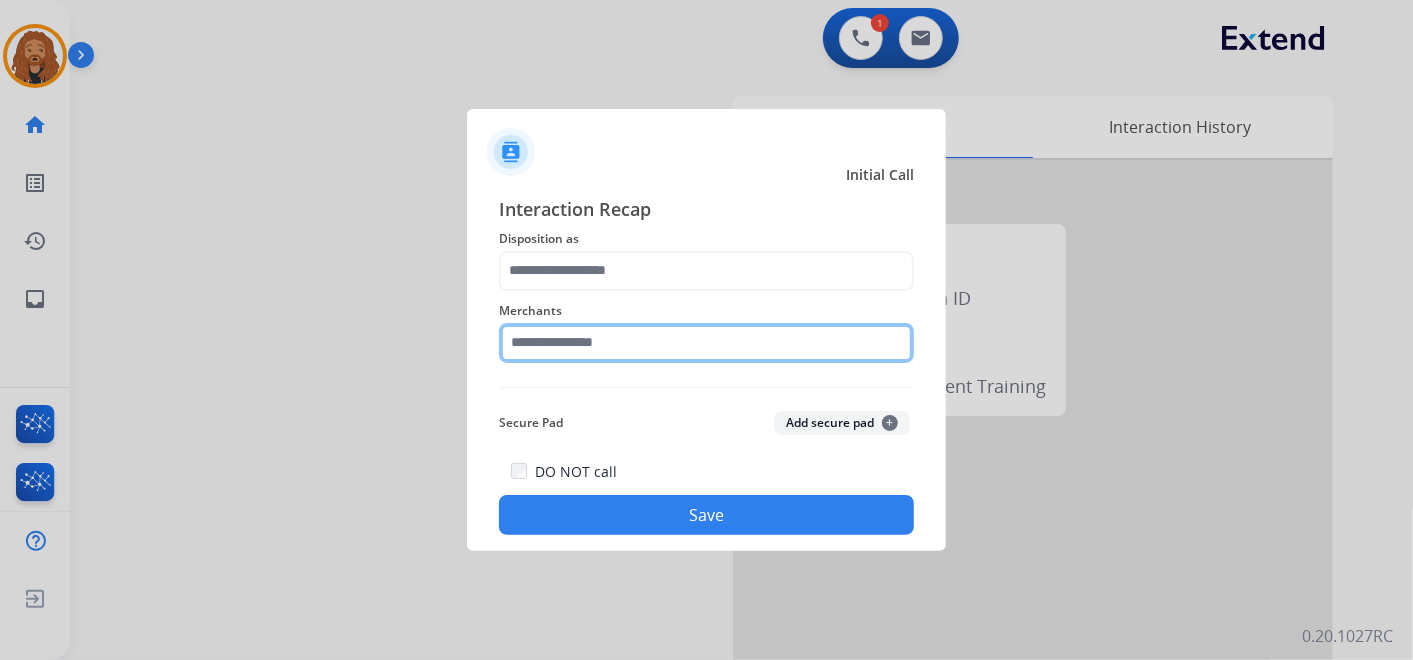 click 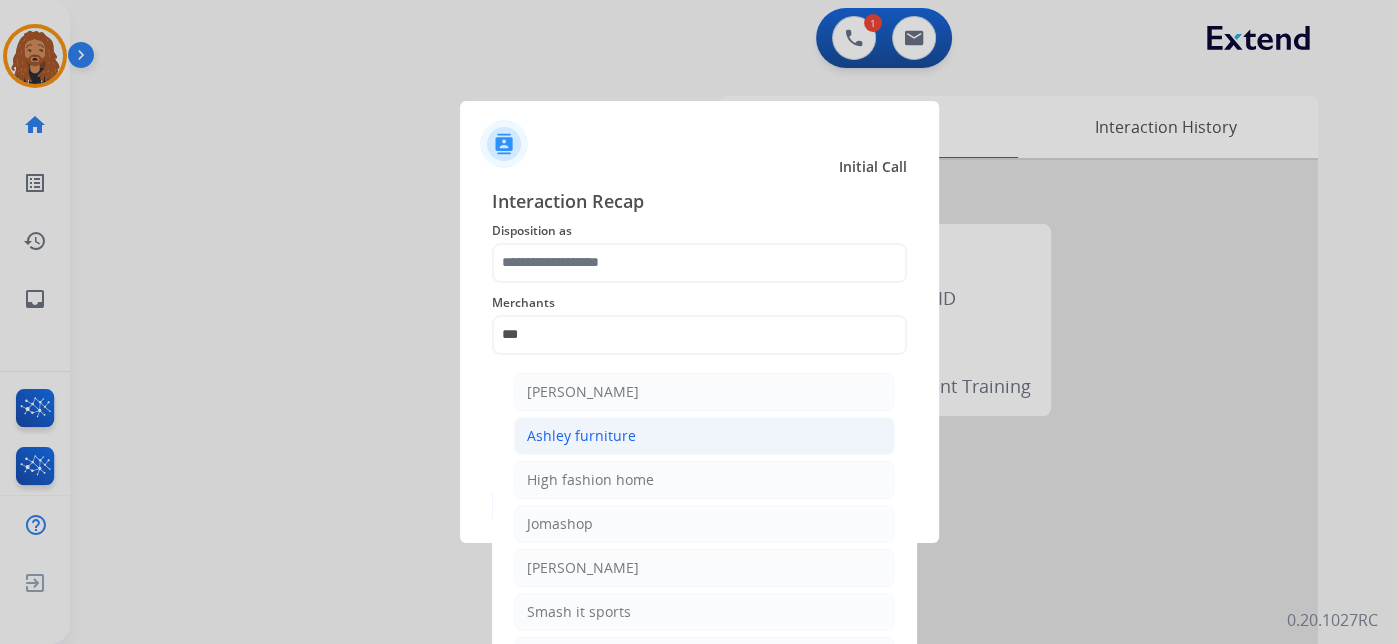 click on "Ashley furniture" 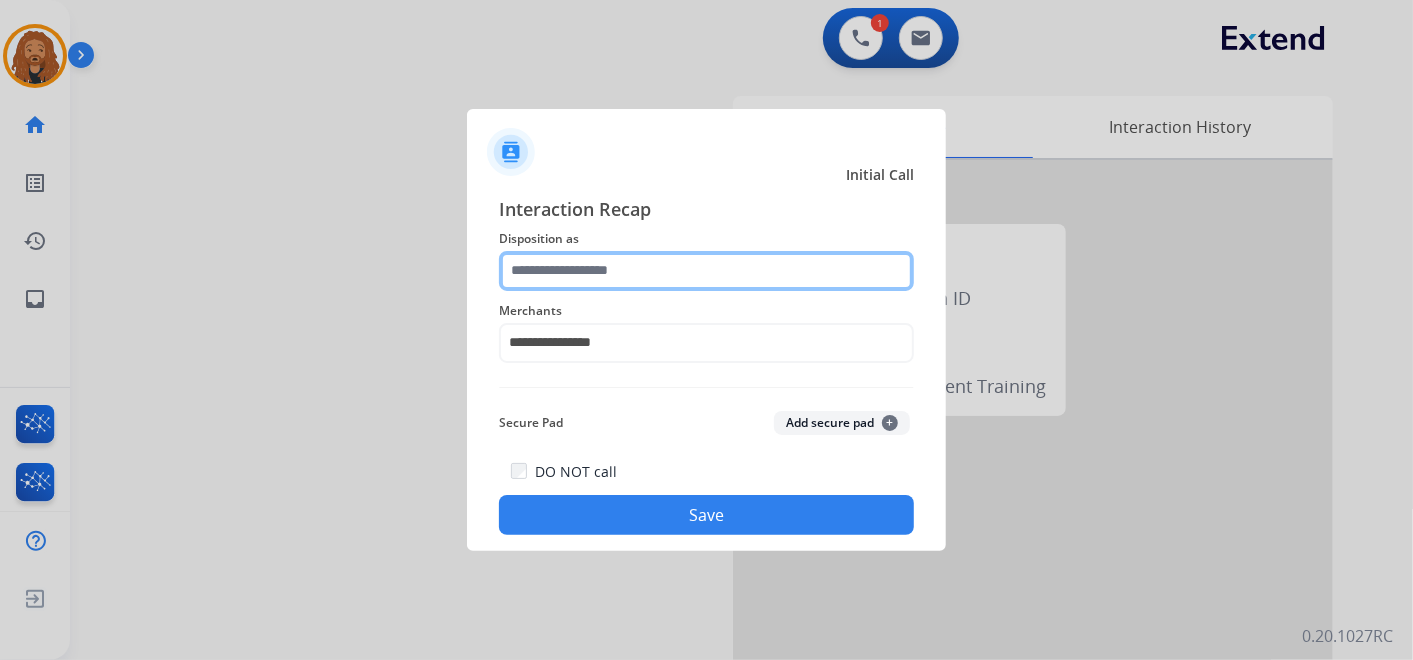click 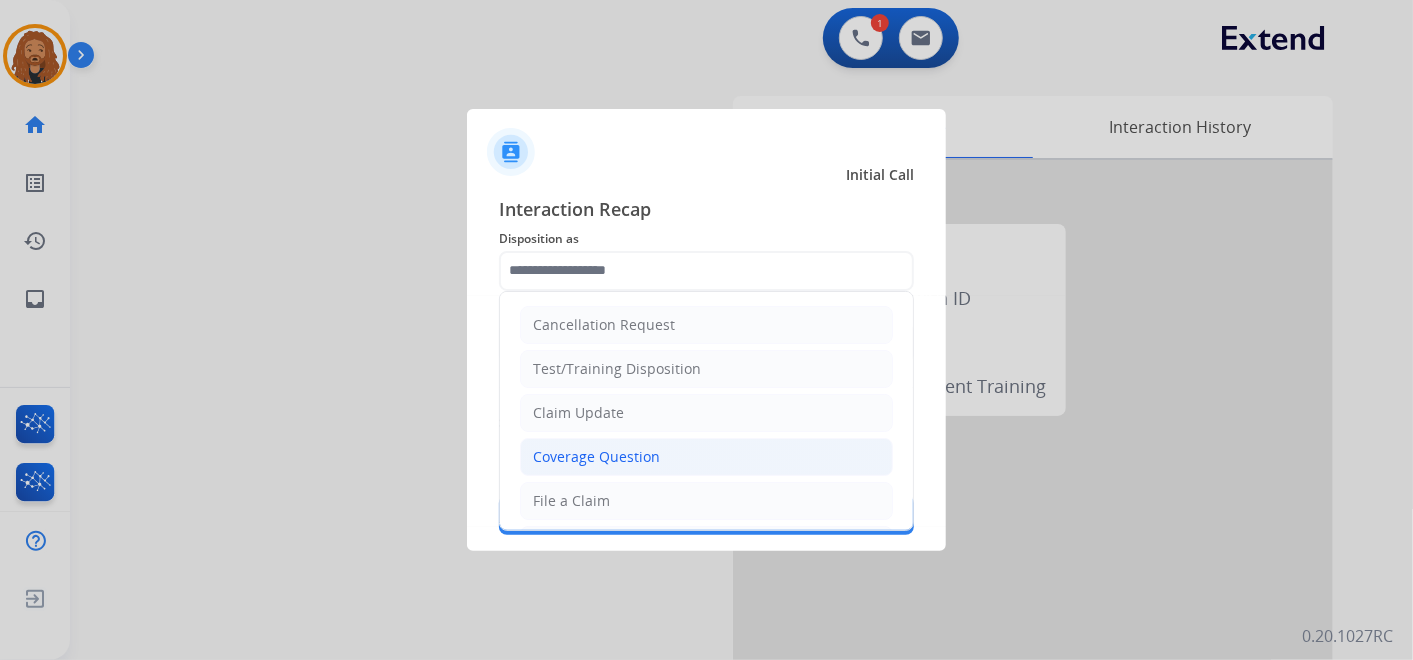 click on "Coverage Question" 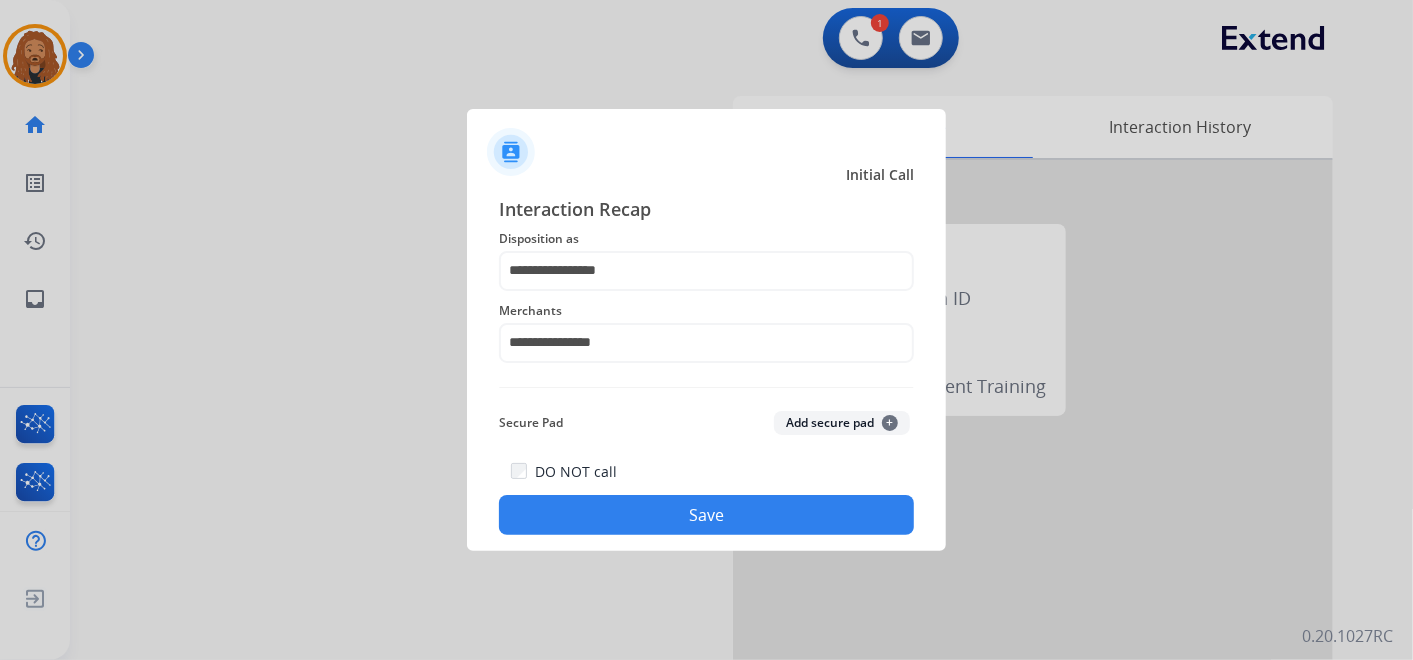 click on "Save" 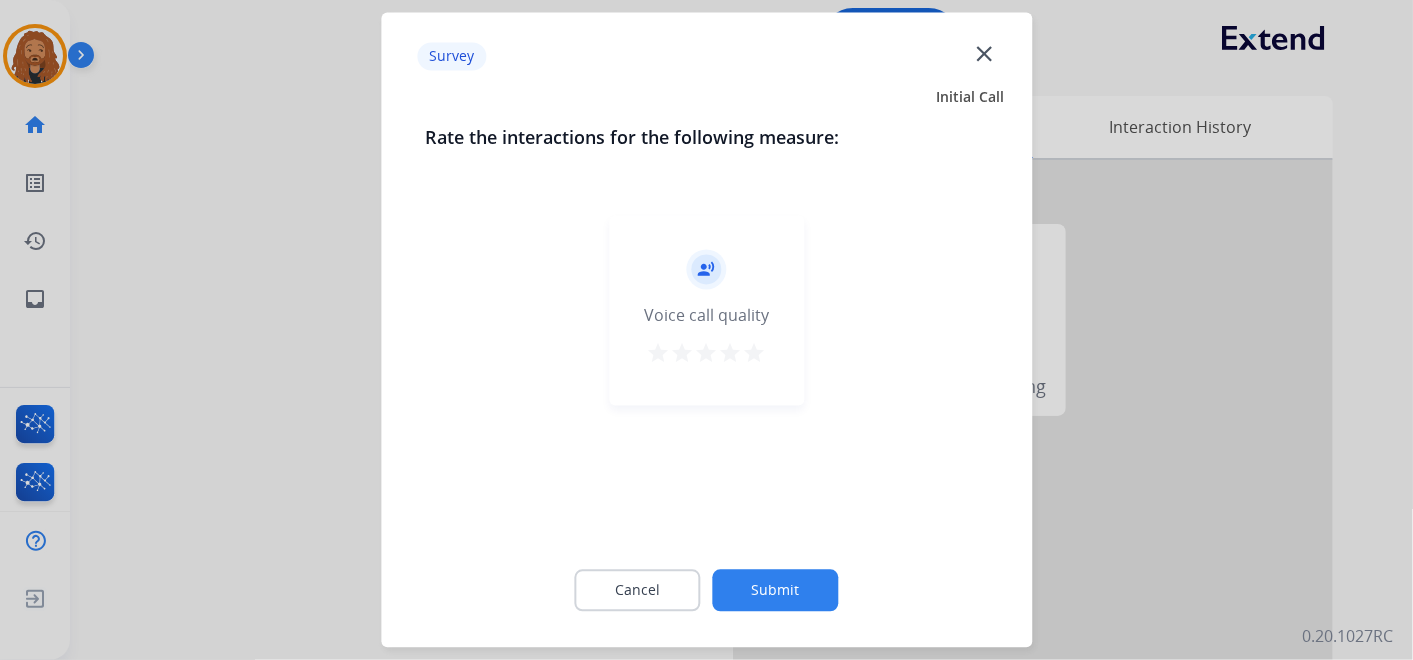 click on "star" at bounding box center [755, 354] 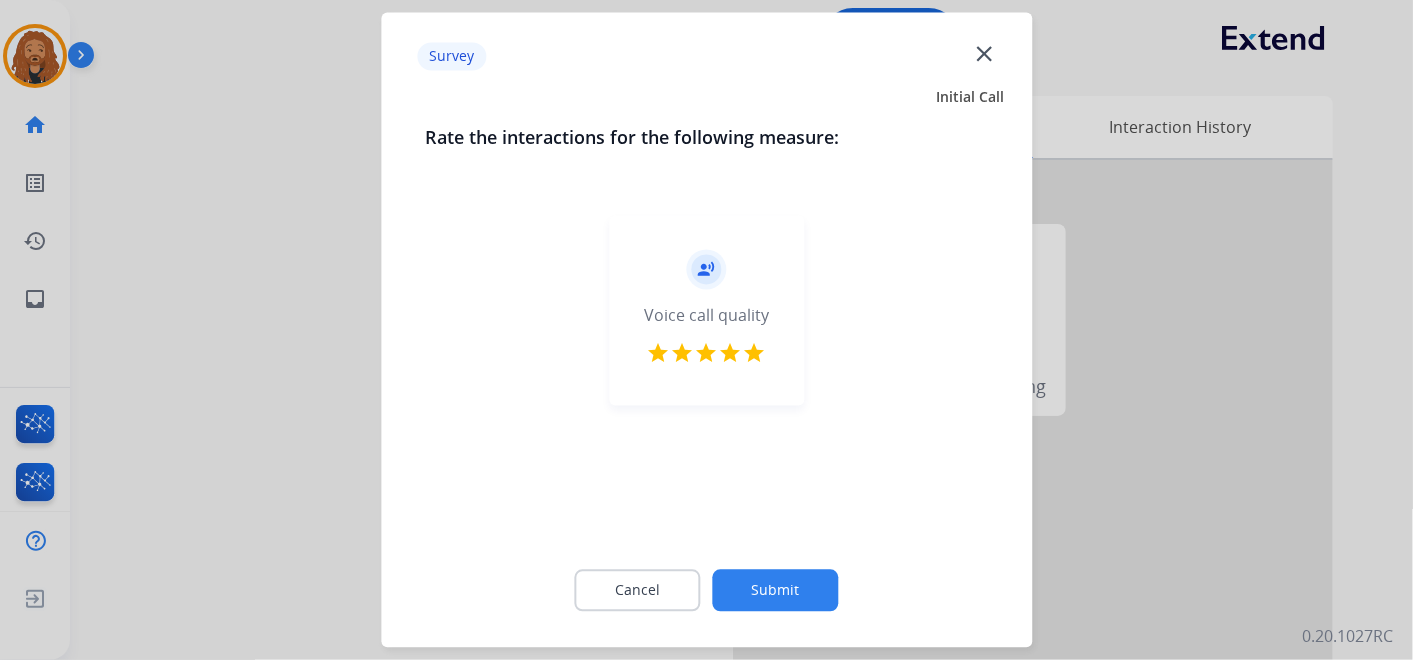 click on "Submit" 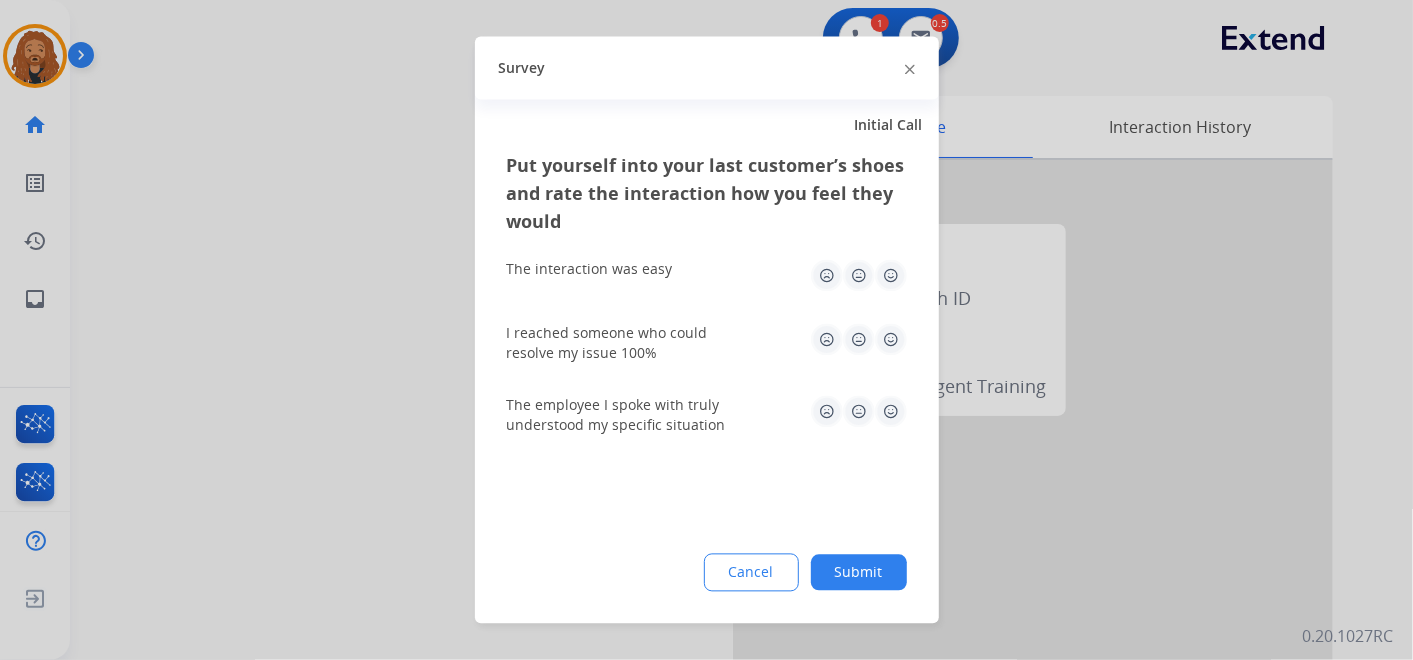 click 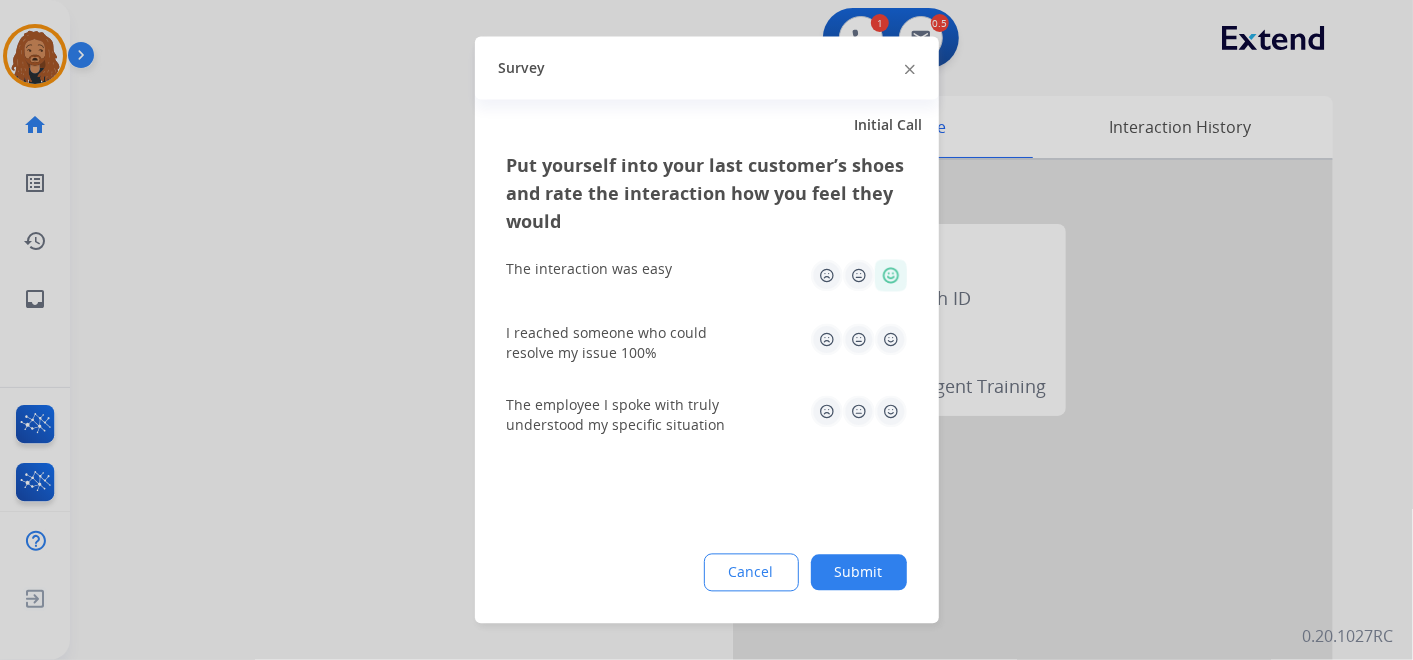click 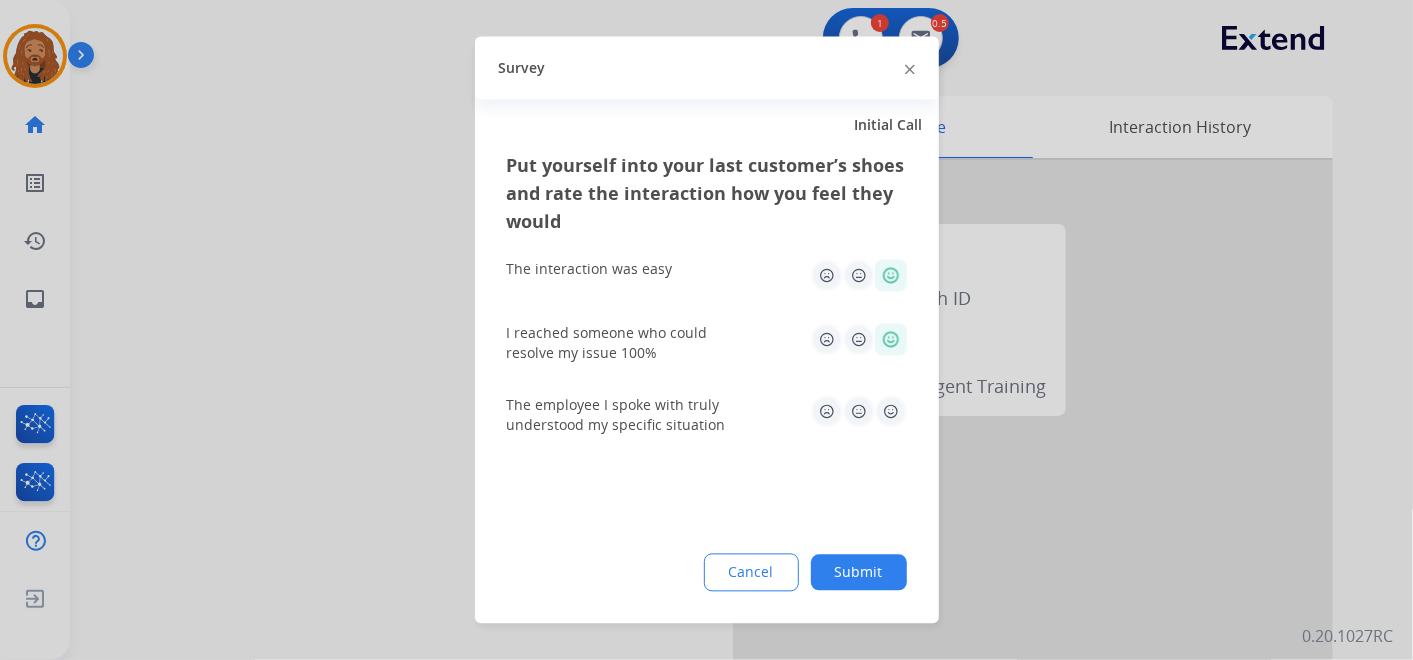 click 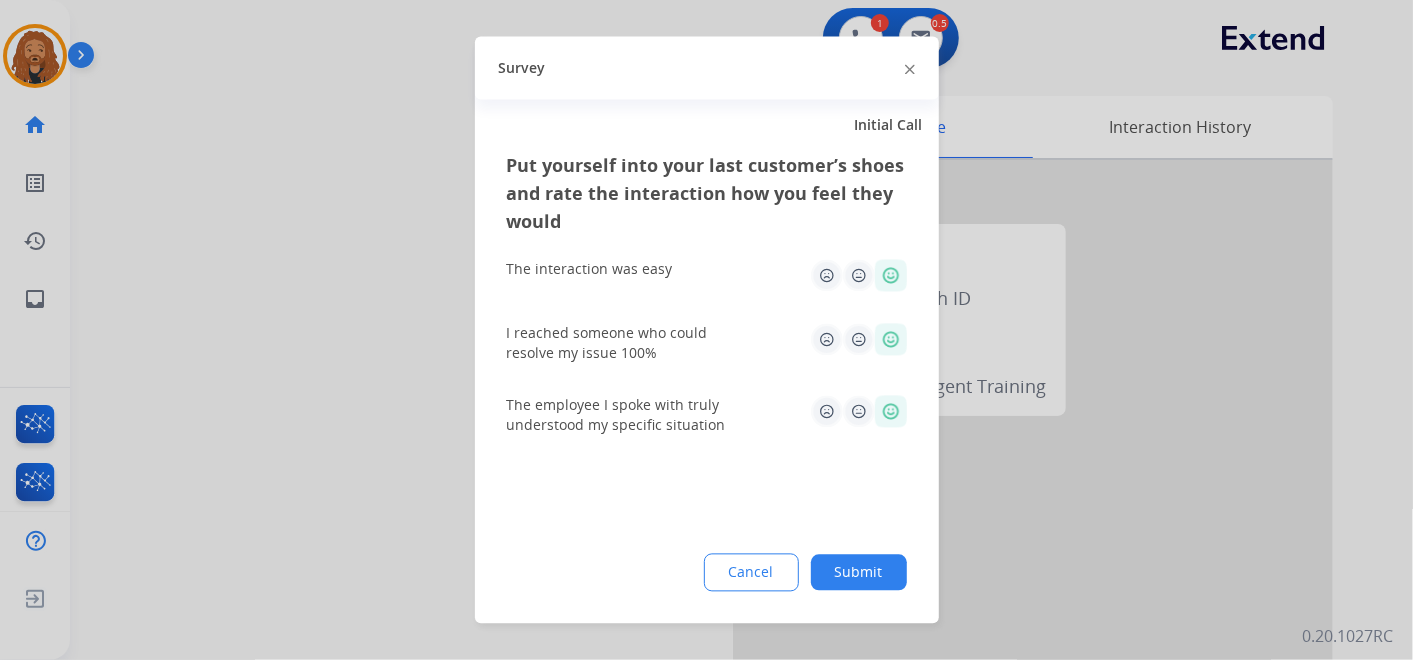 click on "Submit" 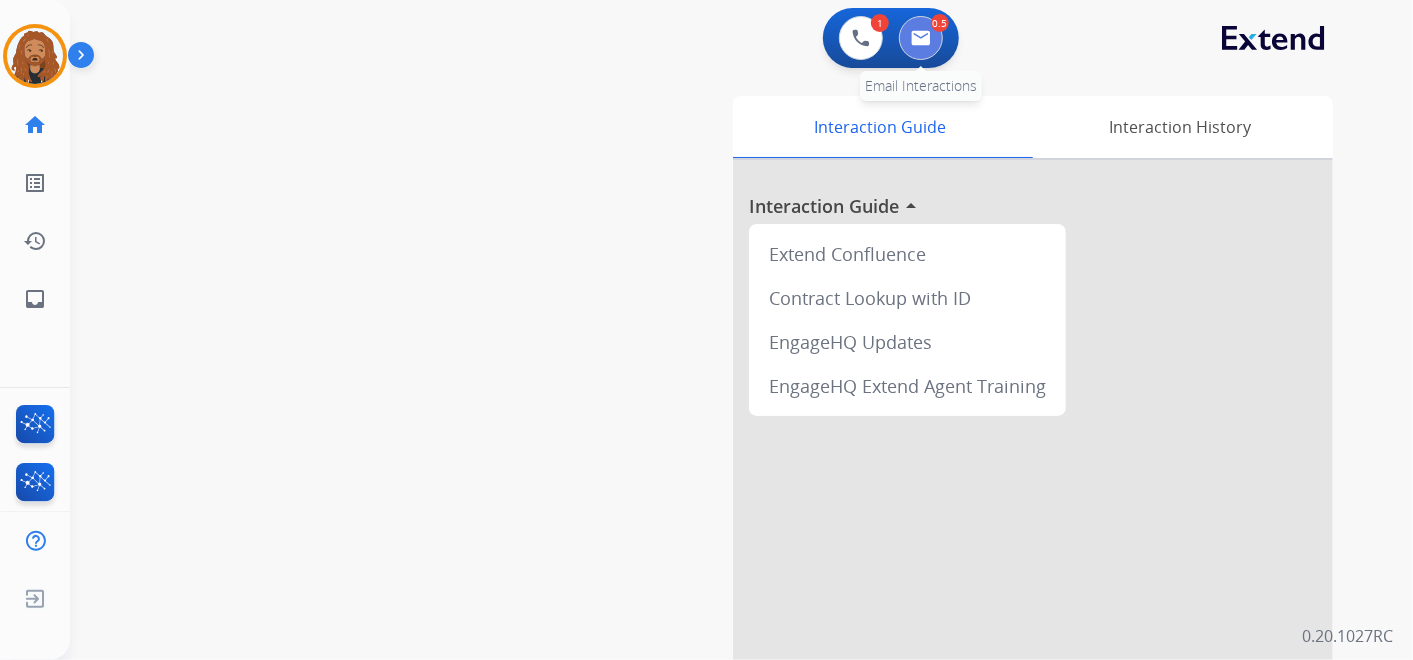 click at bounding box center [921, 38] 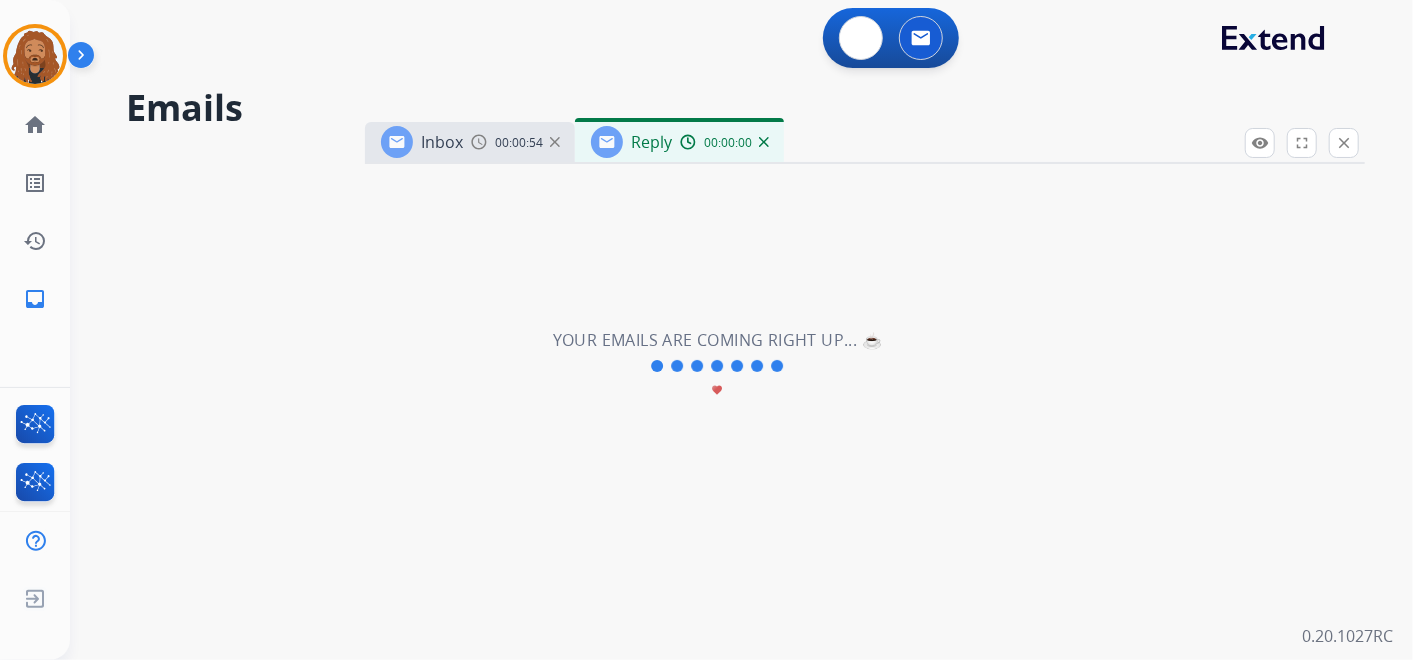 select on "**********" 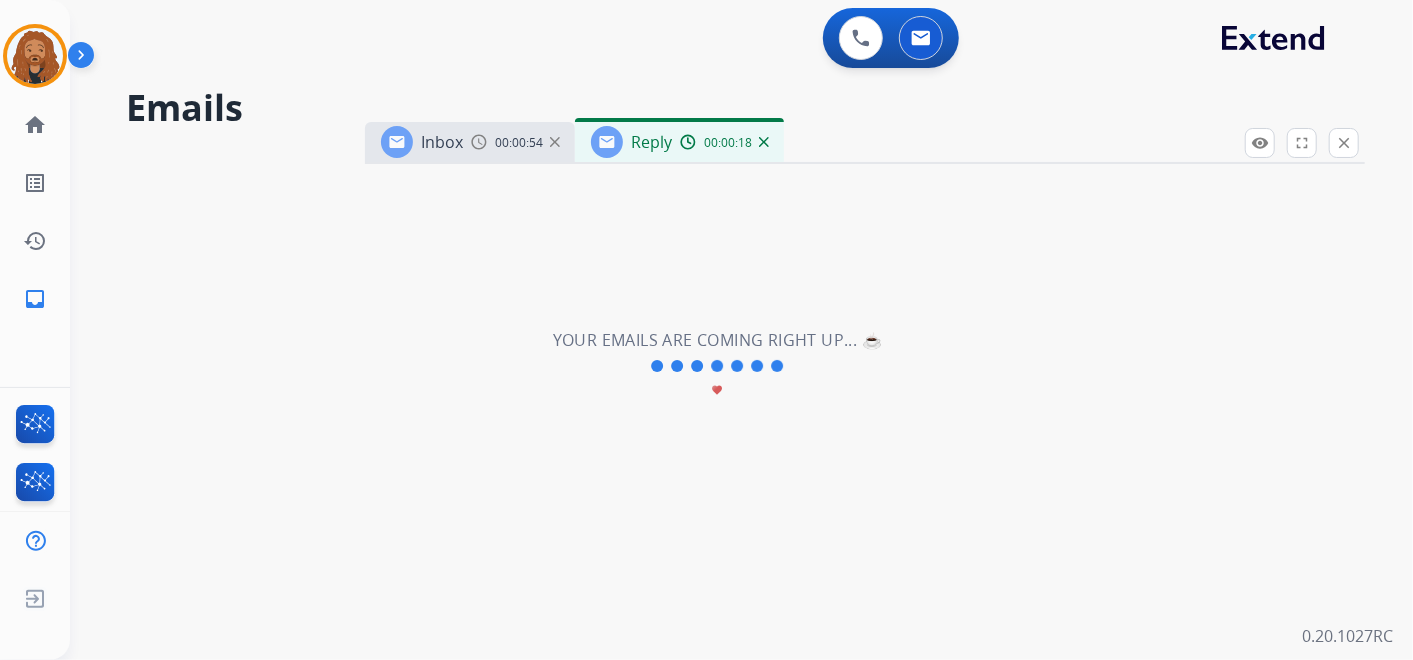 click on "Inbox" at bounding box center (442, 142) 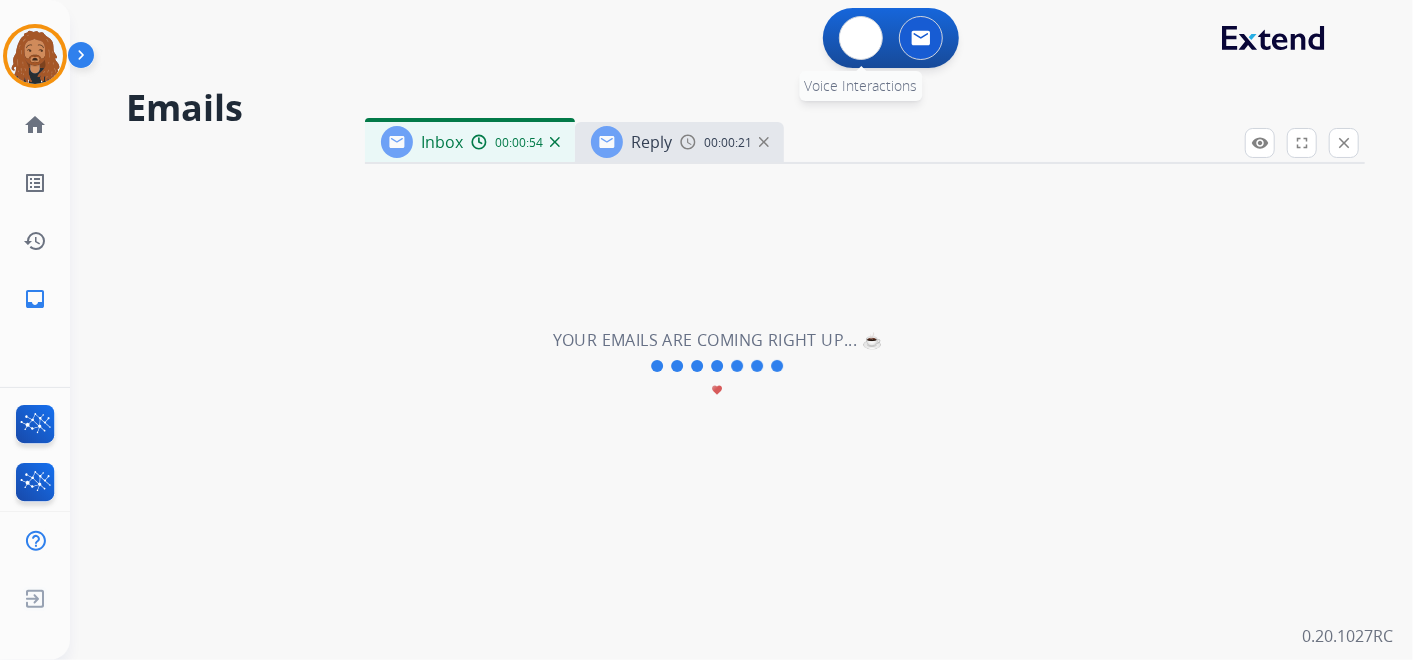 click on "0 Voice Interactions" at bounding box center (861, 38) 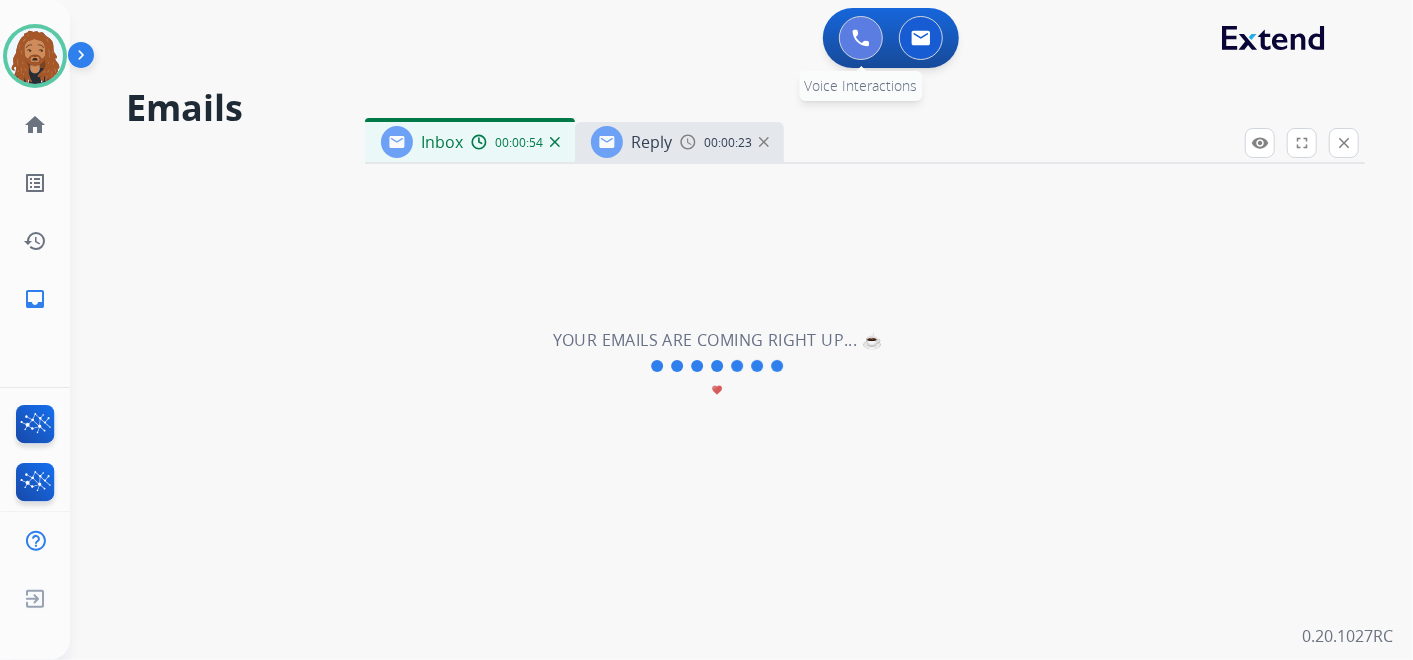 click at bounding box center (861, 38) 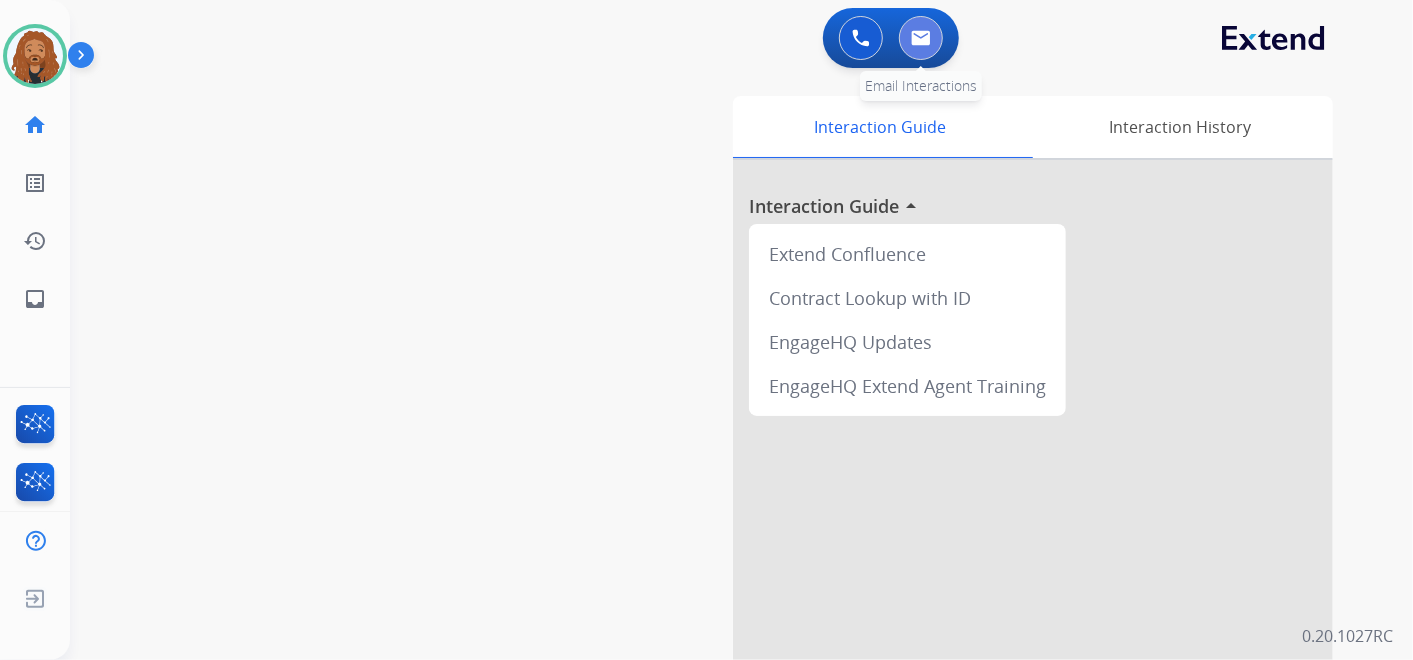 click at bounding box center [921, 38] 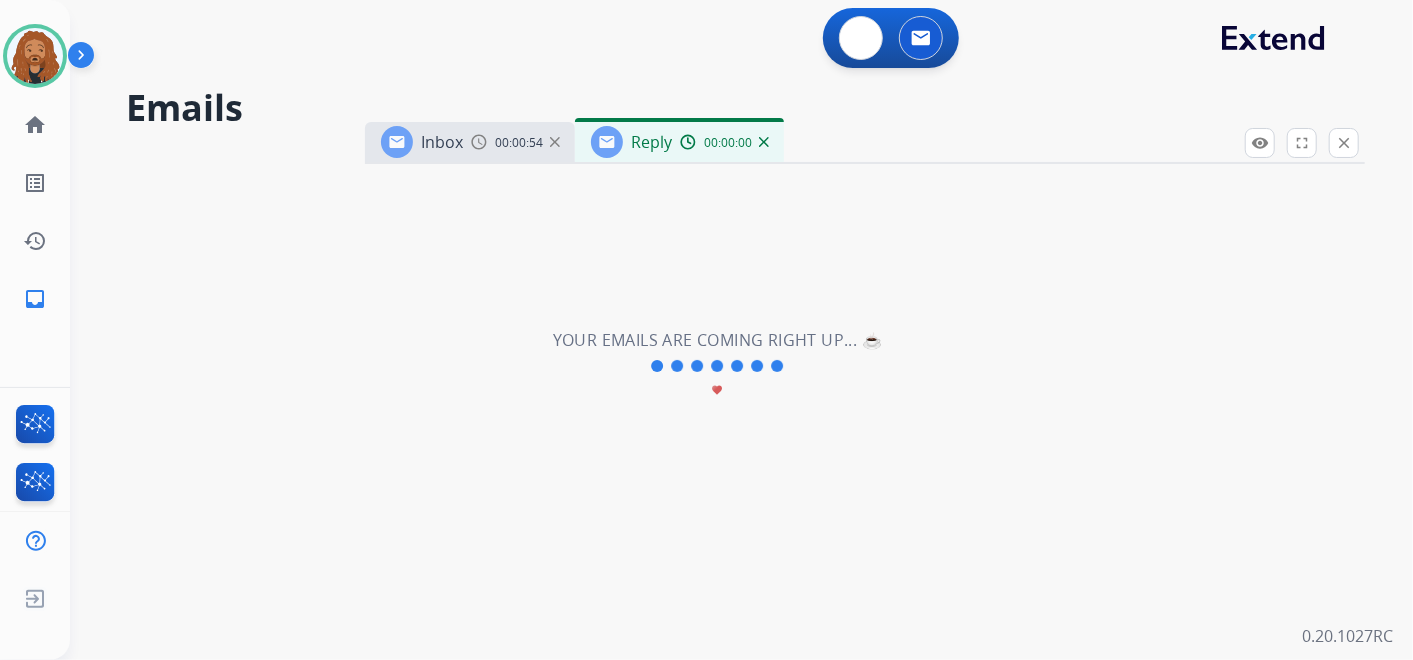 select on "**********" 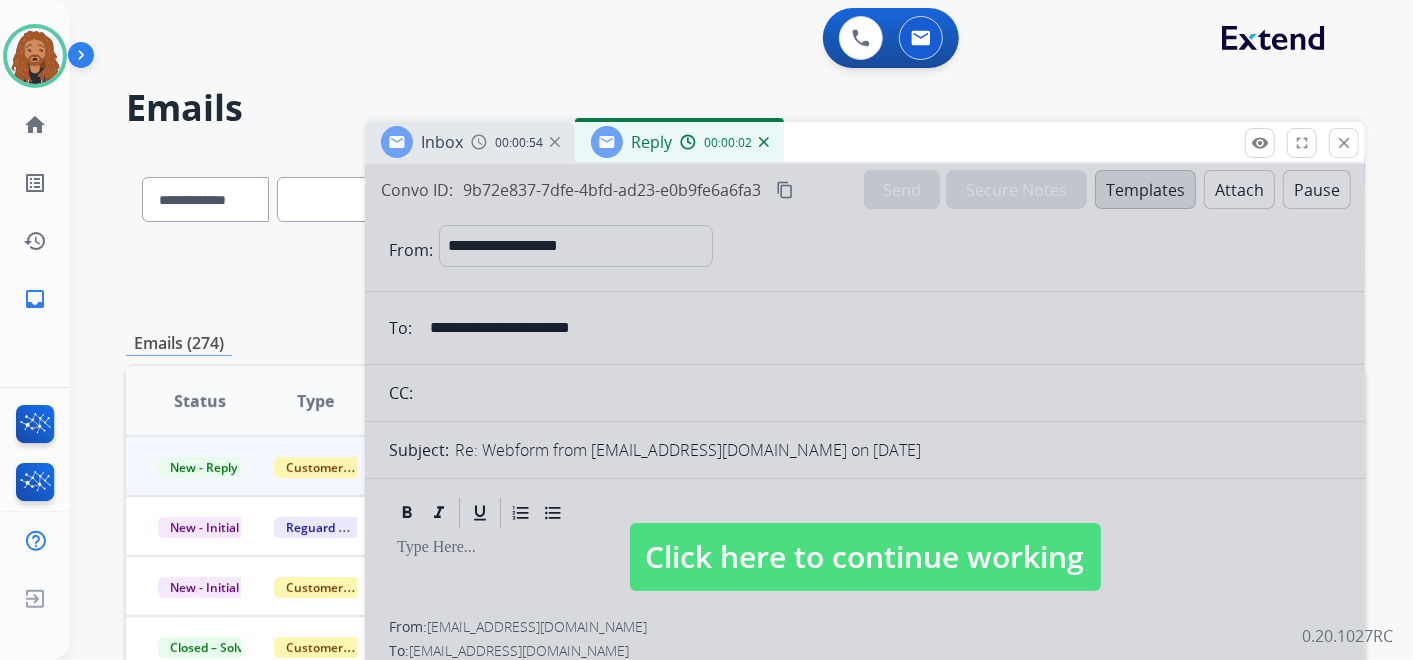 click on "Click here to continue working" at bounding box center (865, 557) 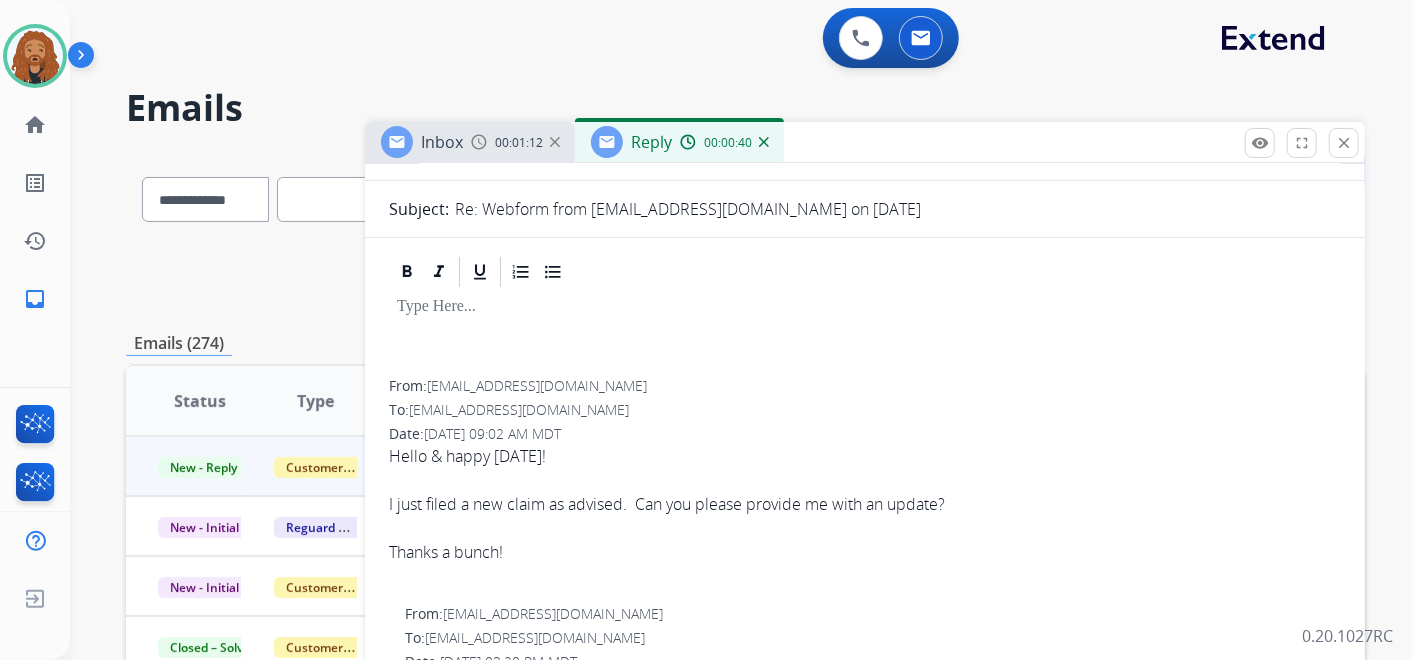 scroll, scrollTop: 222, scrollLeft: 0, axis: vertical 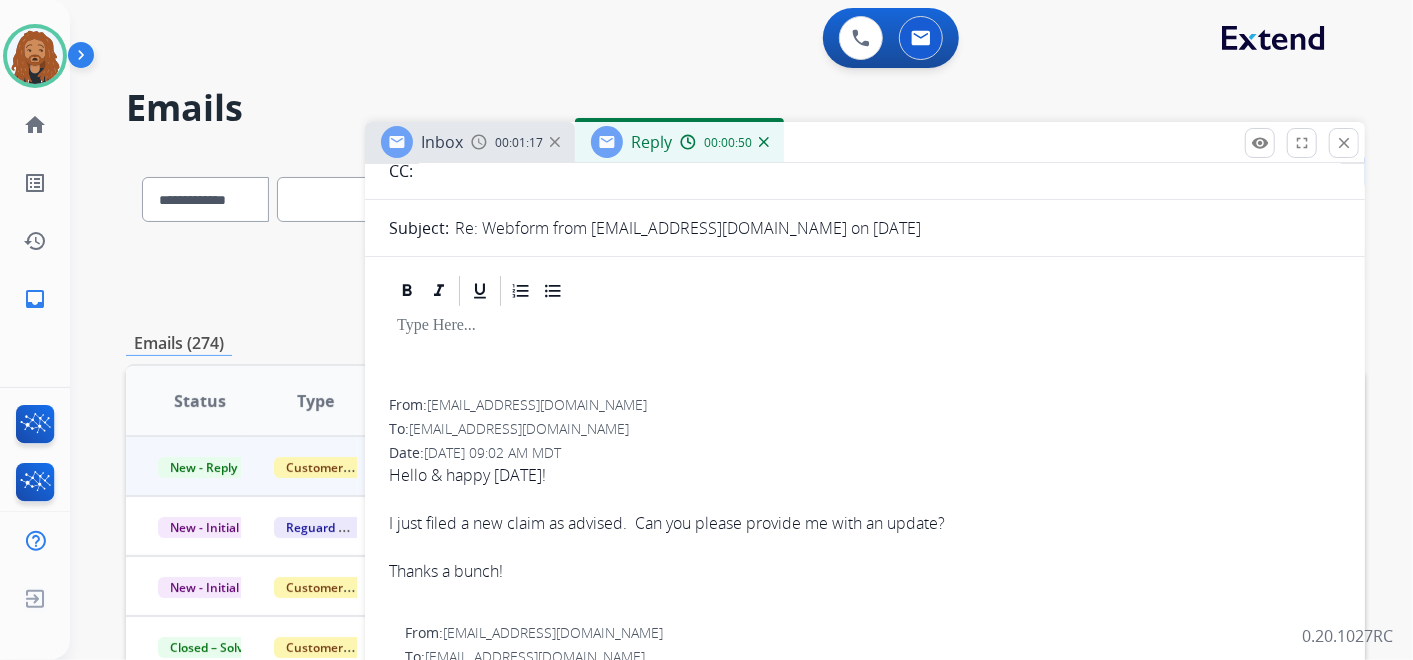 click on "[EMAIL_ADDRESS][DOMAIN_NAME]" at bounding box center [537, 404] 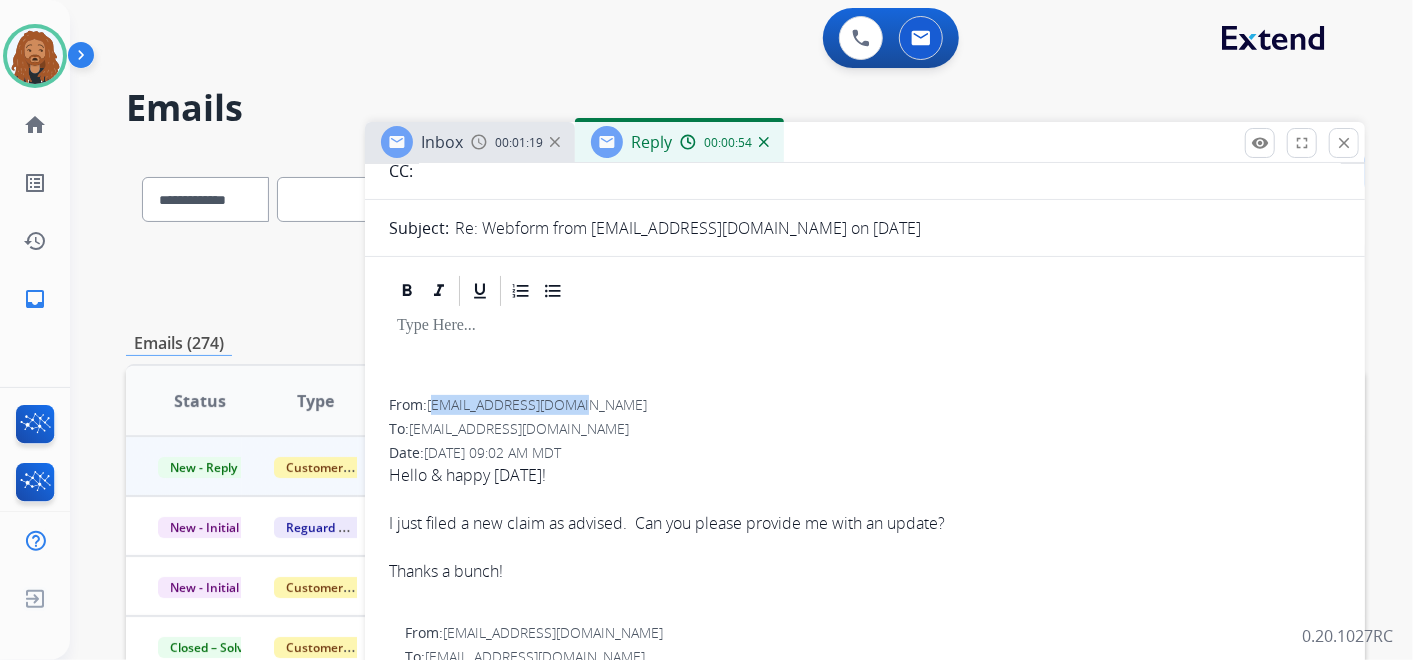 drag, startPoint x: 573, startPoint y: 401, endPoint x: 436, endPoint y: 403, distance: 137.0146 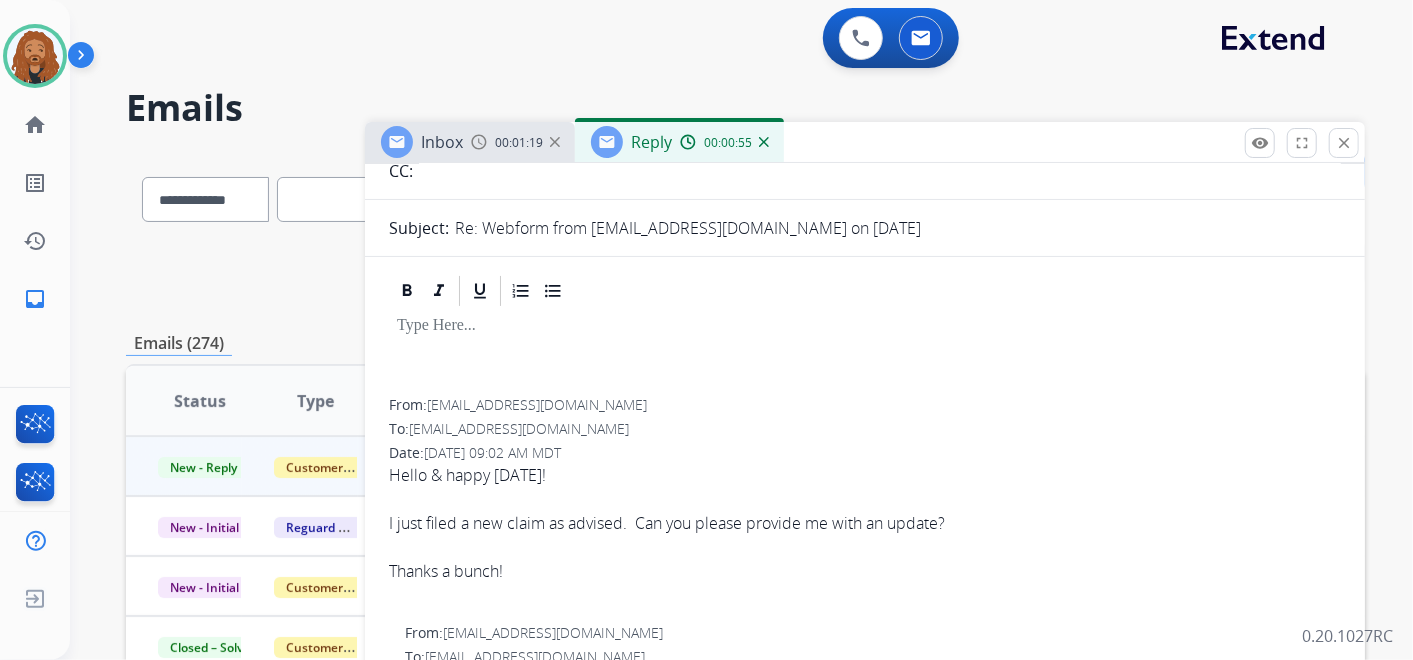drag, startPoint x: 436, startPoint y: 403, endPoint x: 620, endPoint y: 403, distance: 184 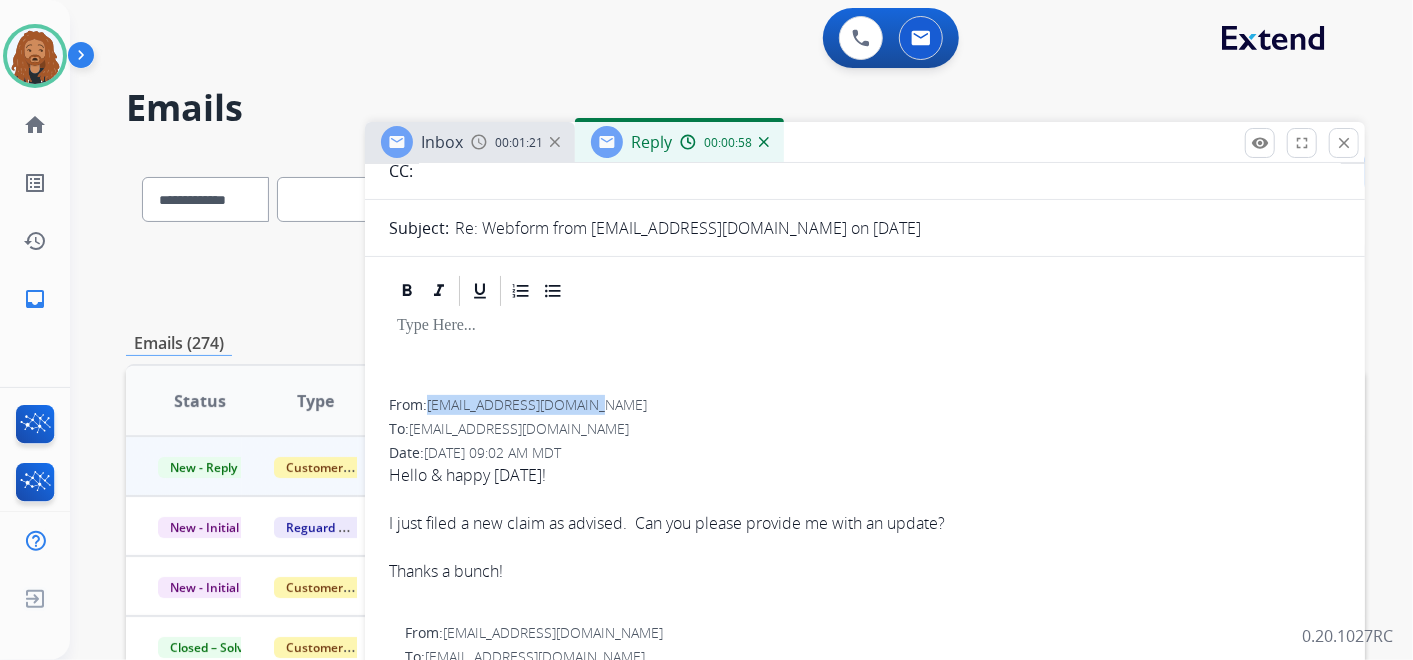 drag, startPoint x: 602, startPoint y: 402, endPoint x: 431, endPoint y: 409, distance: 171.14322 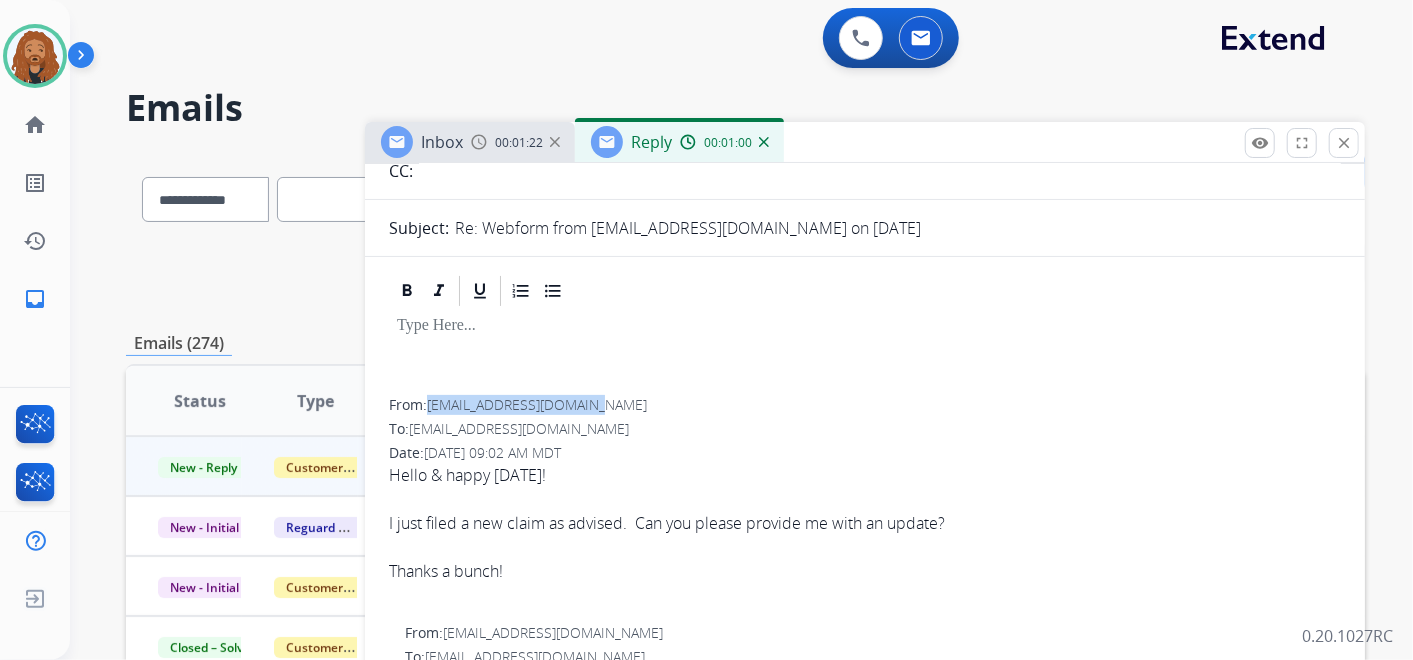 copy on "[EMAIL_ADDRESS][DOMAIN_NAME]" 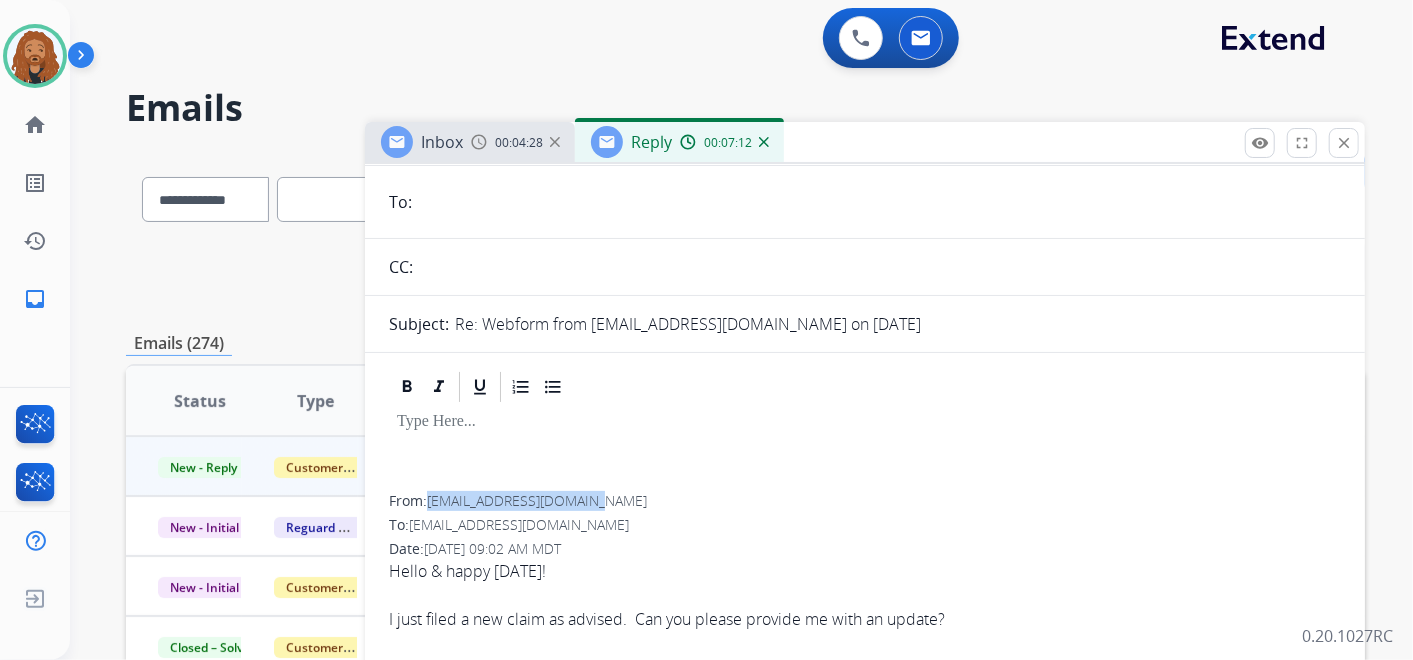 scroll, scrollTop: 0, scrollLeft: 0, axis: both 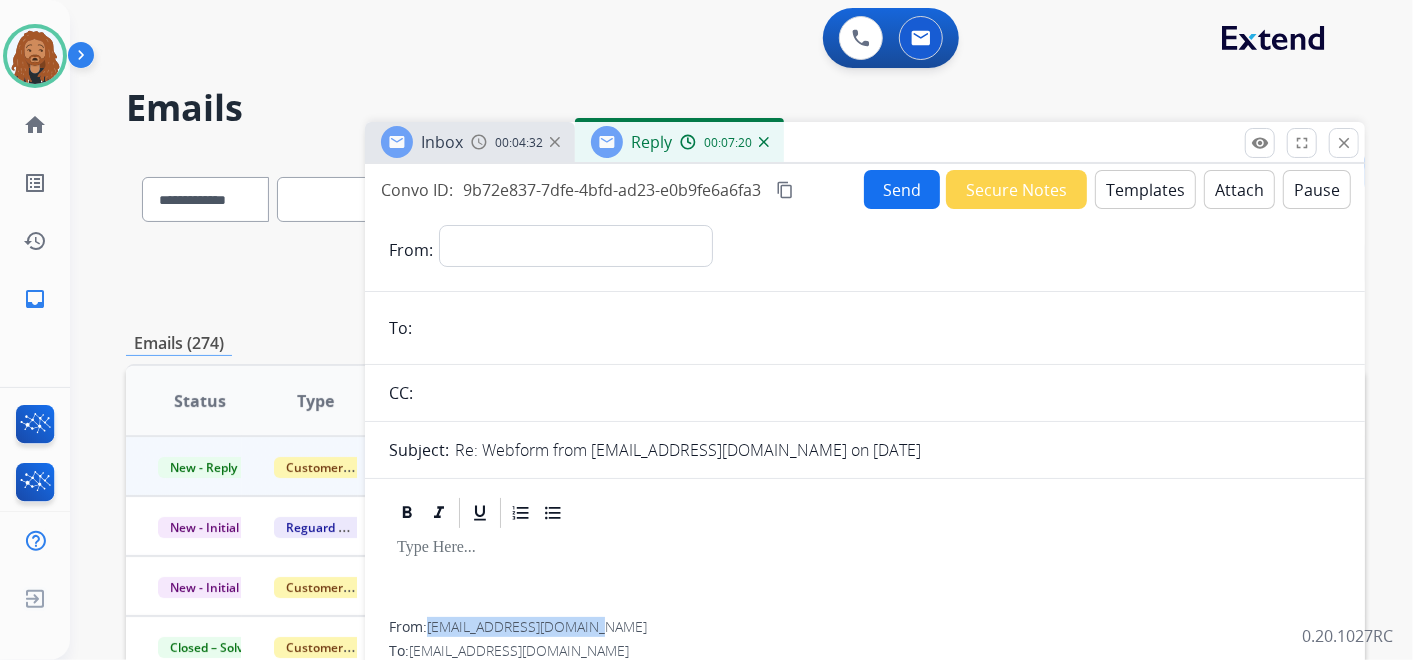 click at bounding box center (764, 142) 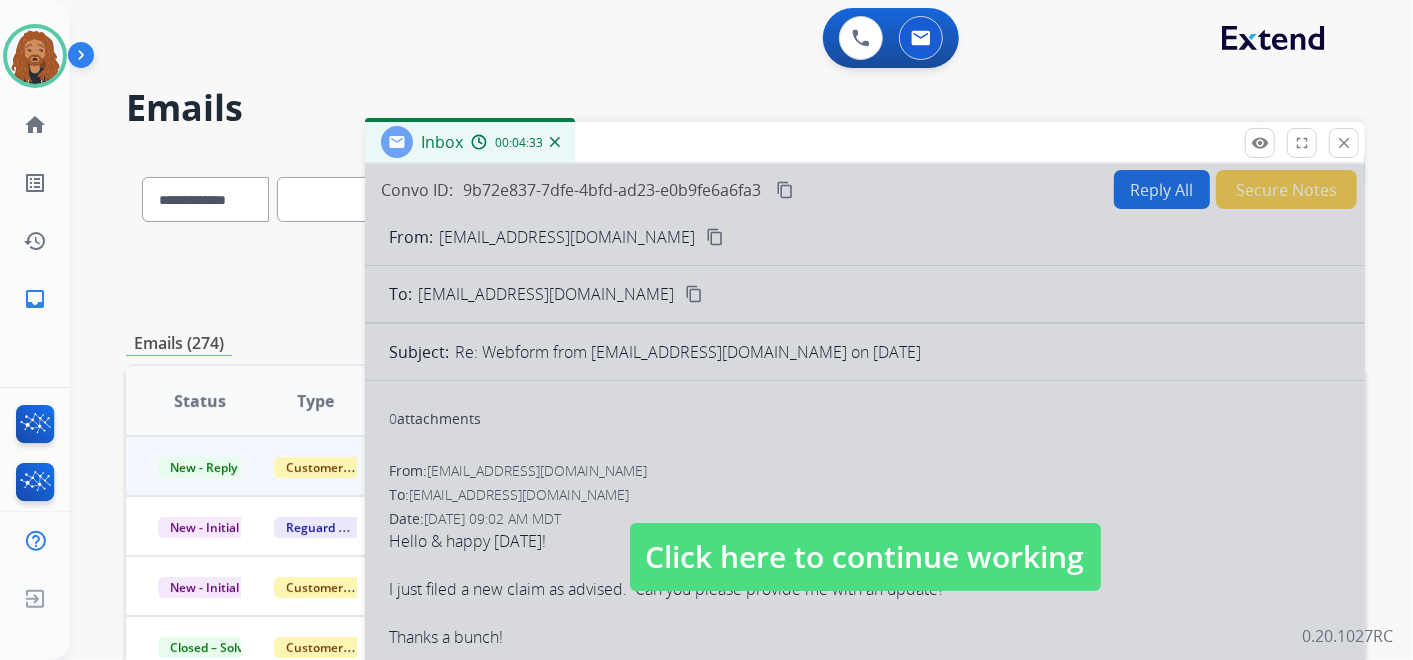 click on "Click here to continue working" at bounding box center [865, 557] 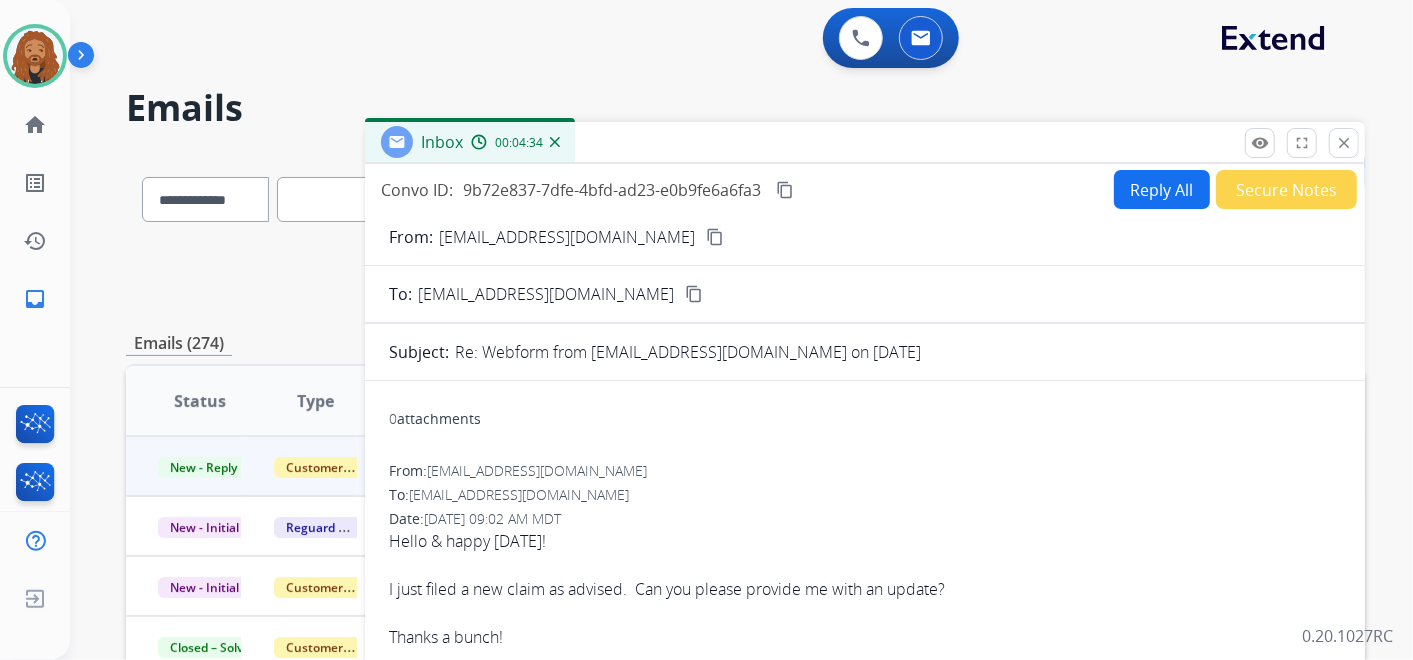 click on "Reply All" at bounding box center [1162, 189] 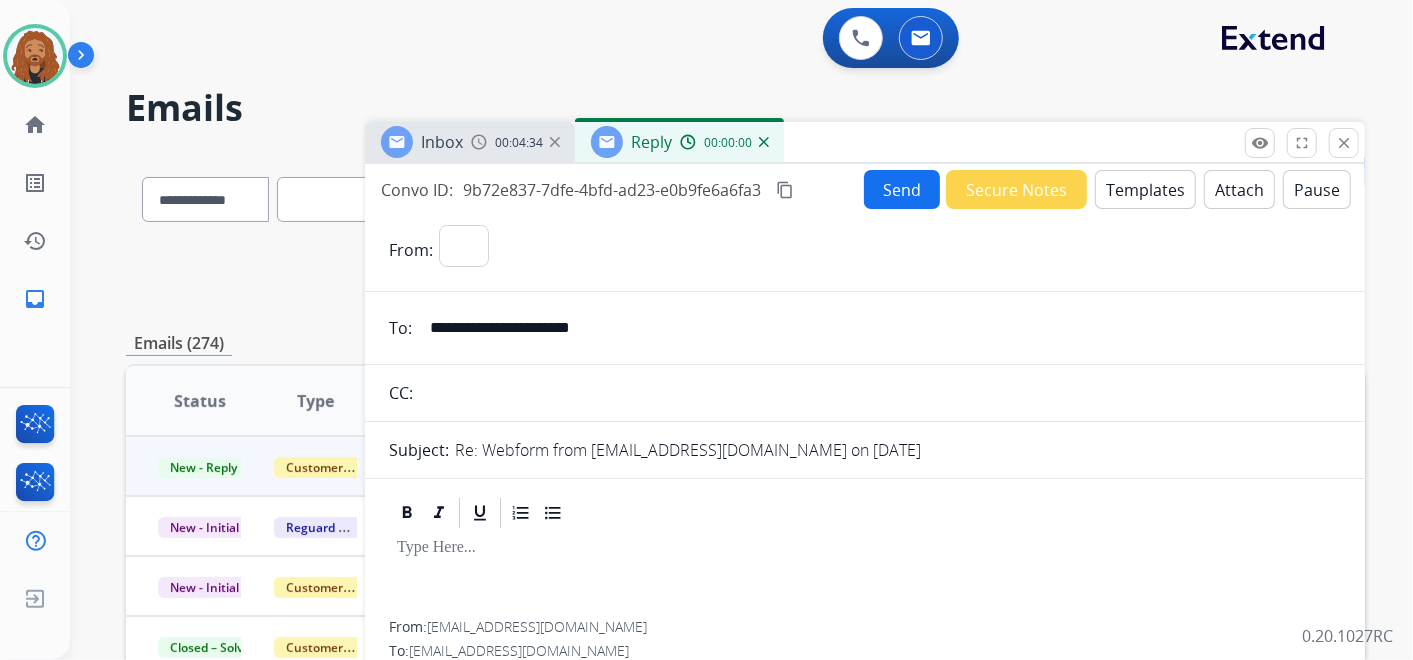 select on "**********" 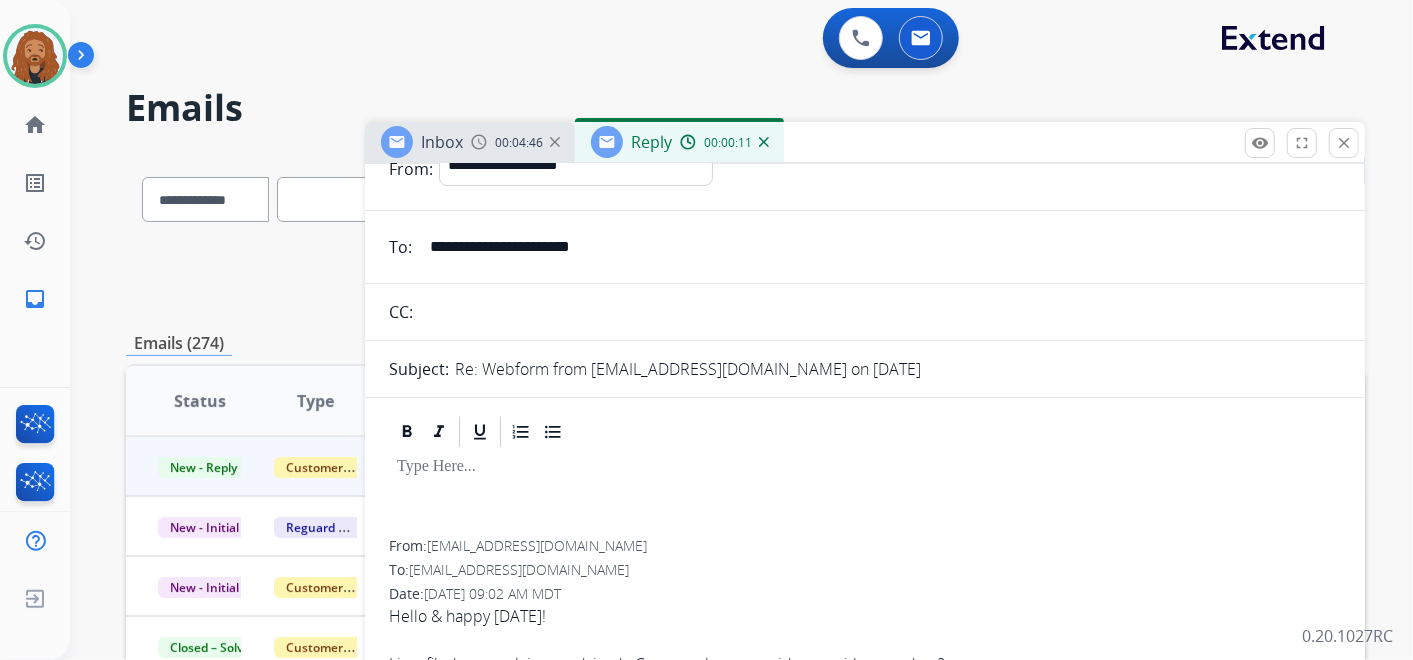 scroll, scrollTop: 0, scrollLeft: 0, axis: both 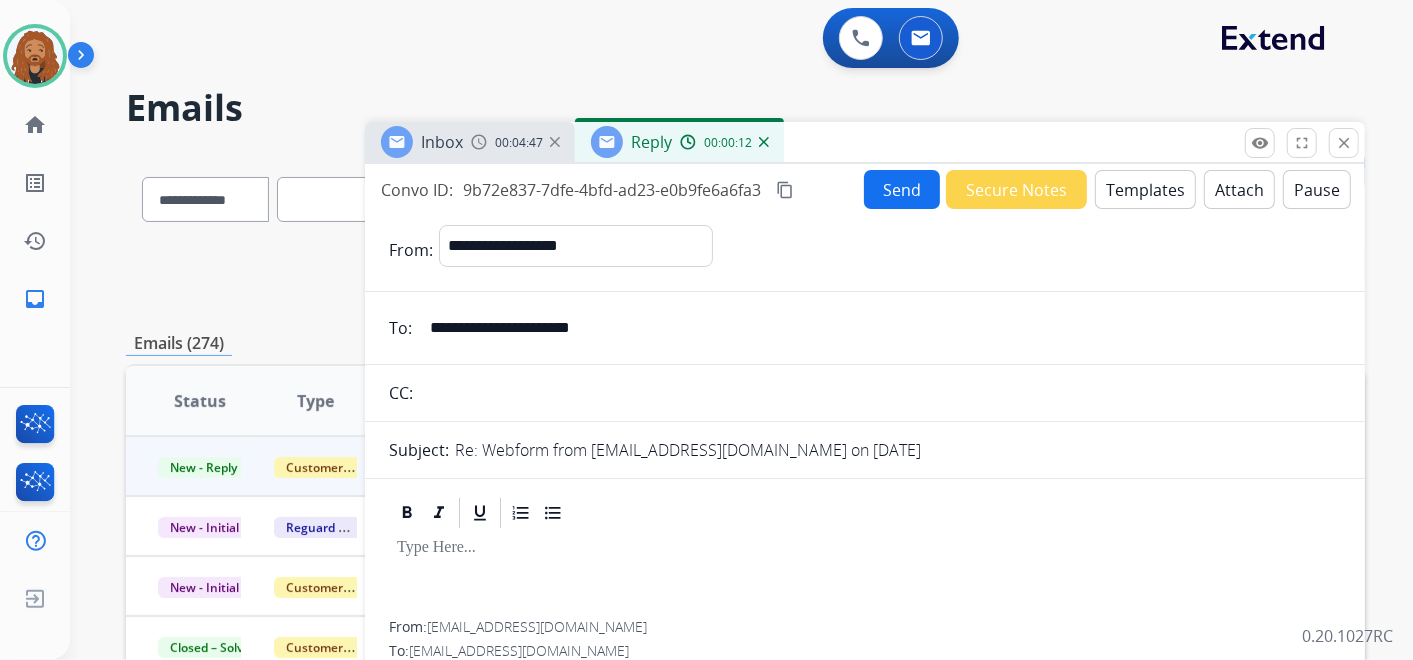 click on "Templates" at bounding box center [1145, 189] 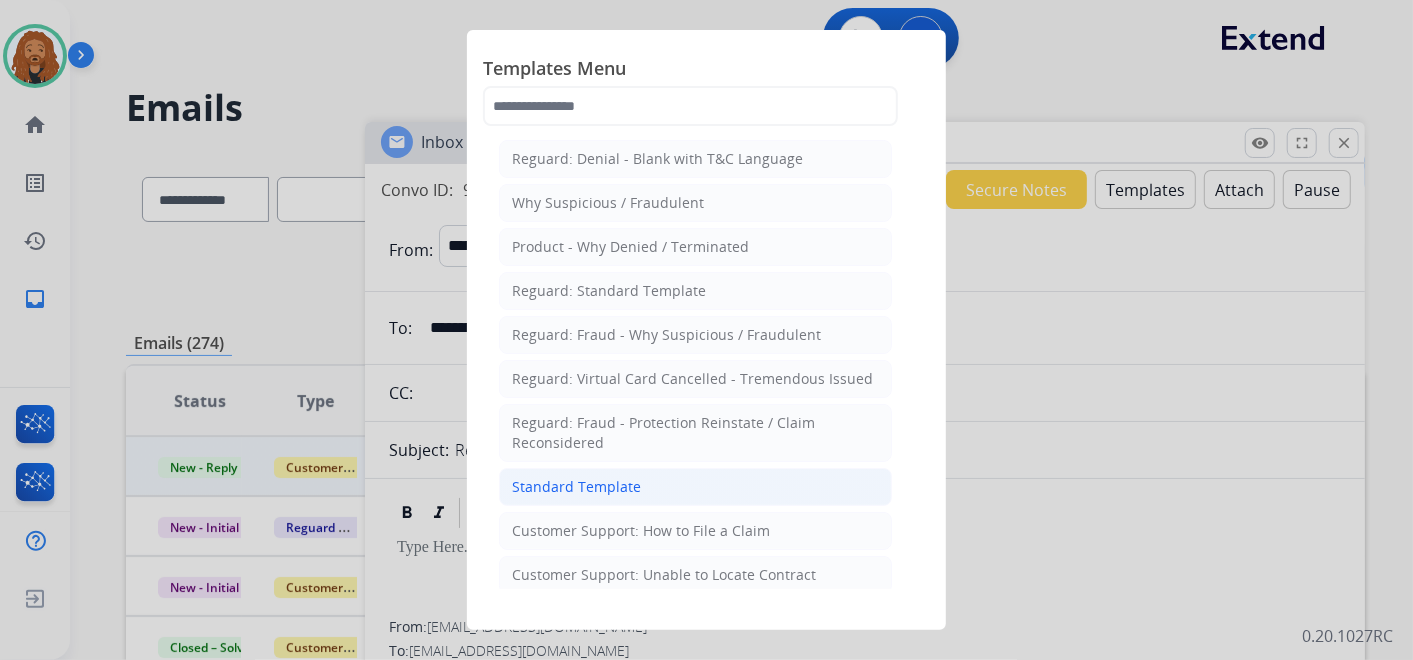 click on "Standard Template" 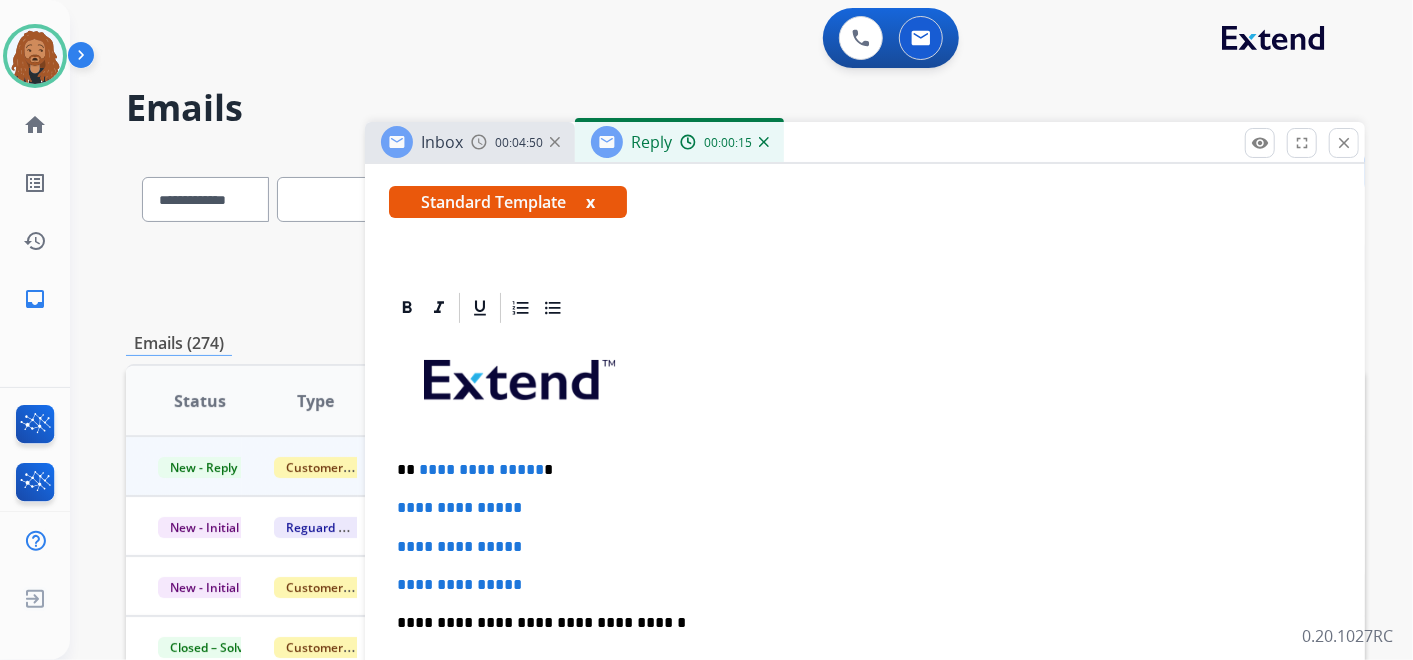 scroll, scrollTop: 555, scrollLeft: 0, axis: vertical 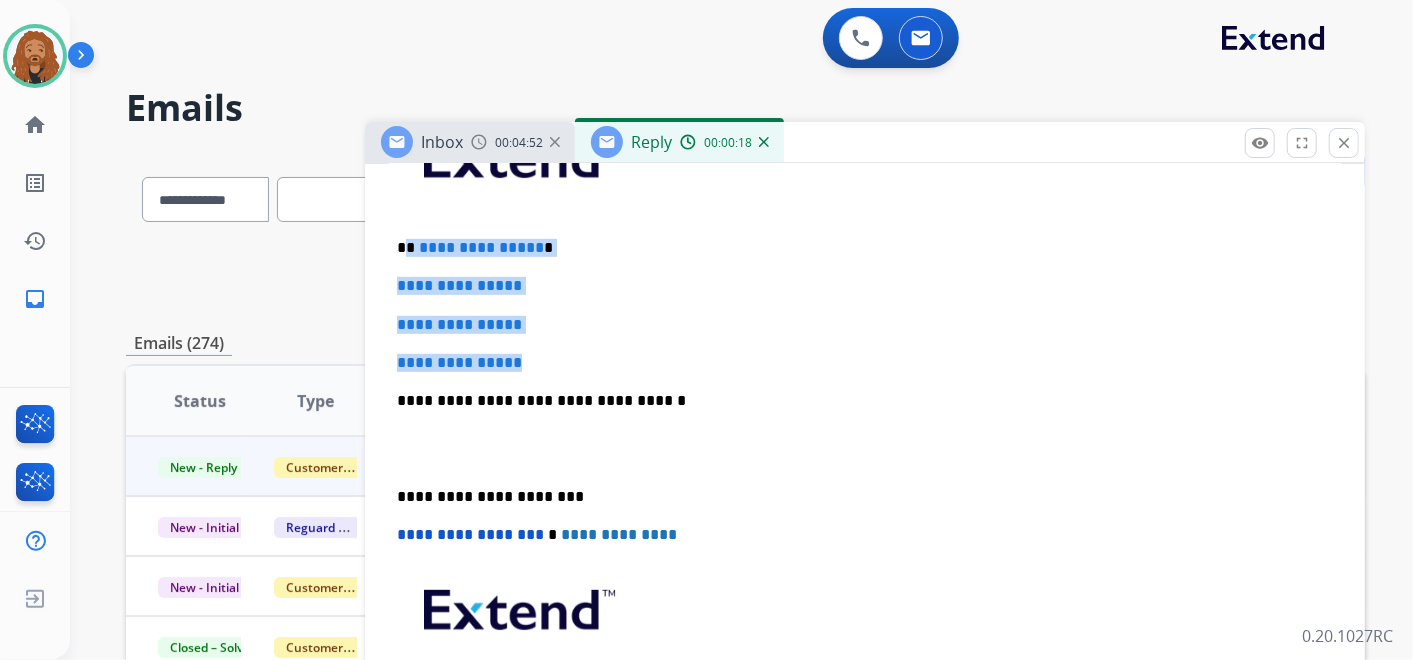 drag, startPoint x: 536, startPoint y: 358, endPoint x: 409, endPoint y: 239, distance: 174.04022 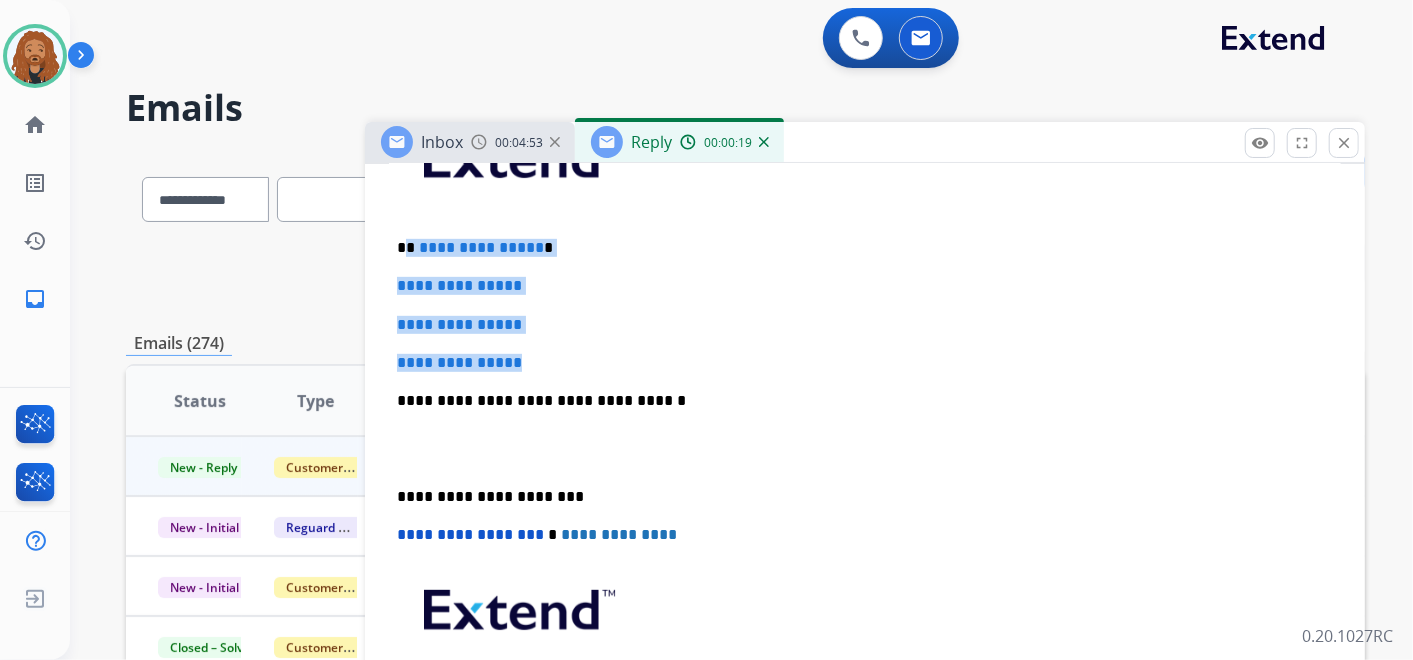 type 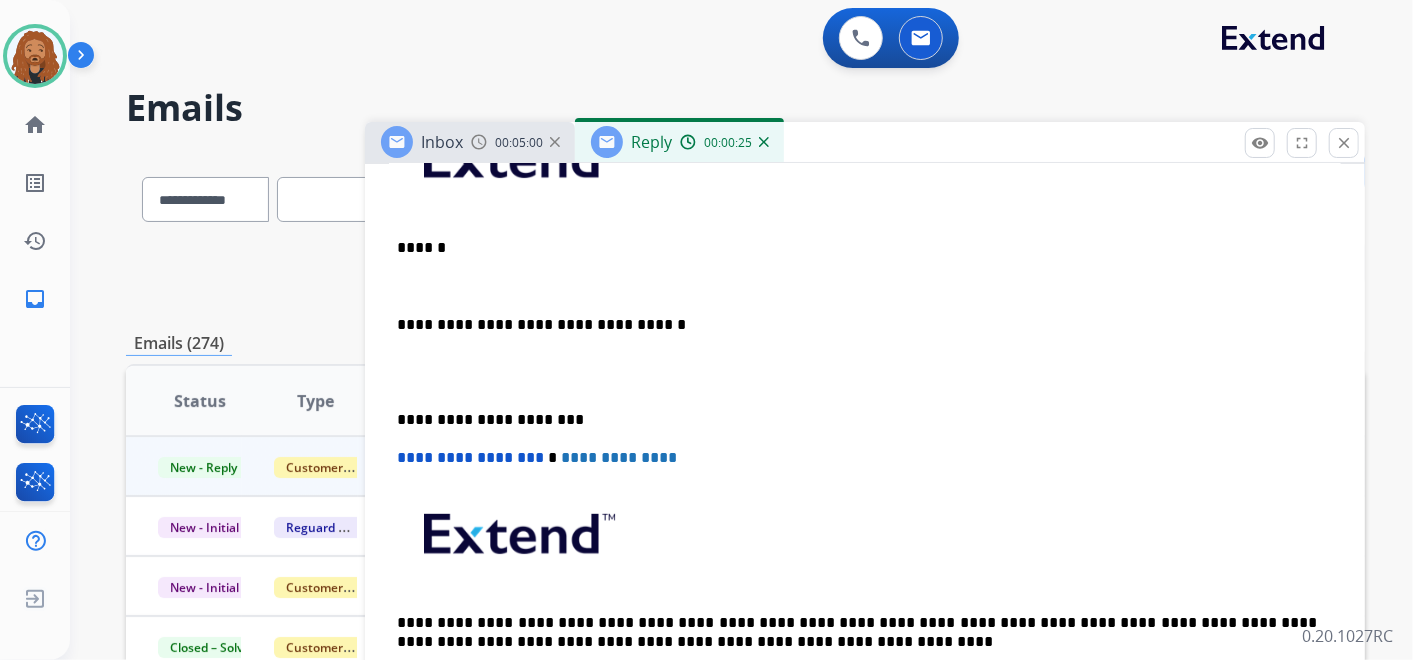 click at bounding box center (865, 372) 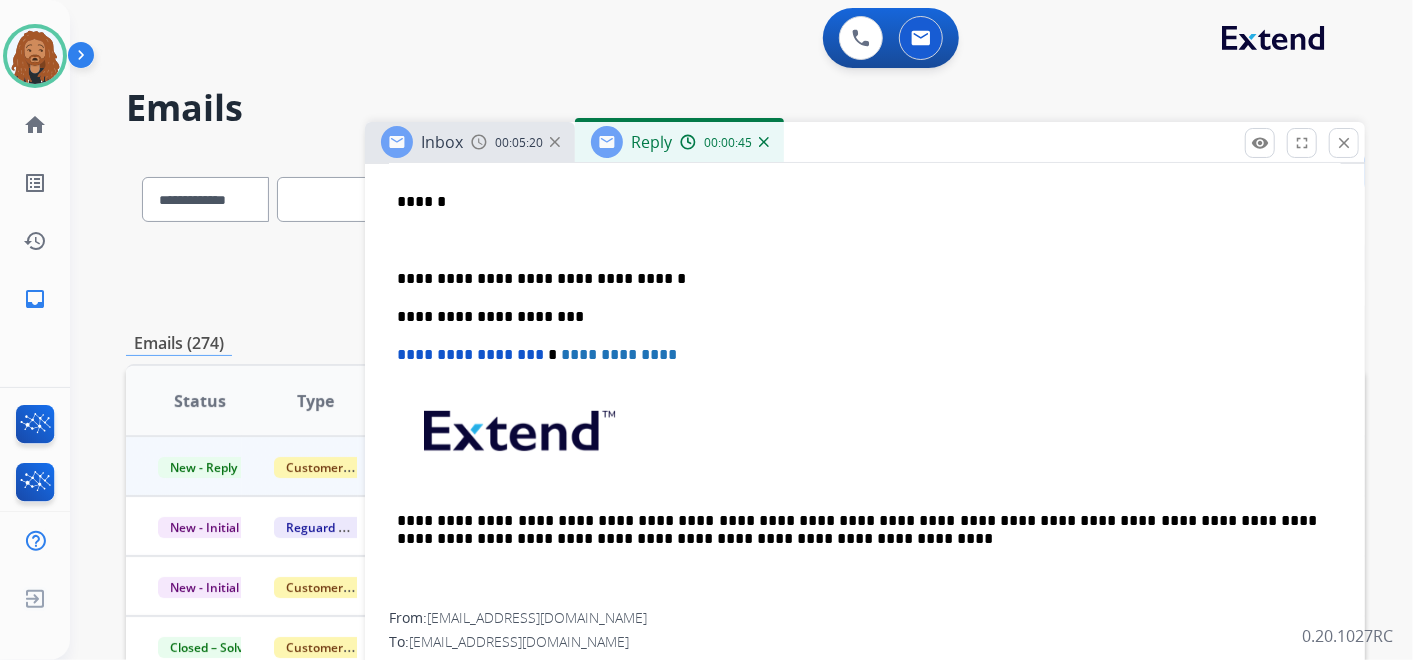 scroll, scrollTop: 444, scrollLeft: 0, axis: vertical 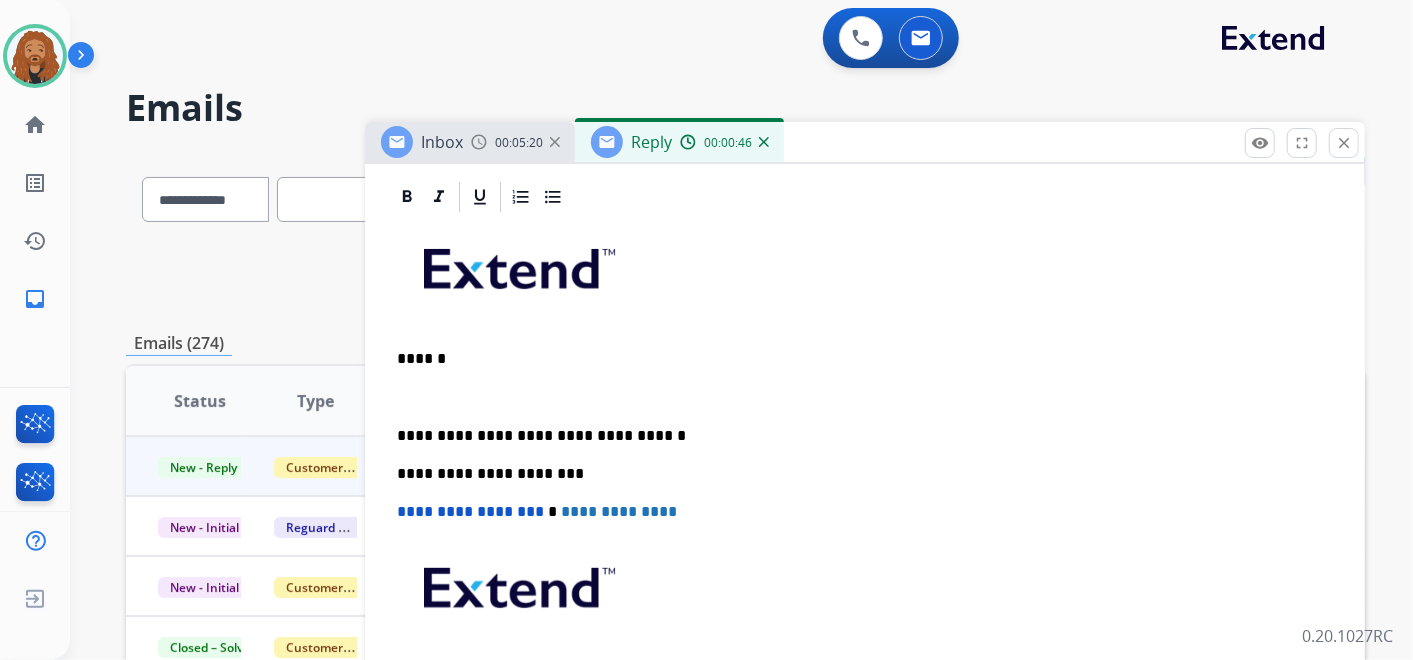 click at bounding box center (865, 397) 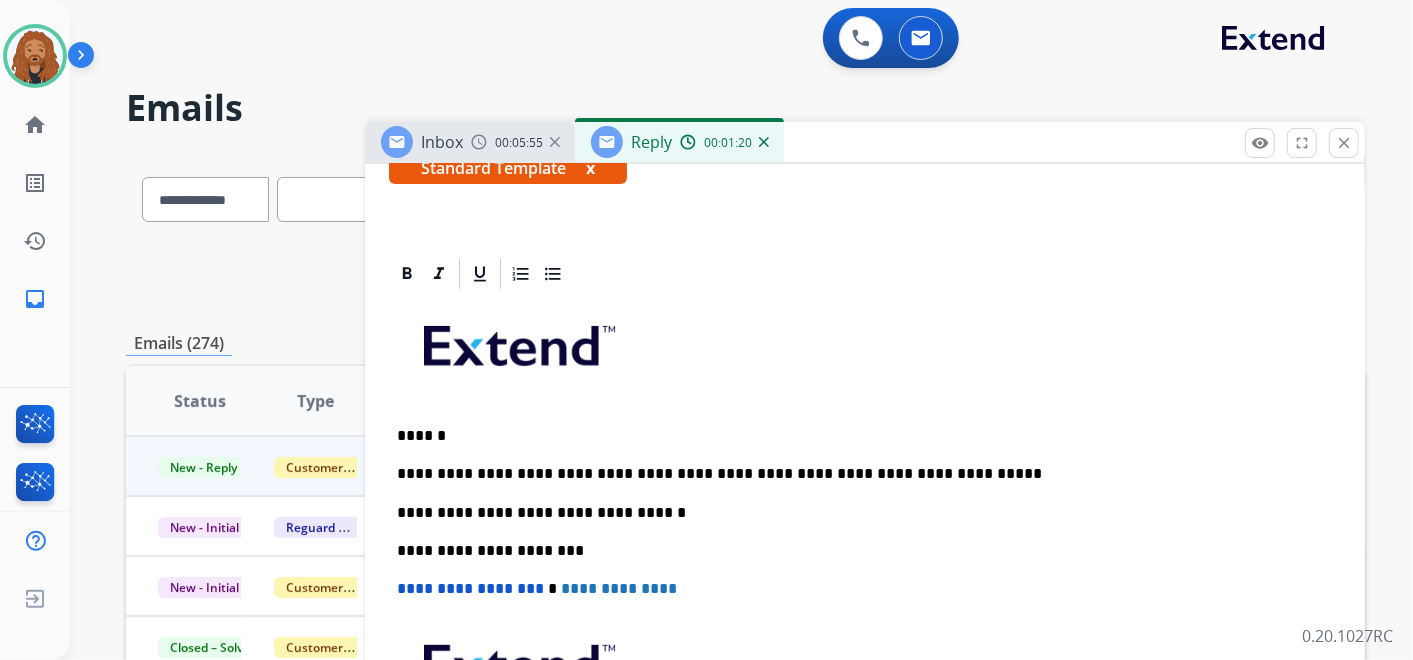 scroll, scrollTop: 333, scrollLeft: 0, axis: vertical 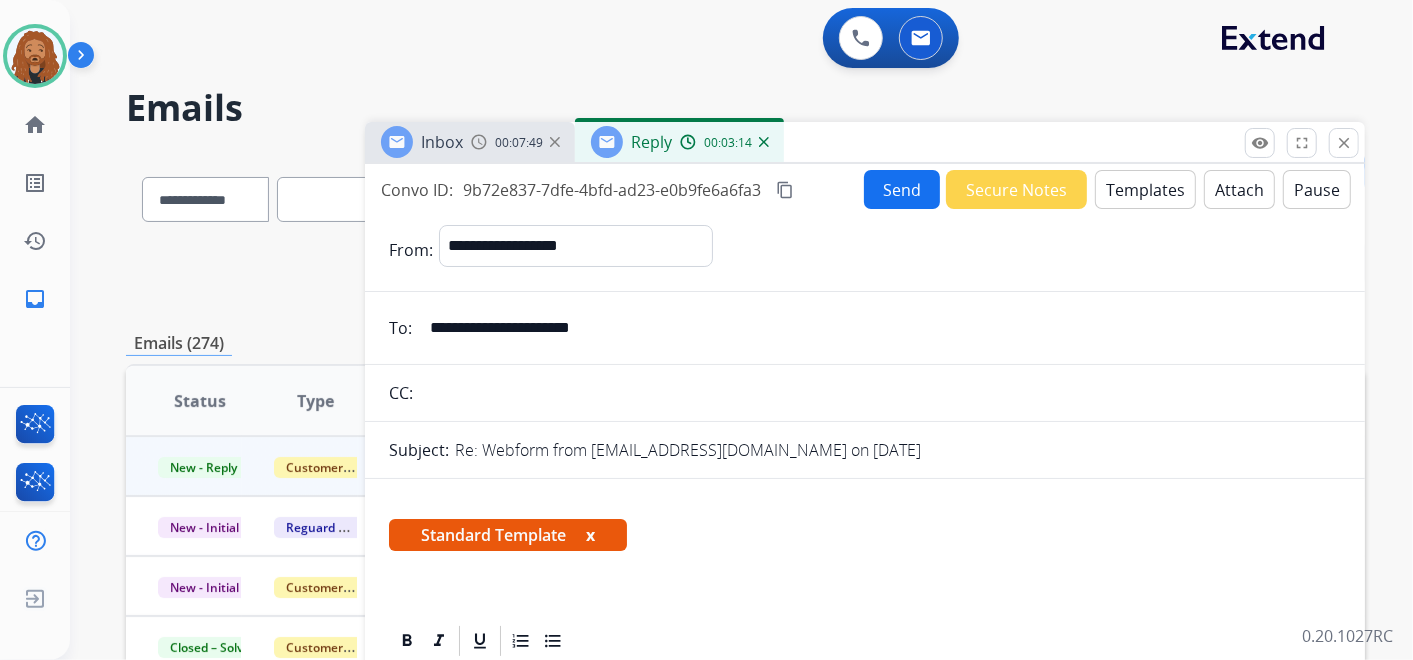 click on "Send" at bounding box center [902, 189] 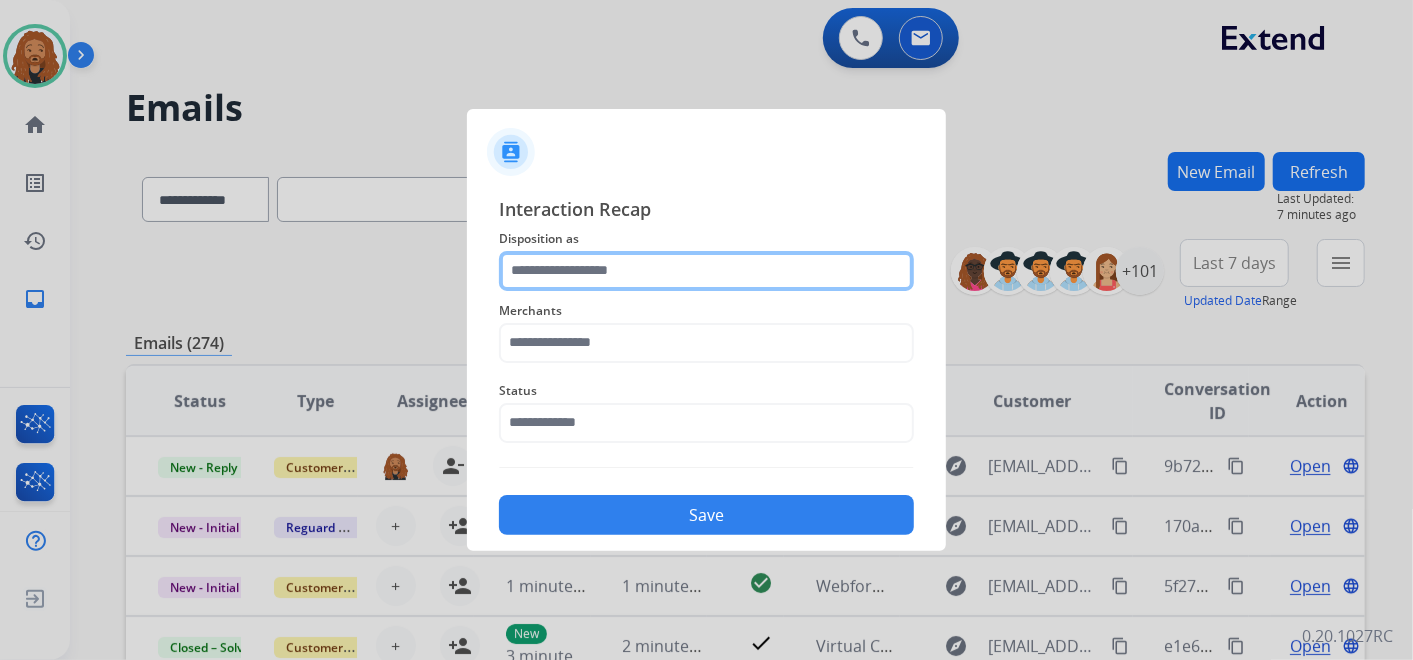 click 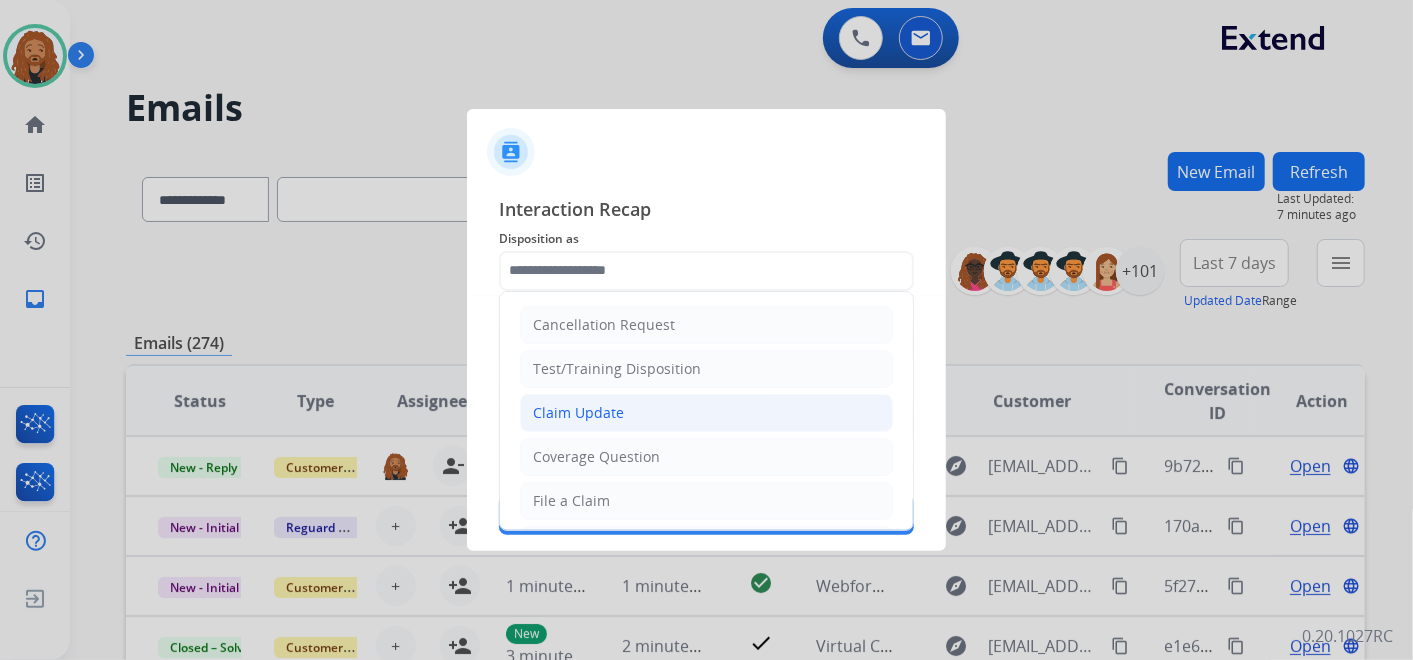 click on "Claim Update" 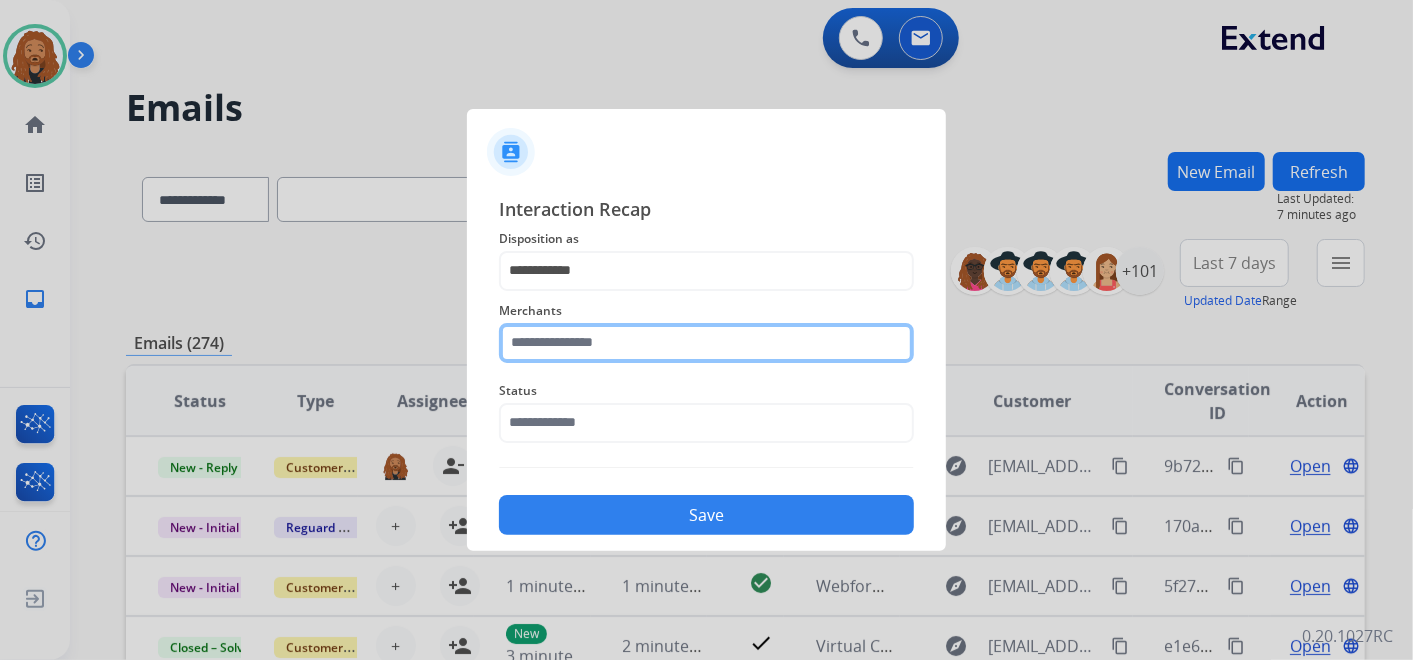 click 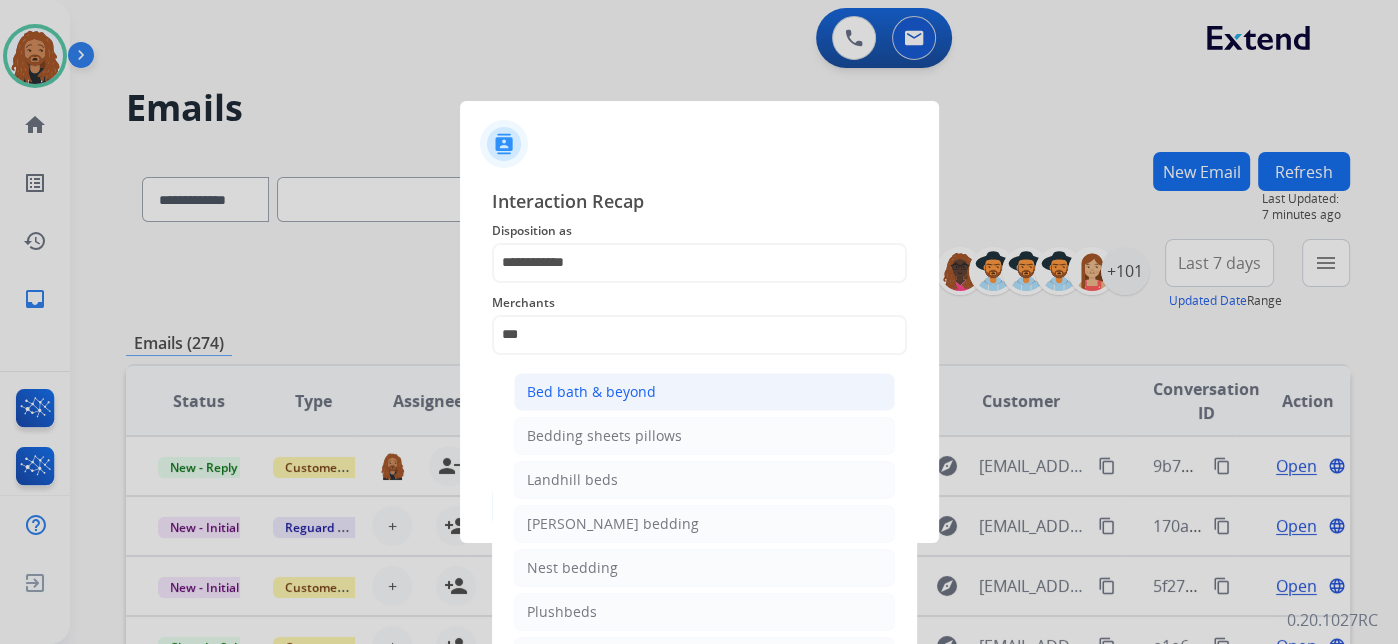 click on "Bed bath & beyond" 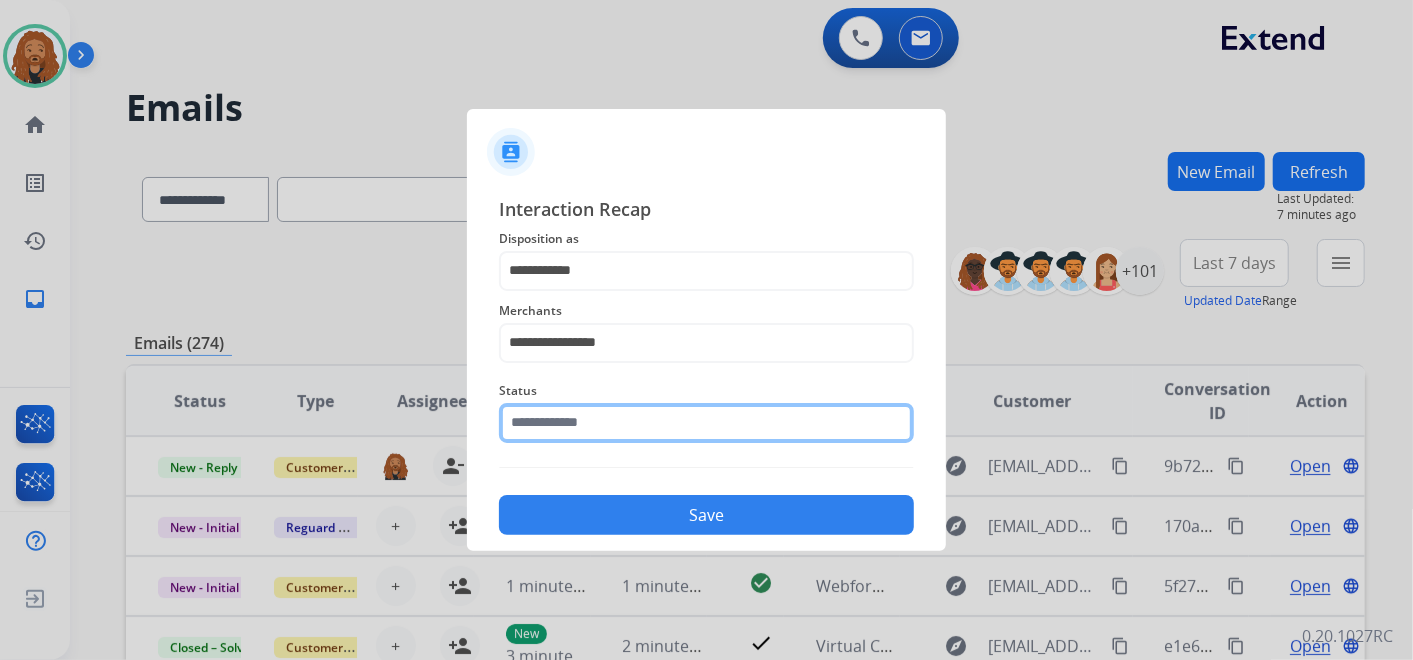 click 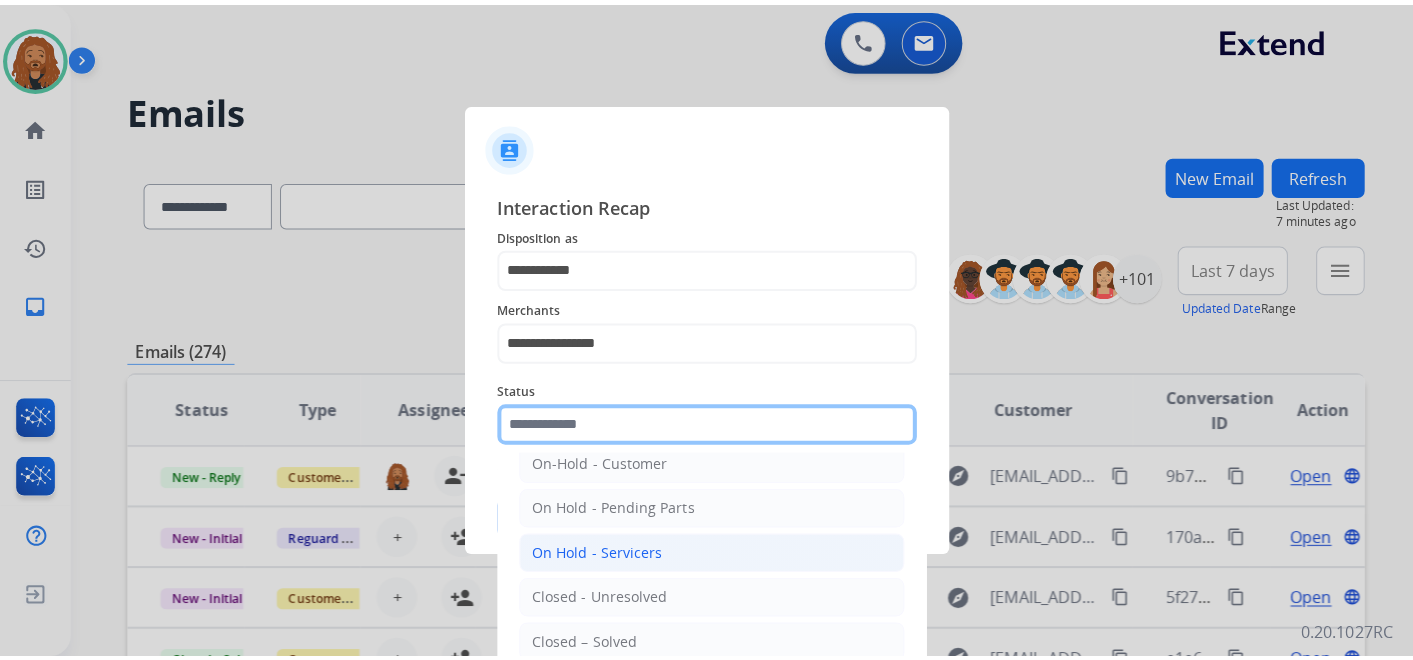 scroll, scrollTop: 114, scrollLeft: 0, axis: vertical 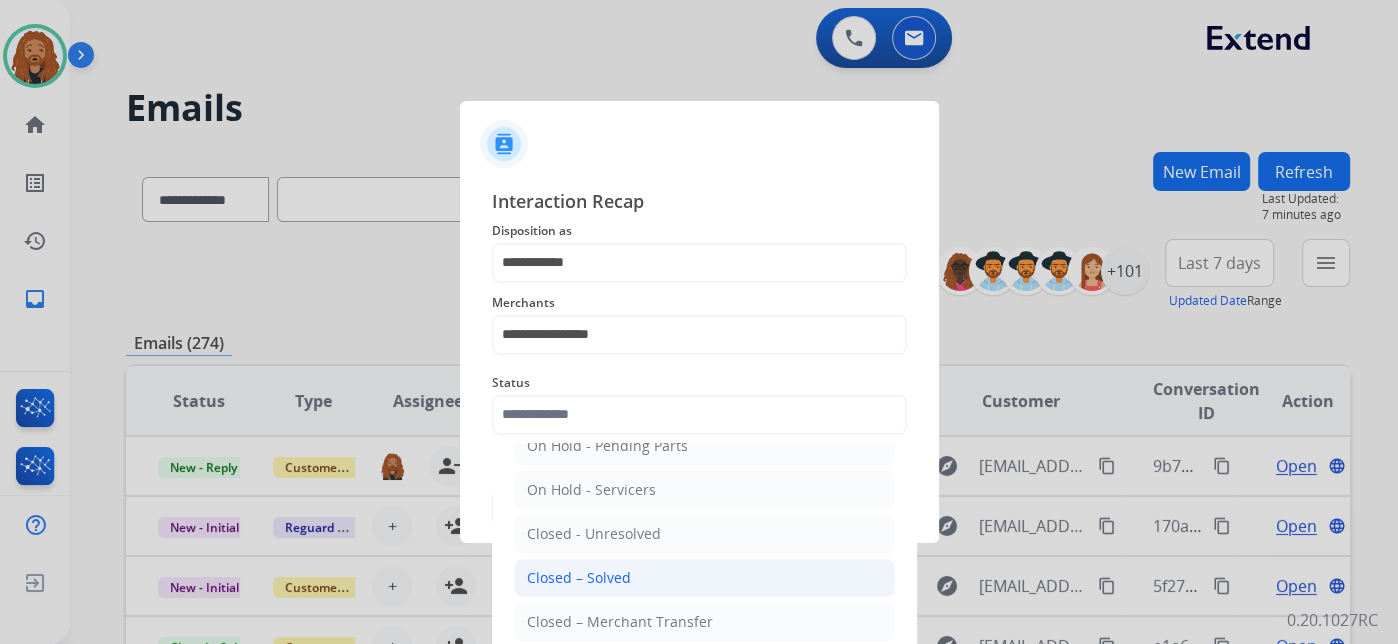 click on "Closed – Solved" 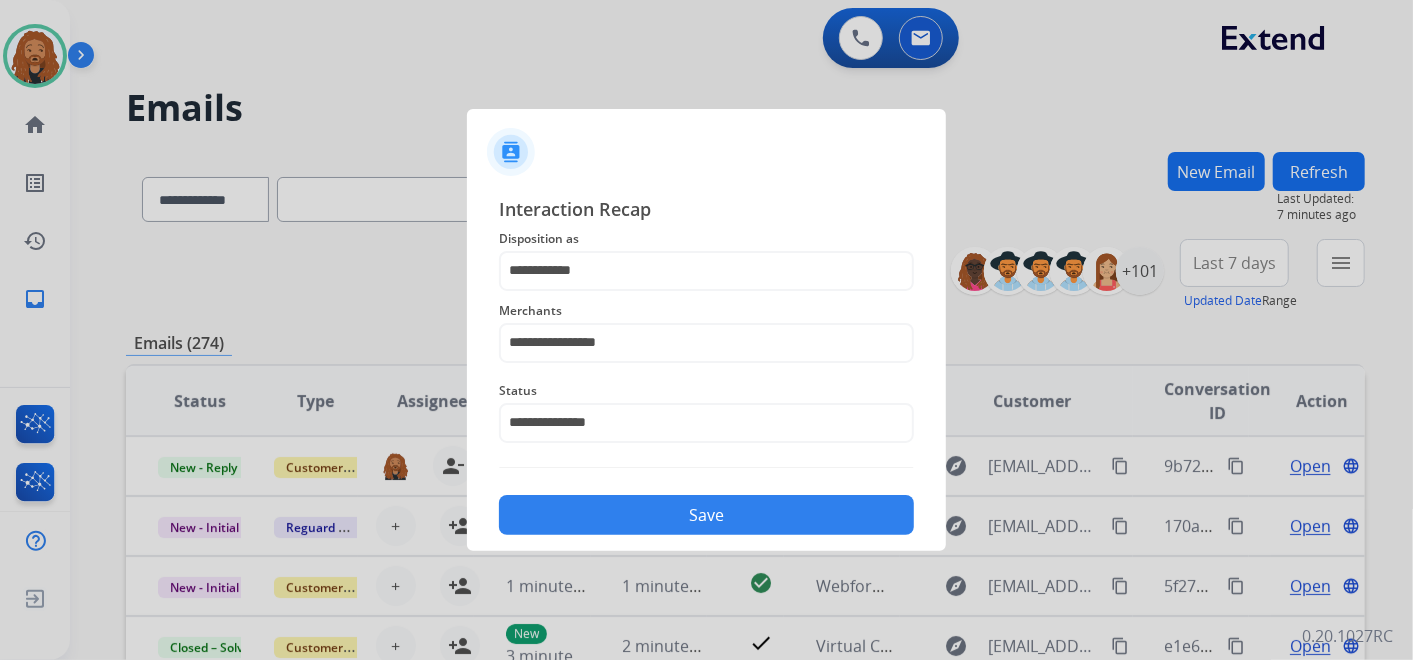 click on "Save" 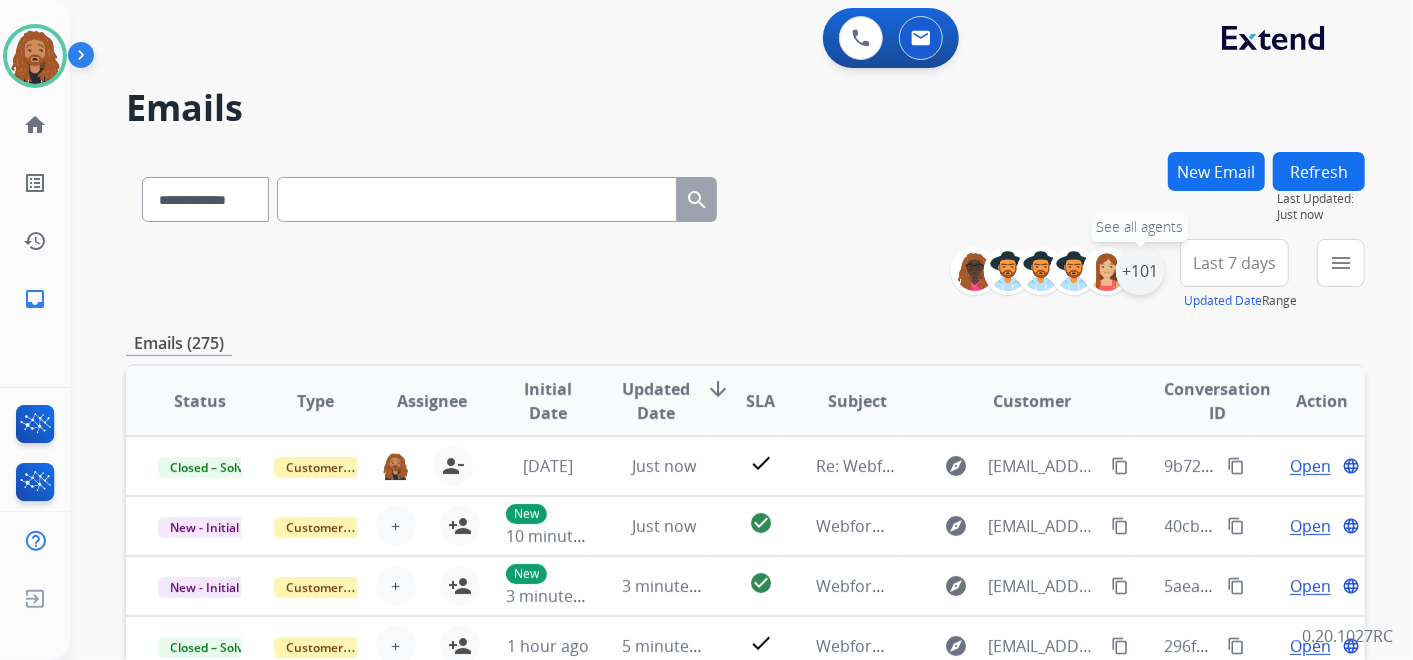 click on "+101" at bounding box center (1140, 271) 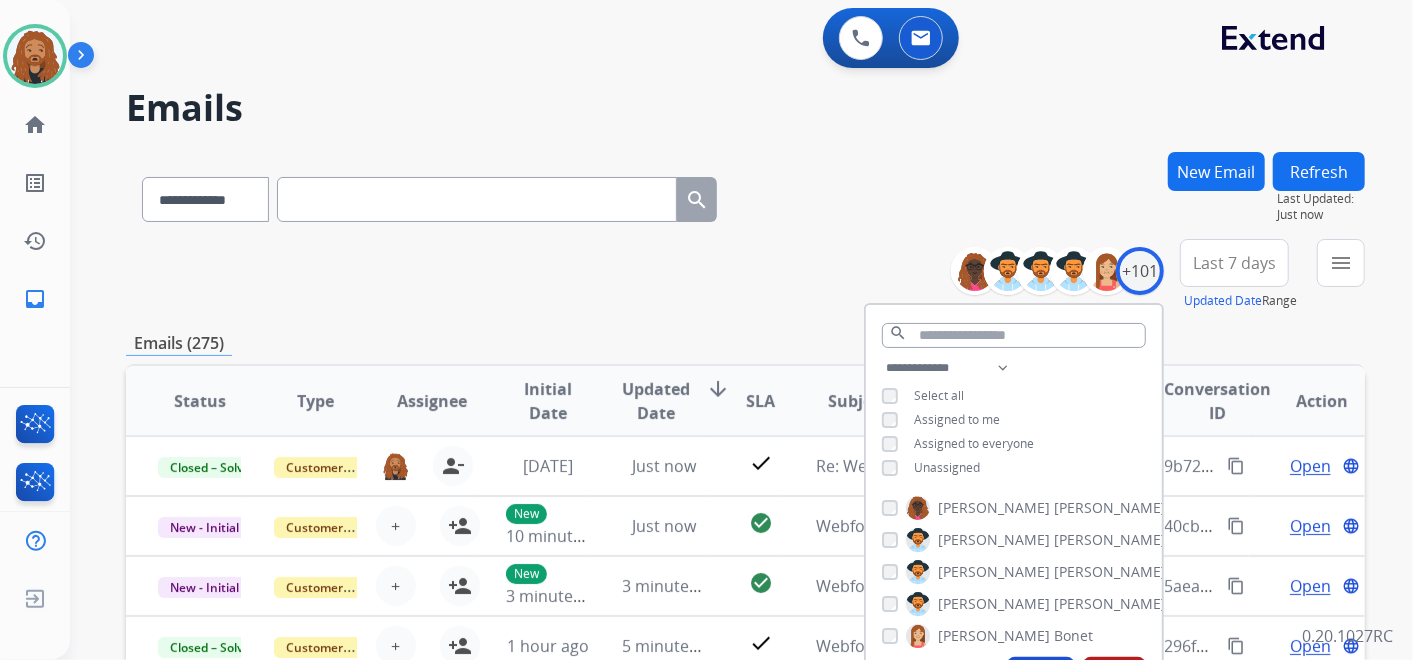 click on "Unassigned" at bounding box center [931, 468] 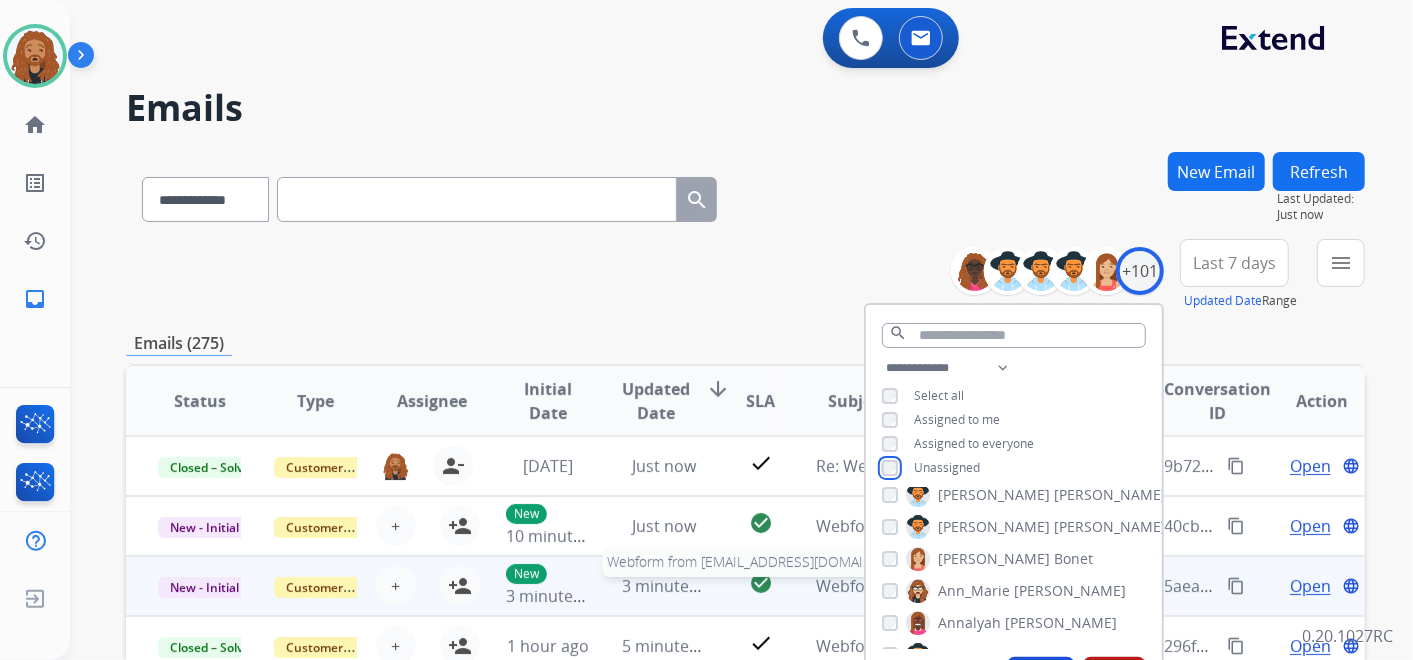 scroll, scrollTop: 111, scrollLeft: 0, axis: vertical 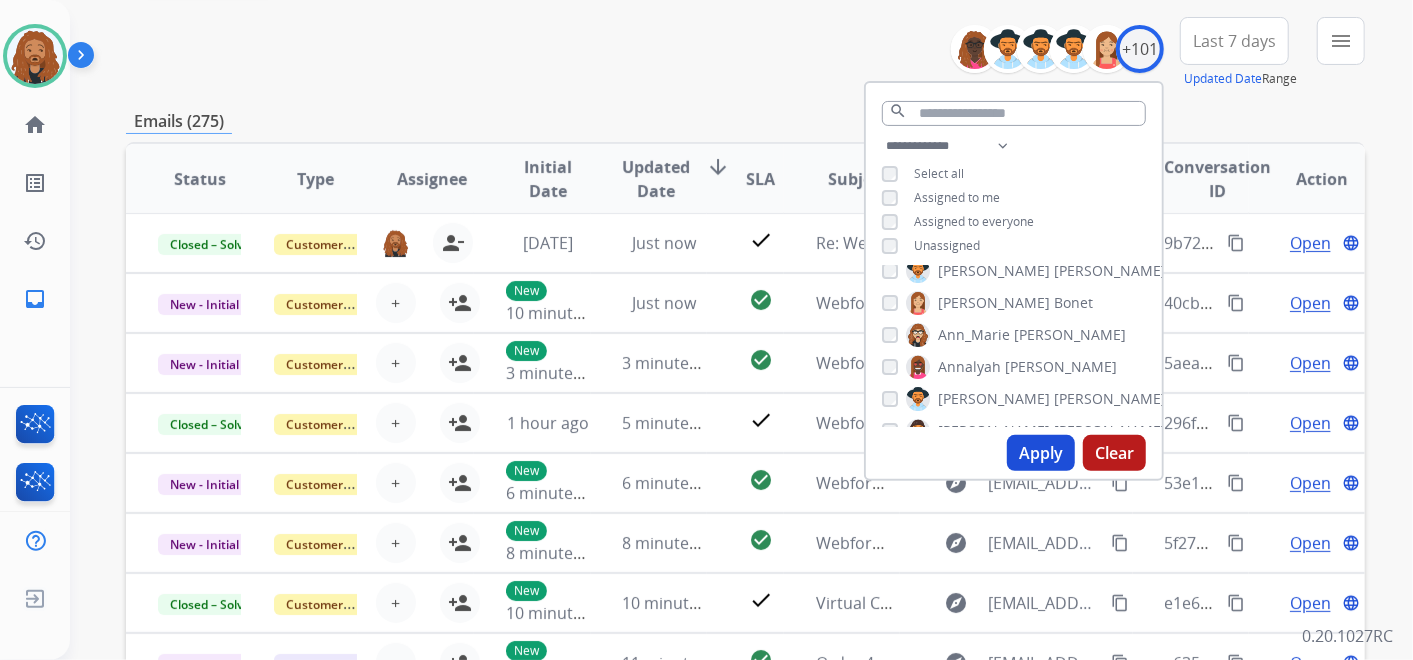 click on "Apply" at bounding box center (1041, 453) 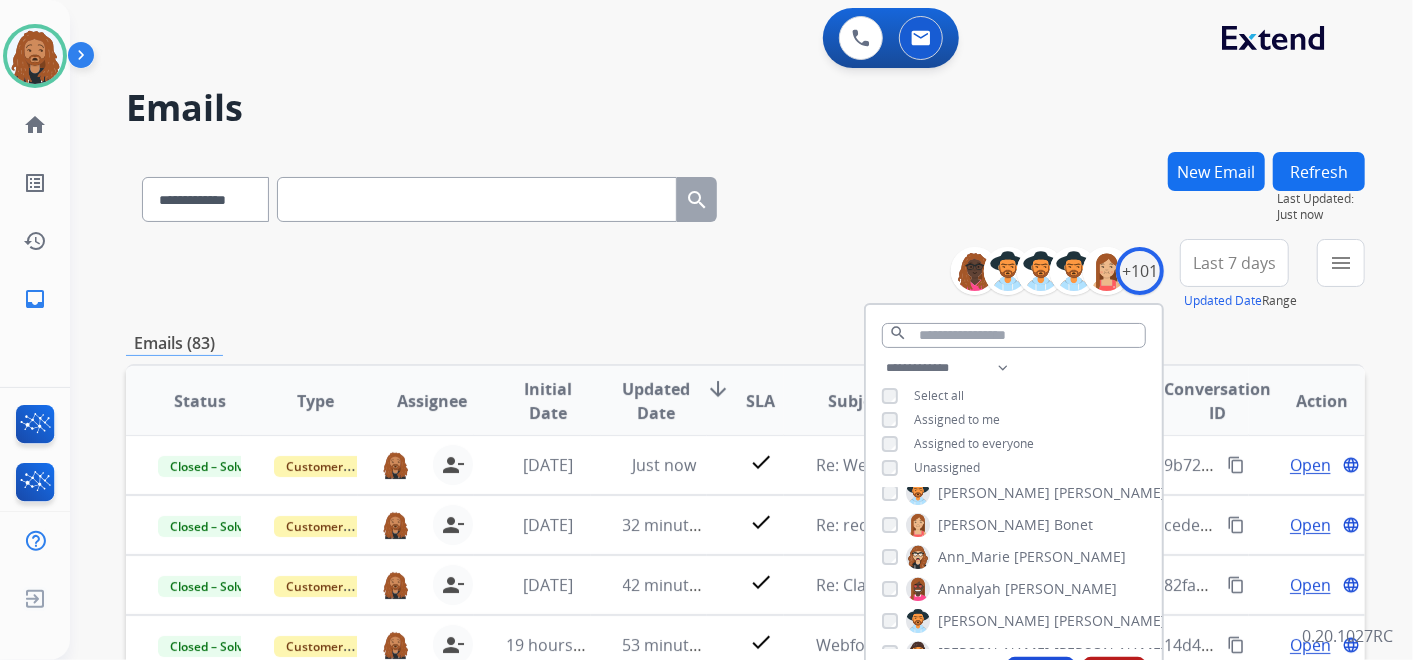 click on "Last 7 days" at bounding box center (1234, 263) 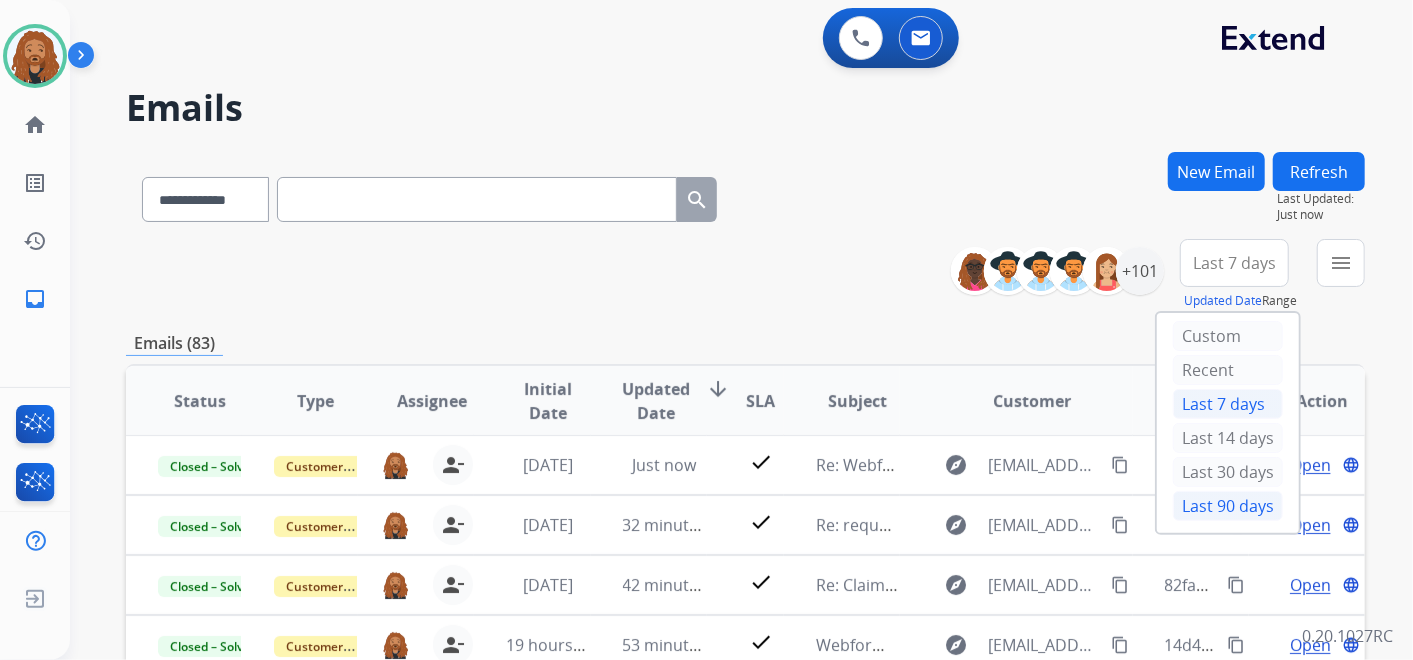 click on "Last 90 days" at bounding box center (1228, 506) 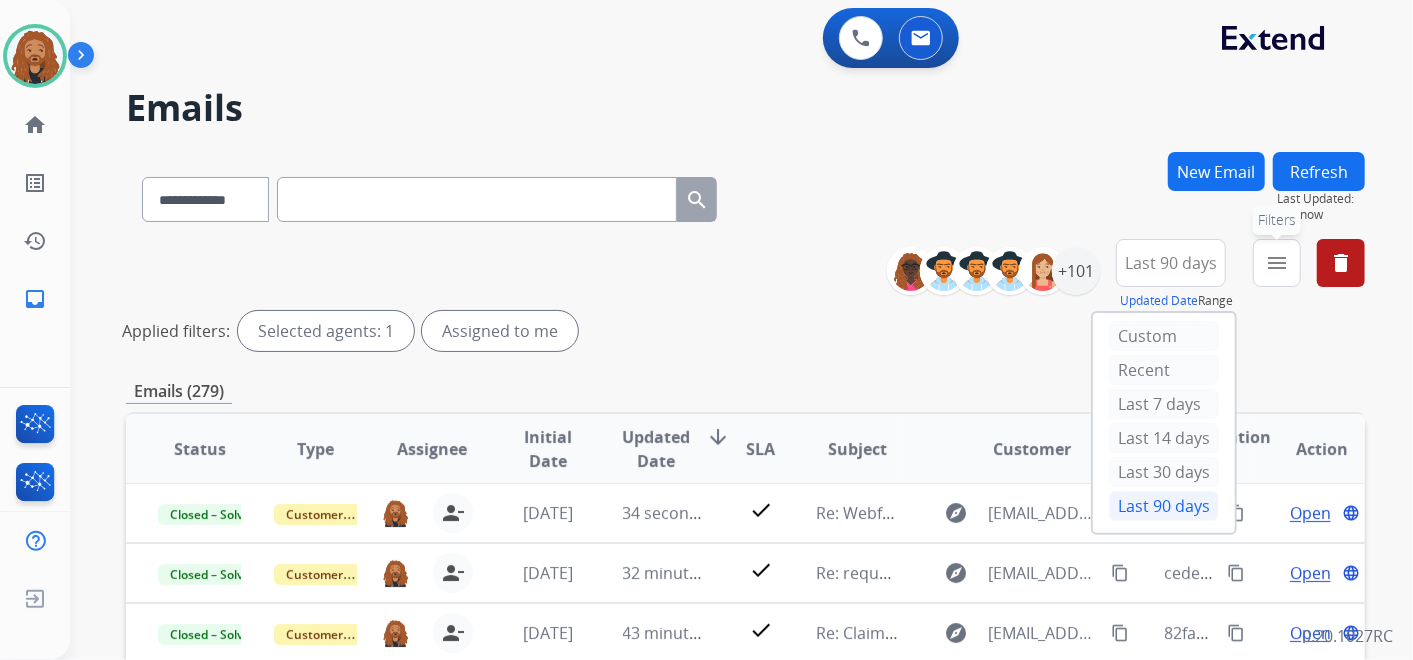 click on "menu" at bounding box center (1277, 263) 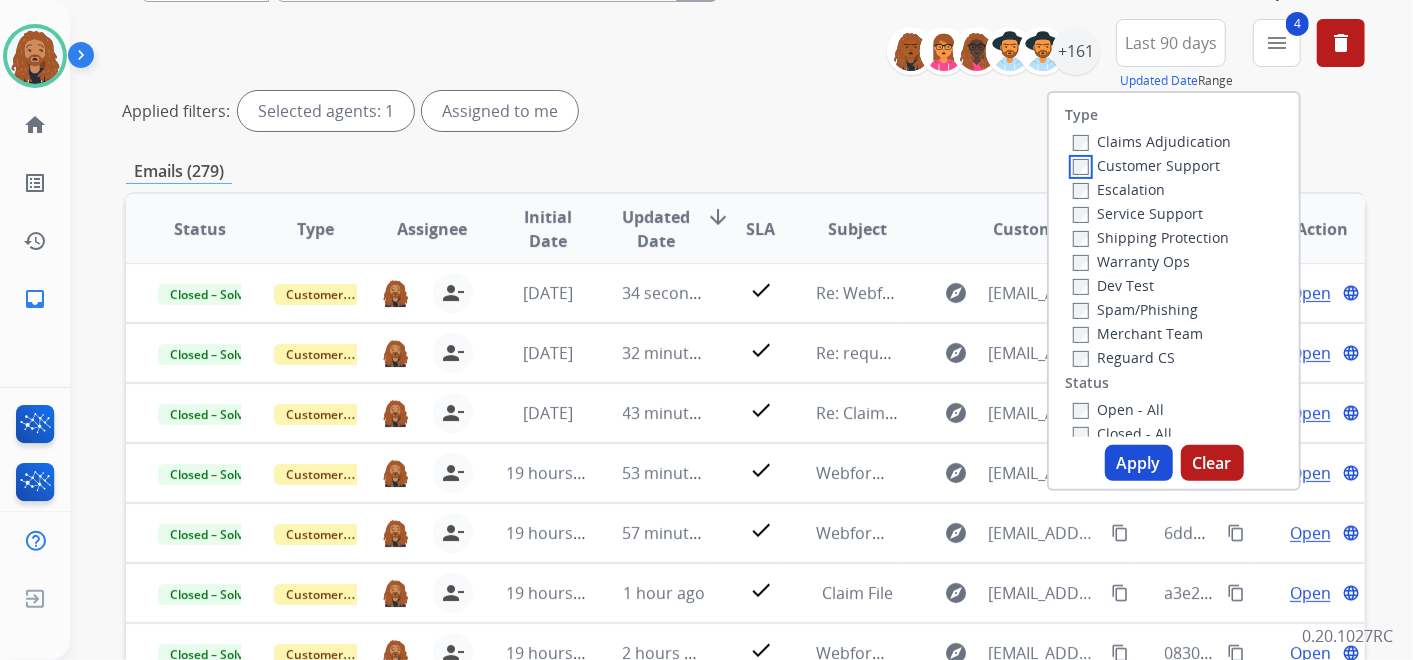 scroll, scrollTop: 222, scrollLeft: 0, axis: vertical 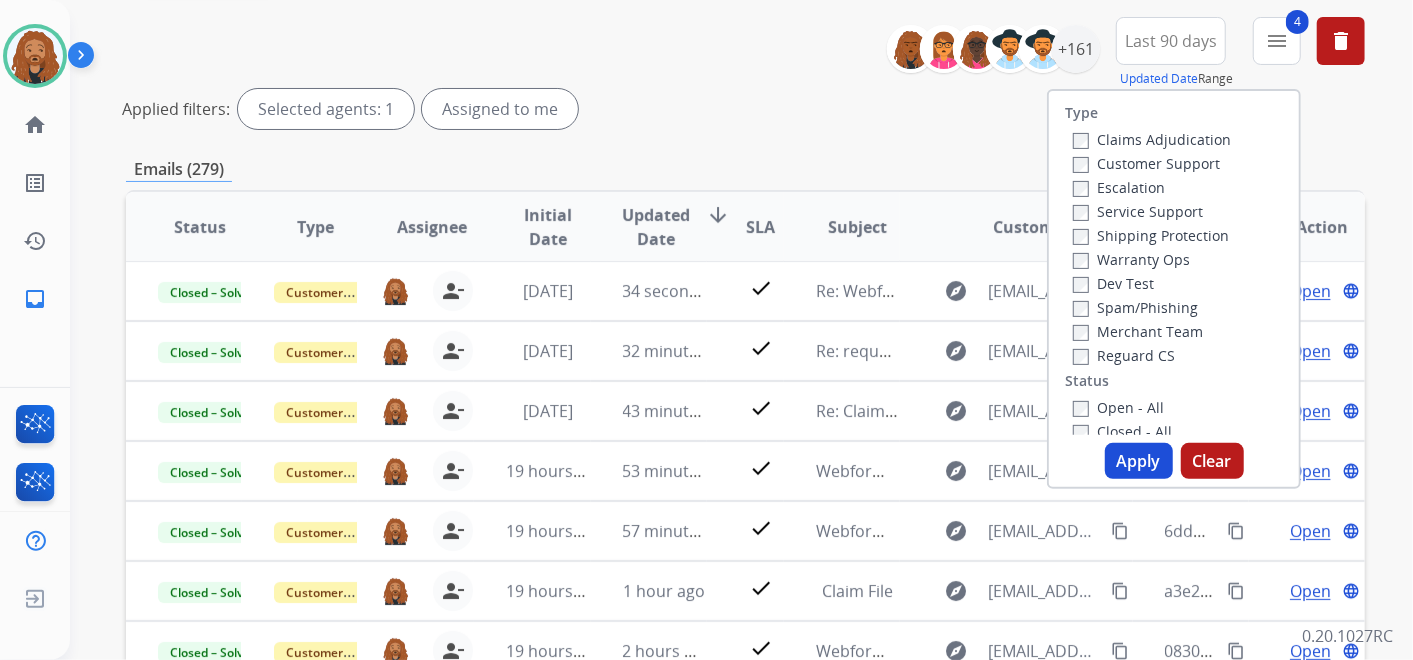 click on "Apply" at bounding box center [1139, 461] 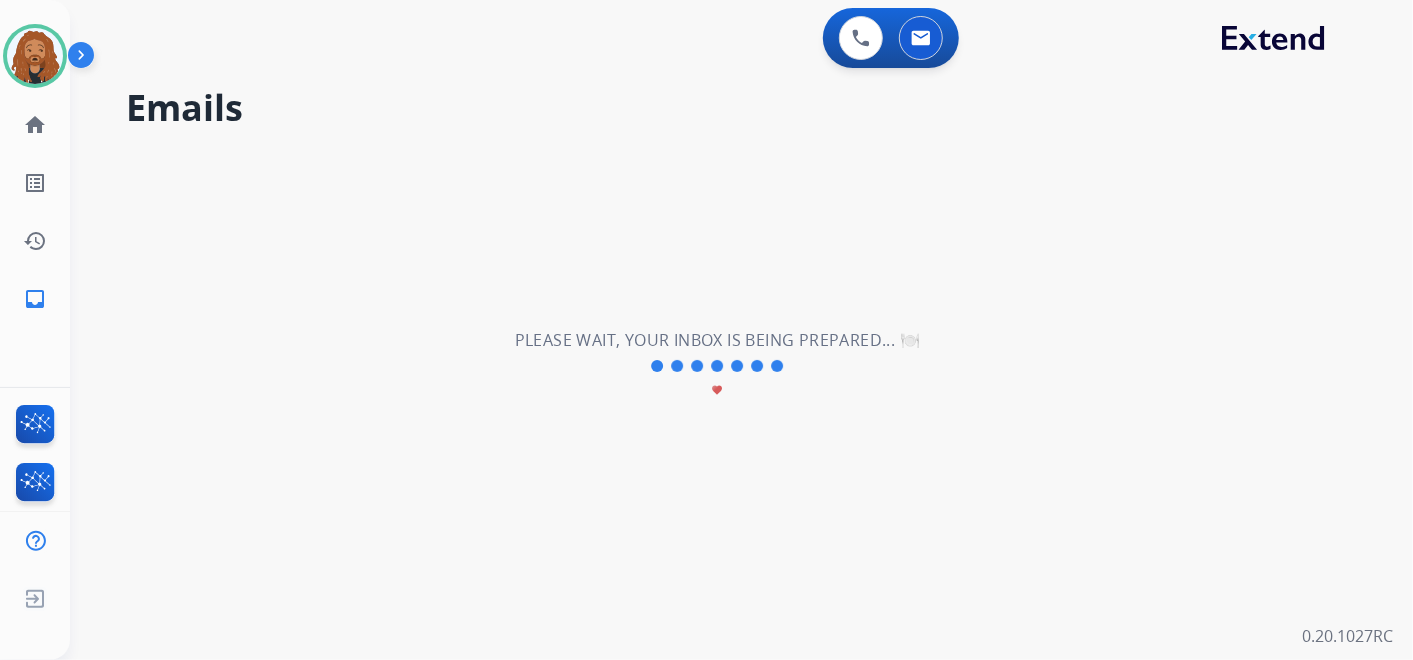 scroll, scrollTop: 0, scrollLeft: 0, axis: both 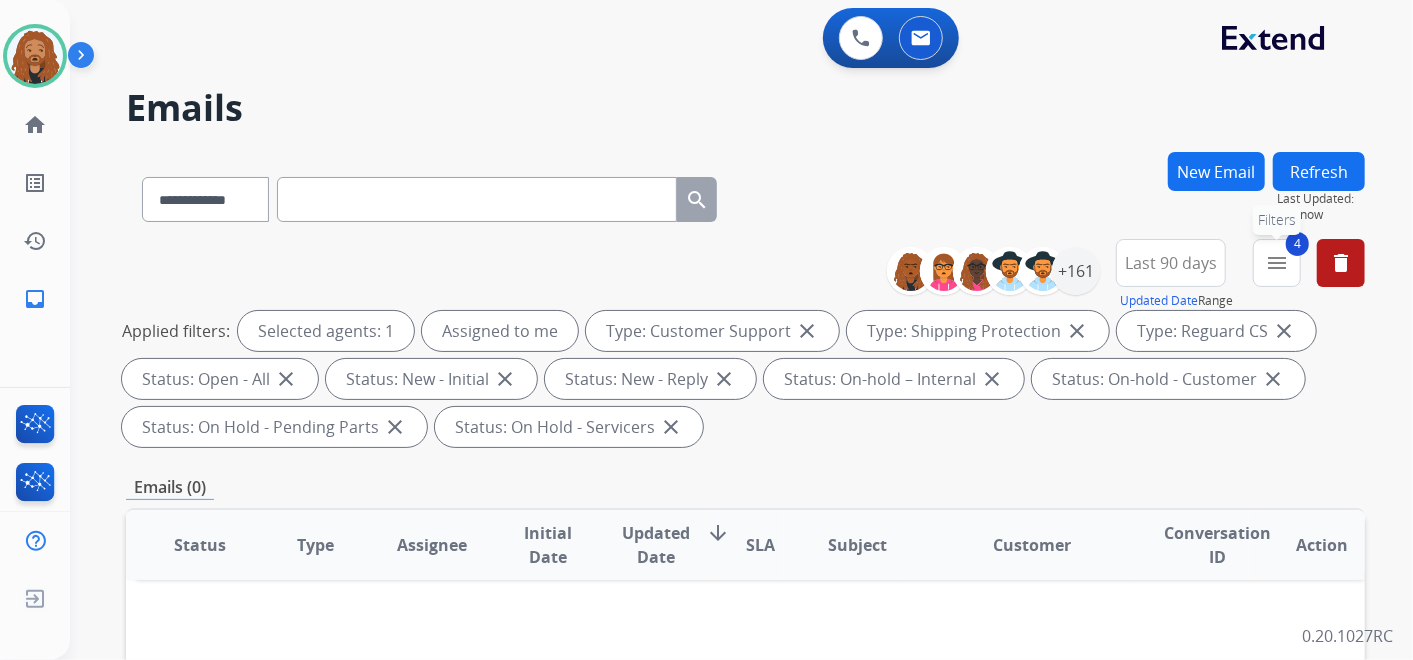 click on "menu" at bounding box center (1277, 263) 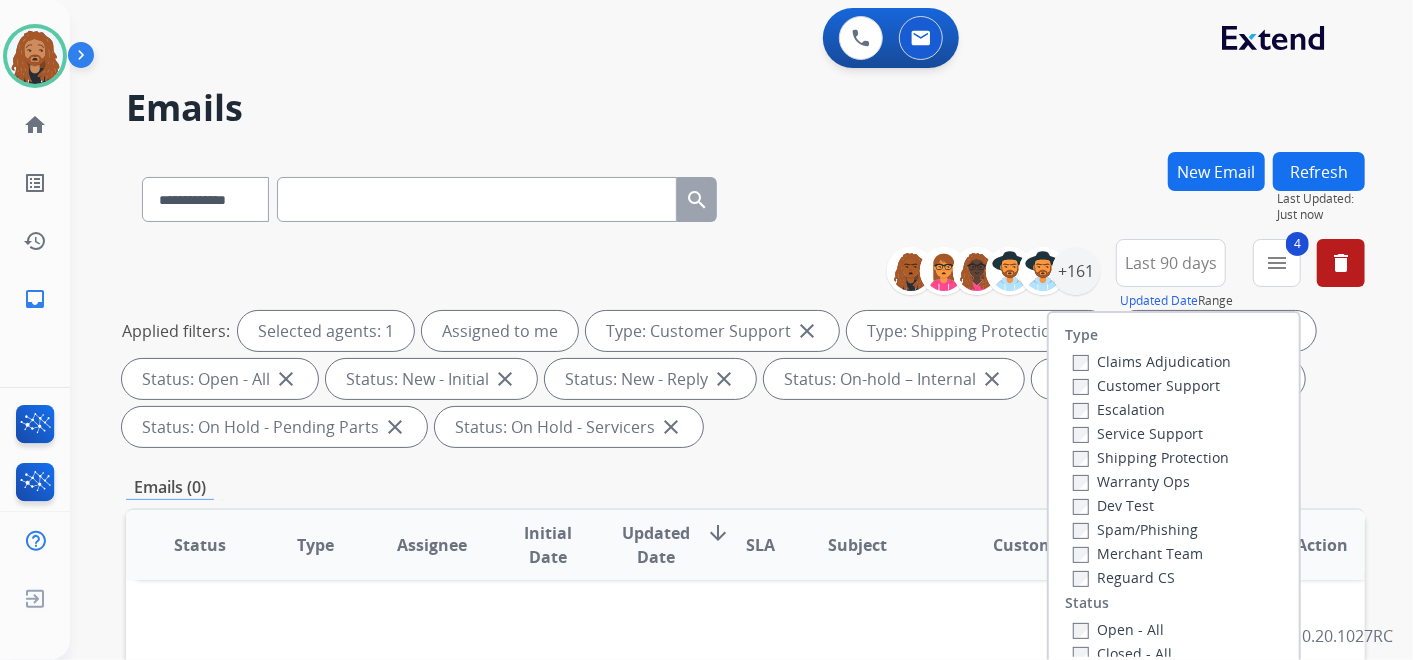 click on "**********" at bounding box center (745, 195) 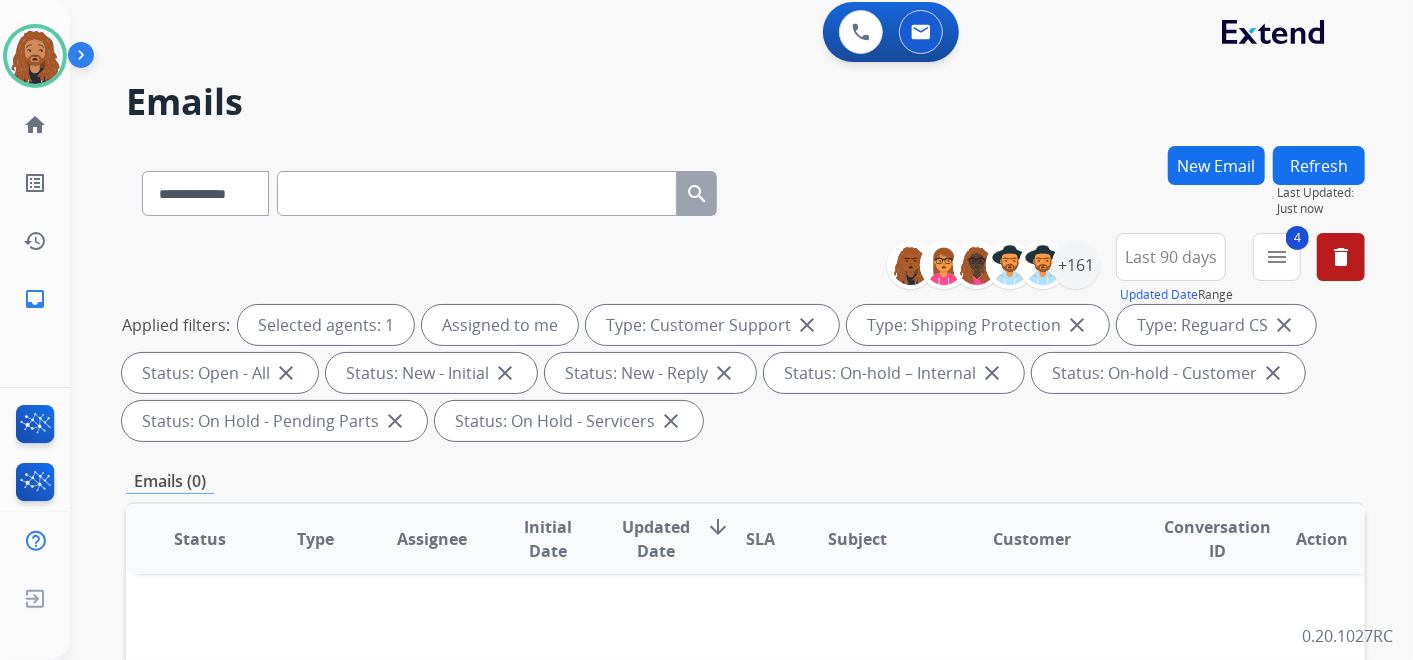 scroll, scrollTop: 0, scrollLeft: 0, axis: both 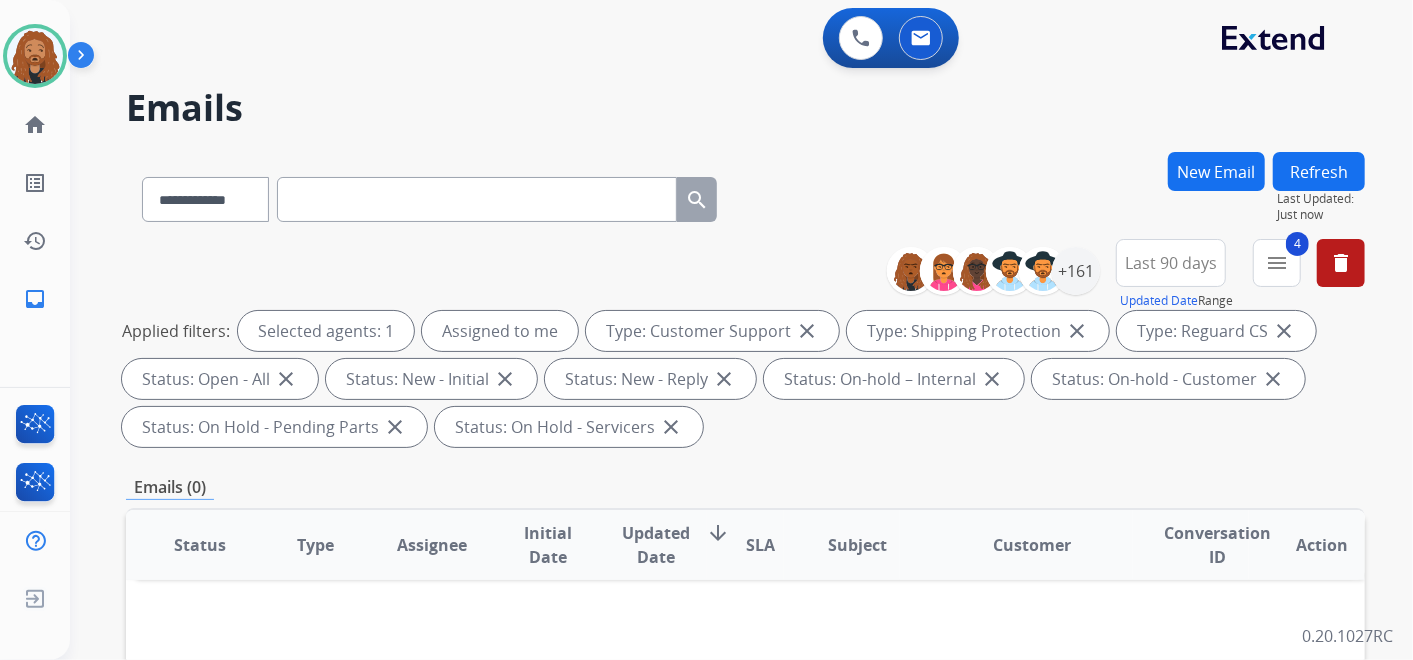 click at bounding box center [477, 199] 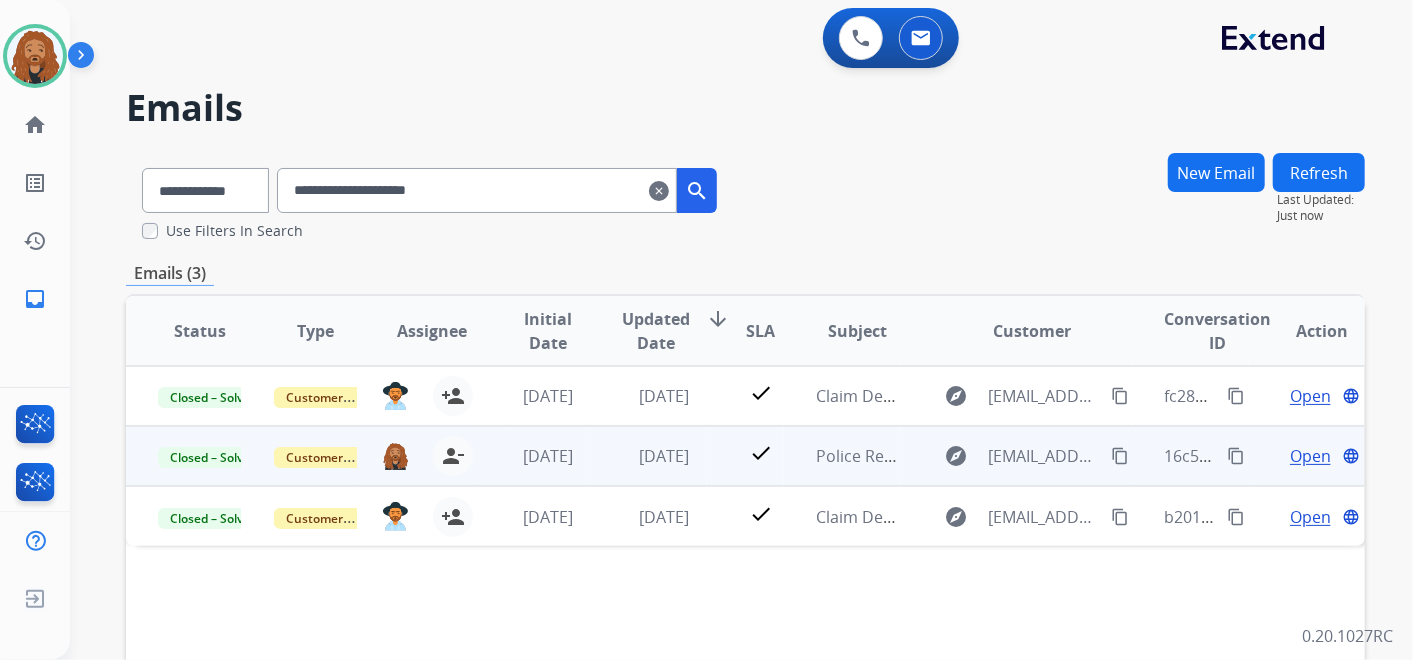 click on "Open" at bounding box center [1310, 456] 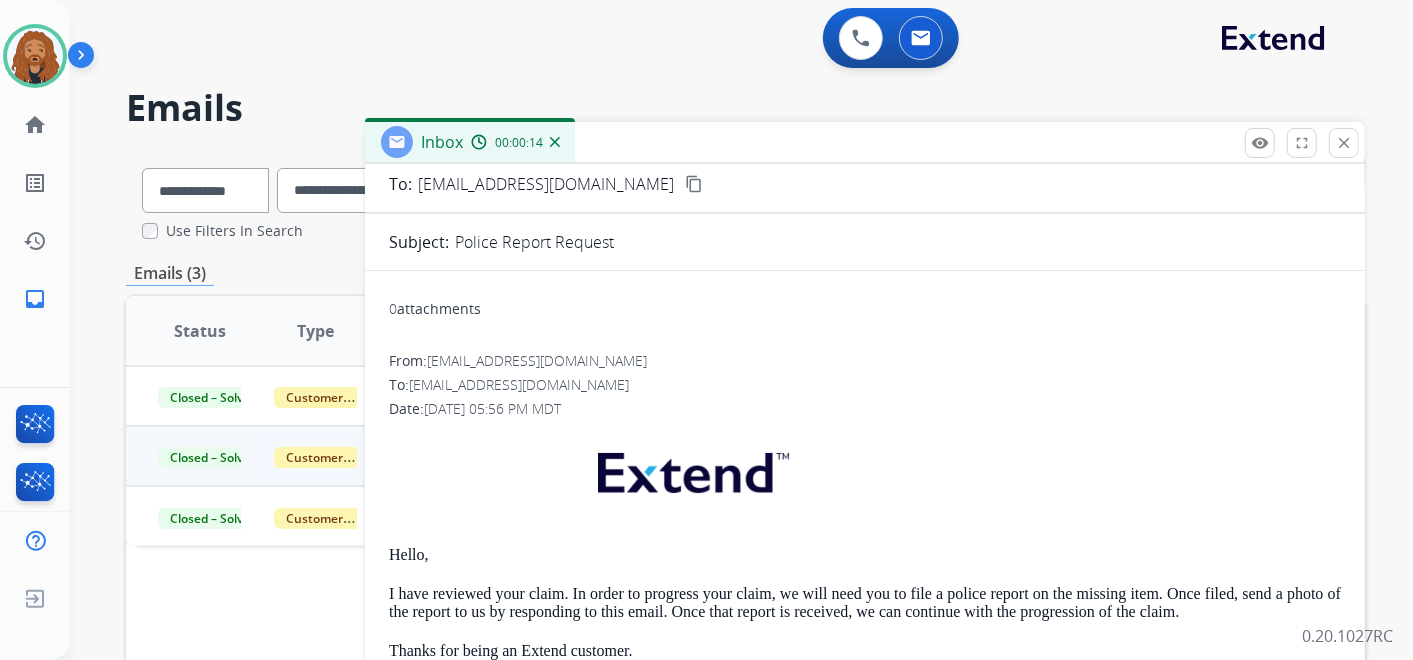 scroll, scrollTop: 0, scrollLeft: 0, axis: both 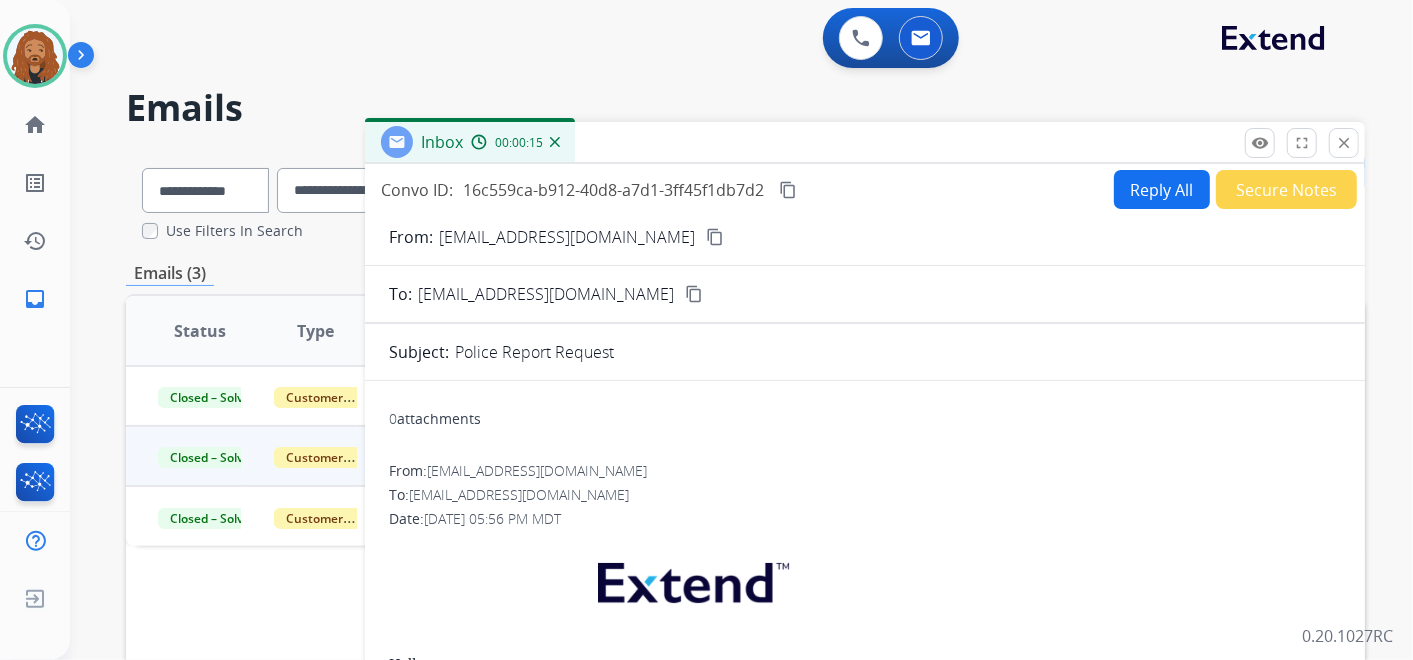 click on "Reply All Secure Notes" at bounding box center (1232, 189) 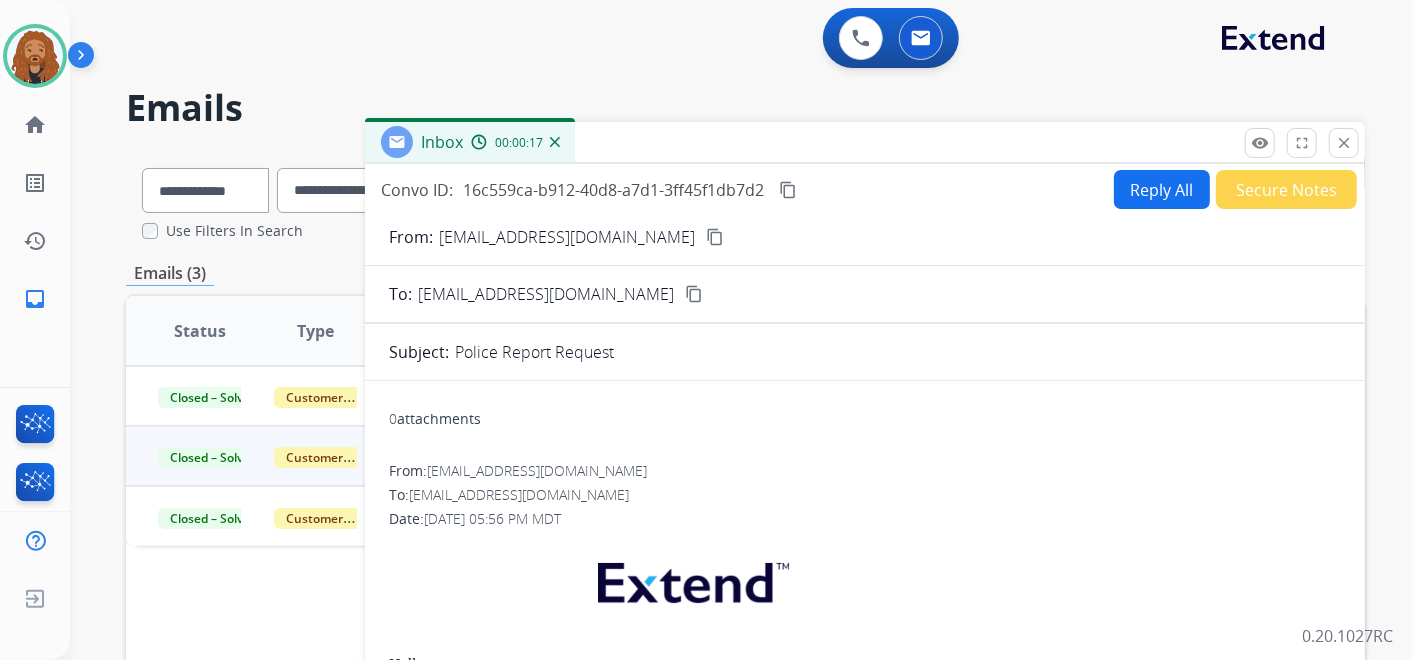click on "Reply All" at bounding box center (1162, 189) 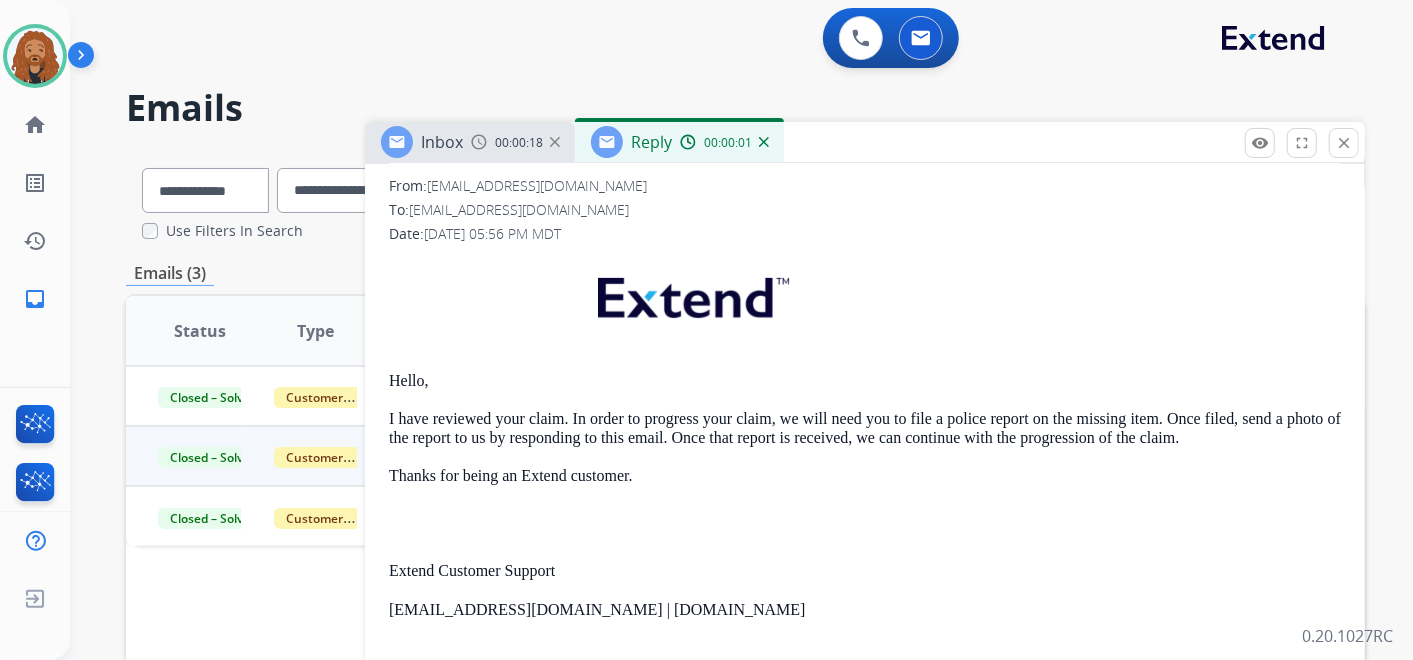 scroll, scrollTop: 0, scrollLeft: 0, axis: both 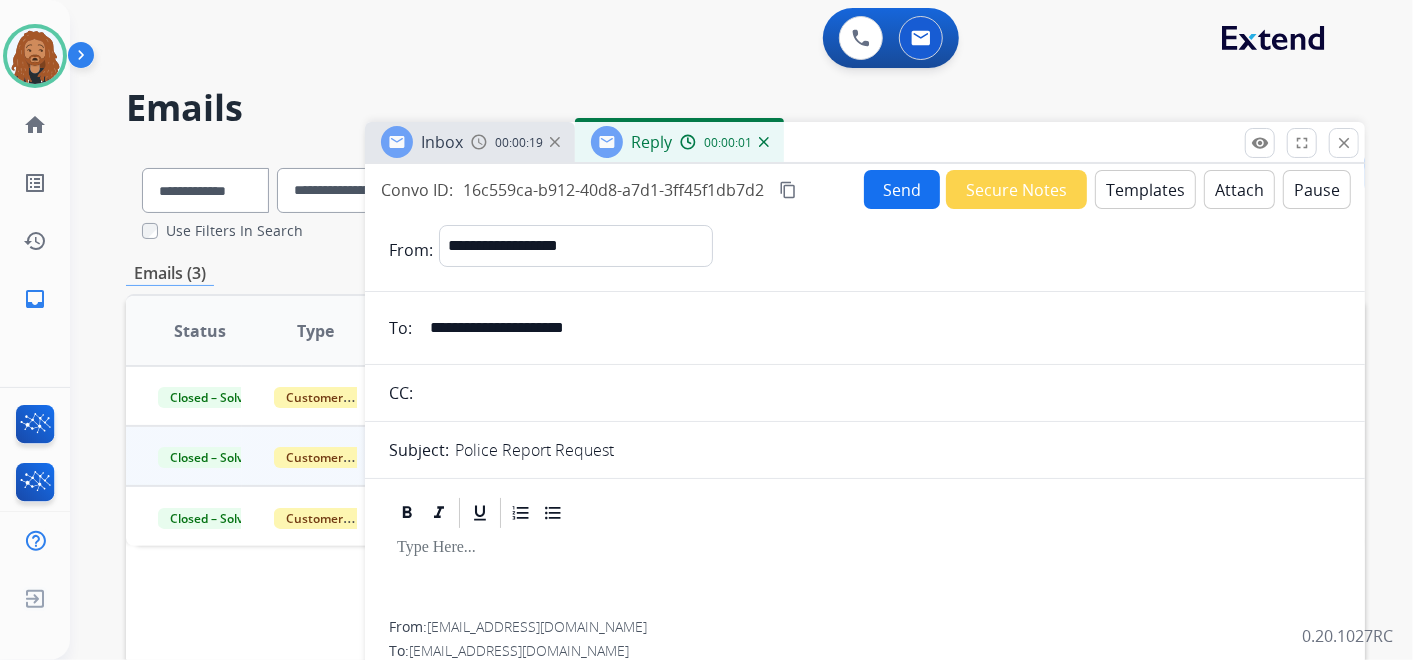 click on "Templates" at bounding box center (1145, 189) 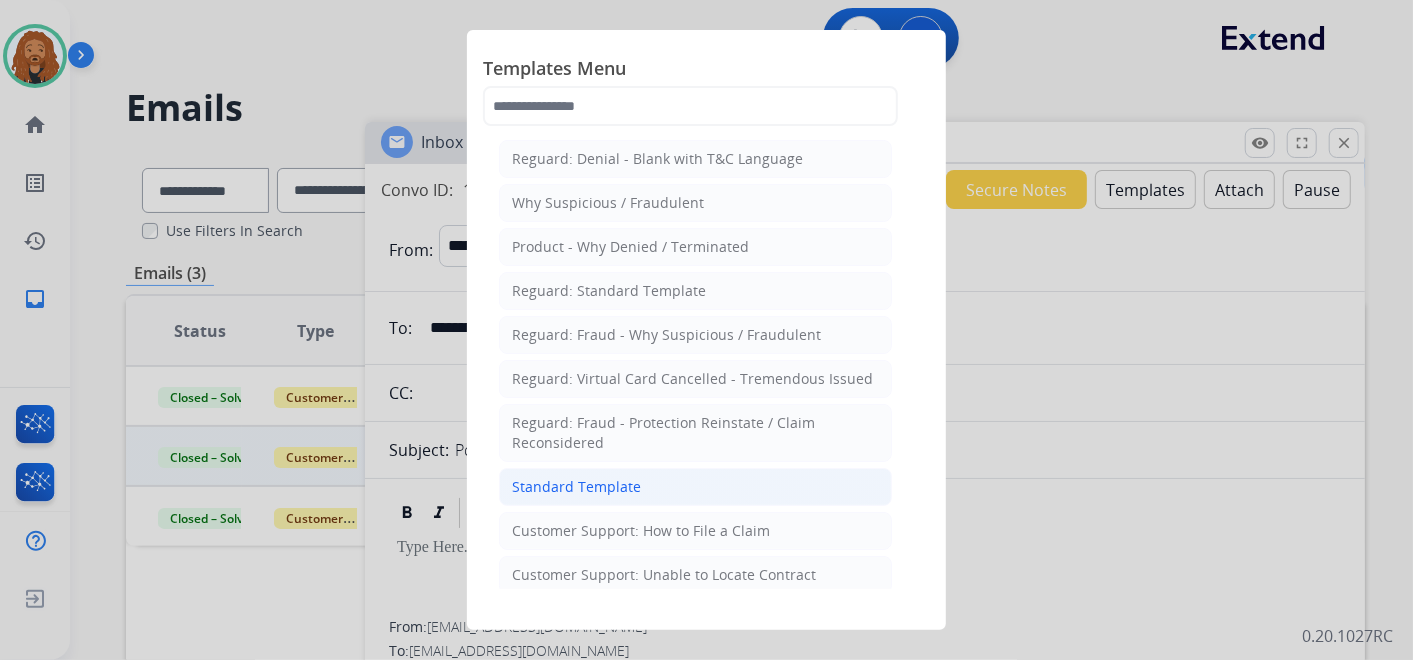click on "Standard Template" 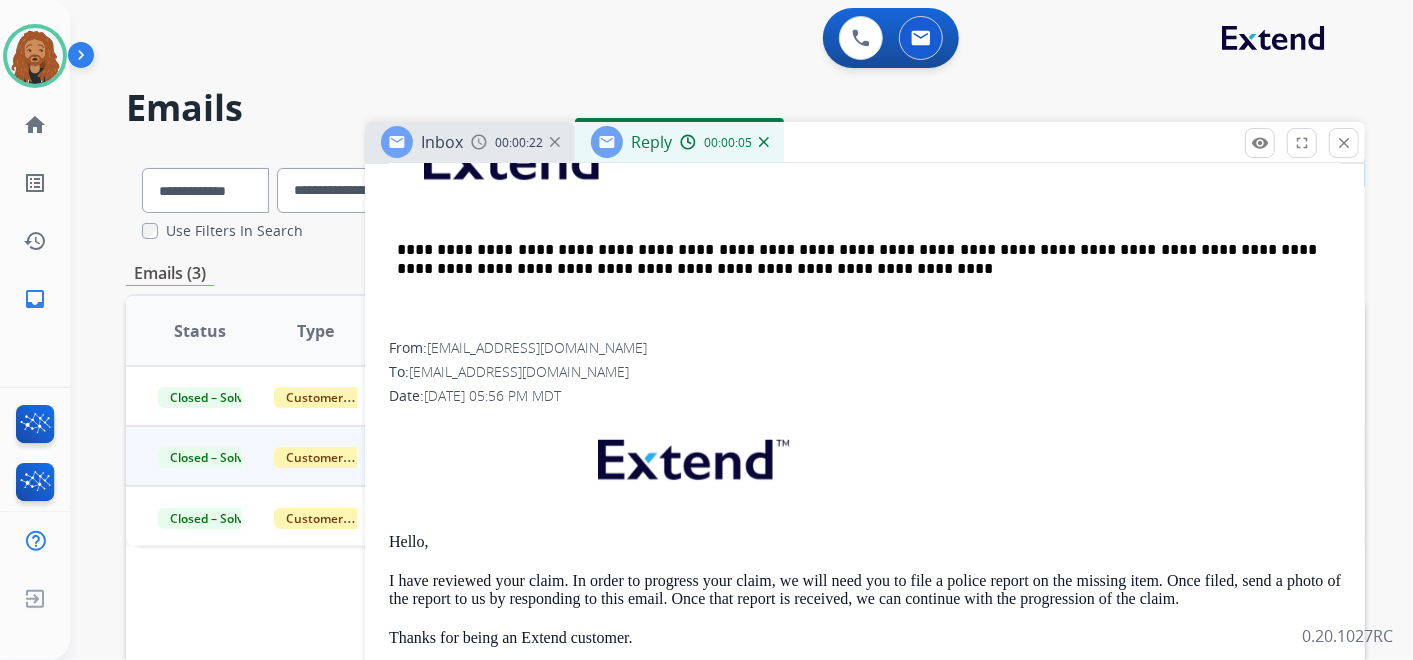 scroll, scrollTop: 1164, scrollLeft: 0, axis: vertical 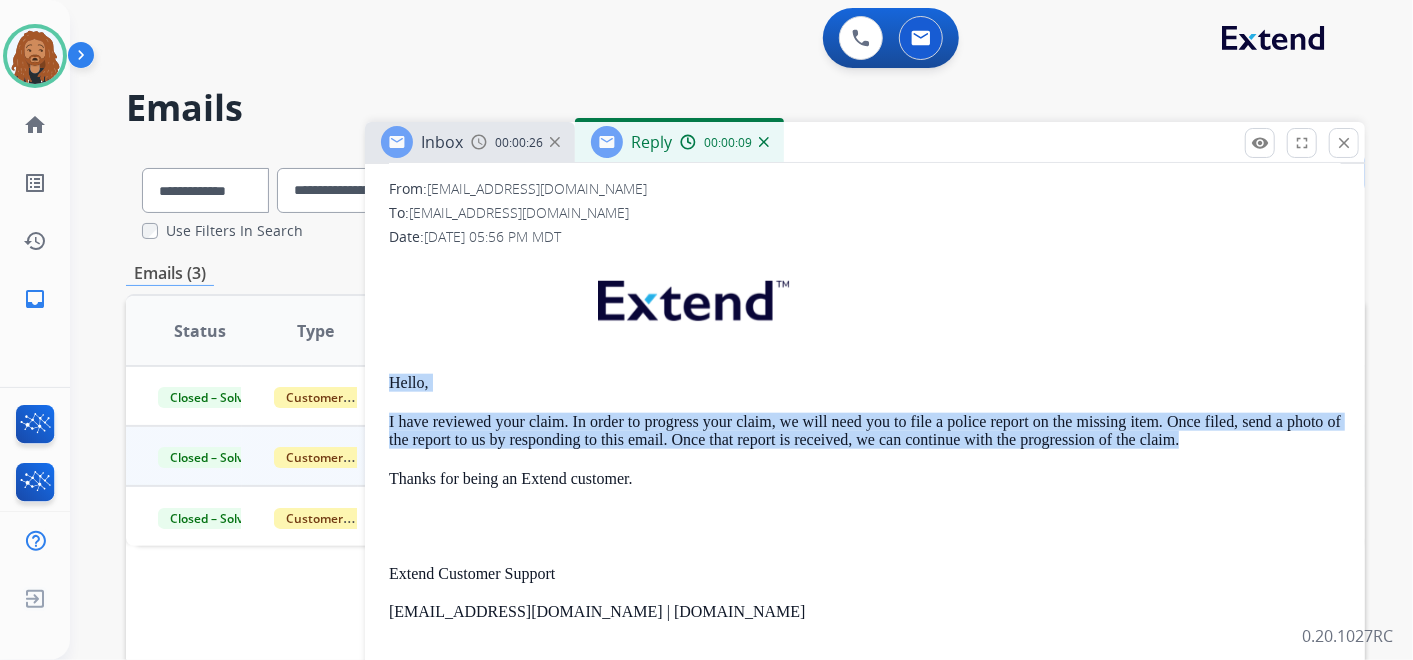 drag, startPoint x: 1200, startPoint y: 438, endPoint x: 387, endPoint y: 381, distance: 814.9957 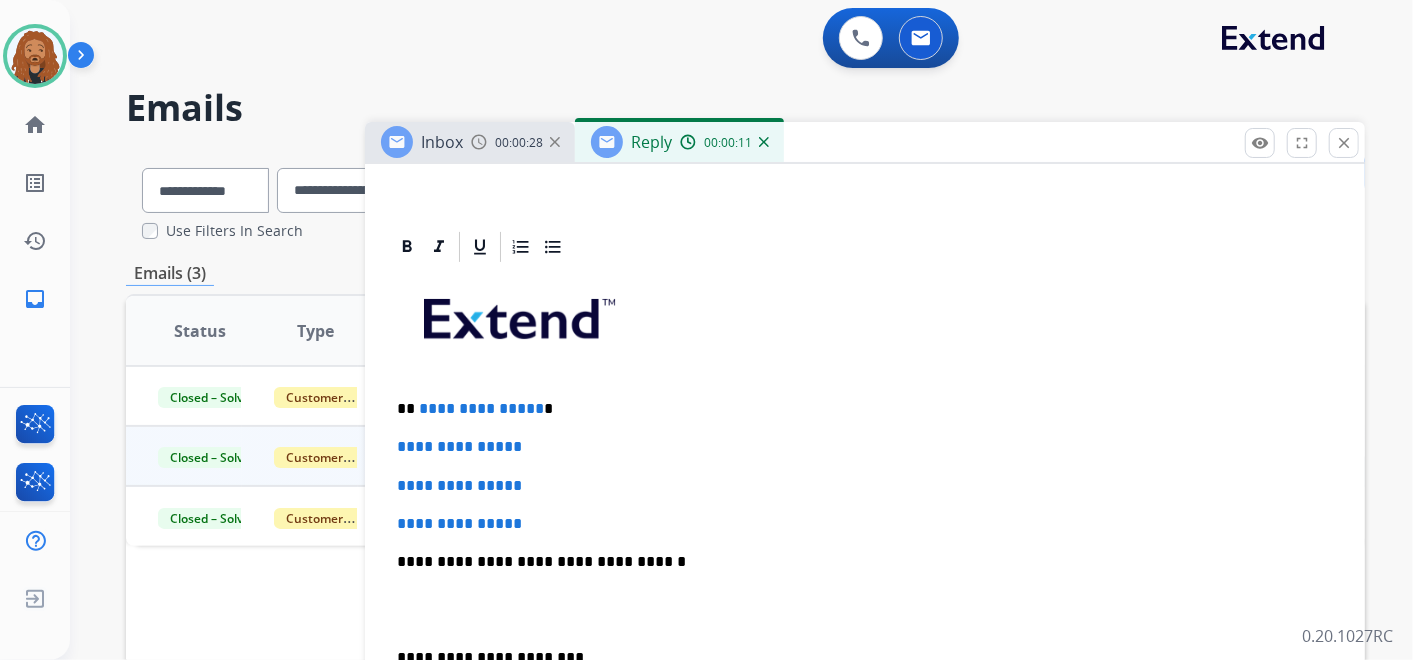 scroll, scrollTop: 497, scrollLeft: 0, axis: vertical 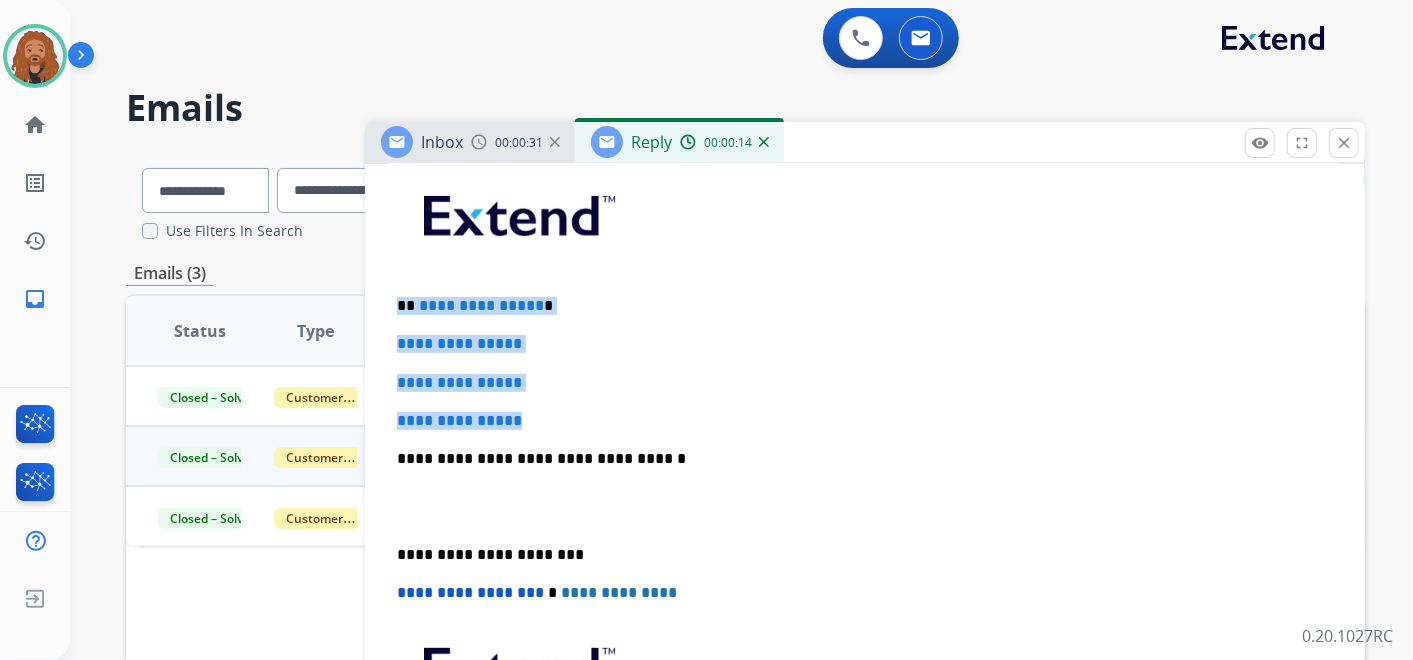 drag, startPoint x: 532, startPoint y: 418, endPoint x: 399, endPoint y: 297, distance: 179.80545 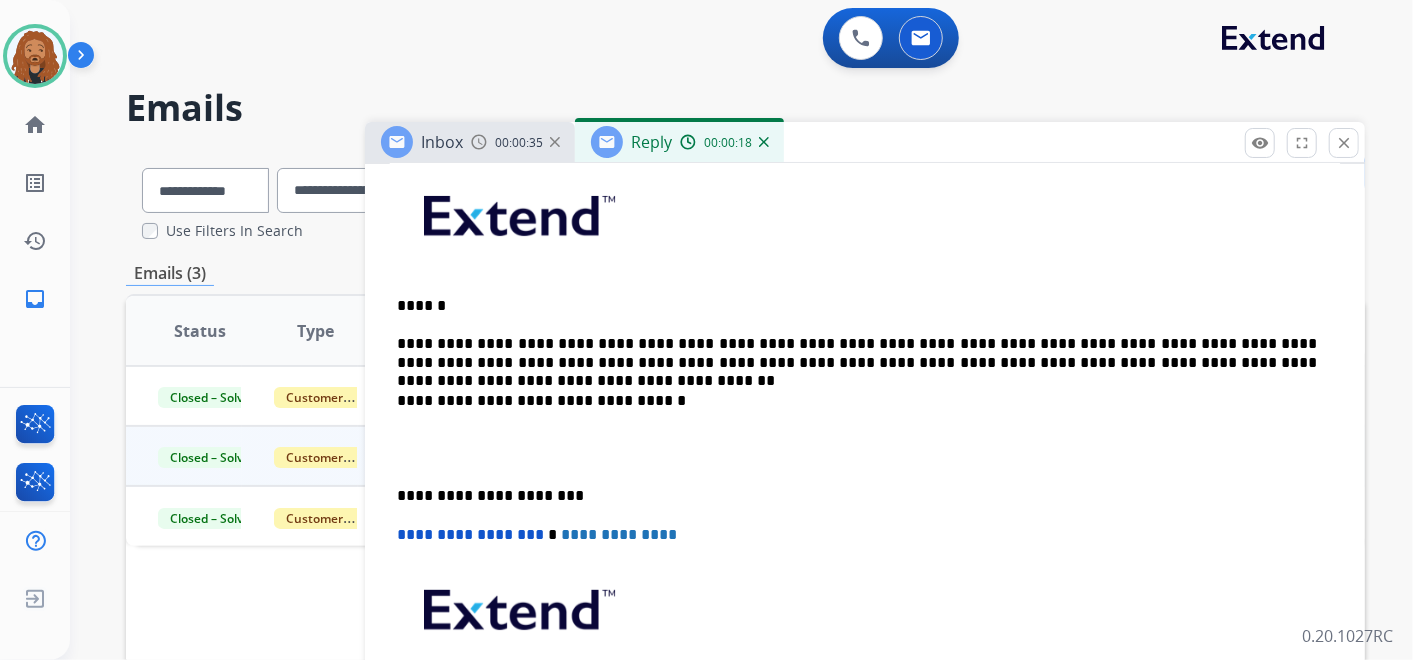 click on "**********" at bounding box center [857, 353] 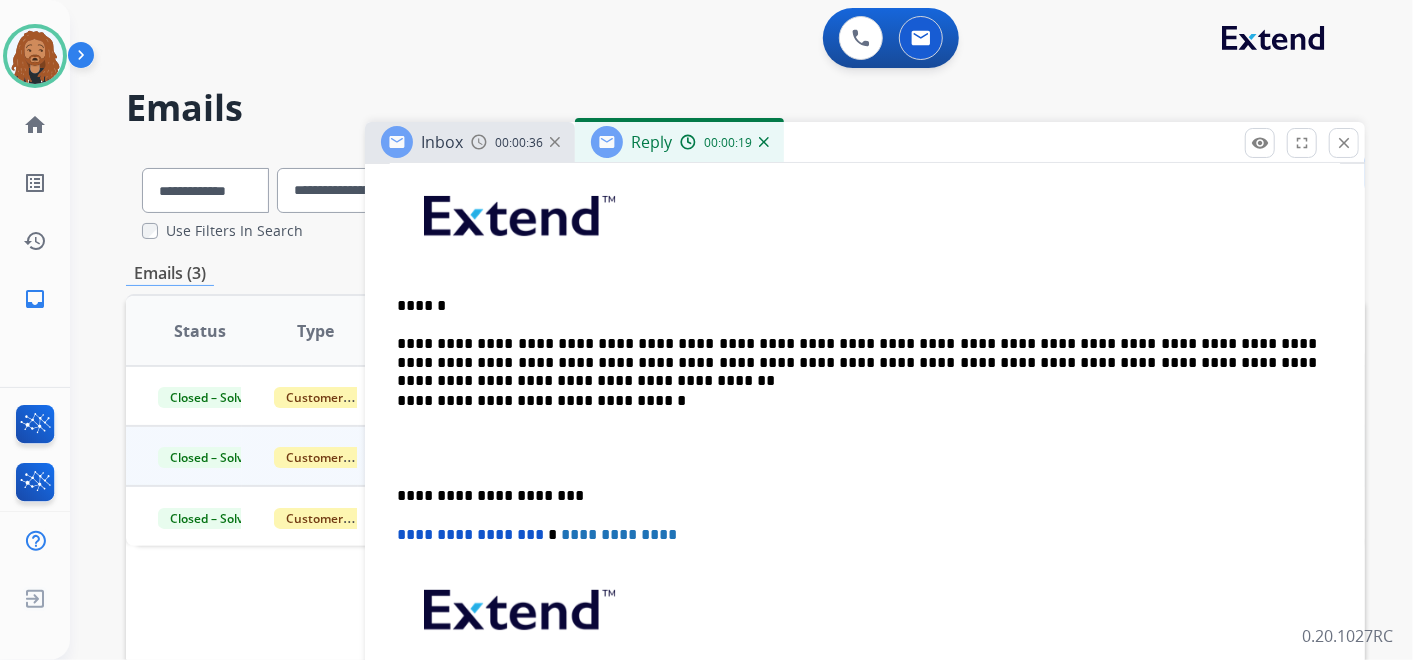 type 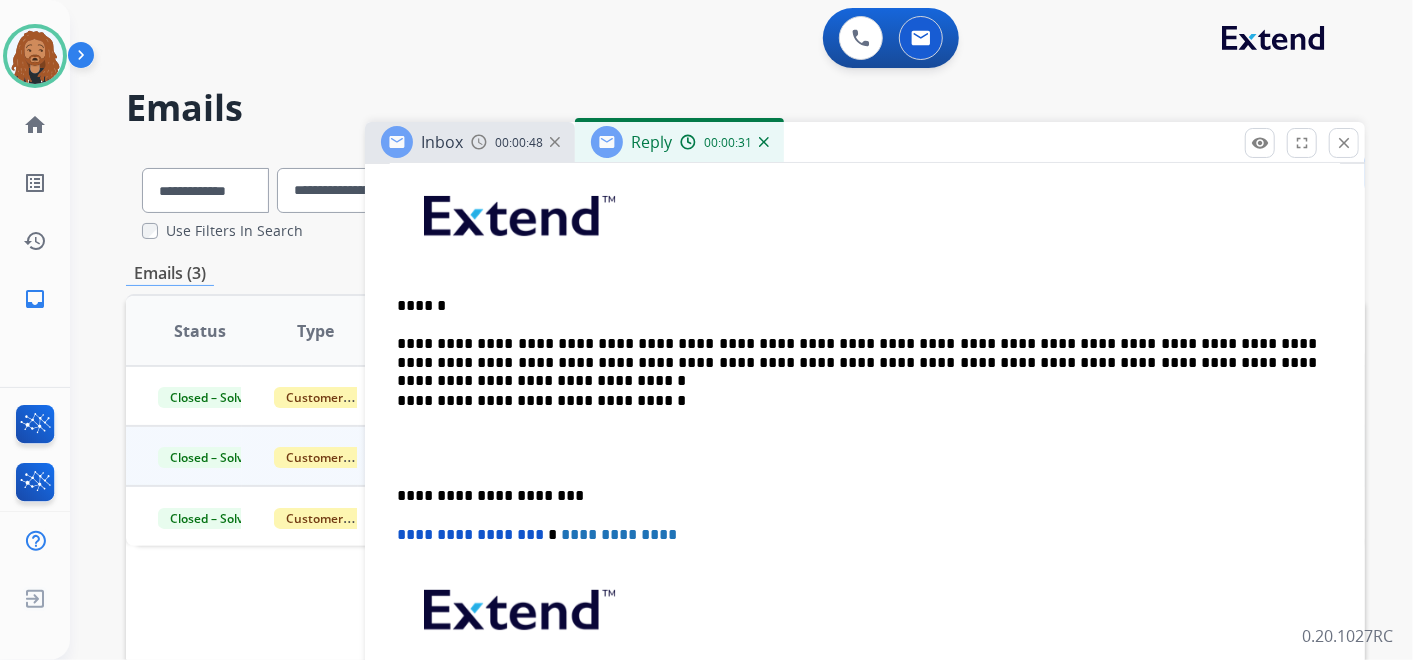 click on "**********" at bounding box center (857, 353) 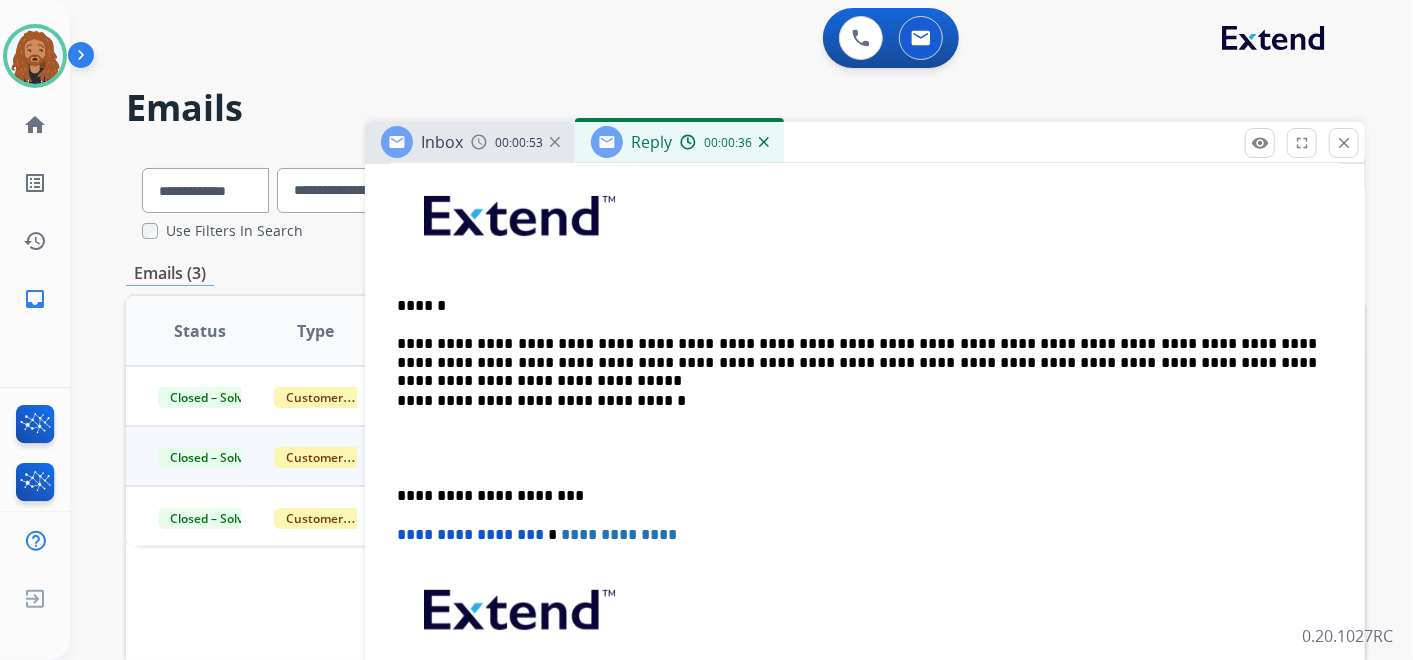 click on "**********" at bounding box center (865, 477) 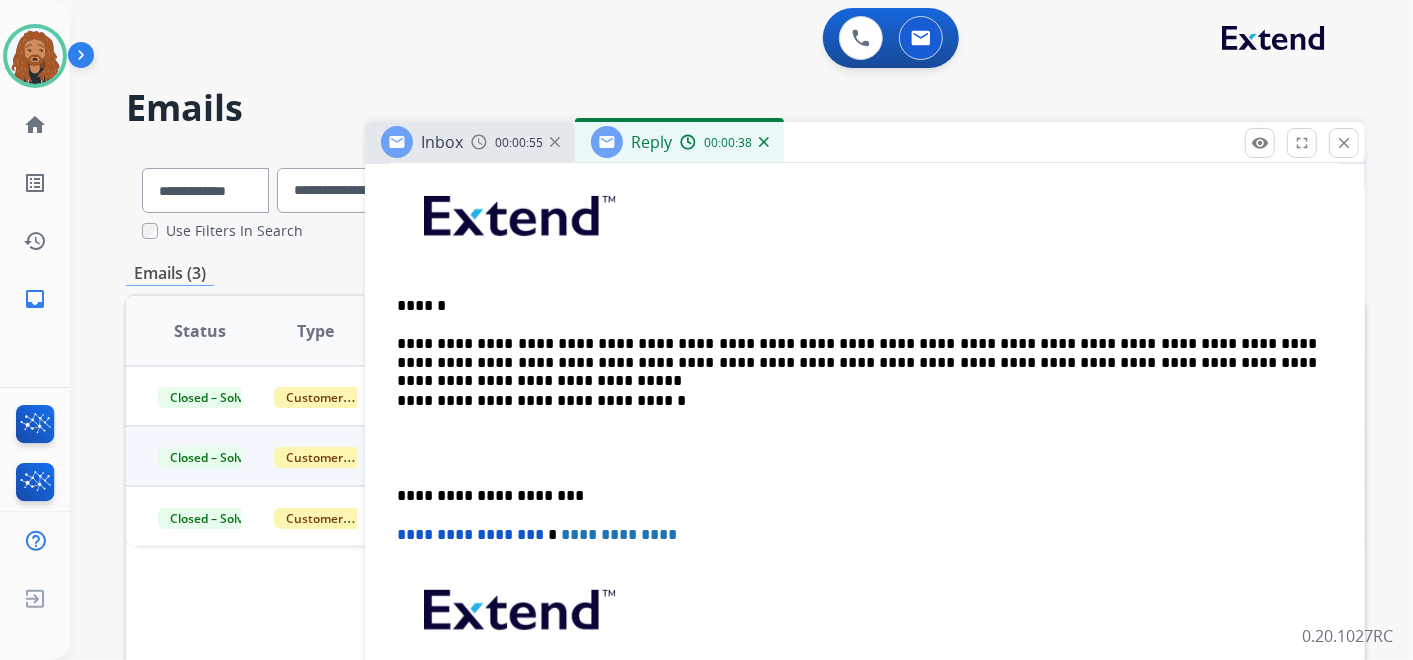 click on "**********" at bounding box center [857, 353] 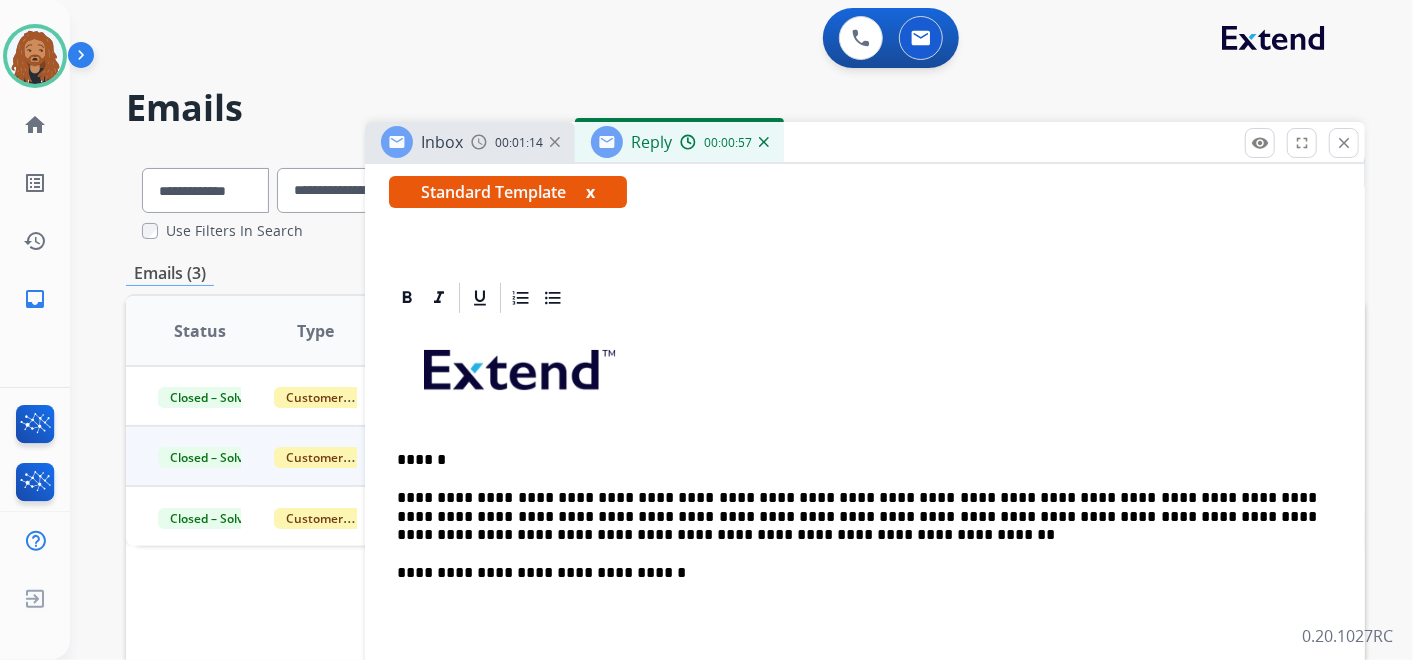 scroll, scrollTop: 497, scrollLeft: 0, axis: vertical 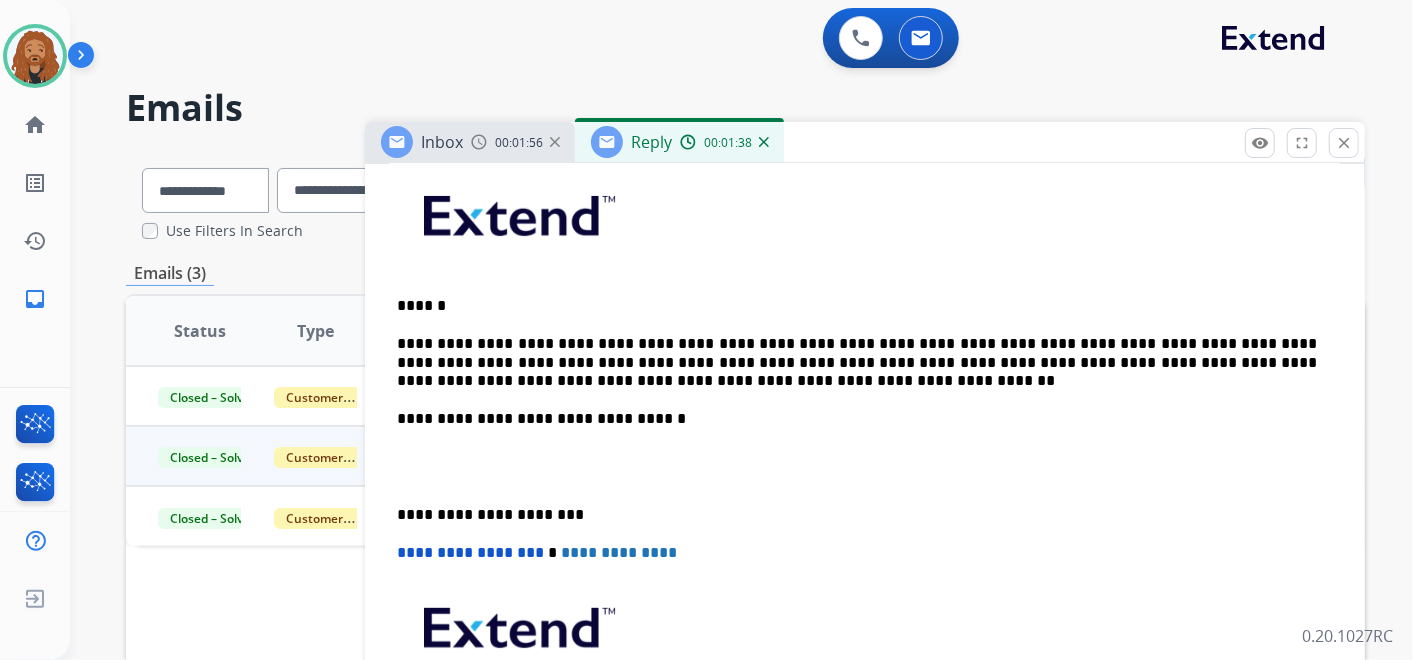 click on "**********" at bounding box center [857, 362] 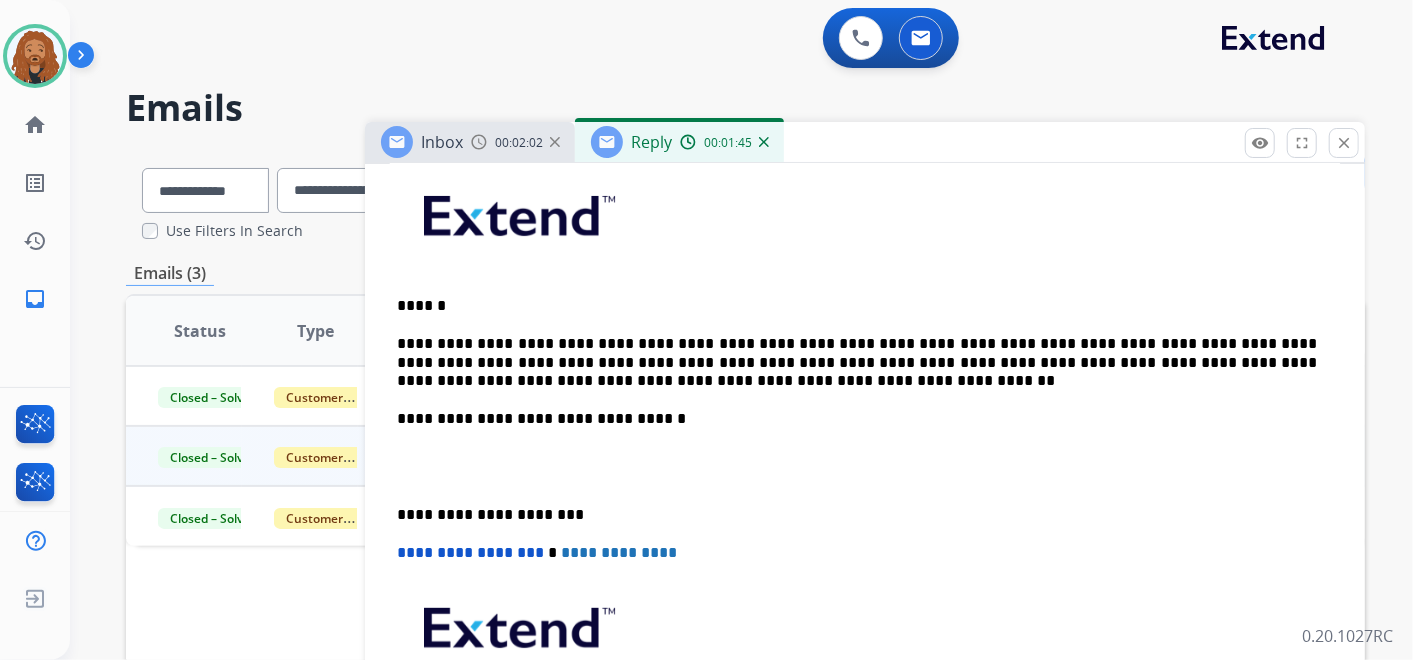 click on "**********" at bounding box center [857, 362] 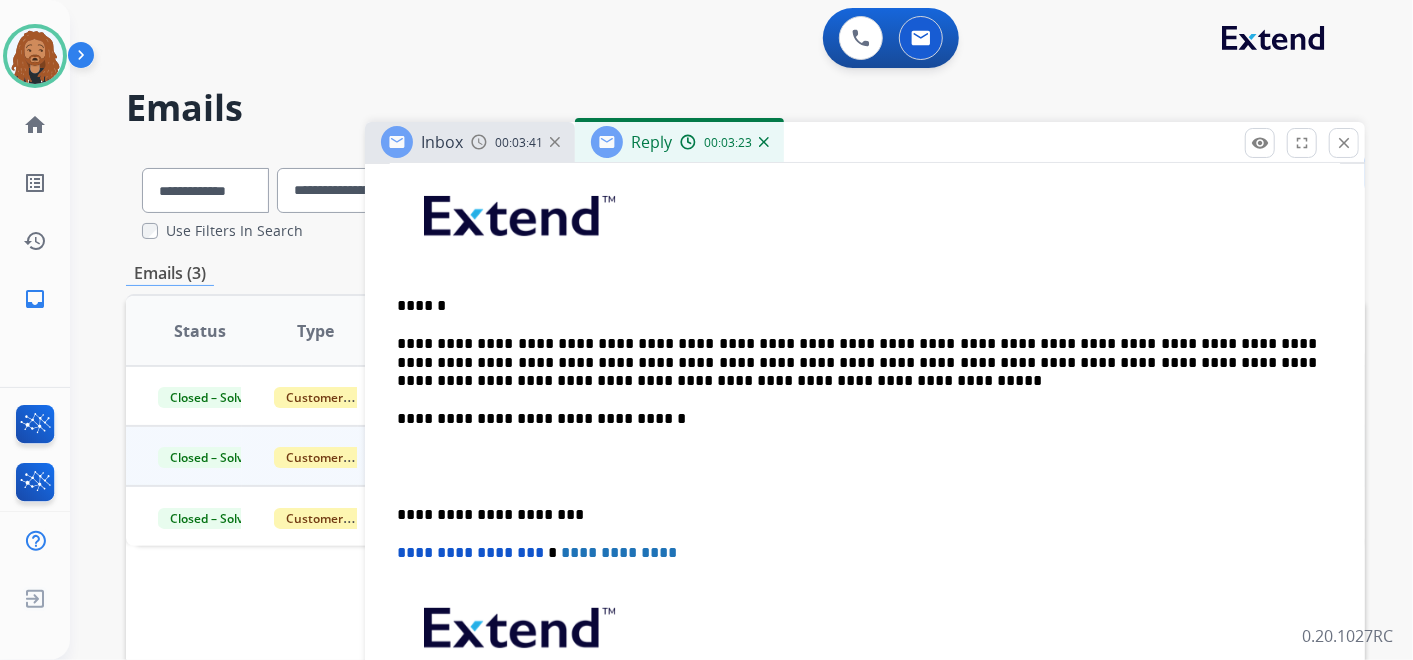 click on "**********" at bounding box center [857, 362] 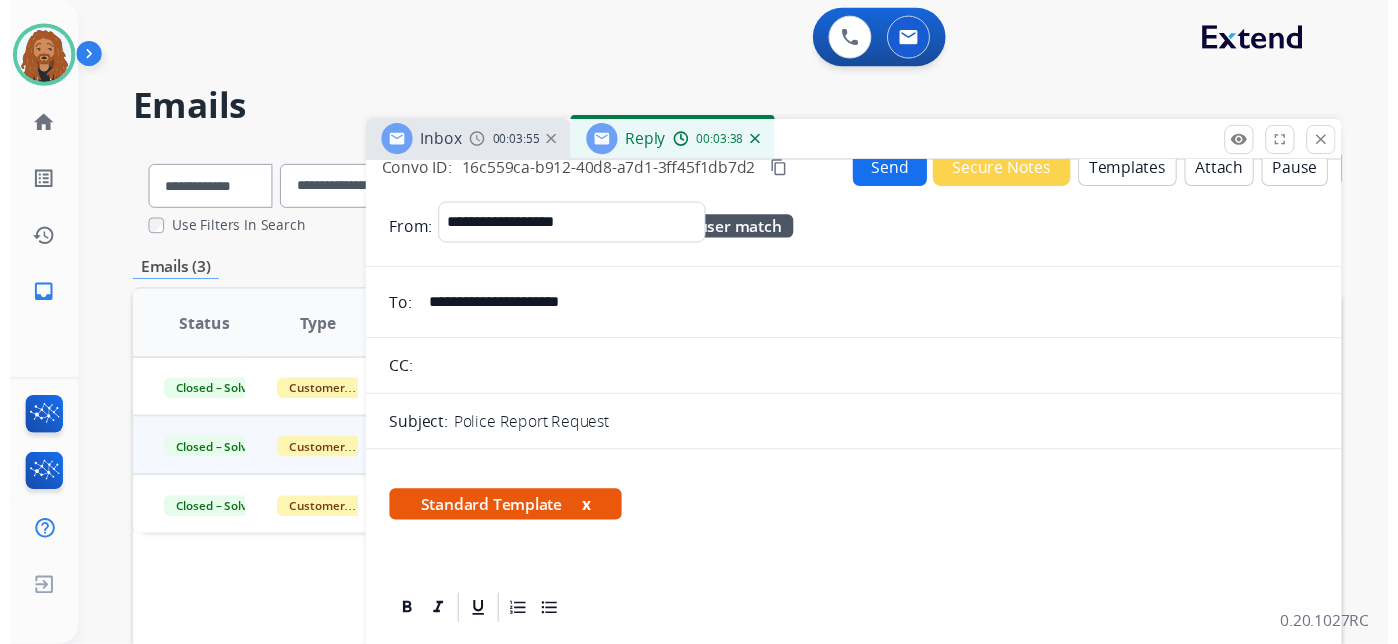 scroll, scrollTop: 0, scrollLeft: 0, axis: both 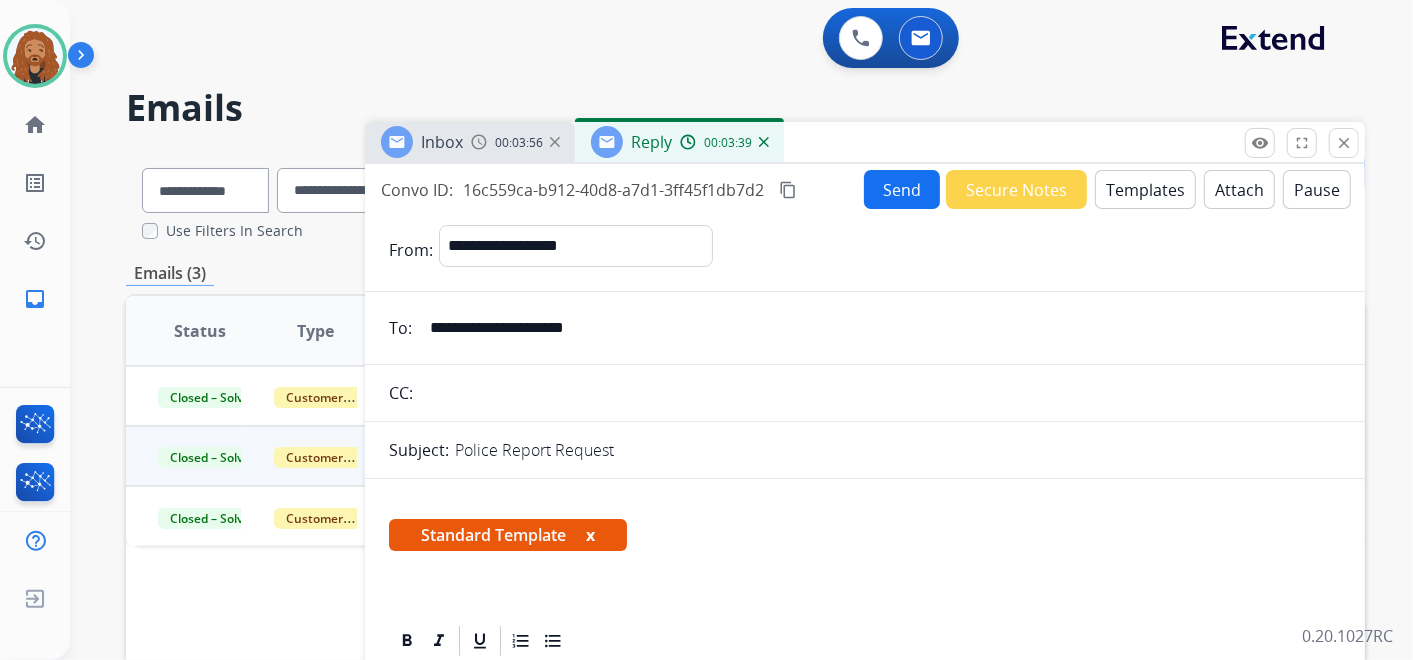 click on "Send" at bounding box center [902, 189] 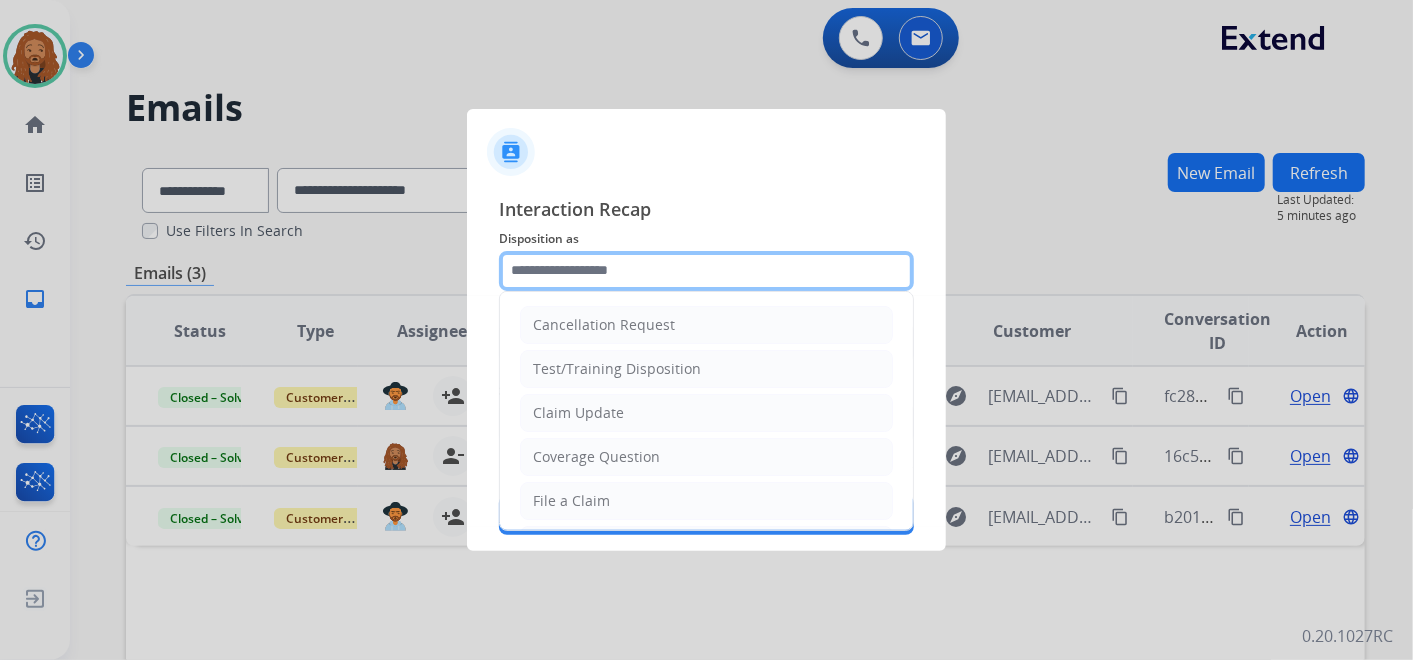 click 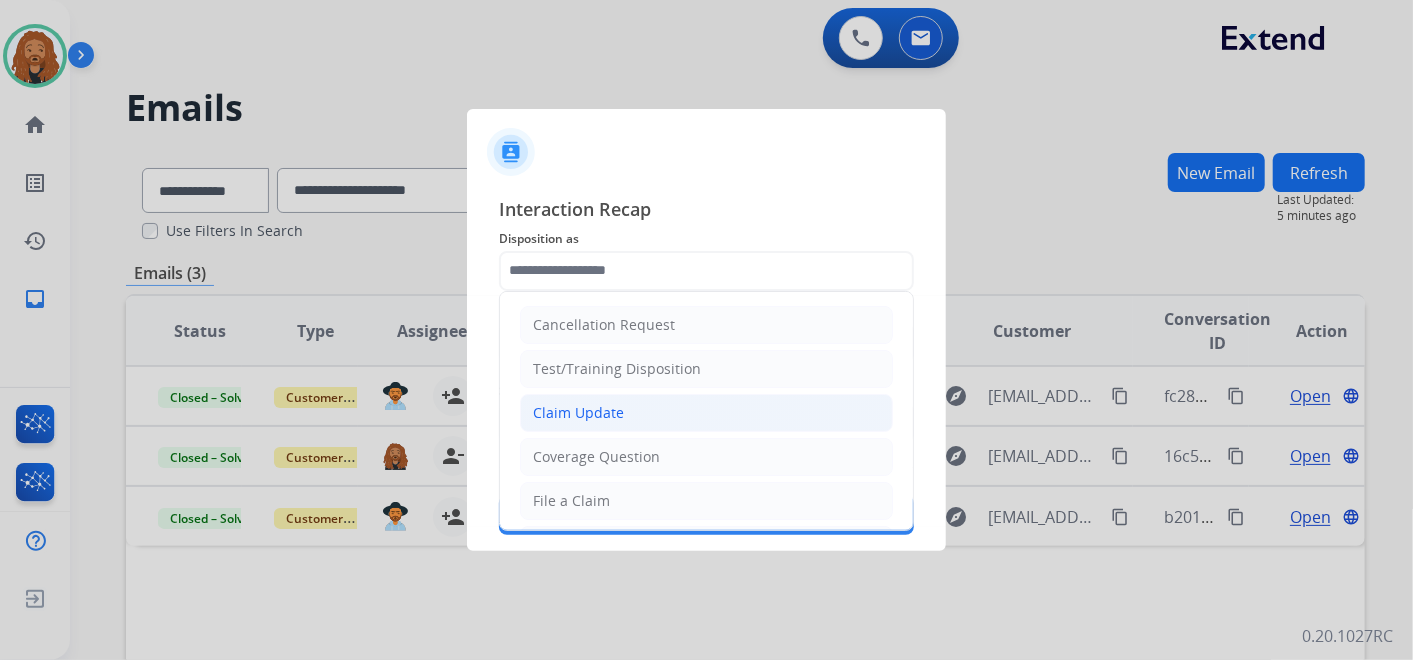 click on "Claim Update" 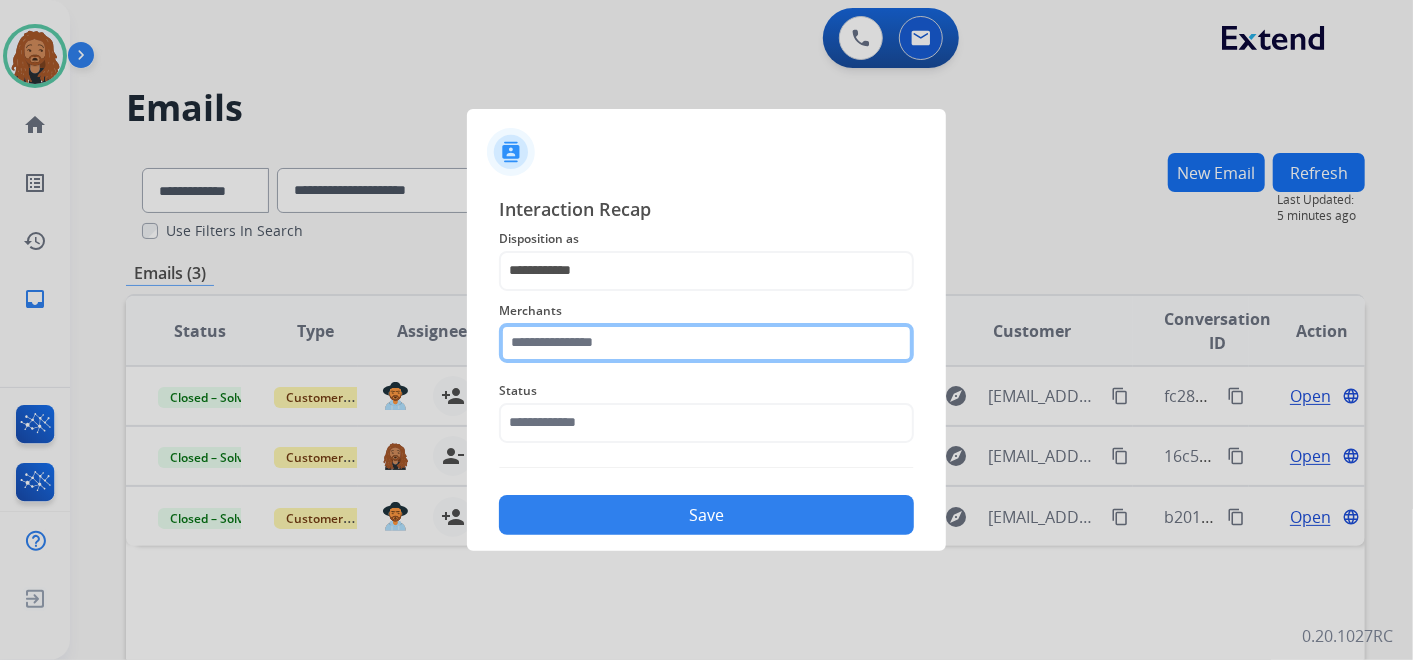 click 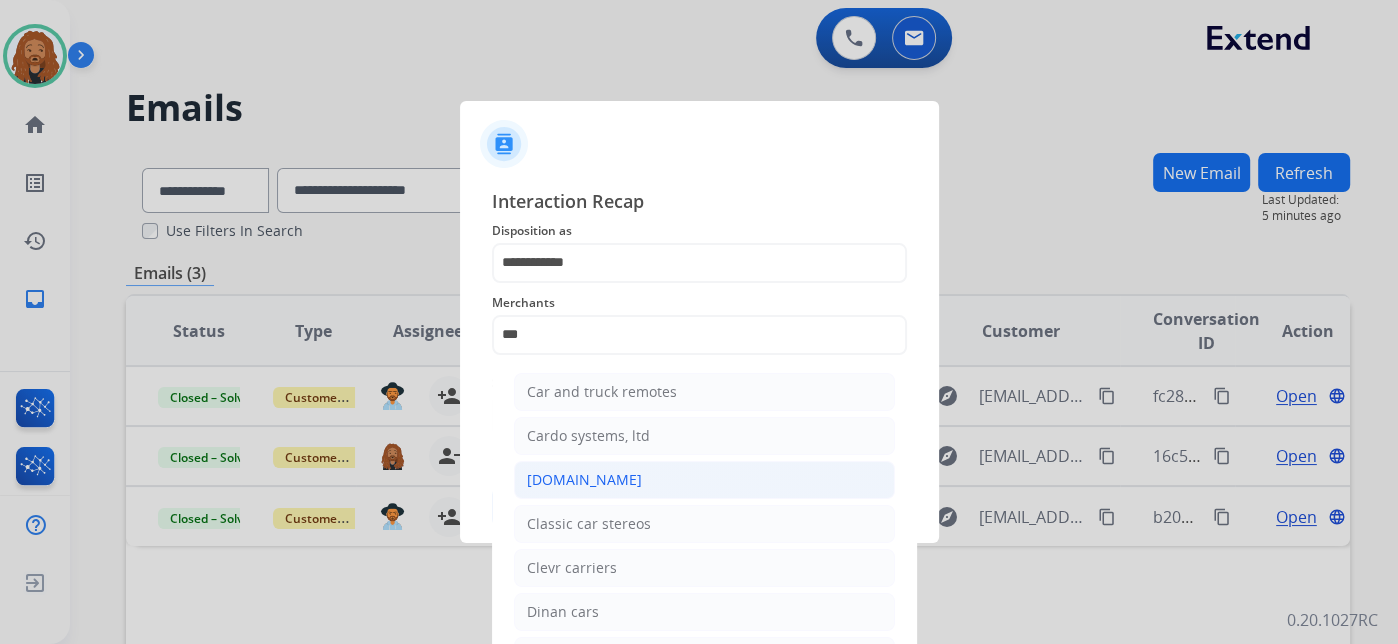 click on "[DOMAIN_NAME]" 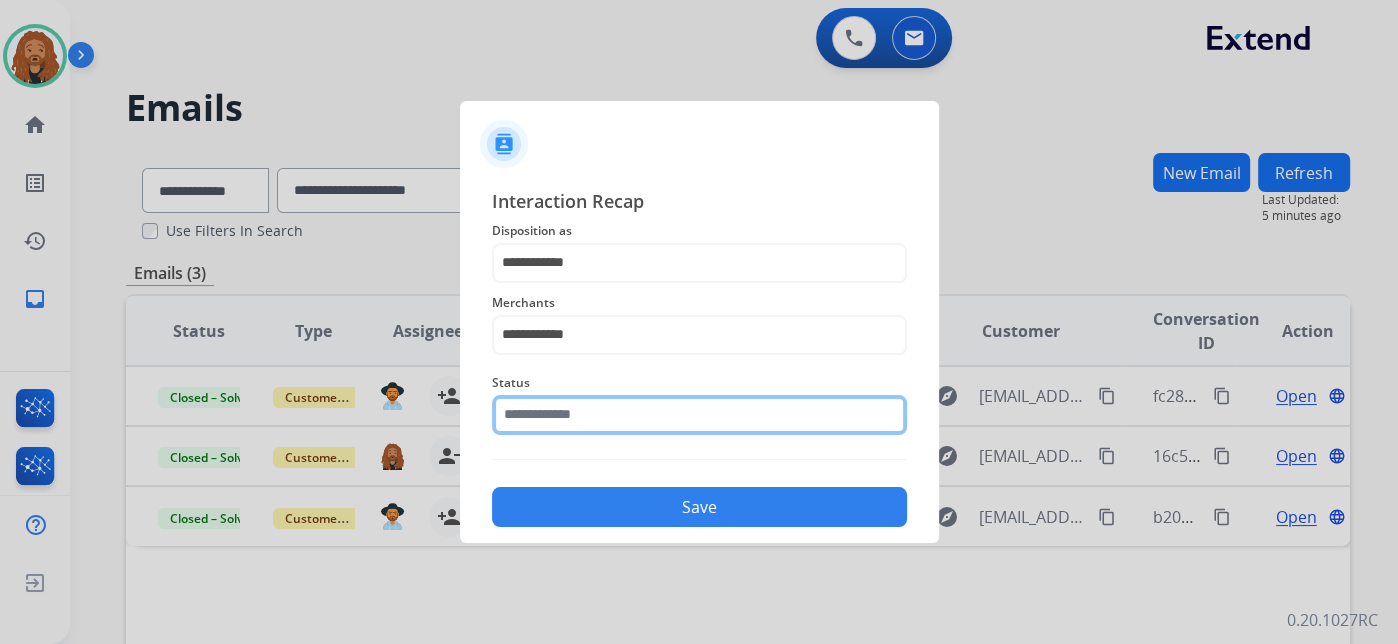 click 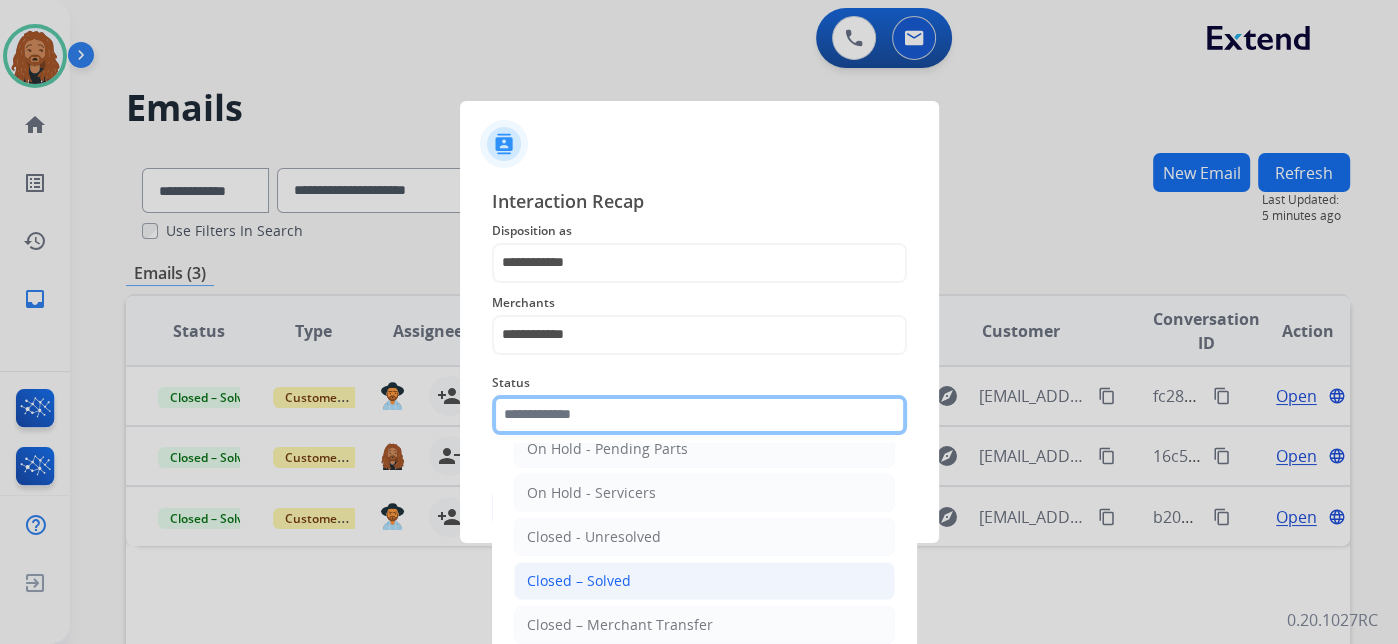 scroll, scrollTop: 114, scrollLeft: 0, axis: vertical 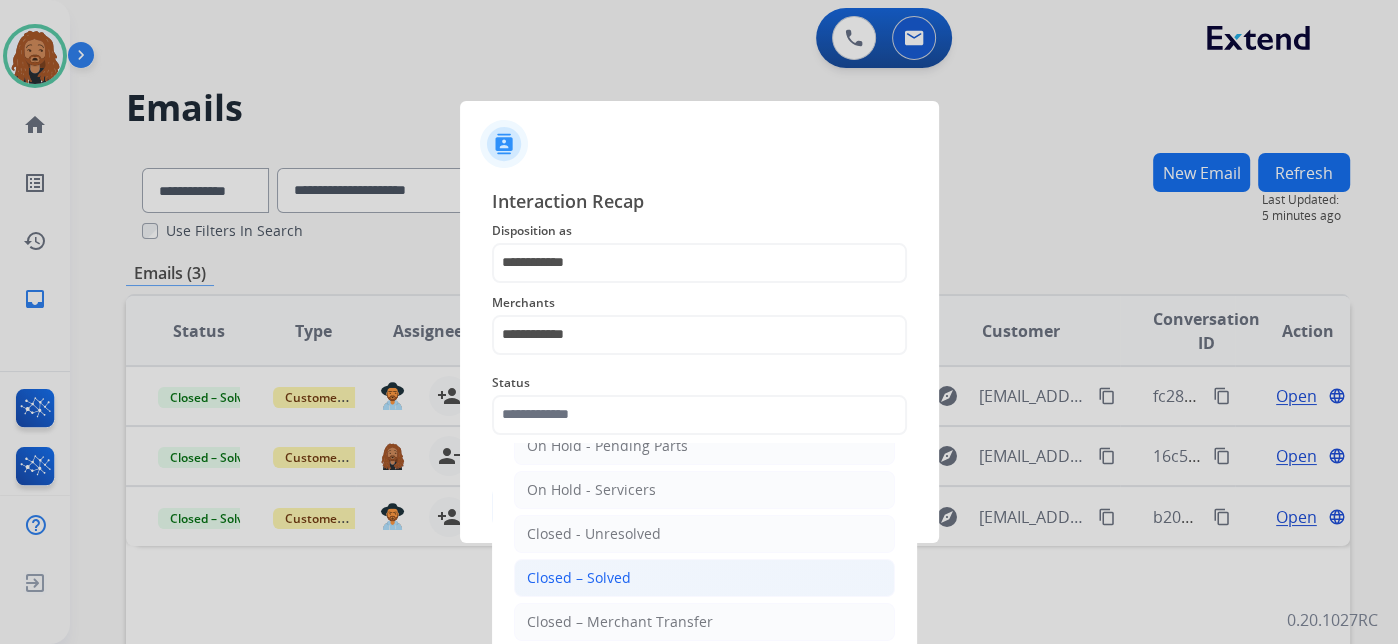 click on "Closed – Solved" 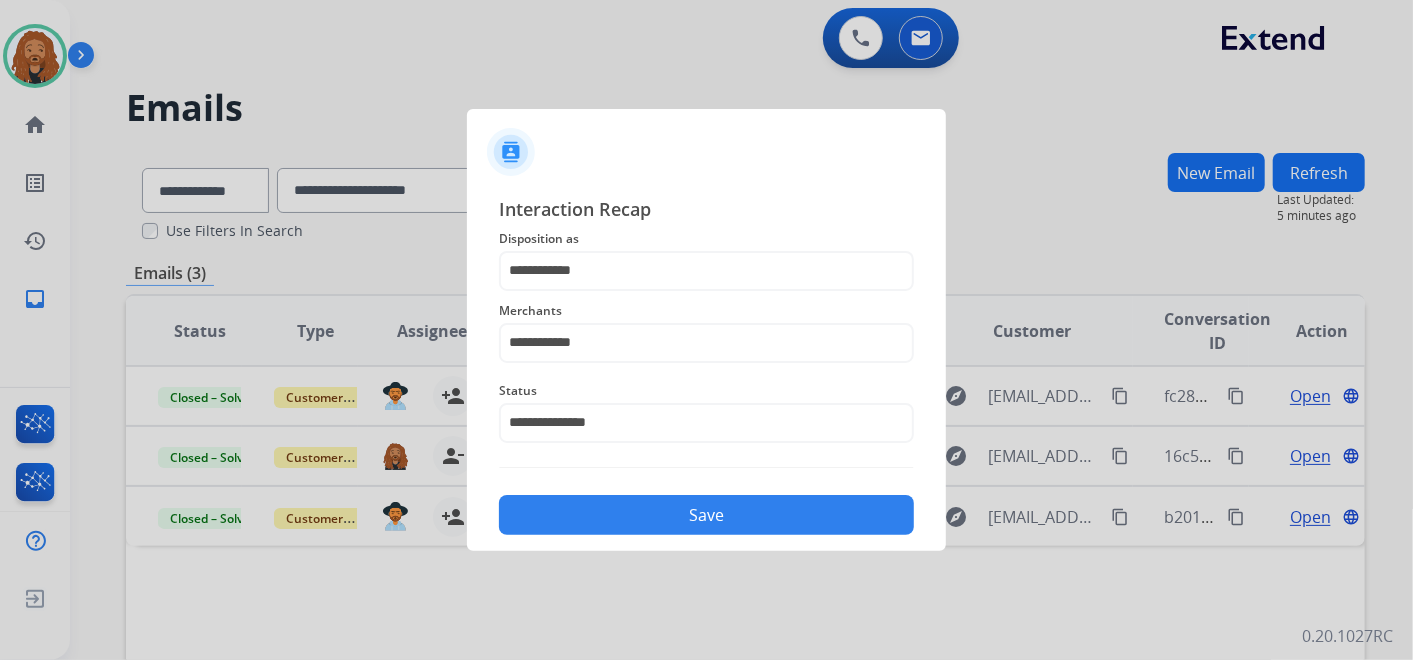 click on "Save" 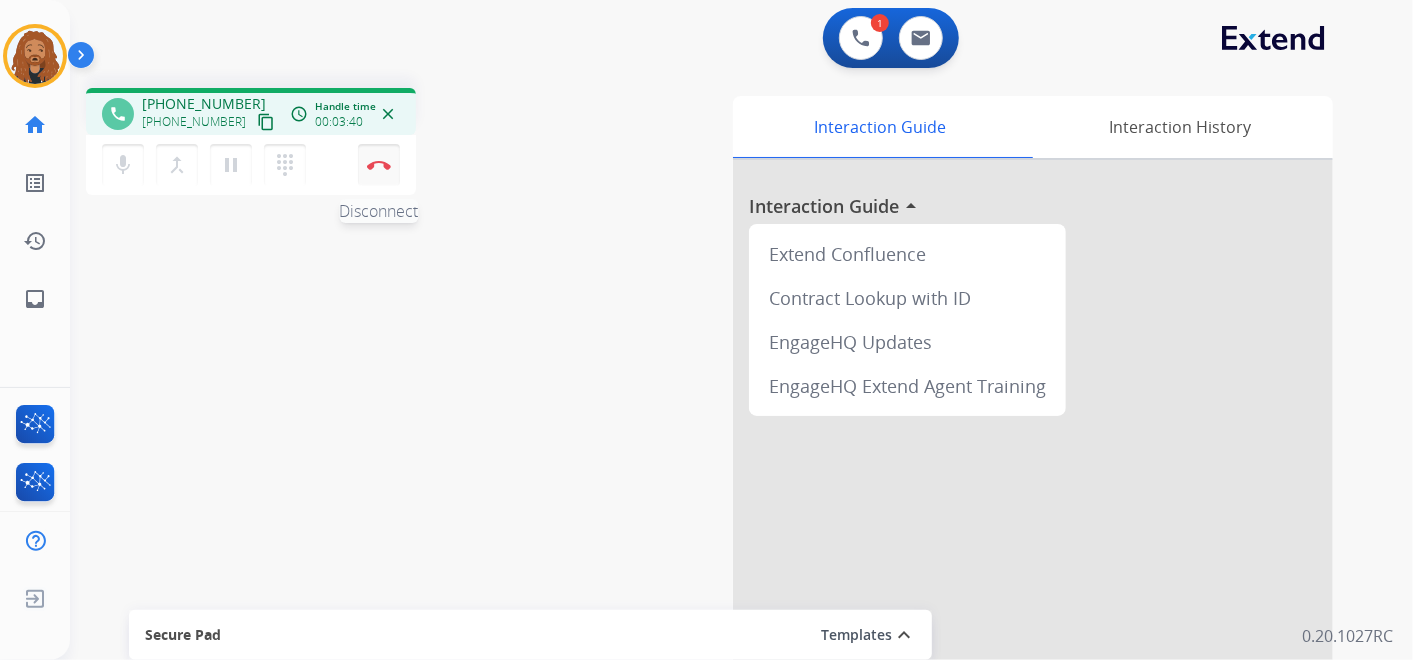 click on "Disconnect" at bounding box center (379, 165) 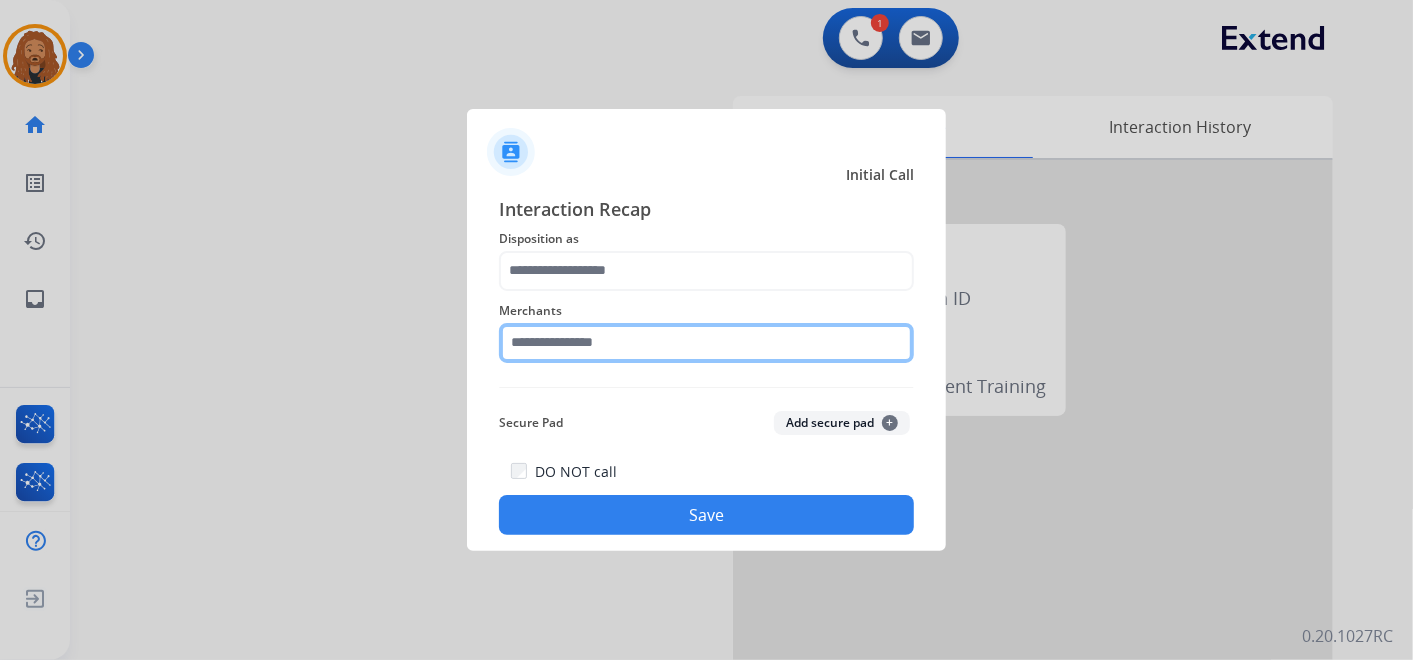 click 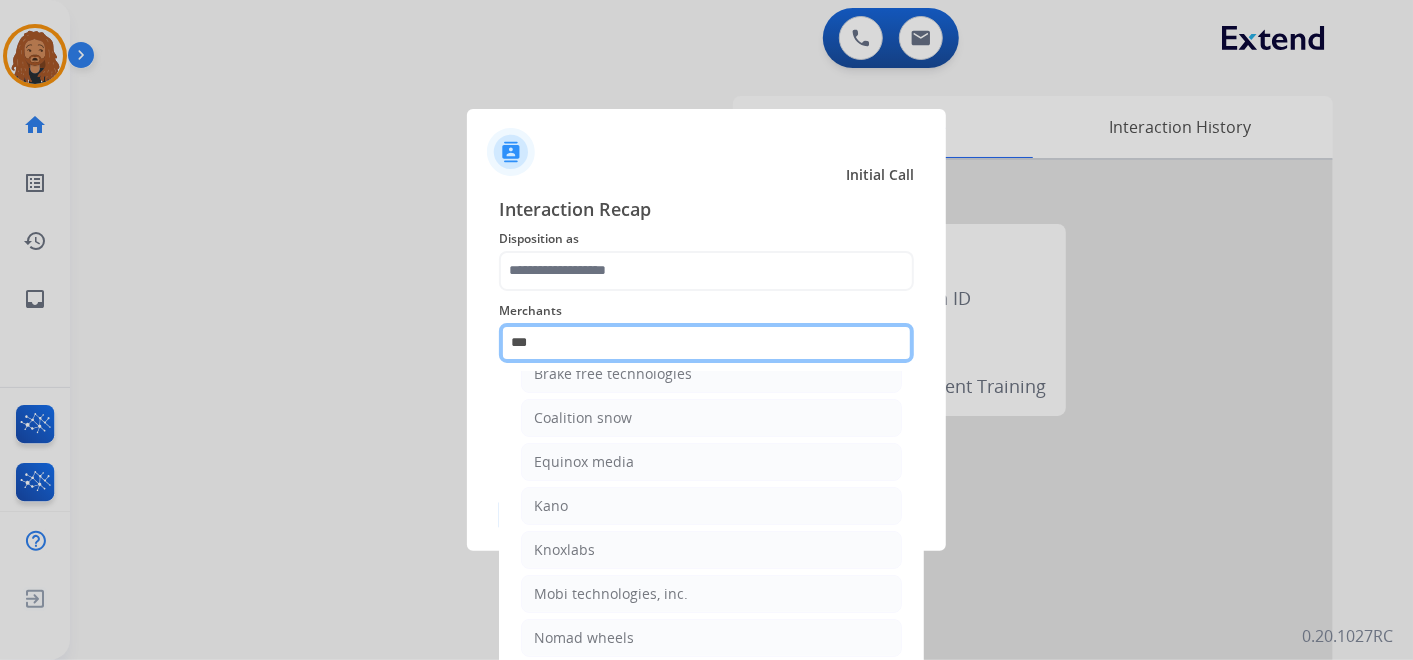 scroll, scrollTop: 0, scrollLeft: 0, axis: both 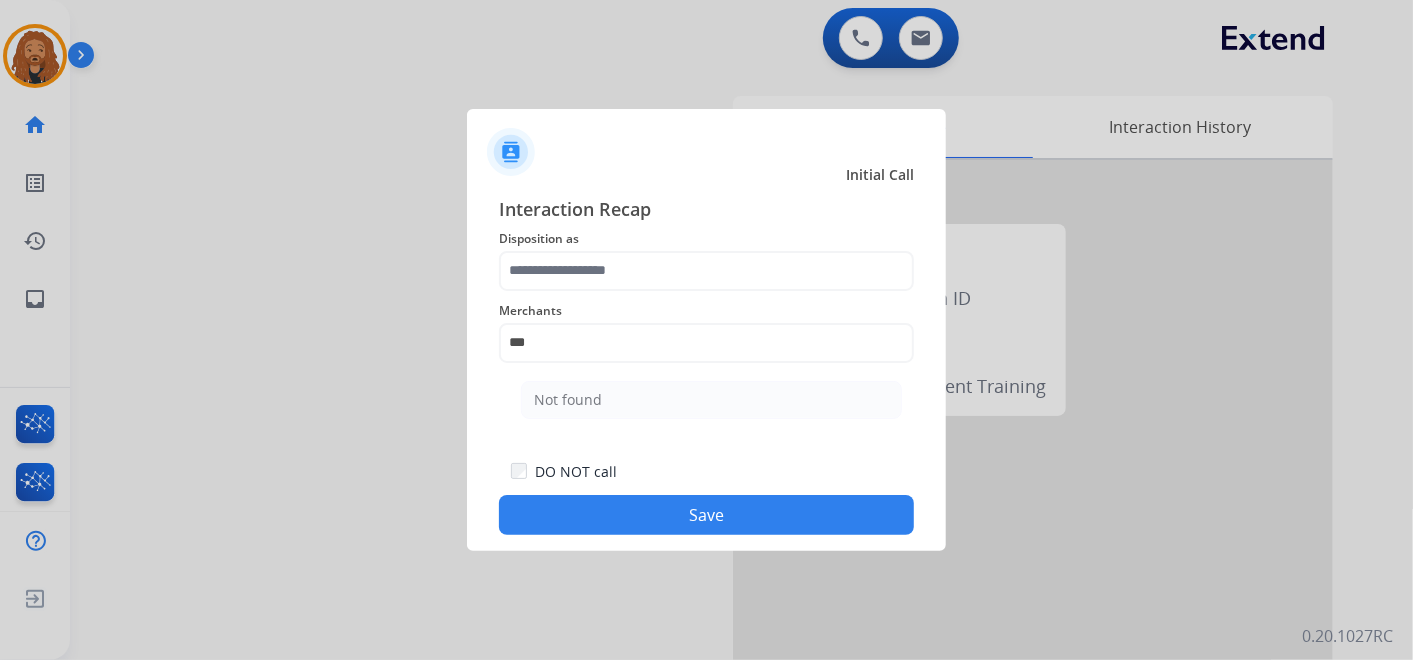 click on "Not found" 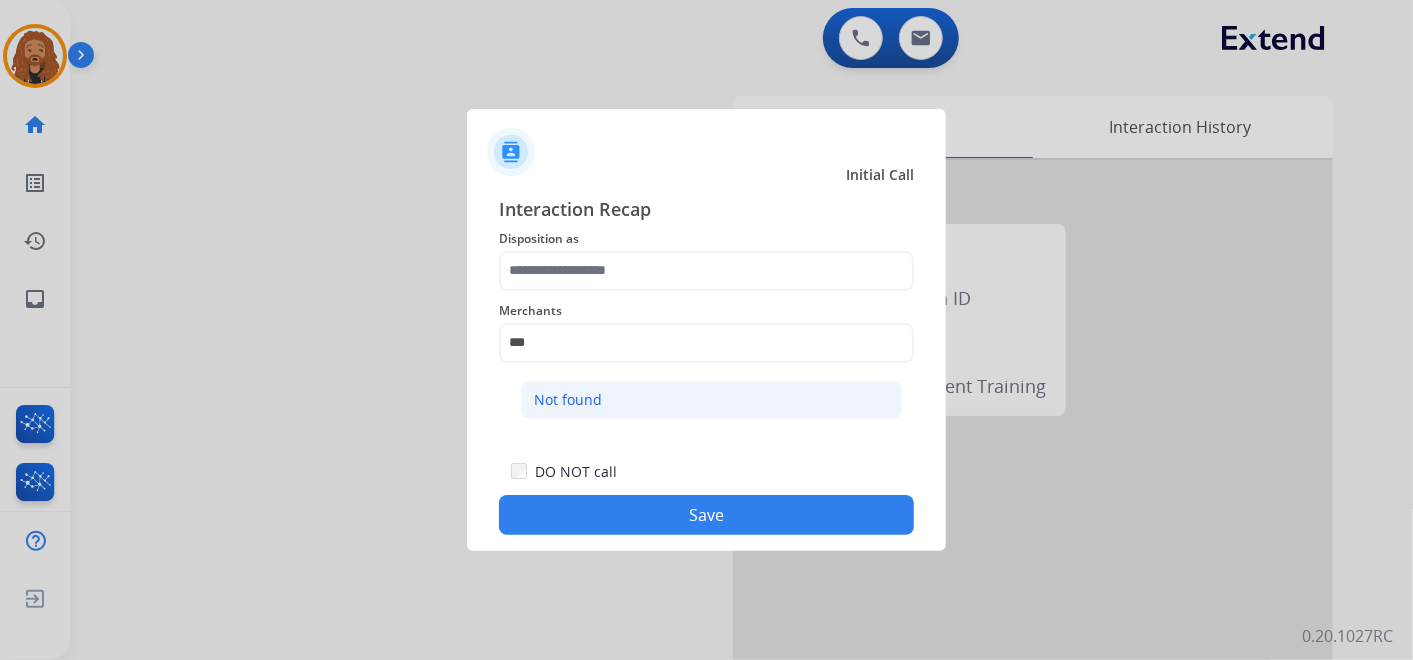 click on "Not found" 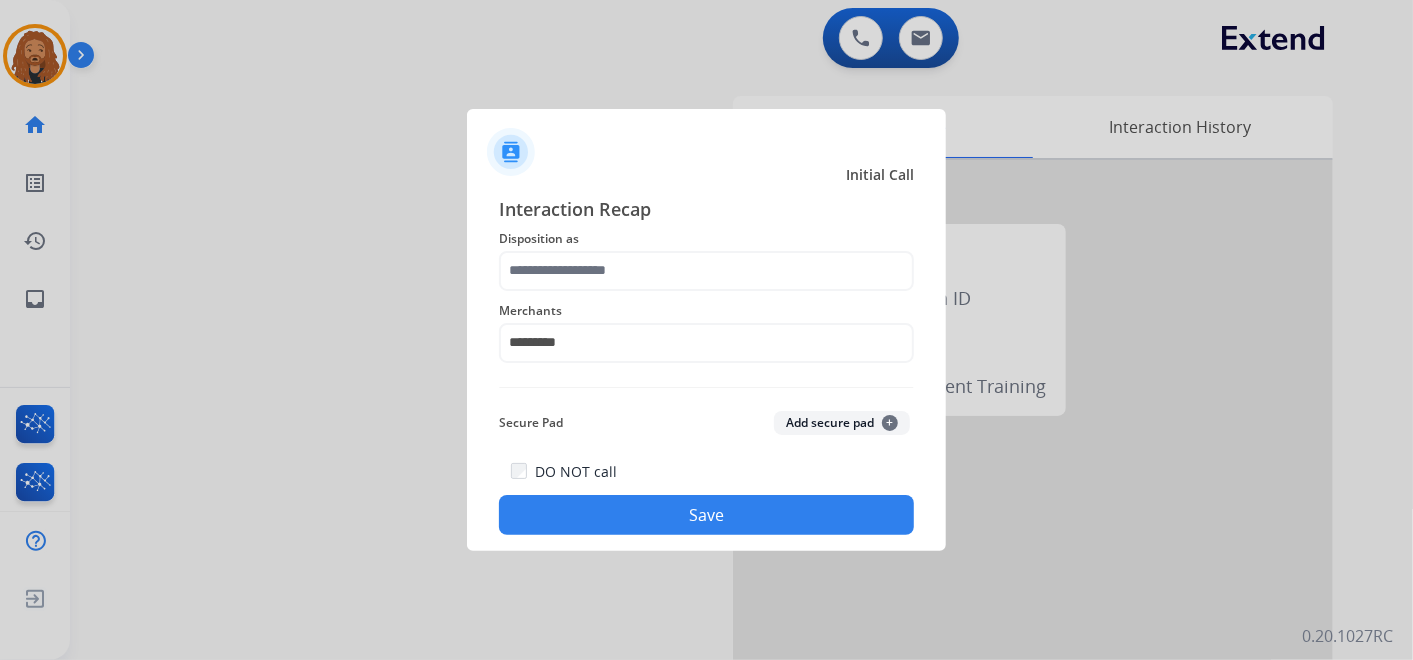 click on "Save" 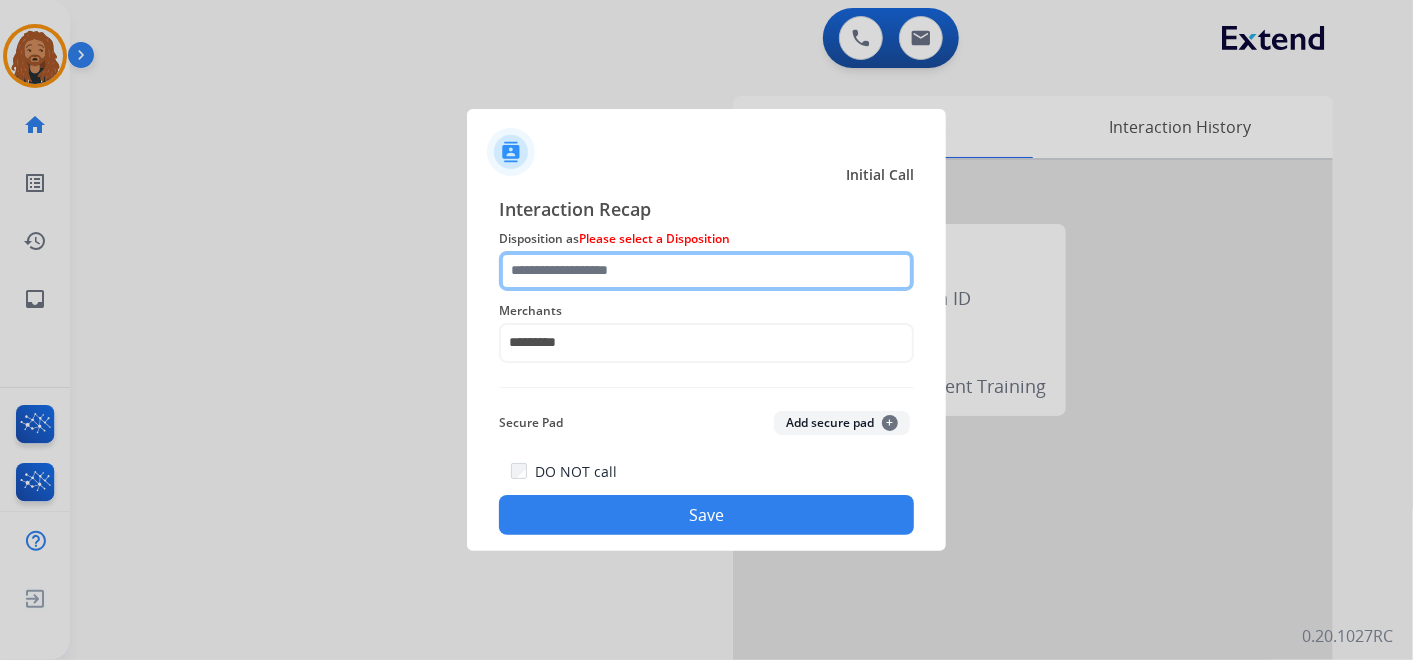 click 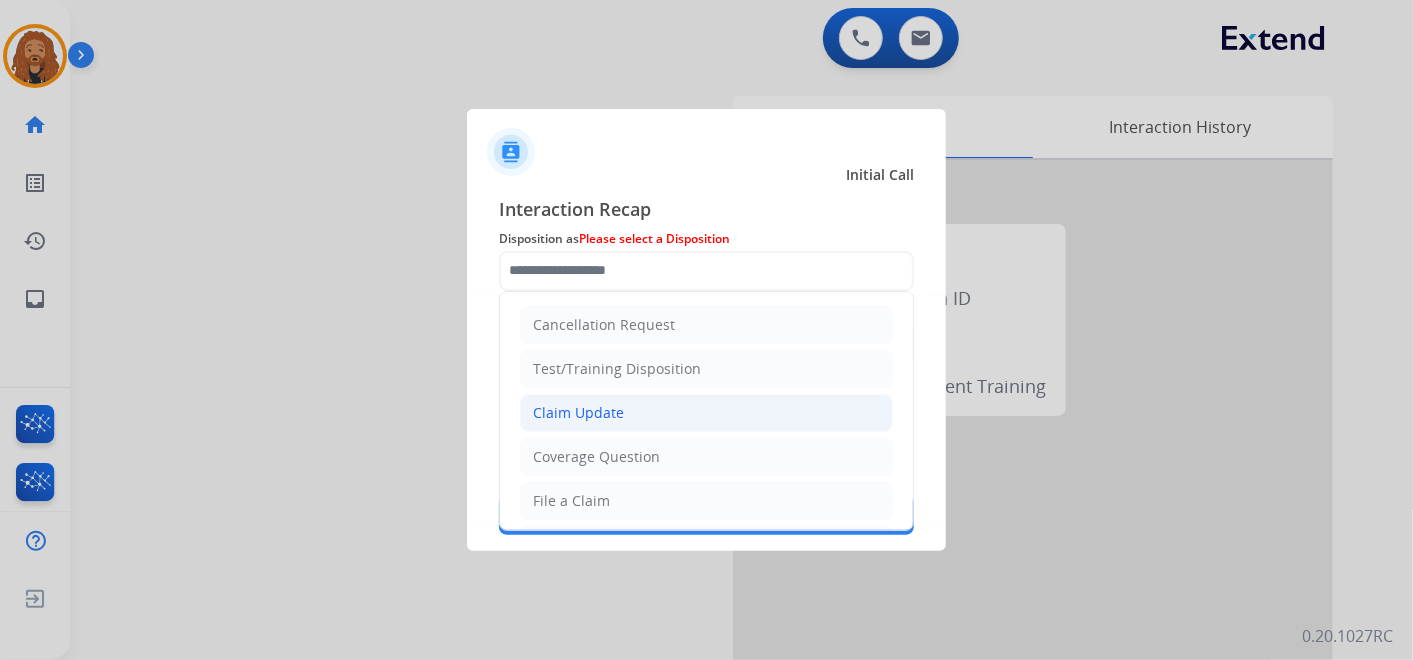 click on "Claim Update" 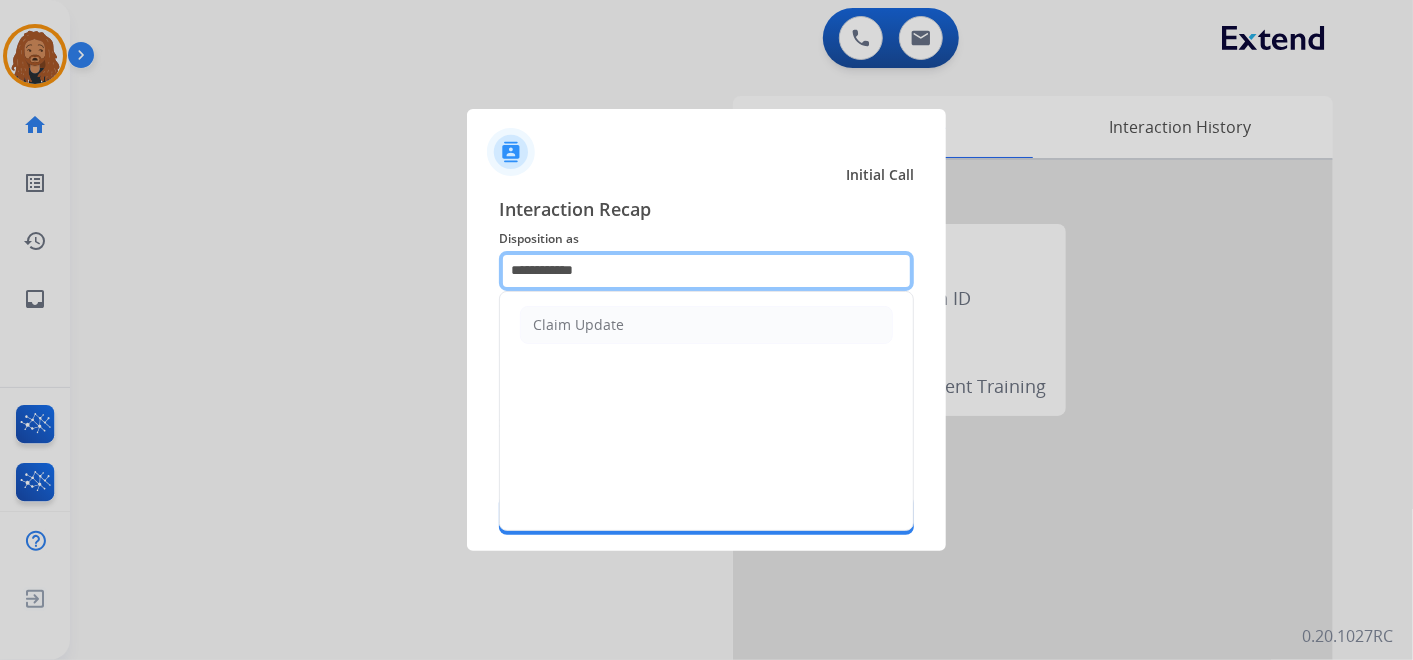 drag, startPoint x: 634, startPoint y: 258, endPoint x: 74, endPoint y: 259, distance: 560.0009 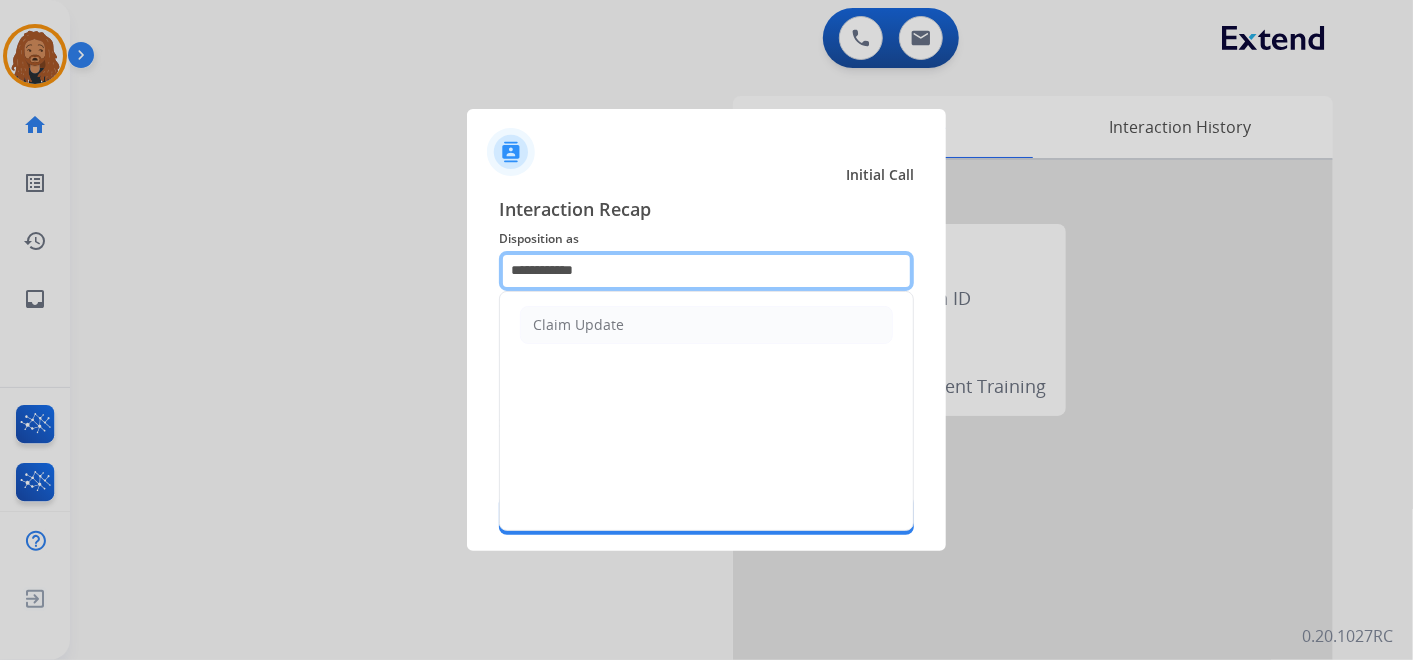 click on "**********" 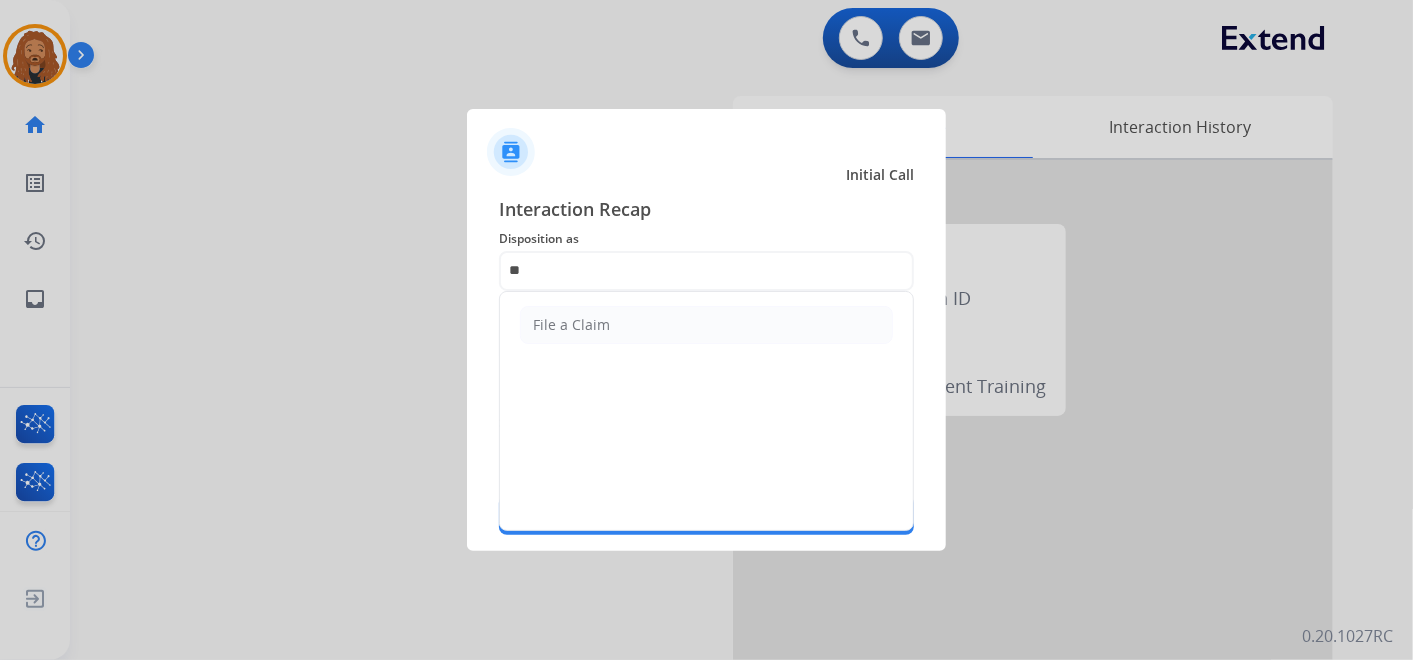 click on "File a Claim" 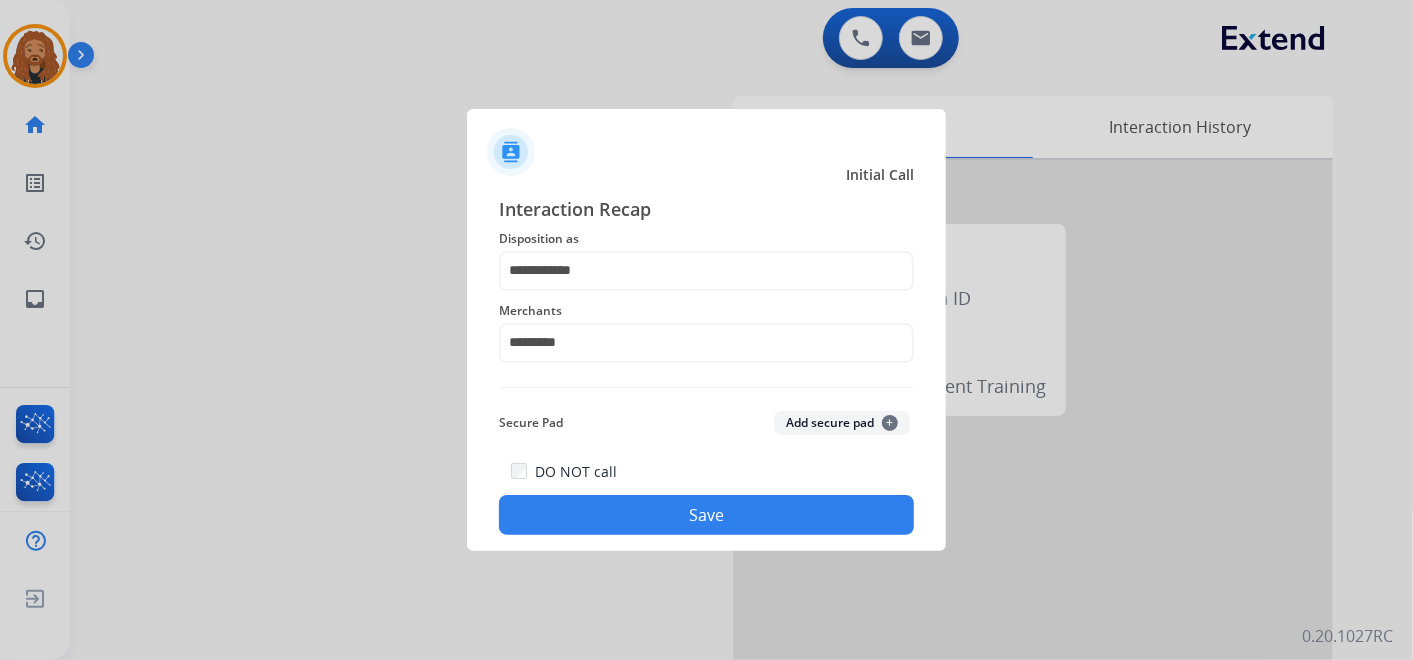 click on "Save" 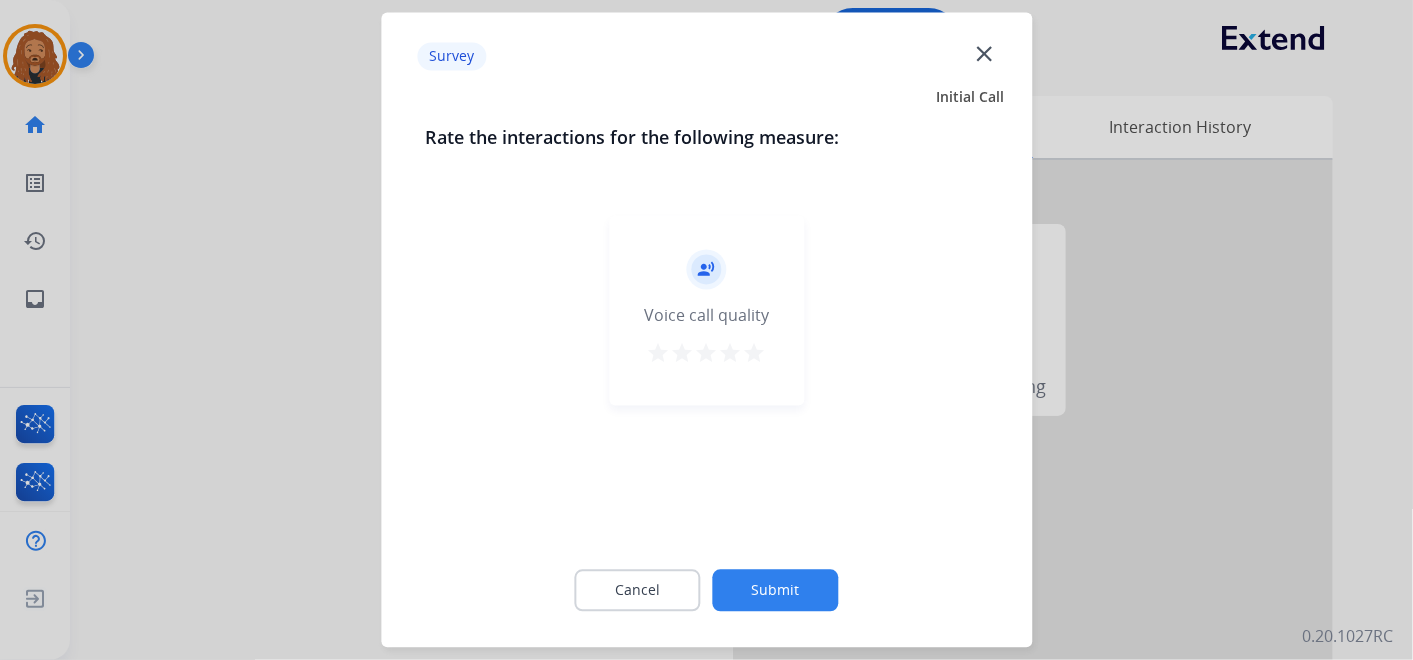 click on "star" at bounding box center [755, 354] 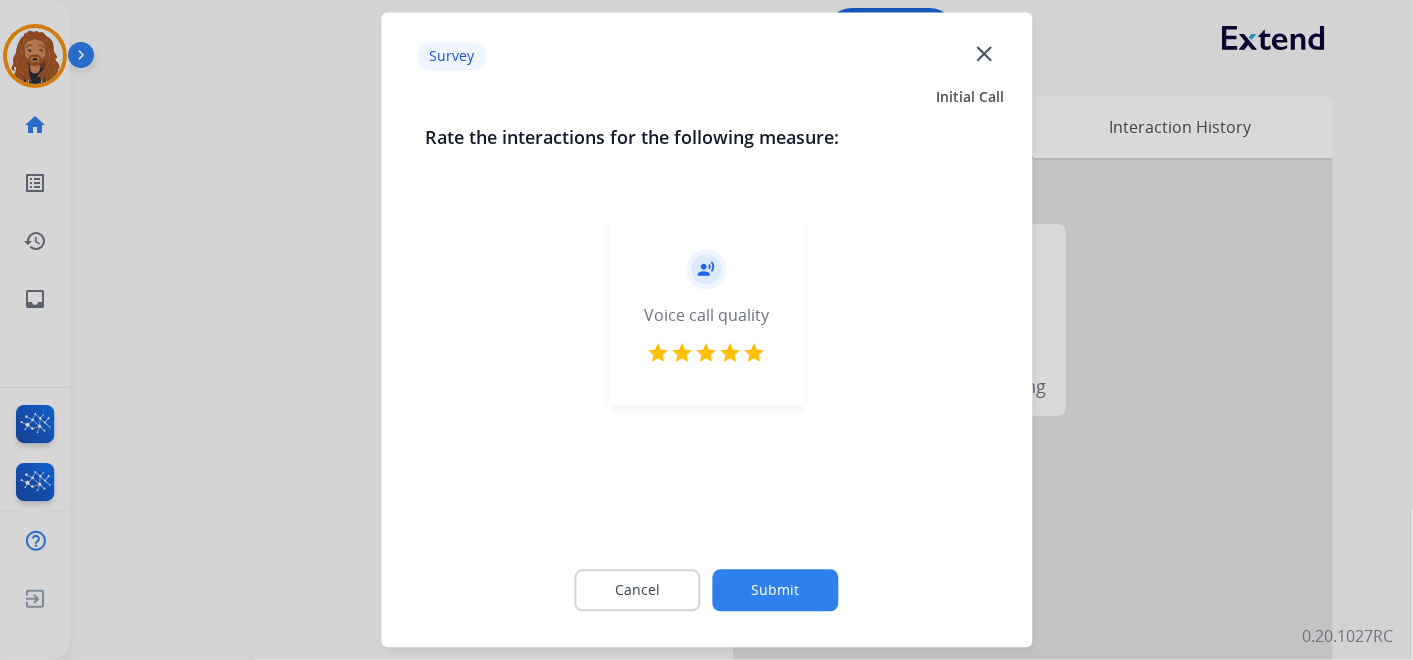 click on "Submit" 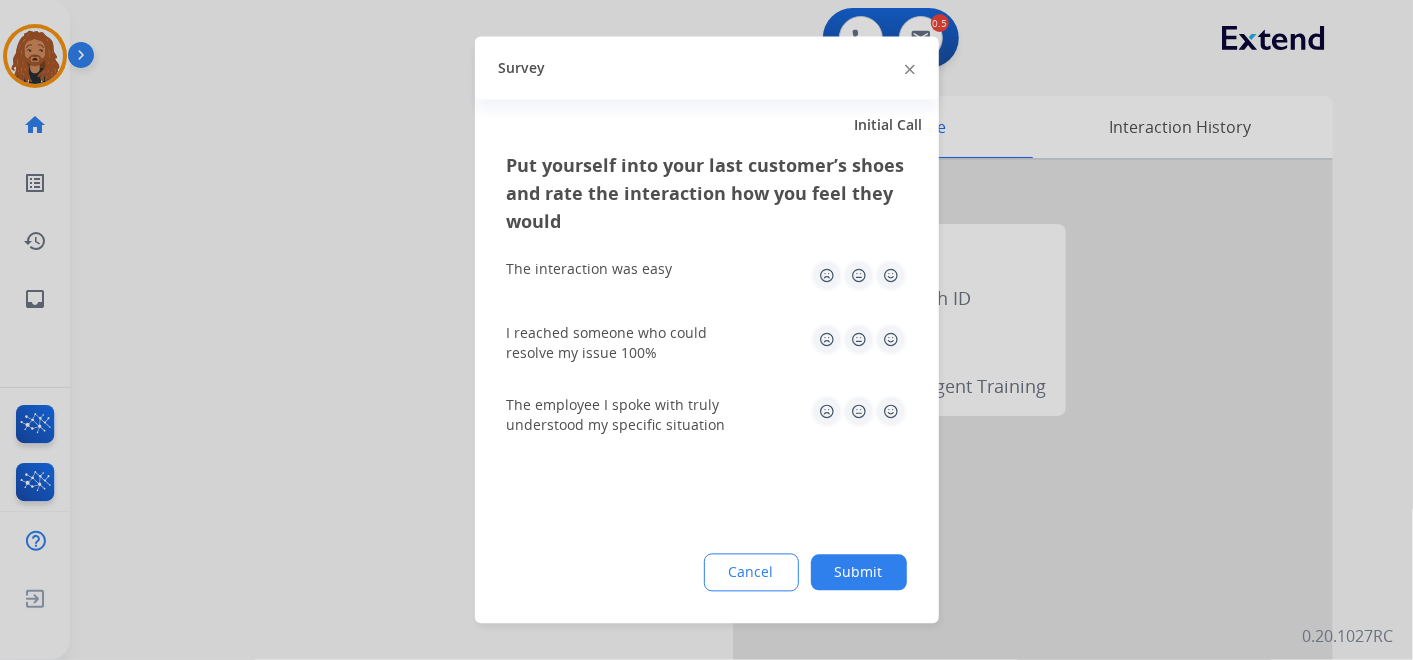 click 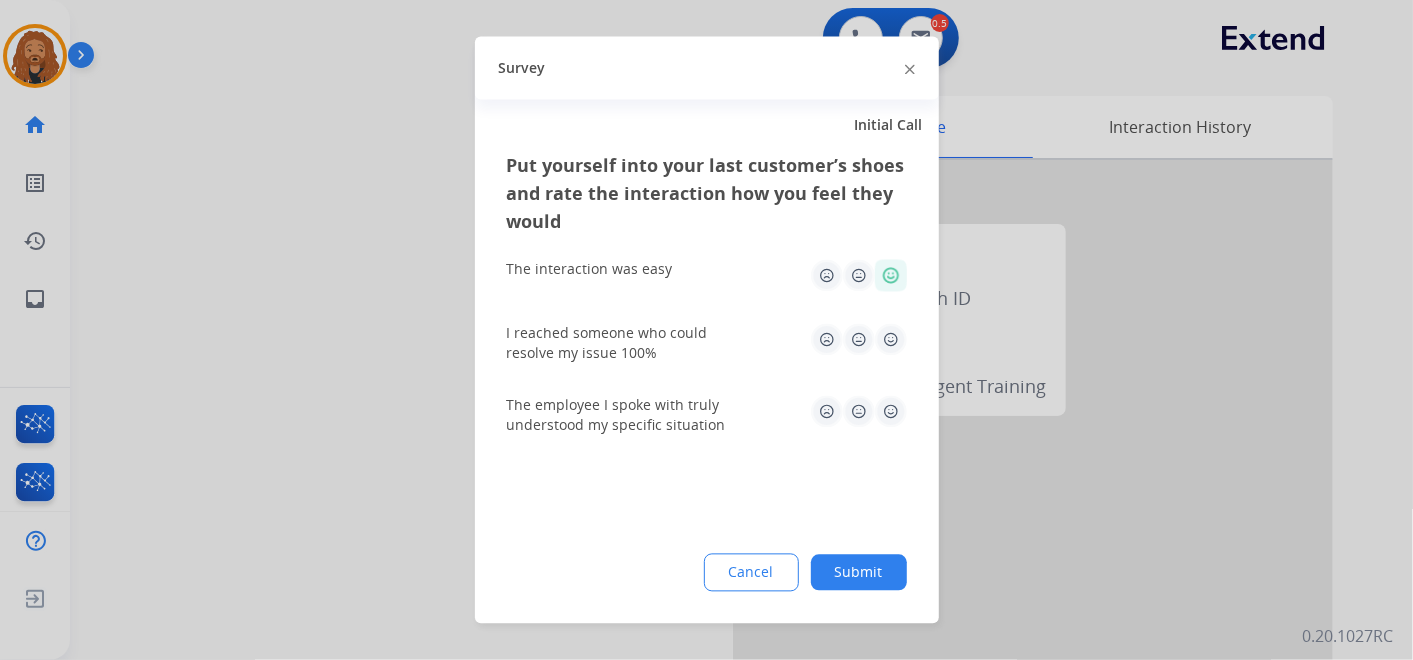 click 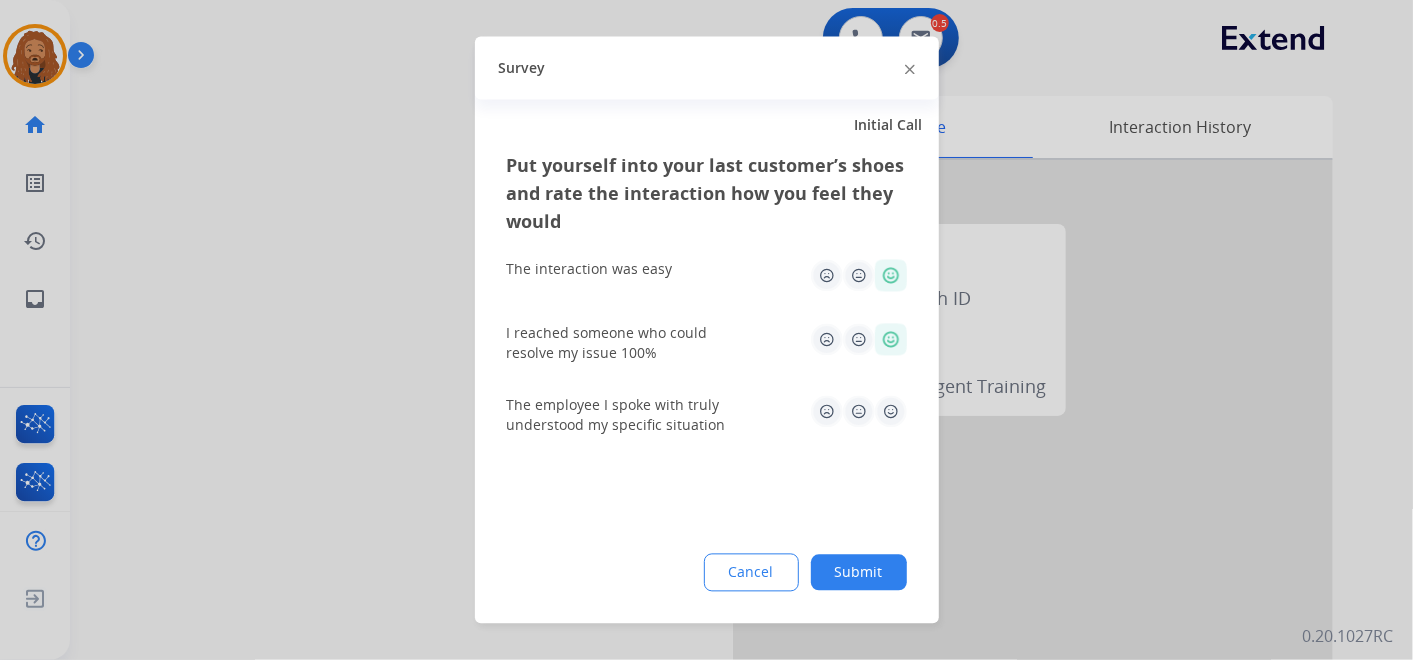 click 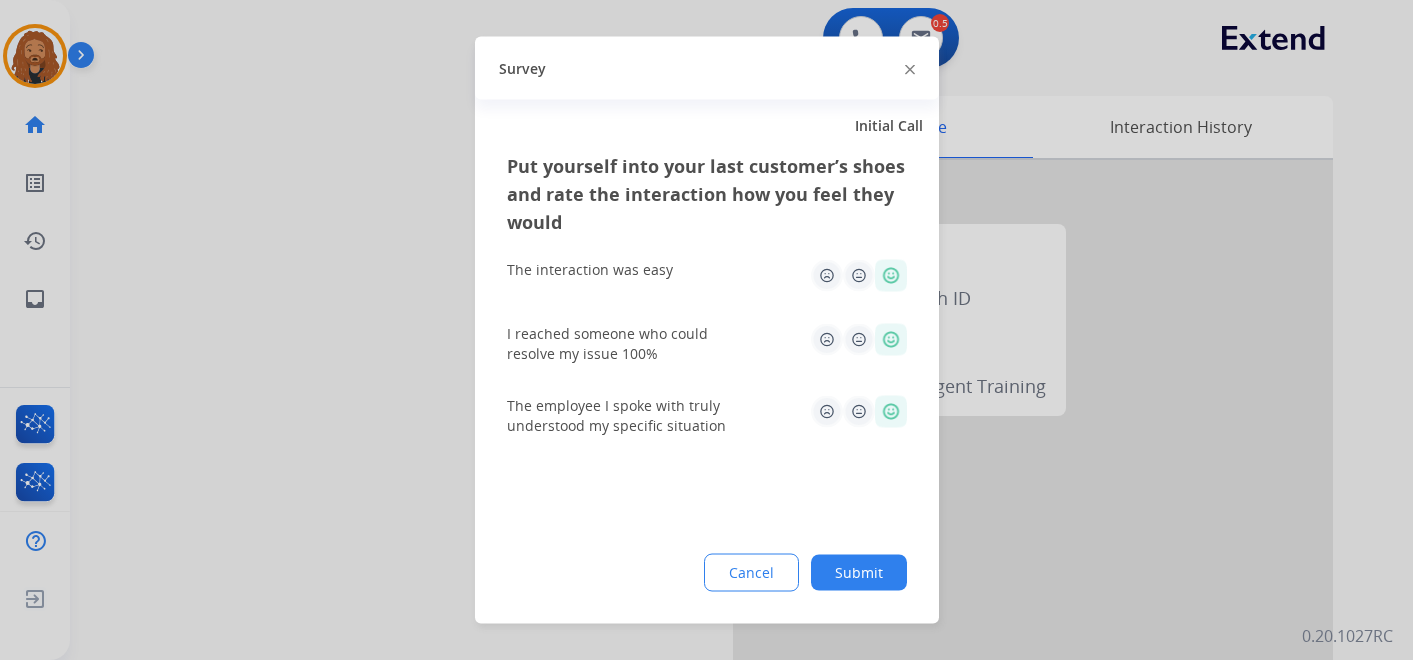 scroll, scrollTop: 0, scrollLeft: 0, axis: both 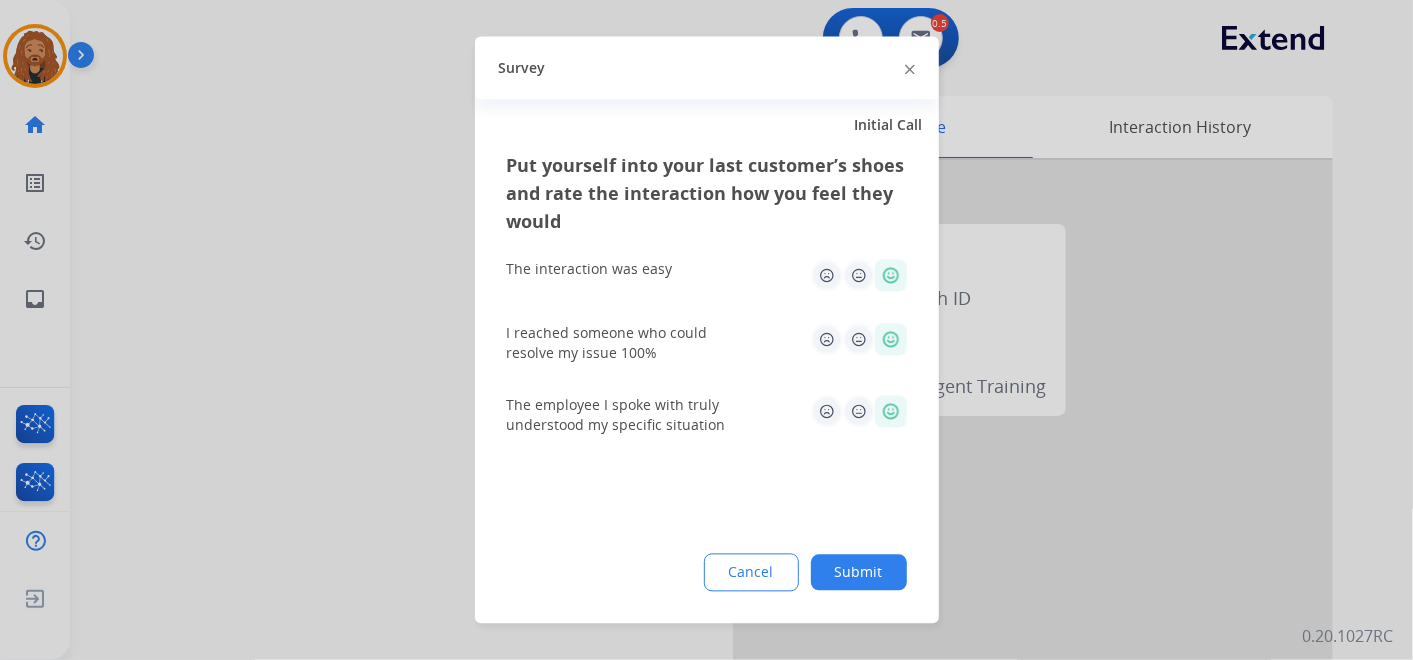 click on "Submit" 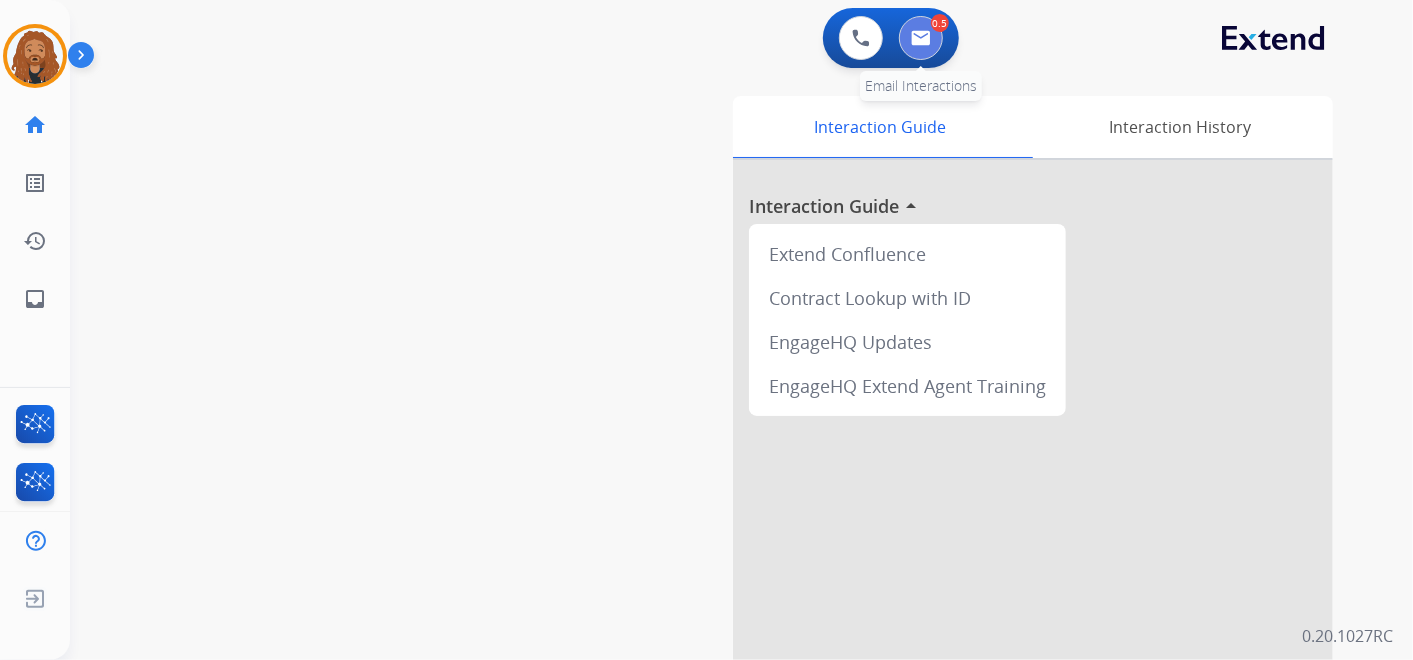 click at bounding box center (921, 38) 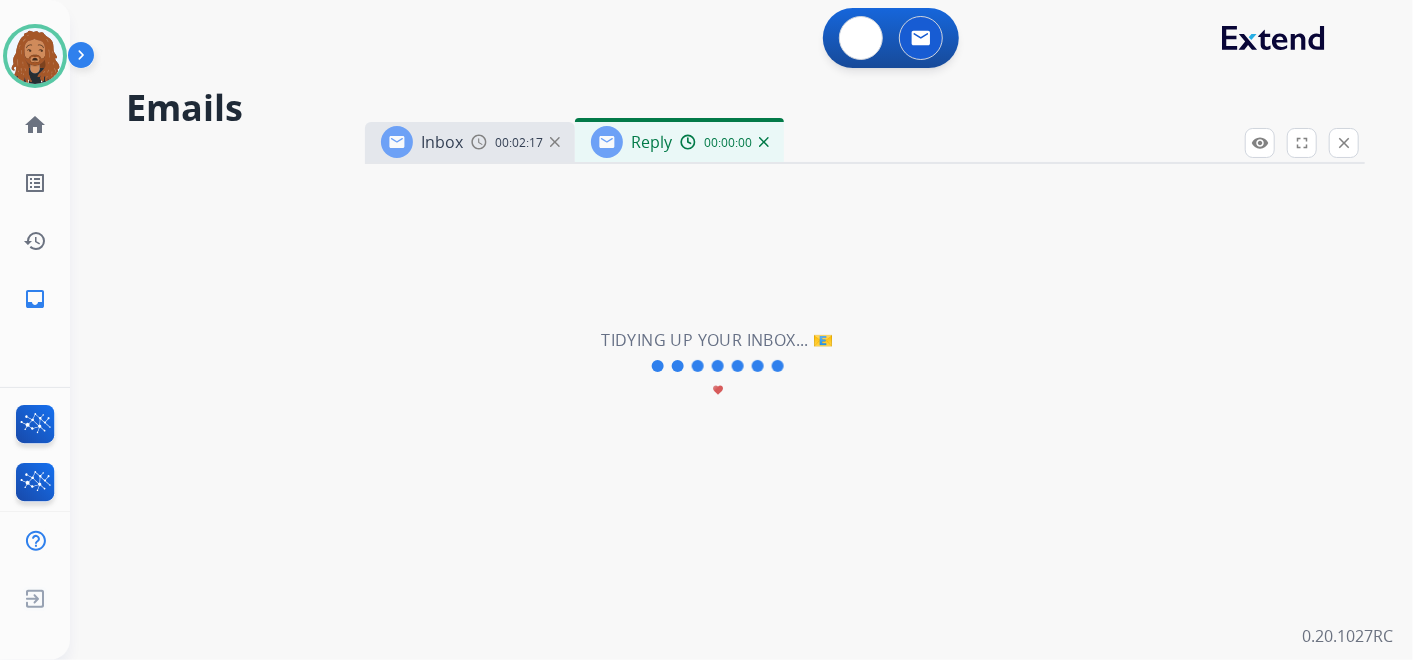 select on "**********" 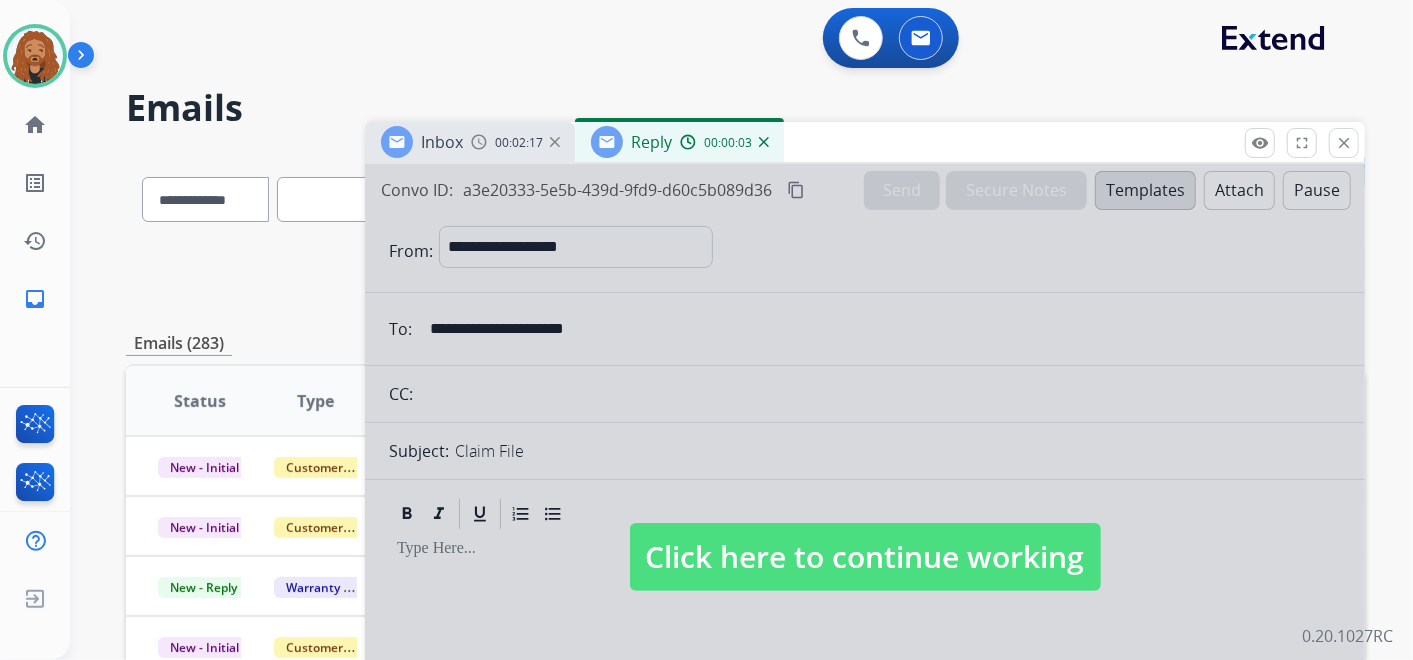 click on "Click here to continue working" at bounding box center [865, 557] 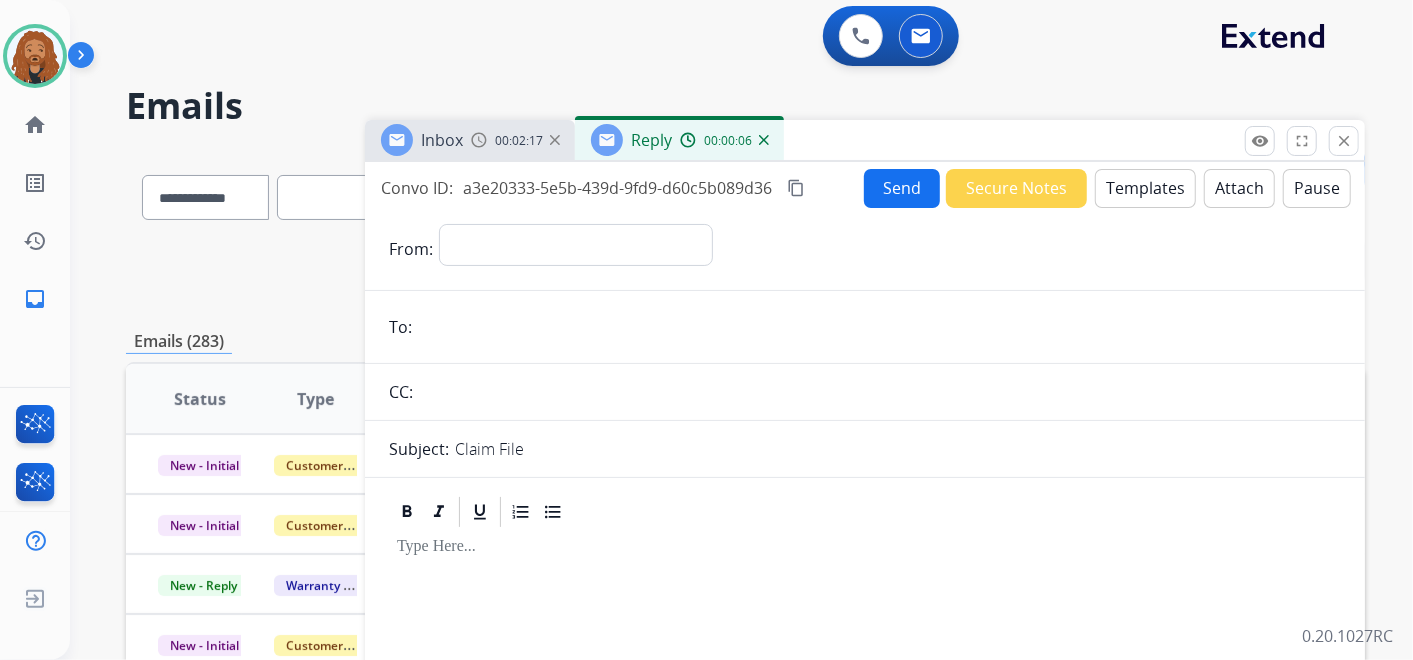 scroll, scrollTop: 0, scrollLeft: 0, axis: both 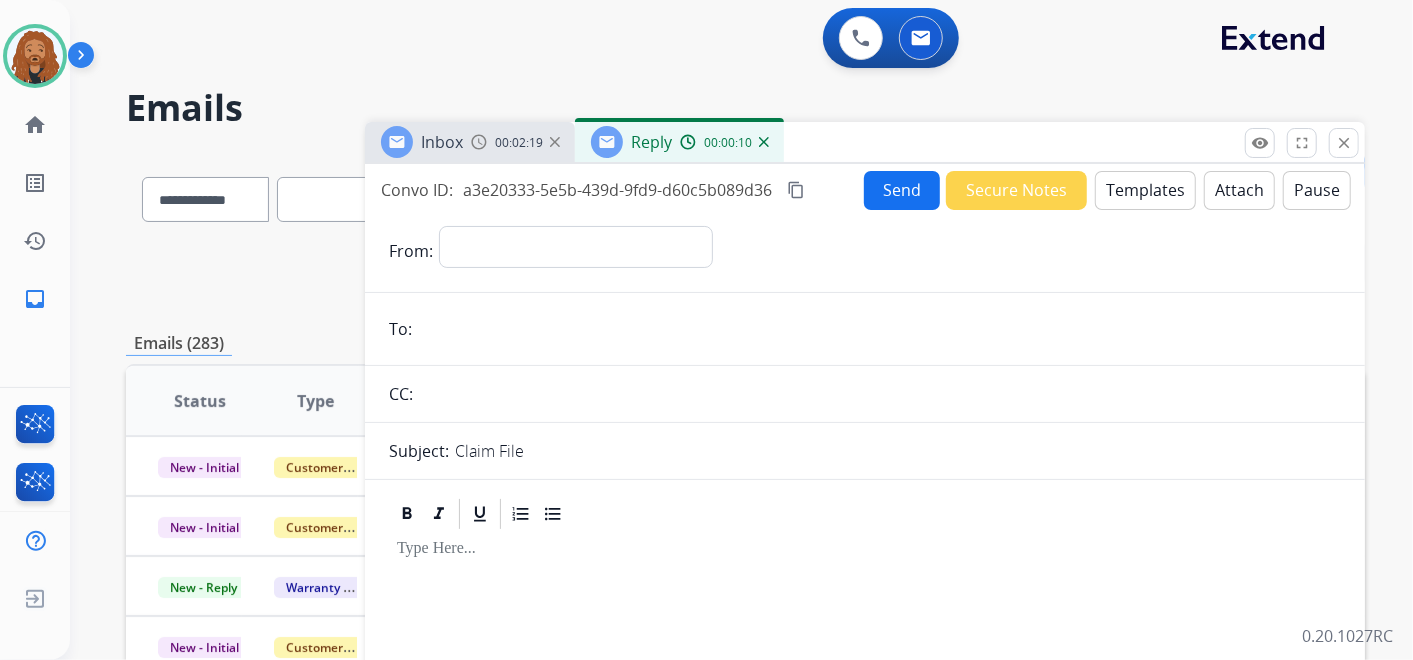 click on "Reply  00:00:10" at bounding box center [679, 142] 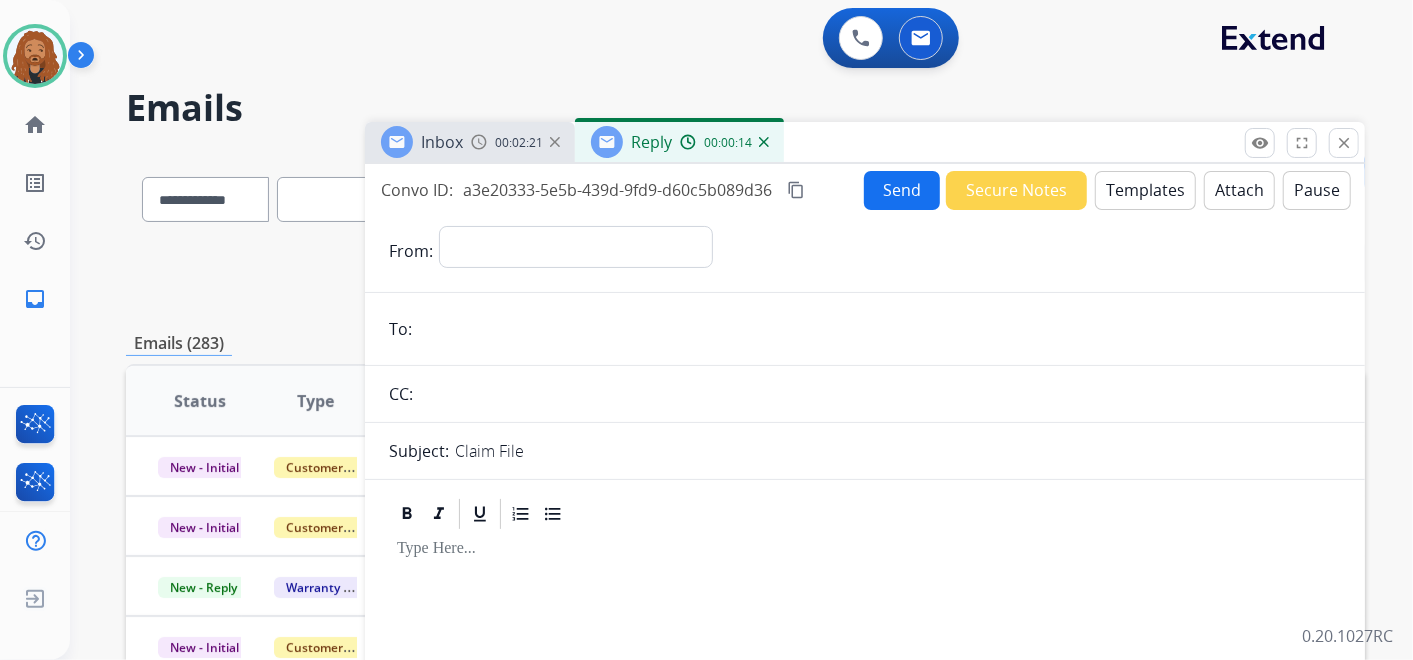 click at bounding box center [764, 142] 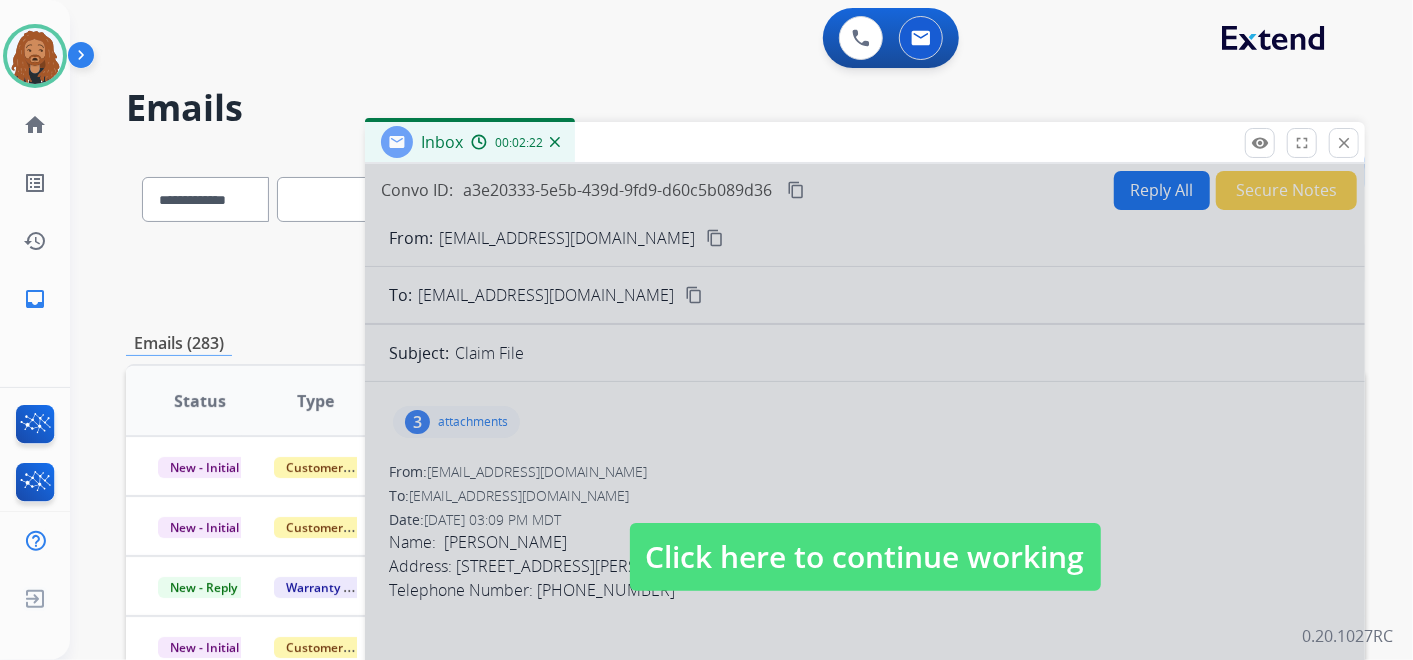 click on "Click here to continue working" at bounding box center [865, 557] 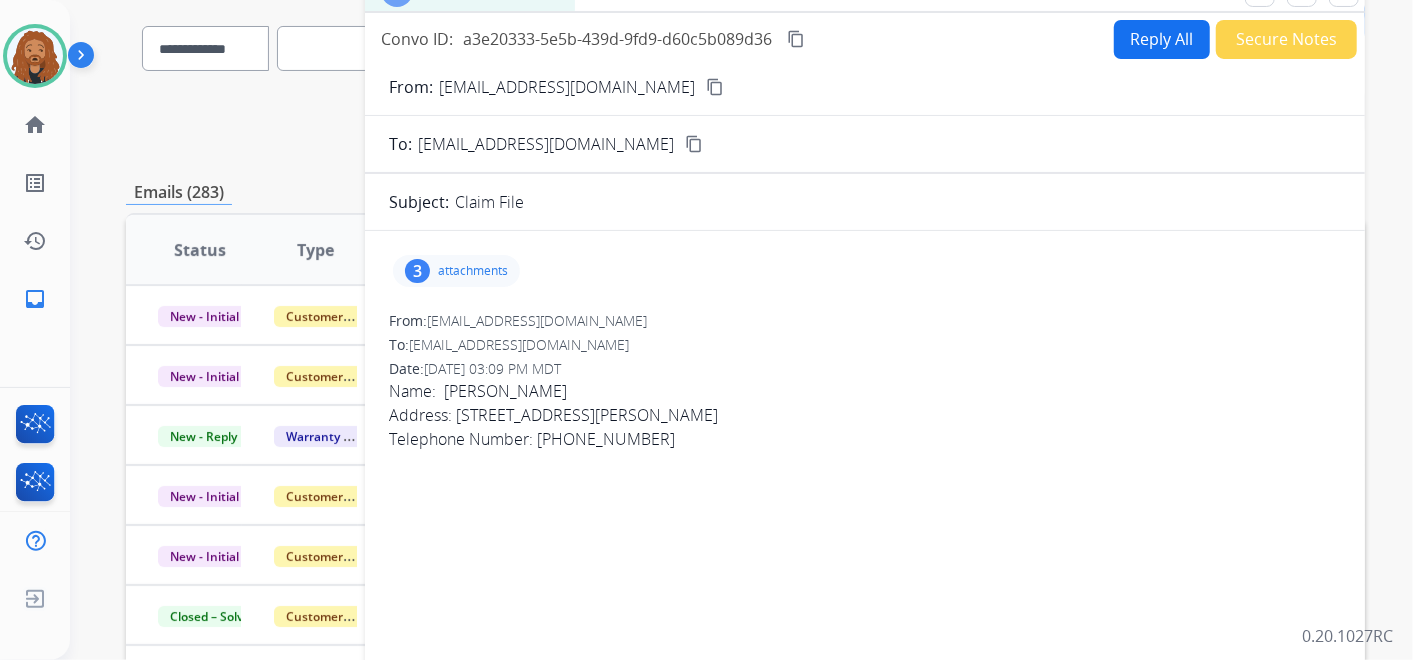 scroll, scrollTop: 111, scrollLeft: 0, axis: vertical 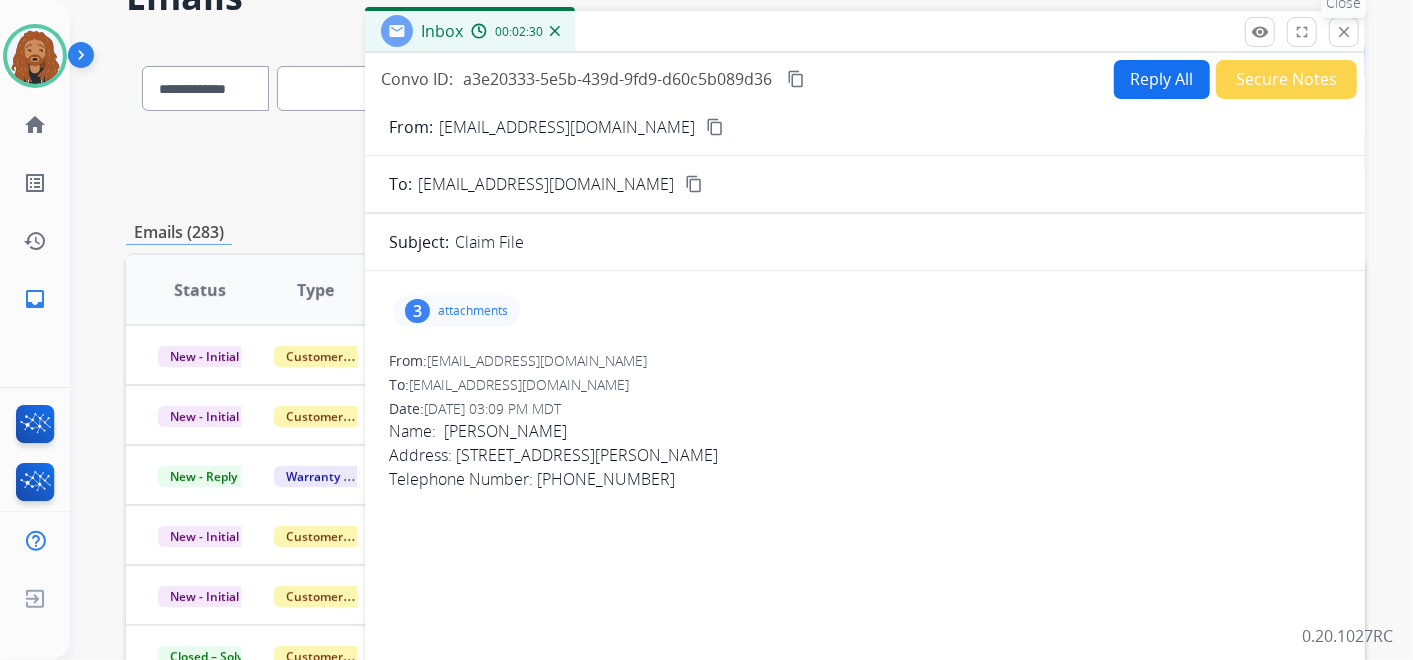 click on "close" at bounding box center [1344, 32] 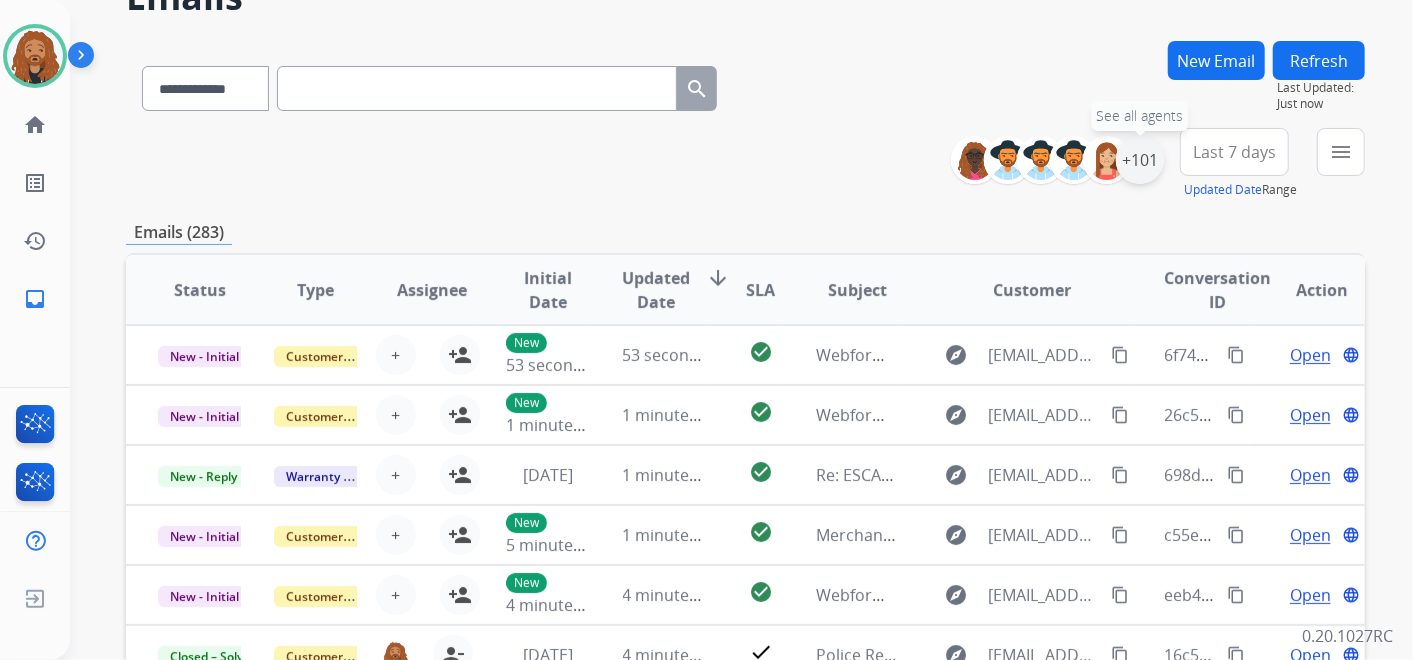 click on "+101" at bounding box center [1140, 160] 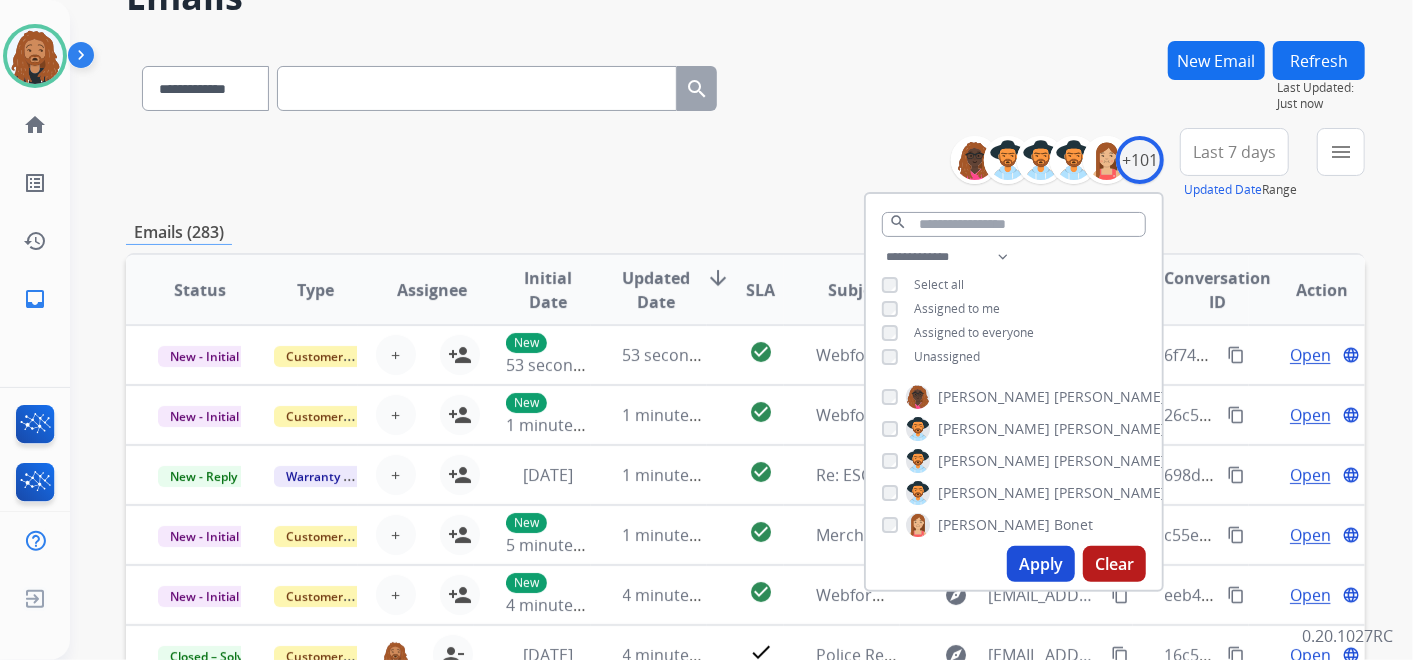 click on "Apply" at bounding box center (1041, 564) 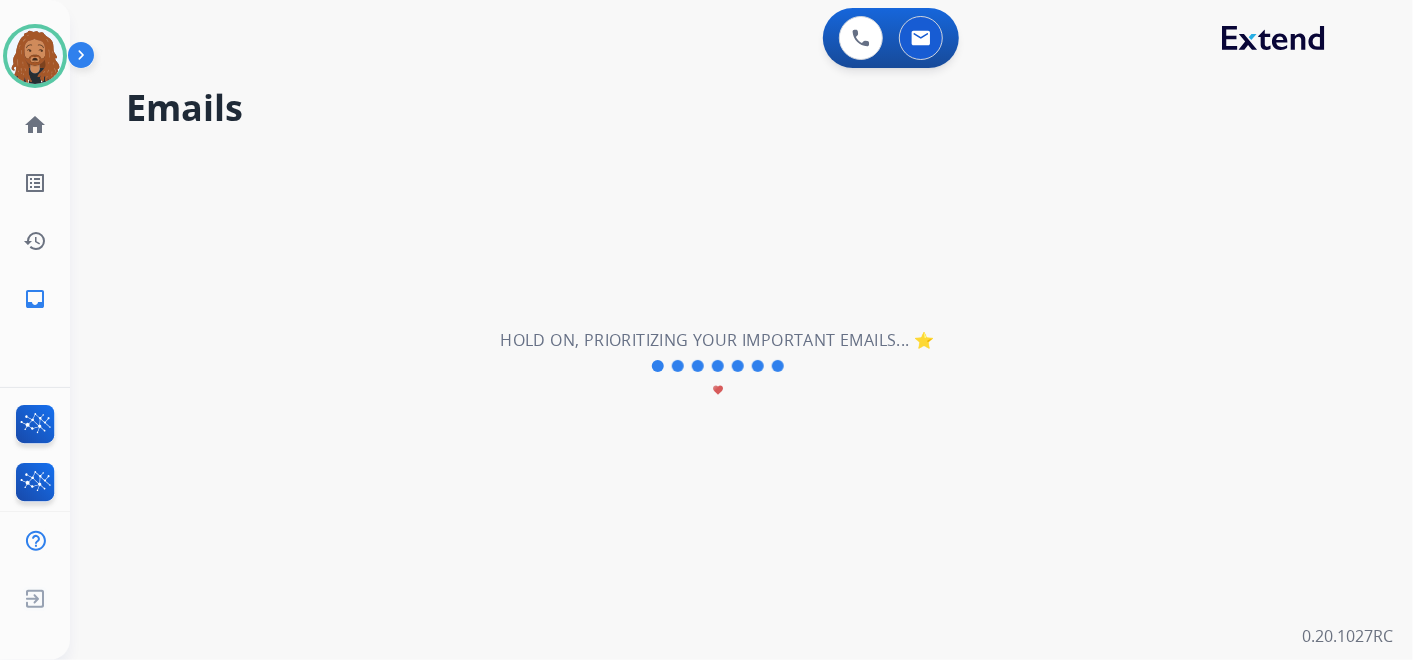 scroll, scrollTop: 0, scrollLeft: 0, axis: both 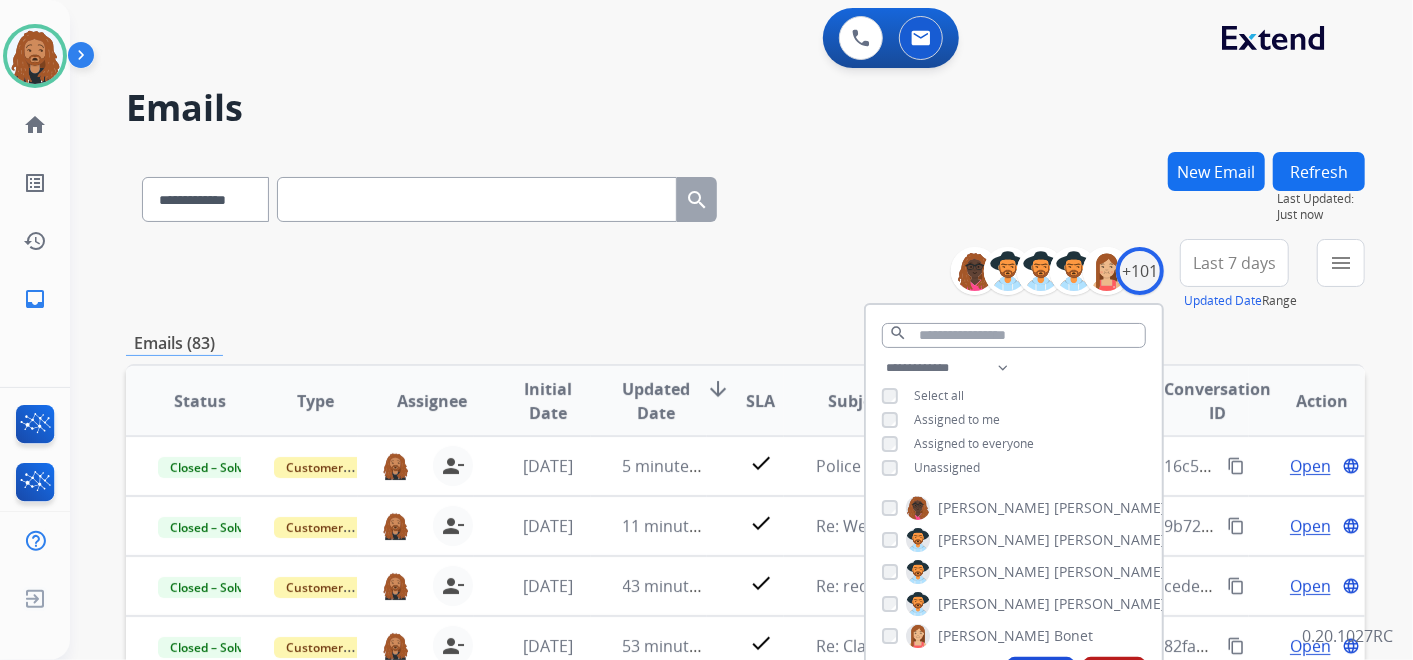 click on "Last 7 days" at bounding box center (1234, 263) 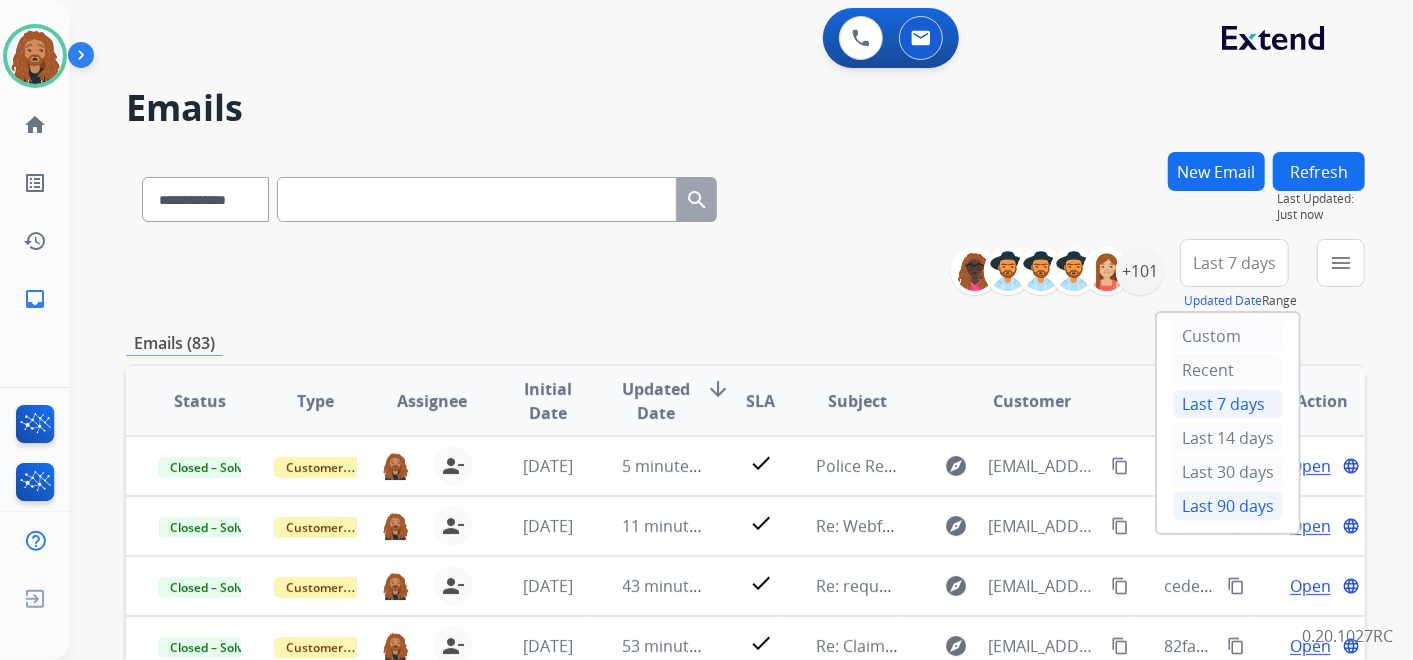 click on "Last 90 days" at bounding box center [1228, 506] 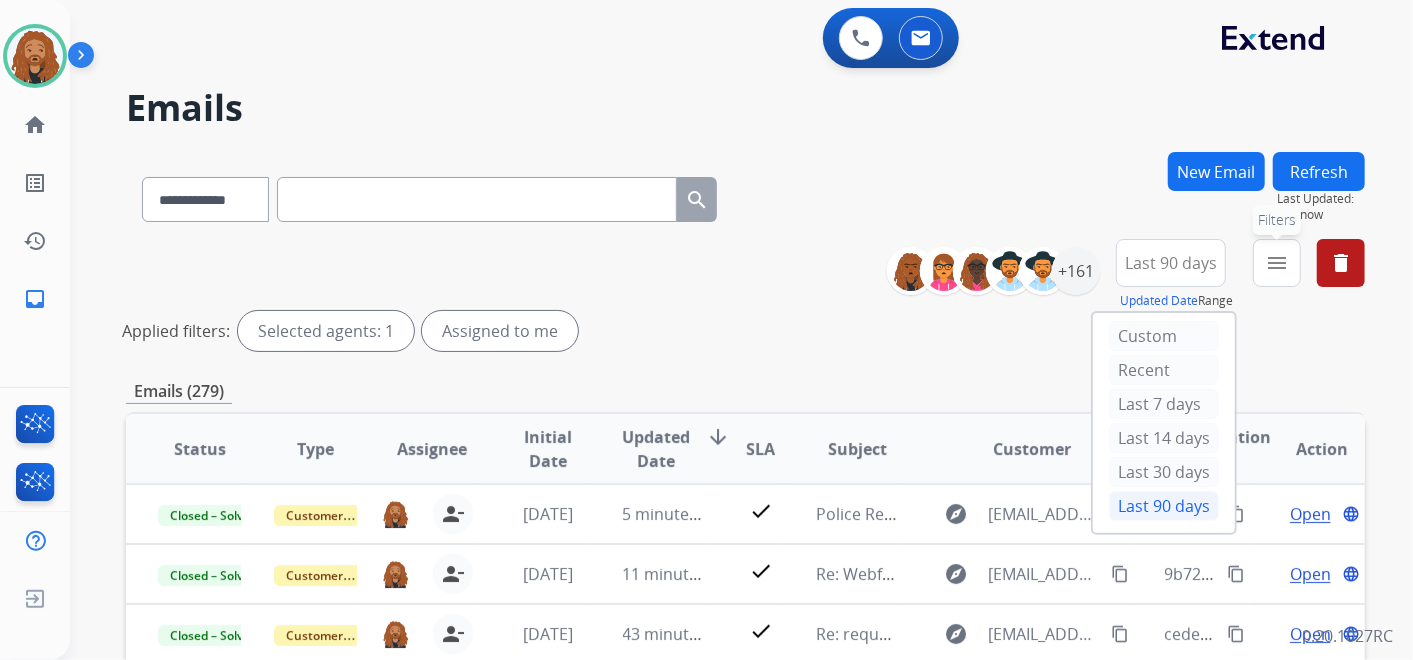 click on "menu" at bounding box center (1277, 263) 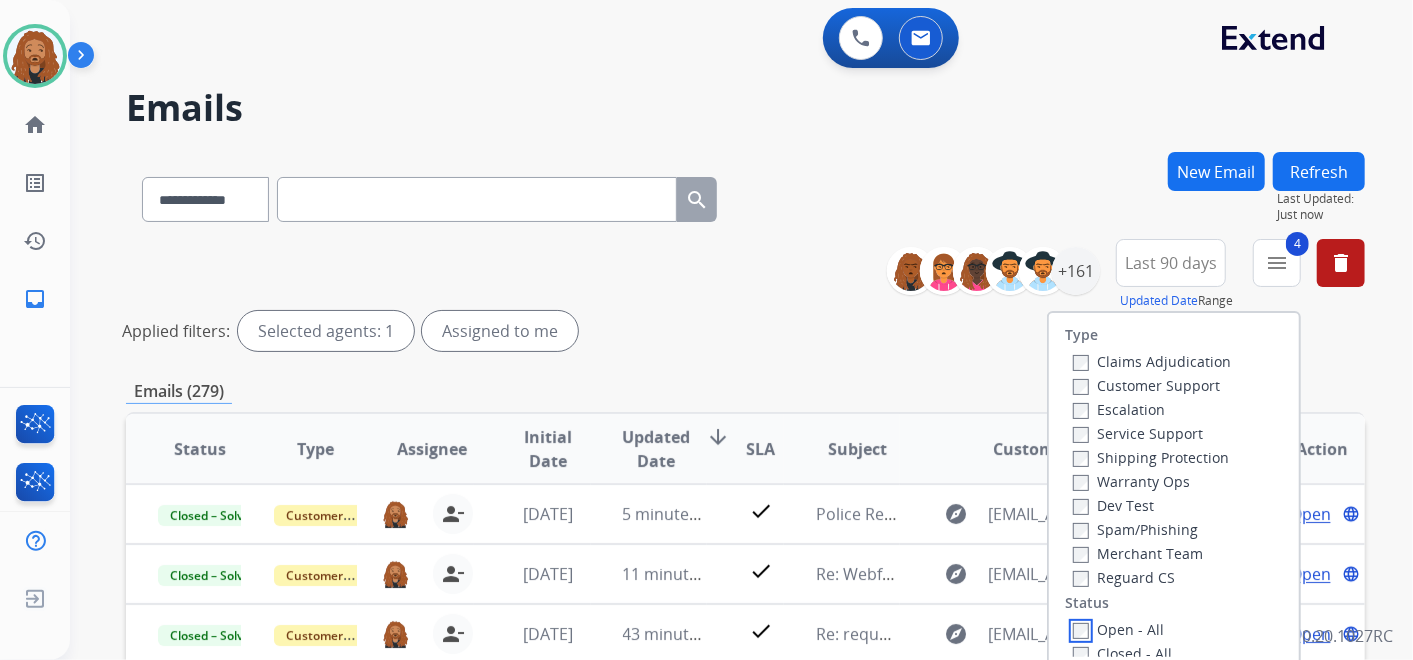 scroll, scrollTop: 333, scrollLeft: 0, axis: vertical 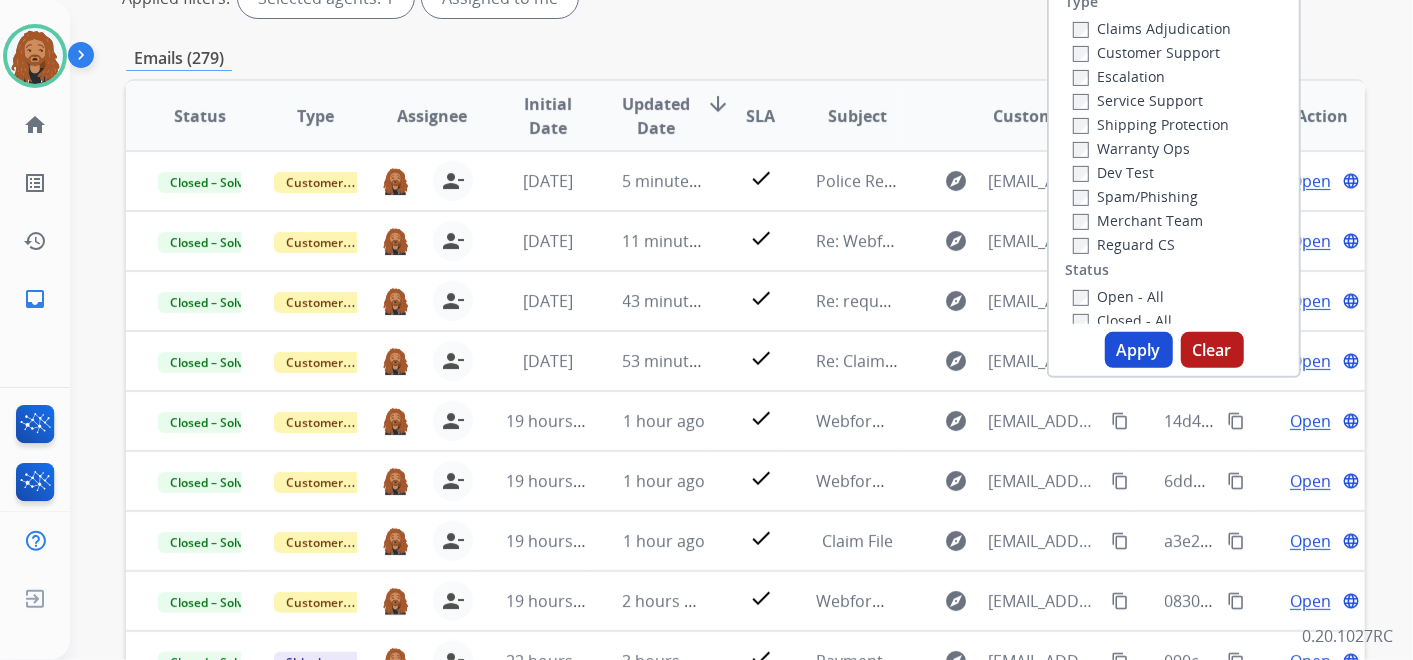 click on "Apply" at bounding box center [1139, 350] 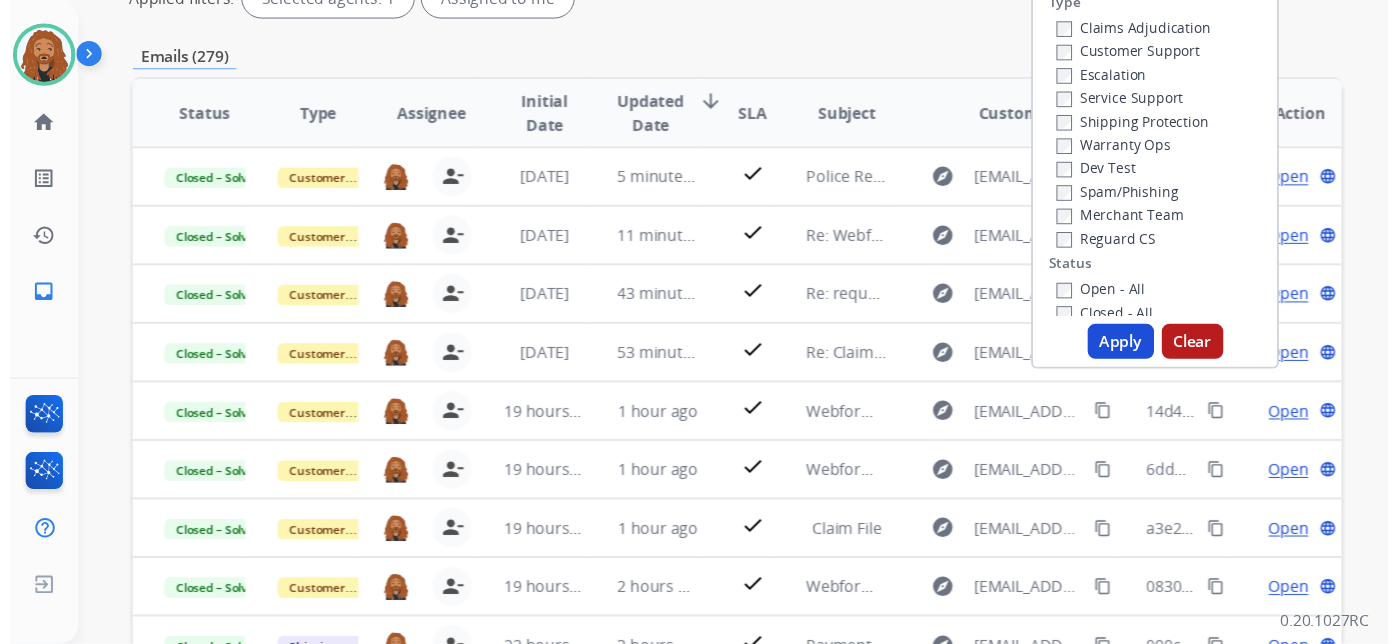 scroll, scrollTop: 0, scrollLeft: 0, axis: both 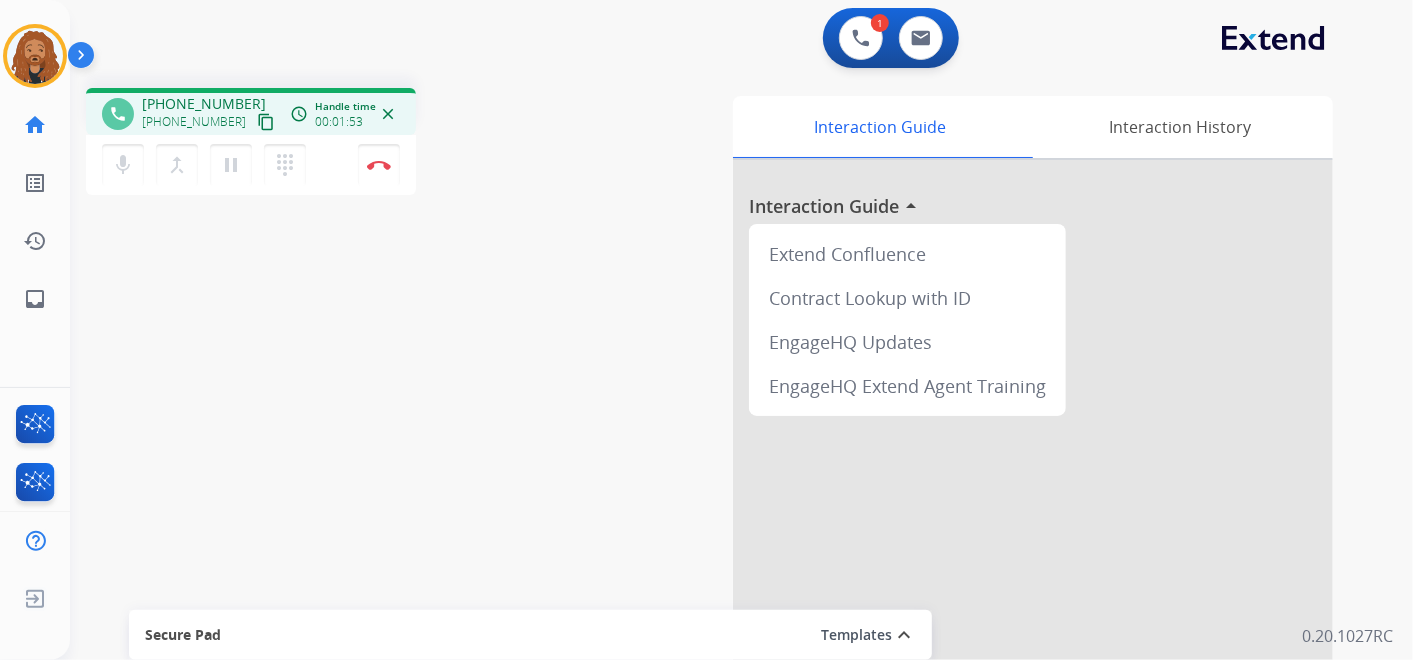 click on "content_copy" at bounding box center (266, 122) 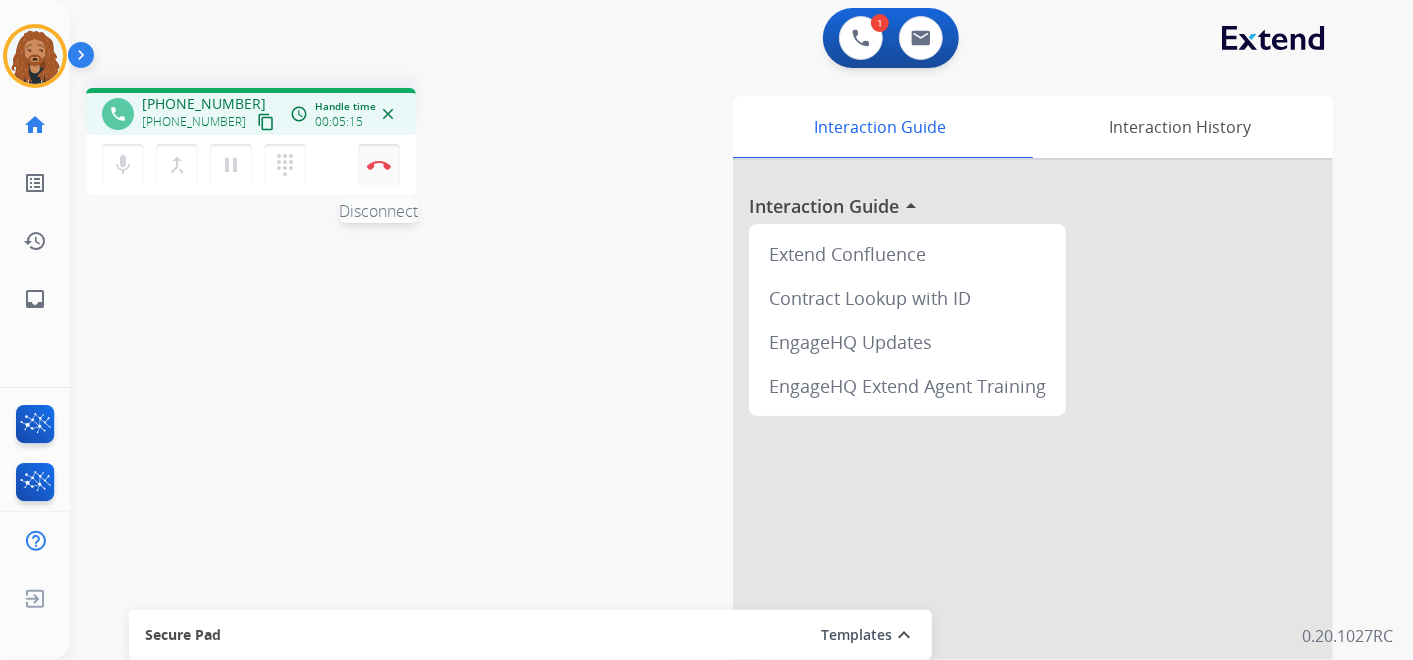 click on "Disconnect" at bounding box center [379, 165] 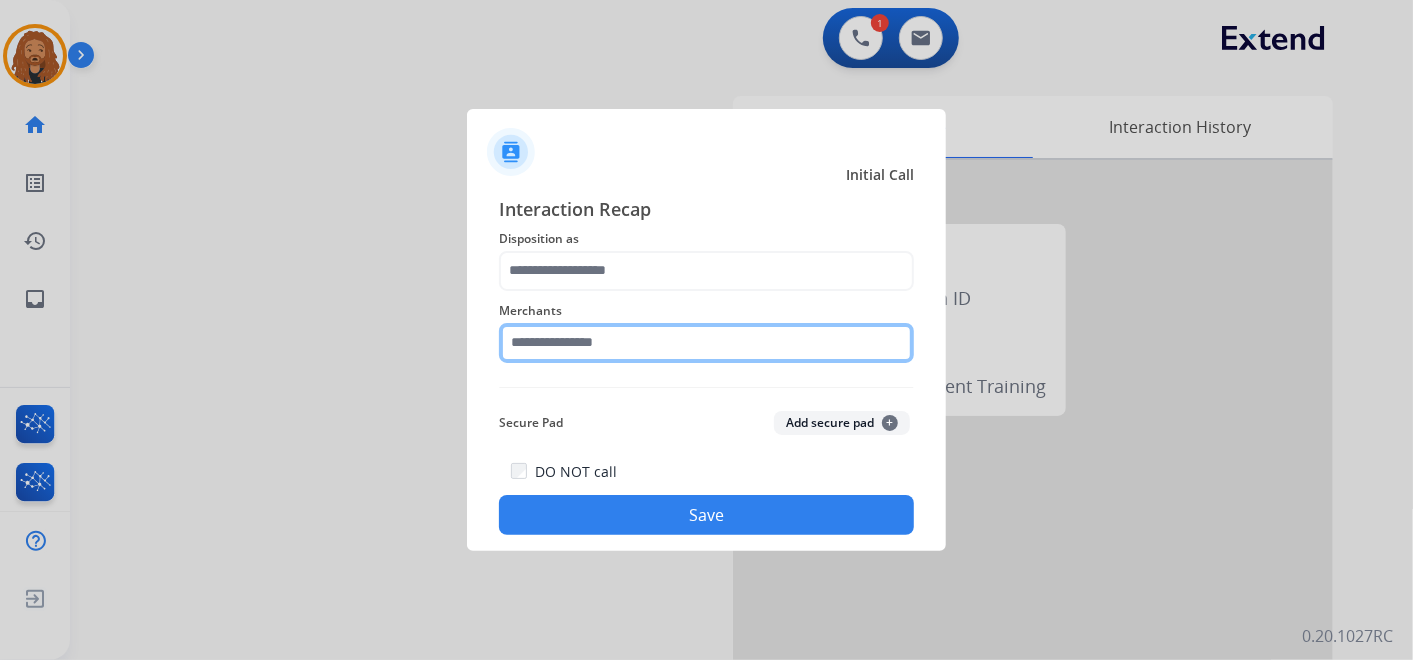 click 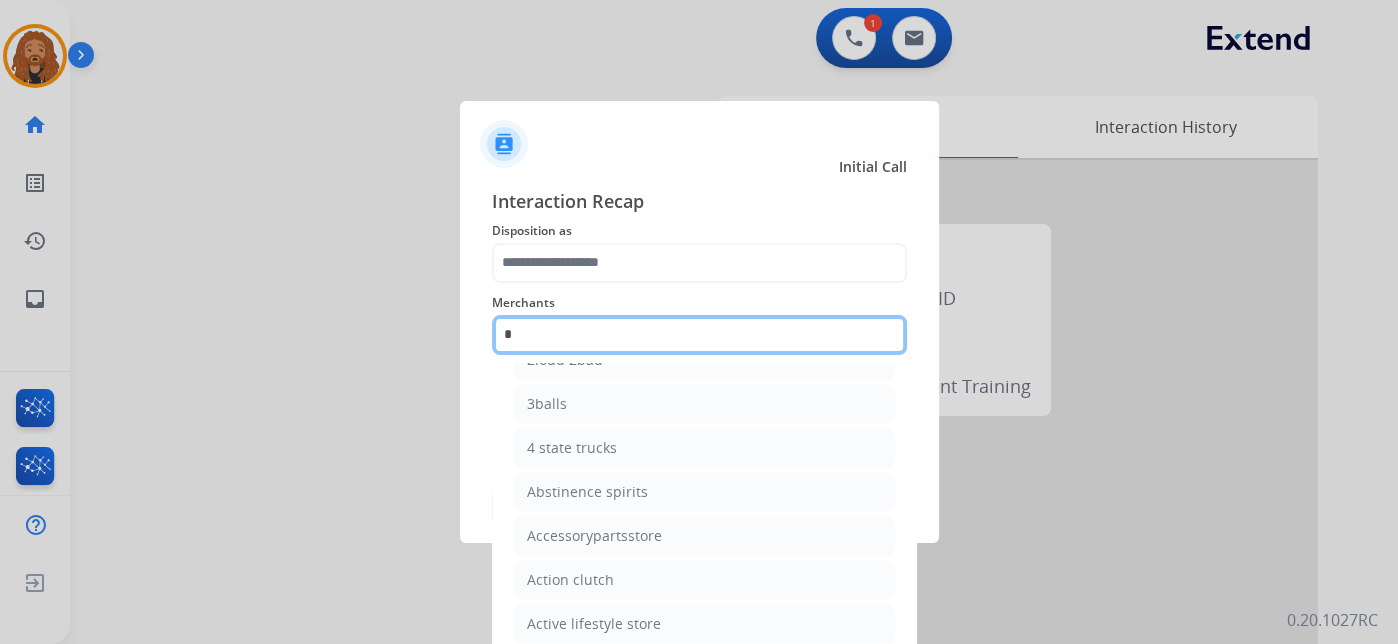 scroll, scrollTop: 158, scrollLeft: 0, axis: vertical 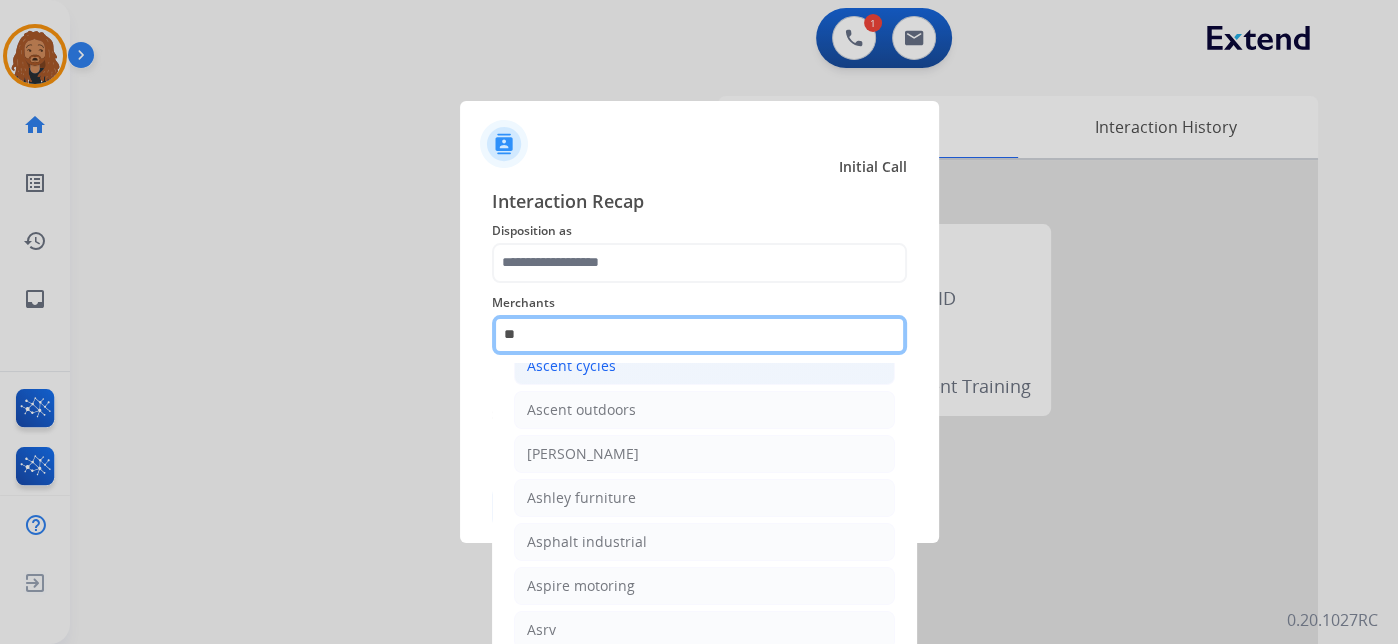type on "*" 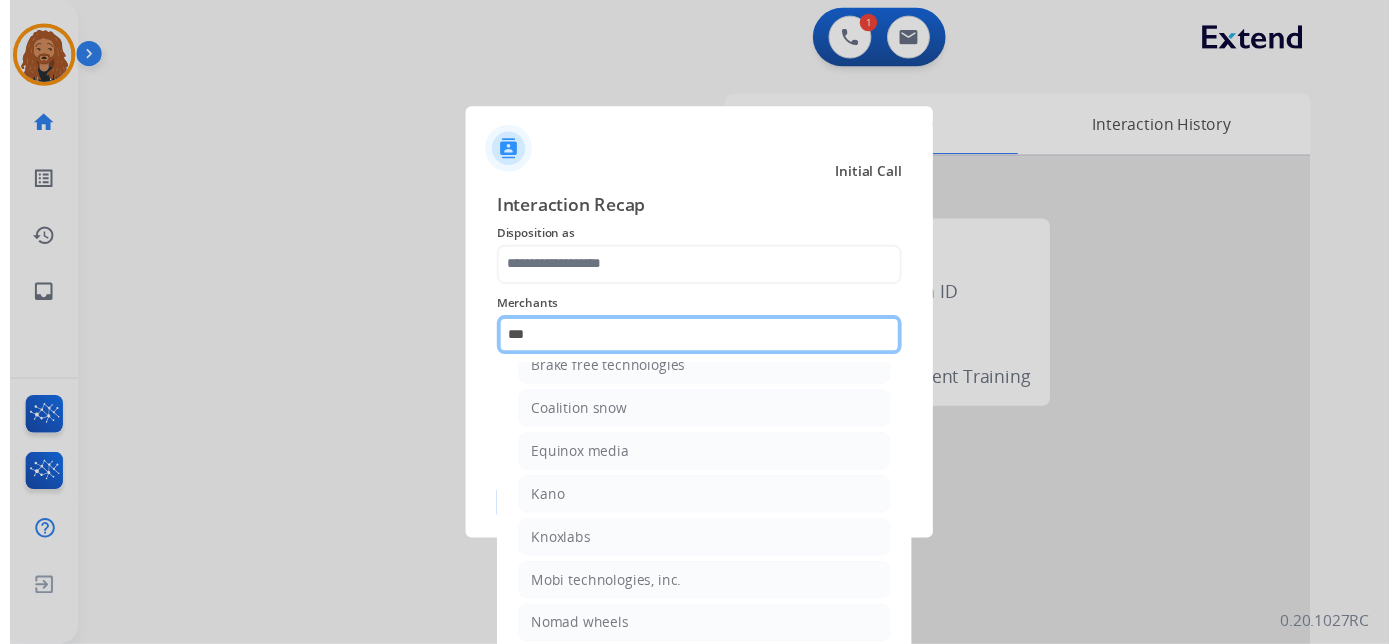 scroll, scrollTop: 0, scrollLeft: 0, axis: both 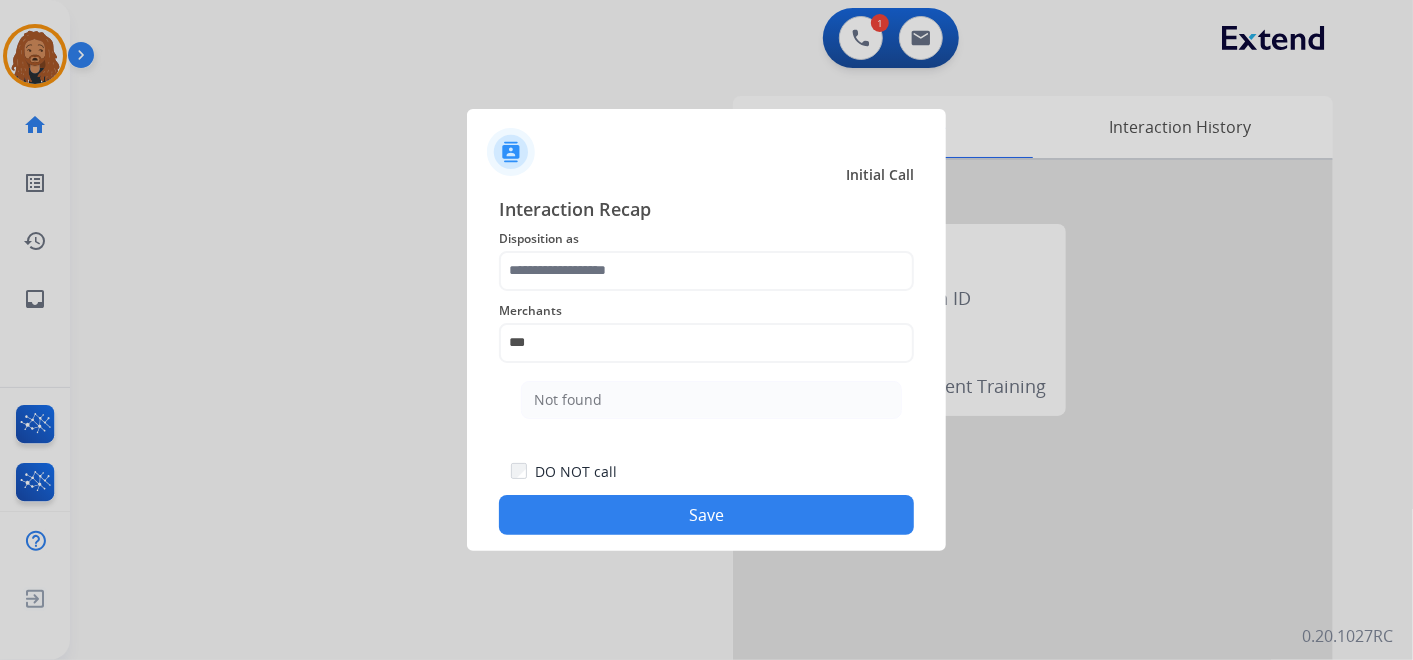 drag, startPoint x: 651, startPoint y: 397, endPoint x: 643, endPoint y: 386, distance: 13.601471 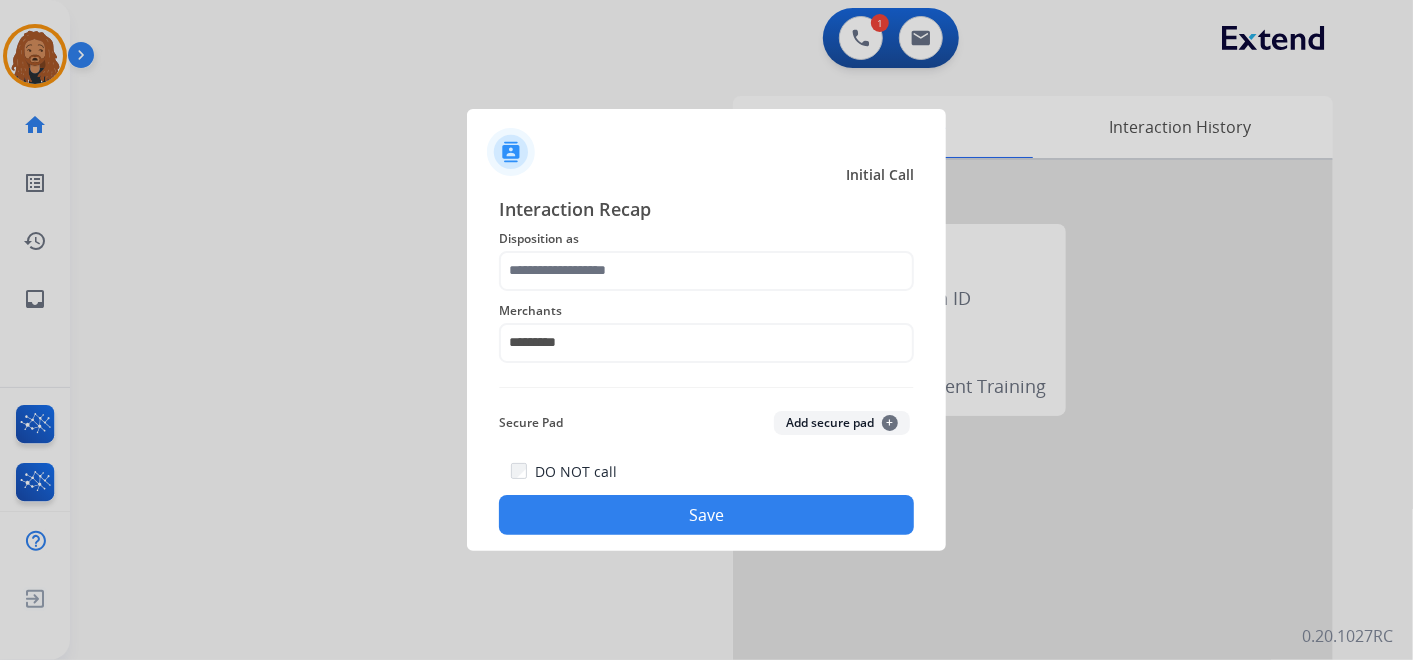 click on "Disposition as" 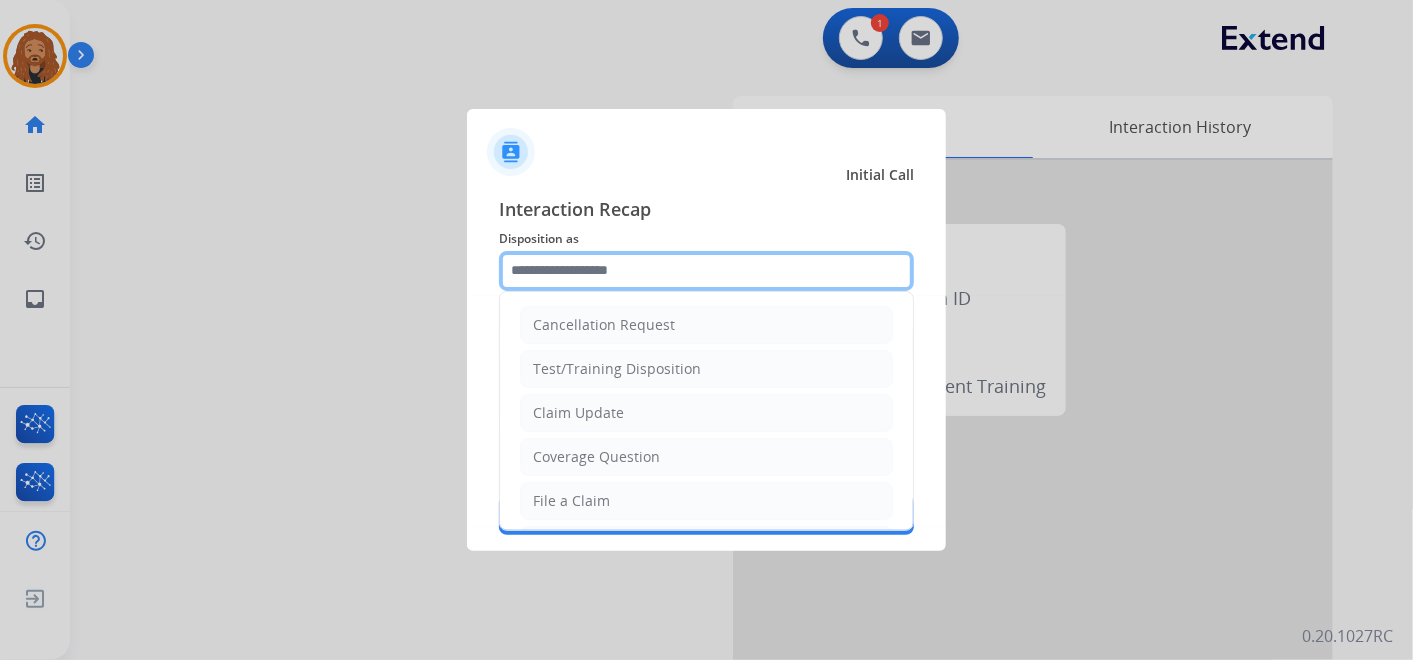 click 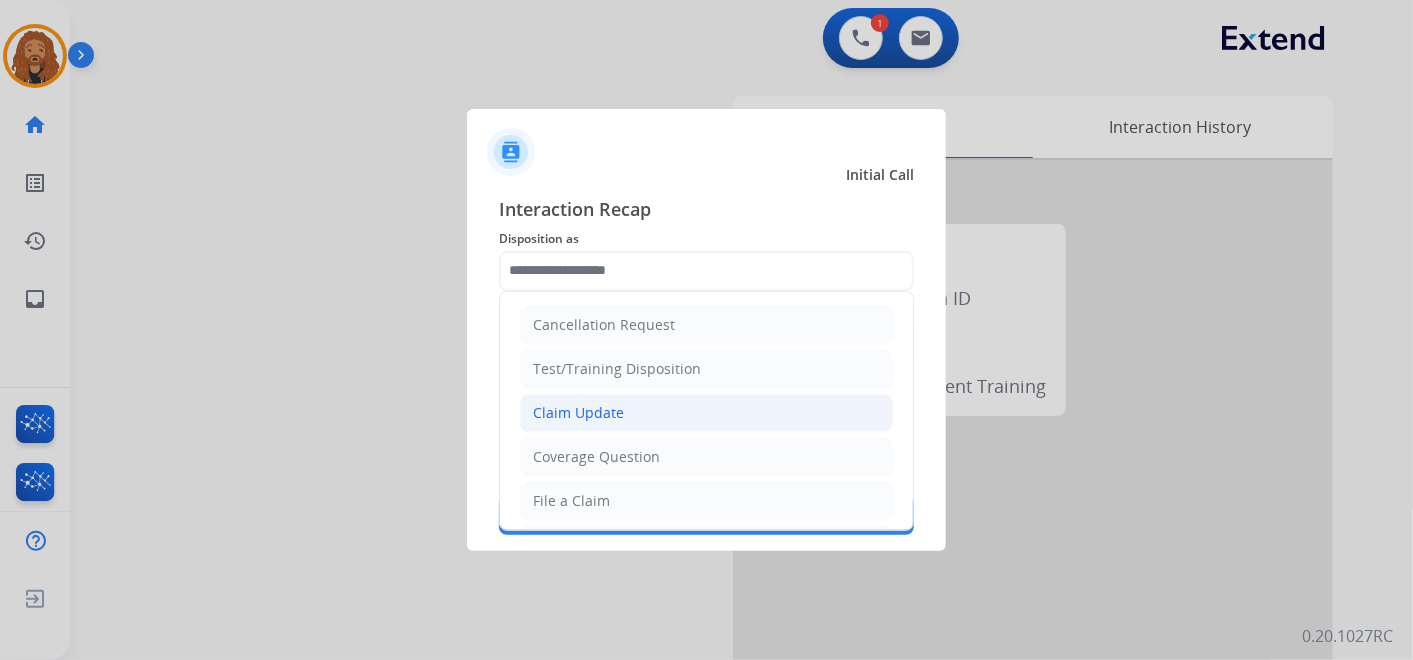 click on "Claim Update" 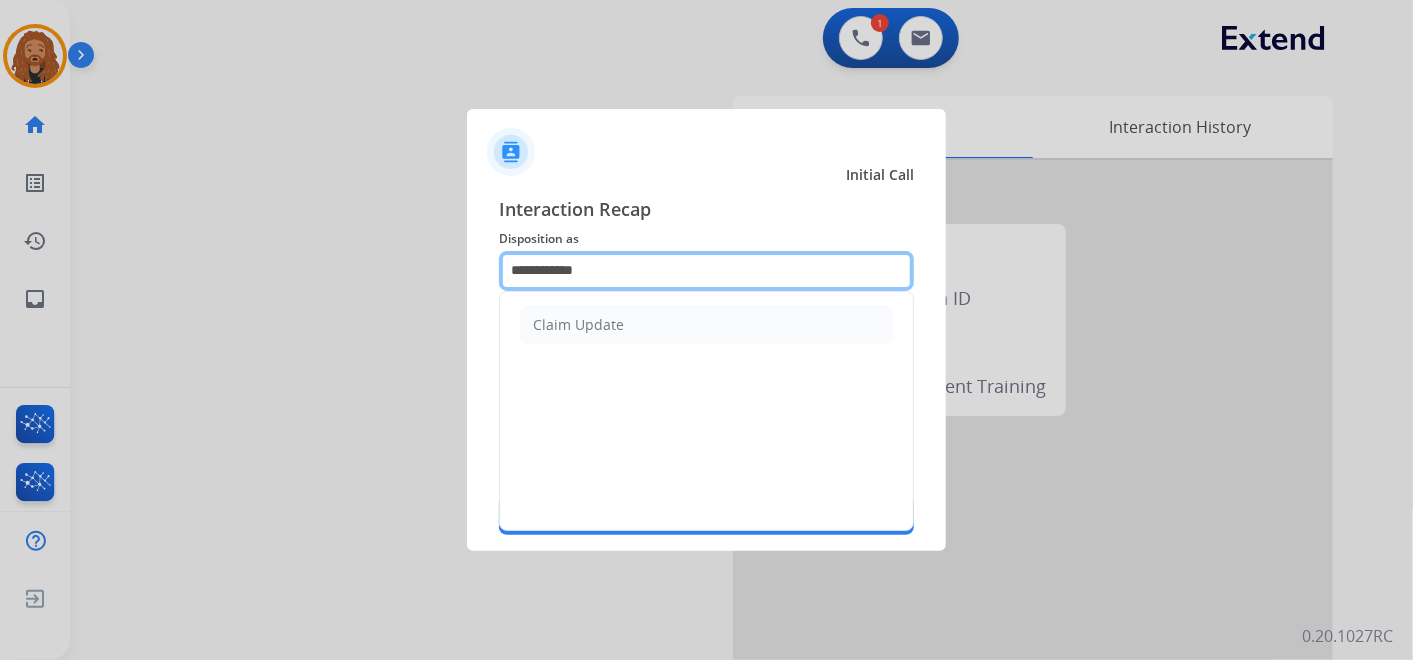 drag, startPoint x: 636, startPoint y: 265, endPoint x: 278, endPoint y: 228, distance: 359.90692 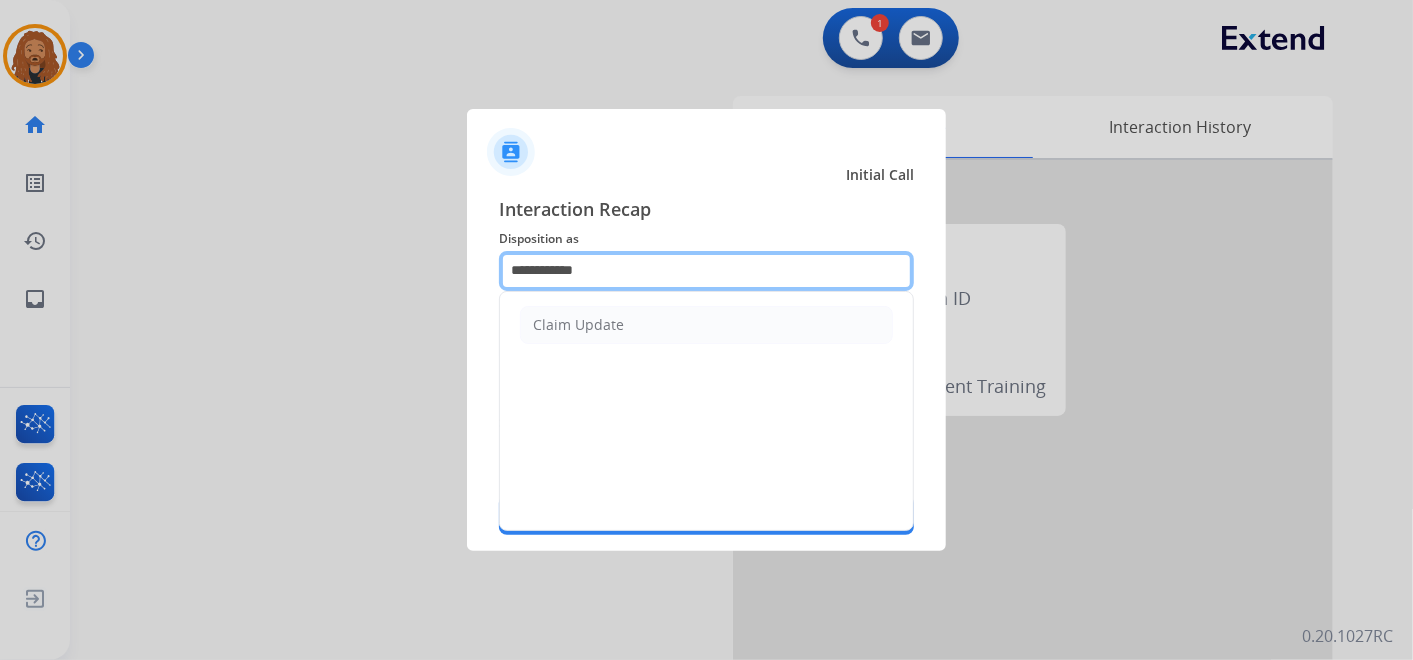 click on "**********" 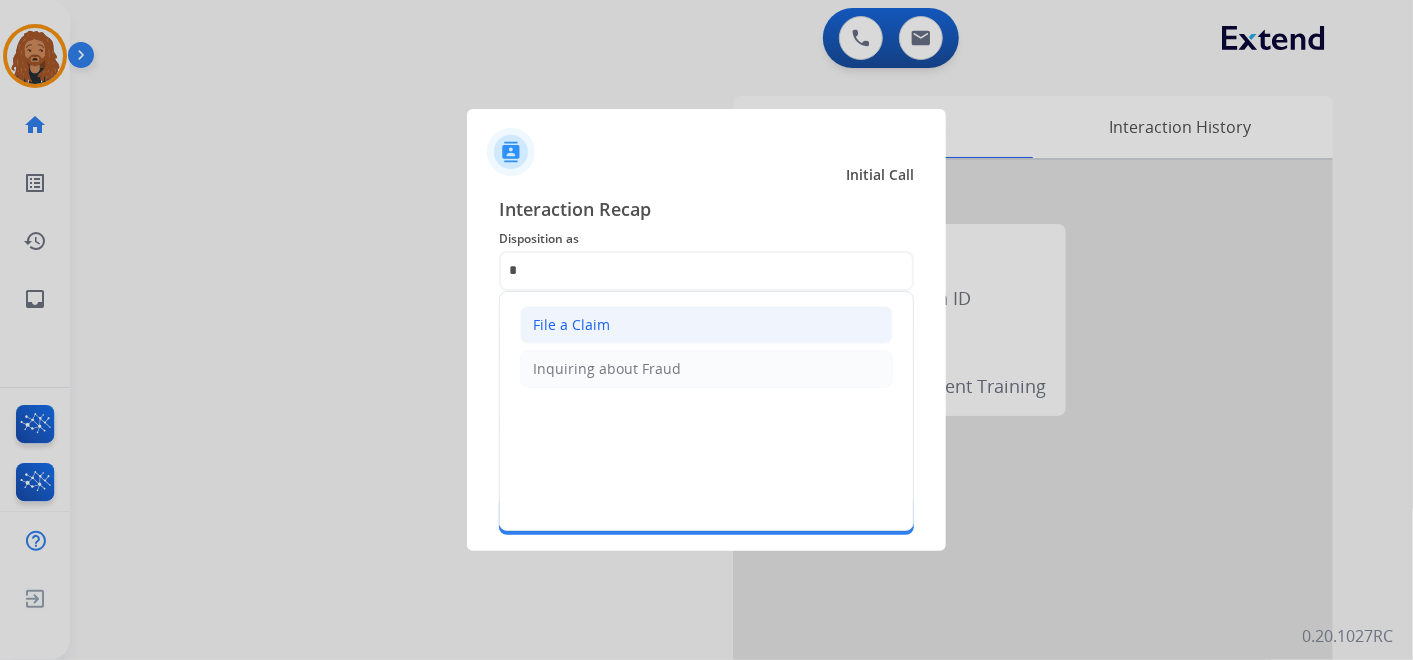 click on "File a Claim" 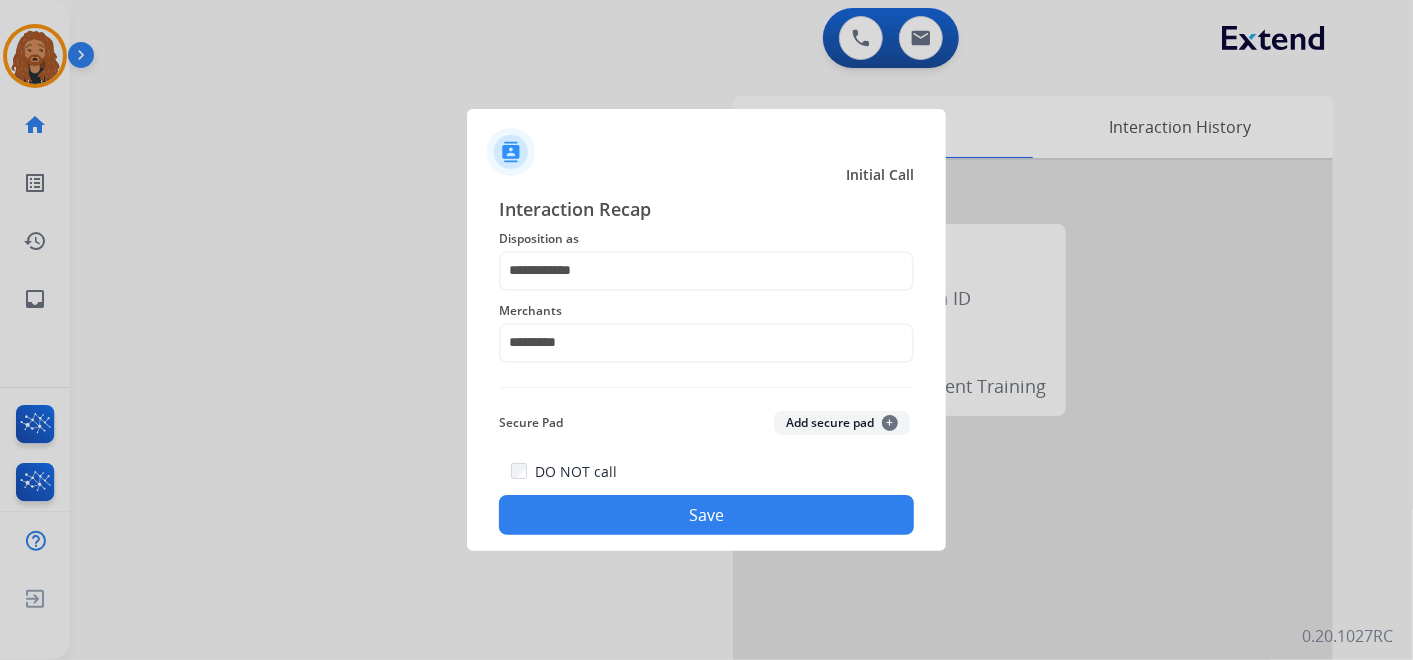 click on "Save" 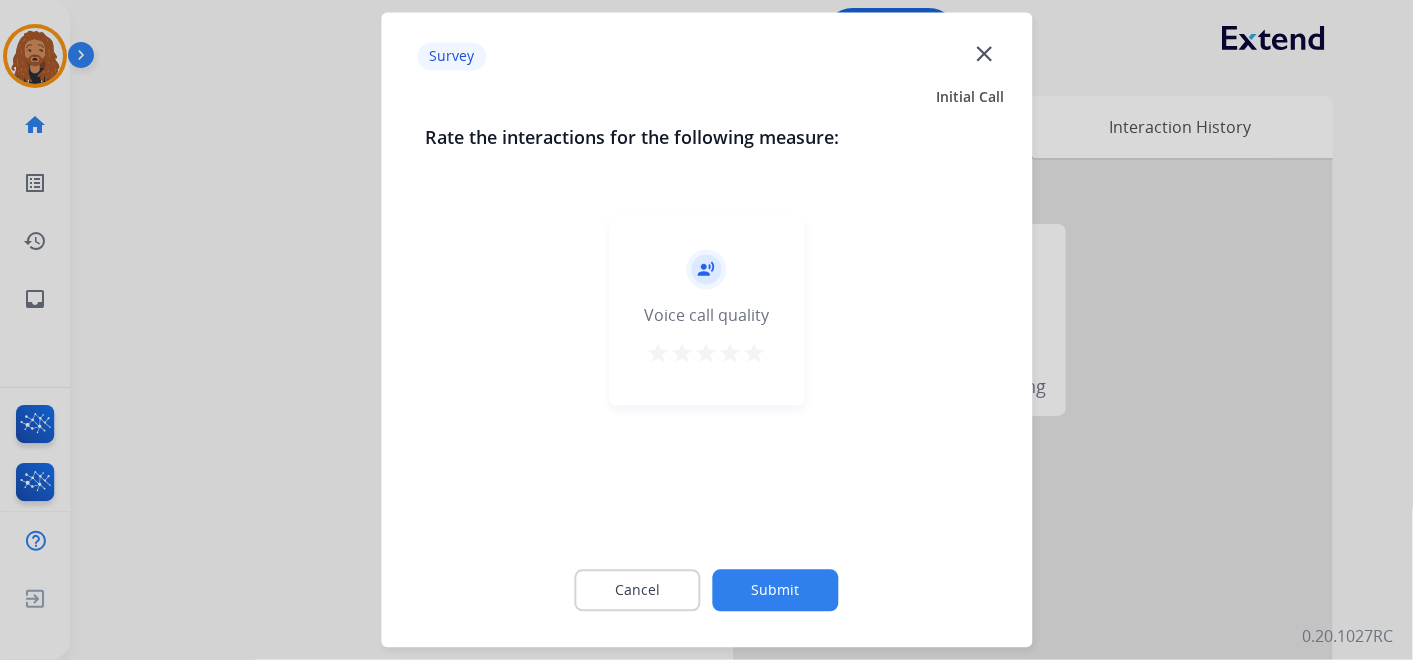 click on "star" at bounding box center [755, 354] 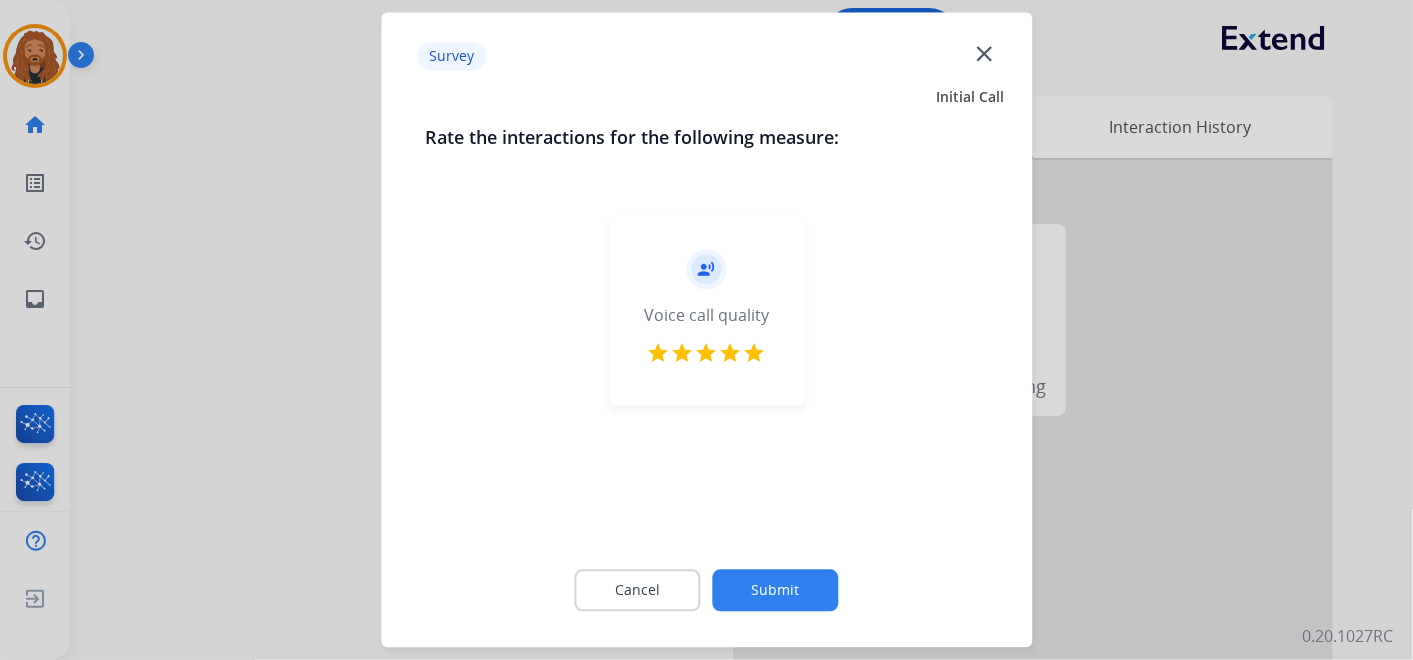 click on "Submit" 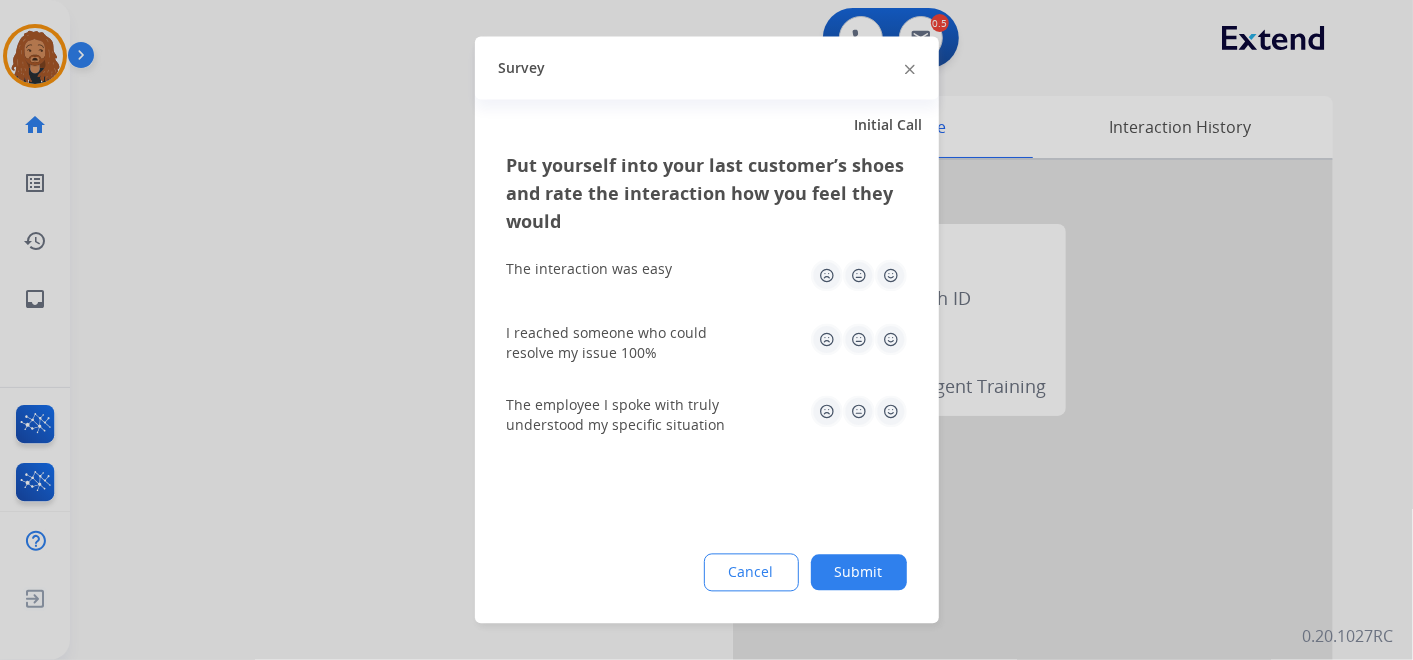 click 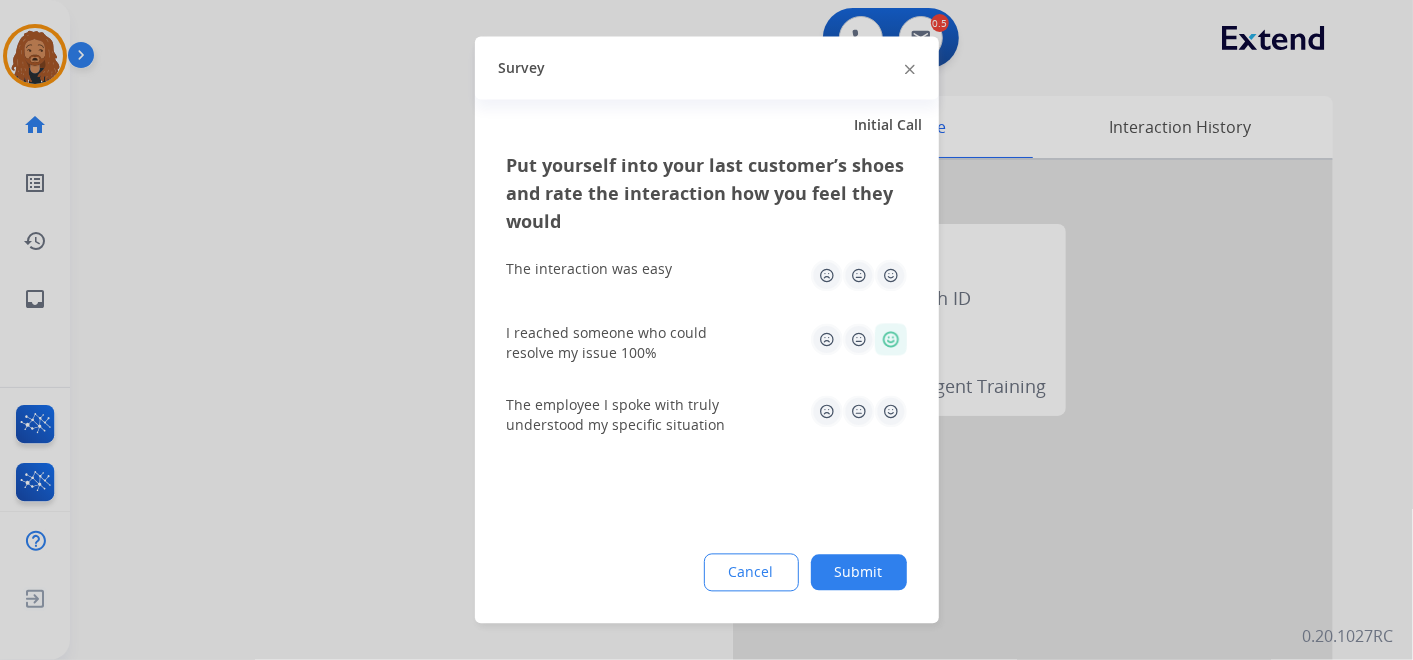 click 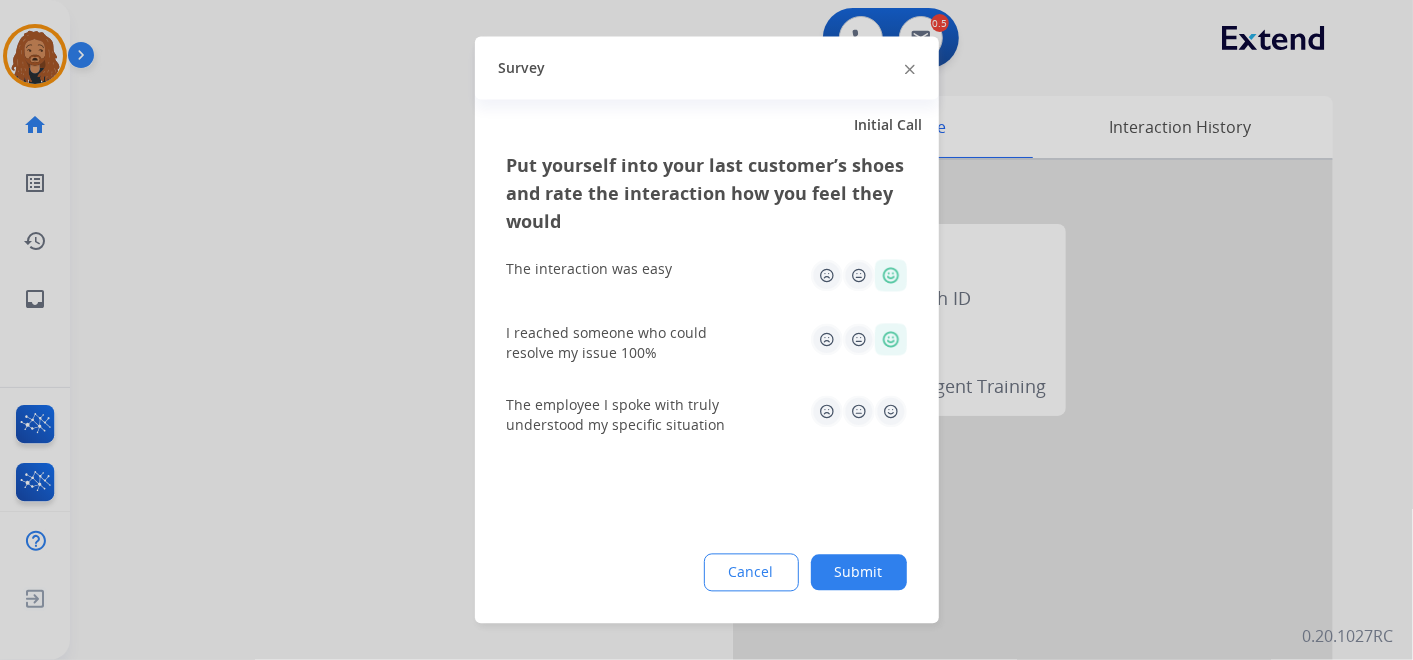 click 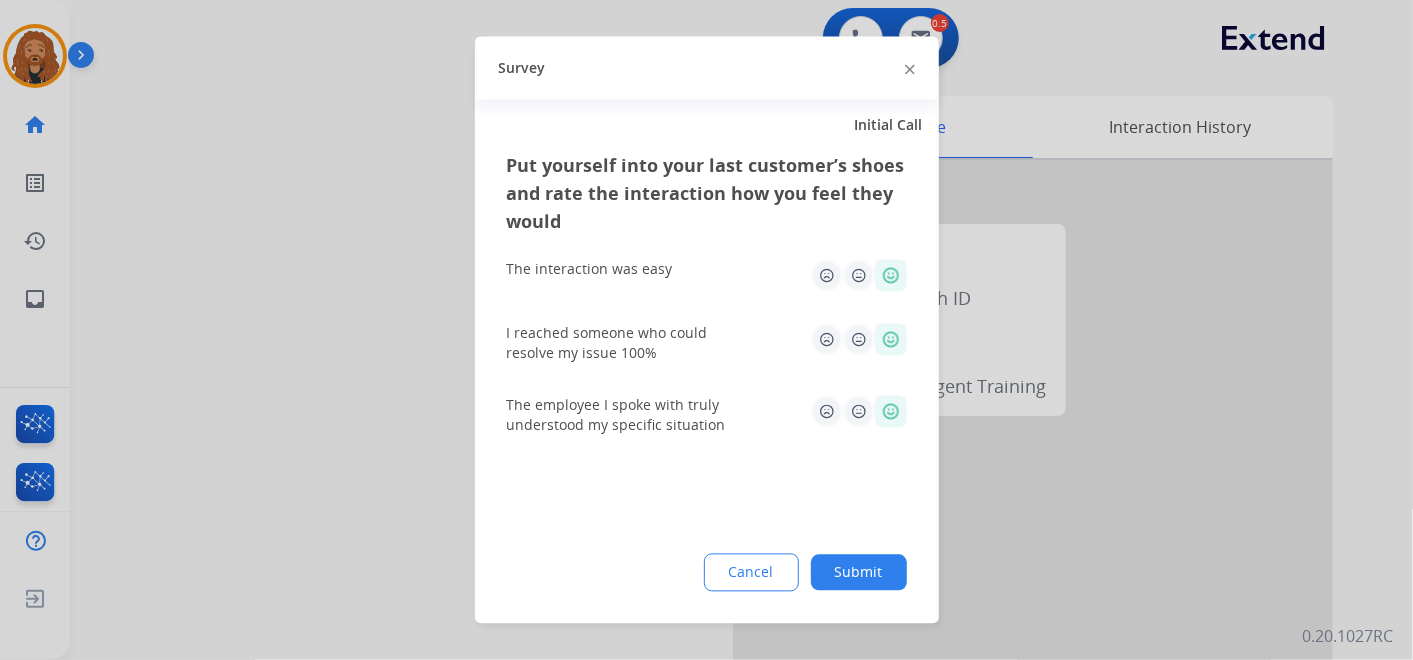 click on "Submit" 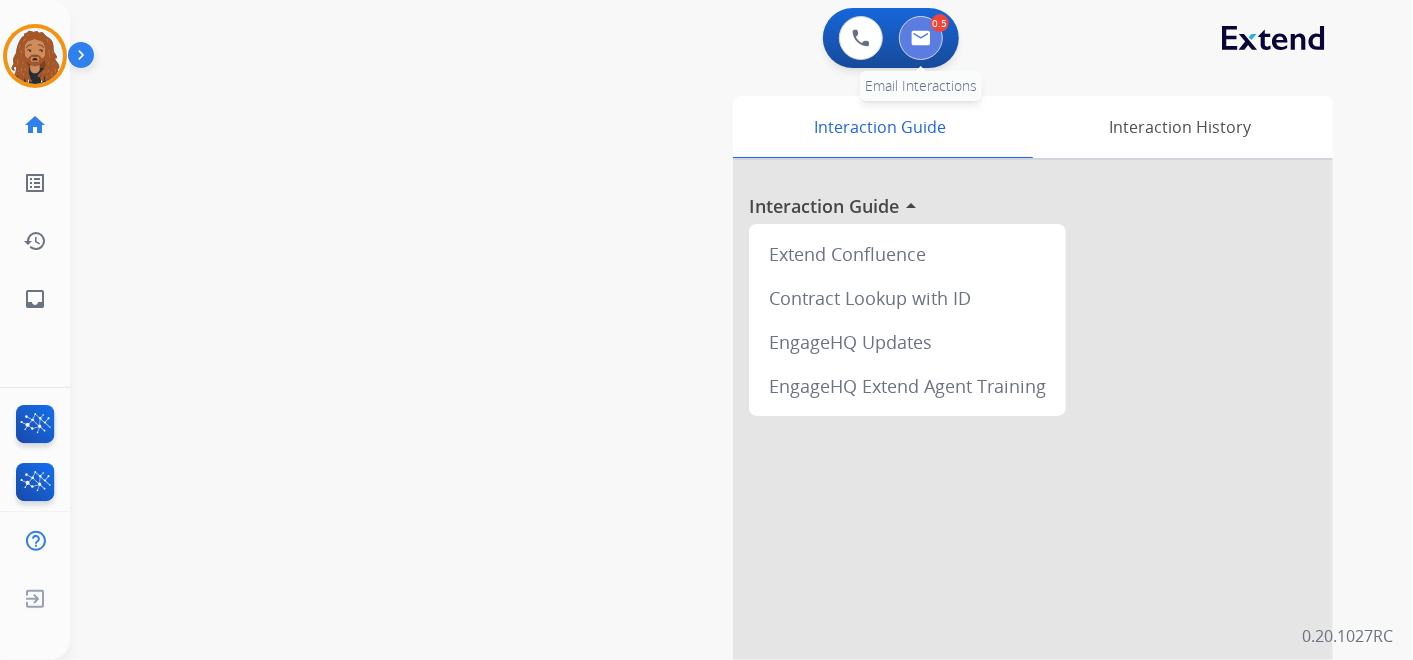 click at bounding box center [921, 38] 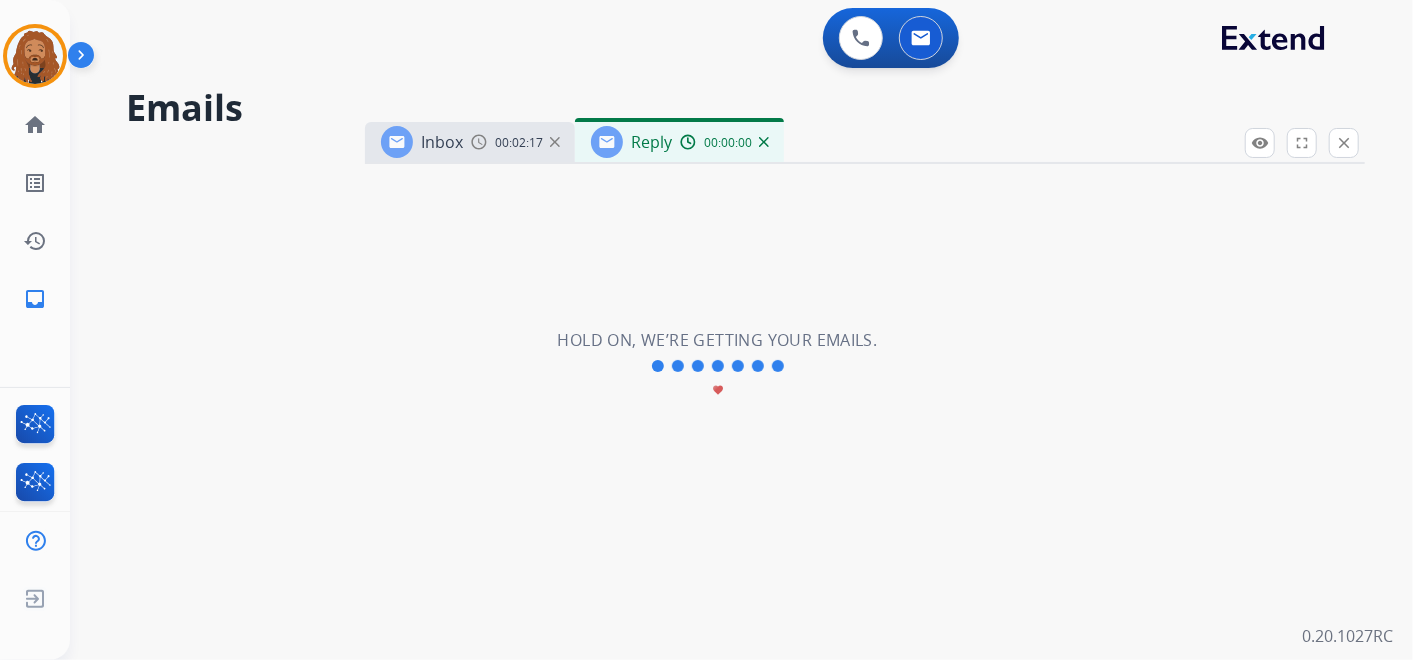 select on "**********" 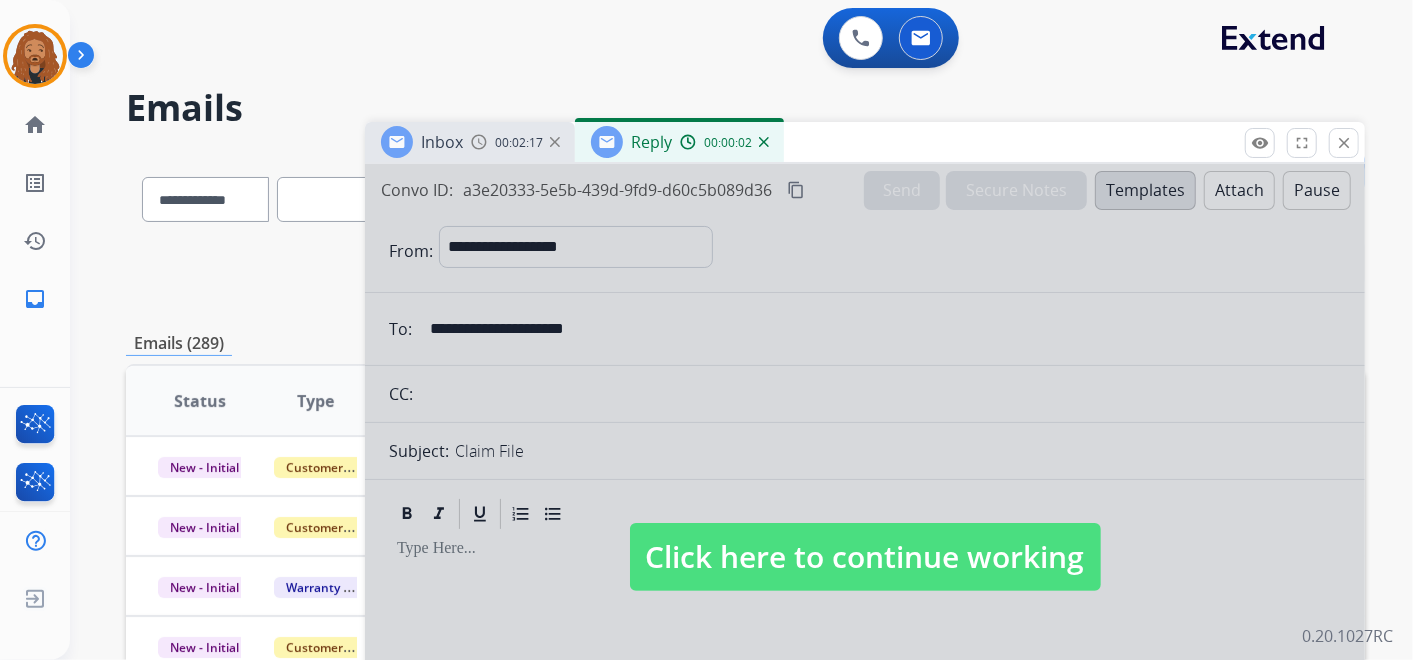 click at bounding box center [764, 142] 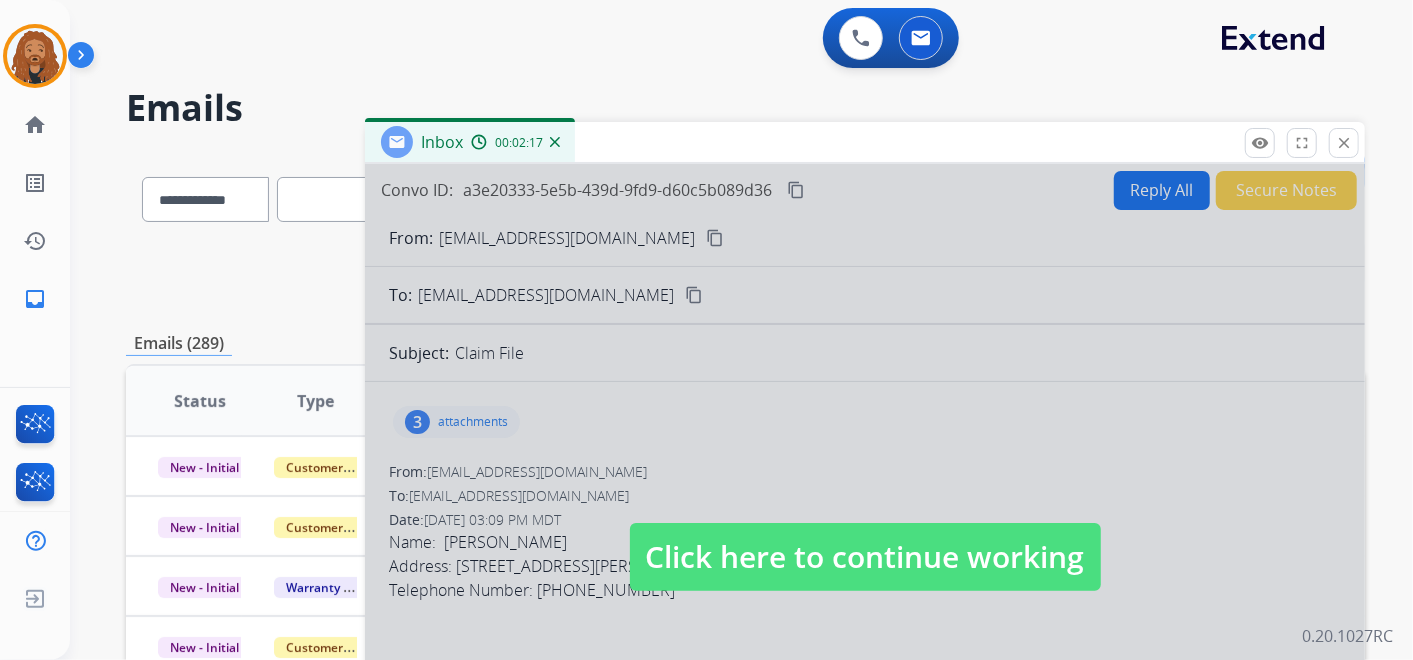 click at bounding box center [555, 142] 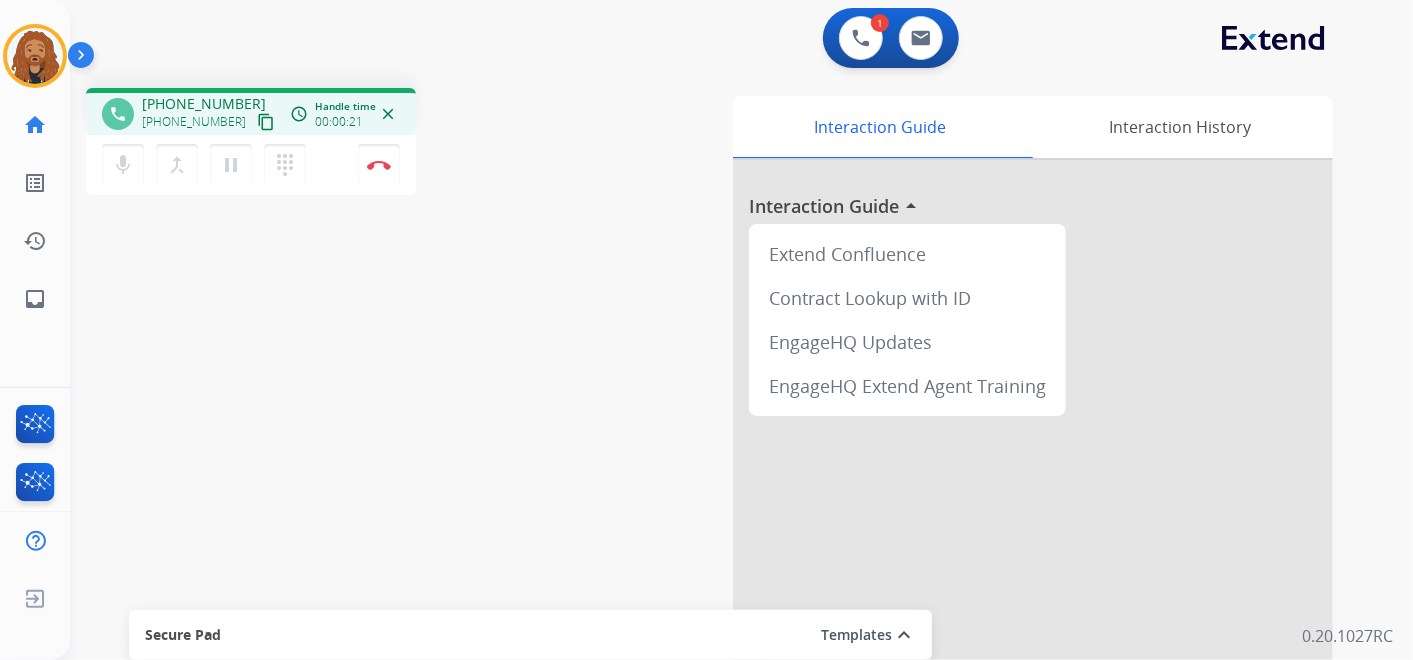 click on "content_copy" at bounding box center (266, 122) 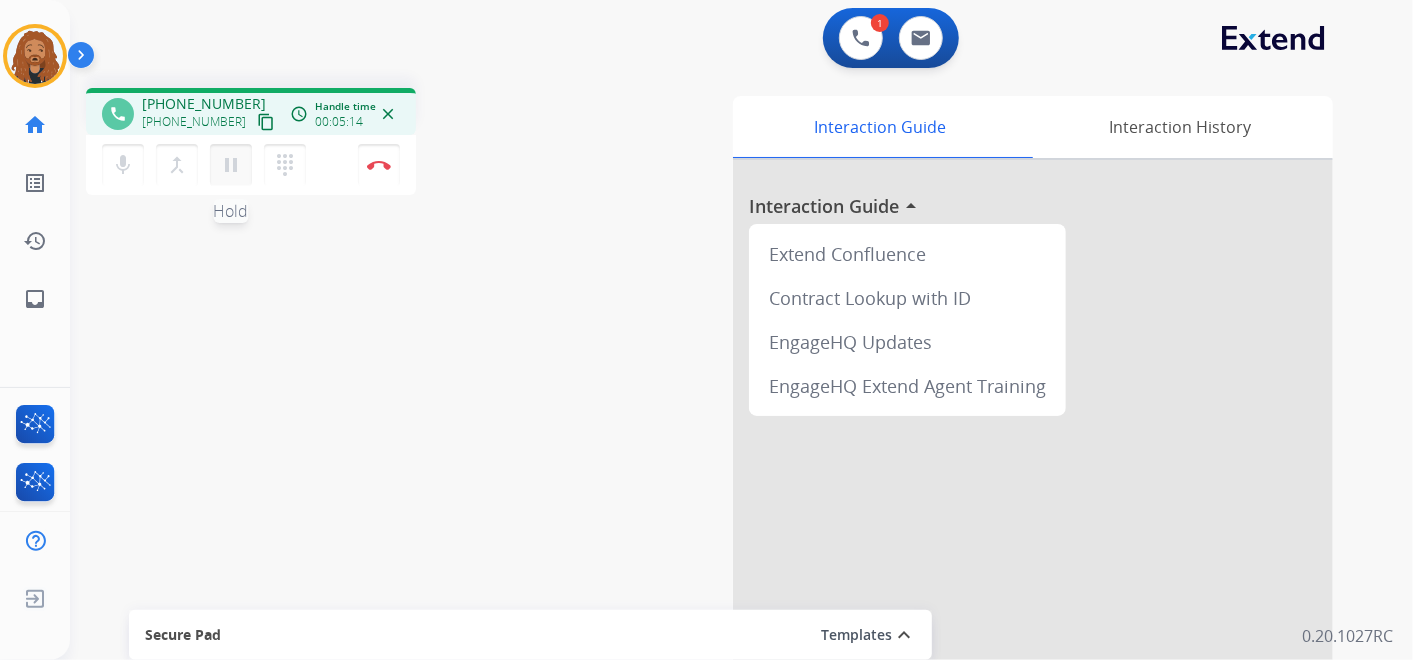 click on "pause" at bounding box center (231, 165) 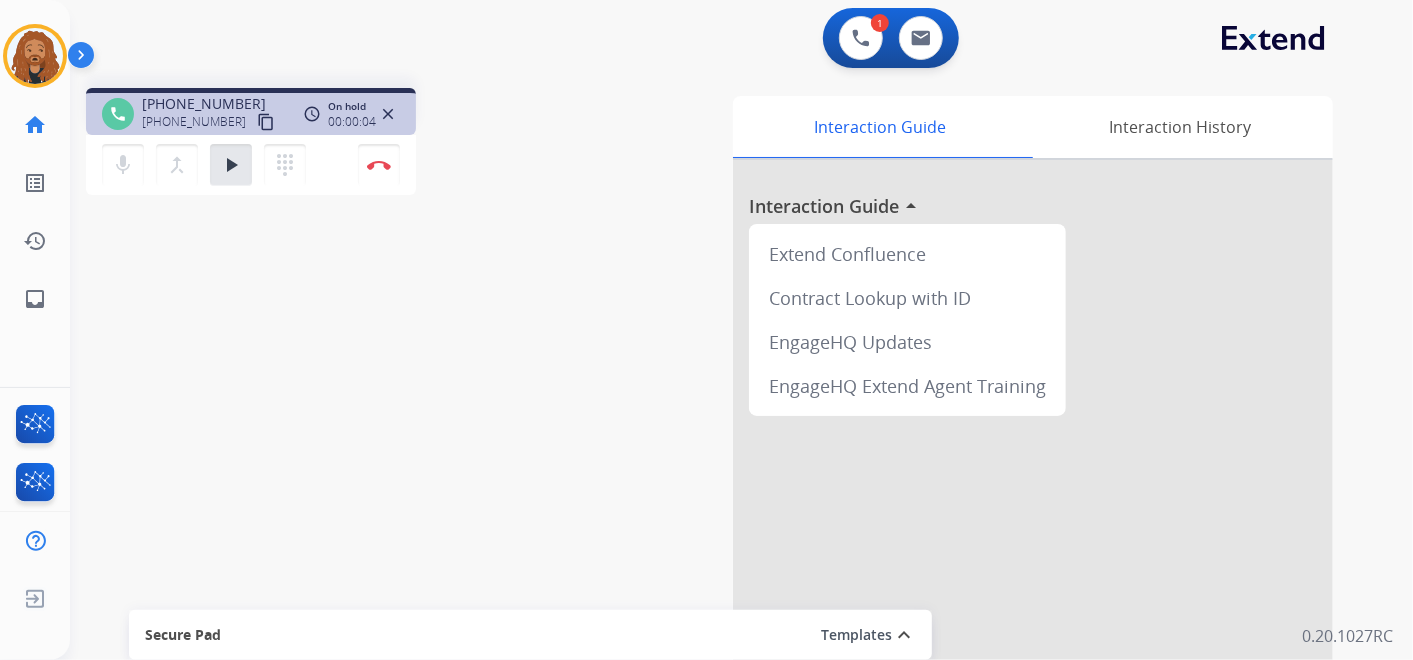 type 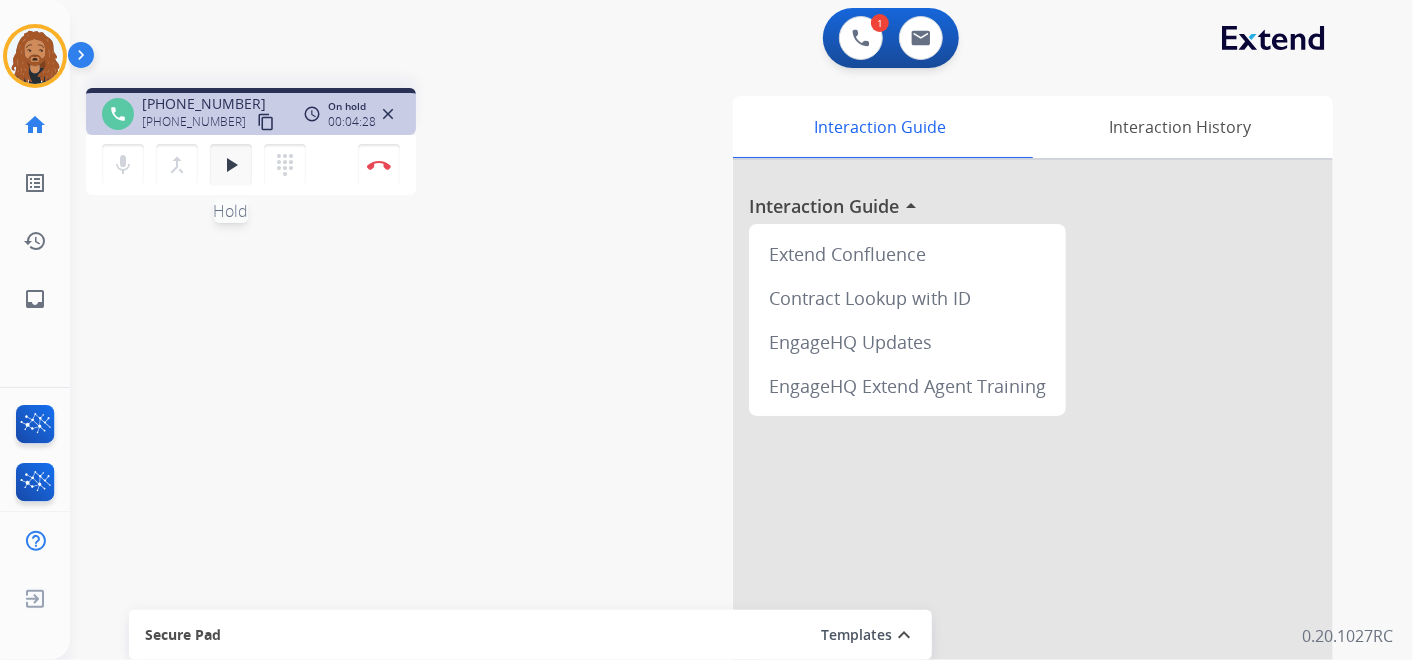 click on "play_arrow" at bounding box center [231, 165] 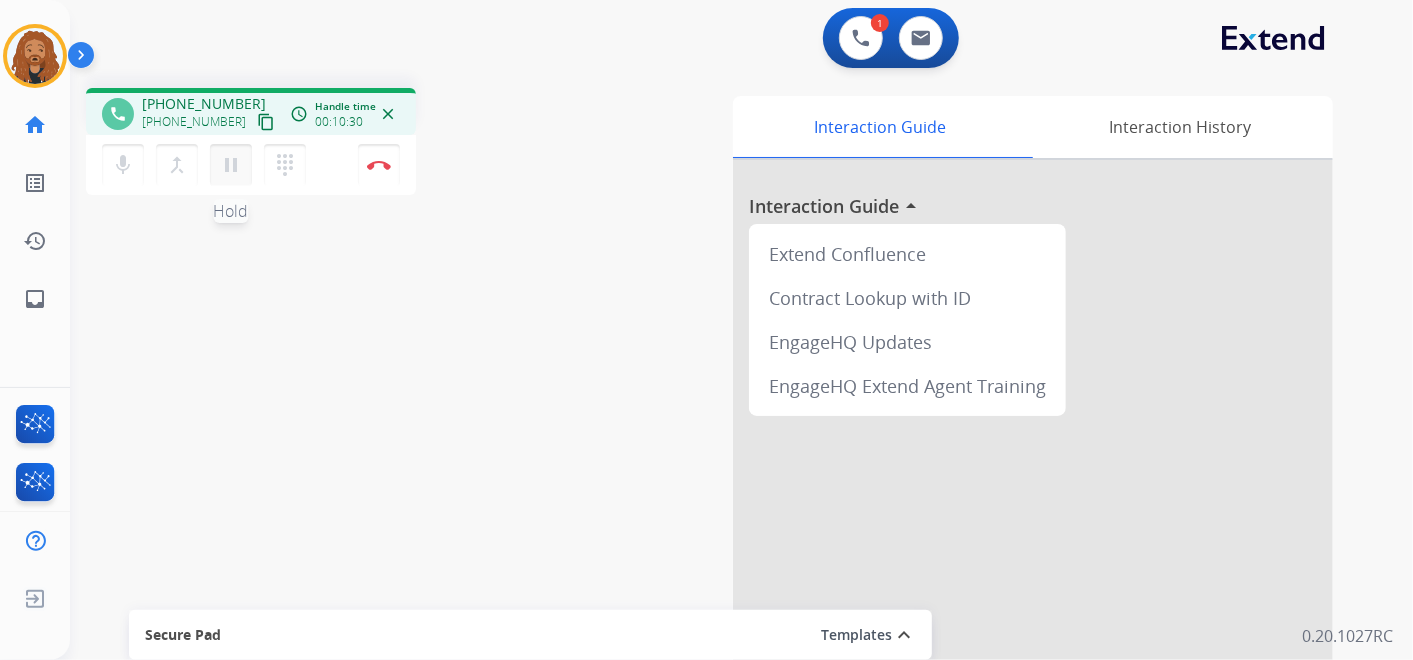 click on "pause" at bounding box center (231, 165) 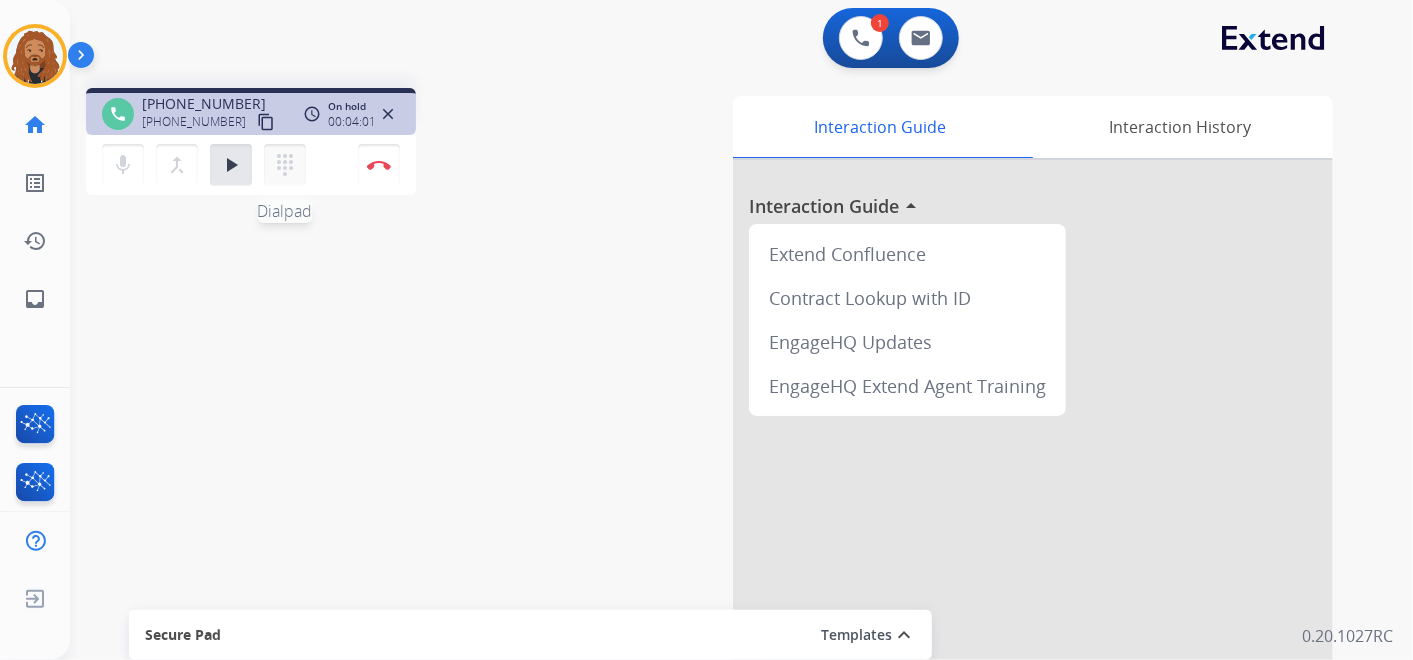 click on "dialpad" at bounding box center [285, 165] 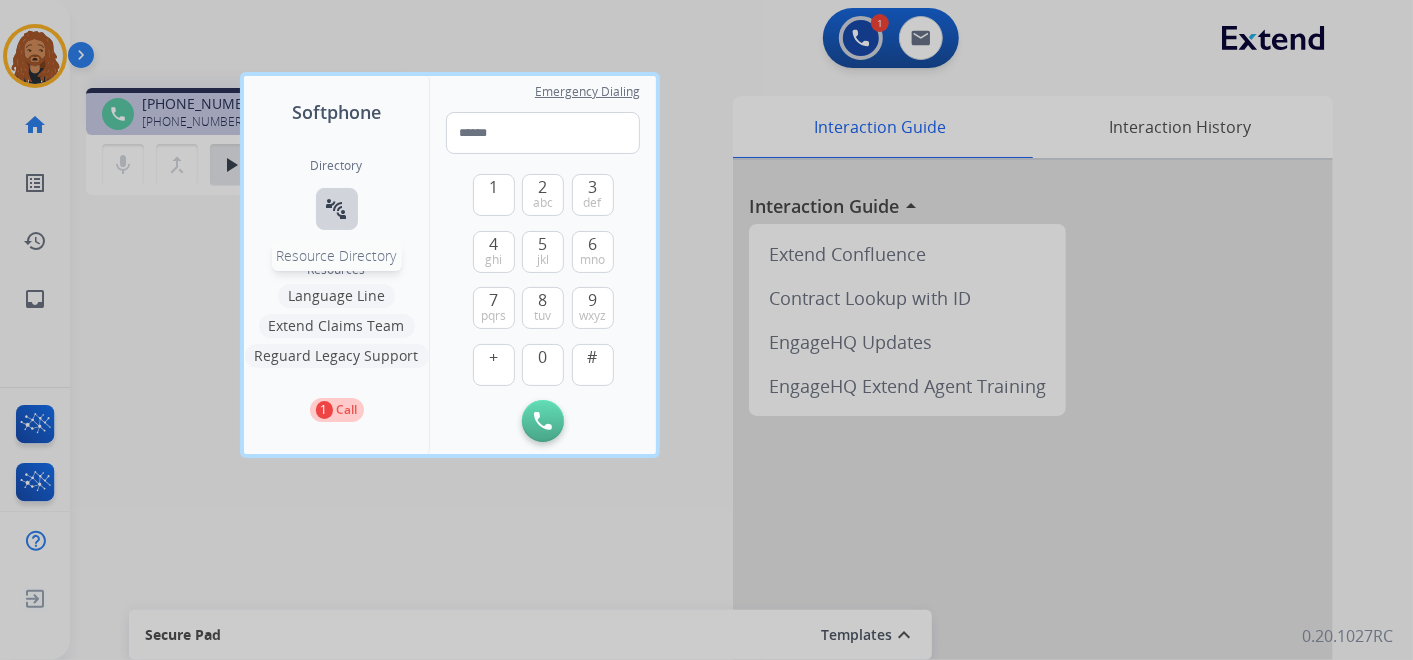 click on "connect_without_contact" at bounding box center [337, 209] 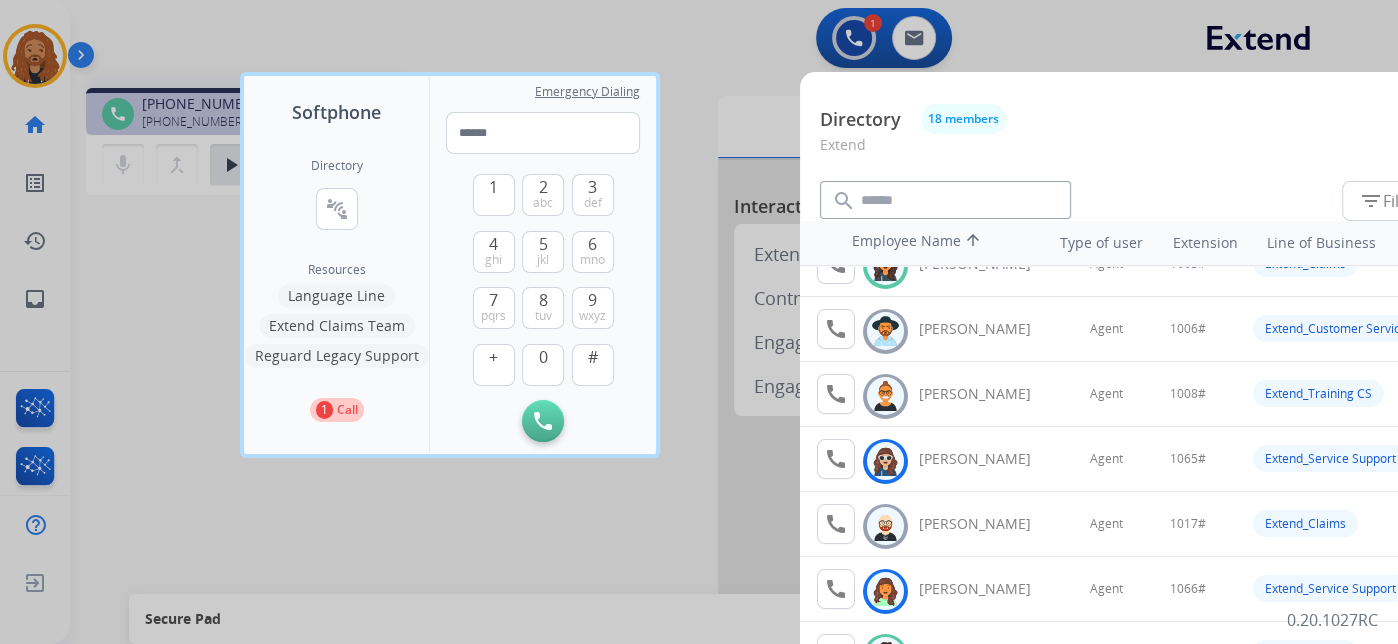 scroll, scrollTop: 0, scrollLeft: 0, axis: both 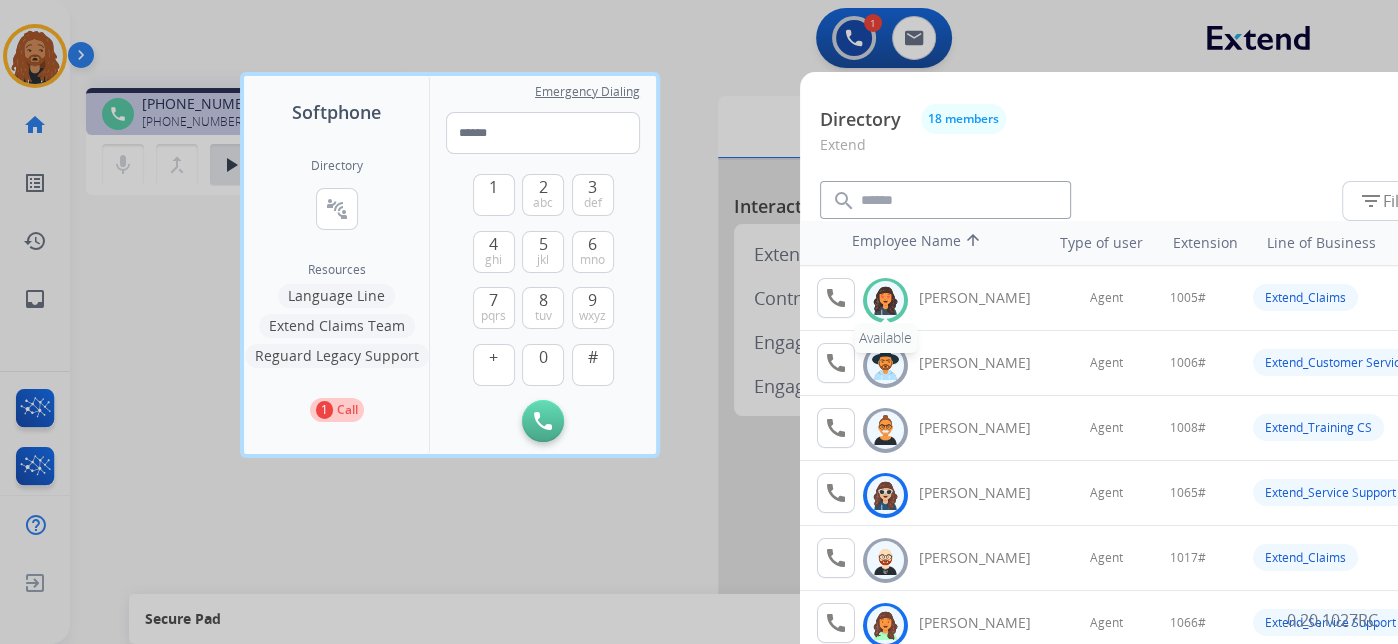 click at bounding box center (885, 300) 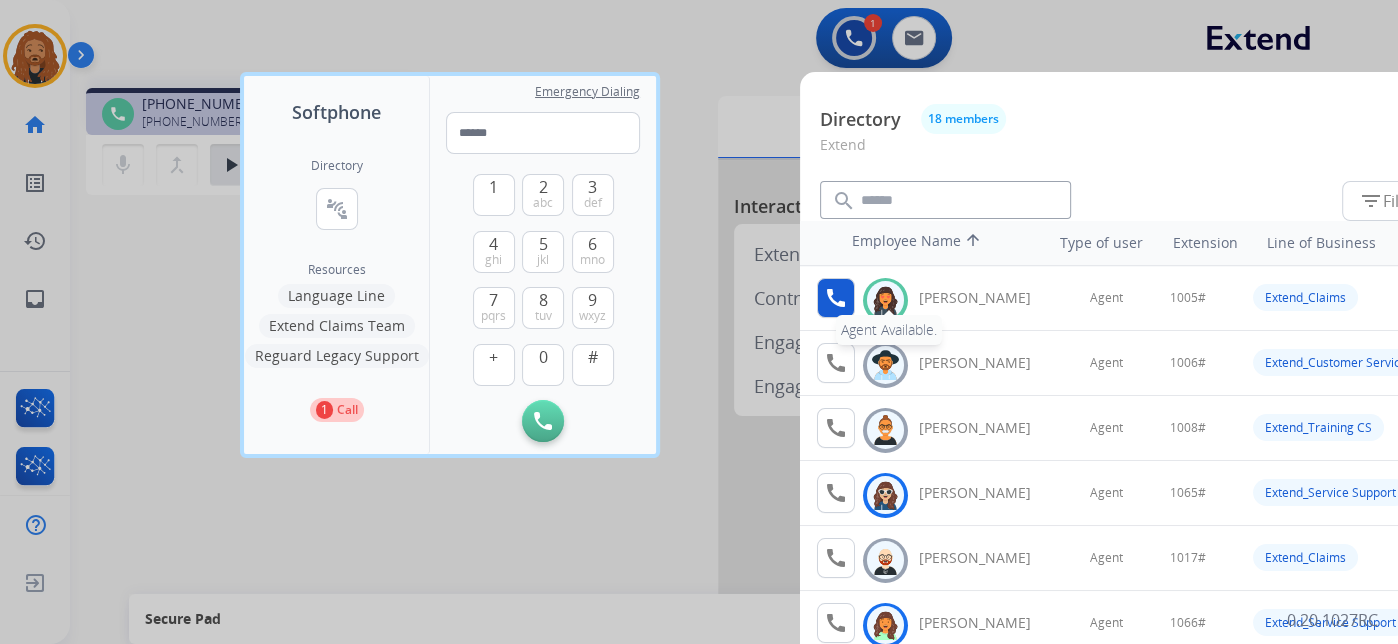 click on "call" at bounding box center (836, 298) 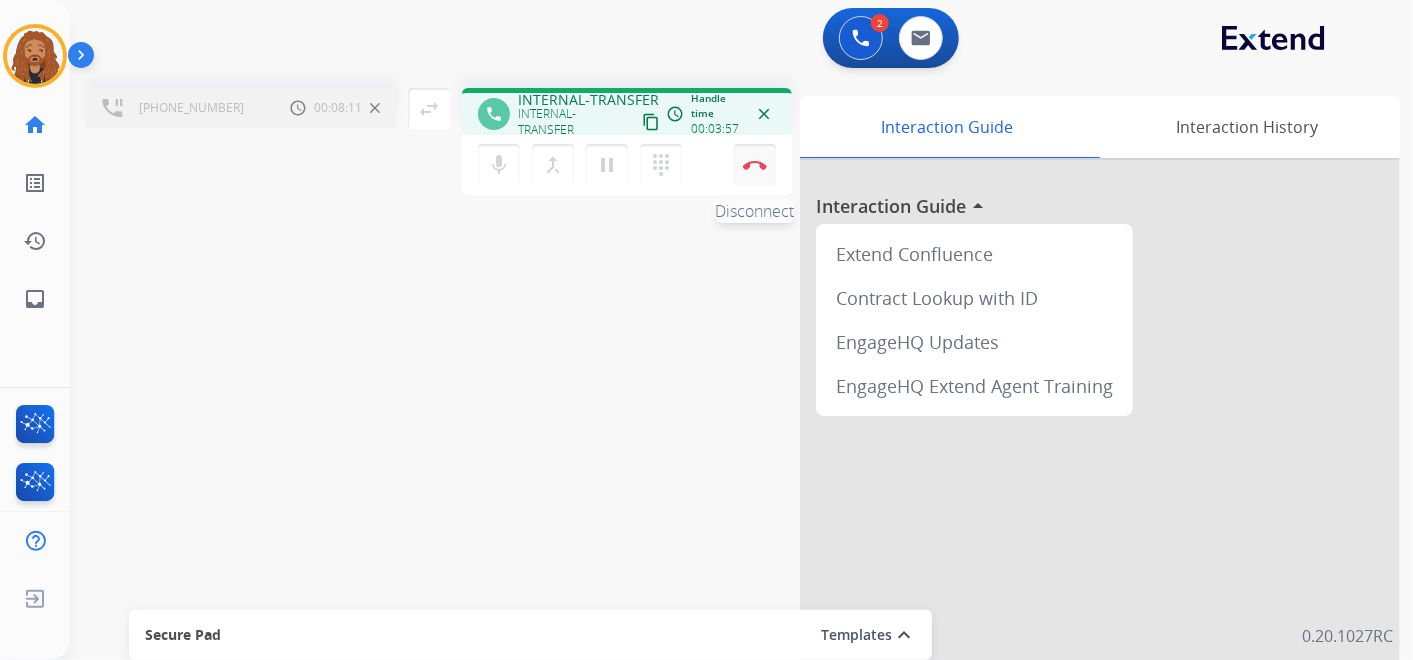 click at bounding box center (755, 165) 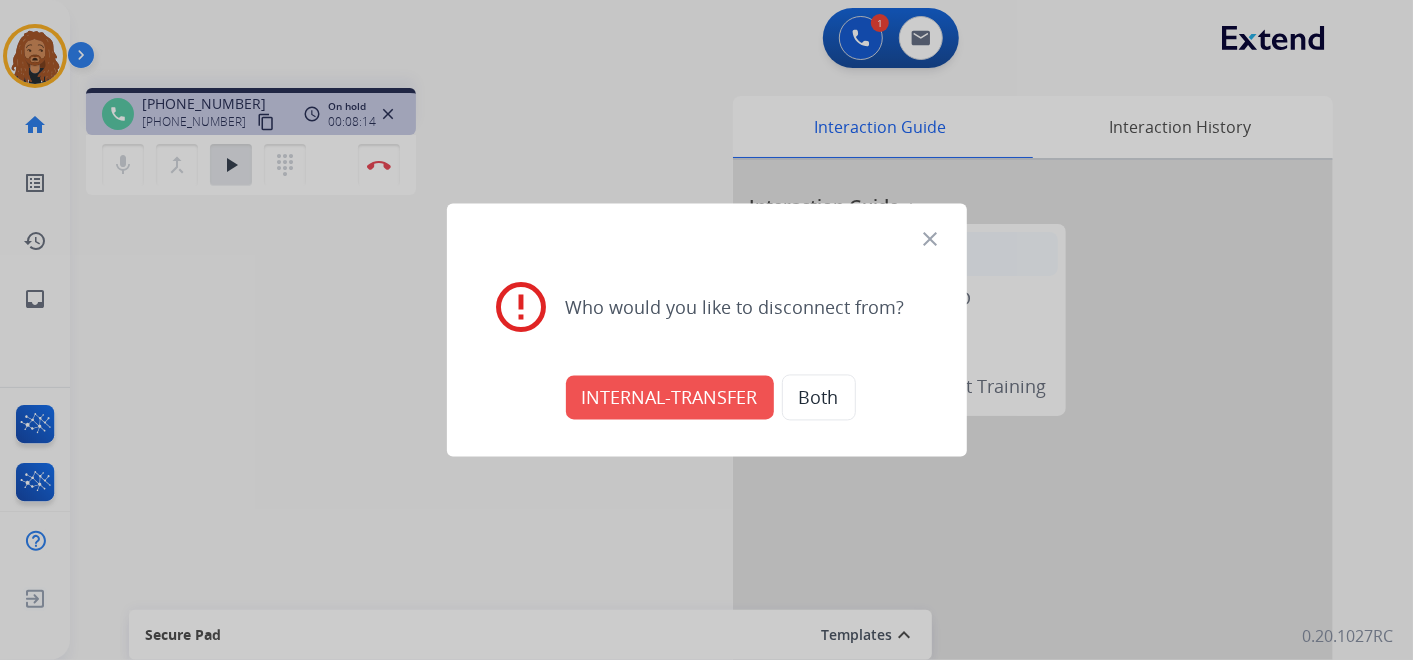 click on "close" at bounding box center [931, 240] 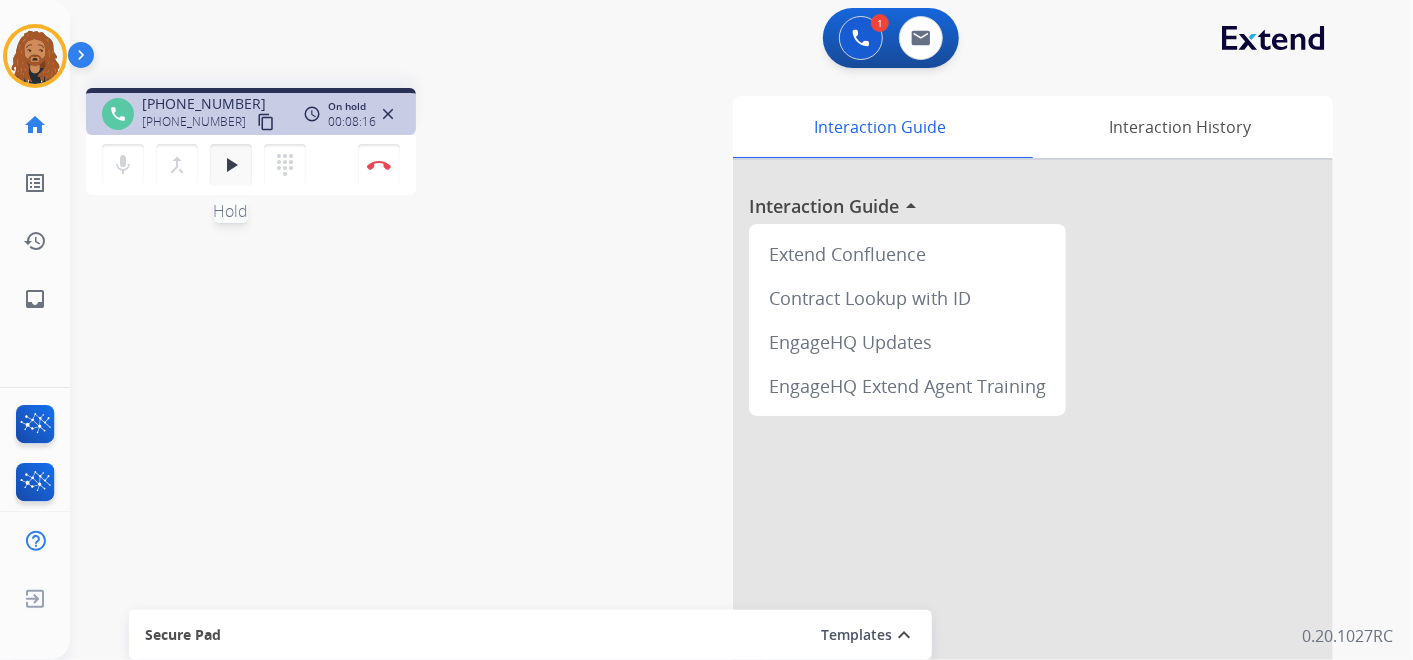 click on "play_arrow" at bounding box center [231, 165] 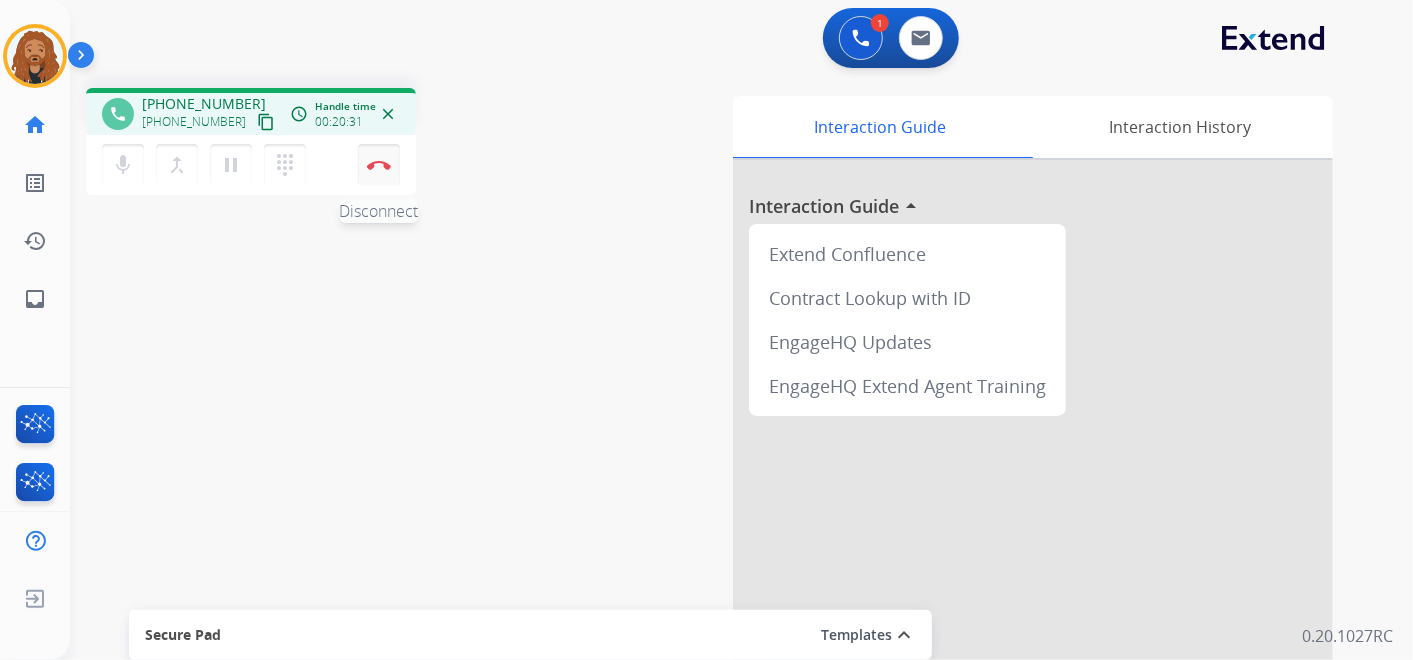 click at bounding box center [379, 165] 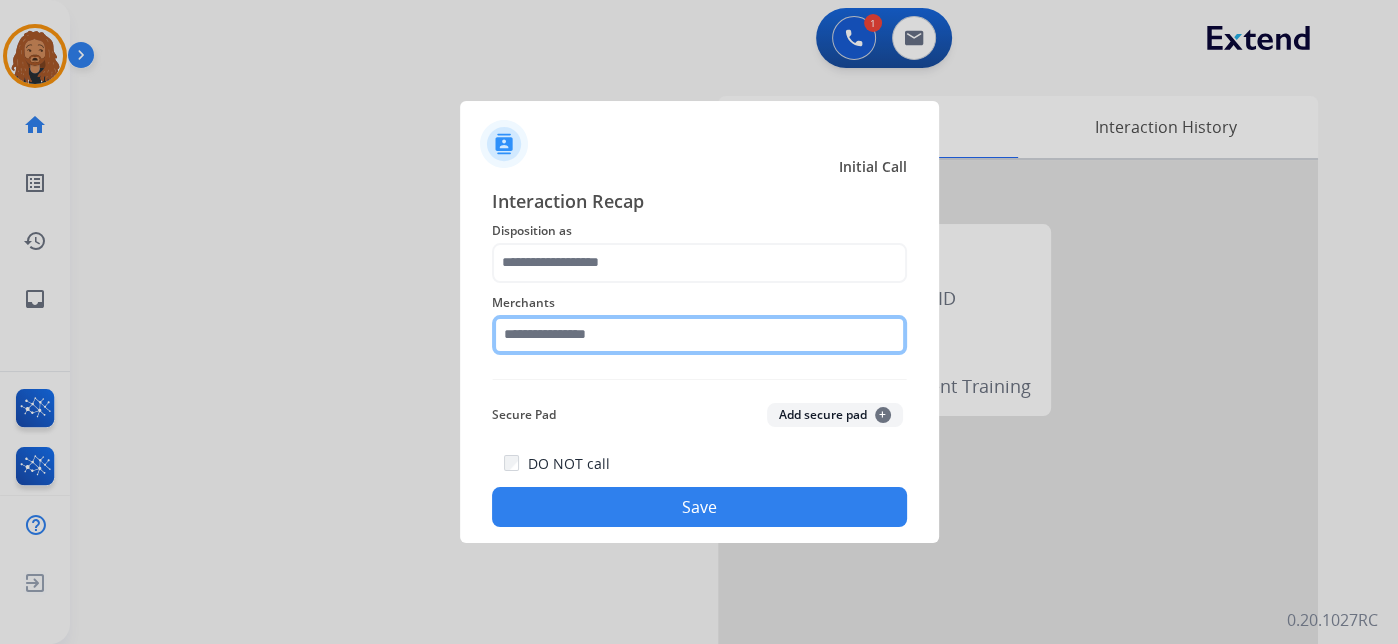 click 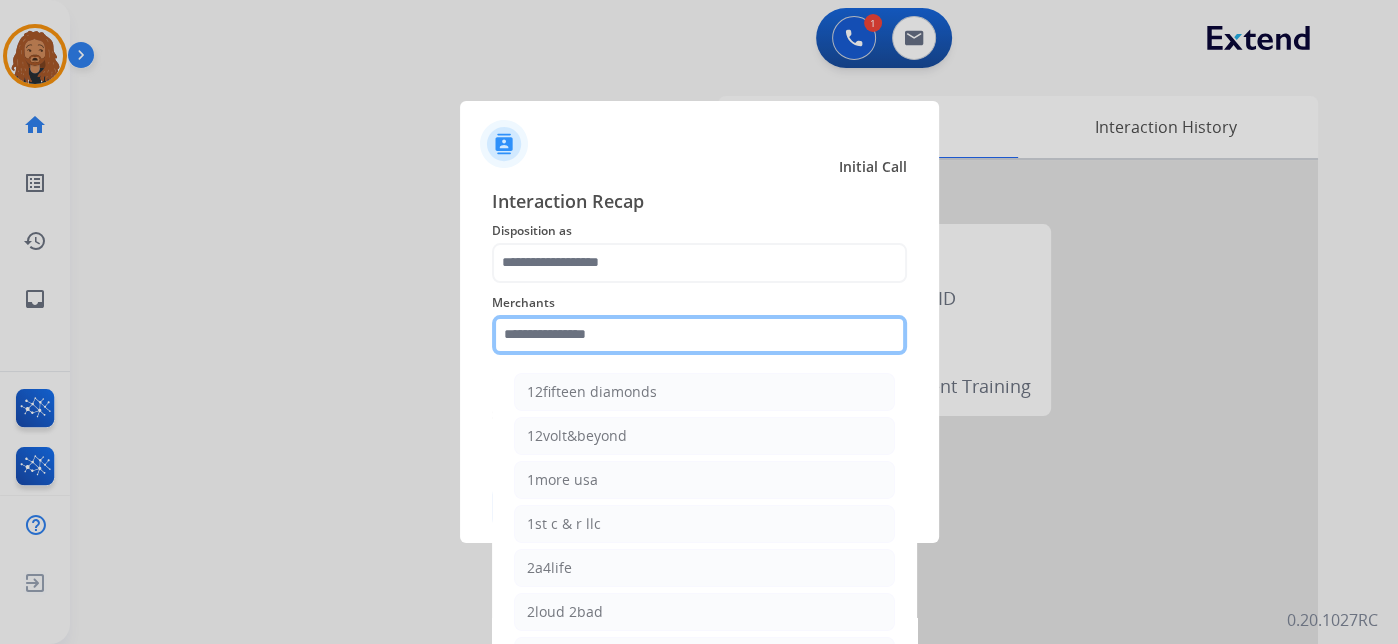 click 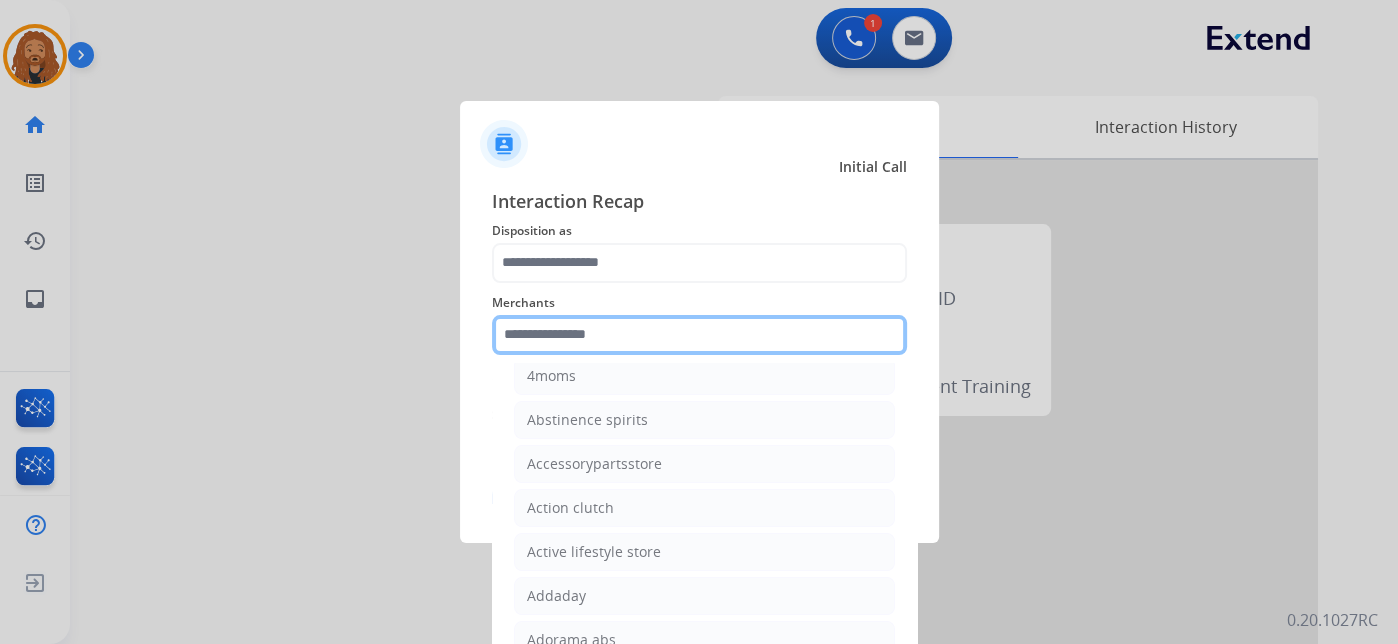 scroll, scrollTop: 666, scrollLeft: 0, axis: vertical 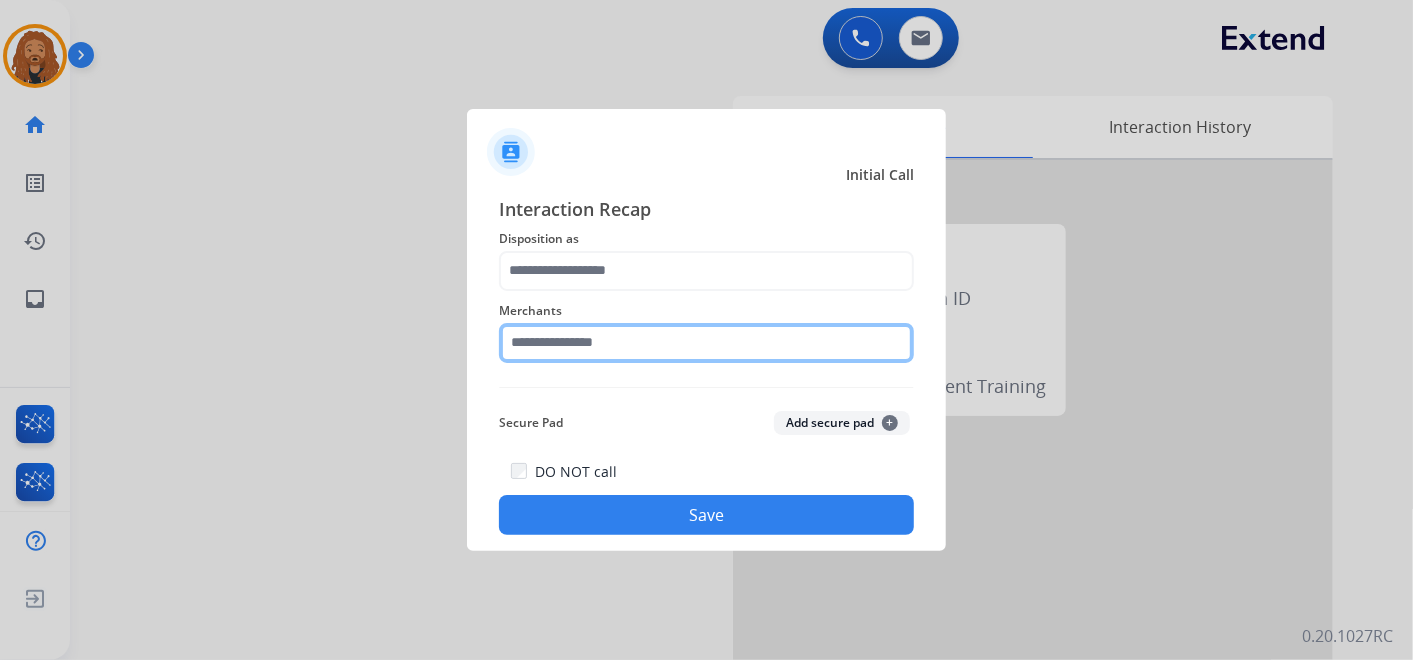click 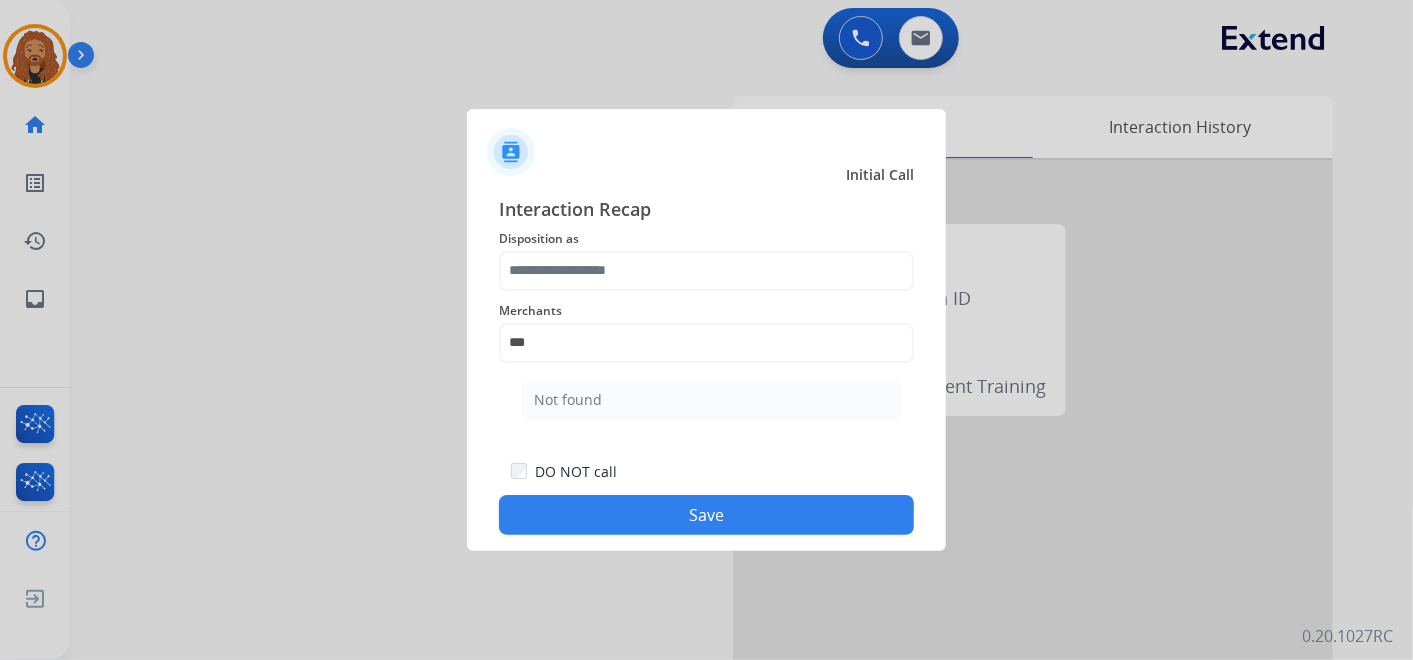 drag, startPoint x: 575, startPoint y: 410, endPoint x: 563, endPoint y: 313, distance: 97.73945 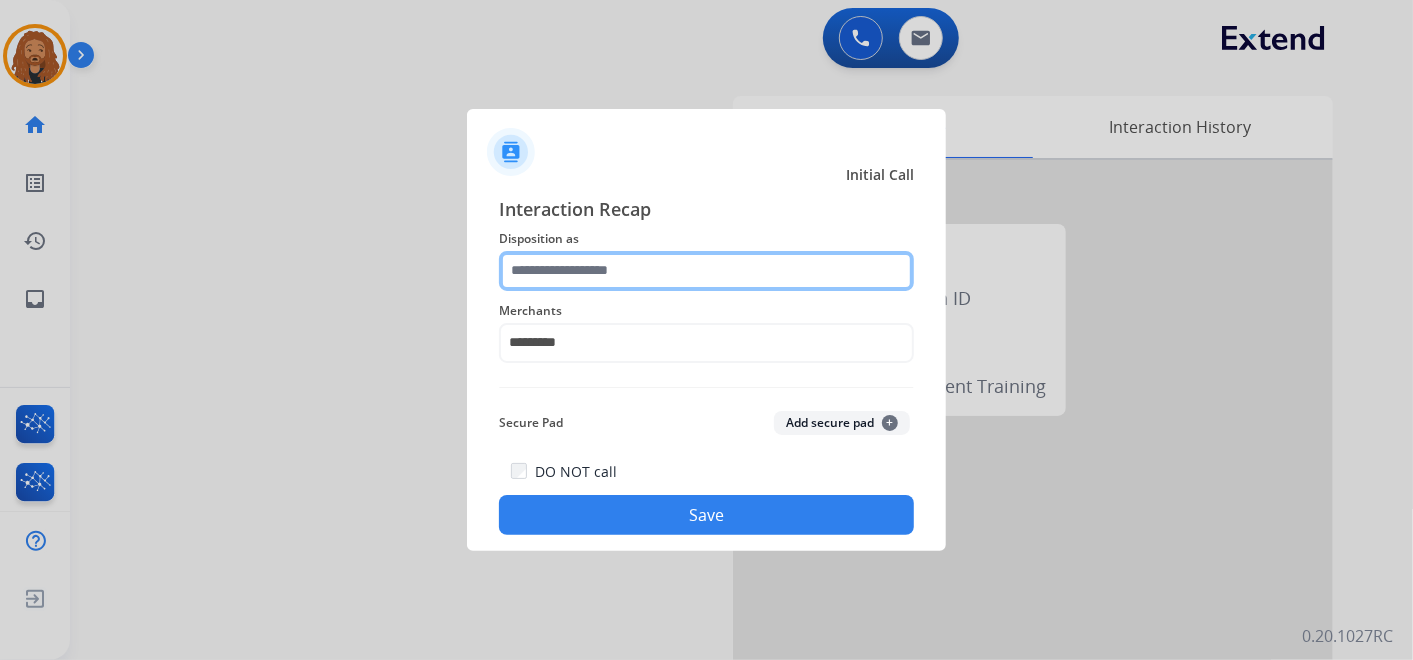 click 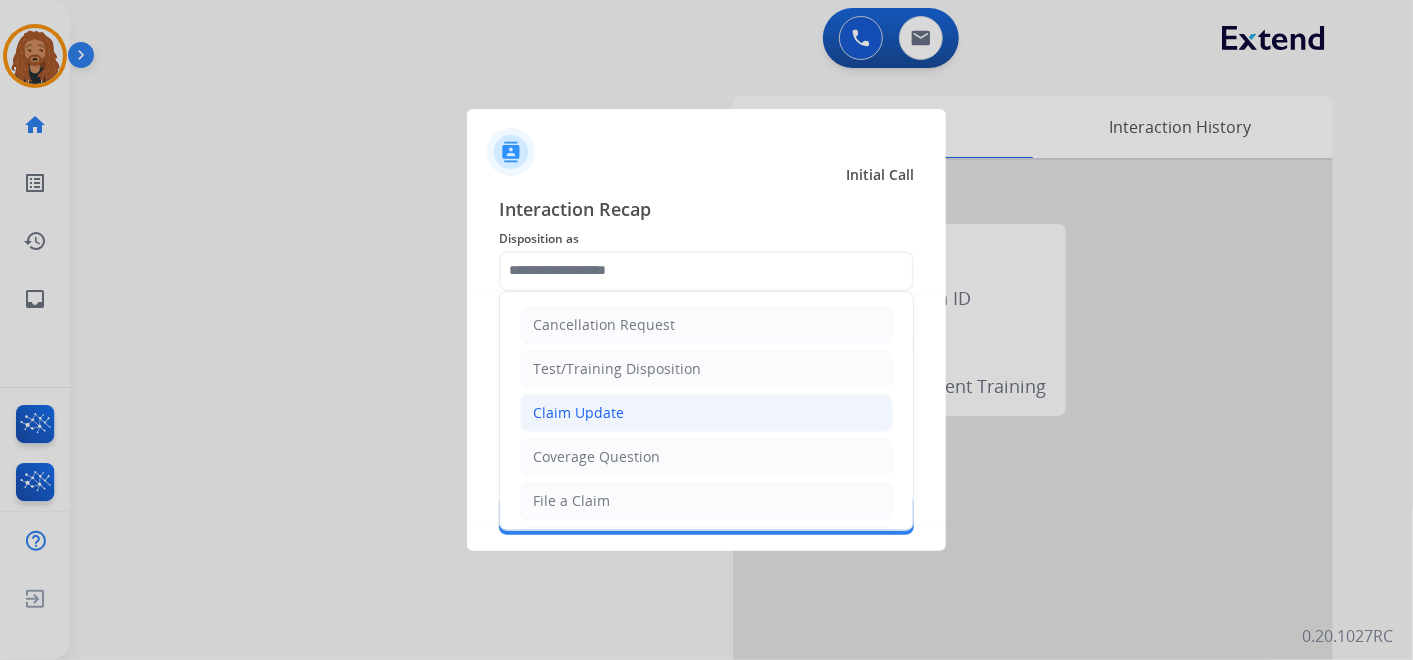 click on "Claim Update" 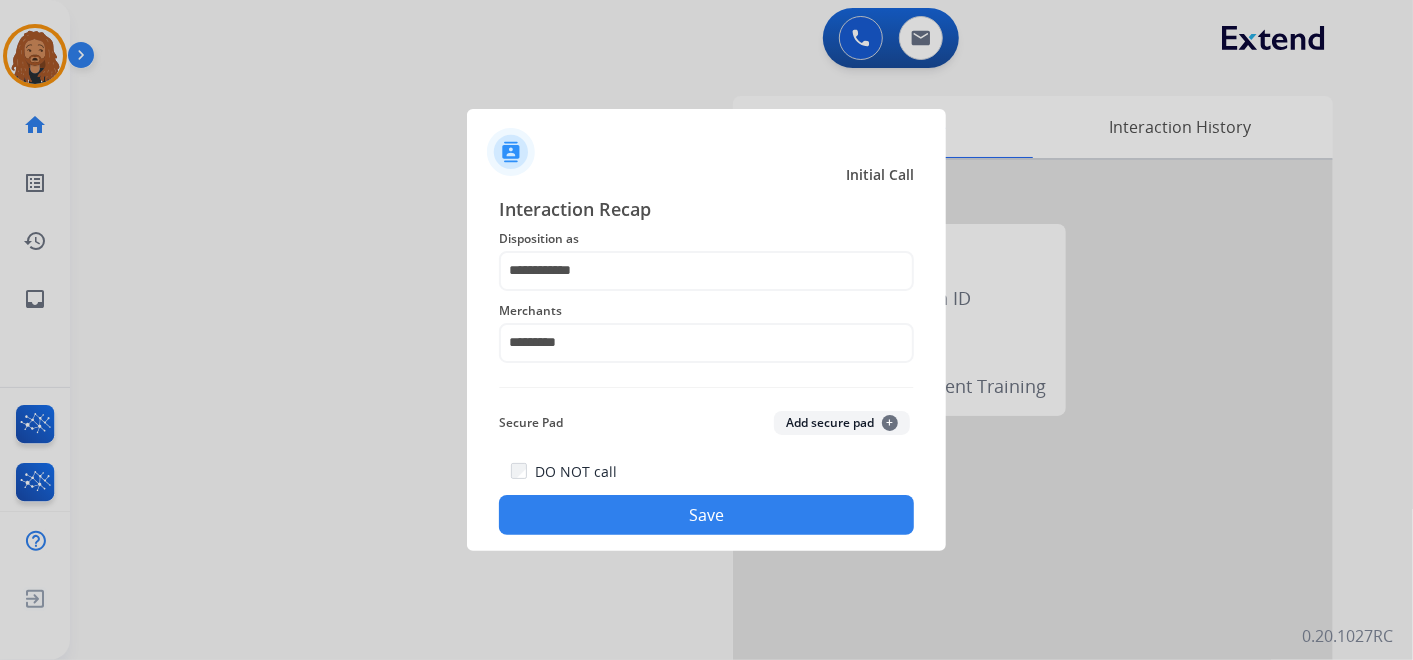 click on "Save" 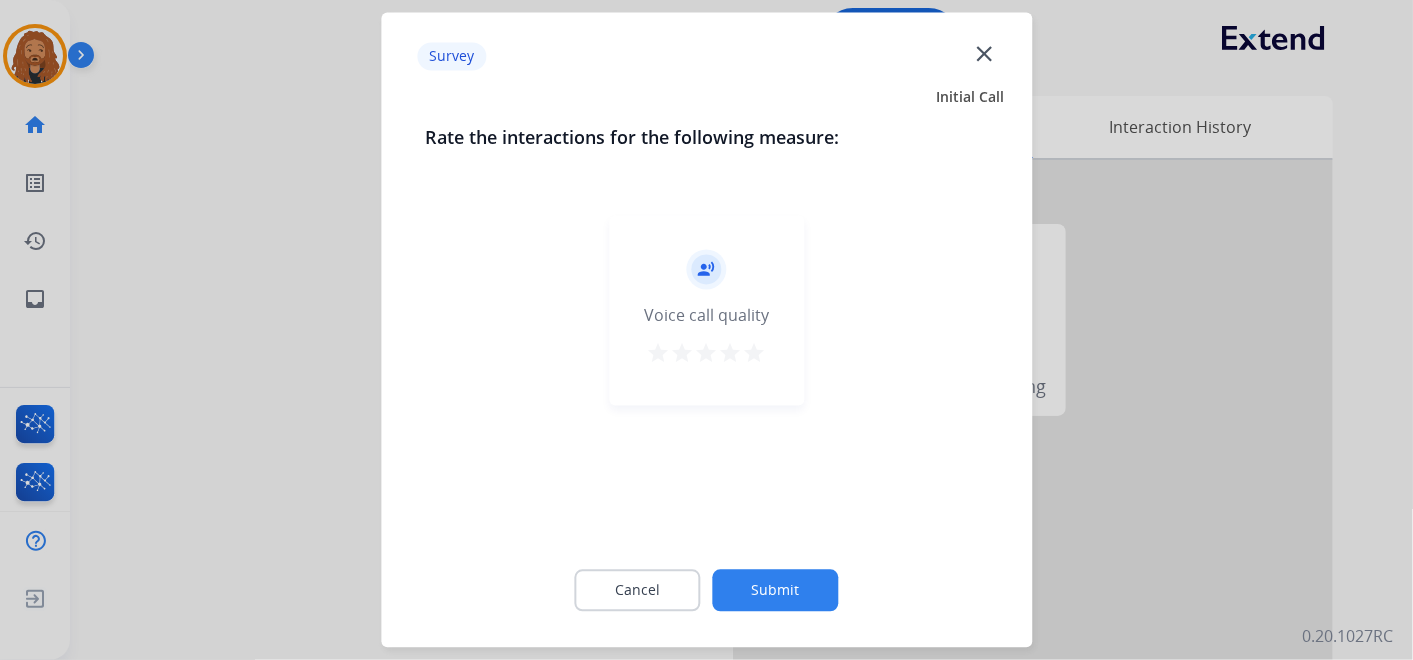 click on "star" at bounding box center [755, 354] 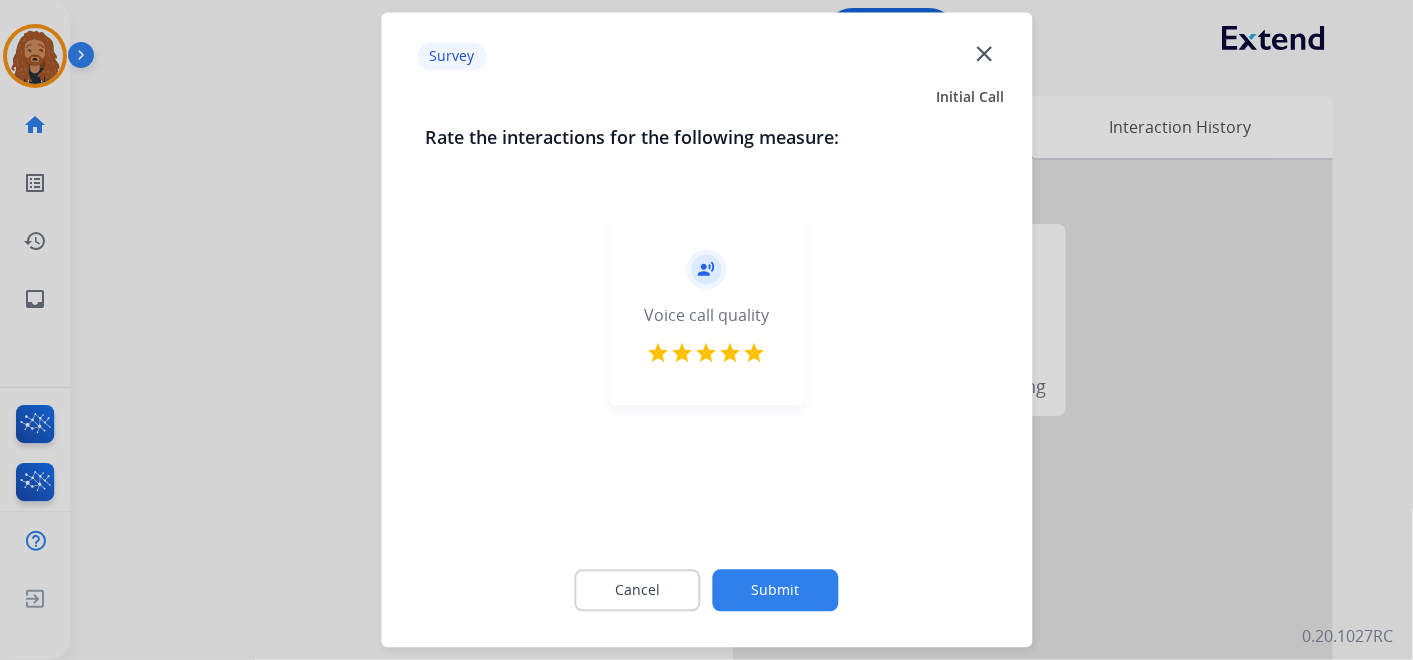 click on "Submit" 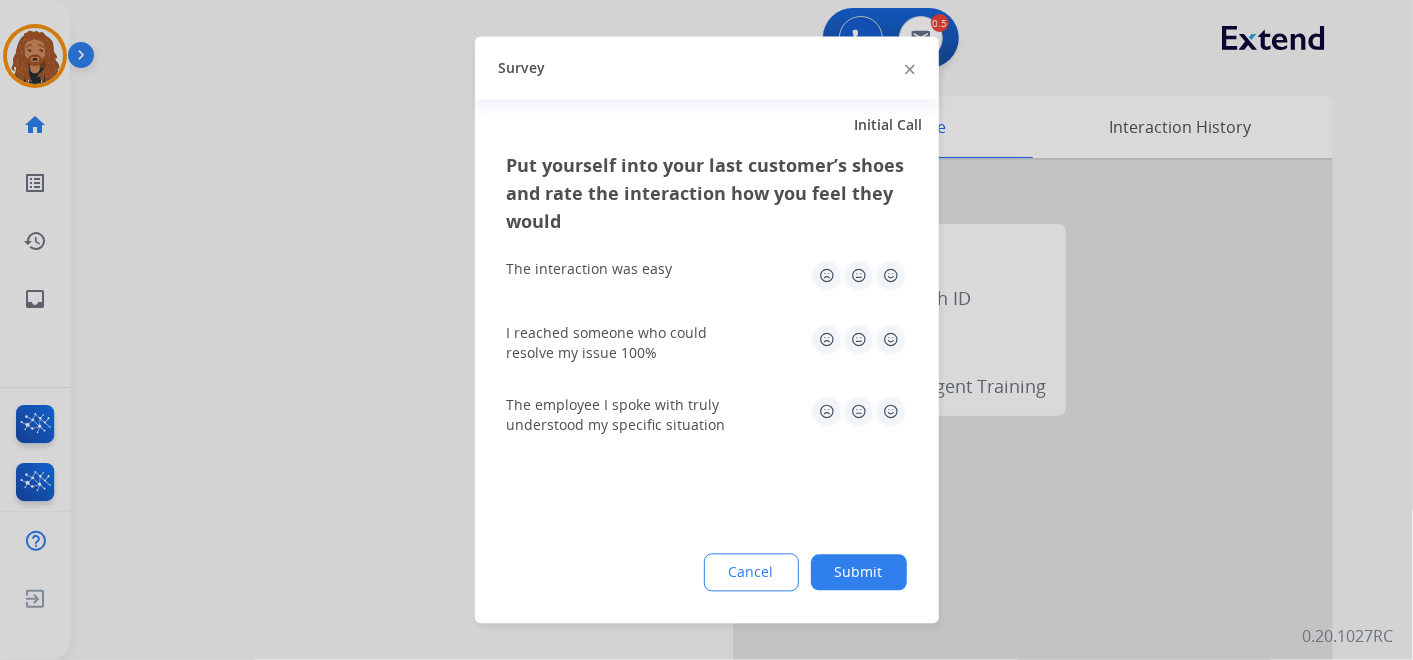 click 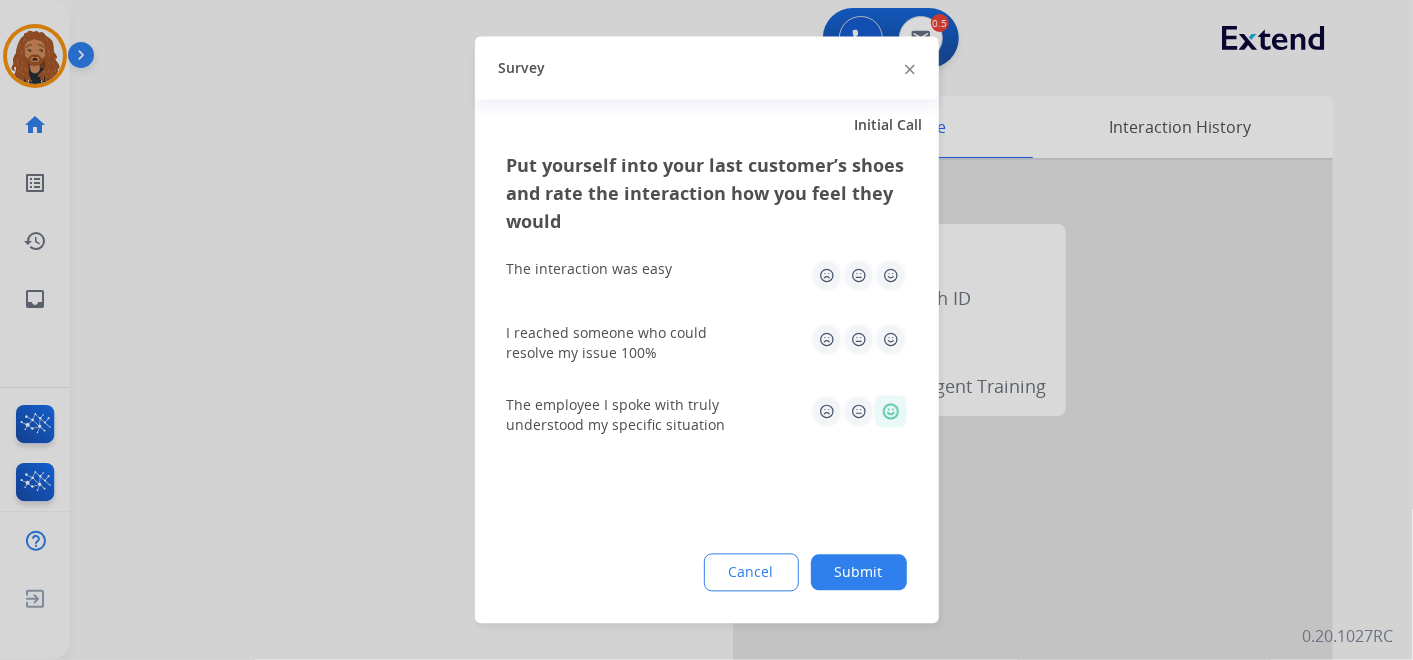 click 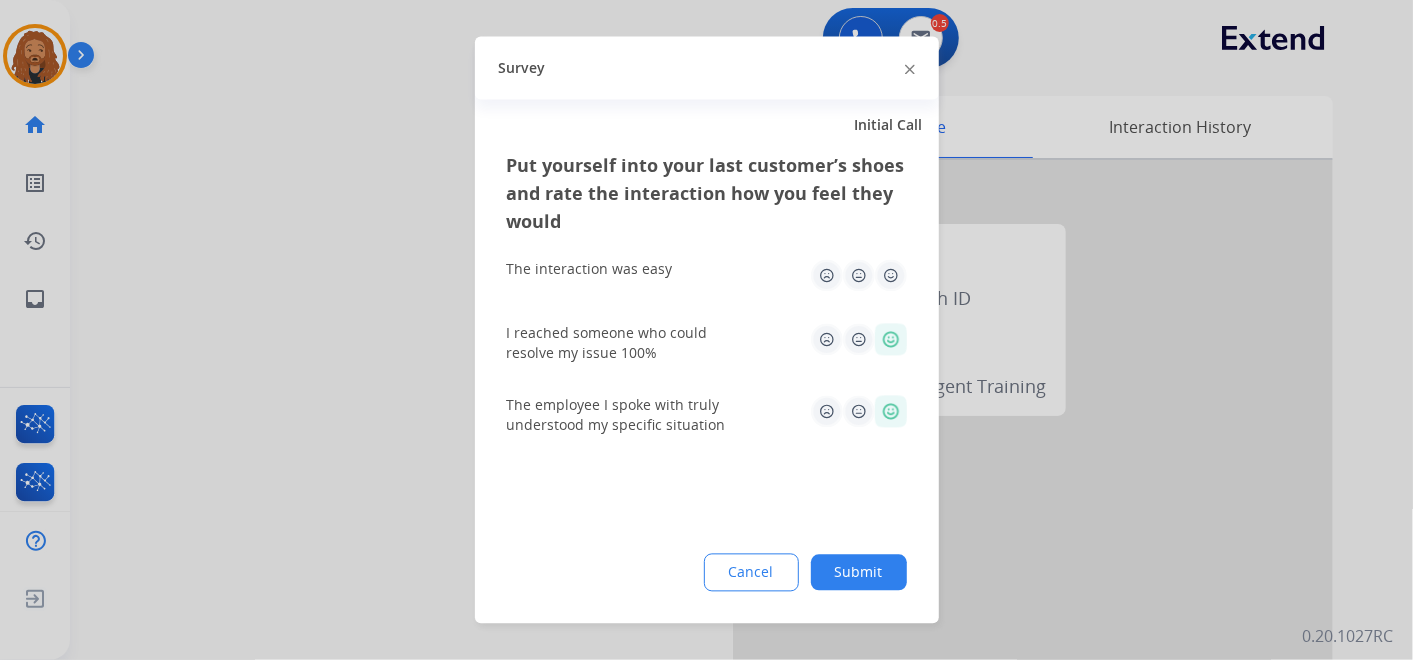 click on "The interaction was easy" 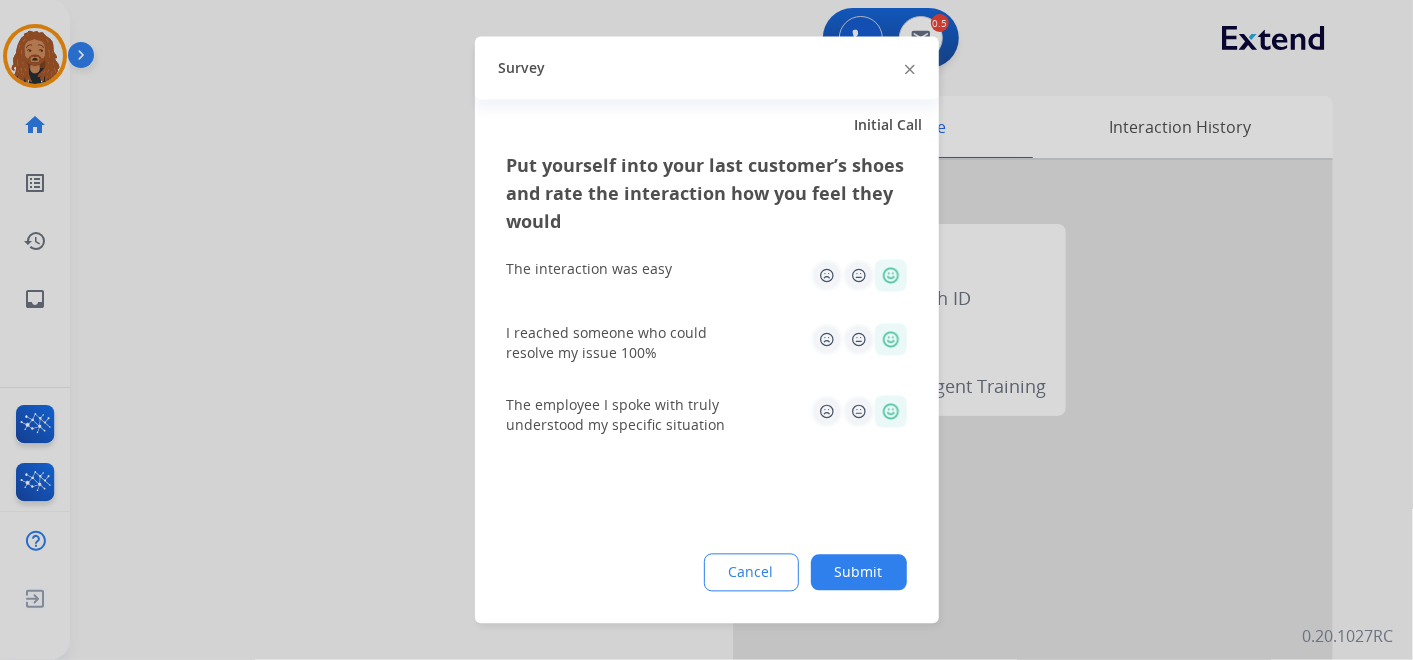 click on "Submit" 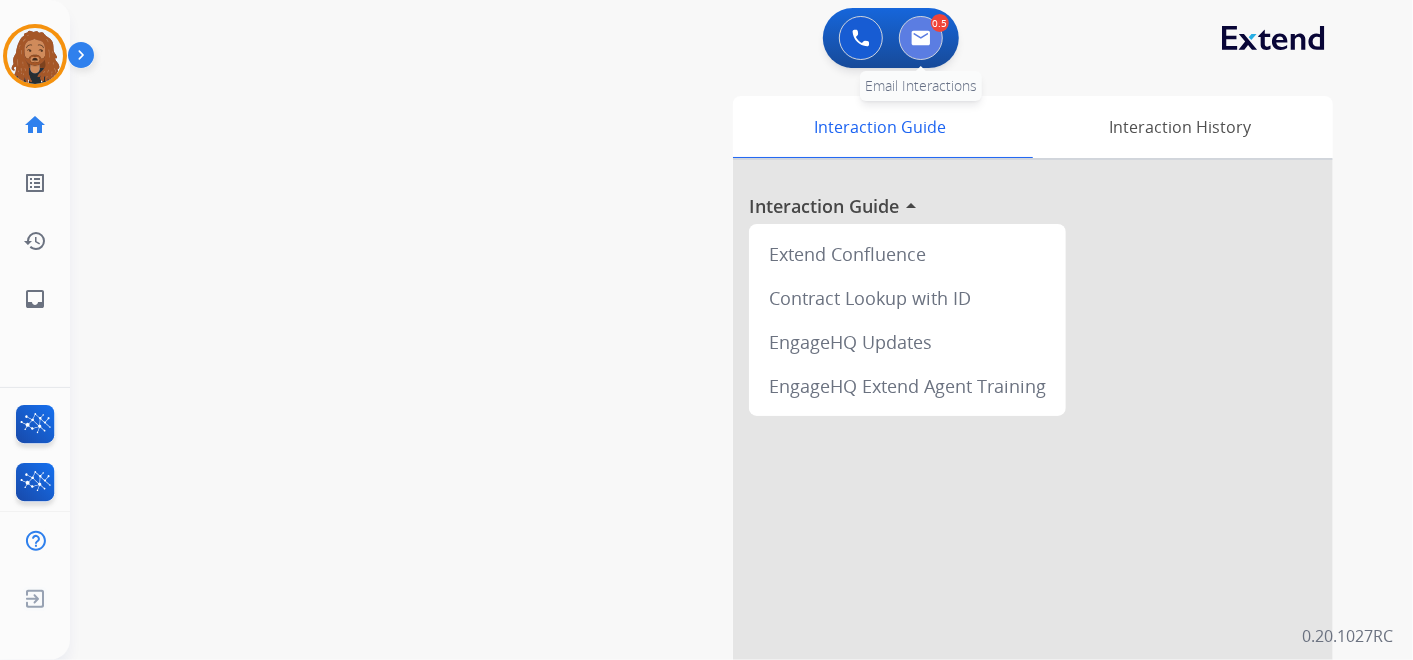 click at bounding box center [921, 38] 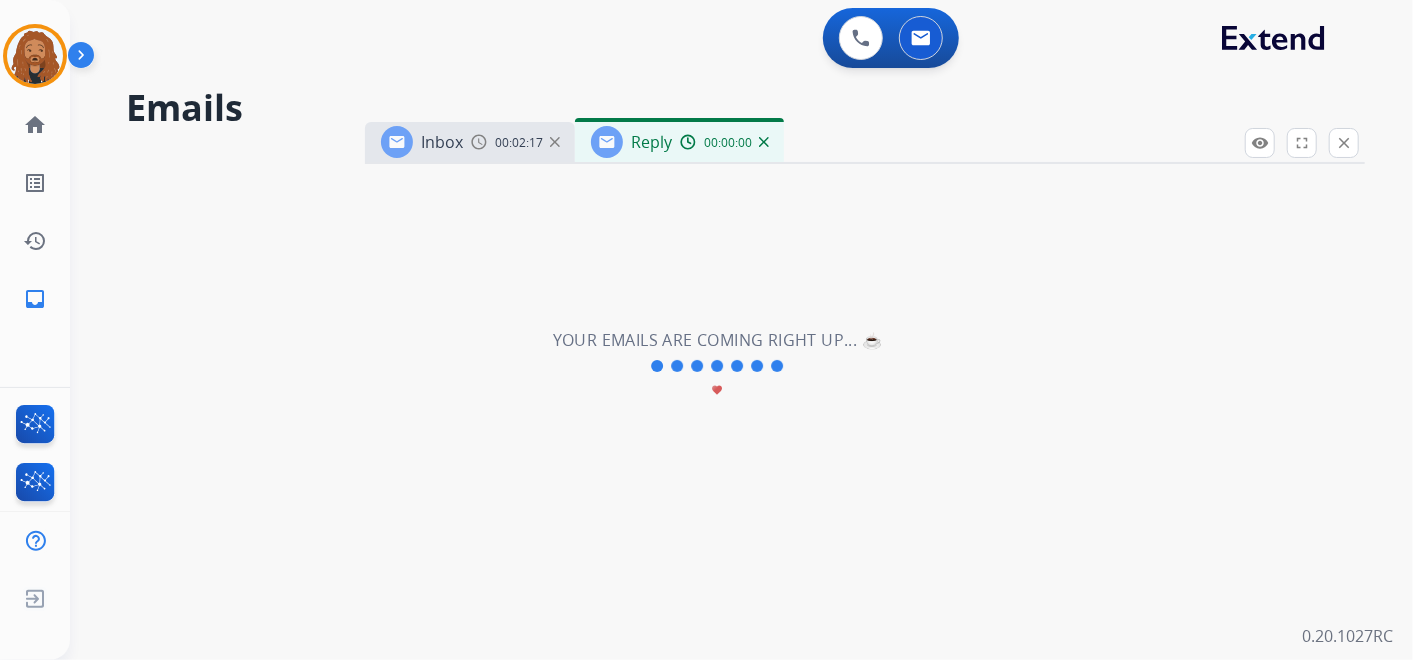 select on "**********" 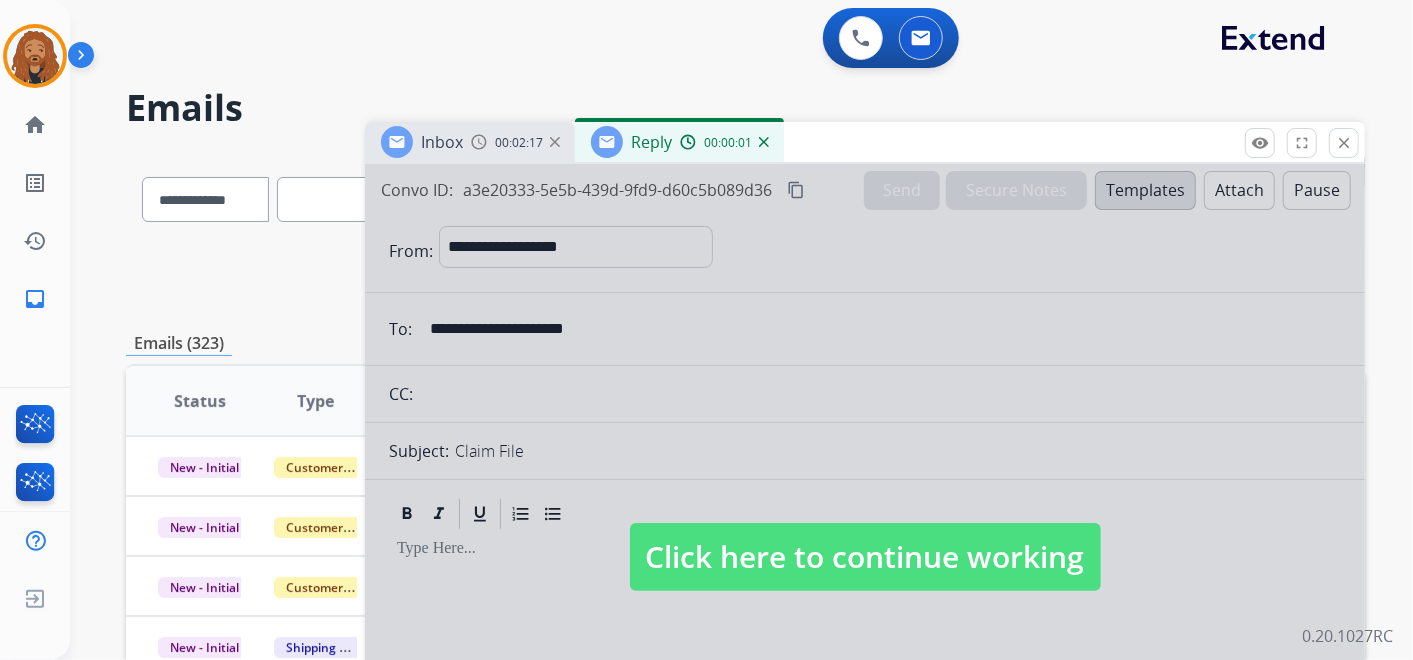 click on "00:00:01" at bounding box center (724, 142) 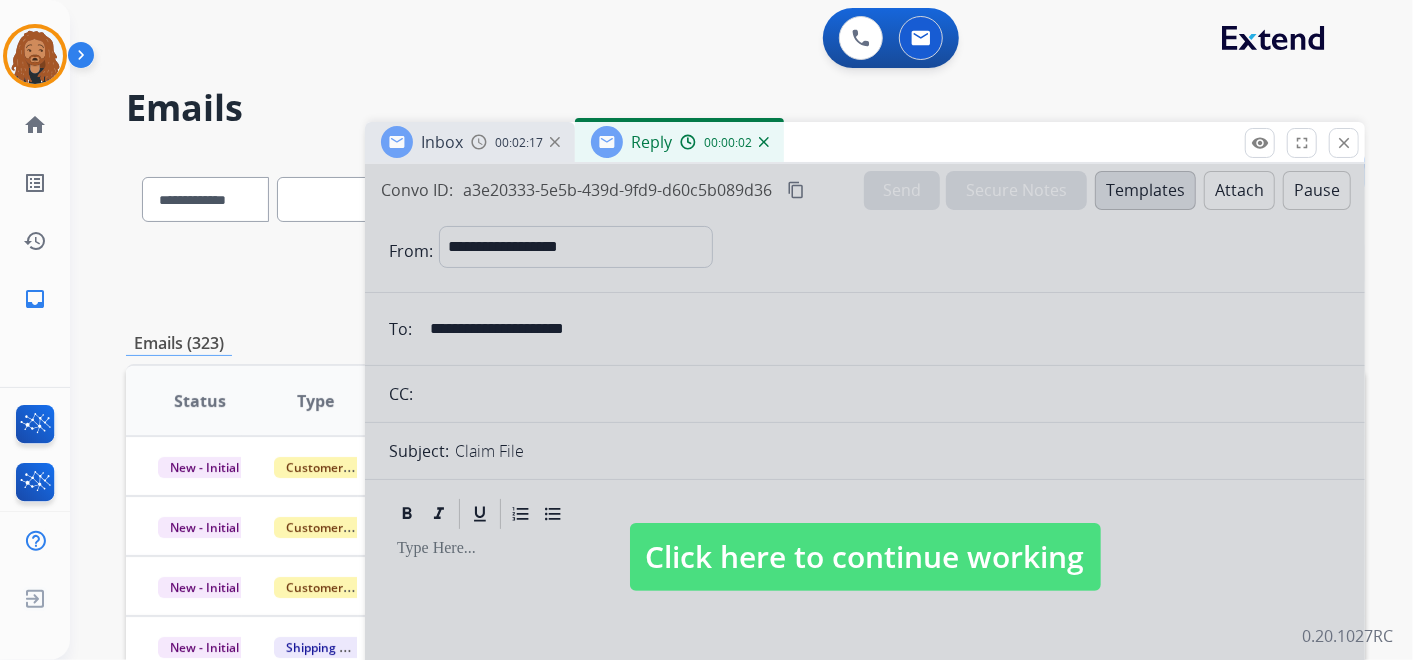 click on "Reply  00:00:02" at bounding box center (679, 142) 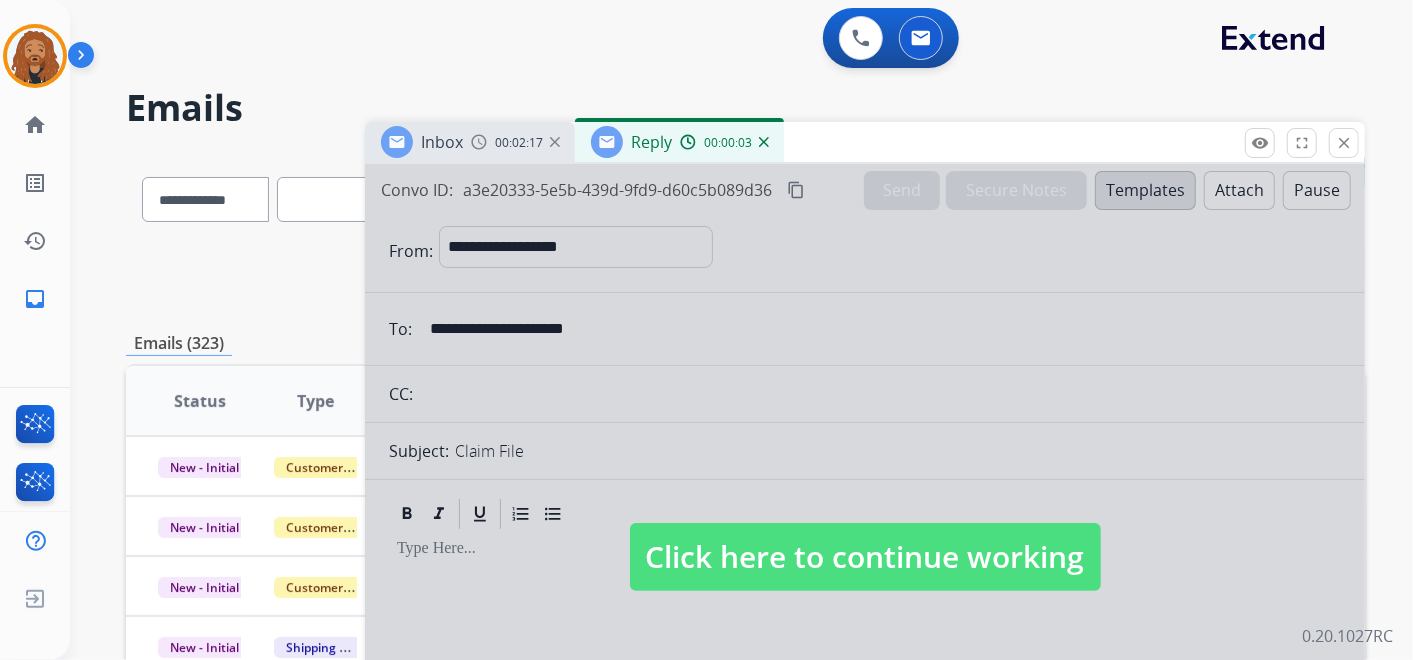 click at bounding box center (555, 142) 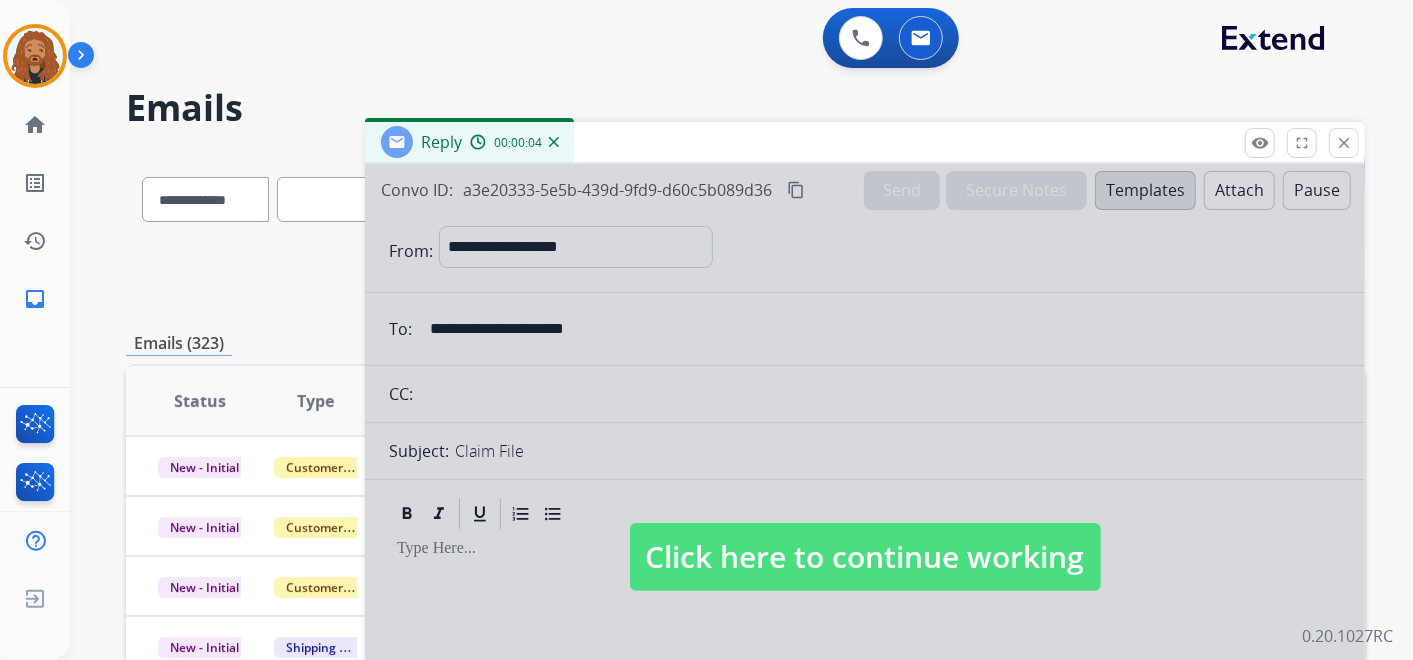 click at bounding box center (554, 142) 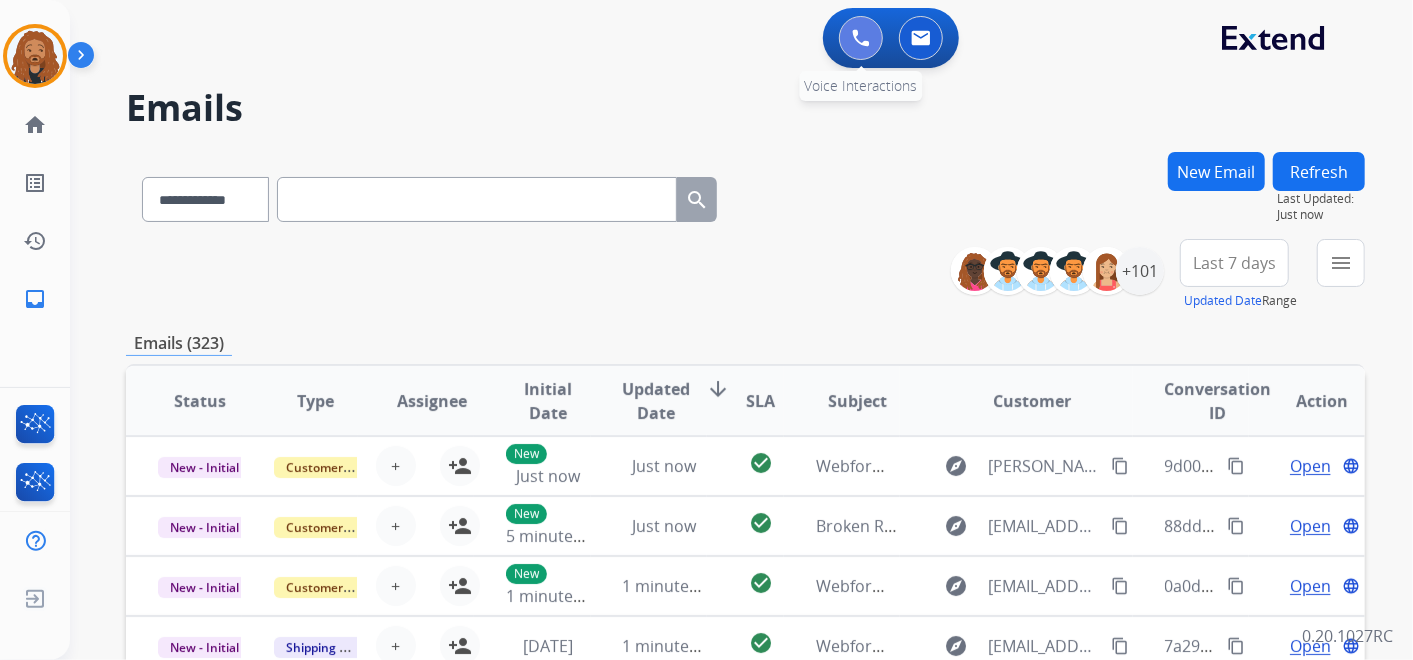 click at bounding box center [861, 38] 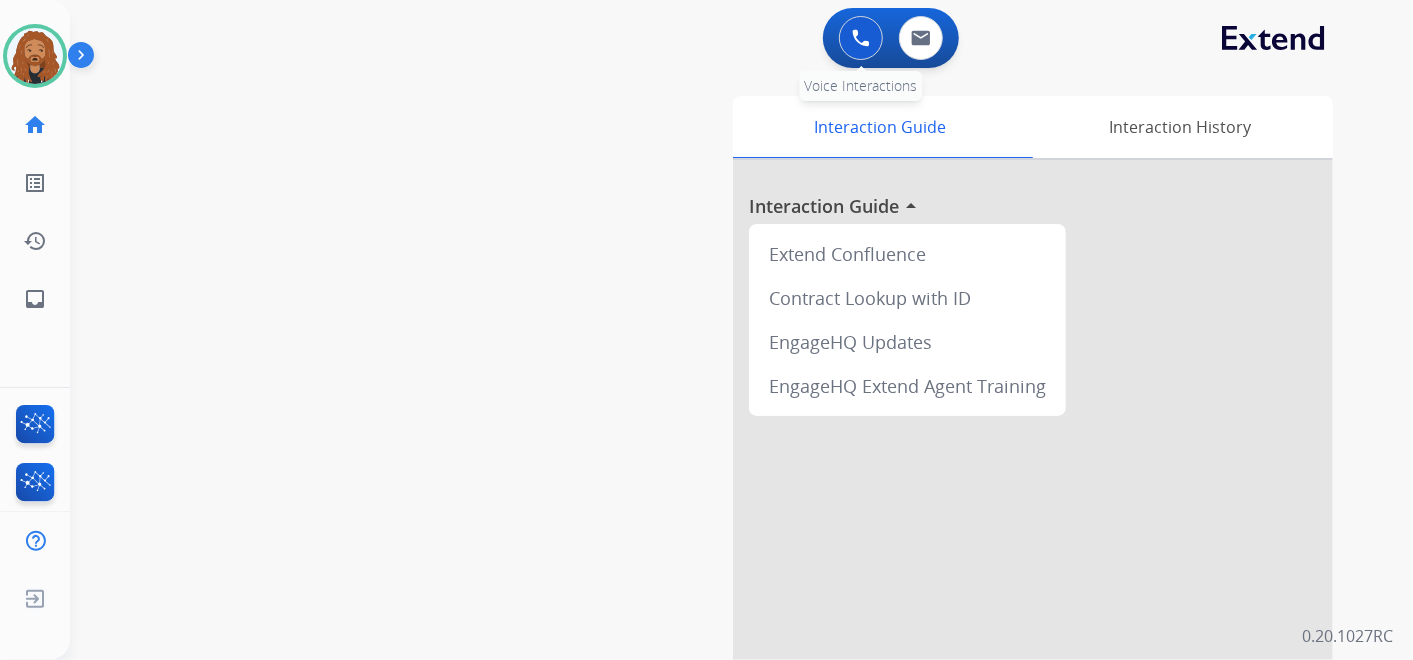 click at bounding box center (861, 38) 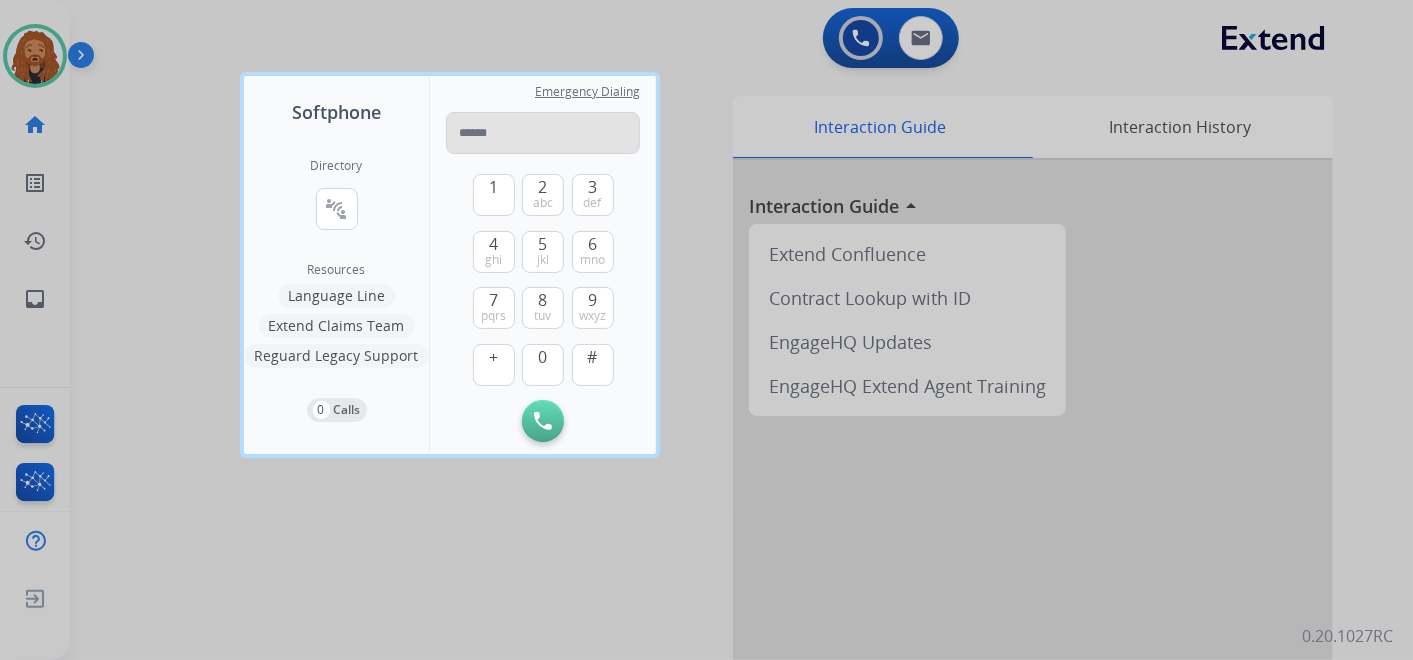 click at bounding box center [543, 133] 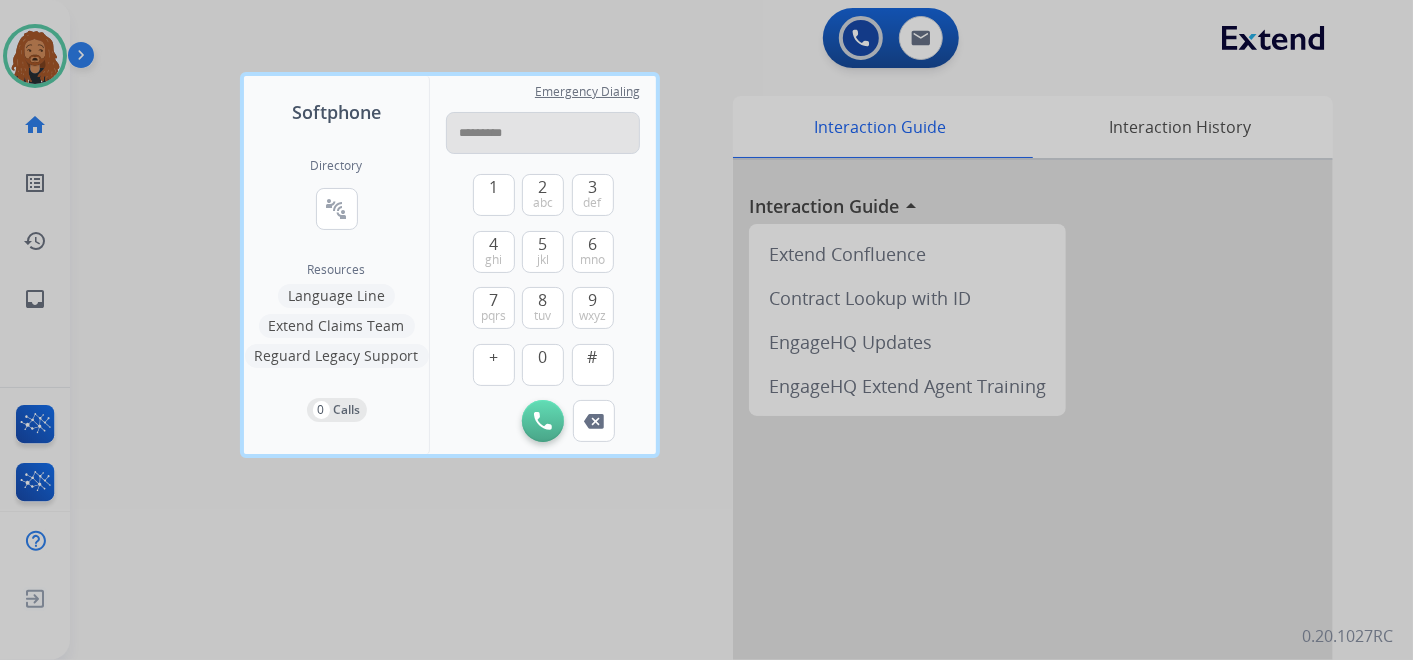 type on "**********" 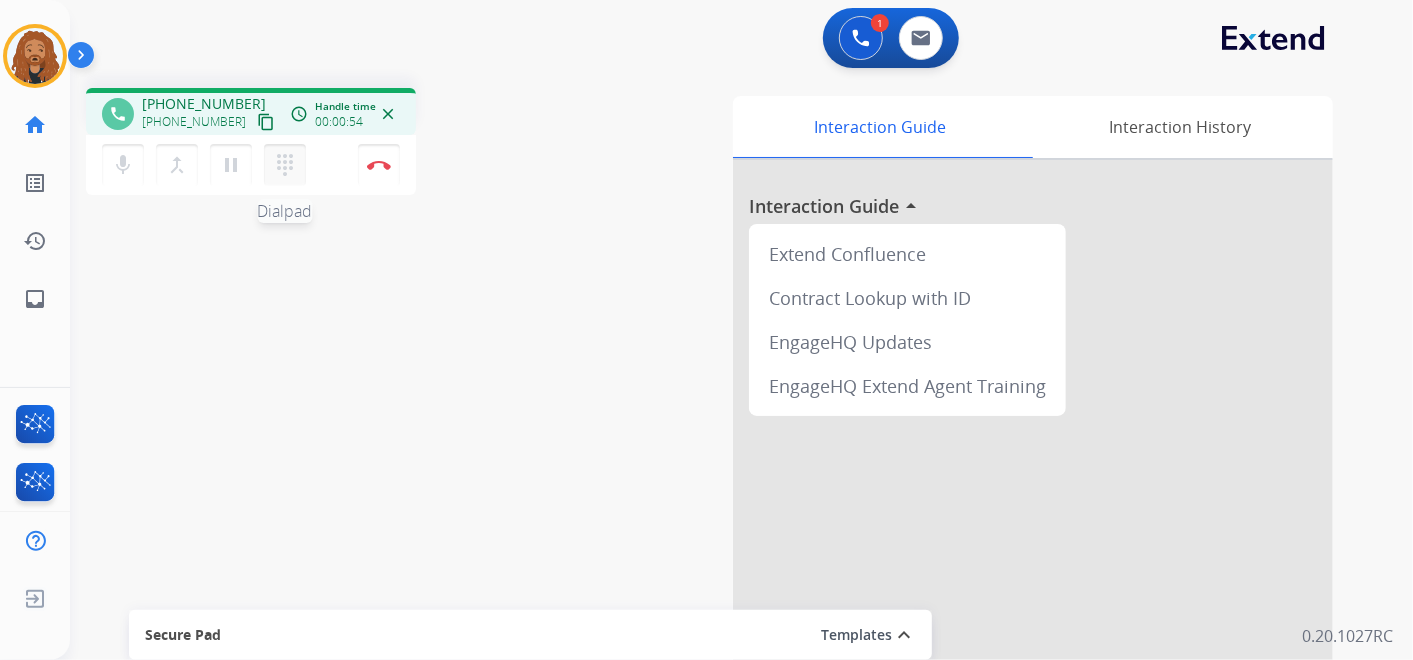 click on "dialpad" at bounding box center (285, 165) 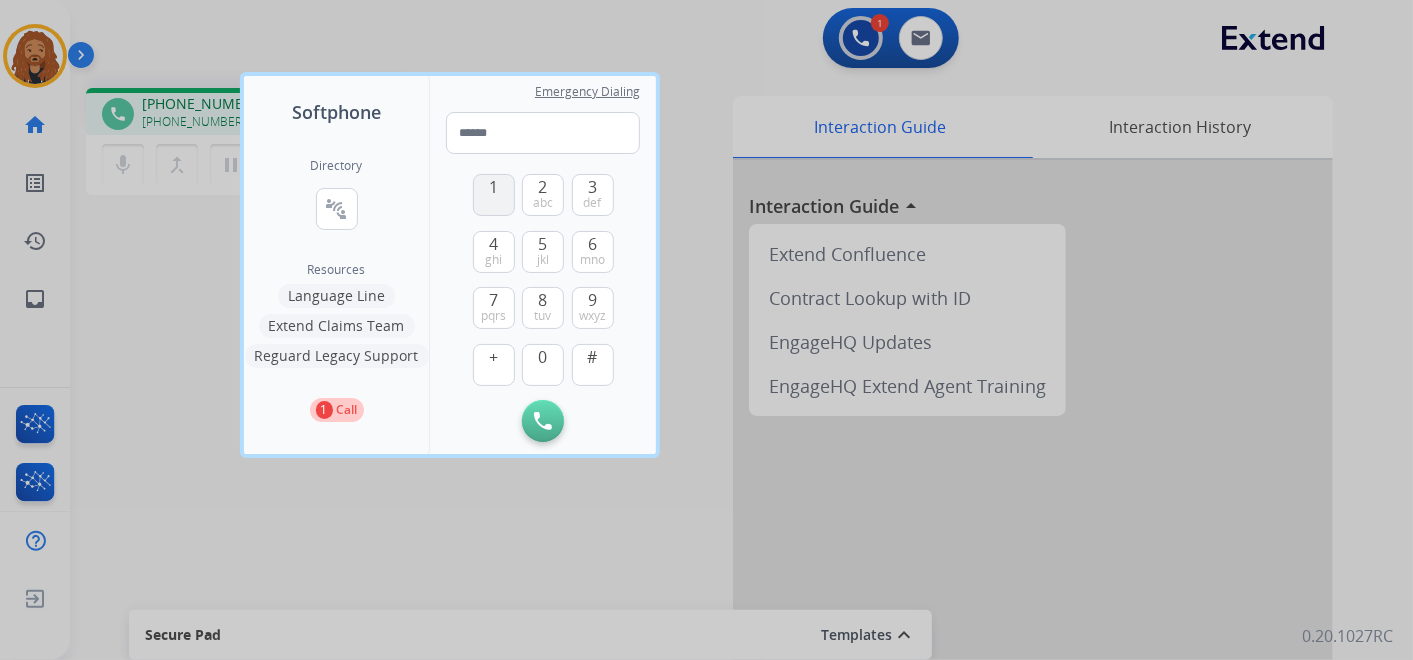 click on "1" at bounding box center (494, 195) 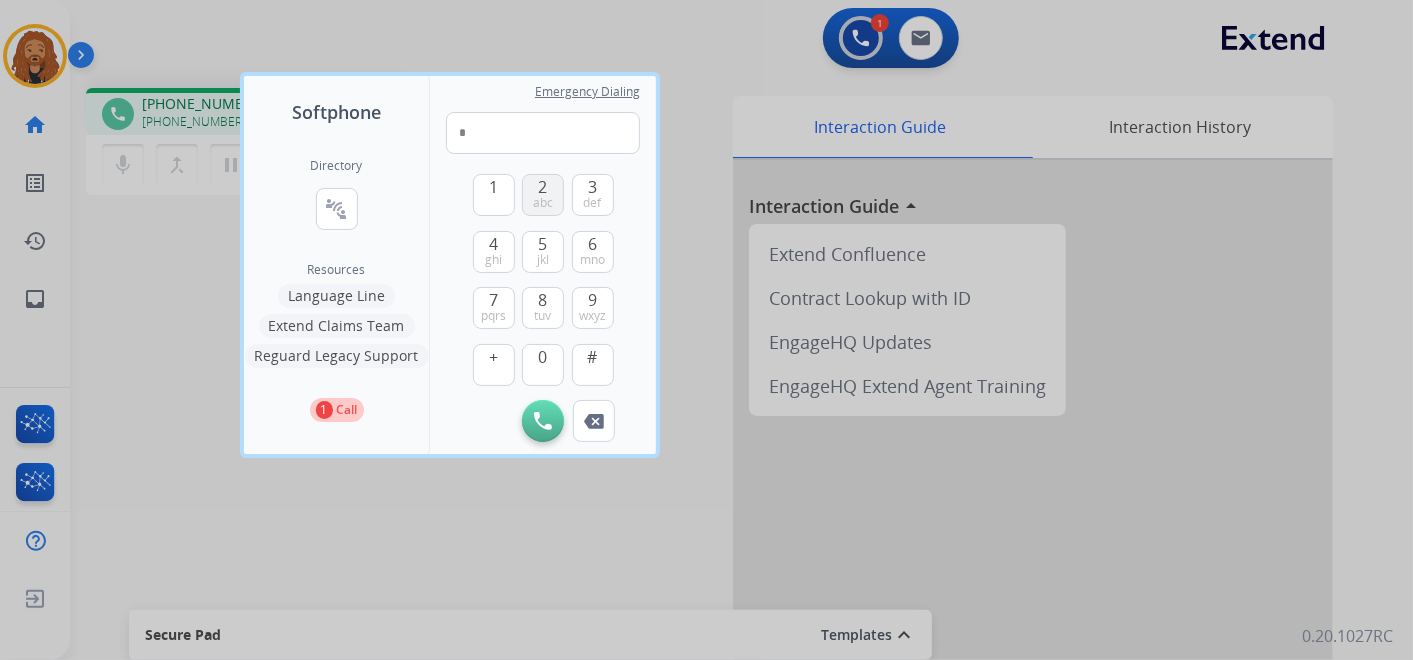click on "2" at bounding box center [543, 187] 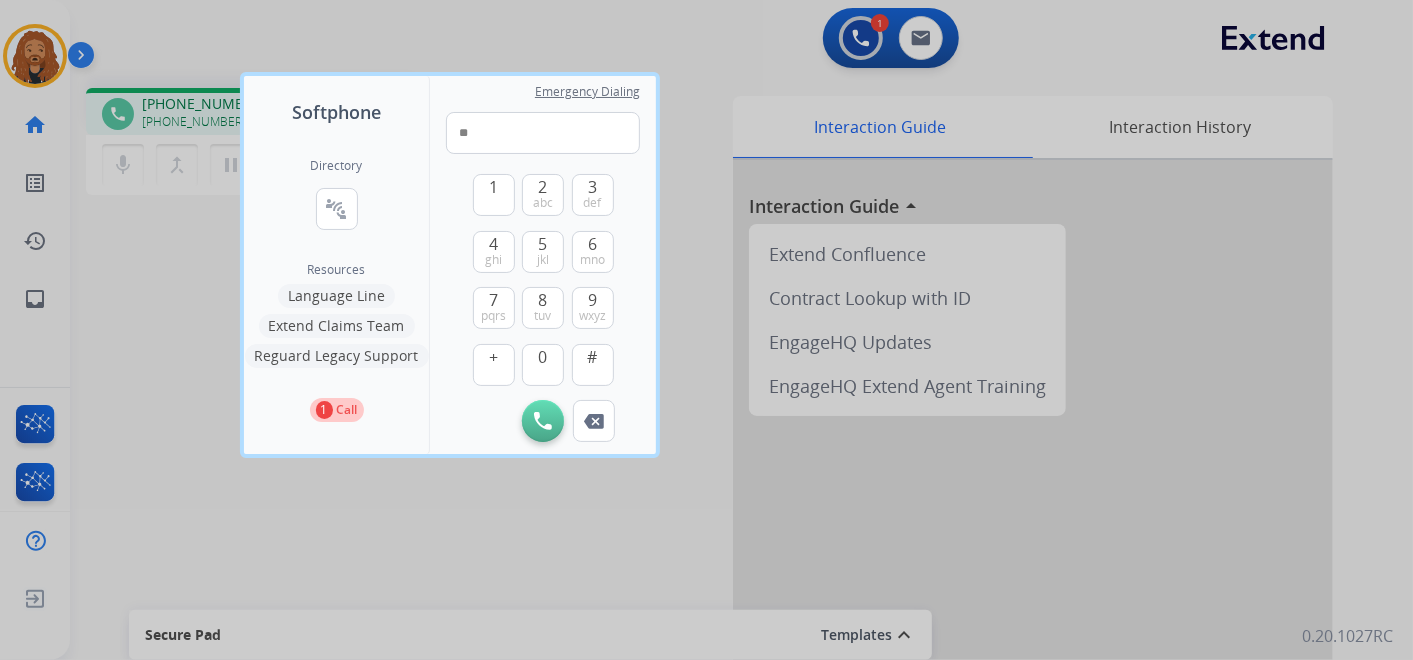 click at bounding box center (706, 330) 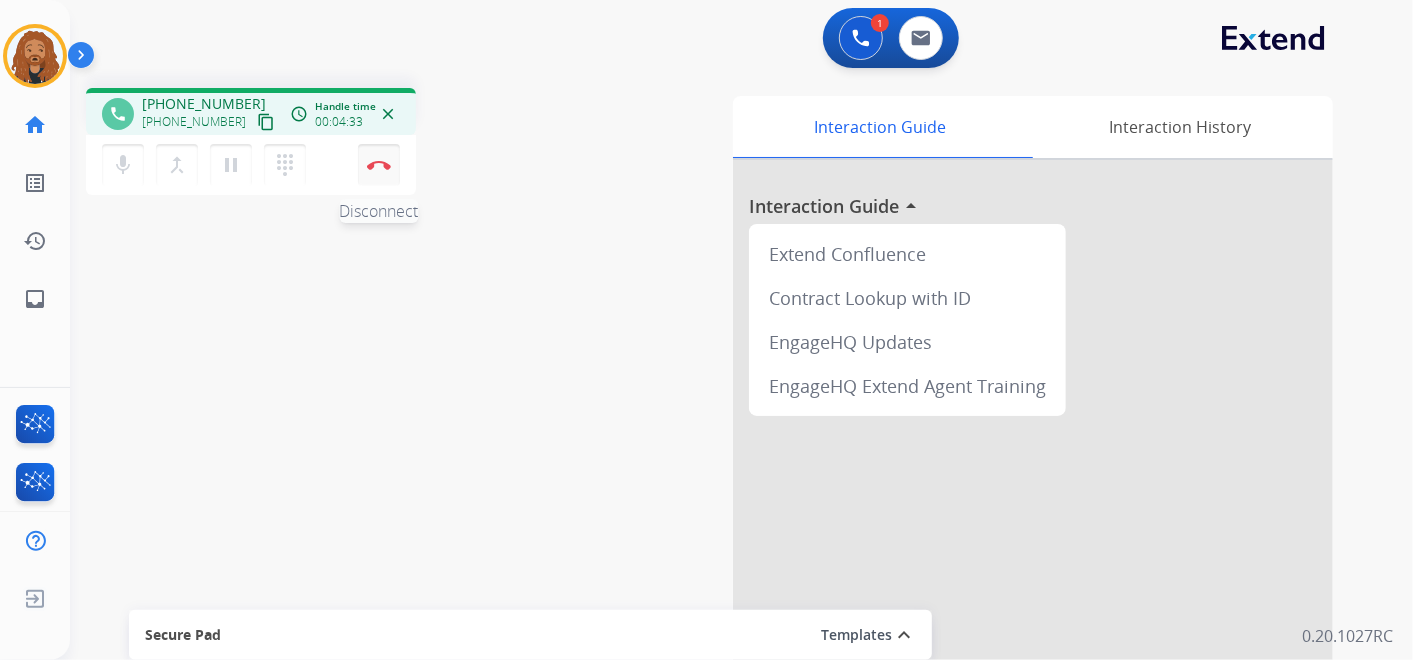 click at bounding box center (379, 165) 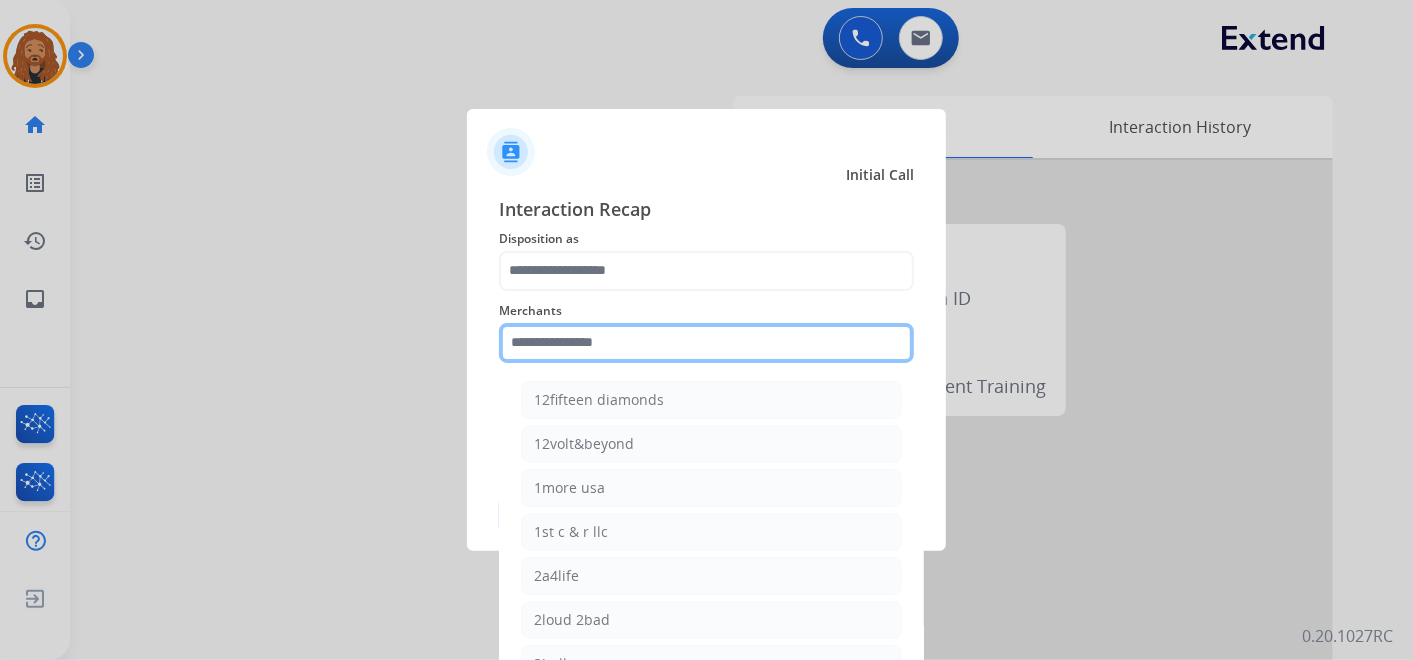 click 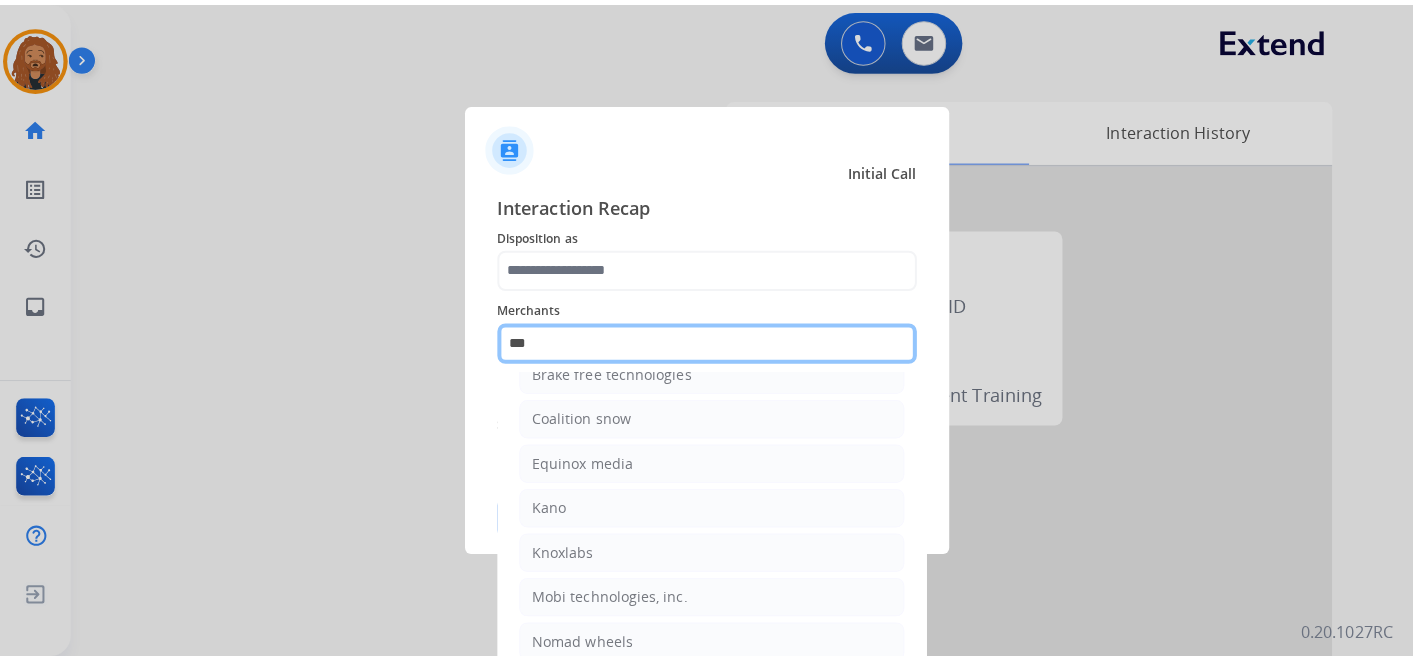 scroll, scrollTop: 0, scrollLeft: 0, axis: both 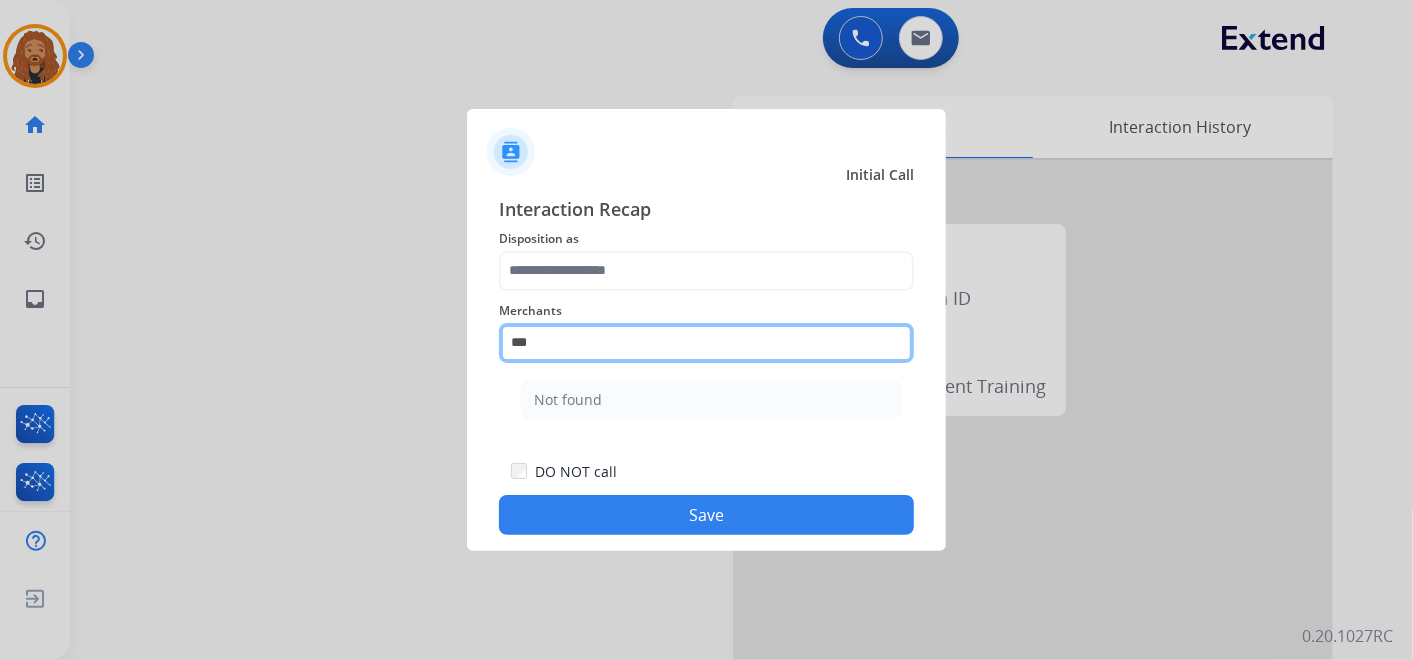 type on "***" 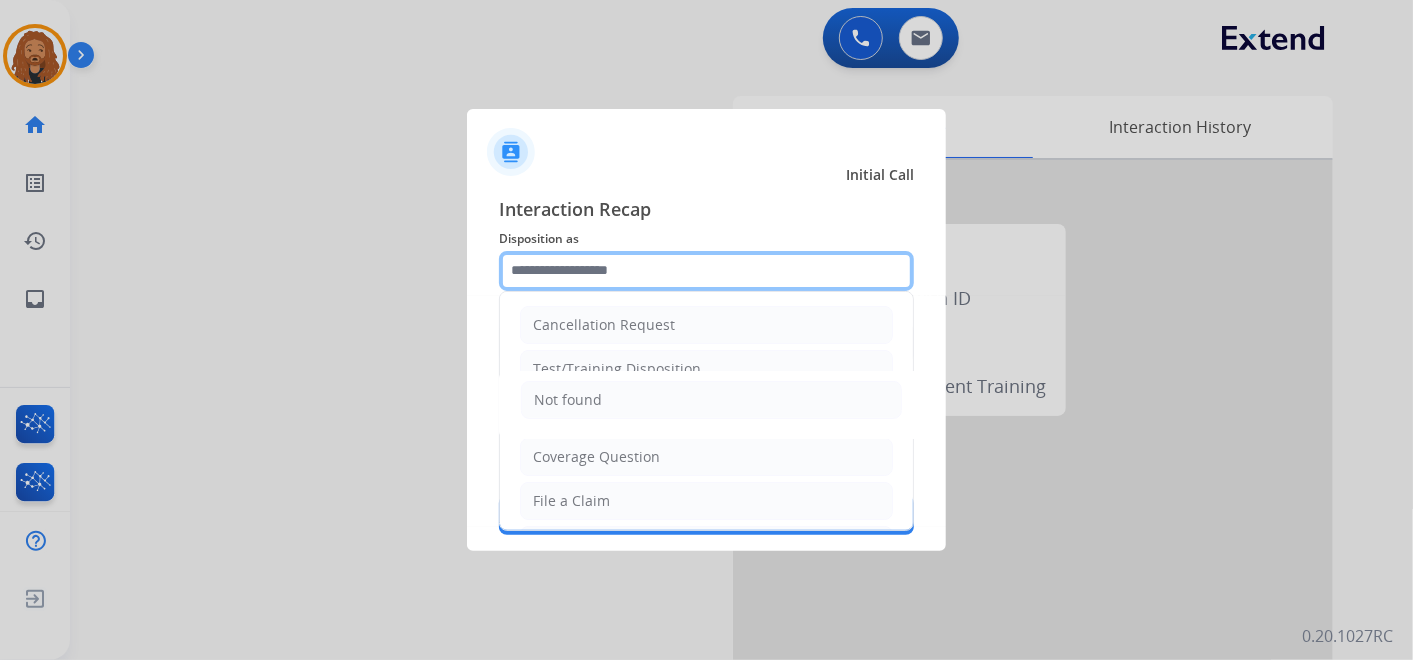click 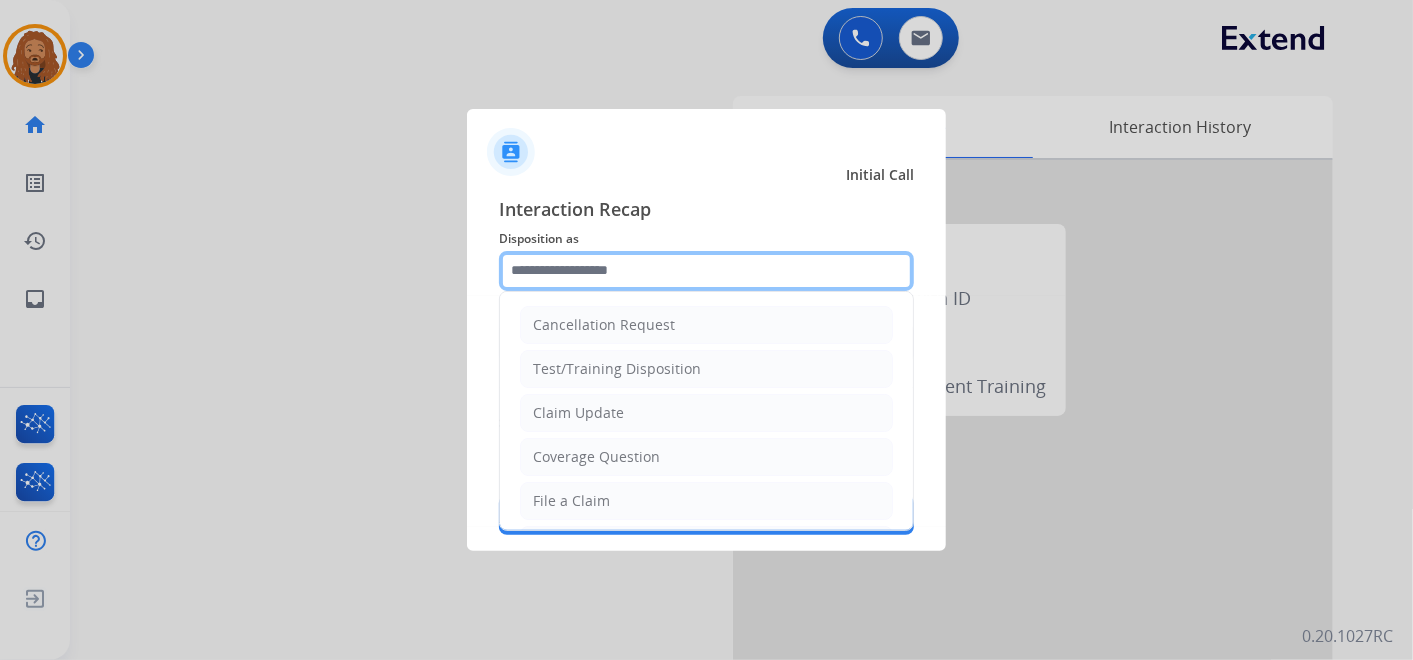 scroll, scrollTop: 391, scrollLeft: 0, axis: vertical 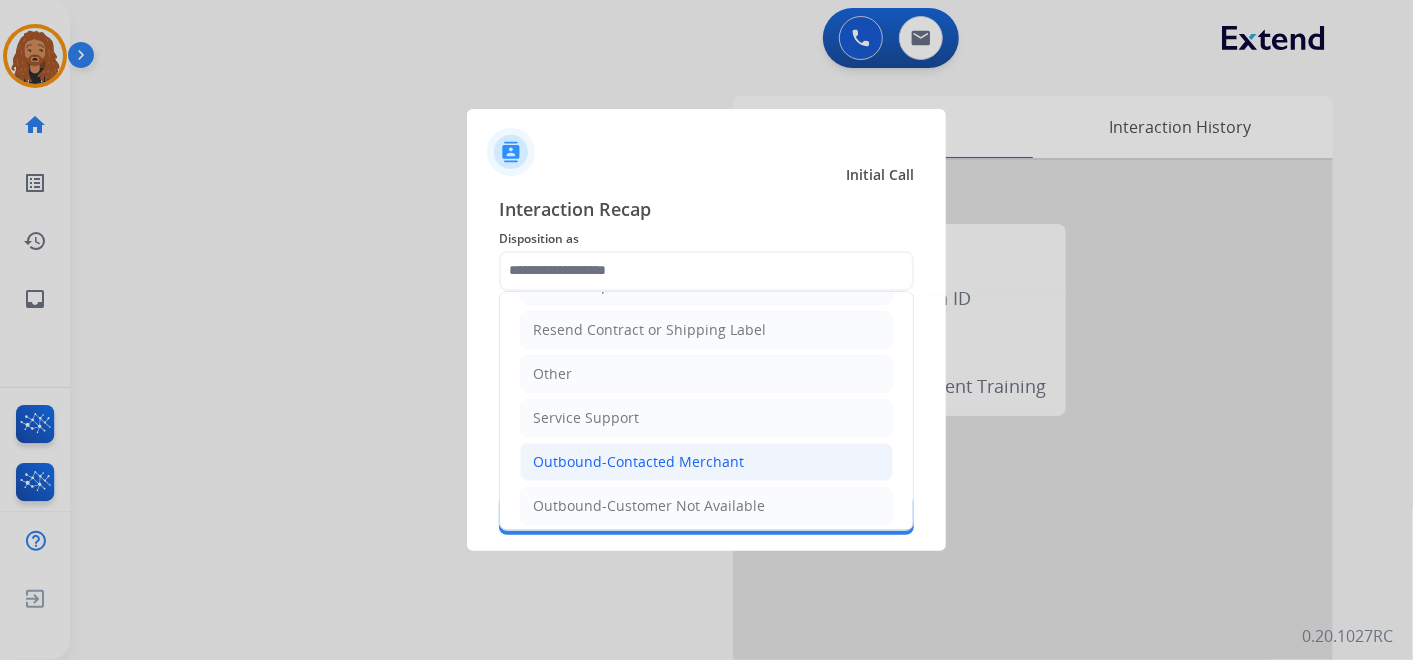 click on "Outbound-Contacted Merchant" 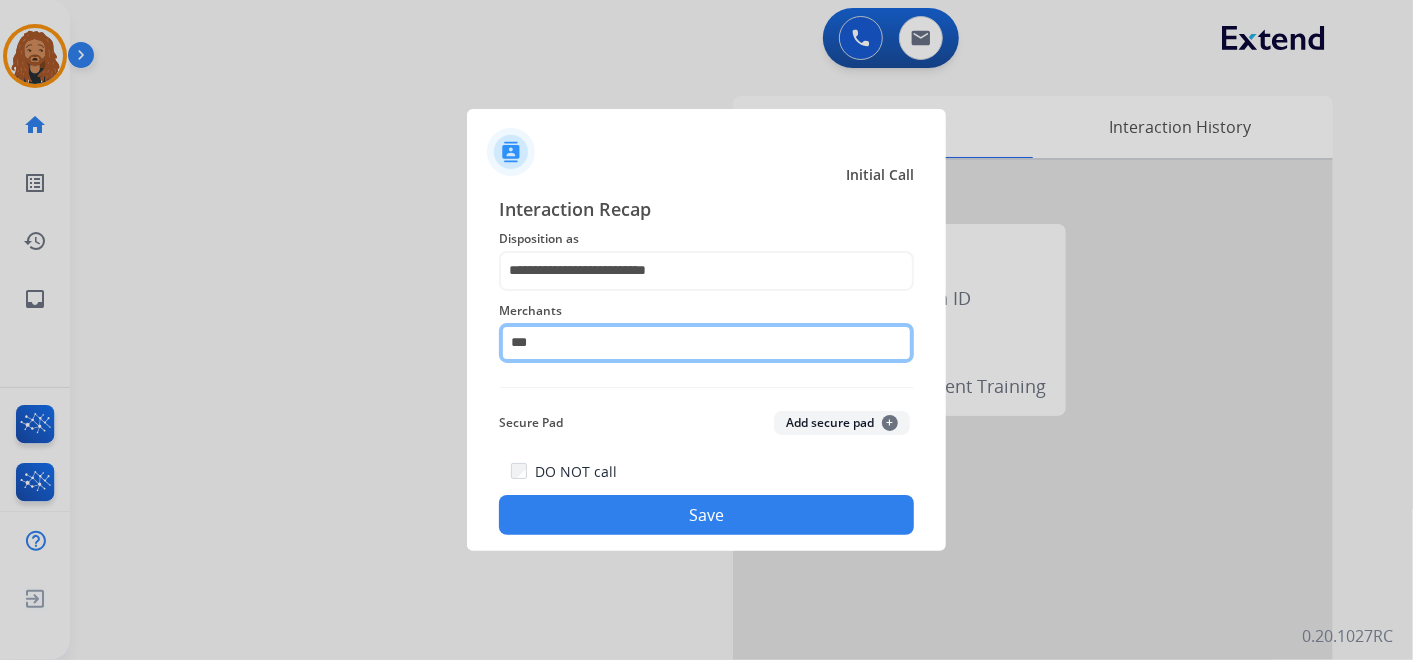click on "***" 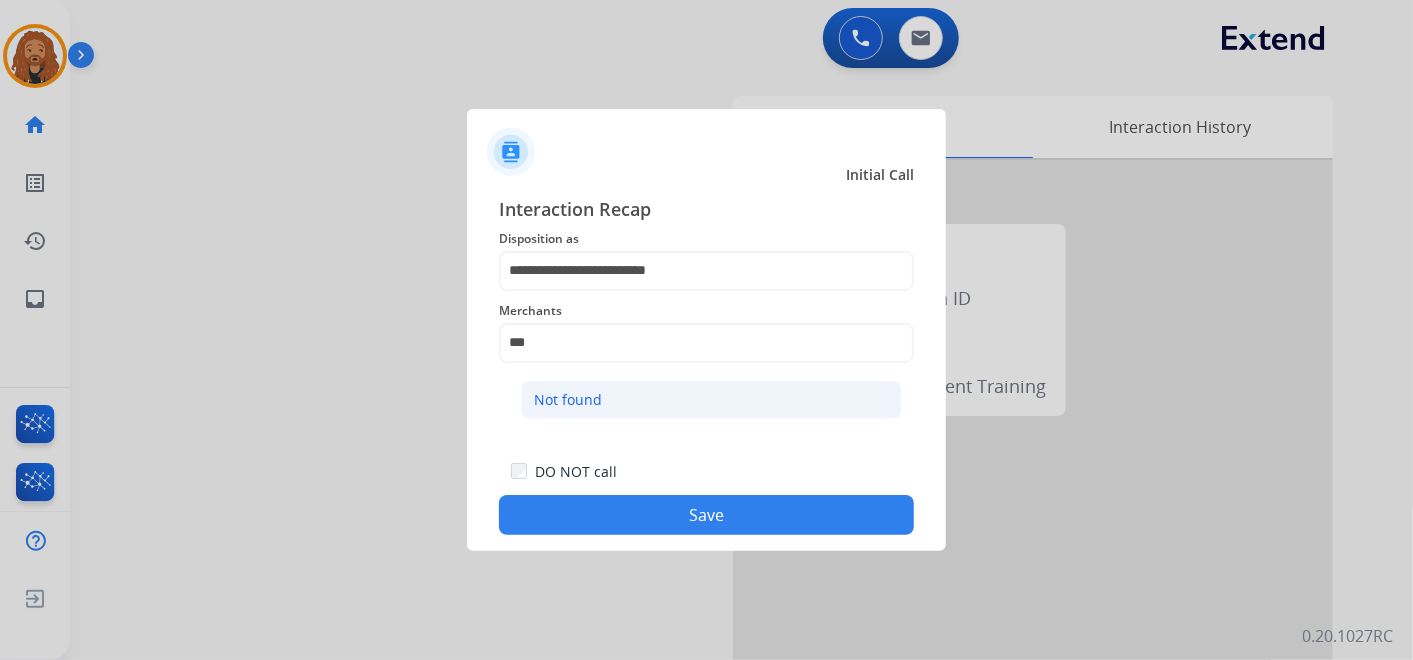 click on "Not found" 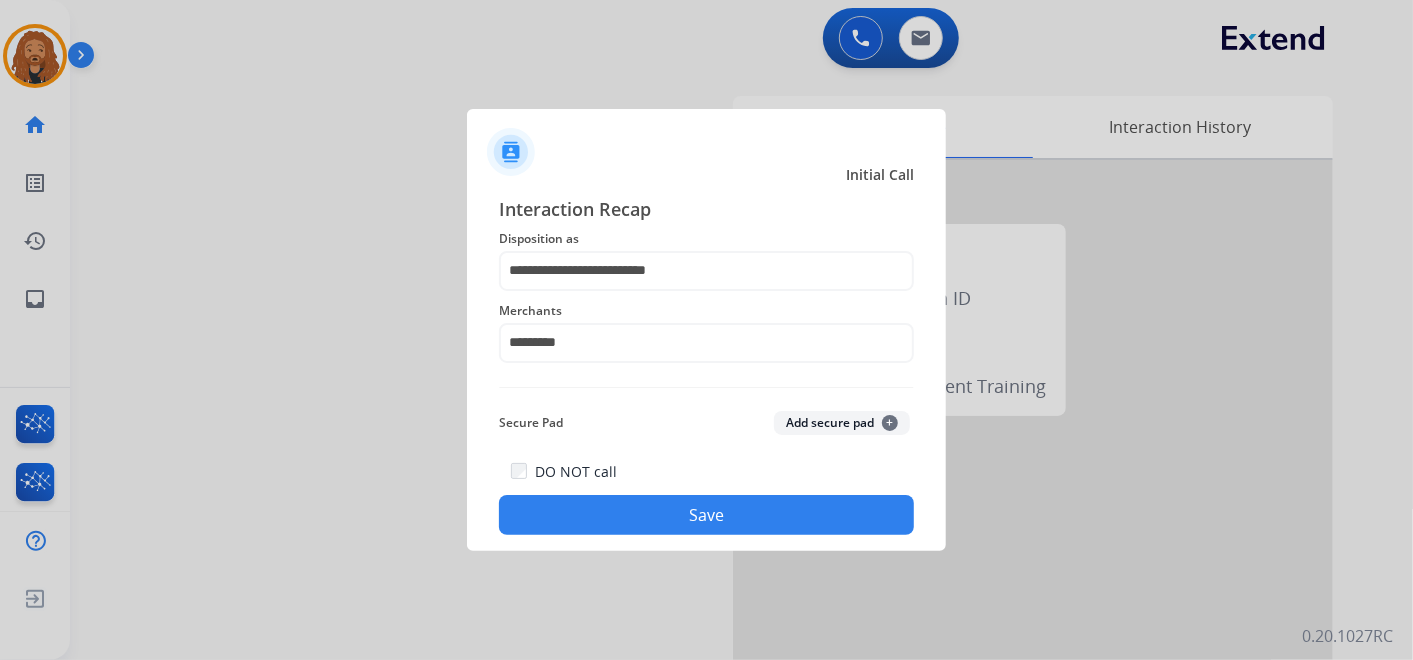 click on "Save" 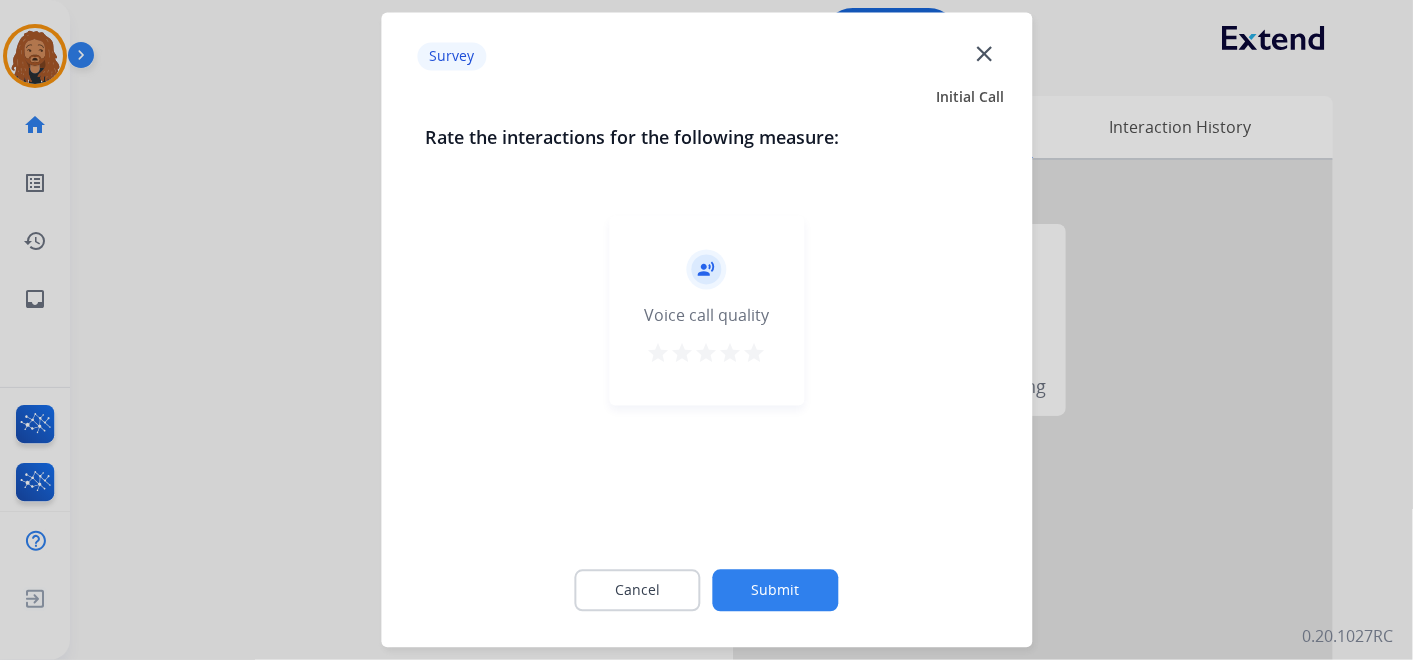click on "star" at bounding box center (755, 354) 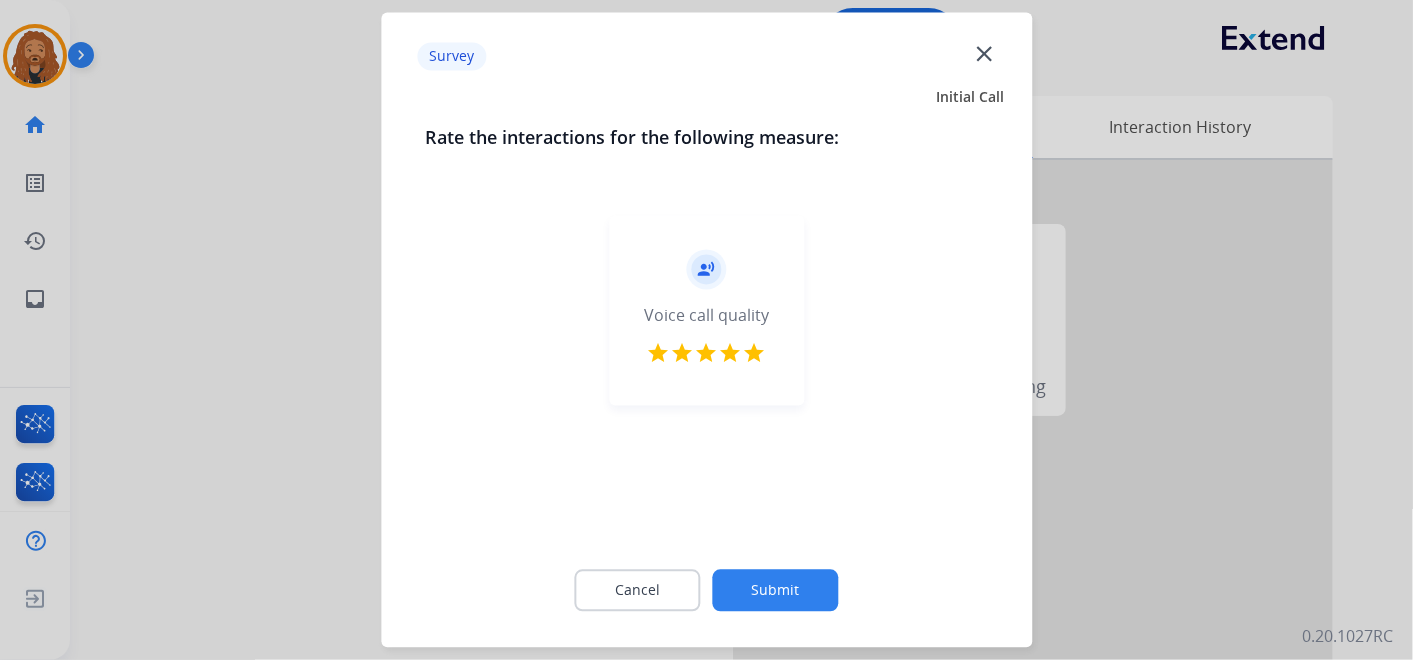 click on "Submit" 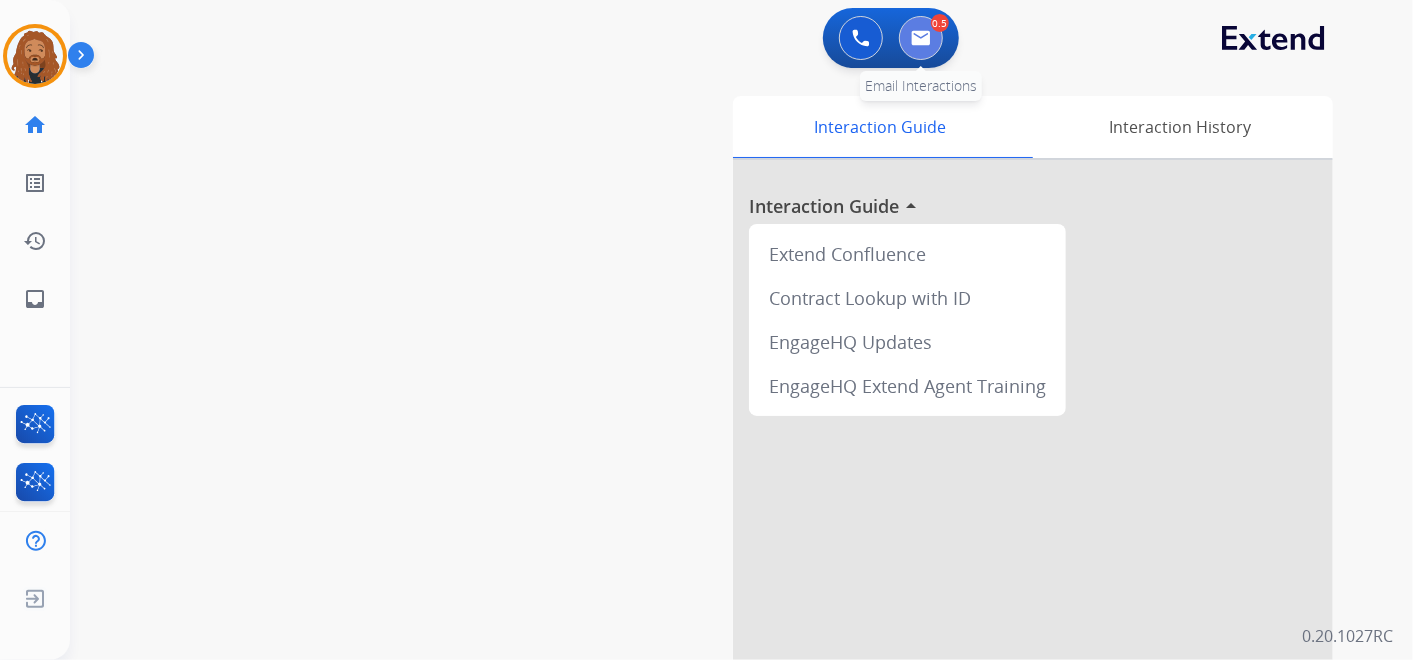 click at bounding box center [921, 38] 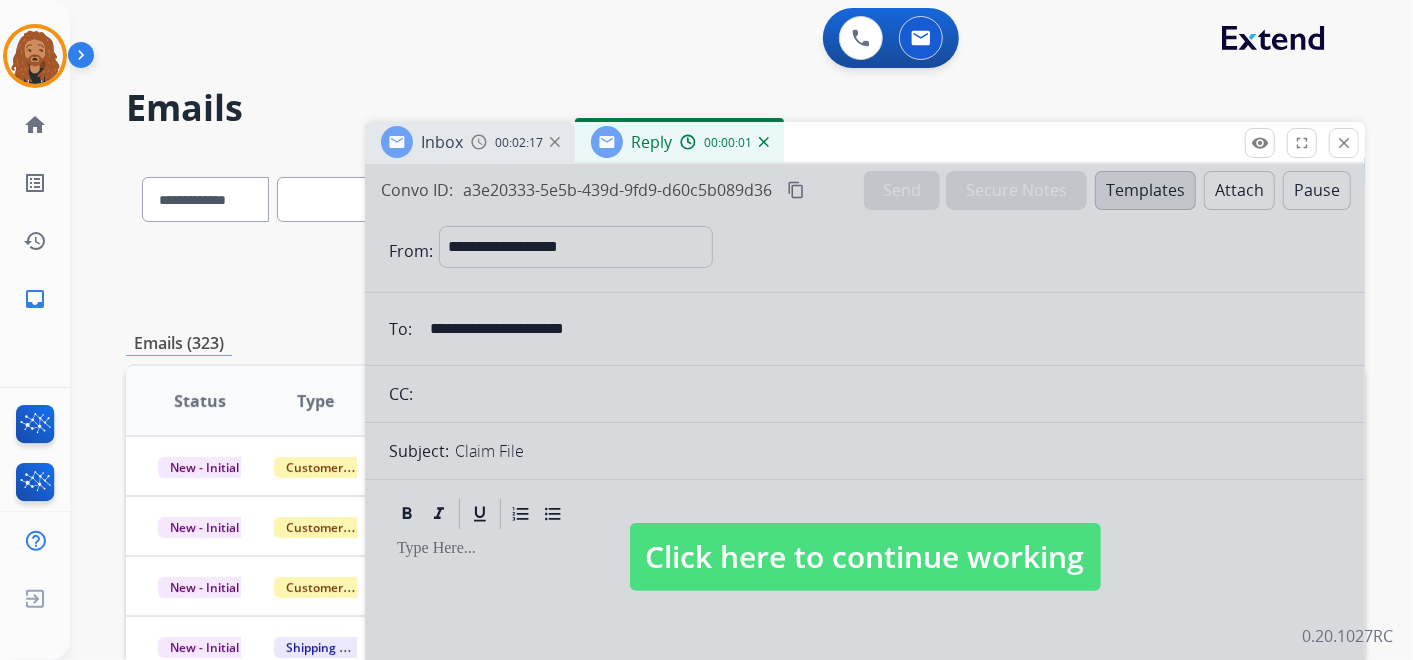 click at bounding box center (764, 142) 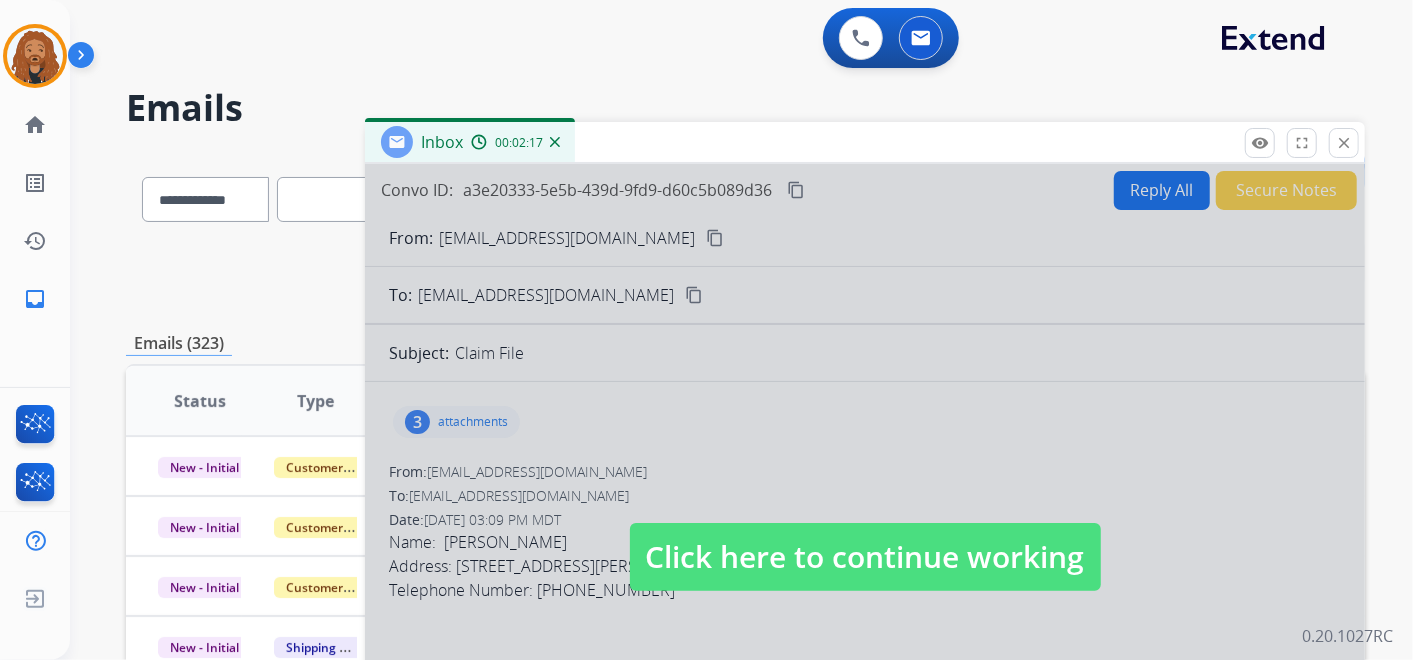 click at bounding box center (555, 142) 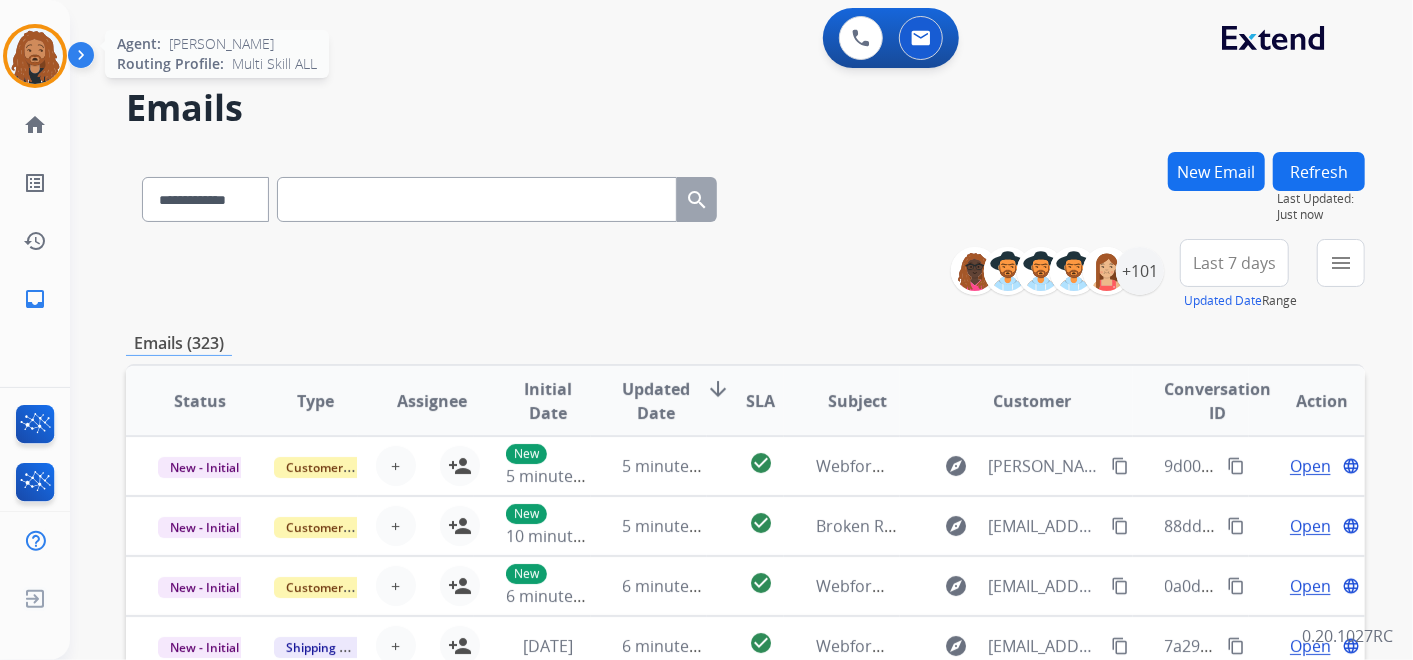 click at bounding box center [35, 56] 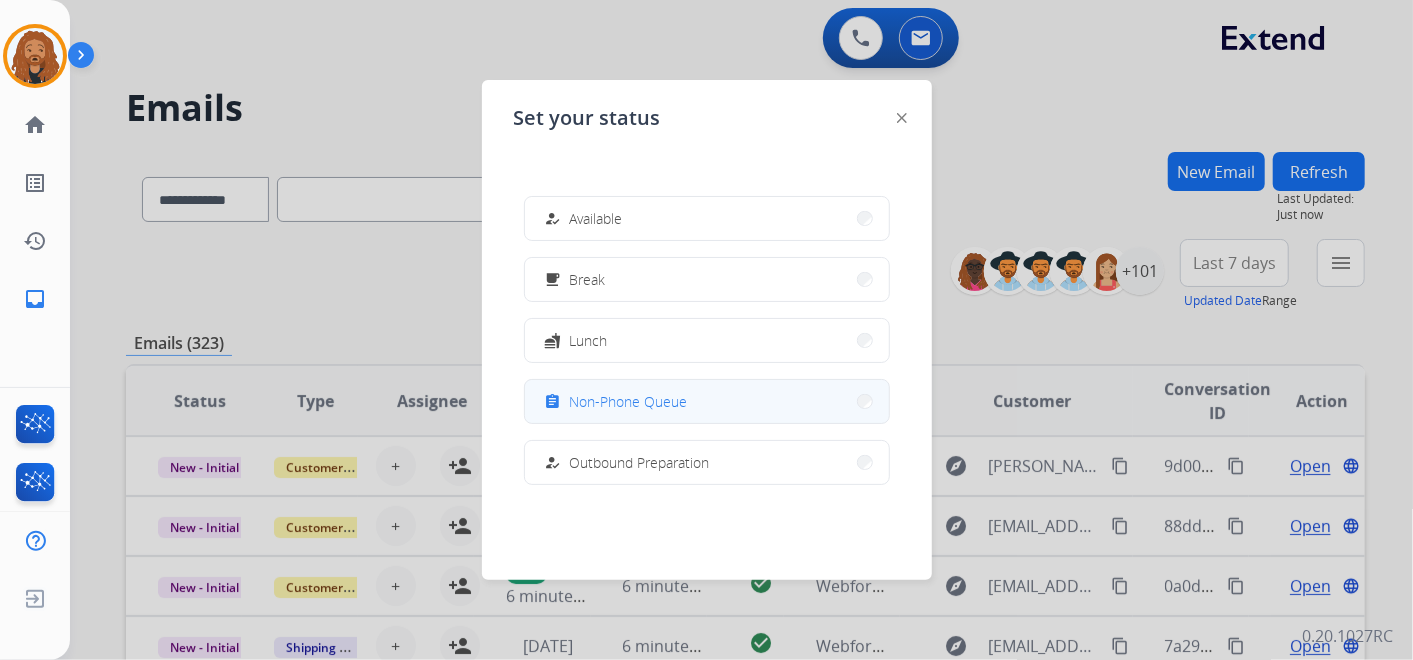 click on "assignment Non-Phone Queue" at bounding box center (707, 401) 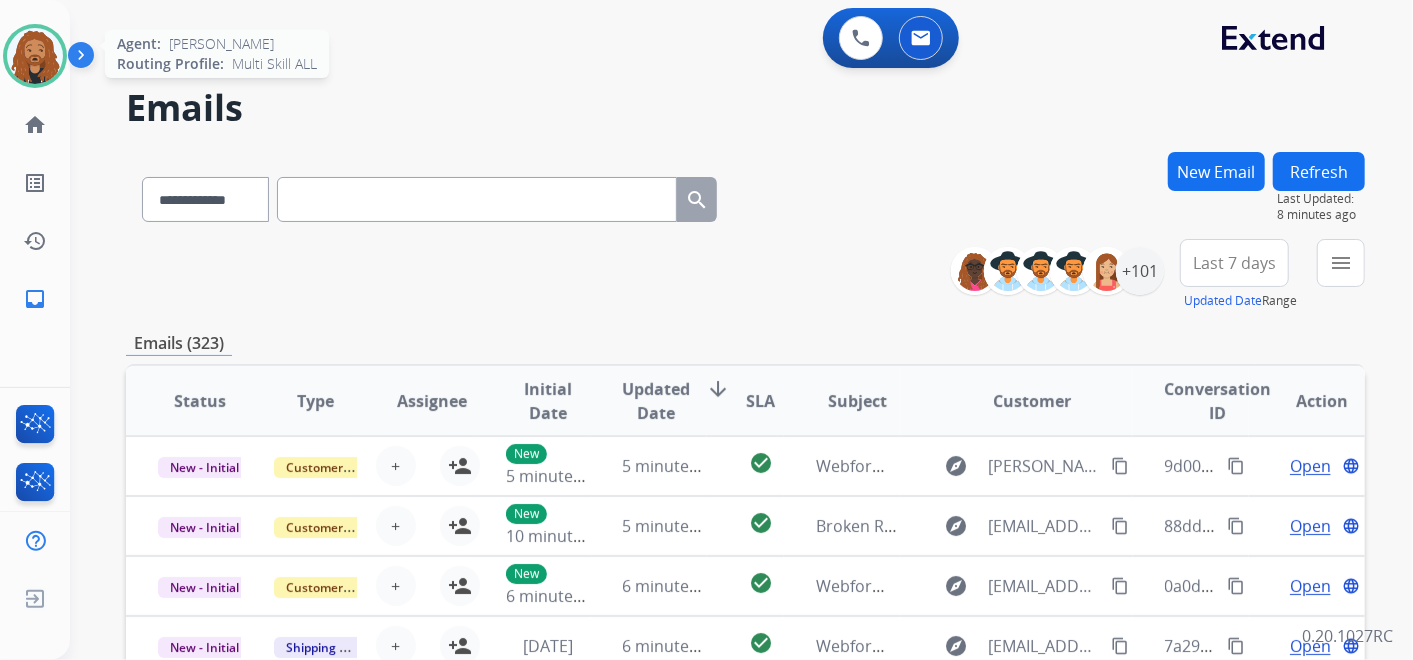 click at bounding box center [35, 56] 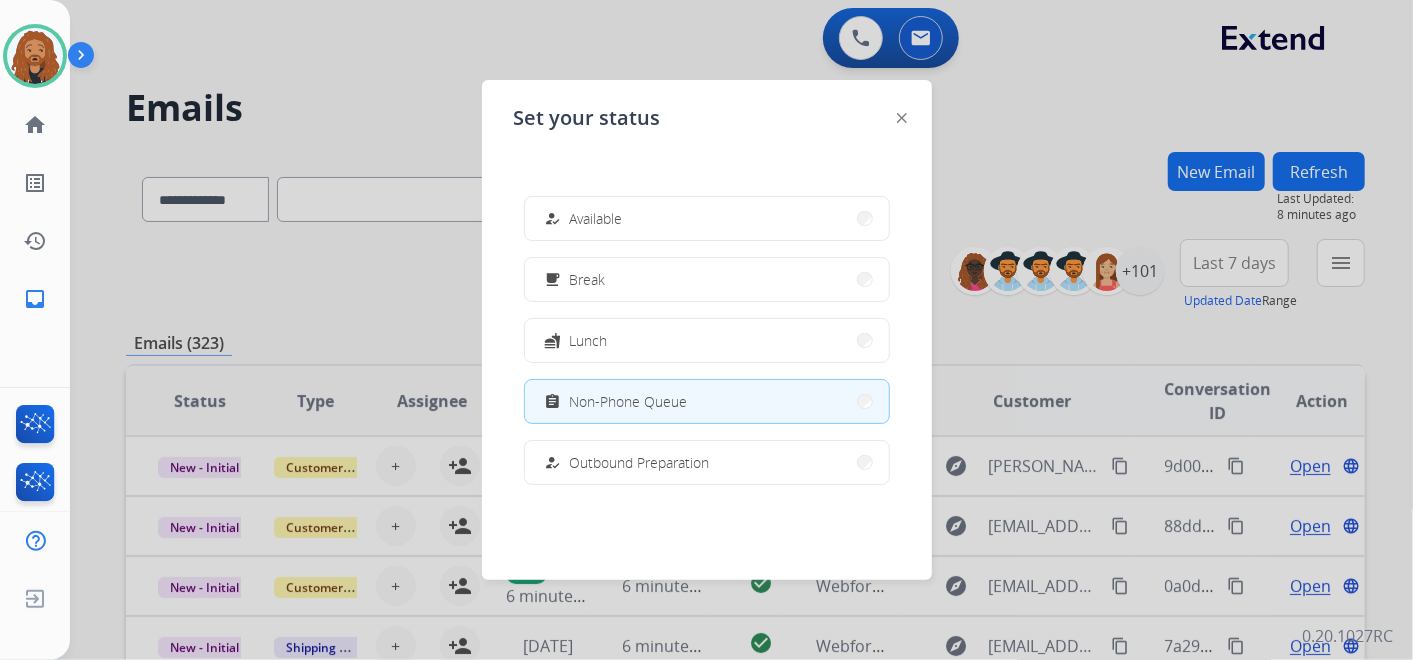 click on "Available" at bounding box center [596, 218] 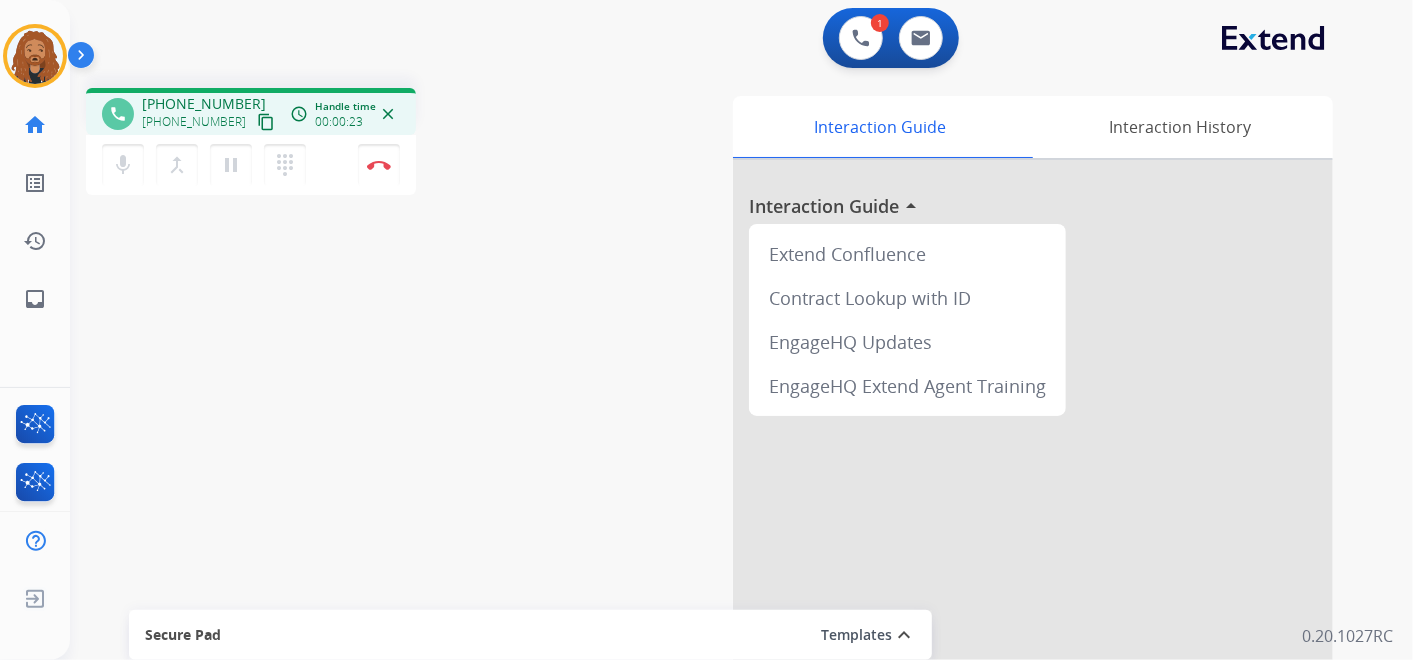 click on "content_copy" at bounding box center [266, 122] 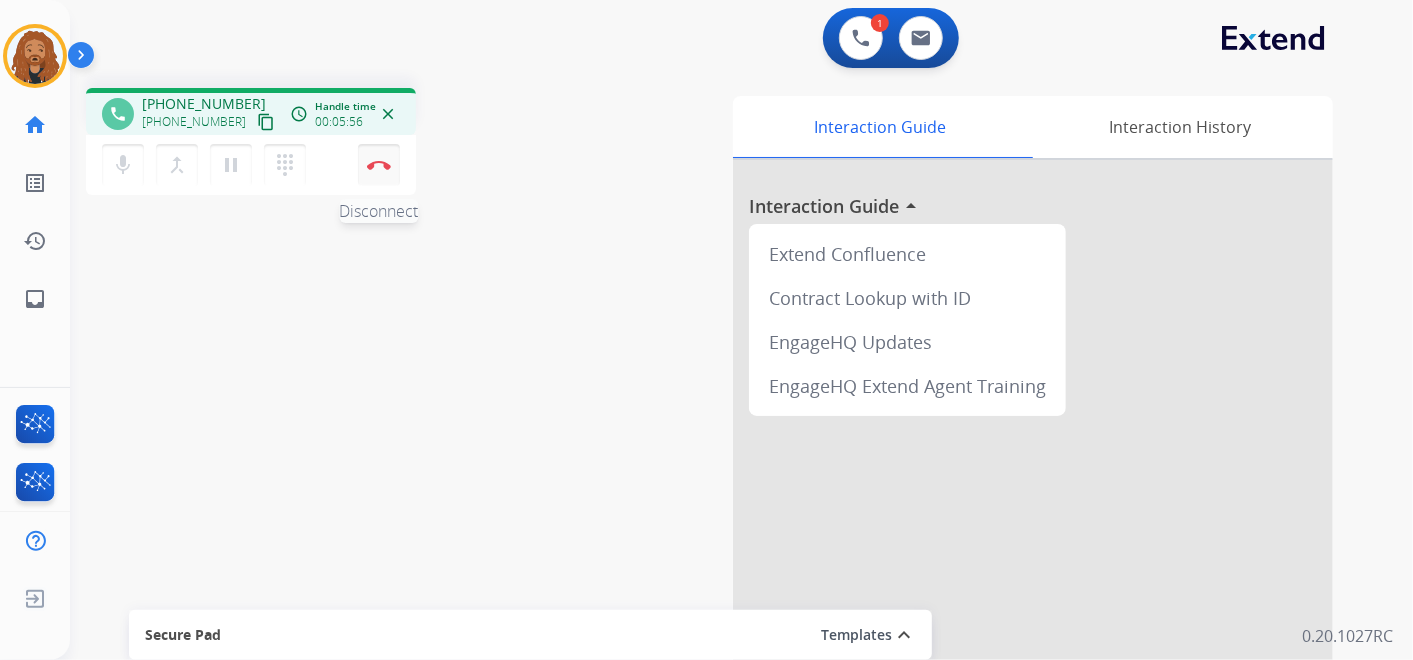 click at bounding box center [379, 165] 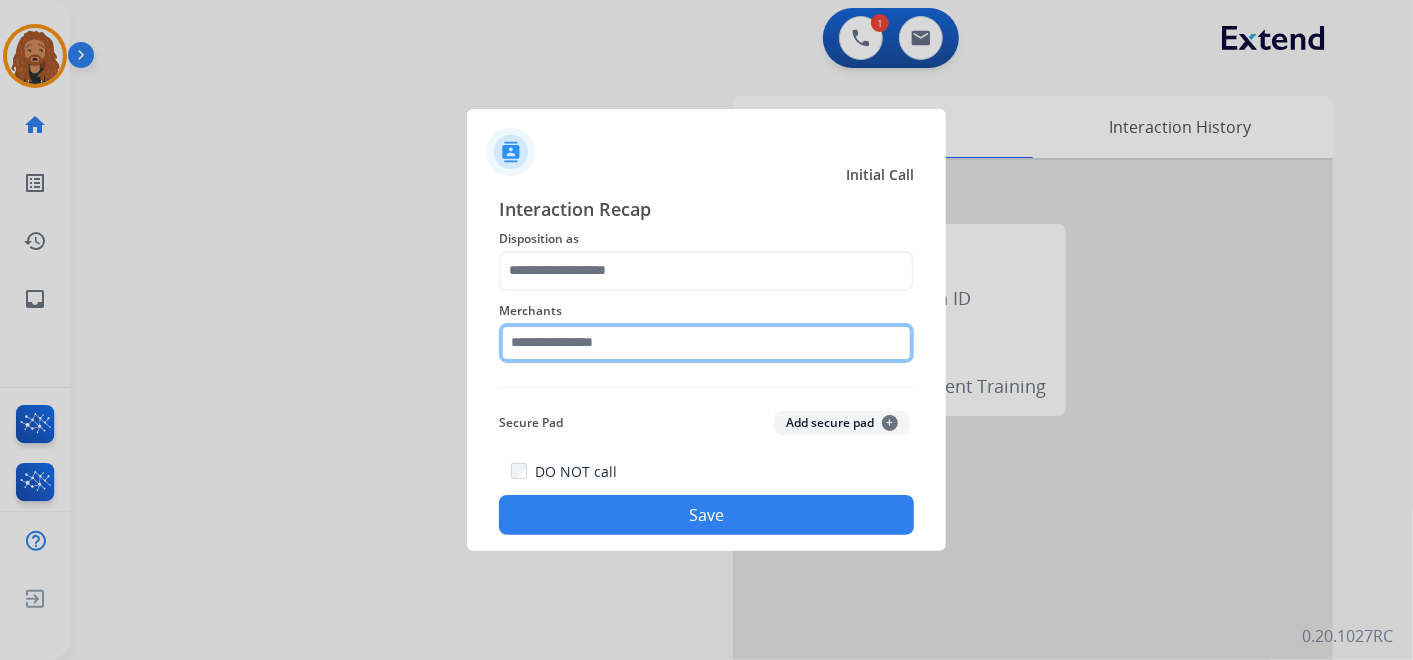 click 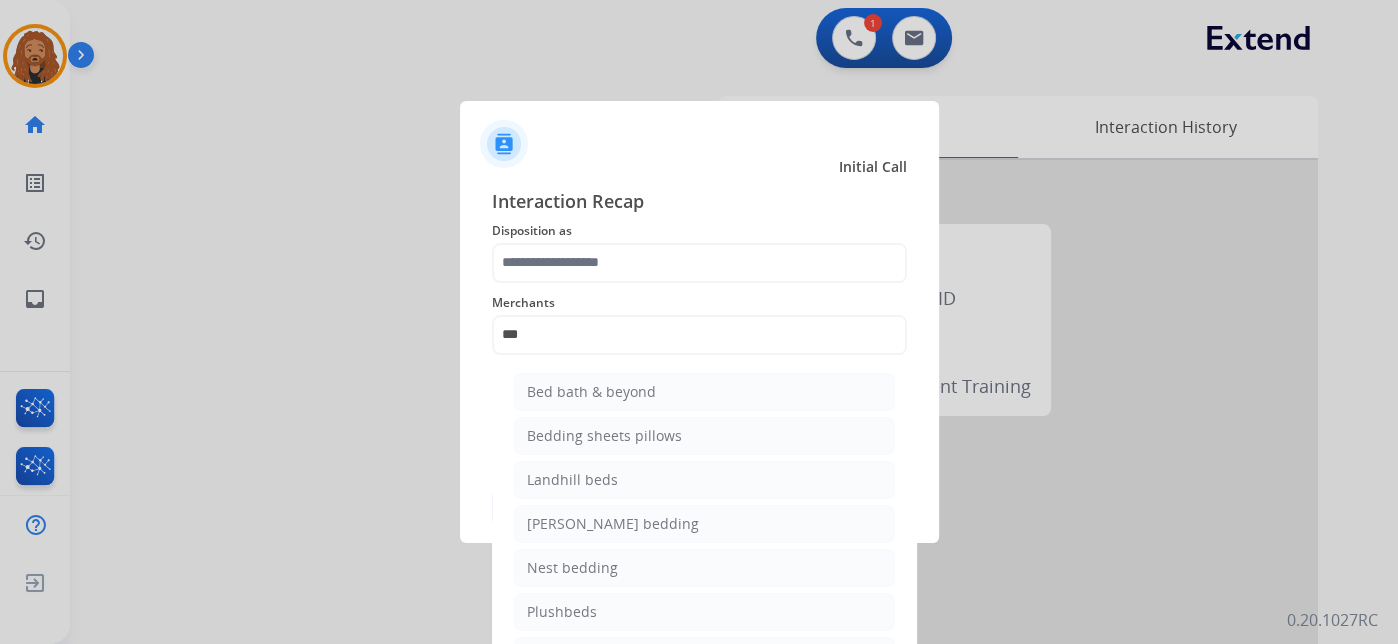 click on "Bed bath & beyond" 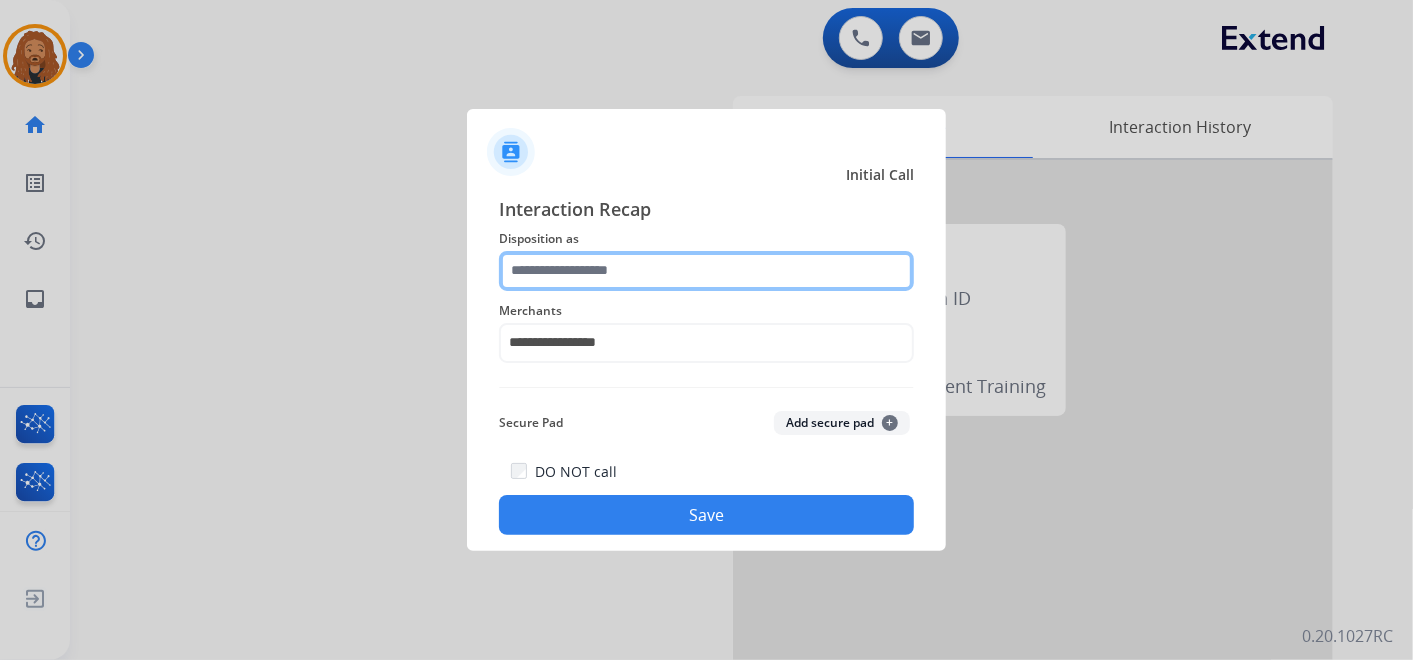 click 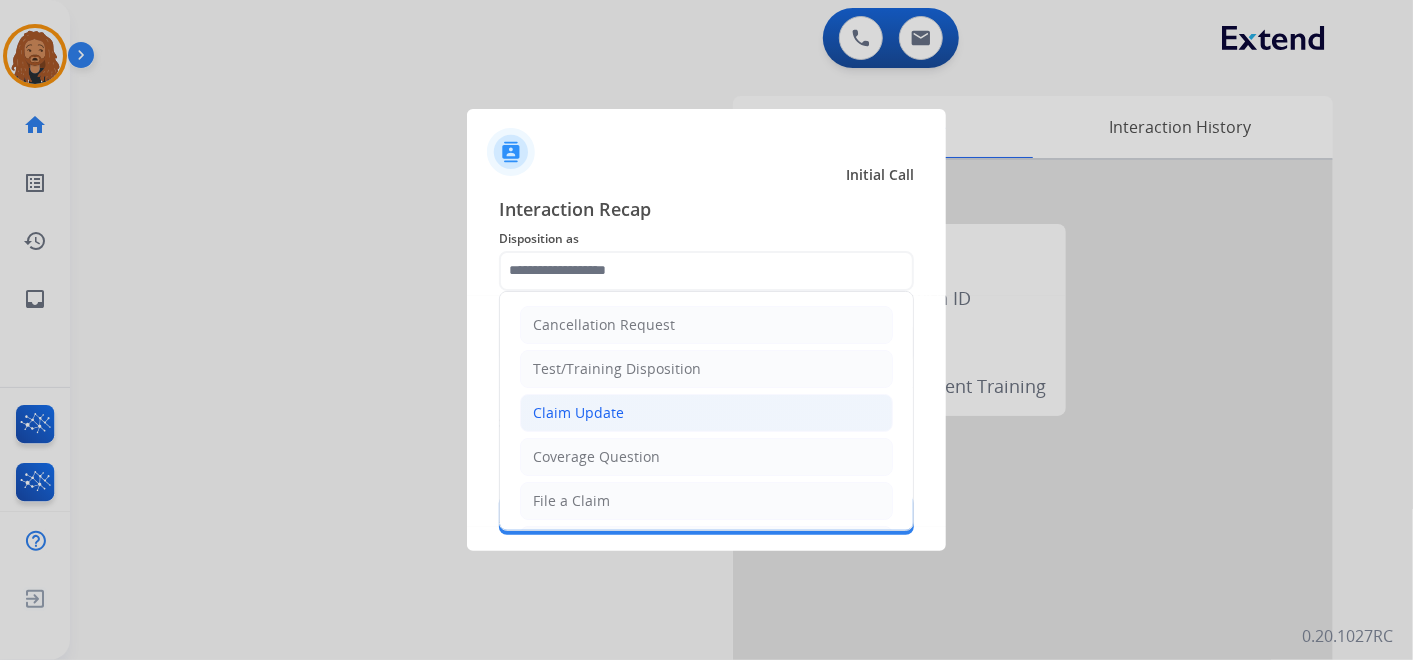 click on "Claim Update" 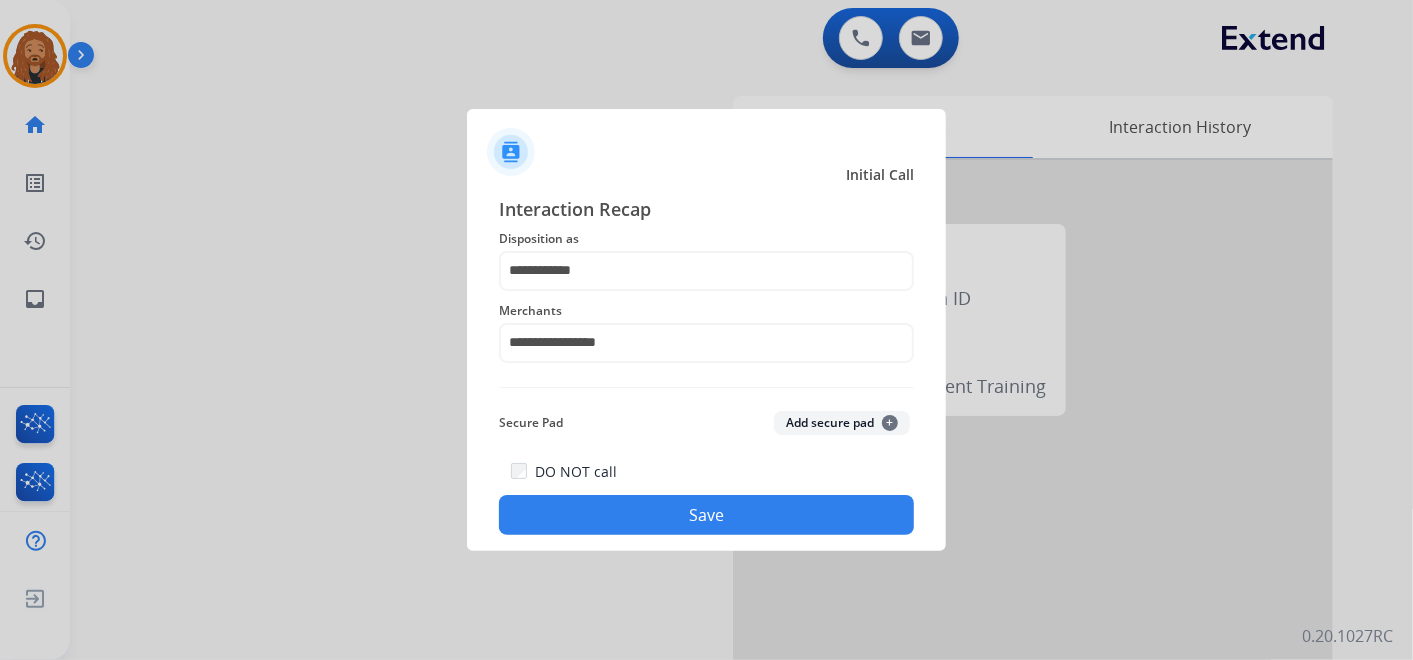 click on "Save" 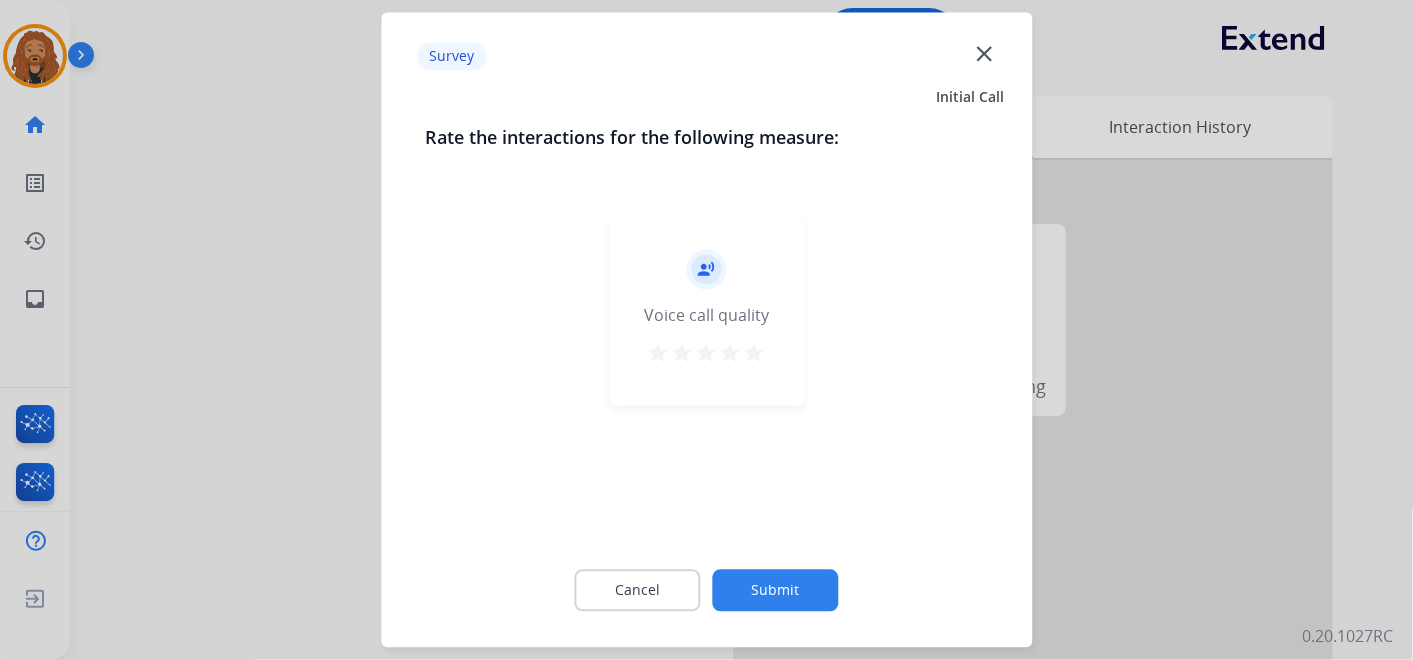 click on "star" at bounding box center [755, 354] 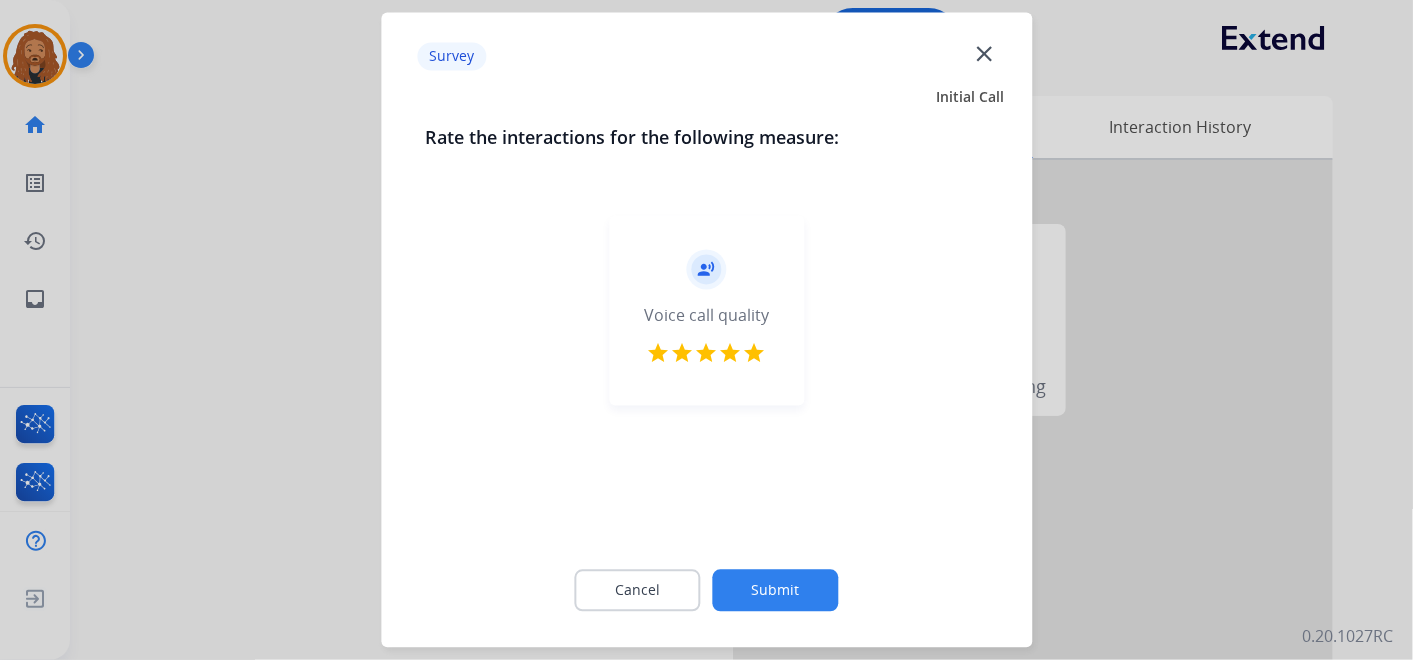 click on "Cancel Submit" 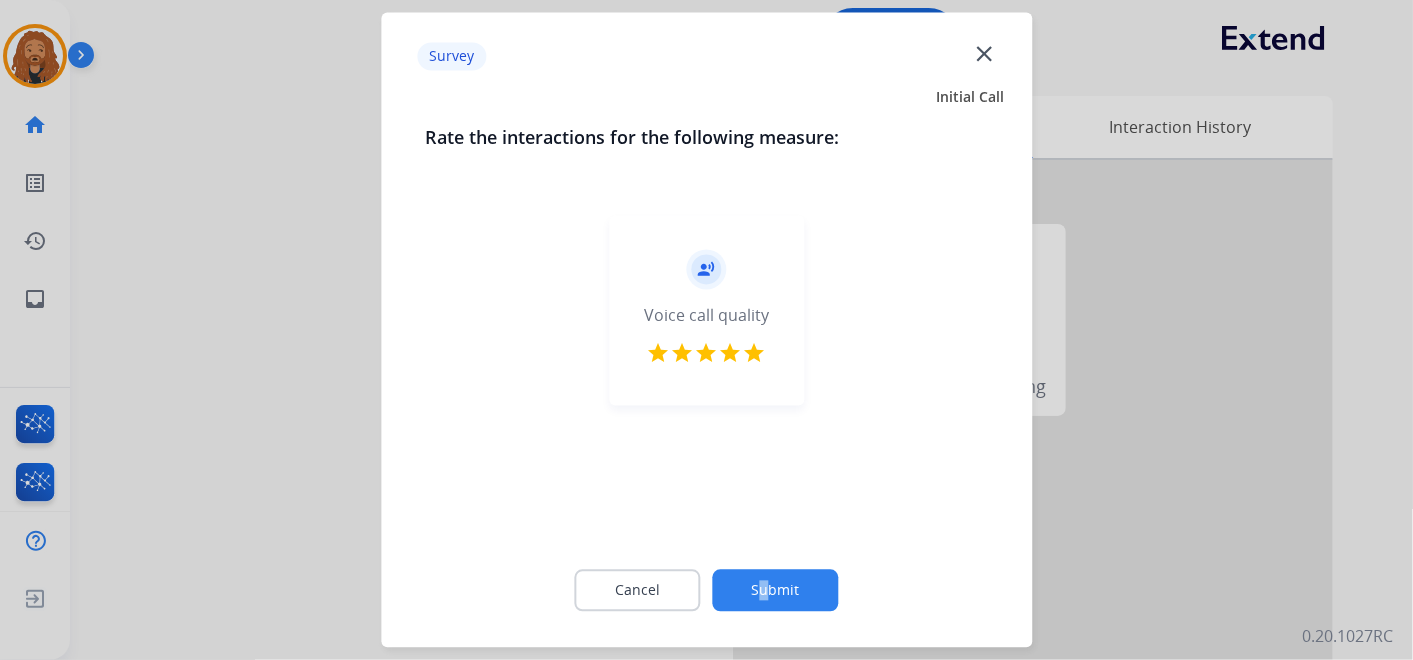 drag, startPoint x: 765, startPoint y: 564, endPoint x: 768, endPoint y: 585, distance: 21.213203 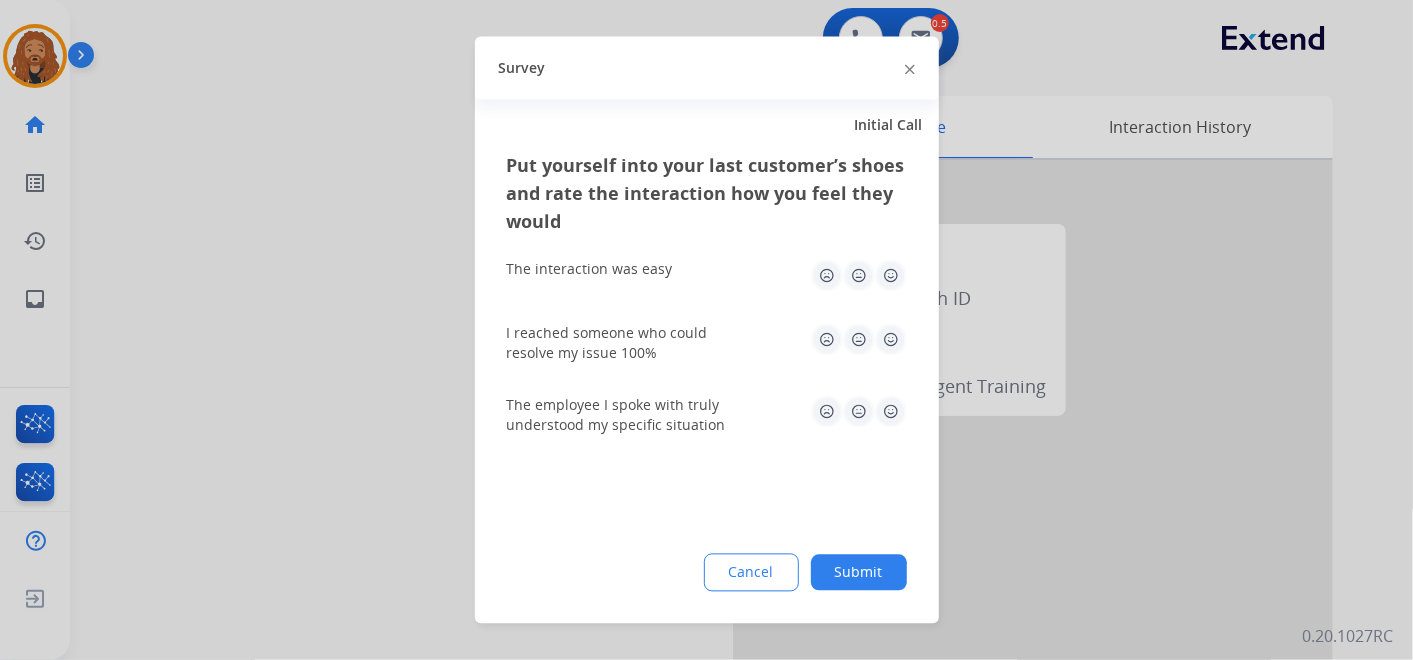 click 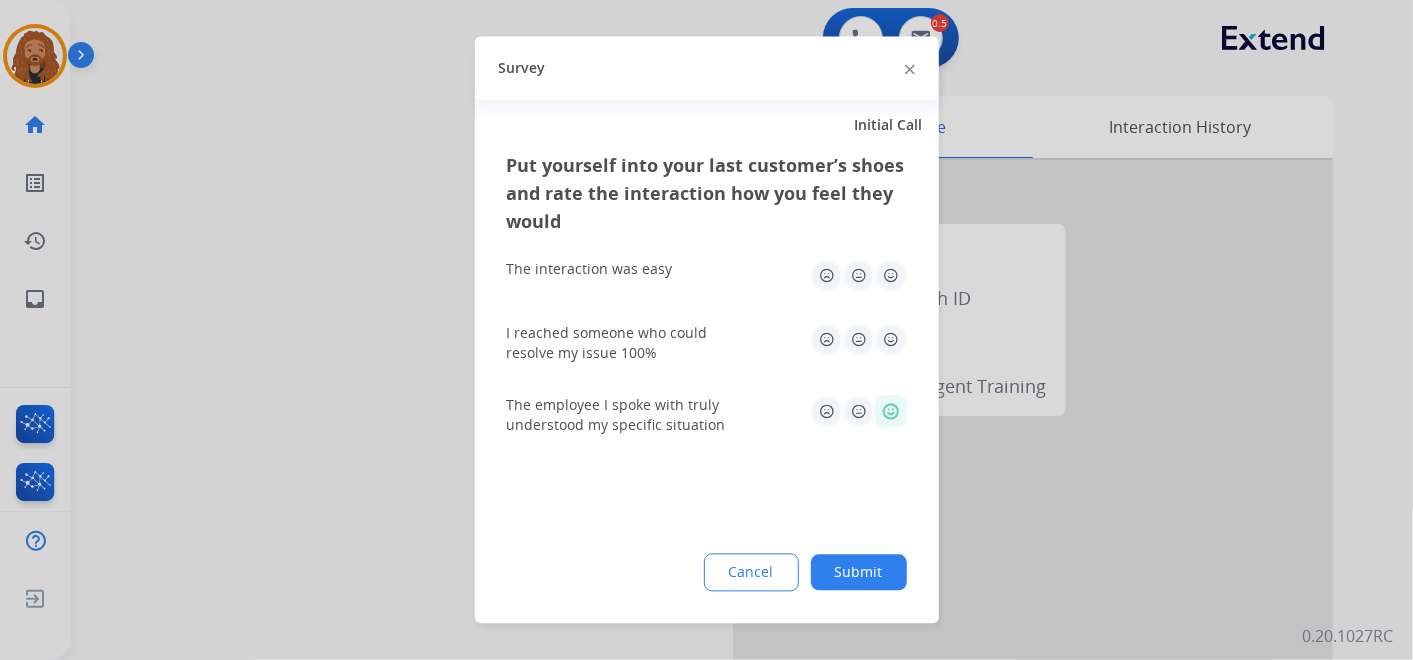 click 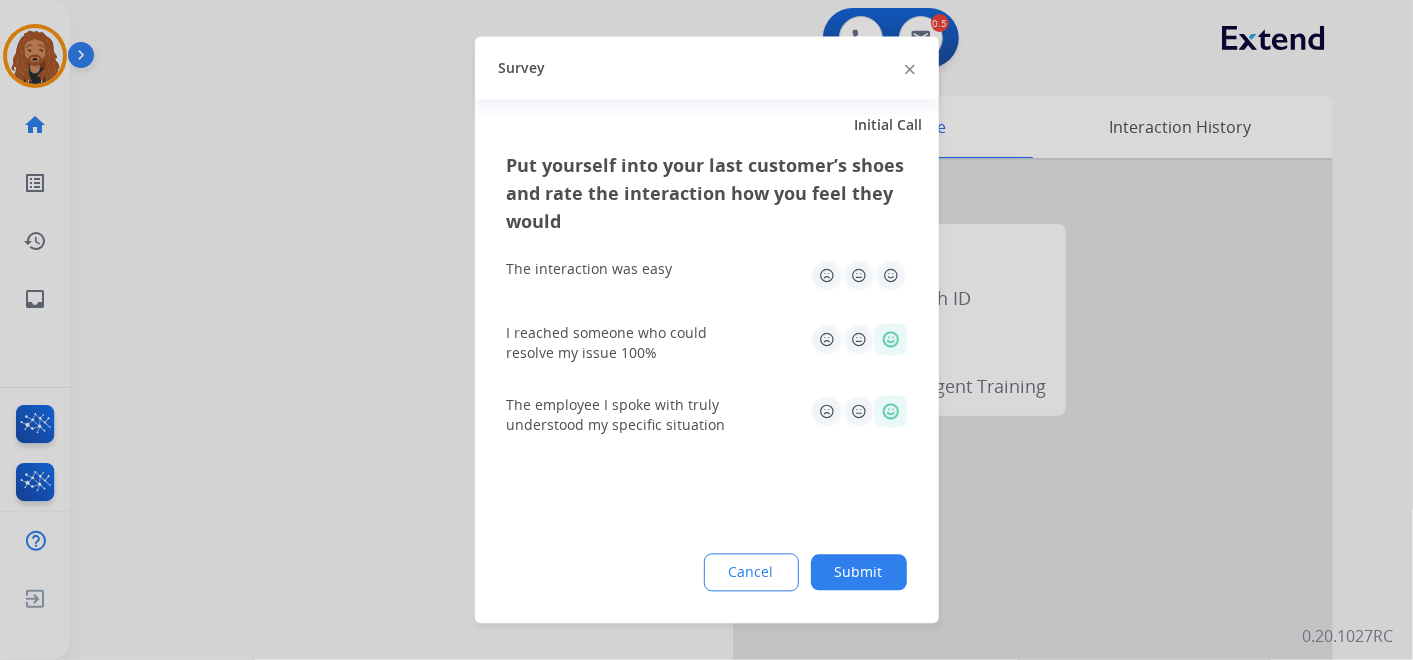 click 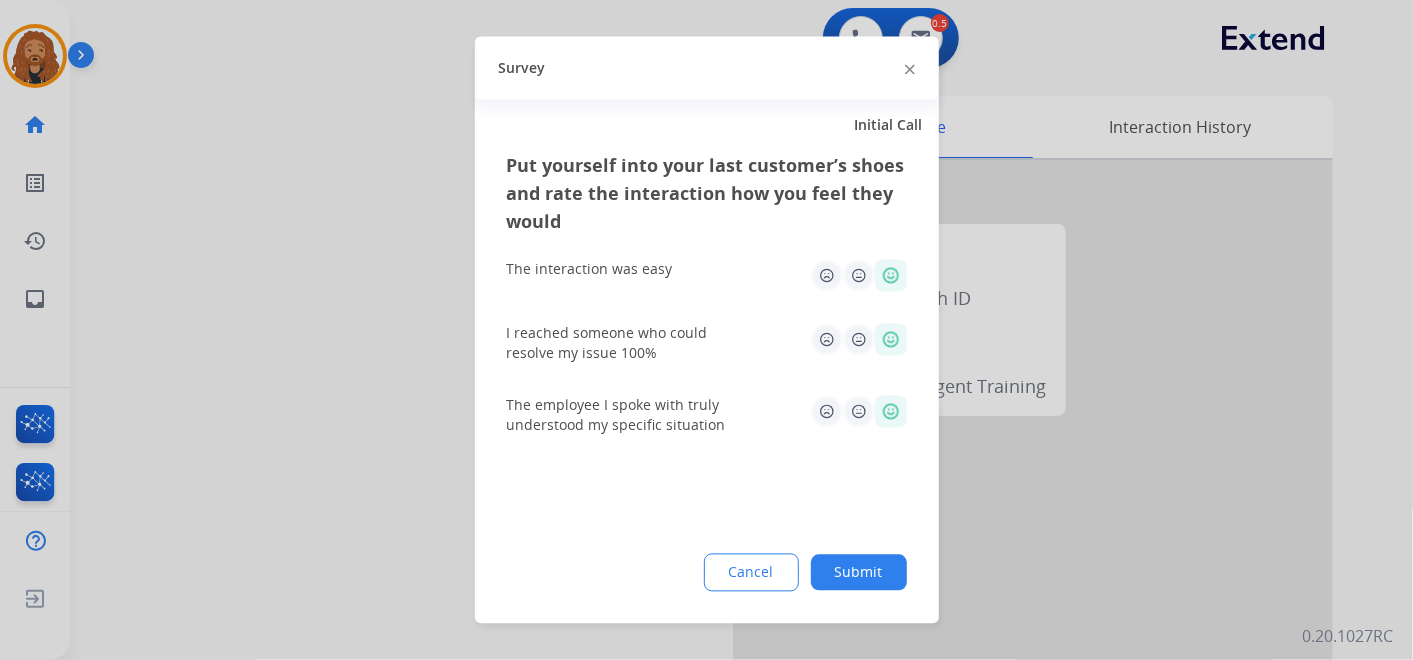 click on "Submit" 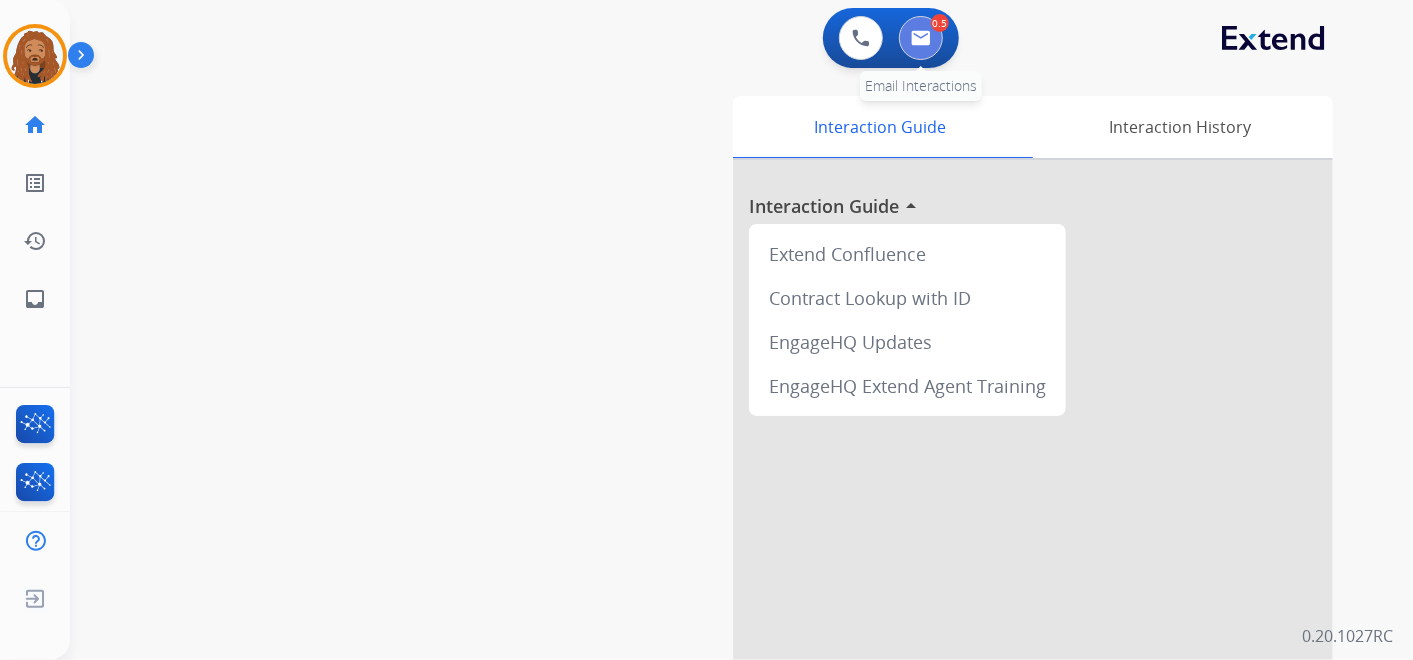 click at bounding box center [921, 38] 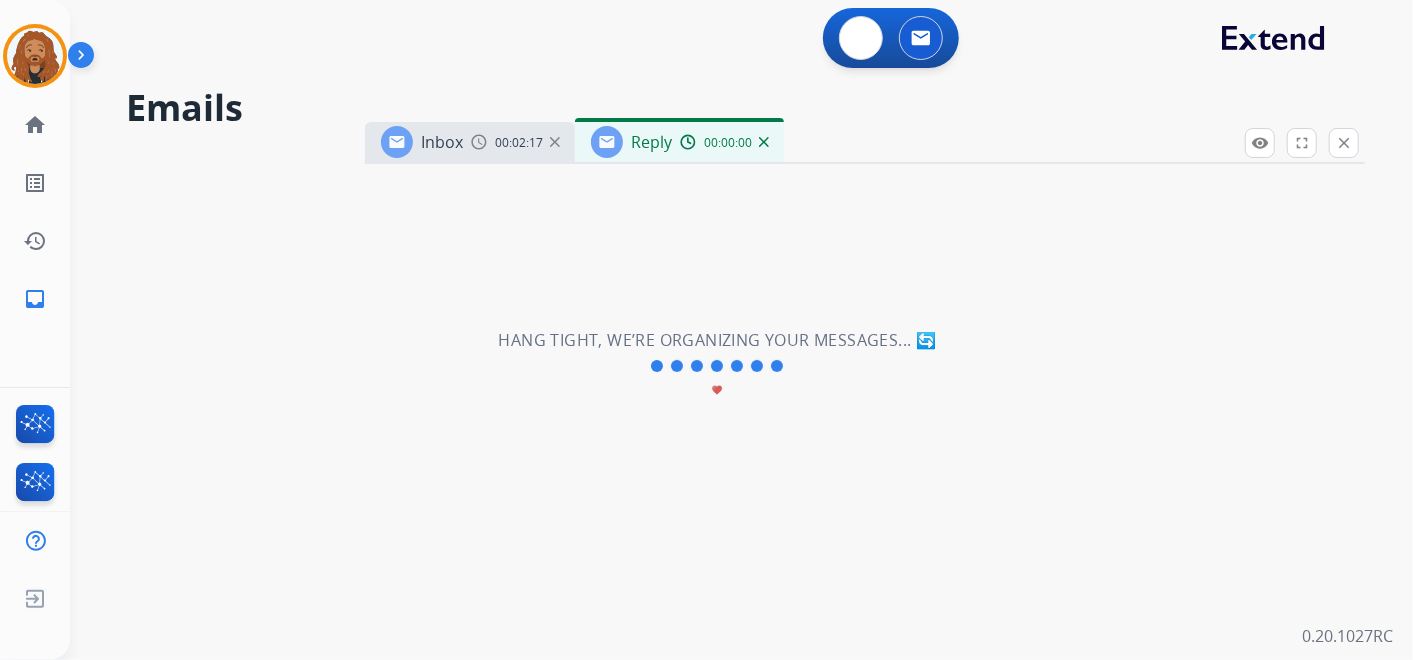 select on "**********" 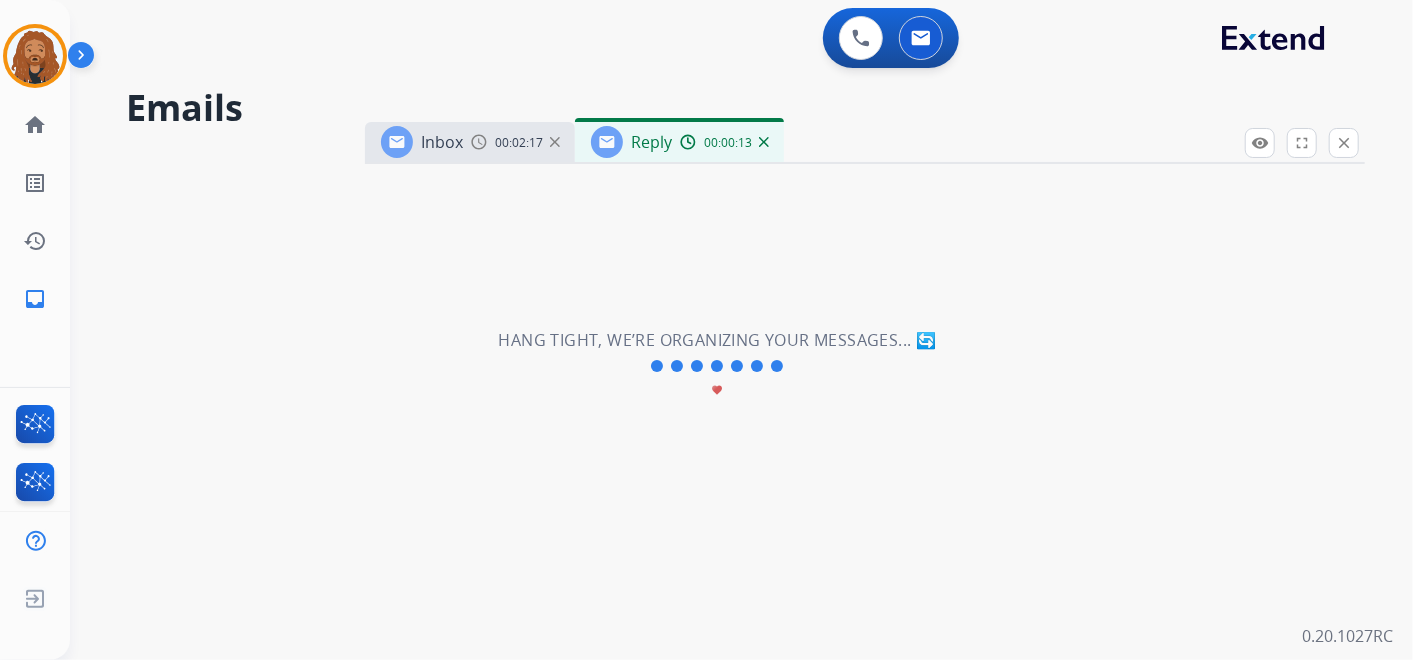 click at bounding box center [764, 142] 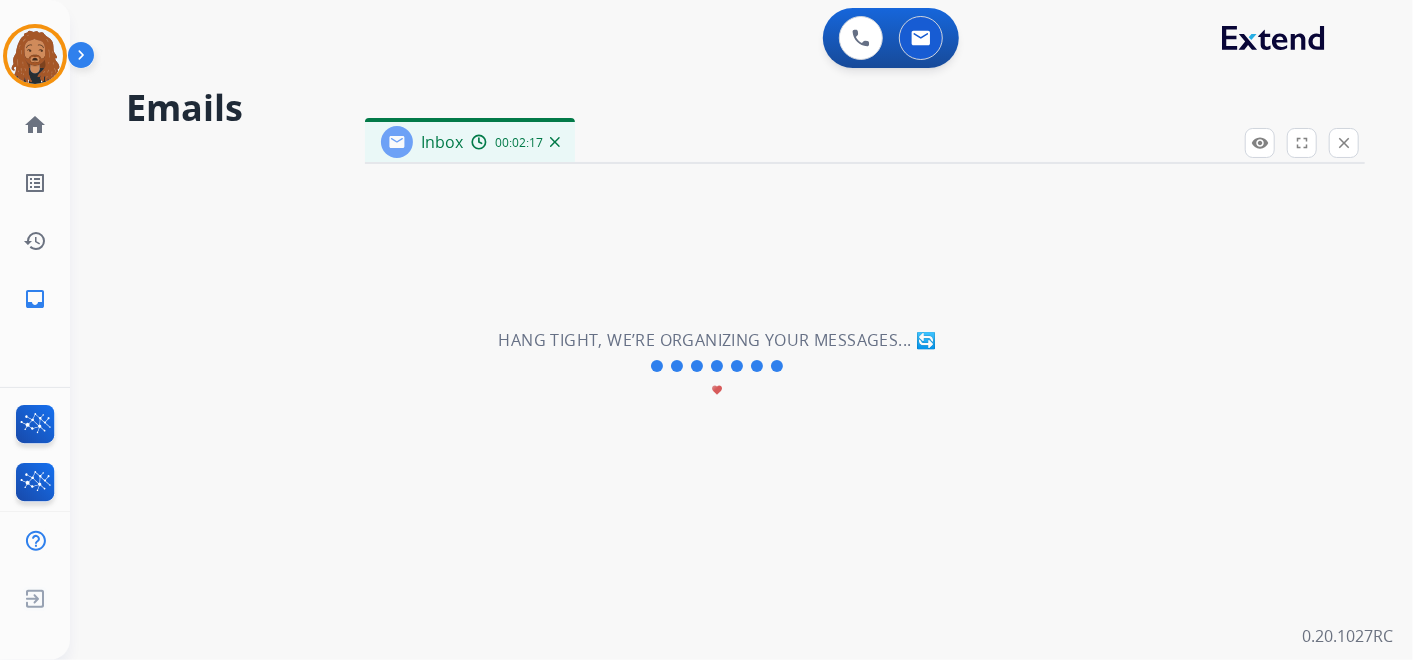 click at bounding box center (555, 142) 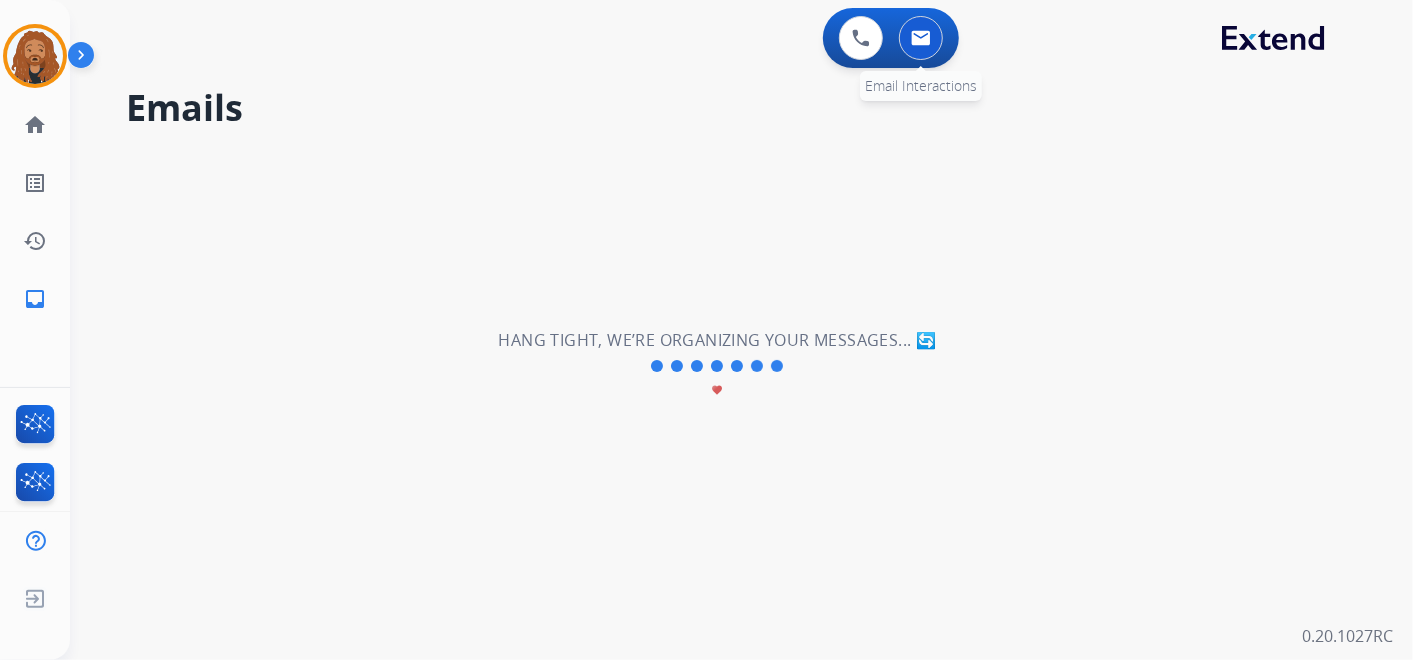 click at bounding box center (921, 38) 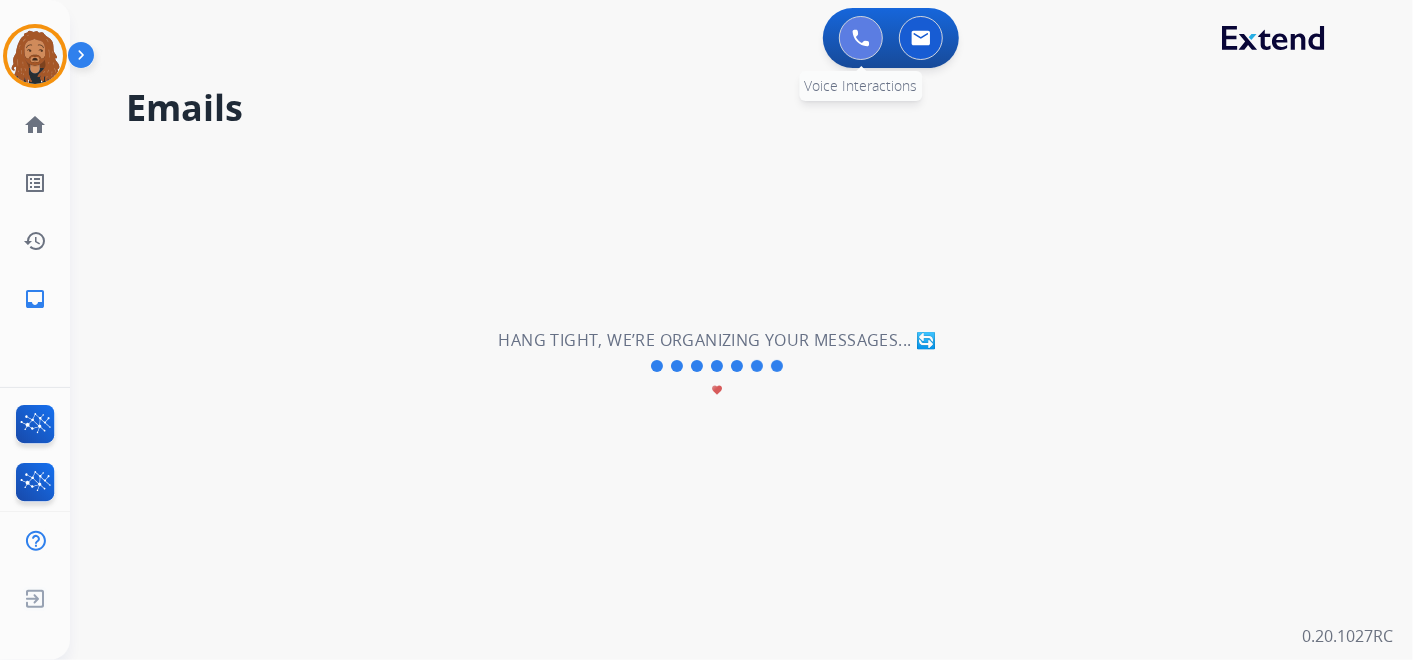 click at bounding box center (861, 38) 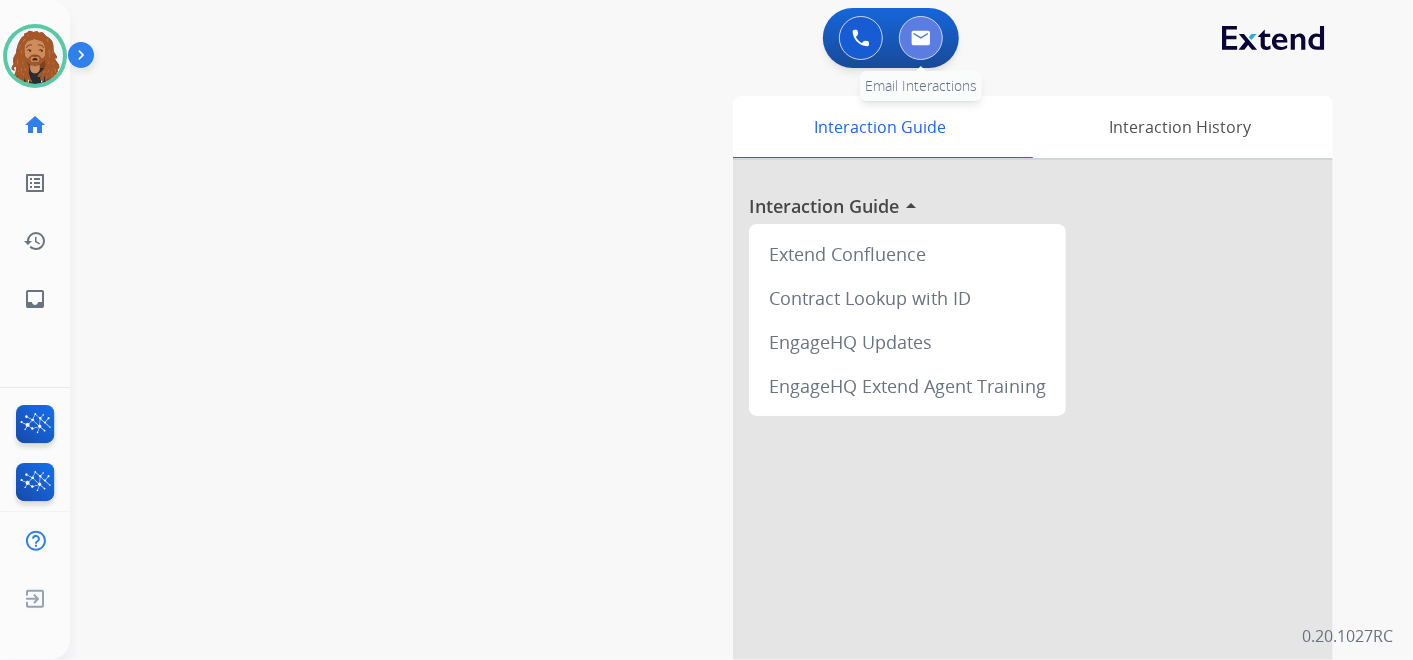 click at bounding box center [921, 38] 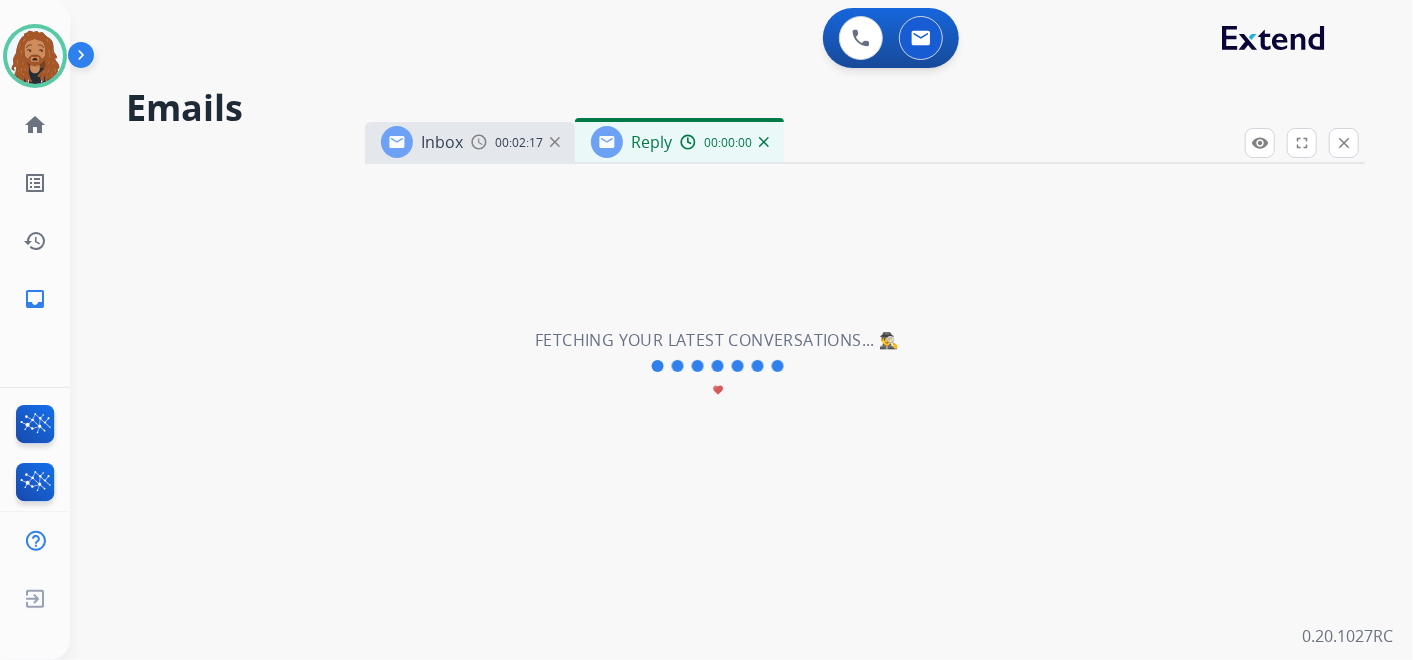 select on "**********" 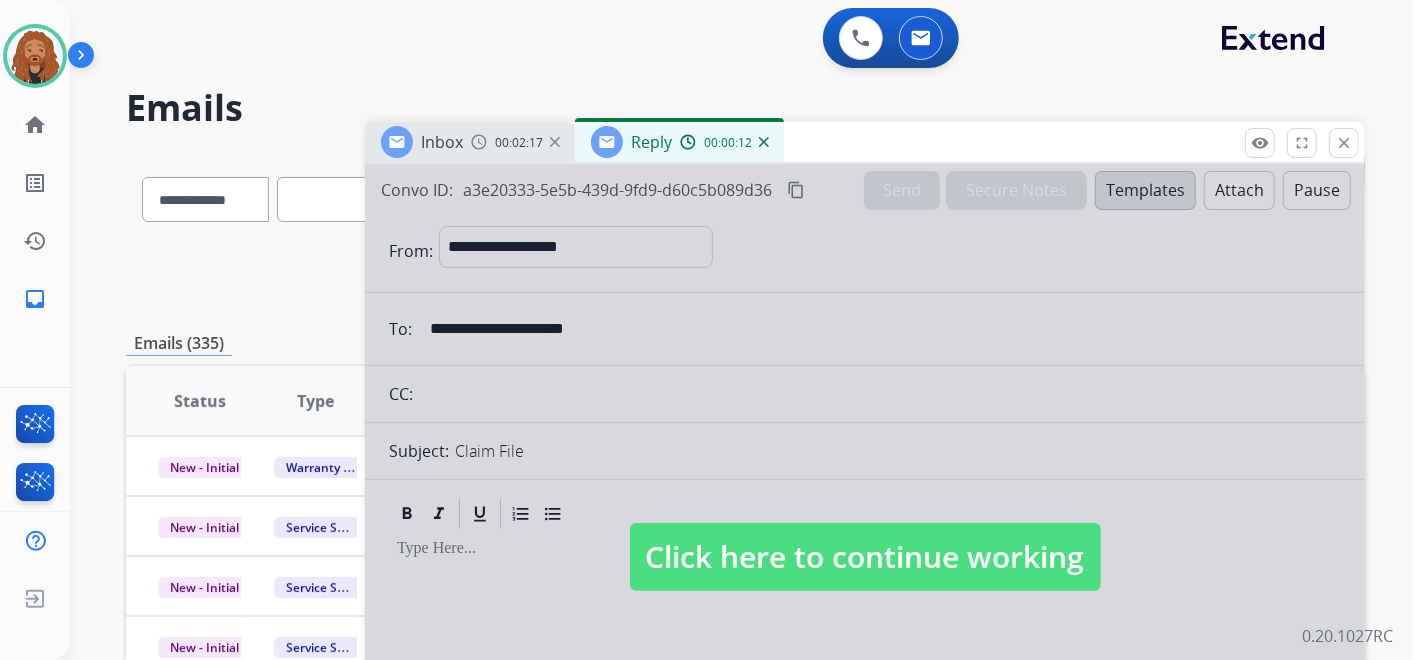 click at bounding box center (764, 142) 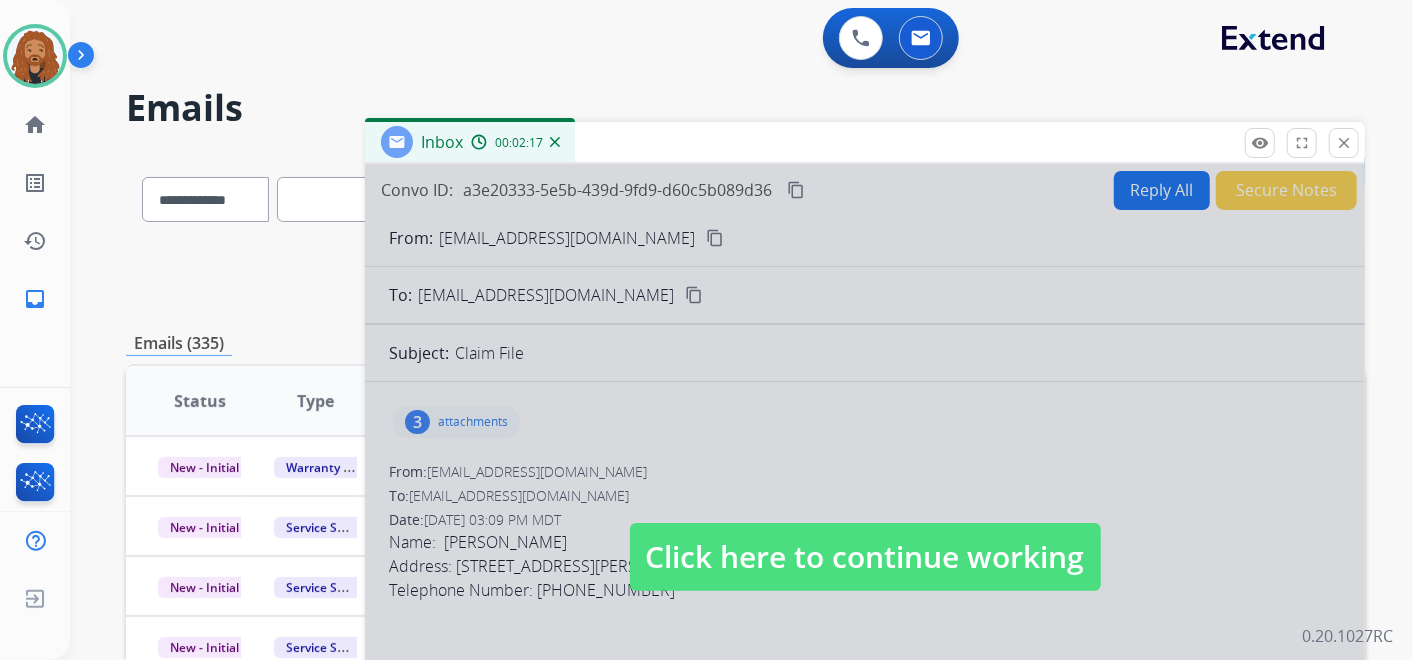 click on "Inbox  00:02:17" at bounding box center (470, 142) 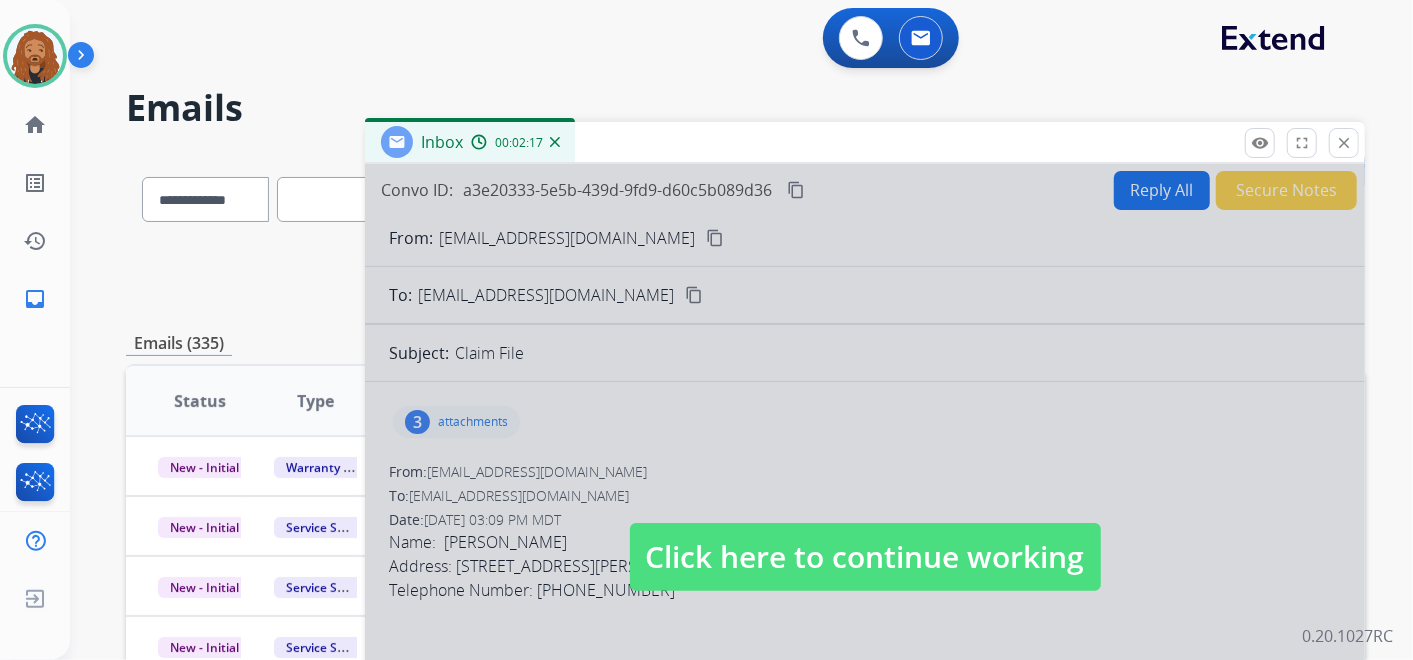 click at bounding box center (555, 142) 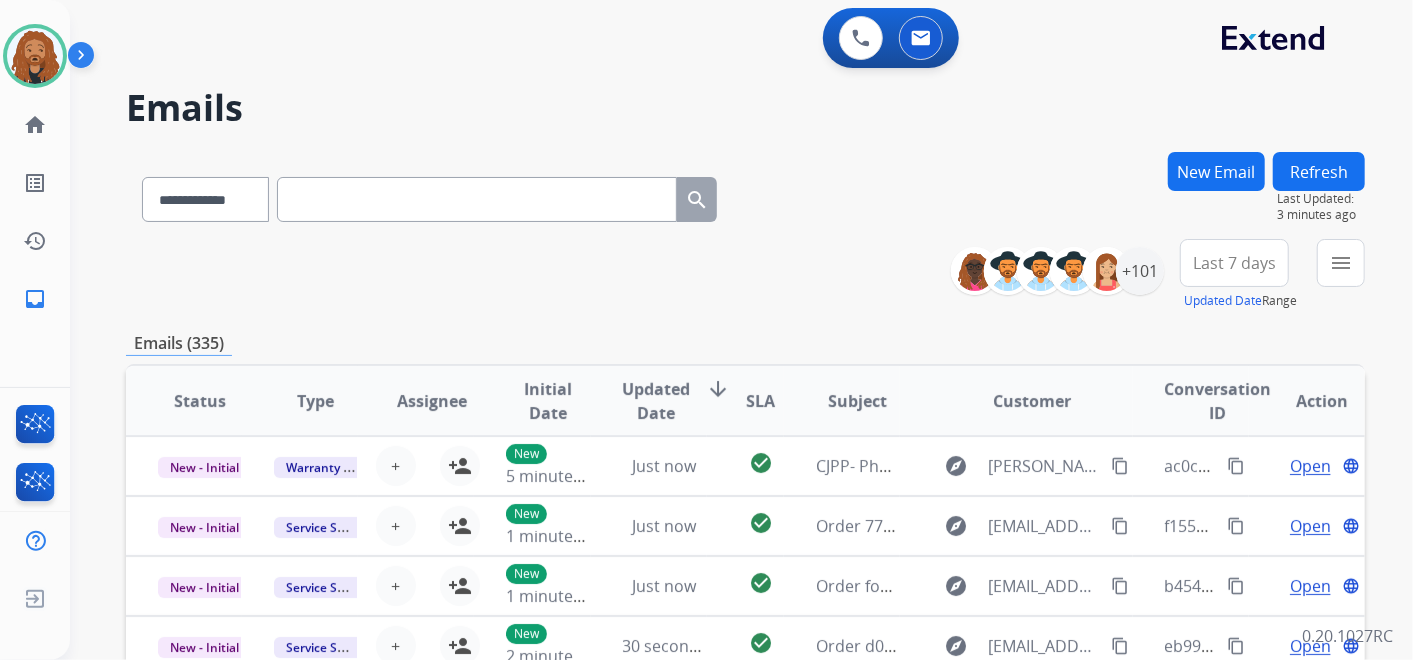 click at bounding box center [477, 199] 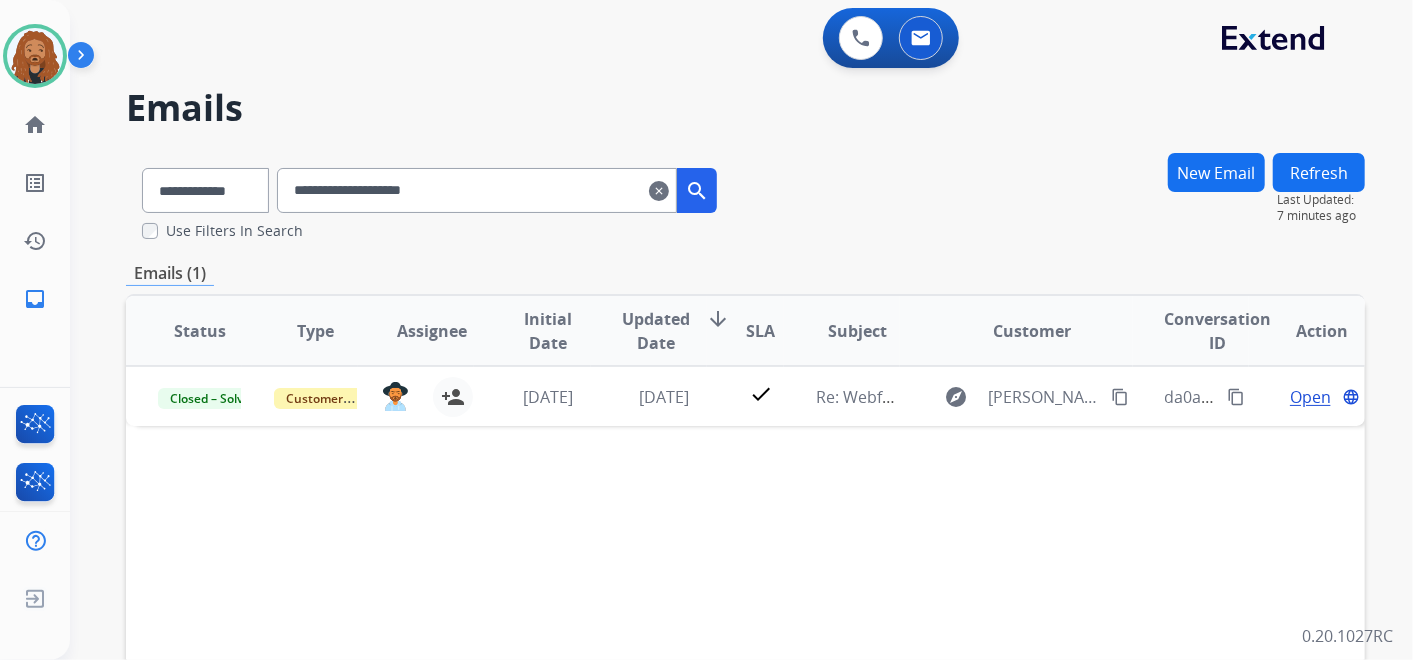 click on "New Email" at bounding box center [1216, 172] 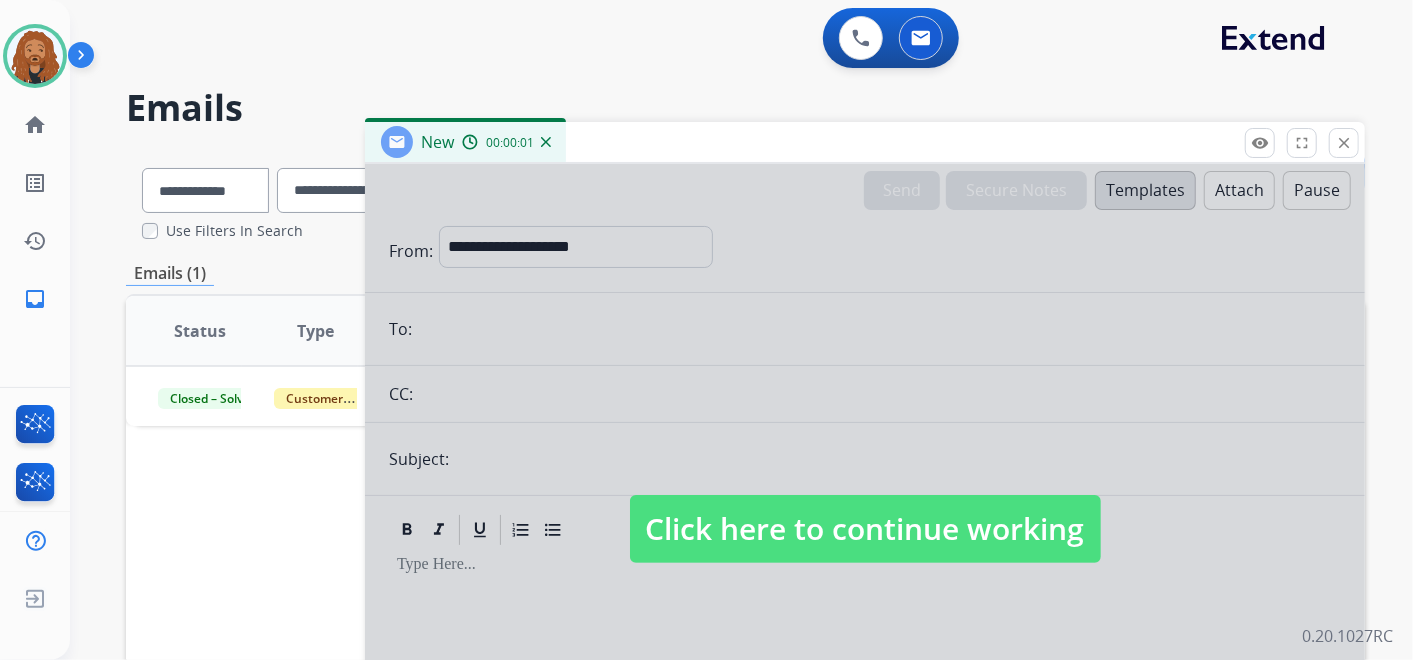 click at bounding box center (865, 509) 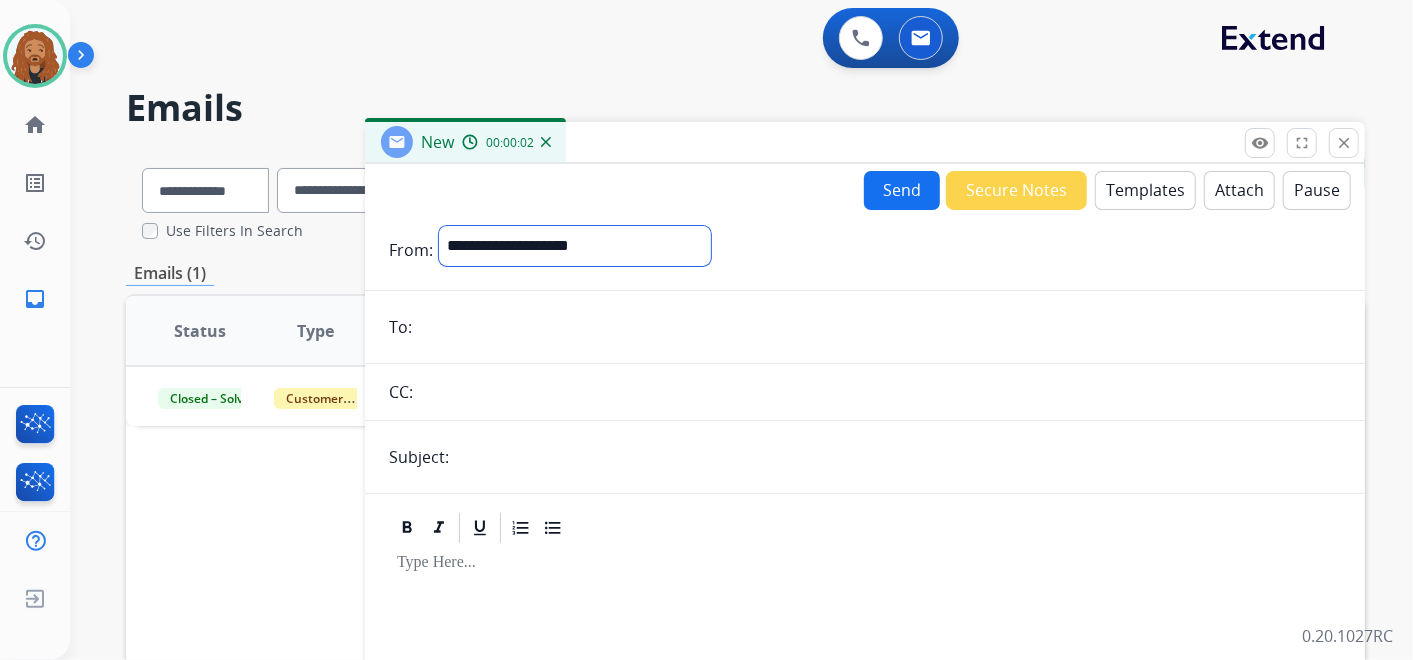 click on "**********" at bounding box center [575, 246] 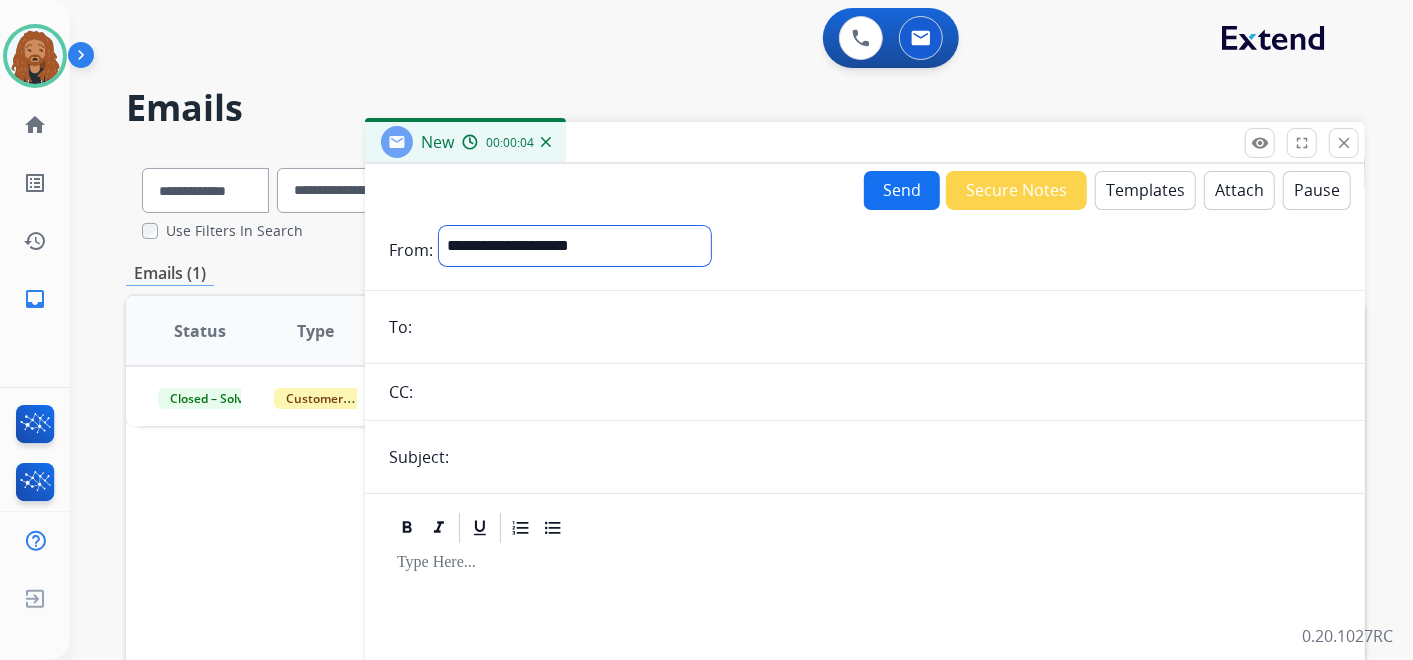 select on "**********" 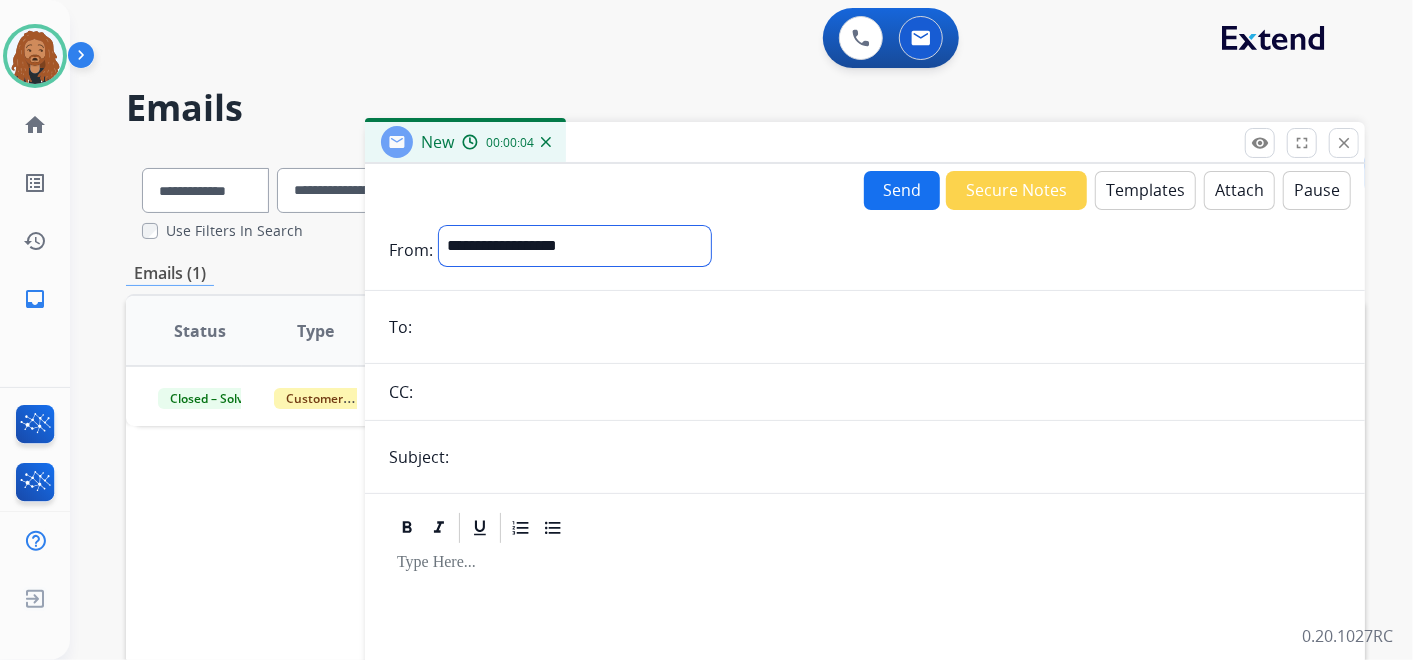 click on "**********" at bounding box center [575, 246] 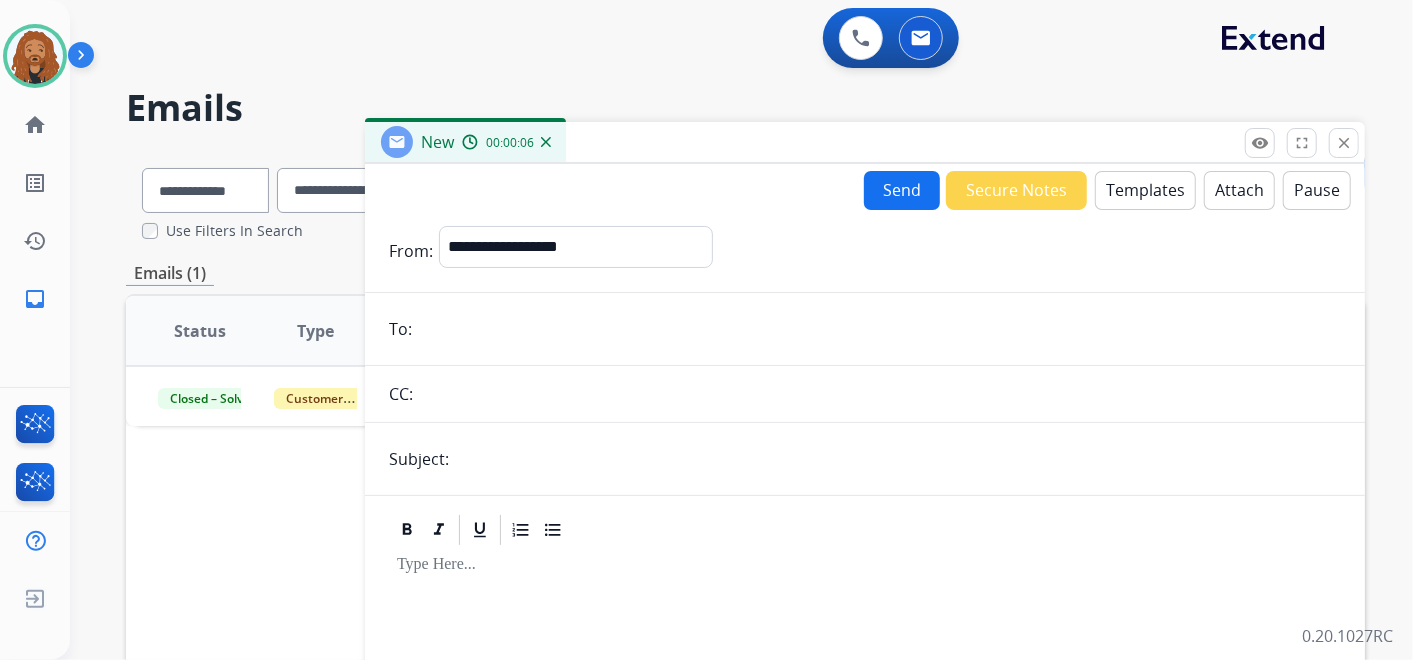 click at bounding box center (879, 329) 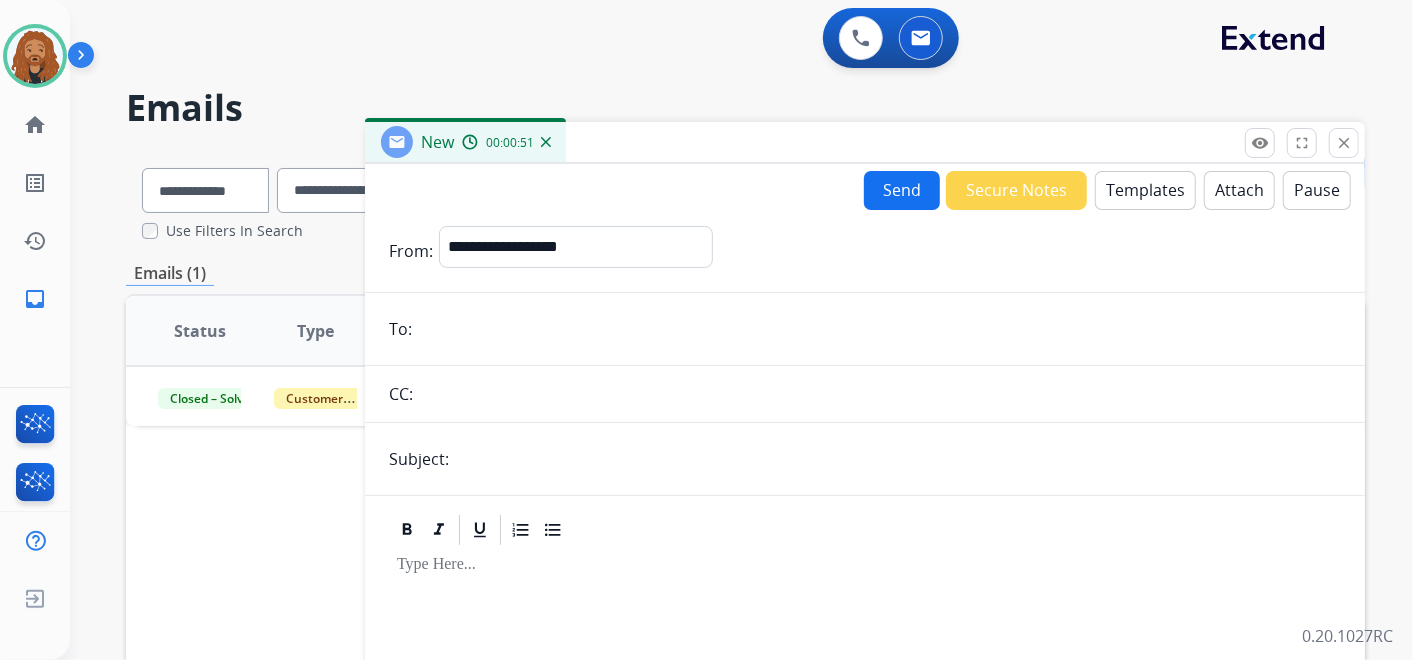 paste on "**********" 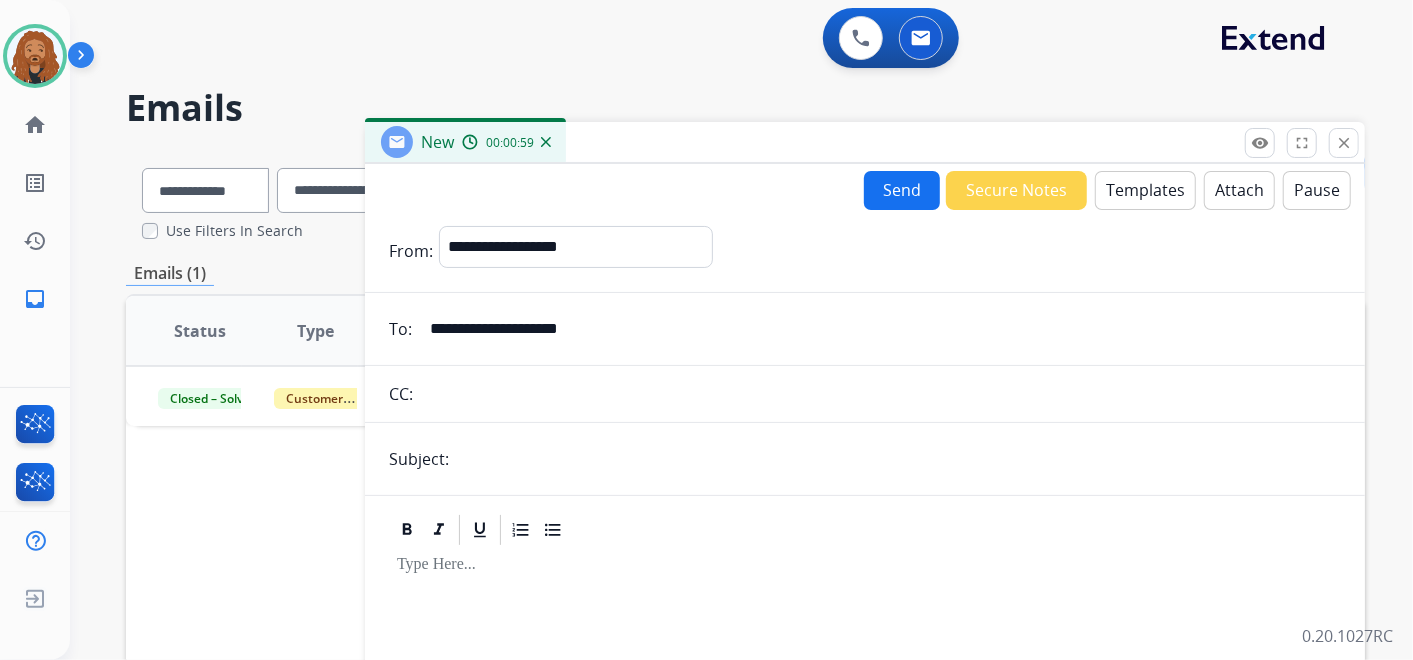 type on "**********" 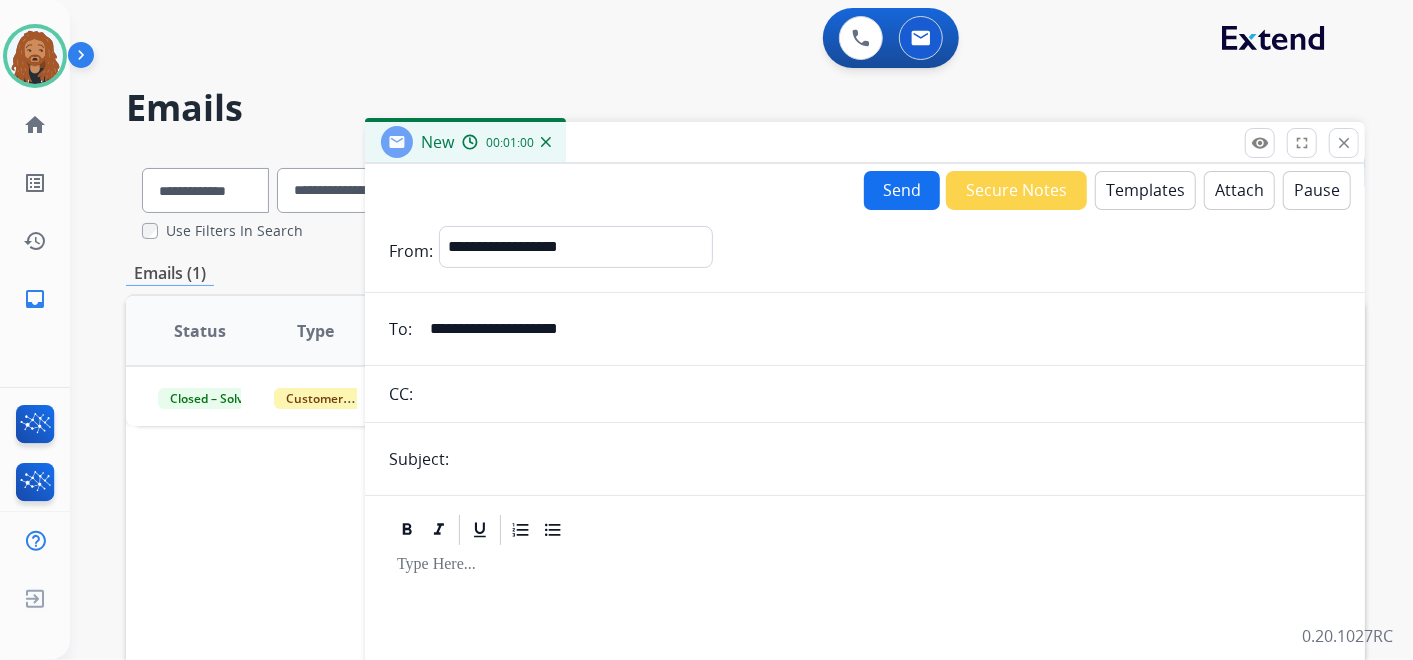 click at bounding box center (898, 459) 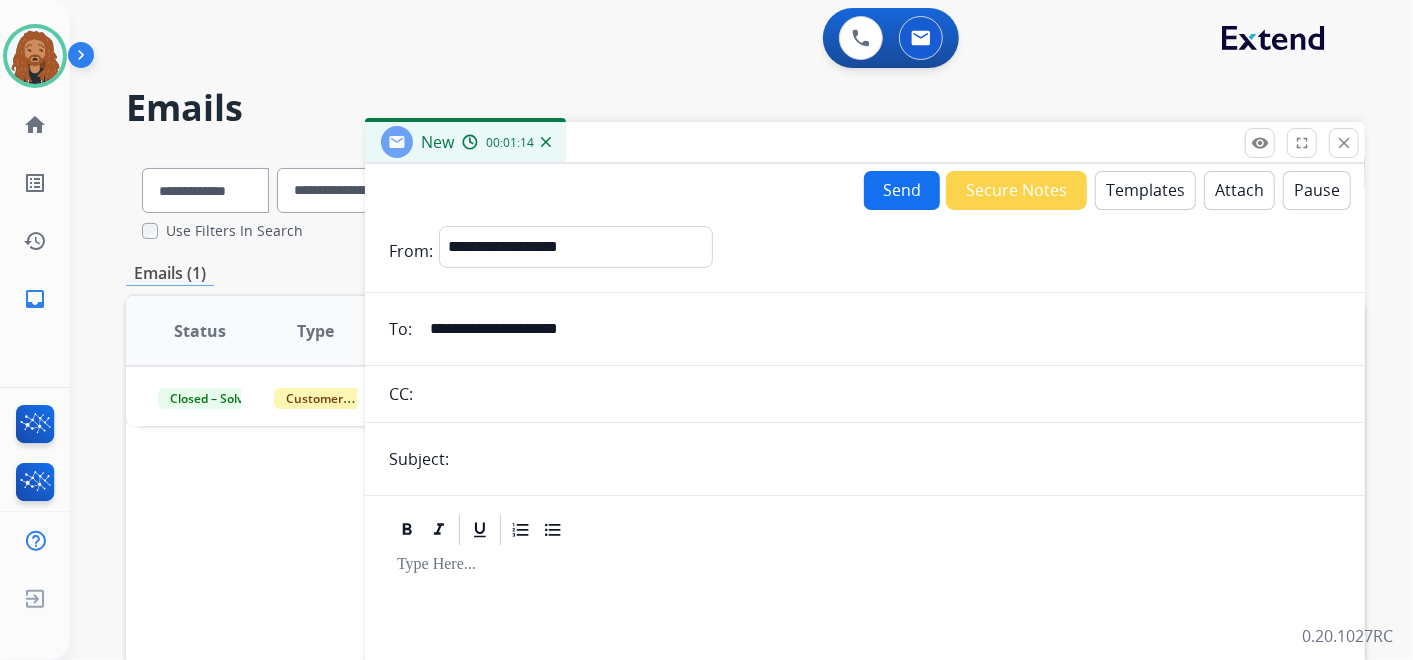 type on "**********" 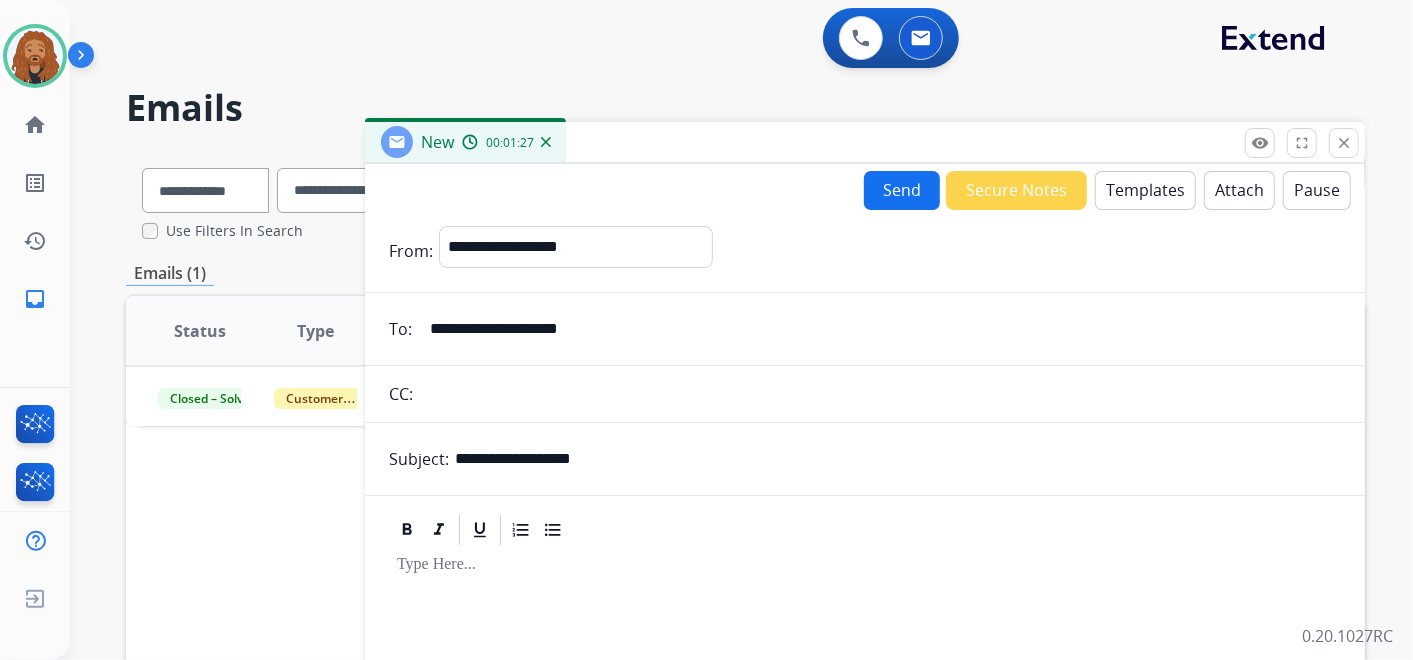 click on "Templates" at bounding box center (1145, 190) 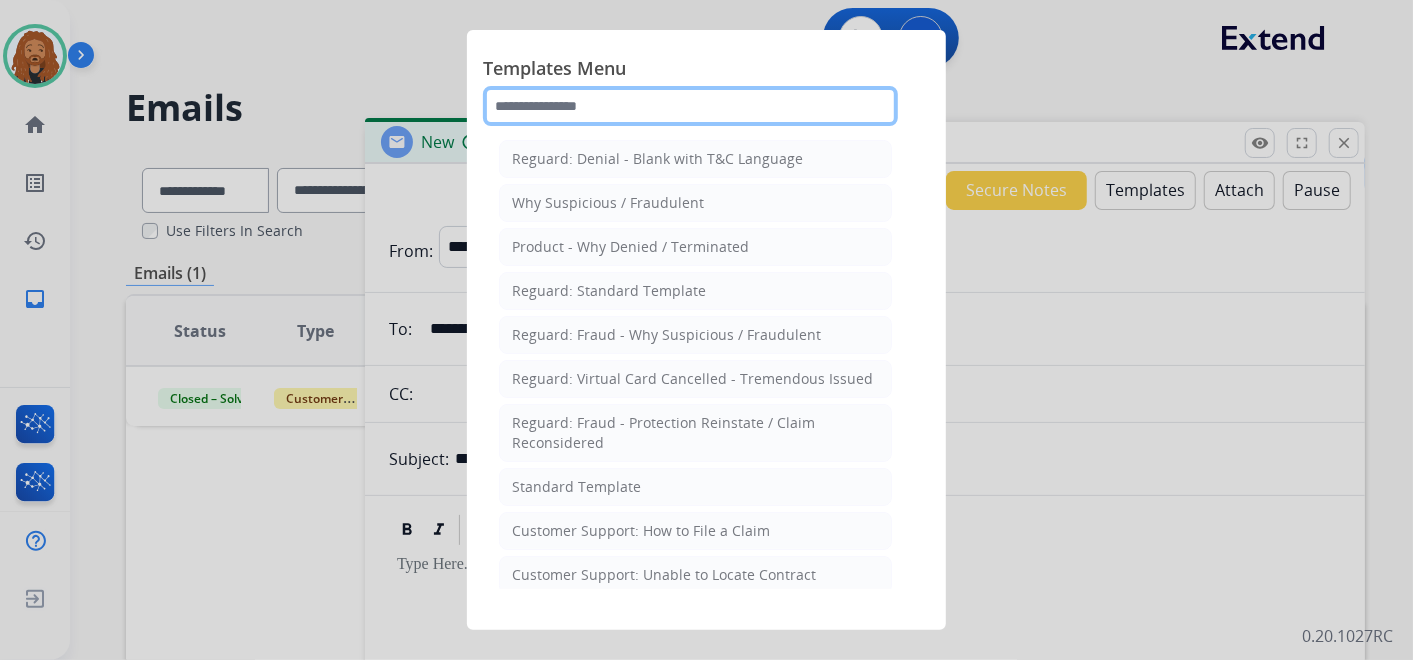 click 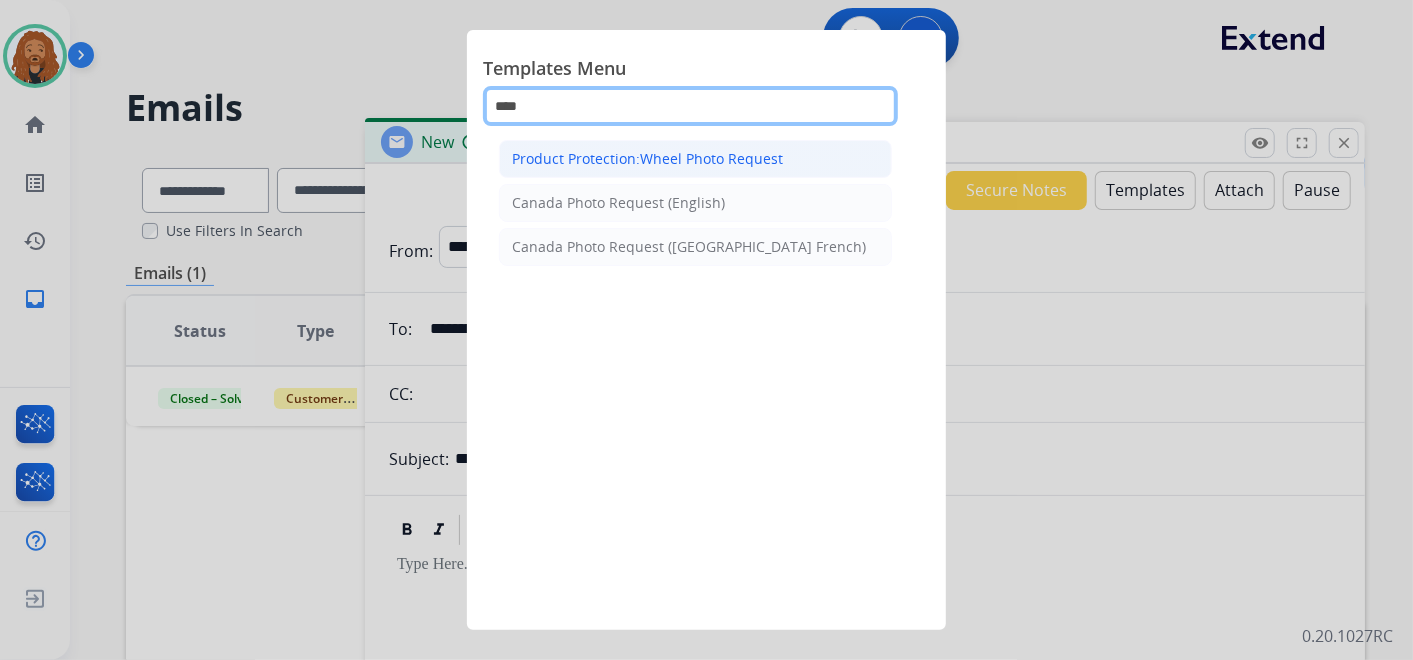 type on "****" 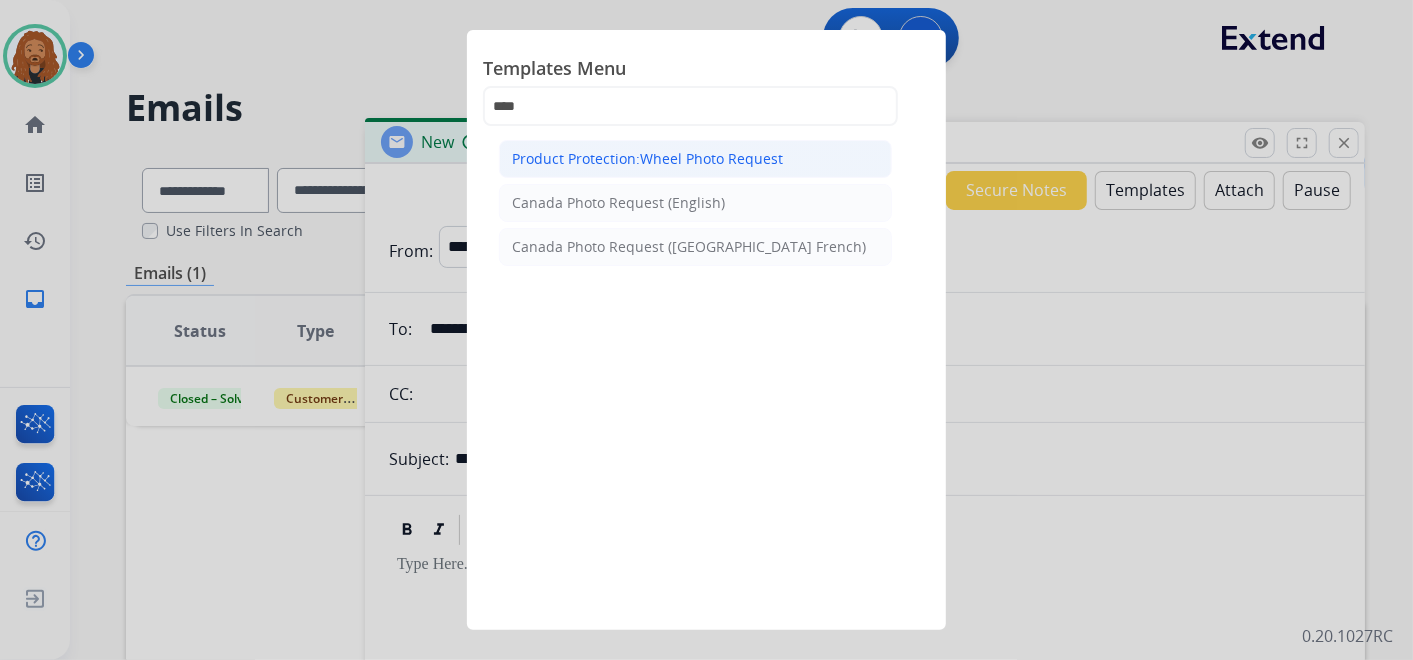 click on "Product Protection:Wheel Photo Request" 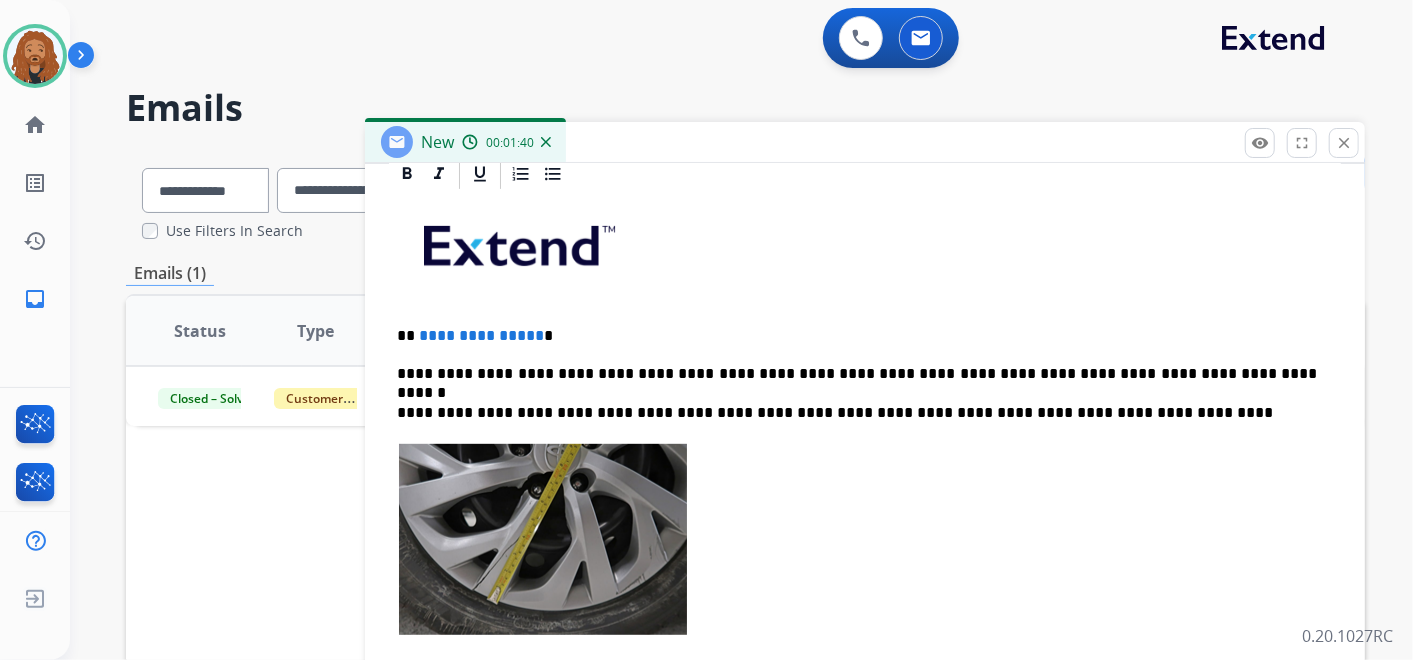 scroll, scrollTop: 555, scrollLeft: 0, axis: vertical 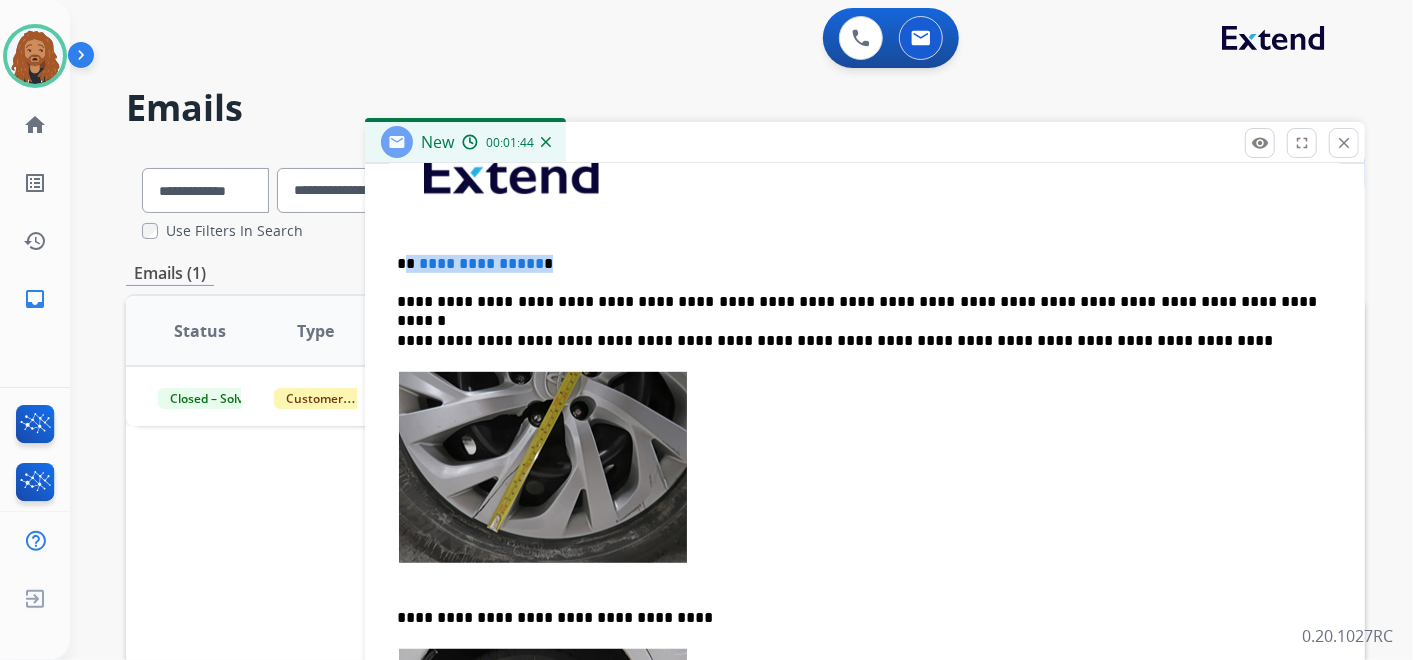 drag, startPoint x: 542, startPoint y: 260, endPoint x: 414, endPoint y: 268, distance: 128.24976 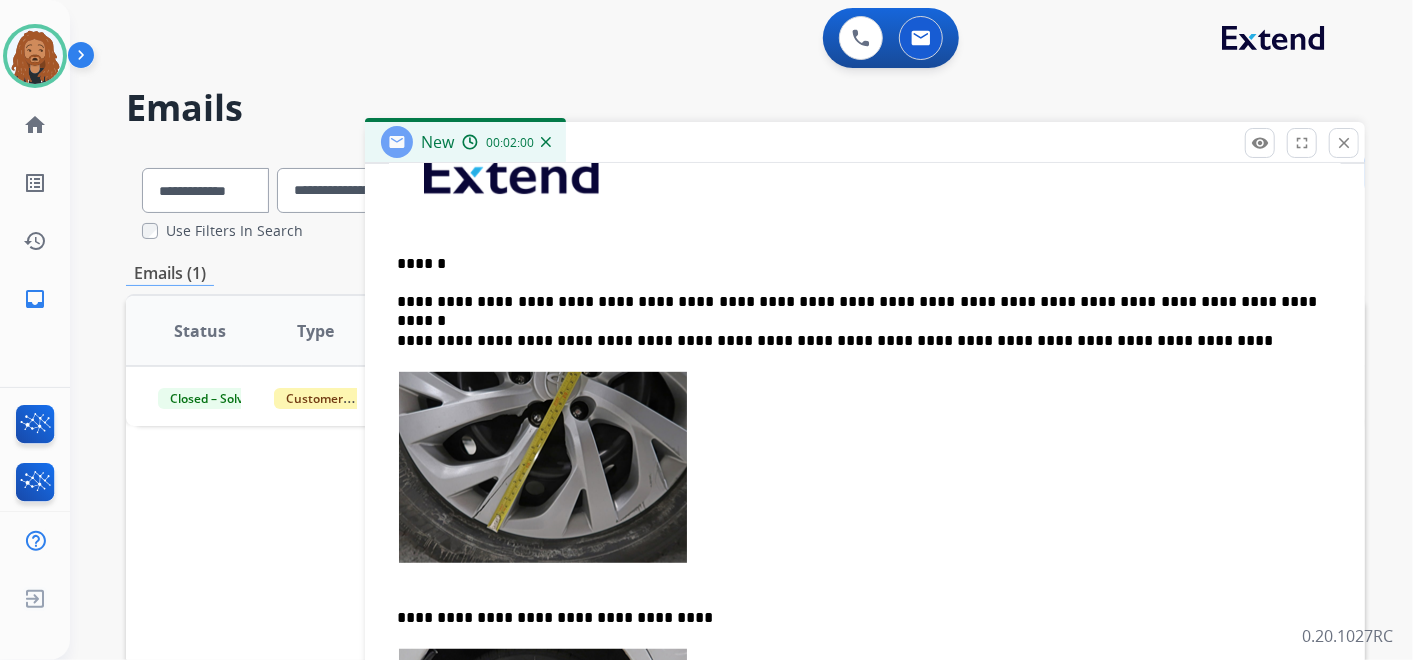 click on "**********" at bounding box center [865, 833] 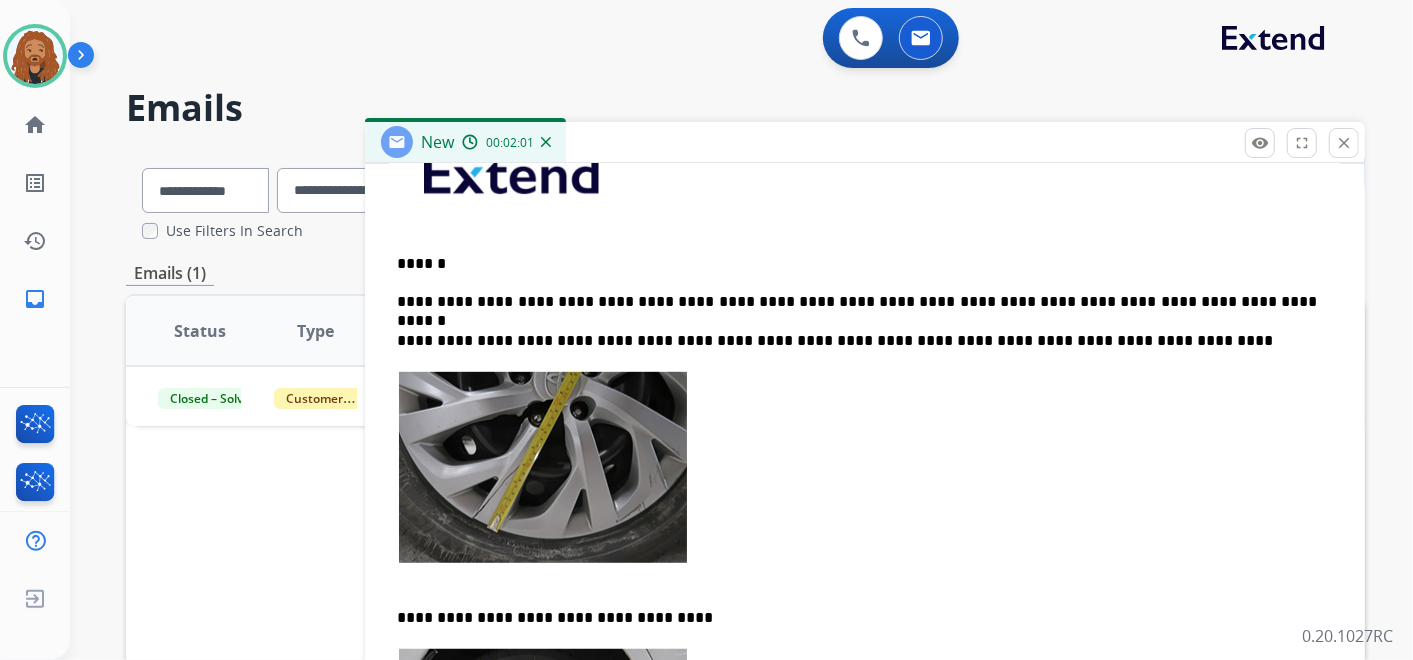 click at bounding box center [865, 479] 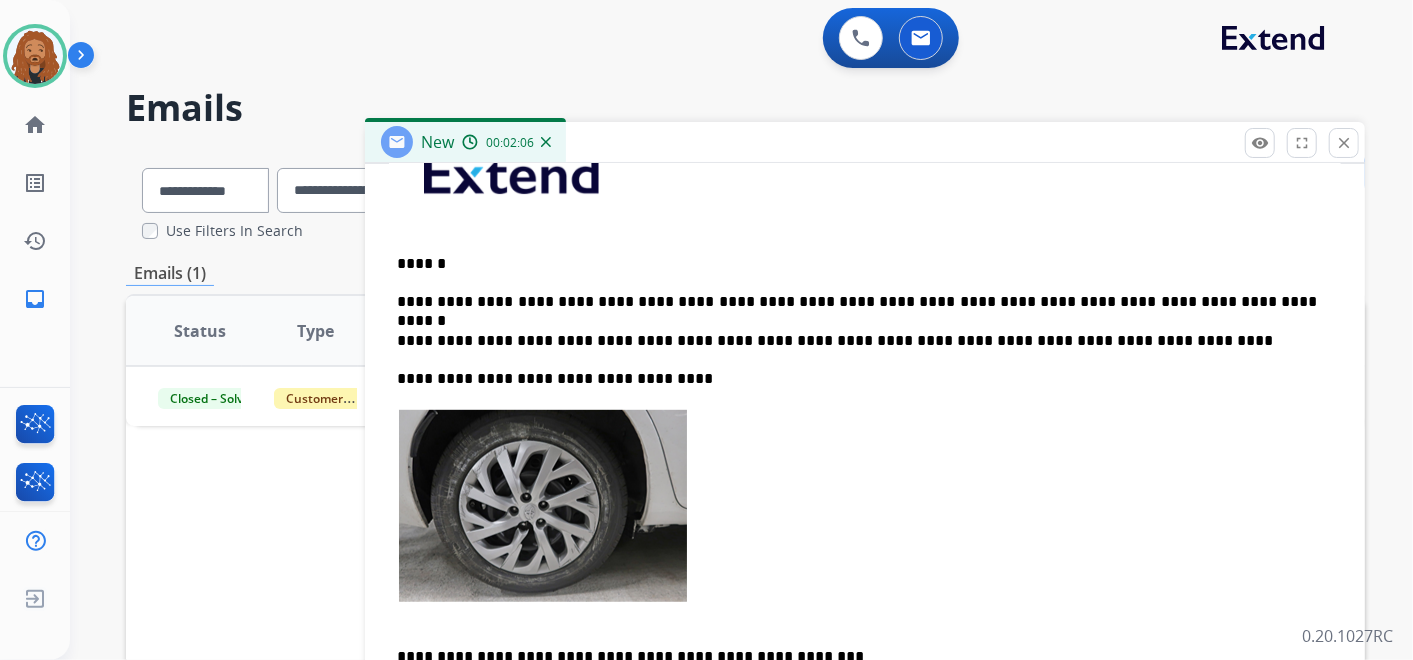 click on "**********" at bounding box center (865, 714) 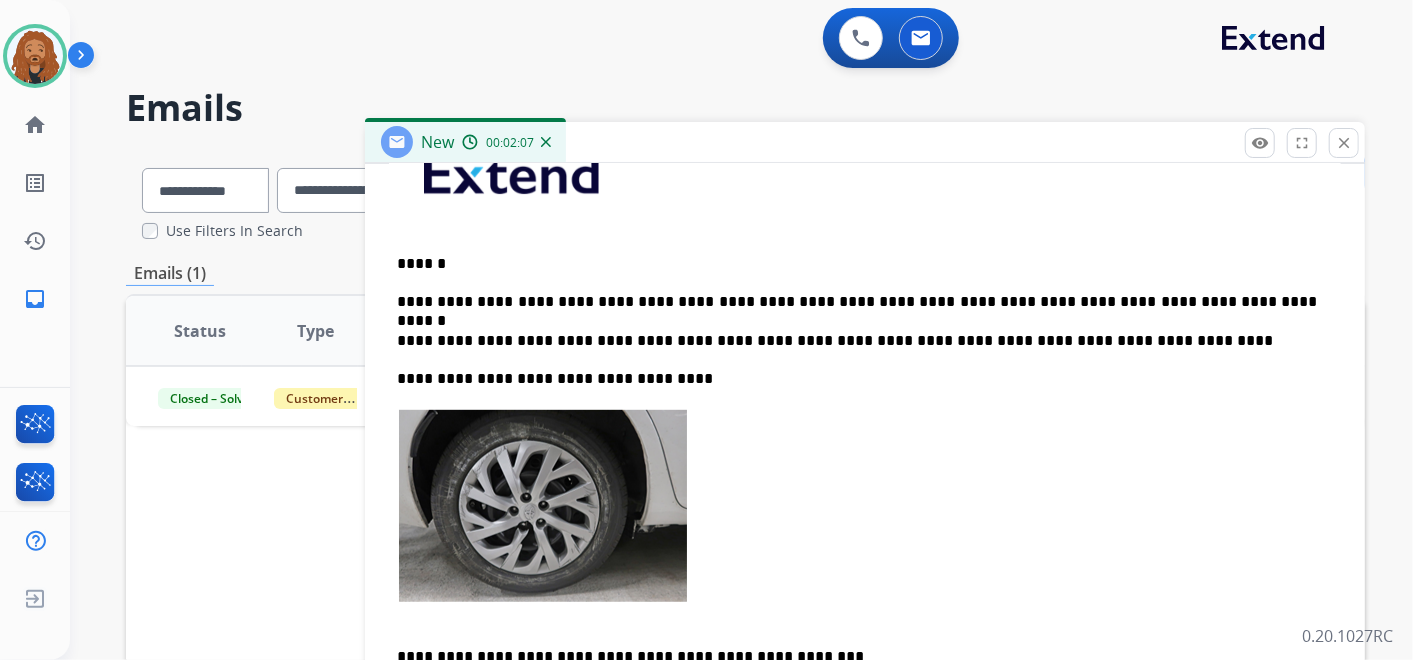scroll, scrollTop: 1, scrollLeft: 0, axis: vertical 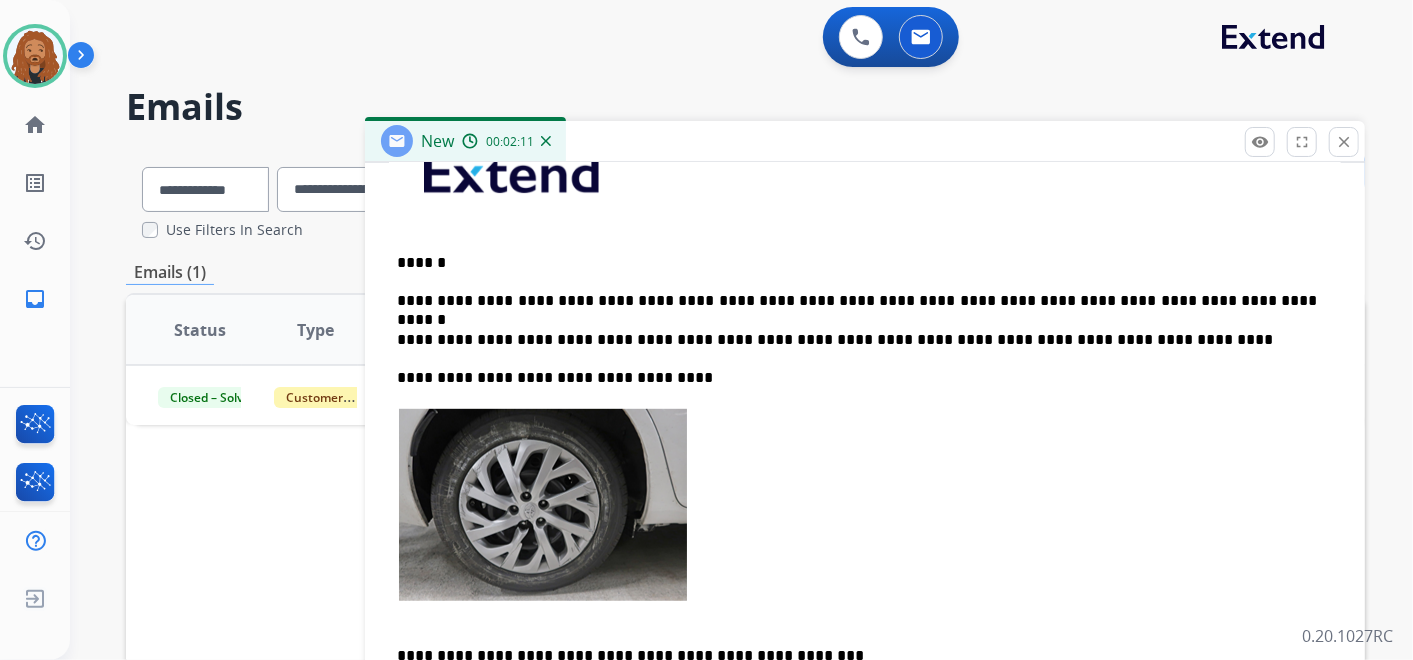 click at bounding box center [865, 517] 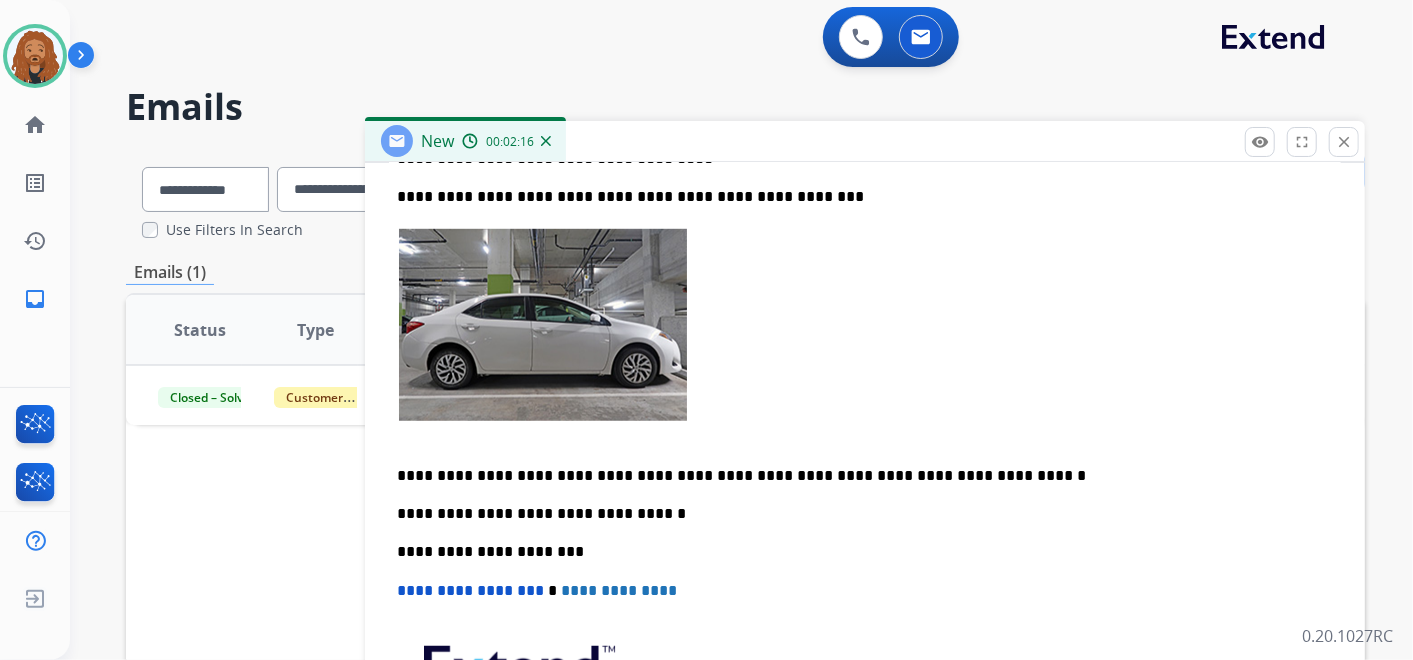 click at bounding box center [865, 337] 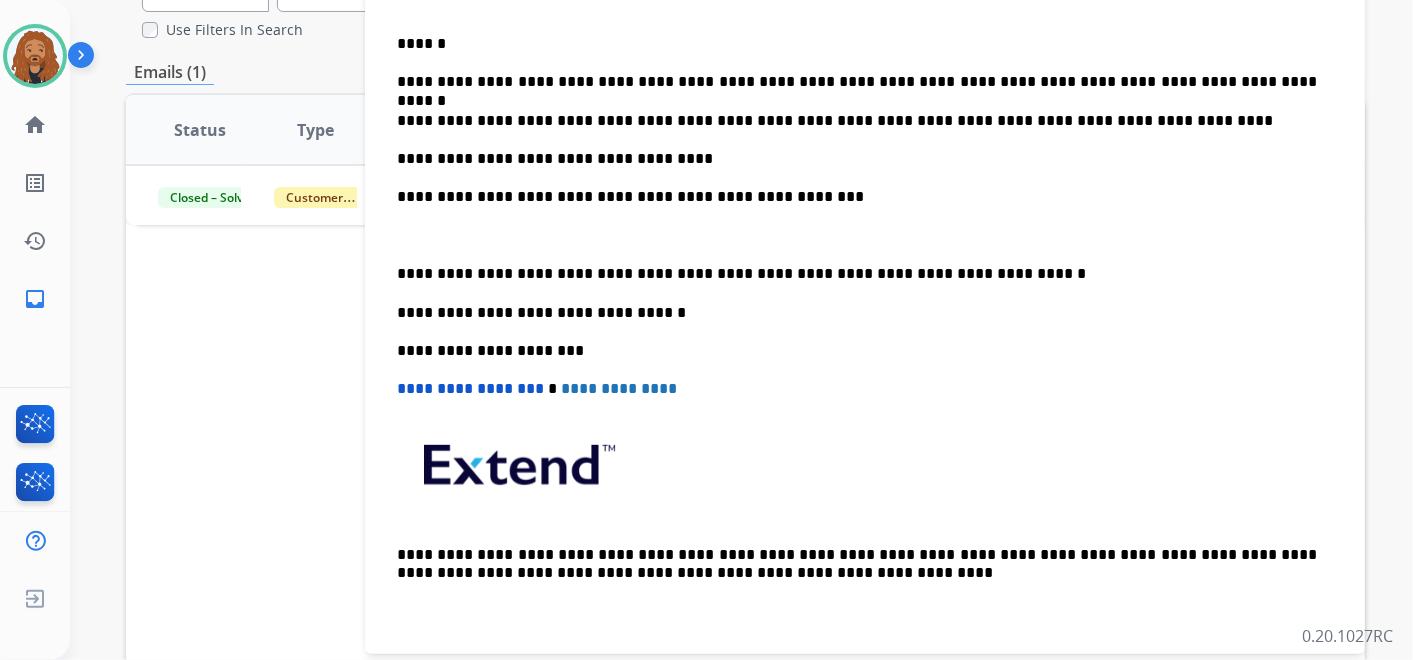 scroll, scrollTop: 535, scrollLeft: 0, axis: vertical 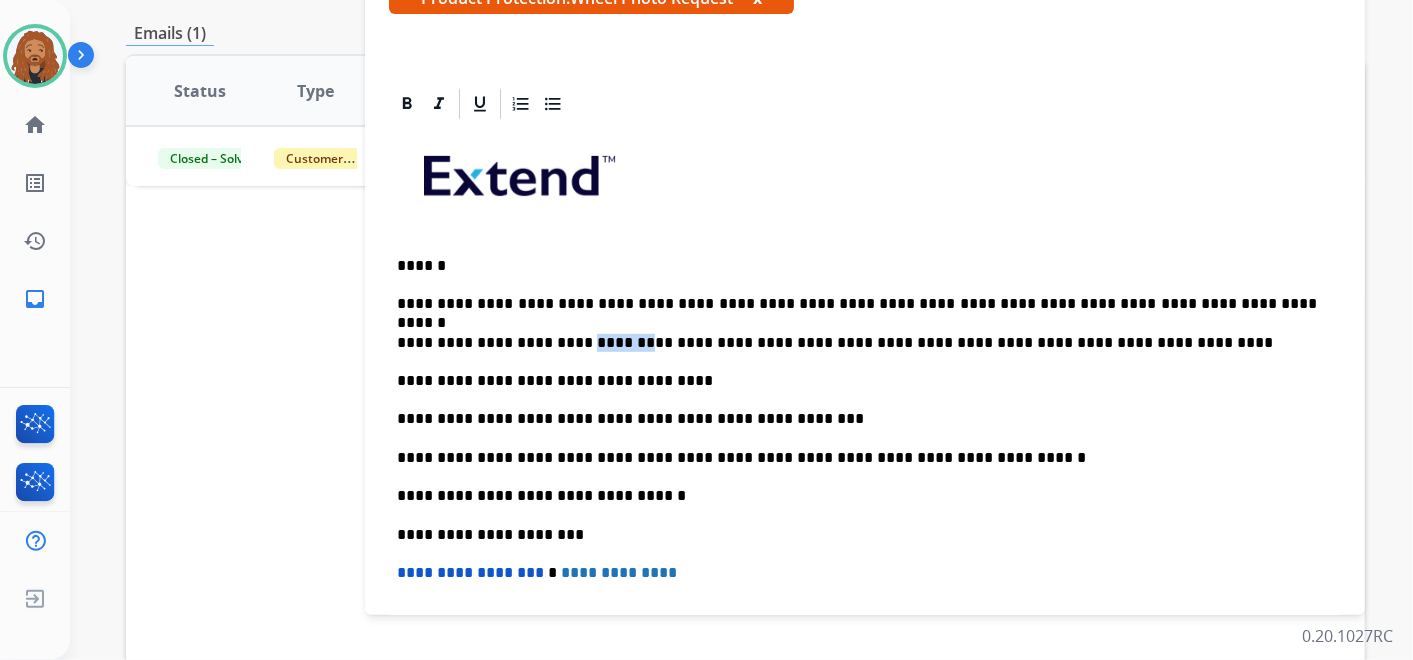 drag, startPoint x: 568, startPoint y: 340, endPoint x: 614, endPoint y: 345, distance: 46.270943 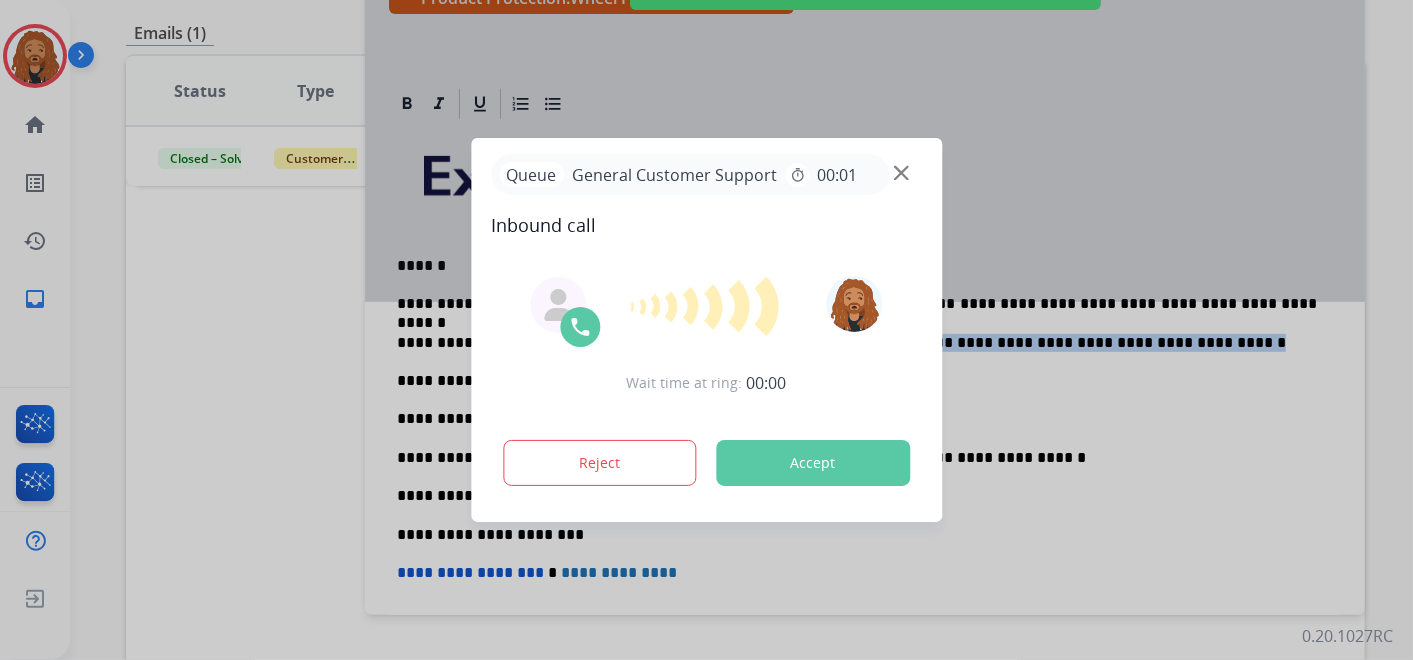 drag, startPoint x: 674, startPoint y: 342, endPoint x: 1127, endPoint y: 340, distance: 453.00443 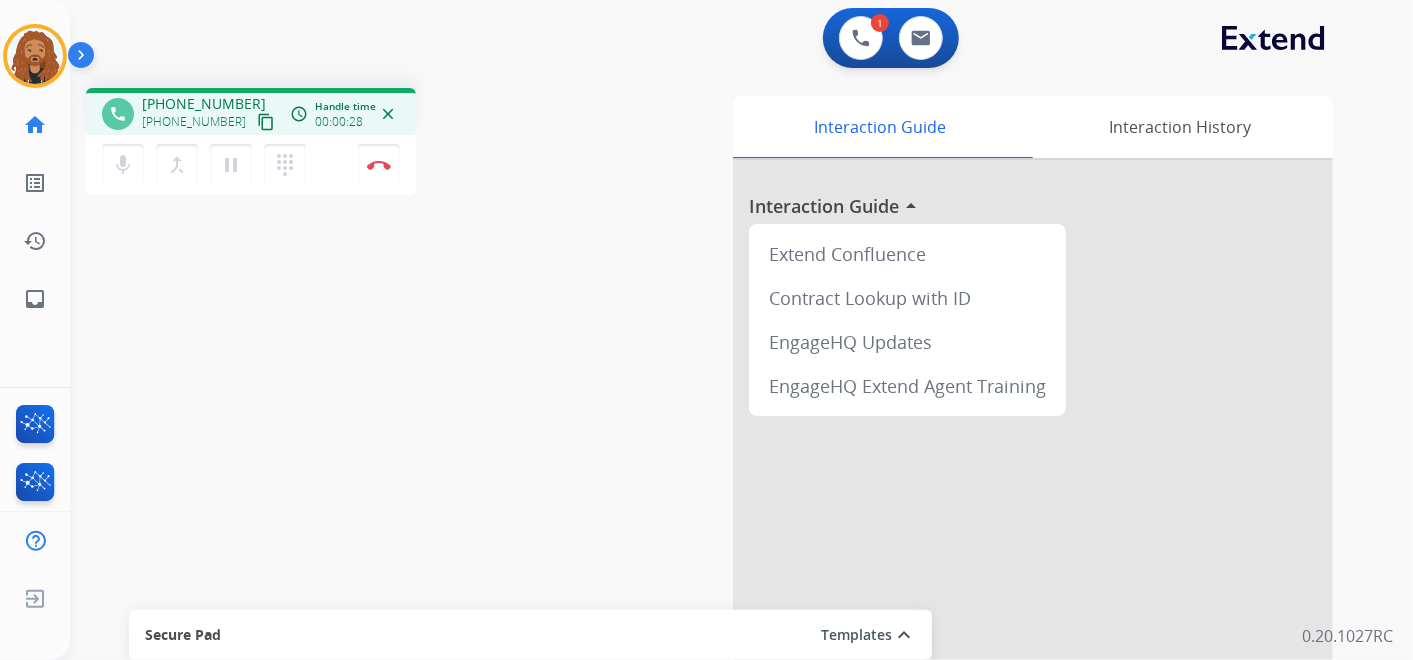 click on "content_copy" at bounding box center (266, 122) 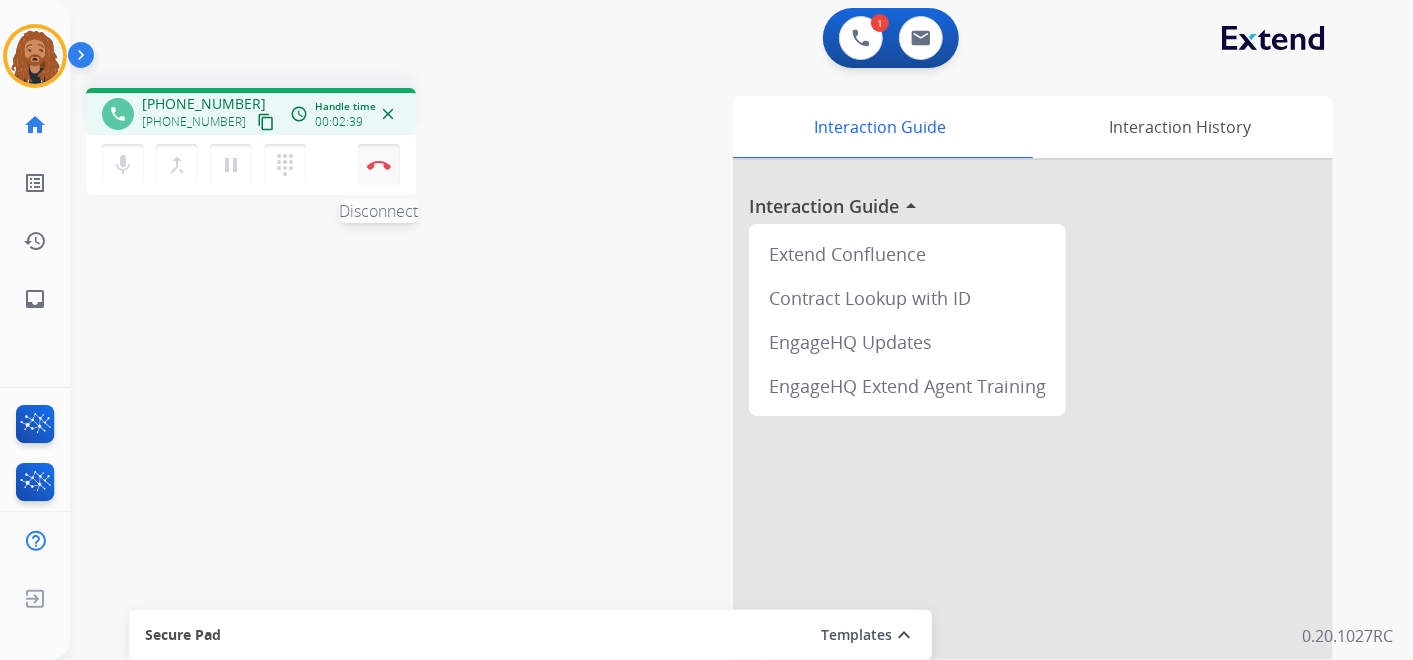 click at bounding box center [379, 165] 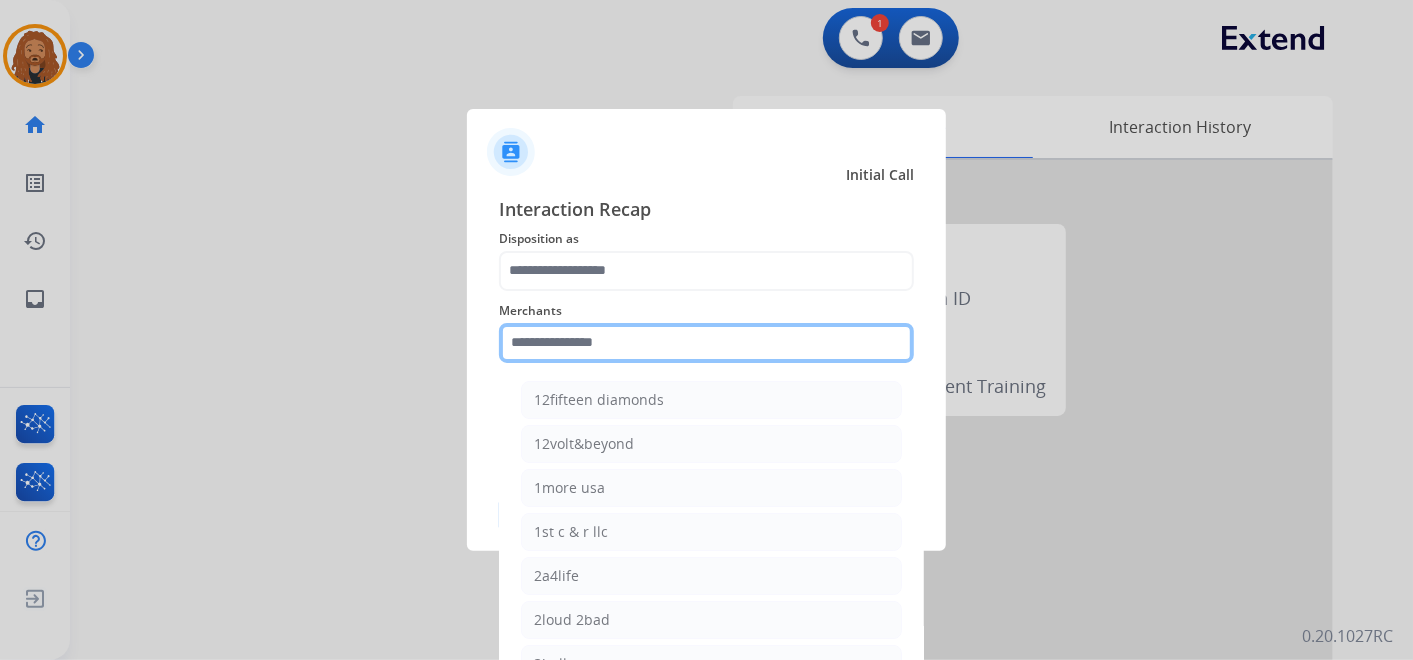 click 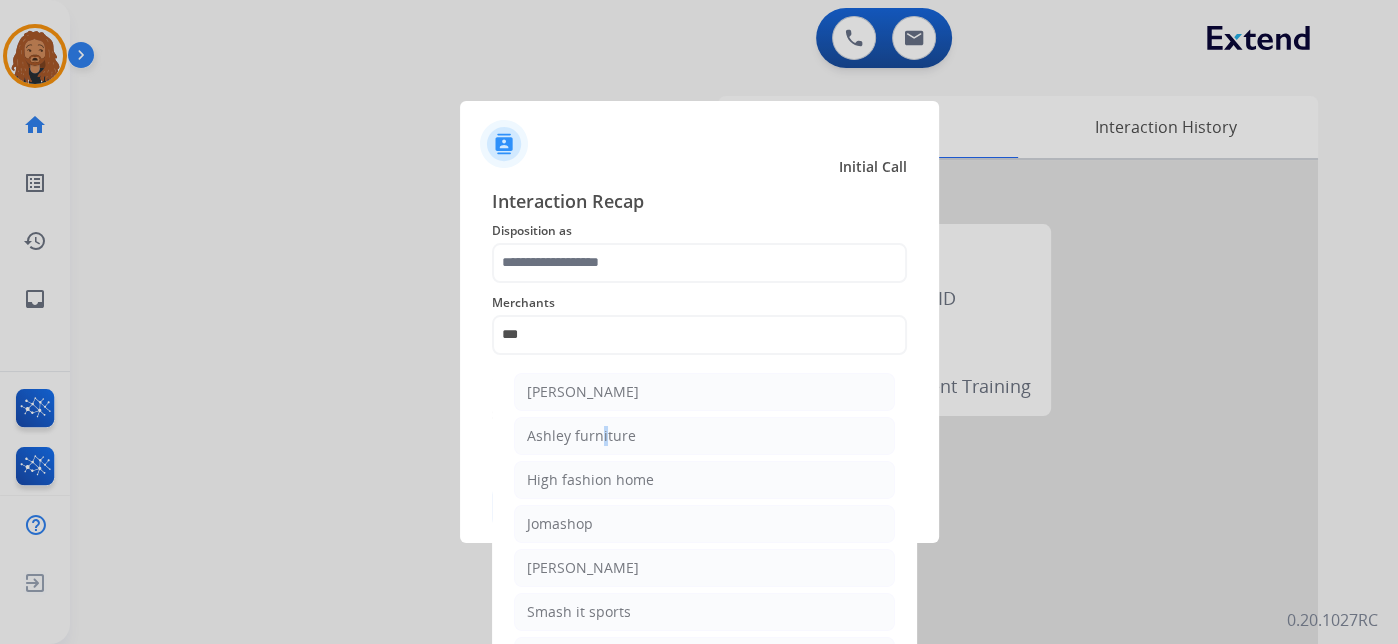 click on "Ashley furniture" 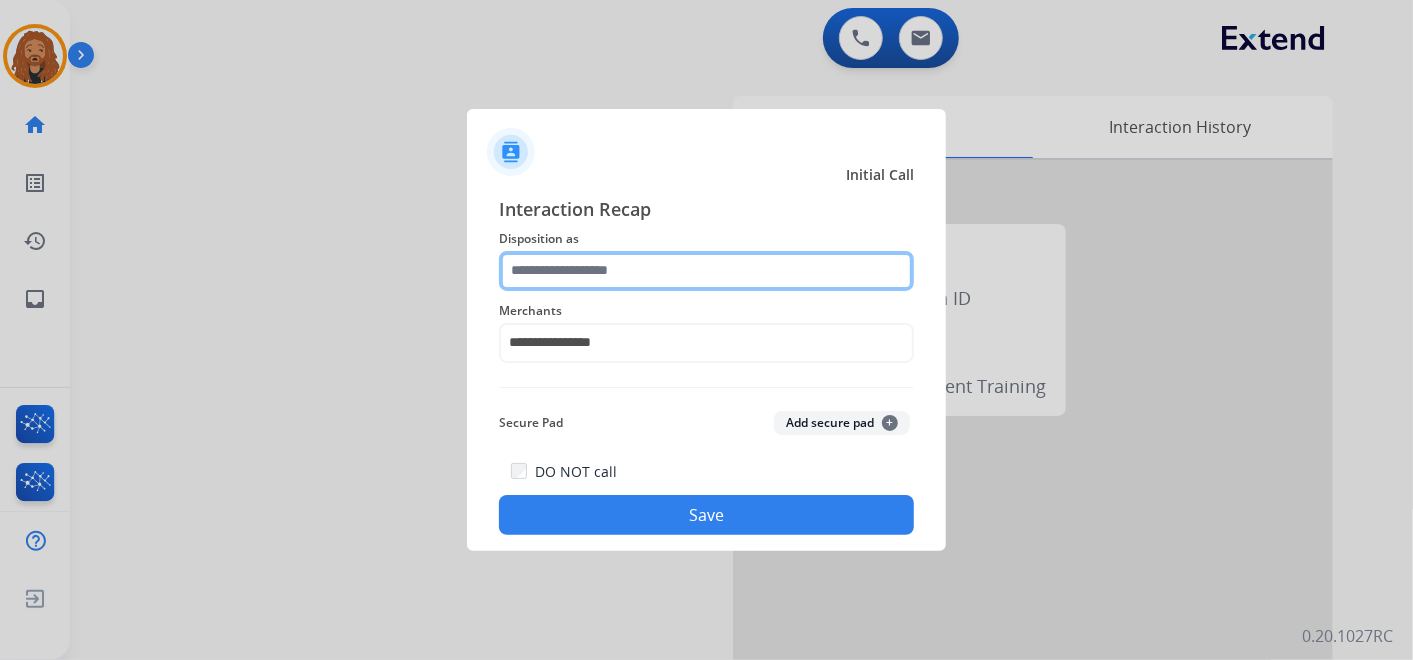click 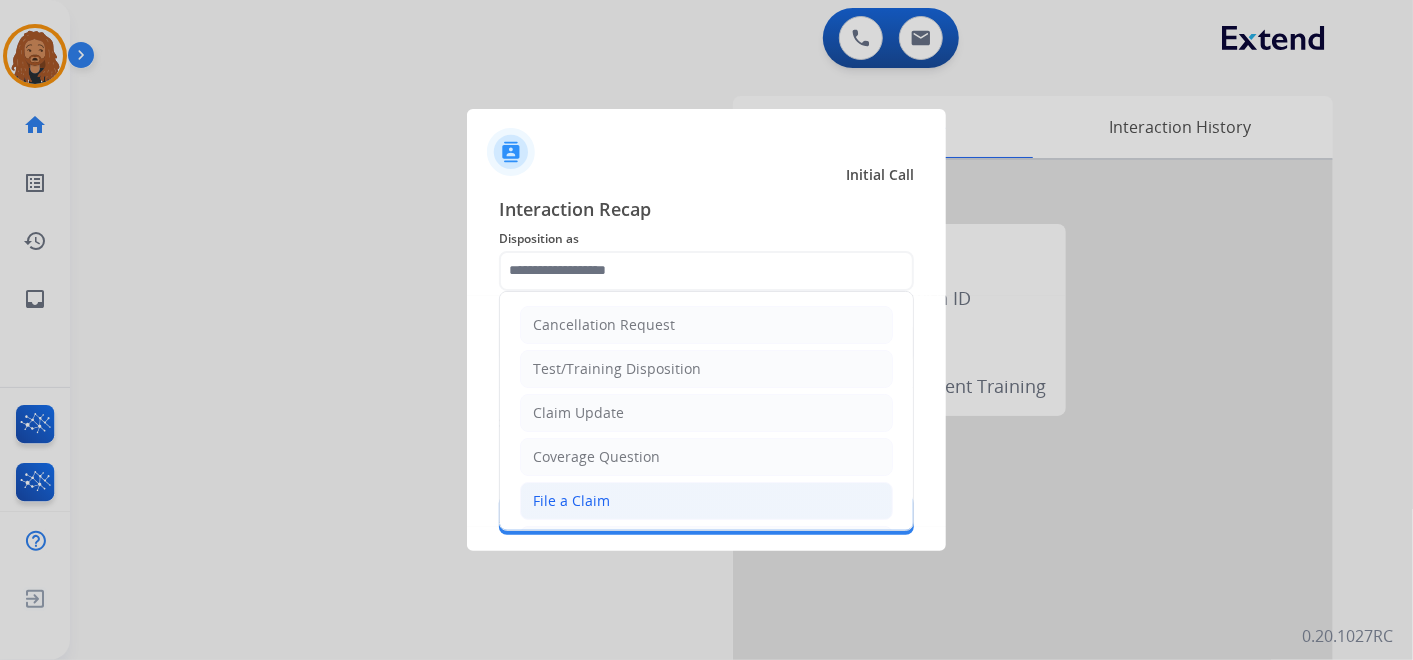 click on "File a Claim" 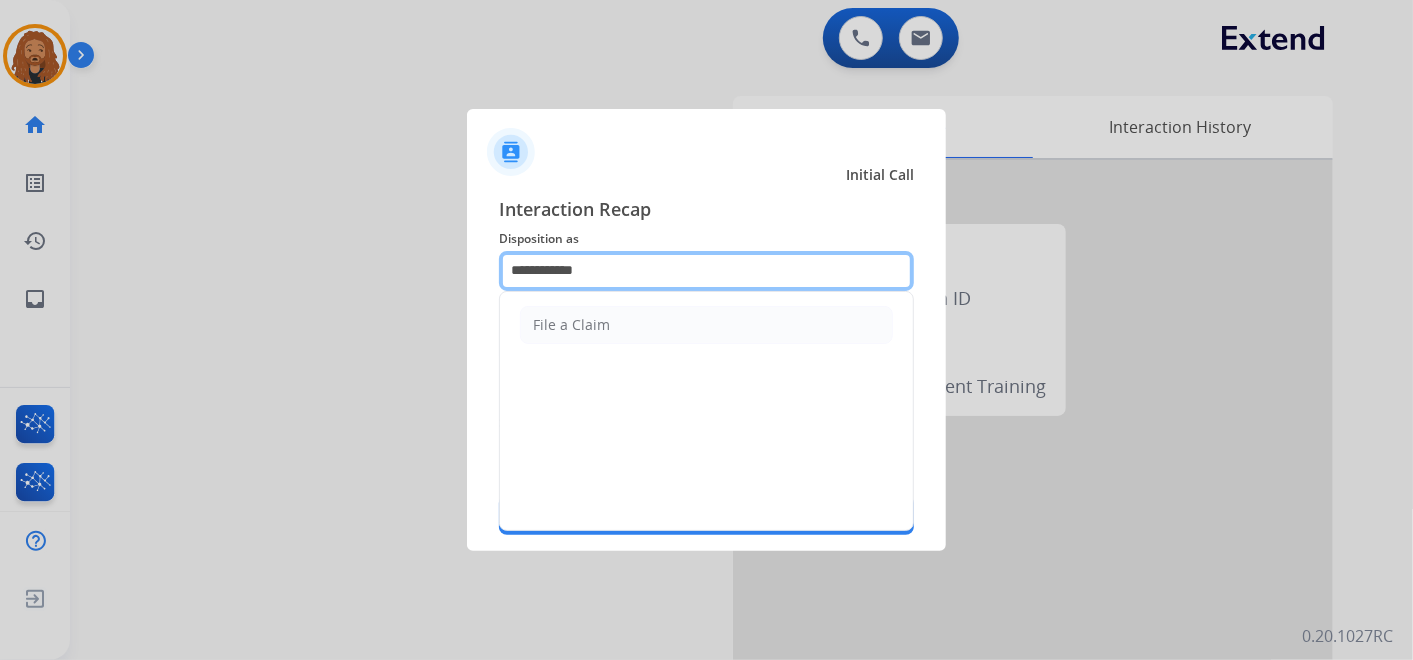 drag, startPoint x: 605, startPoint y: 284, endPoint x: 450, endPoint y: 273, distance: 155.38983 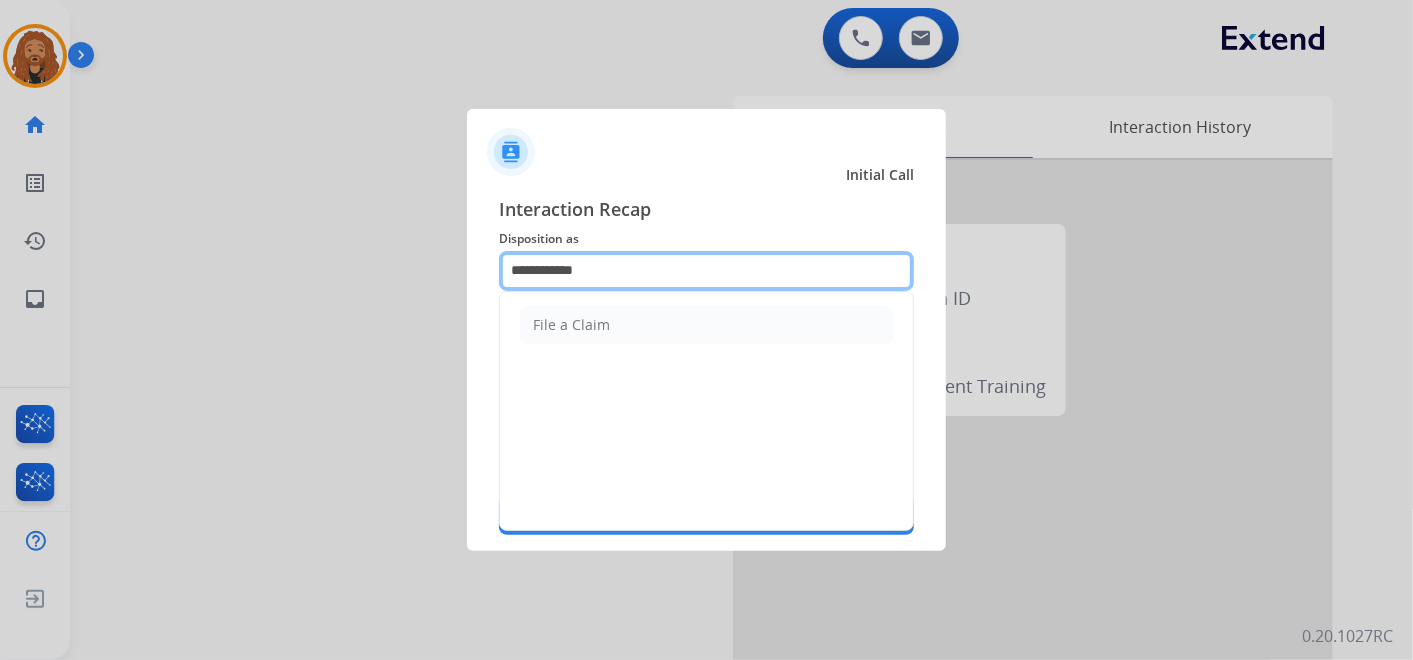 click on "**********" 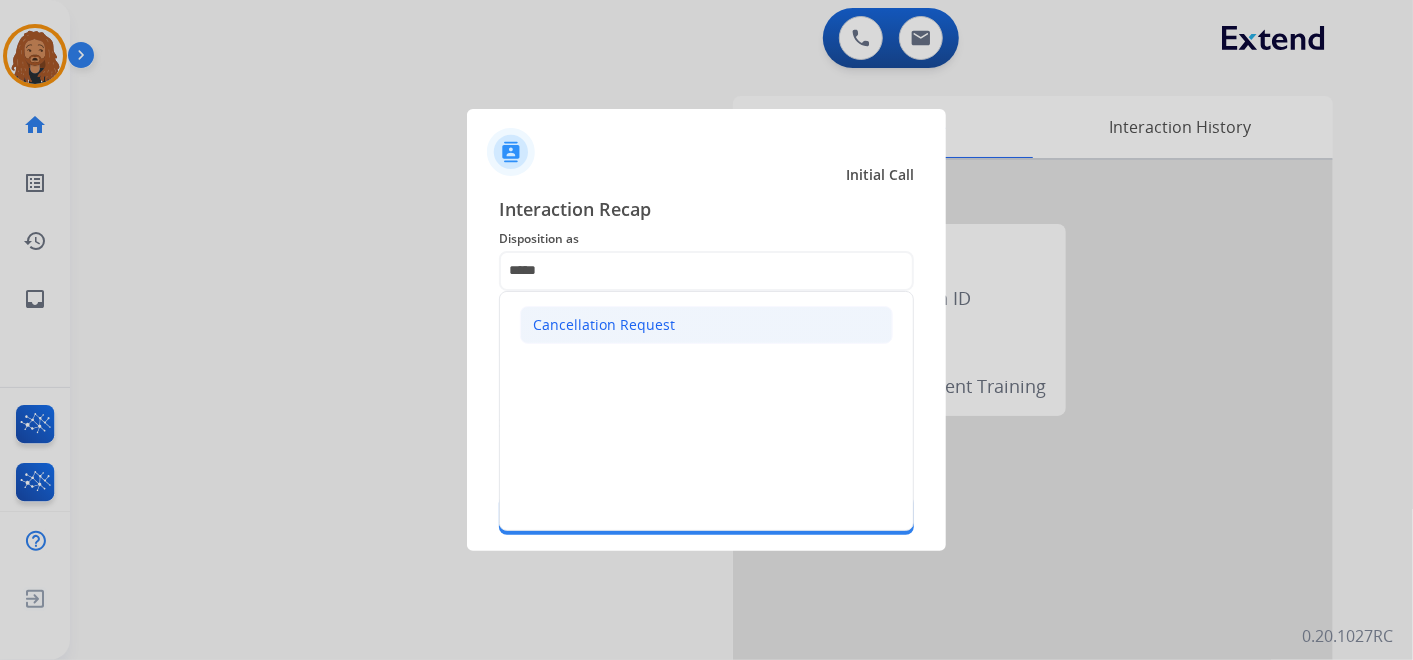 click on "Cancellation Request" 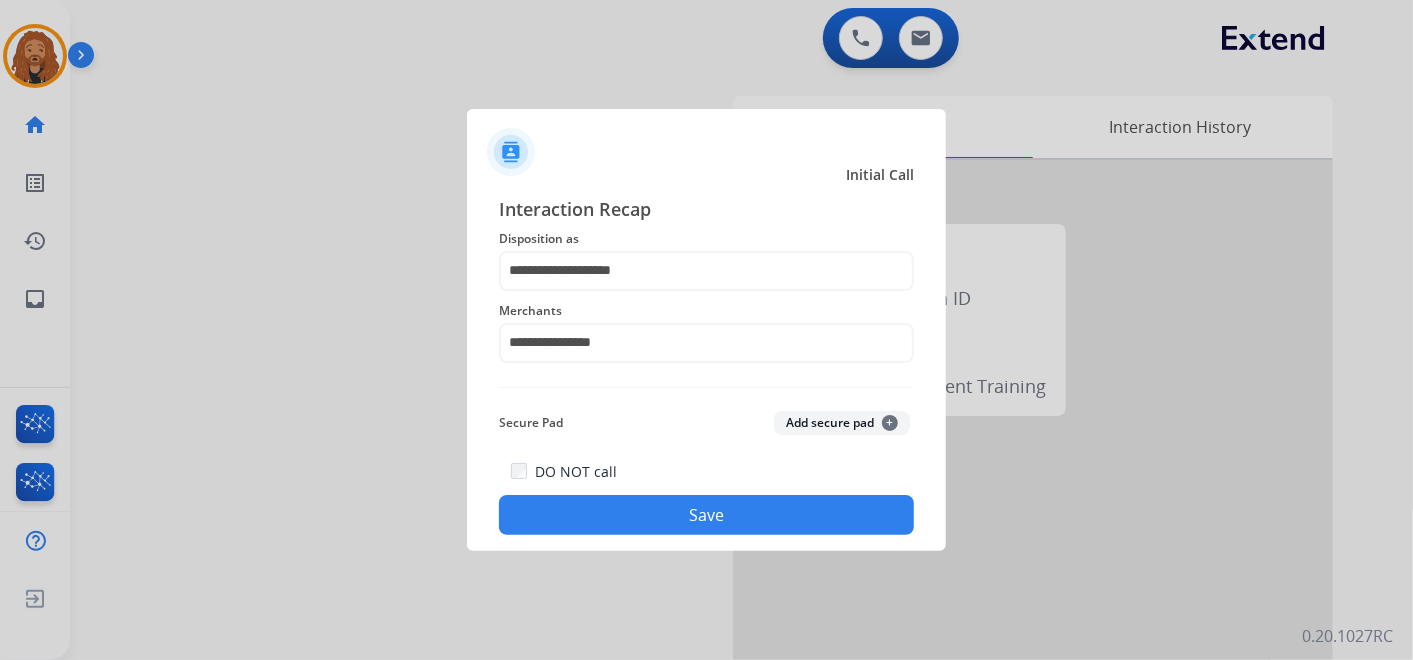 click on "Save" 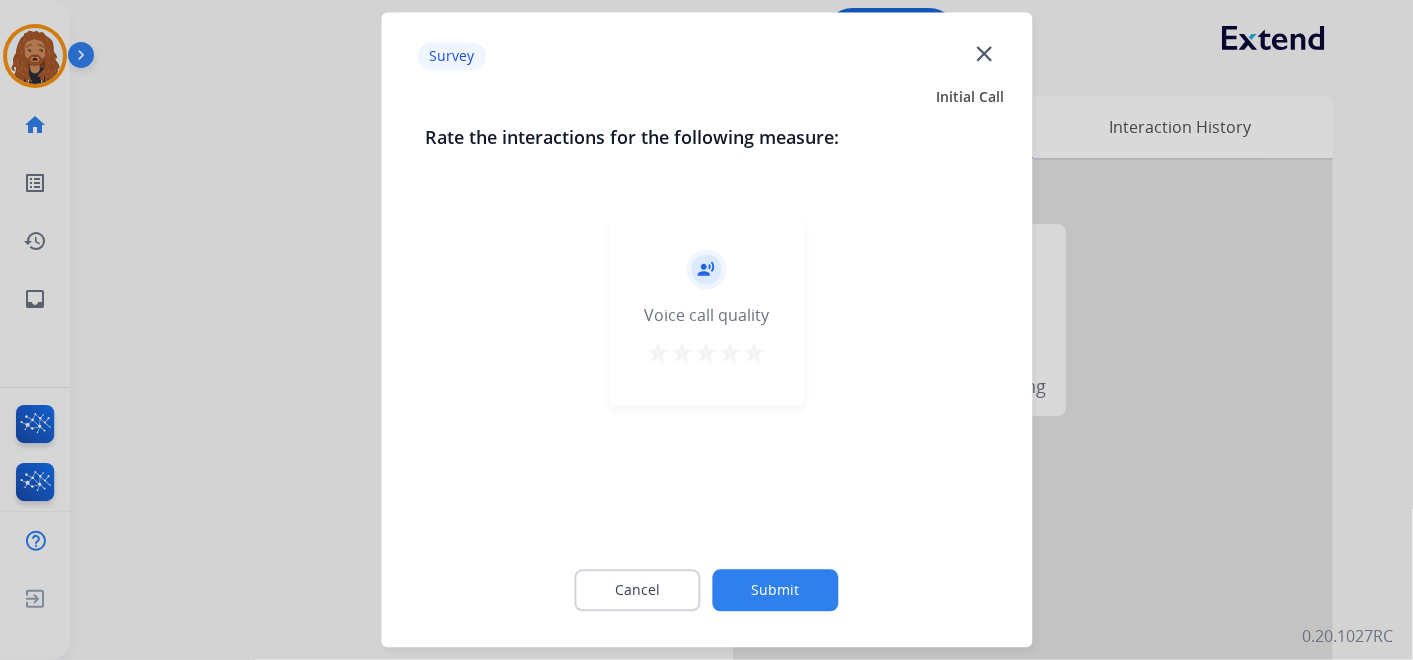 click on "star   star   star   star   star" 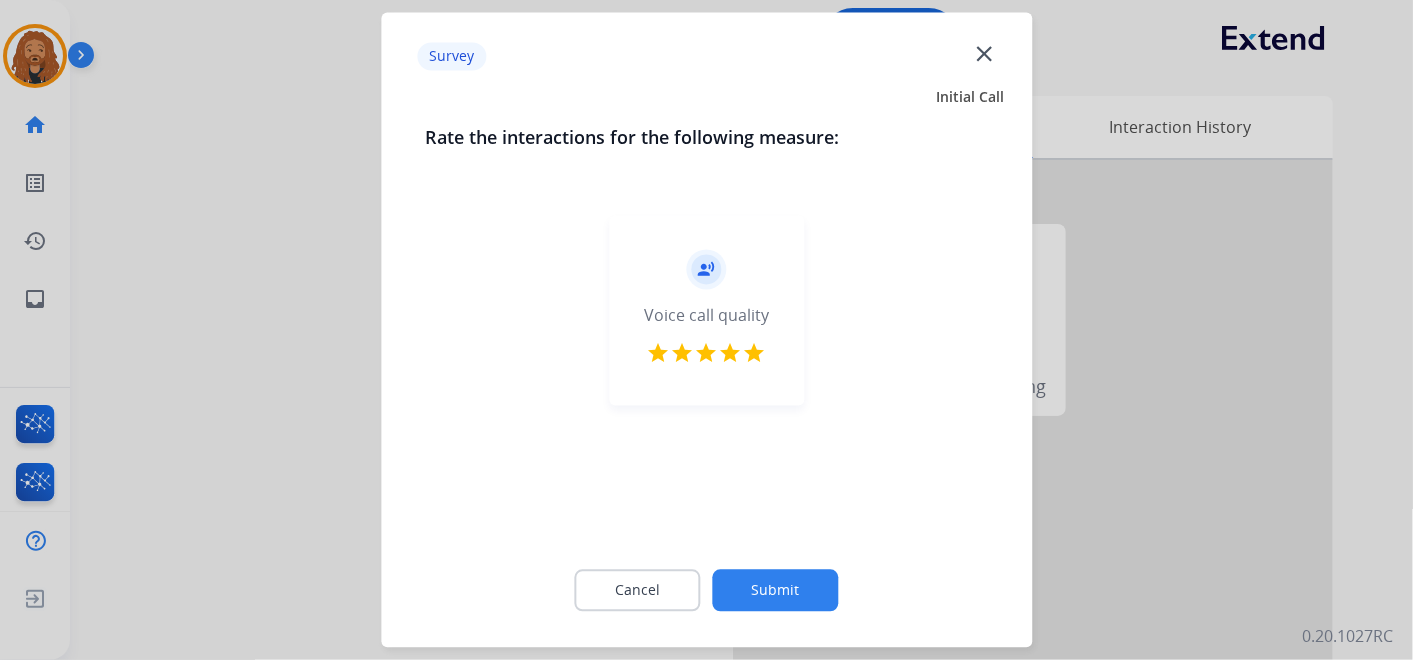 click on "Submit" 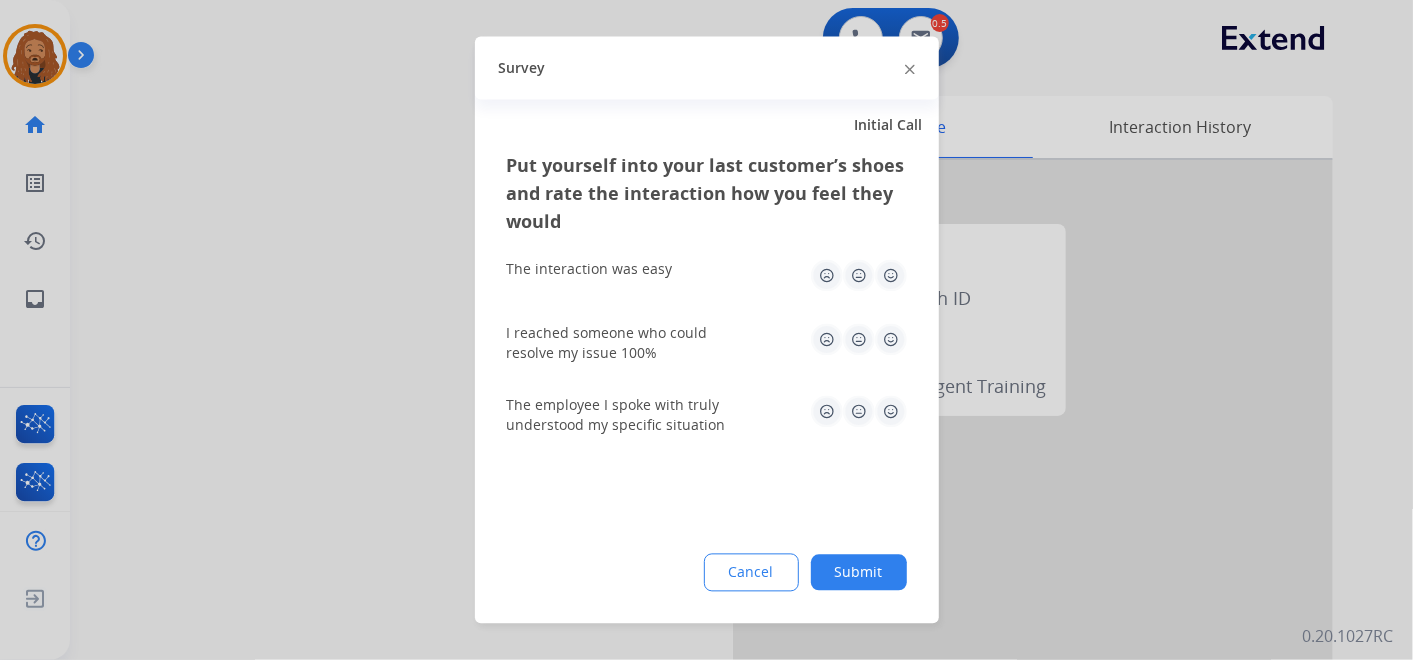 click 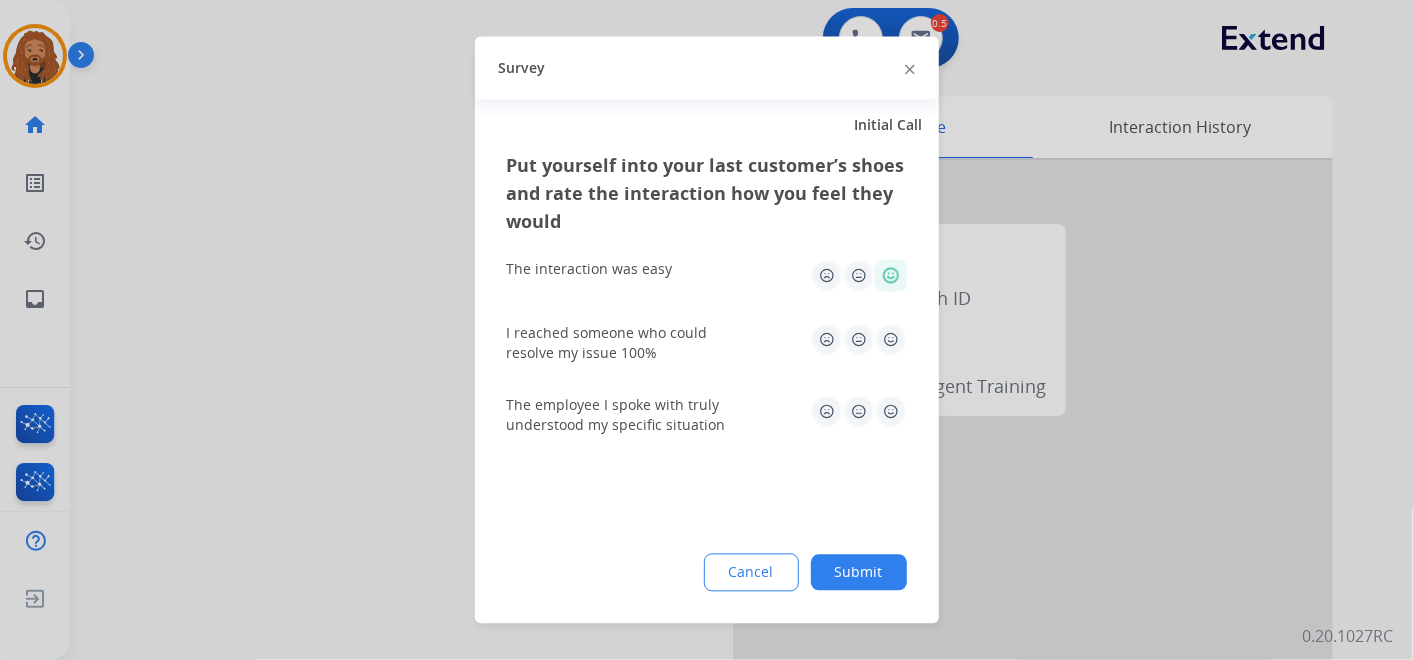 click 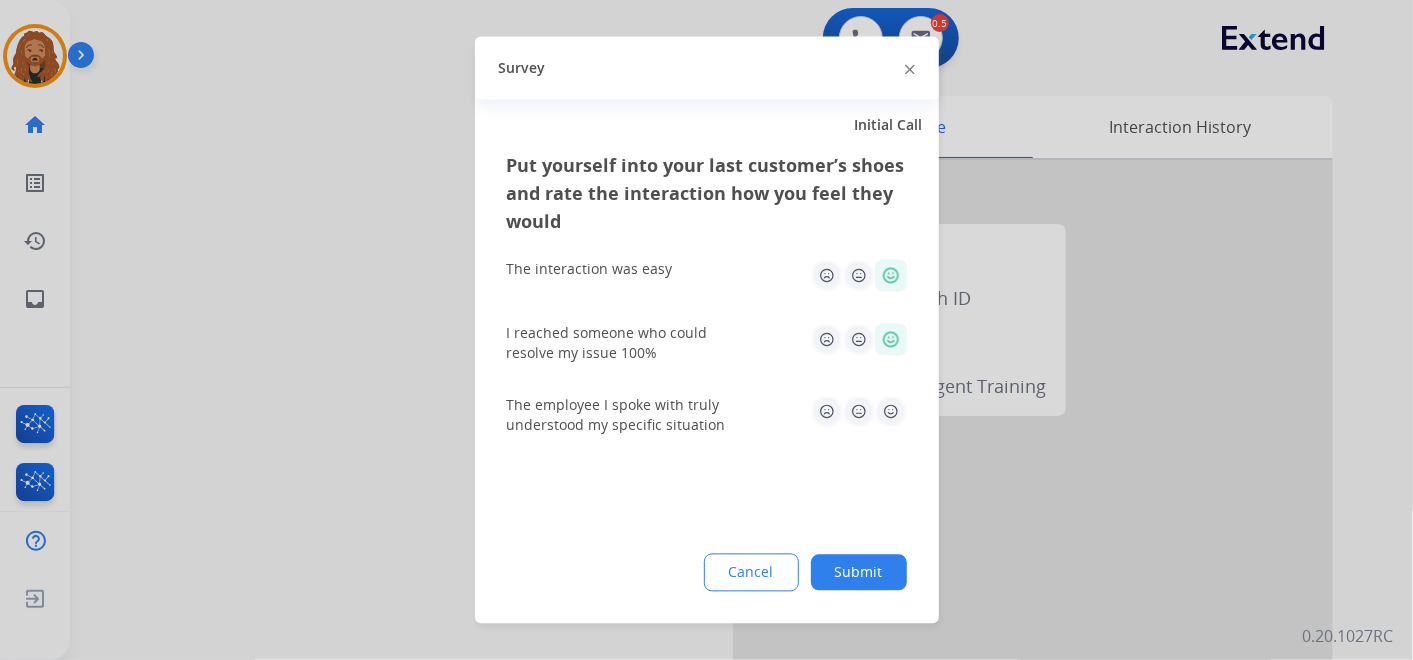 click 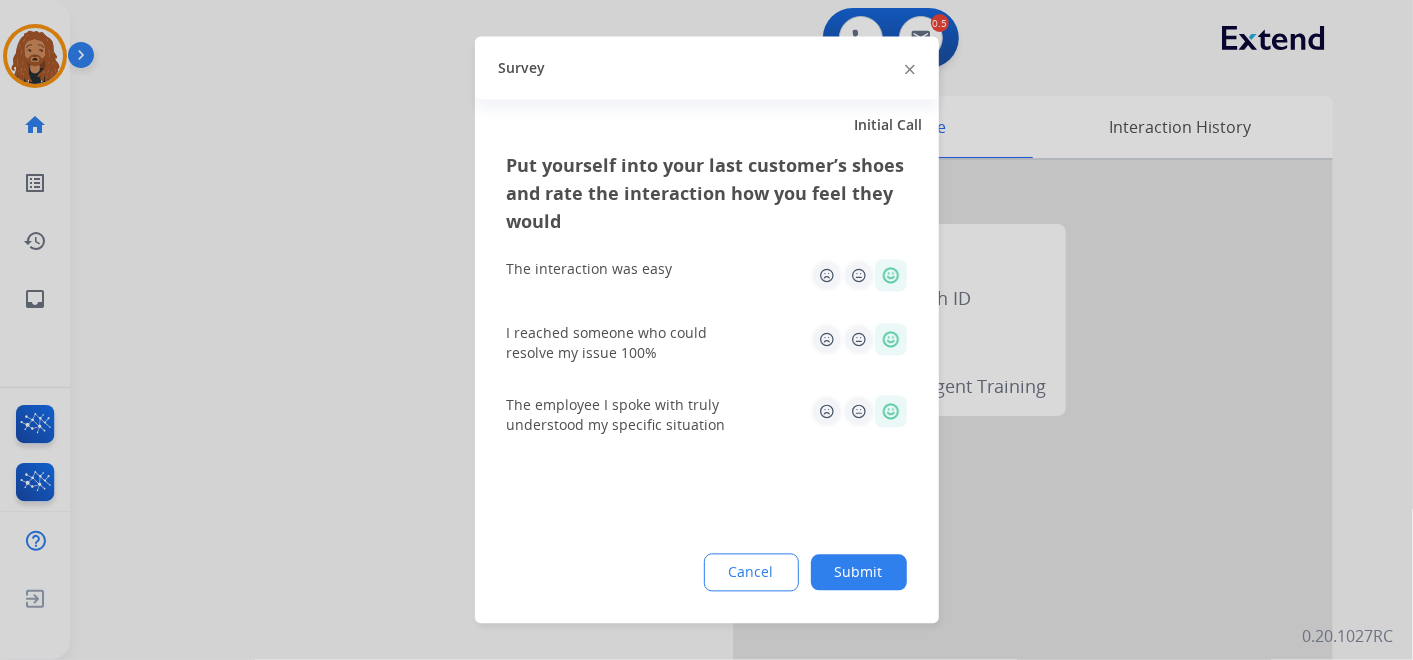 click on "Submit" 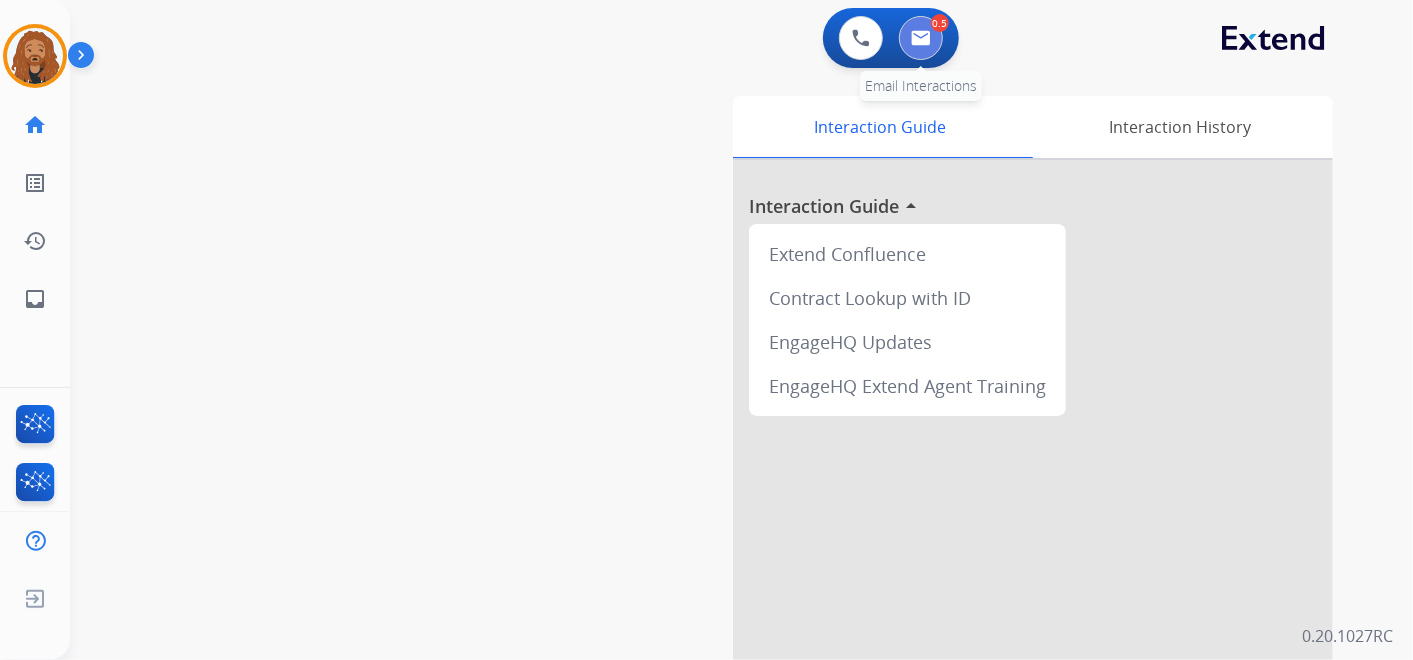 click at bounding box center [921, 38] 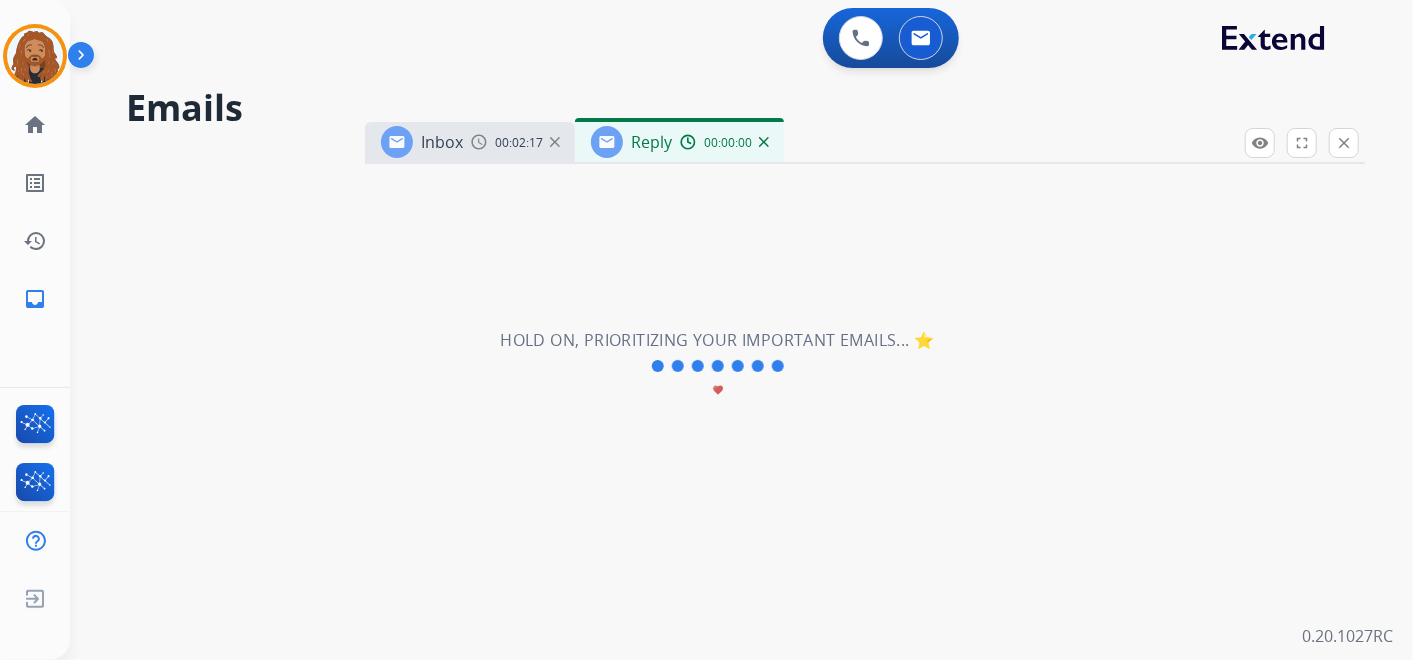 select on "**********" 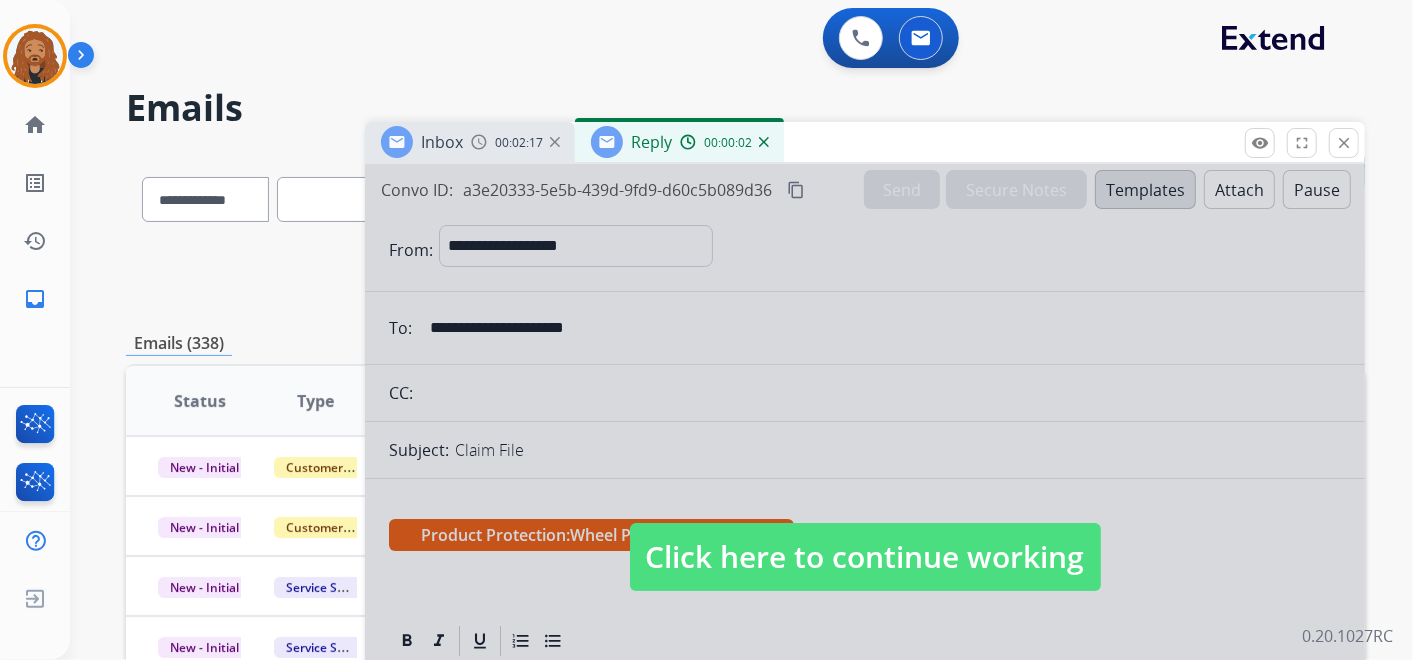 click on "Click here to continue working" at bounding box center (865, 557) 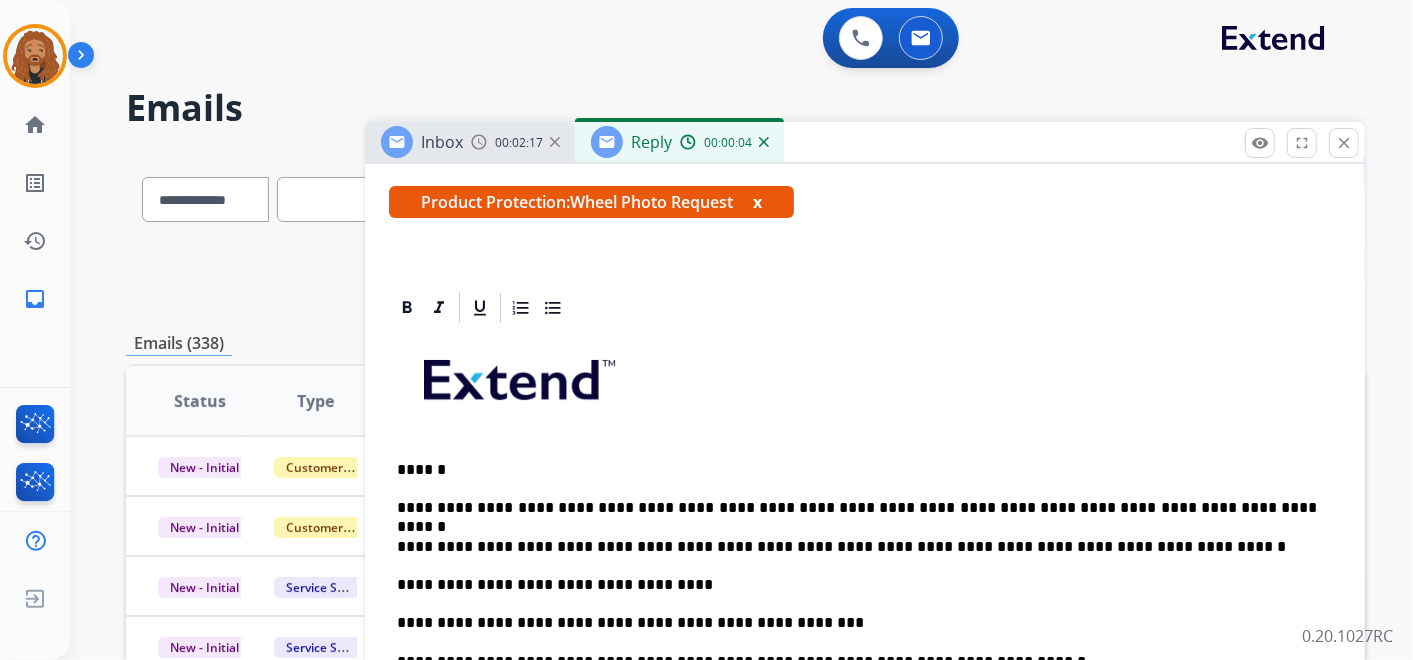 scroll, scrollTop: 667, scrollLeft: 0, axis: vertical 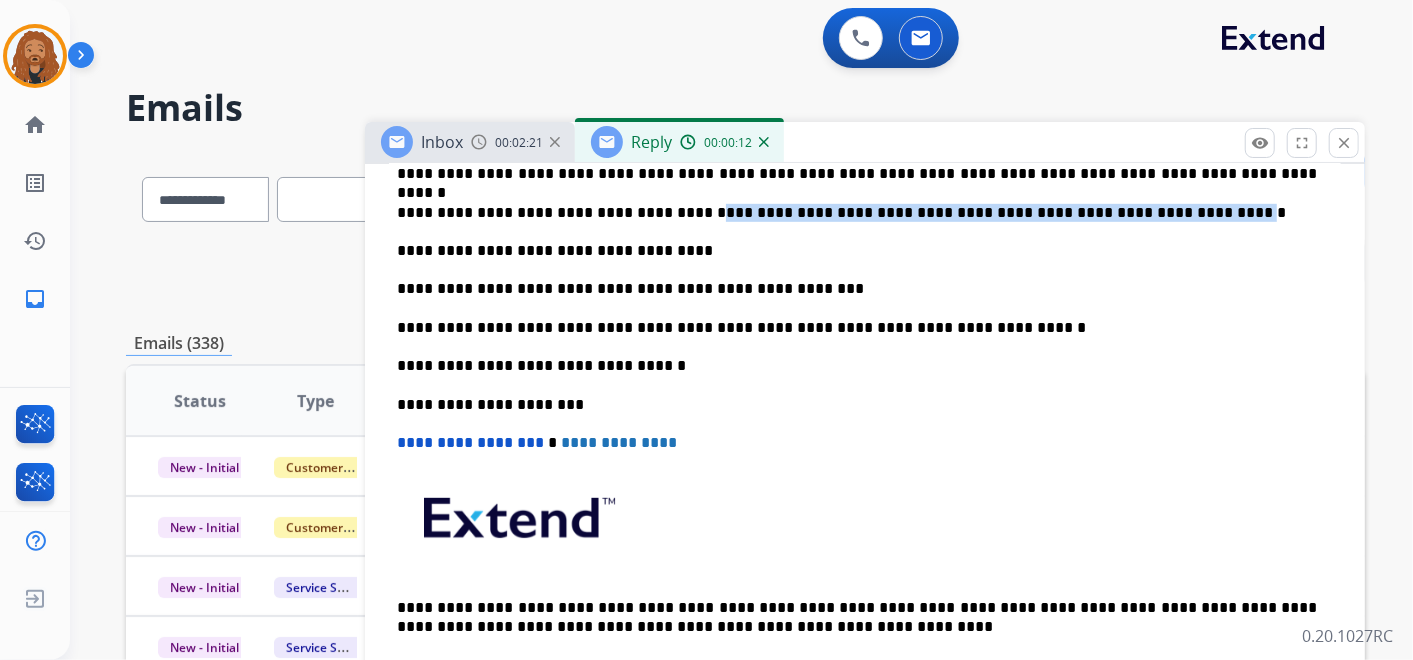 drag, startPoint x: 679, startPoint y: 211, endPoint x: 1115, endPoint y: 203, distance: 436.0734 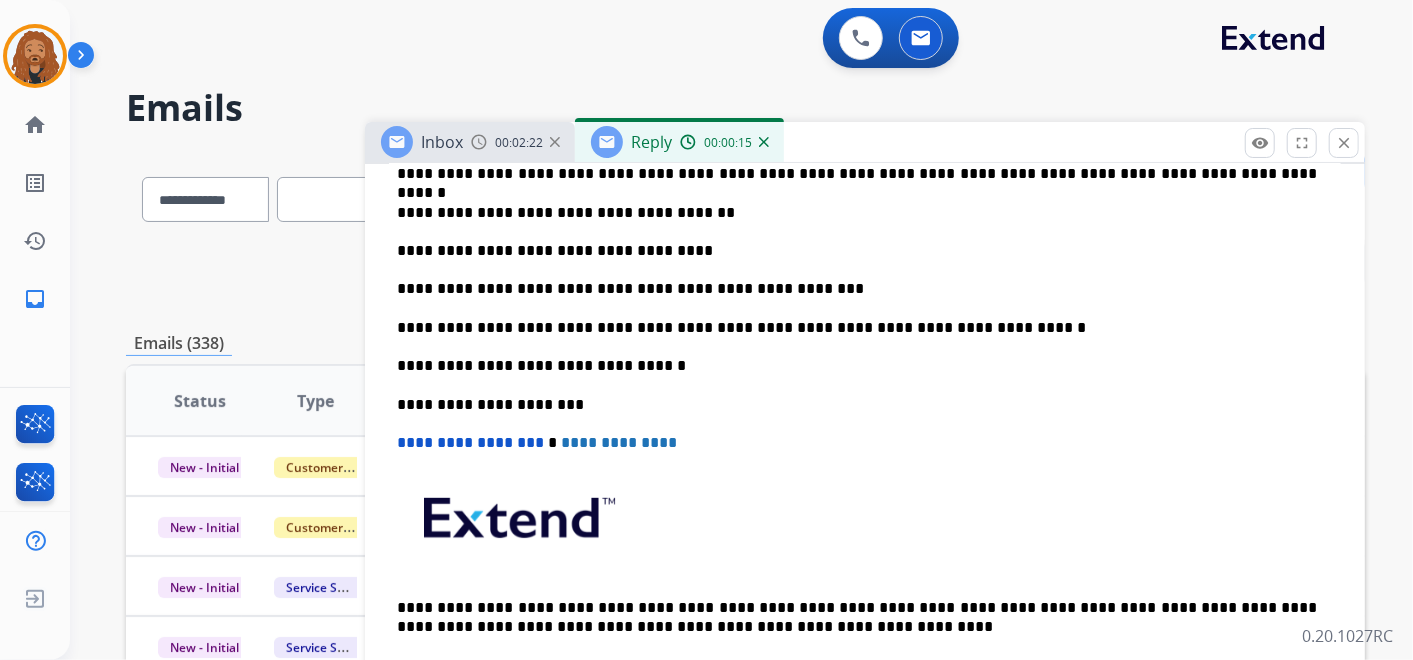 type 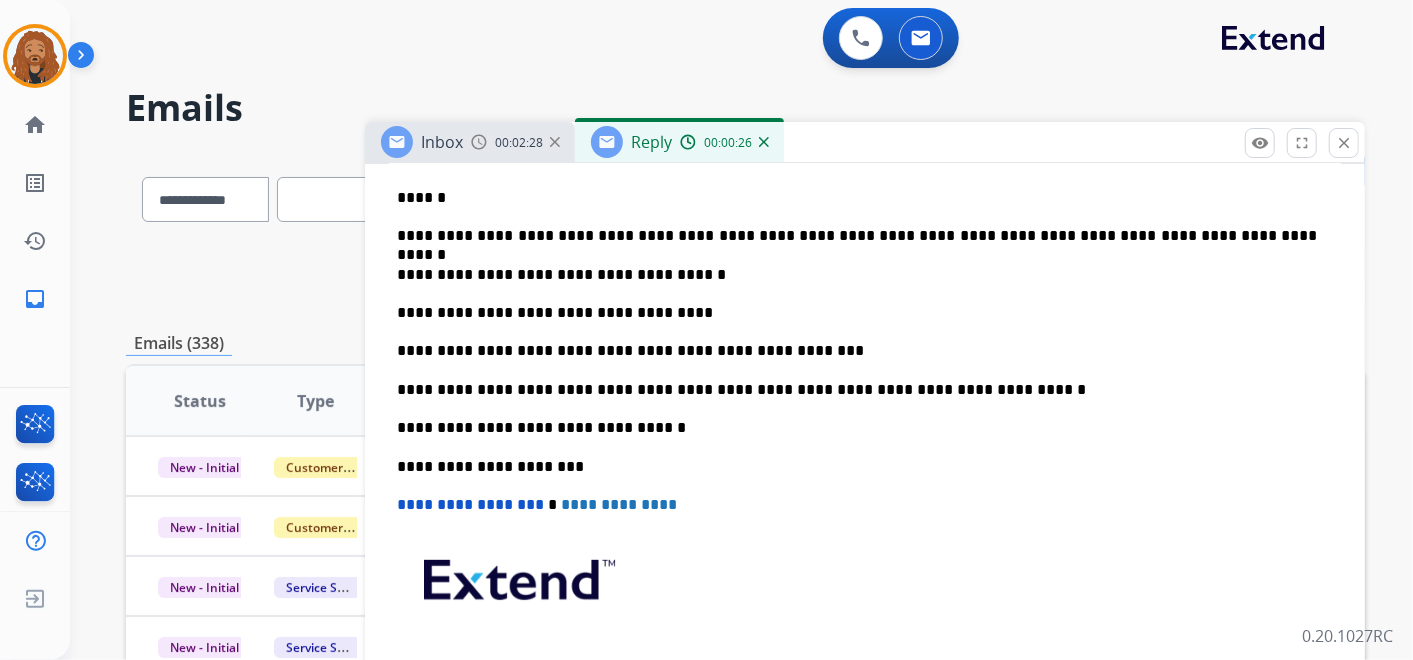 scroll, scrollTop: 557, scrollLeft: 0, axis: vertical 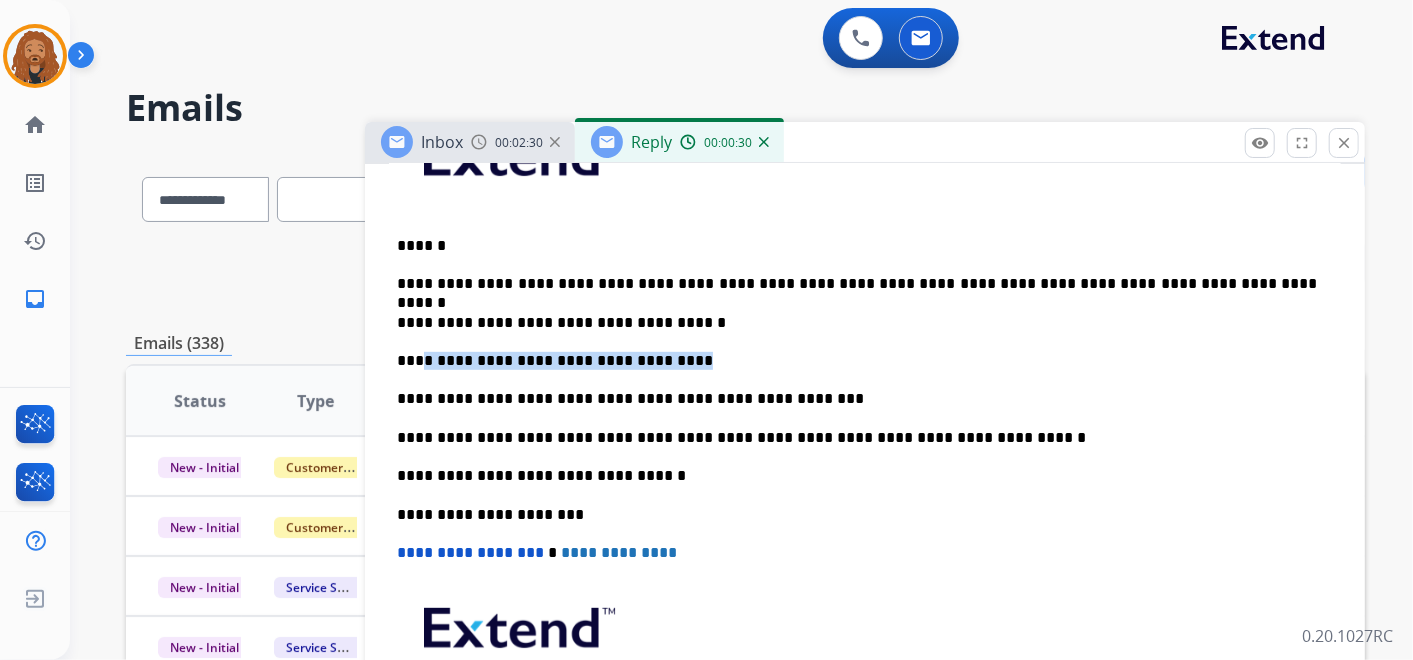drag, startPoint x: 651, startPoint y: 356, endPoint x: 417, endPoint y: 355, distance: 234.00214 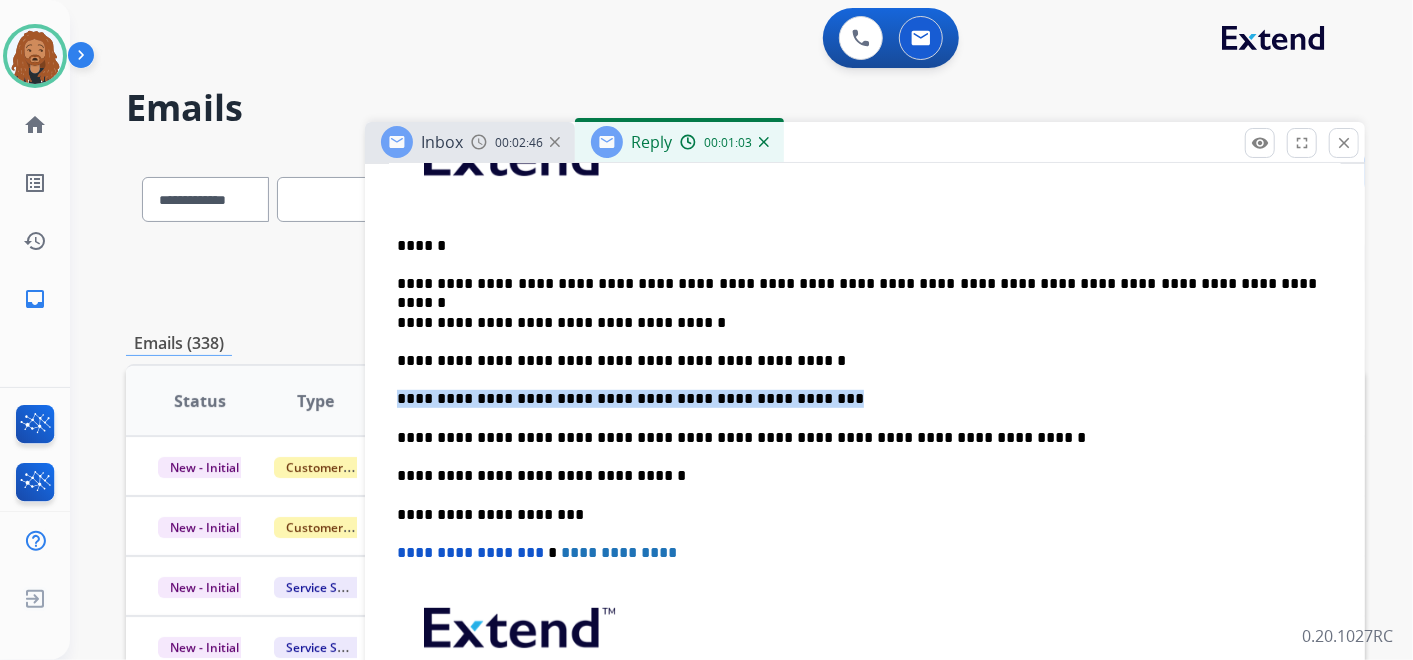 drag, startPoint x: 784, startPoint y: 391, endPoint x: 377, endPoint y: 377, distance: 407.24072 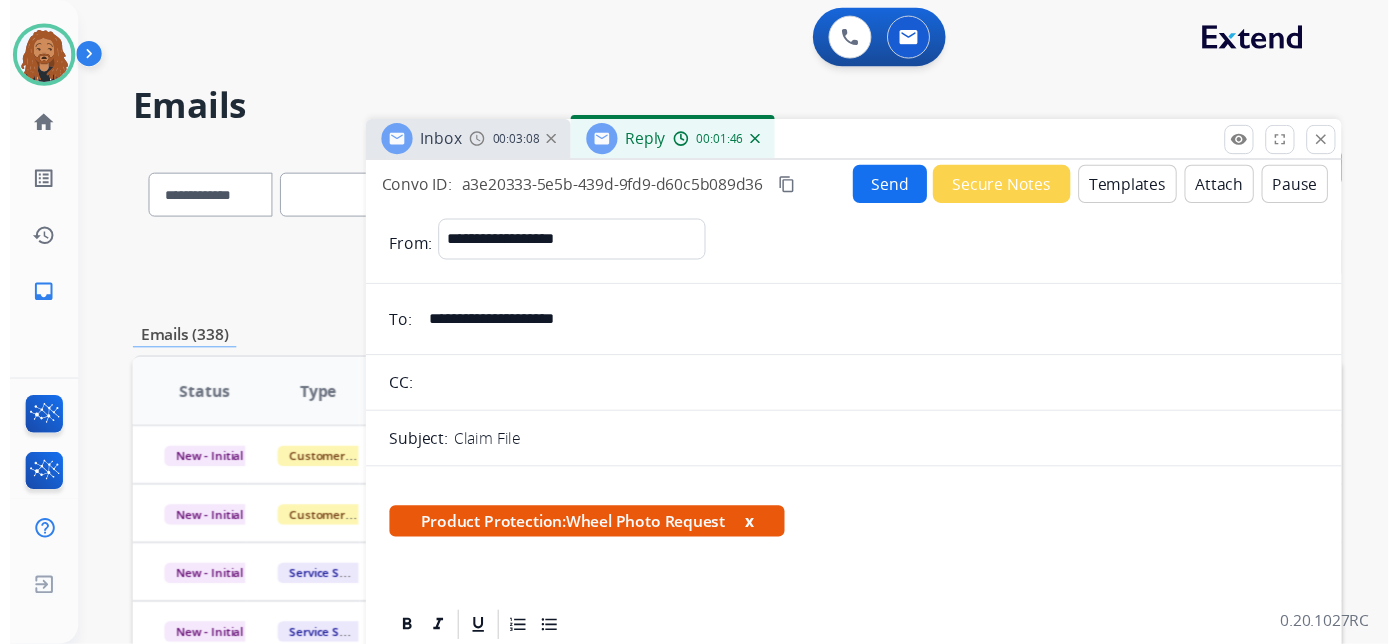 scroll, scrollTop: 0, scrollLeft: 0, axis: both 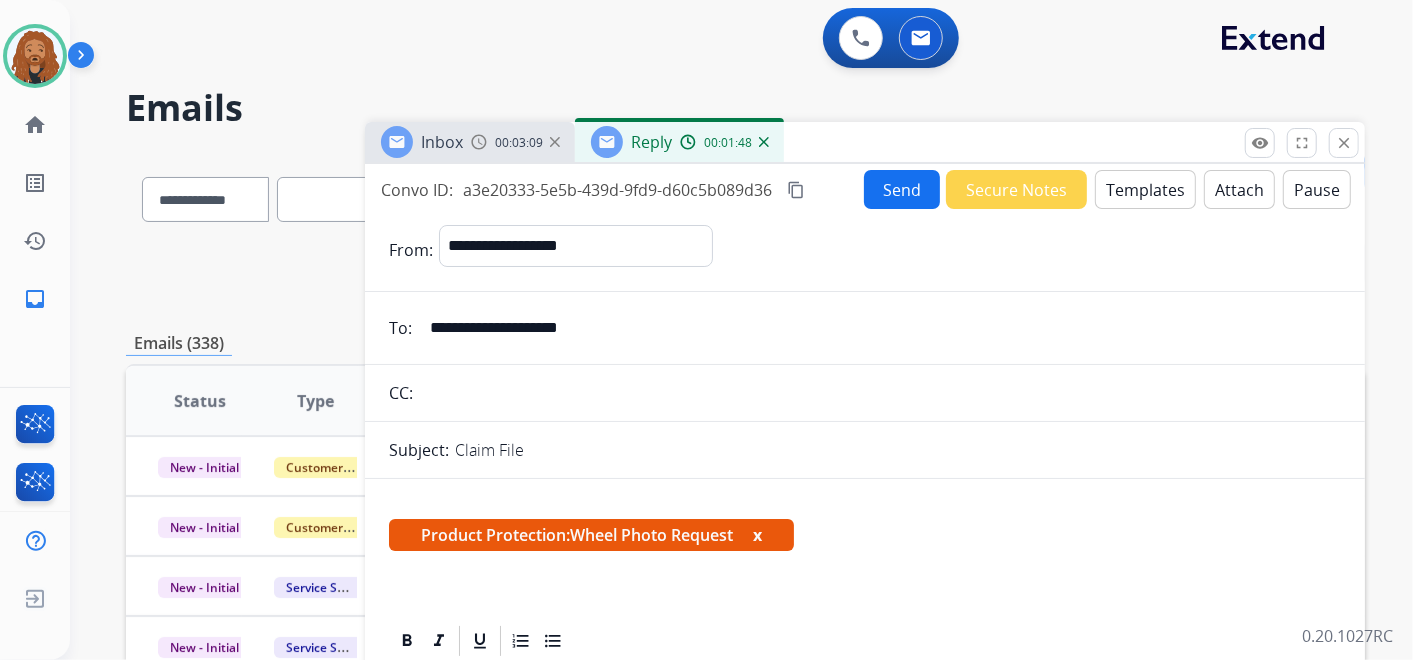 click on "Send" at bounding box center (902, 189) 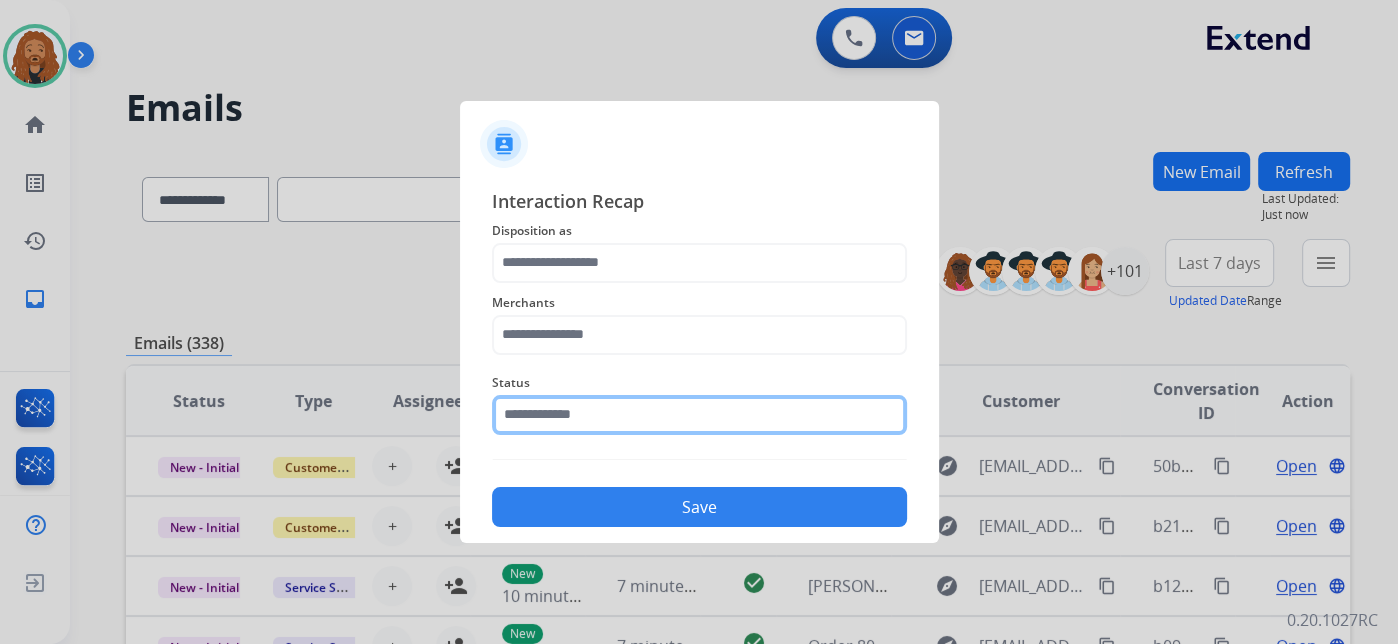 click 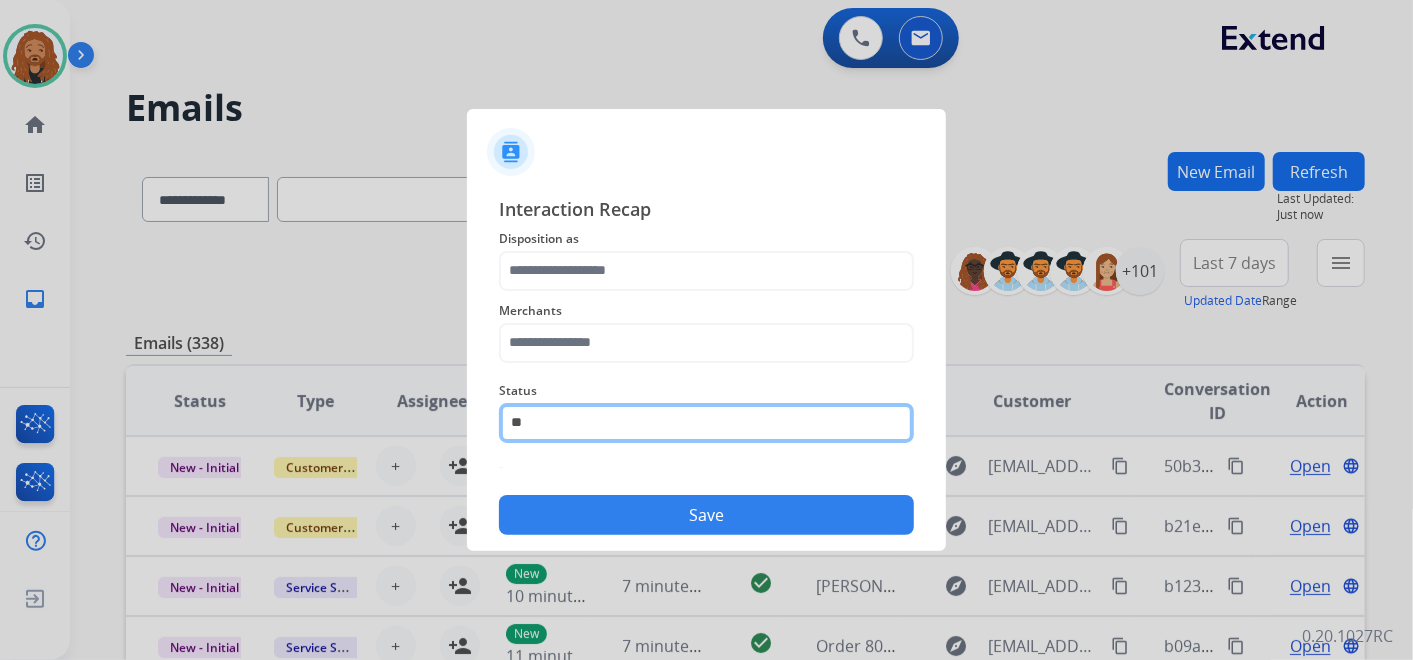 type on "*" 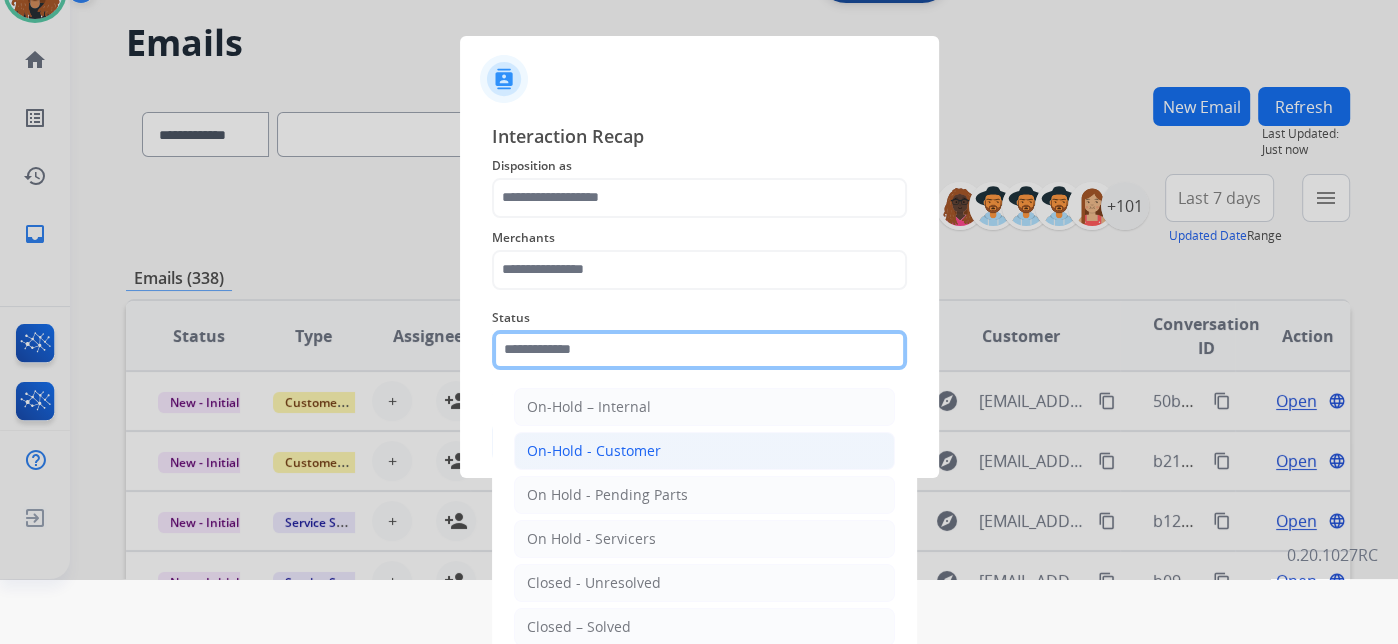 scroll, scrollTop: 98, scrollLeft: 0, axis: vertical 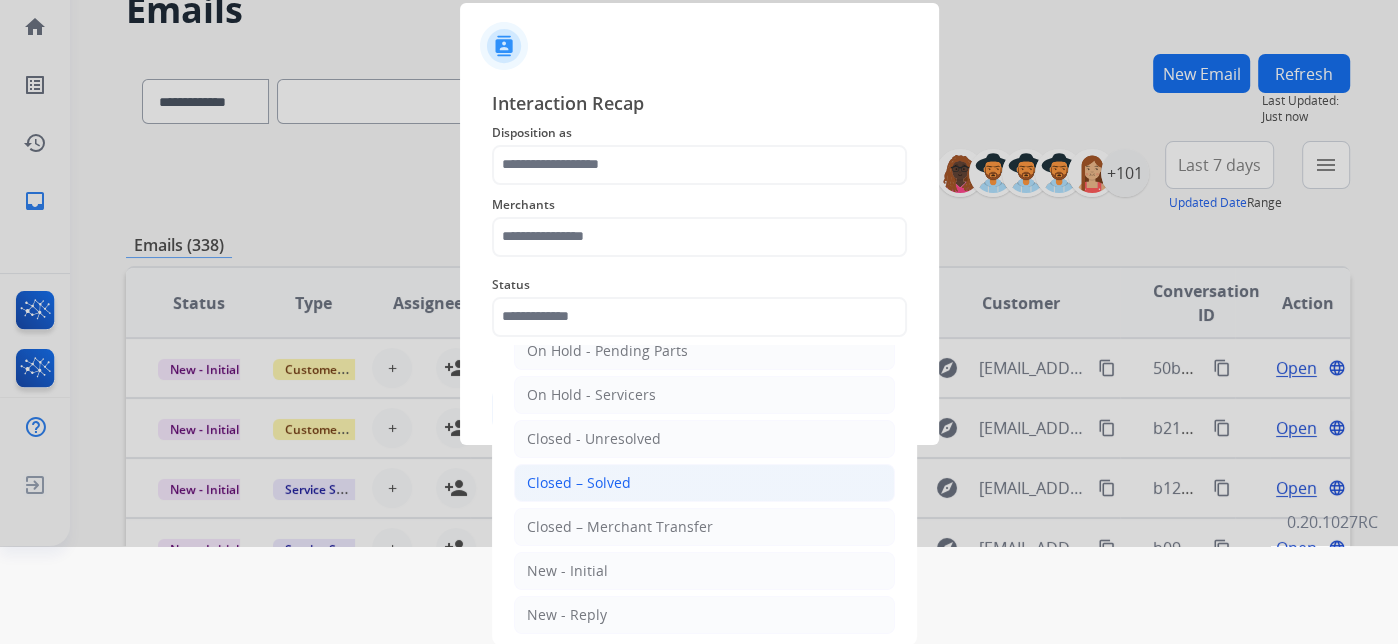 drag, startPoint x: 586, startPoint y: 471, endPoint x: 575, endPoint y: 406, distance: 65.9242 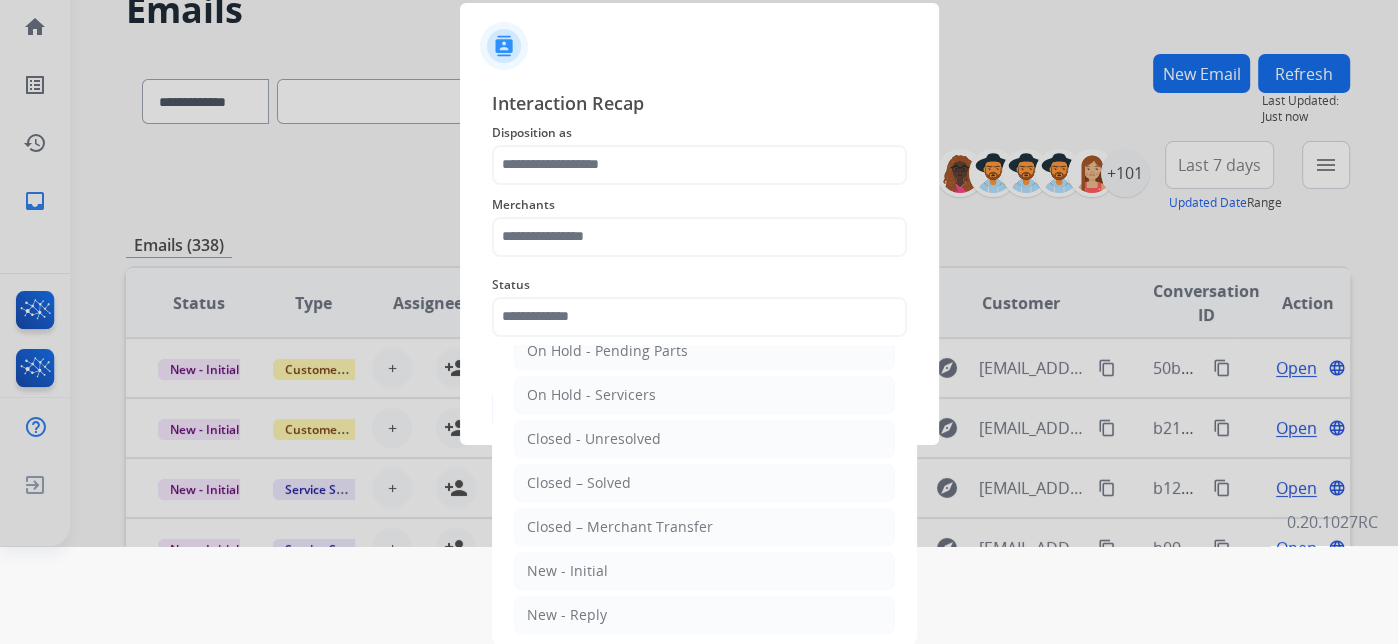 click on "Closed – Solved" 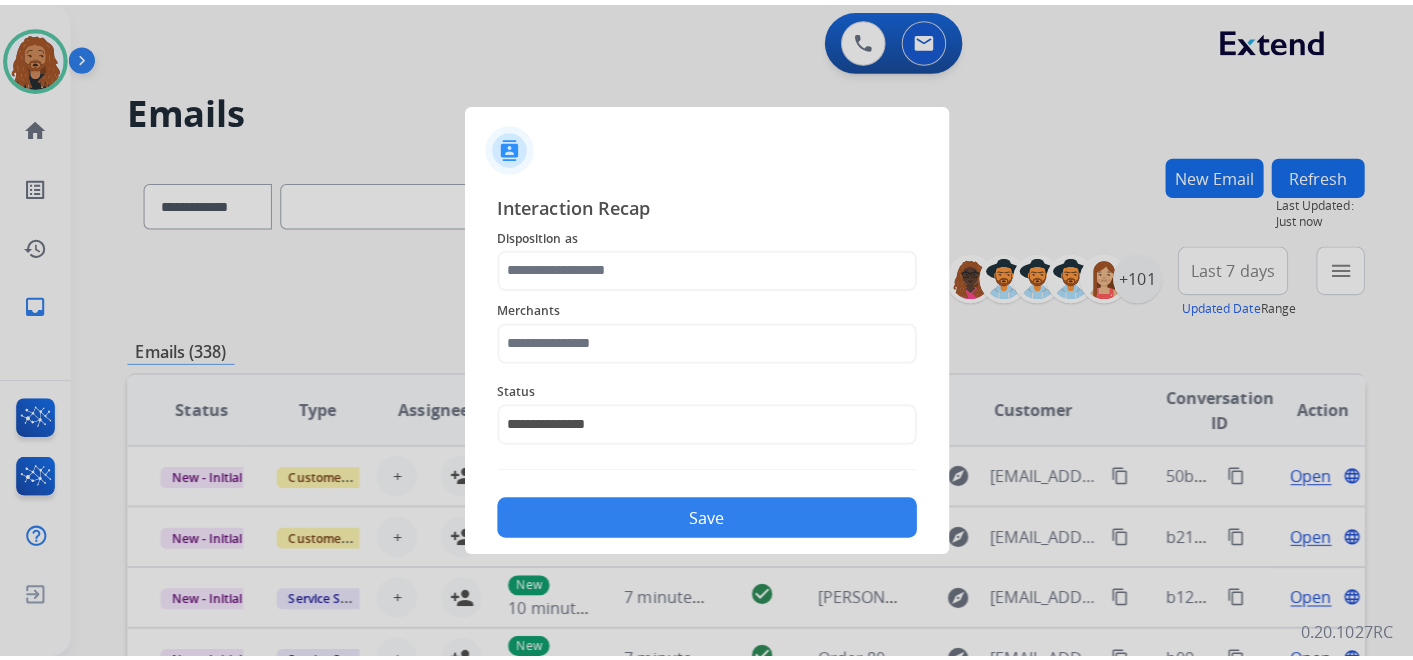 scroll, scrollTop: 0, scrollLeft: 0, axis: both 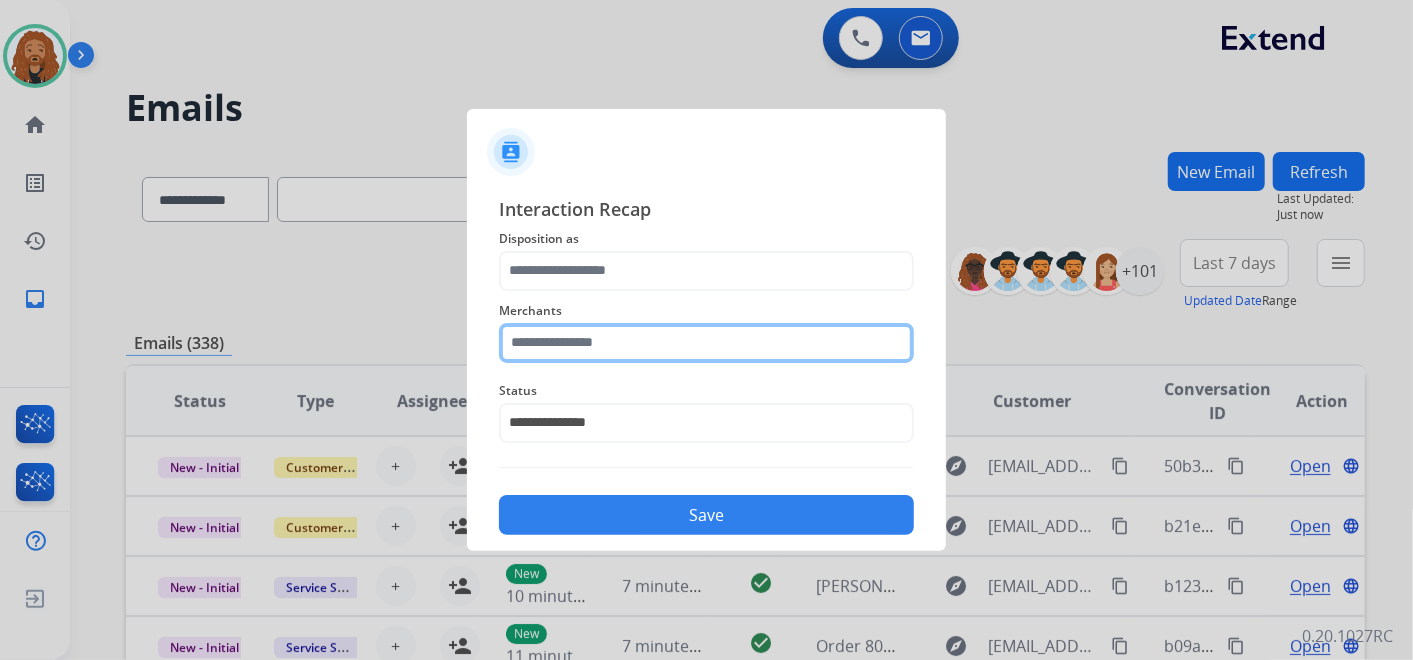 click 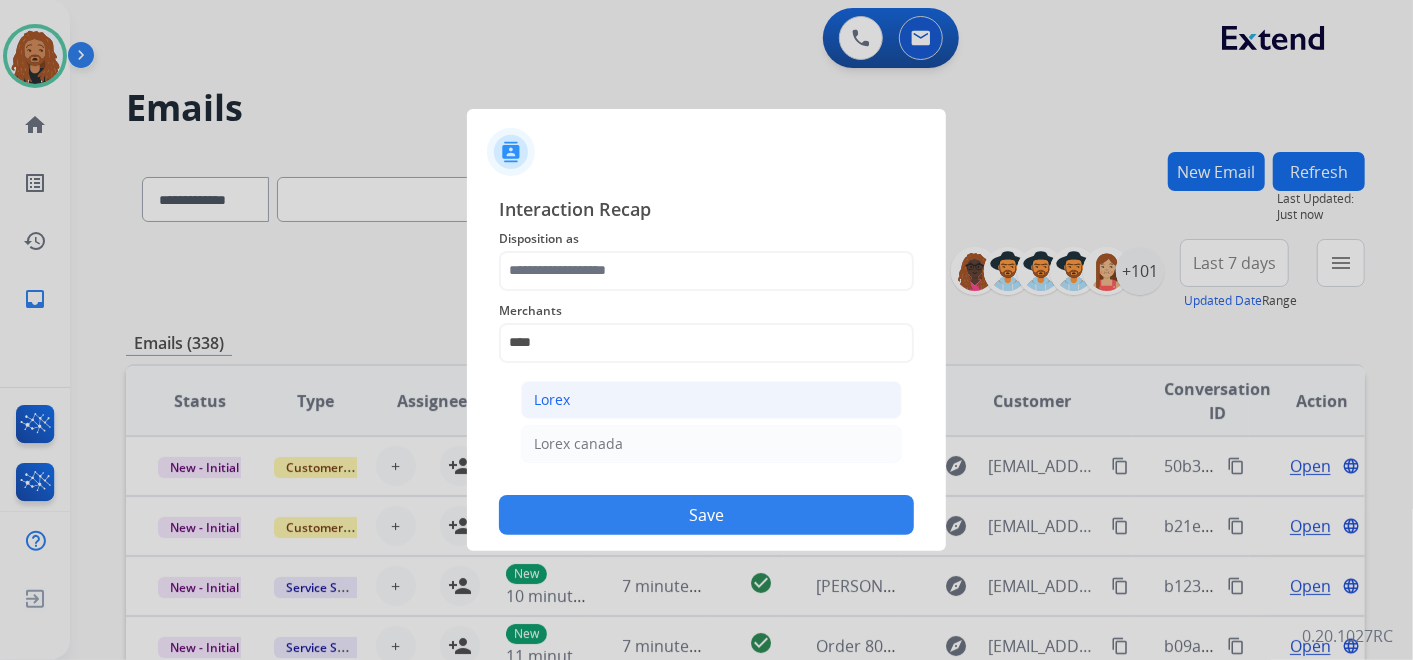 click on "Lorex" 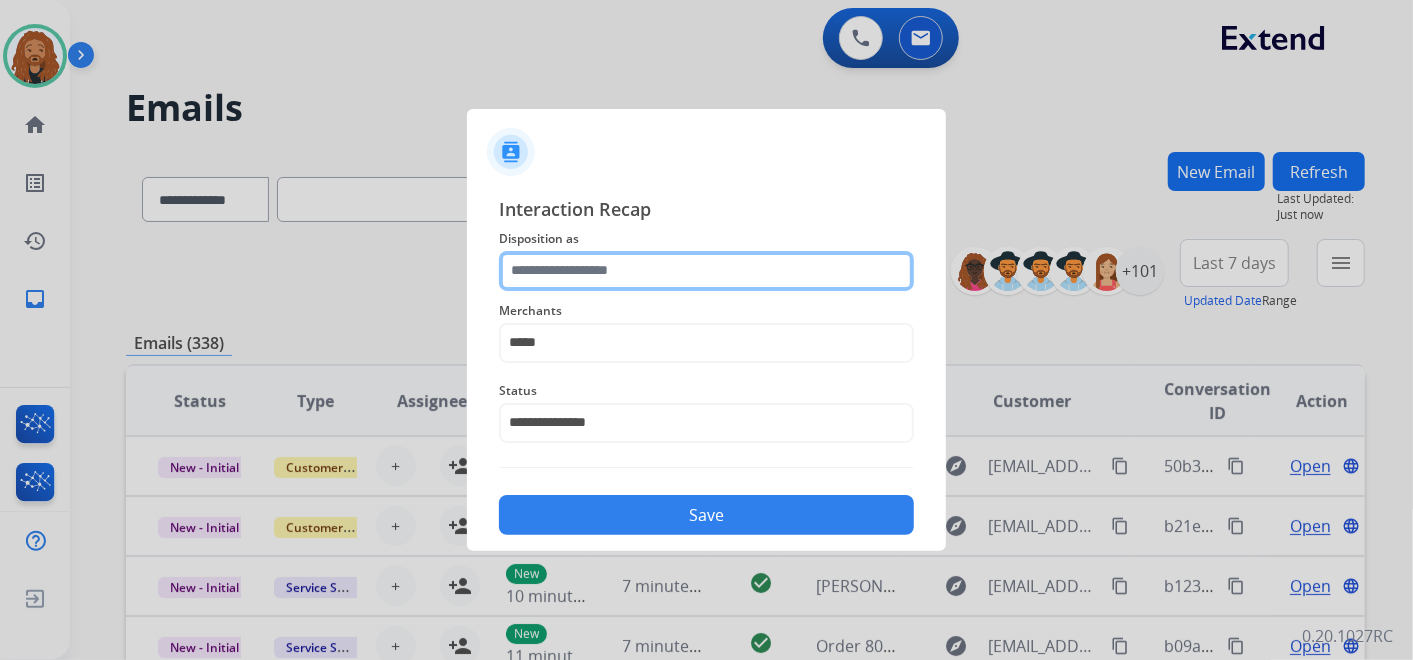 click 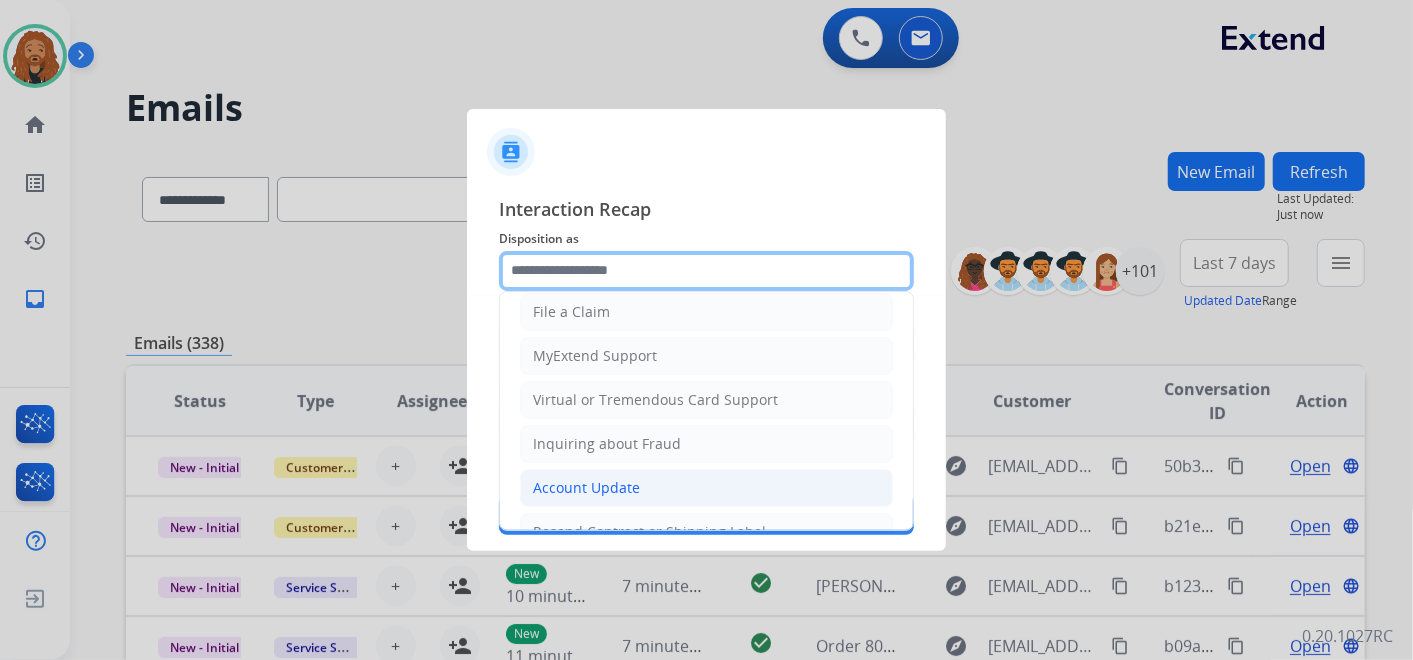 scroll, scrollTop: 82, scrollLeft: 0, axis: vertical 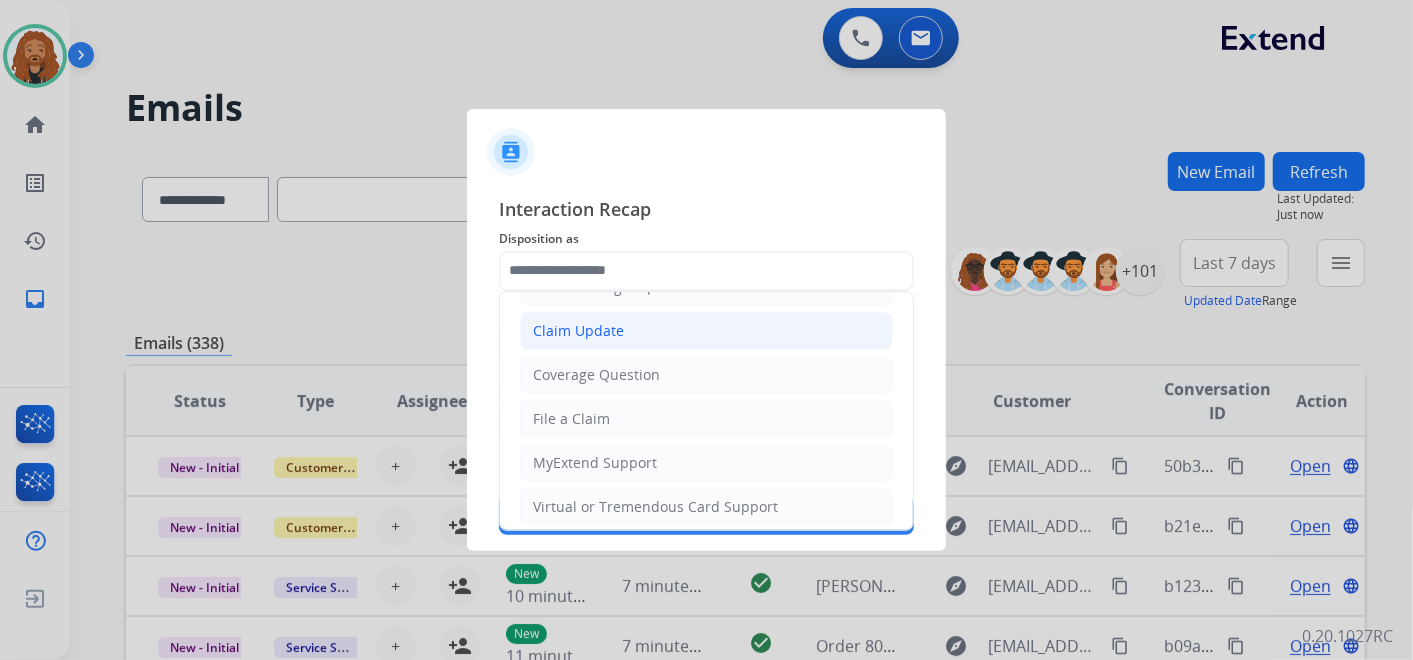 click on "Claim Update" 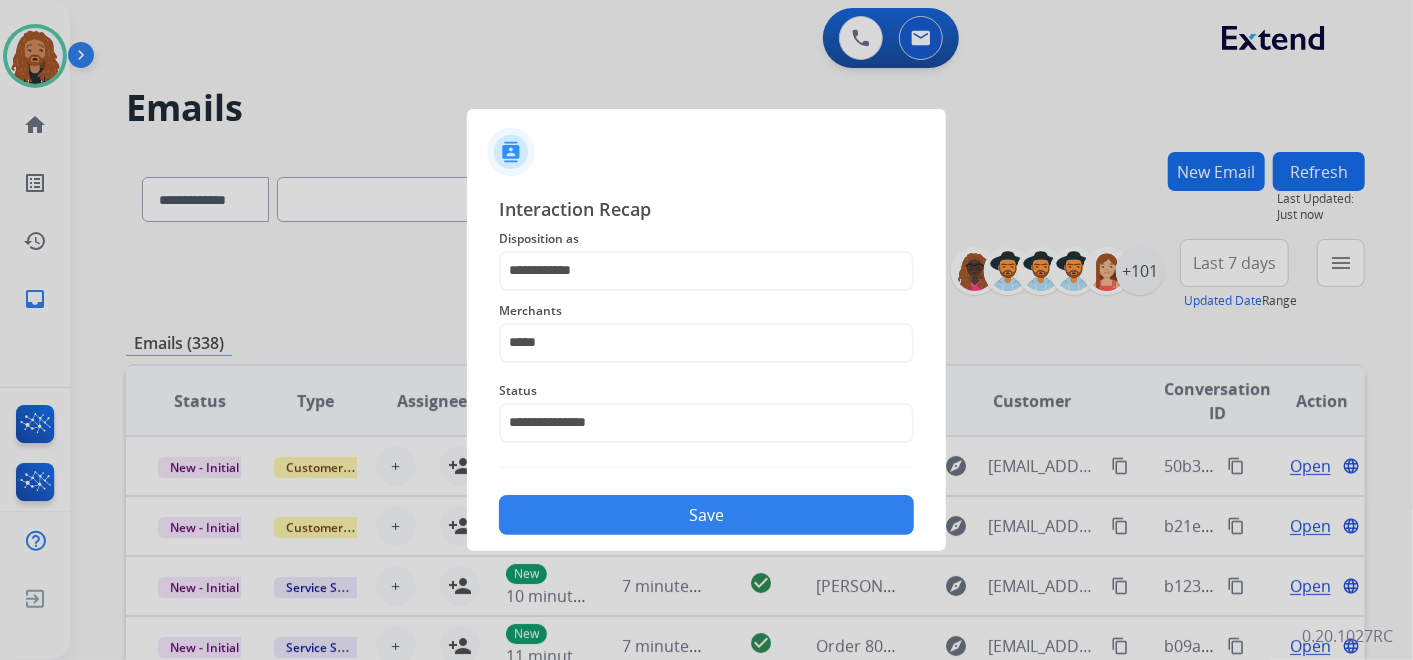 click on "Save" 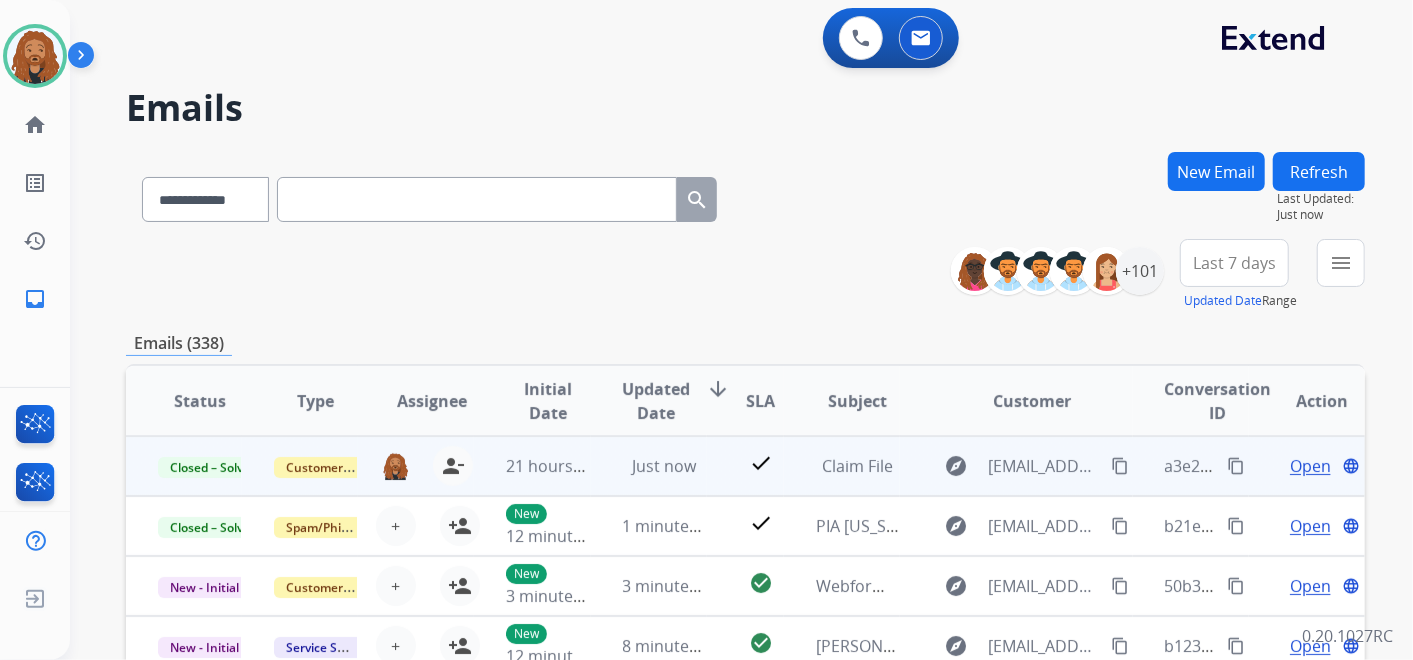 click on "content_copy" at bounding box center [1236, 466] 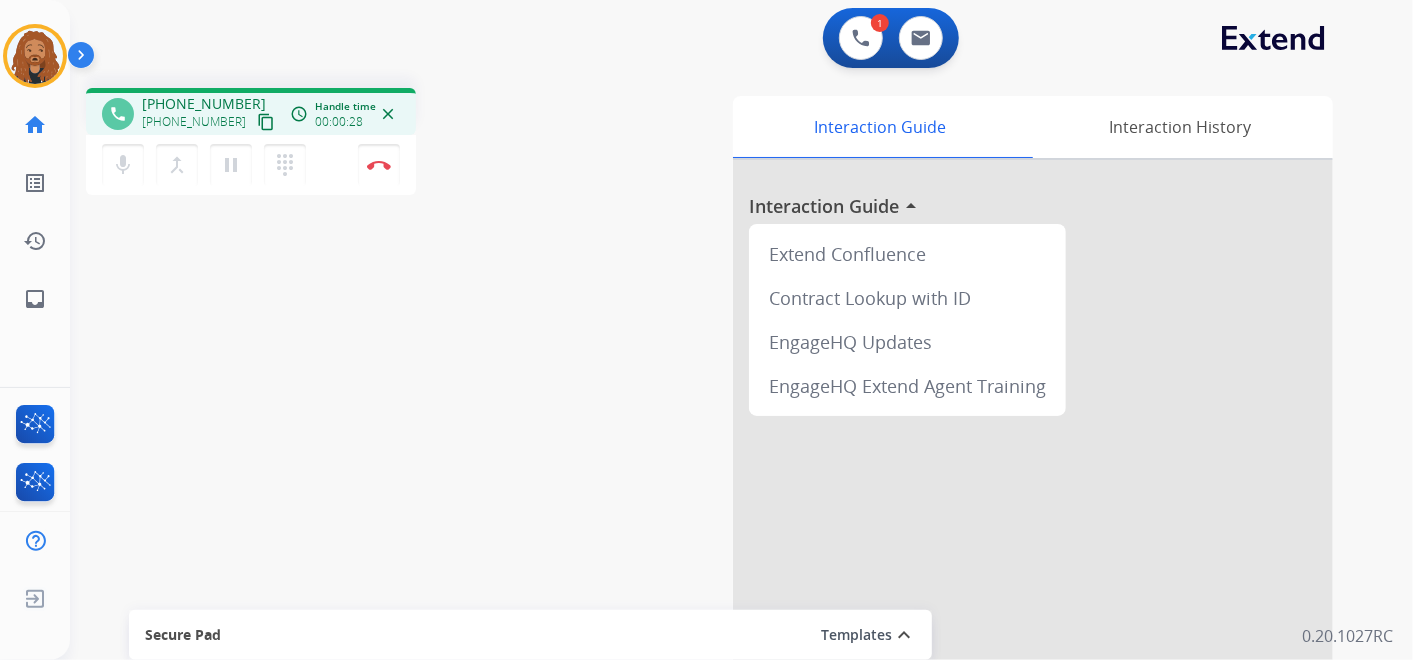 click on "content_copy" at bounding box center [266, 122] 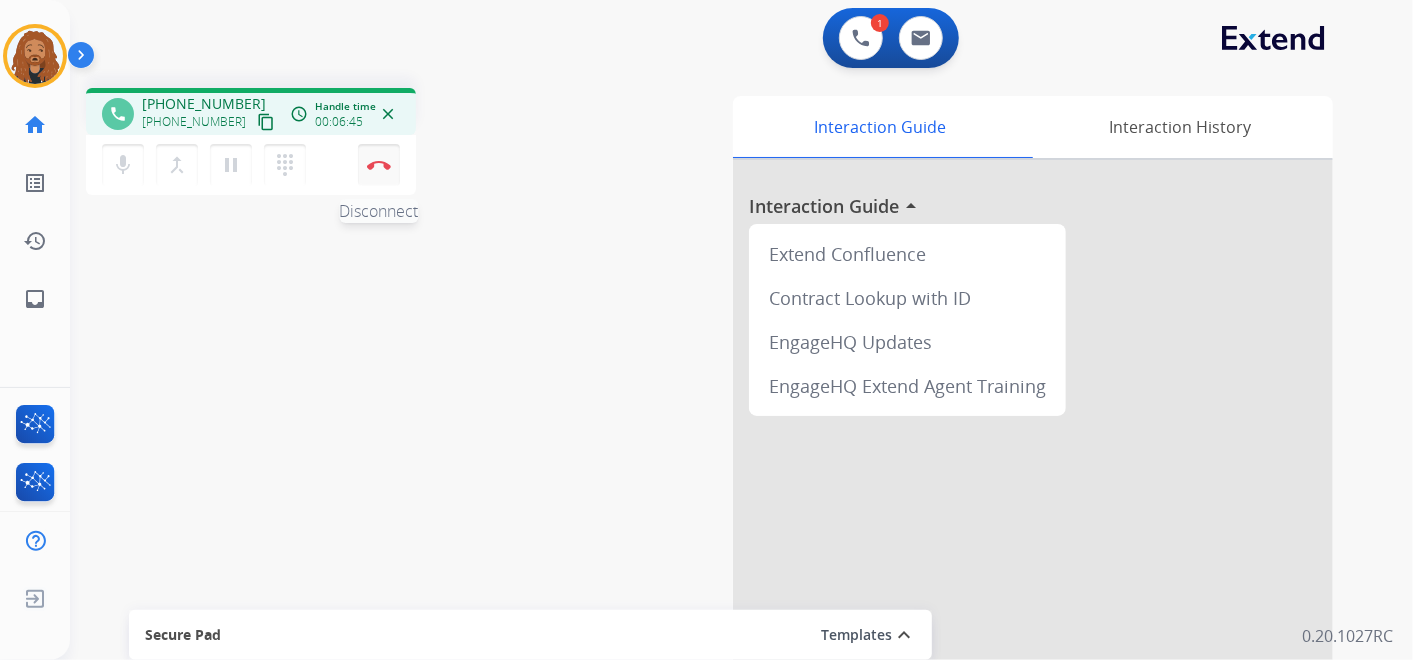 click on "Disconnect" at bounding box center [379, 165] 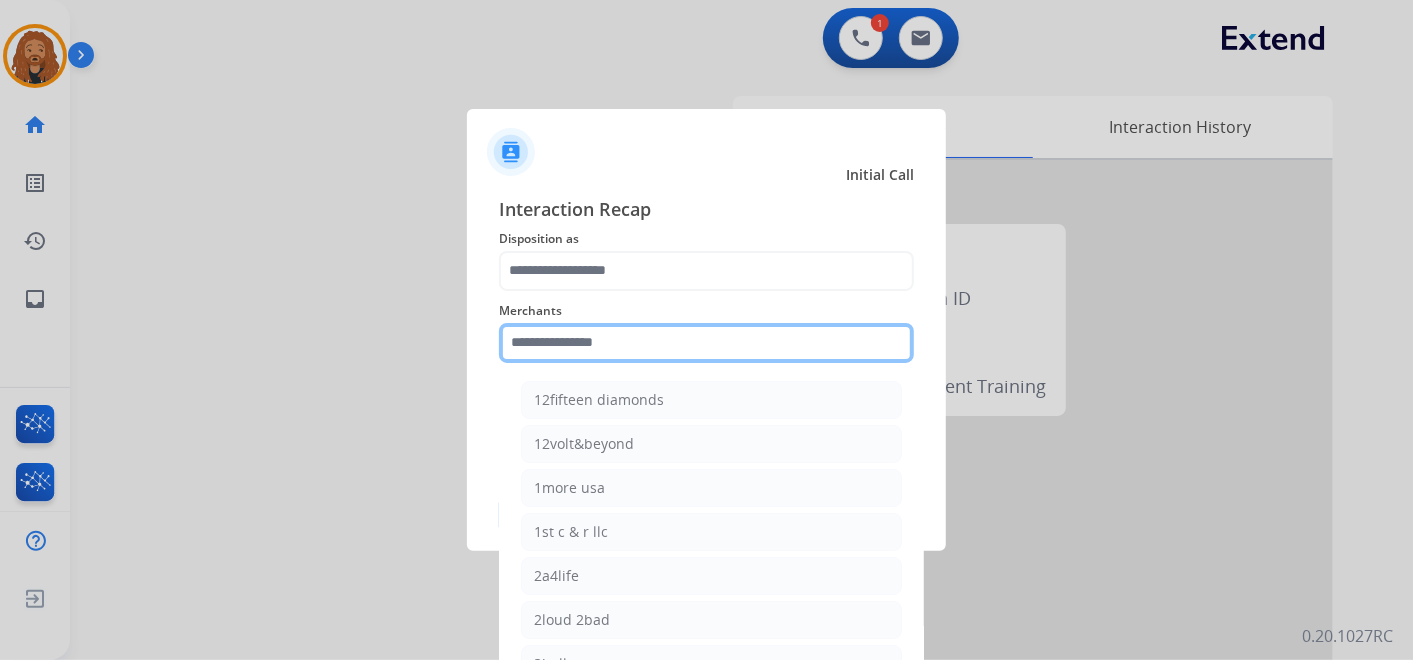 click 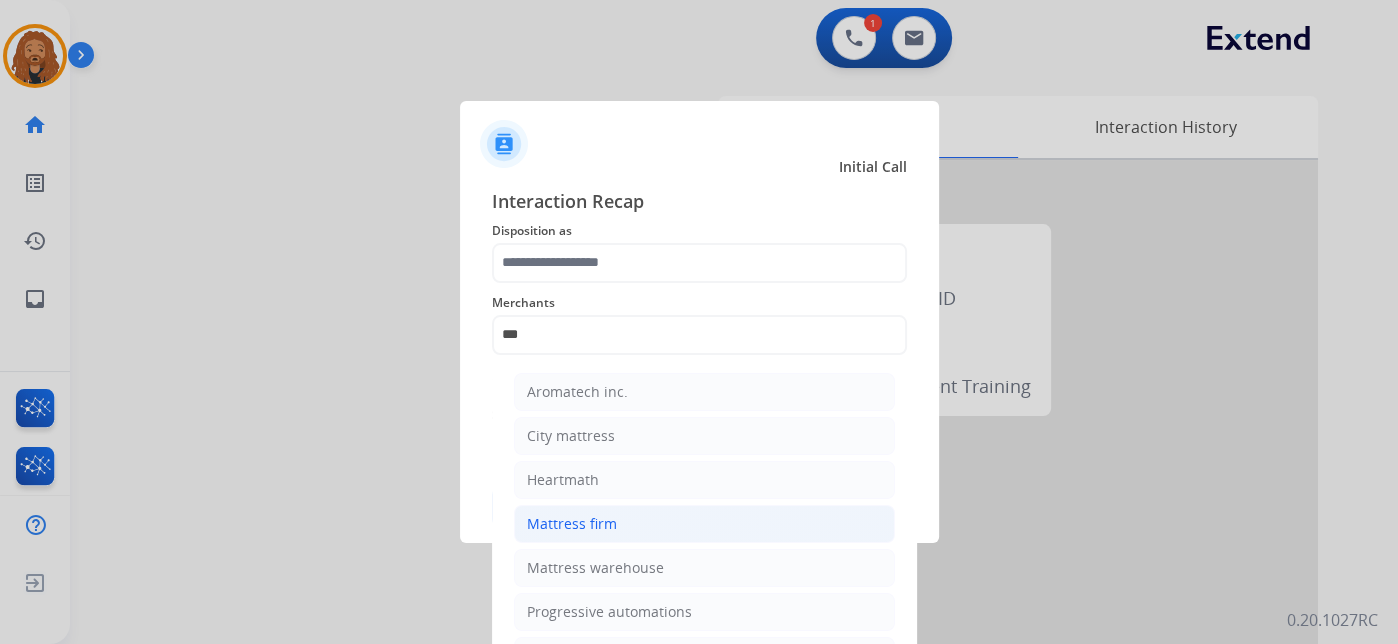 click on "Mattress firm" 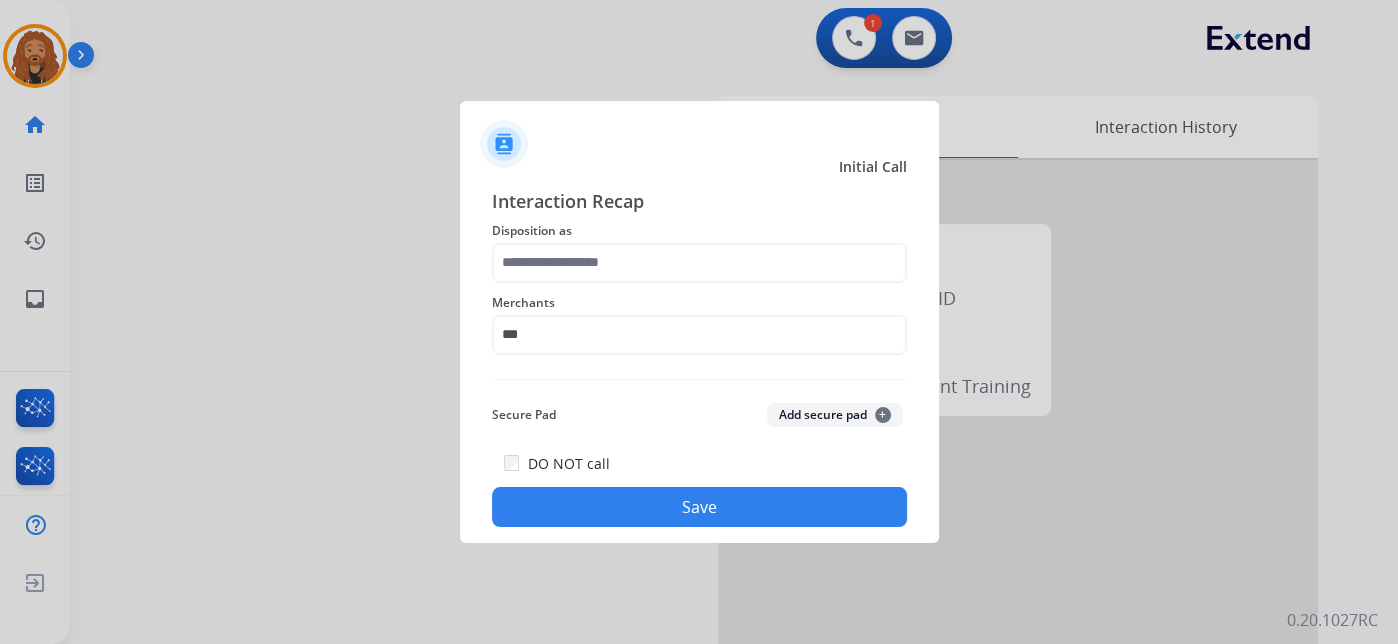 type on "**********" 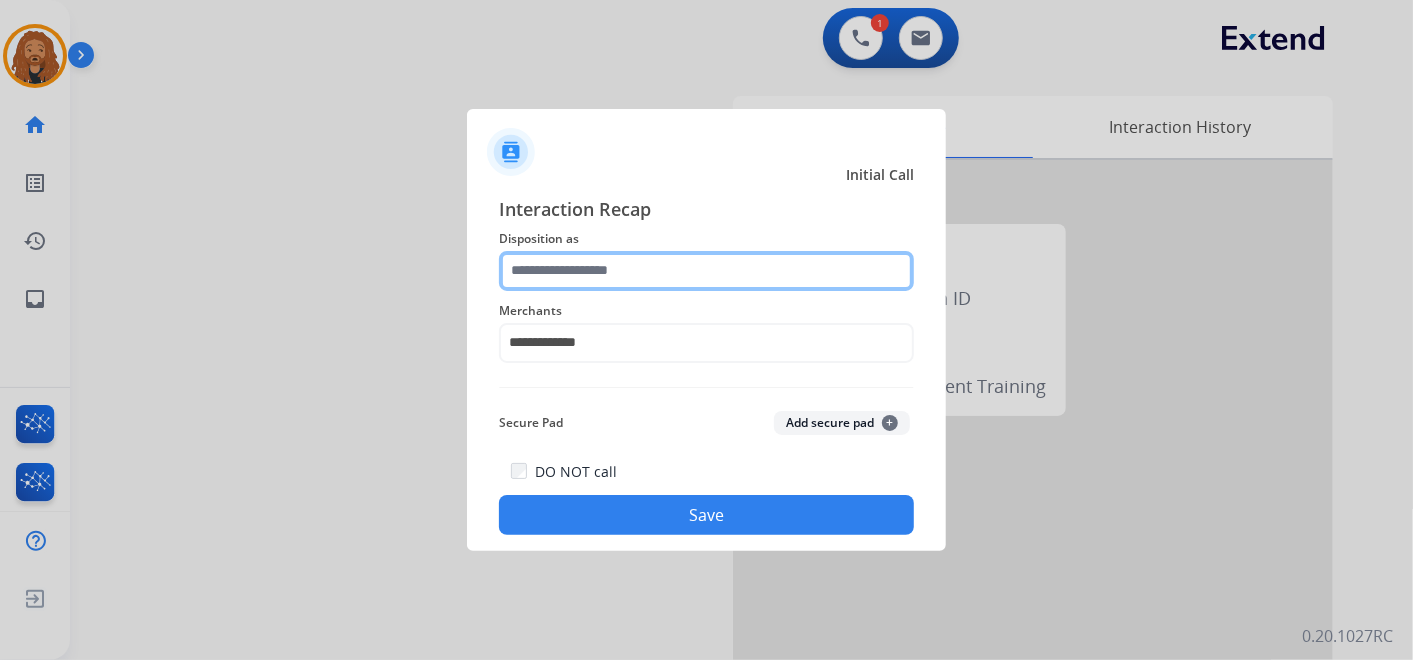 click 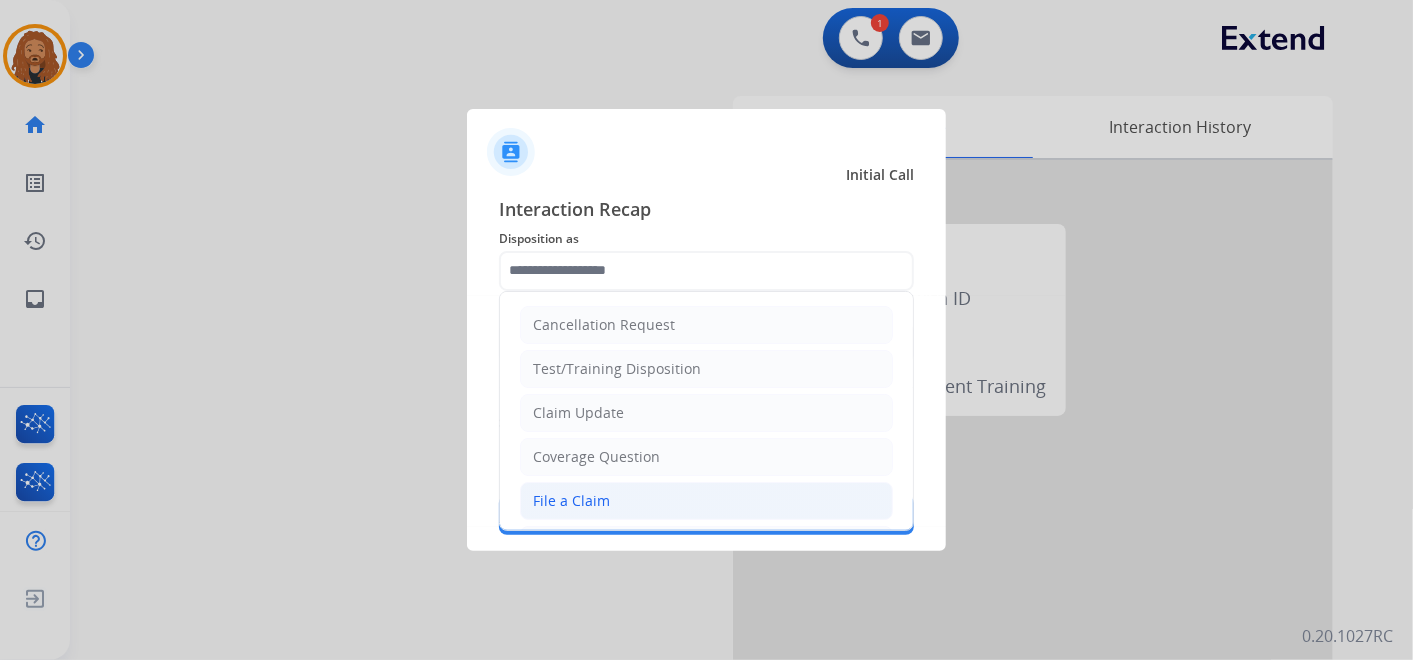 click on "File a Claim" 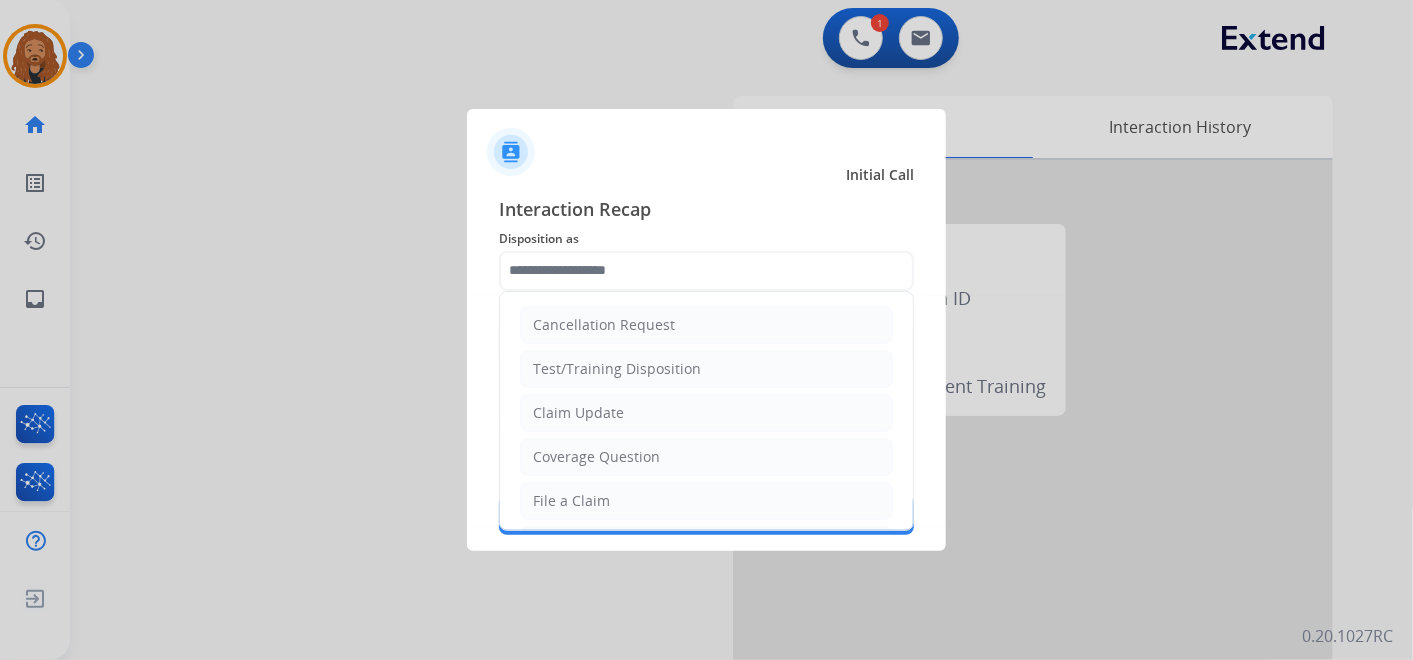 type on "**********" 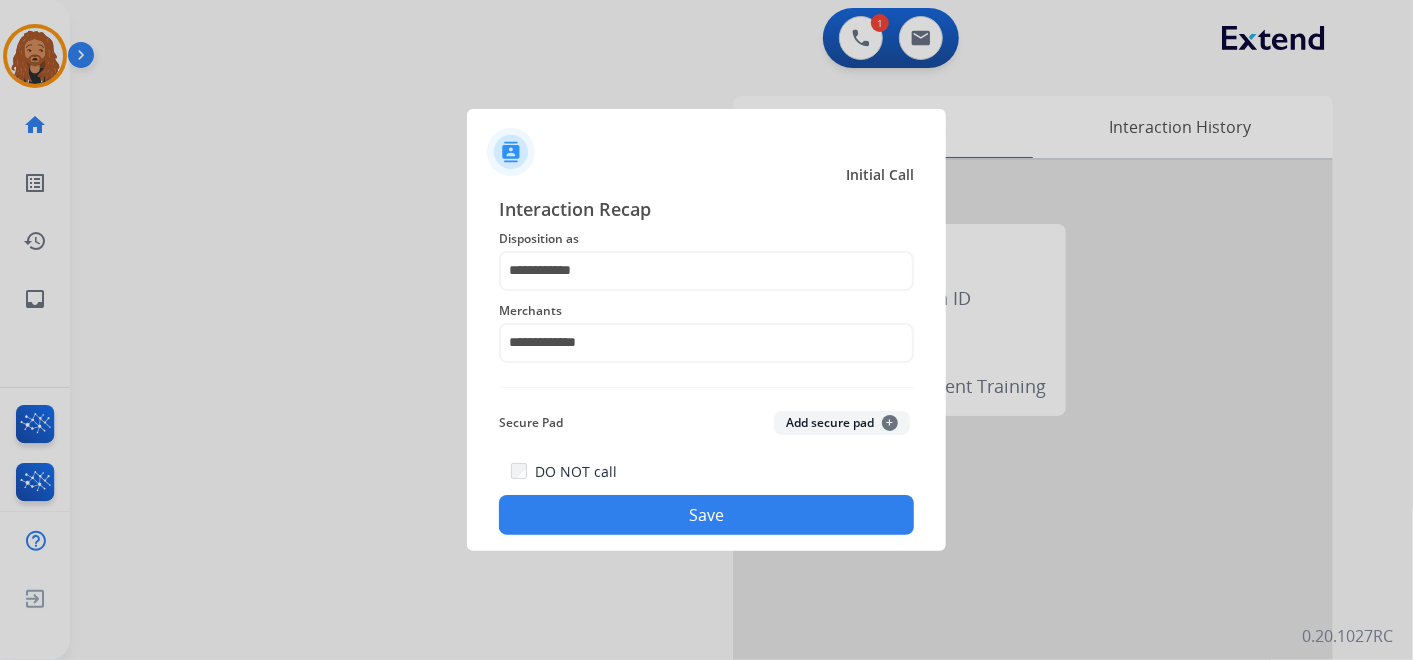 click on "Save" 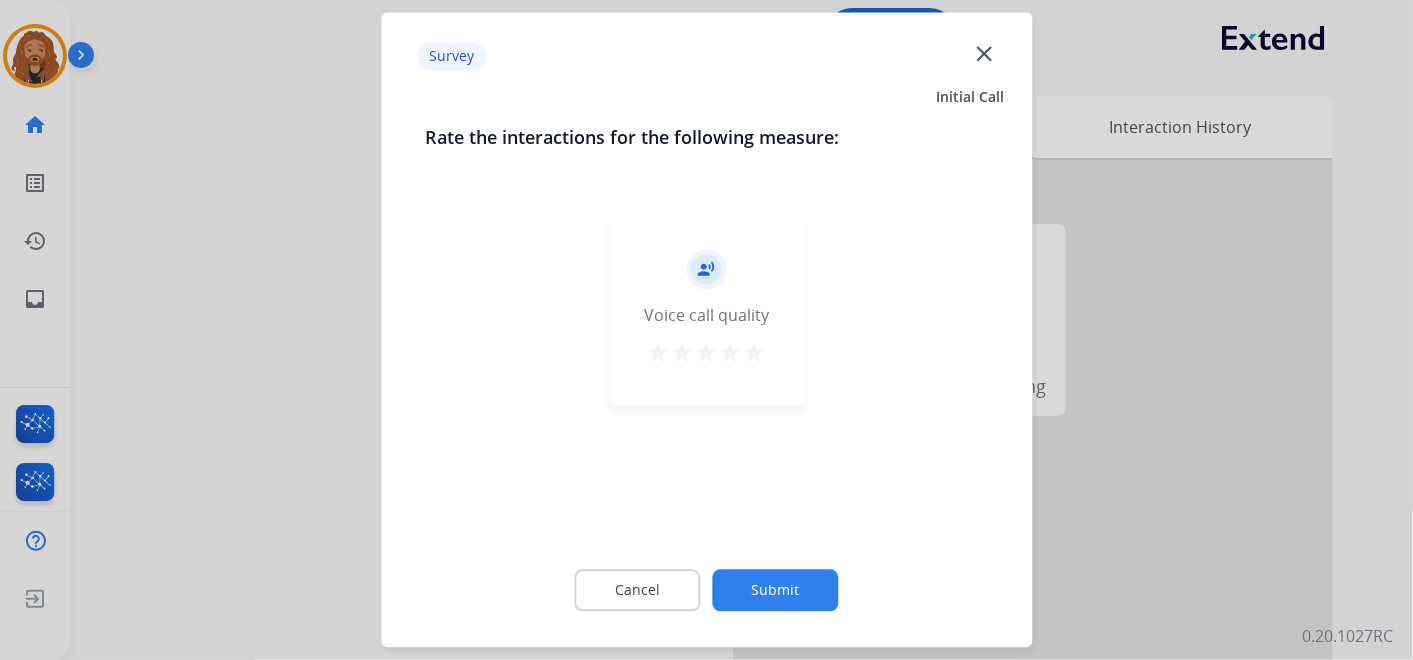 click on "star" at bounding box center [755, 354] 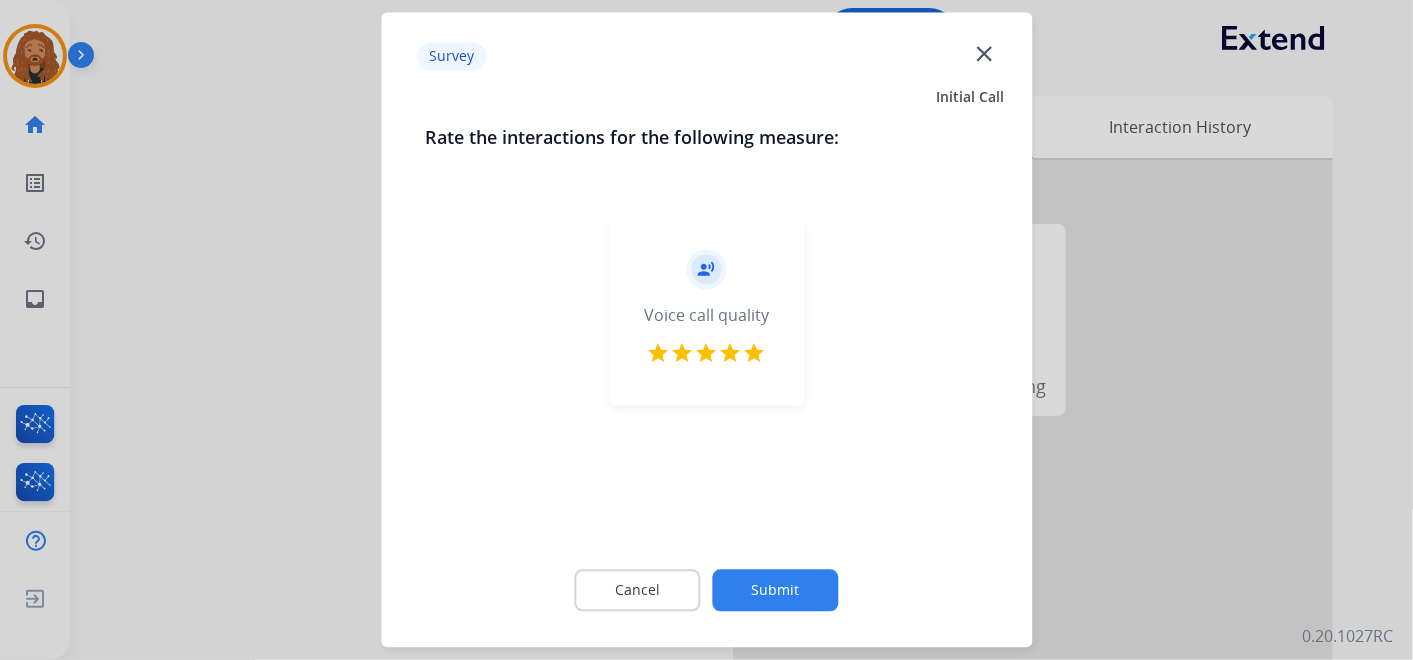 click on "Submit" 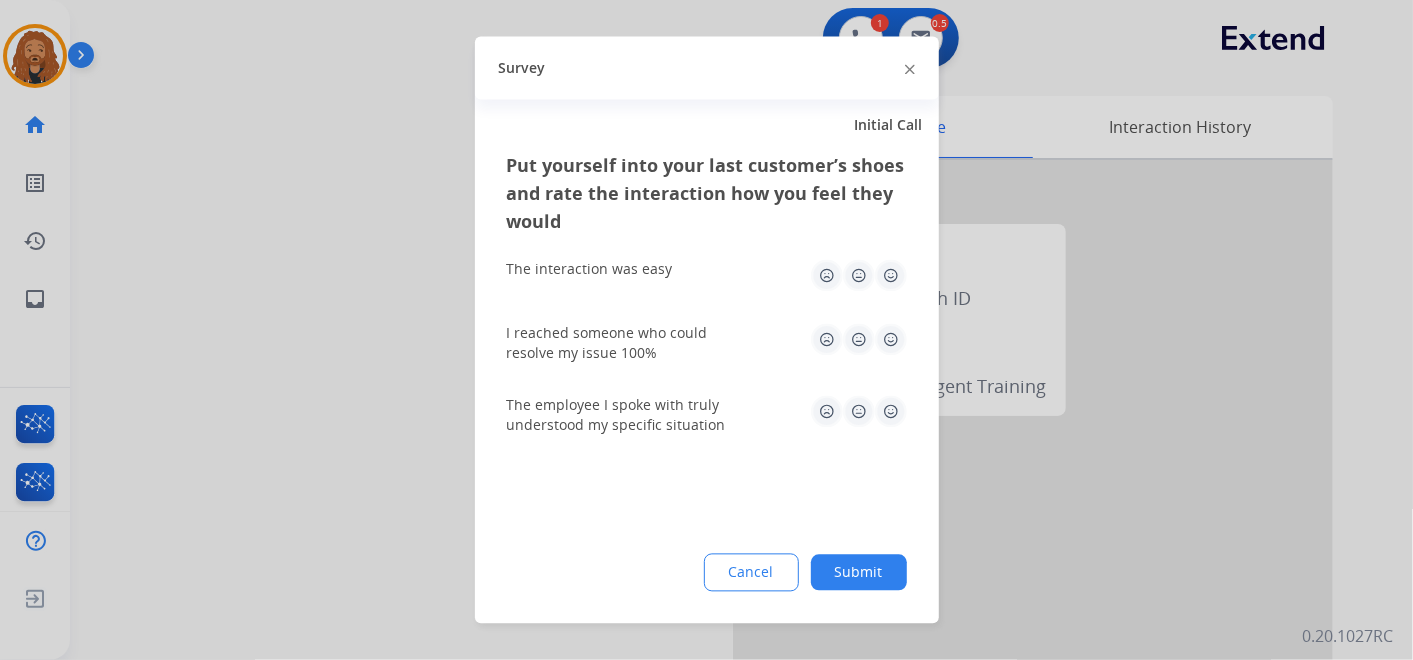 drag, startPoint x: 894, startPoint y: 417, endPoint x: 897, endPoint y: 368, distance: 49.09175 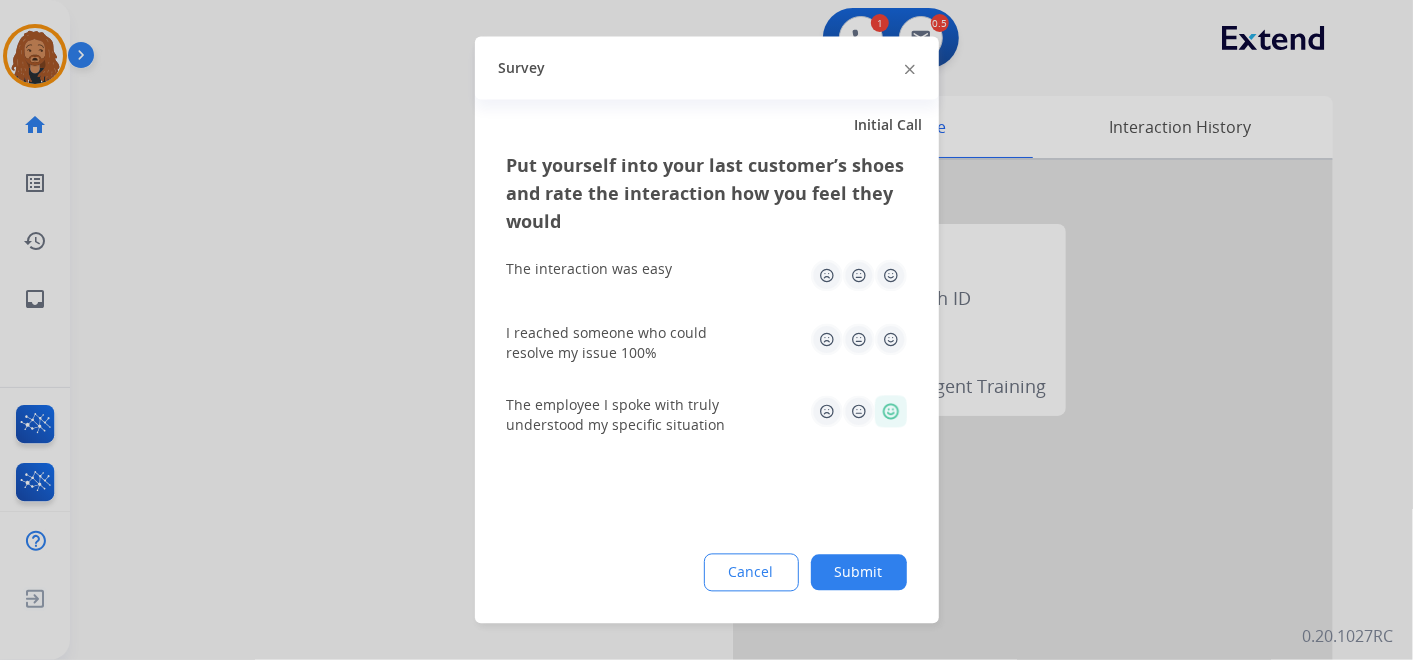 click 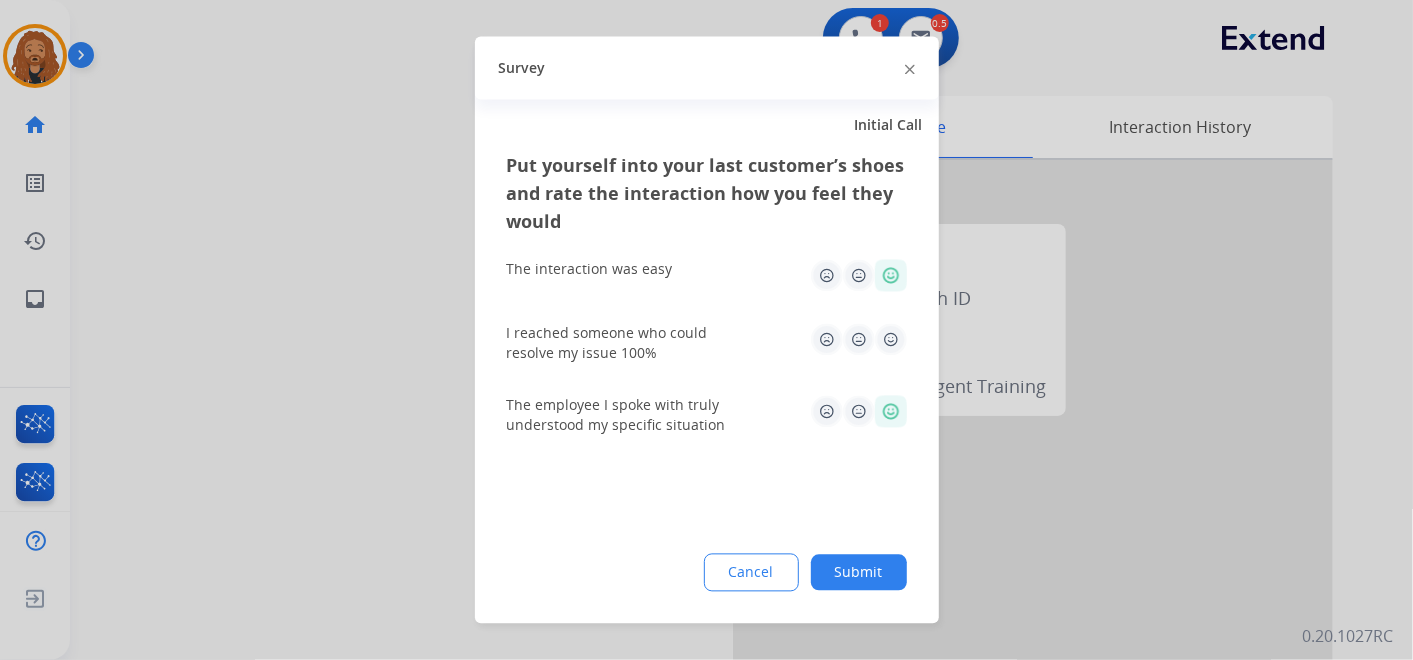 click 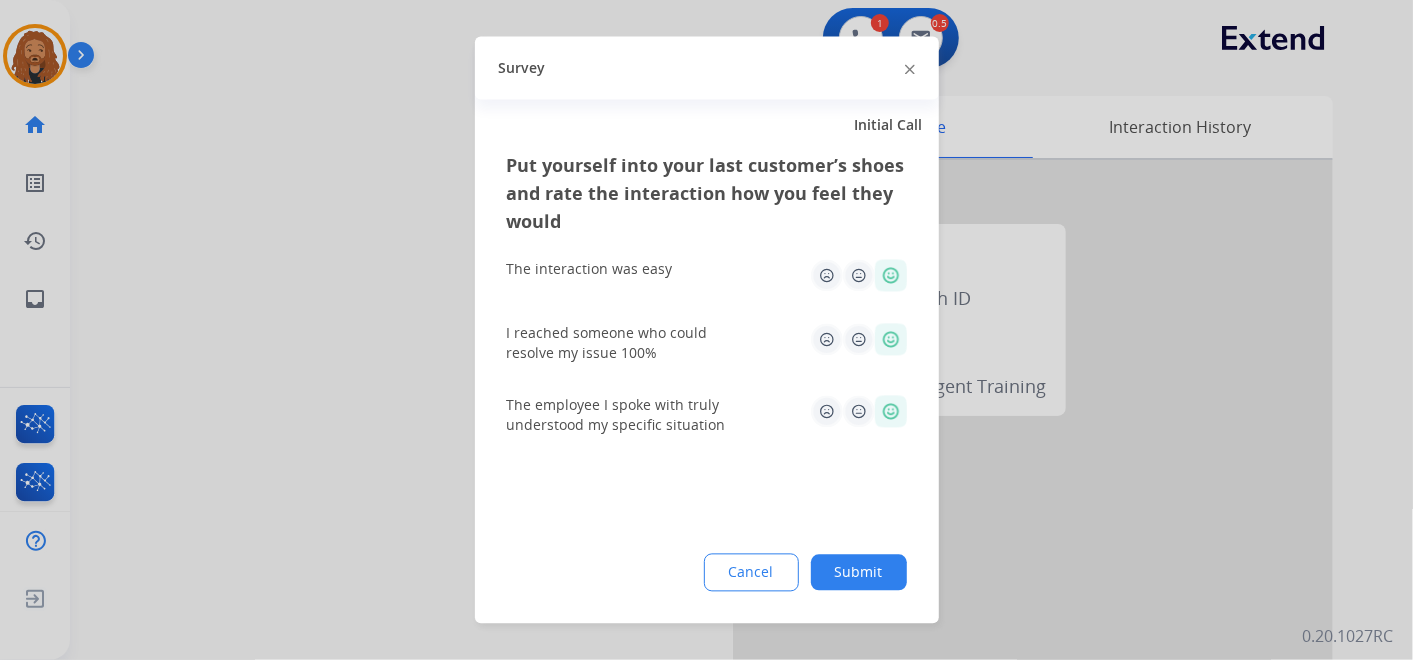 click on "Submit" 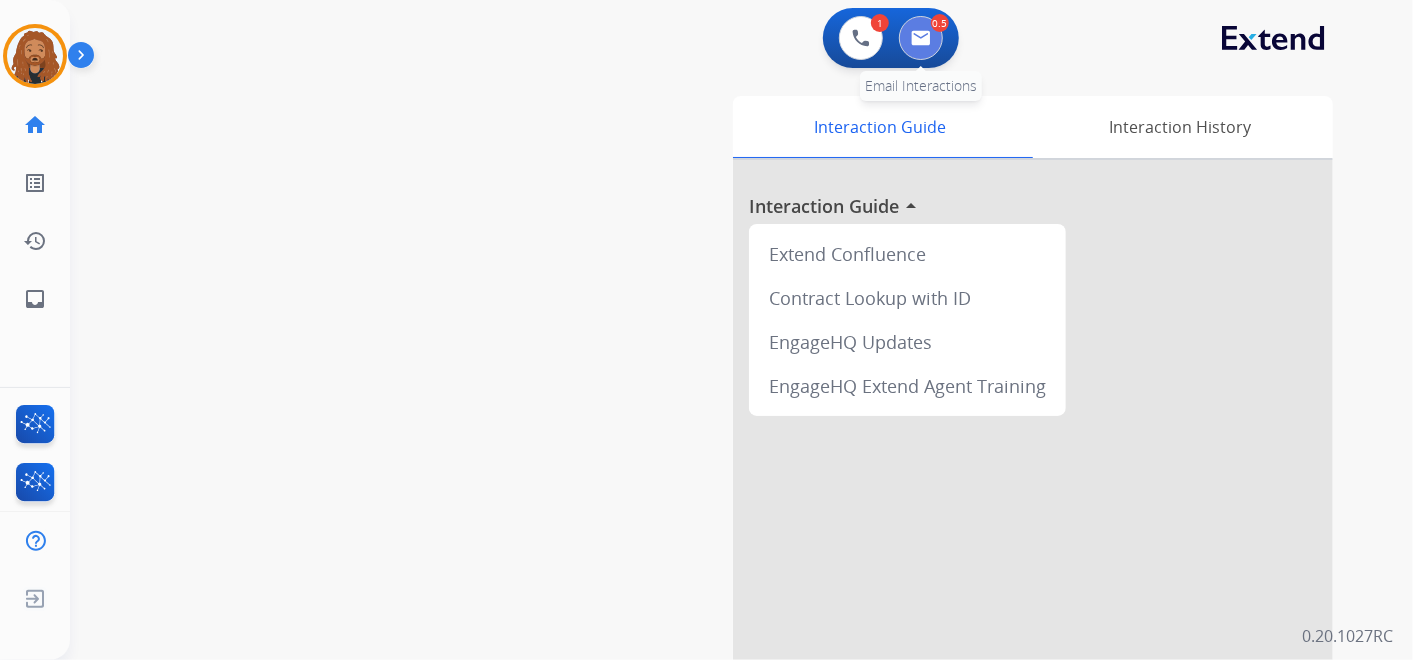 click at bounding box center [921, 38] 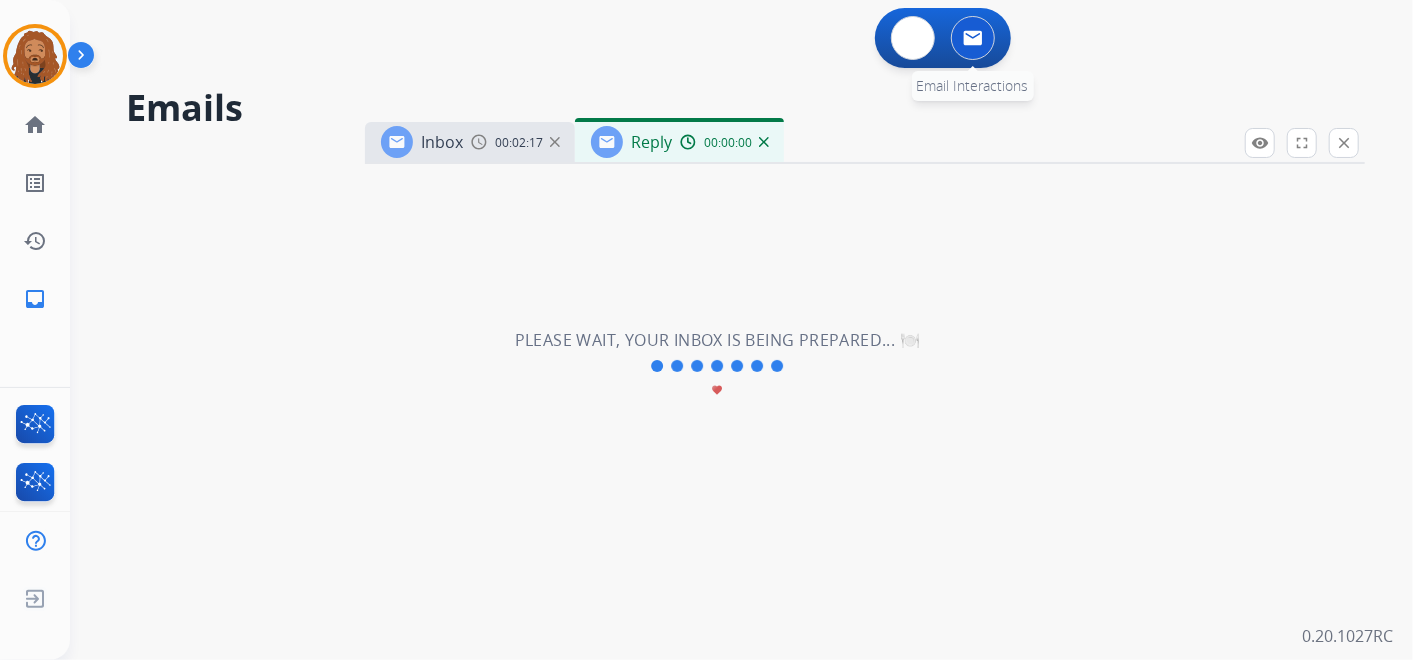 select on "**********" 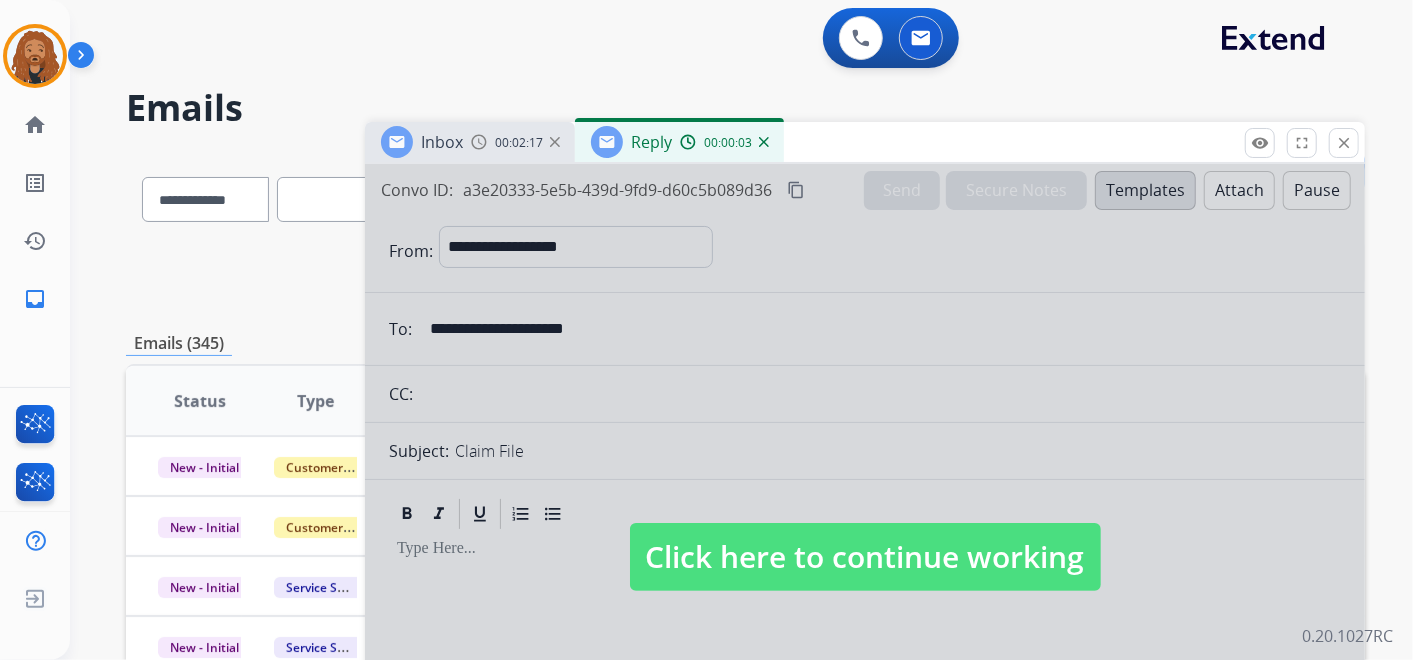 click on "Click here to continue working" at bounding box center [865, 557] 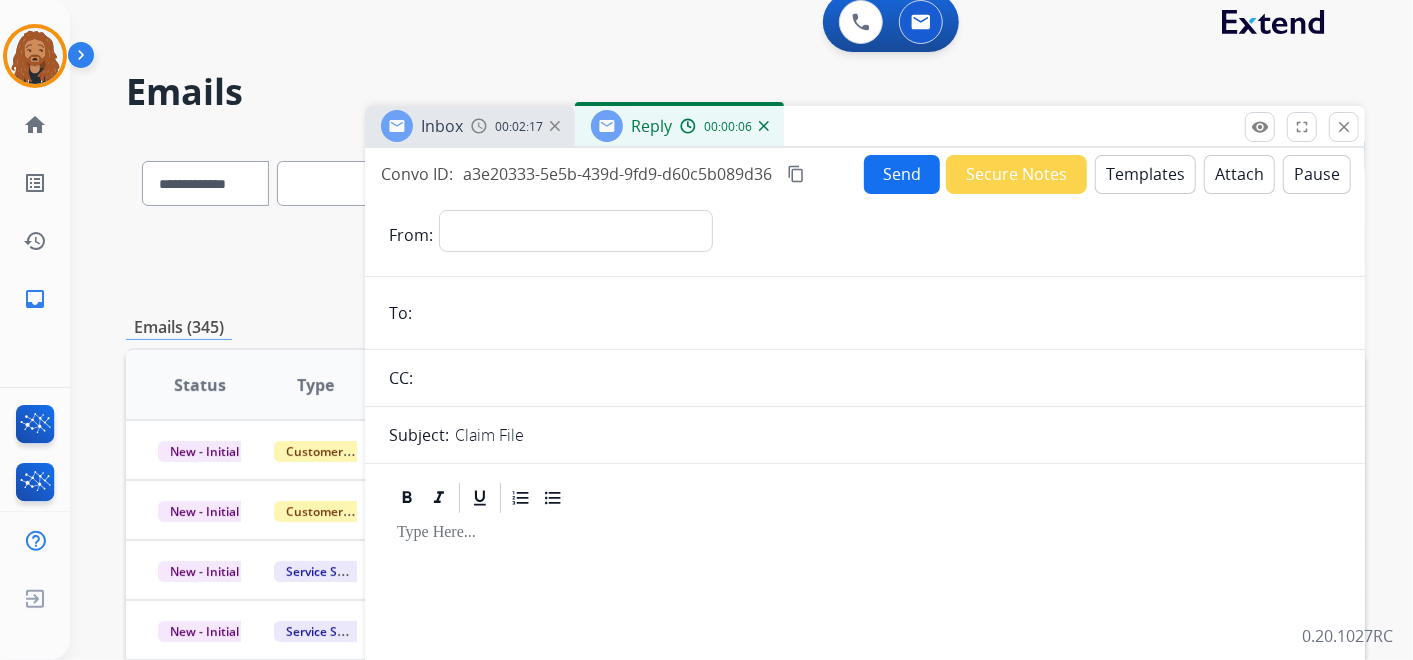 scroll, scrollTop: 0, scrollLeft: 0, axis: both 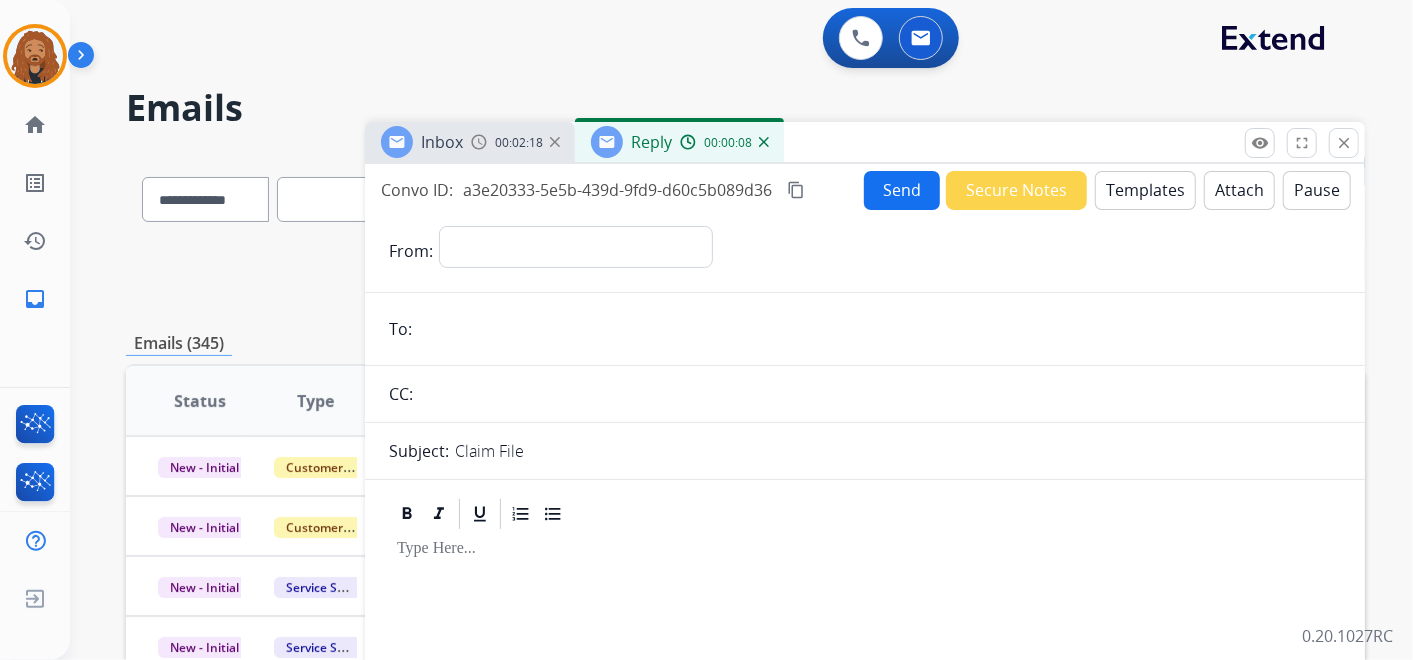 click at bounding box center (764, 142) 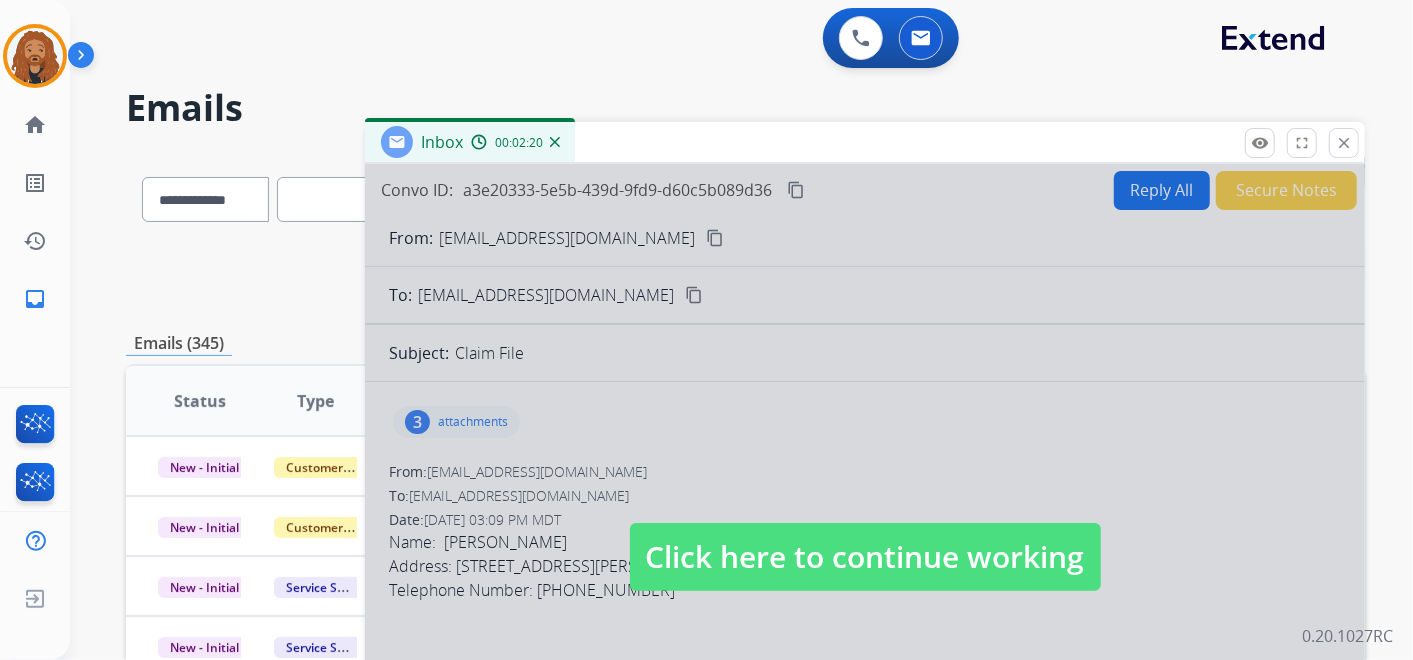 click at bounding box center (555, 142) 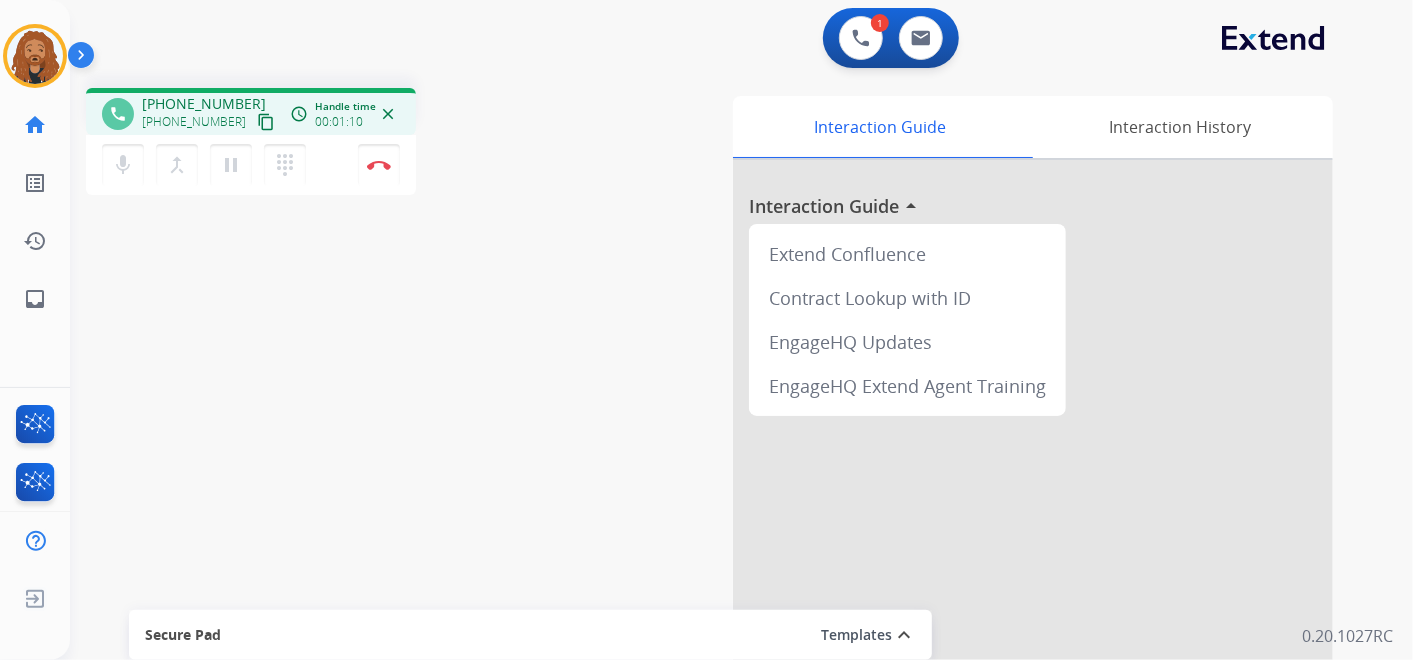 click on "content_copy" at bounding box center (266, 122) 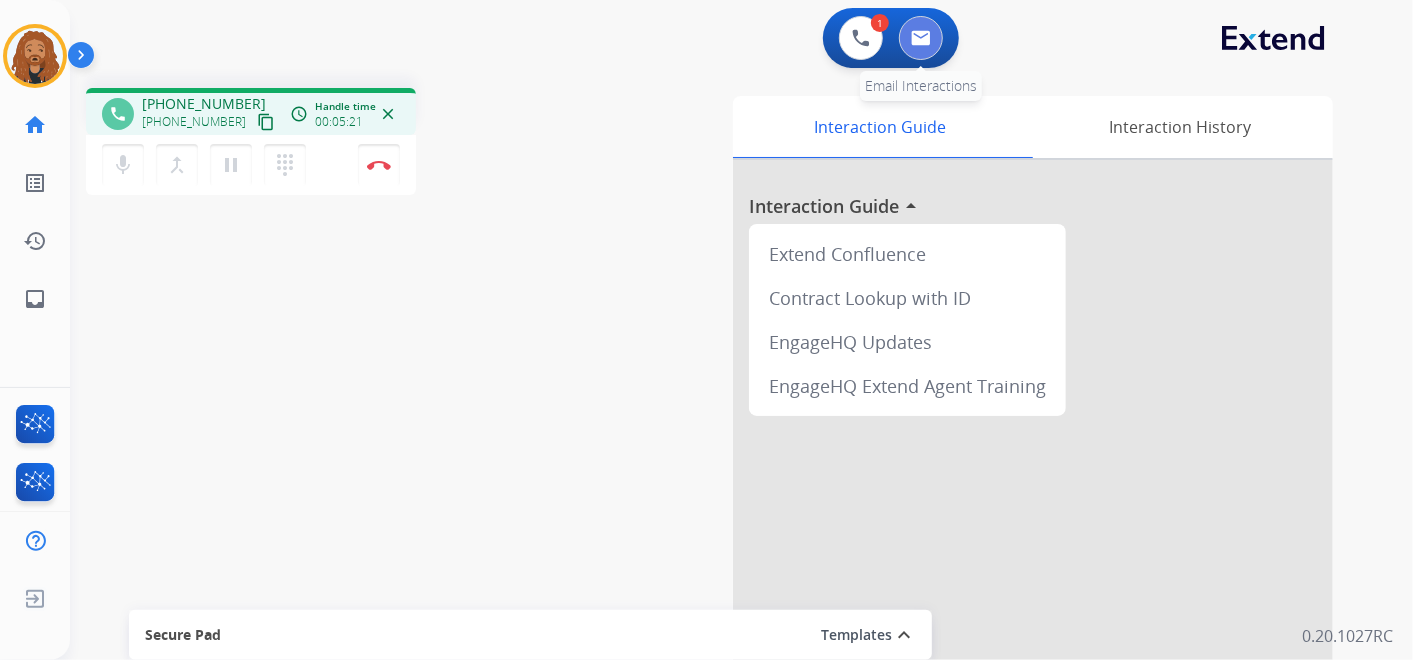 click at bounding box center (921, 38) 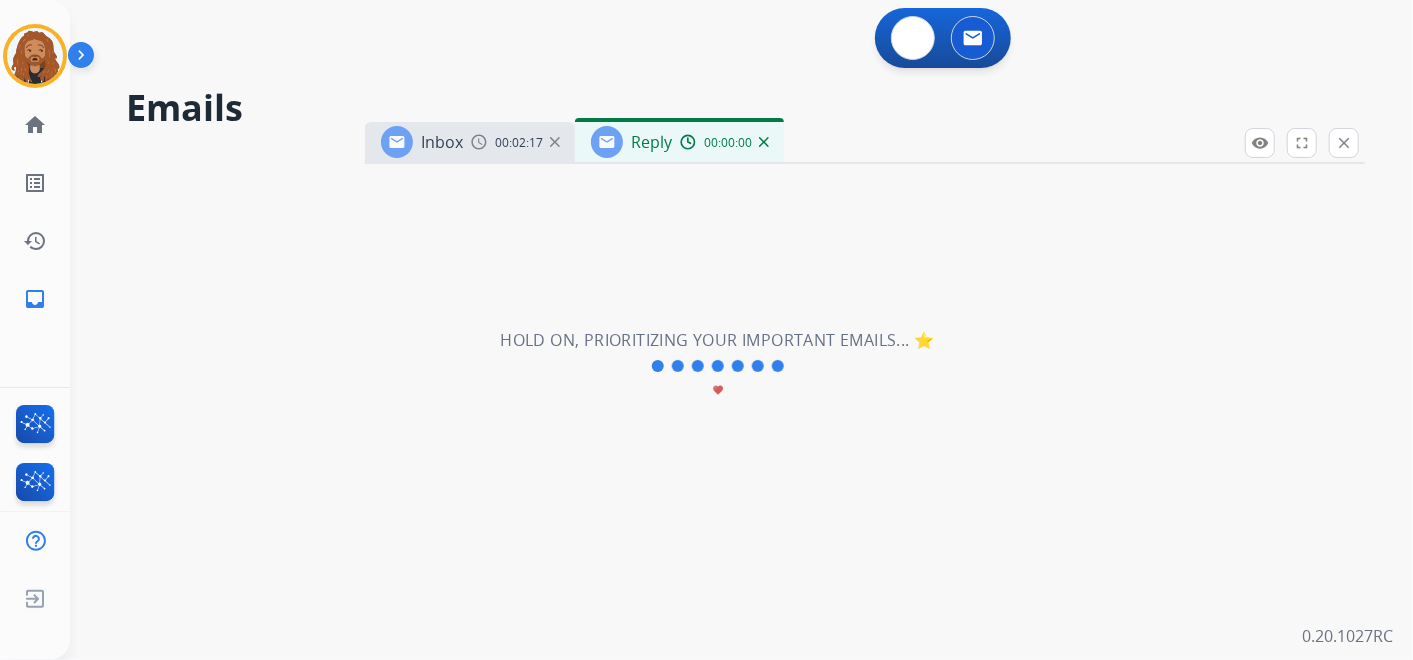 select on "**********" 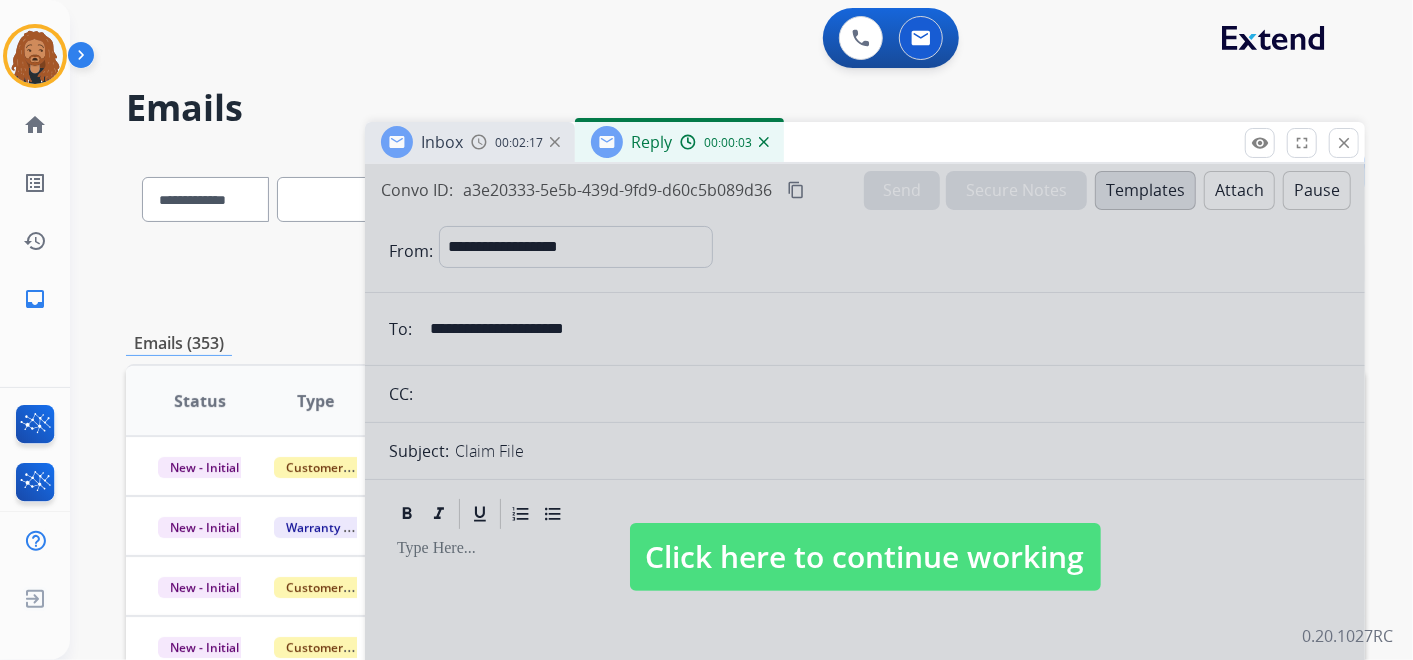 click on "Reply  00:00:03" at bounding box center [679, 142] 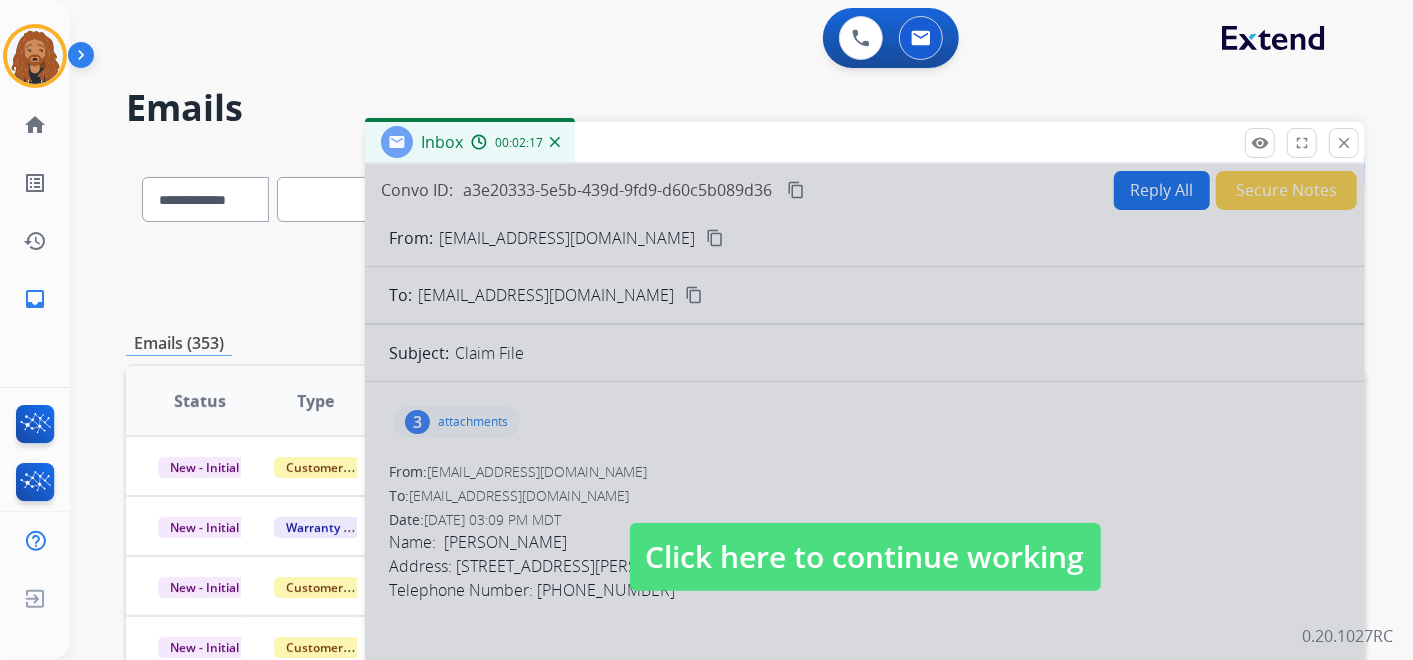 scroll, scrollTop: 222, scrollLeft: 0, axis: vertical 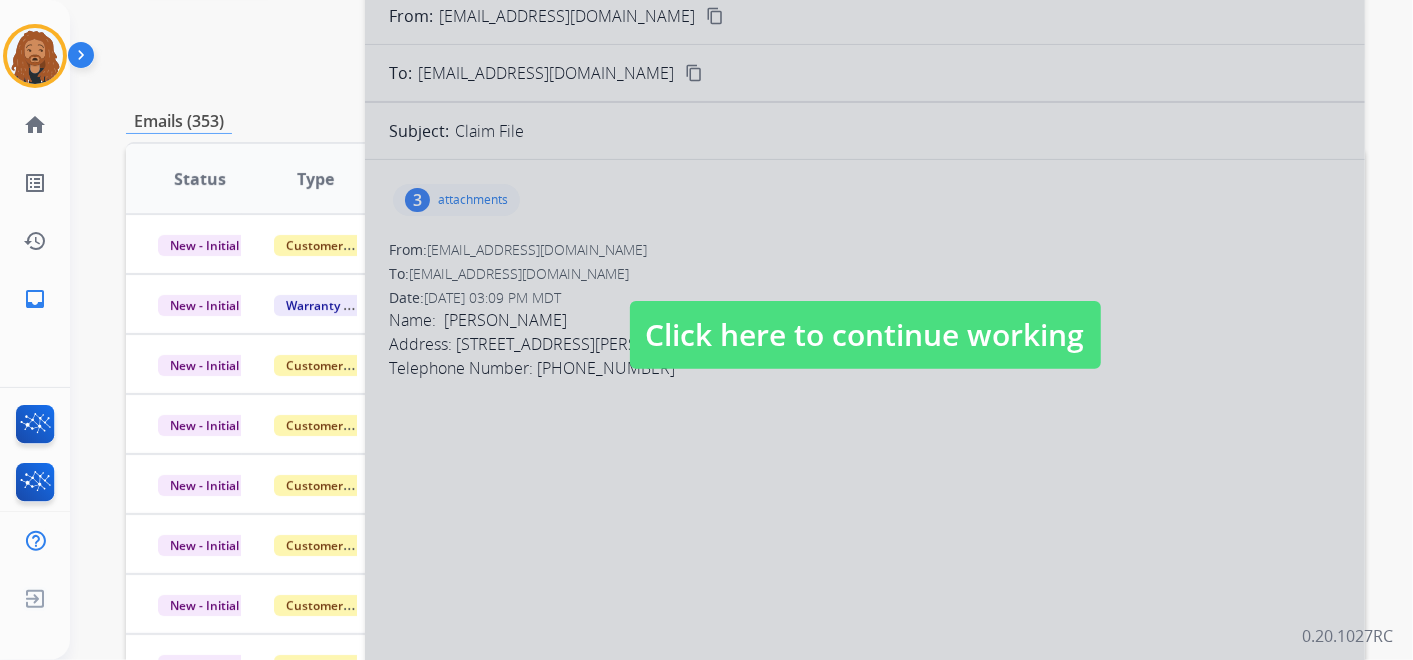 click on "Click here to continue working" at bounding box center [865, 335] 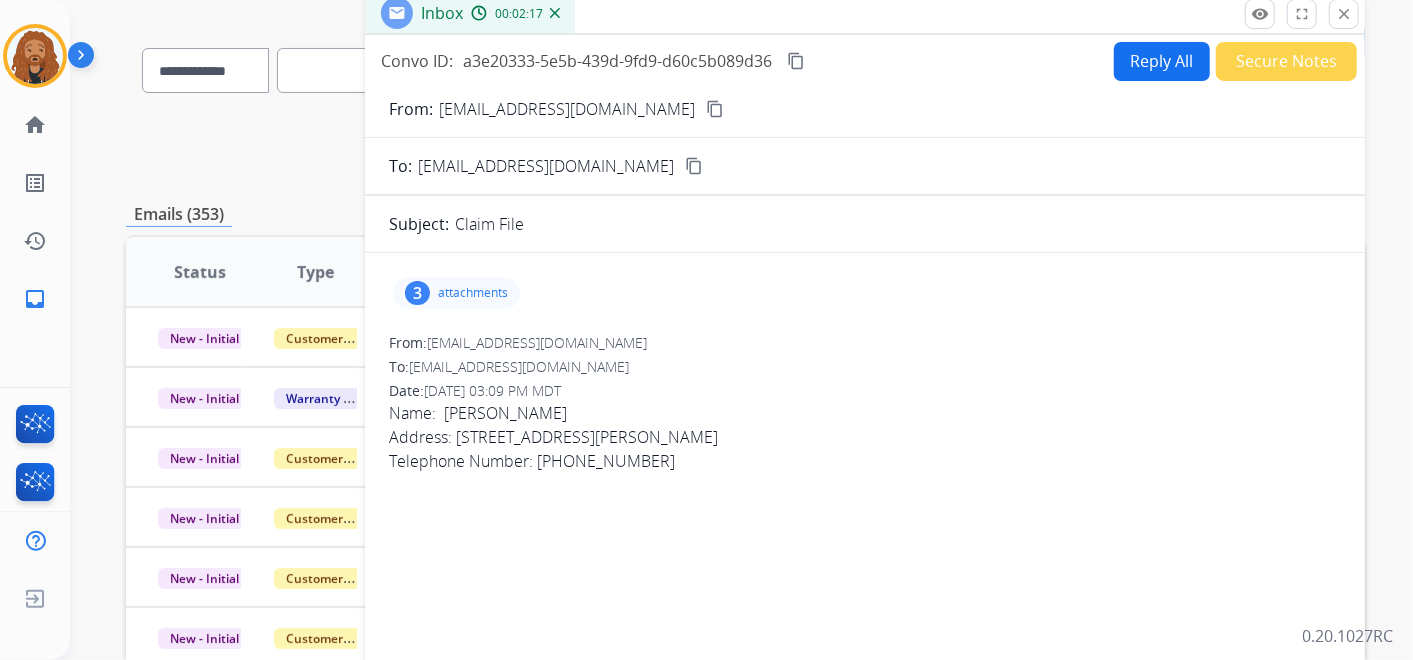 scroll, scrollTop: 0, scrollLeft: 0, axis: both 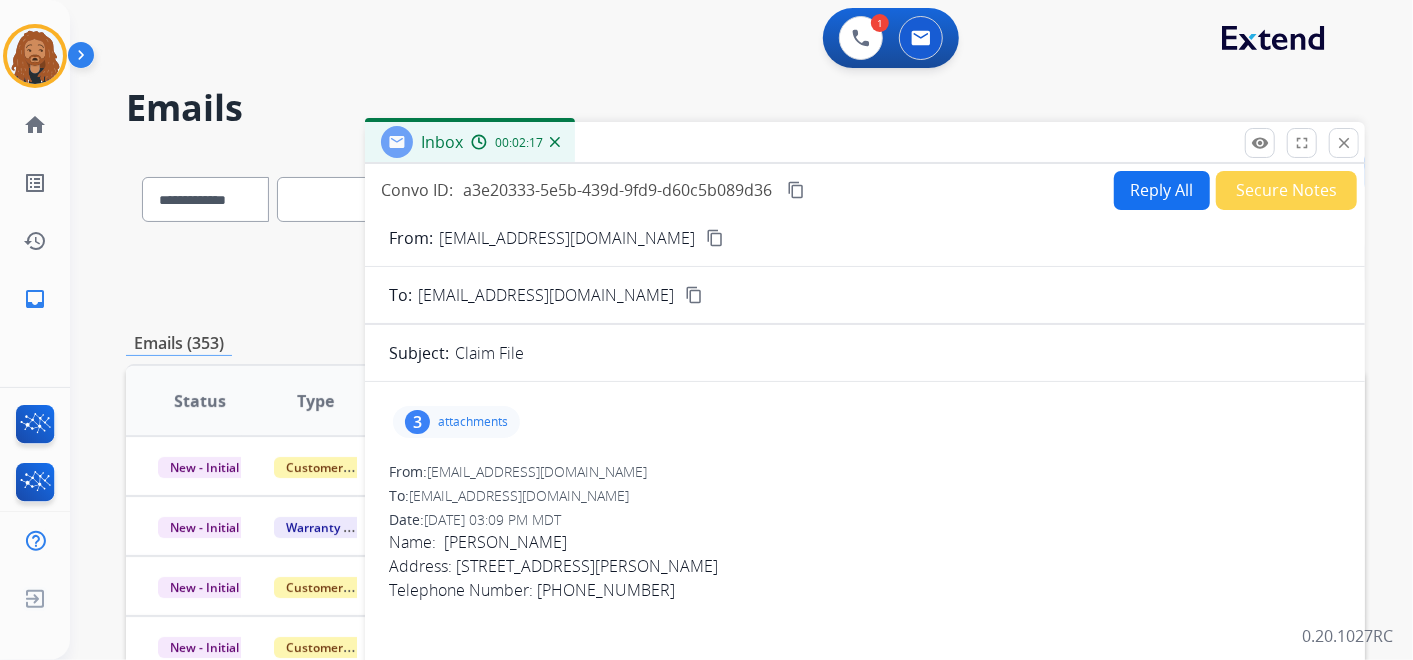 click at bounding box center (555, 142) 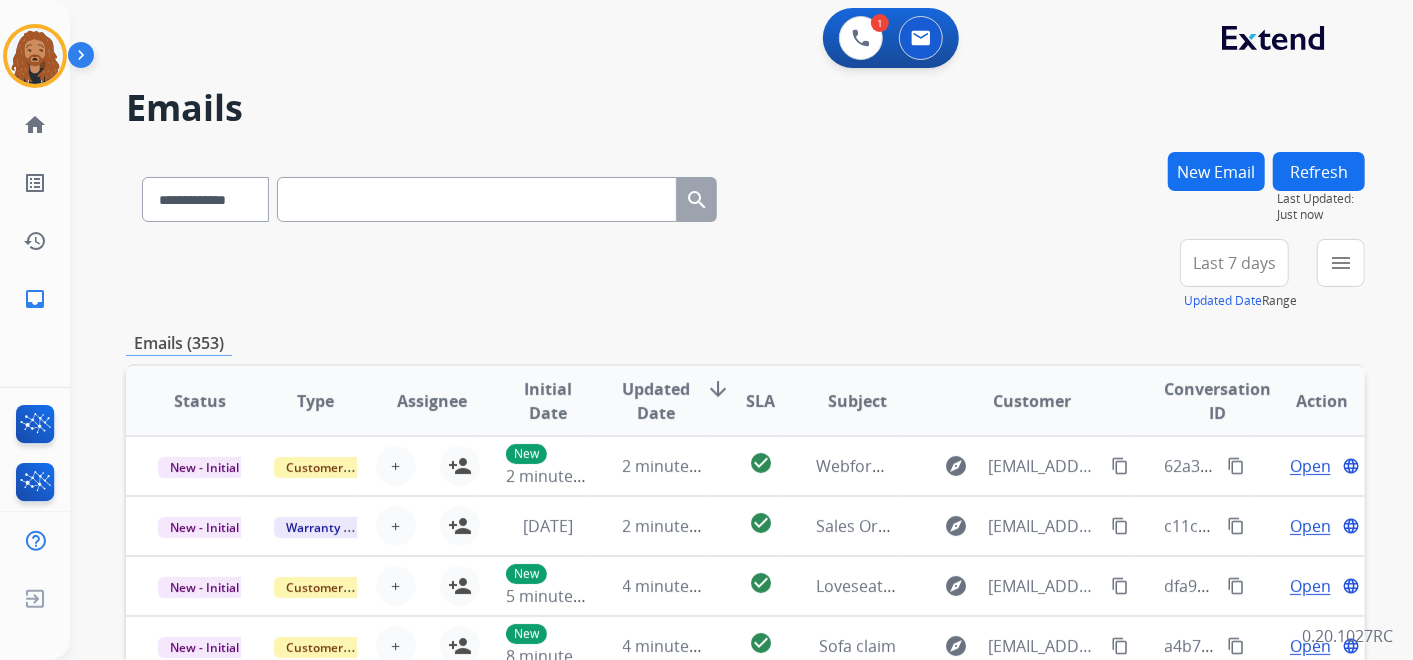 click on "New Email" at bounding box center (1216, 171) 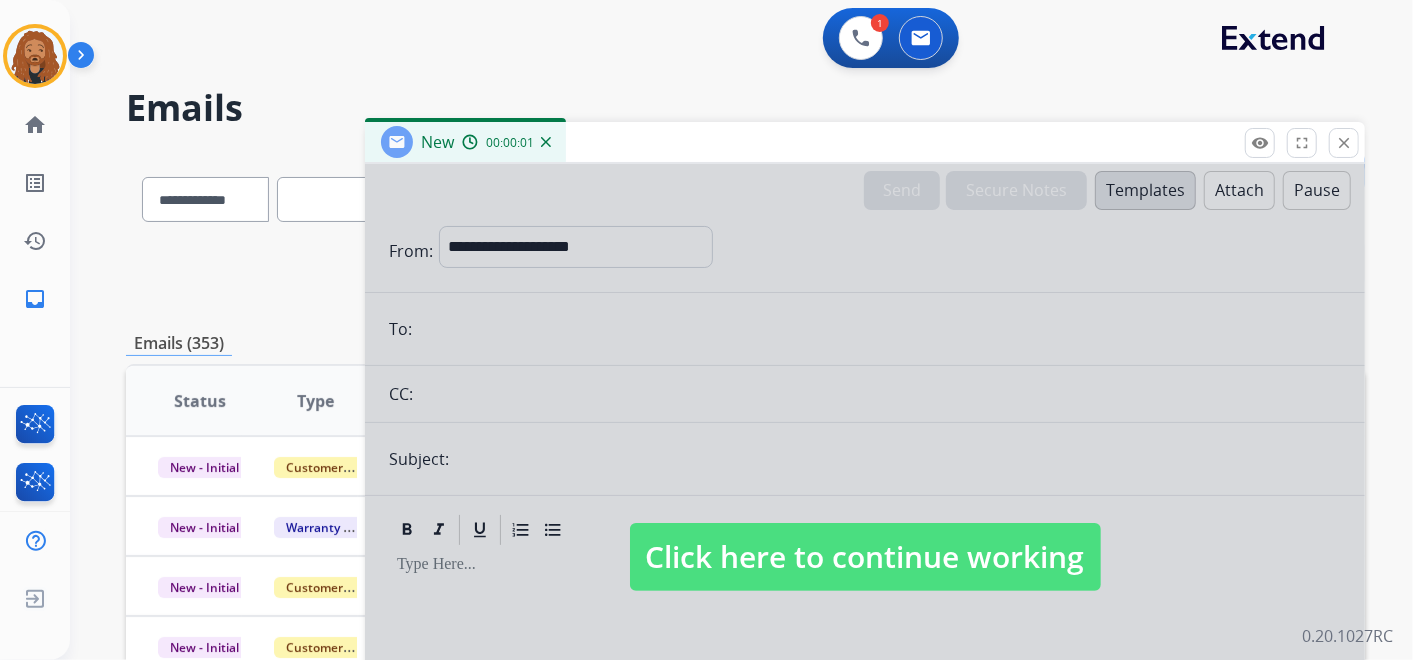 click at bounding box center (865, 537) 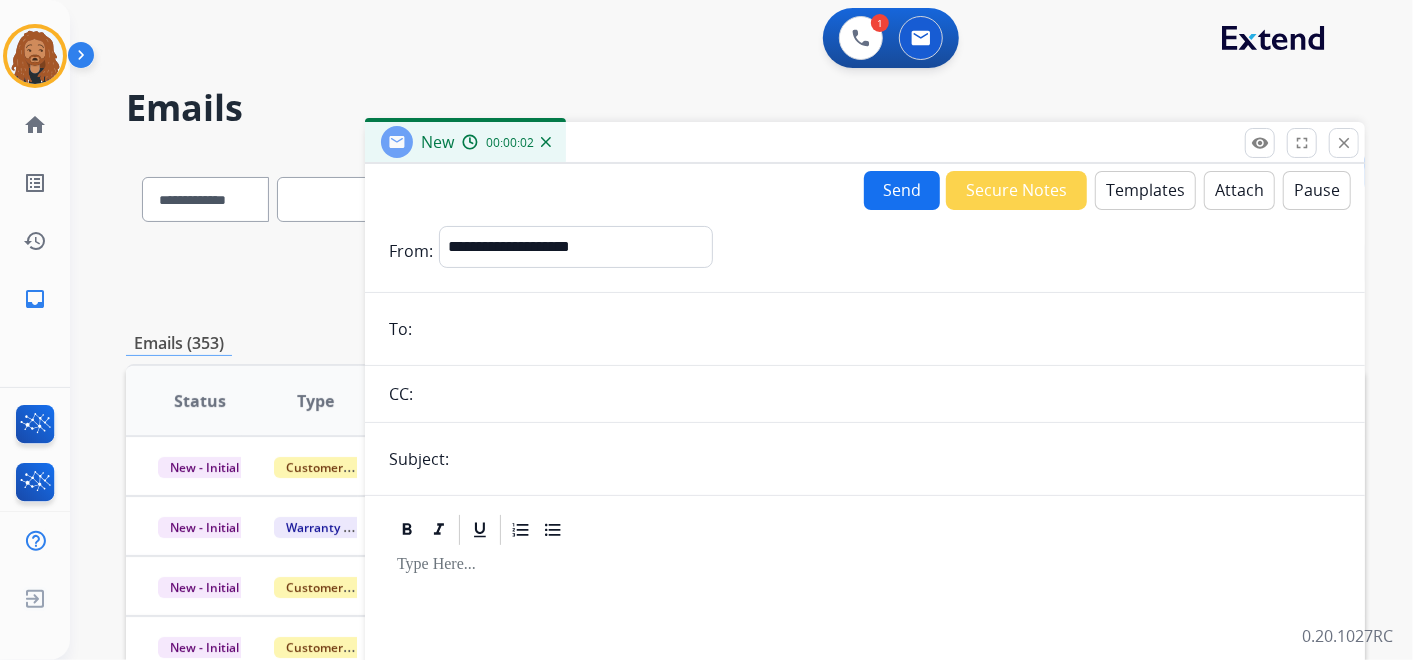 click at bounding box center [879, 329] 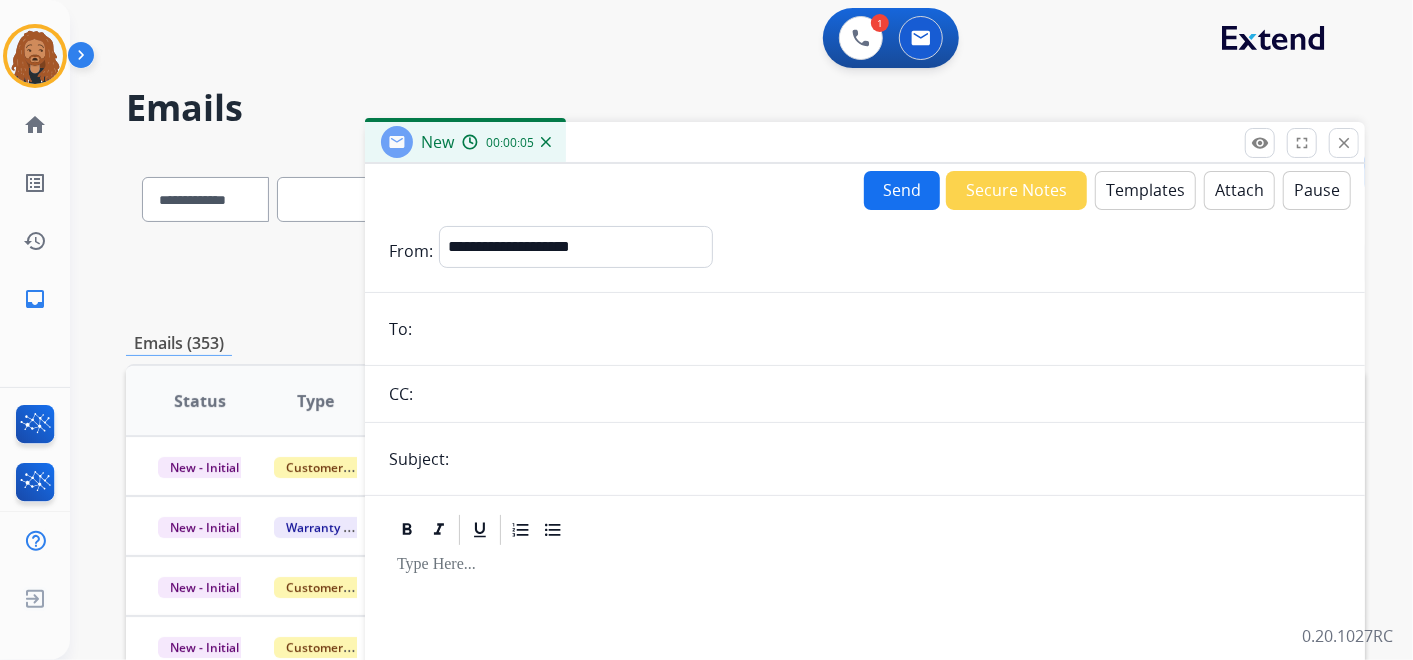 paste on "**********" 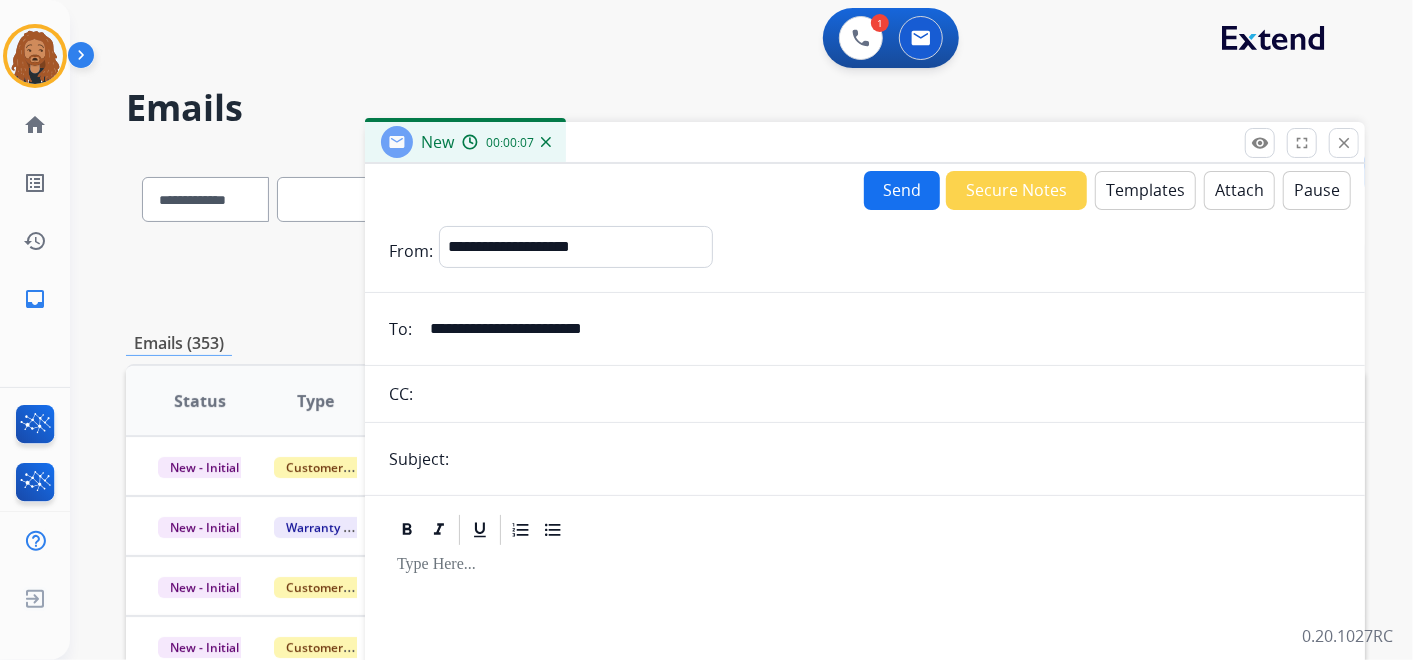 type on "**********" 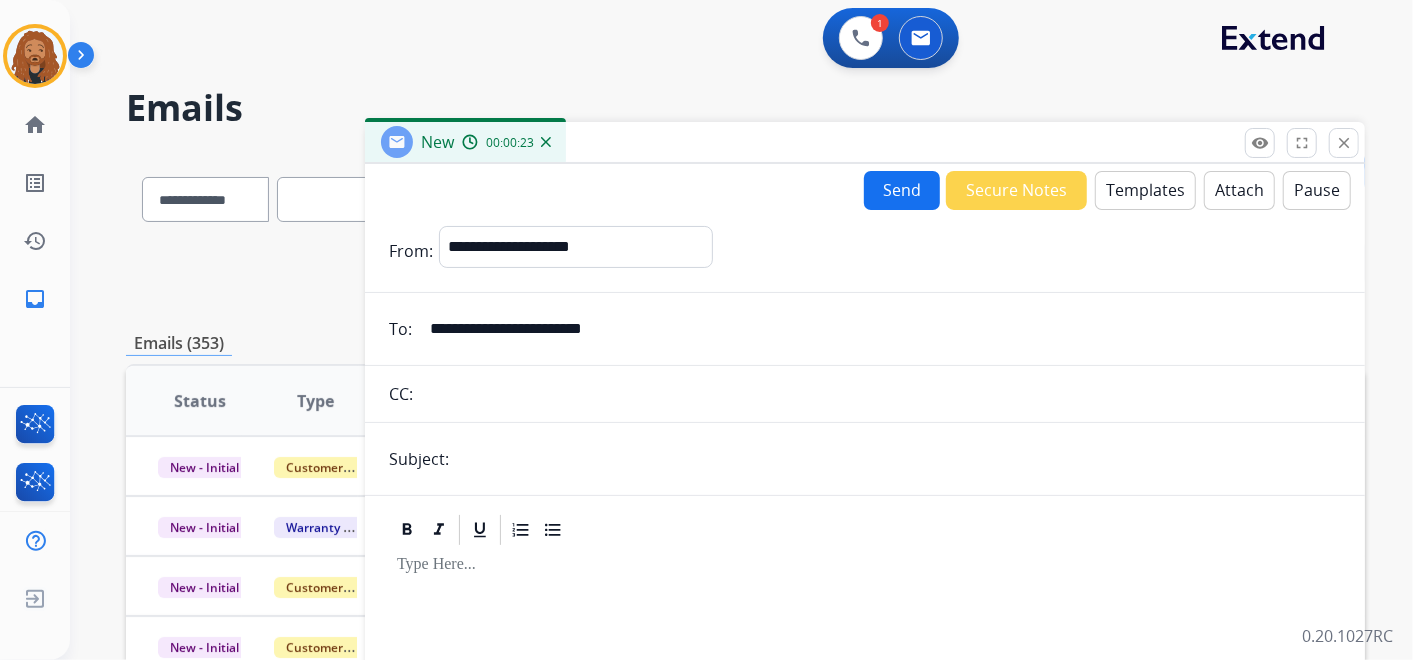 type on "**********" 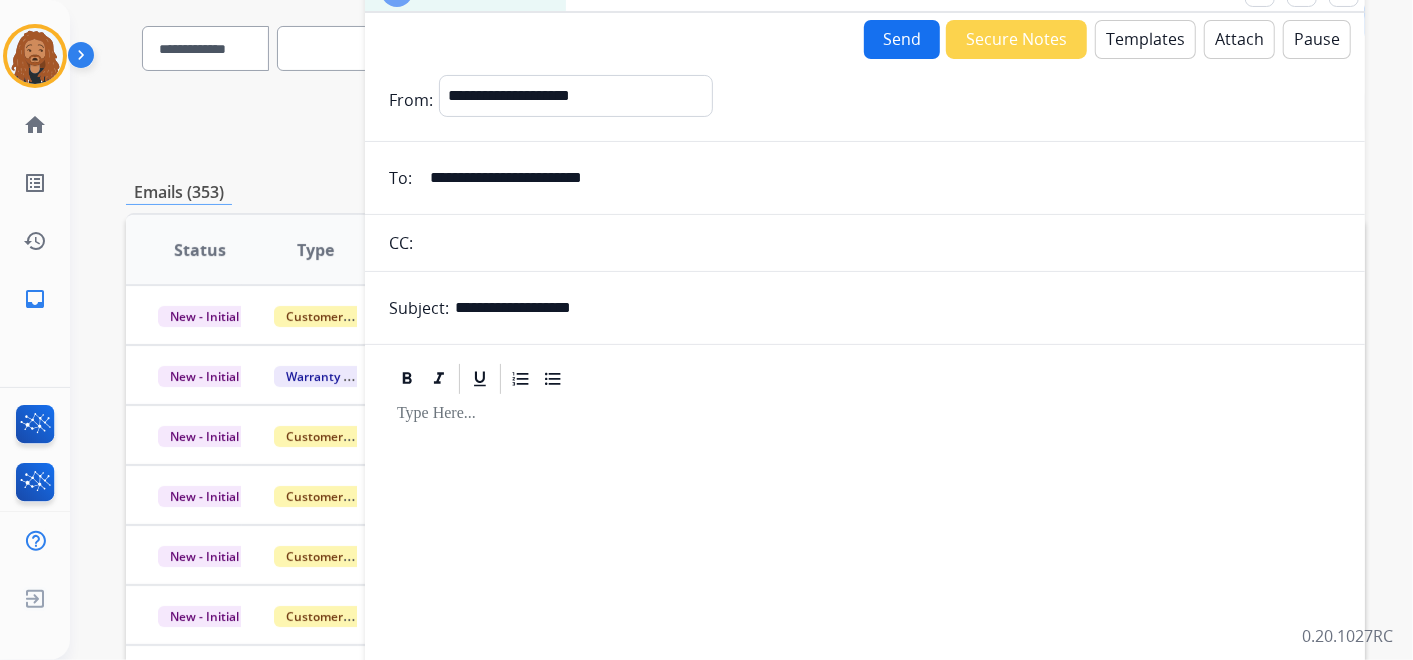 scroll, scrollTop: 0, scrollLeft: 0, axis: both 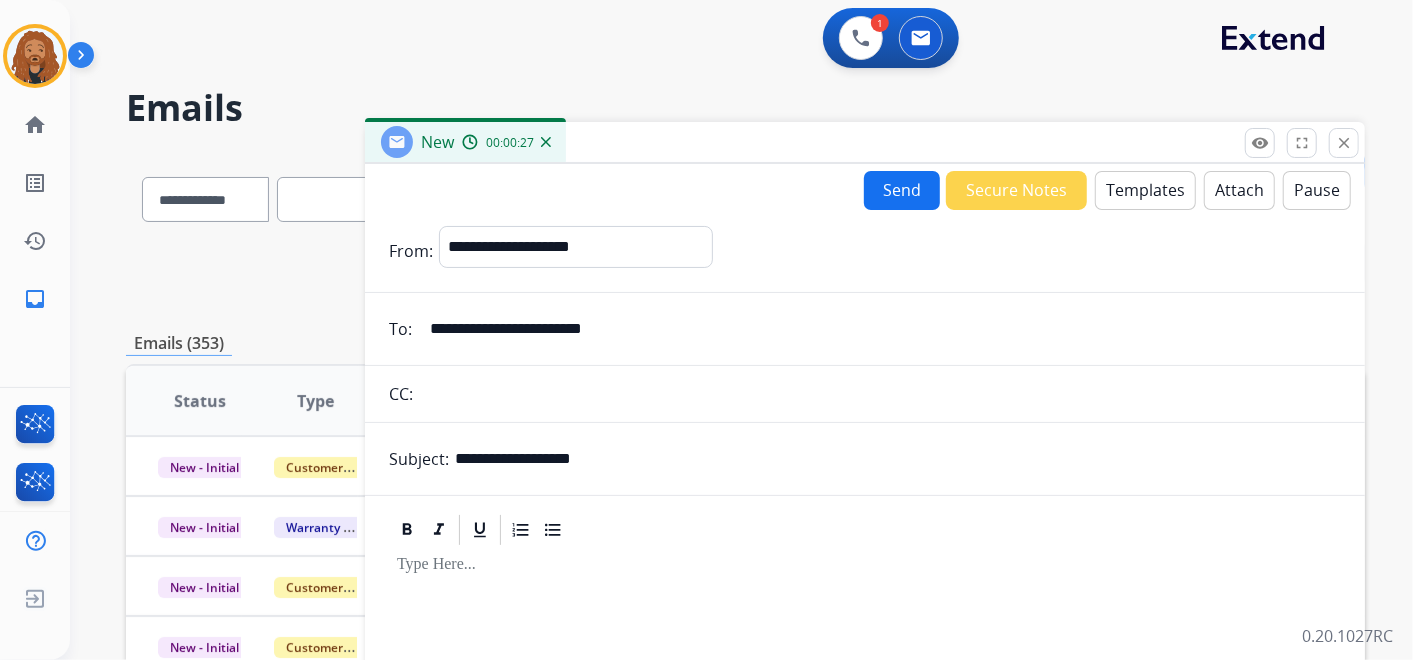 click on "Templates" at bounding box center [1145, 190] 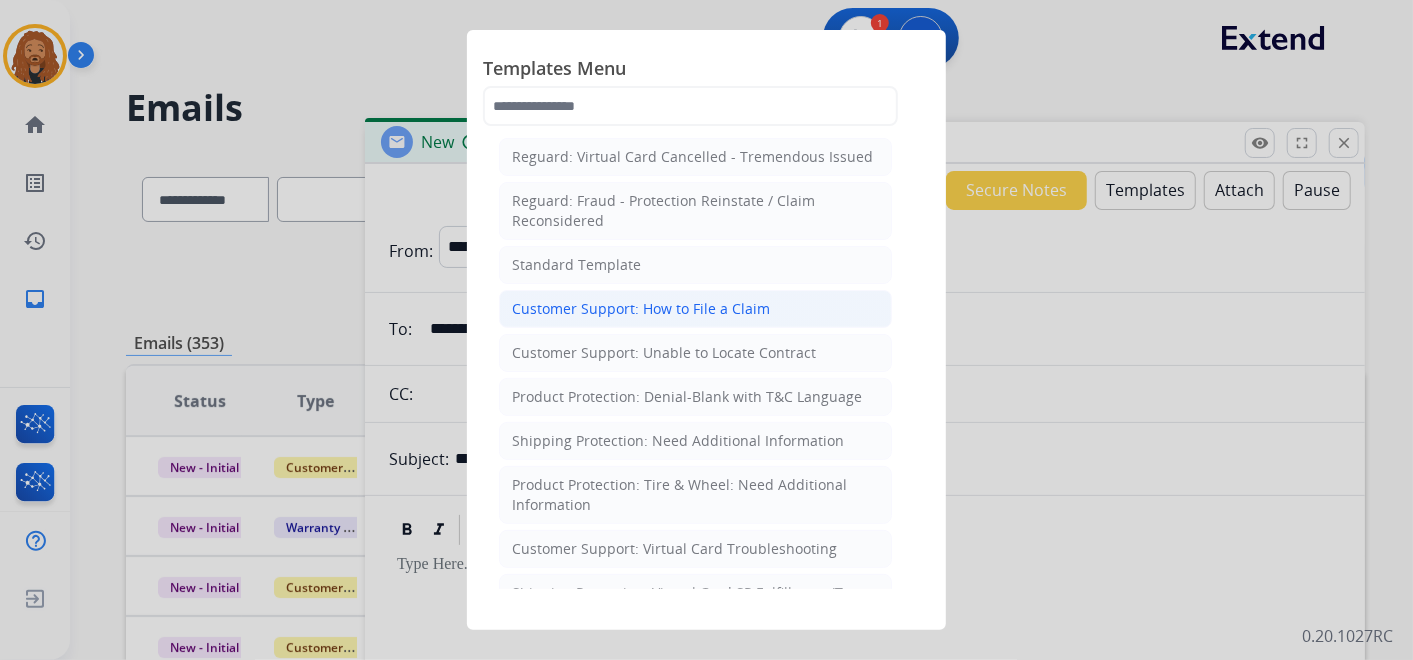 scroll, scrollTop: 0, scrollLeft: 0, axis: both 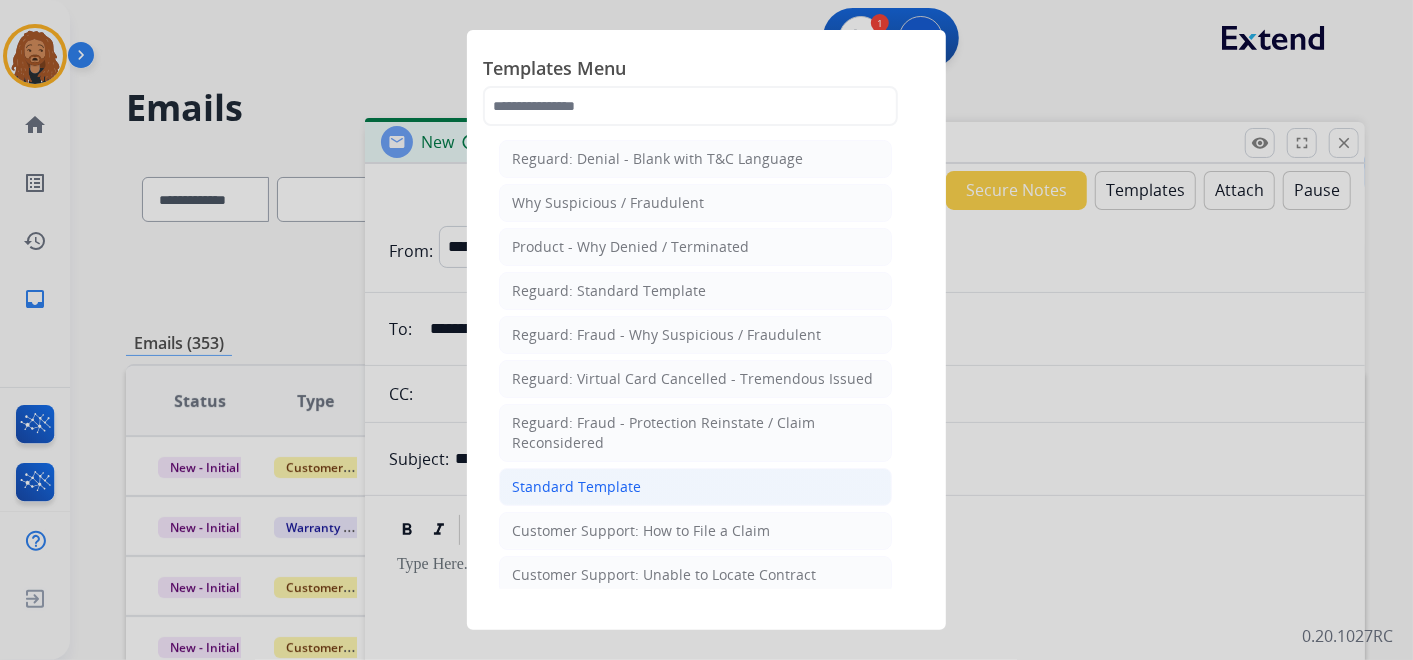 click on "Standard Template" 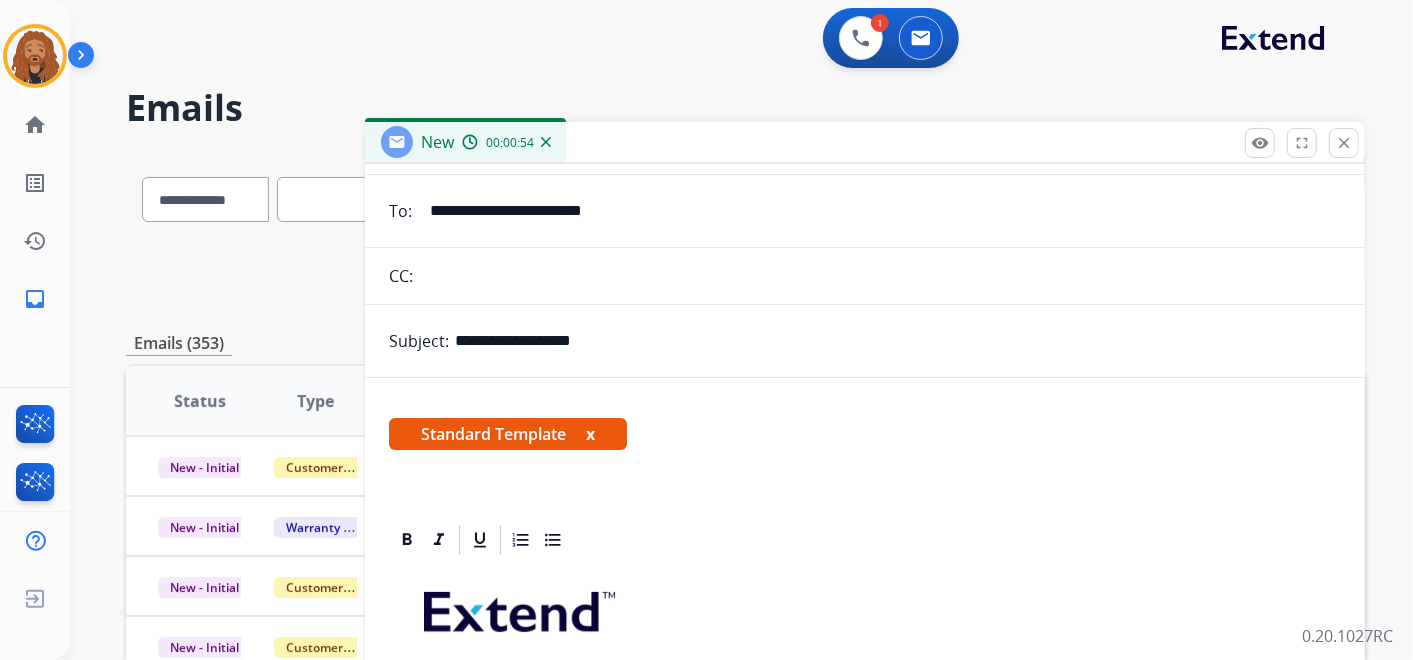 scroll, scrollTop: 0, scrollLeft: 0, axis: both 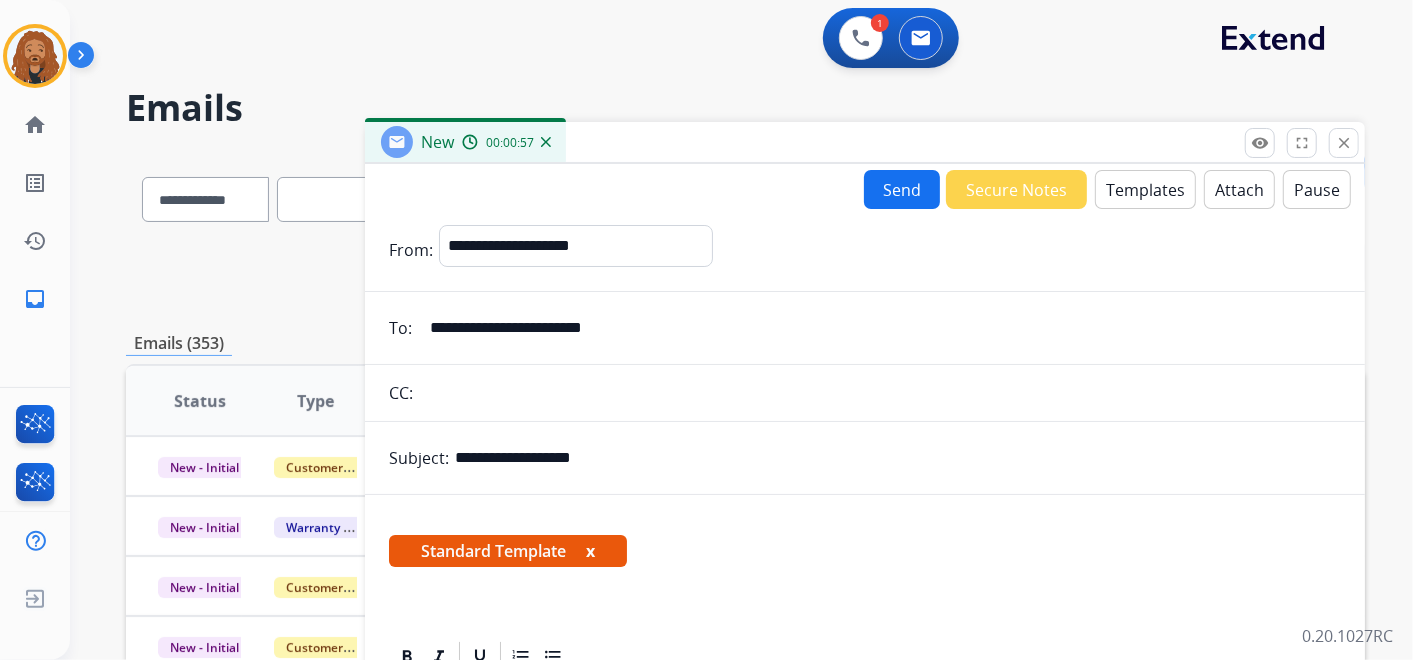 click on "Templates" at bounding box center [1145, 189] 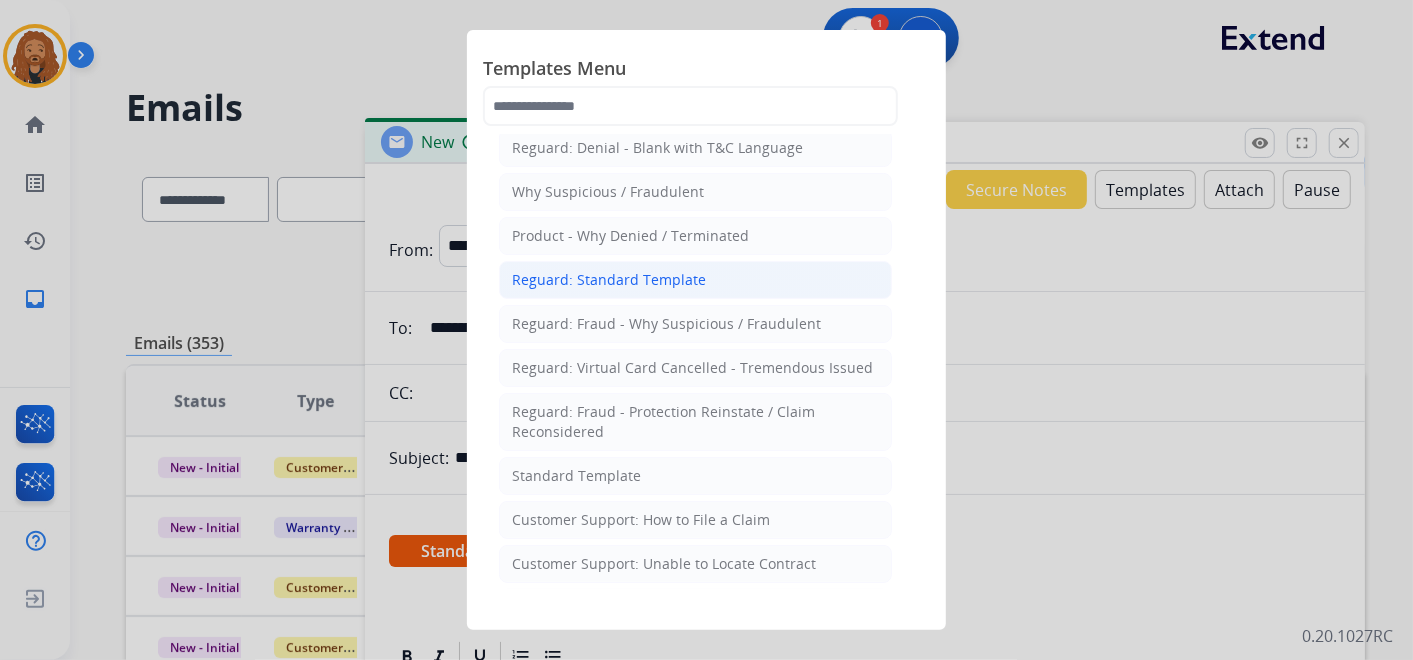 scroll, scrollTop: 0, scrollLeft: 0, axis: both 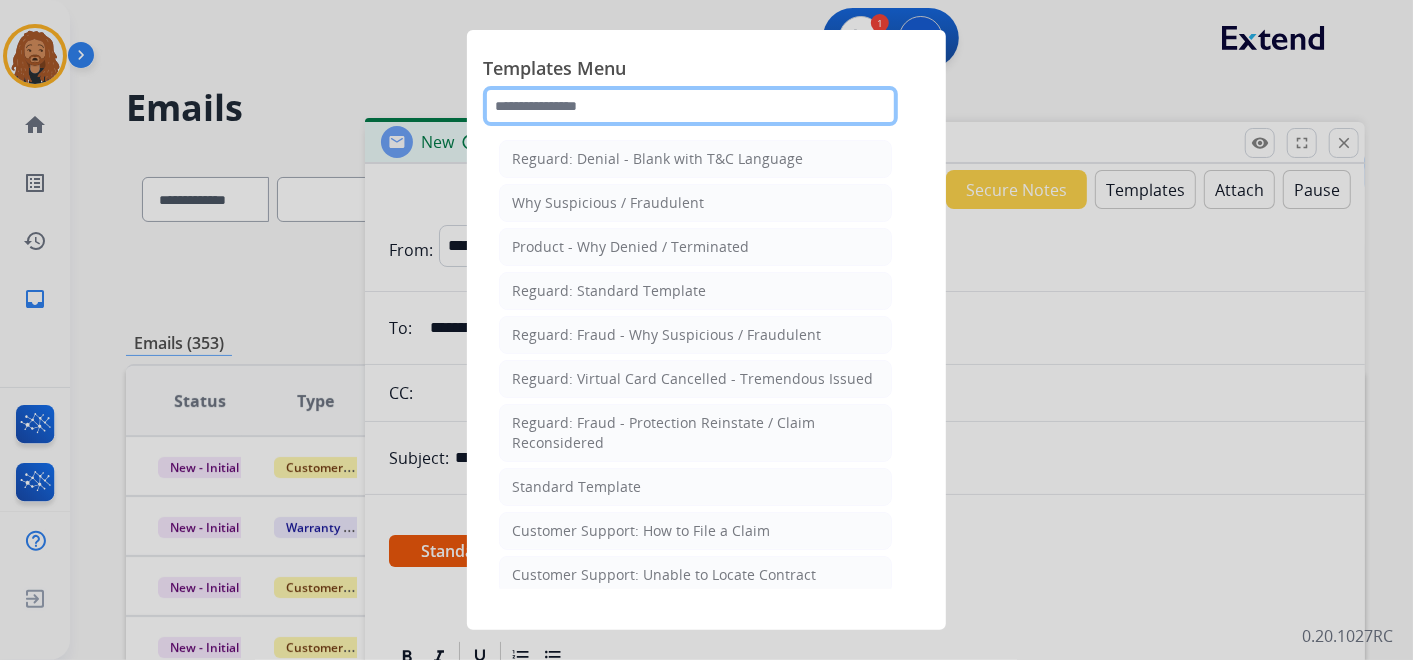 click 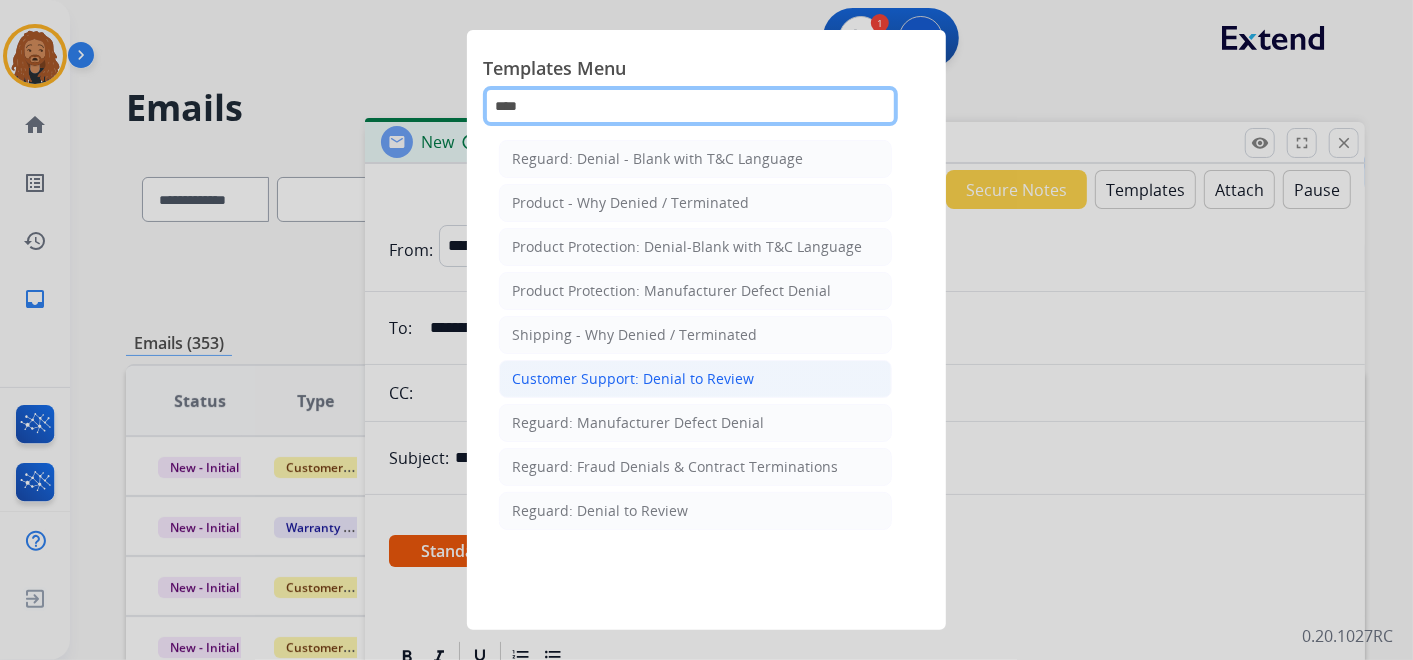 type on "****" 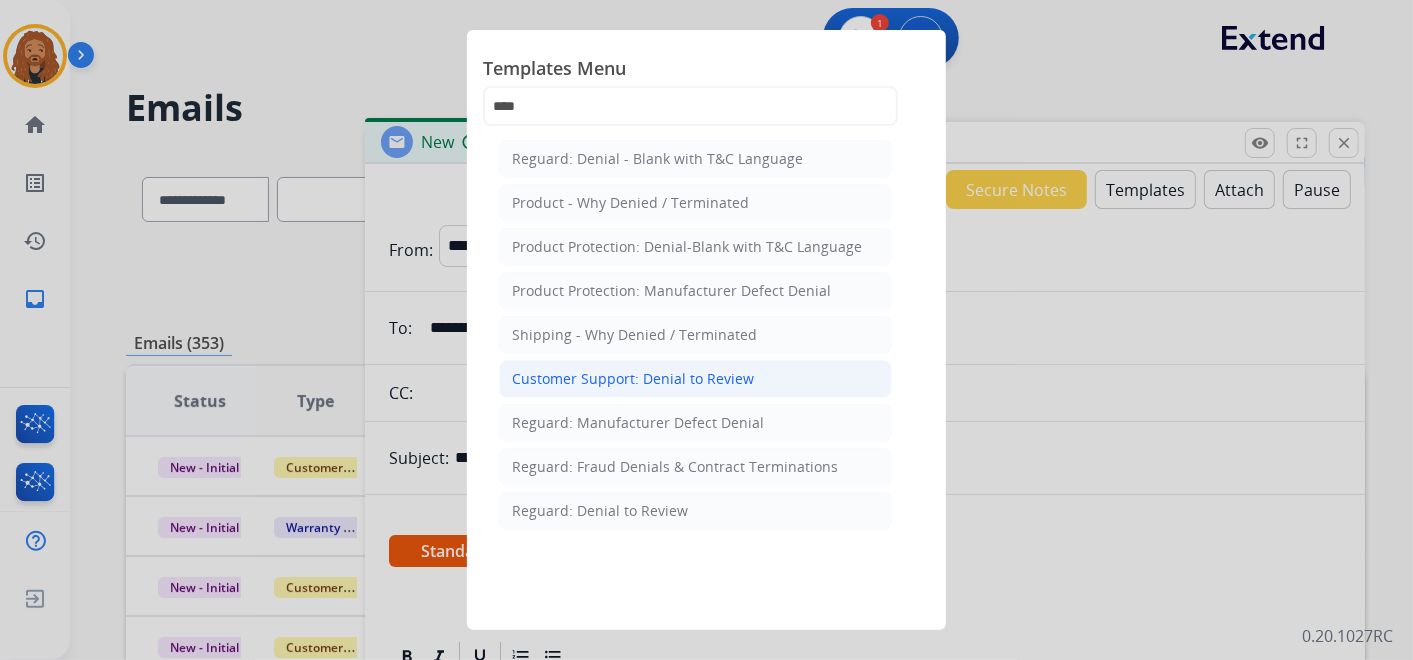 click on "Customer Support: Denial to Review" 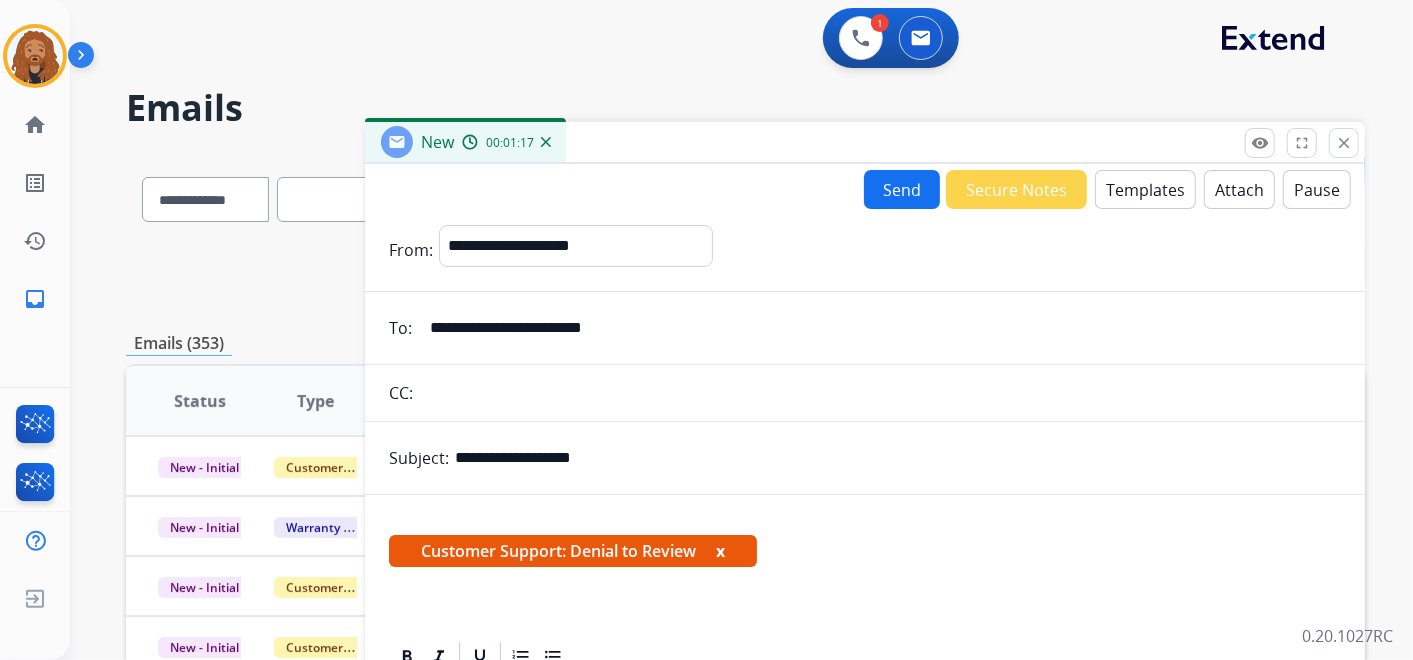 click on "Templates" at bounding box center [1145, 189] 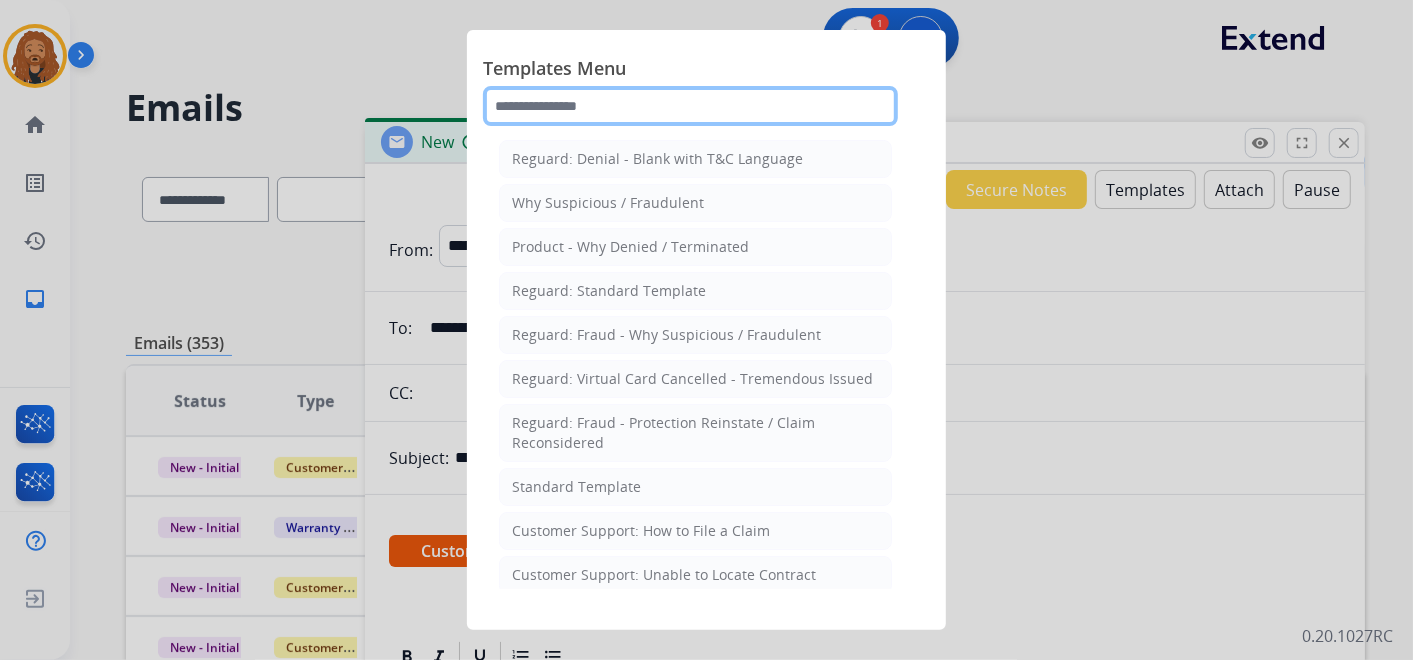 drag, startPoint x: 629, startPoint y: 111, endPoint x: 550, endPoint y: 120, distance: 79.51101 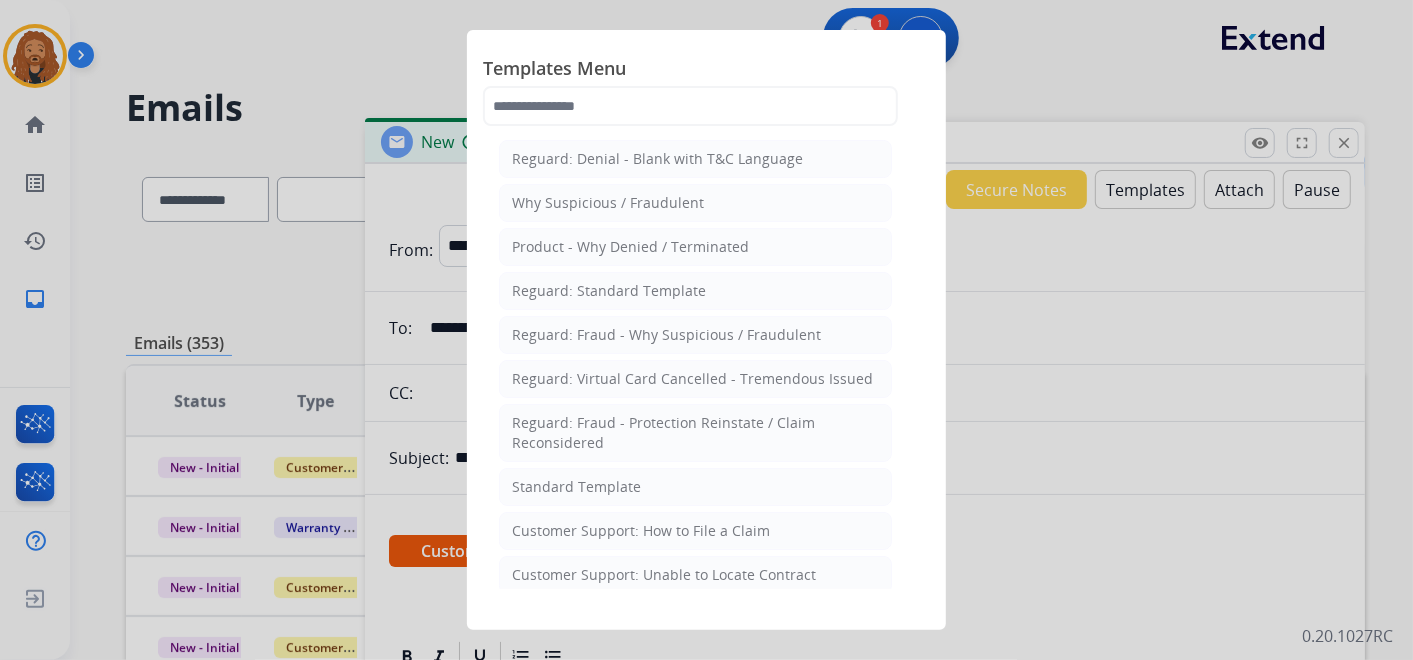 click 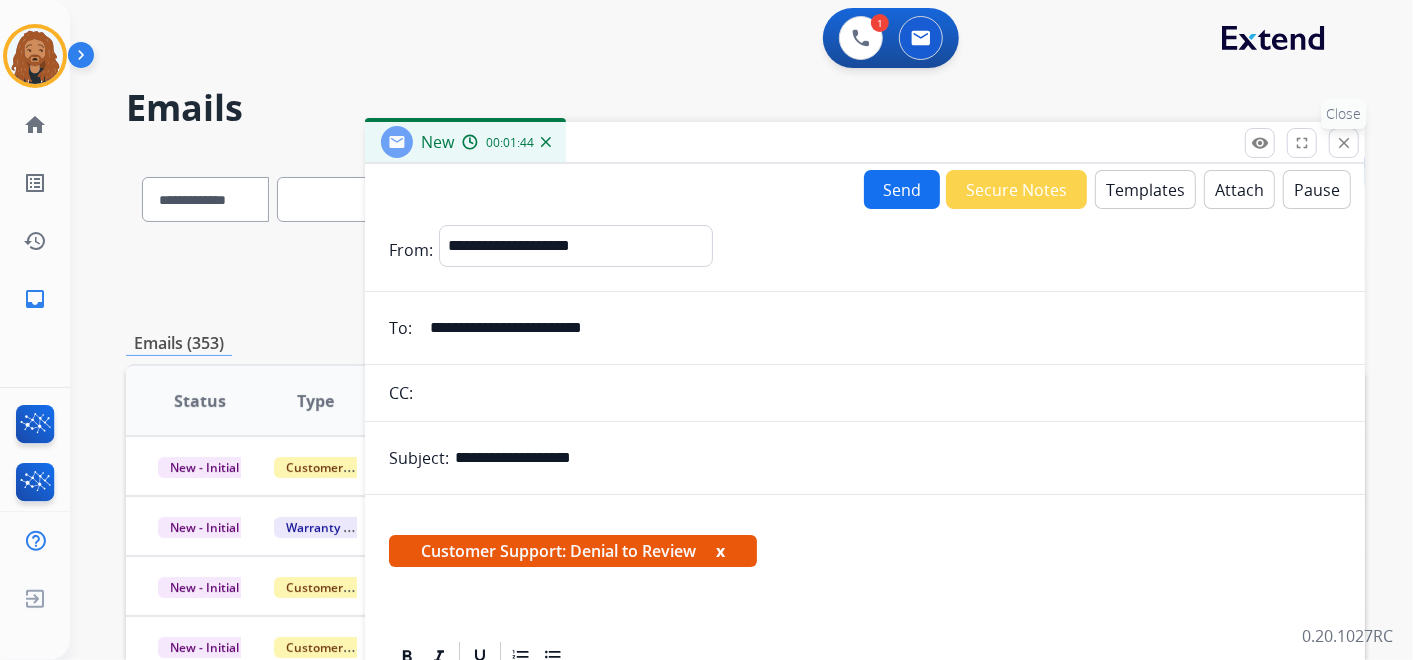 click on "close" at bounding box center [1344, 143] 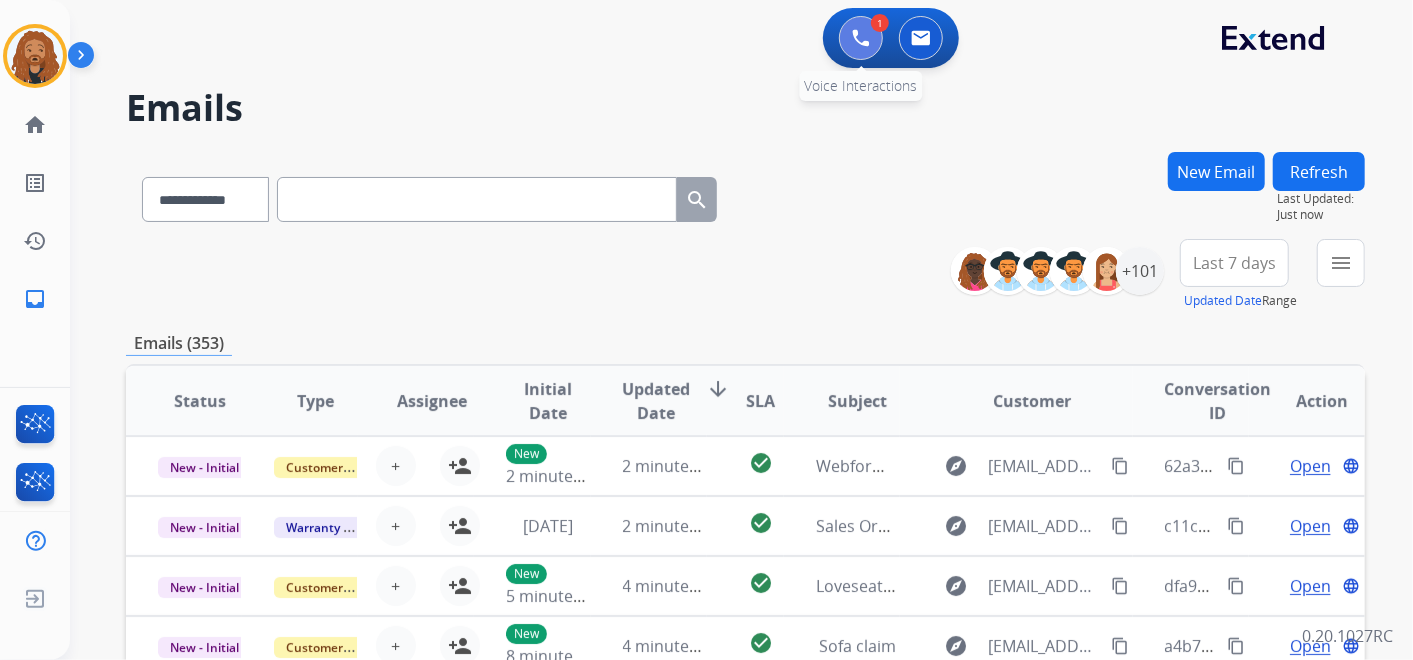 click at bounding box center [861, 38] 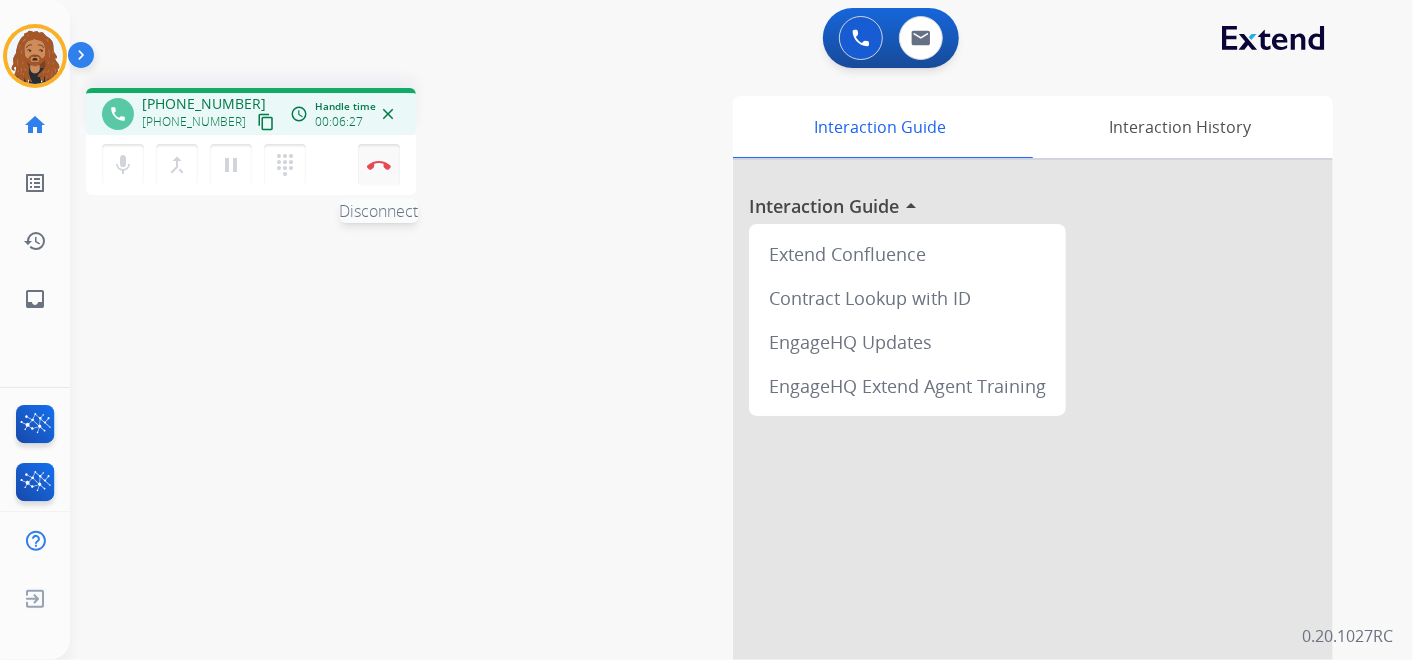 click on "Disconnect" at bounding box center (379, 165) 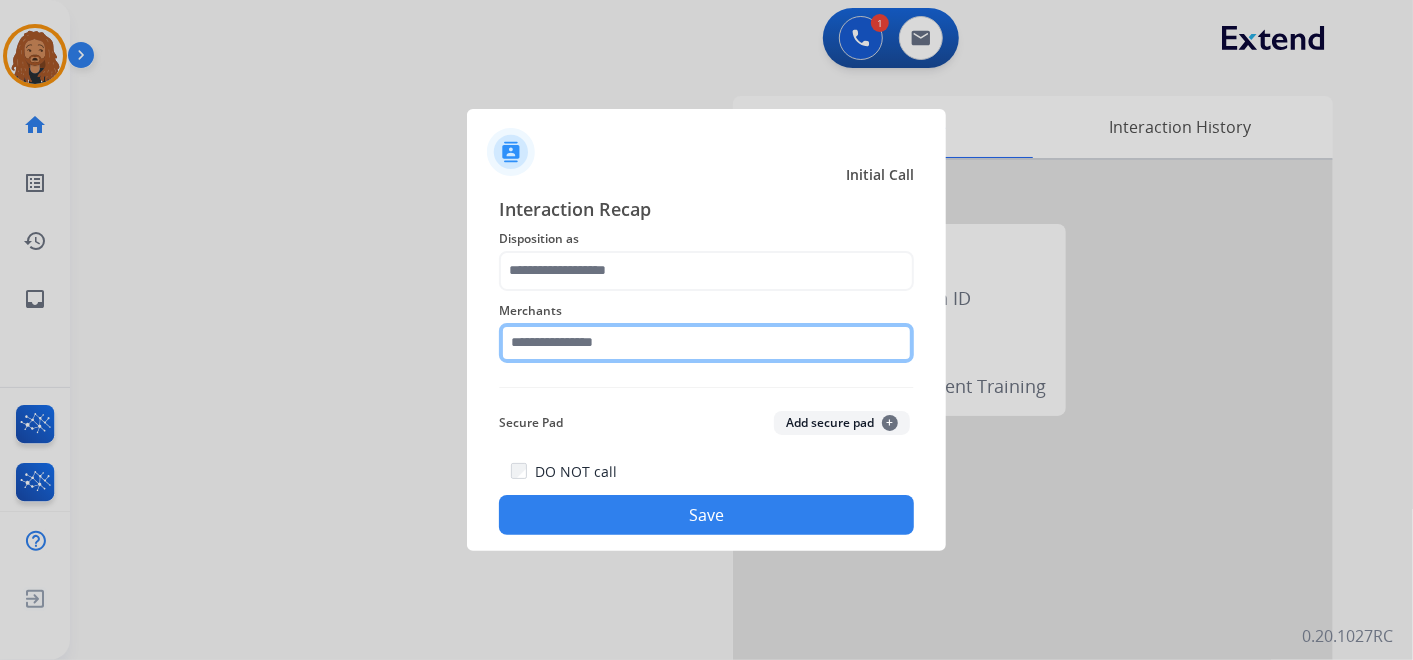 click 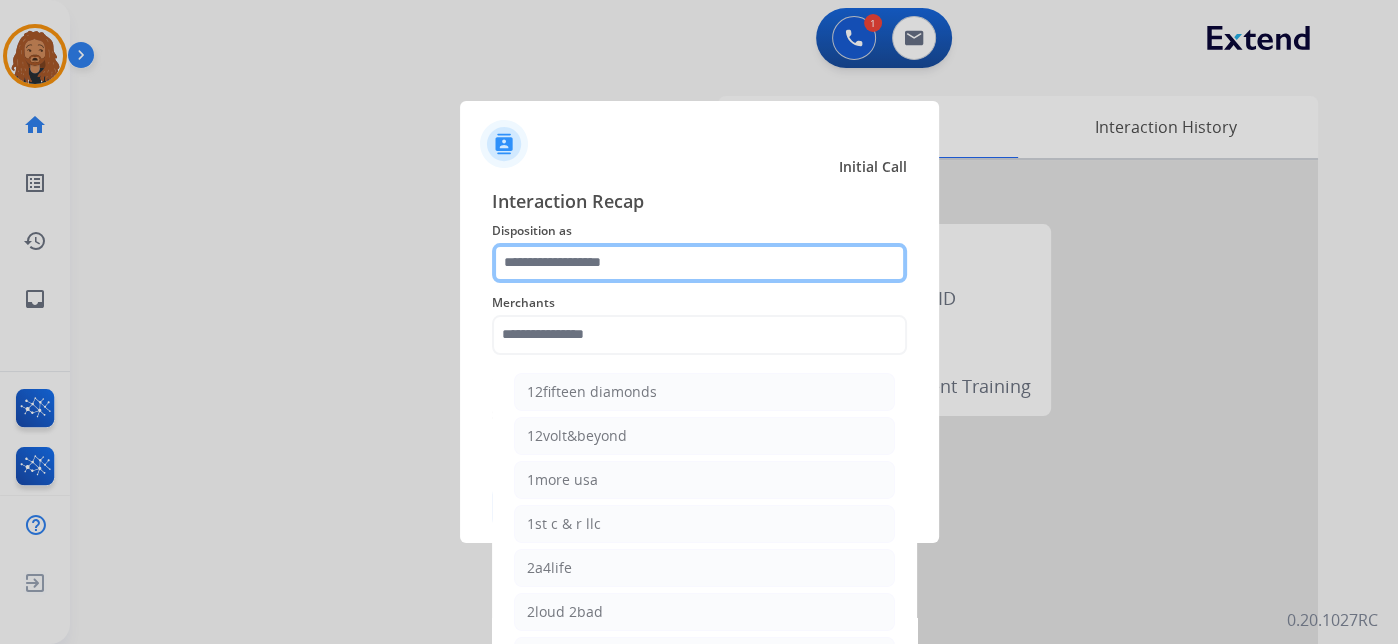 click 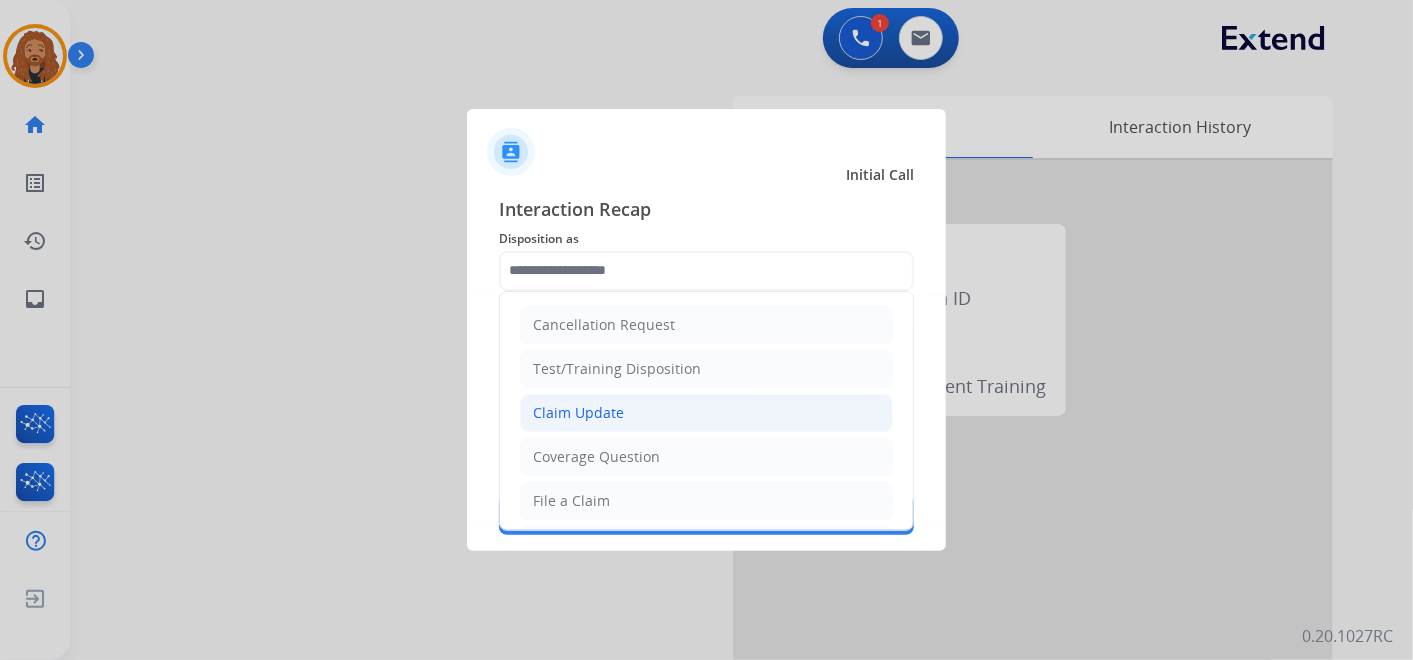 click on "Claim Update" 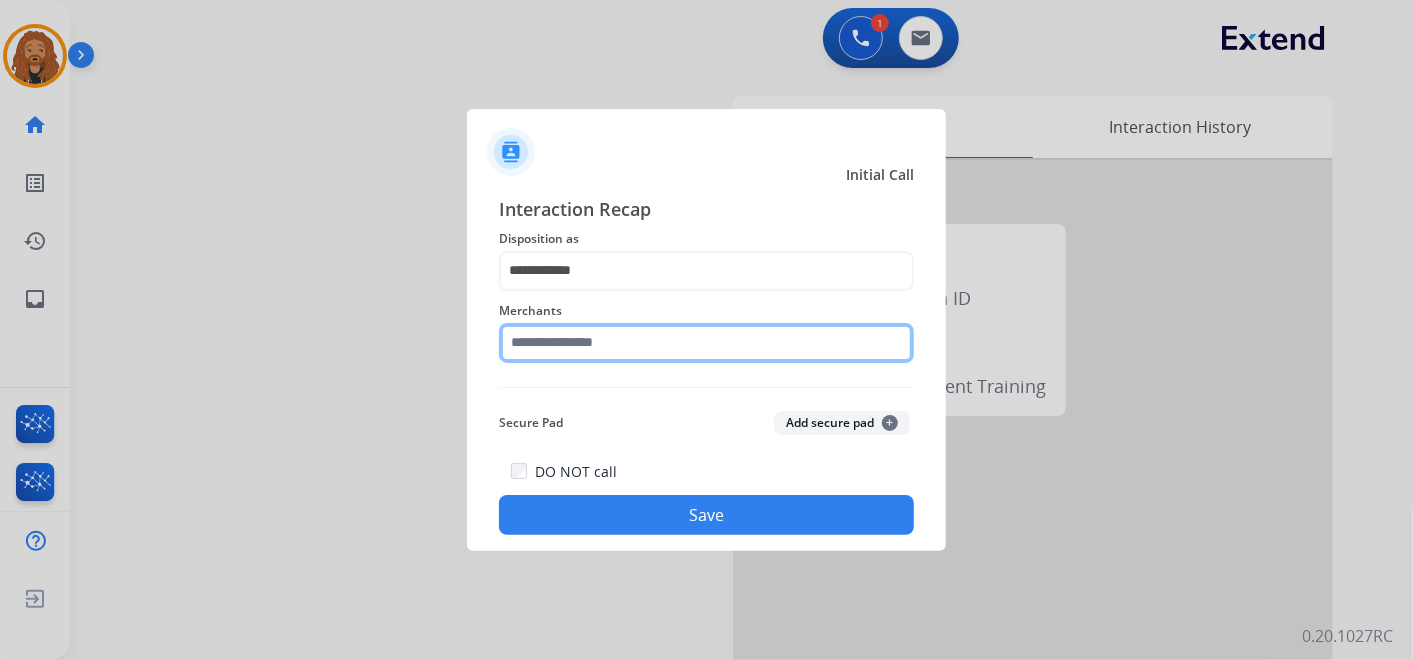 click 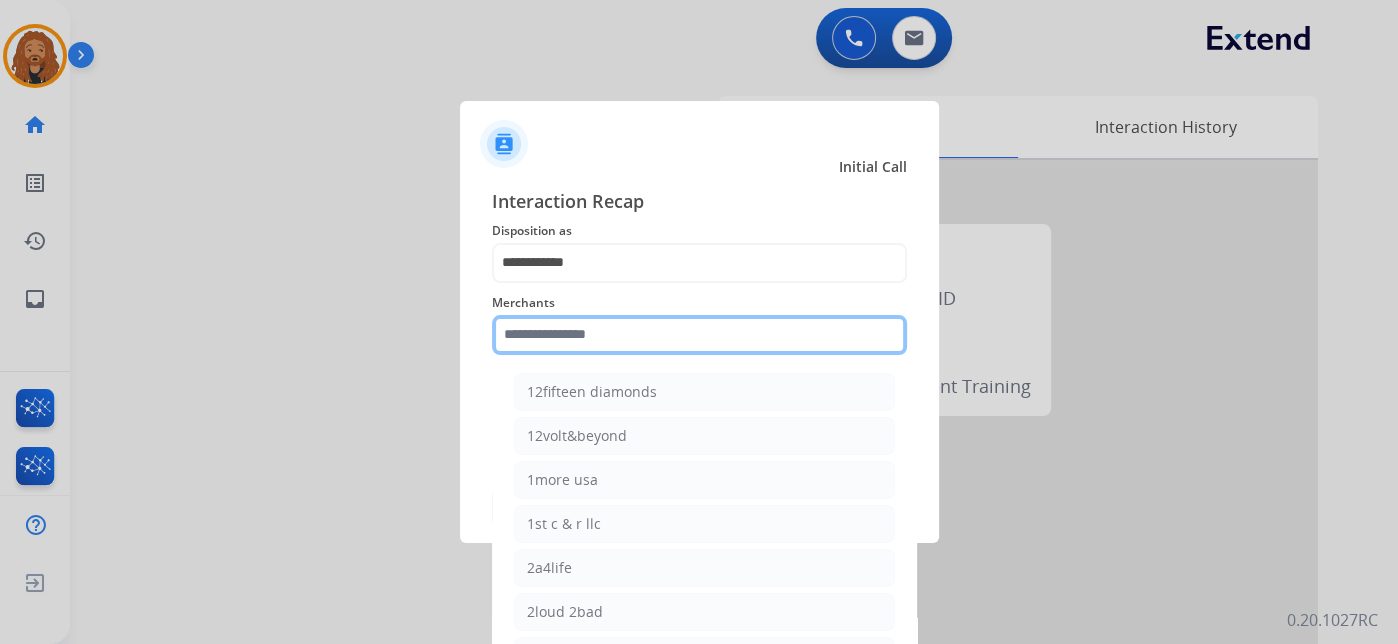 type on "*" 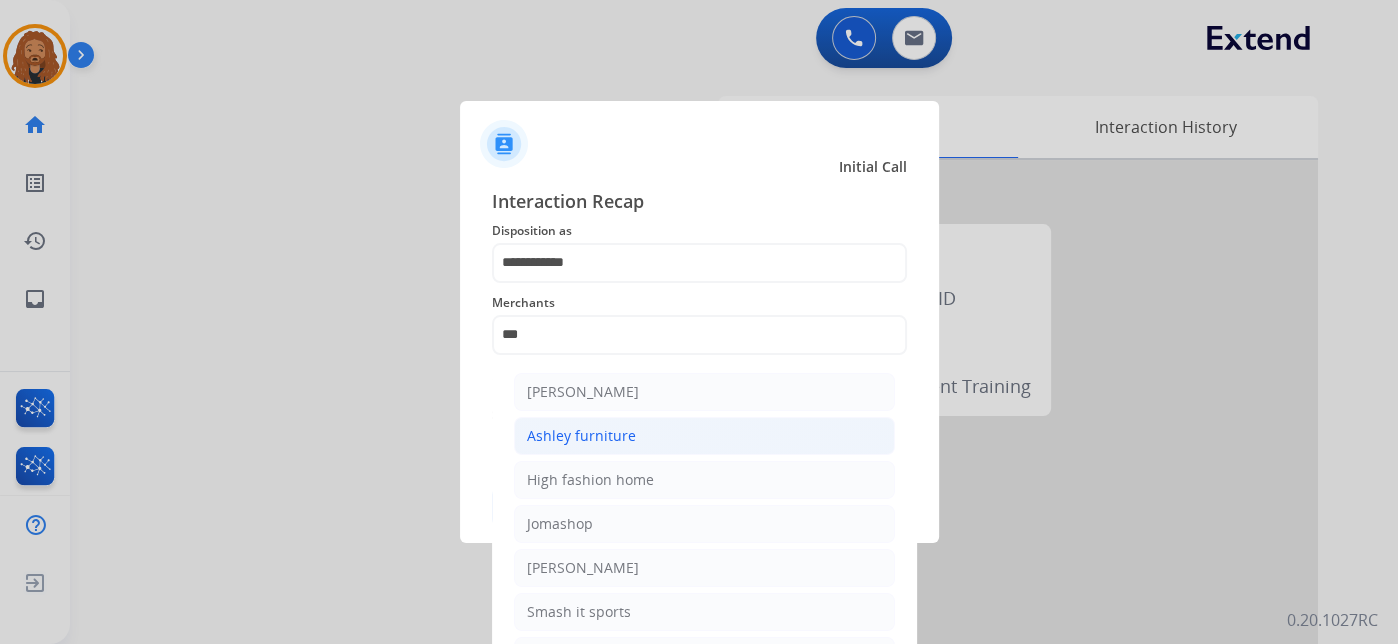 click on "Ashley furniture" 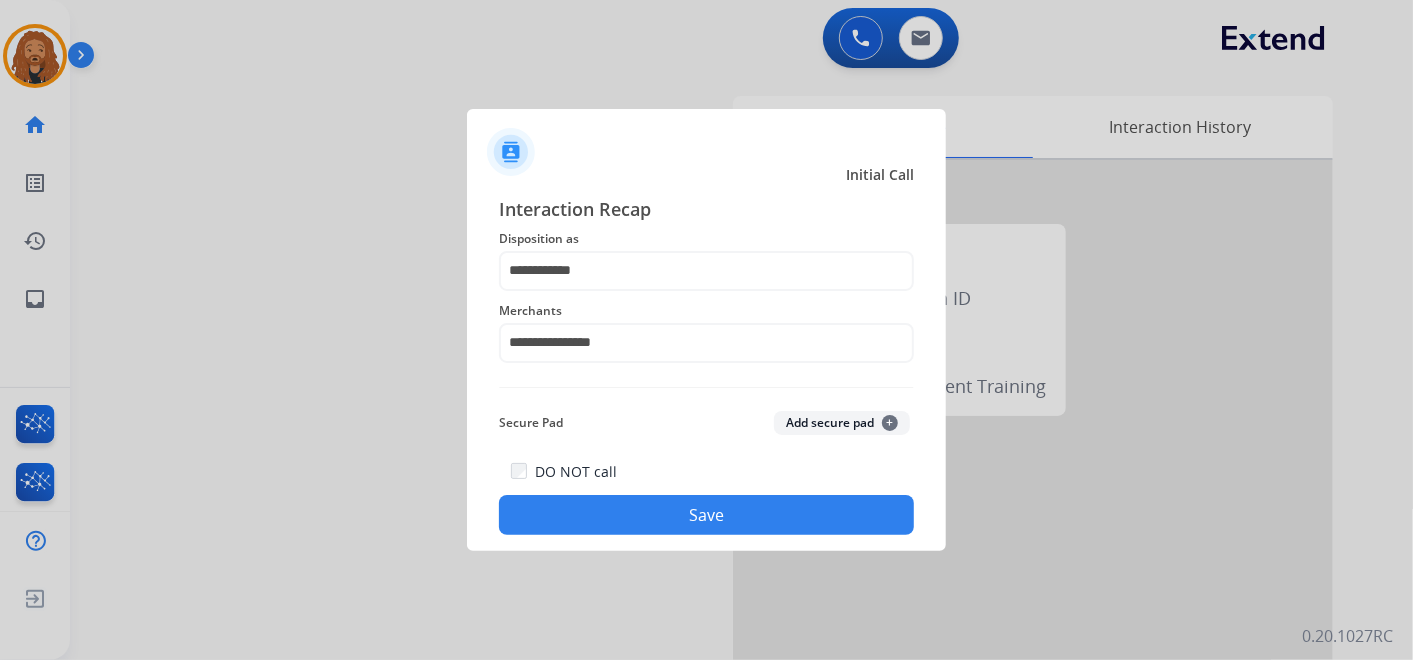 click on "Save" 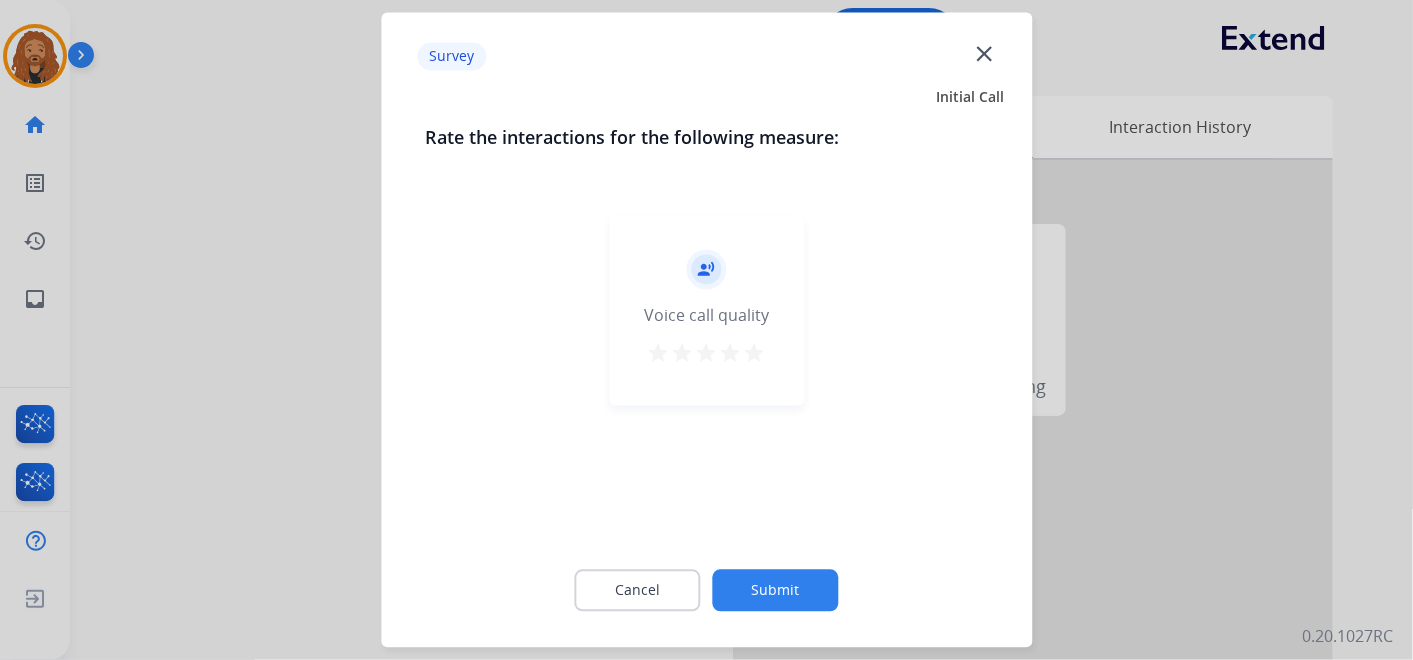 click on "star" at bounding box center (755, 354) 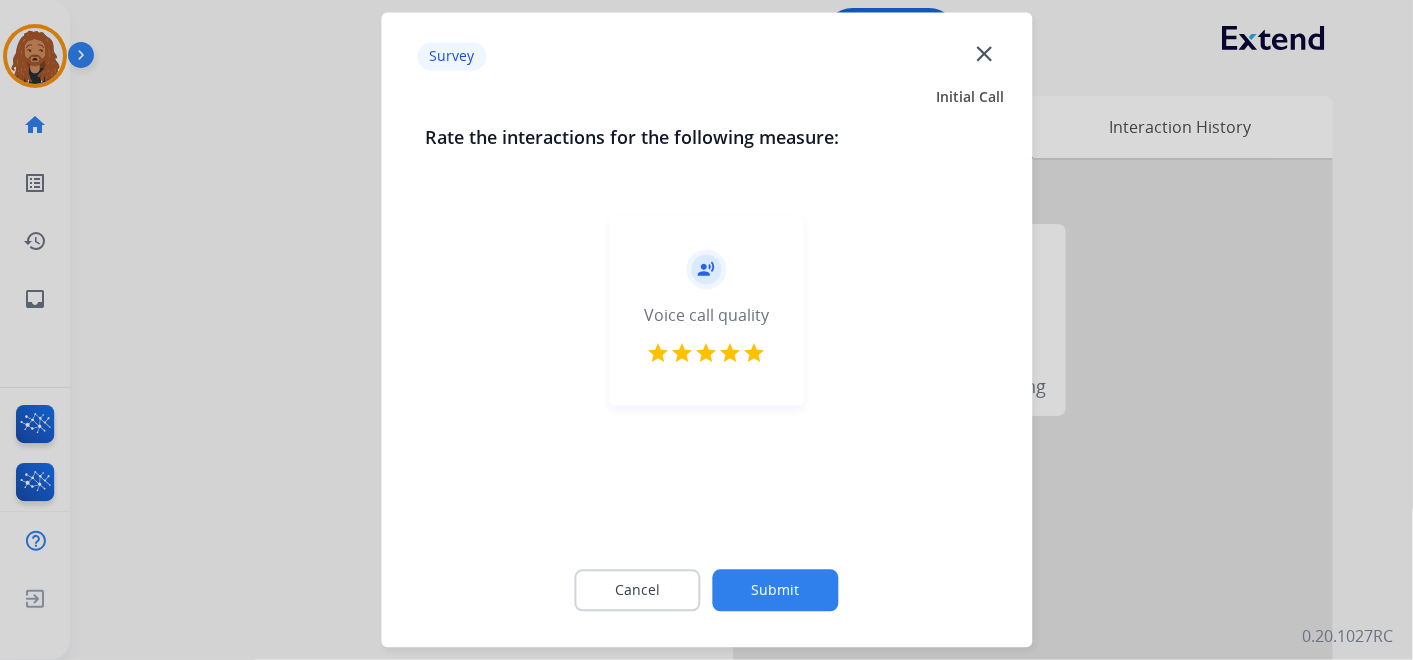 click on "Submit" 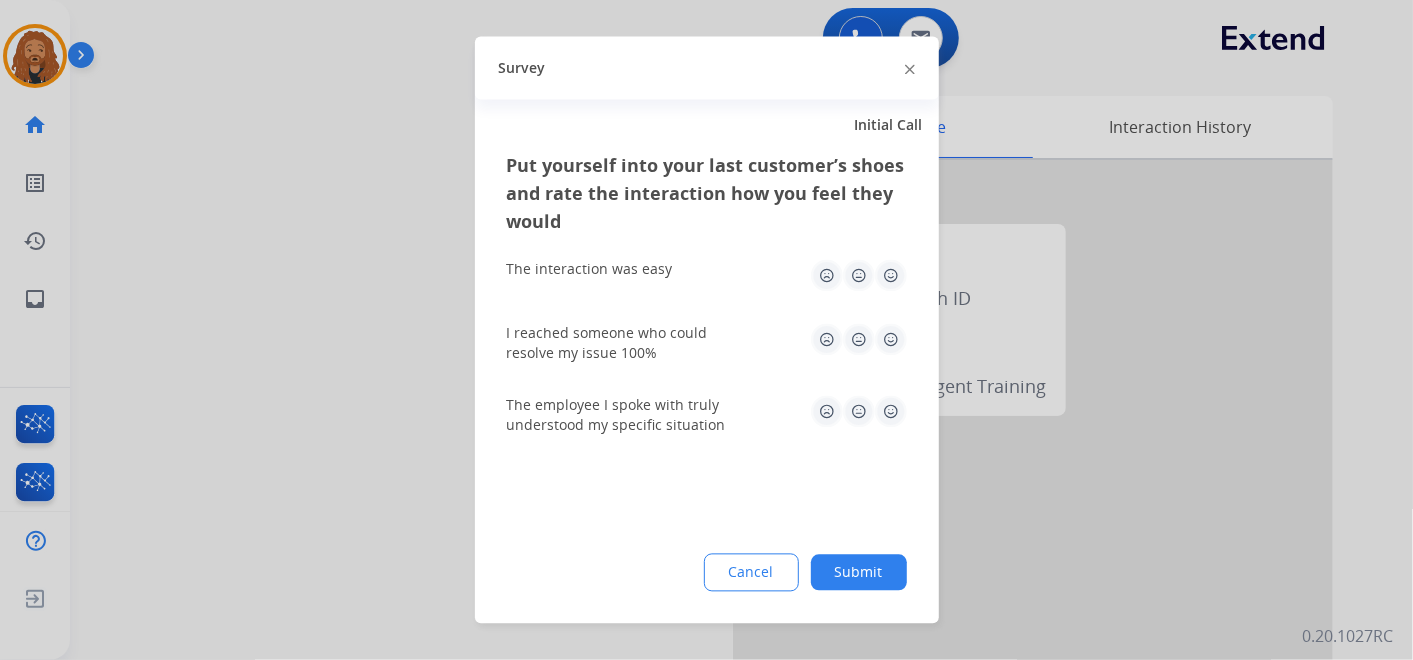 drag, startPoint x: 891, startPoint y: 414, endPoint x: 878, endPoint y: 360, distance: 55.542778 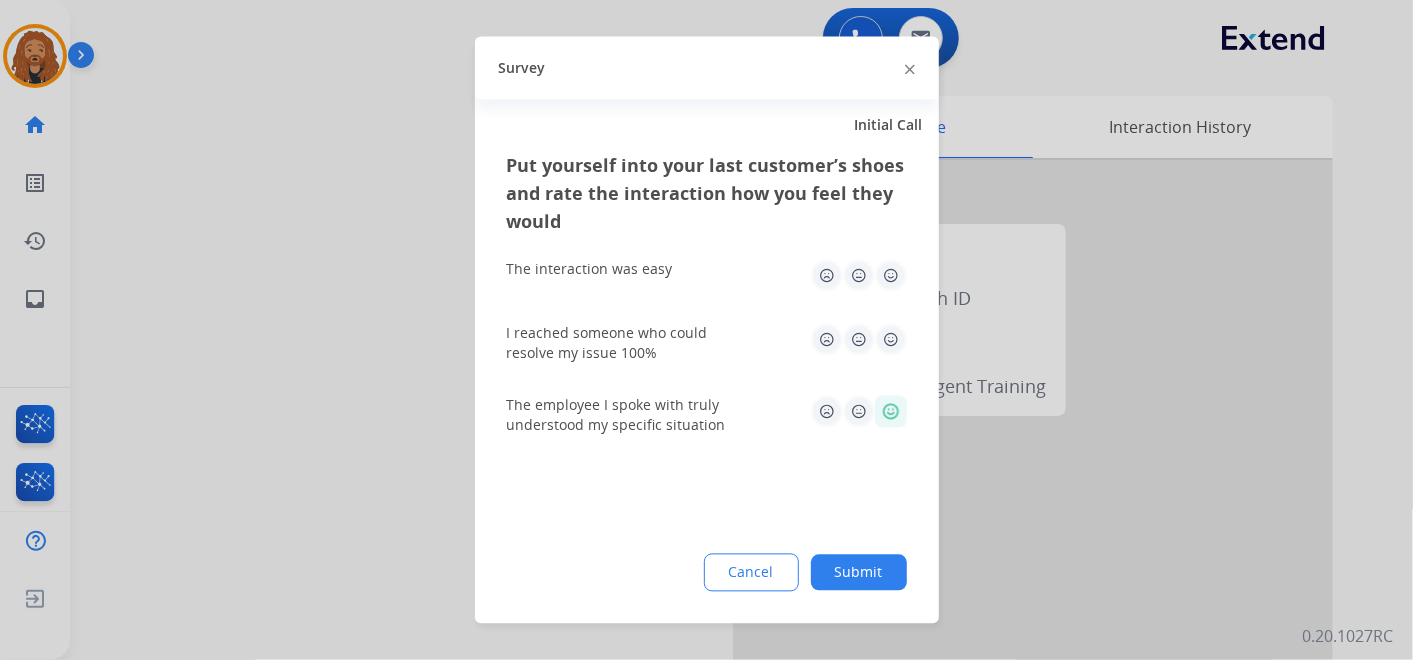 click 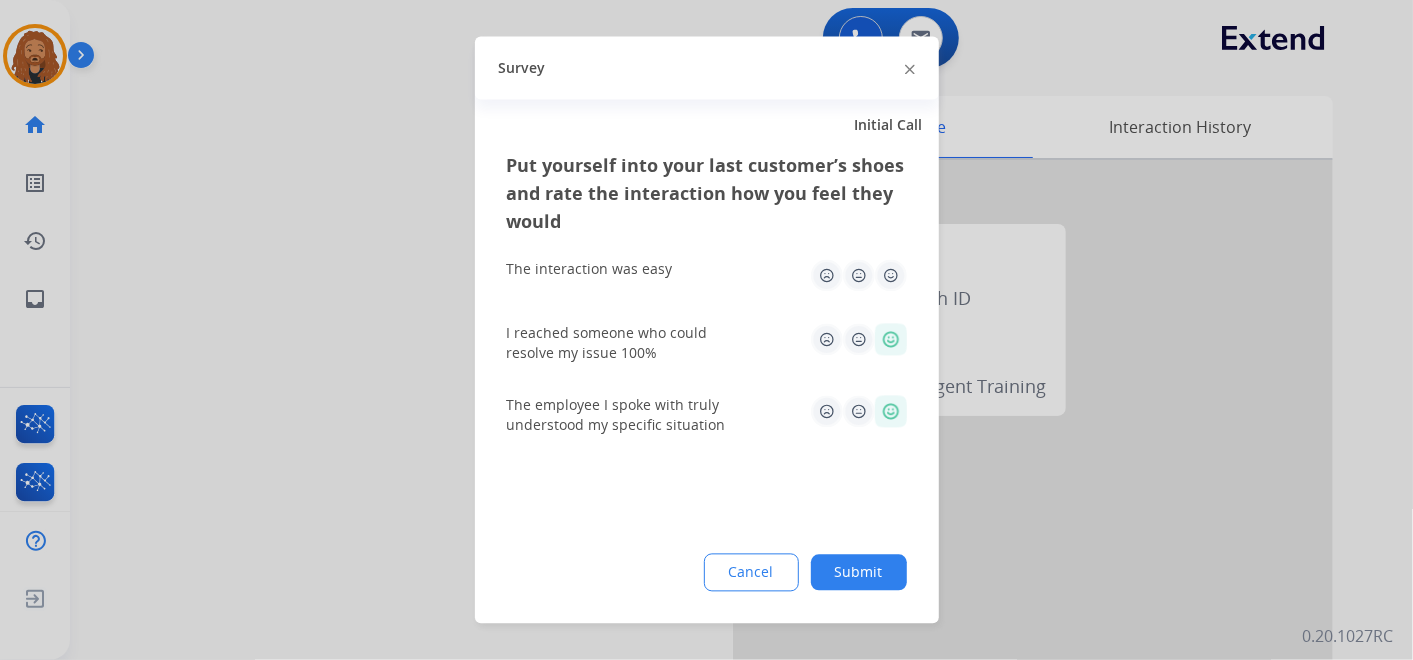 click 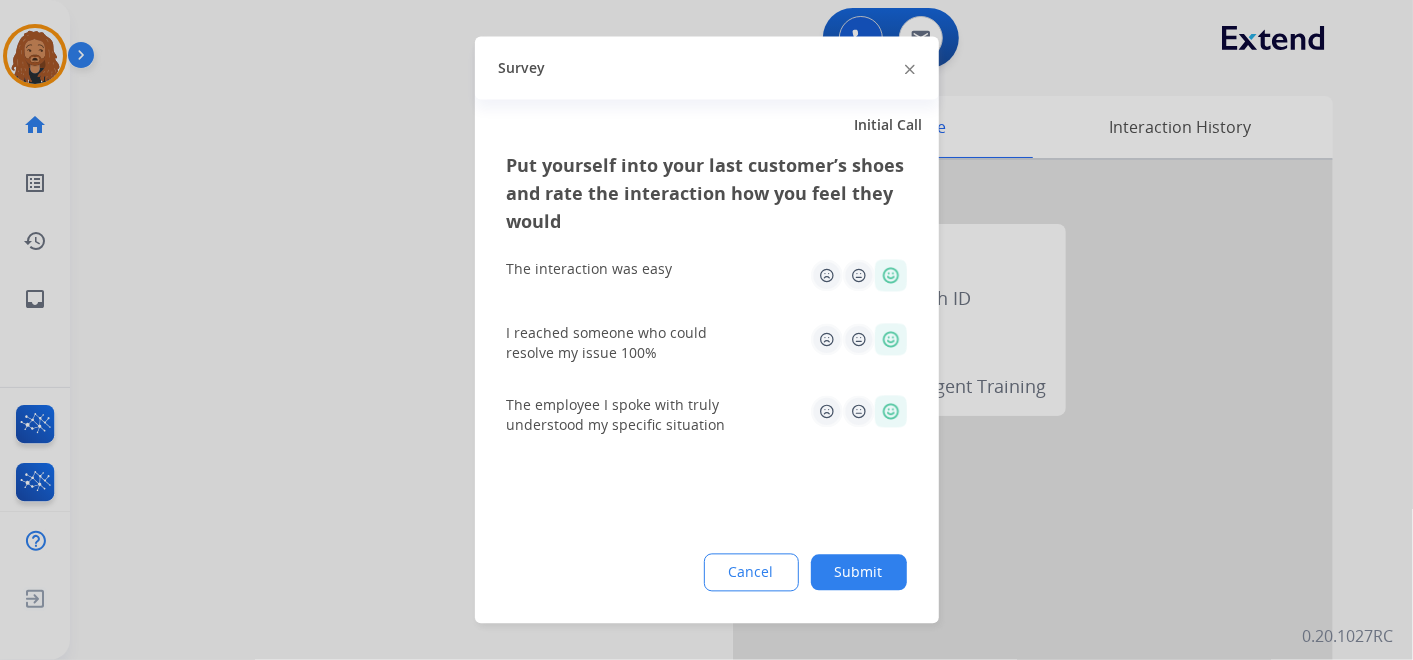 click on "Submit" 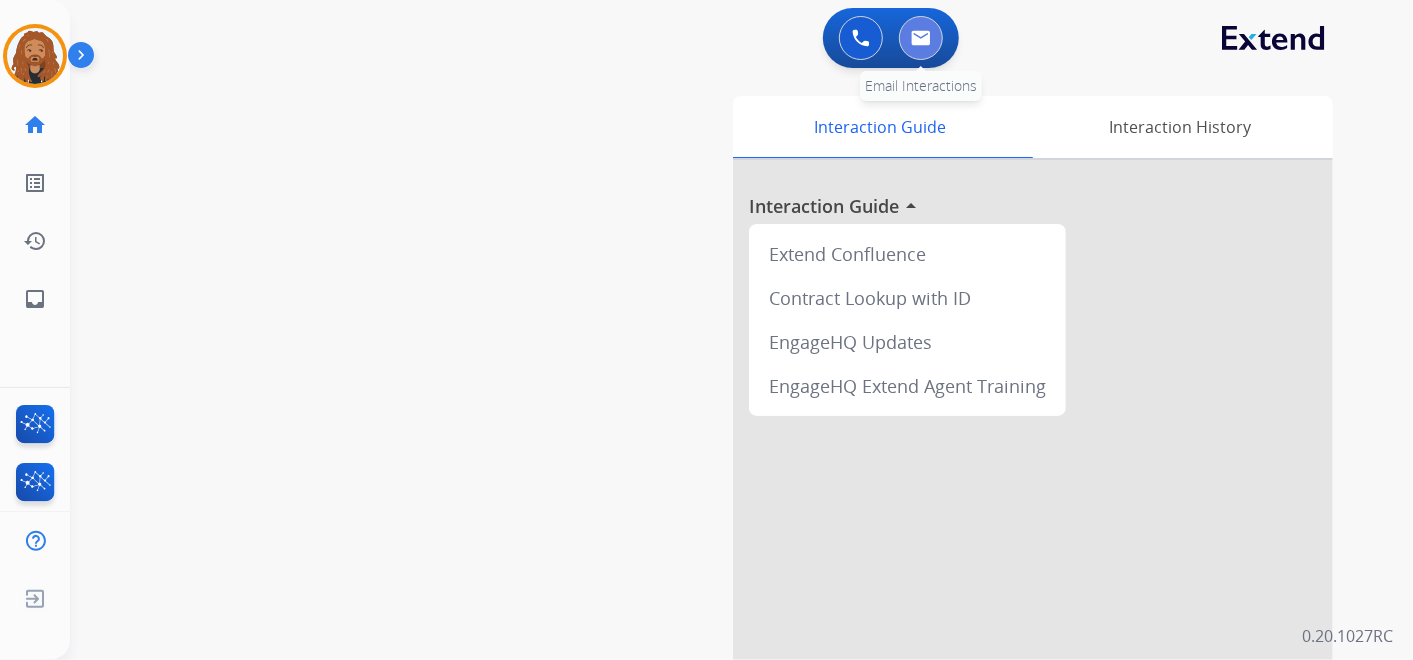 click at bounding box center [921, 38] 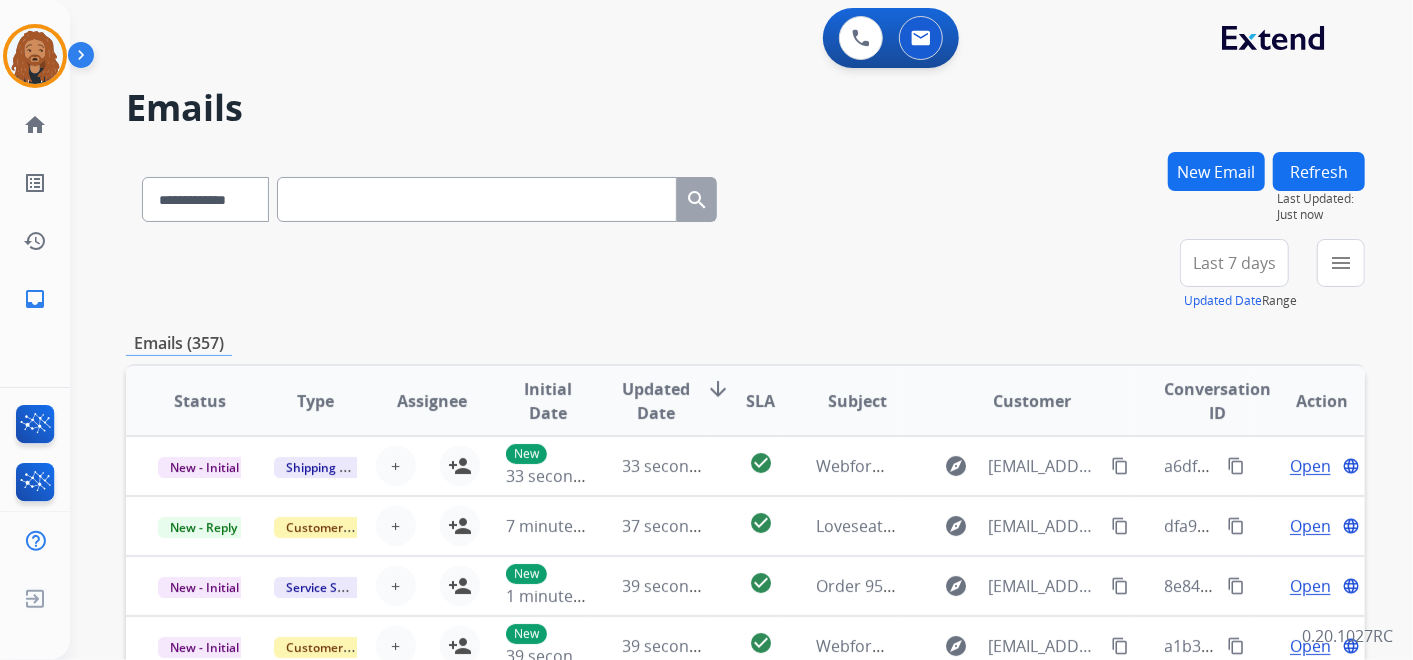 click on "New Email" at bounding box center [1216, 171] 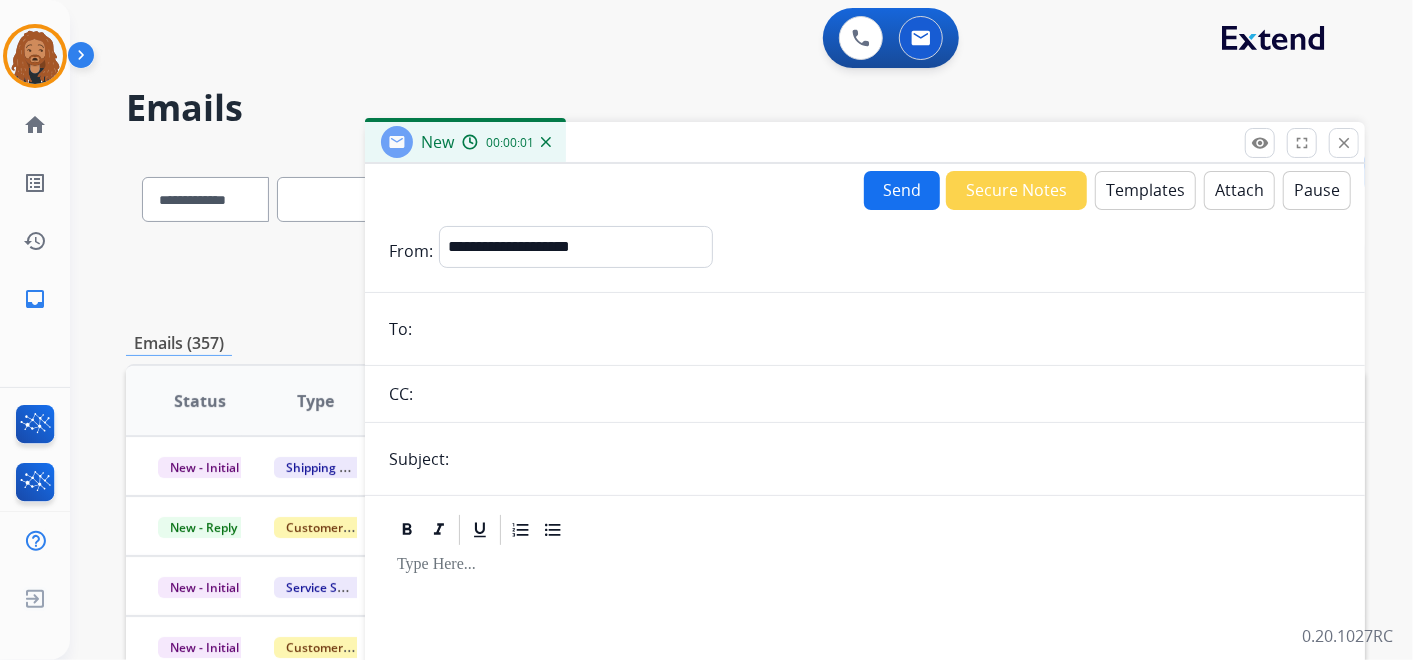 click on "Templates" at bounding box center (1145, 190) 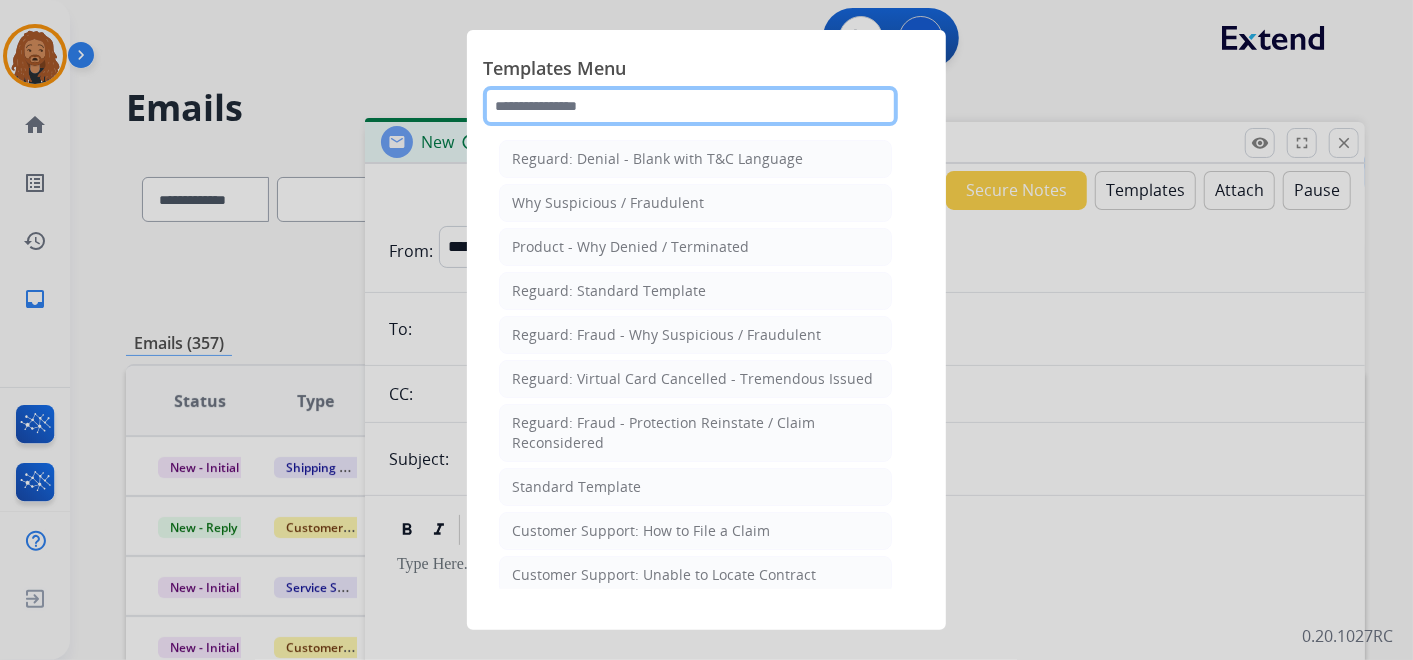 click 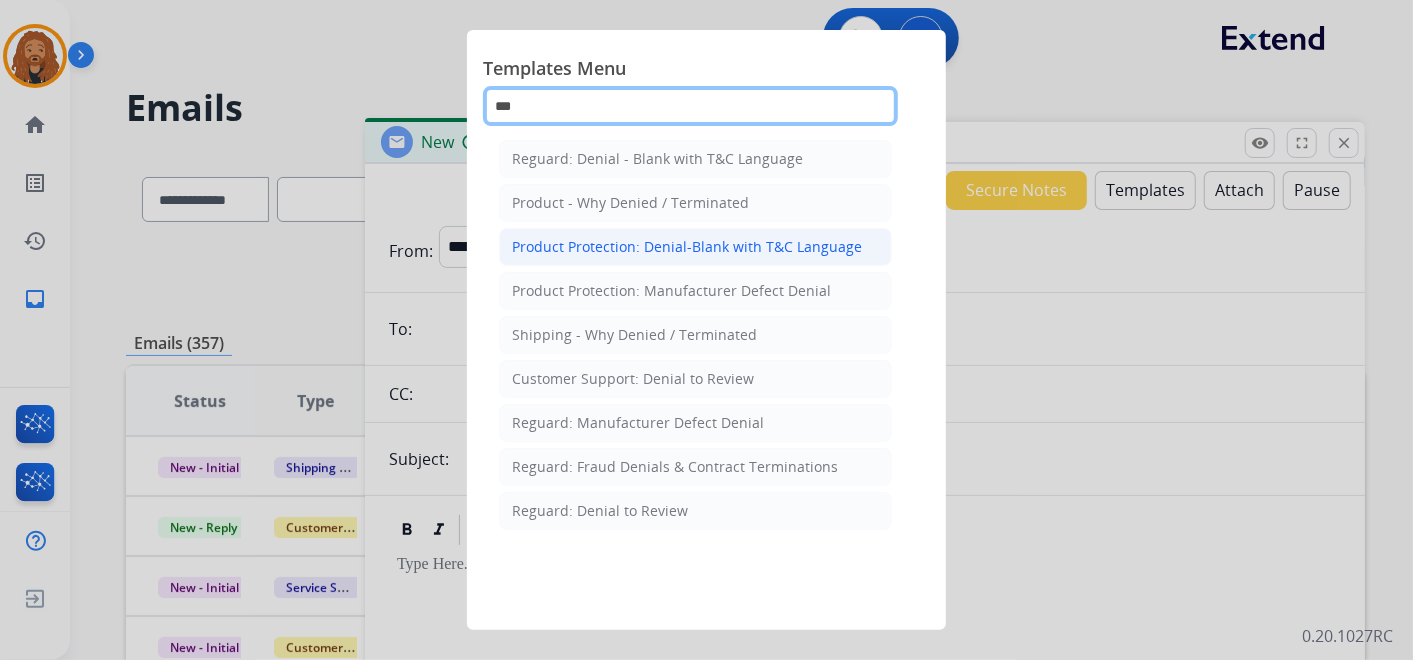type on "***" 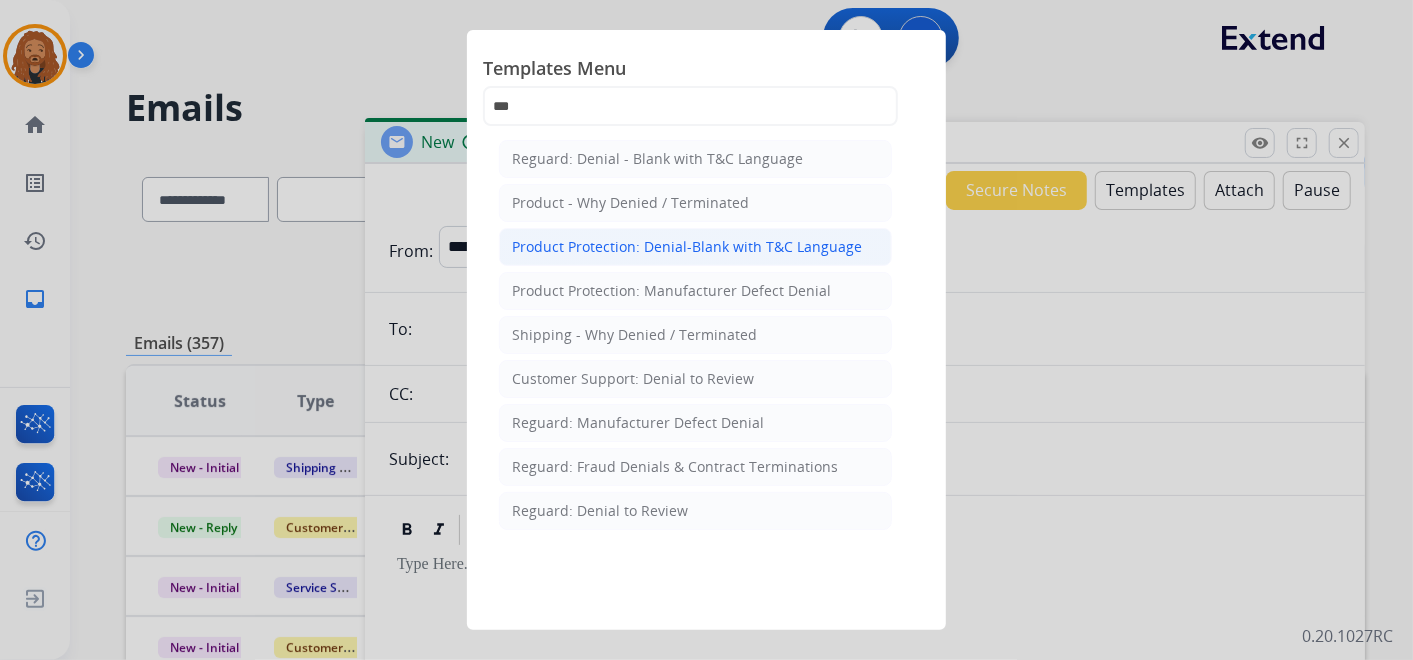 click on "Product Protection: Denial-Blank with T&C Language" 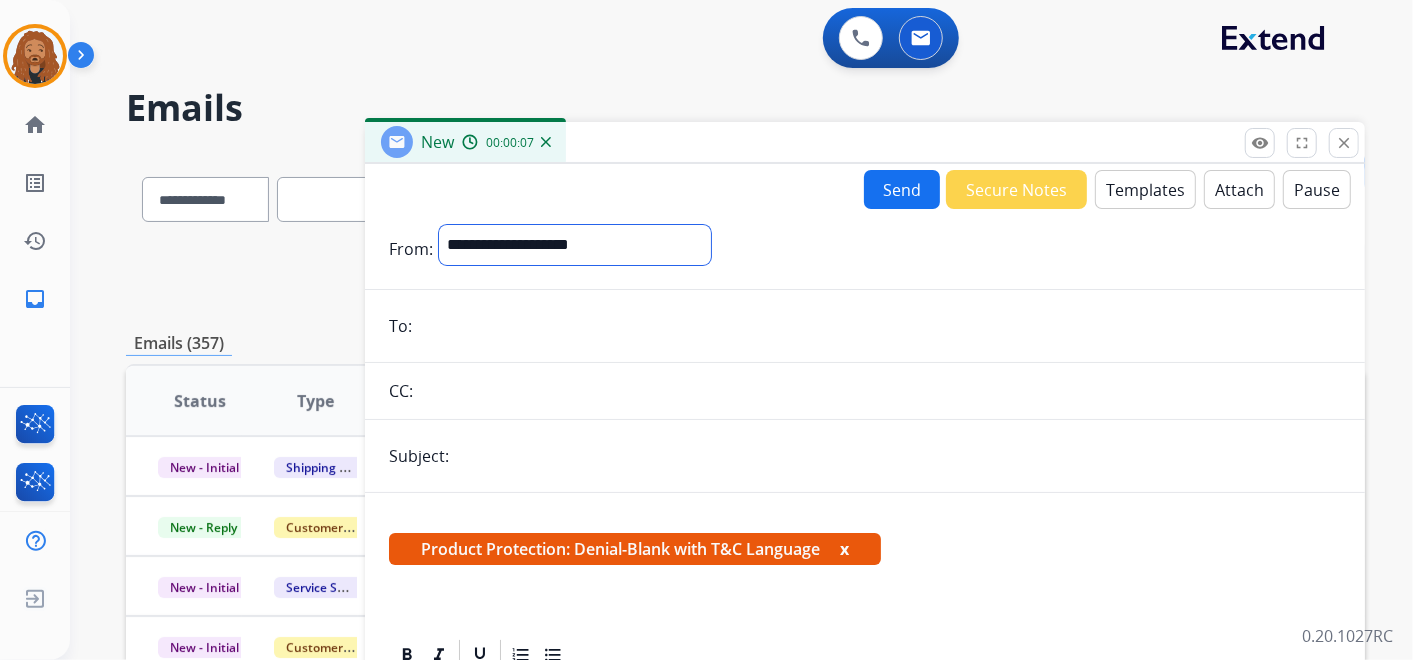 click on "**********" at bounding box center (575, 245) 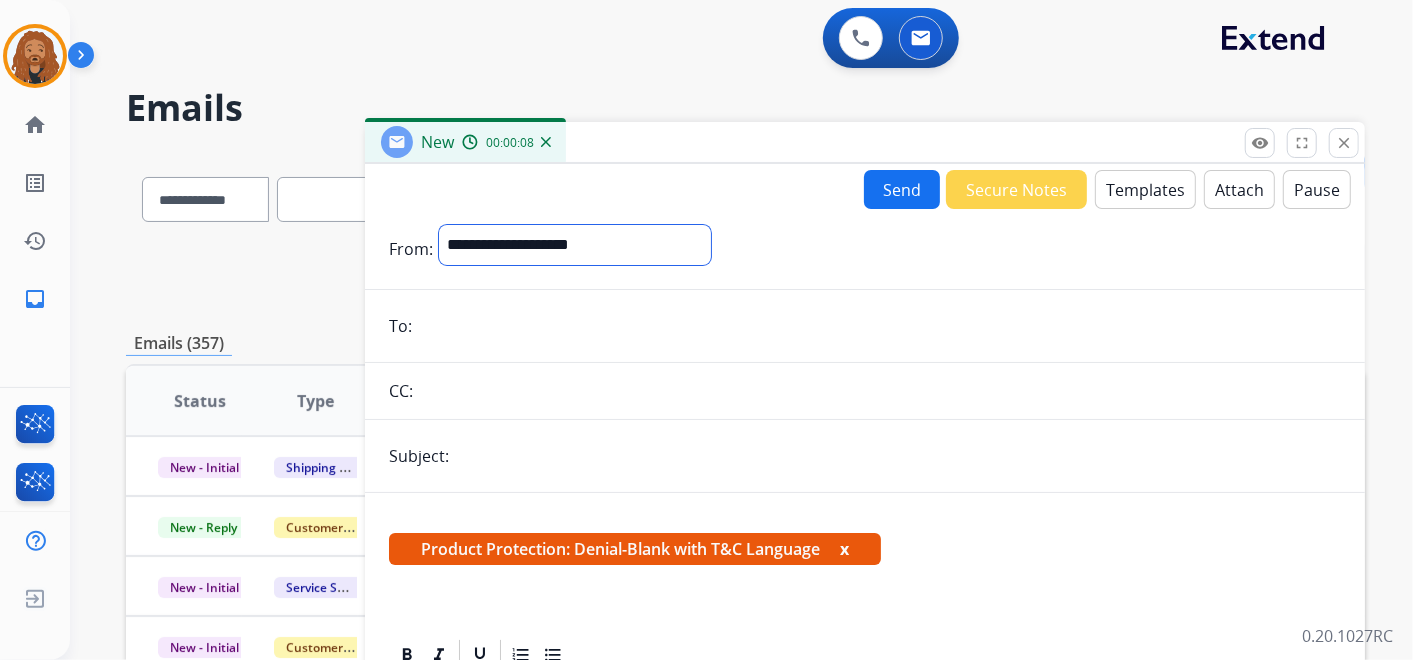select on "**********" 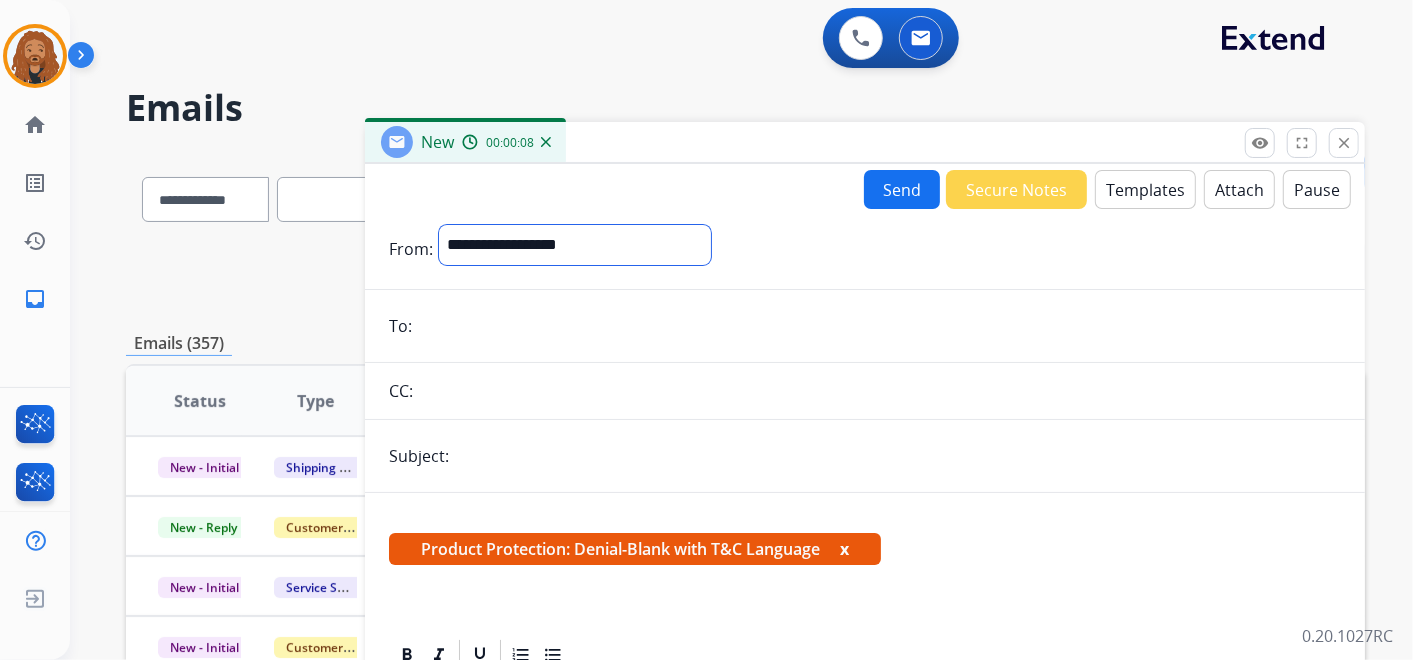 click on "**********" at bounding box center [575, 245] 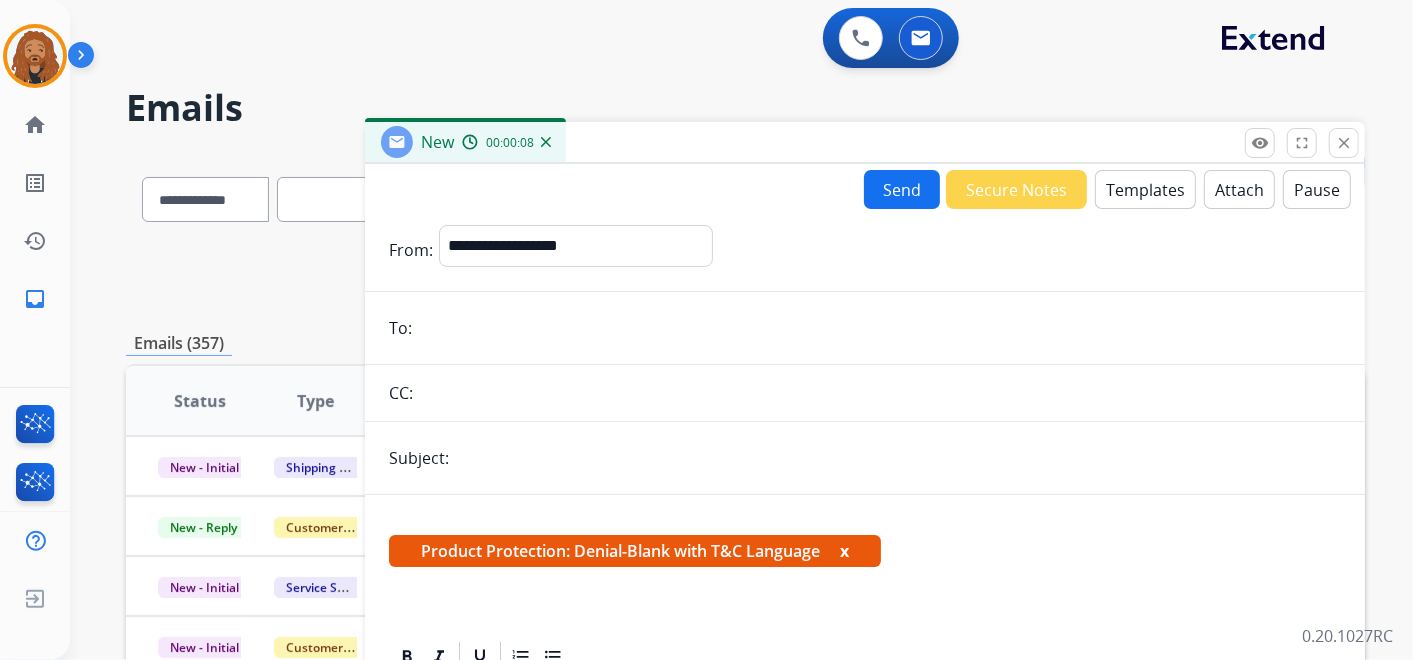 click at bounding box center (879, 328) 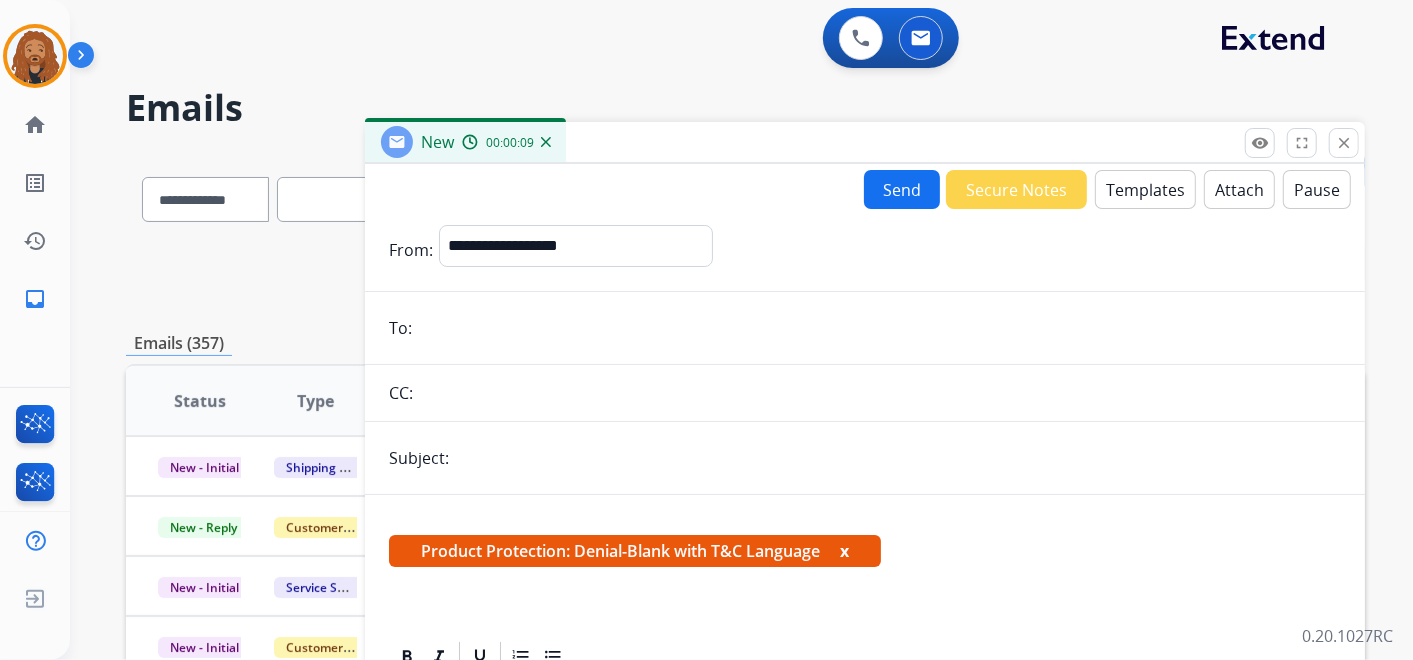 paste on "**********" 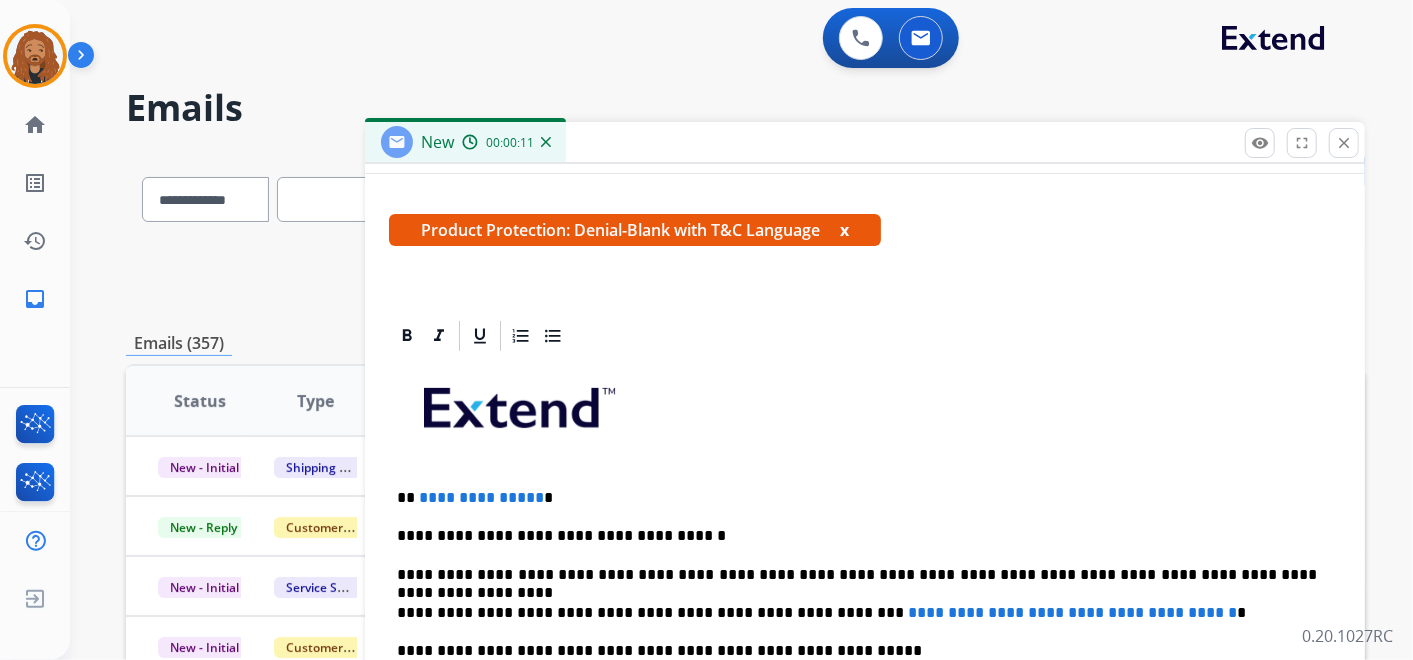 scroll, scrollTop: 441, scrollLeft: 0, axis: vertical 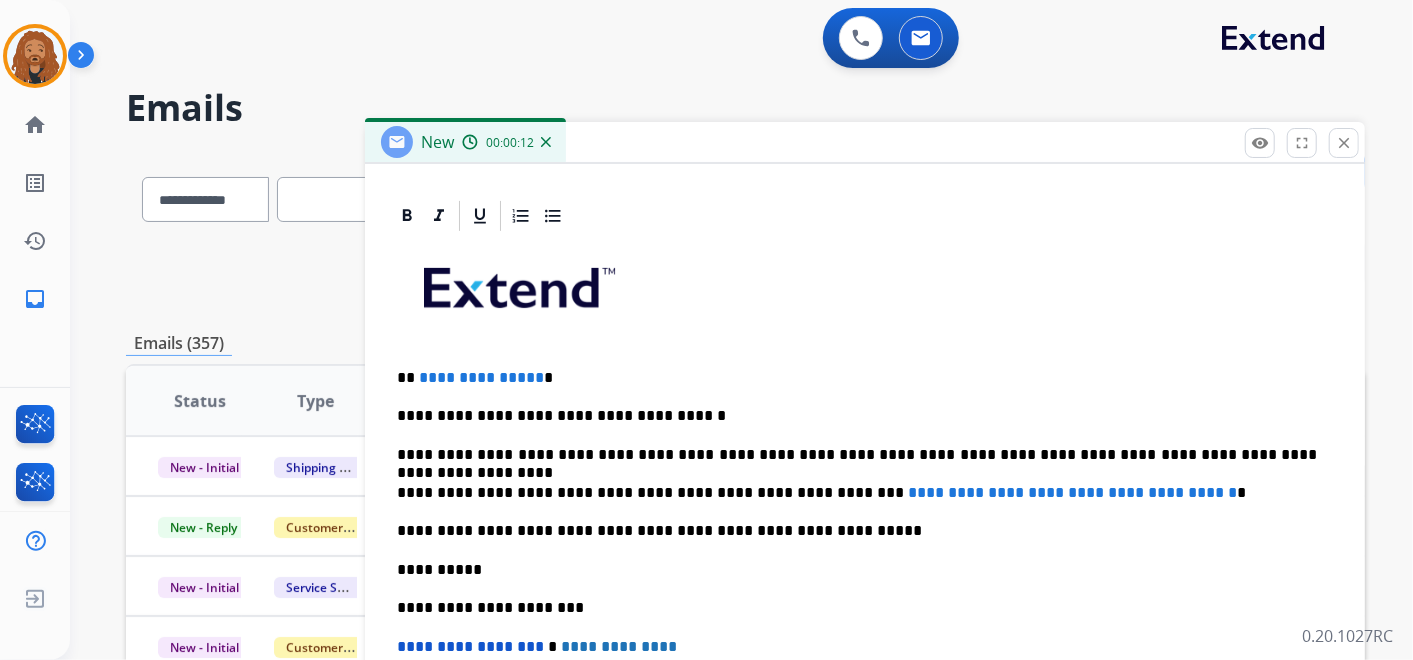 type on "**********" 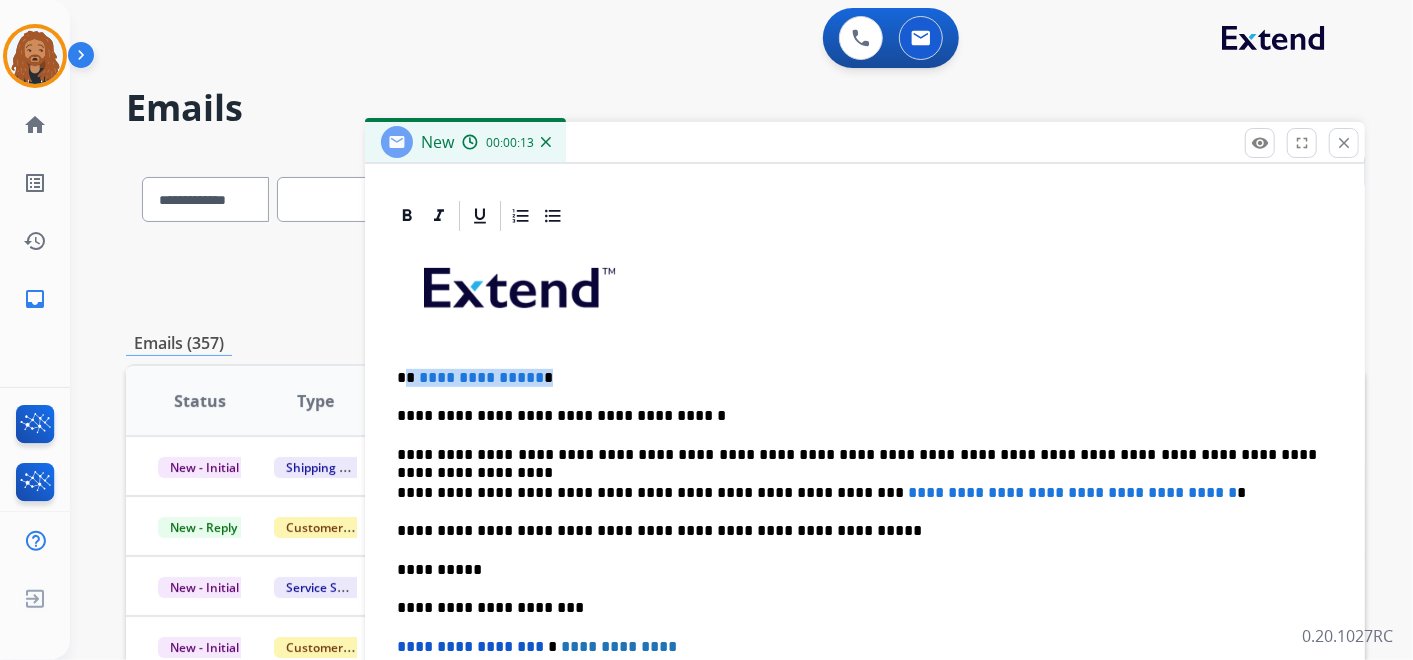 drag, startPoint x: 539, startPoint y: 379, endPoint x: 410, endPoint y: 371, distance: 129.24782 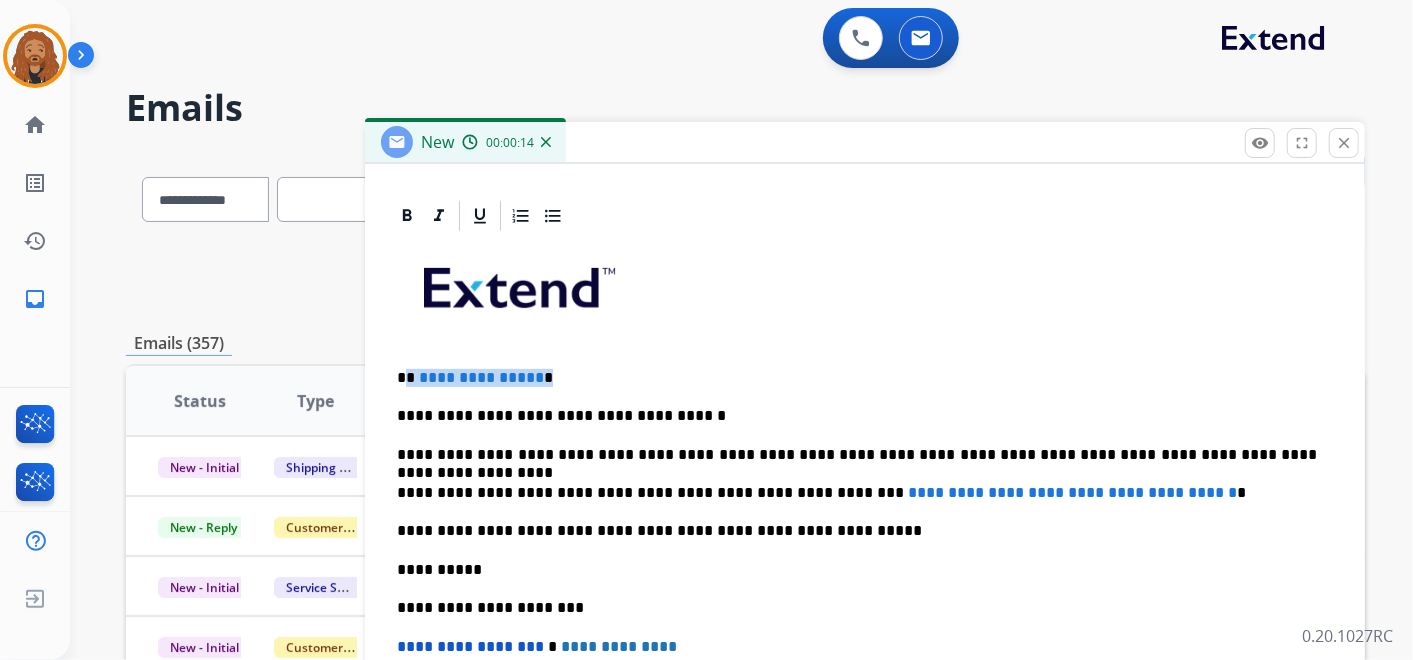 type 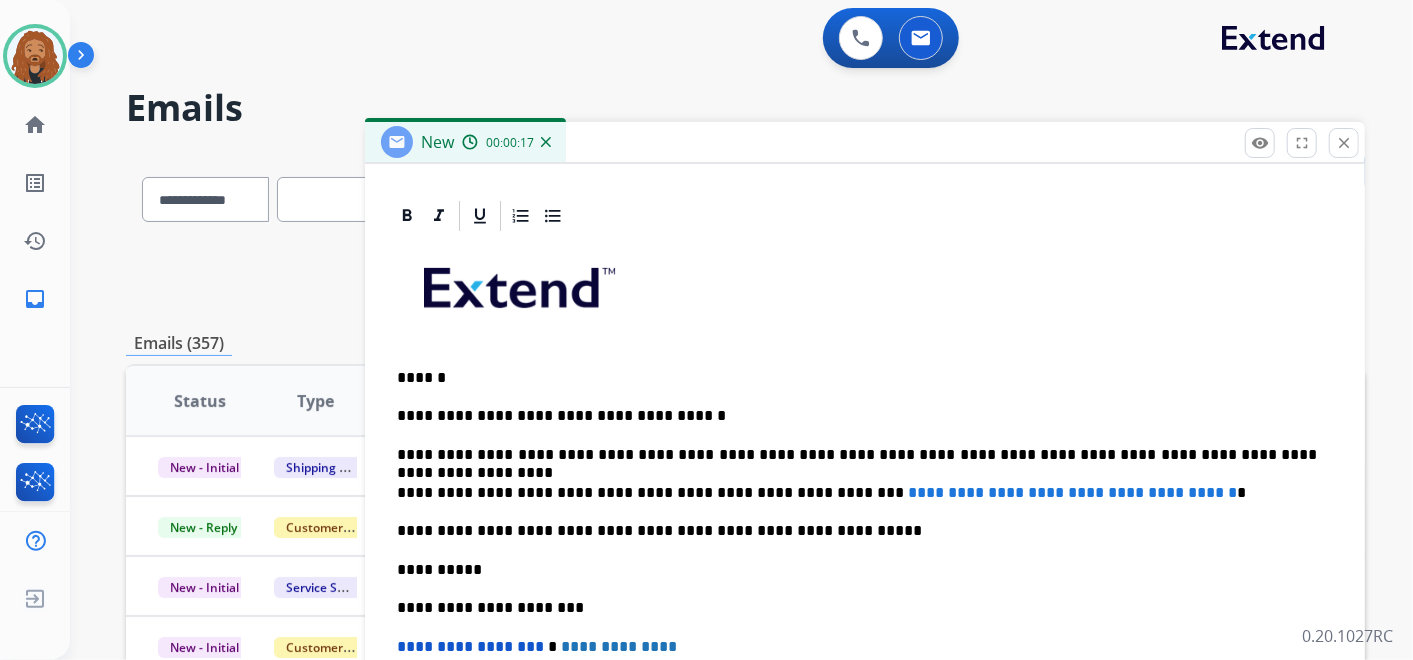 scroll, scrollTop: 222, scrollLeft: 0, axis: vertical 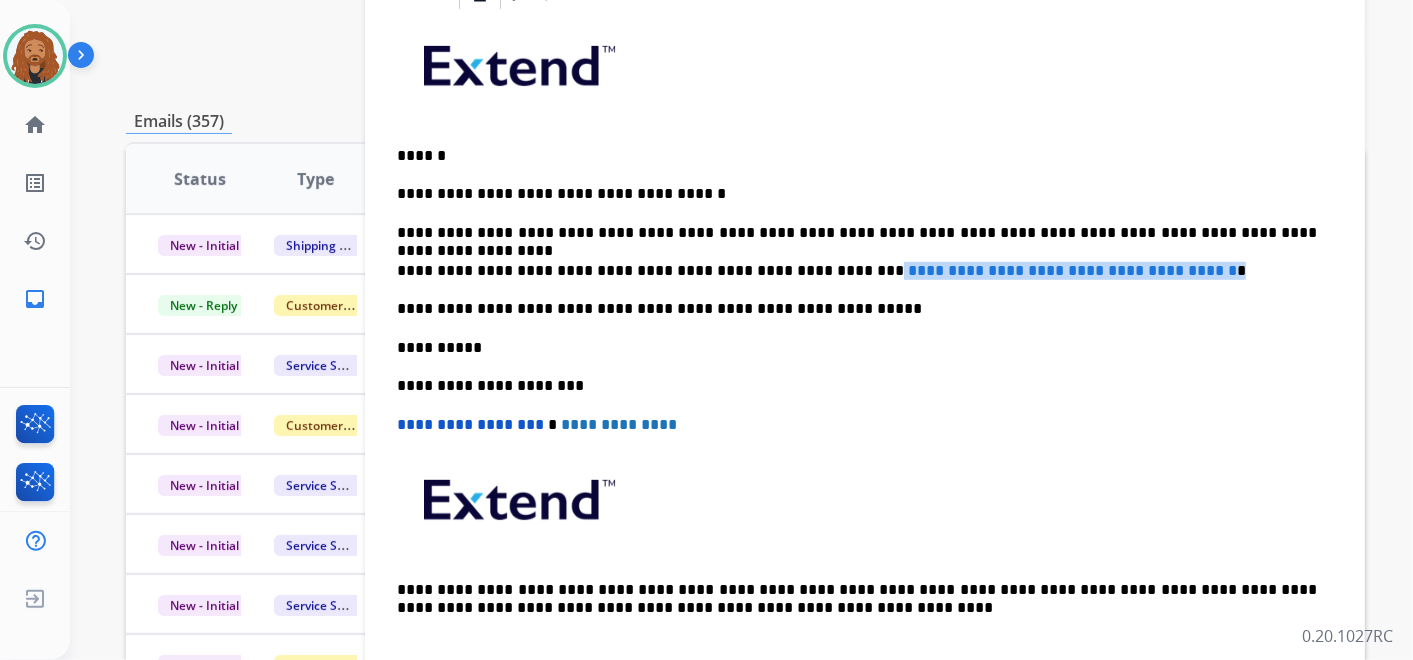drag, startPoint x: 1212, startPoint y: 262, endPoint x: 802, endPoint y: 253, distance: 410.09875 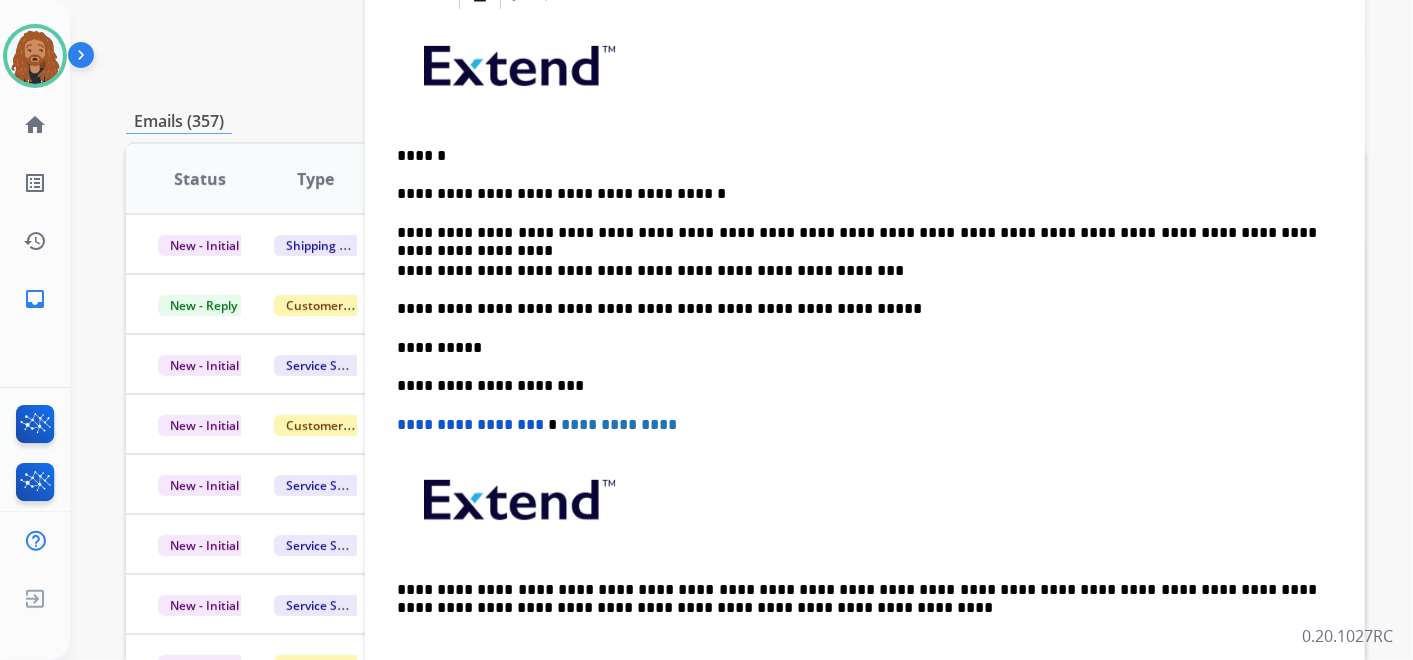 click on "**********" at bounding box center [857, 271] 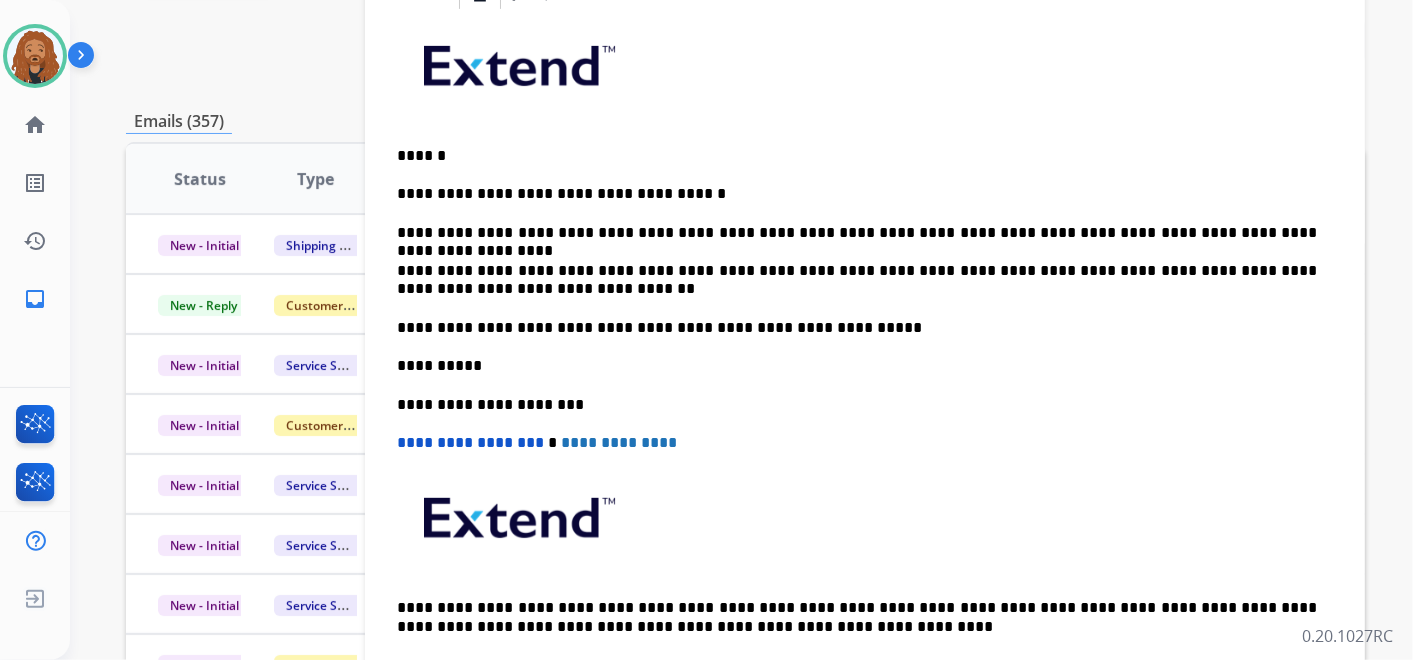 drag, startPoint x: 820, startPoint y: 266, endPoint x: 912, endPoint y: 401, distance: 163.36769 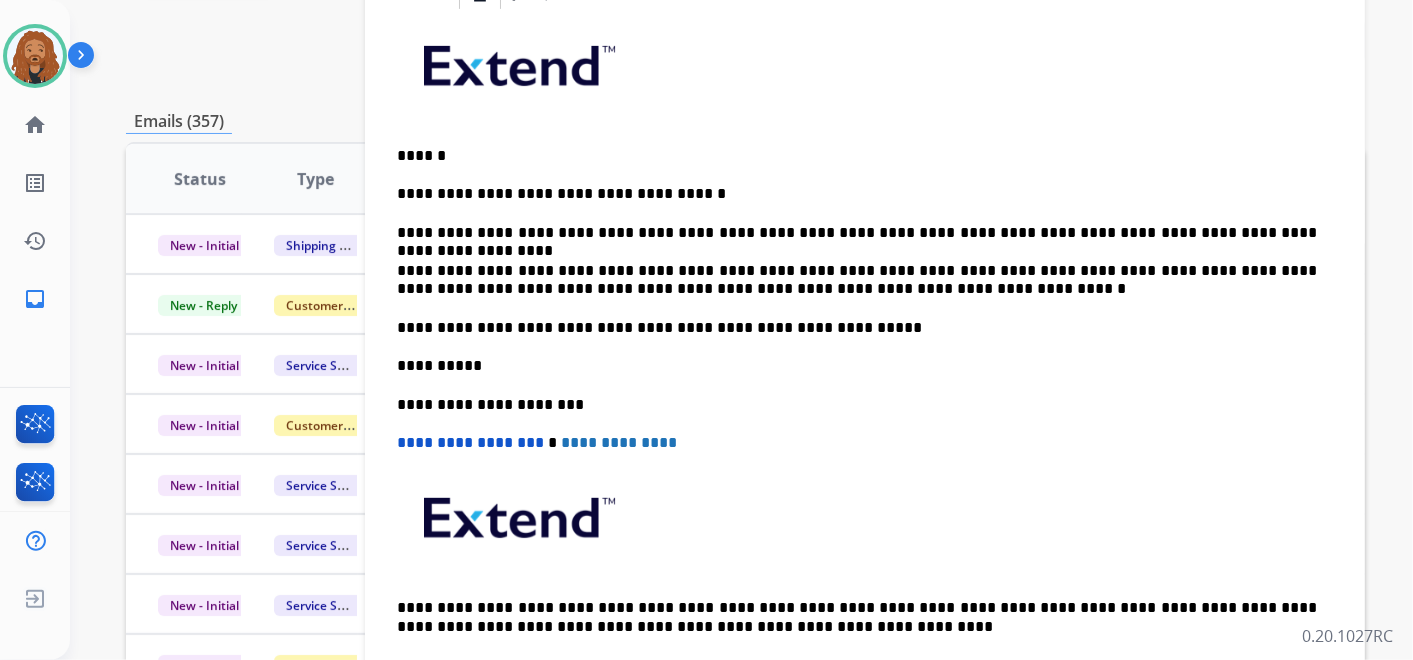 click on "**********" at bounding box center (857, 280) 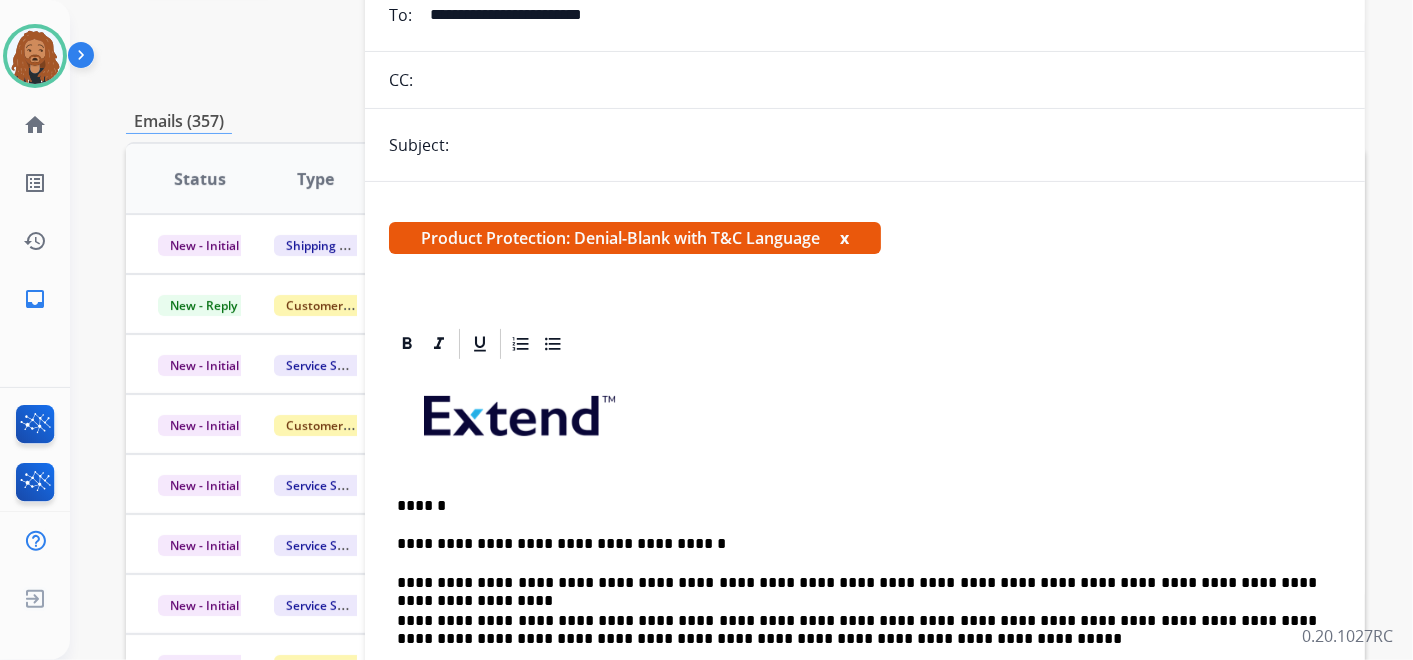 scroll, scrollTop: 0, scrollLeft: 0, axis: both 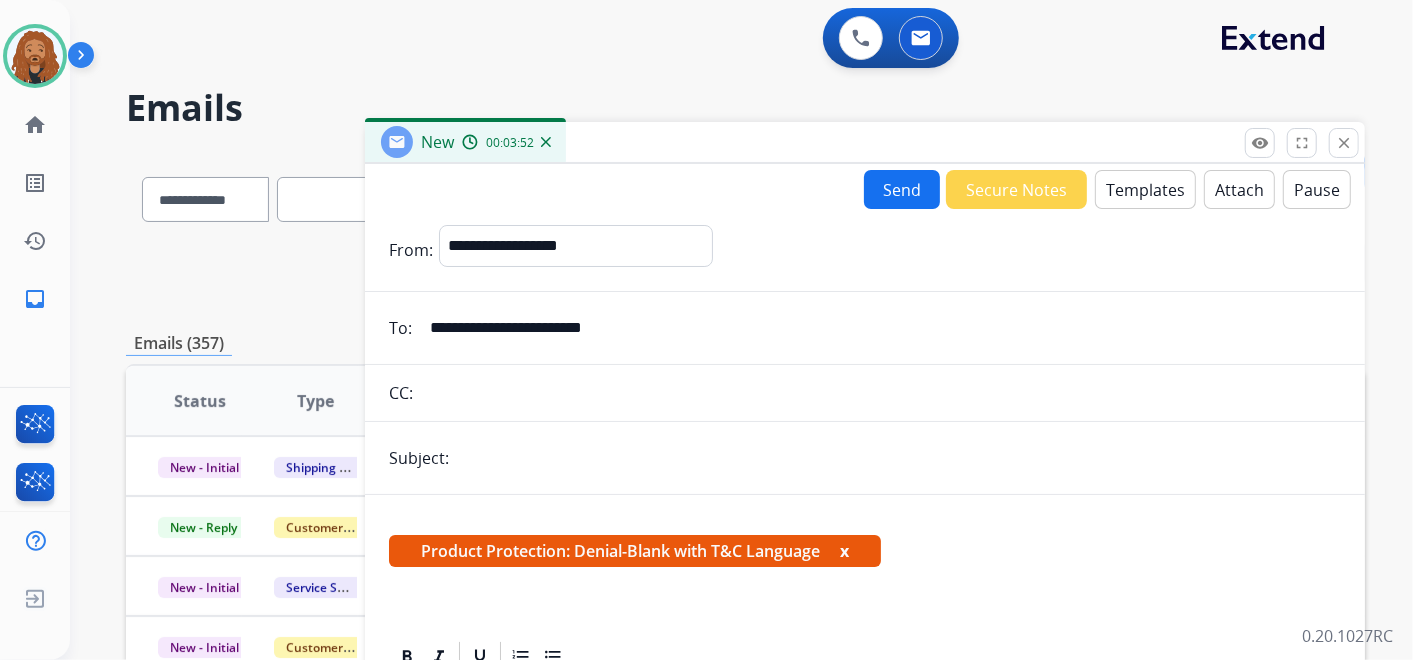 click on "Send" at bounding box center [902, 189] 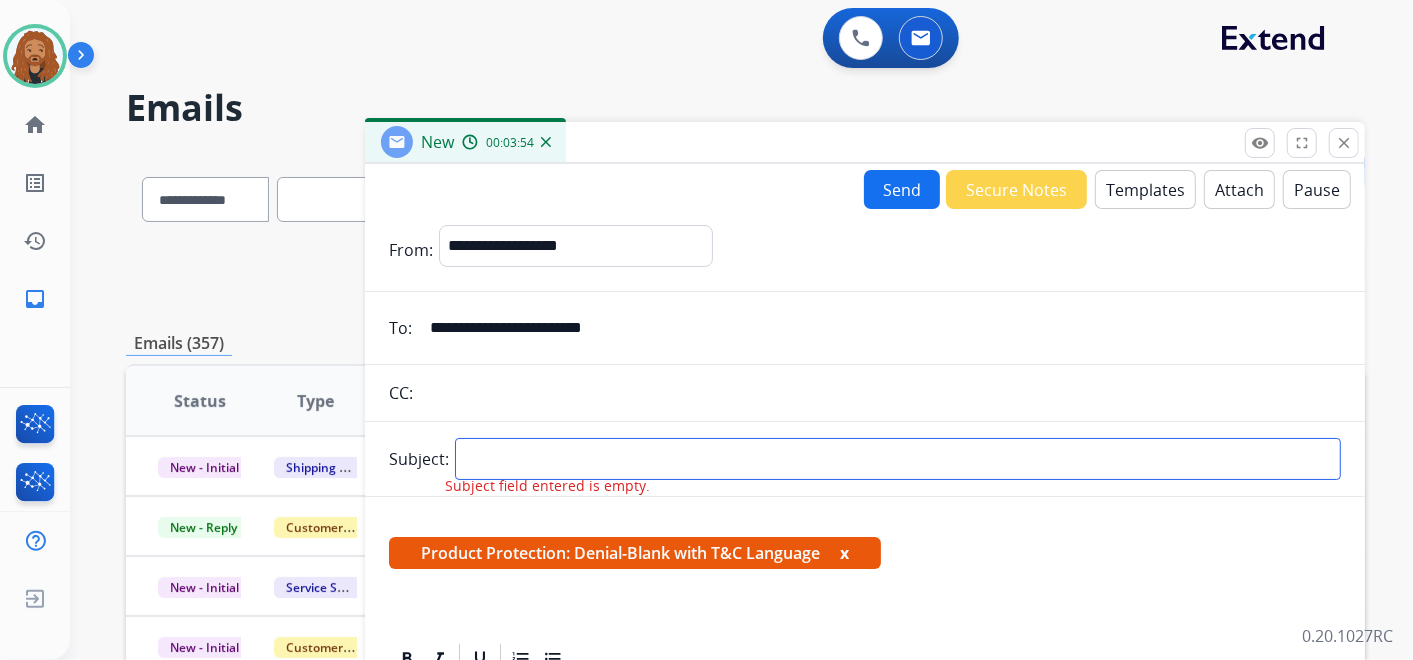 click at bounding box center [898, 459] 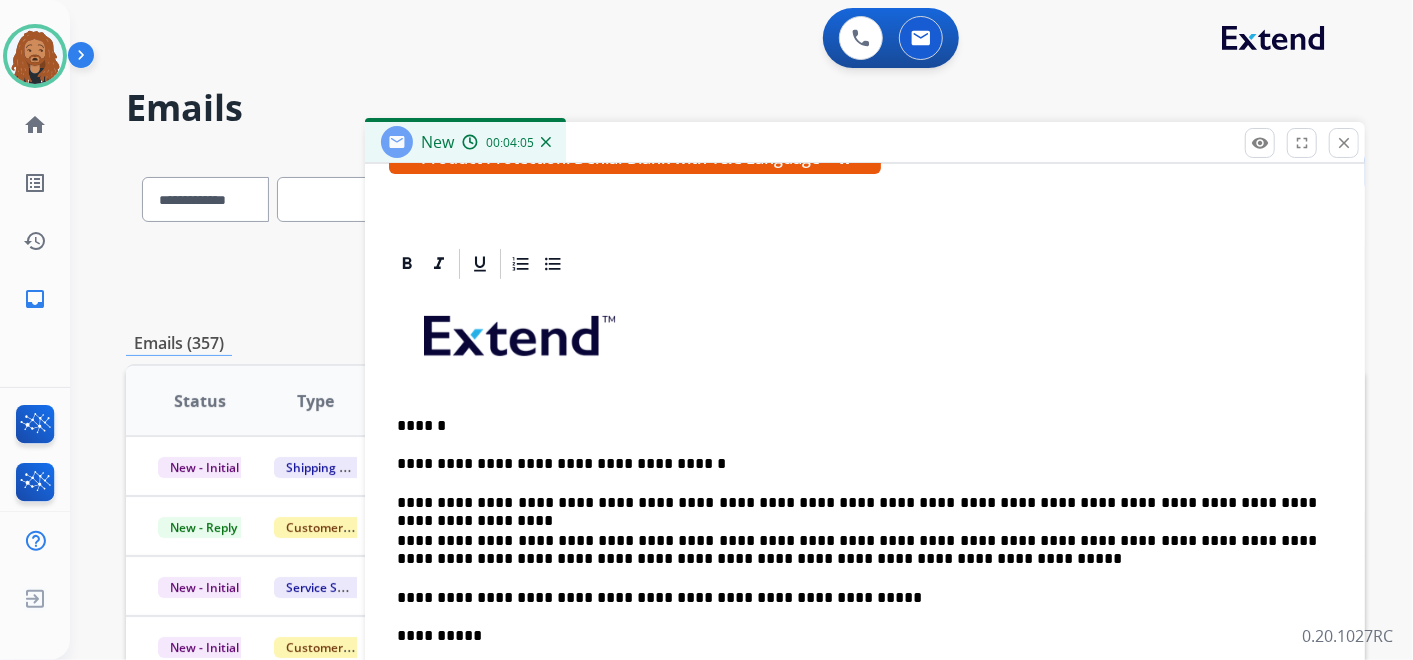scroll, scrollTop: 350, scrollLeft: 0, axis: vertical 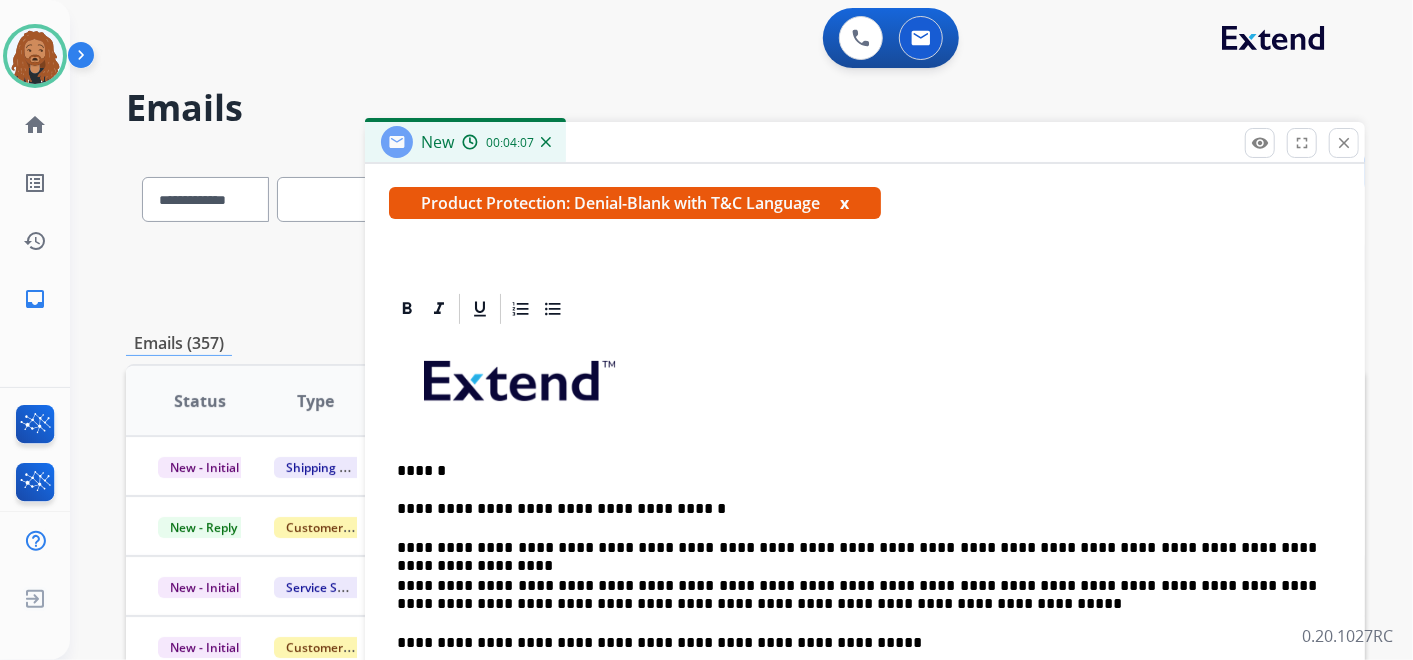 type on "**********" 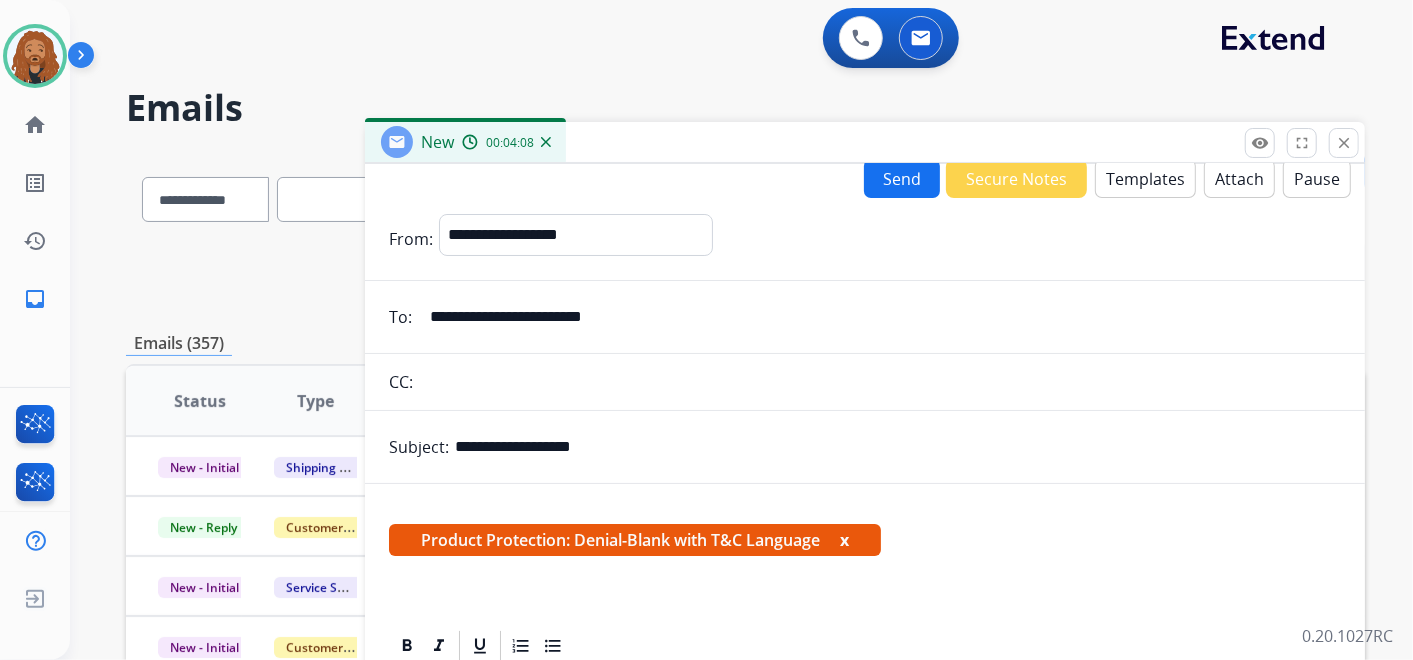 scroll, scrollTop: 0, scrollLeft: 0, axis: both 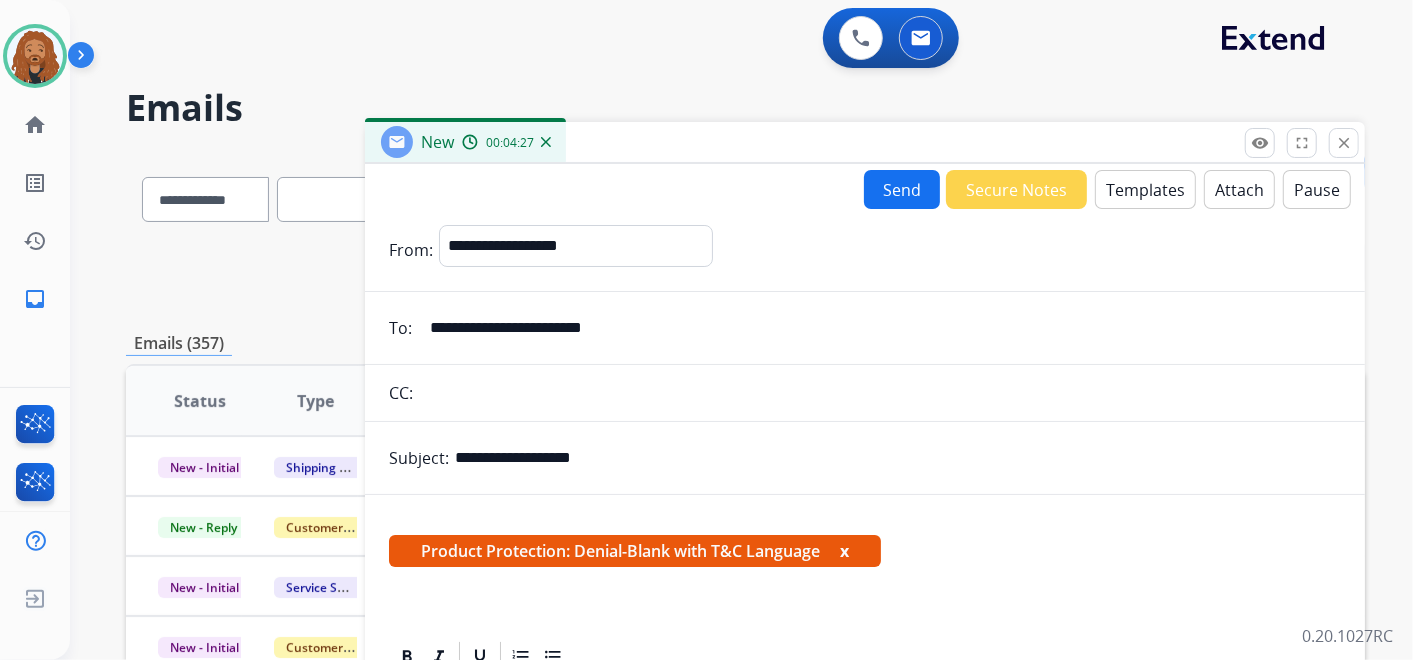 click on "Attach" at bounding box center (1239, 189) 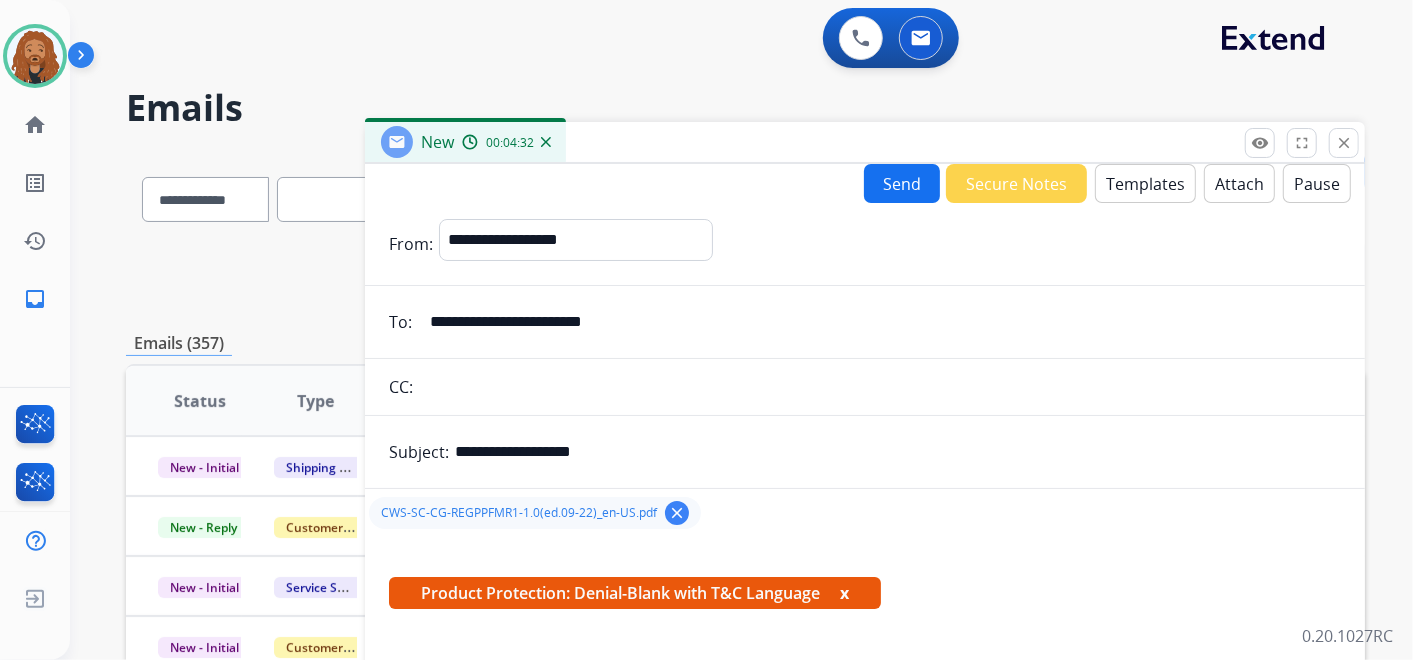 scroll, scrollTop: 0, scrollLeft: 0, axis: both 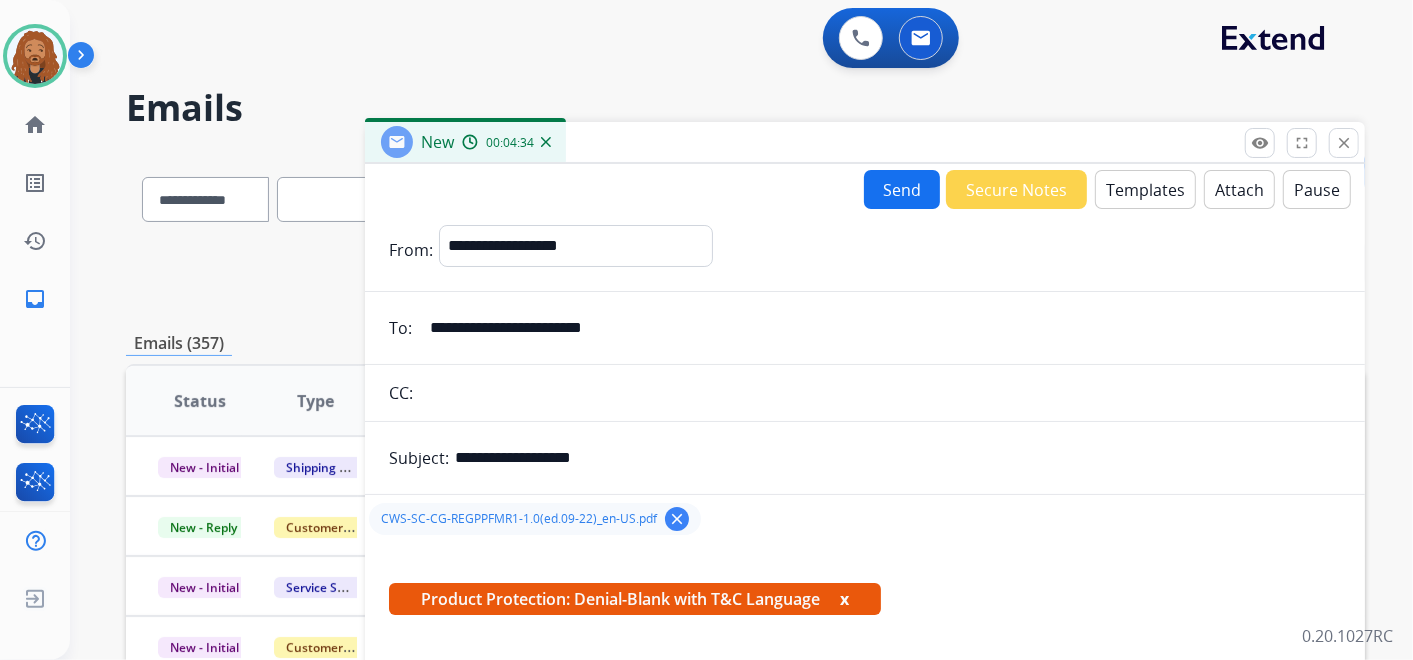 click on "Send" at bounding box center [902, 189] 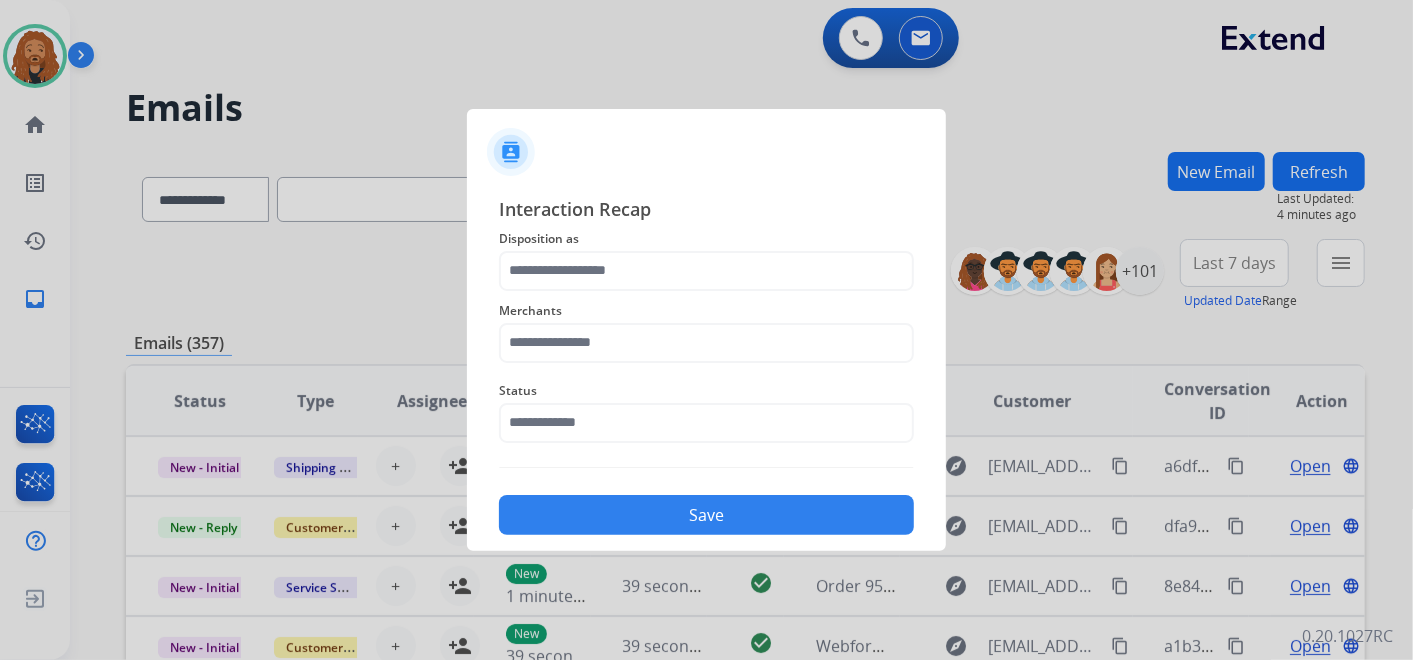 click on "Merchants" 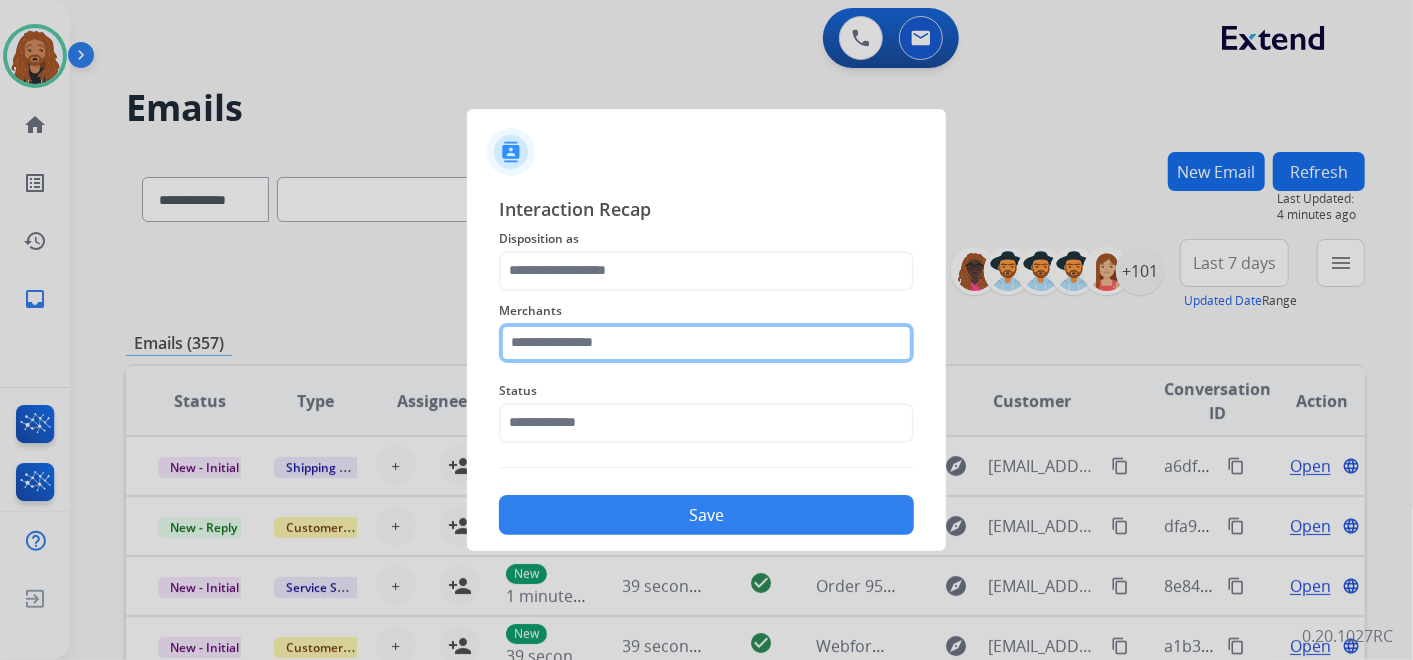 click 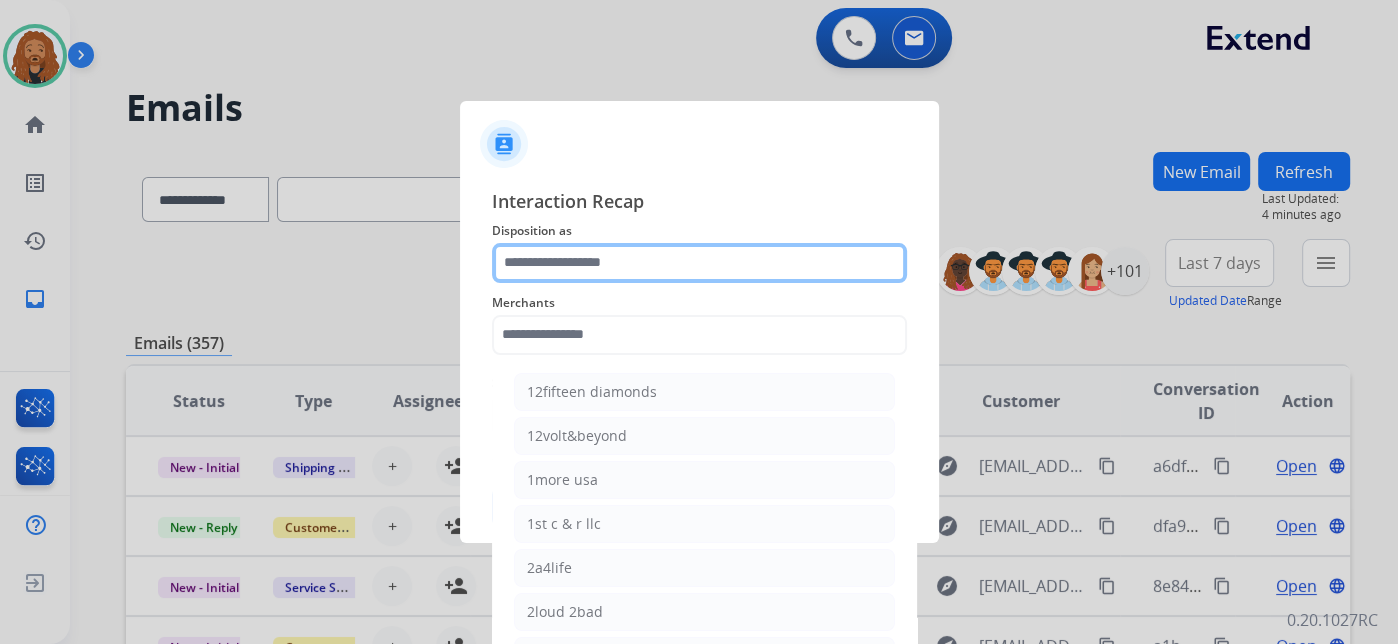 click 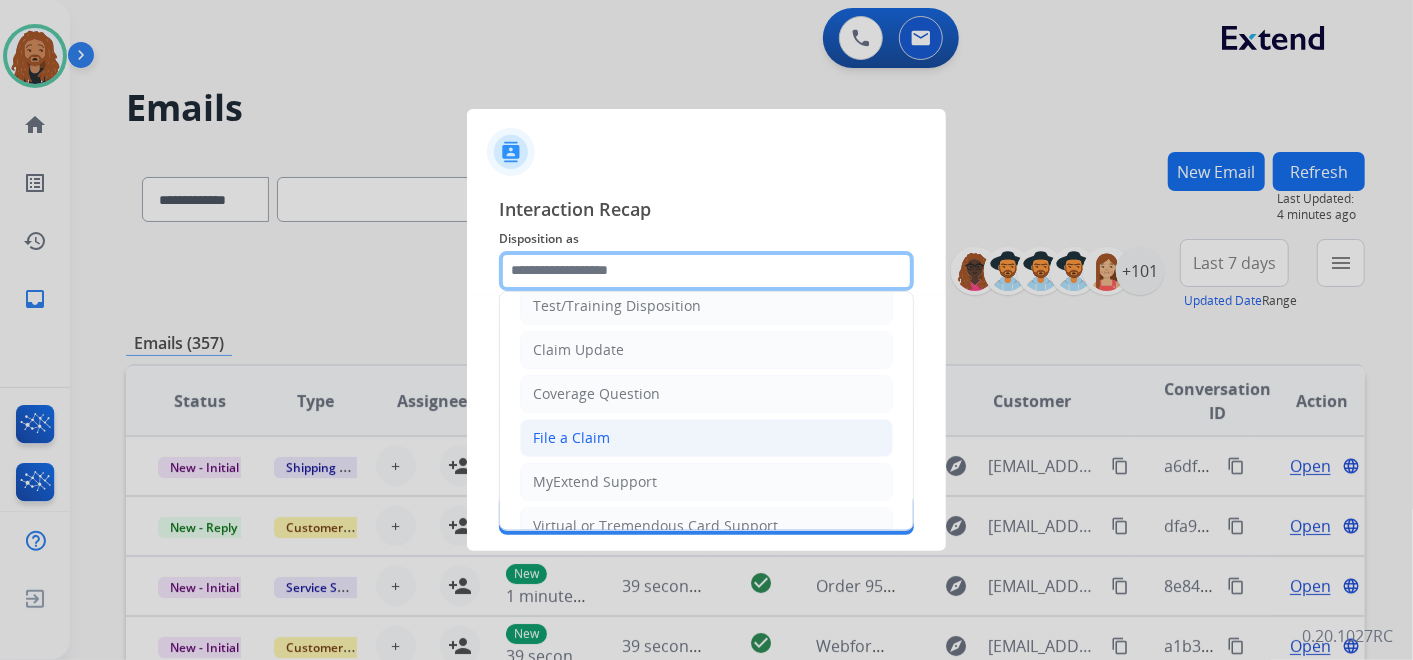 scroll, scrollTop: 111, scrollLeft: 0, axis: vertical 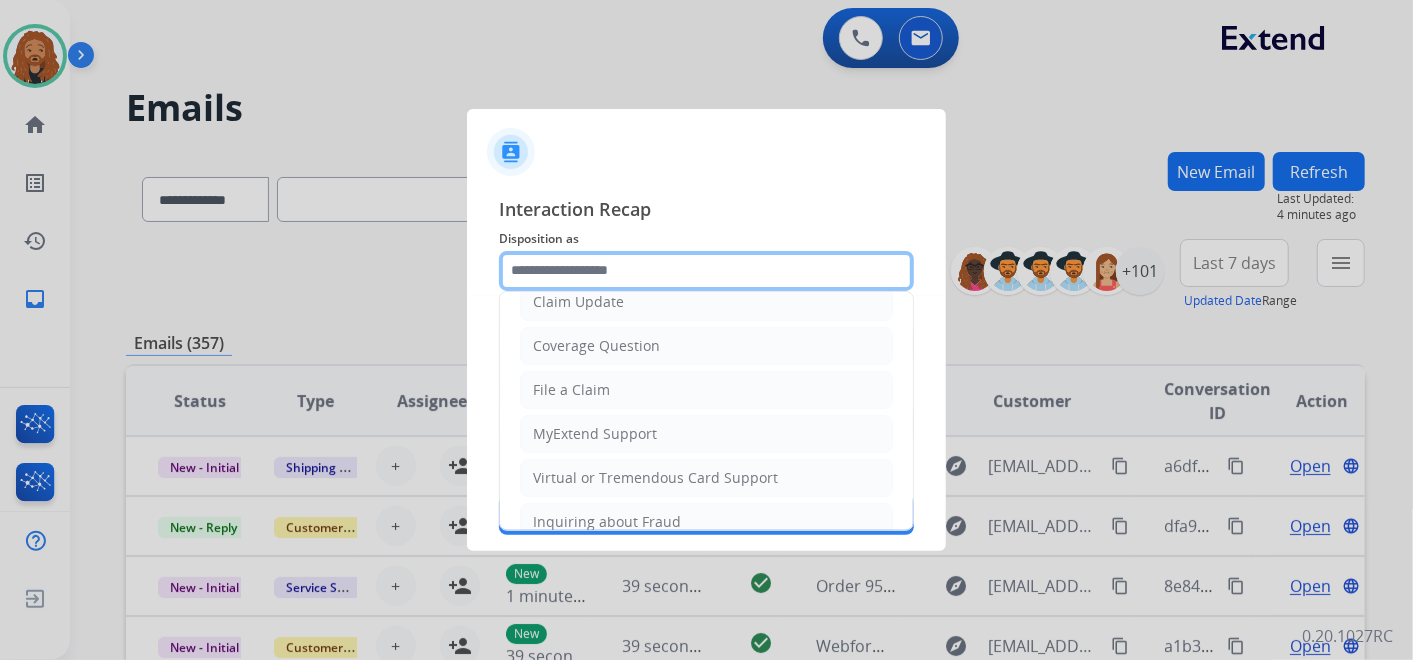 click 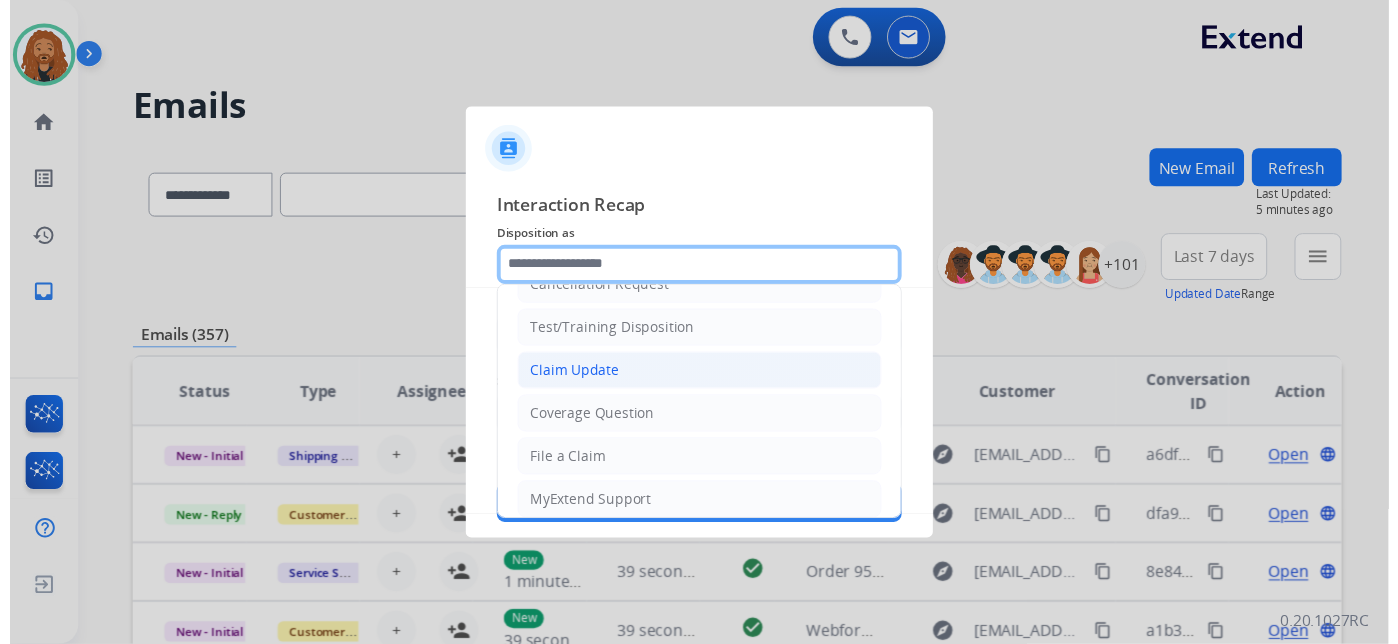scroll, scrollTop: 0, scrollLeft: 0, axis: both 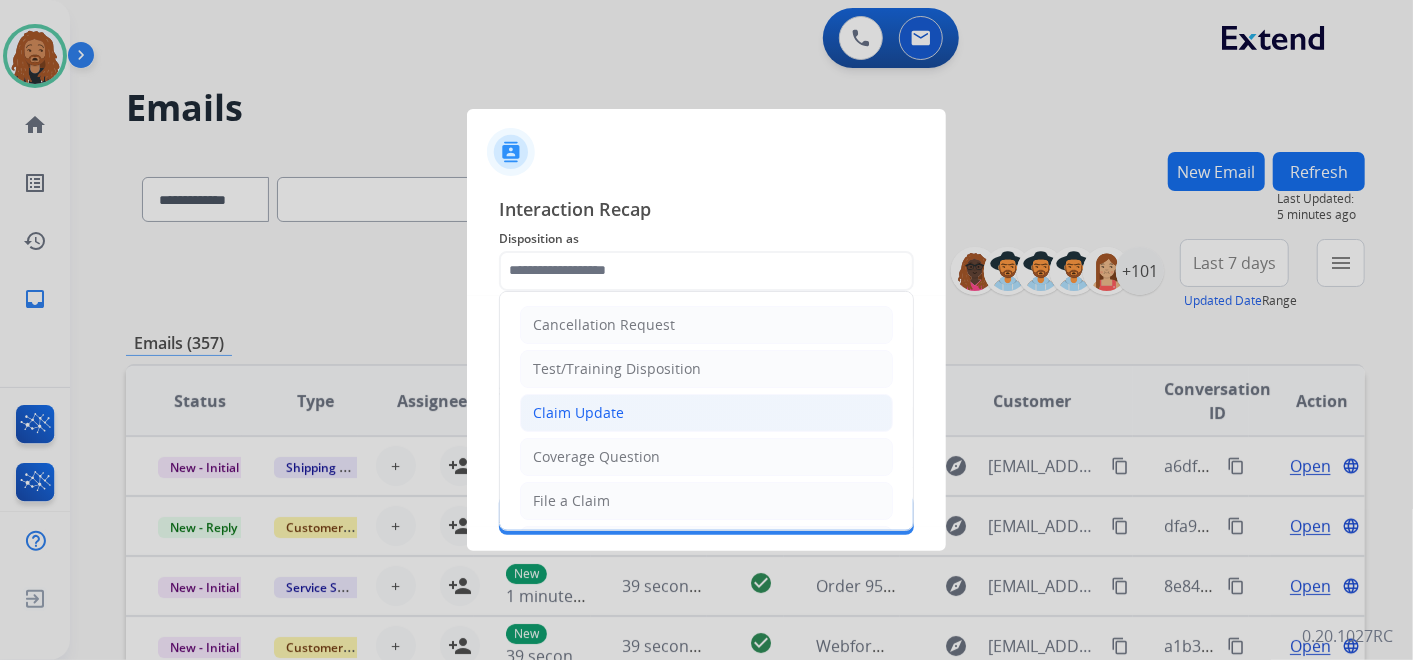 click on "Claim Update" 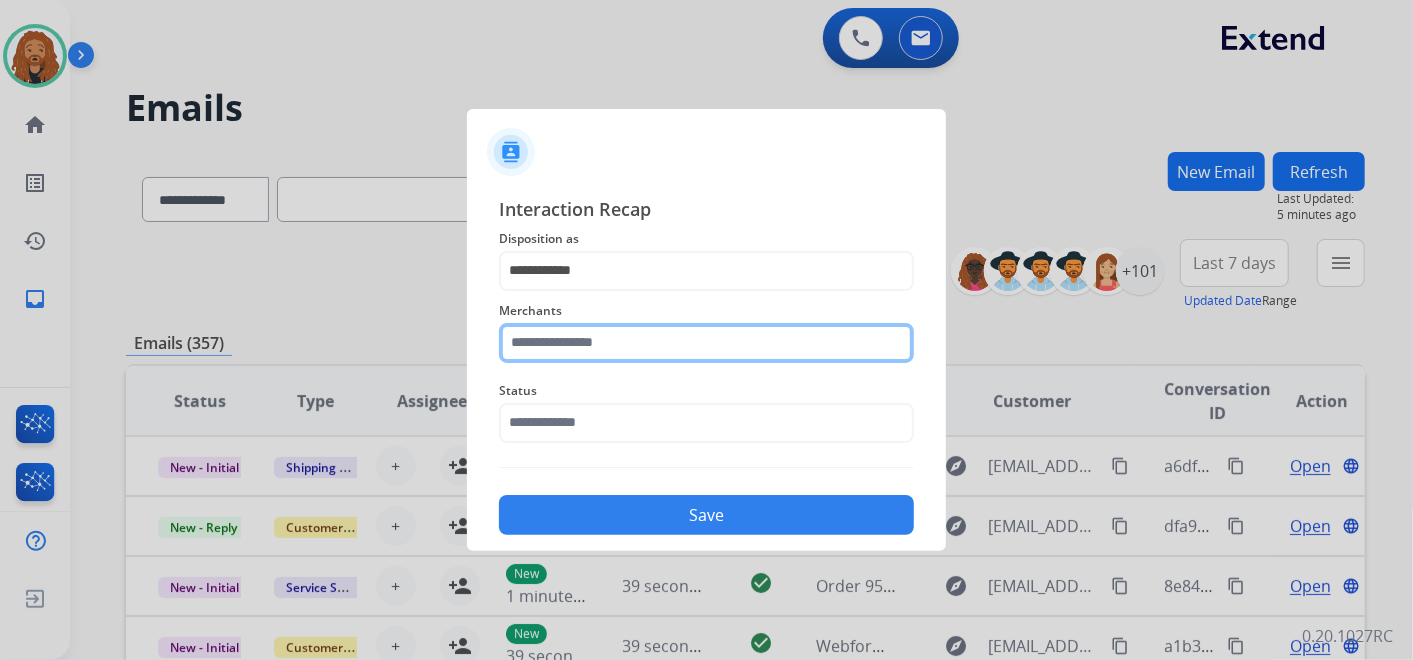 click 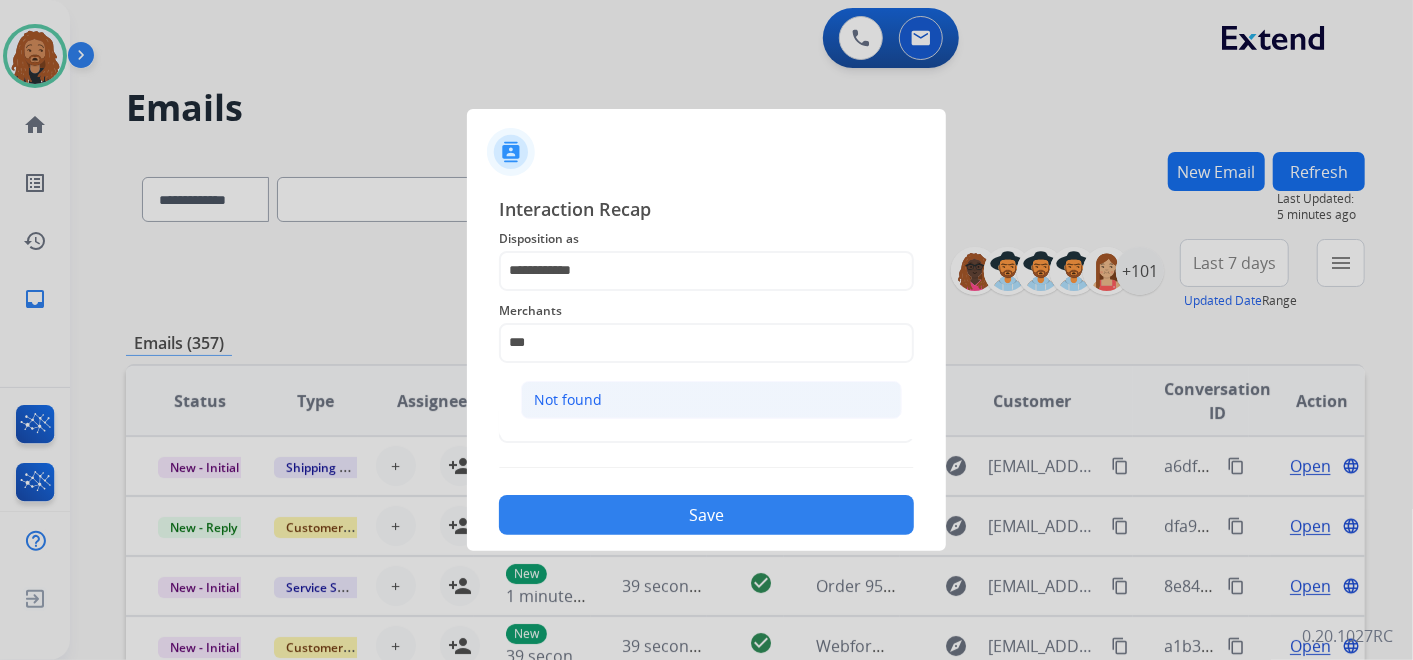 click on "Not found" 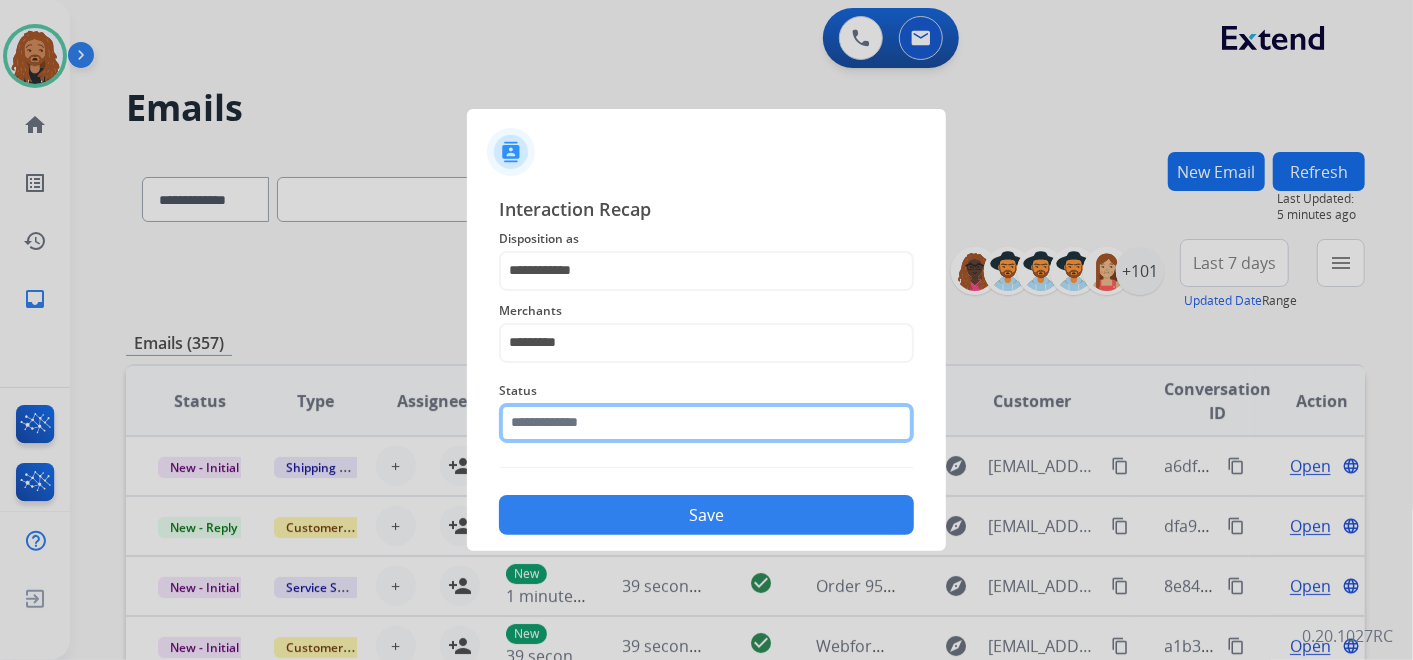 click 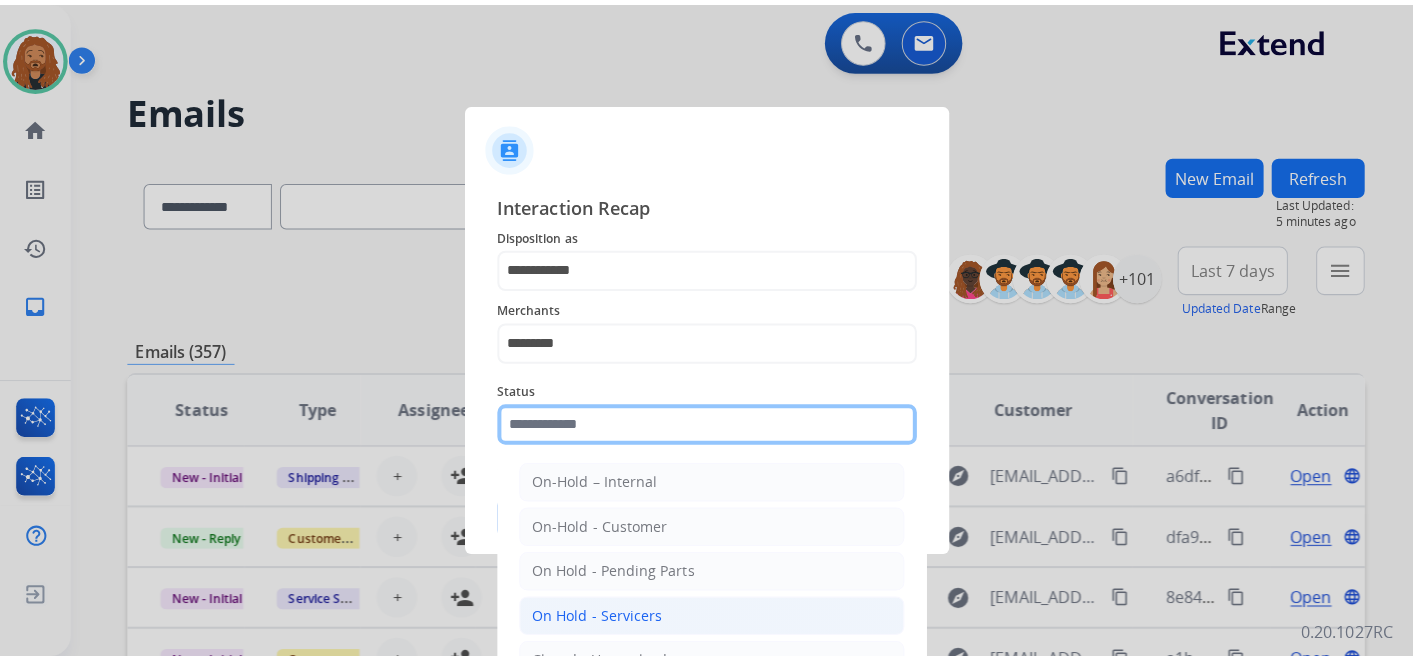 scroll, scrollTop: 114, scrollLeft: 0, axis: vertical 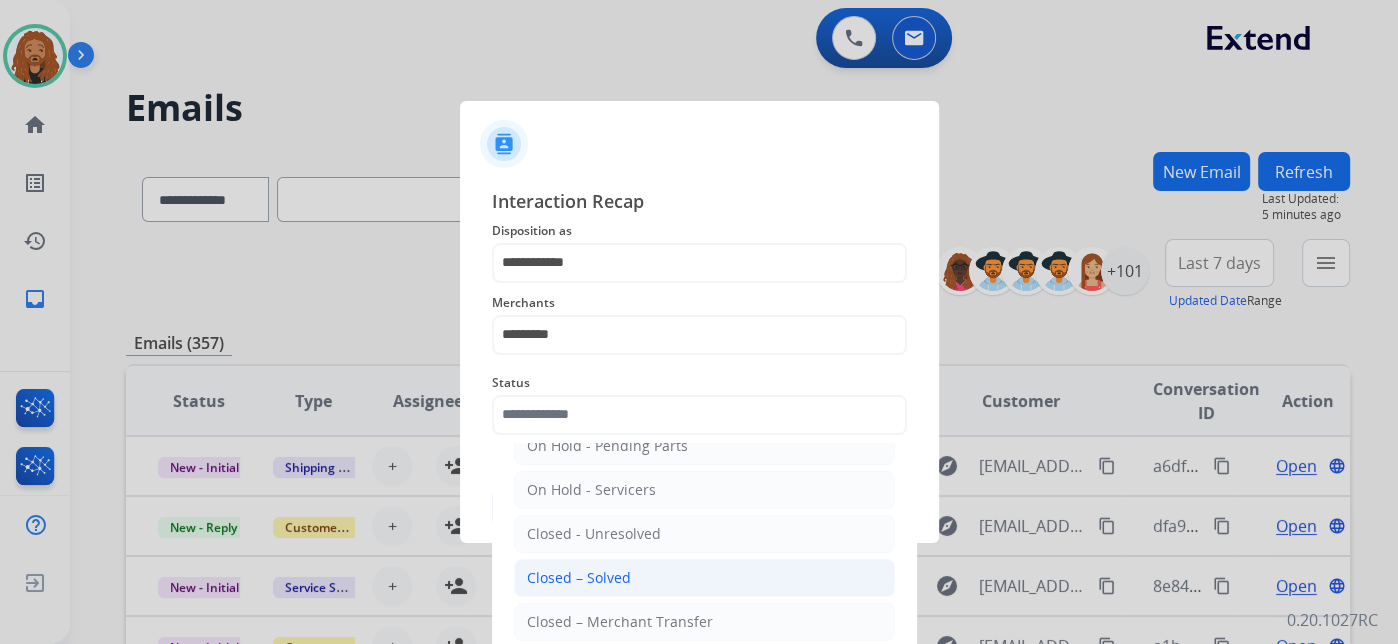 click on "Closed – Solved" 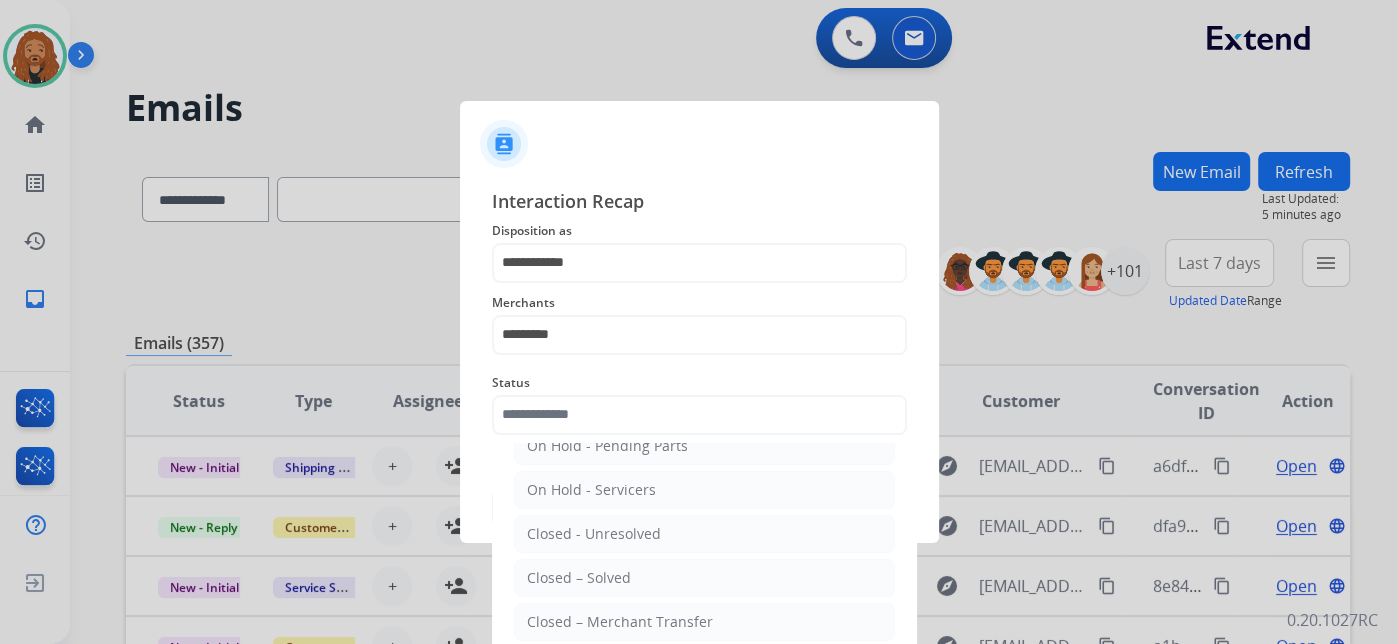 type on "**********" 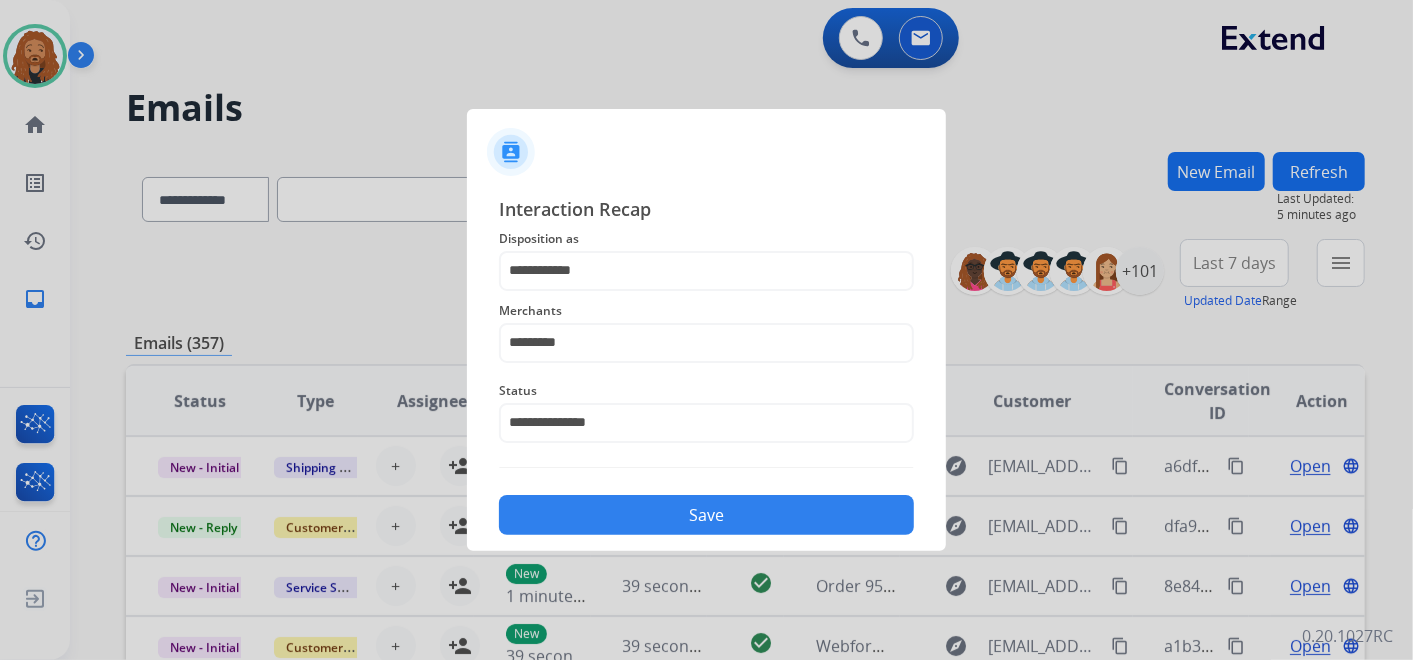 click on "Save" 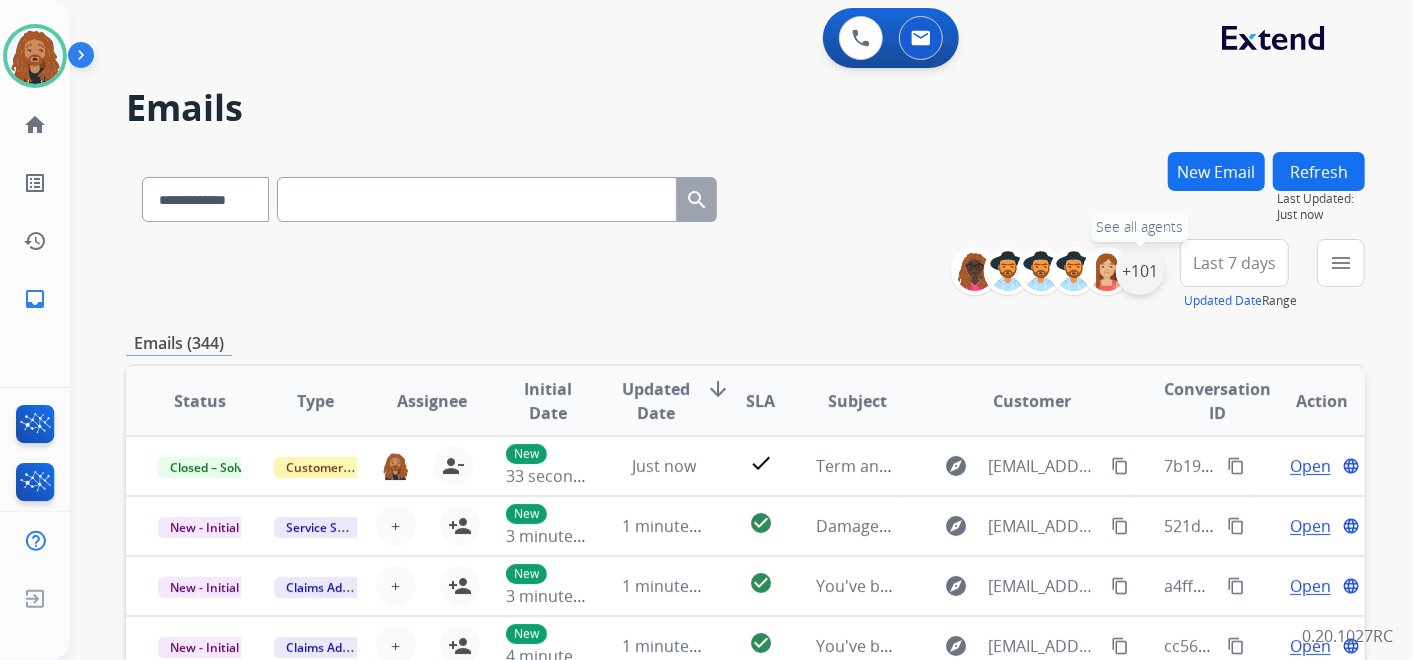 click on "+101" at bounding box center (1140, 271) 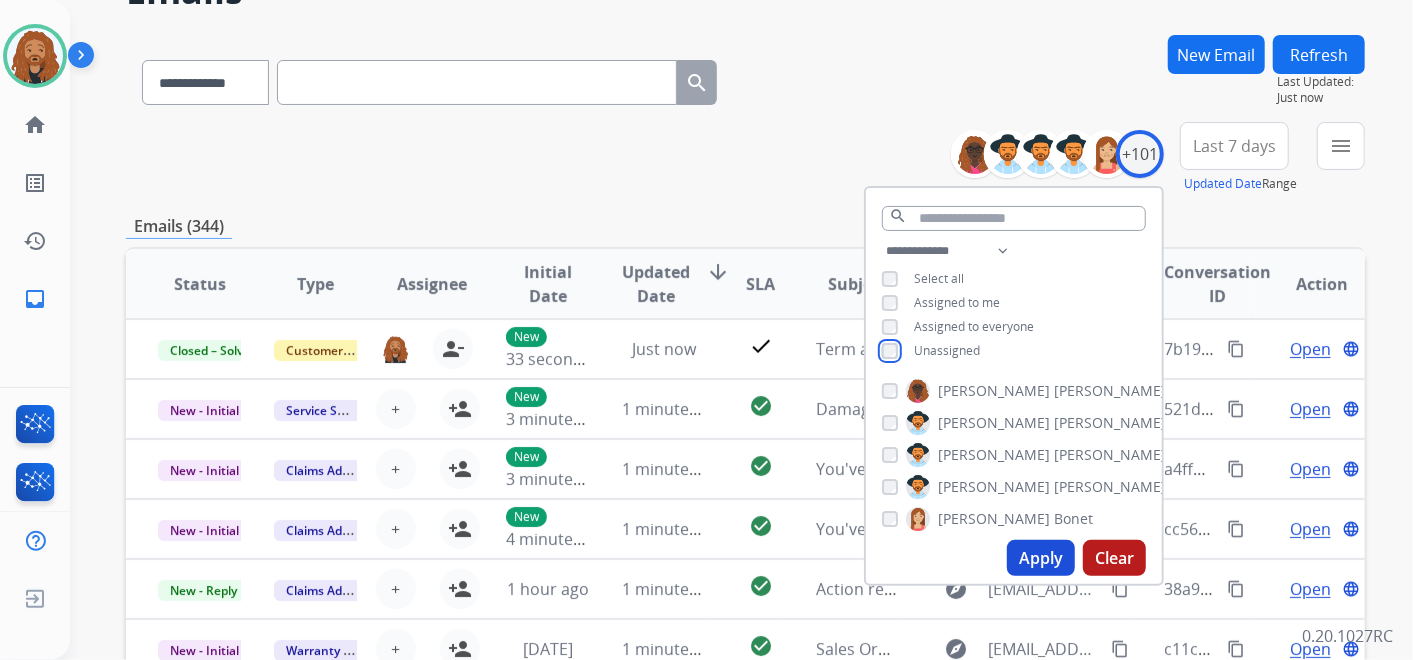 scroll, scrollTop: 444, scrollLeft: 0, axis: vertical 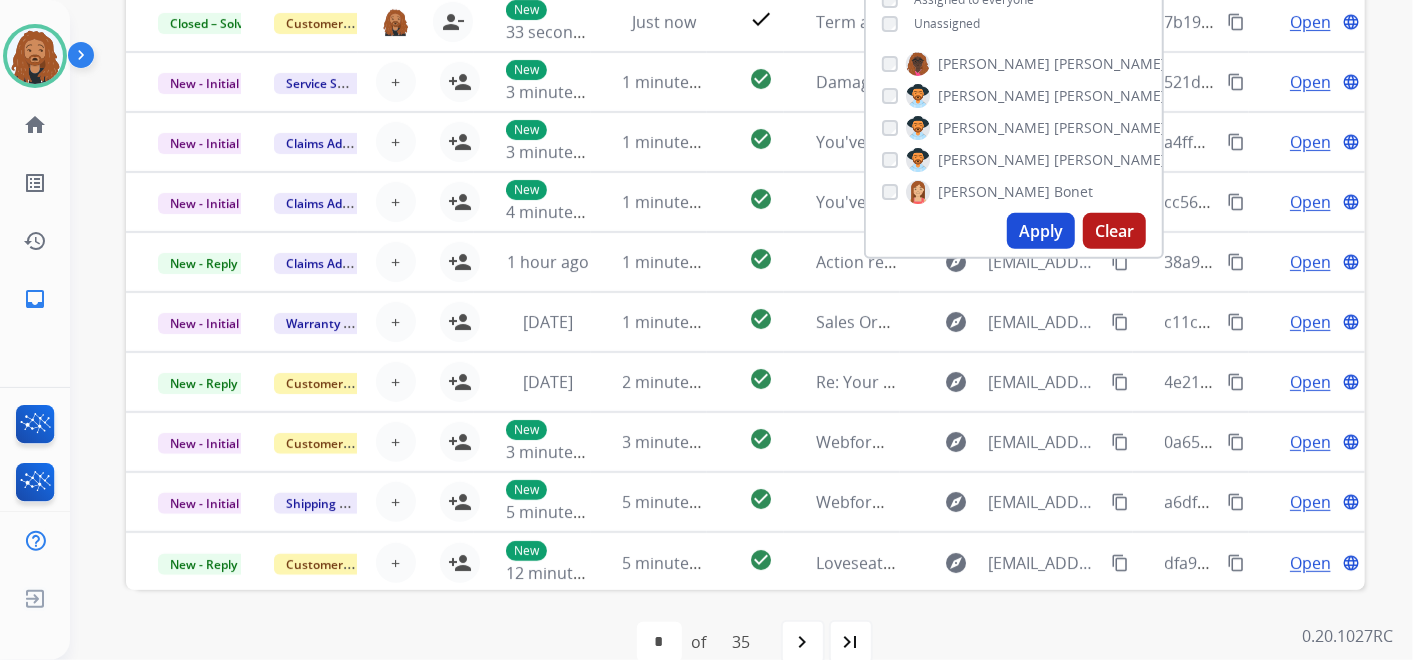click on "Apply" at bounding box center [1041, 231] 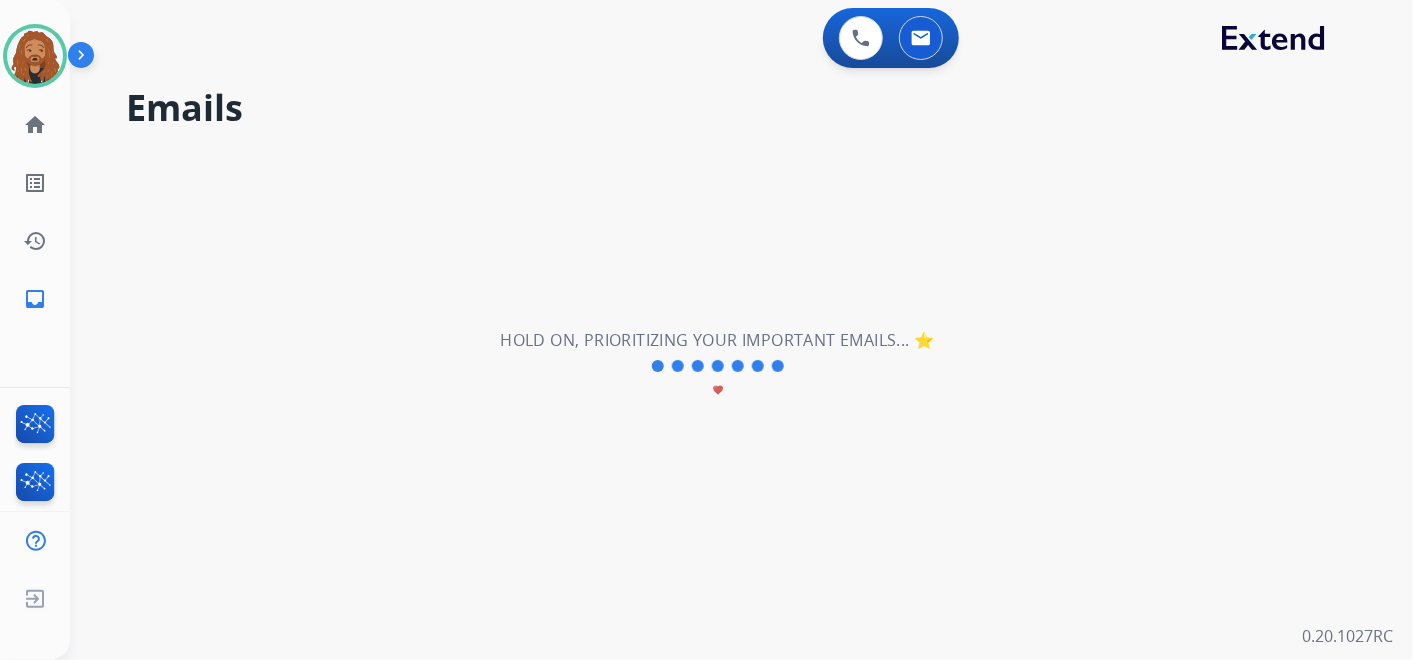 scroll, scrollTop: 0, scrollLeft: 0, axis: both 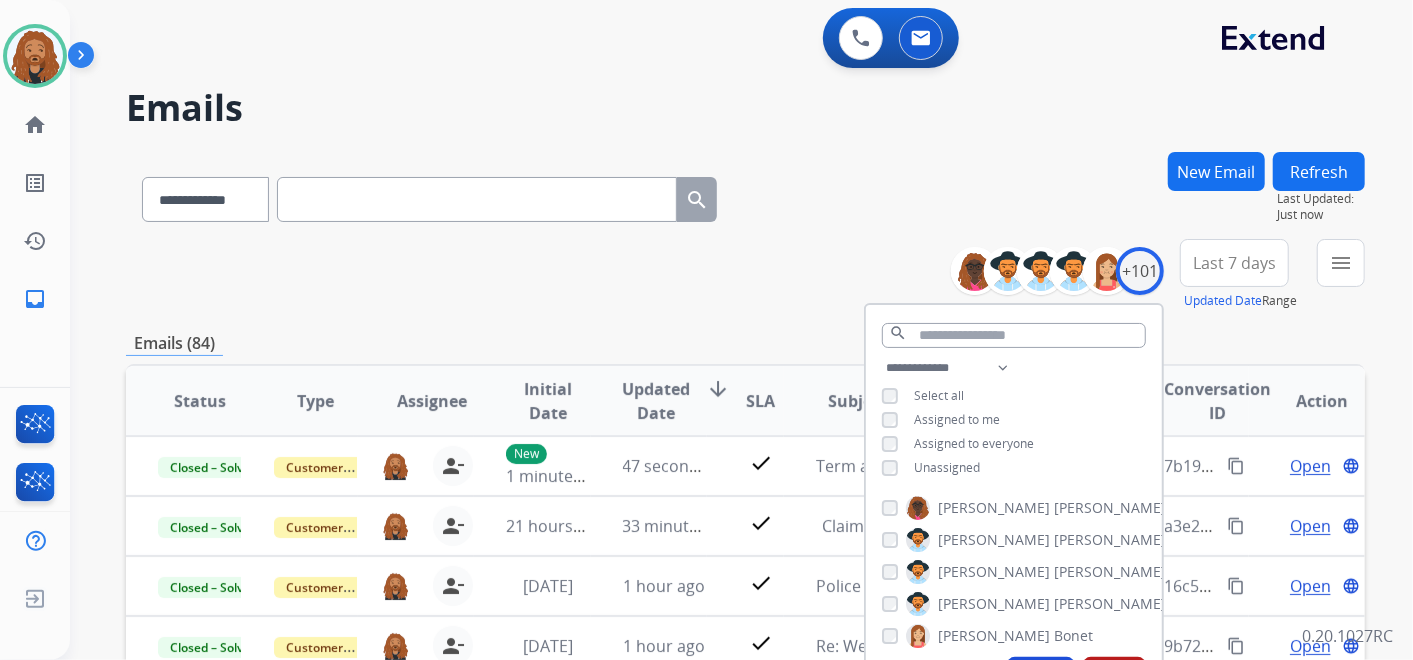 click on "Last 7 days" at bounding box center (1234, 263) 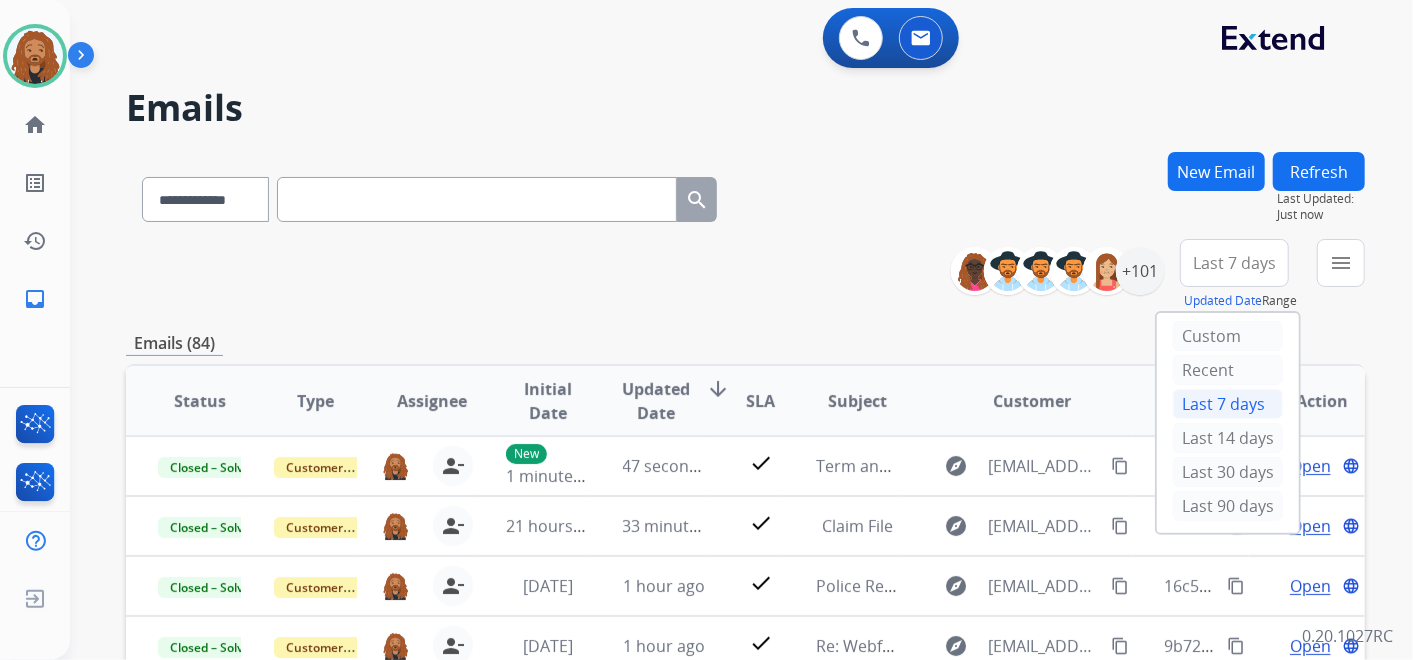 drag, startPoint x: 1205, startPoint y: 500, endPoint x: 1206, endPoint y: 454, distance: 46.010868 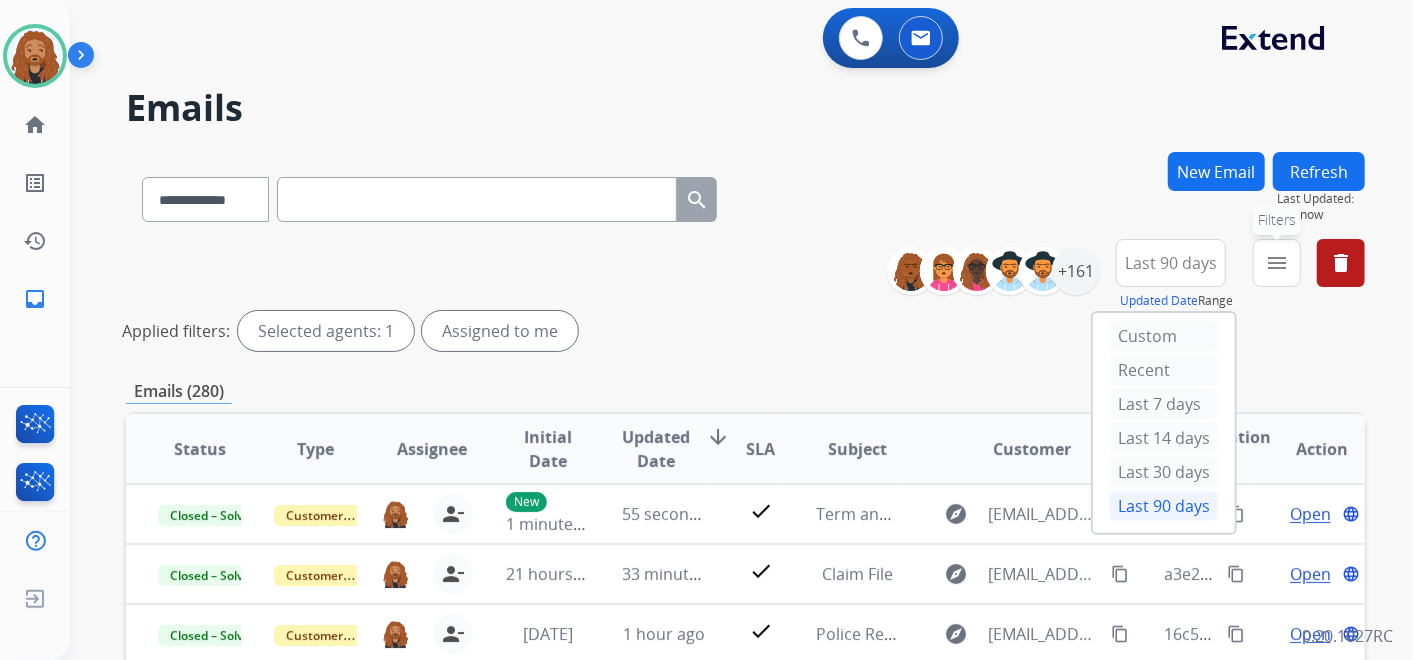 click on "menu" at bounding box center (1277, 263) 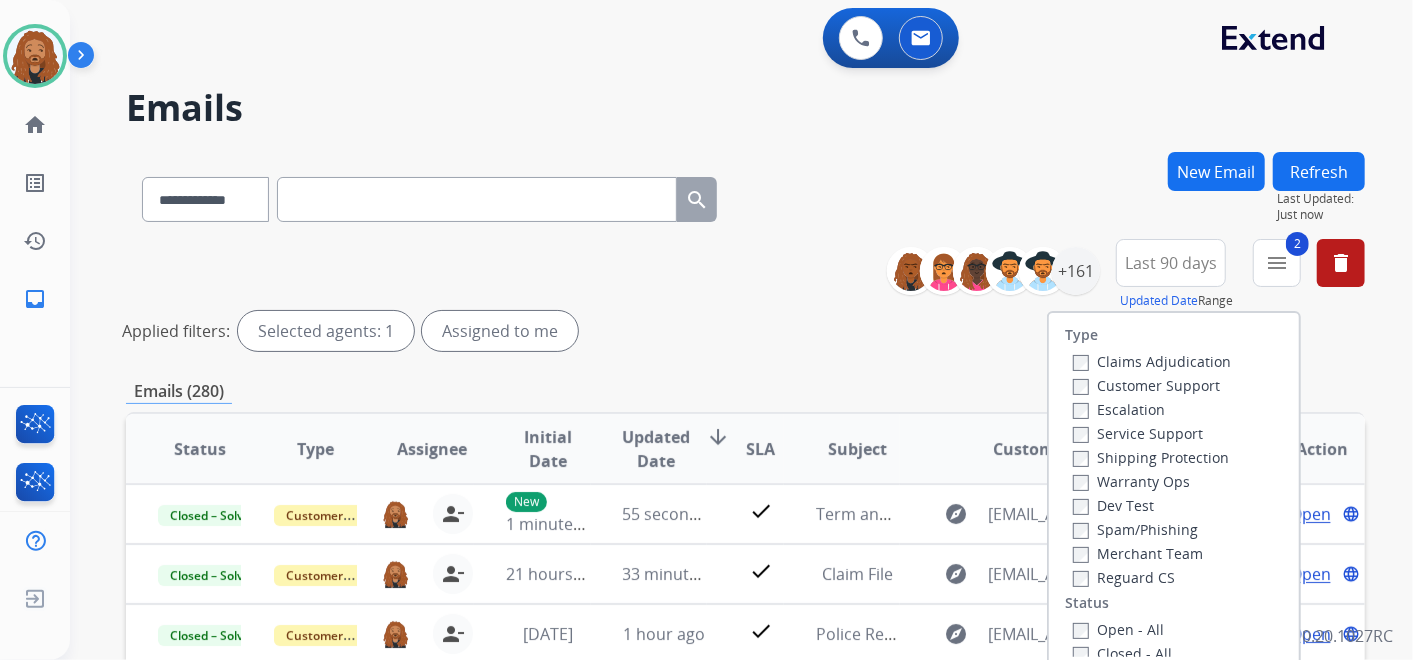 click on "Shipping Protection" at bounding box center [1151, 457] 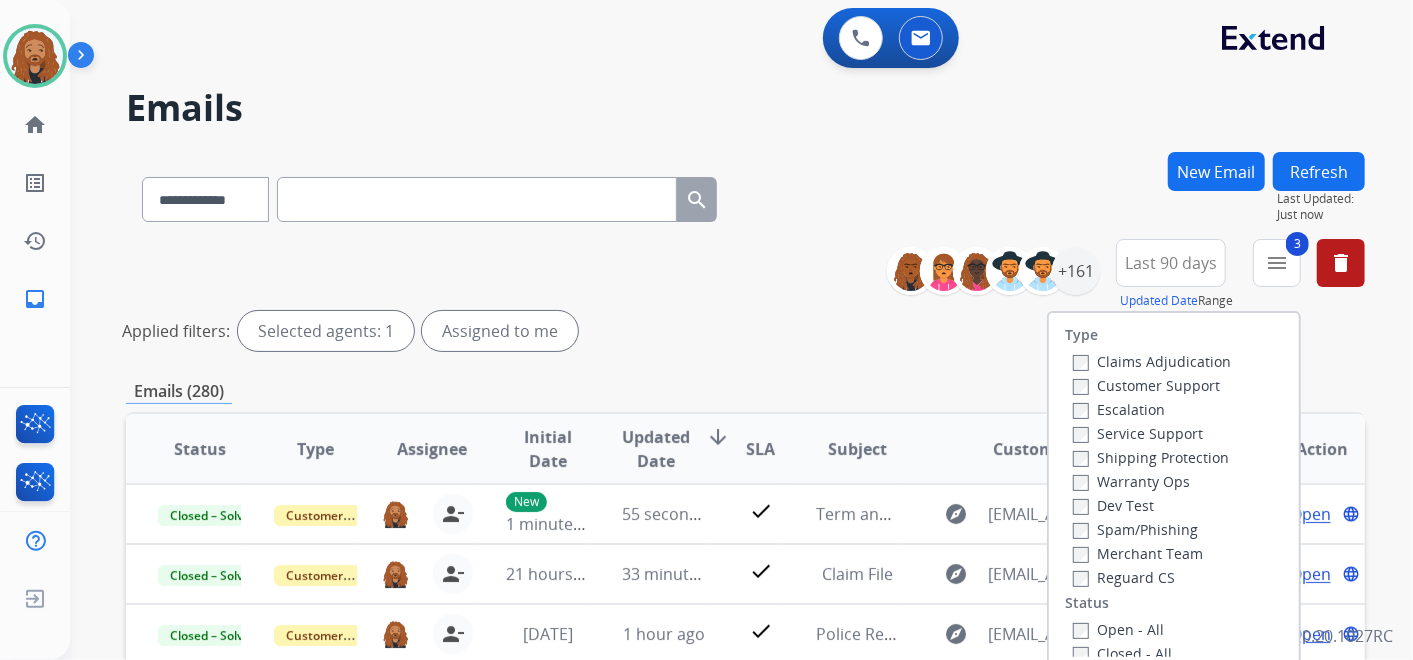 click on "Customer Support" at bounding box center (1146, 385) 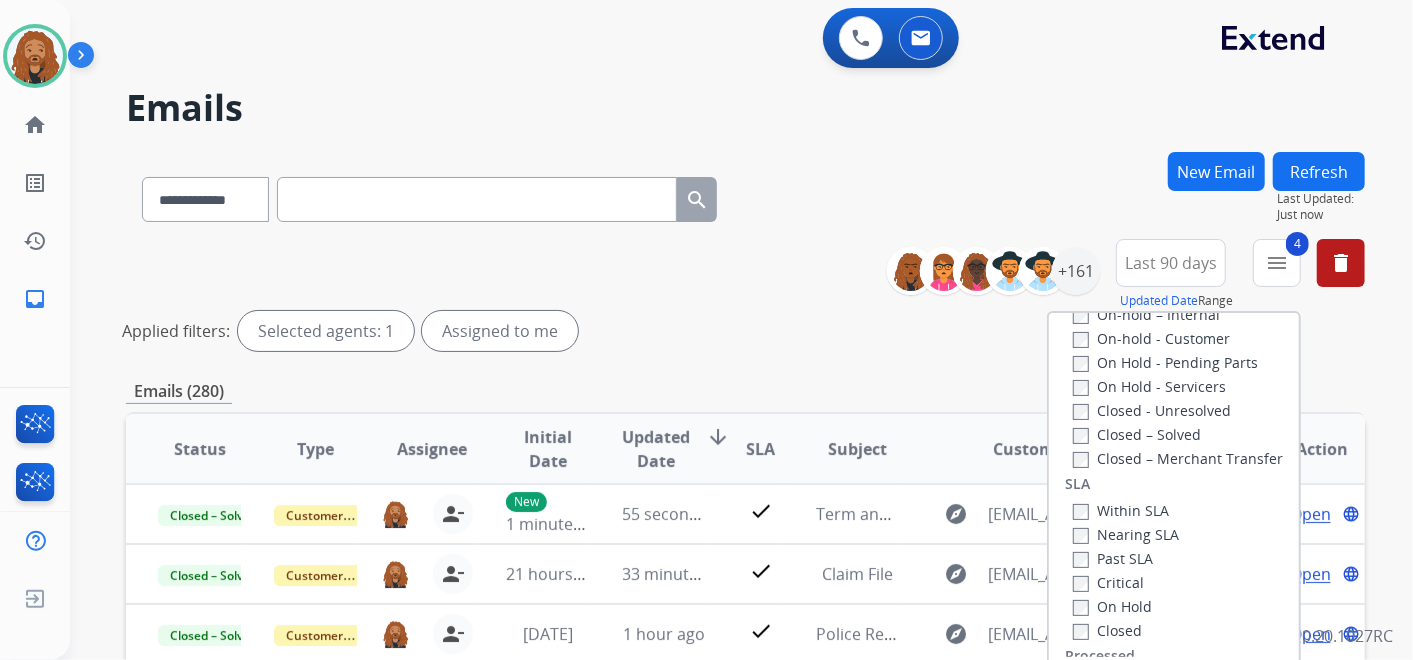 scroll, scrollTop: 526, scrollLeft: 0, axis: vertical 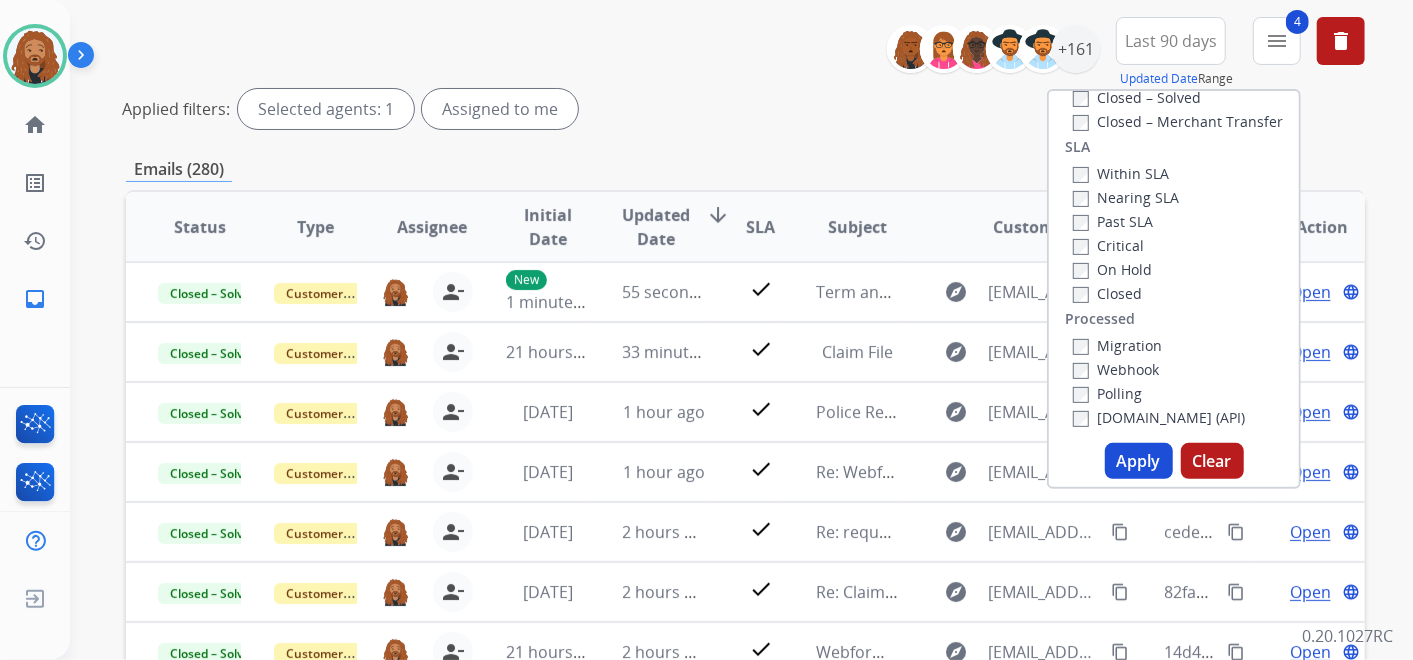 click on "Apply" at bounding box center (1139, 461) 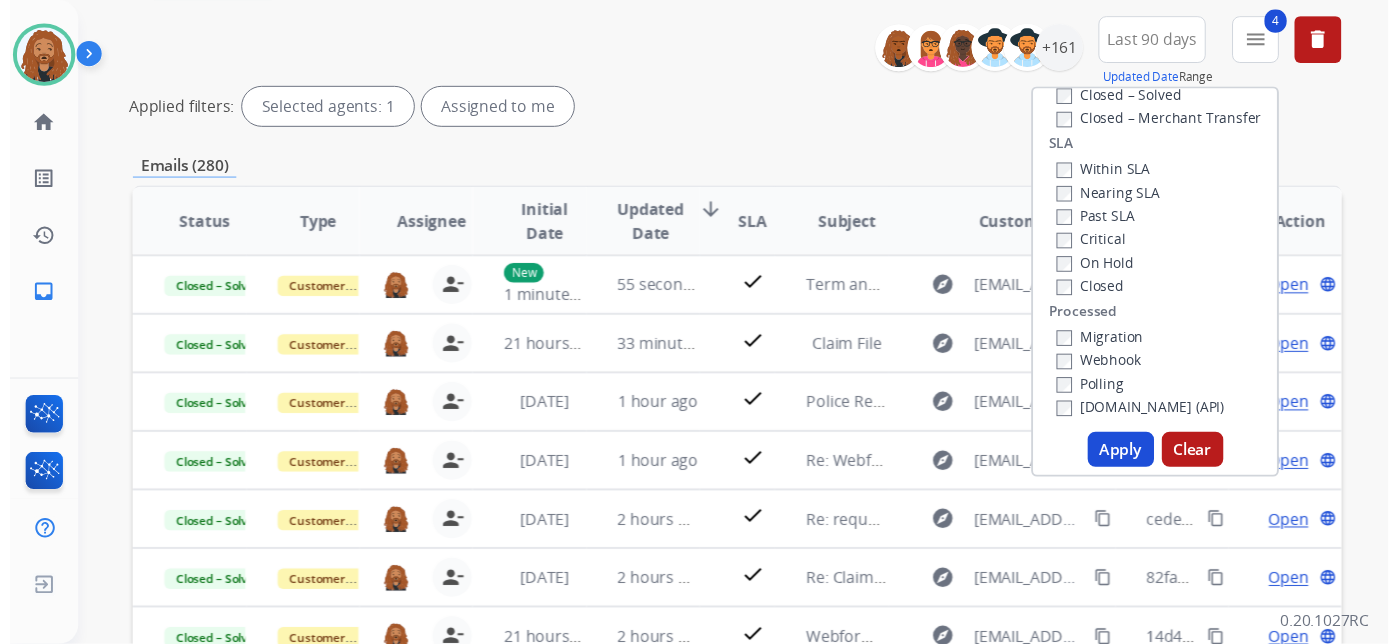 scroll, scrollTop: 0, scrollLeft: 0, axis: both 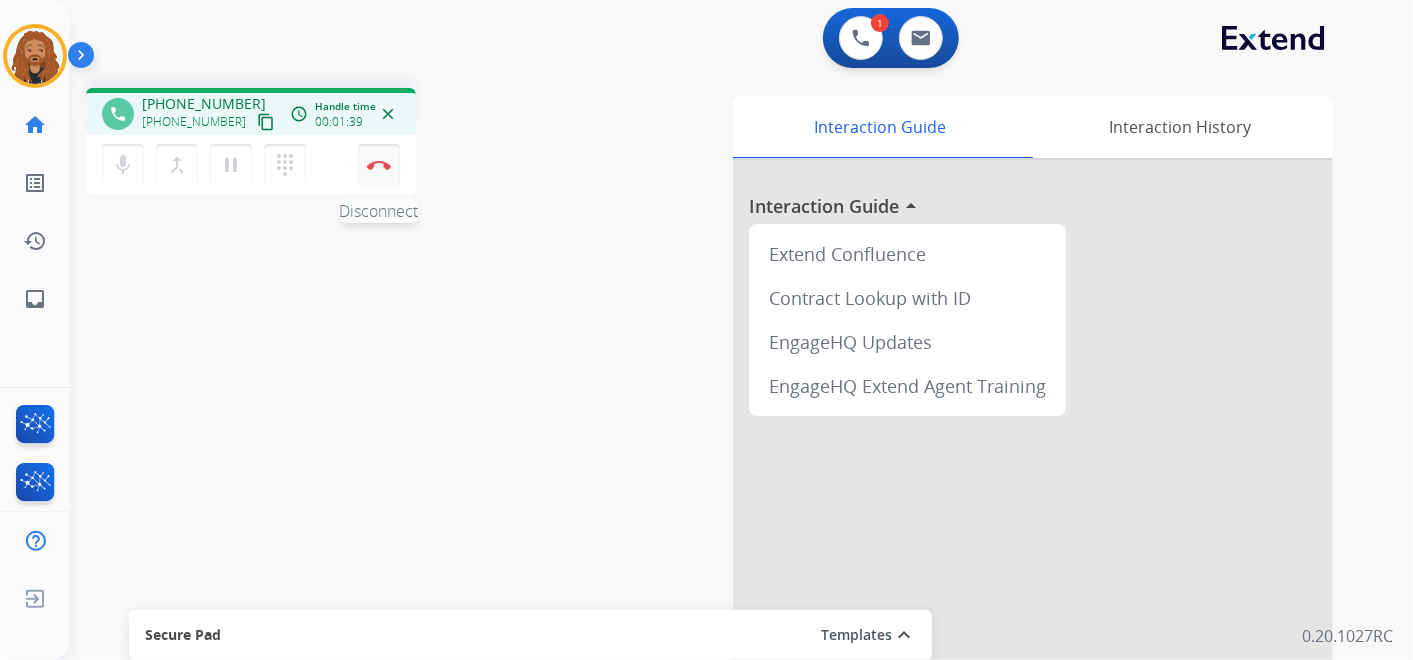 click on "Disconnect" at bounding box center (379, 165) 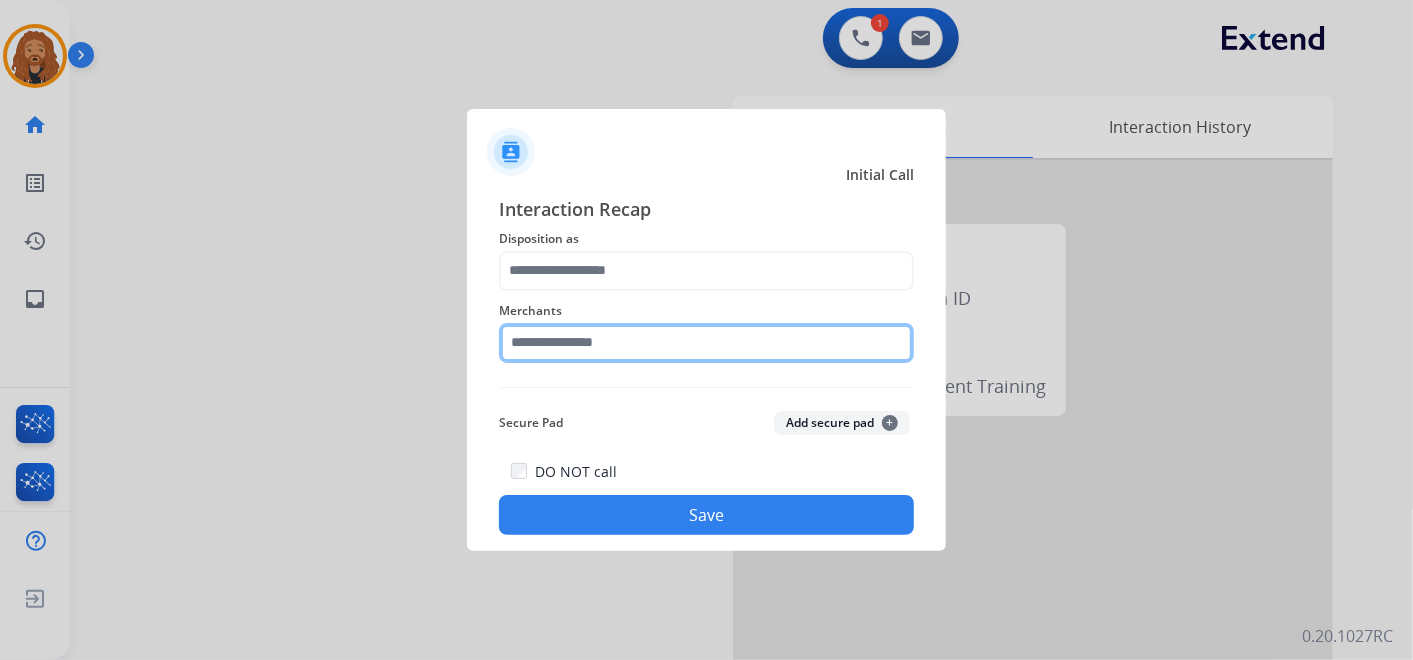 click 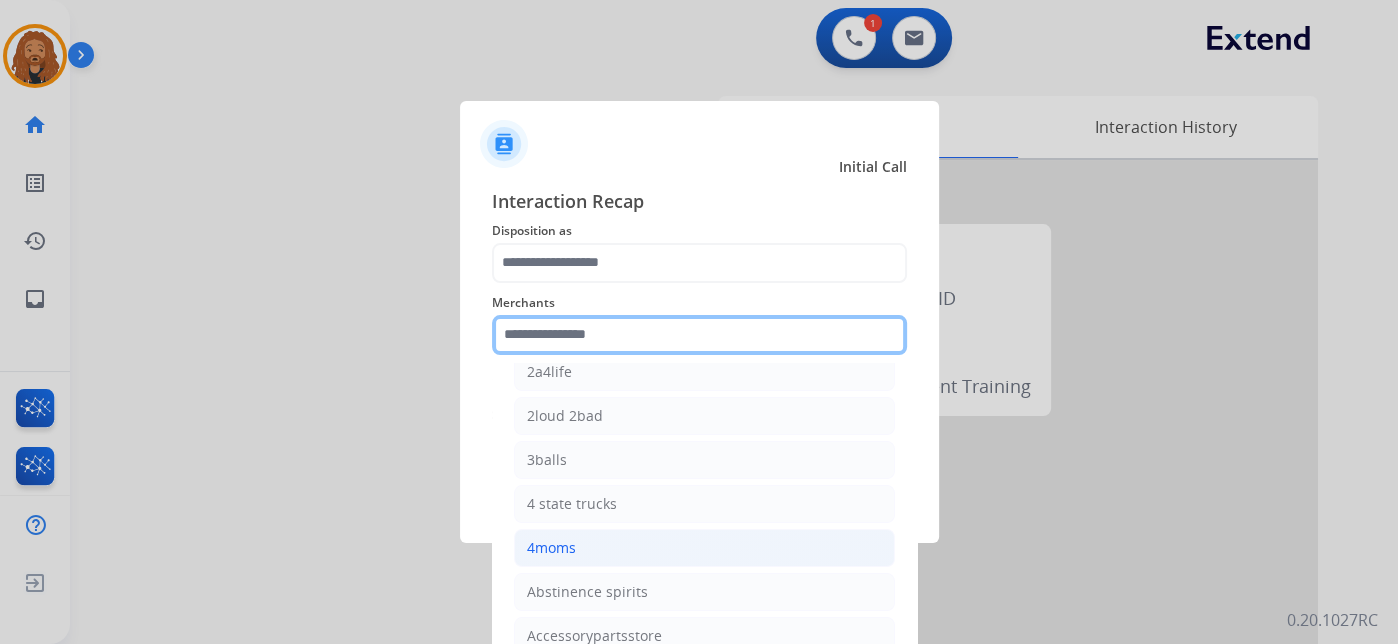 scroll, scrollTop: 222, scrollLeft: 0, axis: vertical 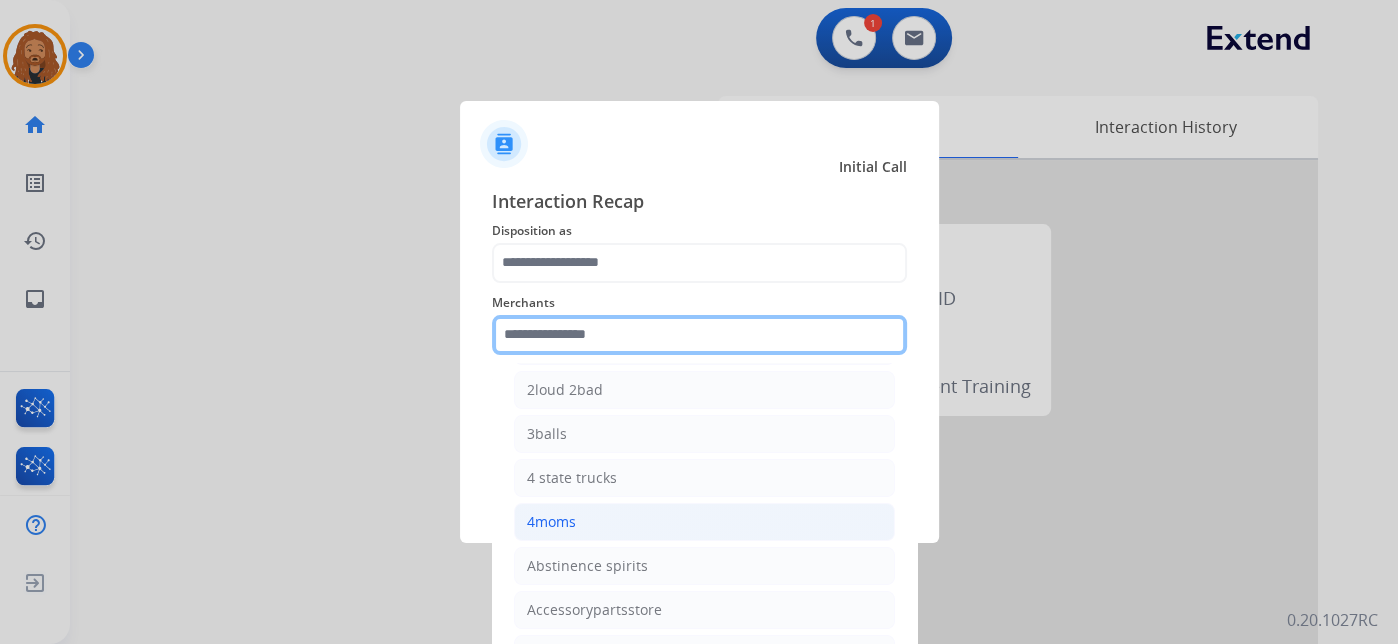 type on "*" 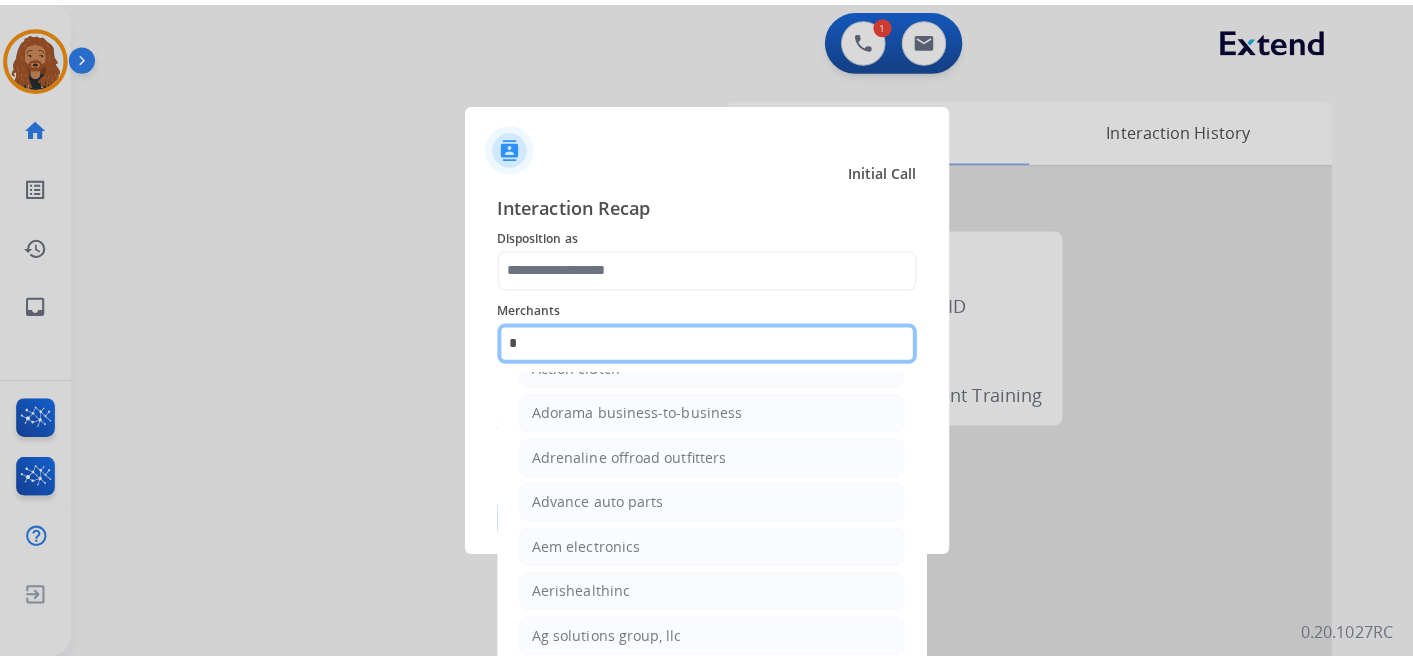 scroll, scrollTop: 0, scrollLeft: 0, axis: both 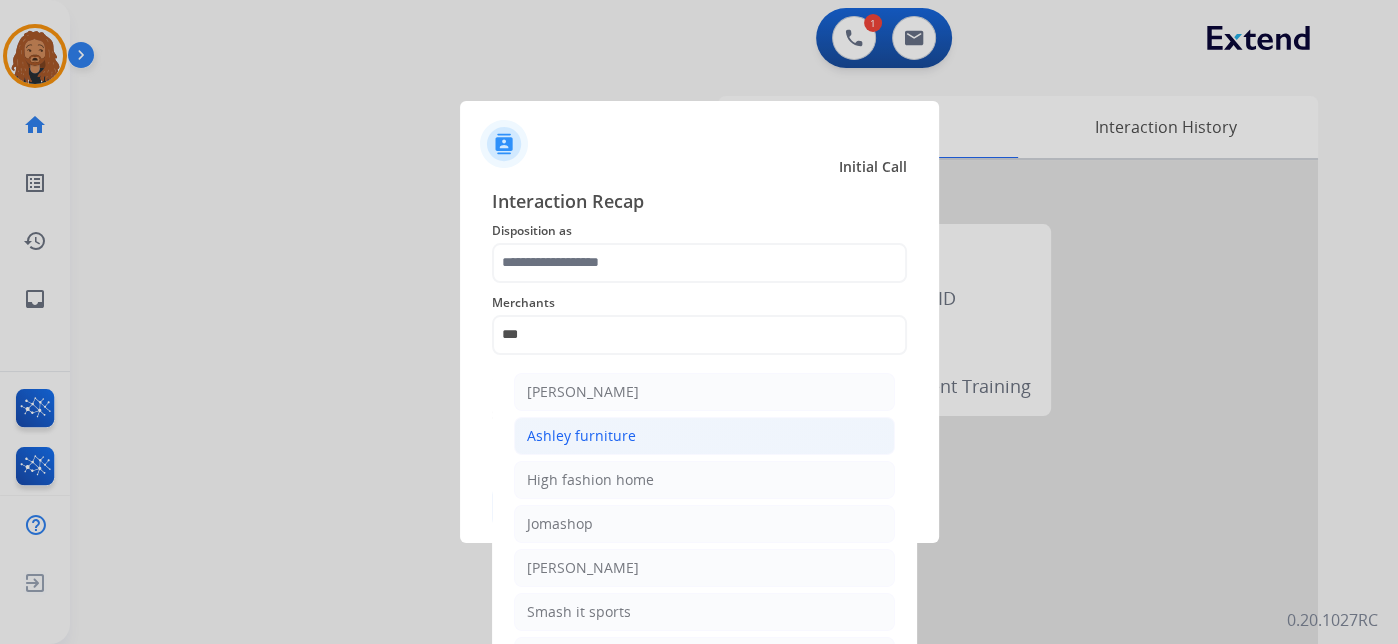 click on "Ashley furniture" 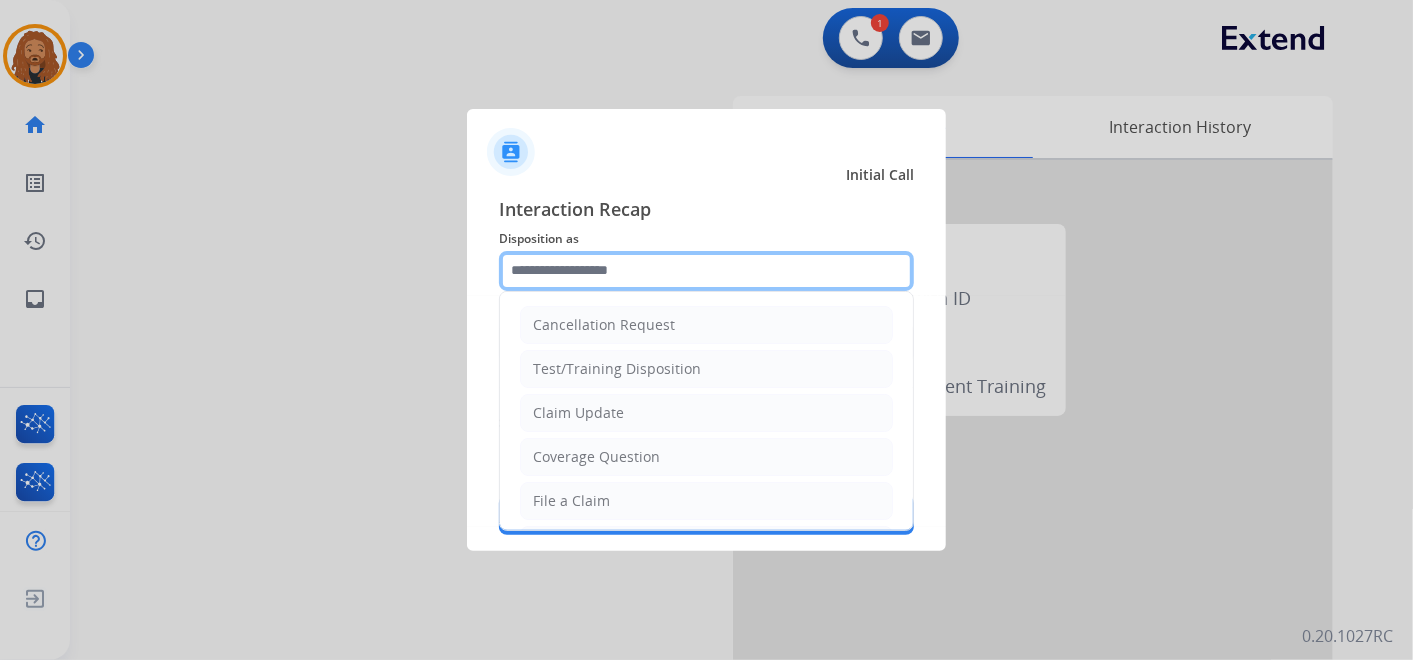 click 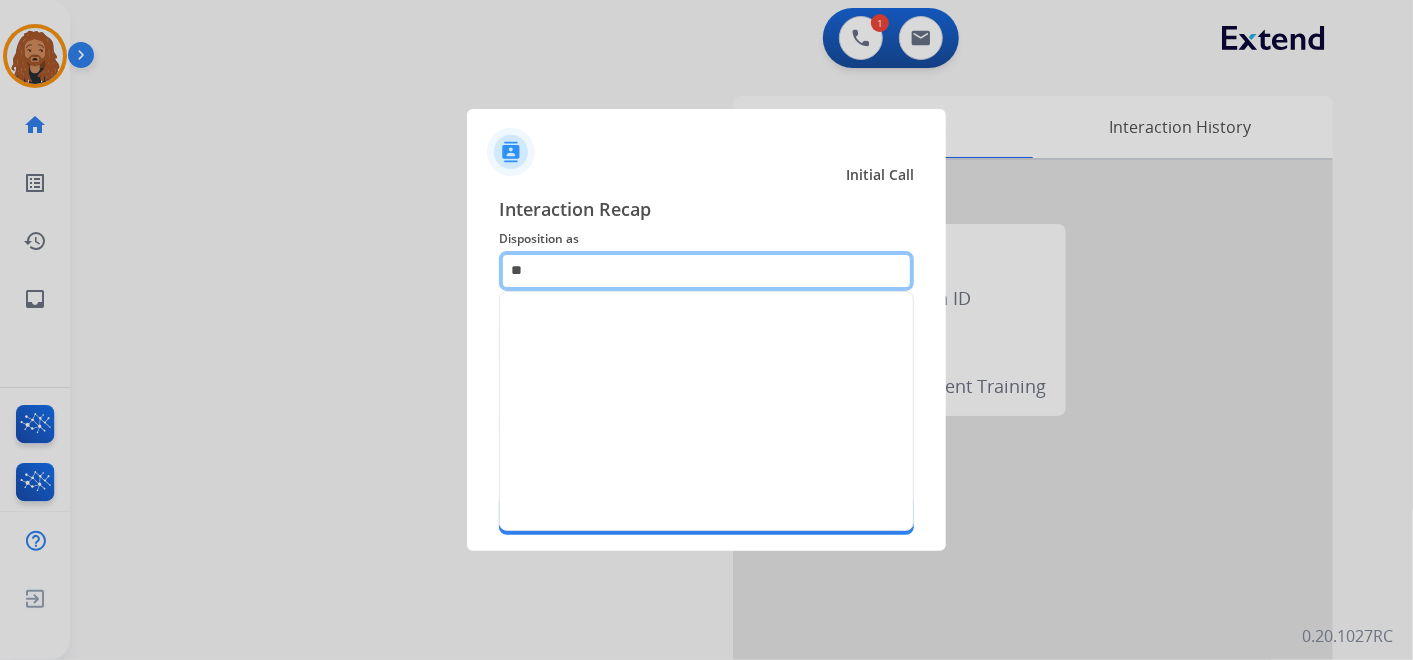 type on "***" 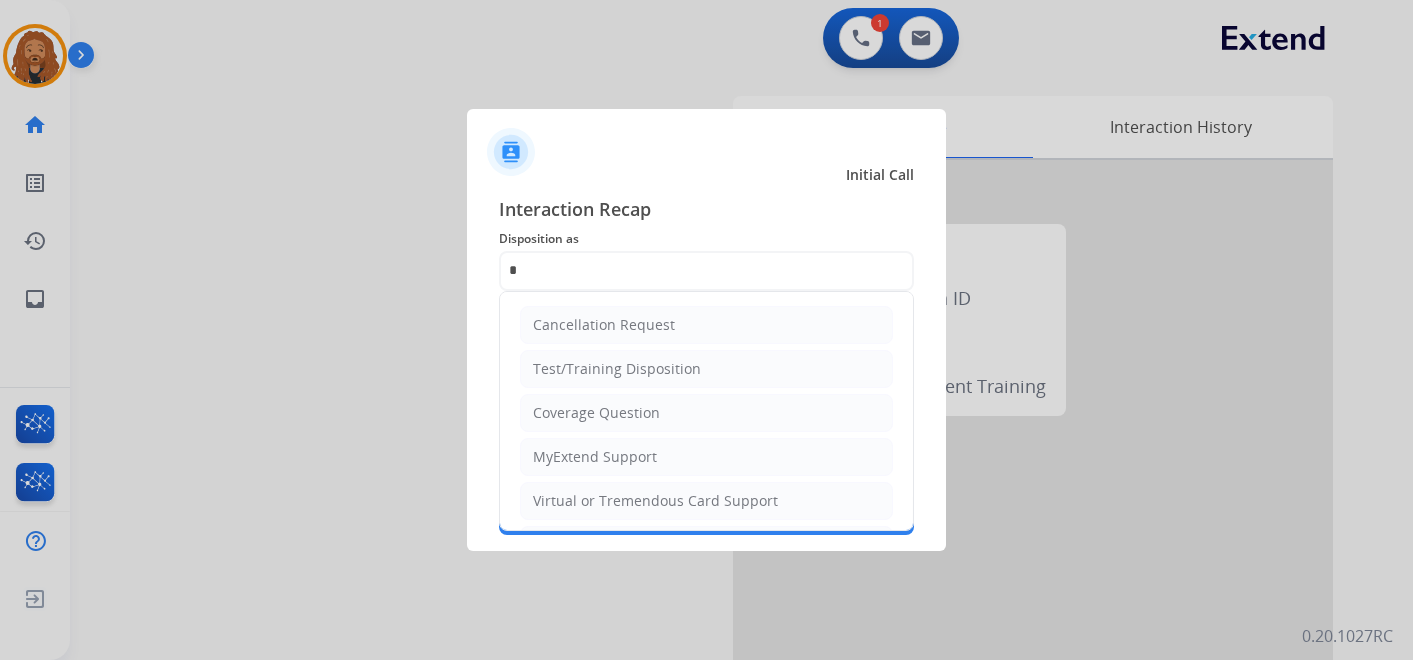 scroll, scrollTop: 0, scrollLeft: 0, axis: both 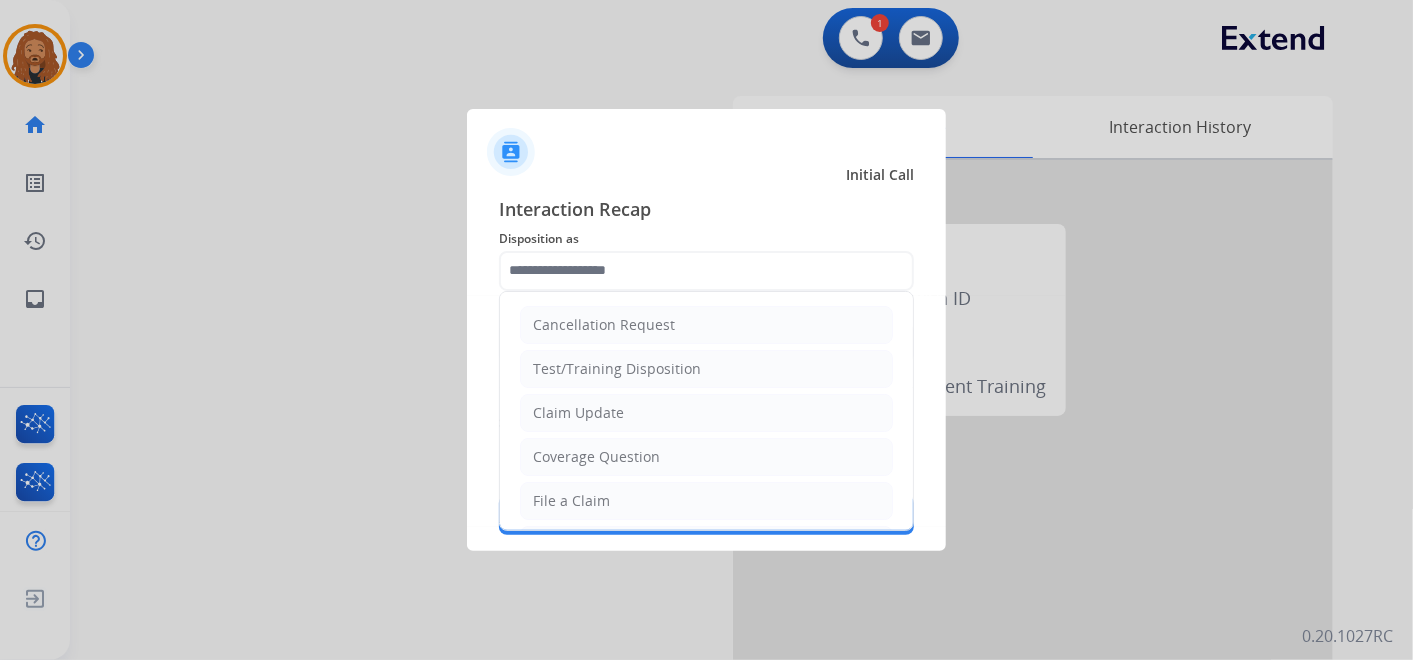 click on "File a Claim" 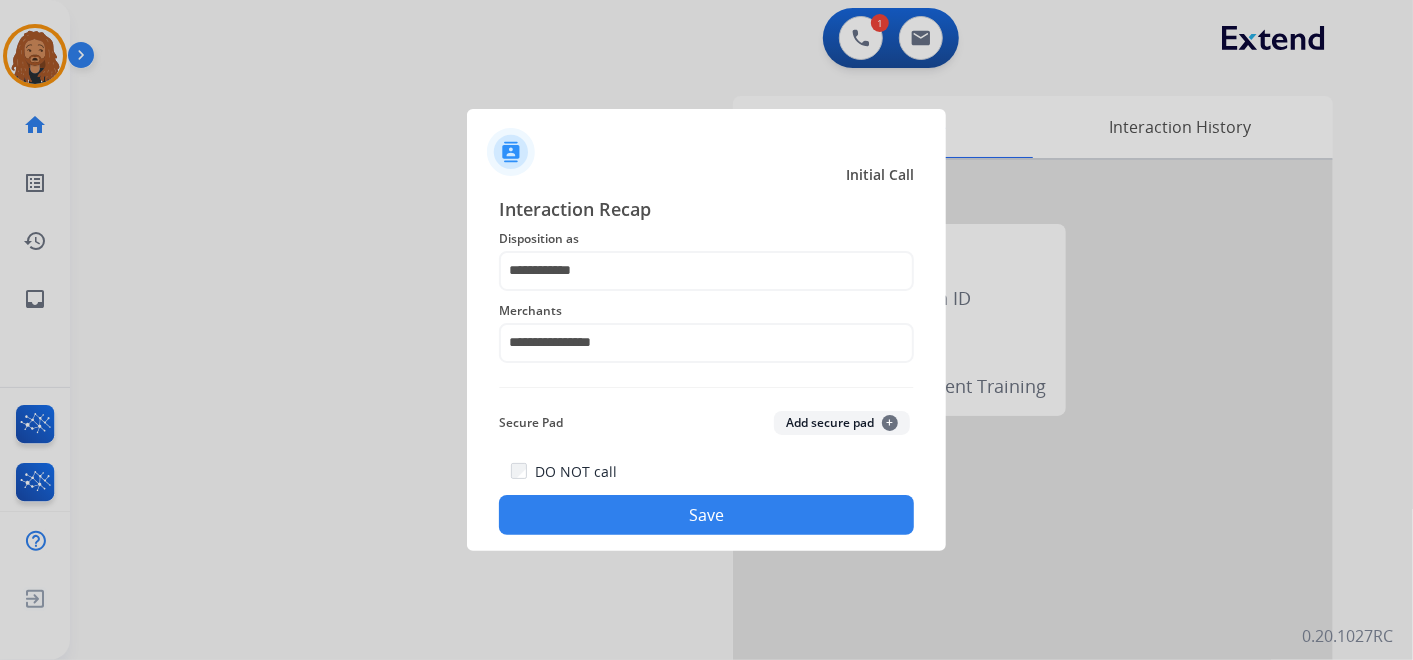click on "Save" 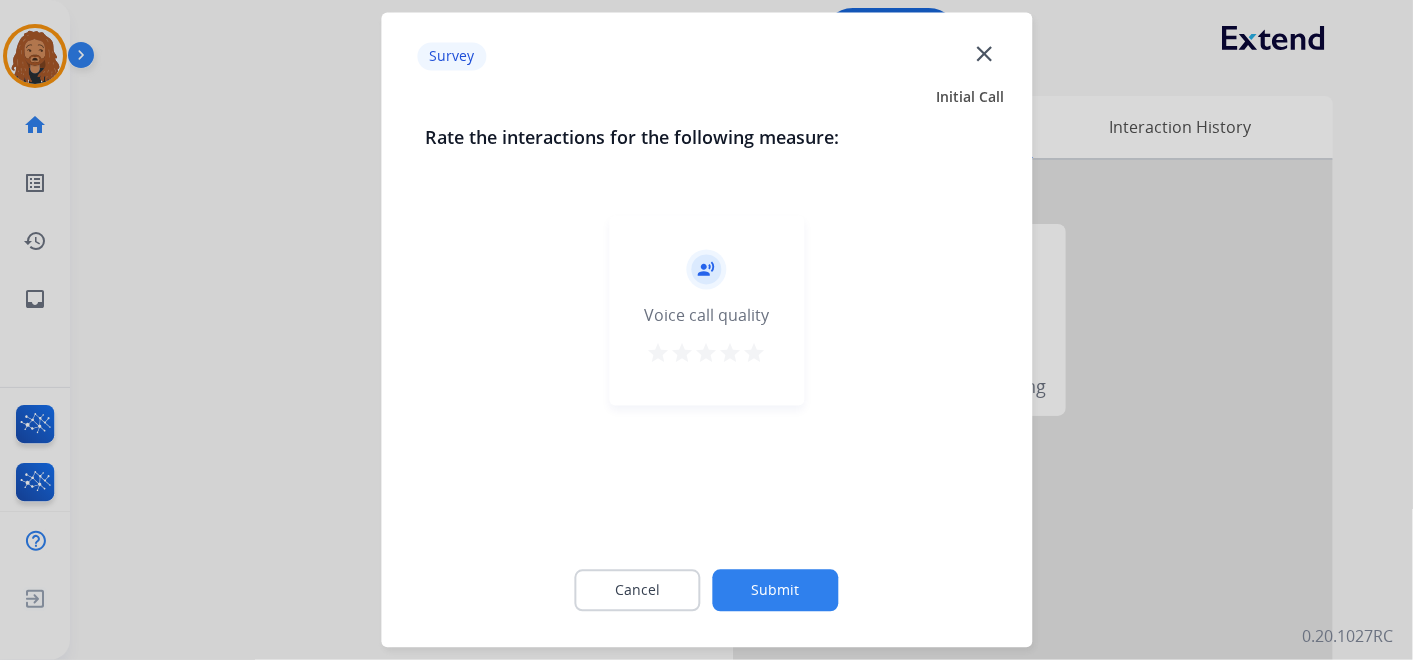 click on "star" at bounding box center (755, 354) 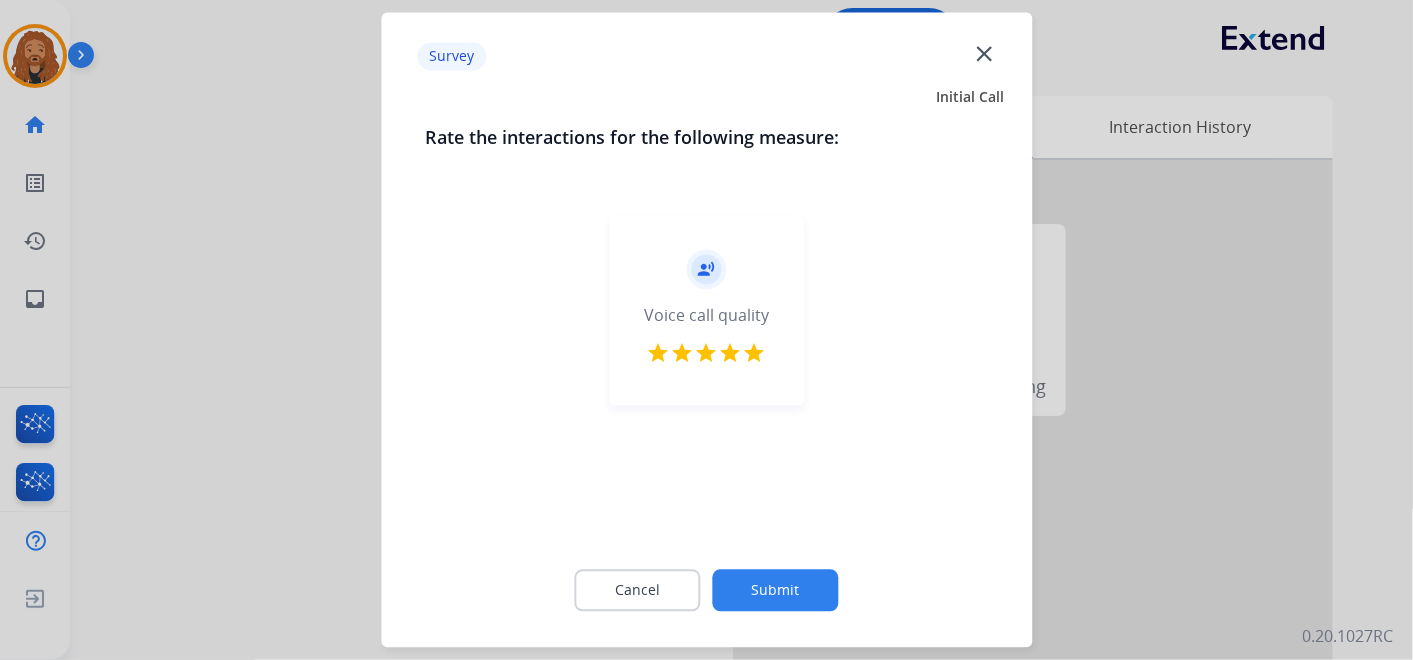click on "Cancel Submit" 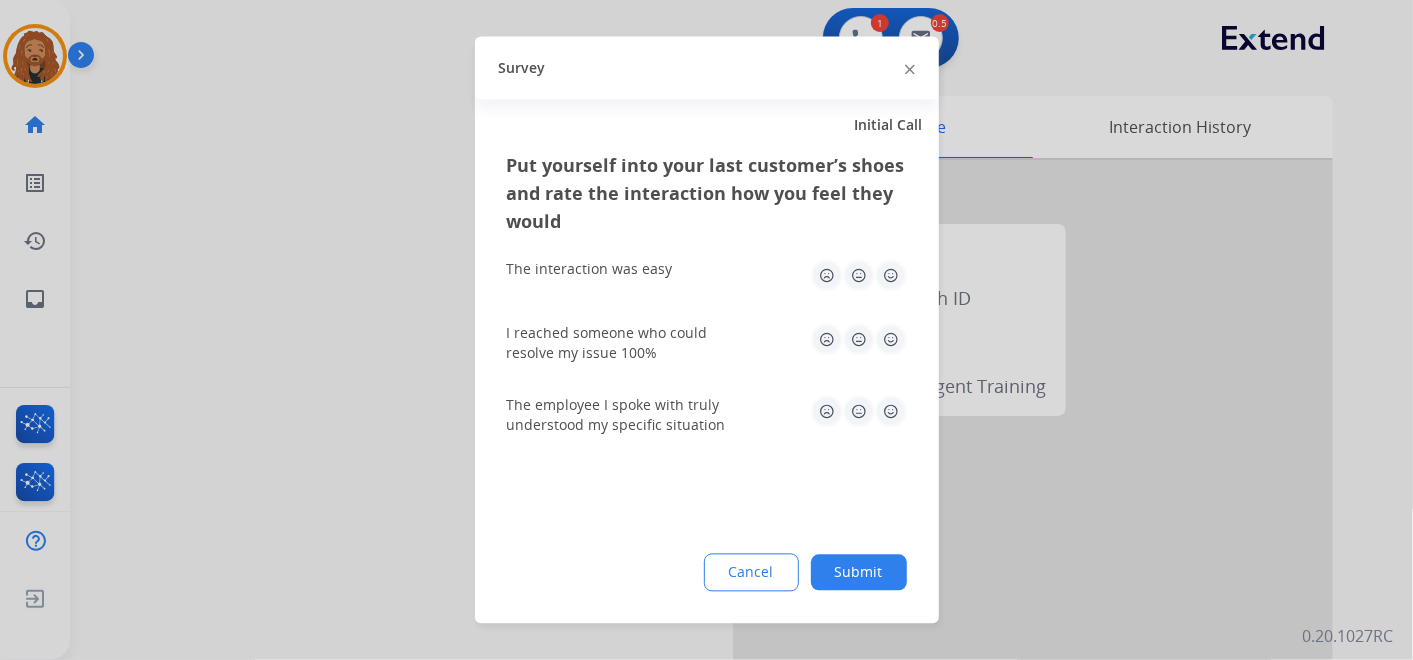 click 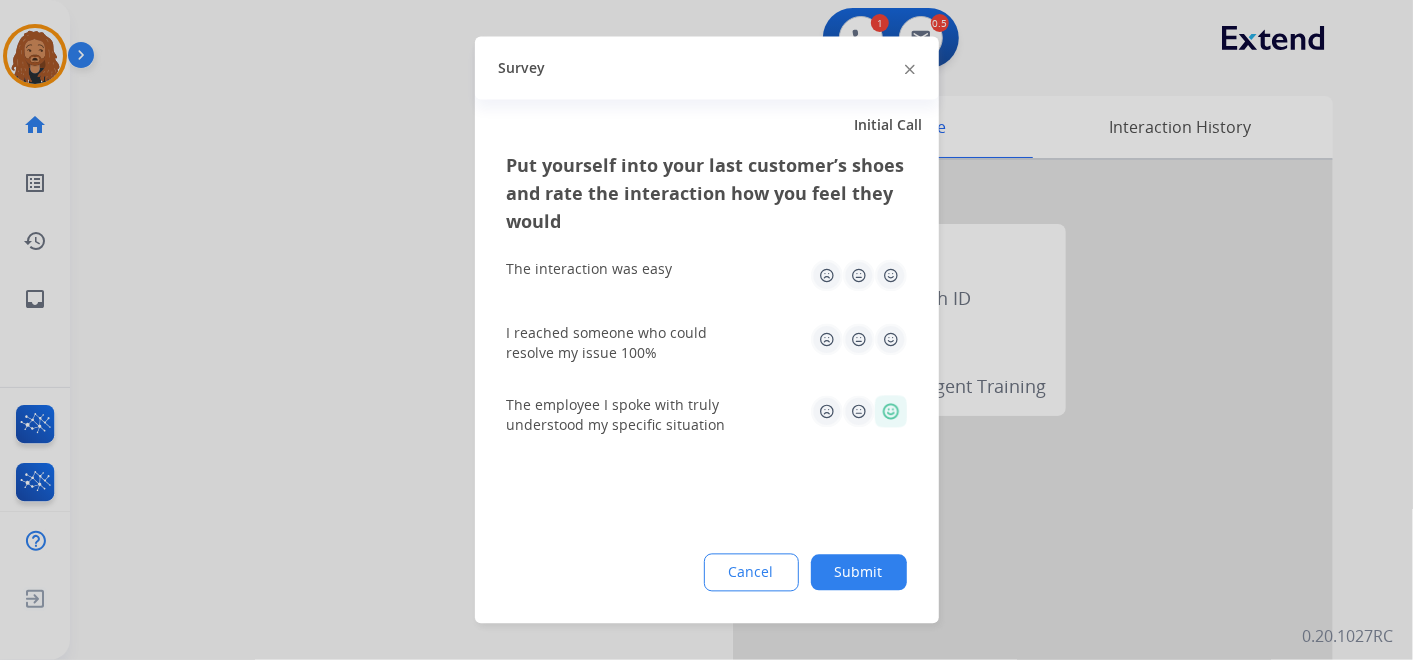 click 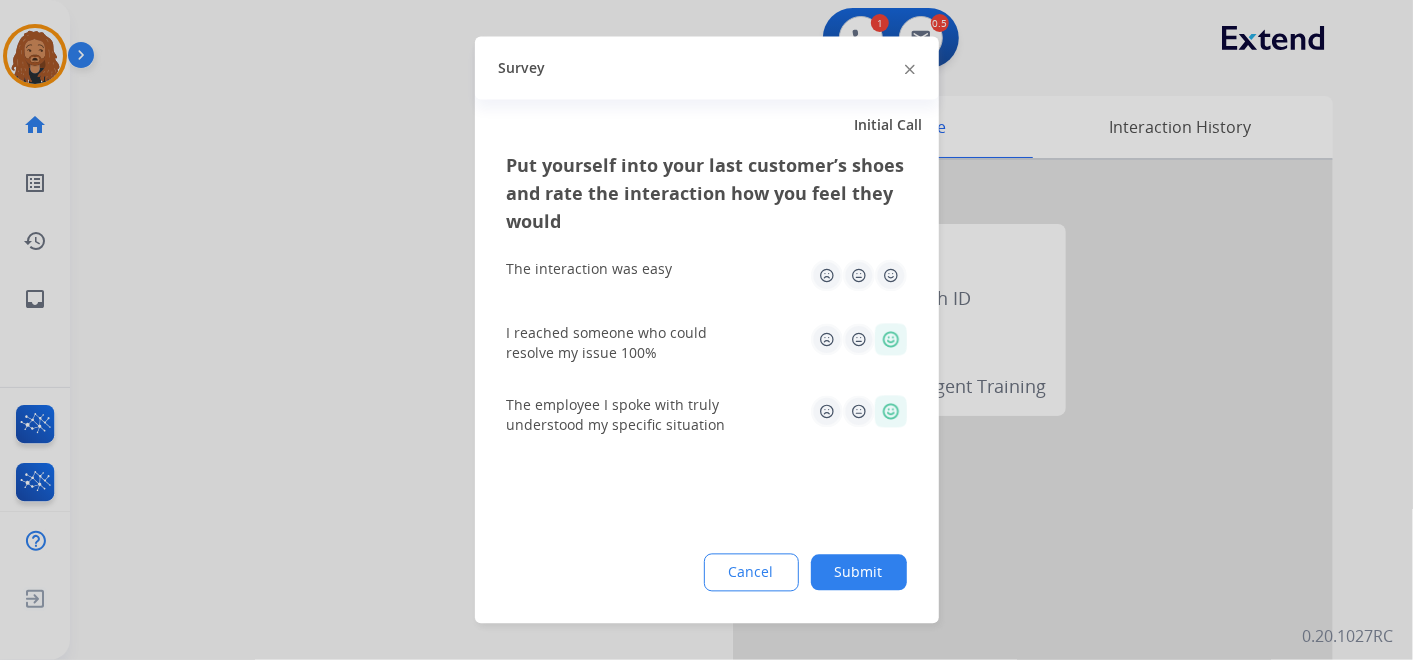 click 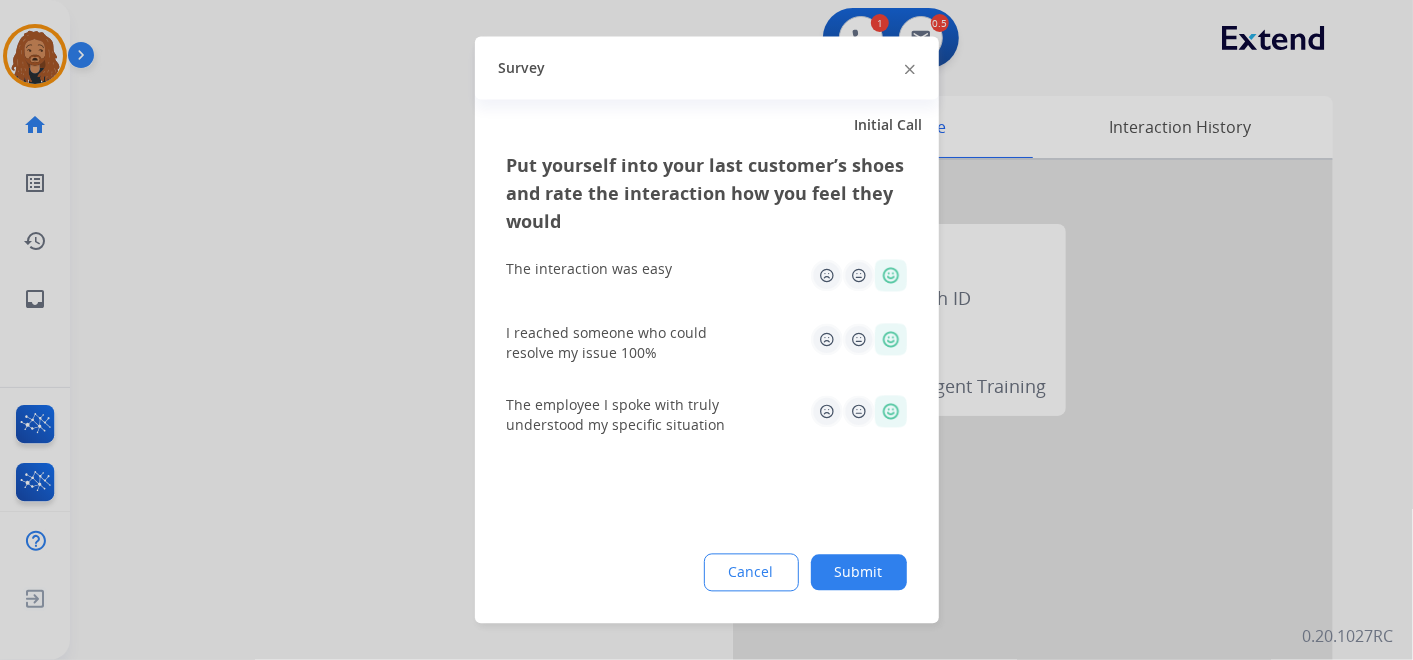 click on "Submit" 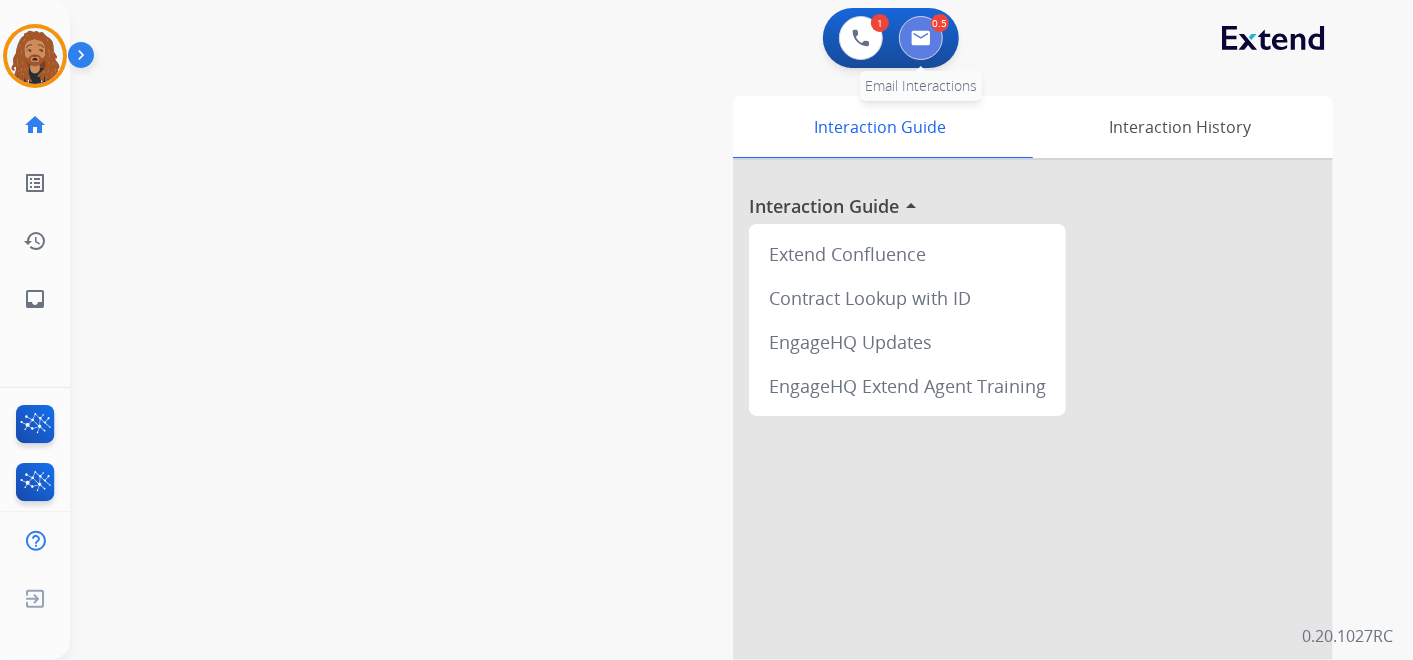 click at bounding box center [921, 38] 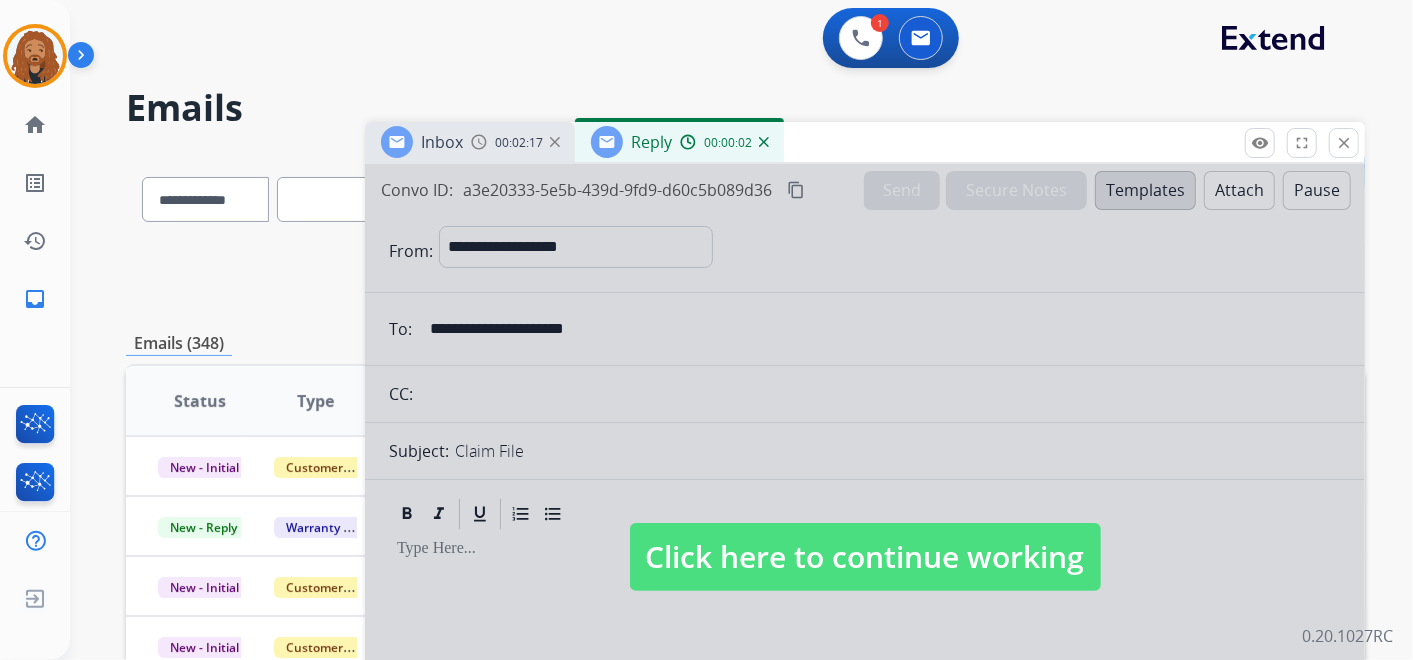 click on "Reply  00:00:02" at bounding box center [679, 142] 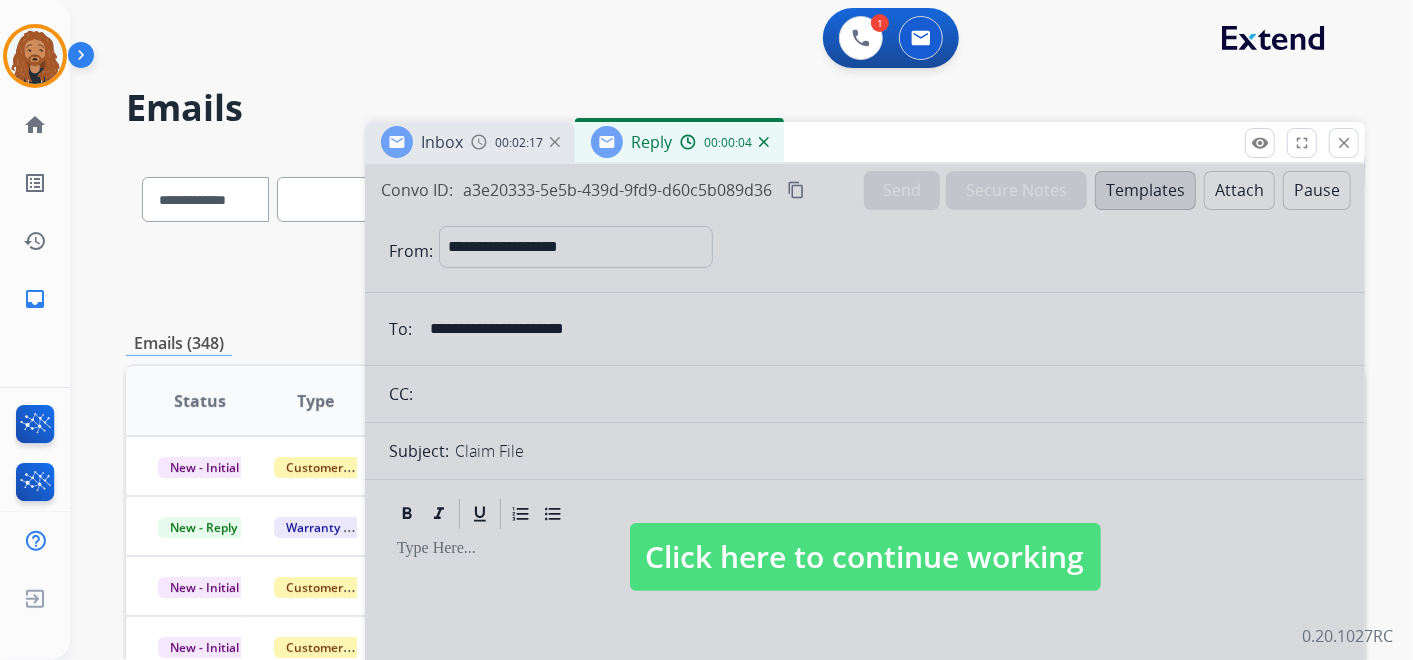 click at bounding box center (764, 142) 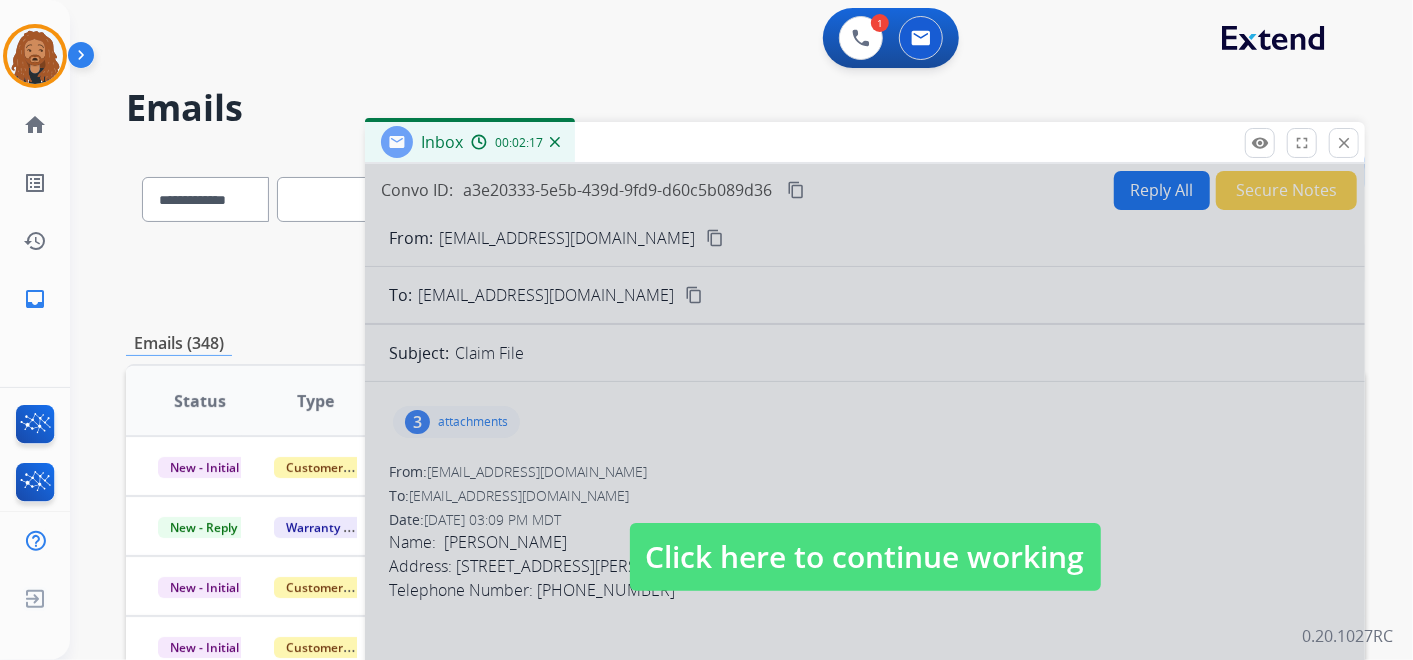 click on "Inbox  00:02:17" at bounding box center (470, 142) 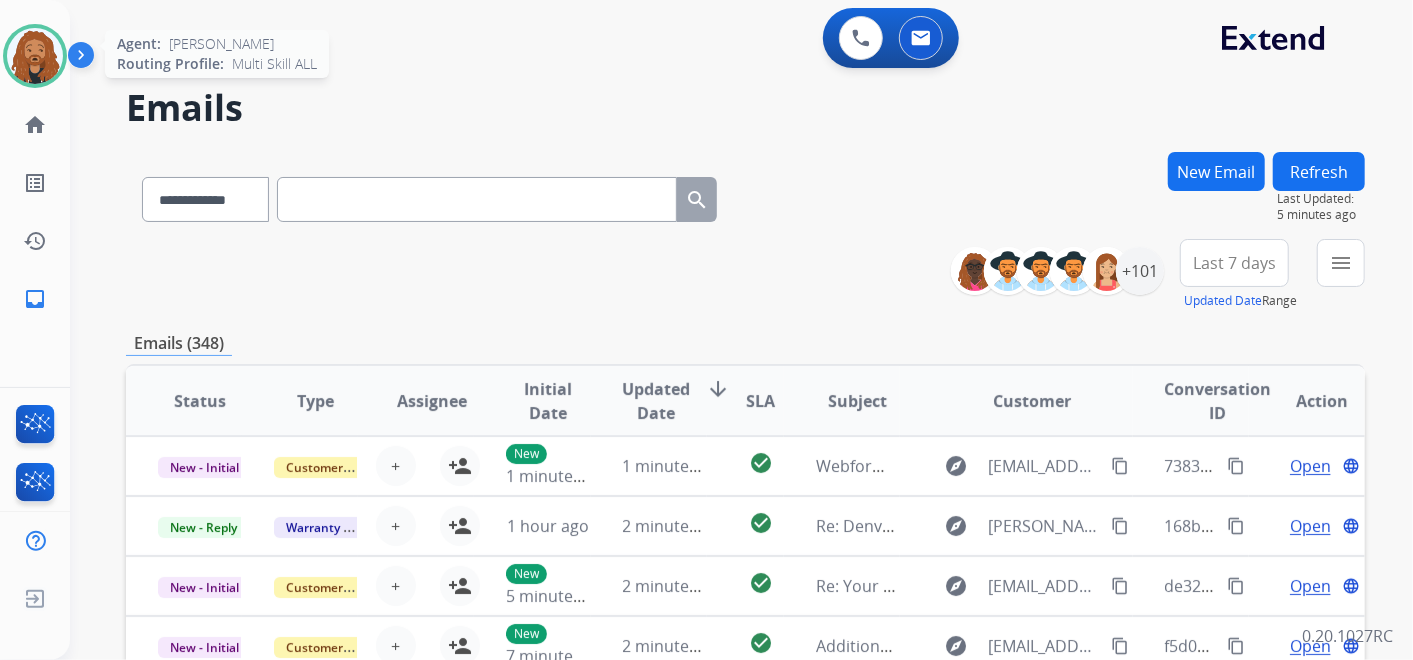 click at bounding box center (35, 56) 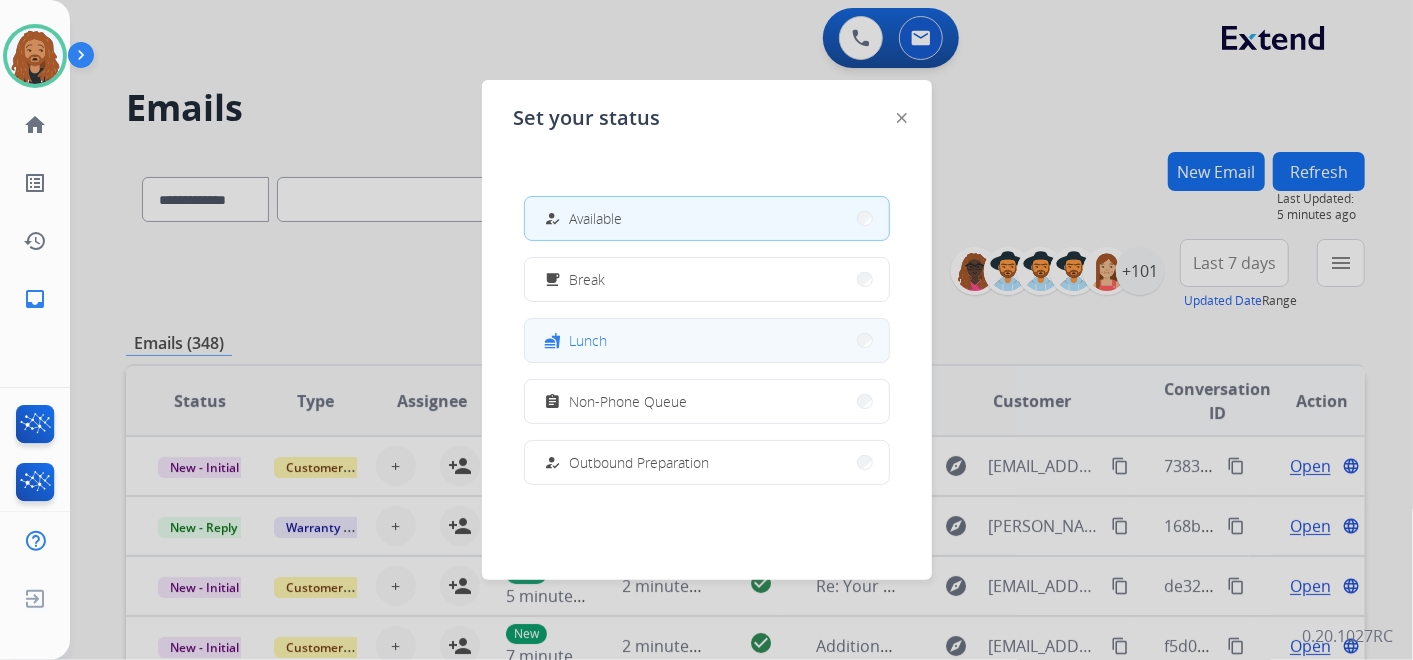 click on "fastfood Lunch" at bounding box center [707, 340] 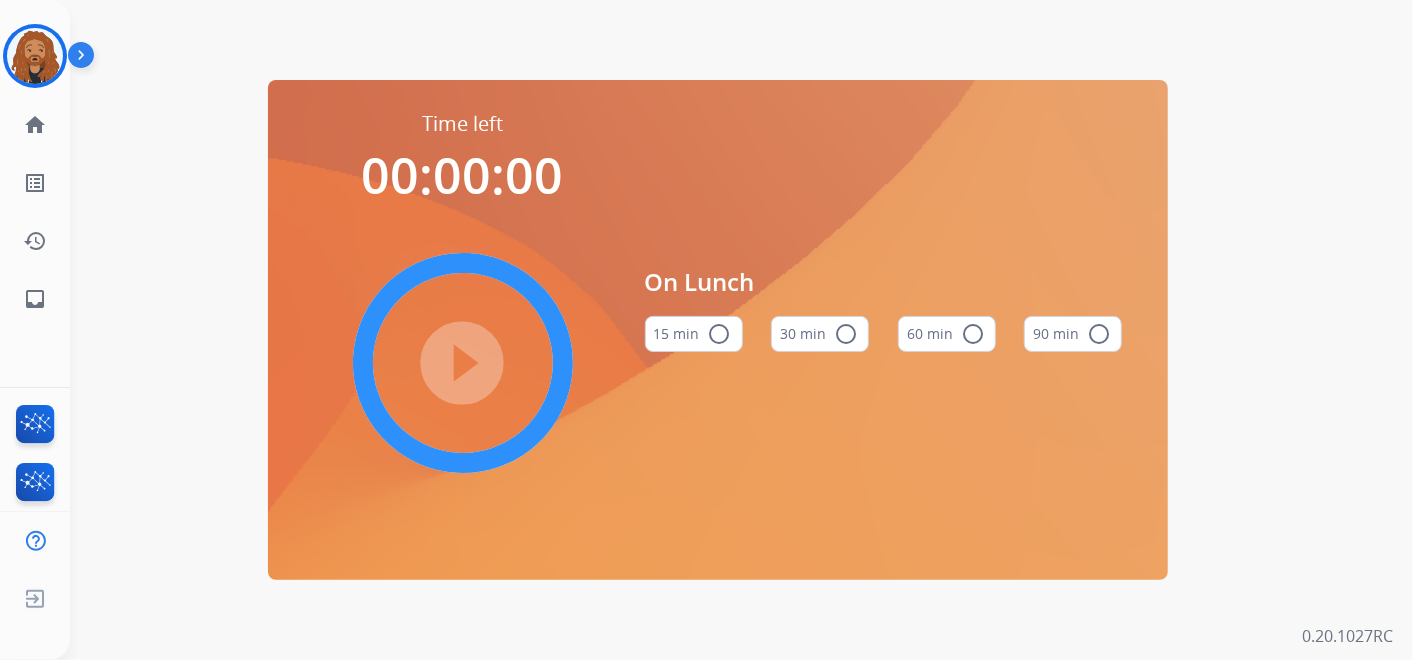click on "radio_button_unchecked" at bounding box center [846, 334] 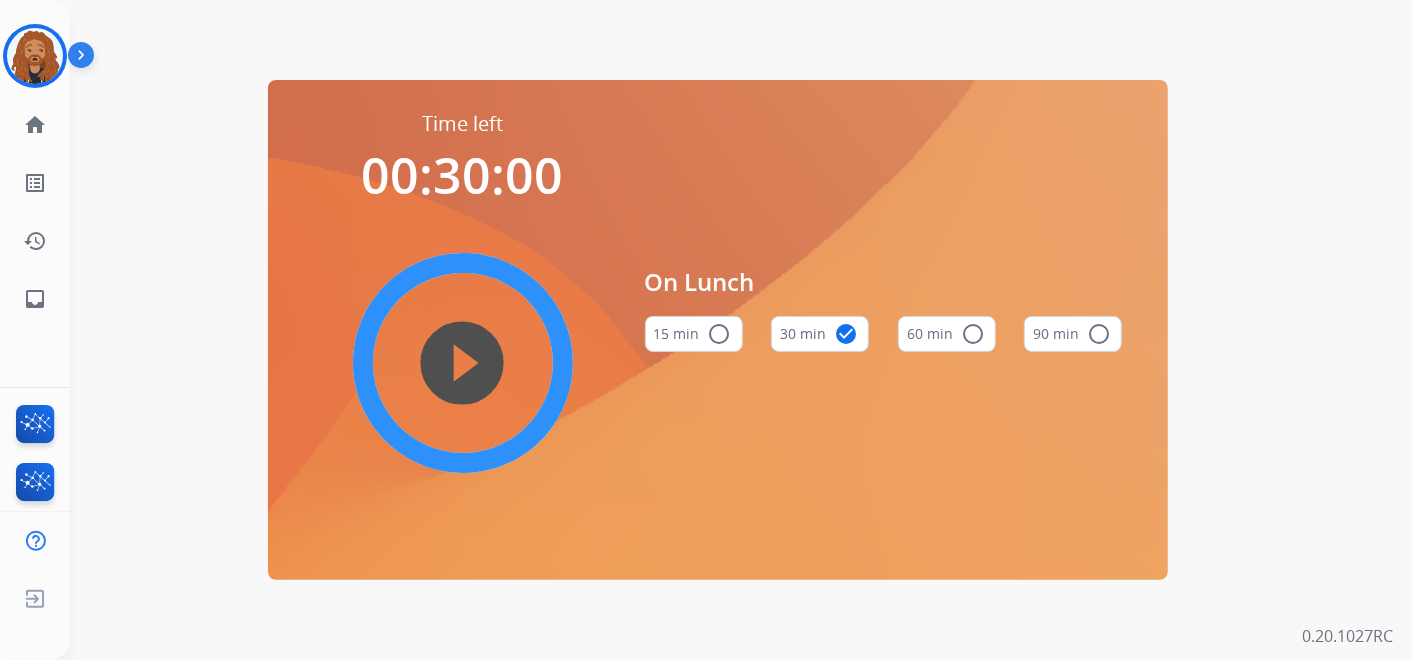 click on "play_circle_filled" at bounding box center (463, 363) 